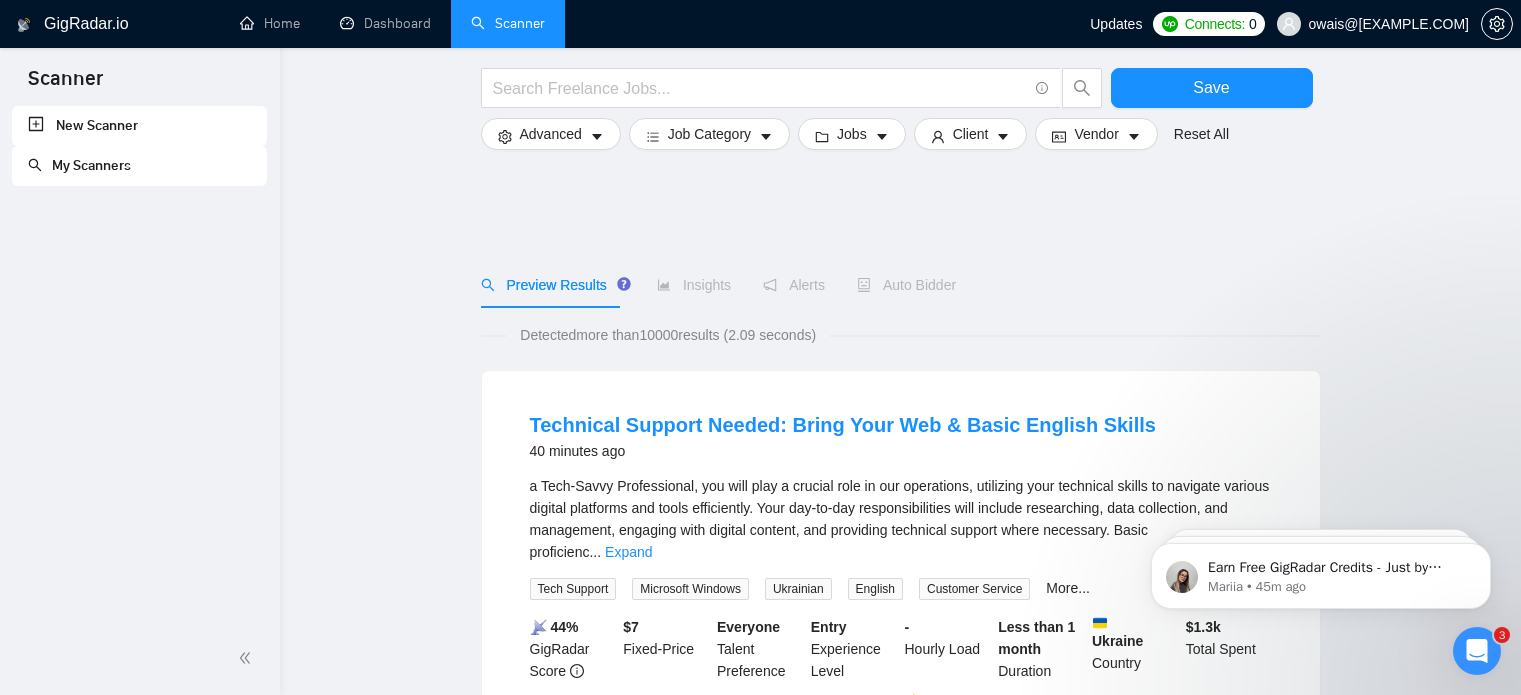 scroll, scrollTop: 736, scrollLeft: 0, axis: vertical 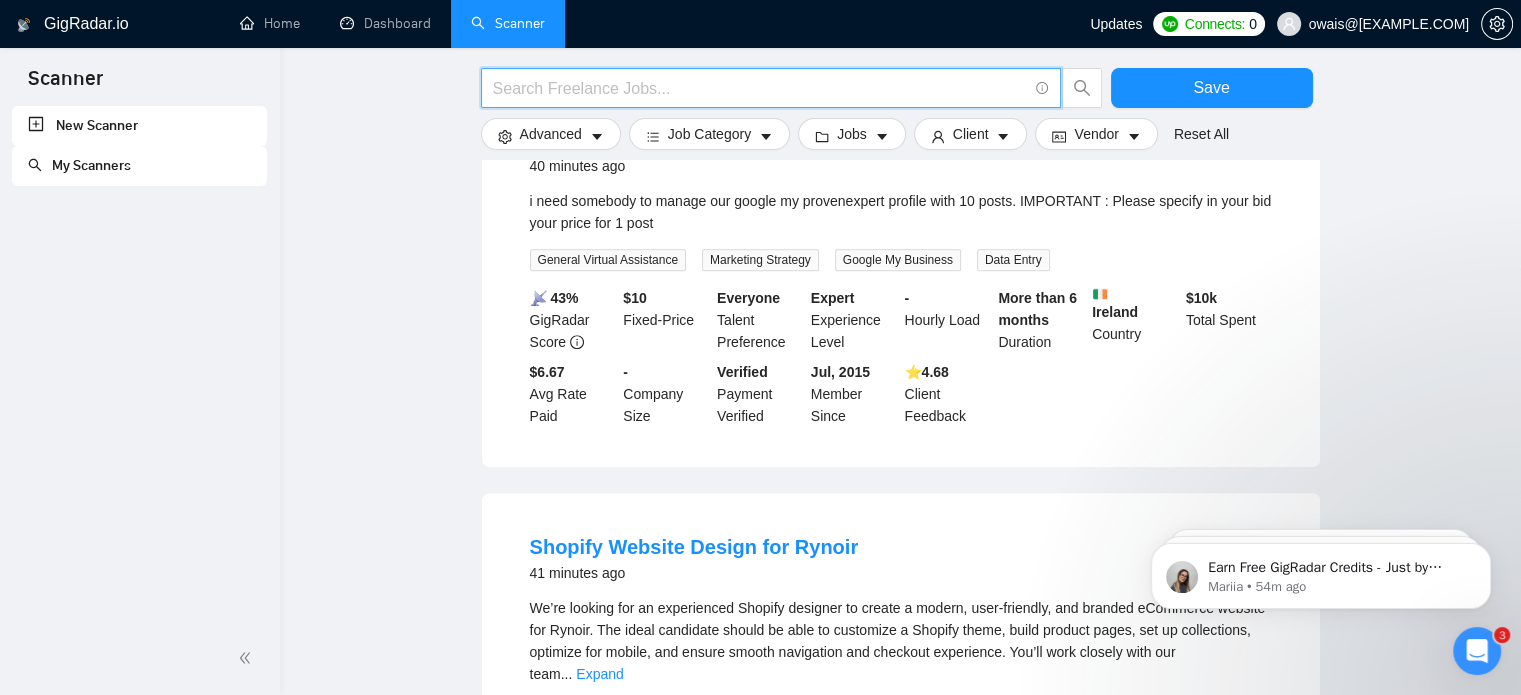 click at bounding box center (760, 88) 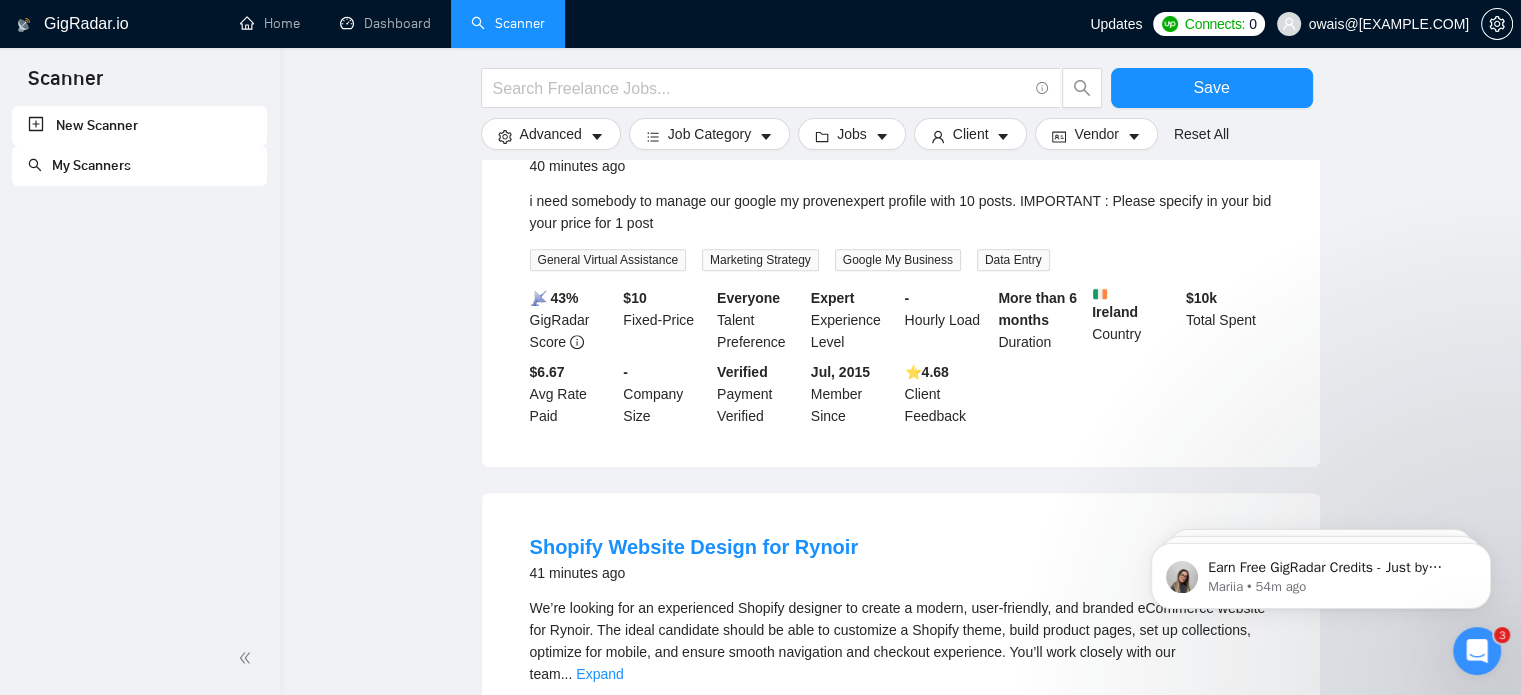 click on "New Scanner" at bounding box center [139, 126] 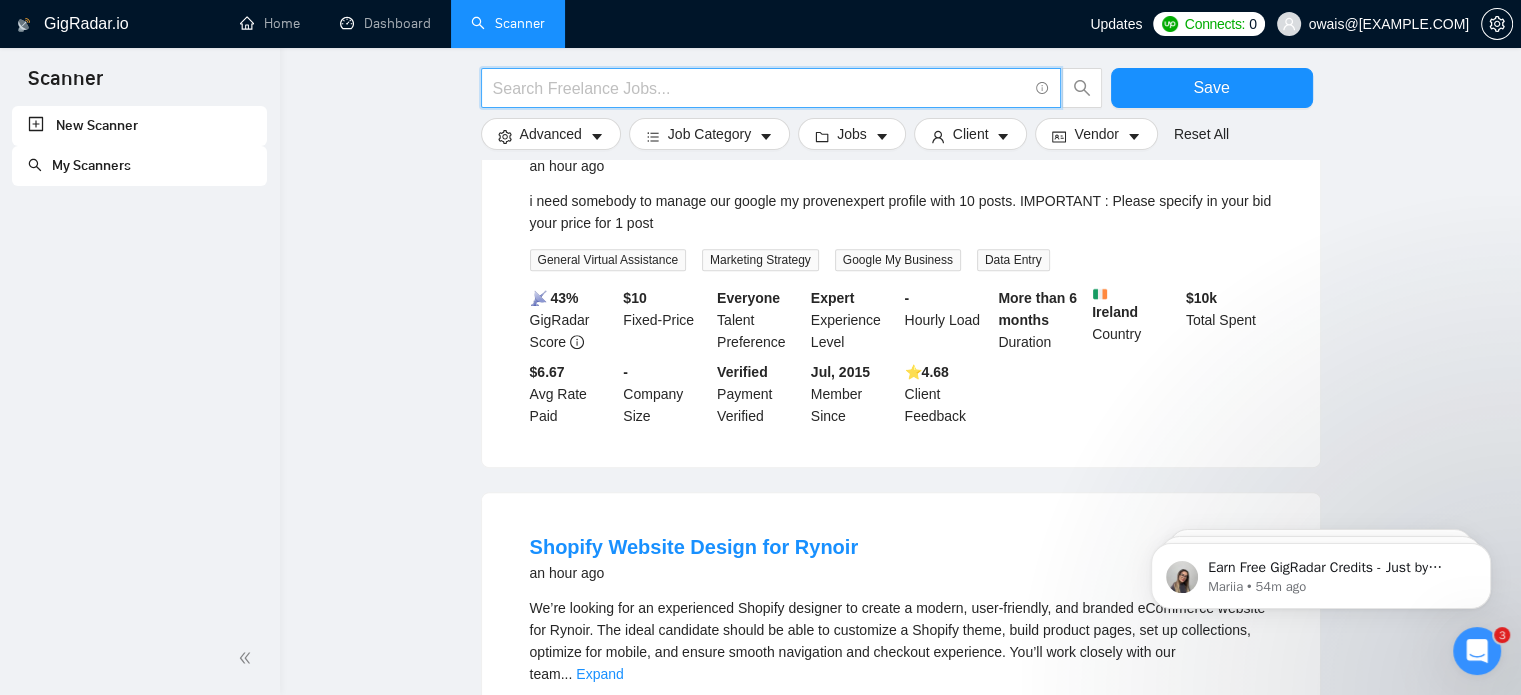 click at bounding box center (760, 88) 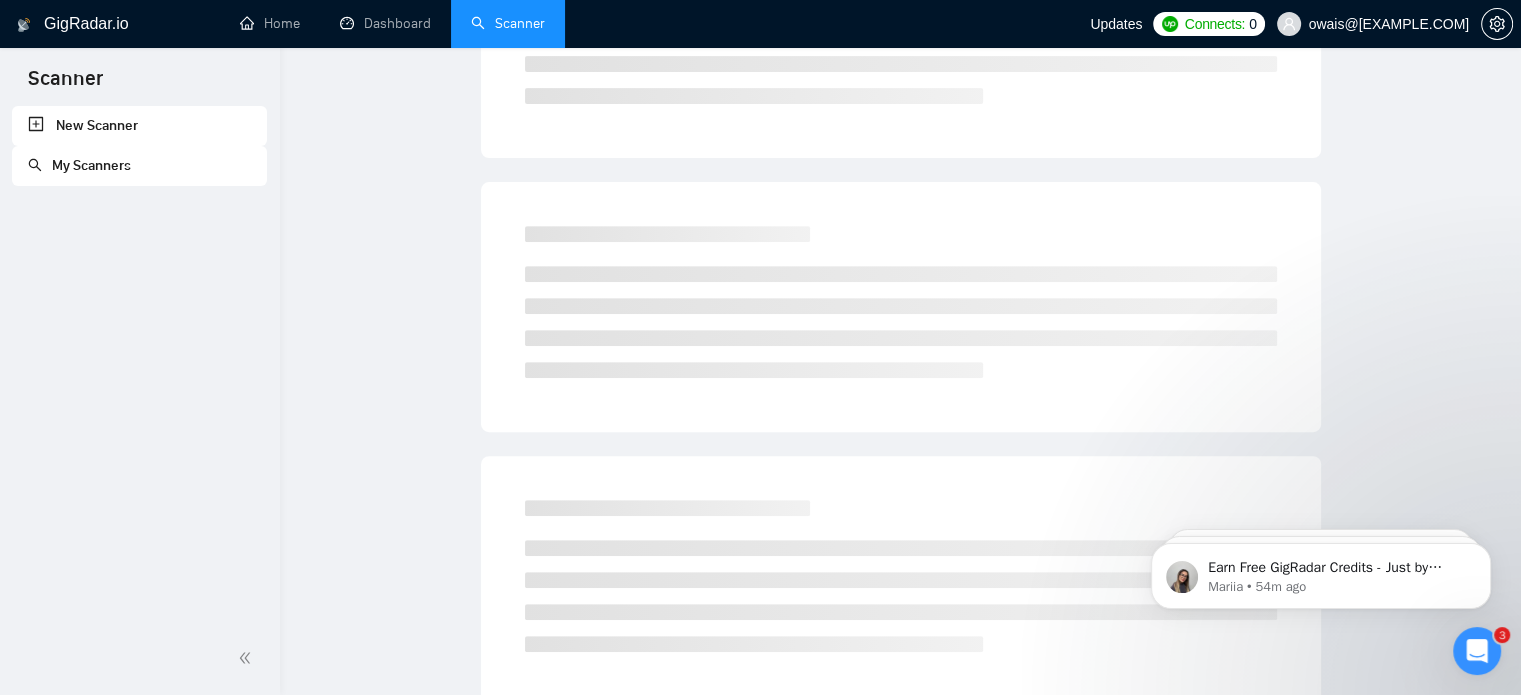 scroll, scrollTop: 0, scrollLeft: 0, axis: both 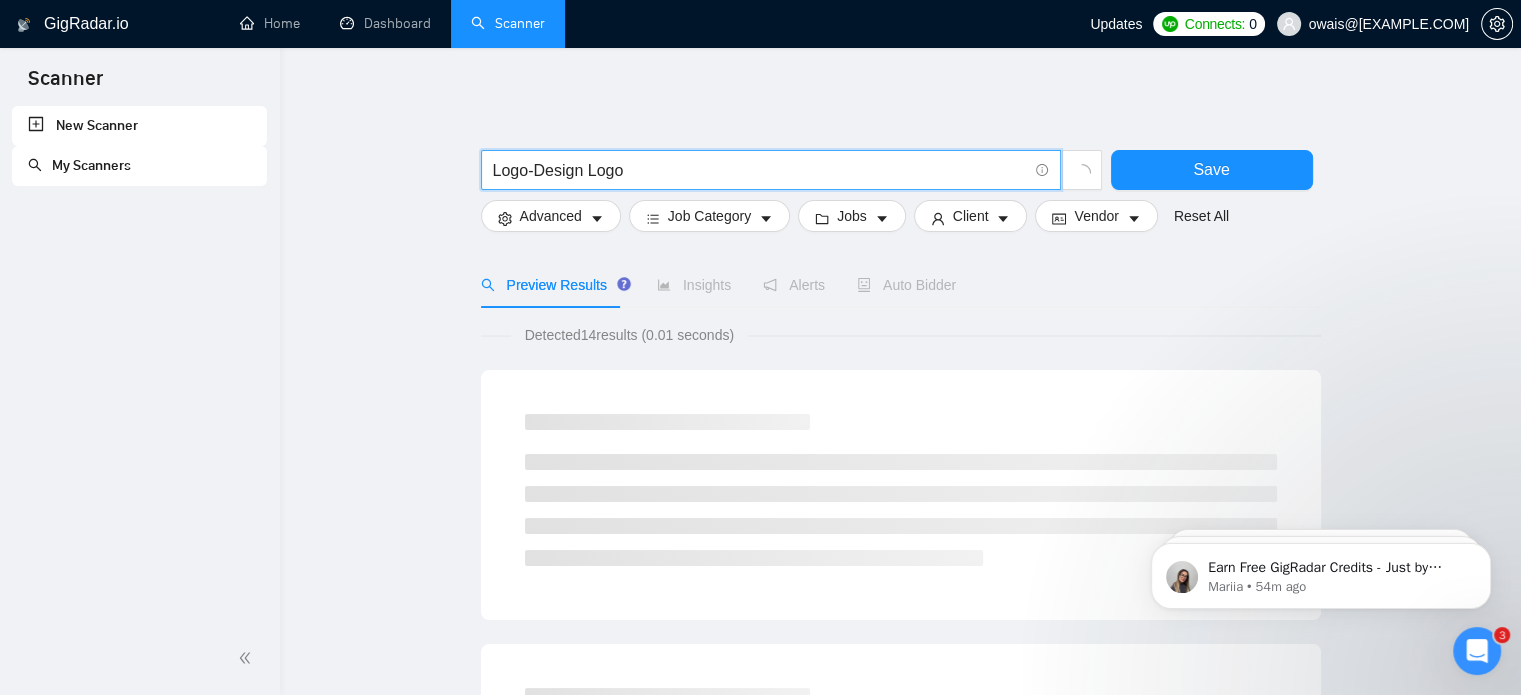 click on "Logo-Design Logo" at bounding box center (760, 170) 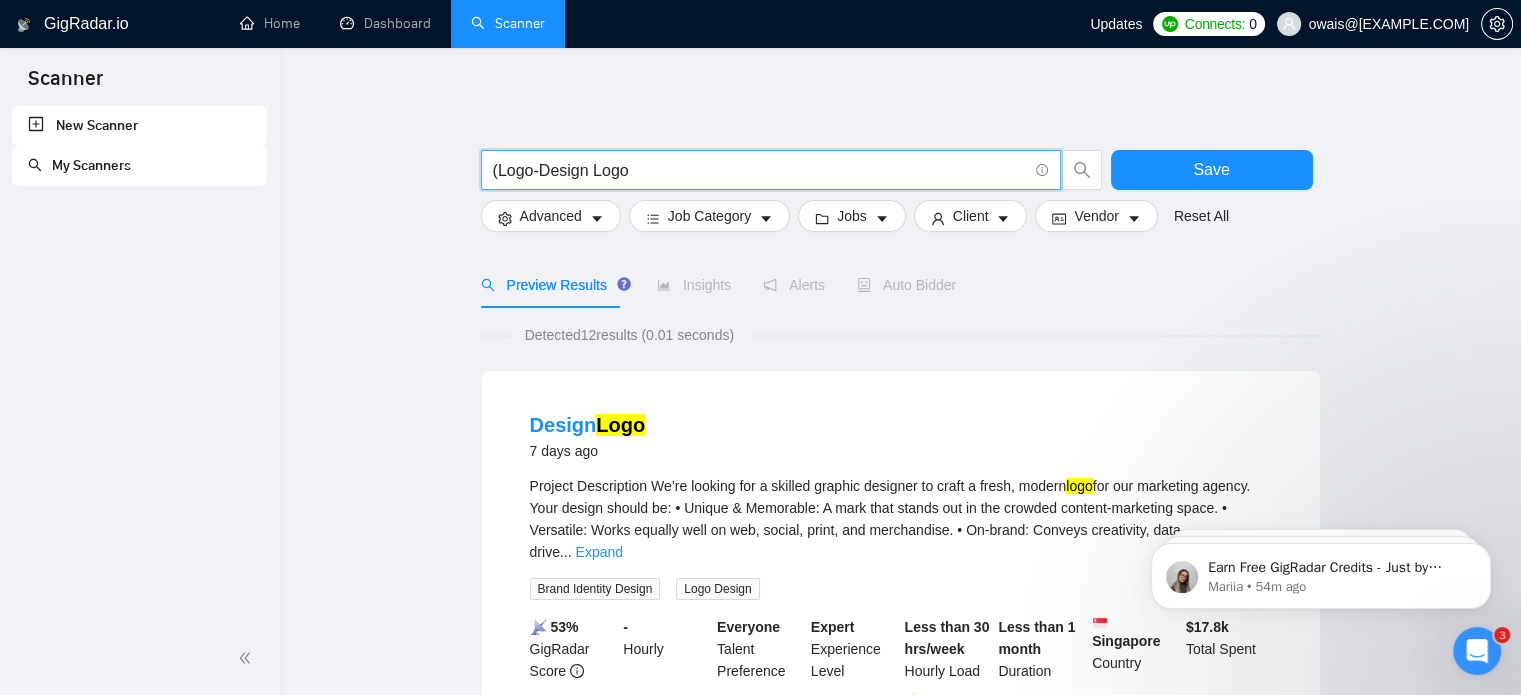 click on "(Logo-Design Logo" at bounding box center (760, 170) 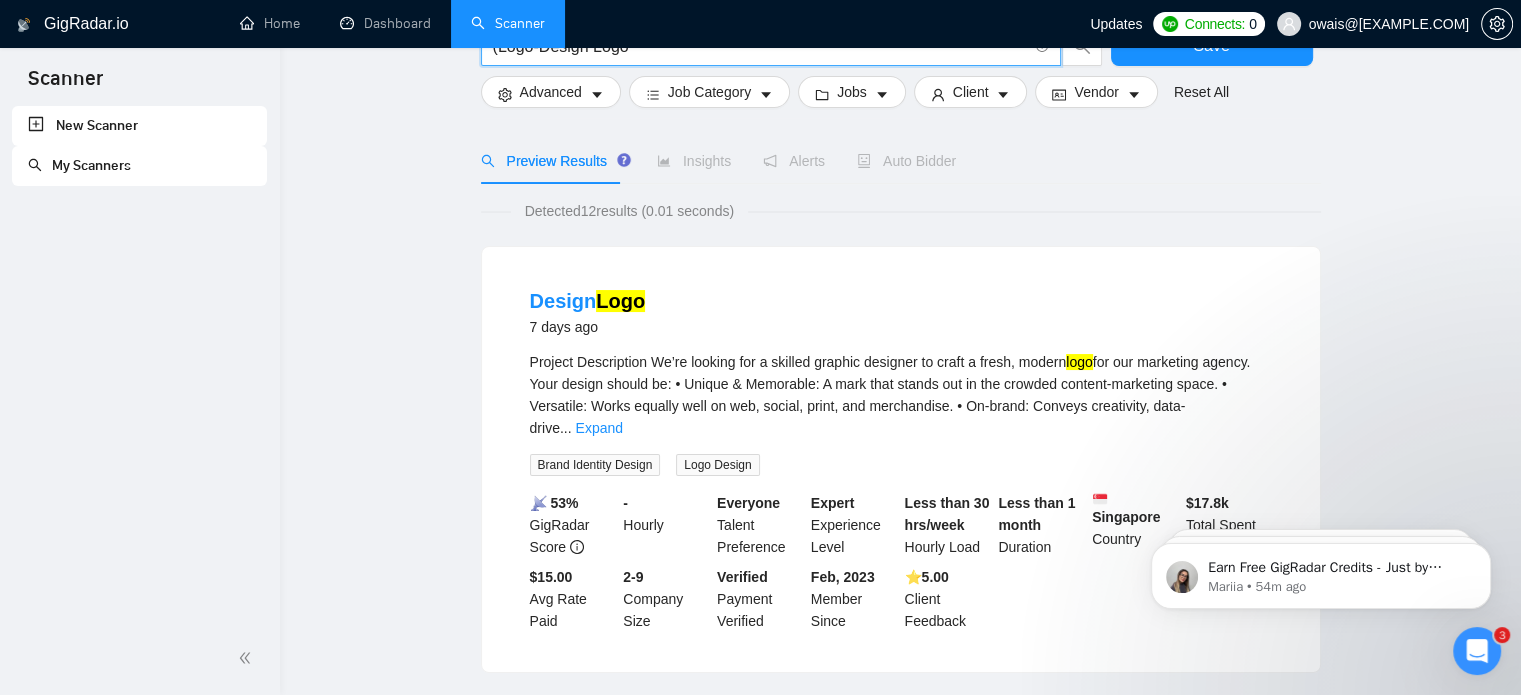 scroll, scrollTop: 0, scrollLeft: 0, axis: both 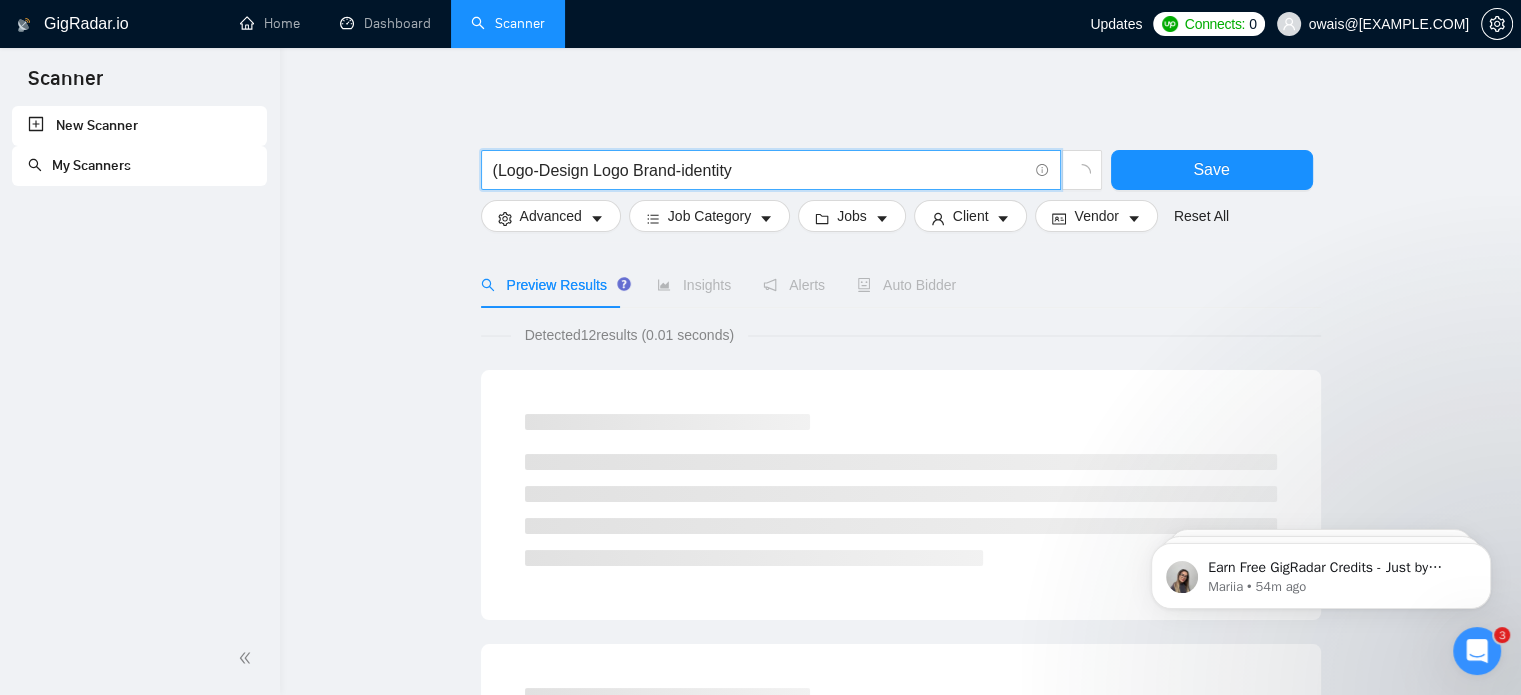 click on "(Logo-Design Logo Brand-identity" at bounding box center [760, 170] 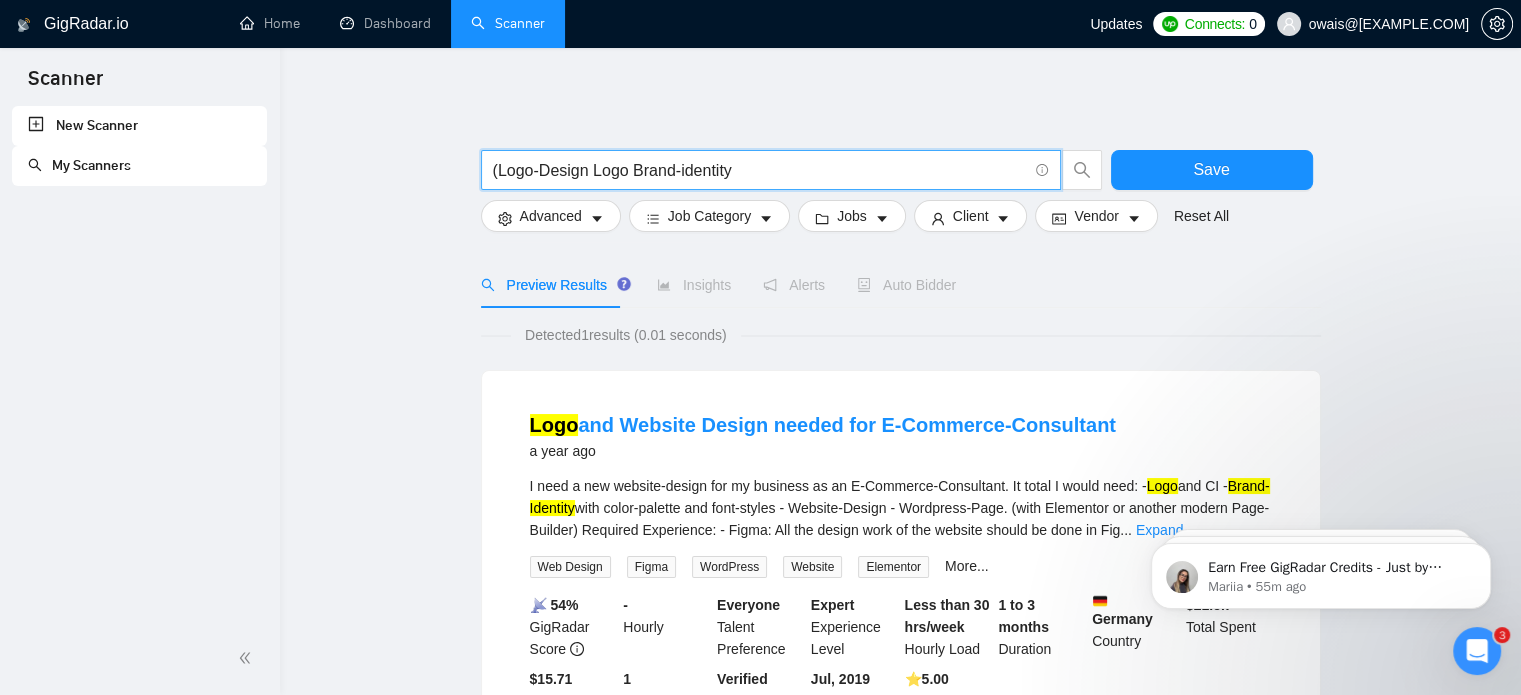 click on "(Logo-Design Logo Brand-identity" at bounding box center (760, 170) 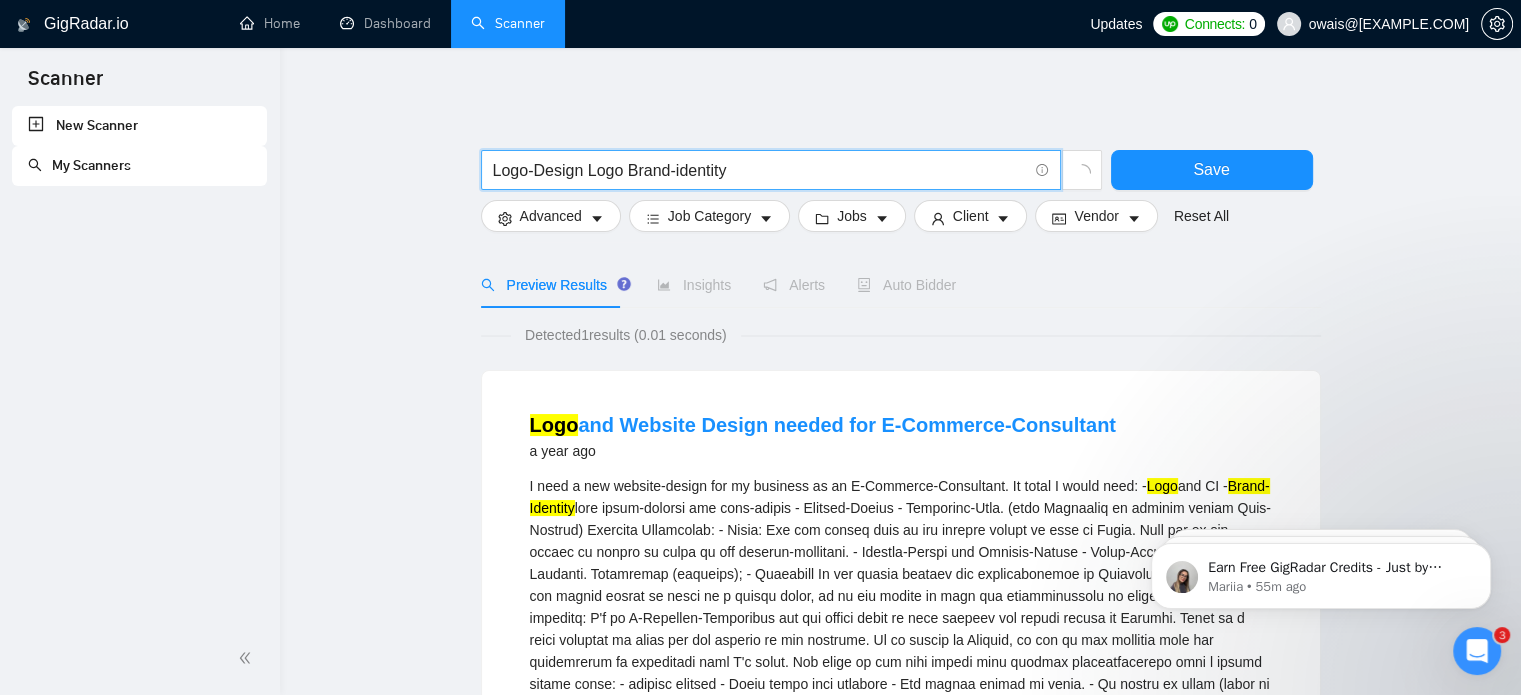 click on "Logo-Design Logo Brand-identity" at bounding box center (760, 170) 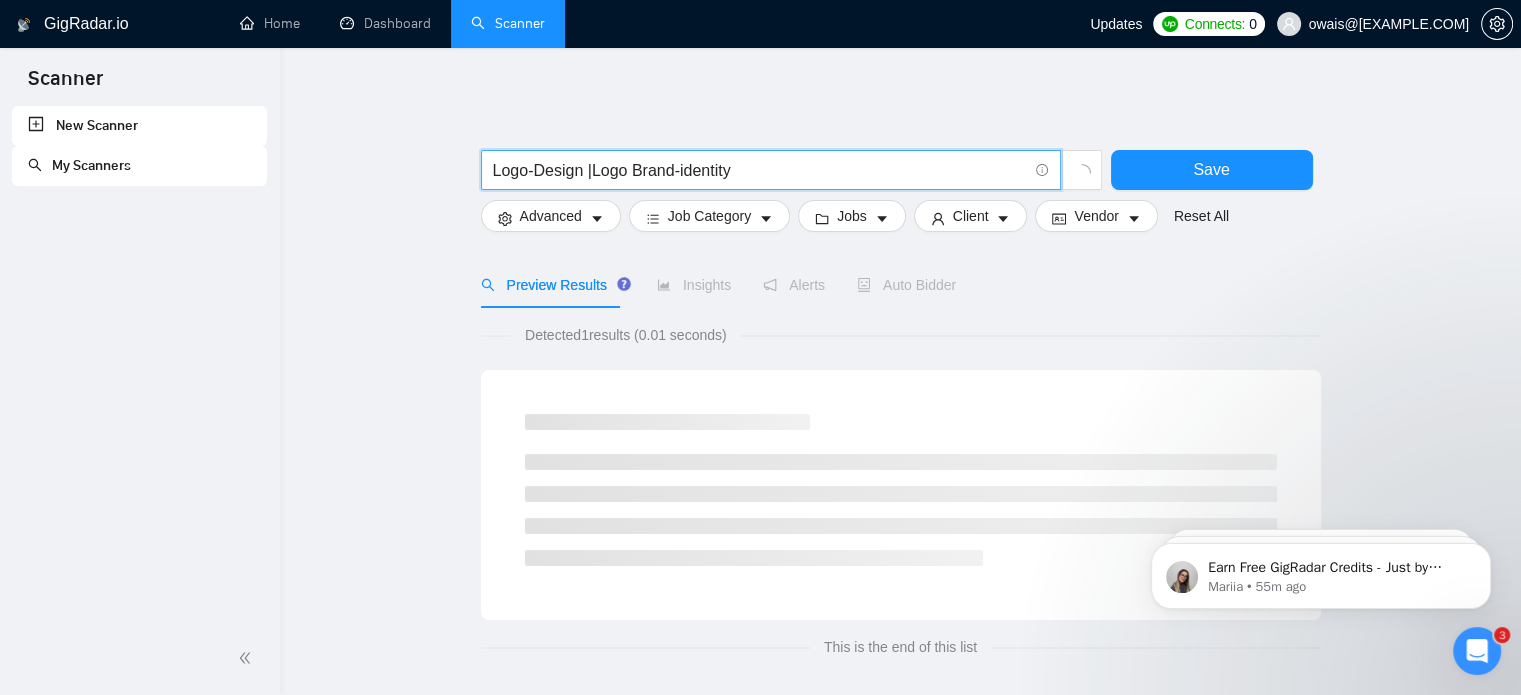 click on "Logo-Design |Logo Brand-identity" at bounding box center [760, 170] 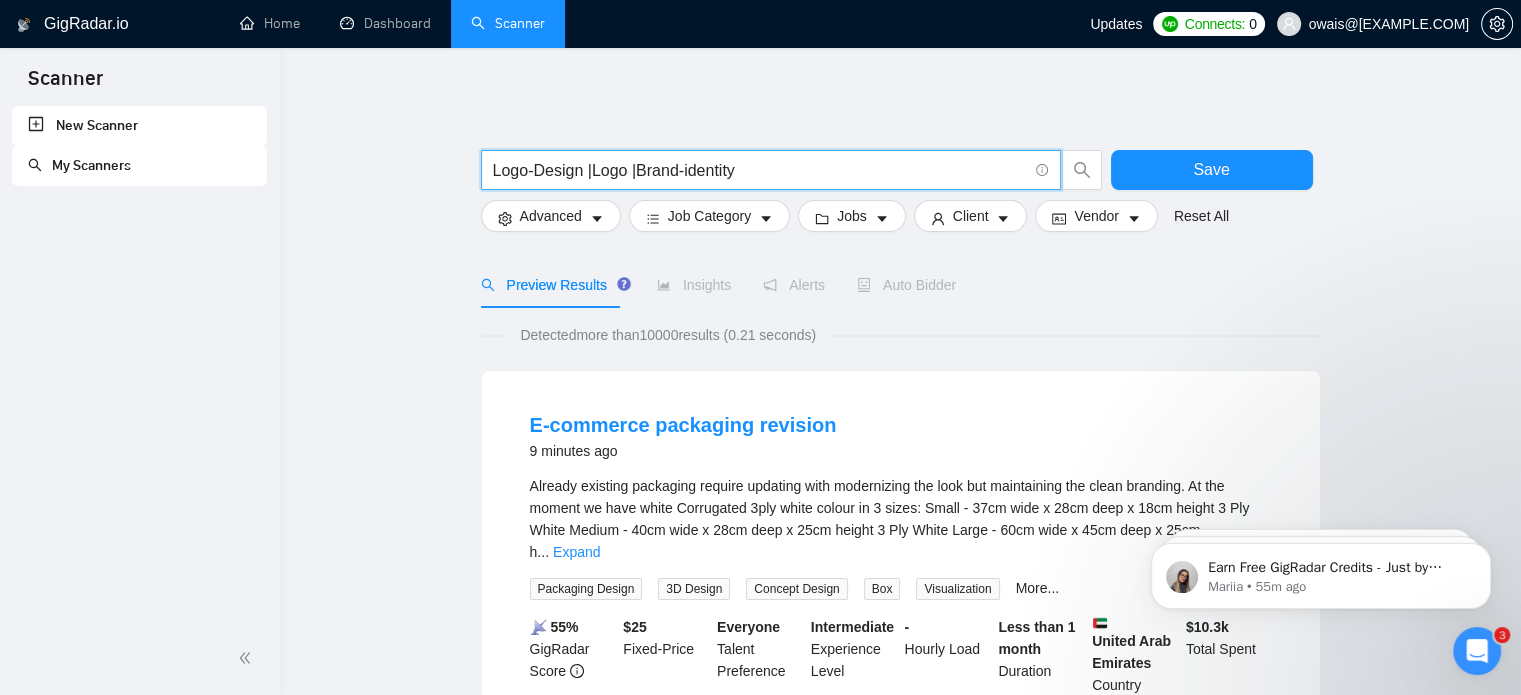 drag, startPoint x: 644, startPoint y: 169, endPoint x: 716, endPoint y: 167, distance: 72.02777 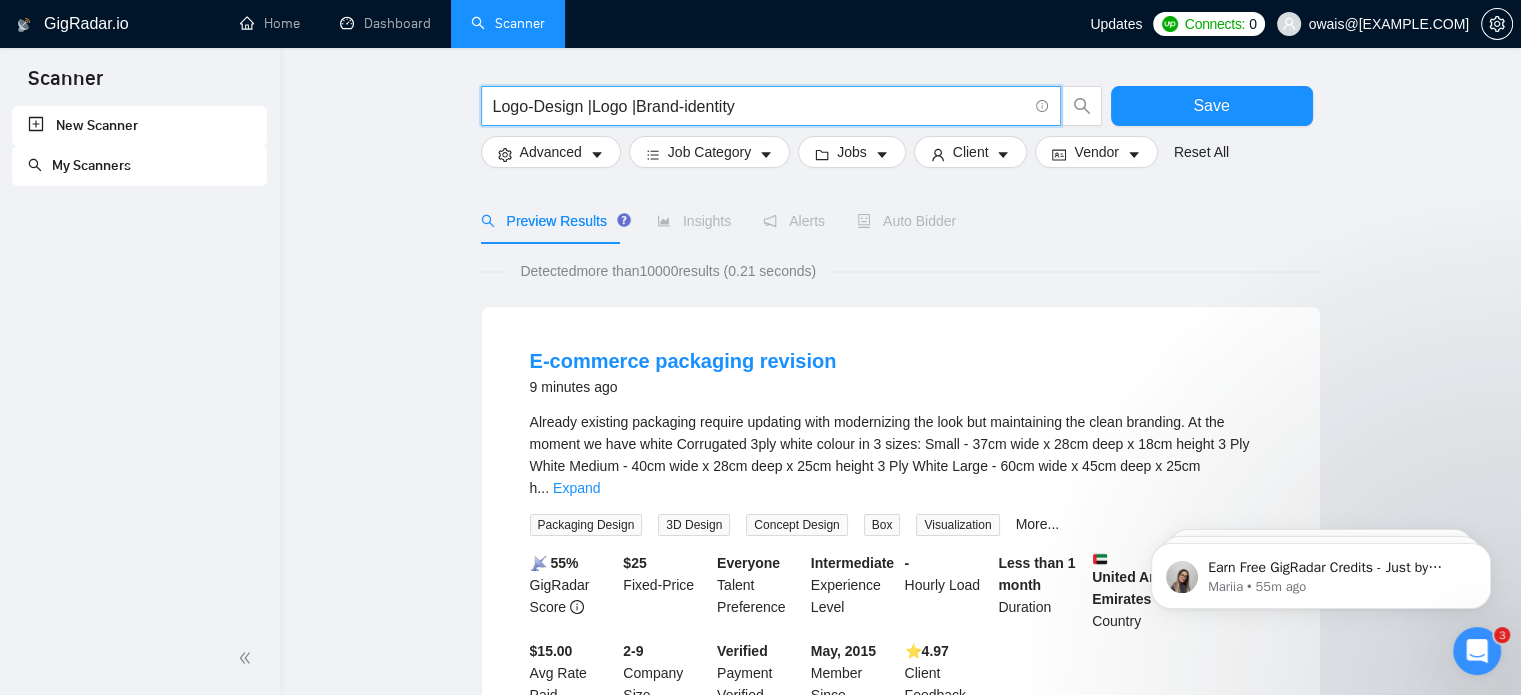 scroll, scrollTop: 0, scrollLeft: 0, axis: both 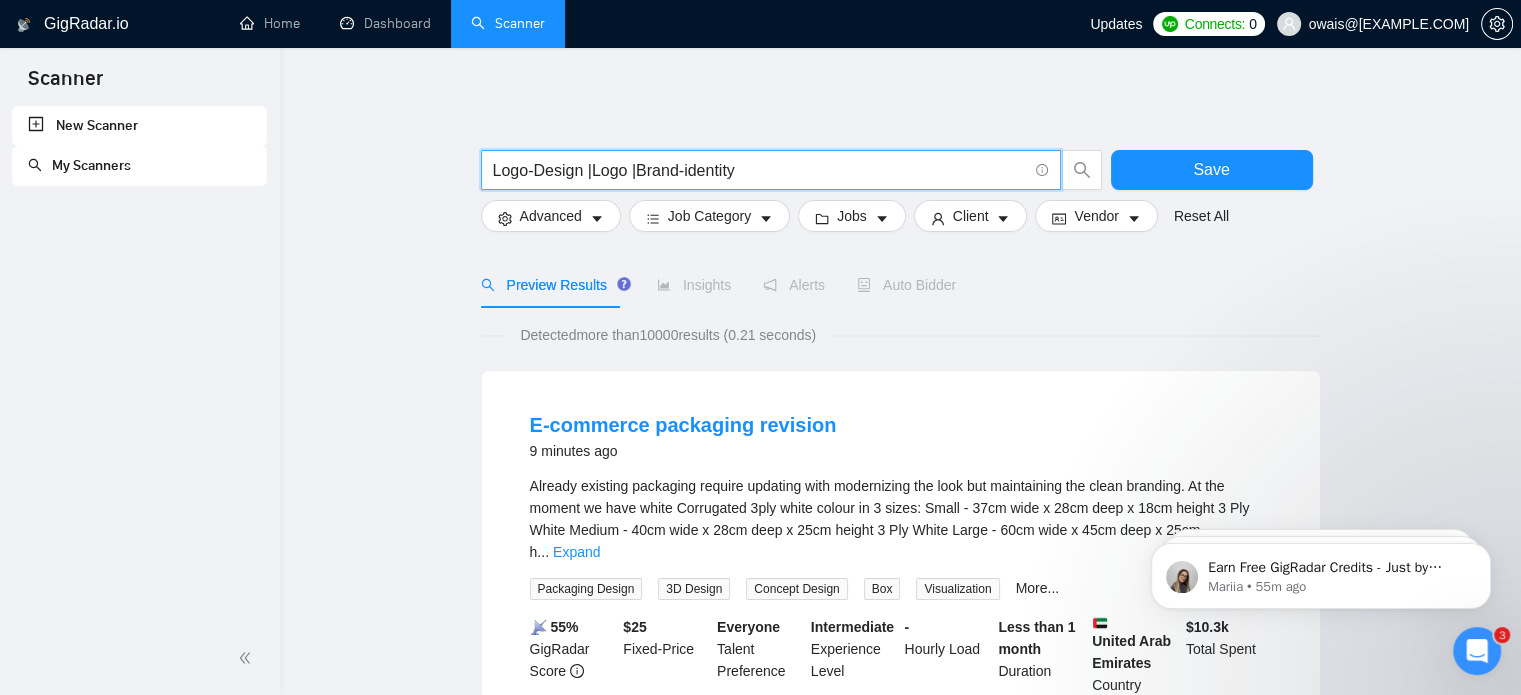 click on "Logo-Design |Logo |Brand-identity" at bounding box center (760, 170) 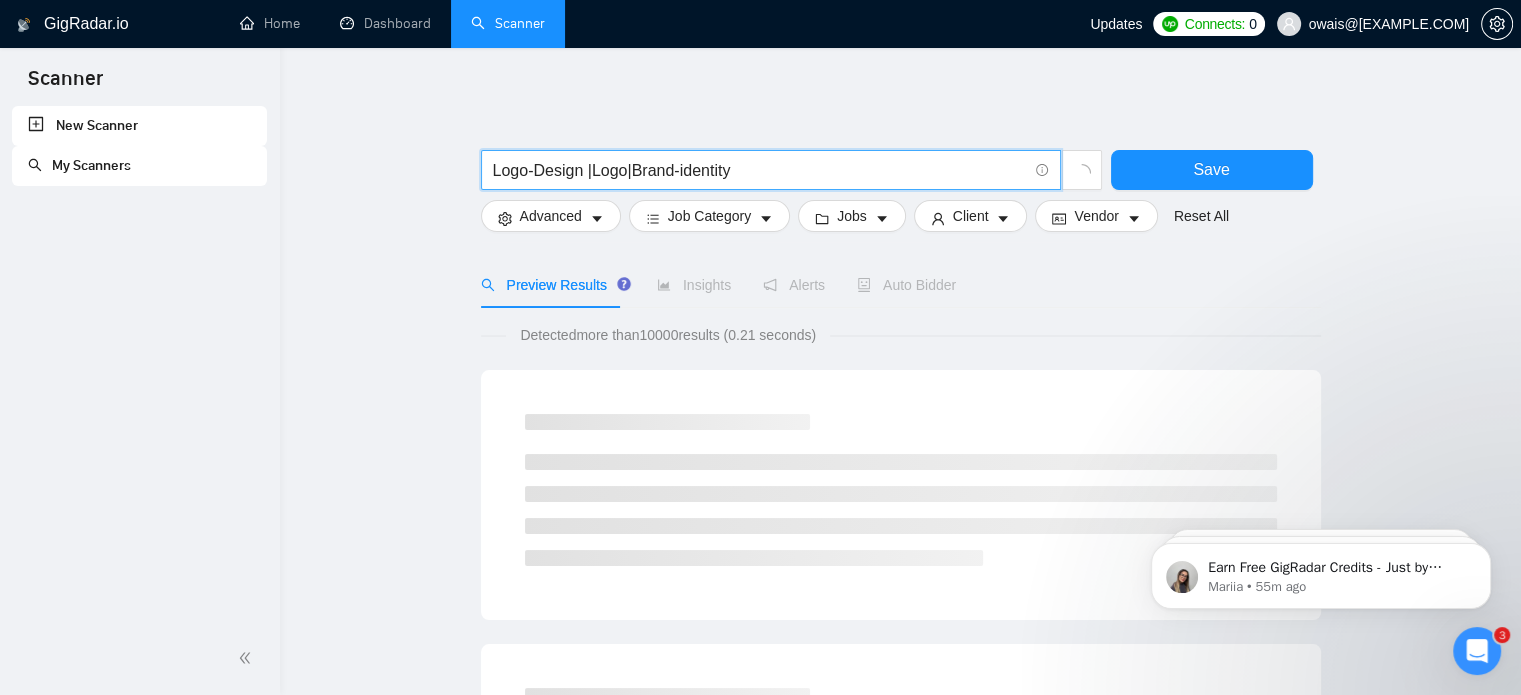 click on "Logo-Design |Logo|Brand-identity" at bounding box center (760, 170) 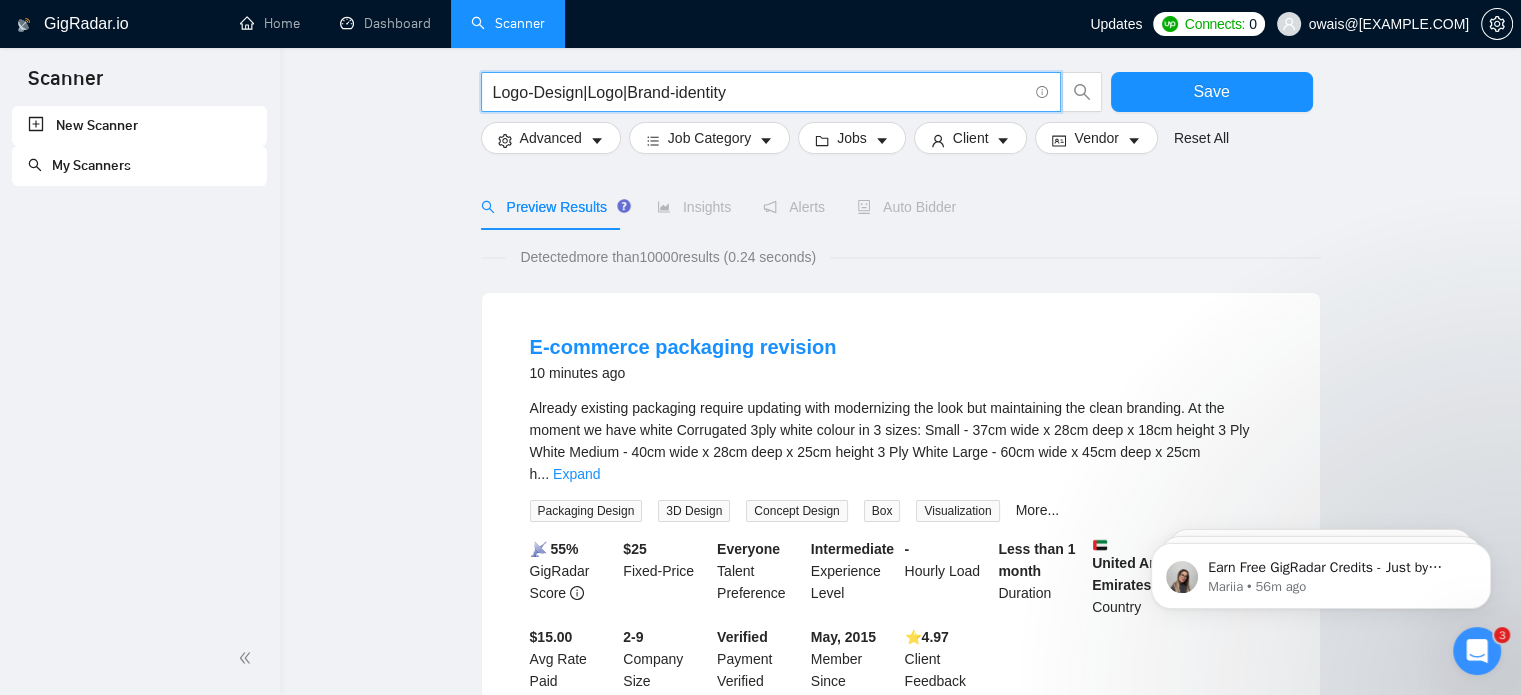 scroll, scrollTop: 75, scrollLeft: 0, axis: vertical 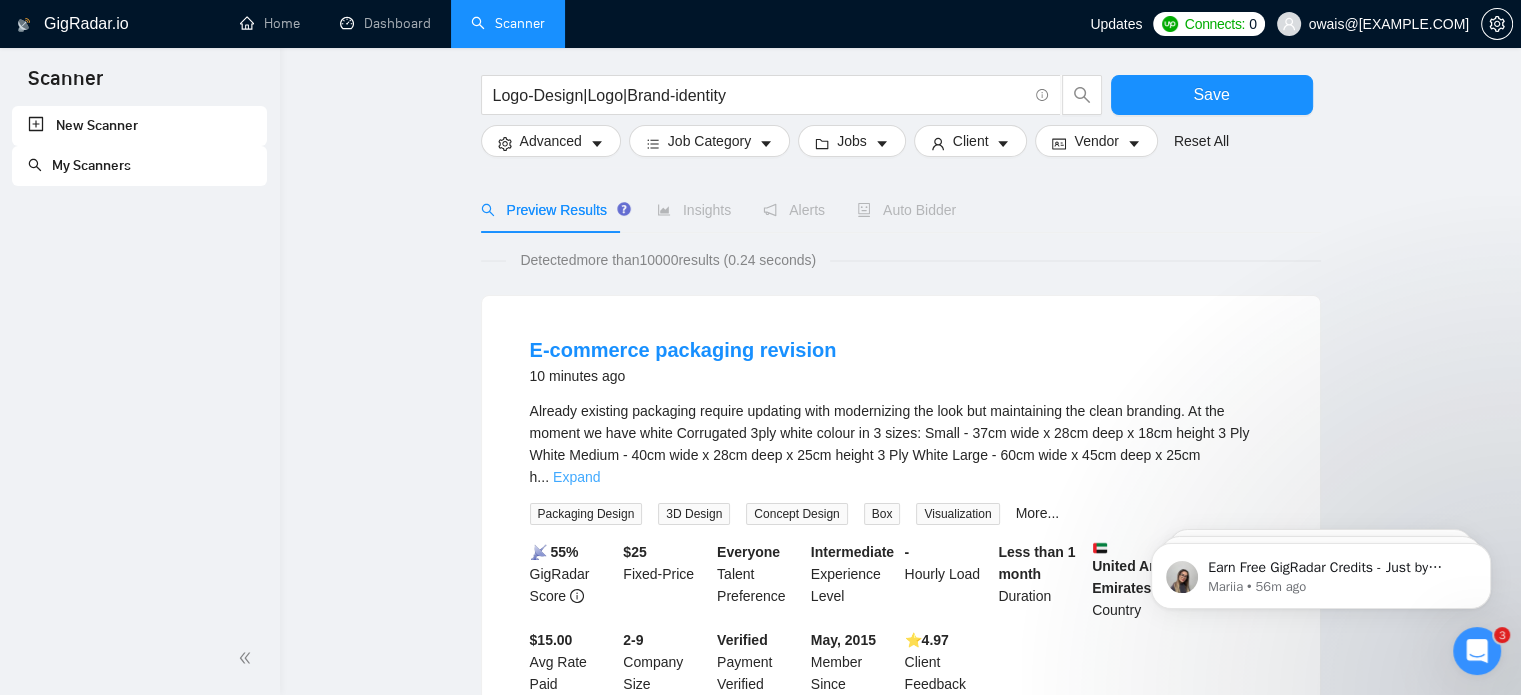 click on "Expand" at bounding box center [576, 477] 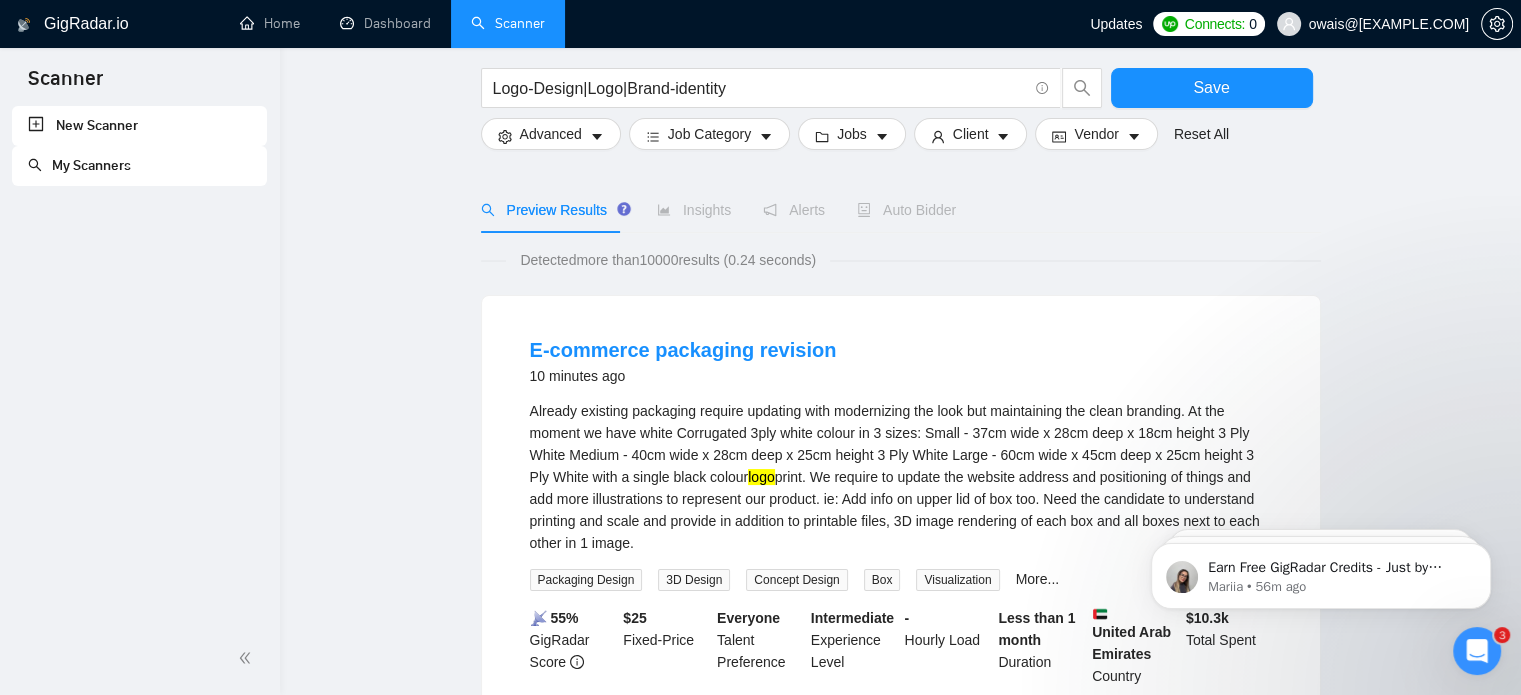 scroll, scrollTop: 152, scrollLeft: 0, axis: vertical 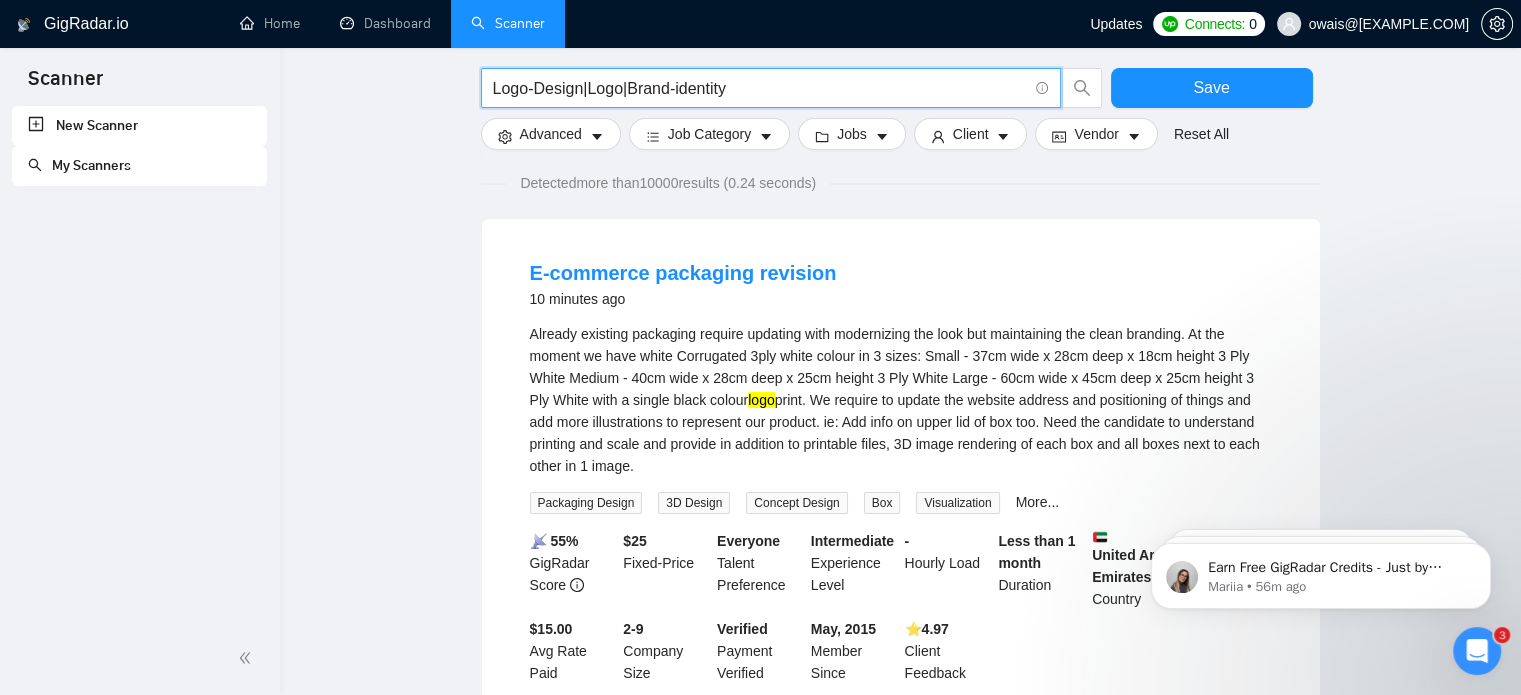 click on "Logo-Design|Logo|Brand-identity" at bounding box center [760, 88] 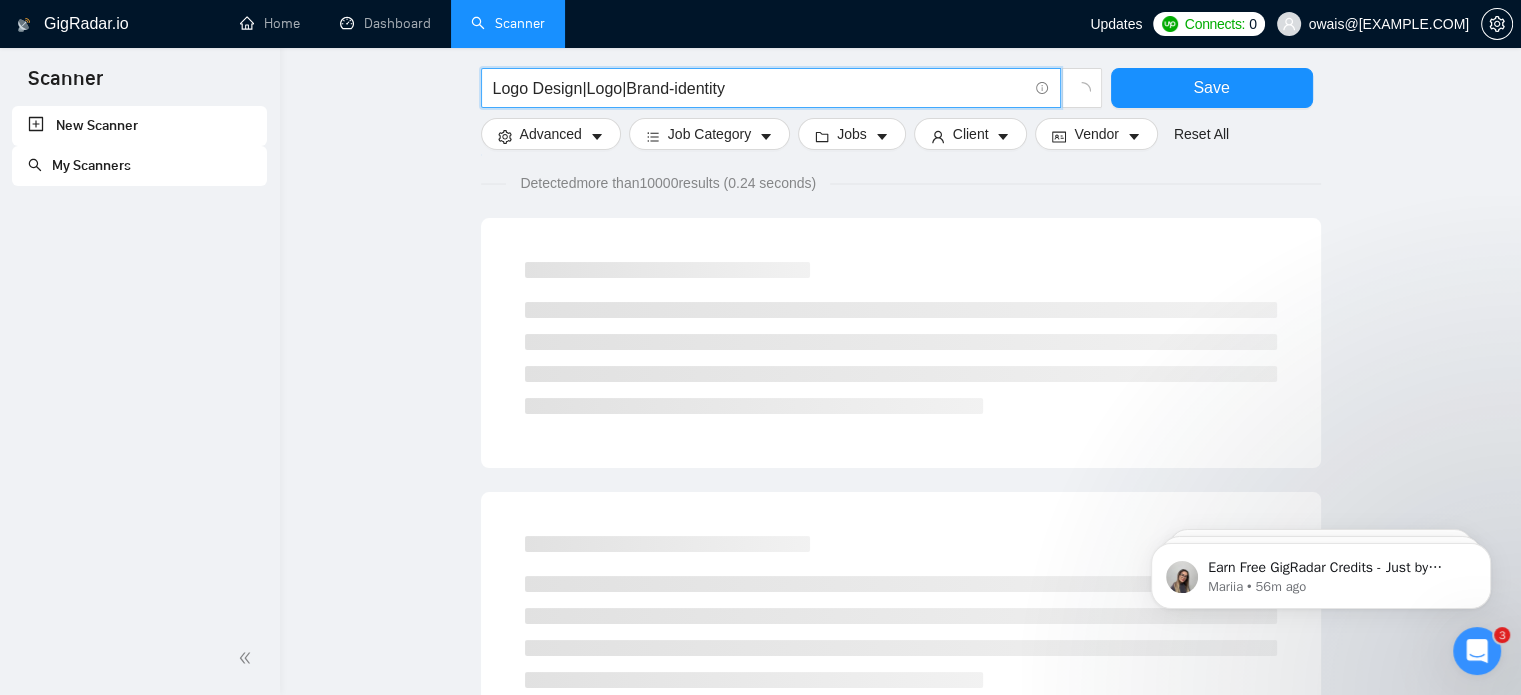 click on "Logo Design|Logo|Brand-identity" at bounding box center [760, 88] 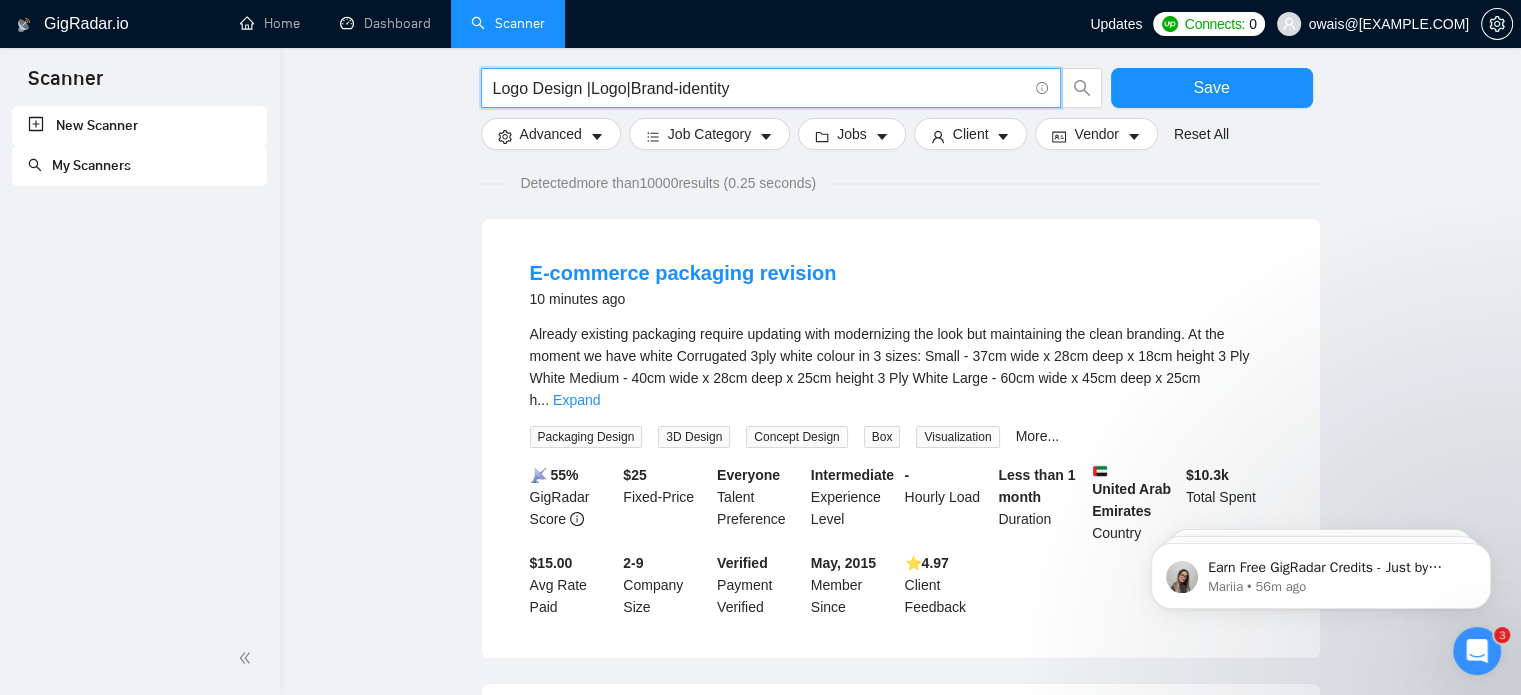 click on "Logo Design |Logo|Brand-identity" at bounding box center [760, 88] 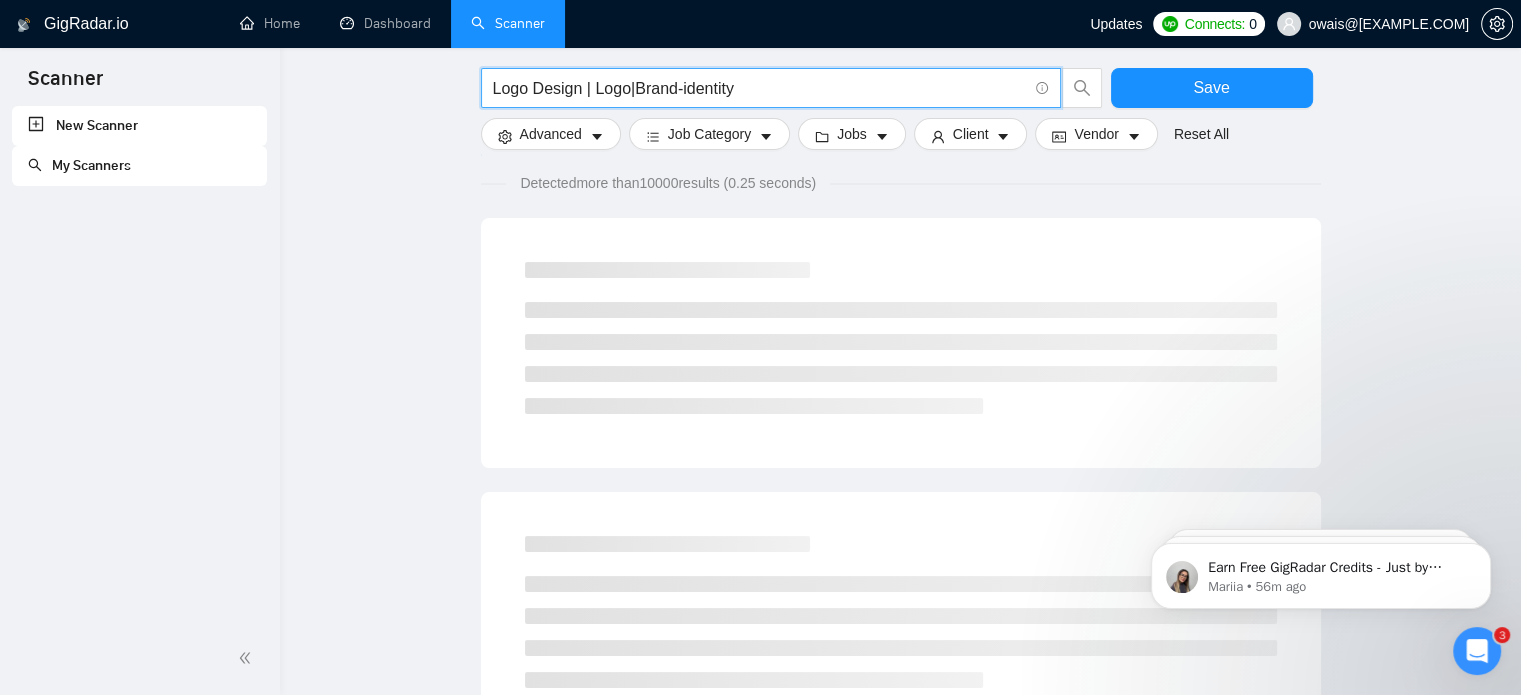 click on "Logo Design | Logo|Brand-identity" at bounding box center (760, 88) 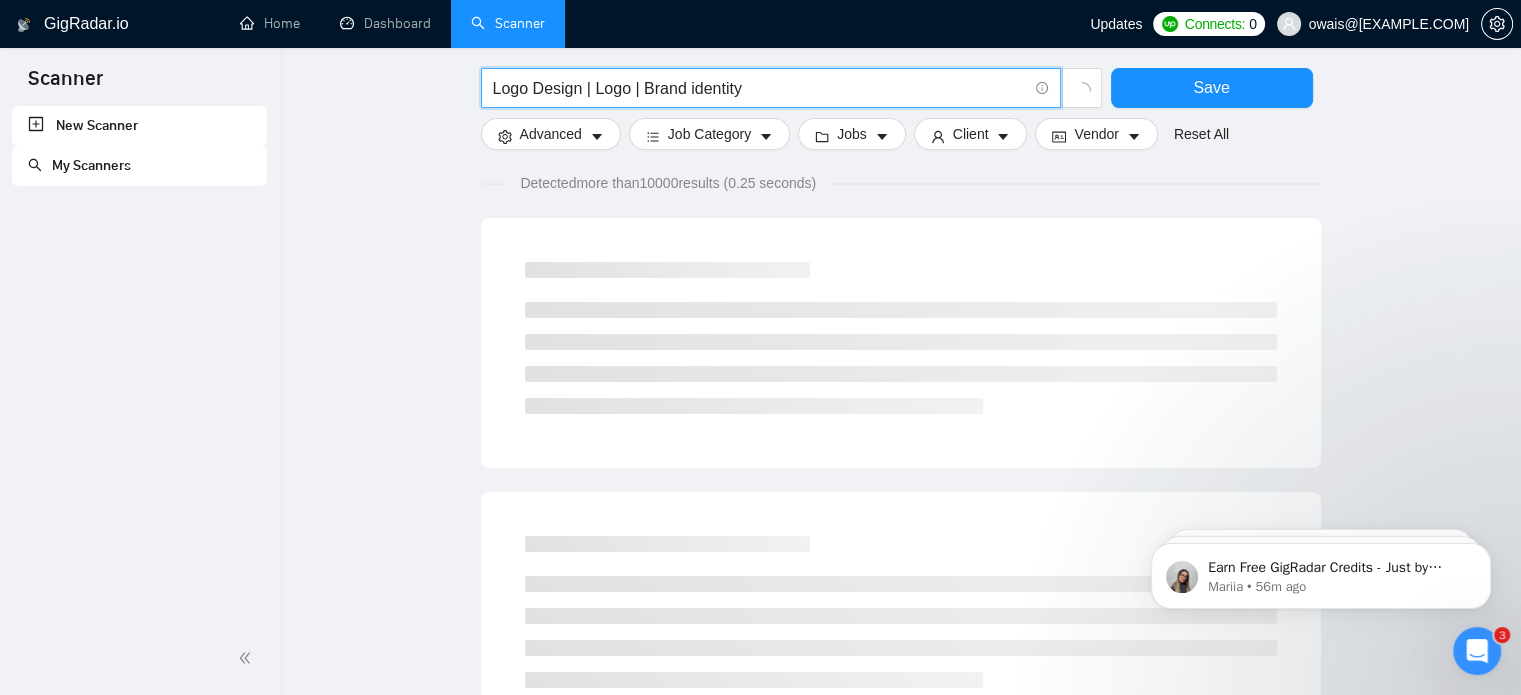click on "Logo Design | Logo | Brand identity" at bounding box center (760, 88) 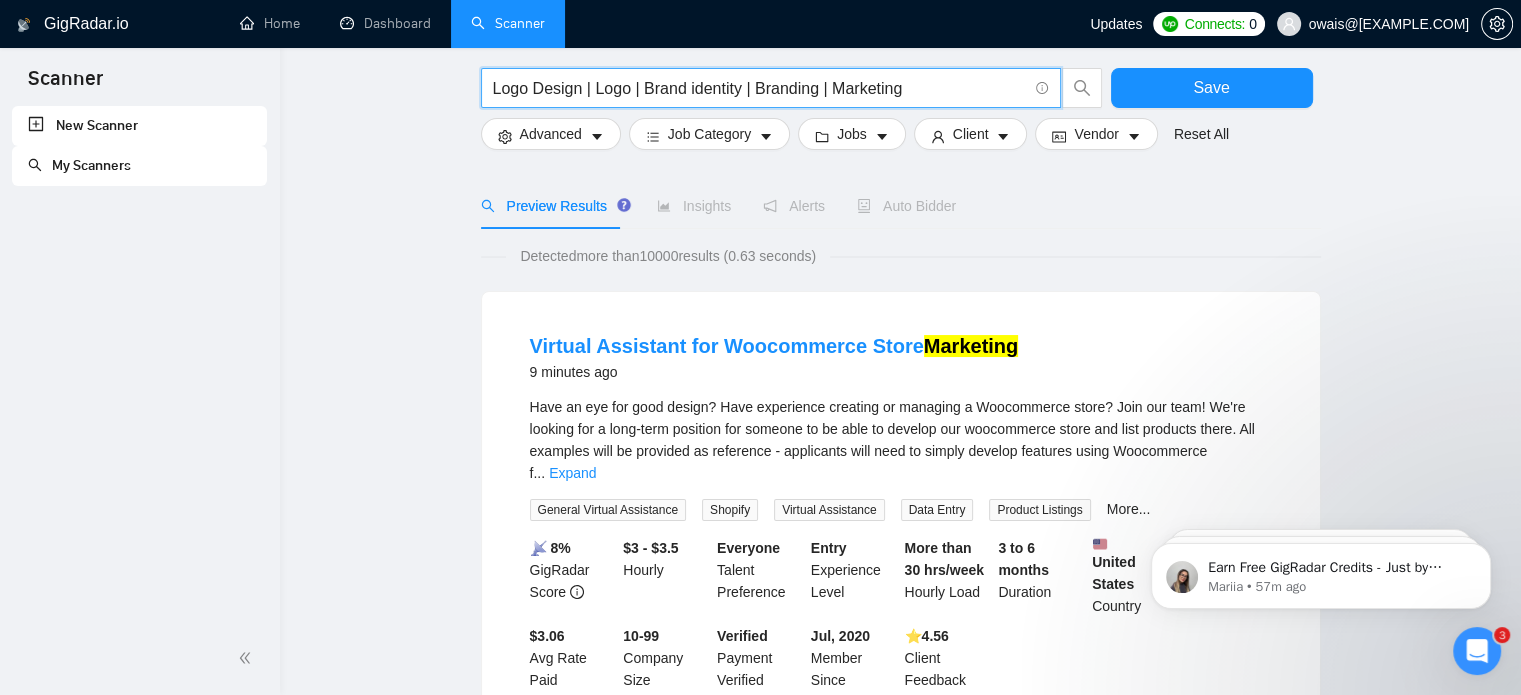 scroll, scrollTop: 220, scrollLeft: 0, axis: vertical 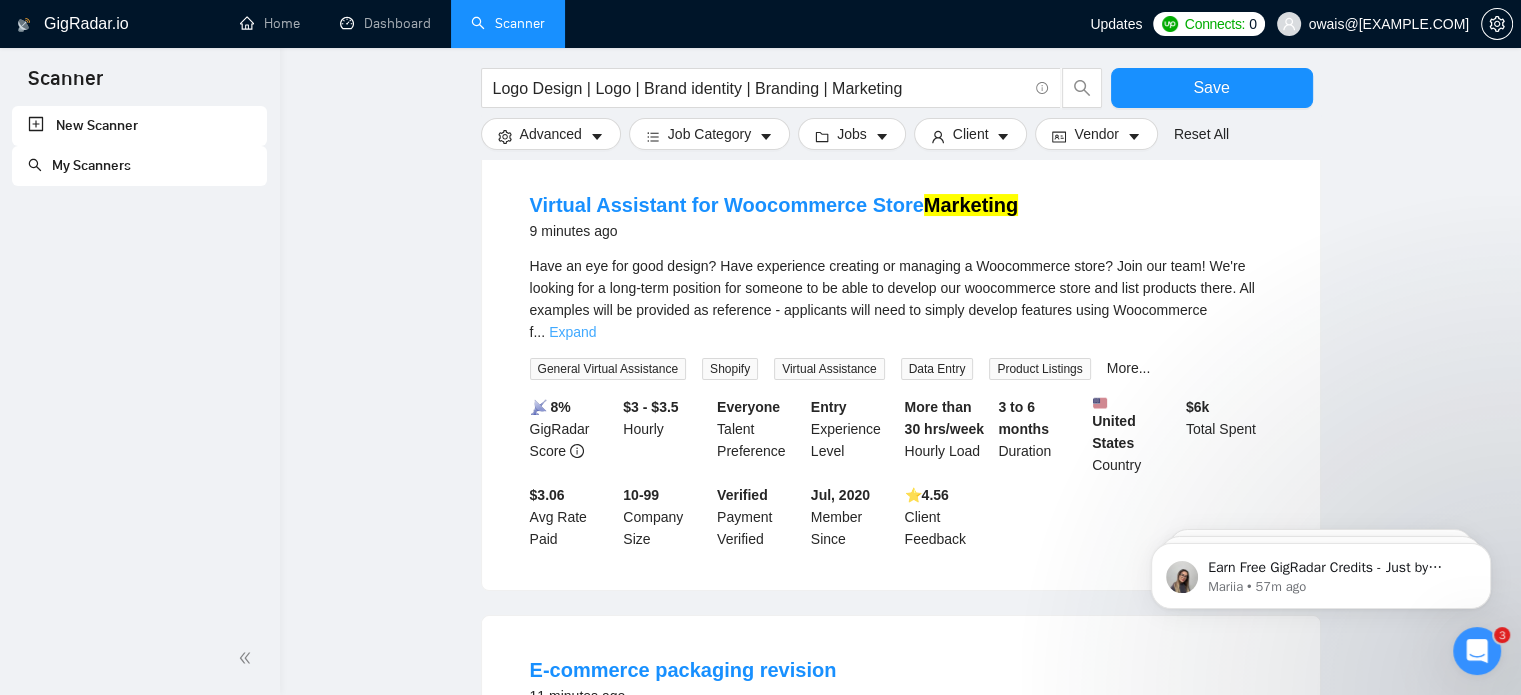 click on "Expand" at bounding box center (572, 332) 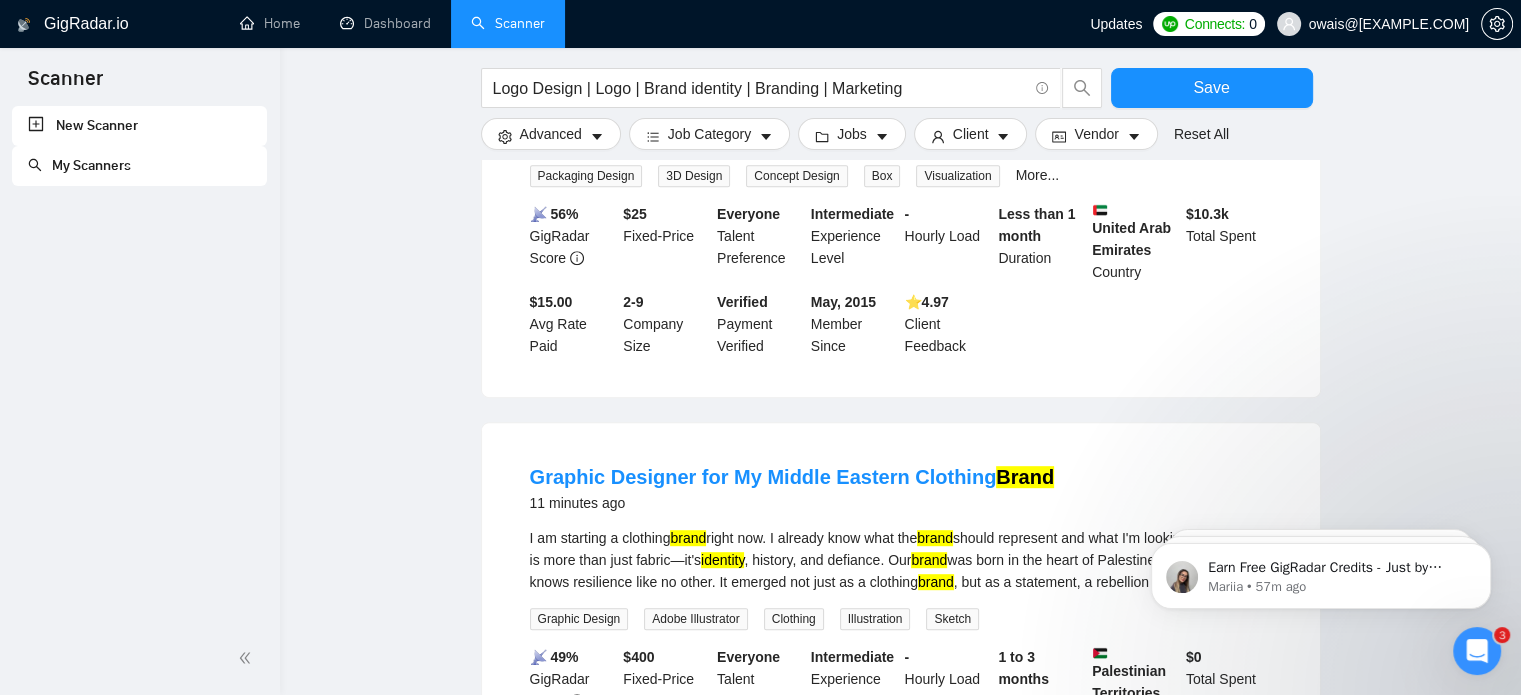 scroll, scrollTop: 936, scrollLeft: 0, axis: vertical 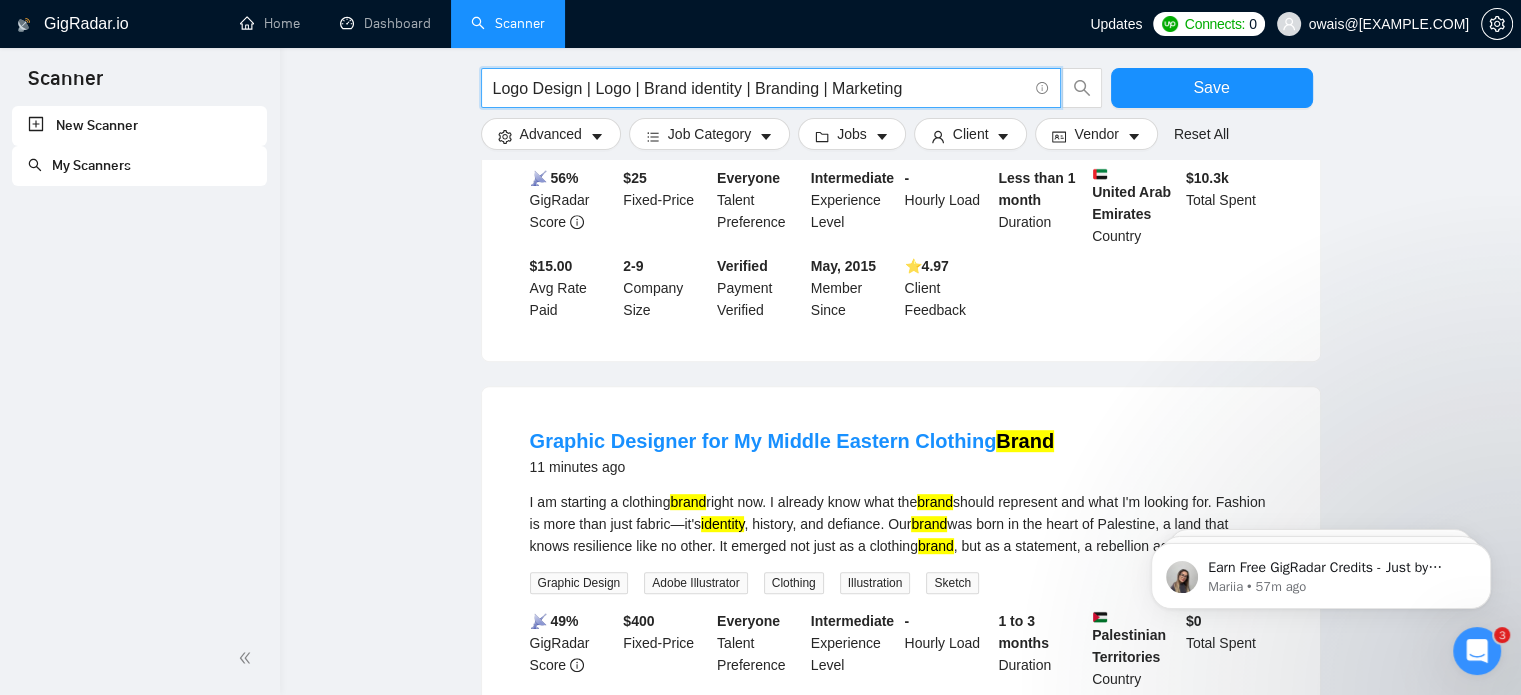 click on "Logo Design | Logo | Brand identity | Branding | Marketing" at bounding box center (760, 88) 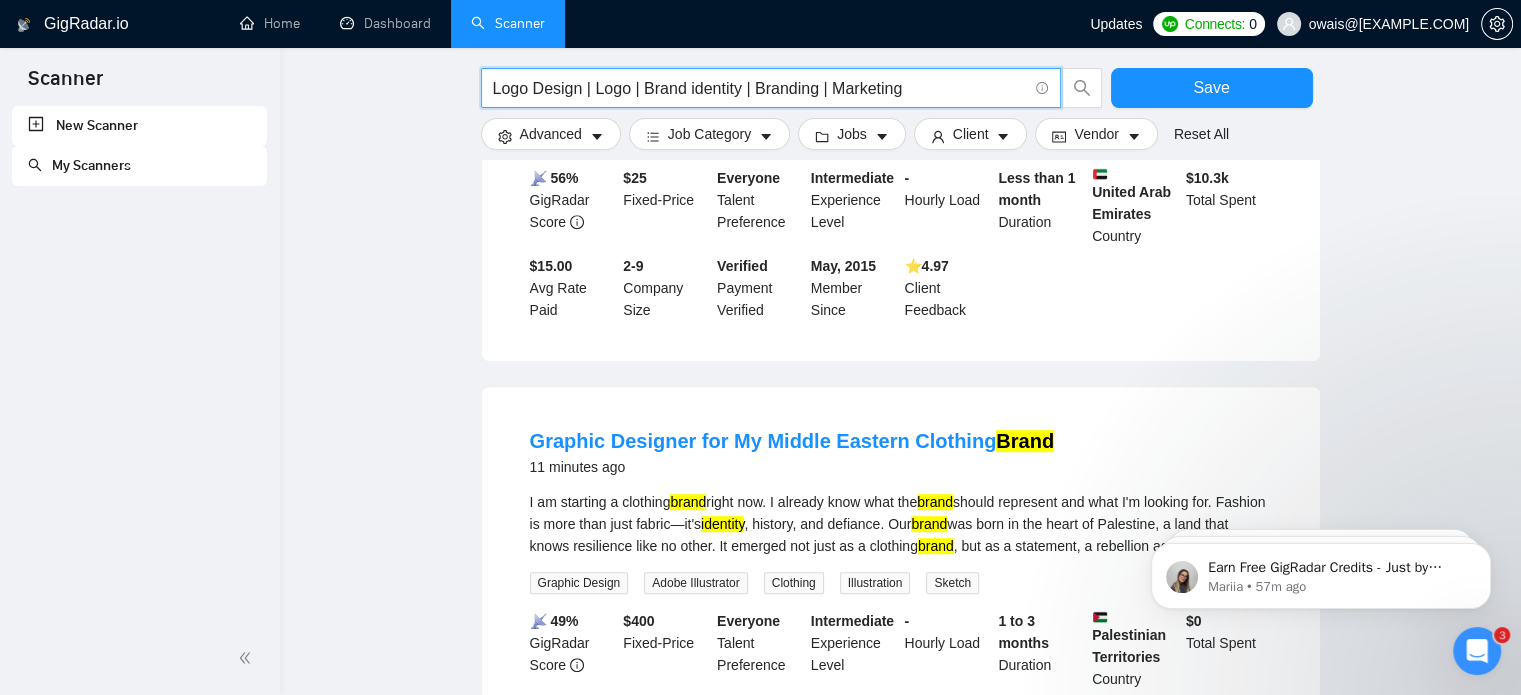 click on "Logo Design | Logo | Brand identity | Branding | Marketing" at bounding box center [760, 88] 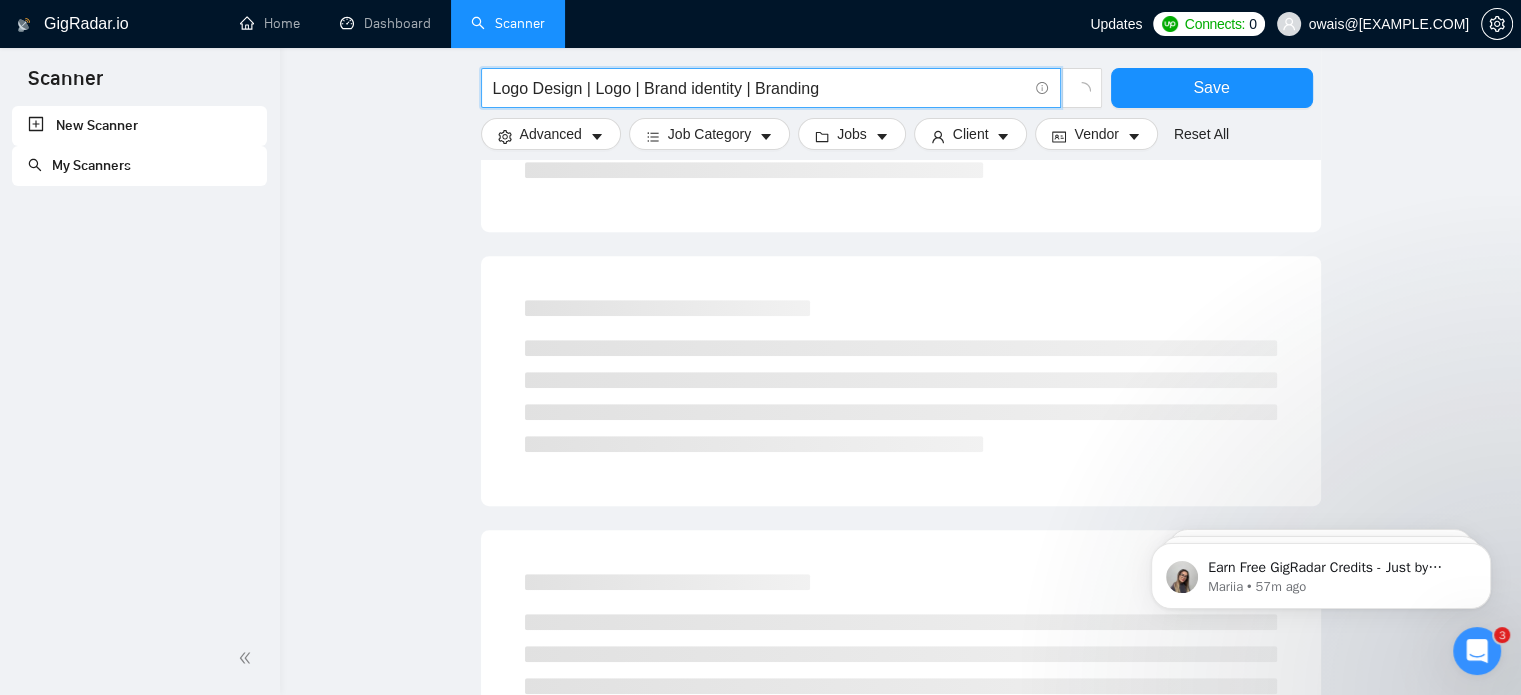 click on "Logo Design | Logo | Brand identity | Branding" at bounding box center (760, 88) 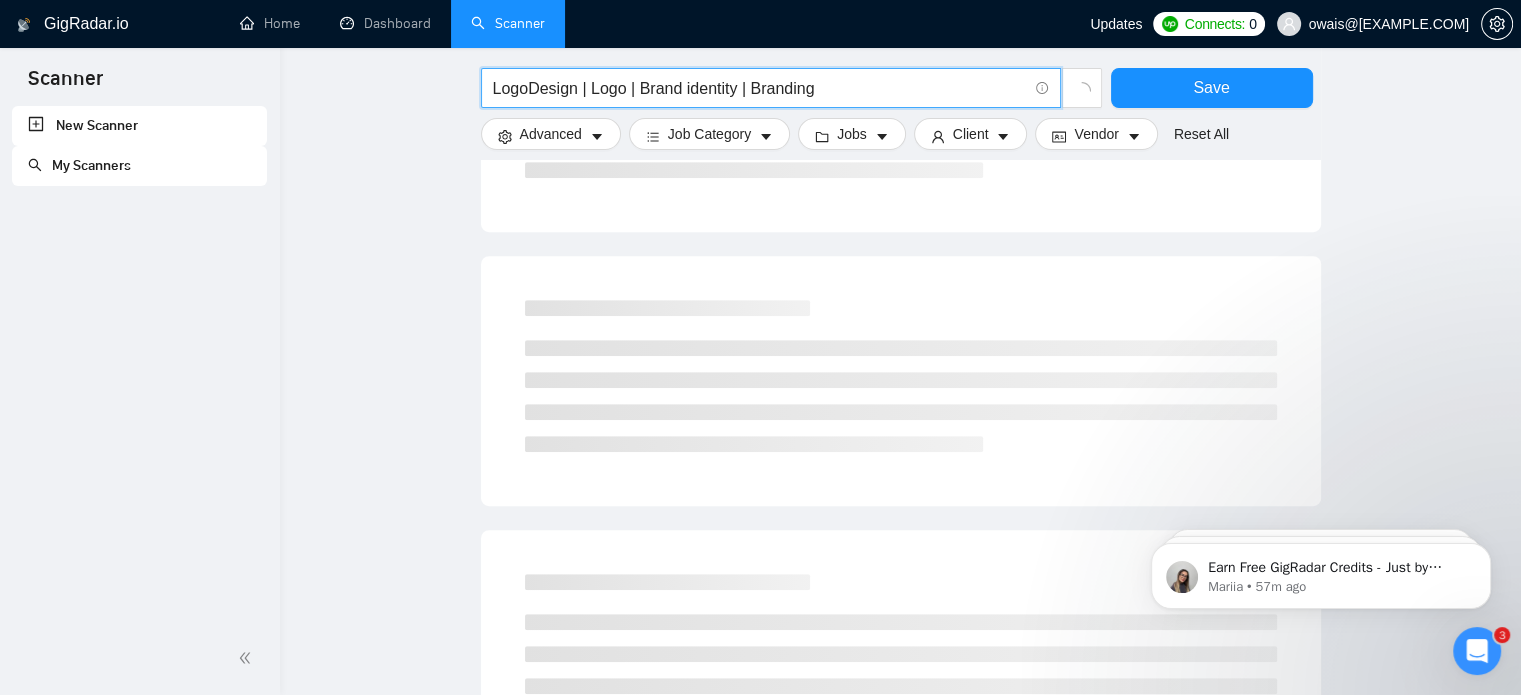 drag, startPoint x: 740, startPoint y: 83, endPoint x: 938, endPoint y: 103, distance: 199.00754 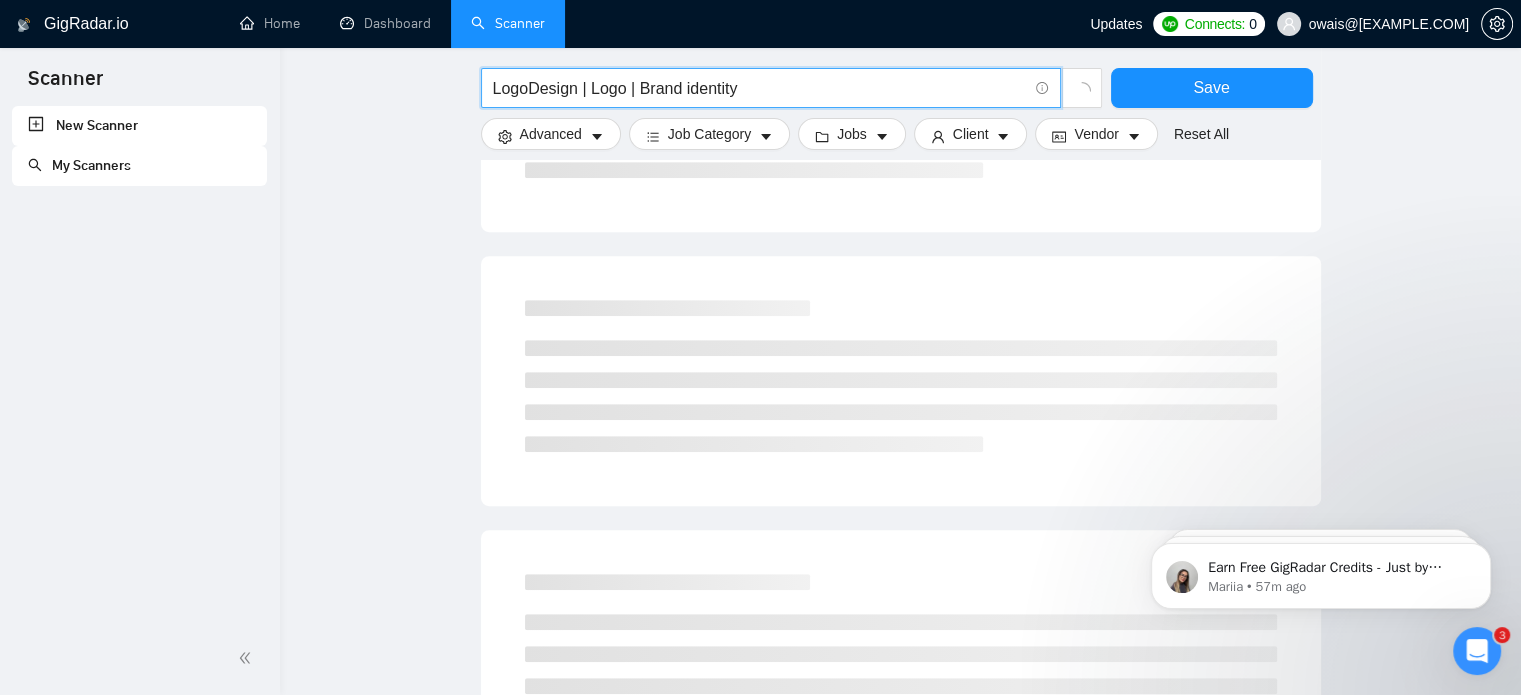 click on "LogoDesign | Logo | Brand identity" at bounding box center (760, 88) 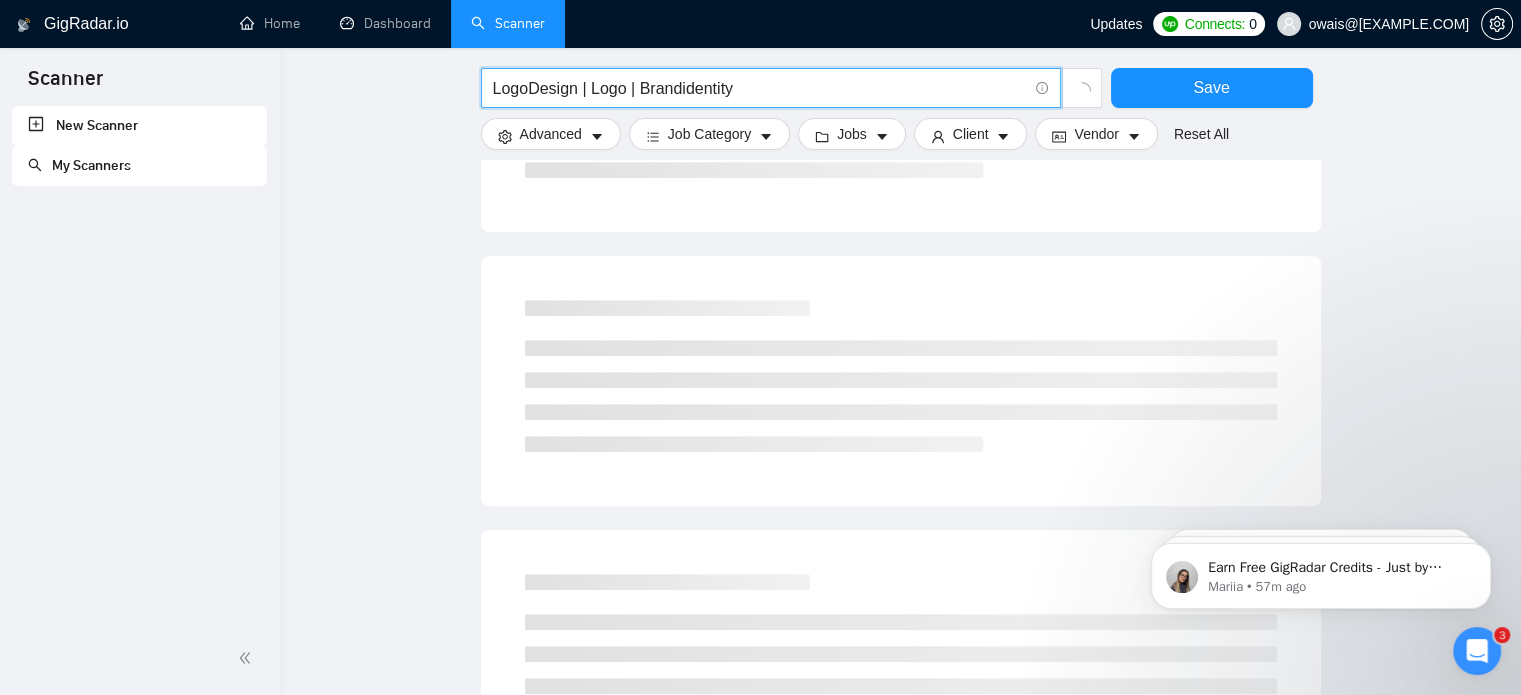 click on "LogoDesign | Logo | Brandidentity" at bounding box center [760, 88] 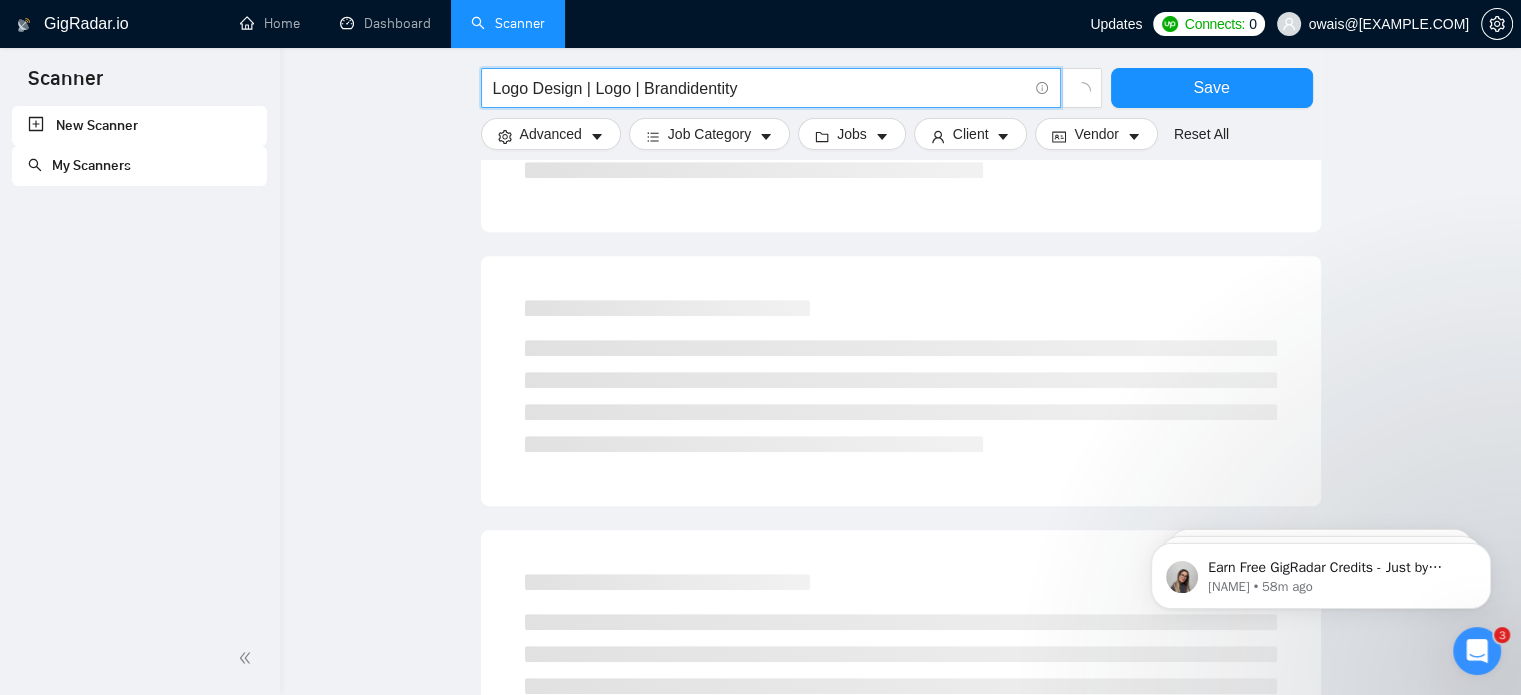 click on "Logo Design | Logo | Brandidentity" at bounding box center [760, 88] 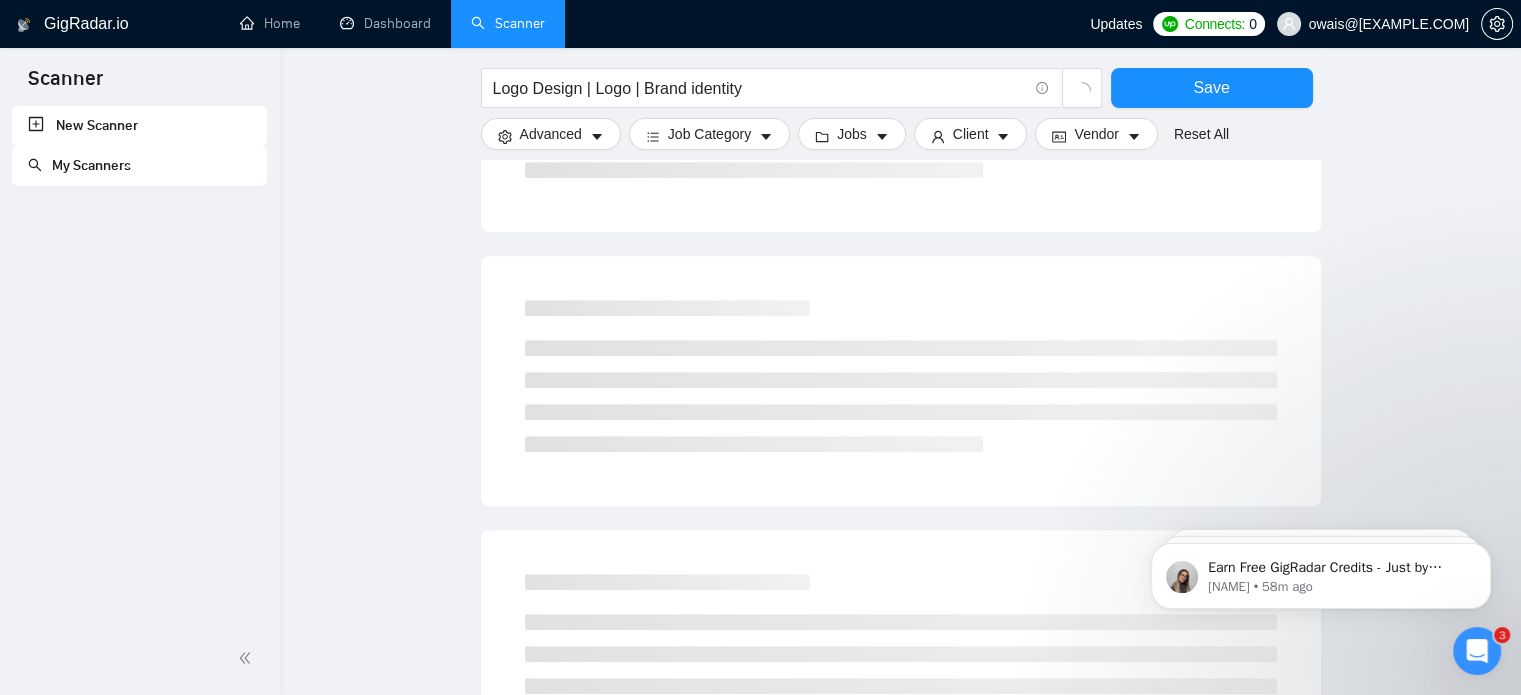 click on "Logo Design | Logo | Brand identity Save Advanced   Job Category   Jobs   Client   Vendor   Reset All Preview Results Insights Alerts Auto Bidder Detected  more than   10000  results   (0.63 seconds) Loading..." at bounding box center (900, -14) 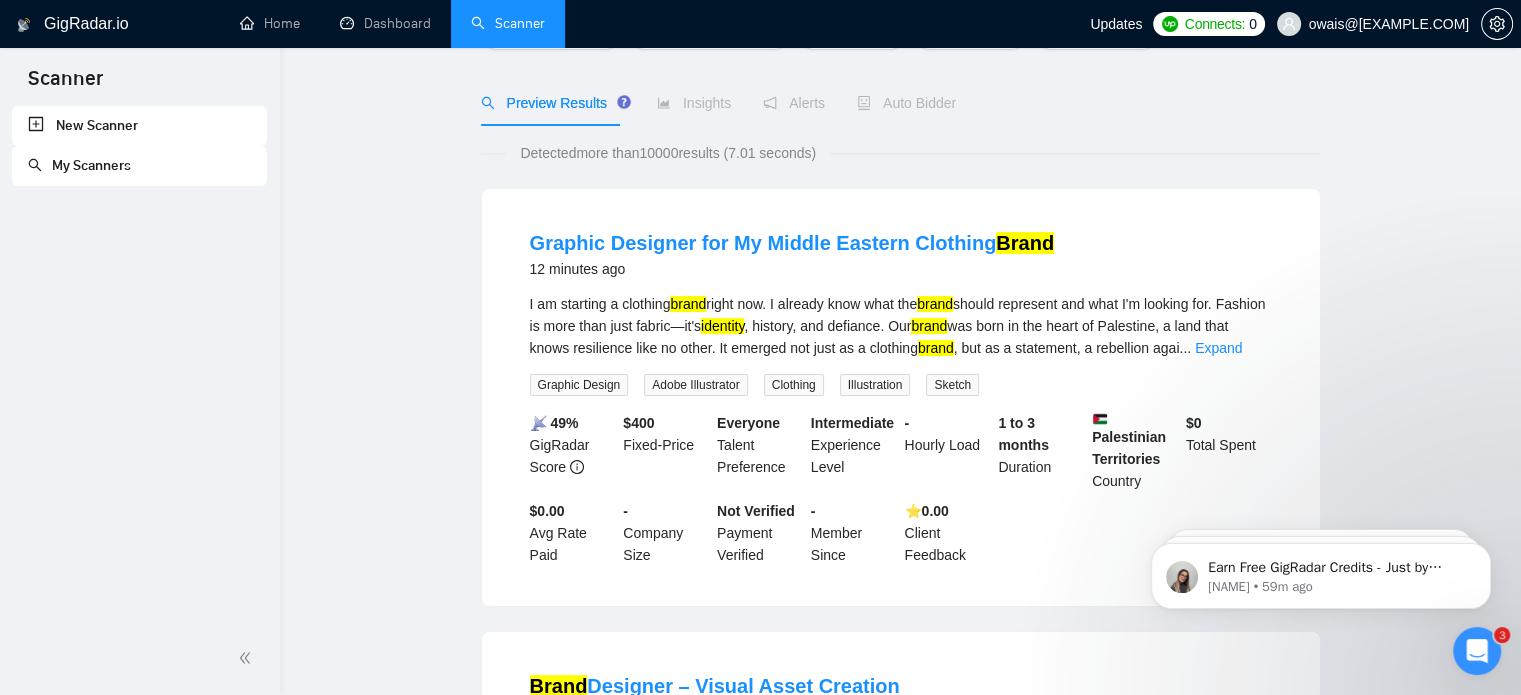 scroll, scrollTop: 0, scrollLeft: 0, axis: both 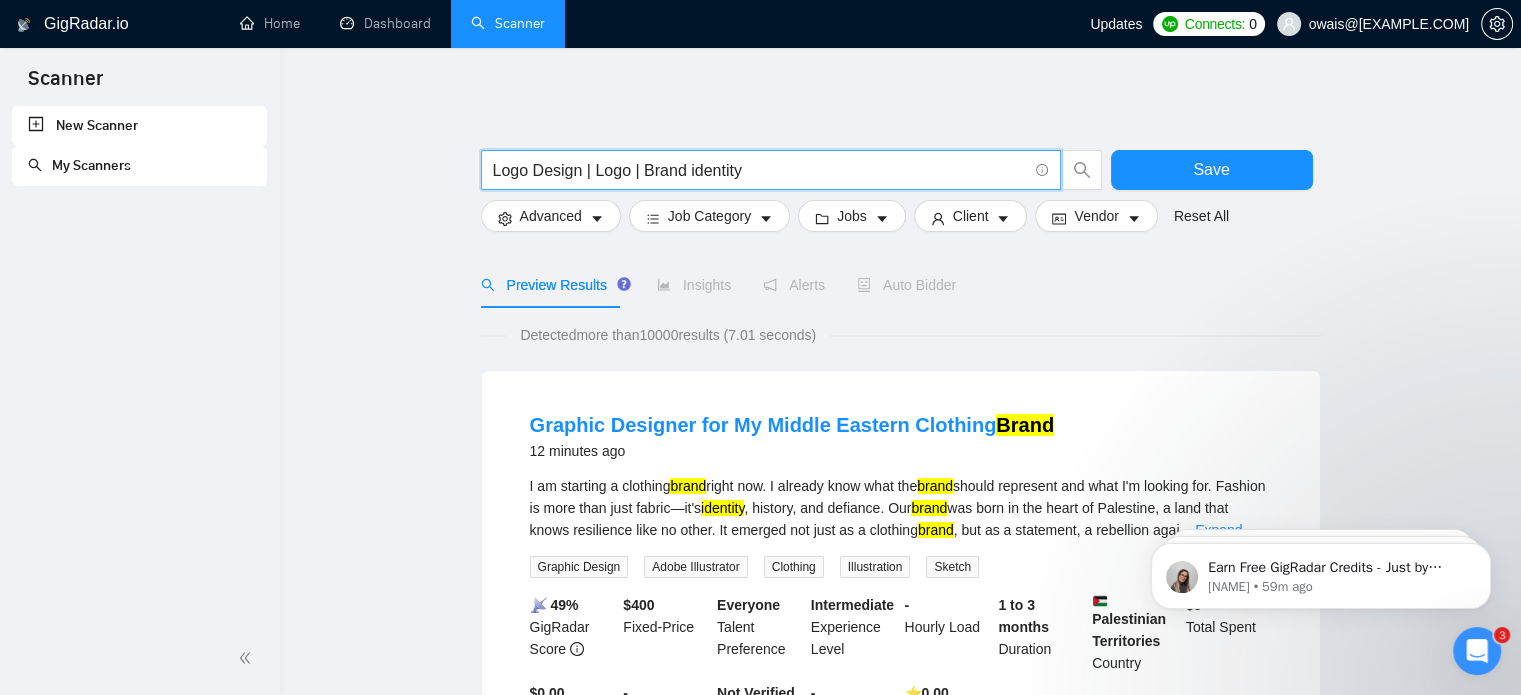 drag, startPoint x: 748, startPoint y: 175, endPoint x: 642, endPoint y: 168, distance: 106.23088 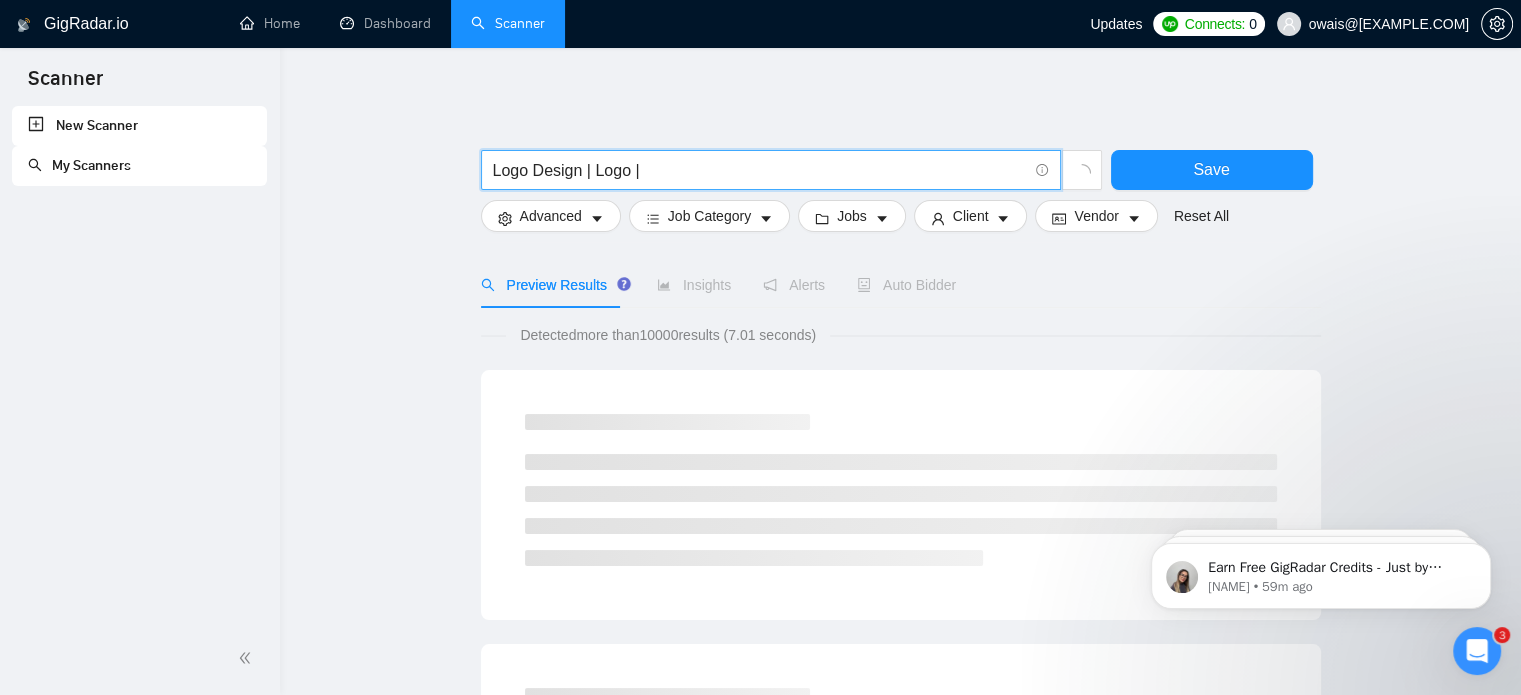 click on "Logo Design | Logo |" at bounding box center (760, 170) 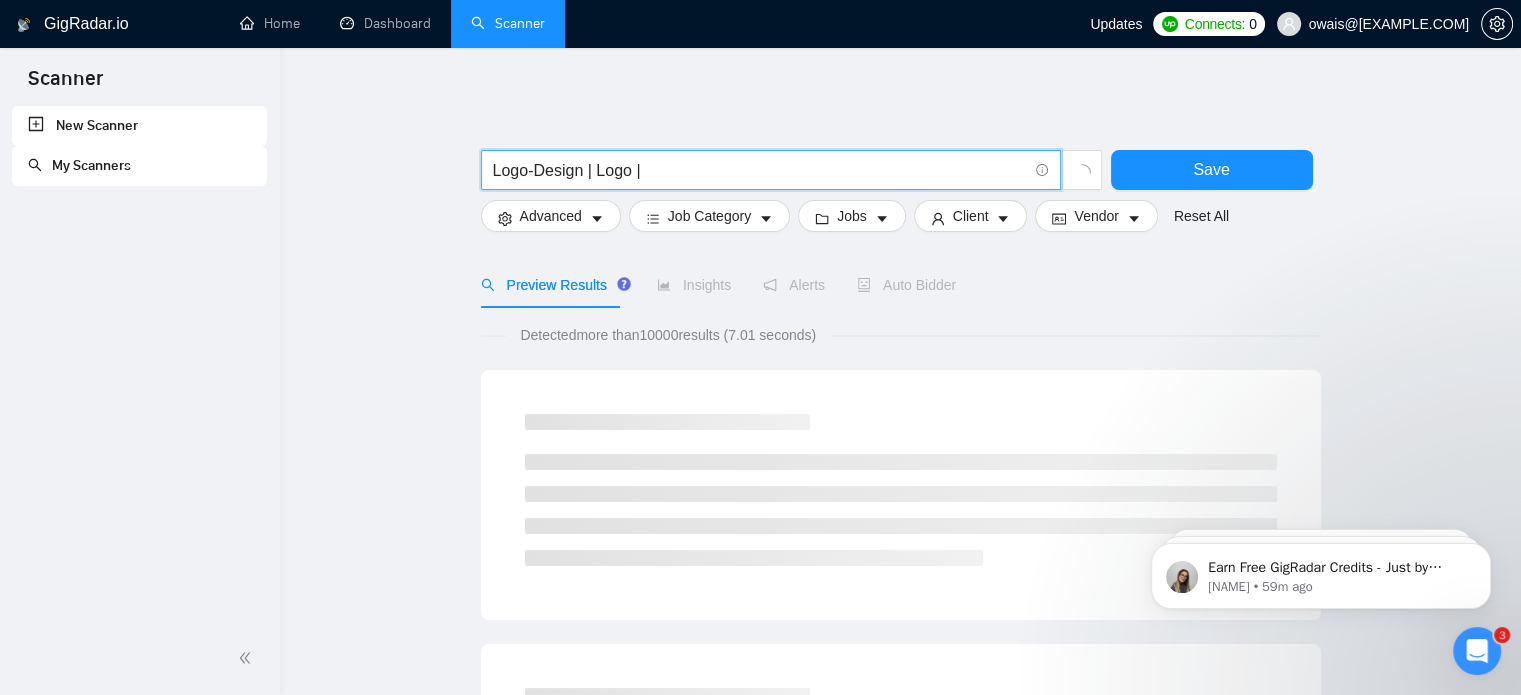 click on "Logo-Design | Logo | Save Advanced   Job Category   Jobs   Client   Vendor   Reset All Preview Results Insights Alerts Auto Bidder Detected  more than   10000  results   (7.01 seconds) Loading..." at bounding box center (901, 922) 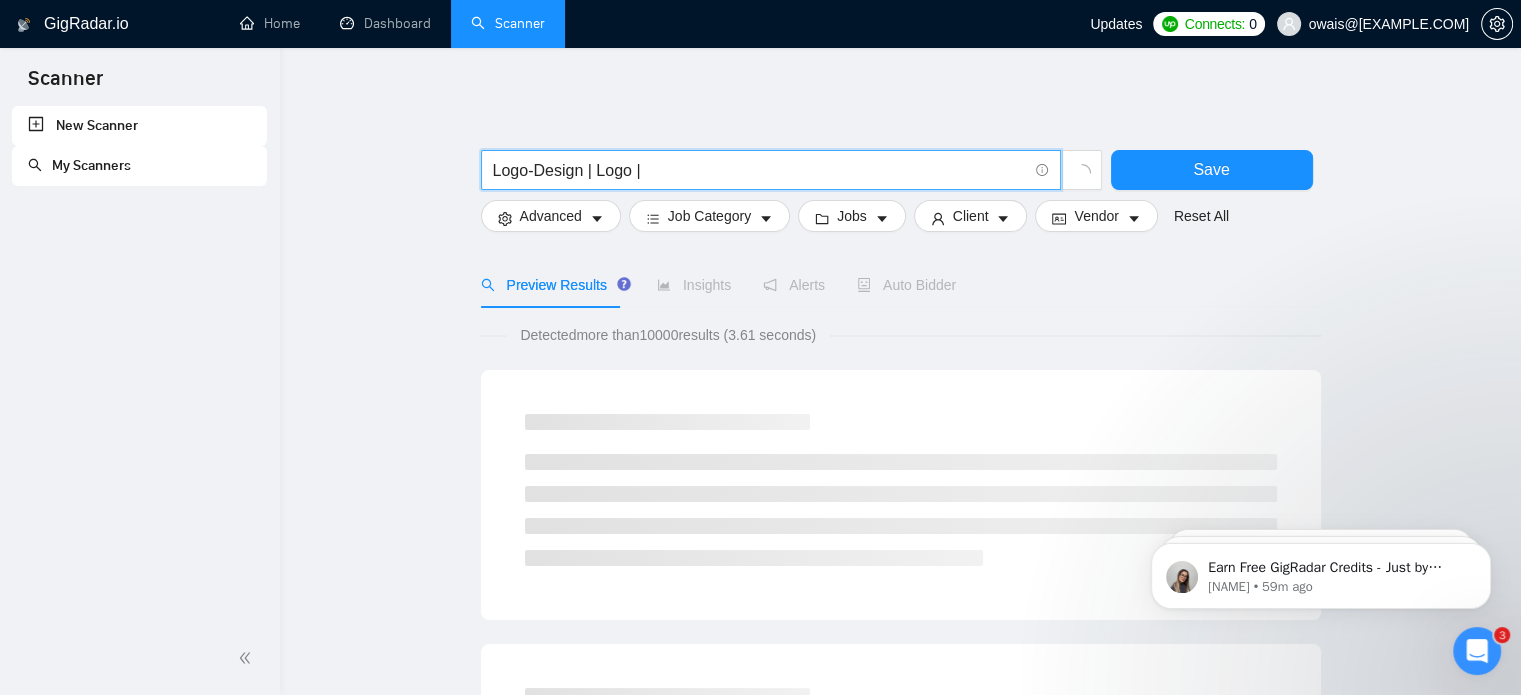 click on "Logo-Design | Logo |" at bounding box center [760, 170] 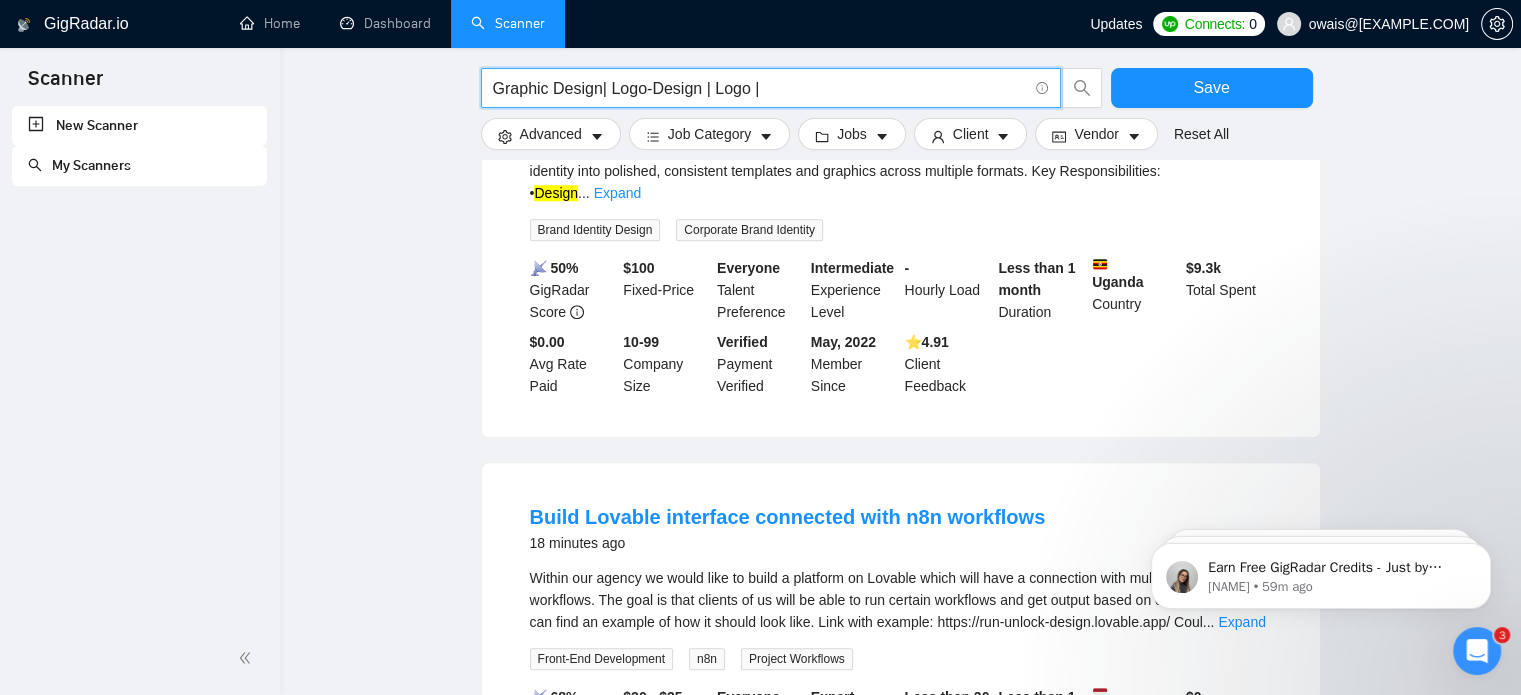 scroll, scrollTop: 1740, scrollLeft: 0, axis: vertical 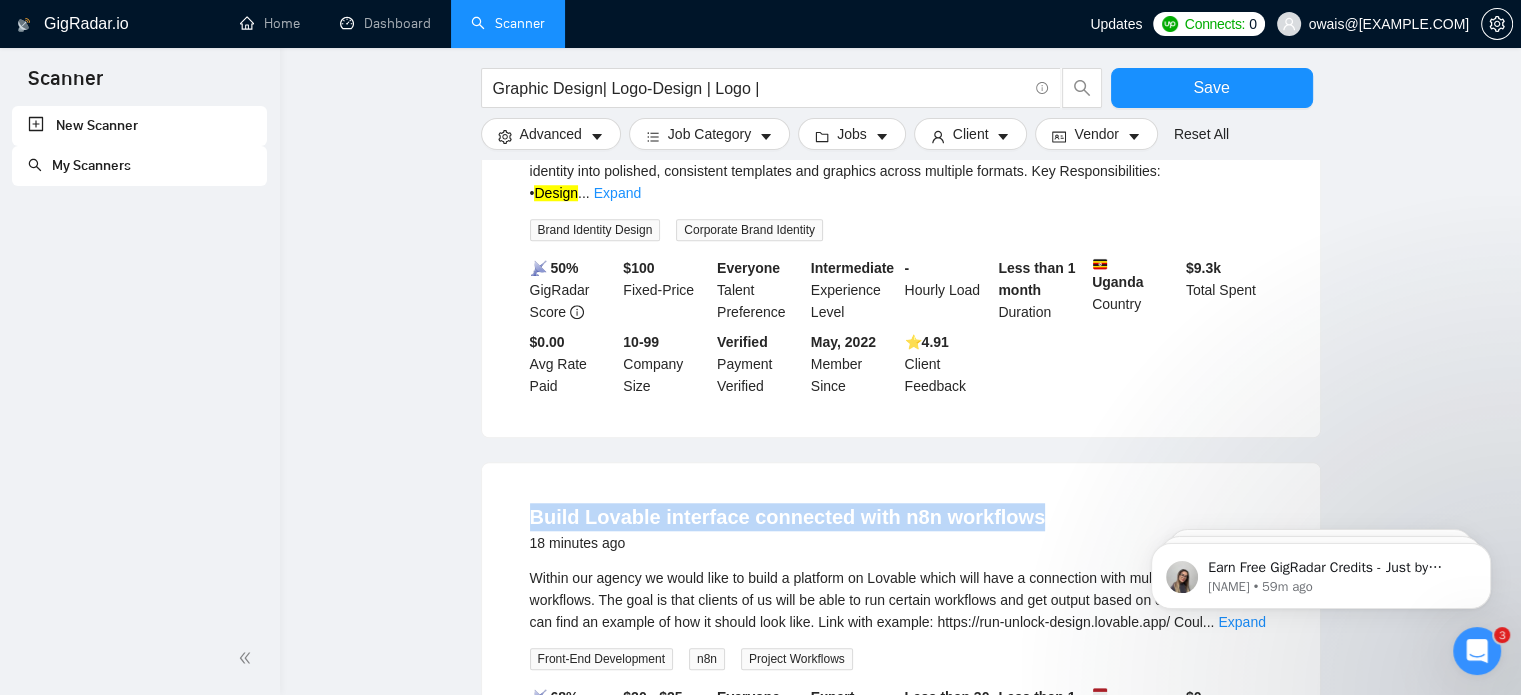 drag, startPoint x: 479, startPoint y: 436, endPoint x: 1105, endPoint y: 425, distance: 626.0966 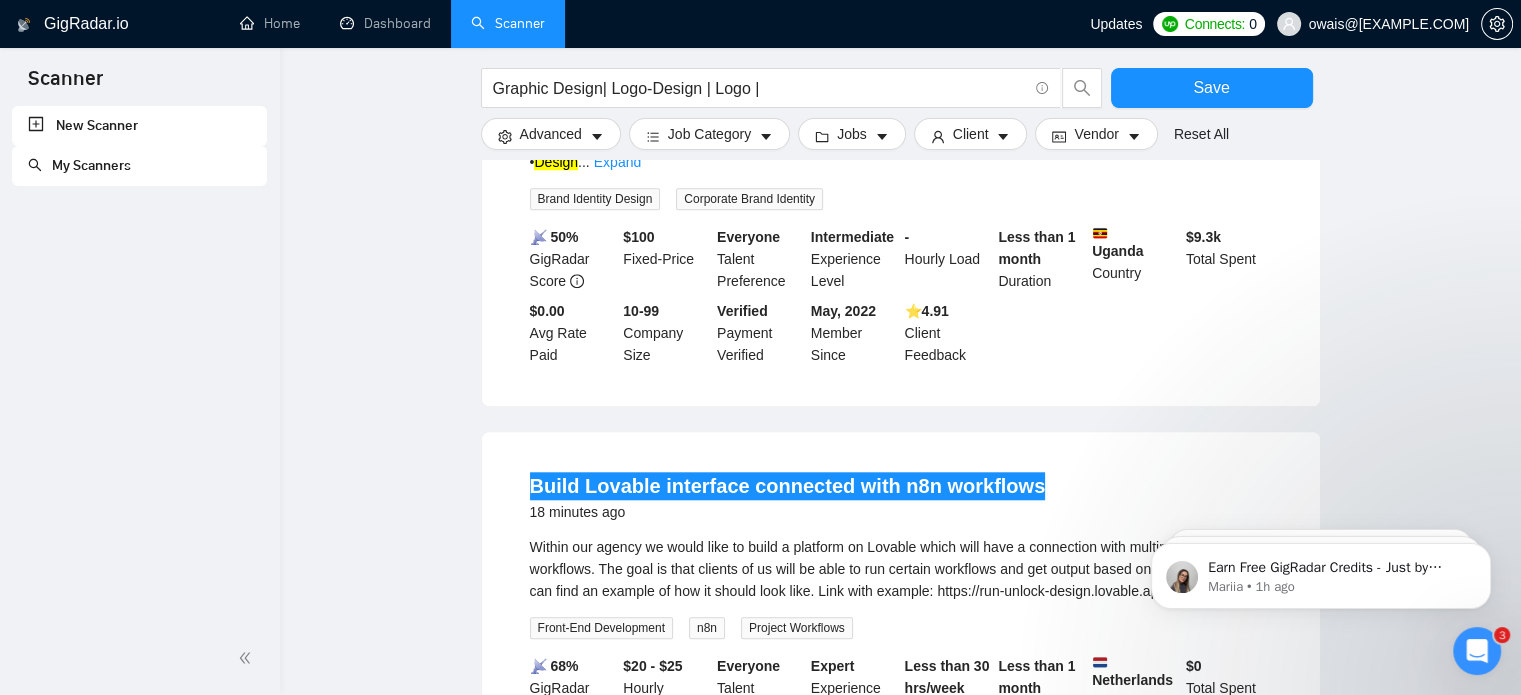 click on "Earn Free GigRadar Credits - Just by Sharing Your Story! 💬 Want more credits for sending proposals? It’s simple - share, inspire, and get rewarded! 🤫 Here’s how you can earn free credits: Introduce yourself in the #intros channel of the GigRadar Upwork Community and grab +20 credits for sending bids., Post your success story (closed projects, high LRR, etc.) in the #general channel and claim +50 credits for sending bids. Why? GigRadar is building a powerful network of freelancers and agencies. We want you to make valuable connections, showcase your wins, and inspire others while getting rewarded! 🚀 Not a member yet? Join our Slack community now 👉 Join Slack Community Claiming your credits is easy: Reply to this message with a screenshot of your post, and our Tech Support Team will instantly top up your credits! 💸 Mariia • 1h ago Mariia • 1d ago Hi, [EMAIL], Welcome to GigRadar.io! Why don't you check out our tutorials to help get you started? Mariia" at bounding box center (1321, 571) 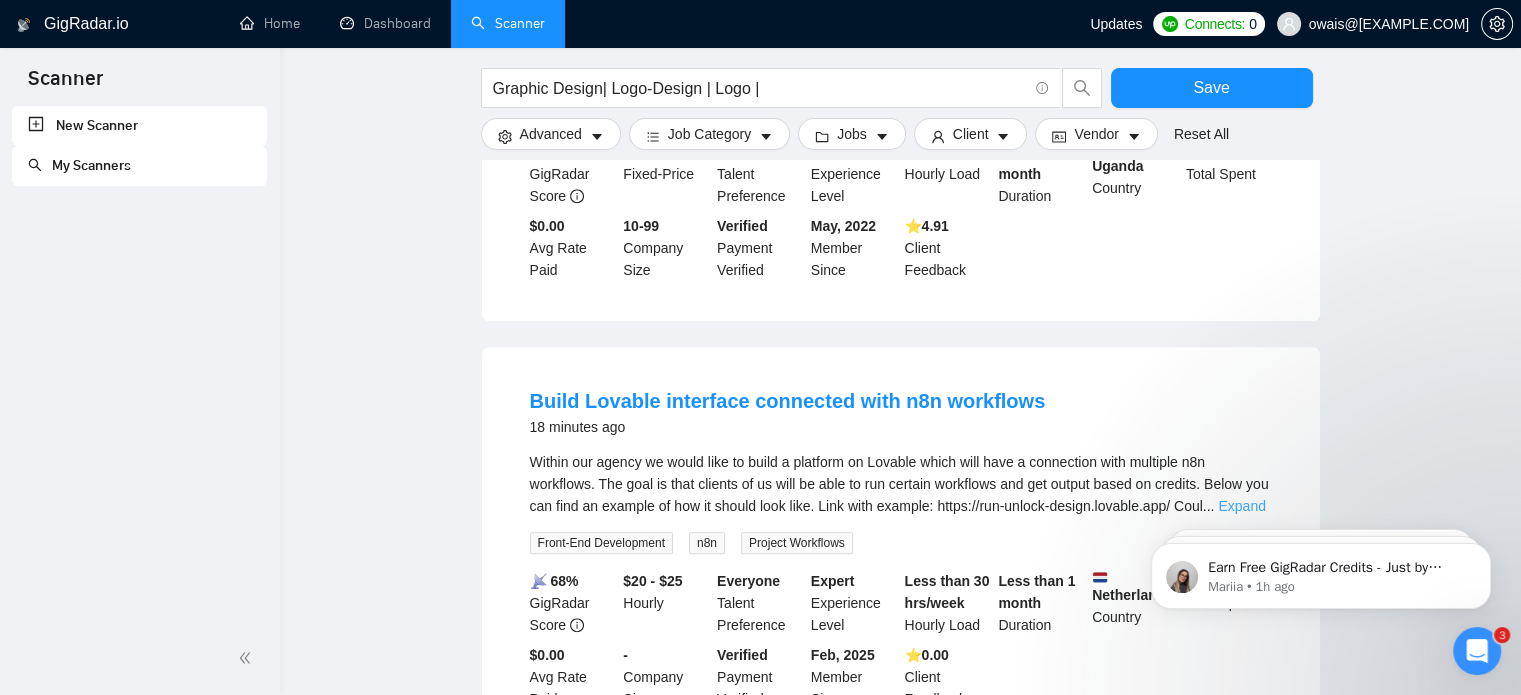 click on "Expand" at bounding box center [1241, 506] 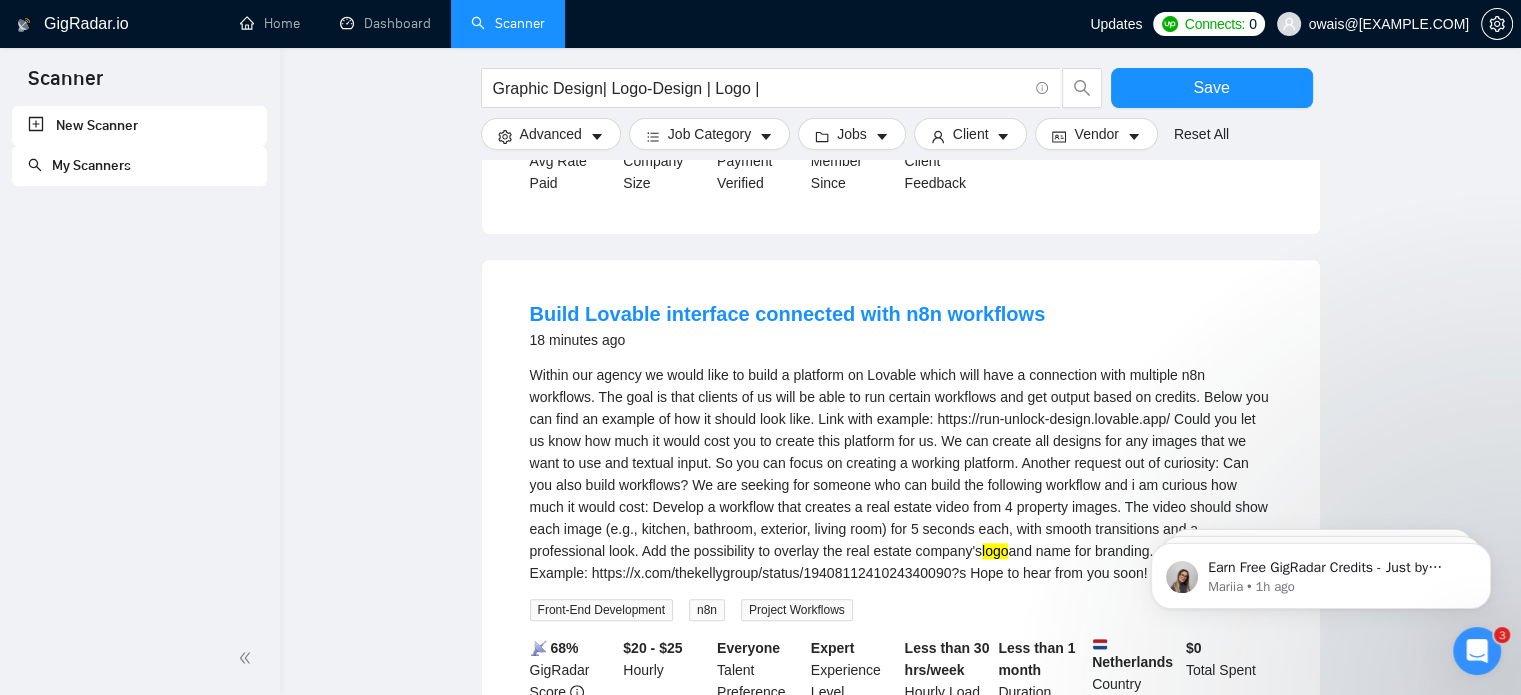 scroll, scrollTop: 1944, scrollLeft: 0, axis: vertical 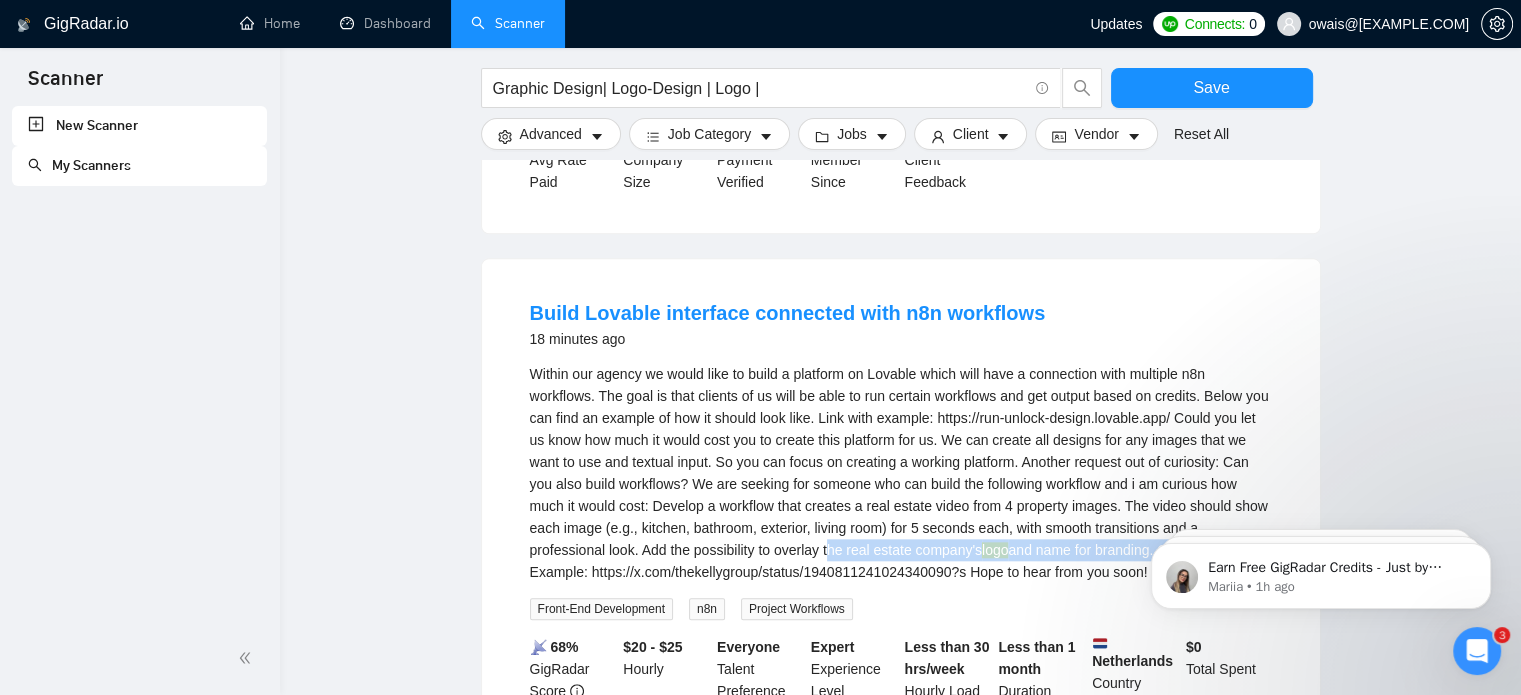 drag, startPoint x: 830, startPoint y: 463, endPoint x: 1172, endPoint y: 463, distance: 342 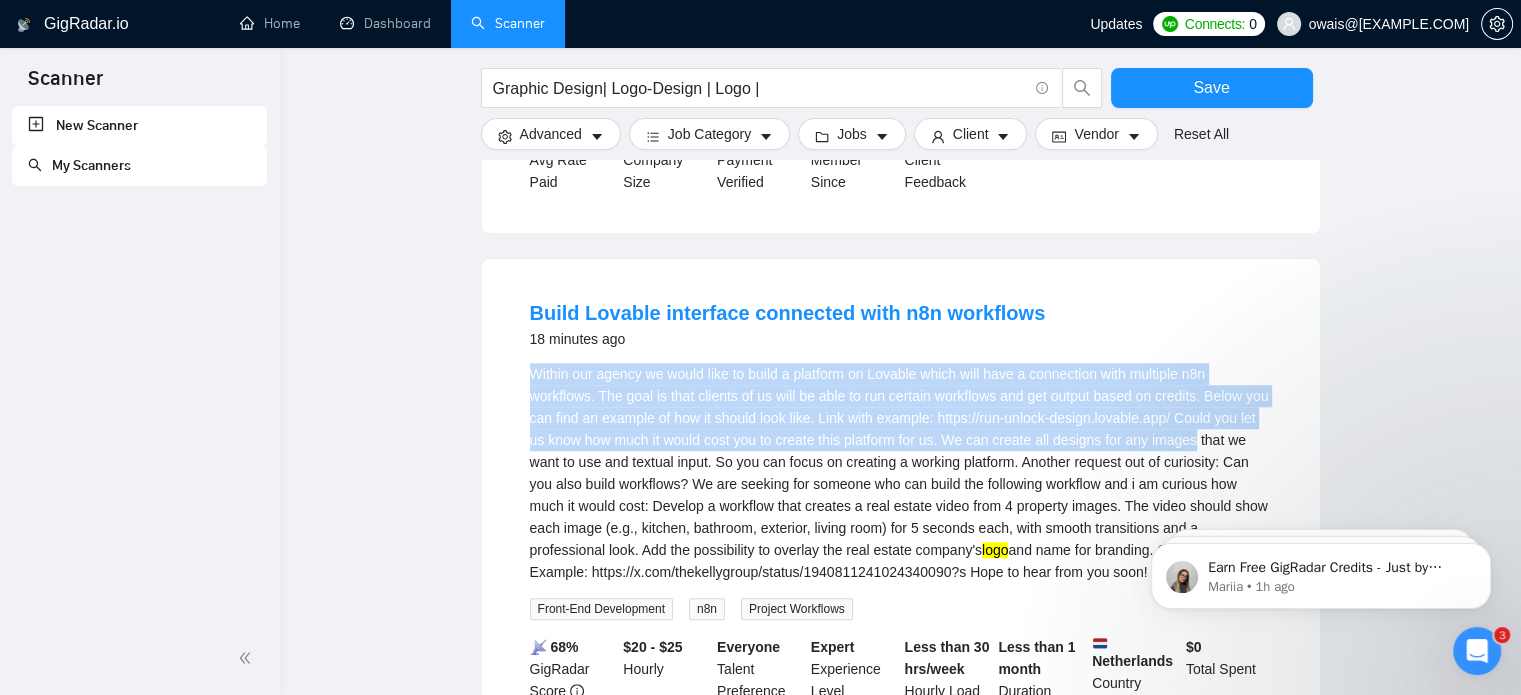 drag, startPoint x: 517, startPoint y: 290, endPoint x: 1144, endPoint y: 402, distance: 636.9246 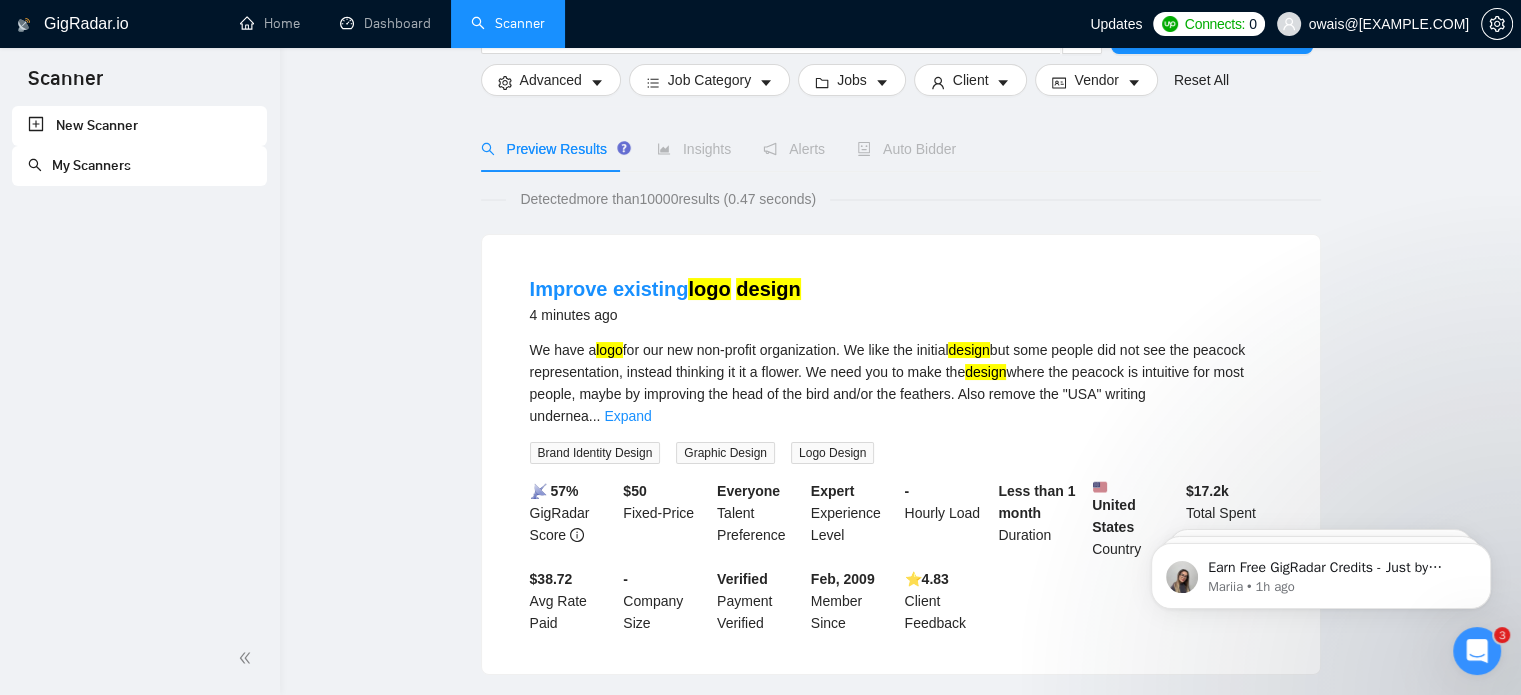 scroll, scrollTop: 0, scrollLeft: 0, axis: both 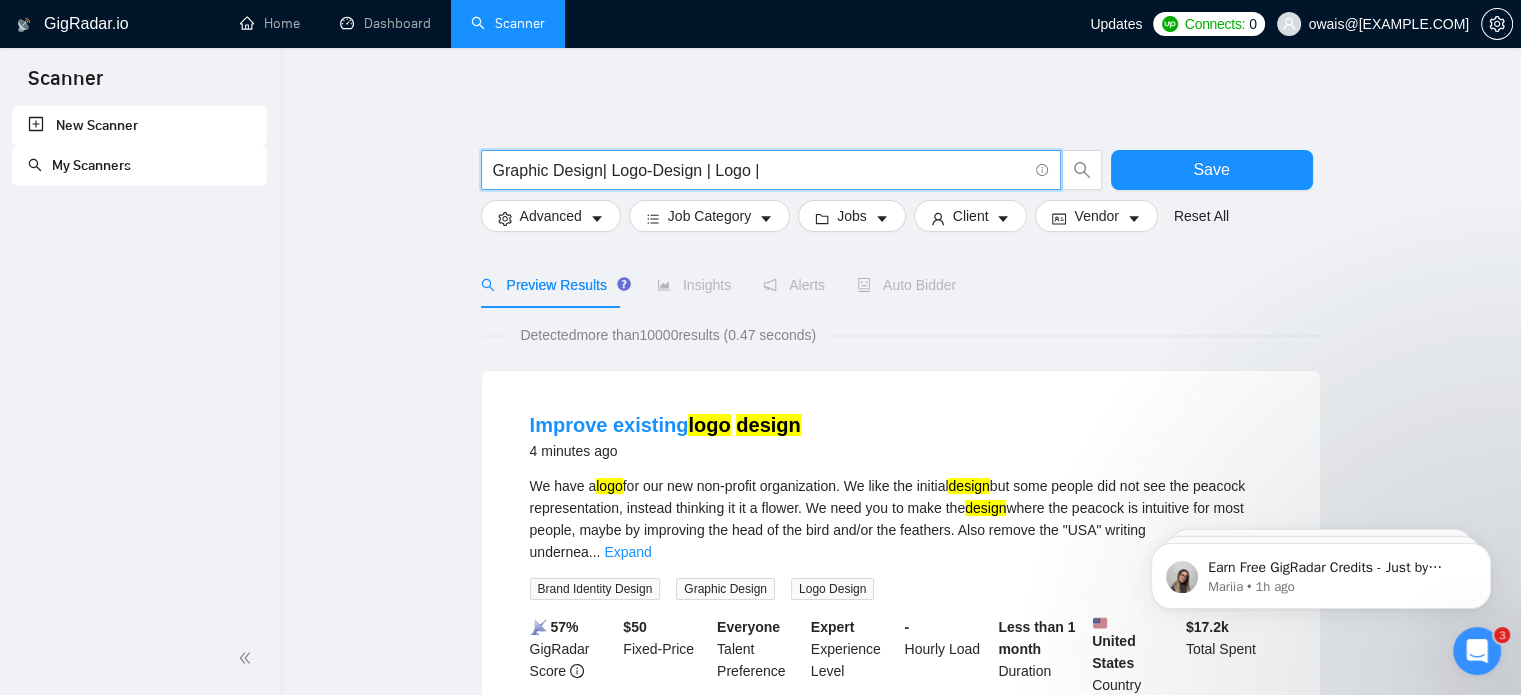click on "Graphic Design| Logo-Design | Logo |" at bounding box center [760, 170] 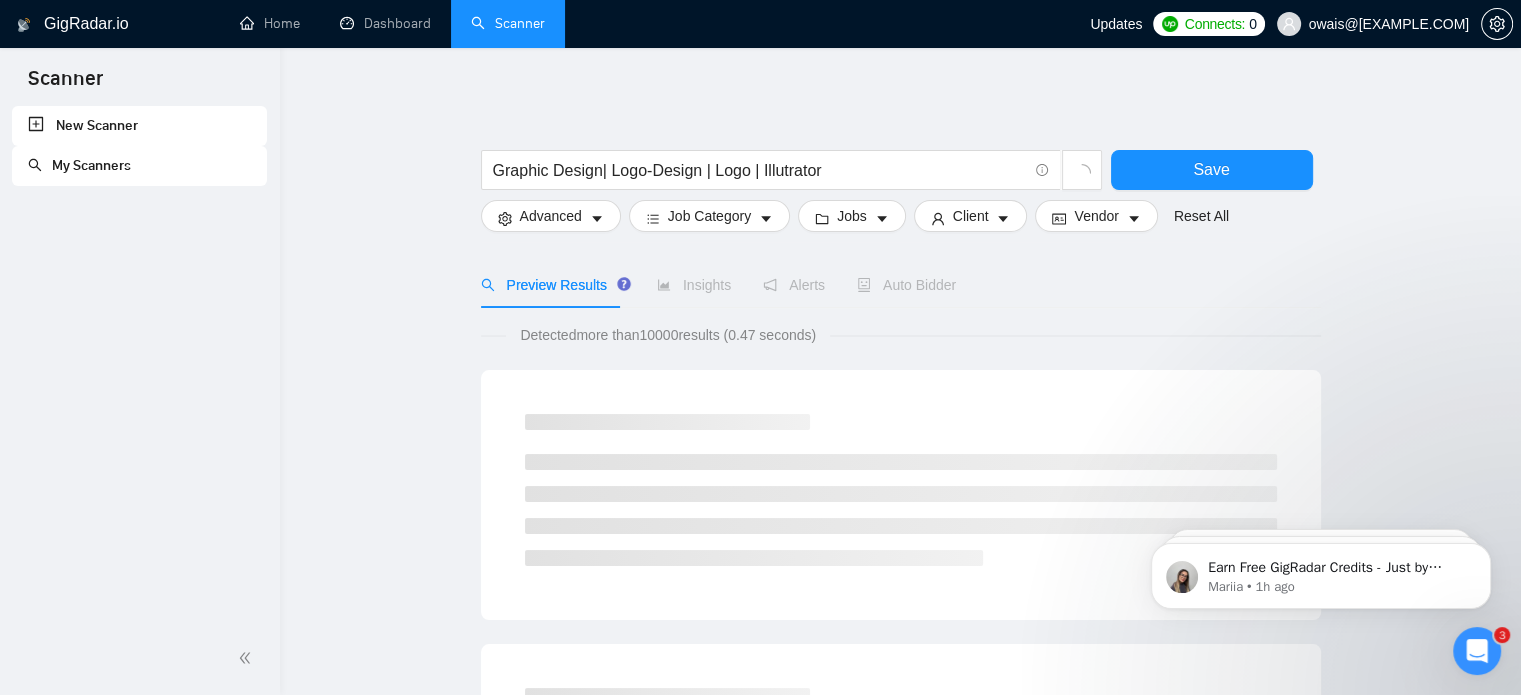 click on "Graphic Design| Logo-Design | Logo | Illutrator Save Advanced   Job Category   Jobs   Client   Vendor   Reset All Preview Results Insights Alerts Auto Bidder Detected  more than   10000  results   (0.47 seconds) Loading..." at bounding box center (900, 922) 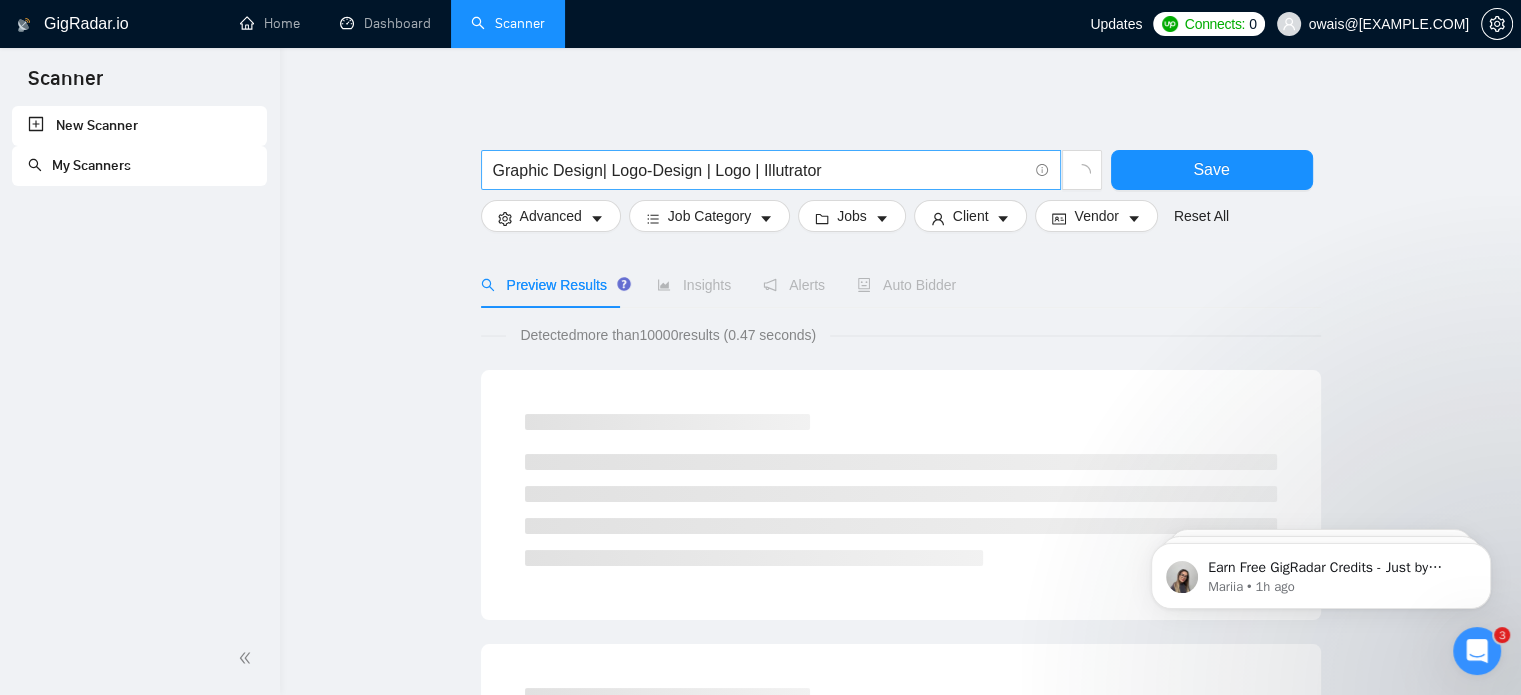 click on "Graphic Design| Logo-Design | Logo | Illutrator" at bounding box center (760, 170) 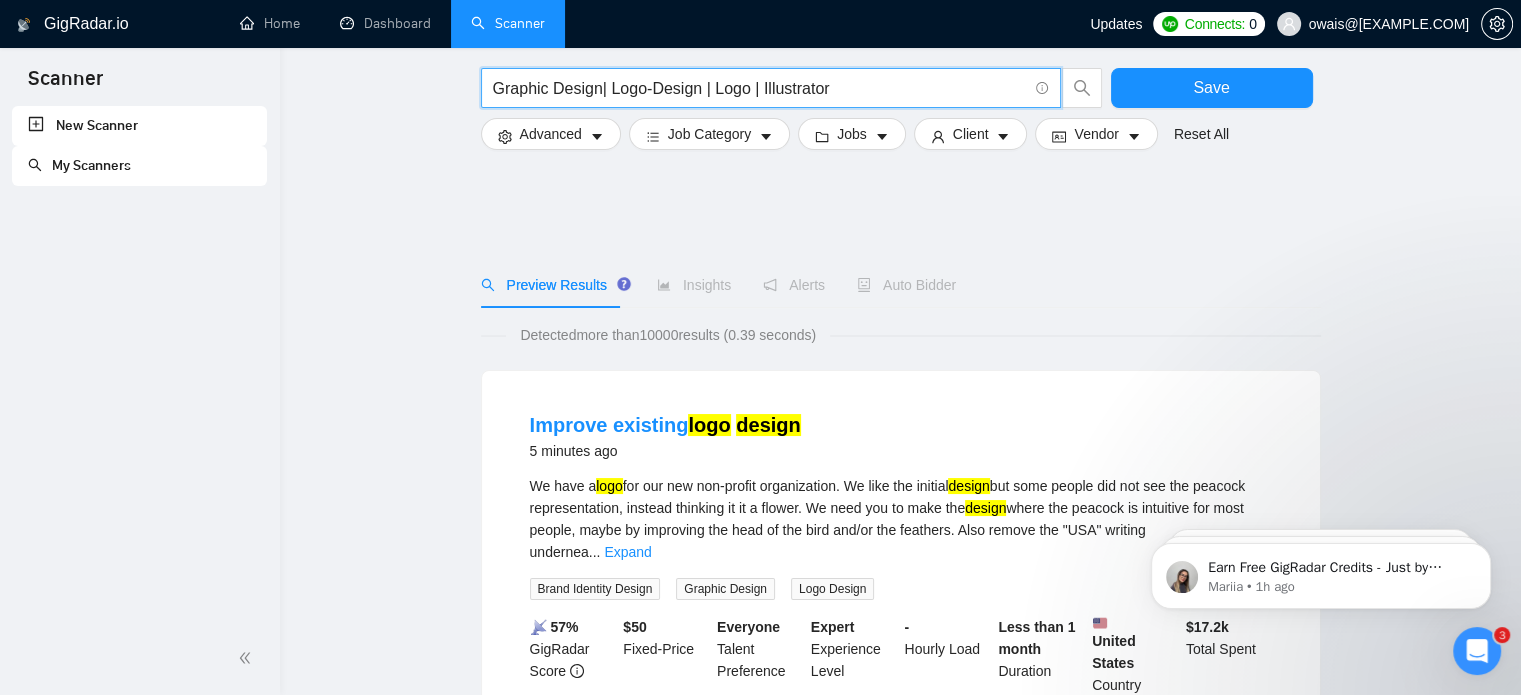 scroll, scrollTop: 222, scrollLeft: 0, axis: vertical 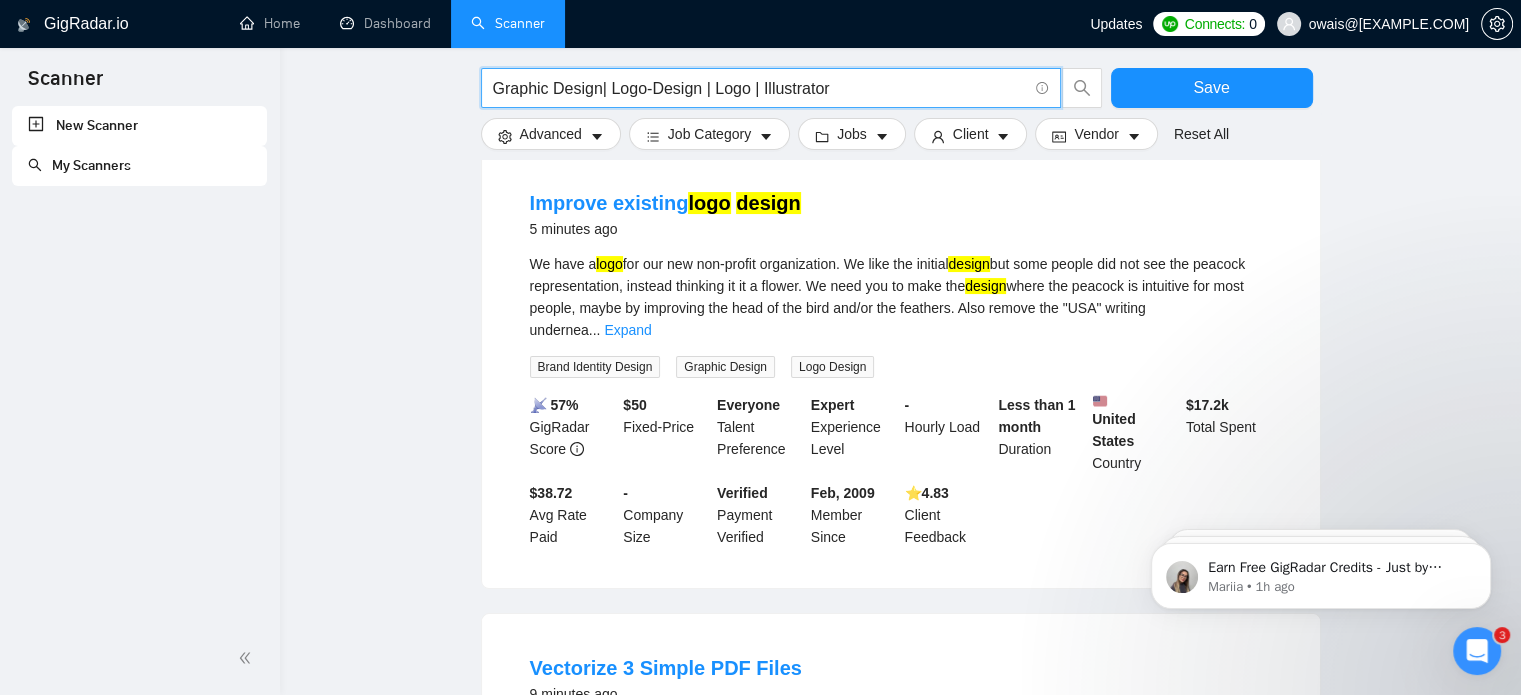 click on "Graphic Design| Logo-Design | Logo | Illustrator" at bounding box center [760, 88] 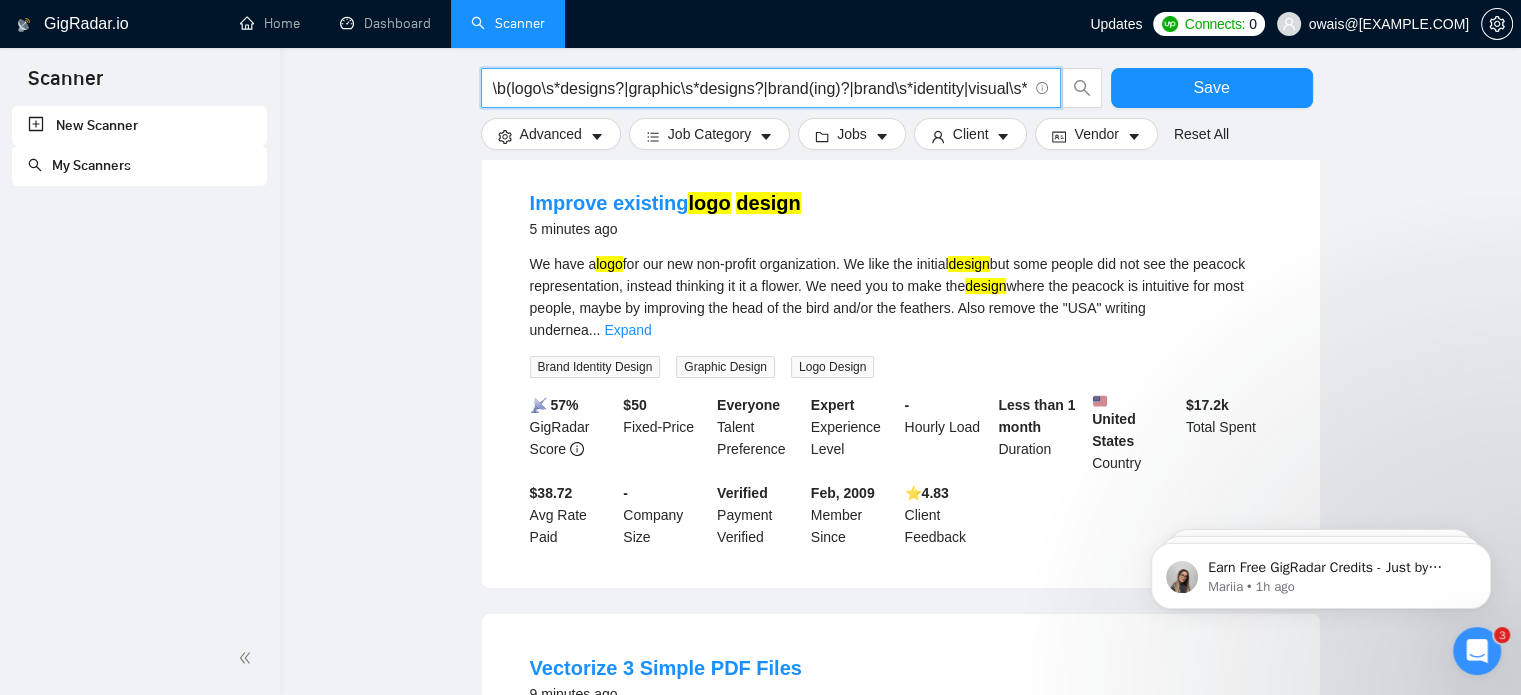 scroll, scrollTop: 0, scrollLeft: 220, axis: horizontal 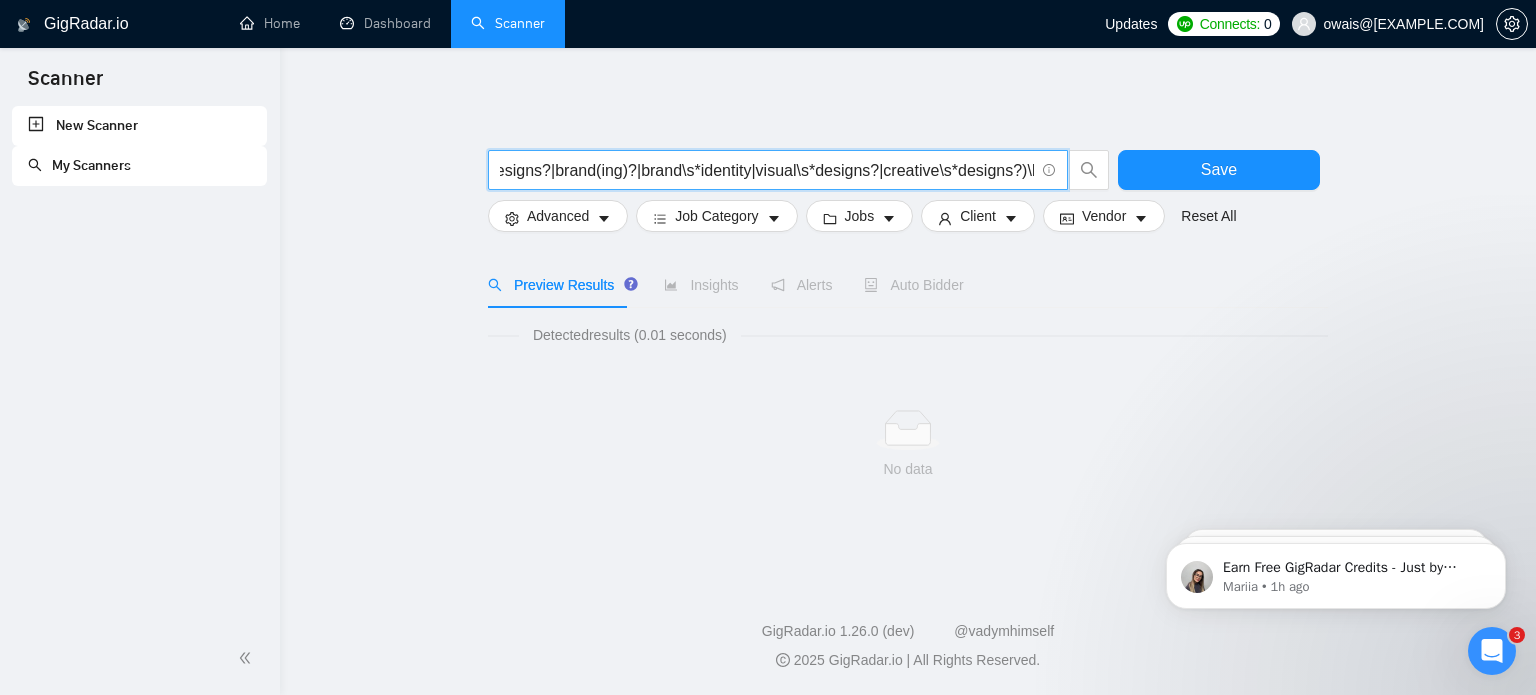 click on "\b(logo\s*designs?|graphic\s*designs?|brand(ing)?|brand\s*identity|visual\s*designs?|creative\s*designs?)\b" at bounding box center [767, 170] 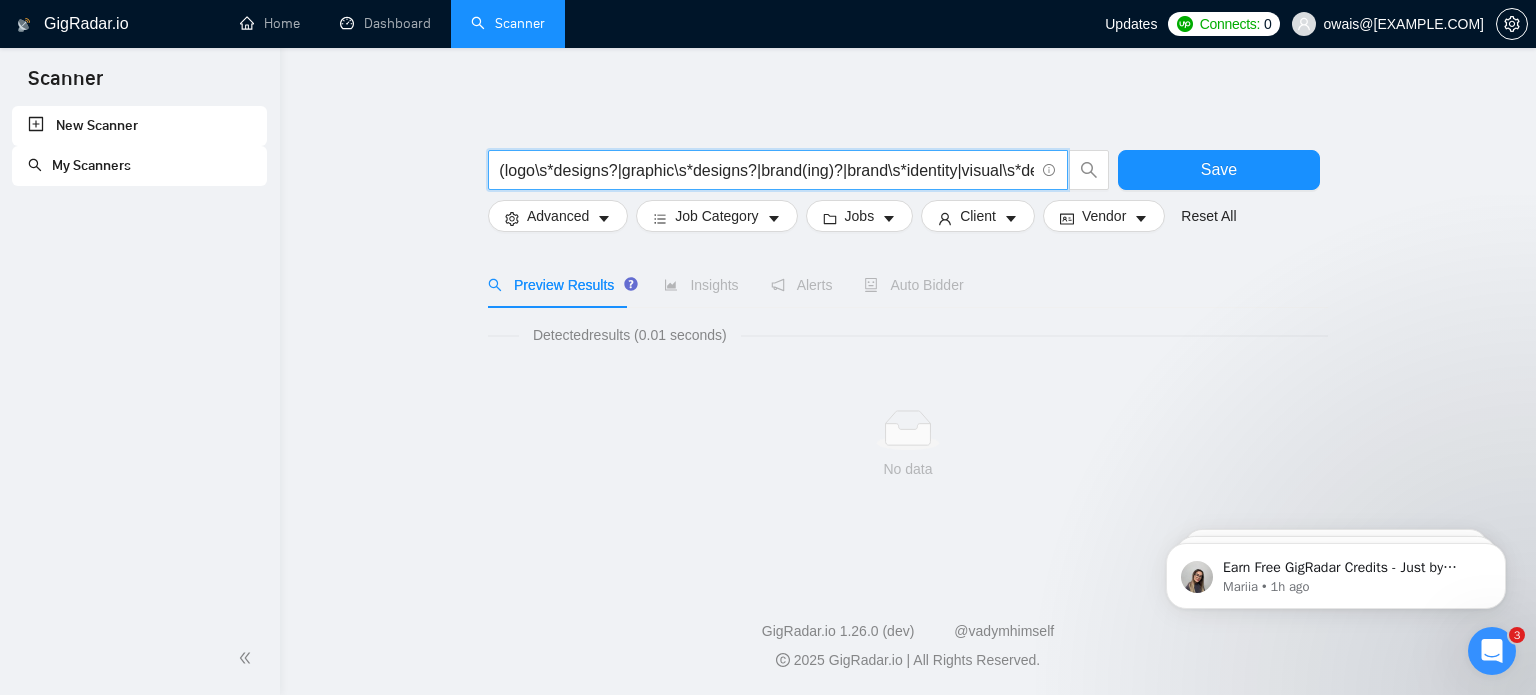 scroll, scrollTop: 0, scrollLeft: 0, axis: both 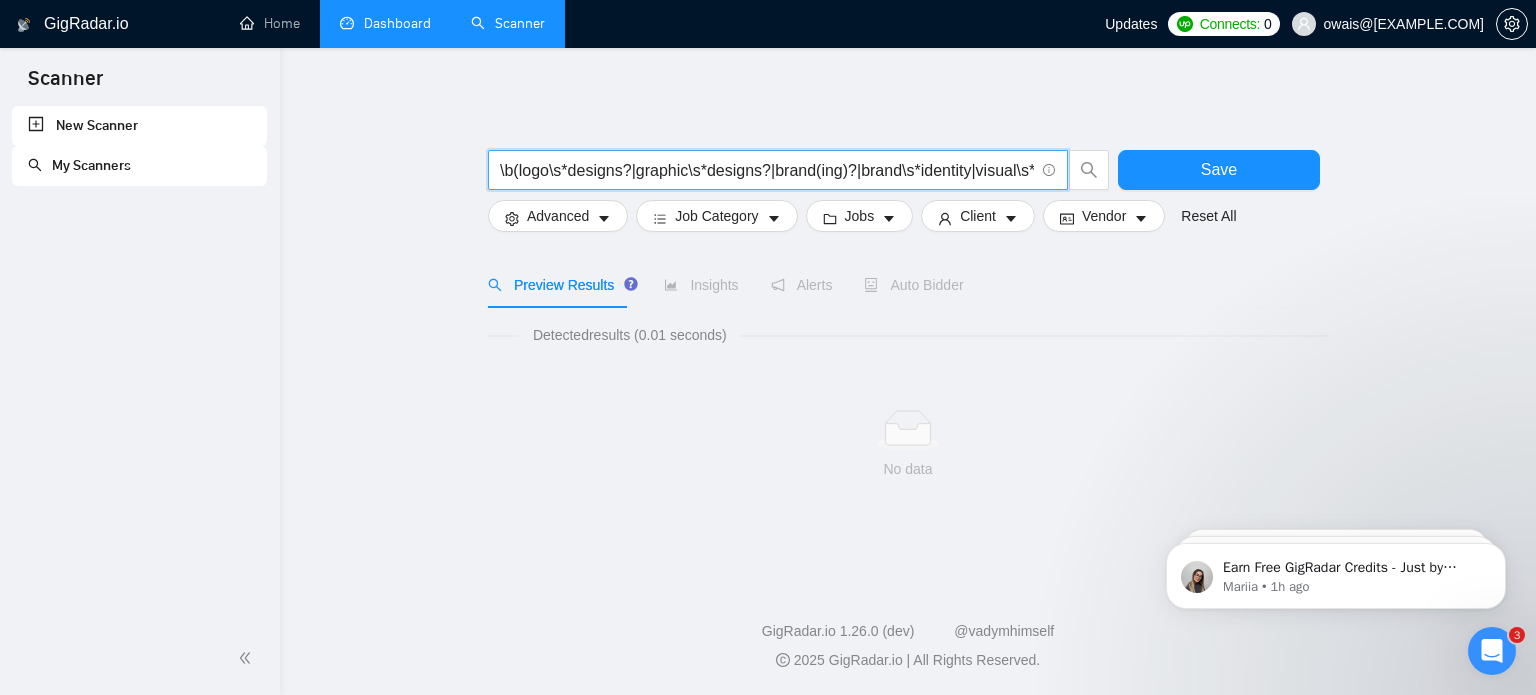 type on "\b(logo\s*designs?|graphic\s*designs?|brand(ing)?|brand\s*identity|visual\s*designs?|creative\s*designs?)\b" 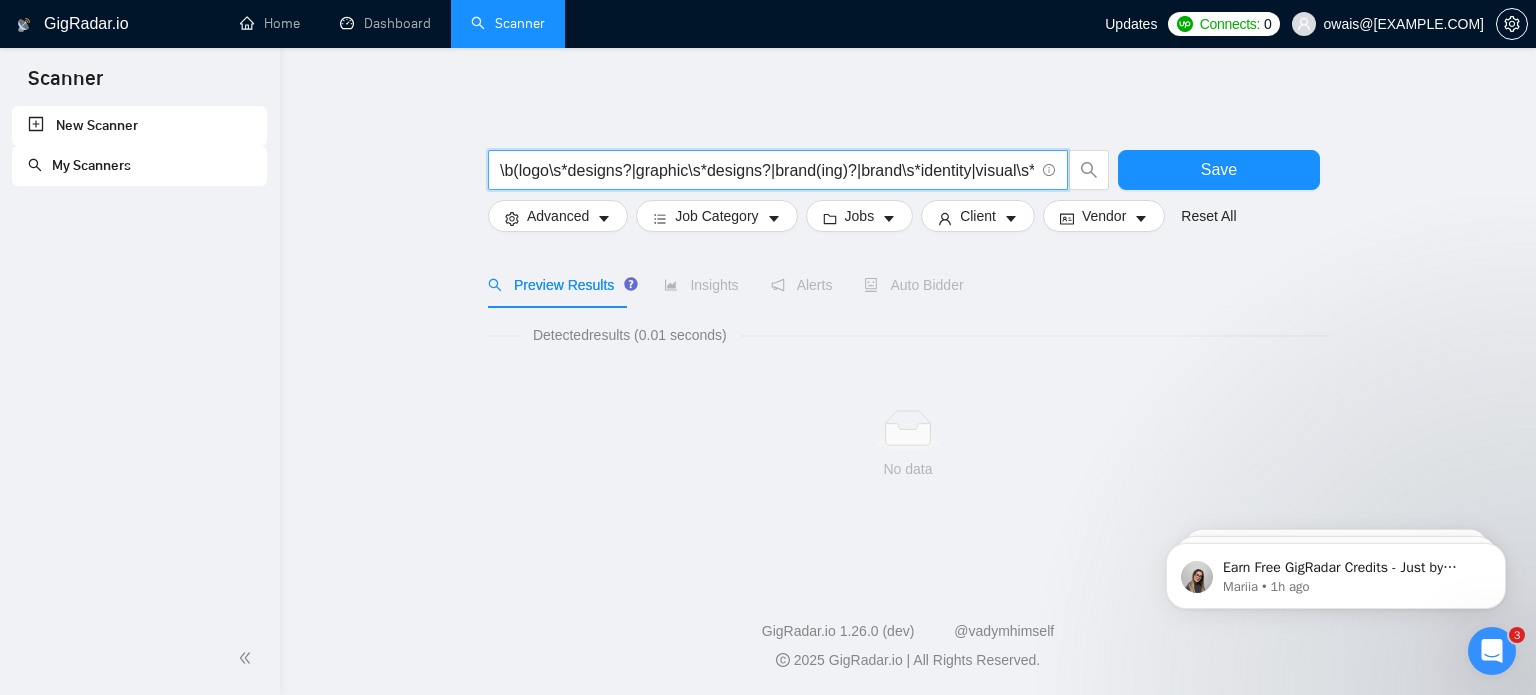 click on "\b(logo\s*designs?|graphic\s*designs?|brand(ing)?|brand\s*identity|visual\s*designs?|creative\s*designs?)\b" at bounding box center (767, 170) 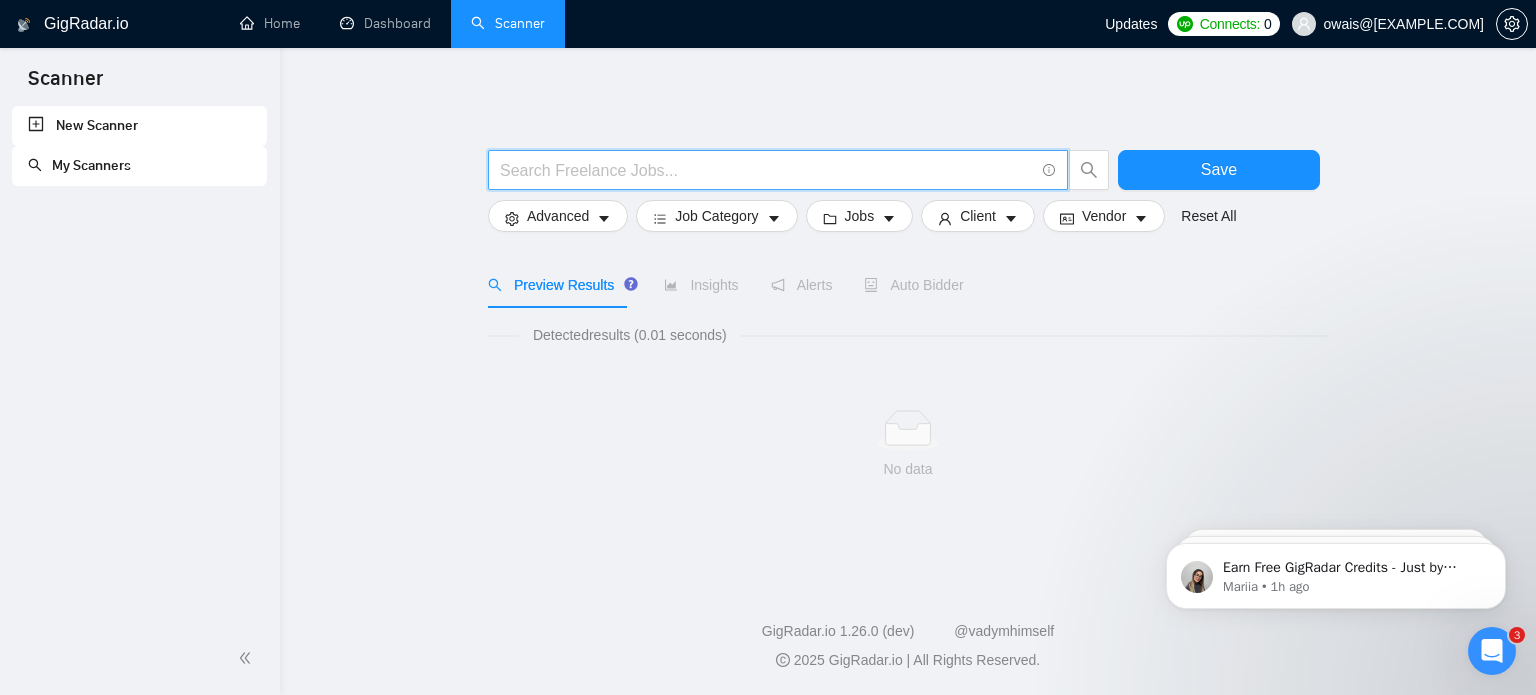 paste on "Logo Design | Logo Designer | Custom Logo | Brand Logo | Company Logo | Business Logo | Modern Logo | Minimalist Logo | Professional Logo | Flat Logo | Vintage Logo | Retro Logo | 3D Logo | Hand-drawn Logo | Abstract Logo | Mascot Logo | Typographic Logo | Iconic Logo | Wordmark | Emblem Logo | Monogram Logo | Tech Logo | Restaurant Logo | Real Estate Logo | Fitness Logo | Startup Logo | Fashion Logo | Sports Logo | Medical Logo | Healthcare Logo | Finance Logo | Education Logo | Adobe Illustrat" 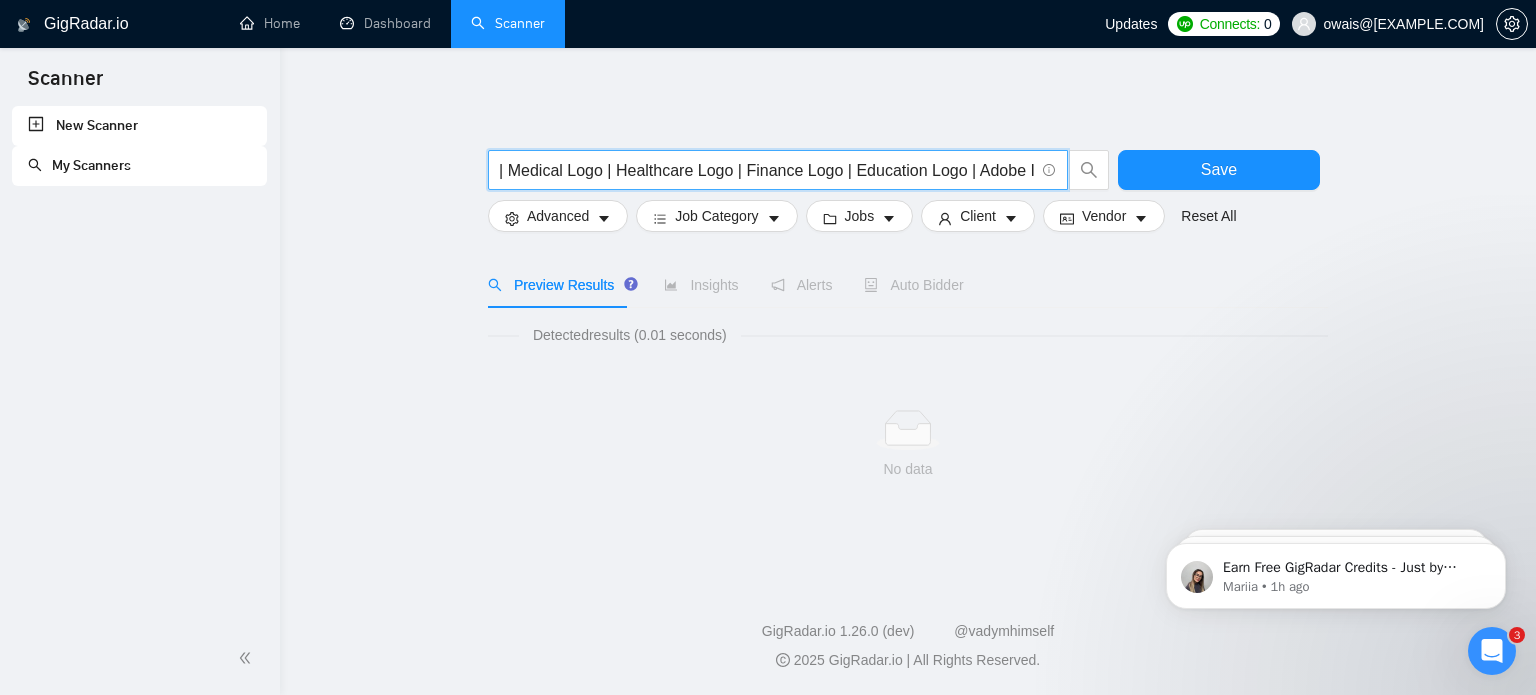 scroll, scrollTop: 0, scrollLeft: 3087, axis: horizontal 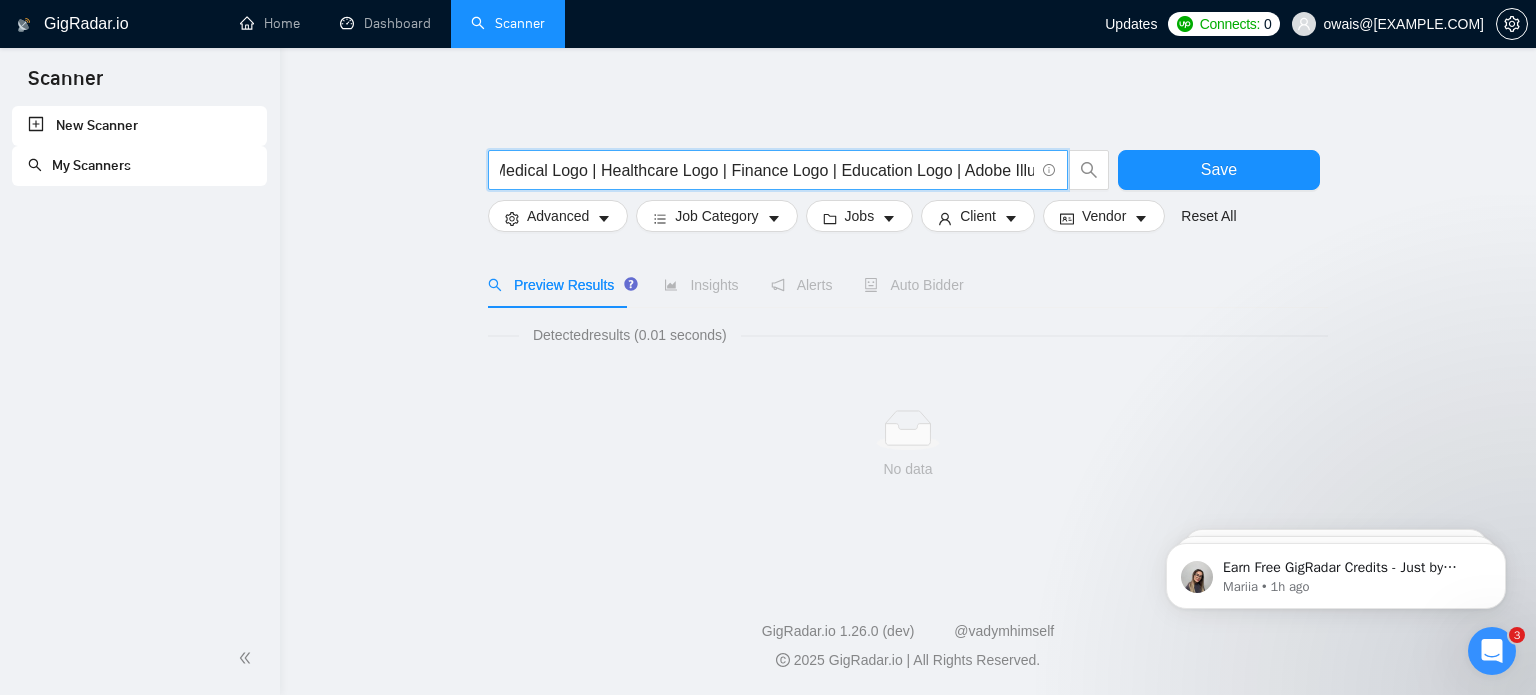 type on "Logo Design | Logo Designer | Custom Logo | Brand Logo | Company Logo | Business Logo | Modern Logo | Minimalist Logo | Professional Logo | Flat Logo | Vintage Logo | Retro Logo | 3D Logo | Hand-drawn Logo | Abstract Logo | Mascot Logo | Typographic Logo | Iconic Logo | Wordmark | Emblem Logo | Monogram Logo | Tech Logo | Restaurant Logo | Real Estate Logo | Fitness Logo | Startup Logo | Fashion Logo | Sports Logo | Medical Logo | Healthcare Logo | Finance Logo | Education Logo | Adobe Illustrator" 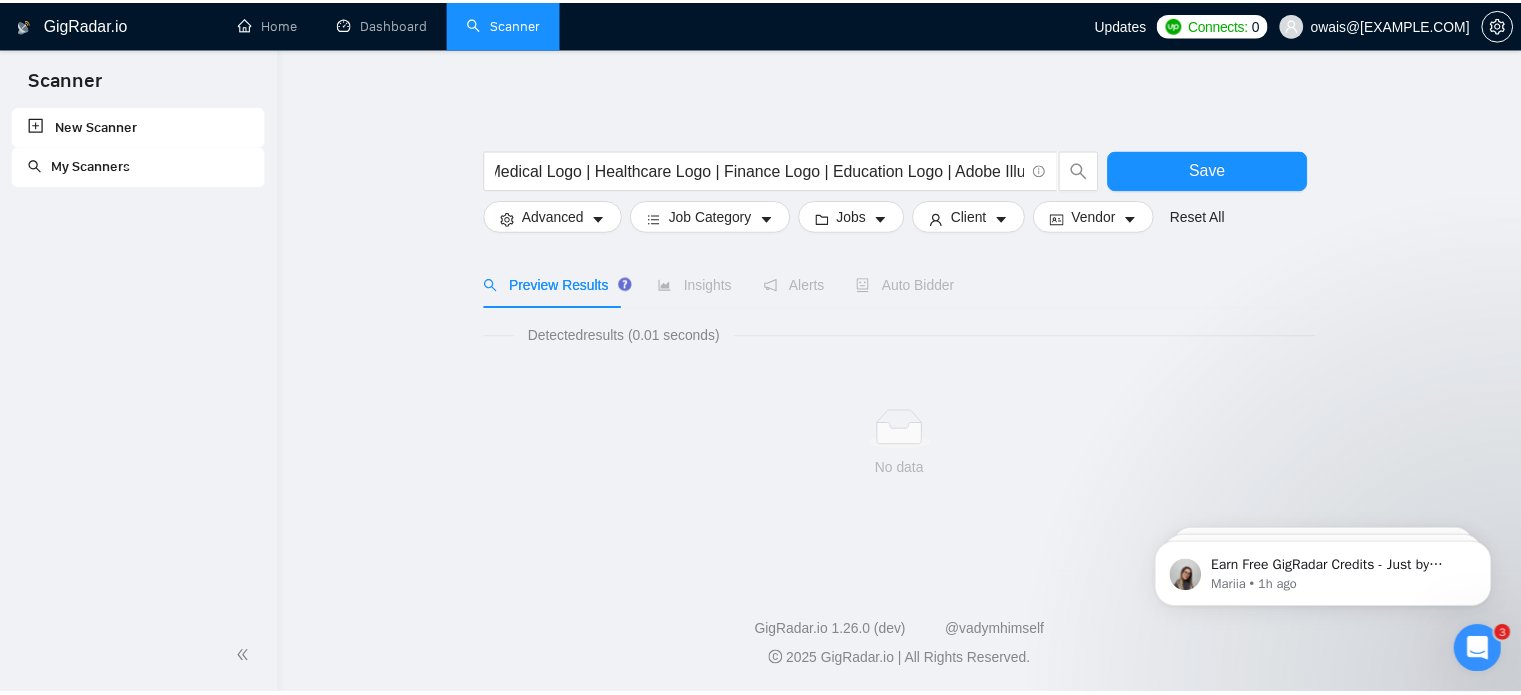 scroll, scrollTop: 0, scrollLeft: 0, axis: both 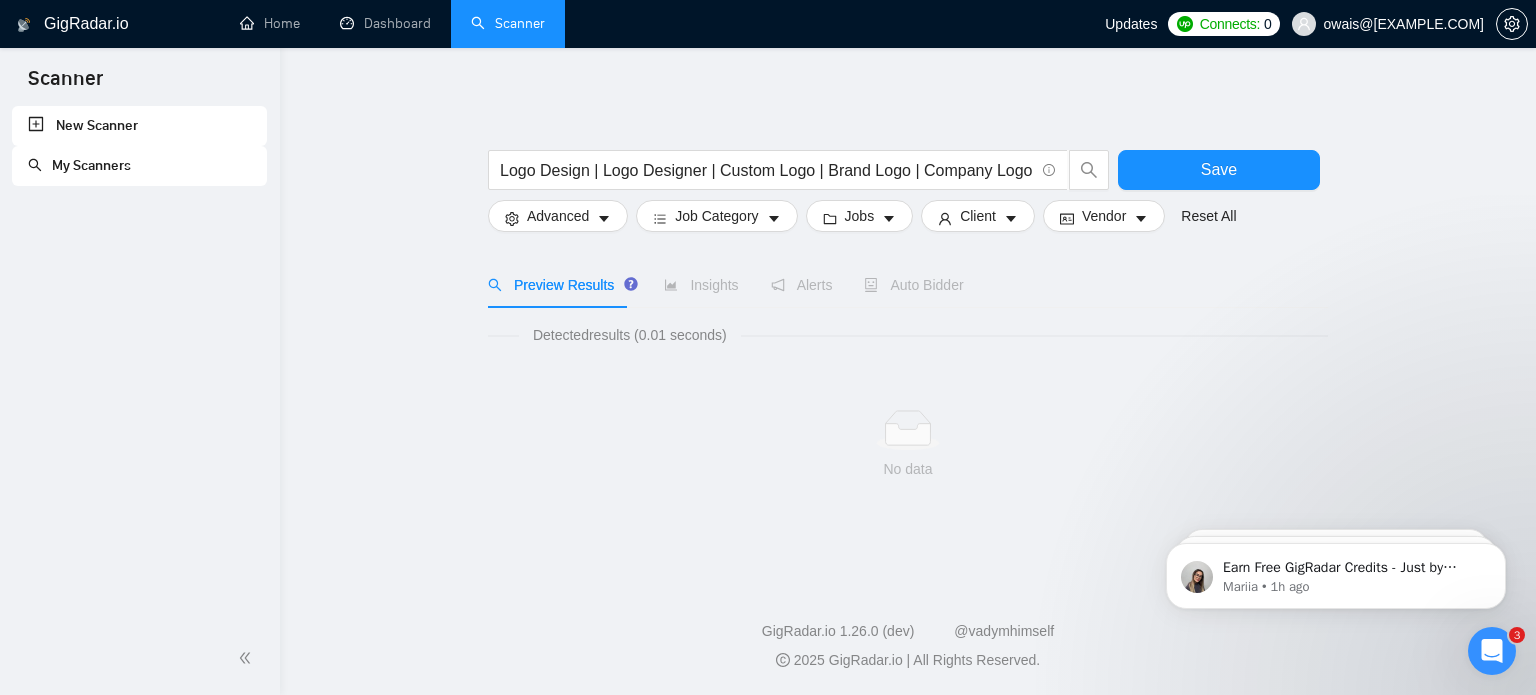 click at bounding box center (908, 140) 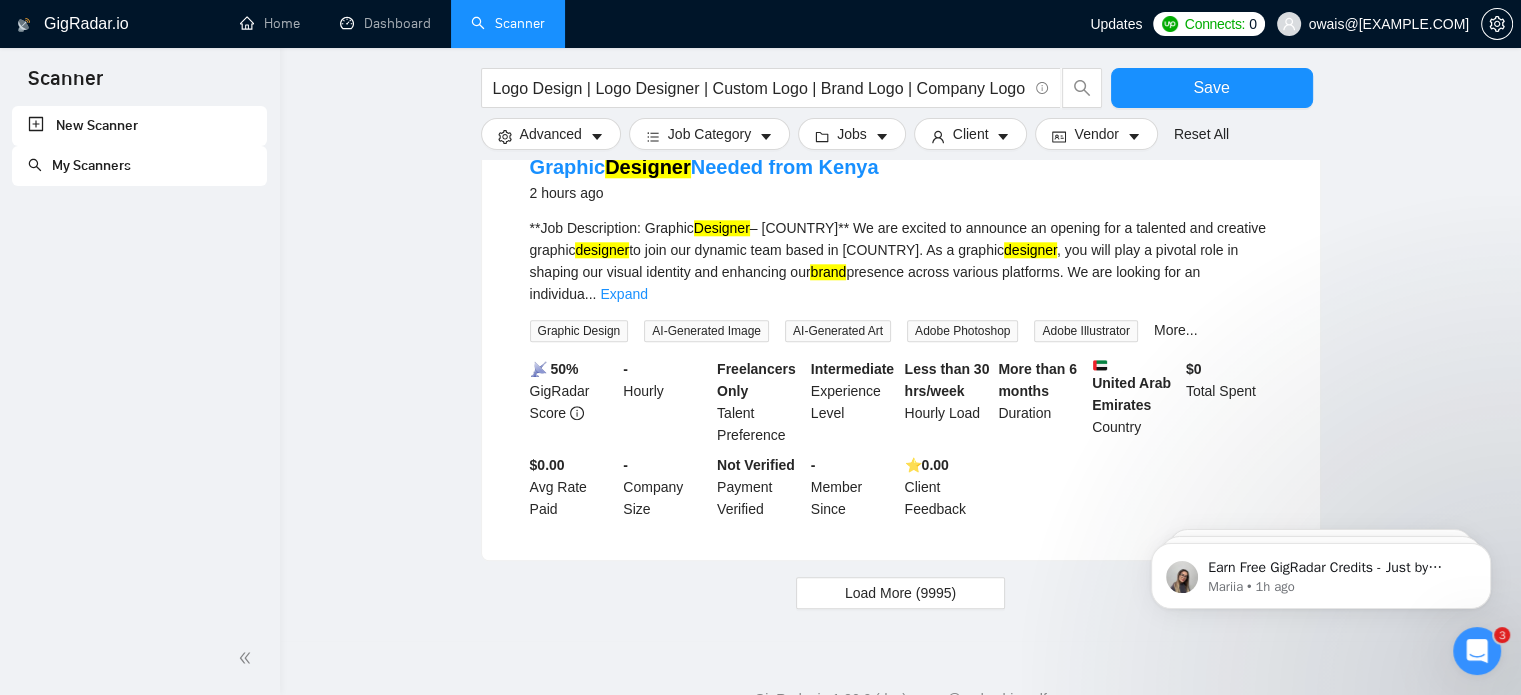 scroll, scrollTop: 2053, scrollLeft: 0, axis: vertical 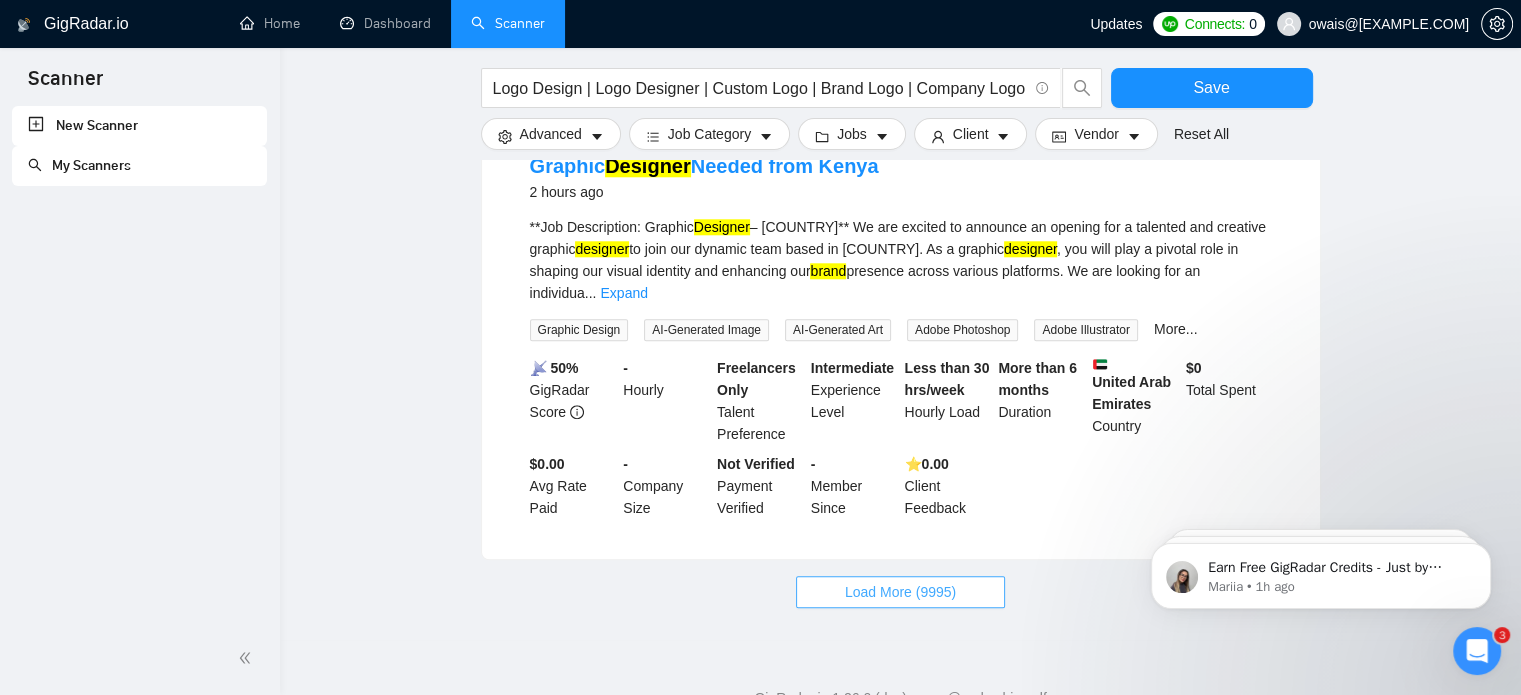 click on "Load More (9995)" at bounding box center (900, 592) 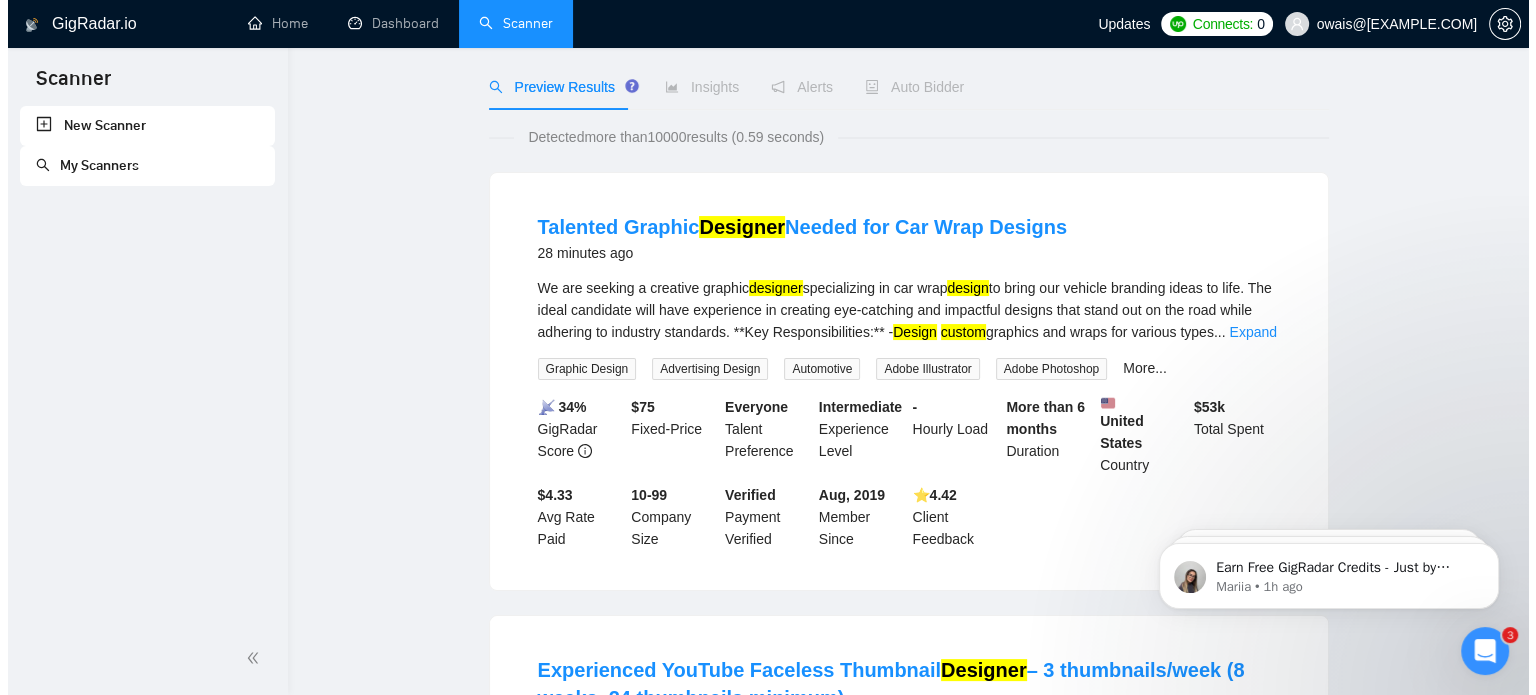 scroll, scrollTop: 0, scrollLeft: 0, axis: both 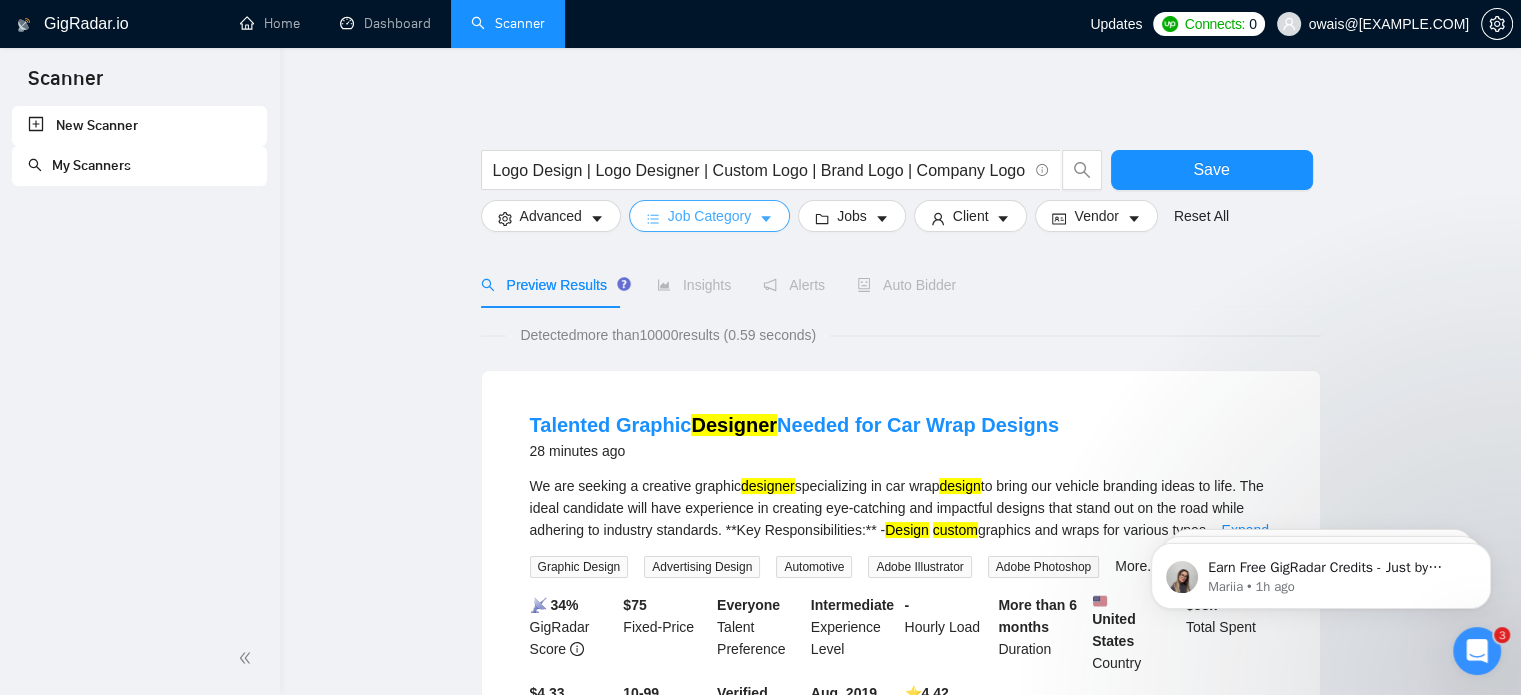 click on "Job Category" at bounding box center (709, 216) 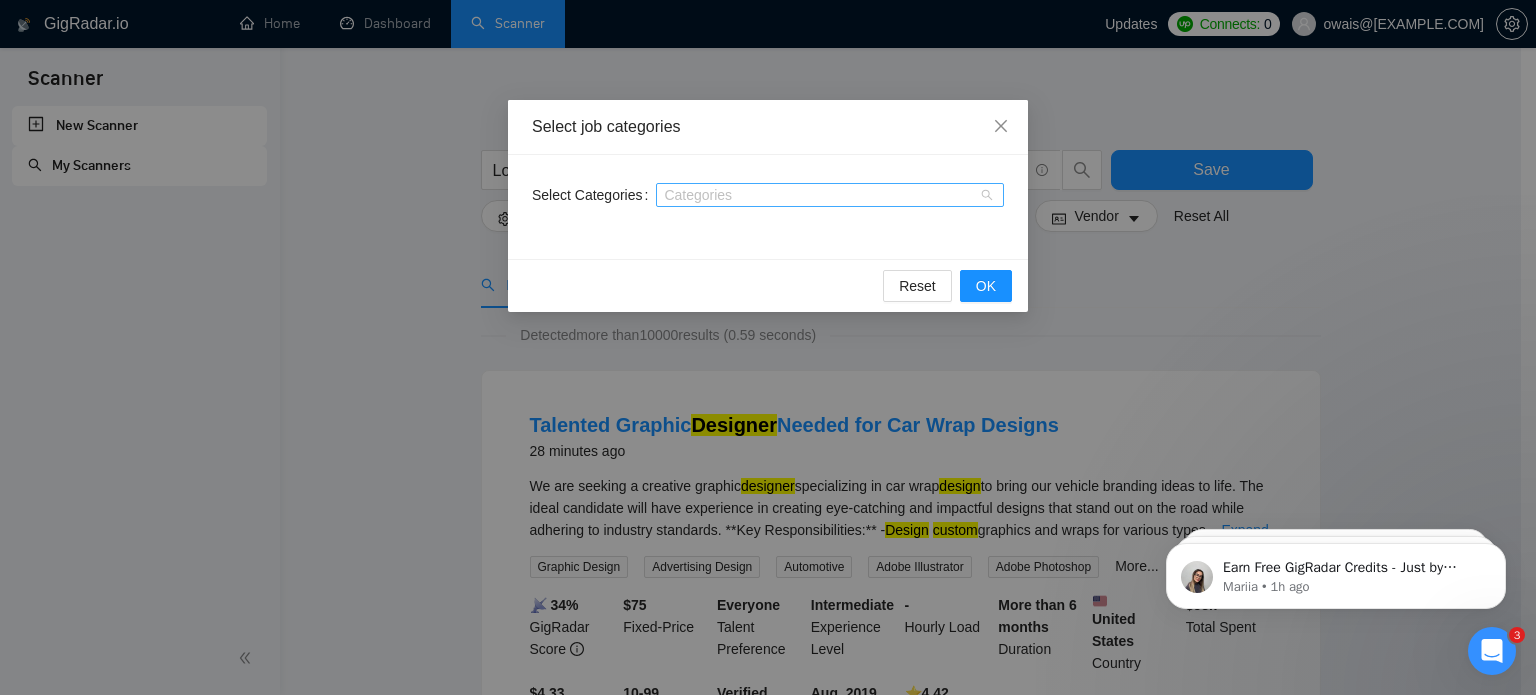click at bounding box center (820, 195) 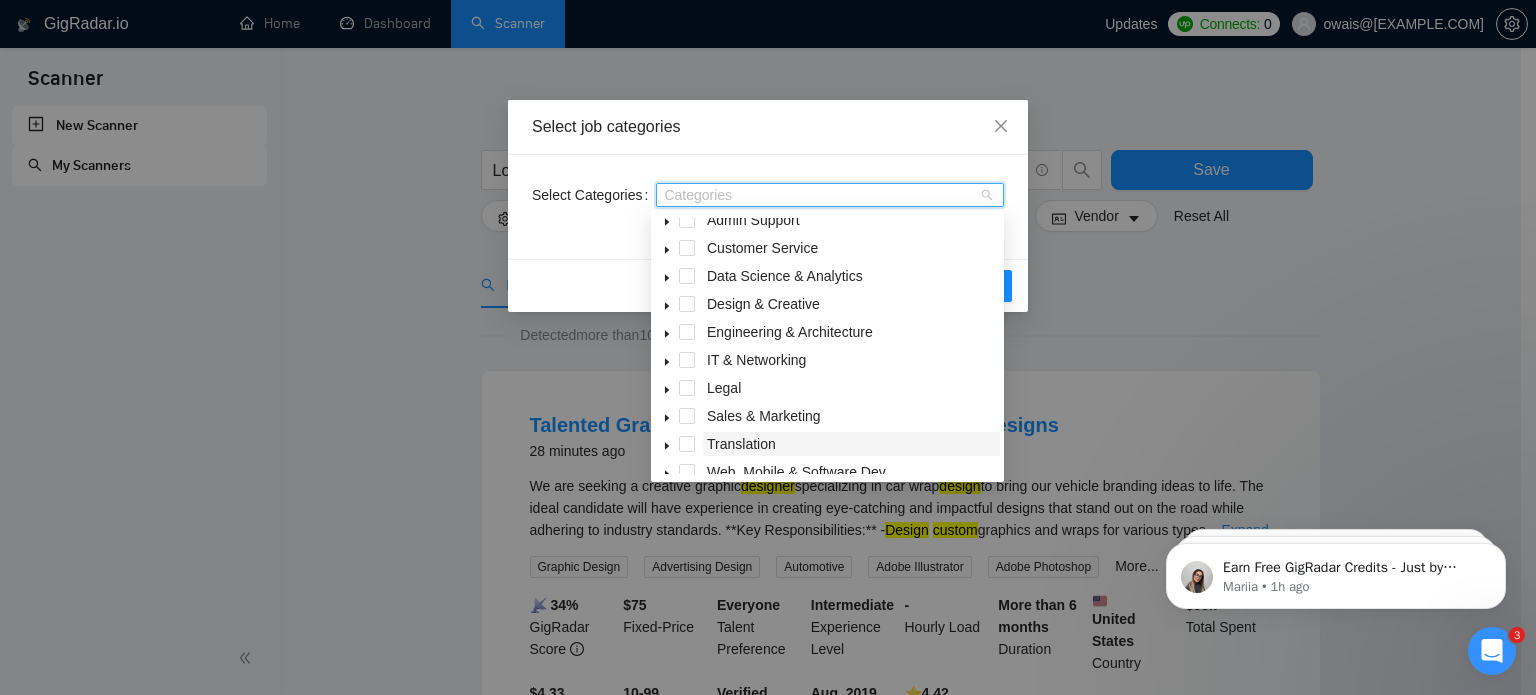 scroll, scrollTop: 0, scrollLeft: 0, axis: both 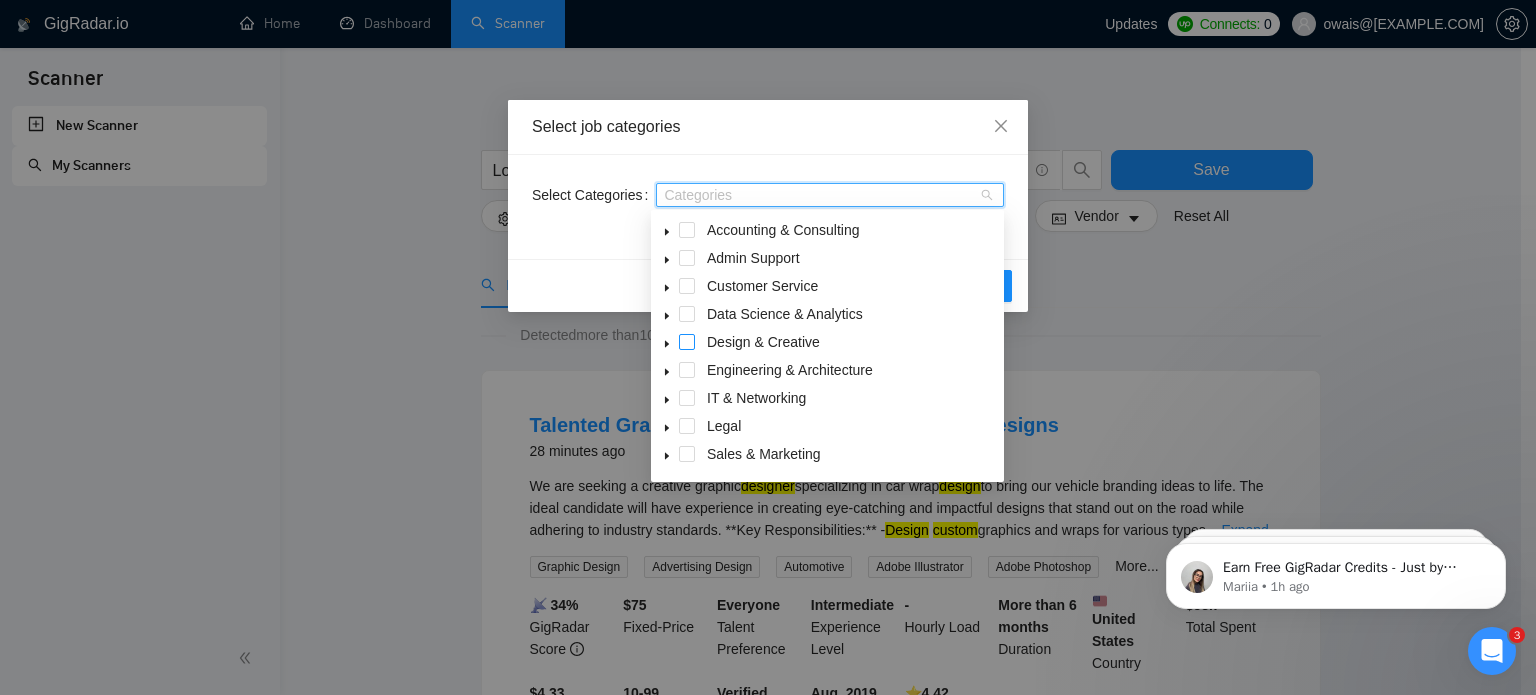 click at bounding box center [687, 342] 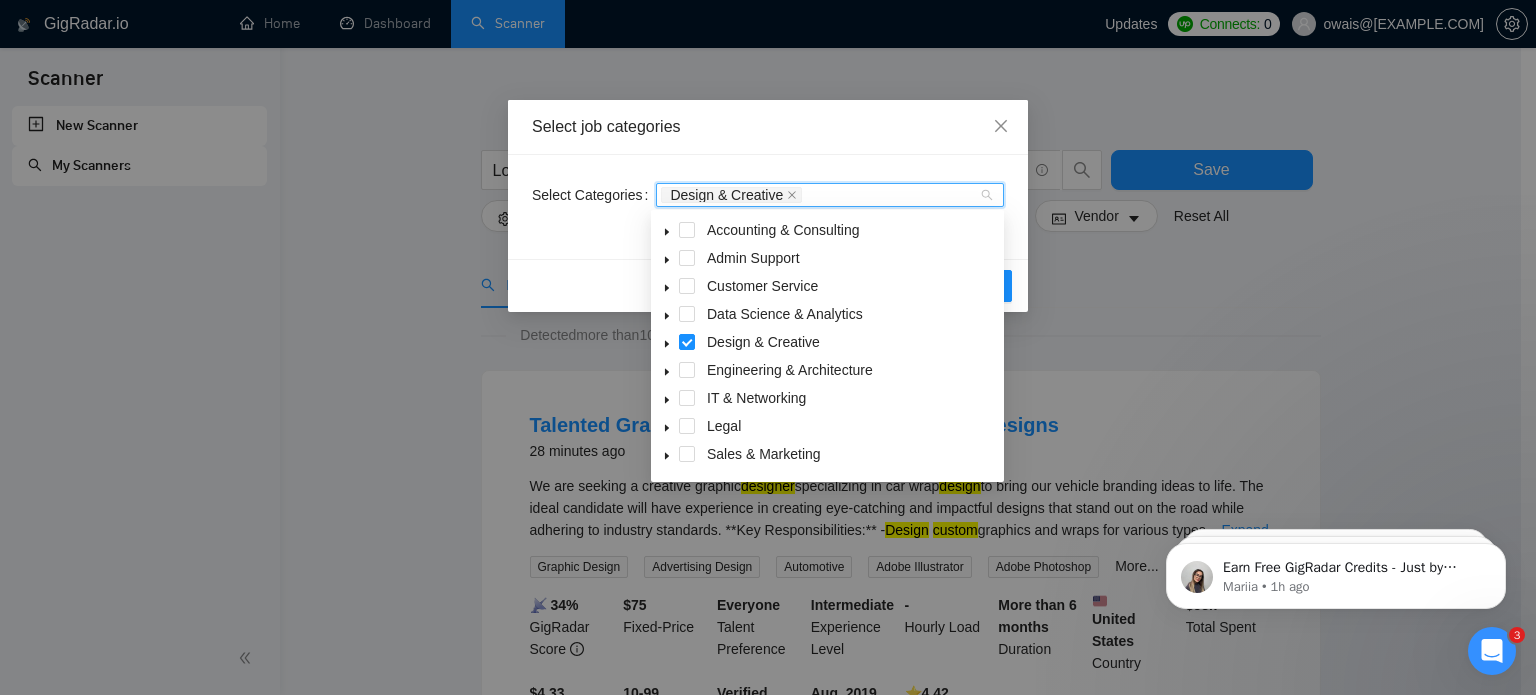 click 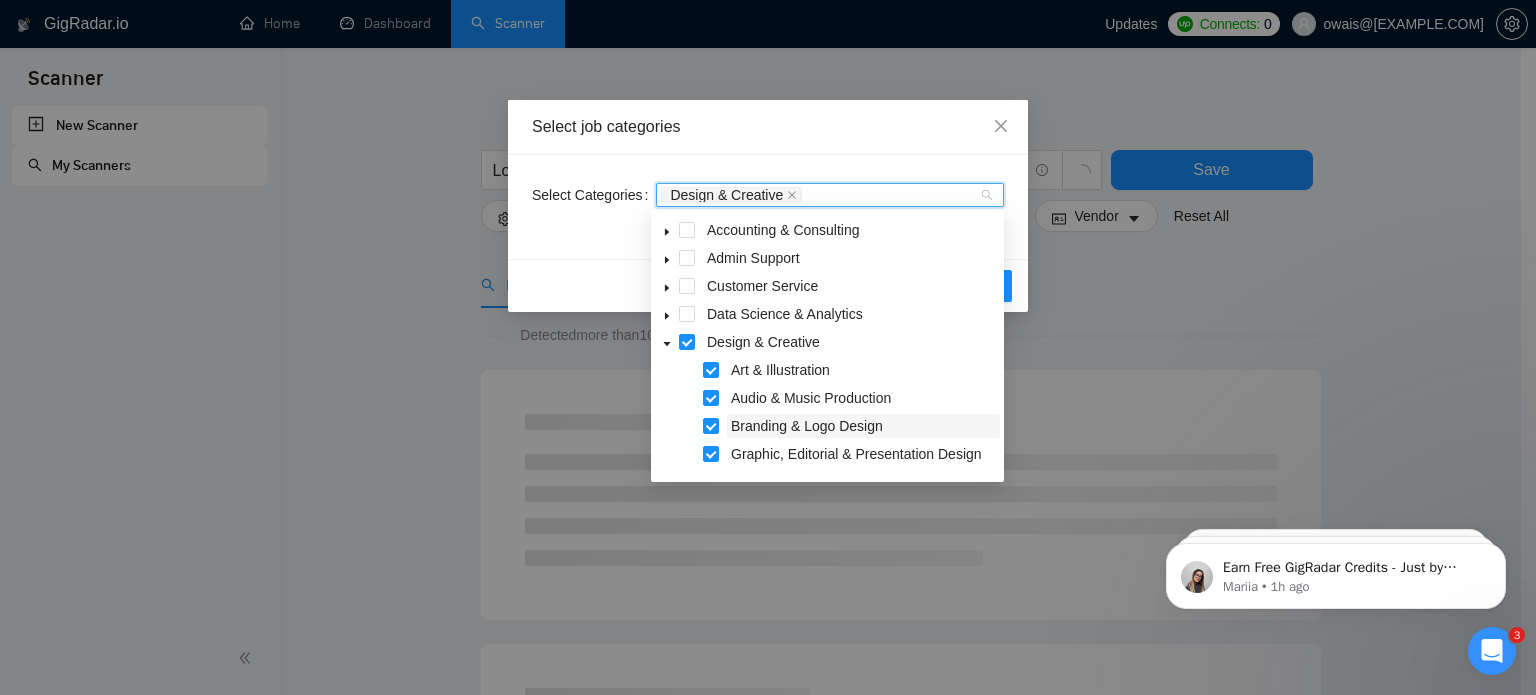 scroll, scrollTop: 13, scrollLeft: 0, axis: vertical 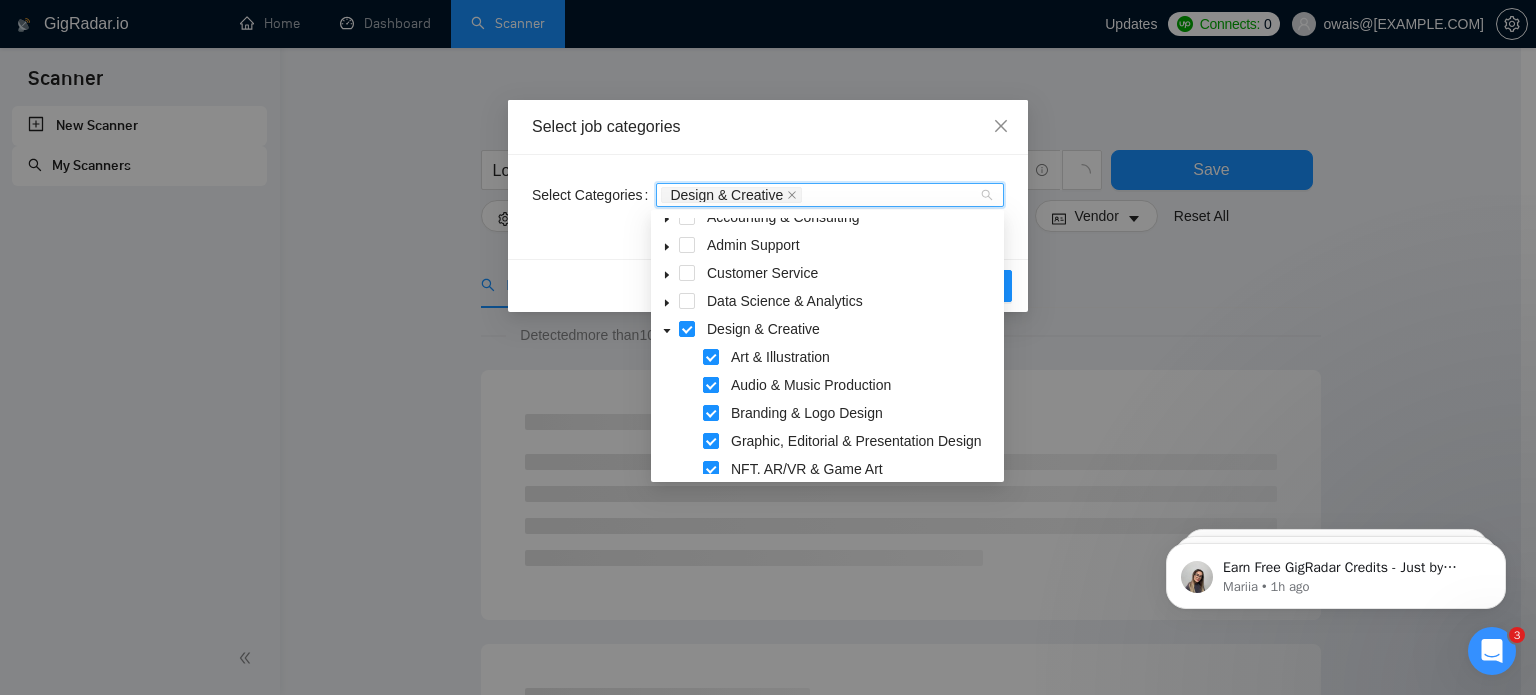 click at bounding box center [711, 385] 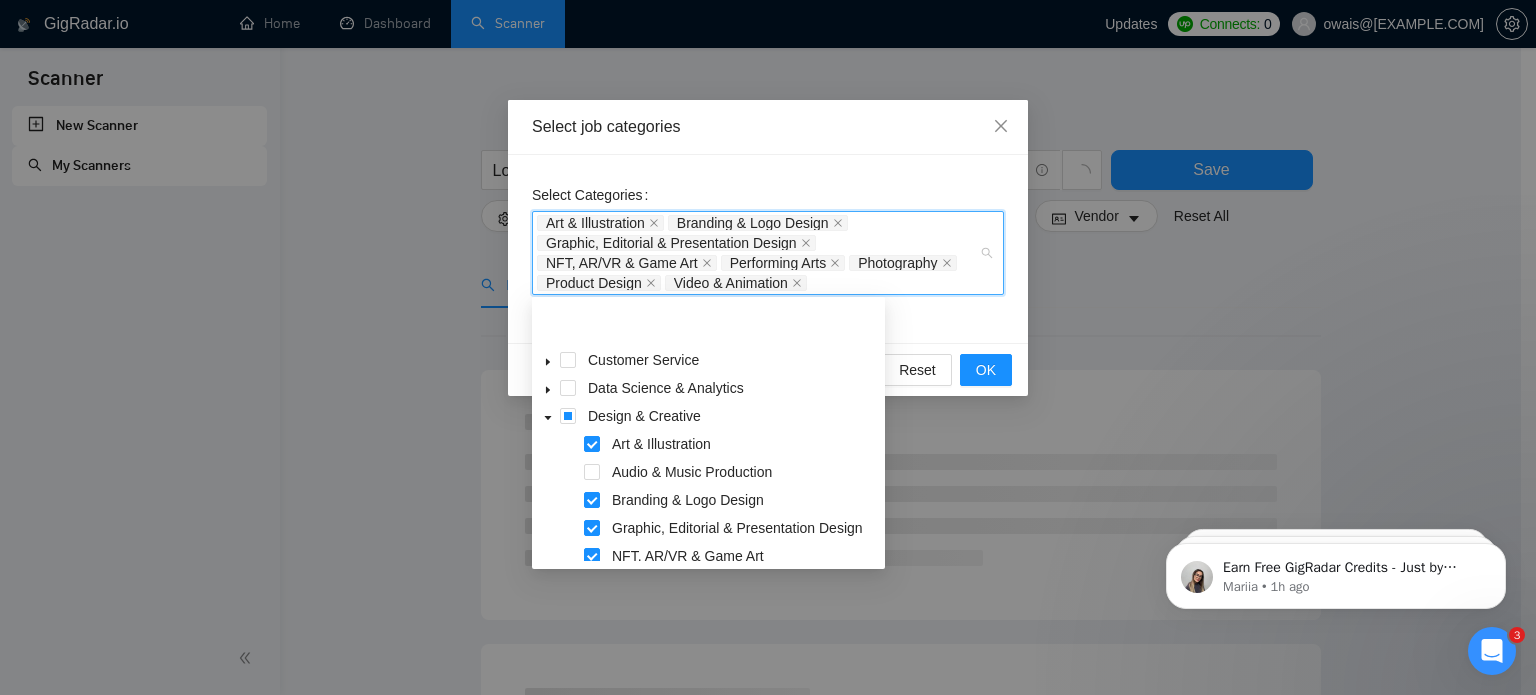 scroll, scrollTop: 74, scrollLeft: 0, axis: vertical 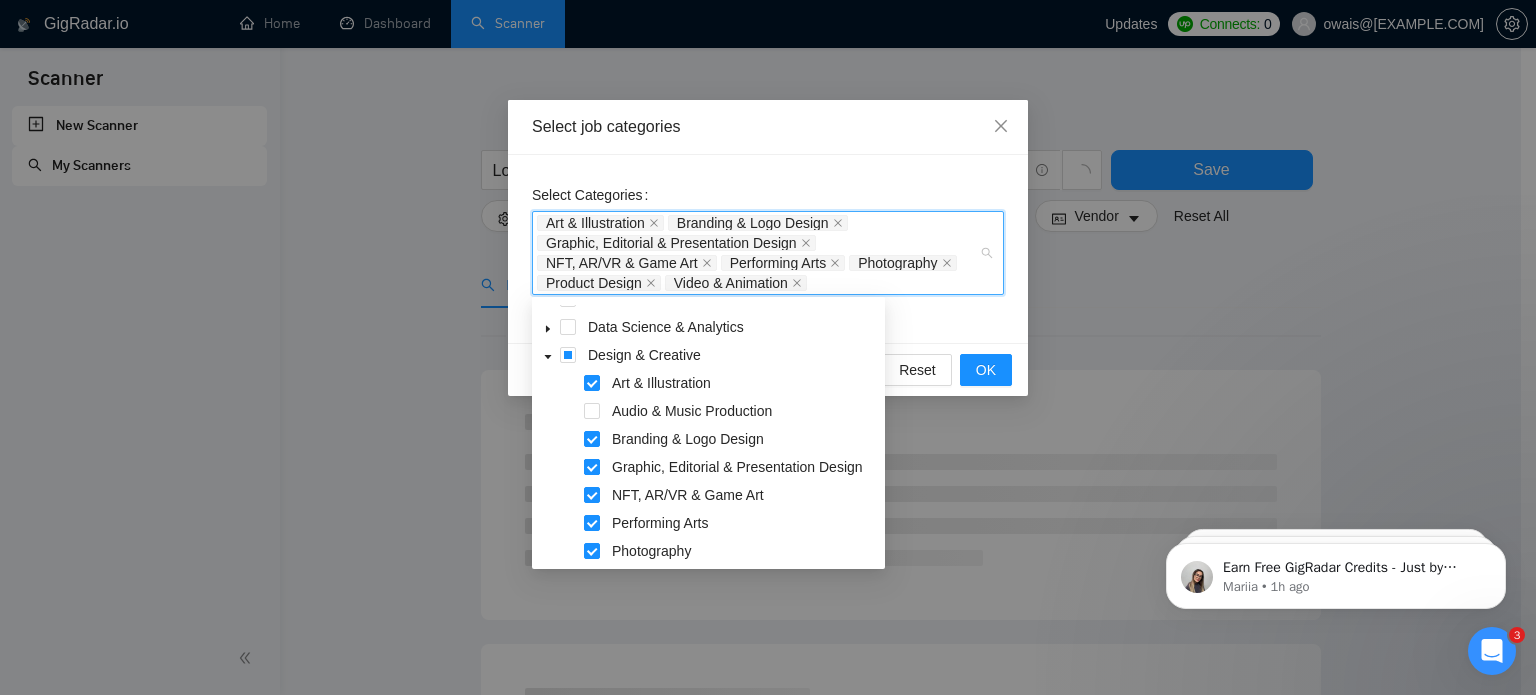click at bounding box center [592, 467] 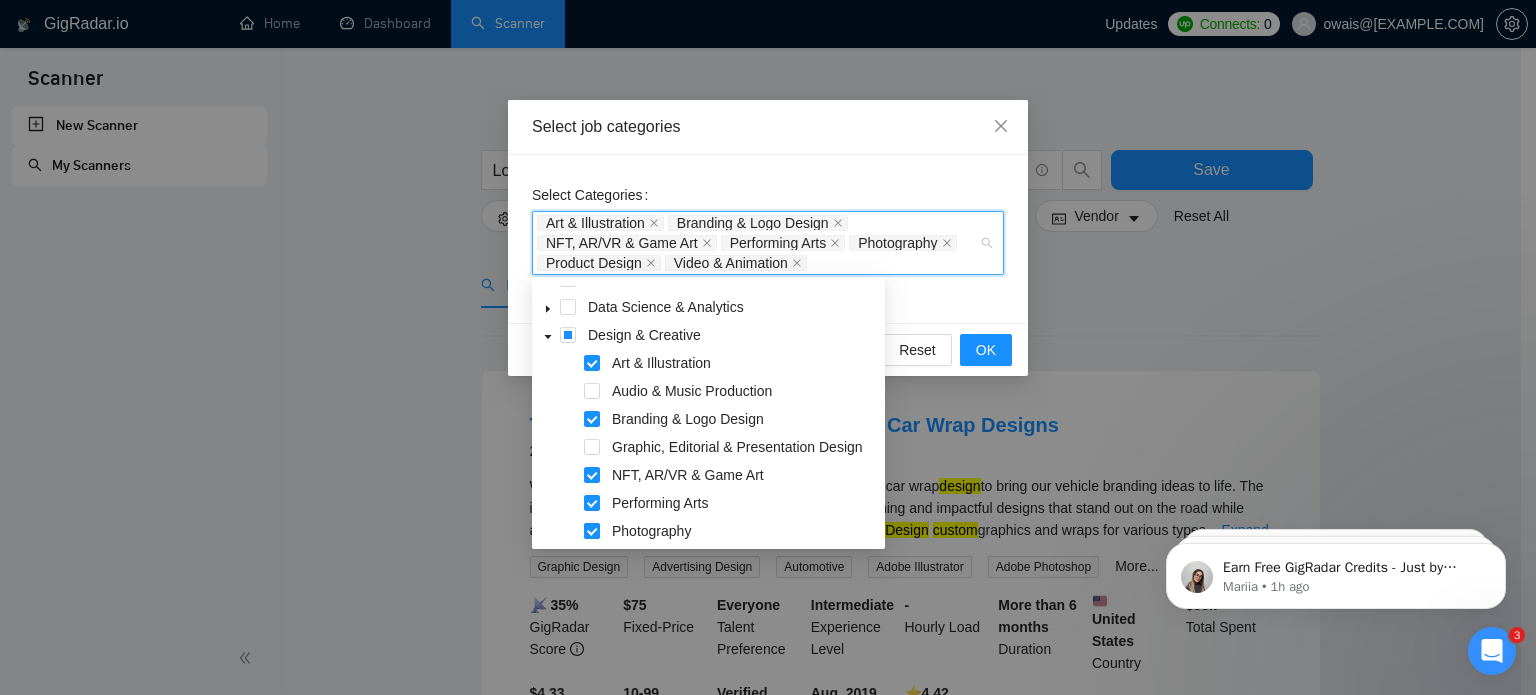 click at bounding box center [592, 531] 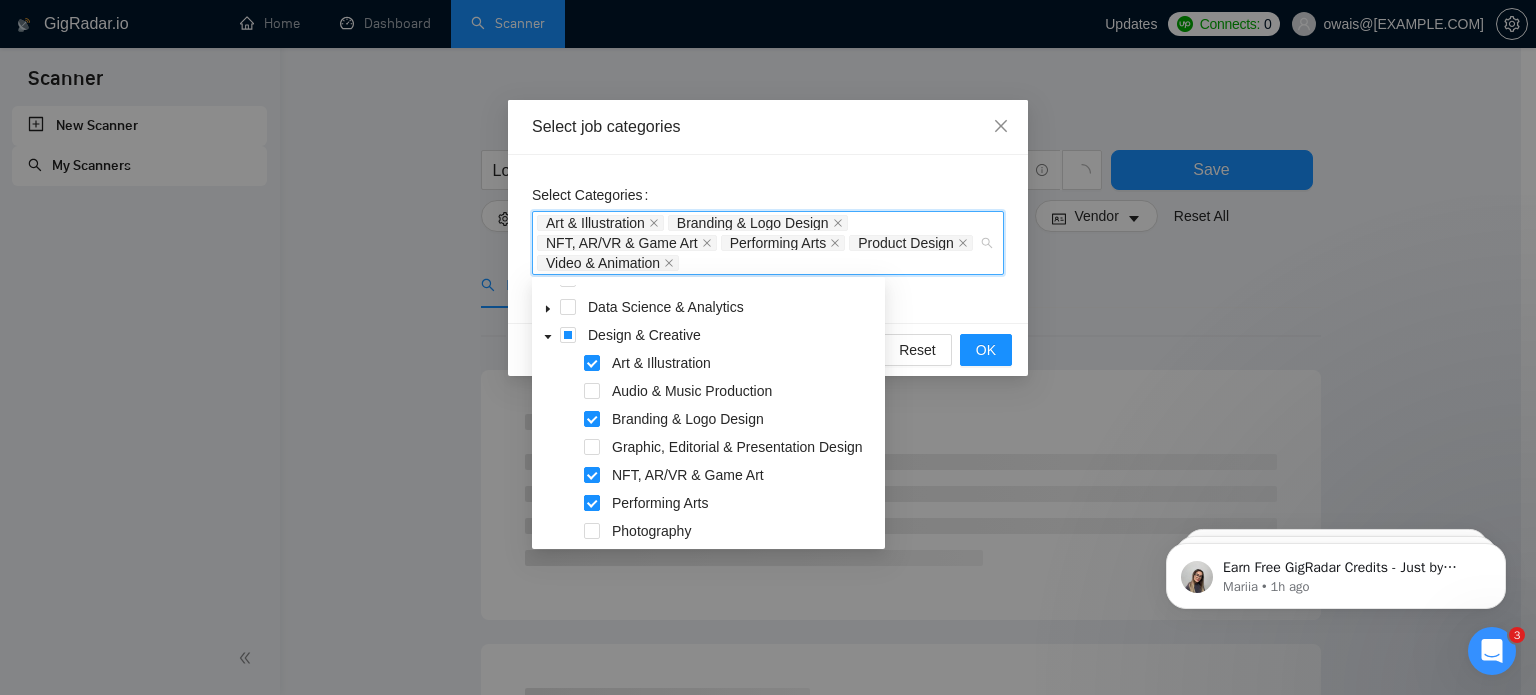 click at bounding box center [592, 503] 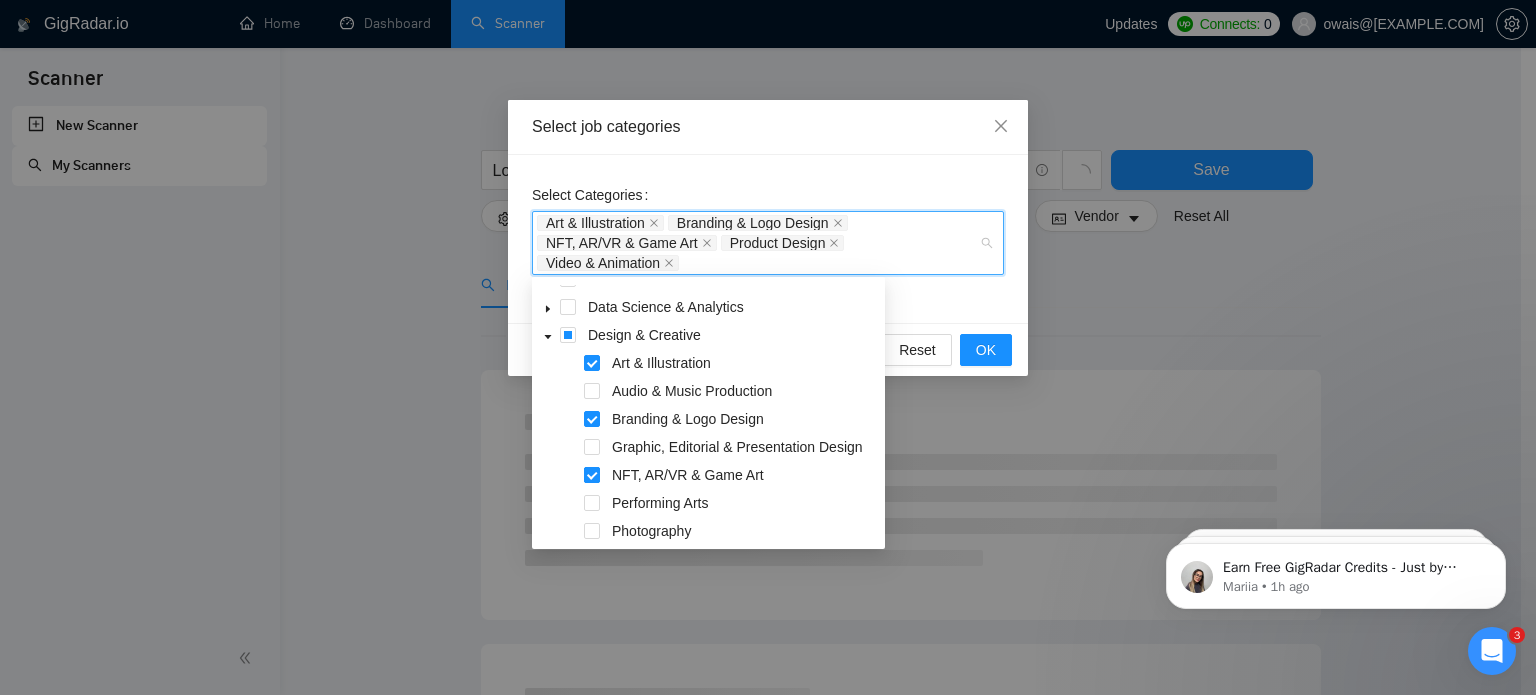 click at bounding box center (592, 475) 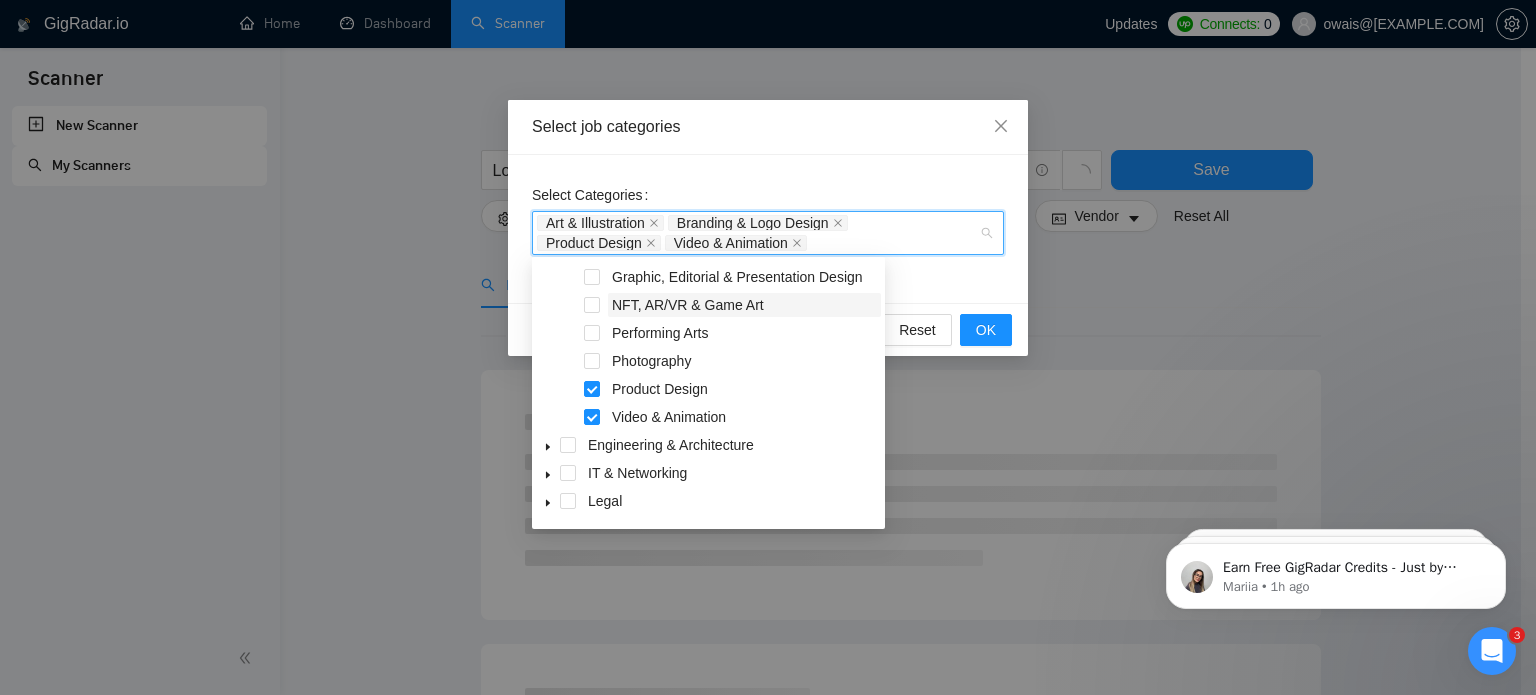 scroll, scrollTop: 224, scrollLeft: 0, axis: vertical 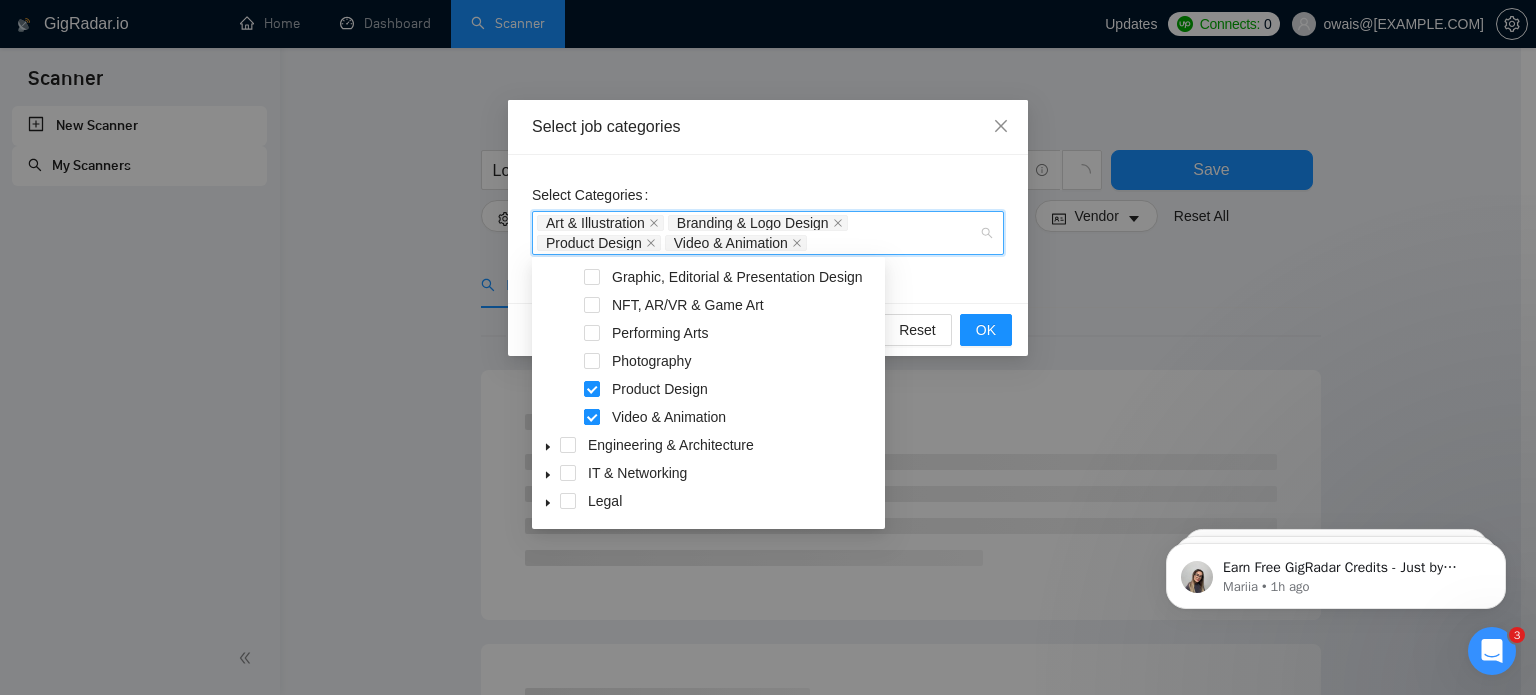 click at bounding box center [592, 417] 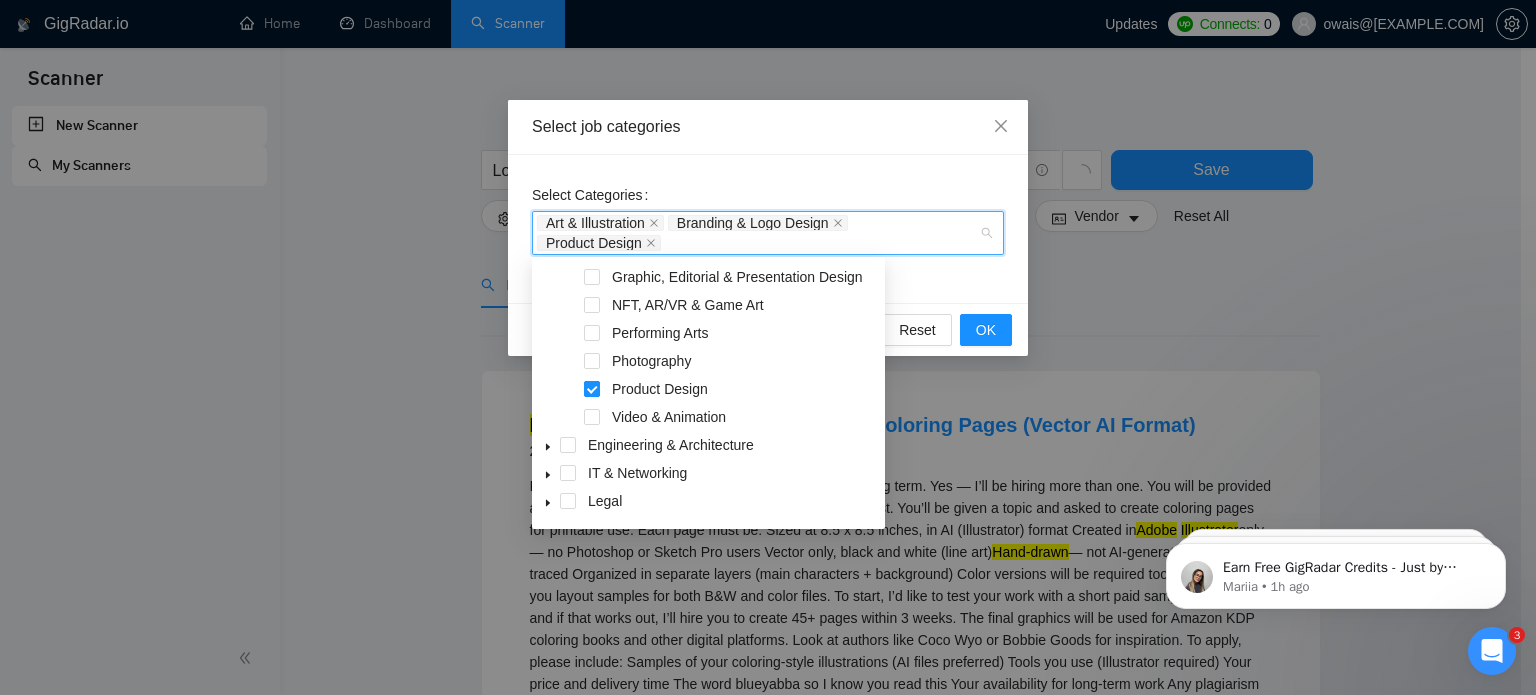 click at bounding box center (592, 389) 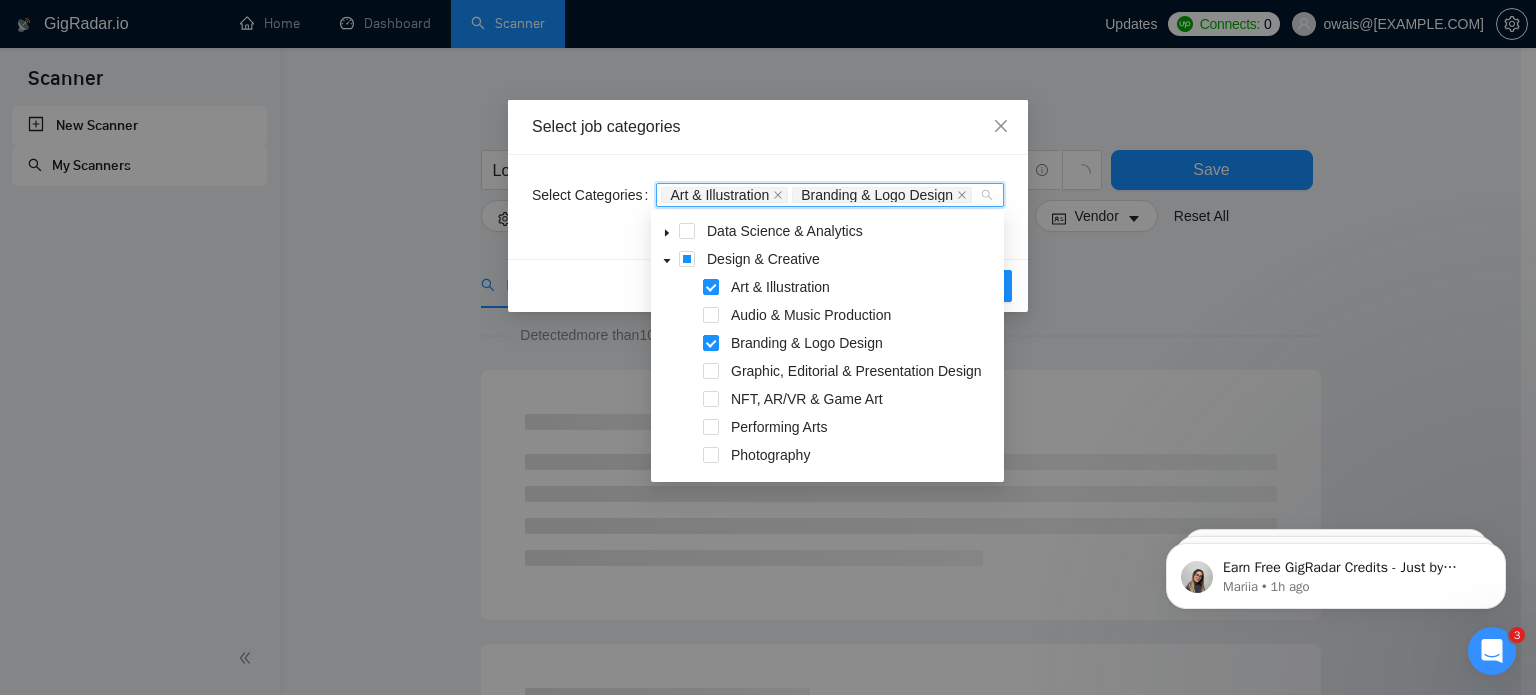 scroll, scrollTop: 44, scrollLeft: 0, axis: vertical 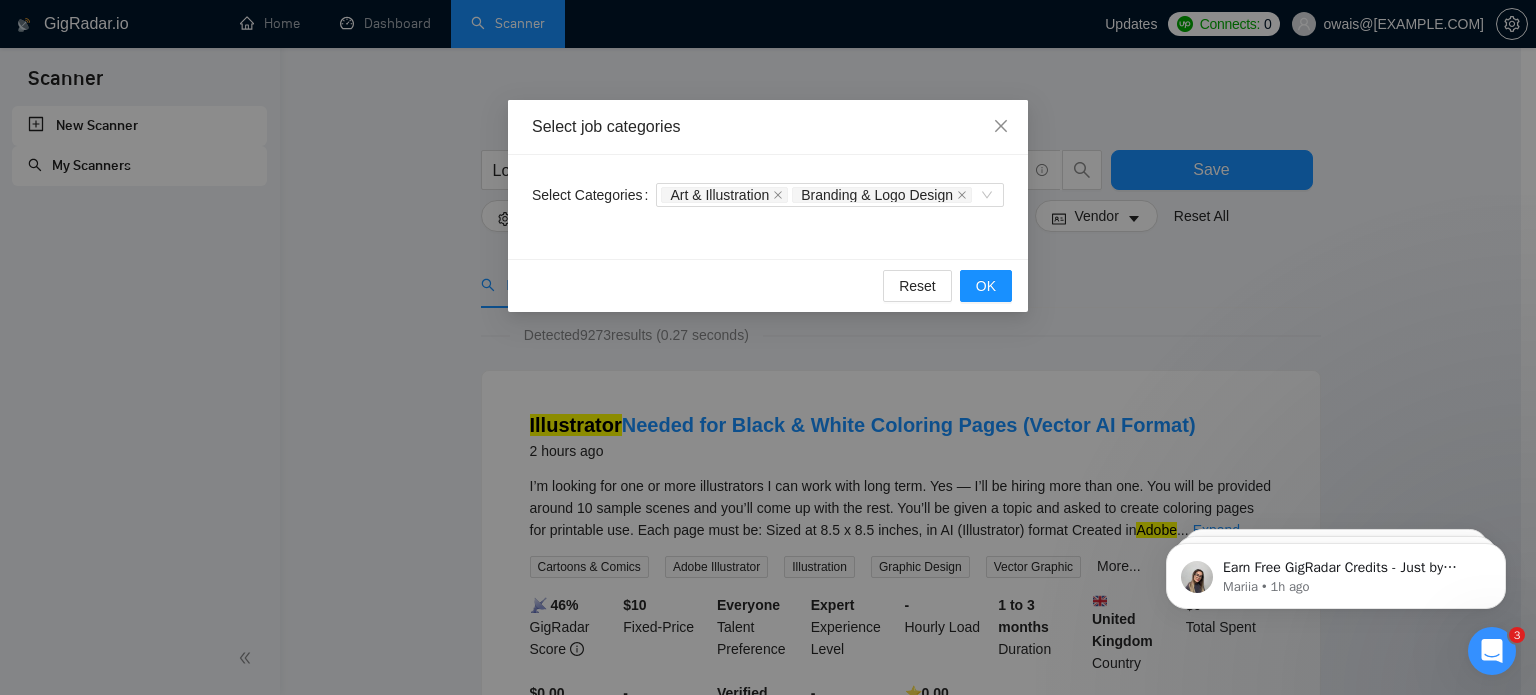 click on "Select Categories Art & Illustration Branding & Logo Design" at bounding box center [768, 207] 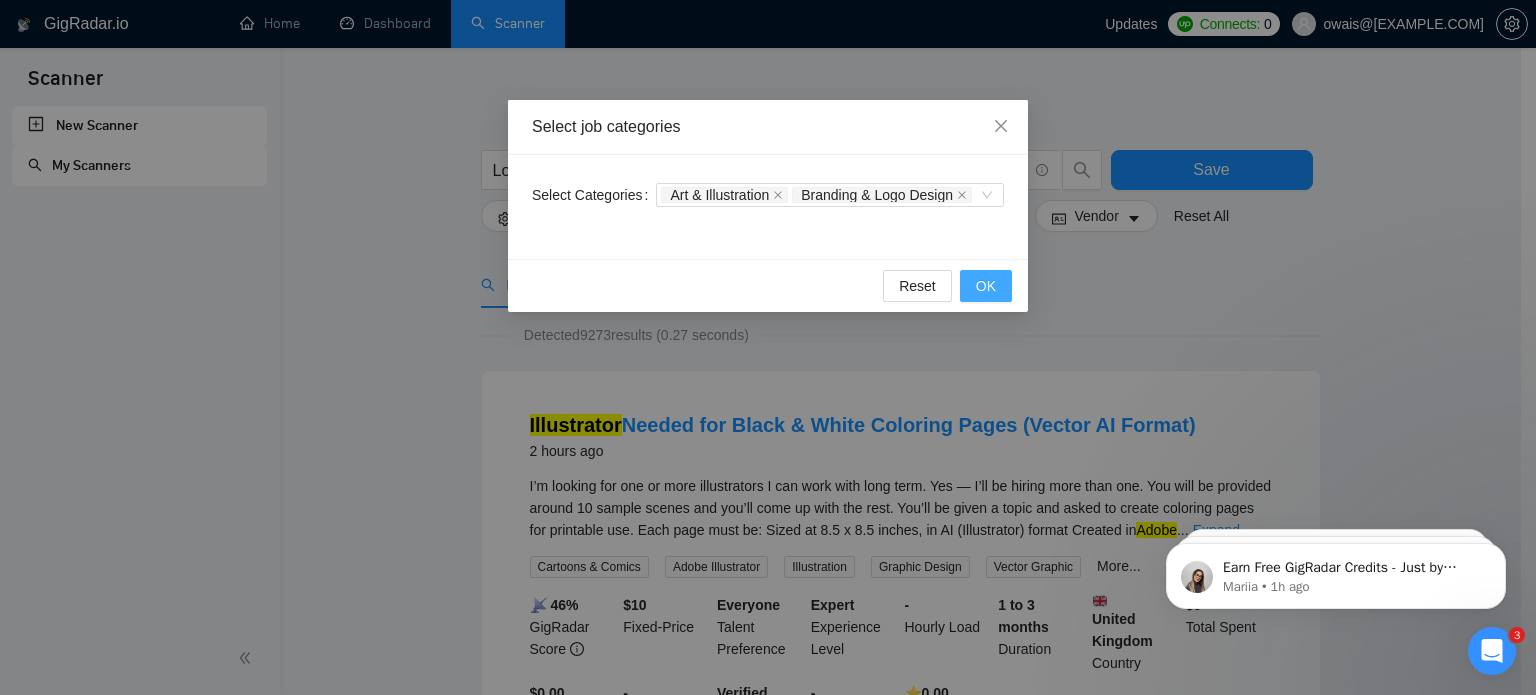 click on "OK" at bounding box center [986, 286] 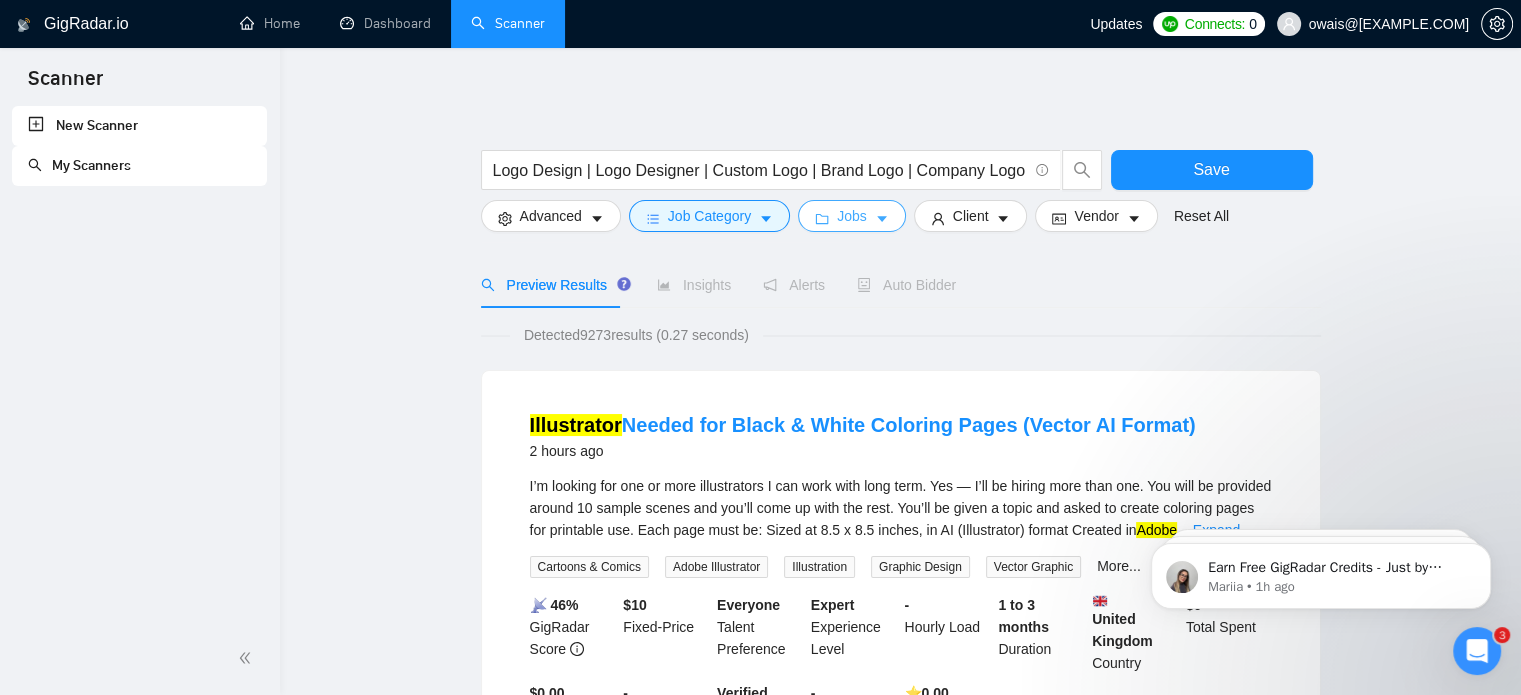 click 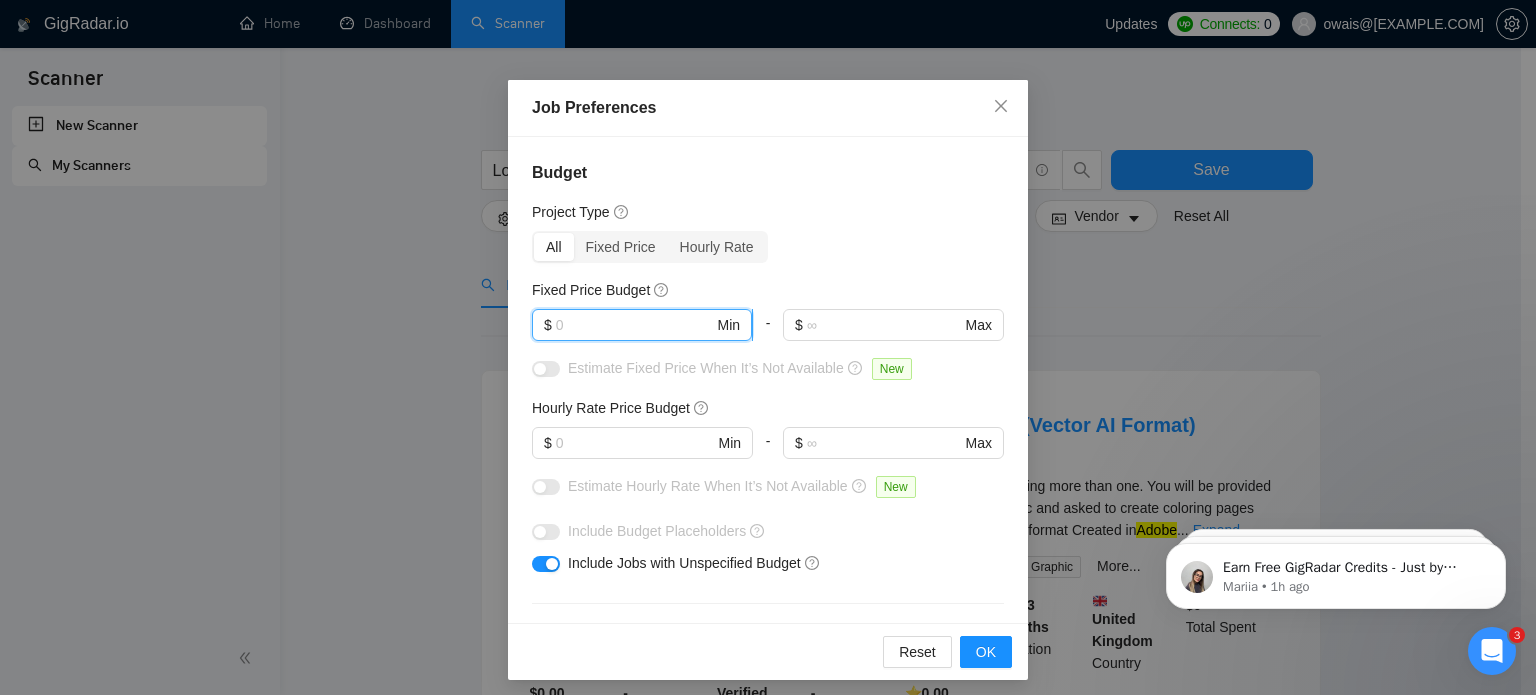 click at bounding box center (635, 325) 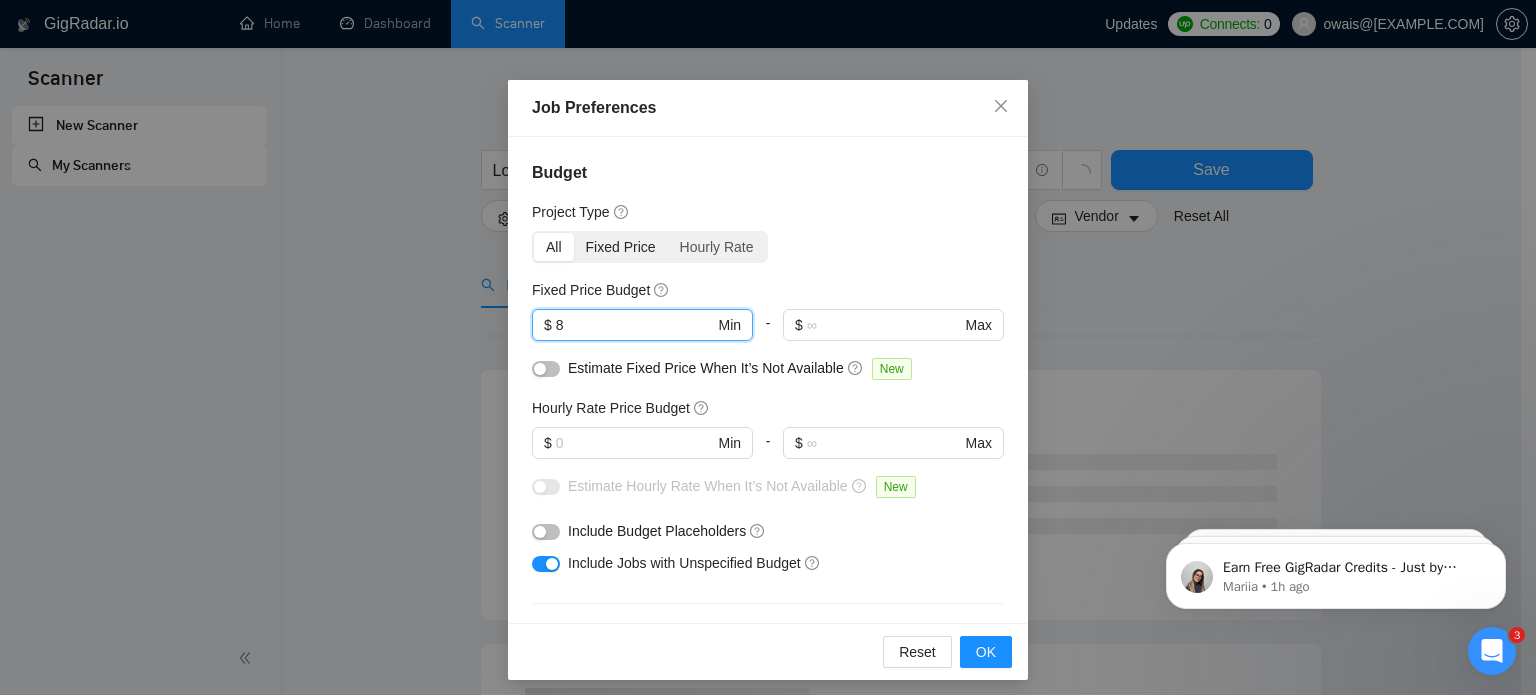 type 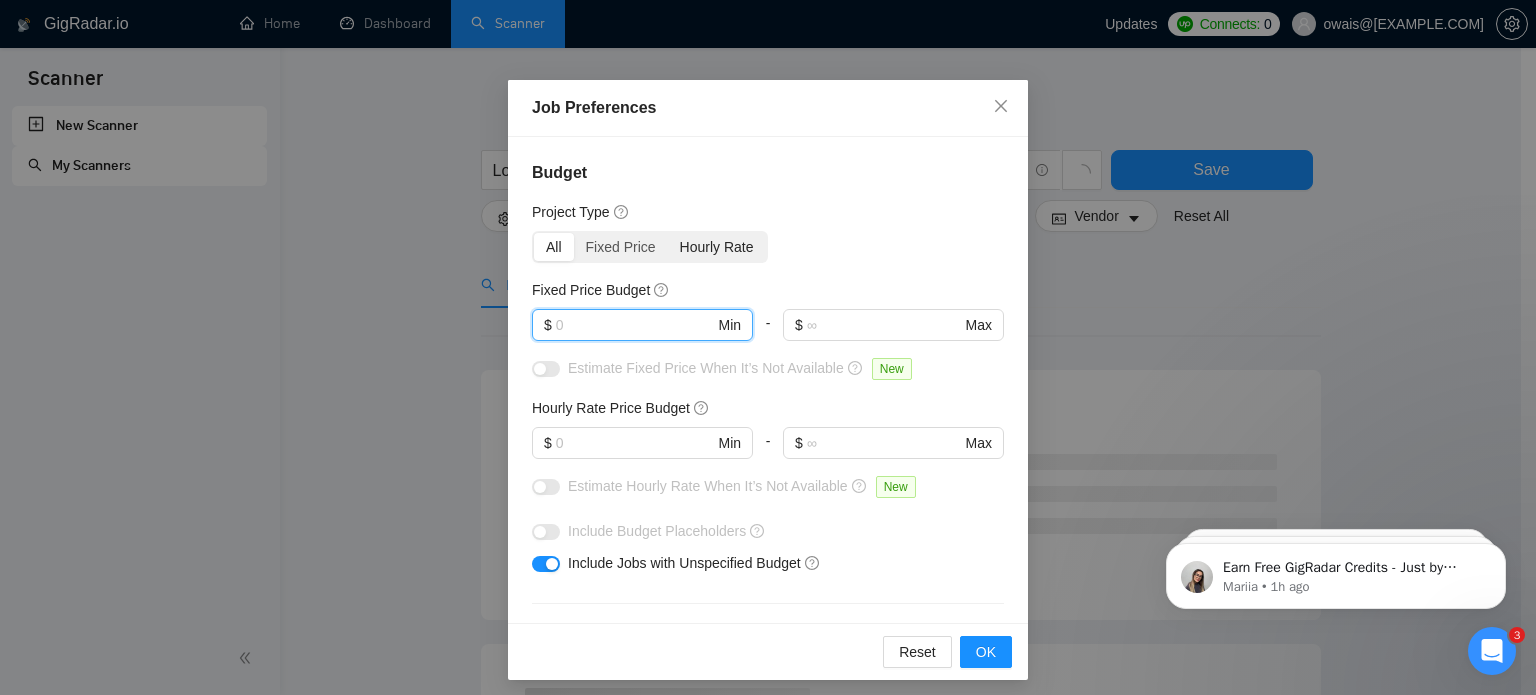 click on "Hourly Rate" at bounding box center [717, 247] 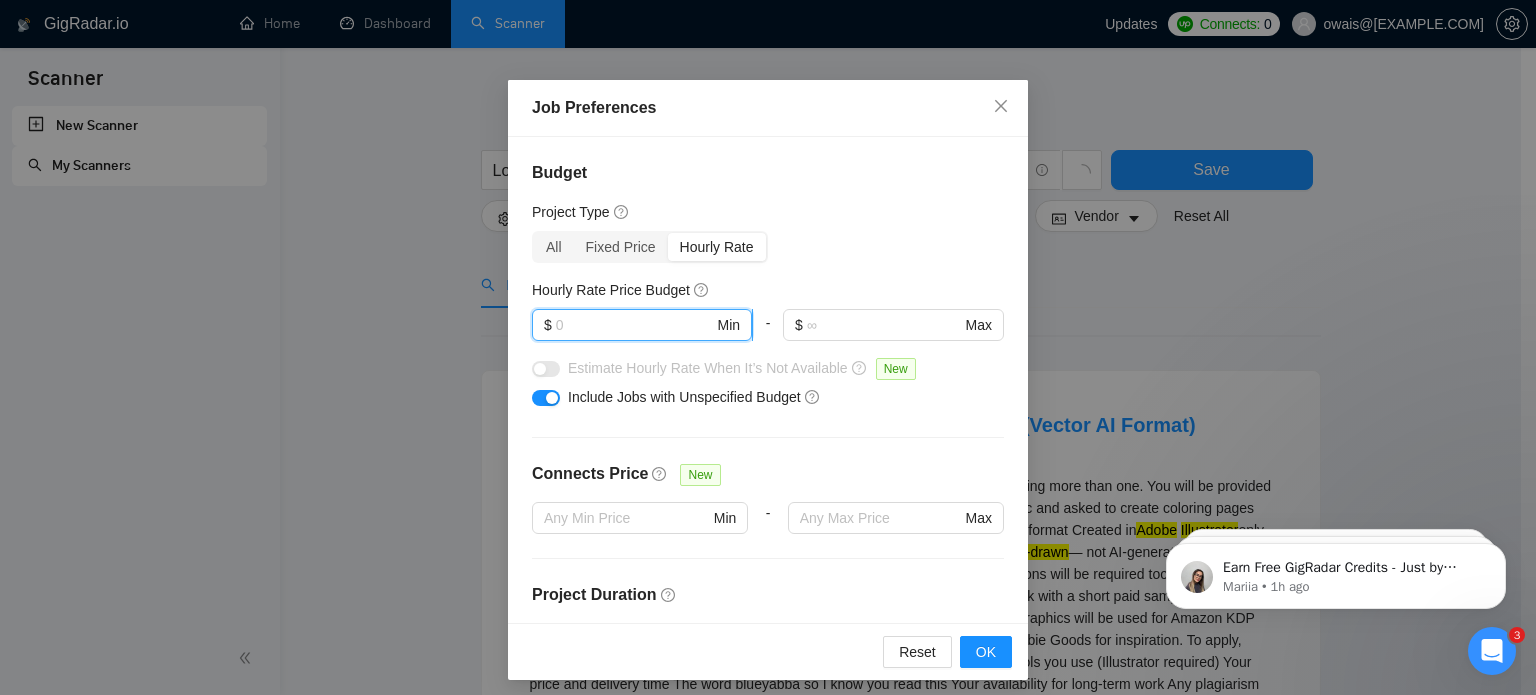 click at bounding box center [635, 325] 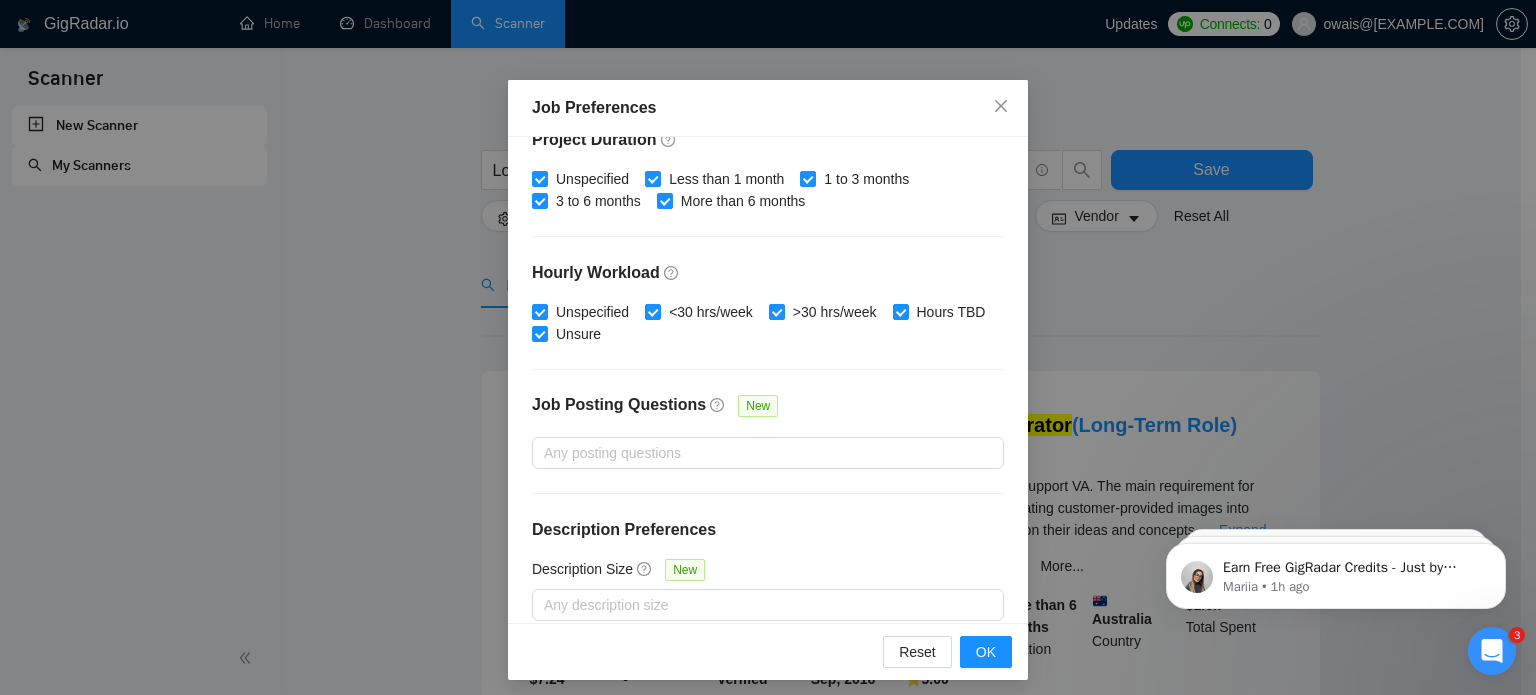 scroll, scrollTop: 471, scrollLeft: 0, axis: vertical 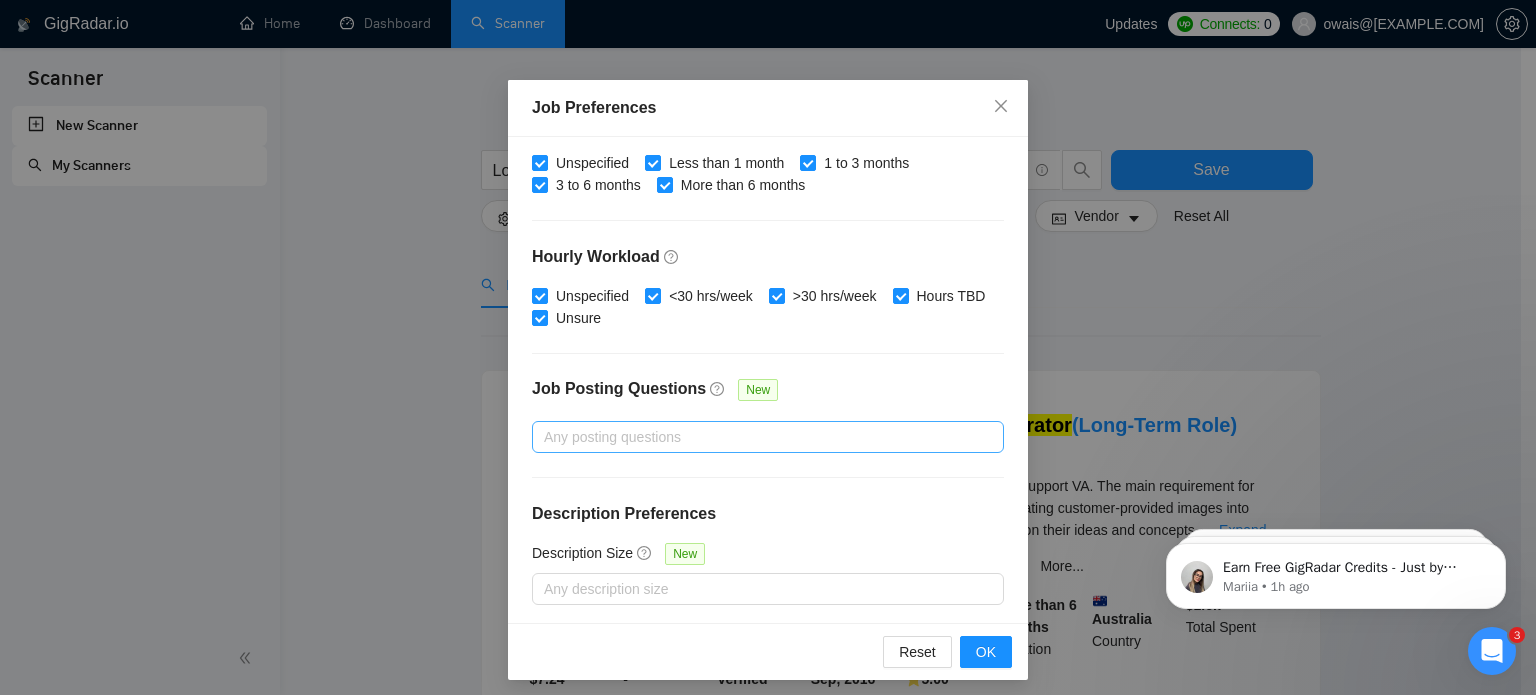 click at bounding box center (758, 437) 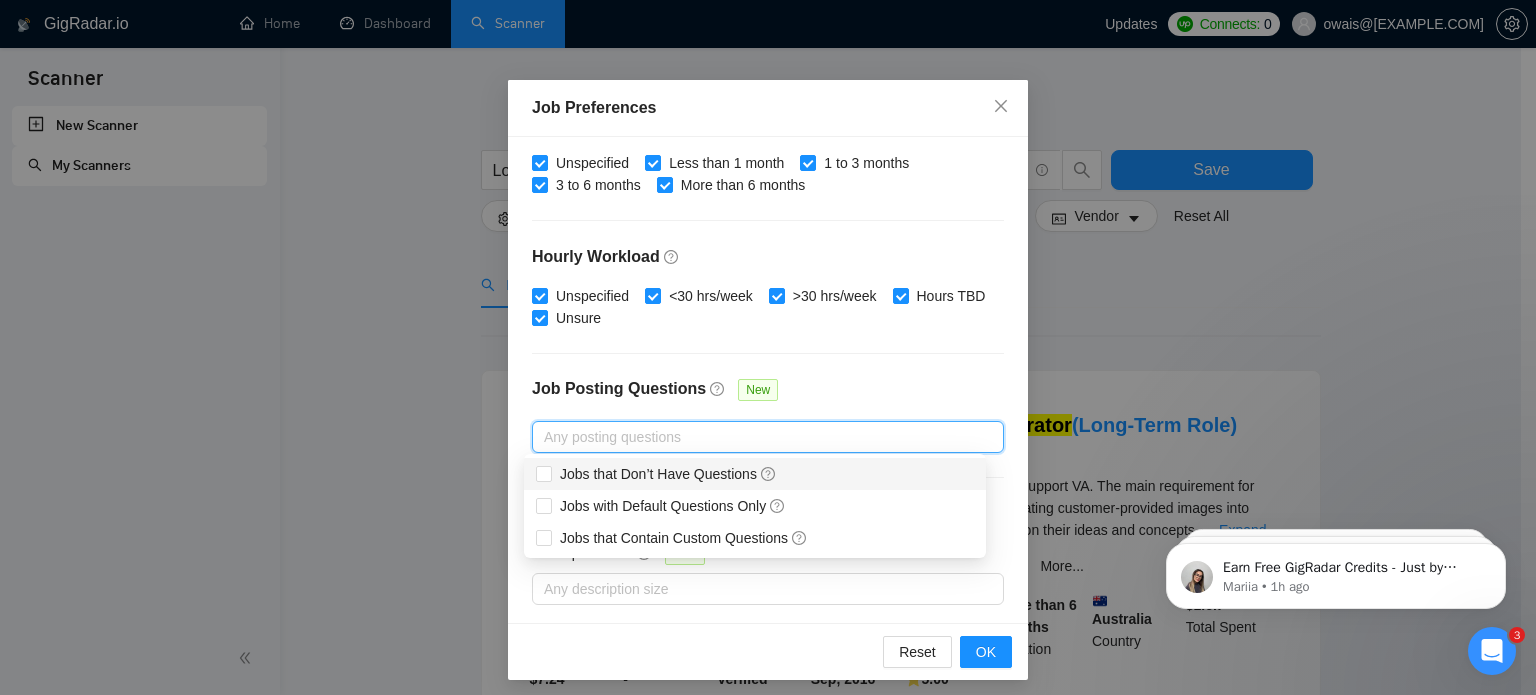 scroll, scrollTop: 475, scrollLeft: 0, axis: vertical 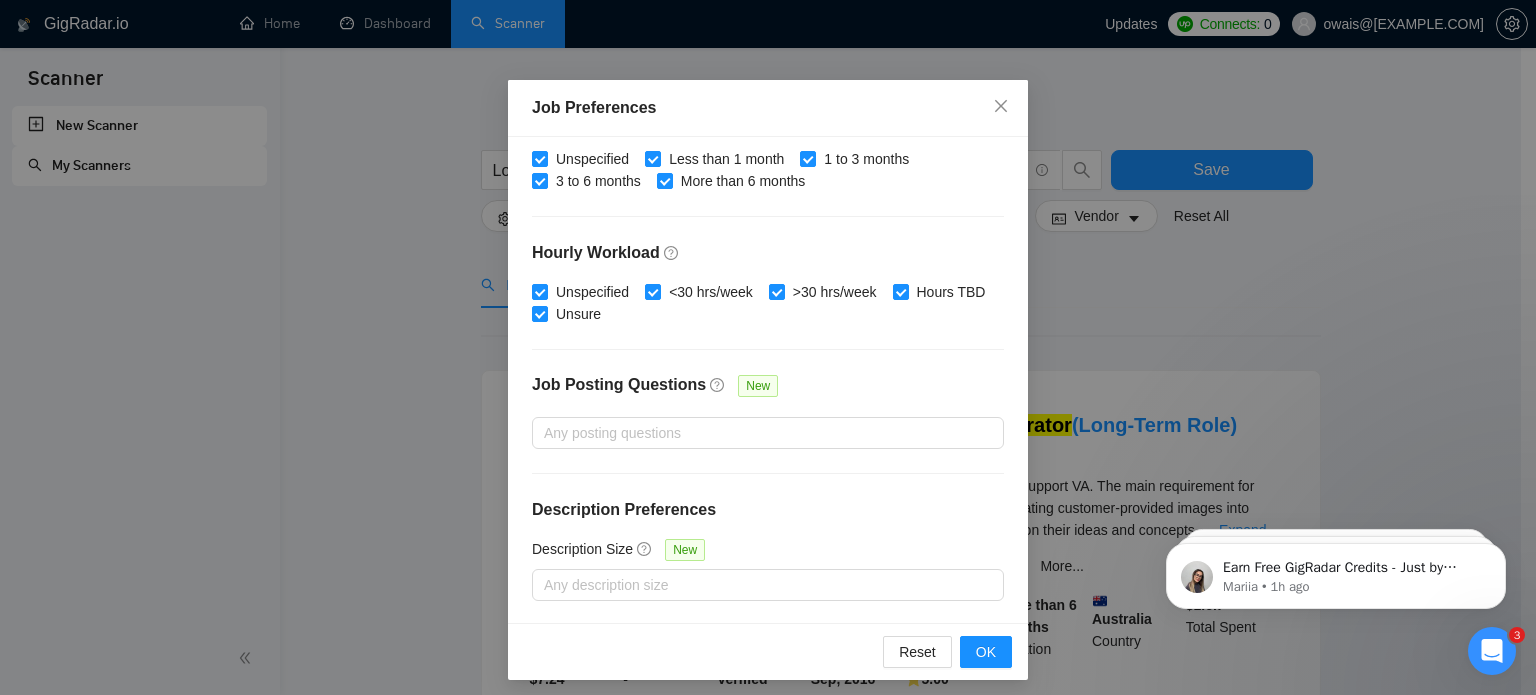 click on "Job Posting Questions New" at bounding box center [768, 395] 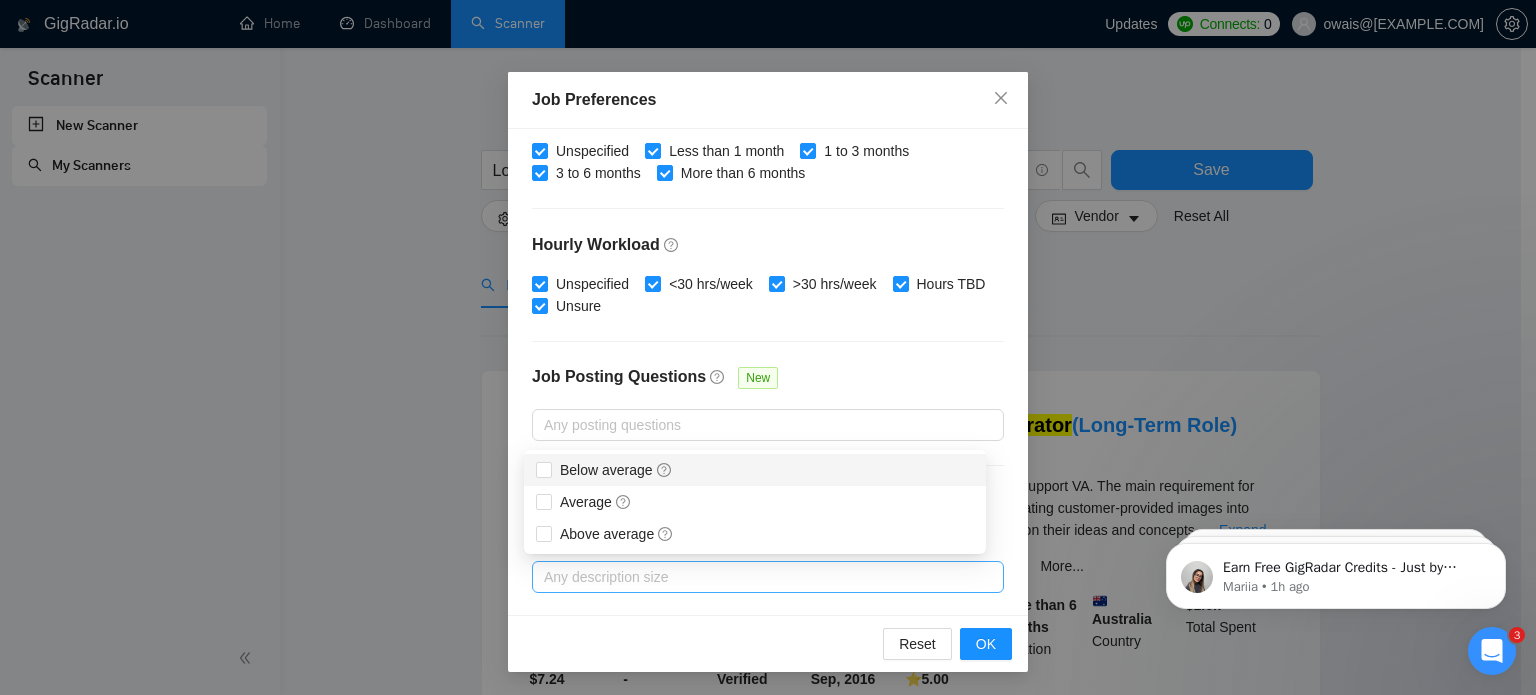 click at bounding box center [758, 577] 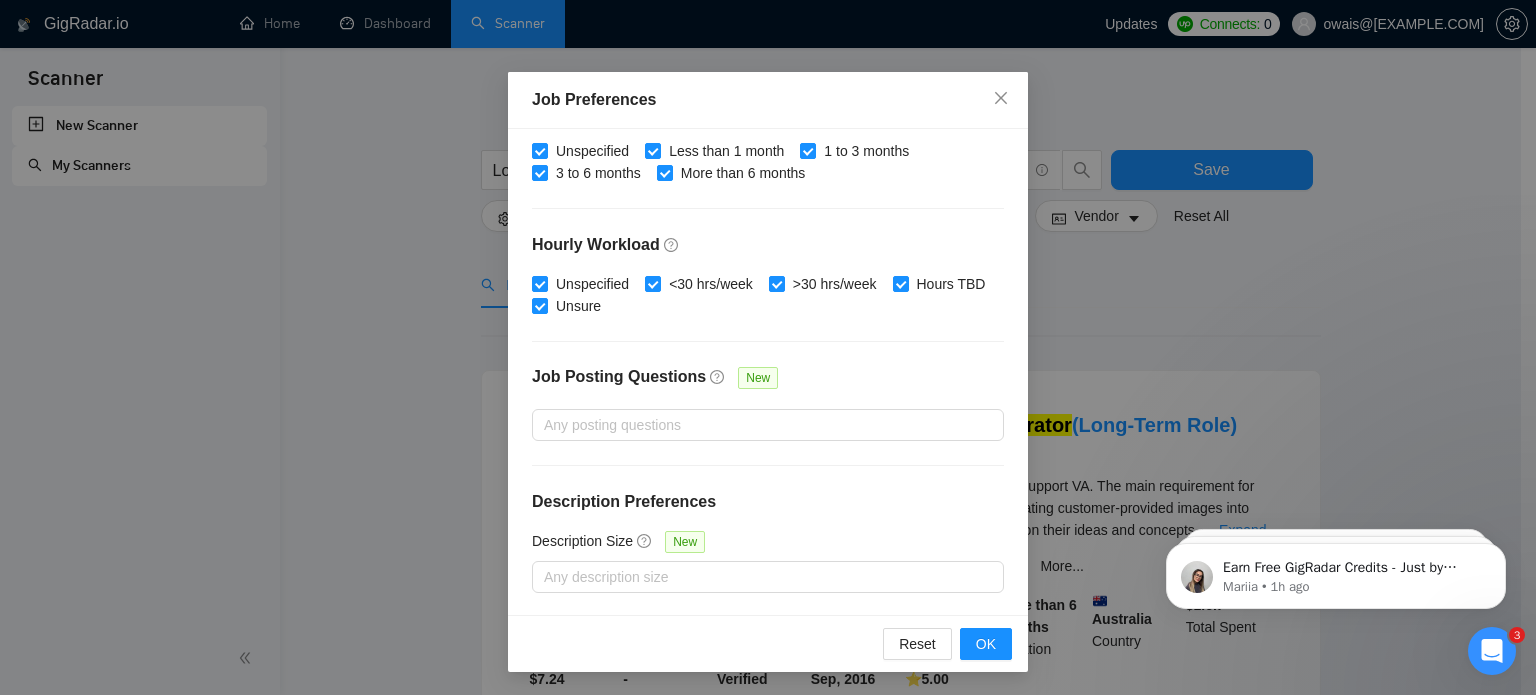 click on "Job Posting Questions New" at bounding box center [768, 387] 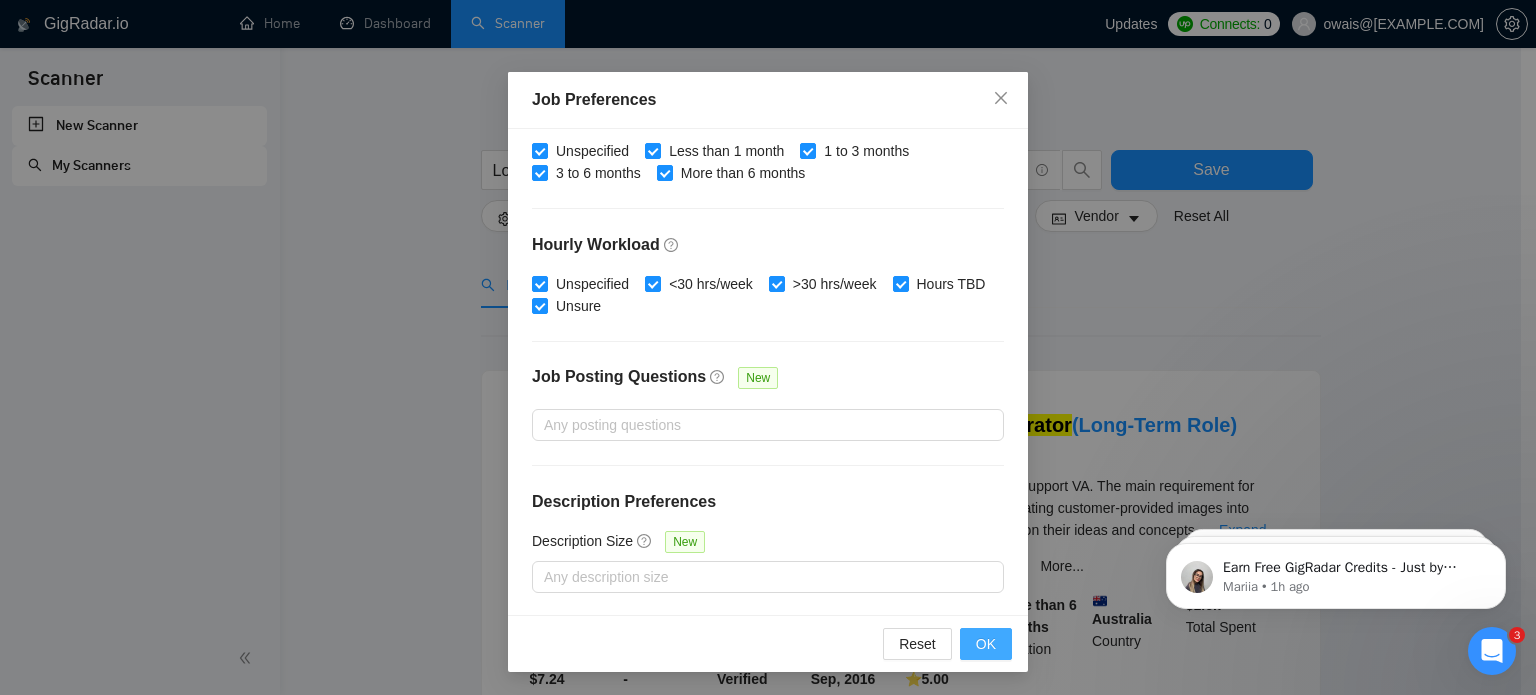click on "OK" at bounding box center [986, 644] 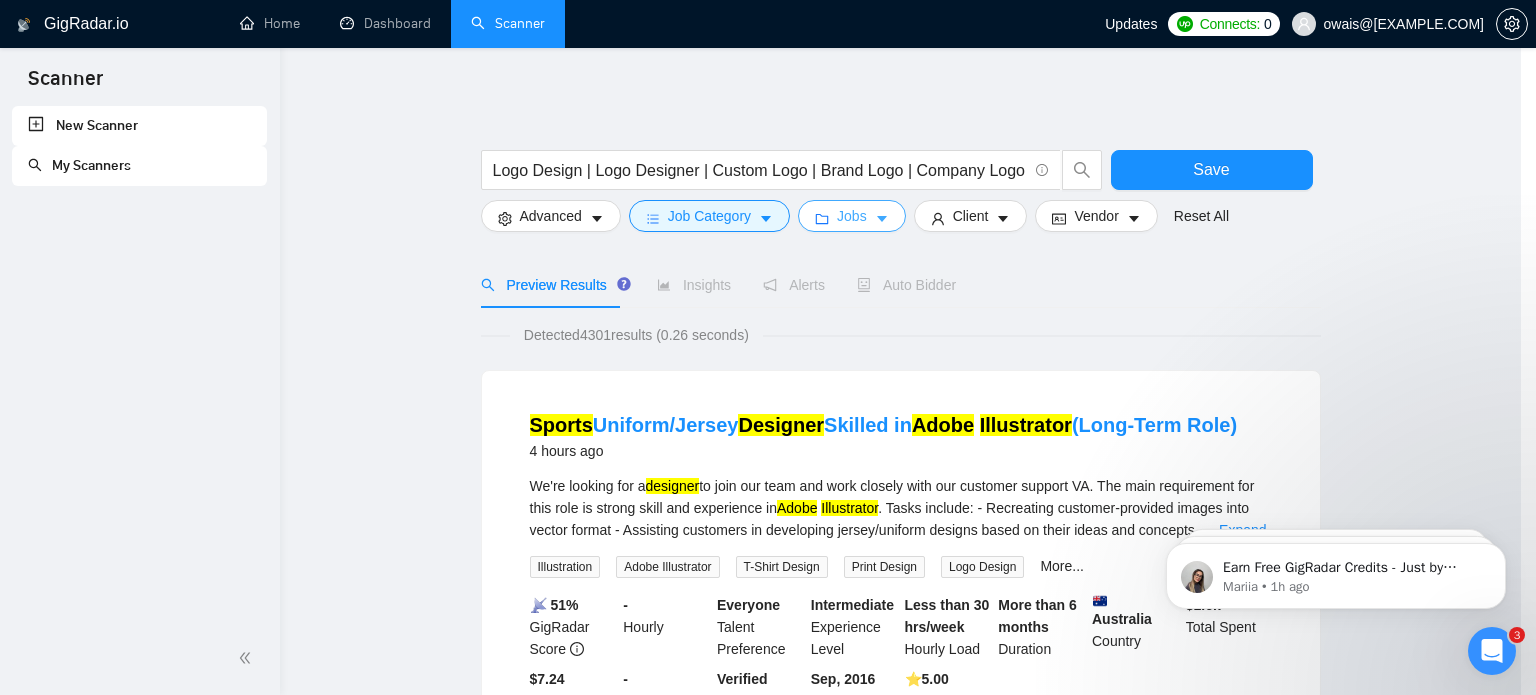 scroll, scrollTop: 0, scrollLeft: 0, axis: both 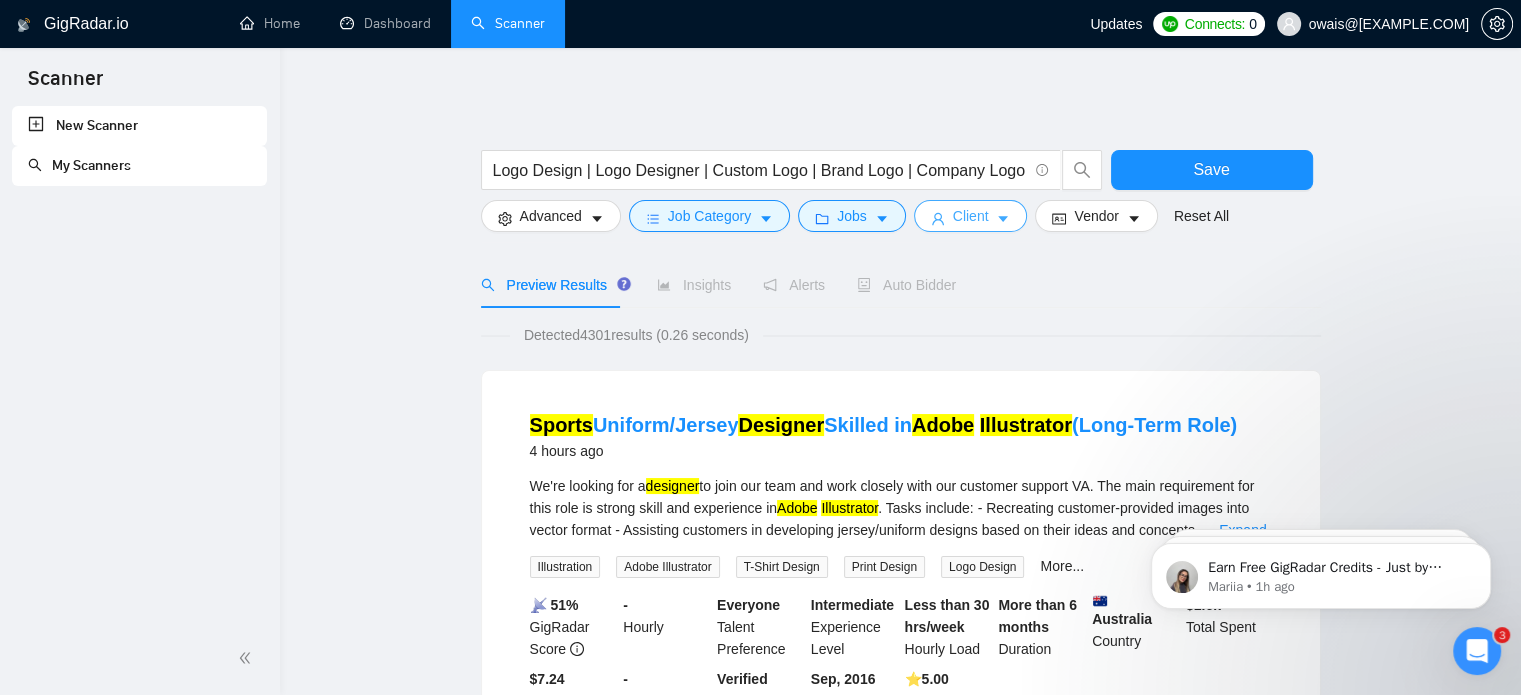 click 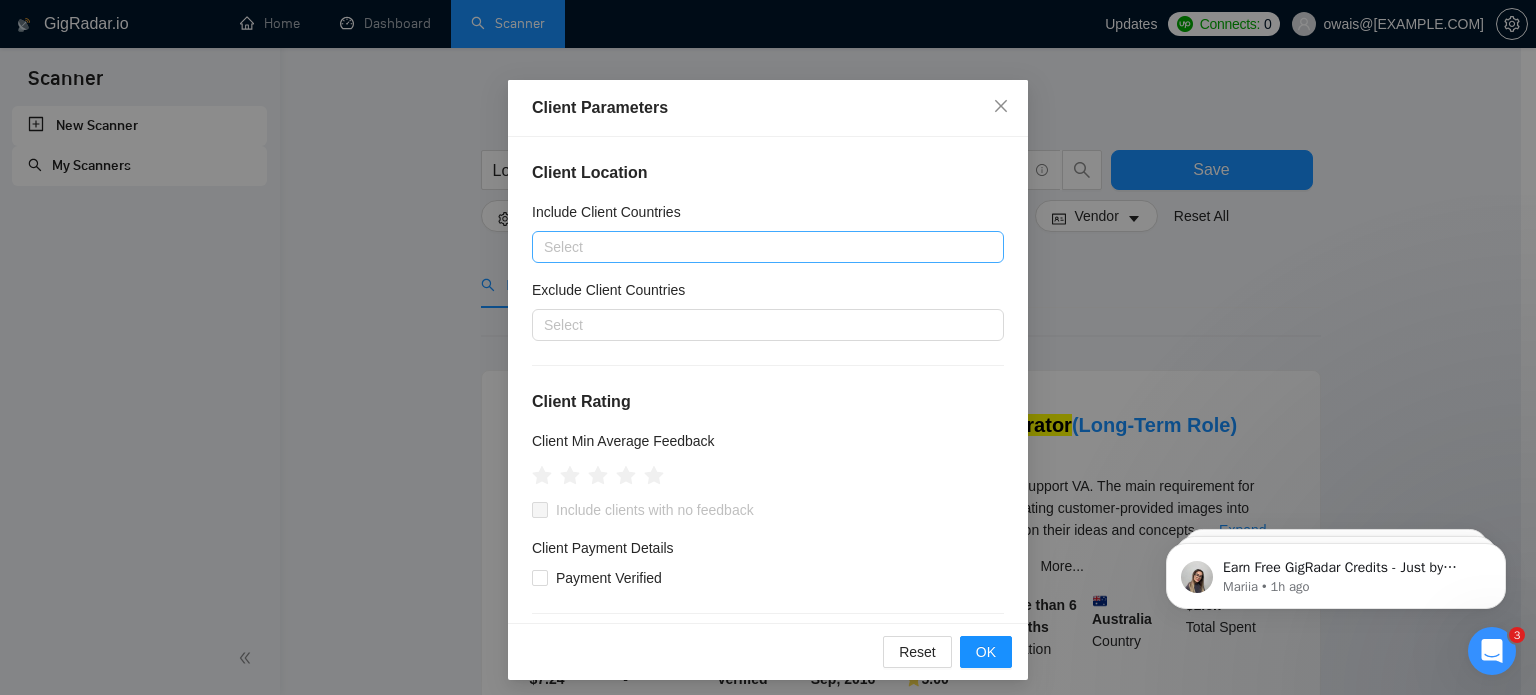 click at bounding box center [758, 247] 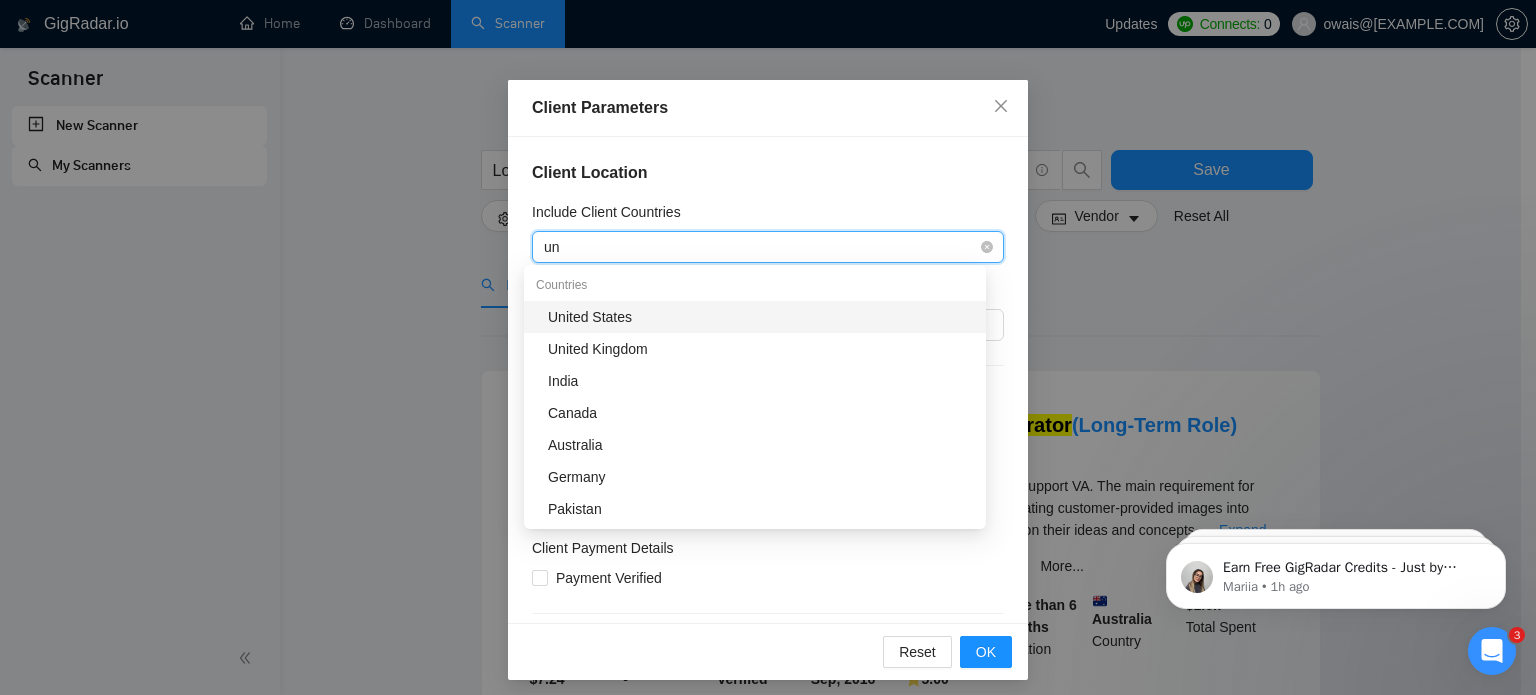 type on "uni" 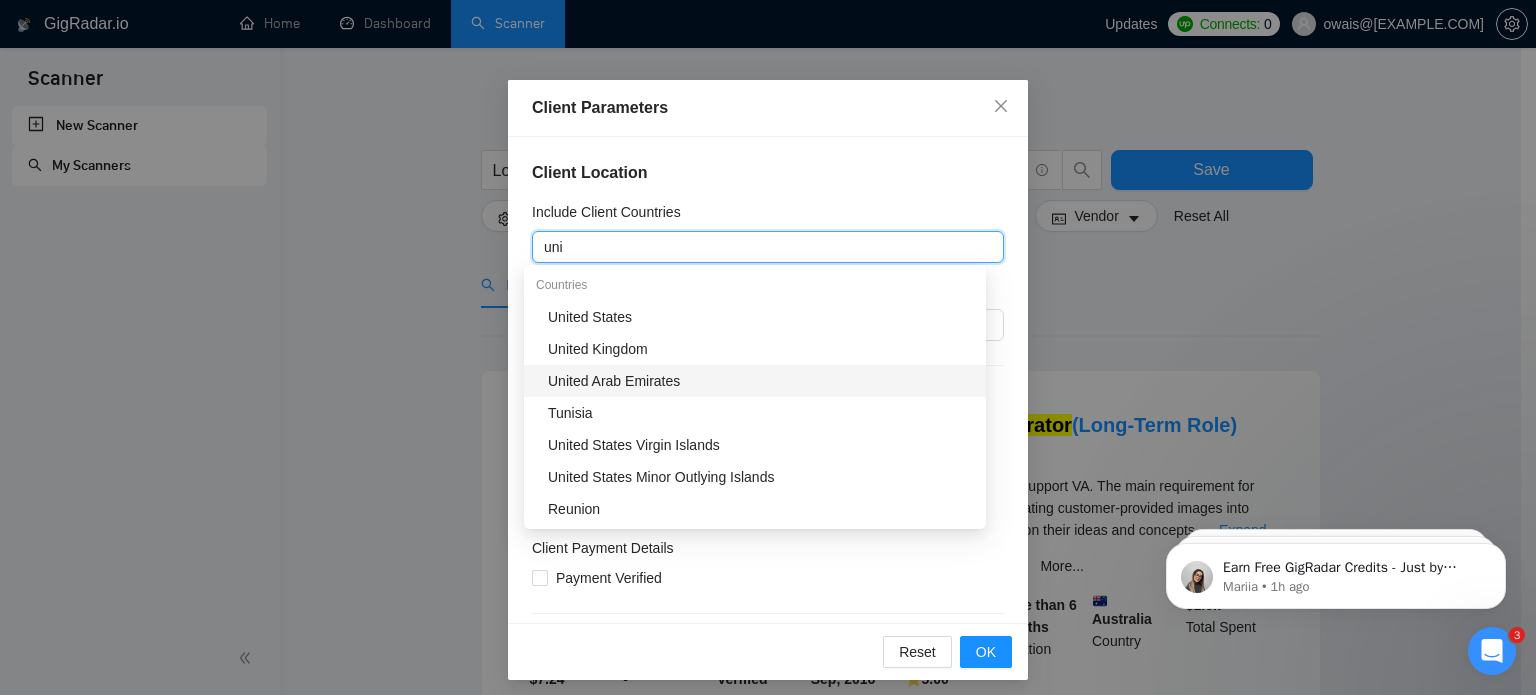 click on "United Arab Emirates" at bounding box center [761, 381] 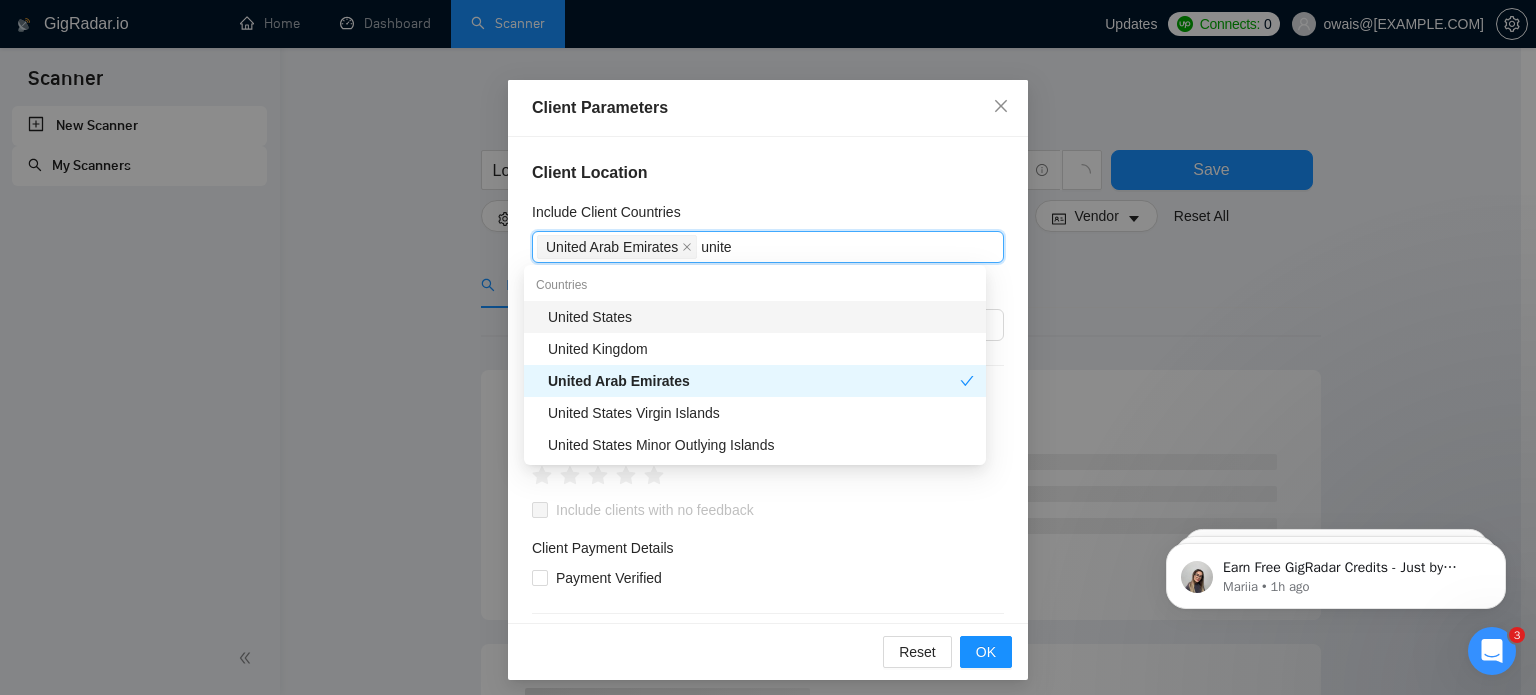 type on "united" 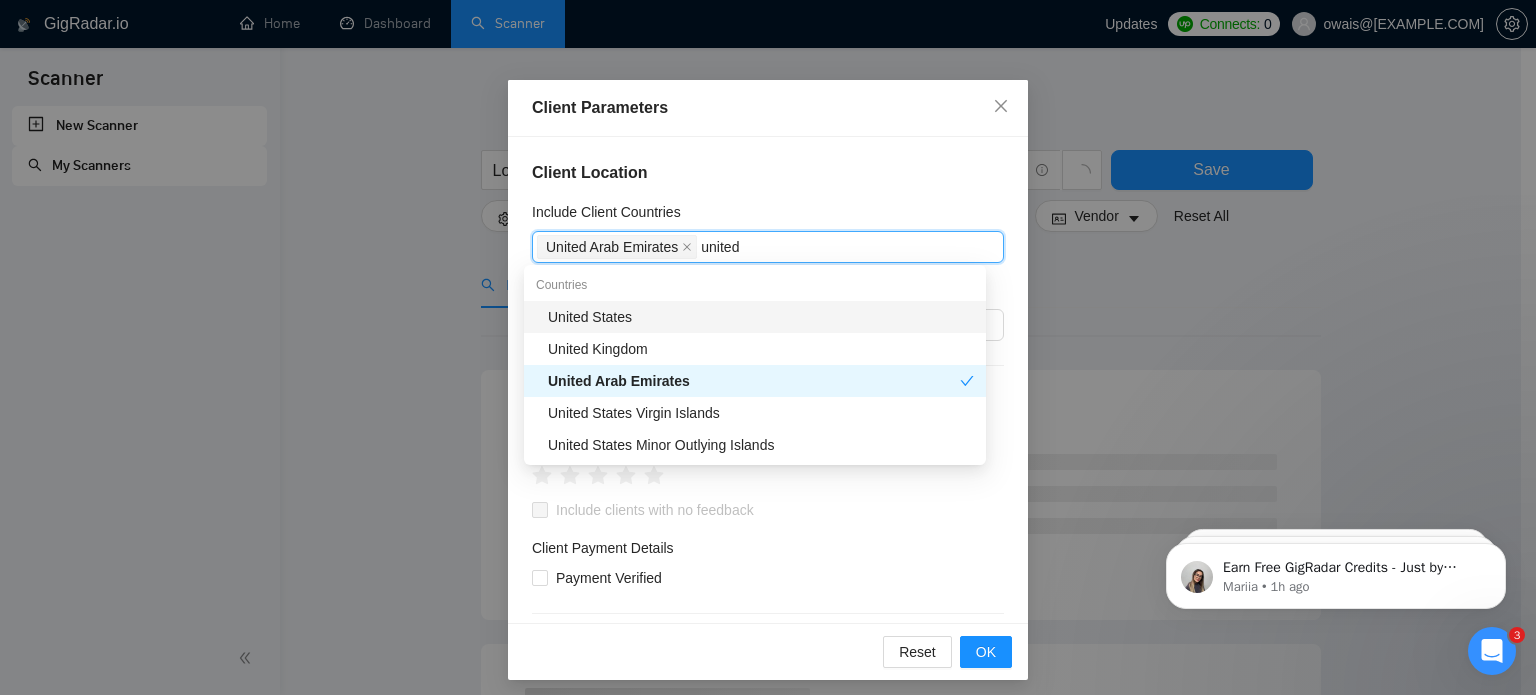 click on "United States" at bounding box center (755, 317) 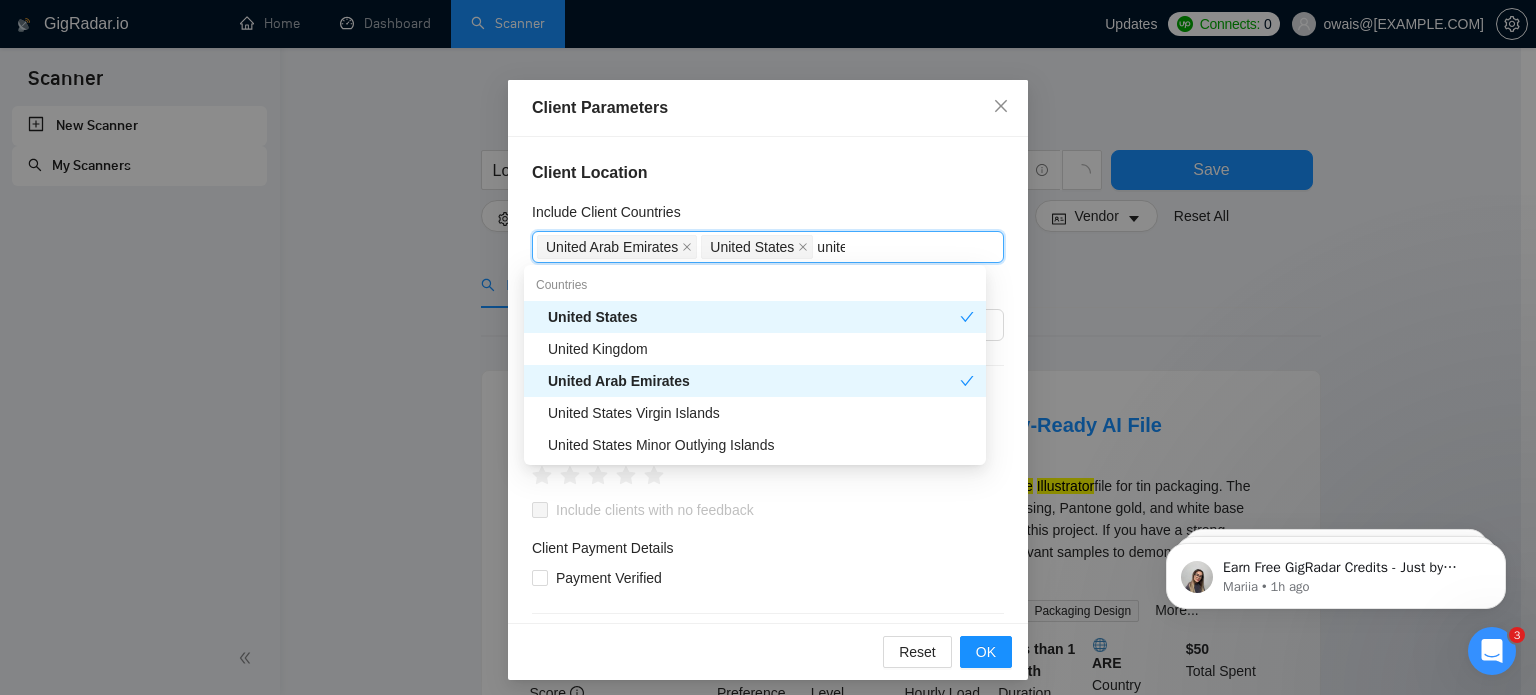 type on "united" 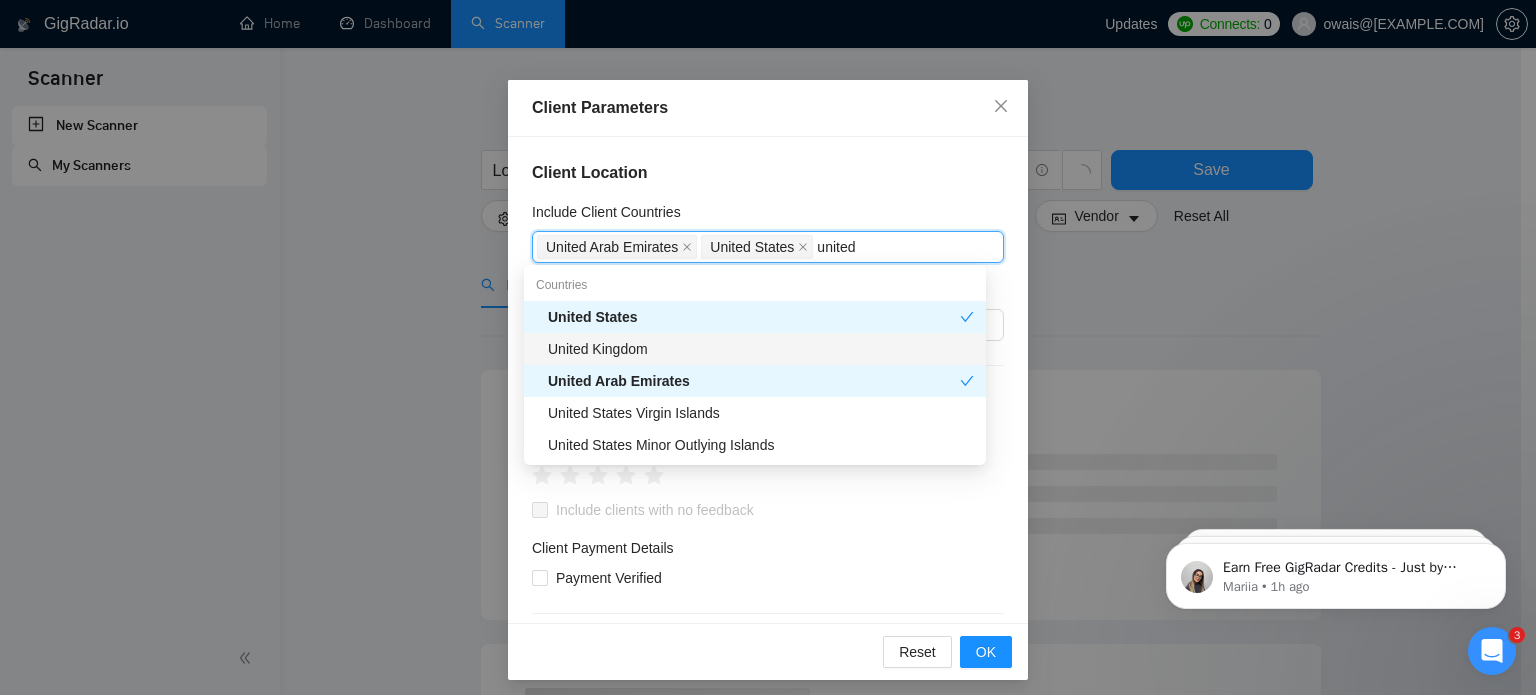 click on "United Kingdom" at bounding box center (755, 349) 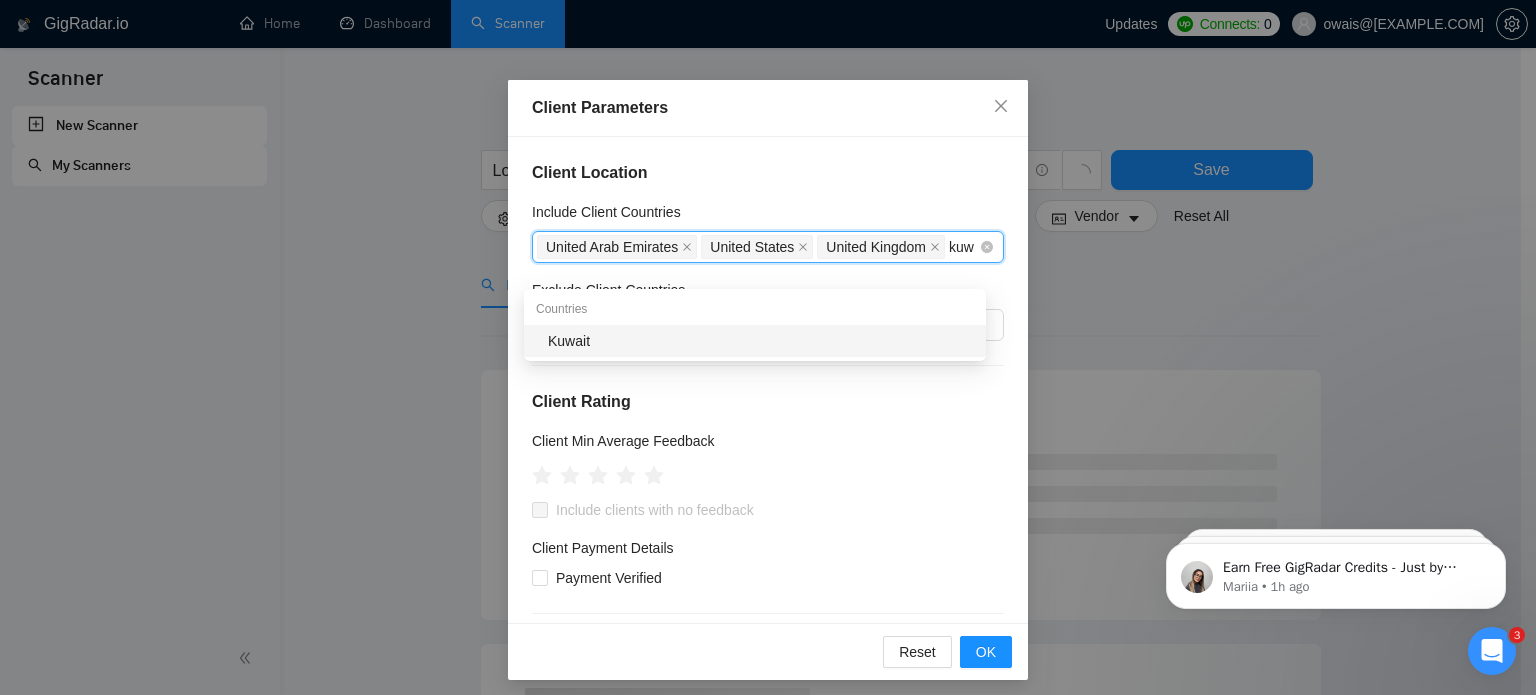 type on "kuwa" 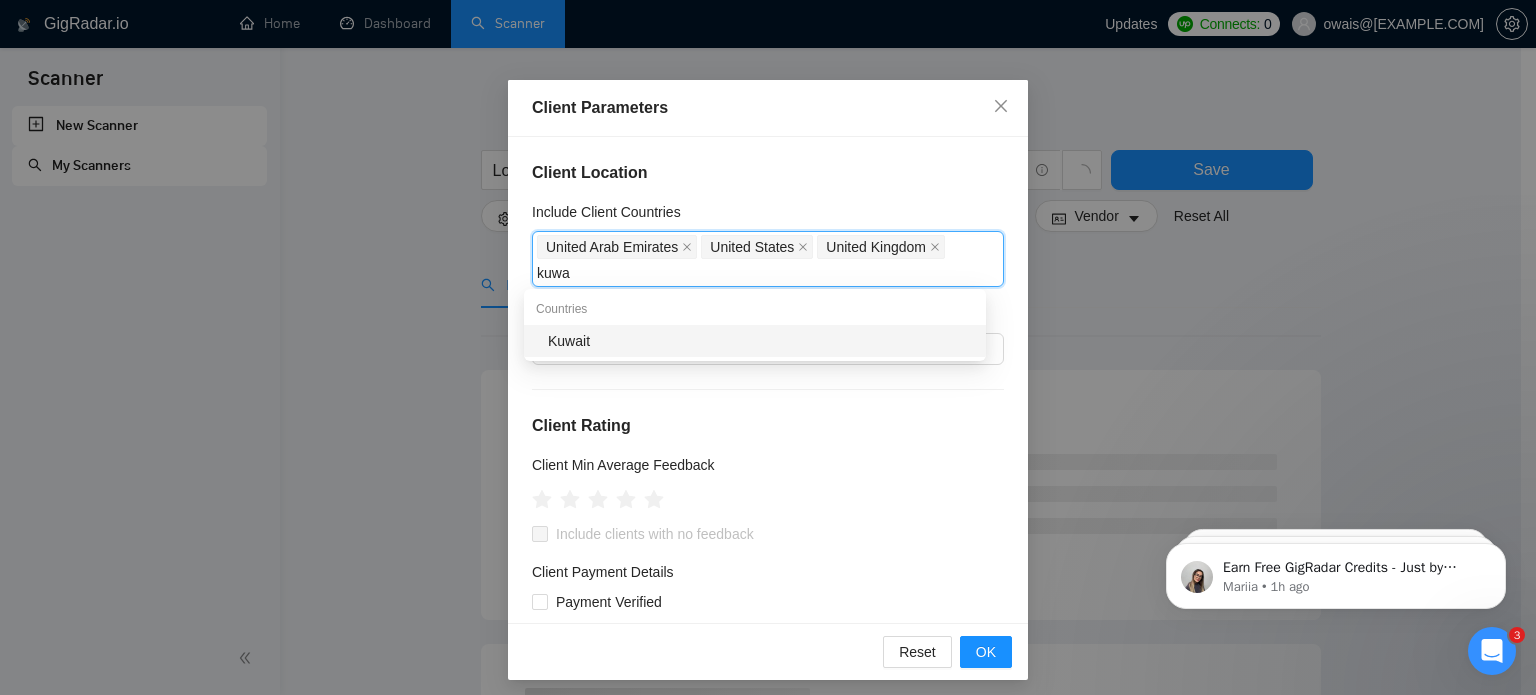 click on "Kuwait" at bounding box center [761, 341] 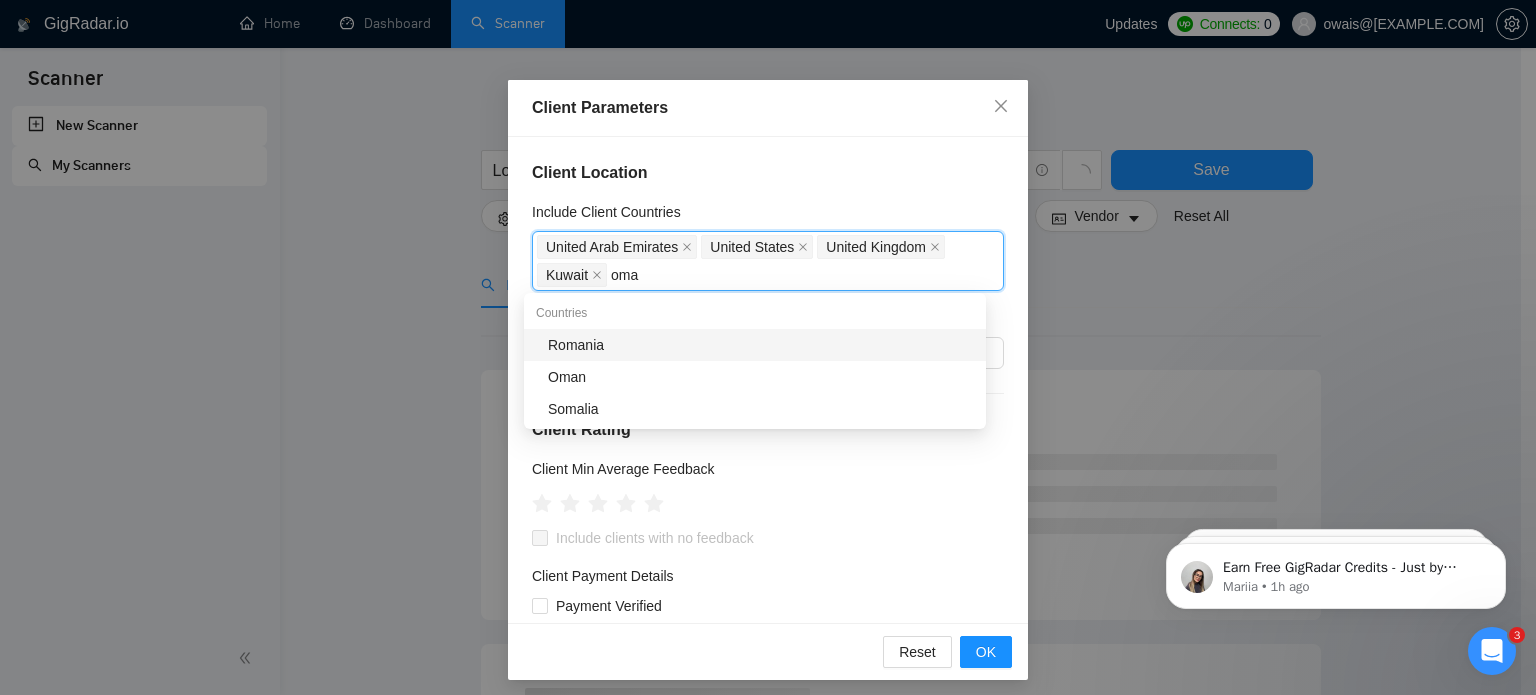 type on "oman" 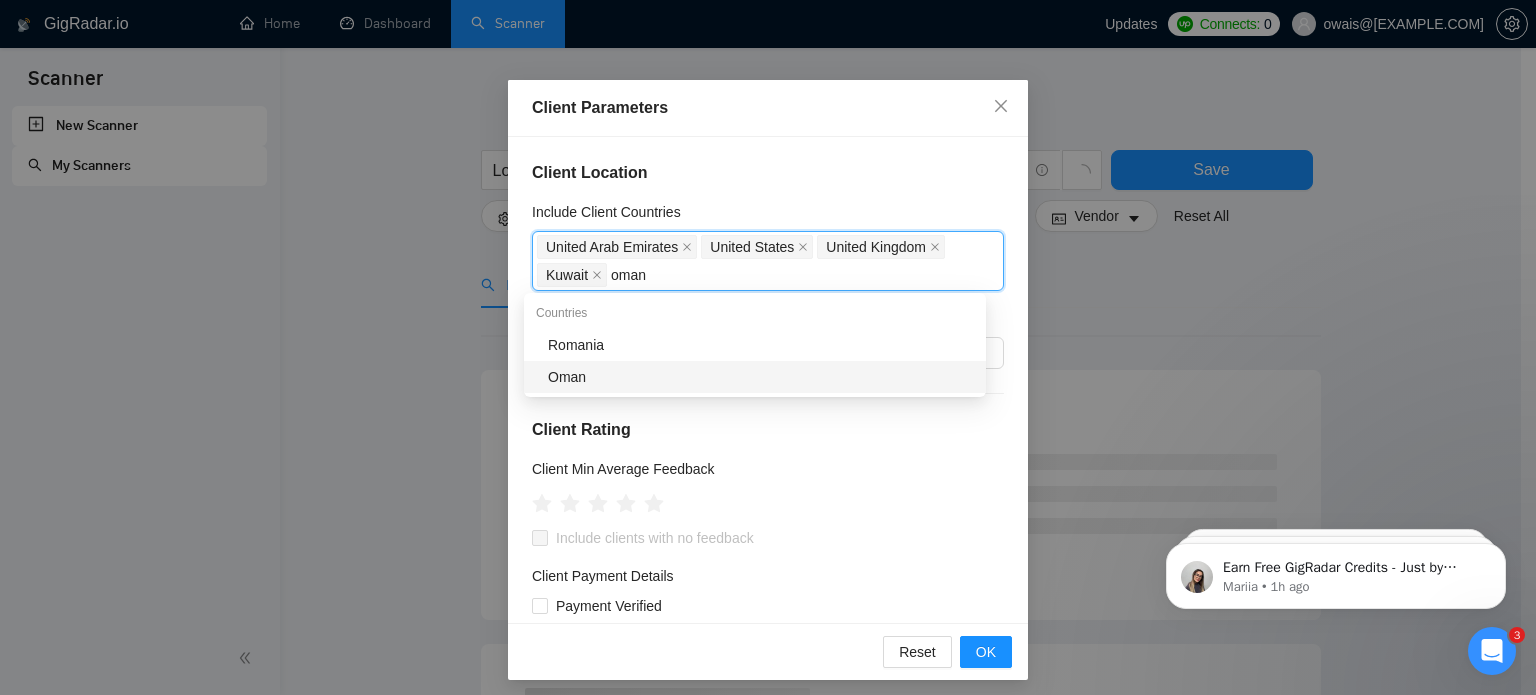 click on "Oman" at bounding box center (761, 377) 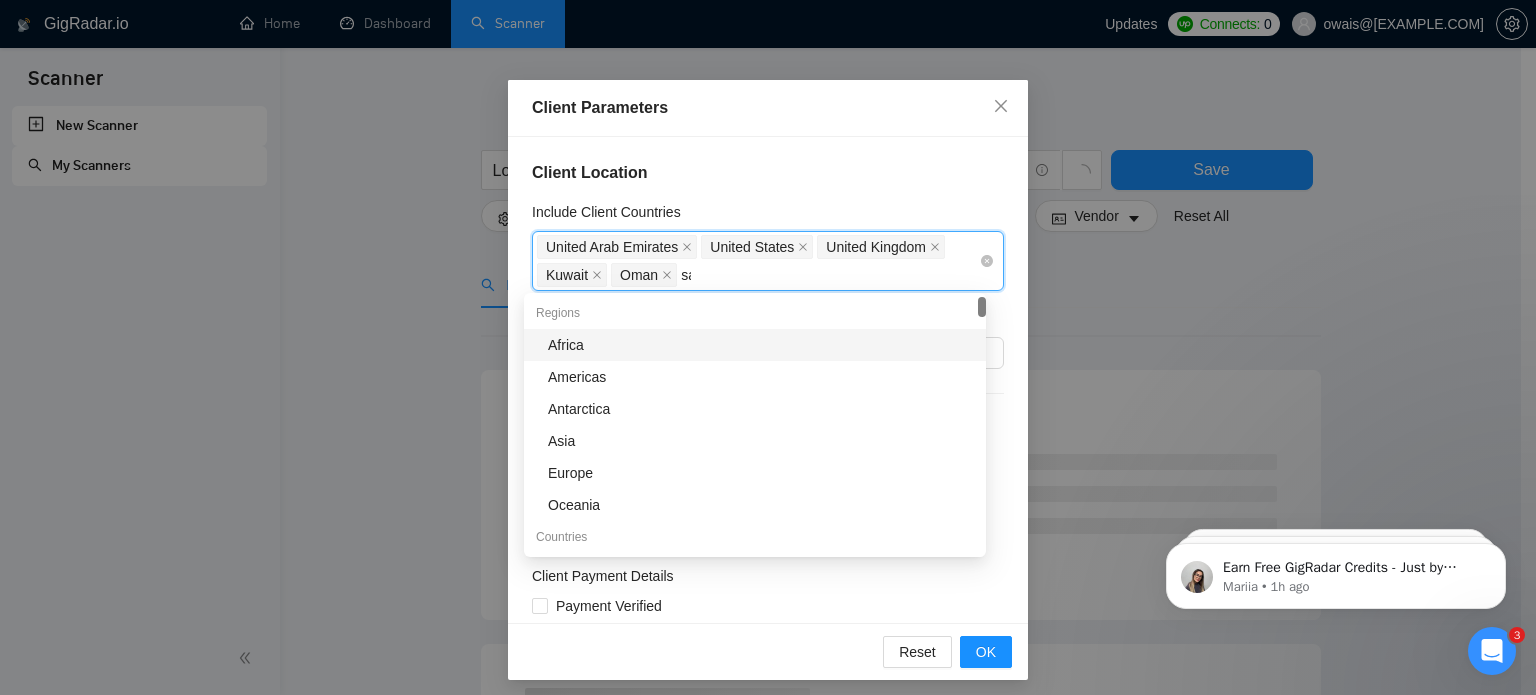 type on "saudi" 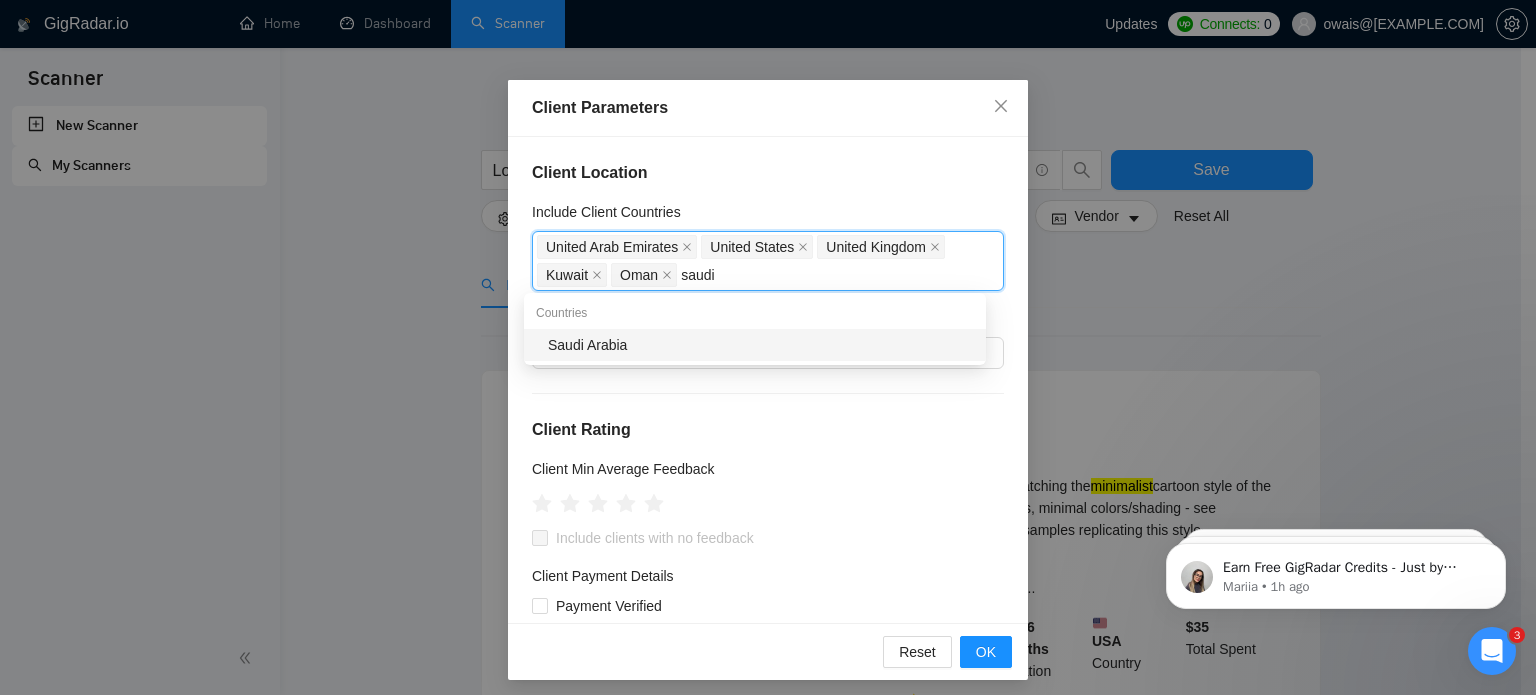 click on "Saudi Arabia" at bounding box center [761, 345] 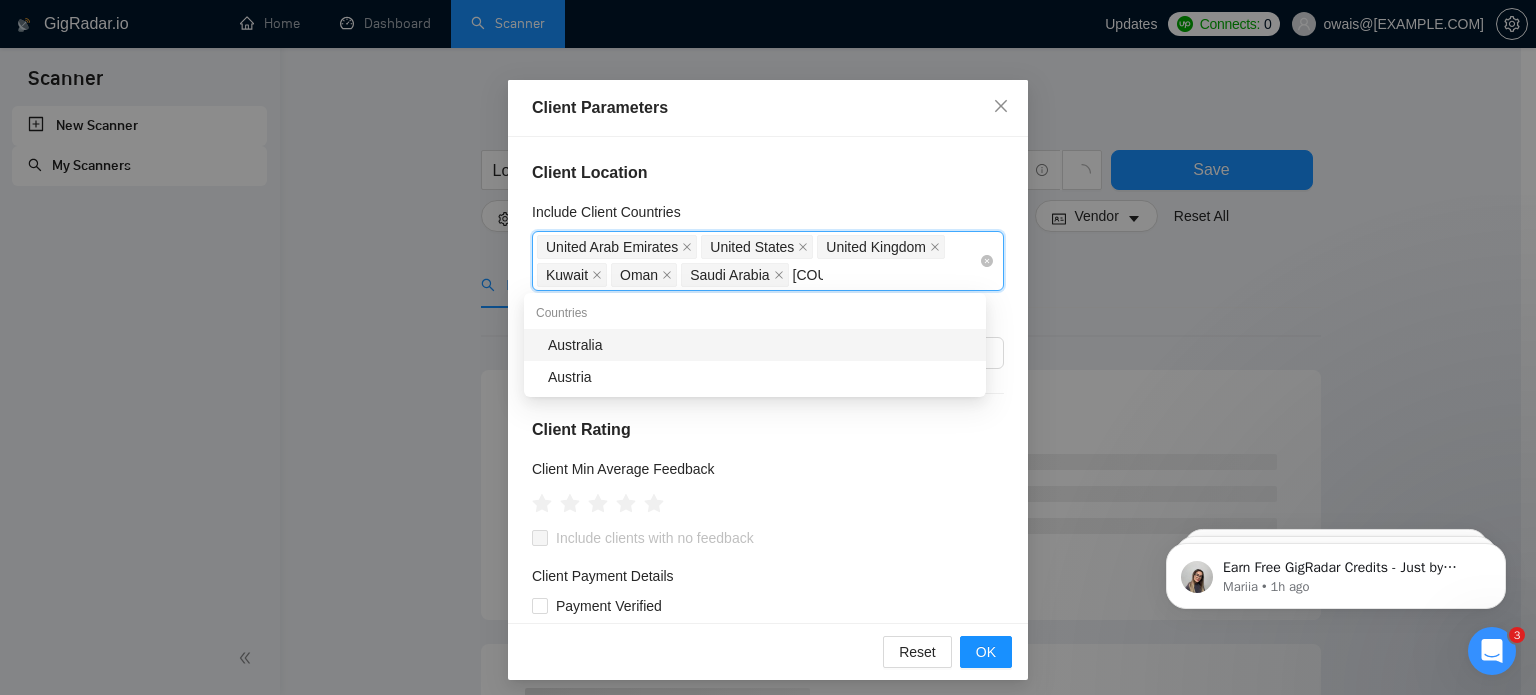 type on "australia" 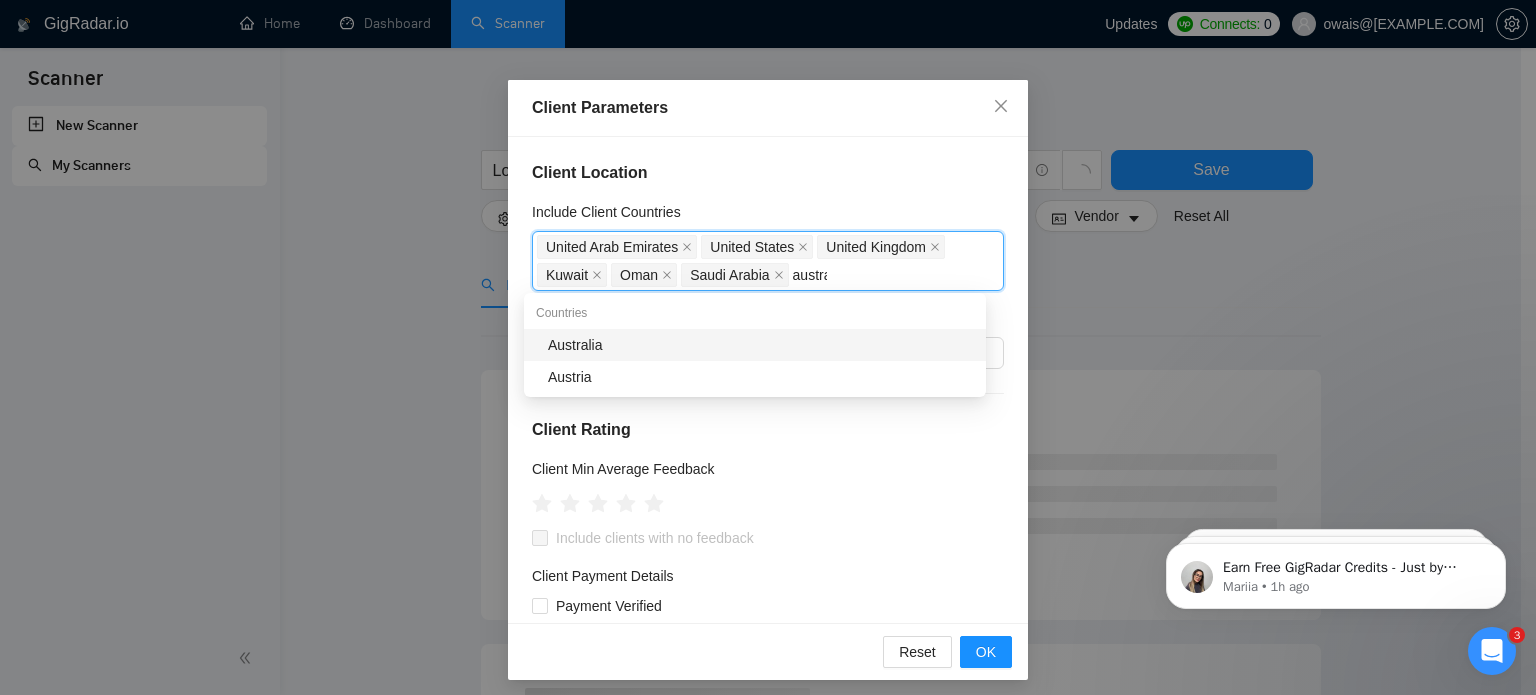 click on "Australia" at bounding box center [755, 345] 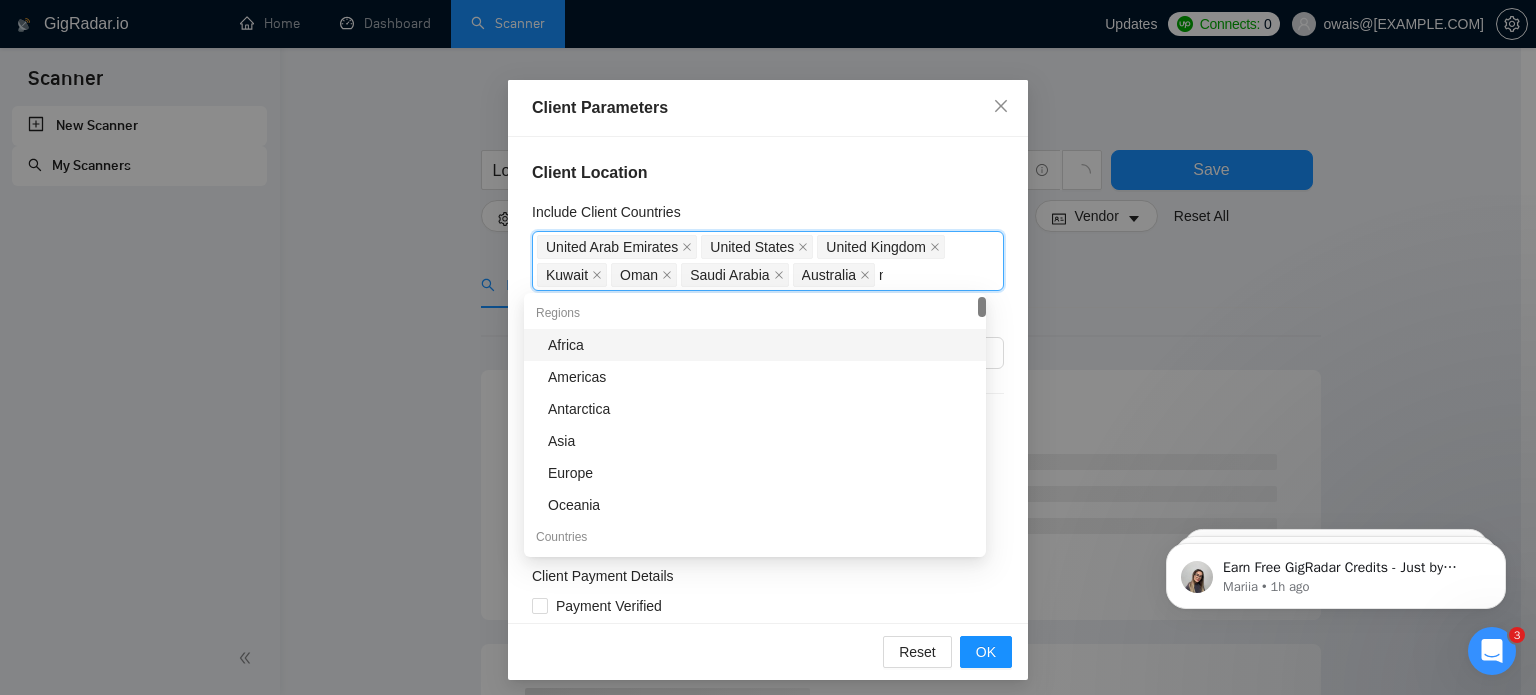 type on "new" 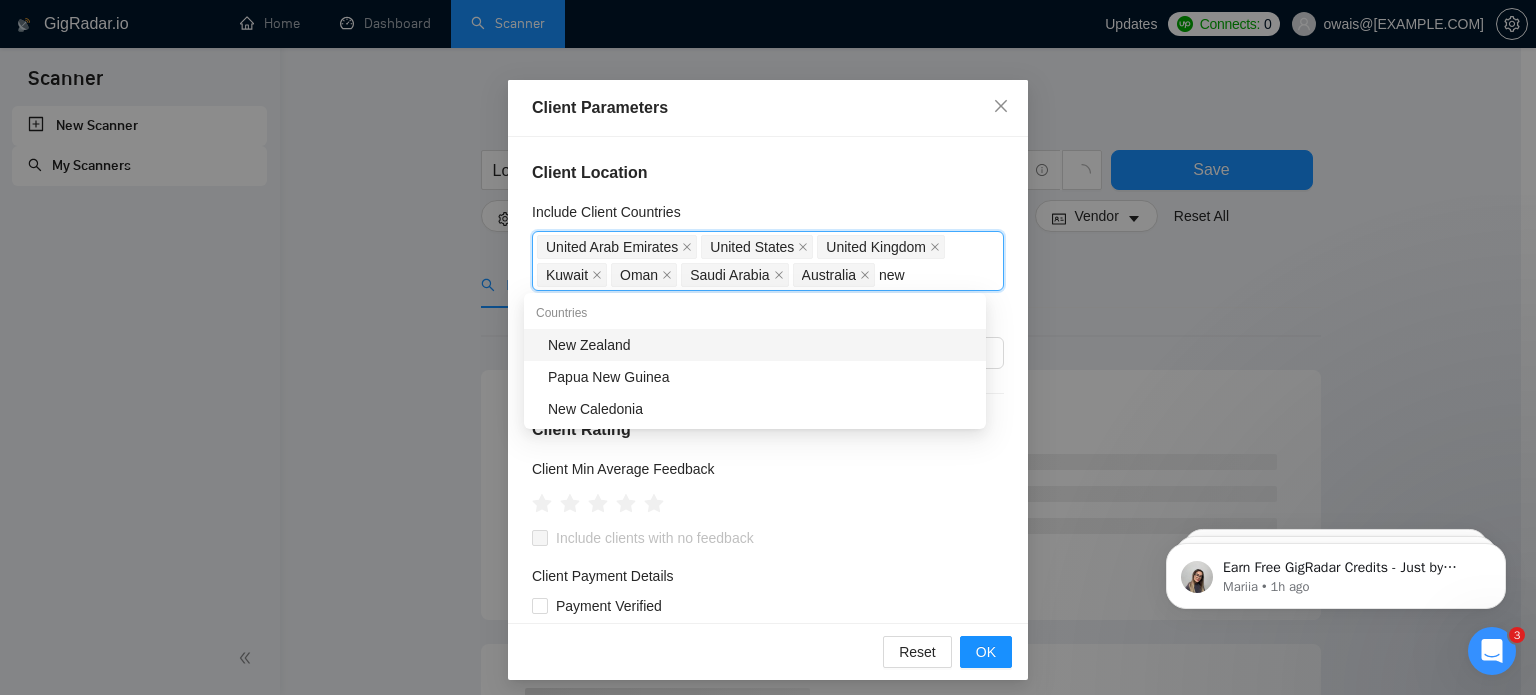 click on "New Zealand" at bounding box center [761, 345] 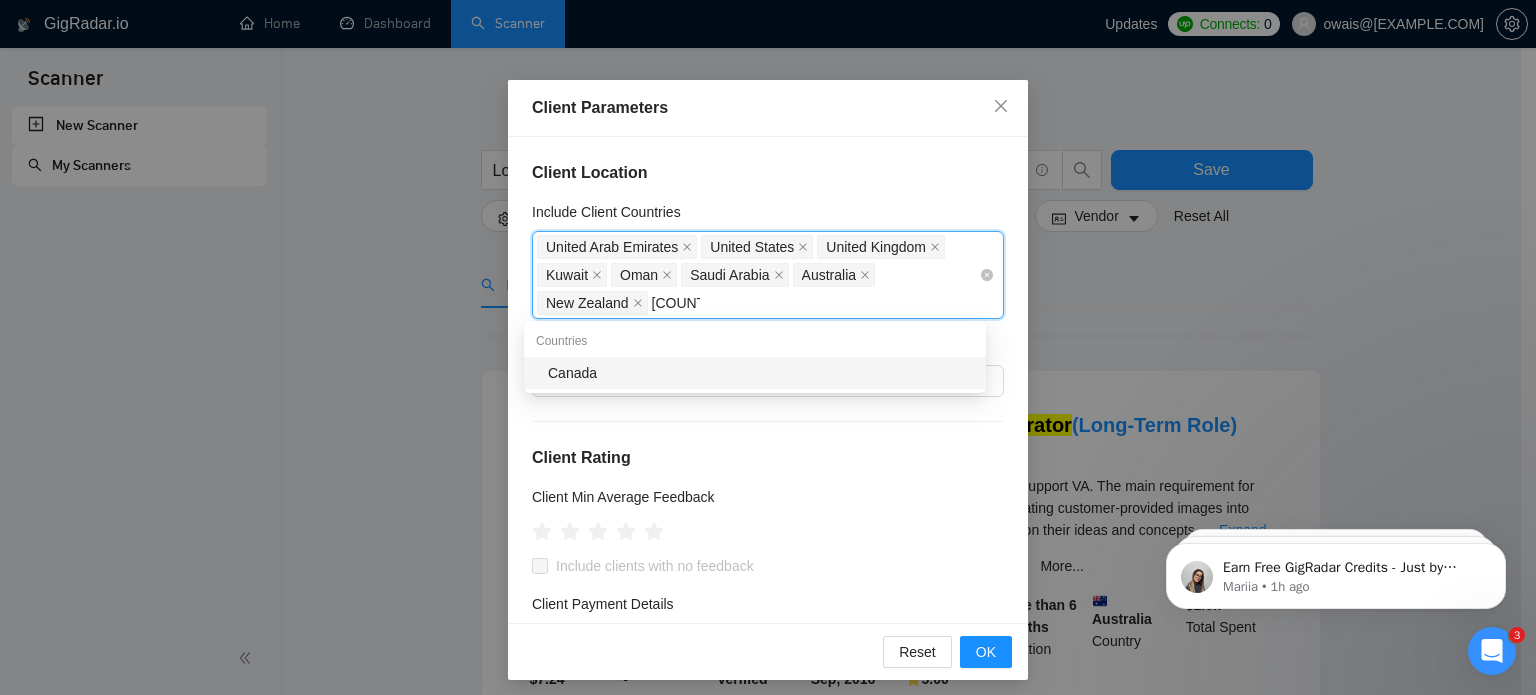 type on "[COUNTRY]" 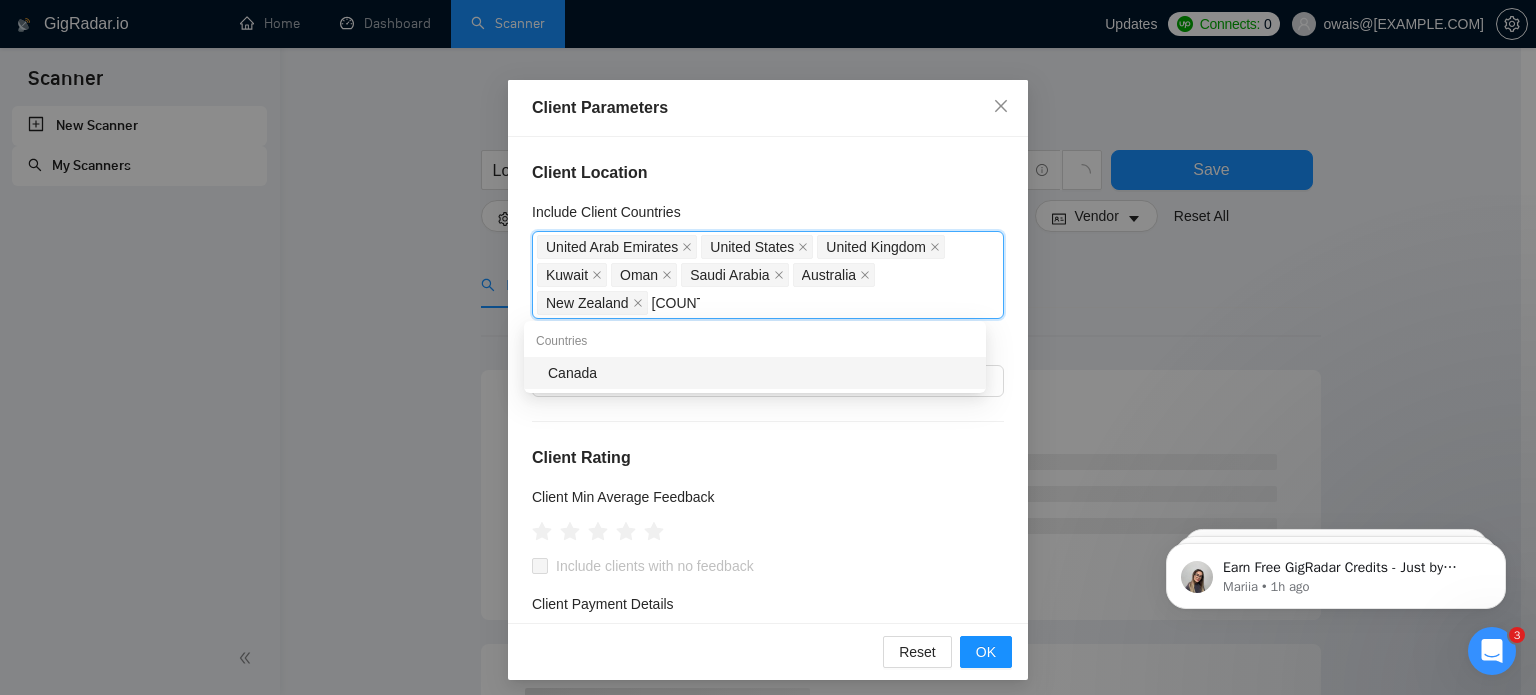 click on "Canada" at bounding box center [761, 373] 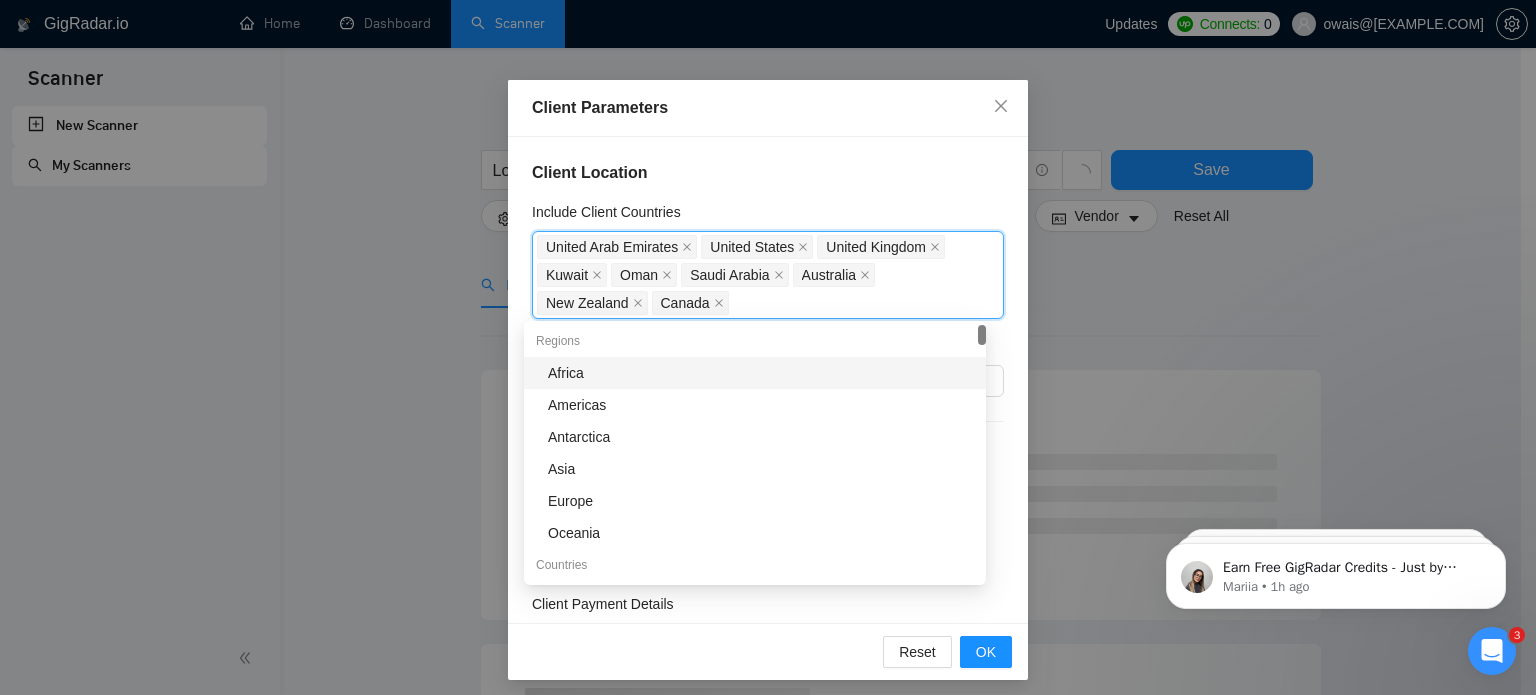 click on "Client Location" at bounding box center (768, 173) 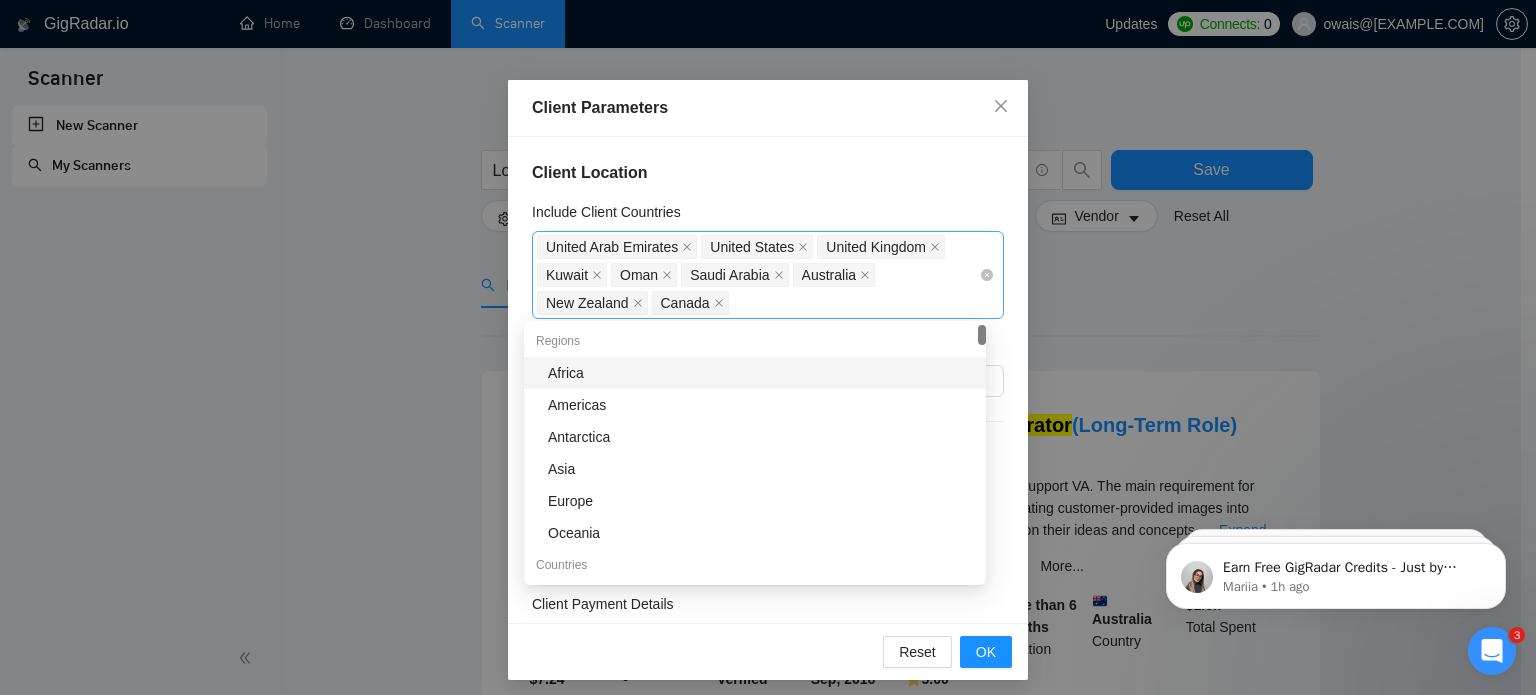 click on "United Arab Emirates United States United Kingdom Kuwait Oman Saudi Arabia Australia New Zealand Canada" at bounding box center (758, 275) 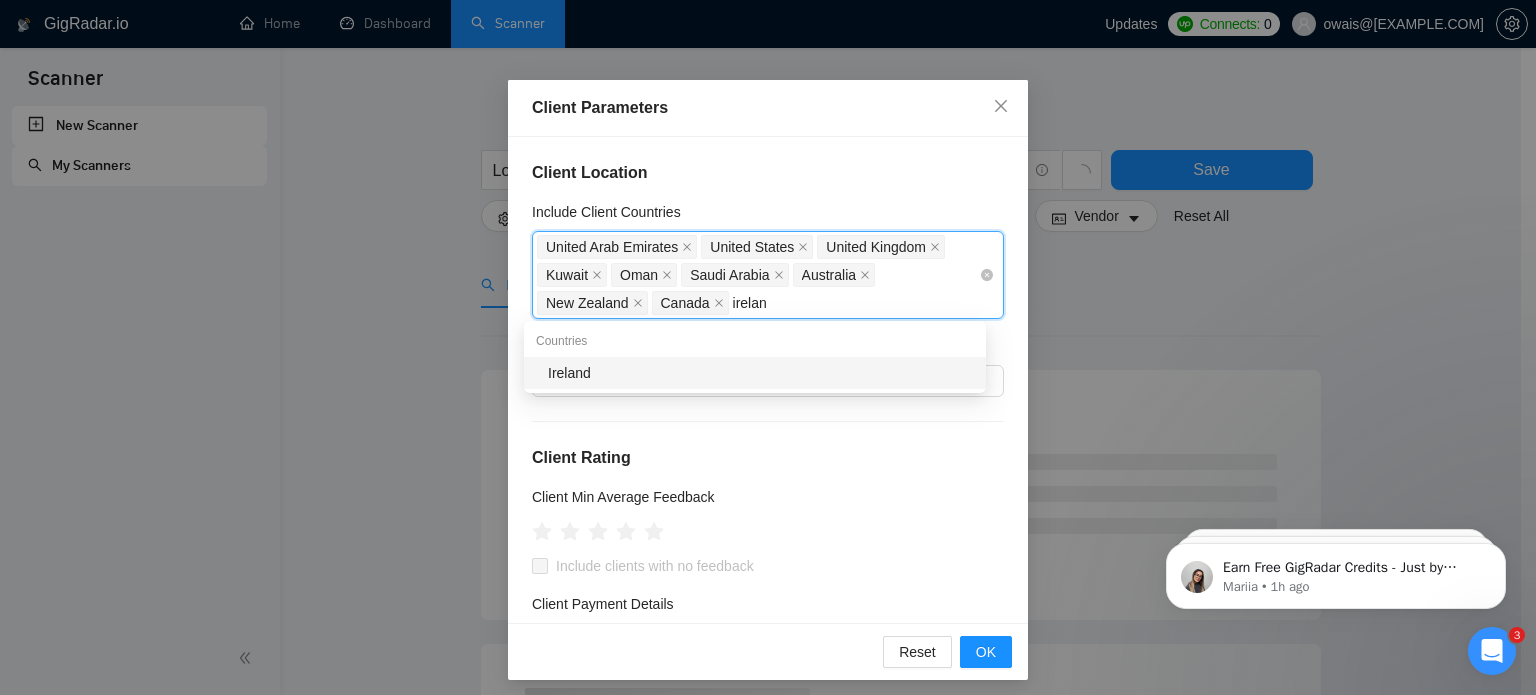 type on "ireland" 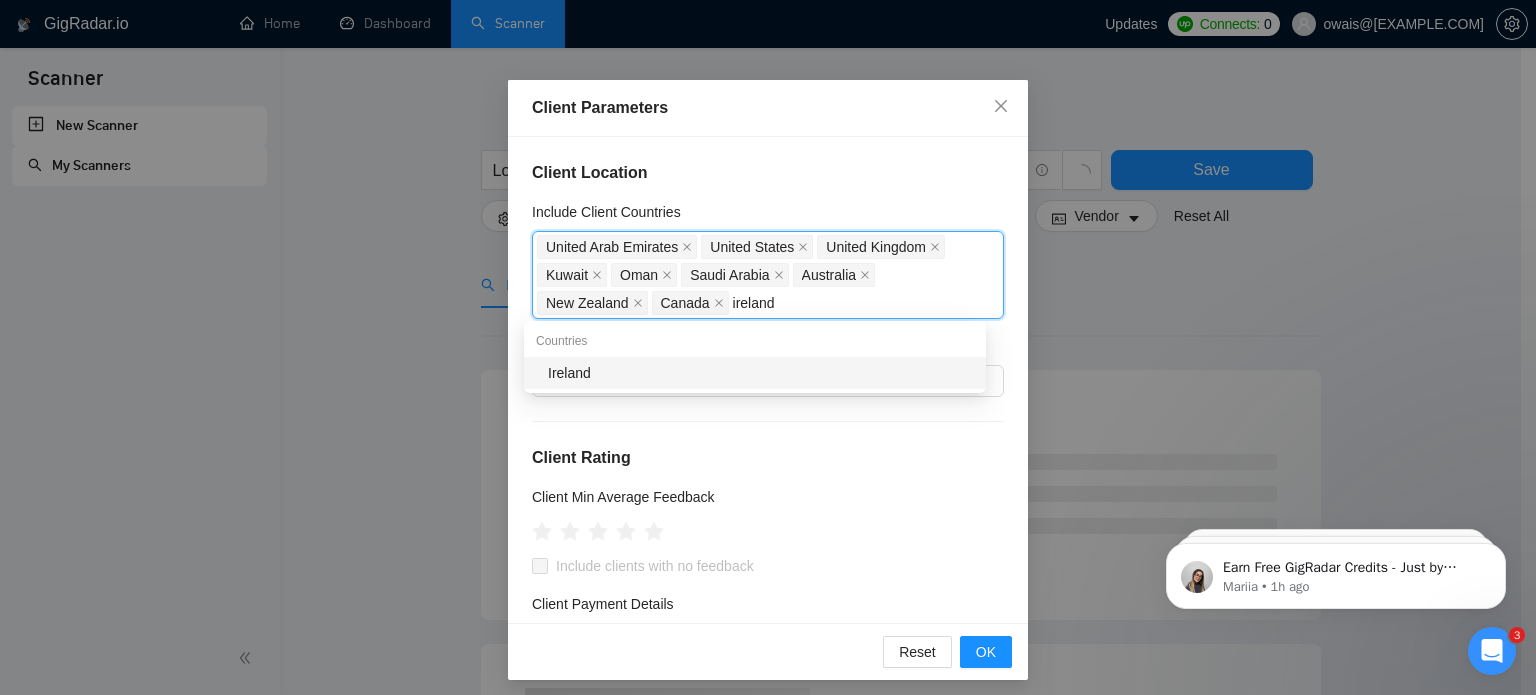 click on "Ireland" at bounding box center [761, 373] 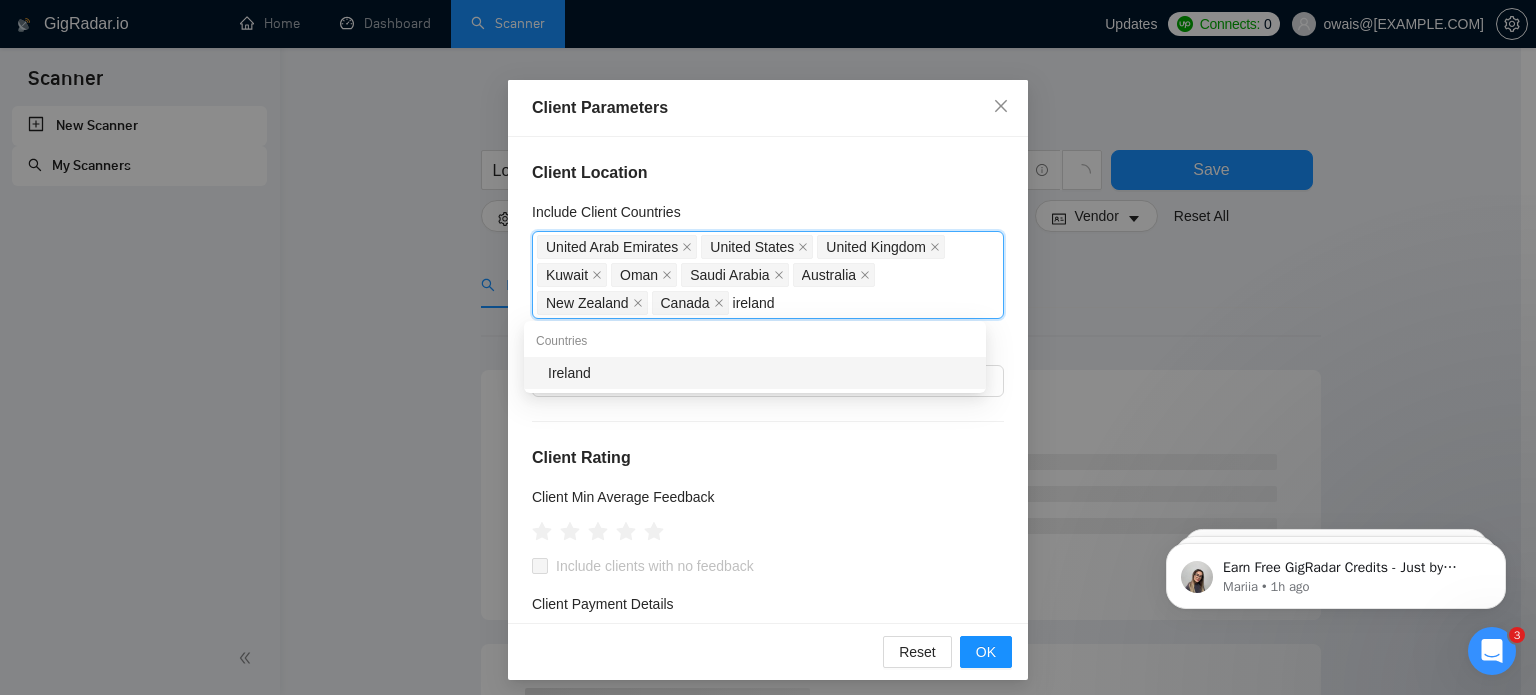 type 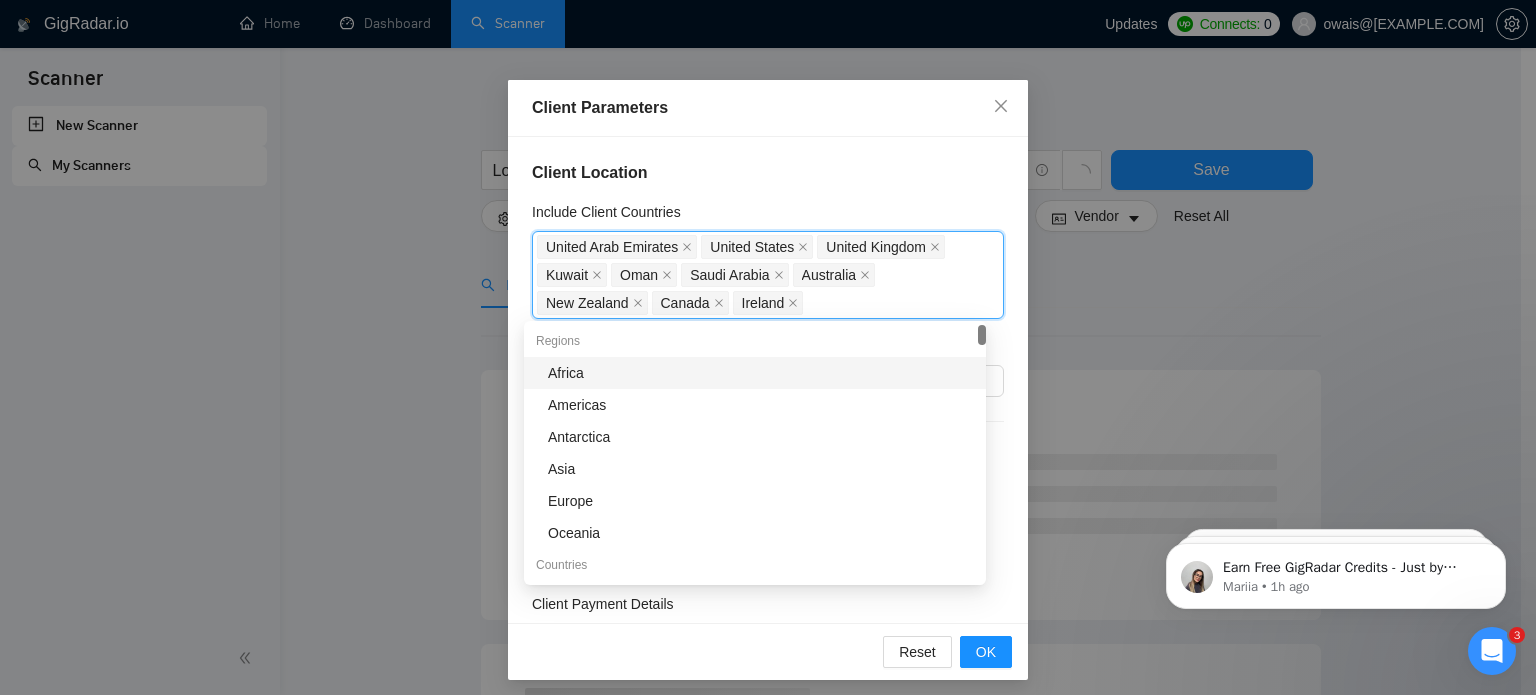 click on "Client Location" at bounding box center [768, 173] 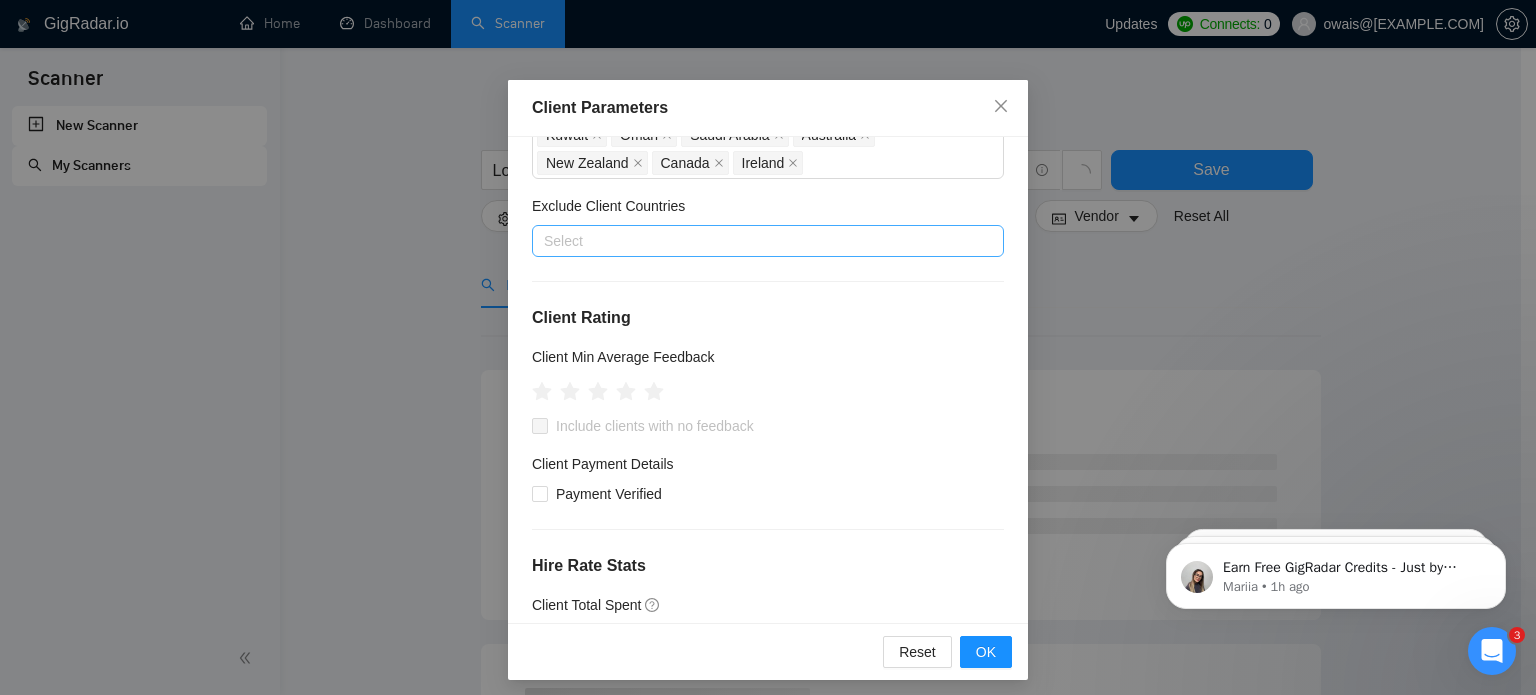 scroll, scrollTop: 142, scrollLeft: 0, axis: vertical 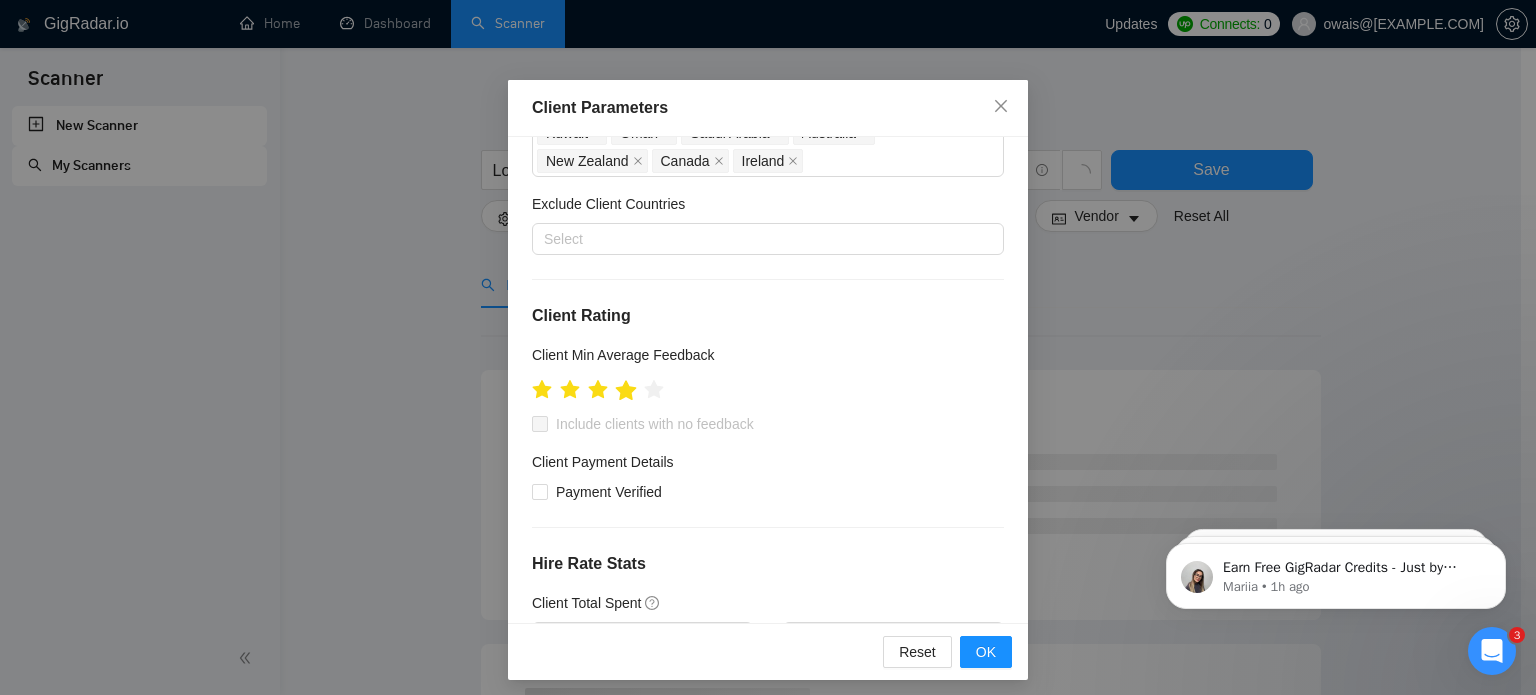 click 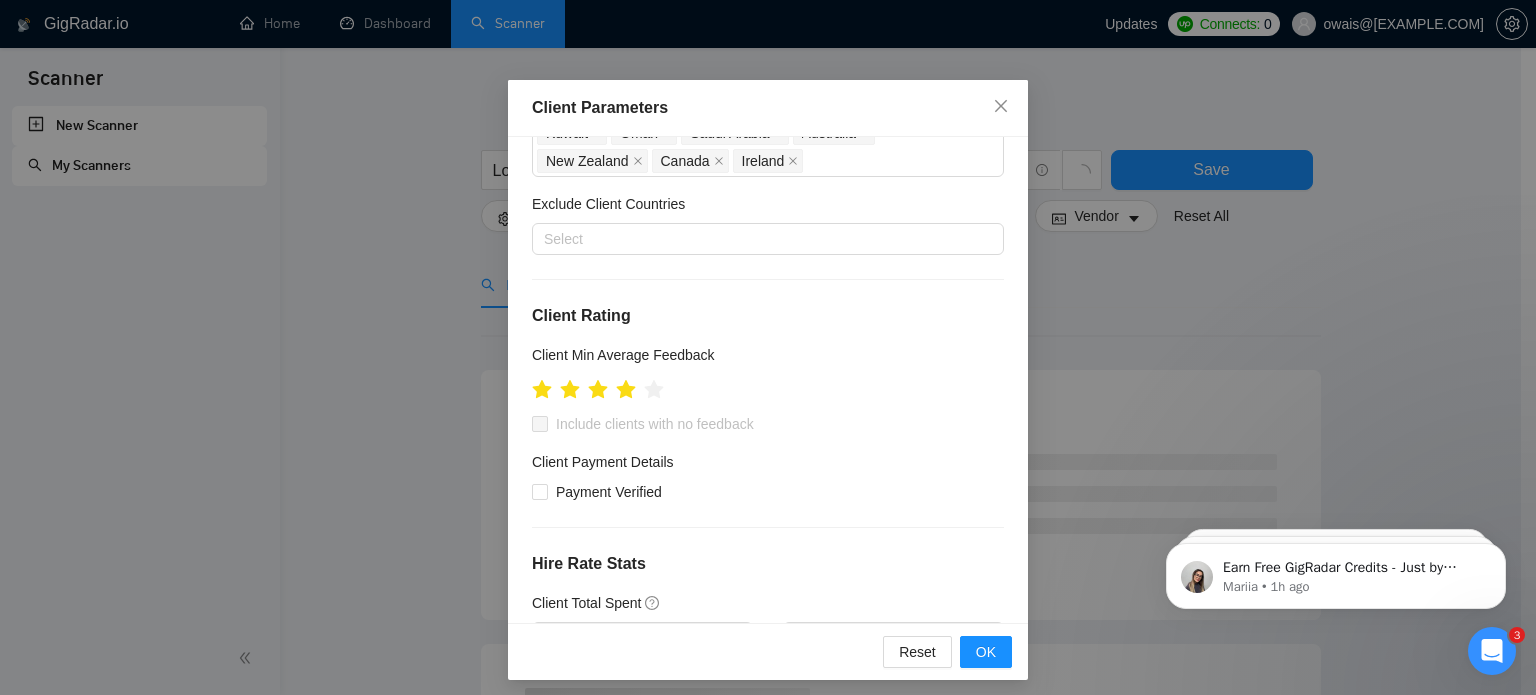 scroll, scrollTop: 200, scrollLeft: 0, axis: vertical 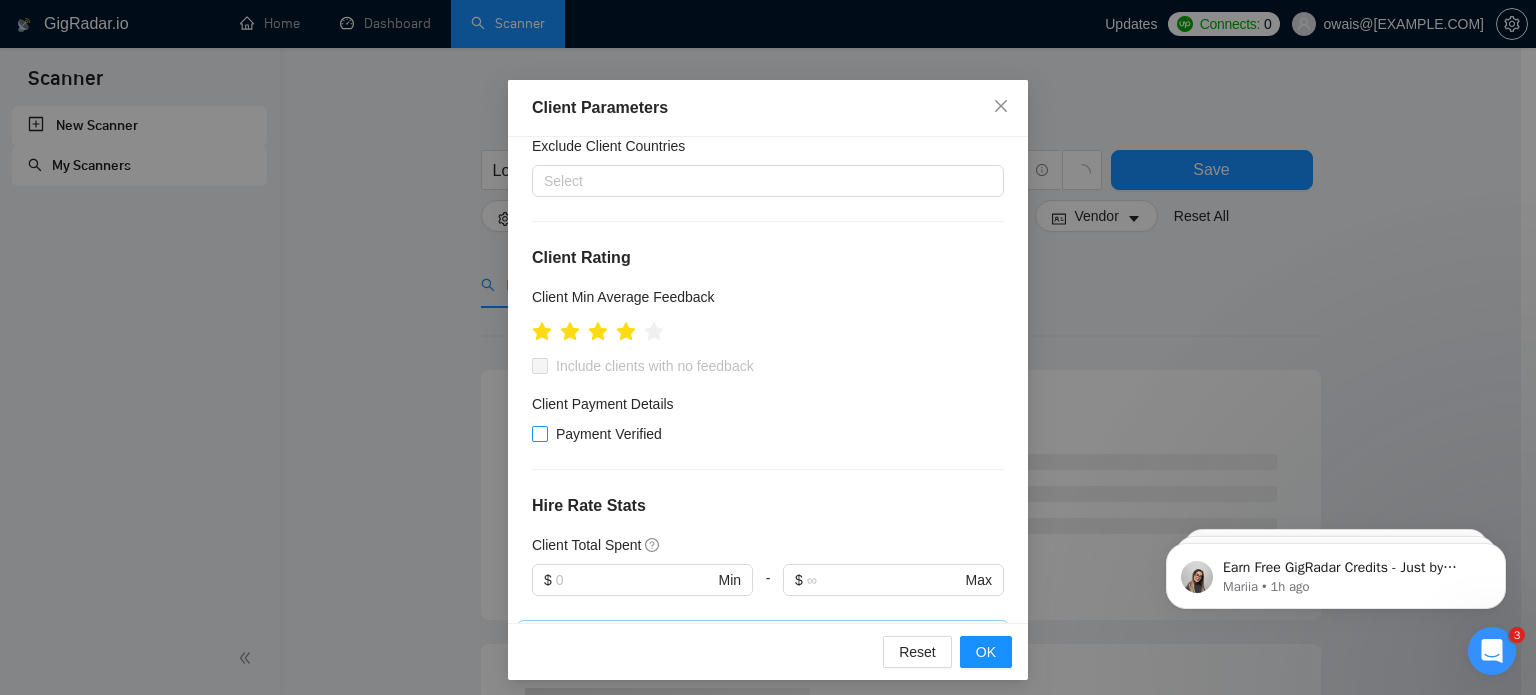 click on "Payment Verified" at bounding box center [539, 433] 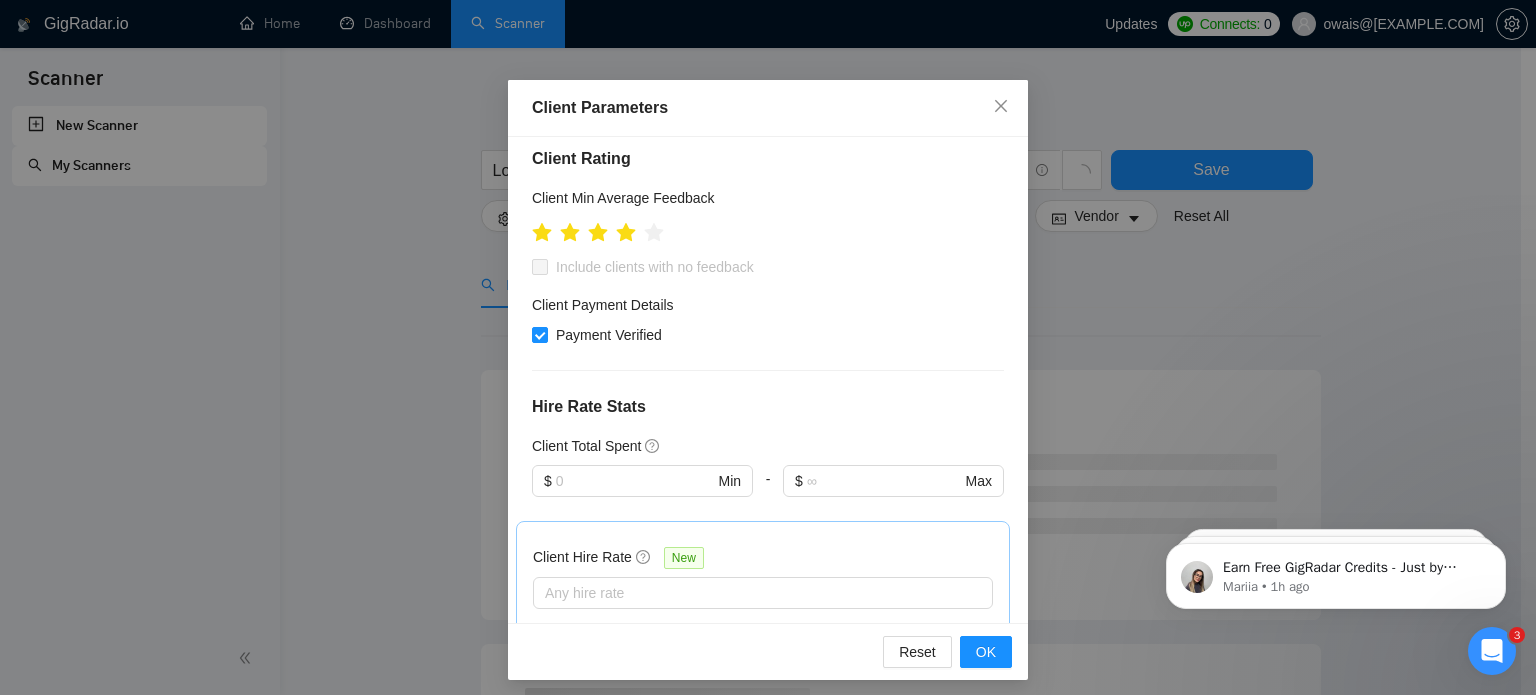scroll, scrollTop: 304, scrollLeft: 0, axis: vertical 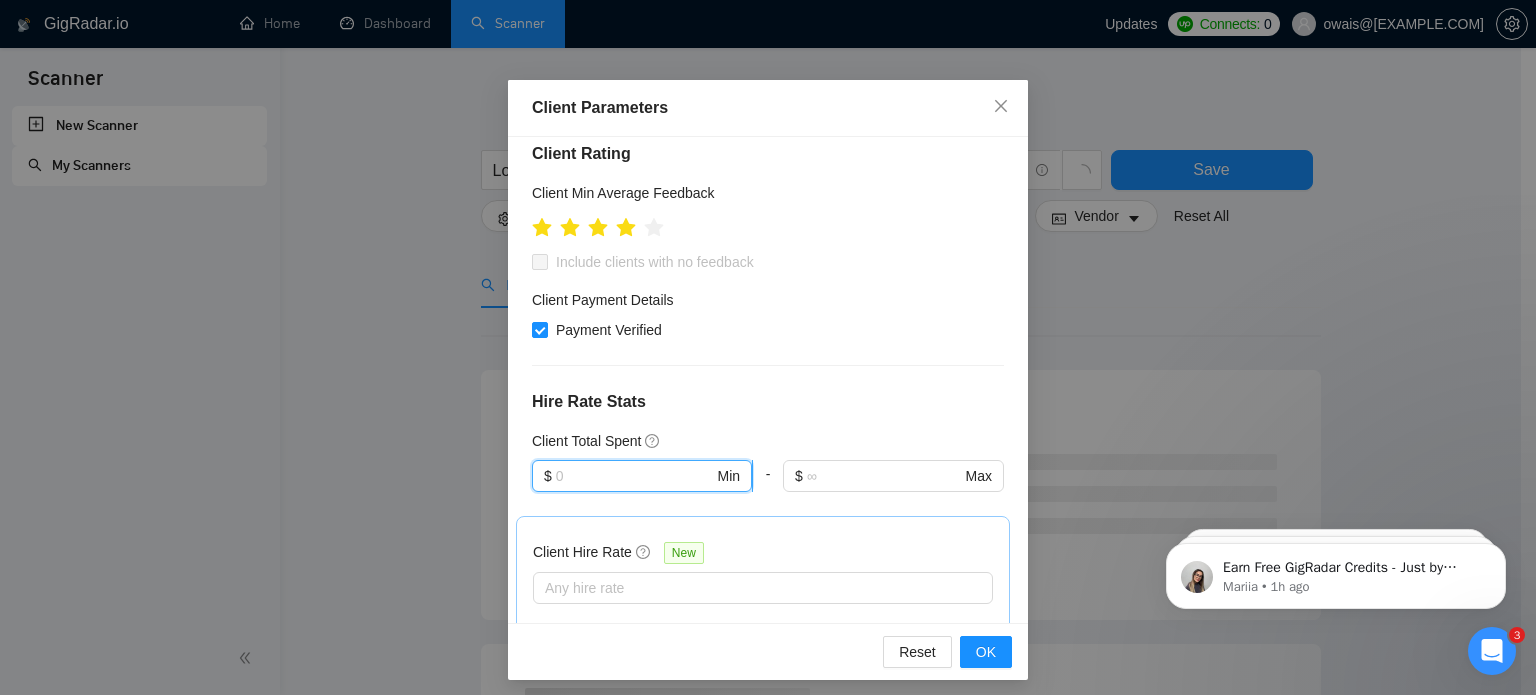 click at bounding box center [635, 476] 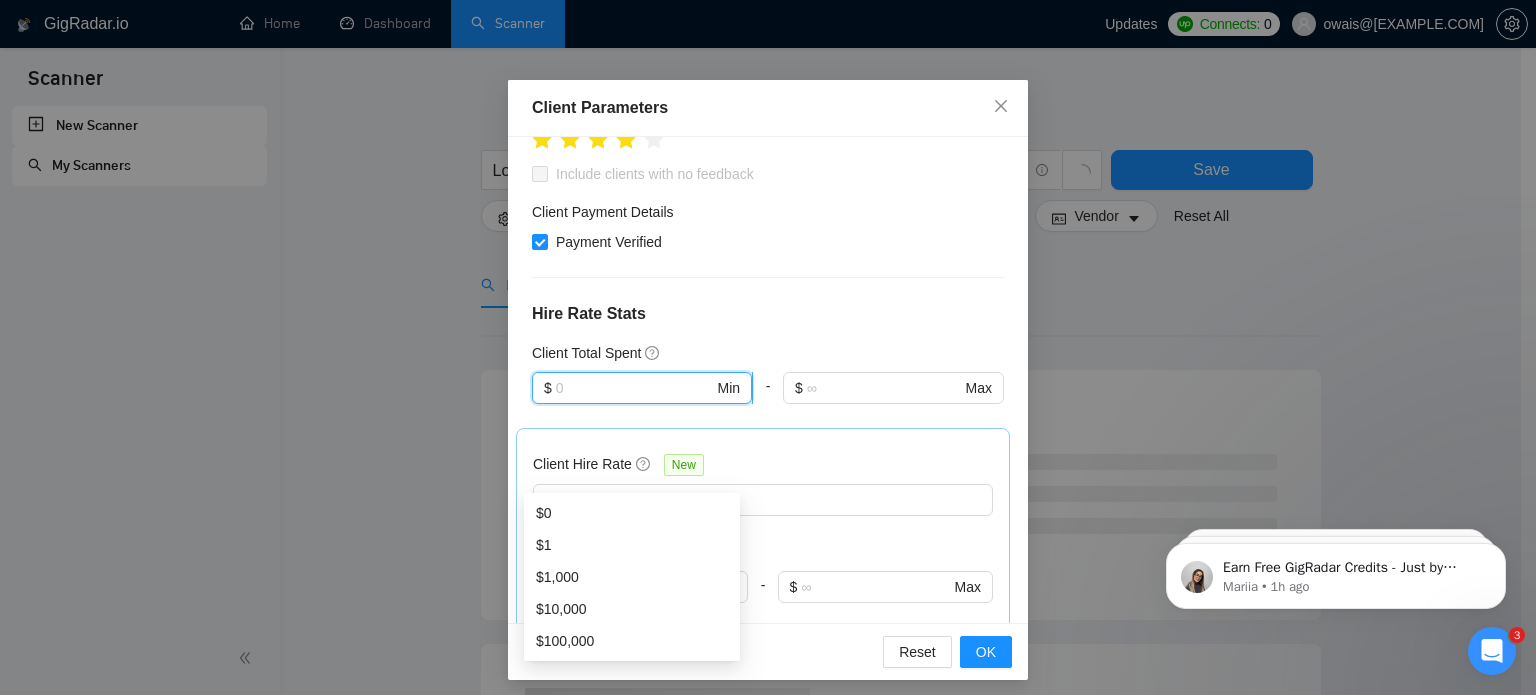 scroll, scrollTop: 394, scrollLeft: 0, axis: vertical 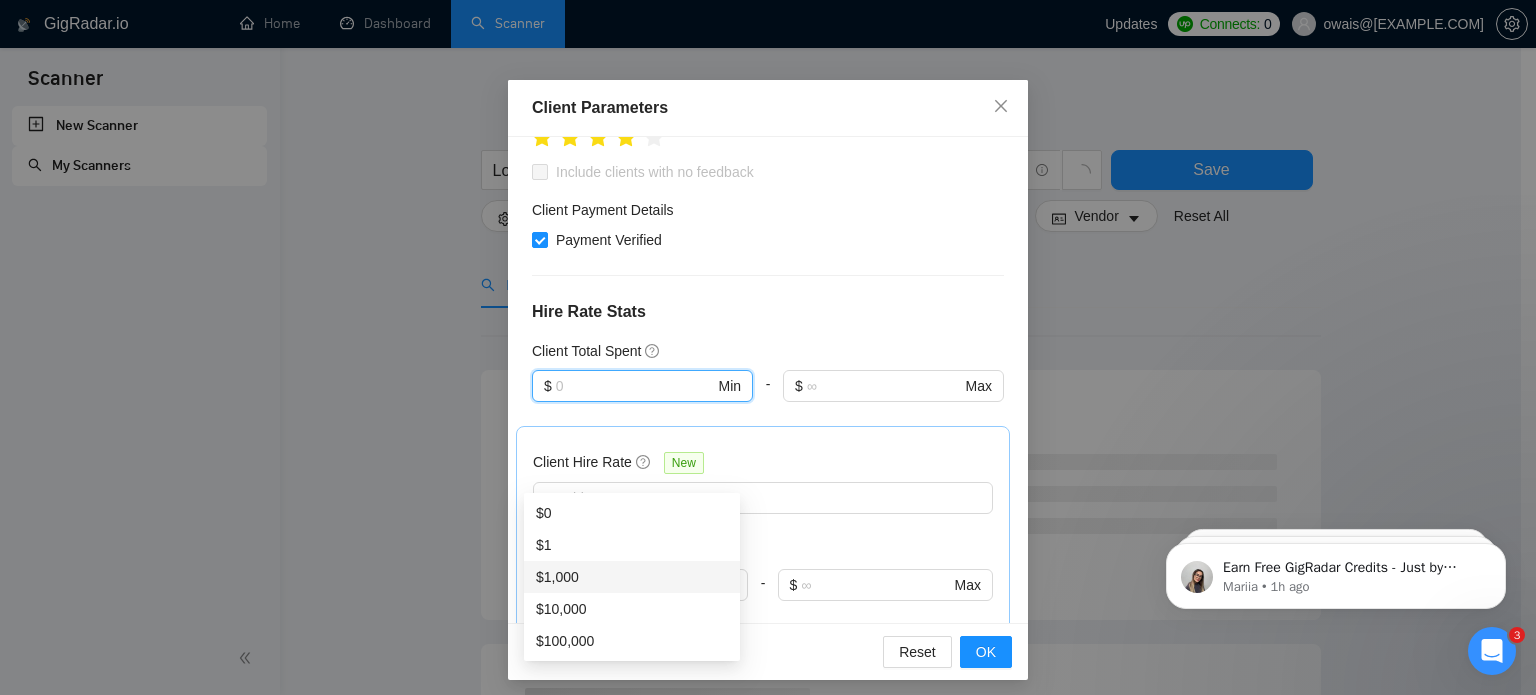 click on "$1,000" at bounding box center [632, 577] 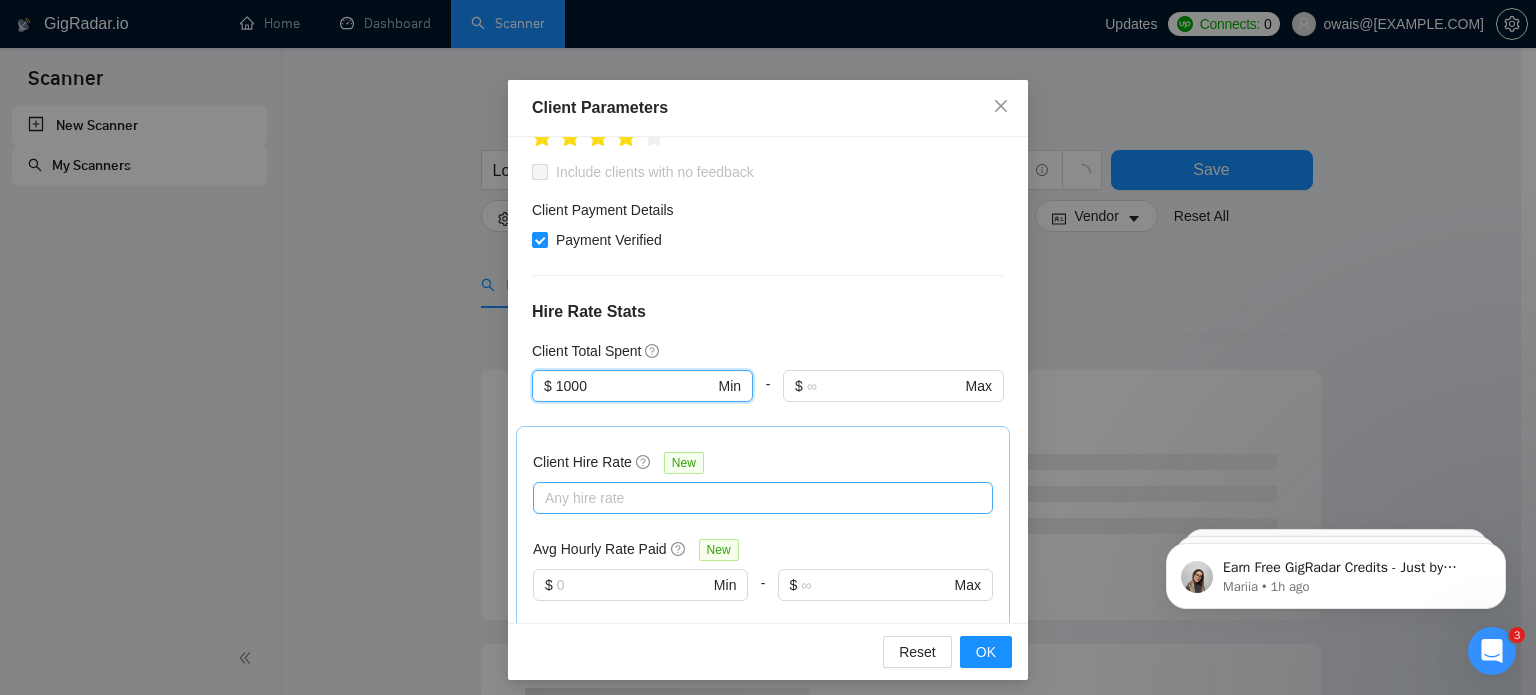 click at bounding box center (753, 498) 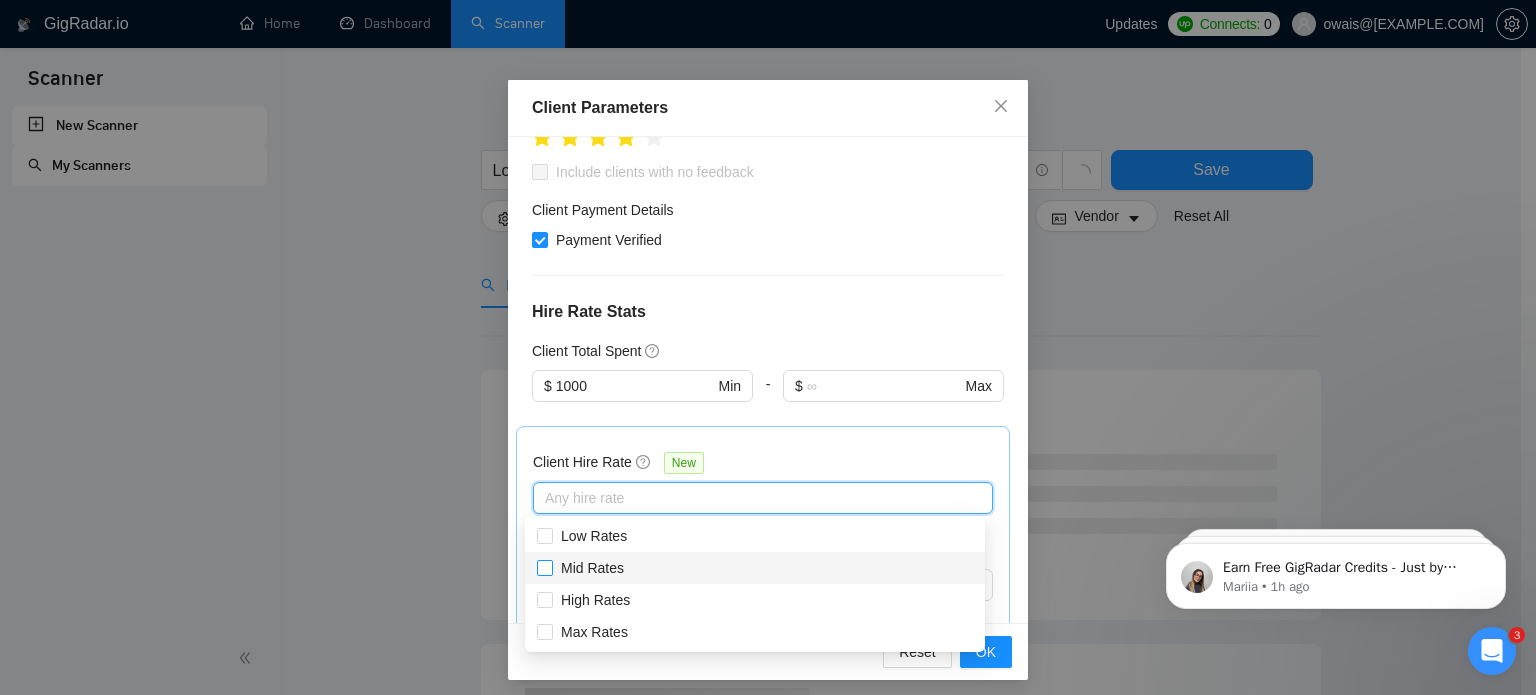 click on "Mid Rates" at bounding box center (544, 567) 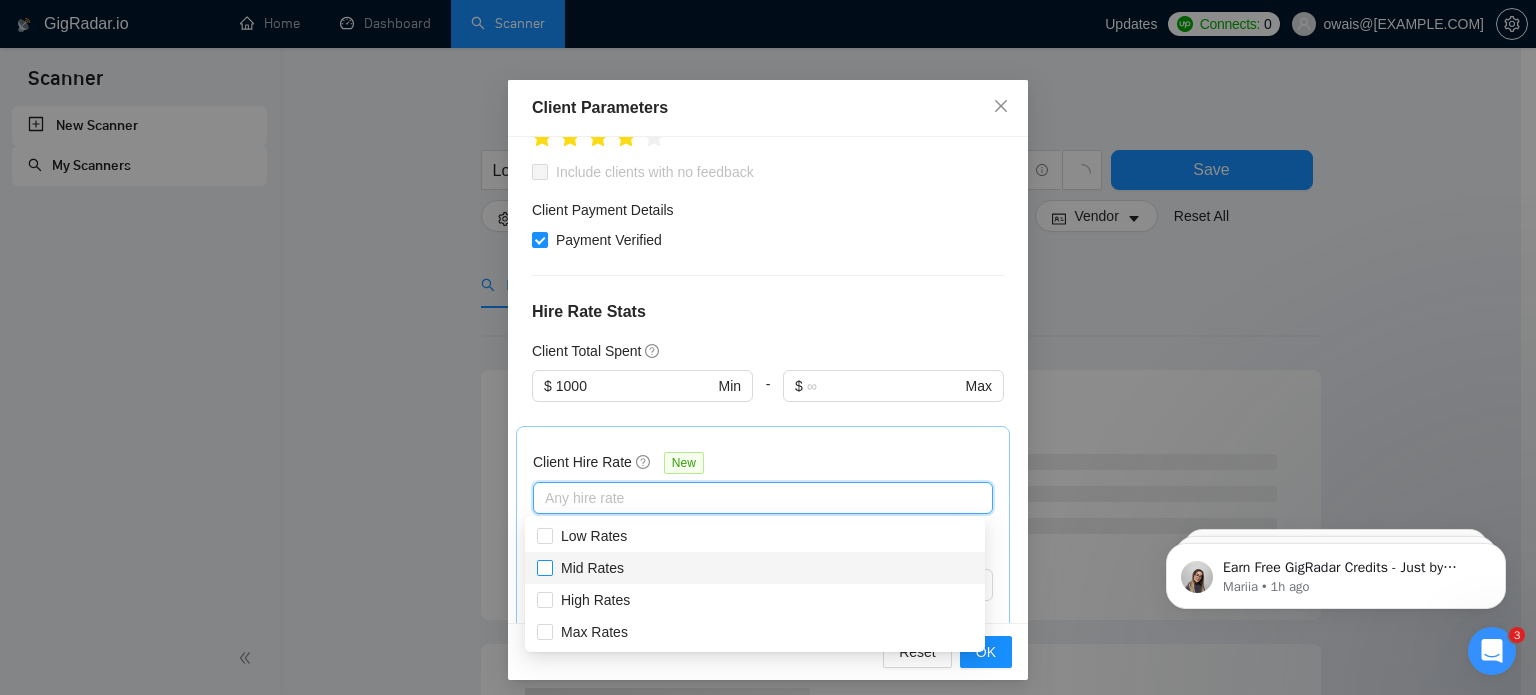 checkbox on "true" 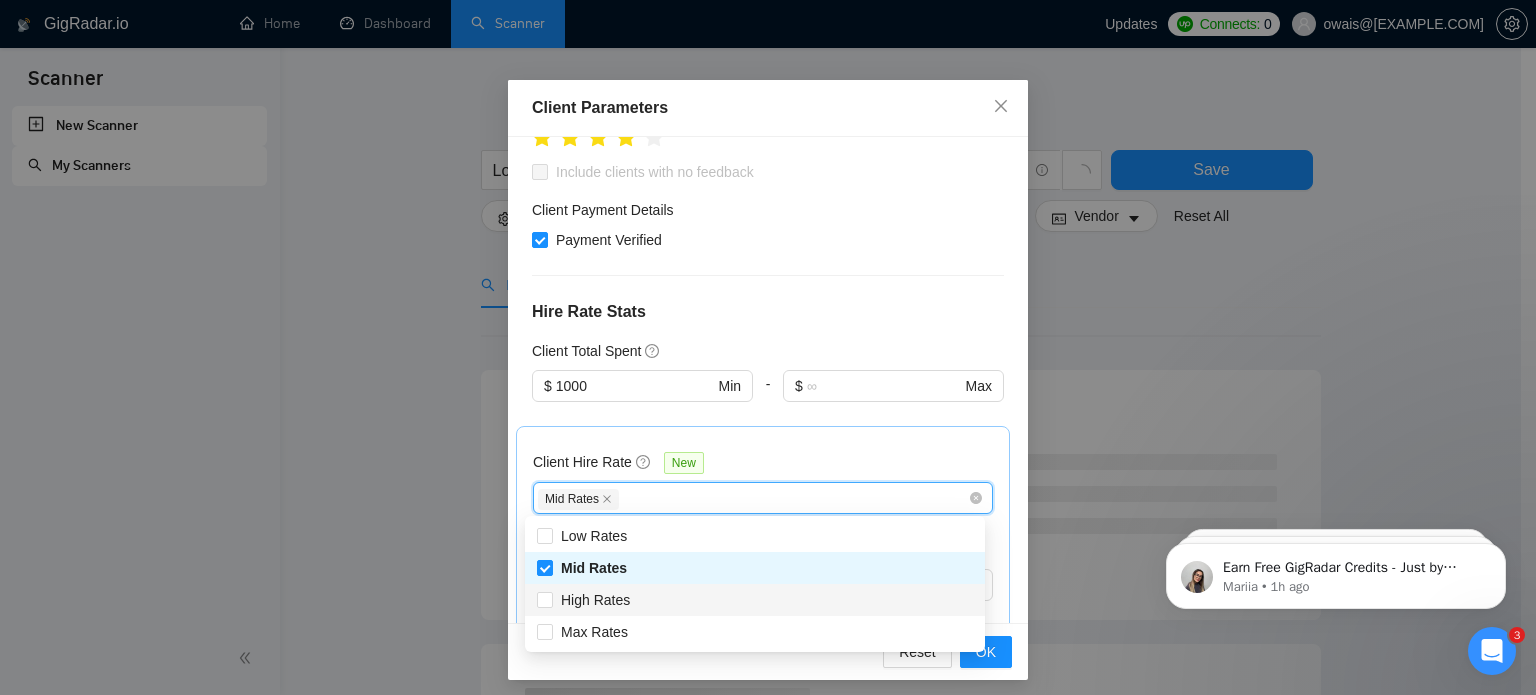 click on "High Rates" at bounding box center (755, 600) 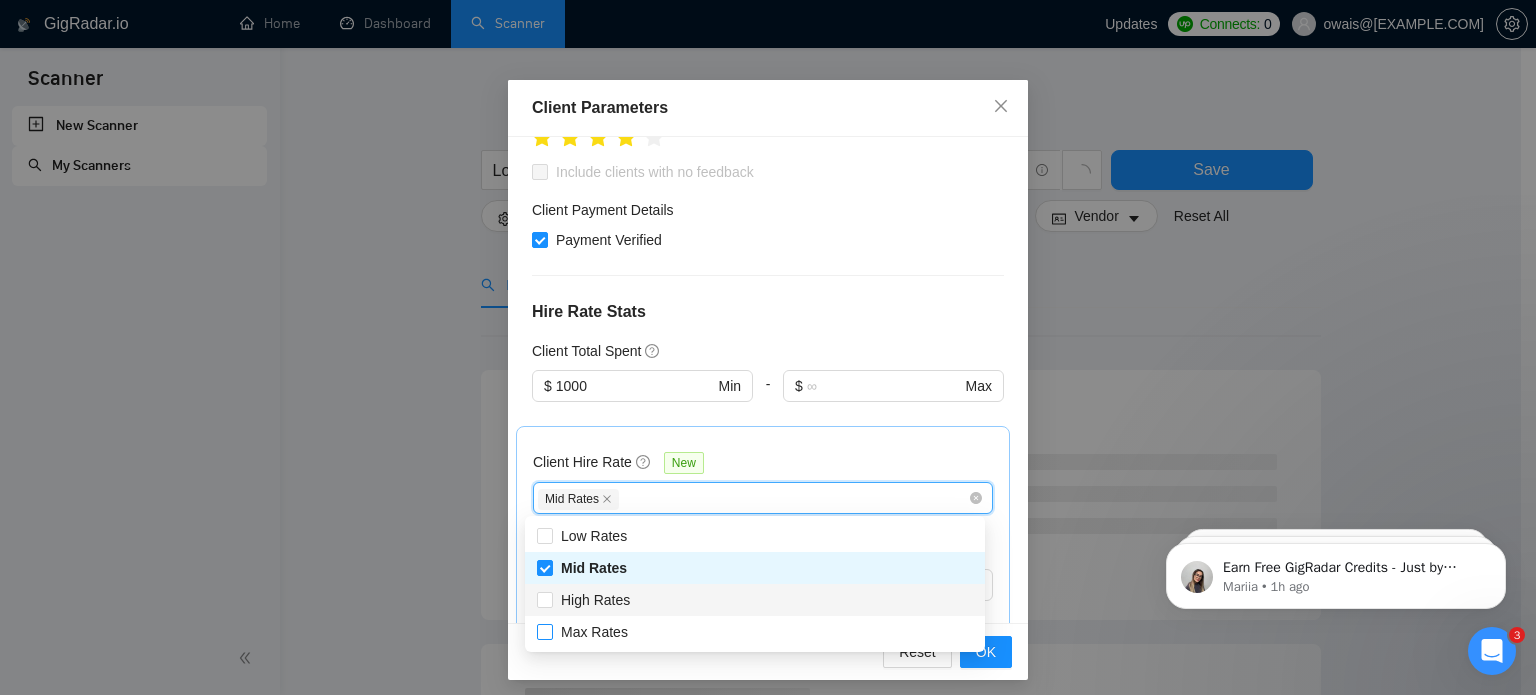 checkbox on "true" 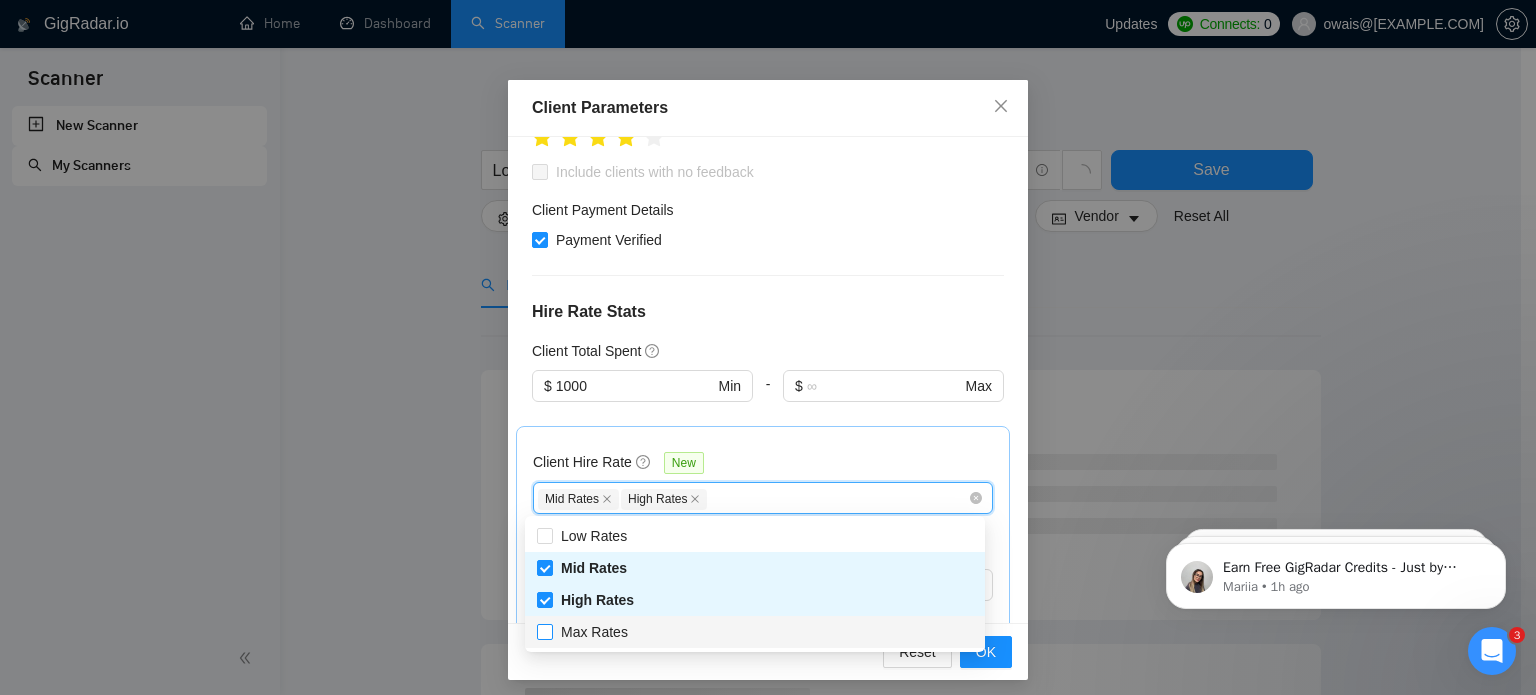 click on "Max Rates" at bounding box center (544, 631) 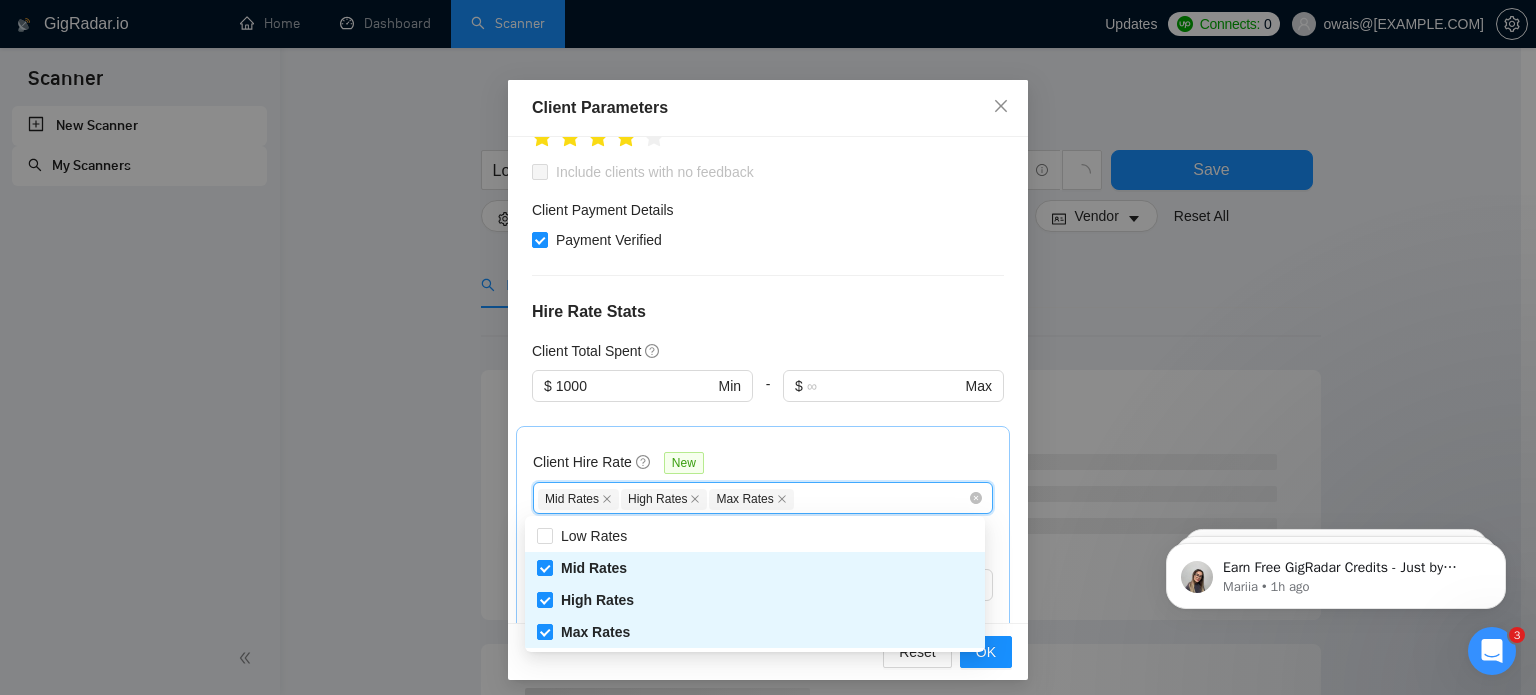 click on "Client Hire Rate New 1, 2, 3 Mid Rates High Rates Max Rates     Avg Hourly Rate Paid New $ Min - $ Max Include Clients without Sufficient History" at bounding box center (763, 550) 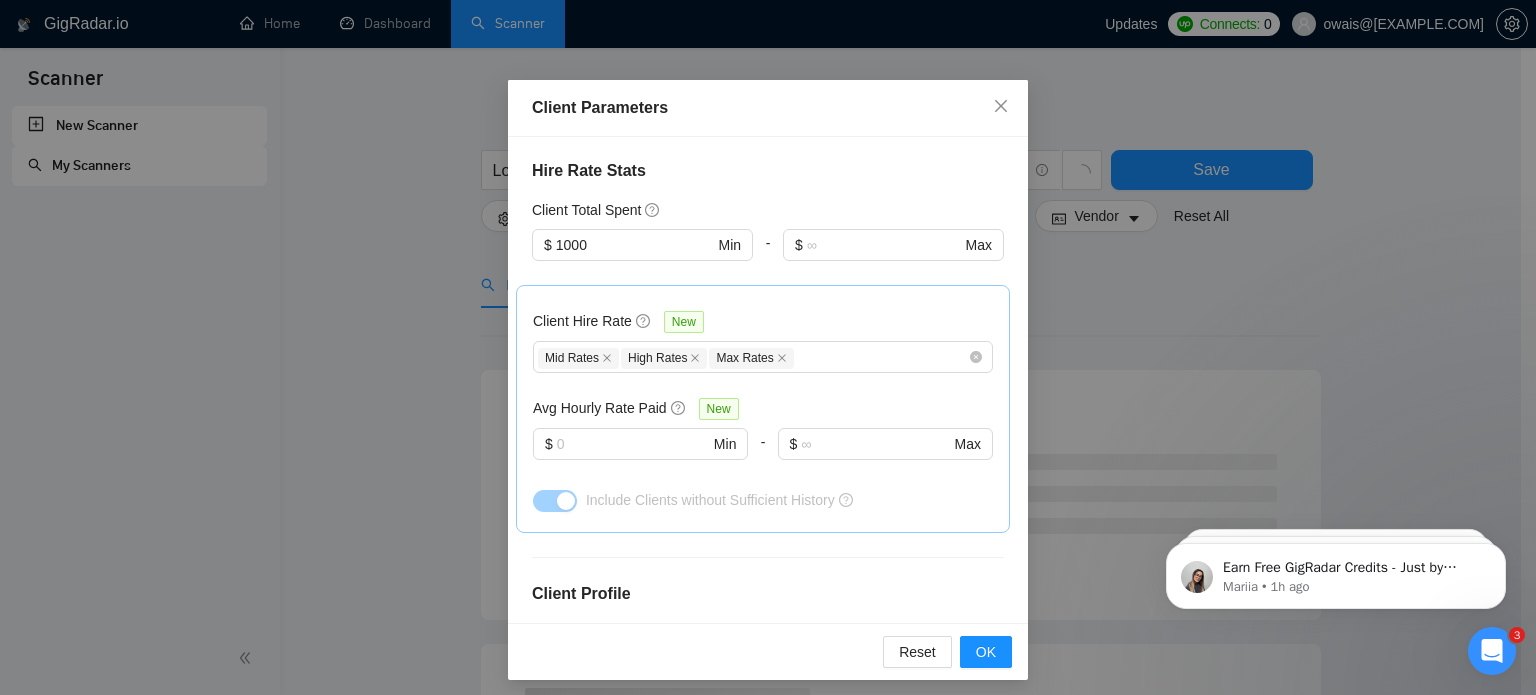 scroll, scrollTop: 568, scrollLeft: 0, axis: vertical 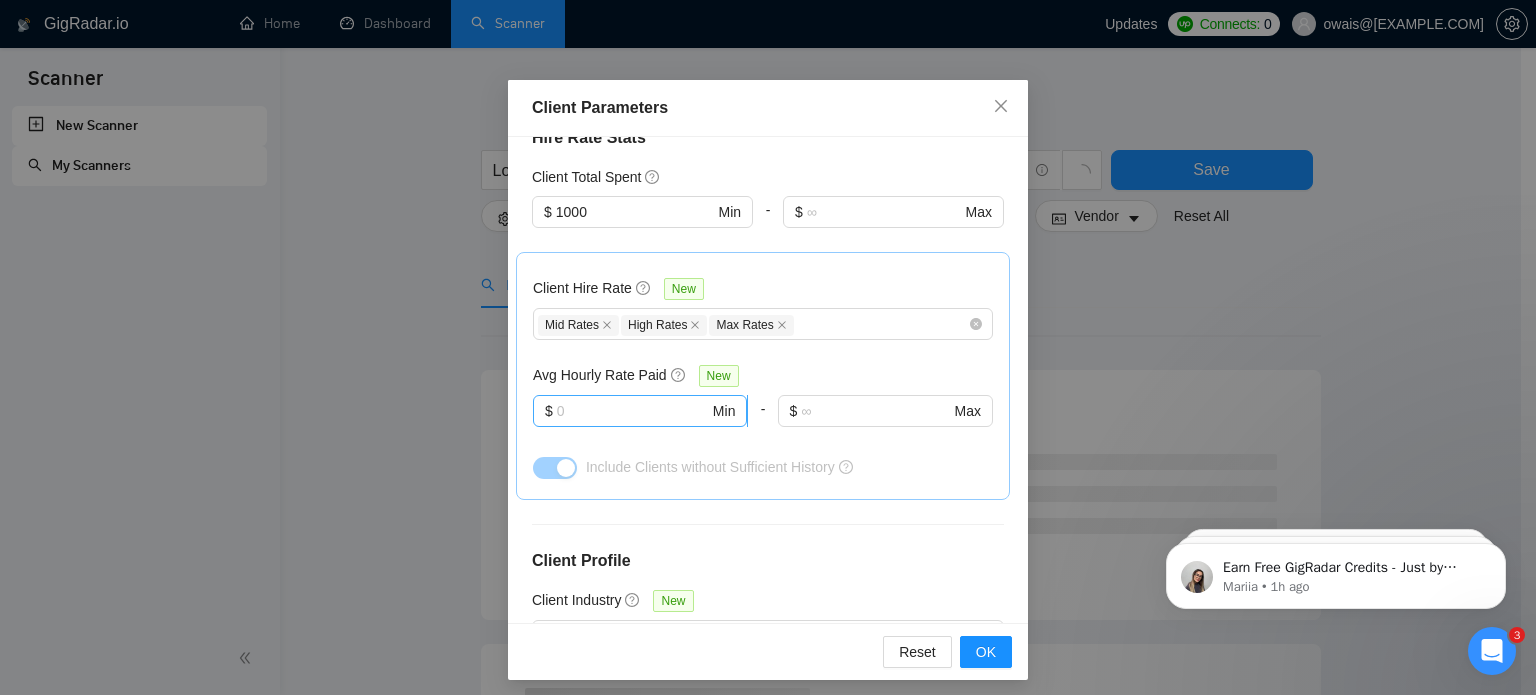 click at bounding box center [633, 411] 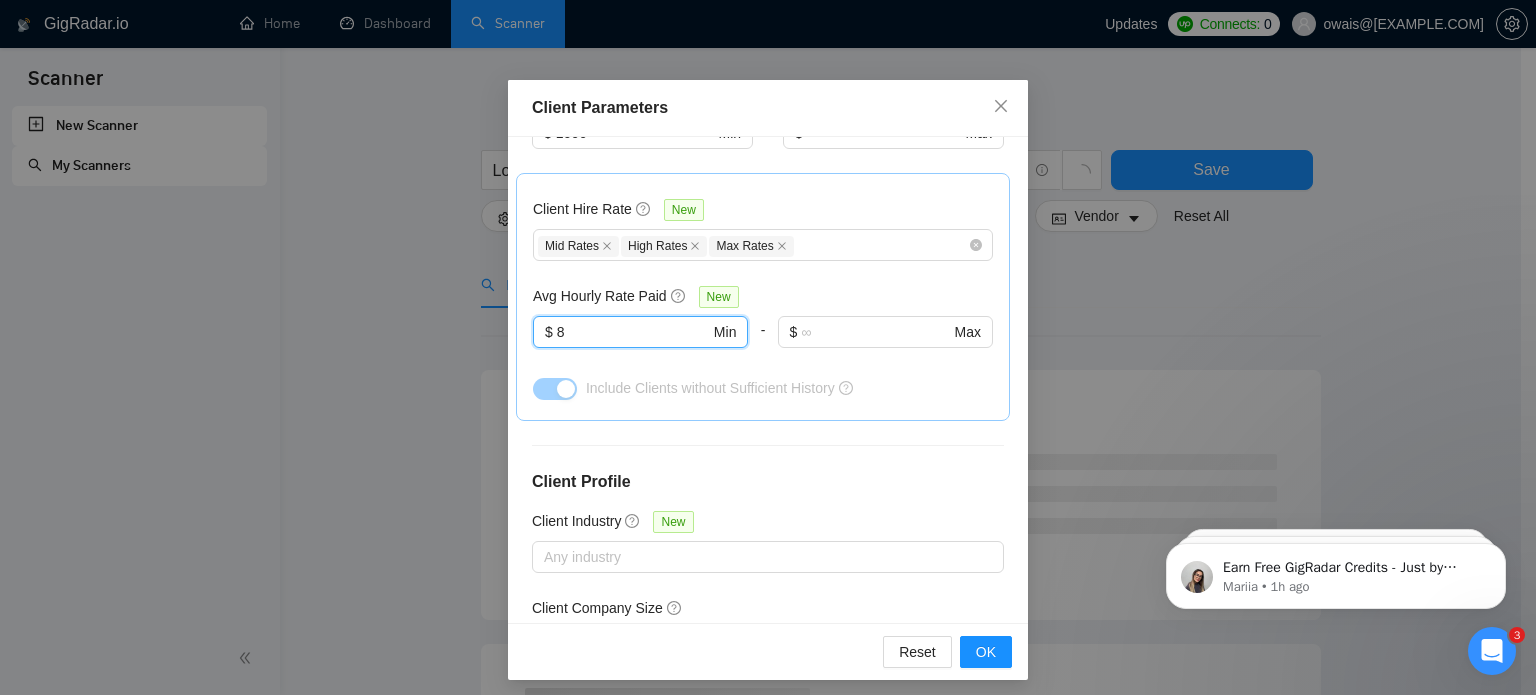 scroll, scrollTop: 680, scrollLeft: 0, axis: vertical 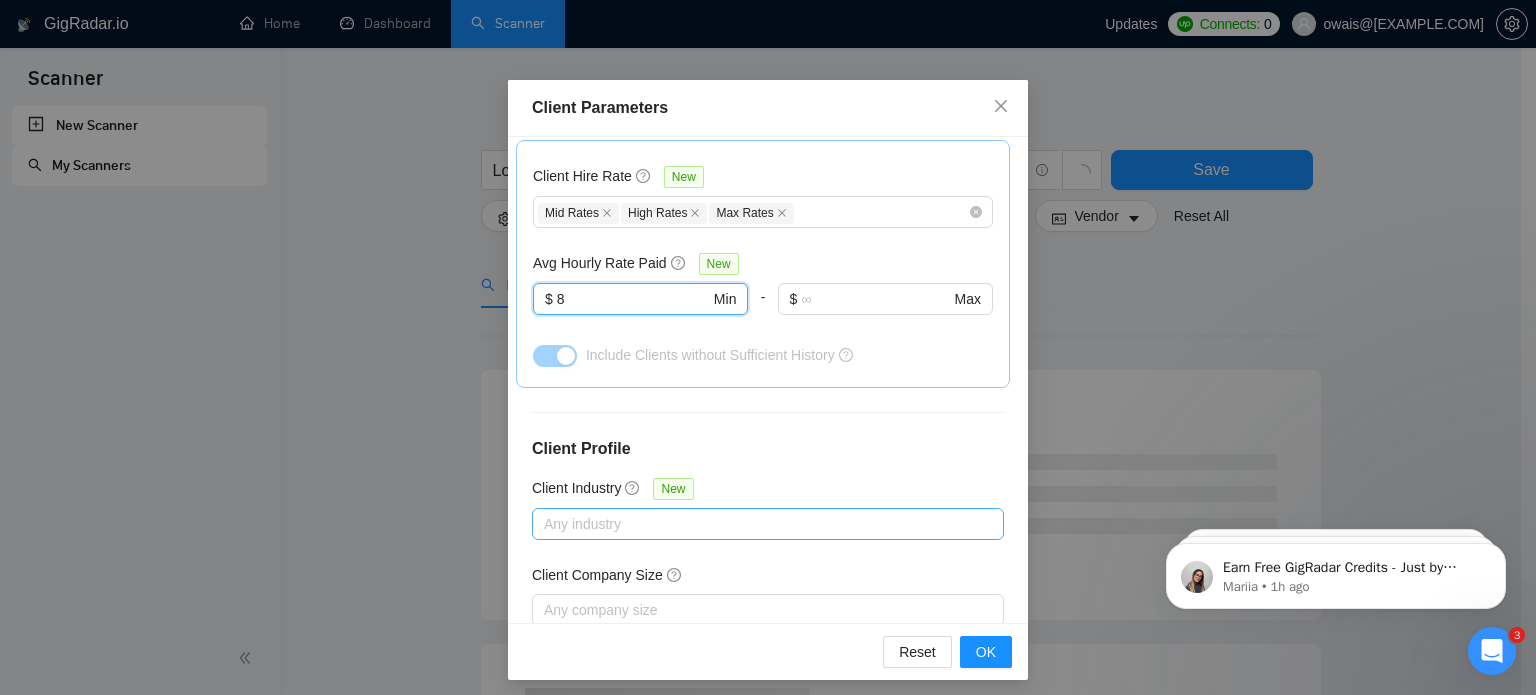 click at bounding box center (758, 524) 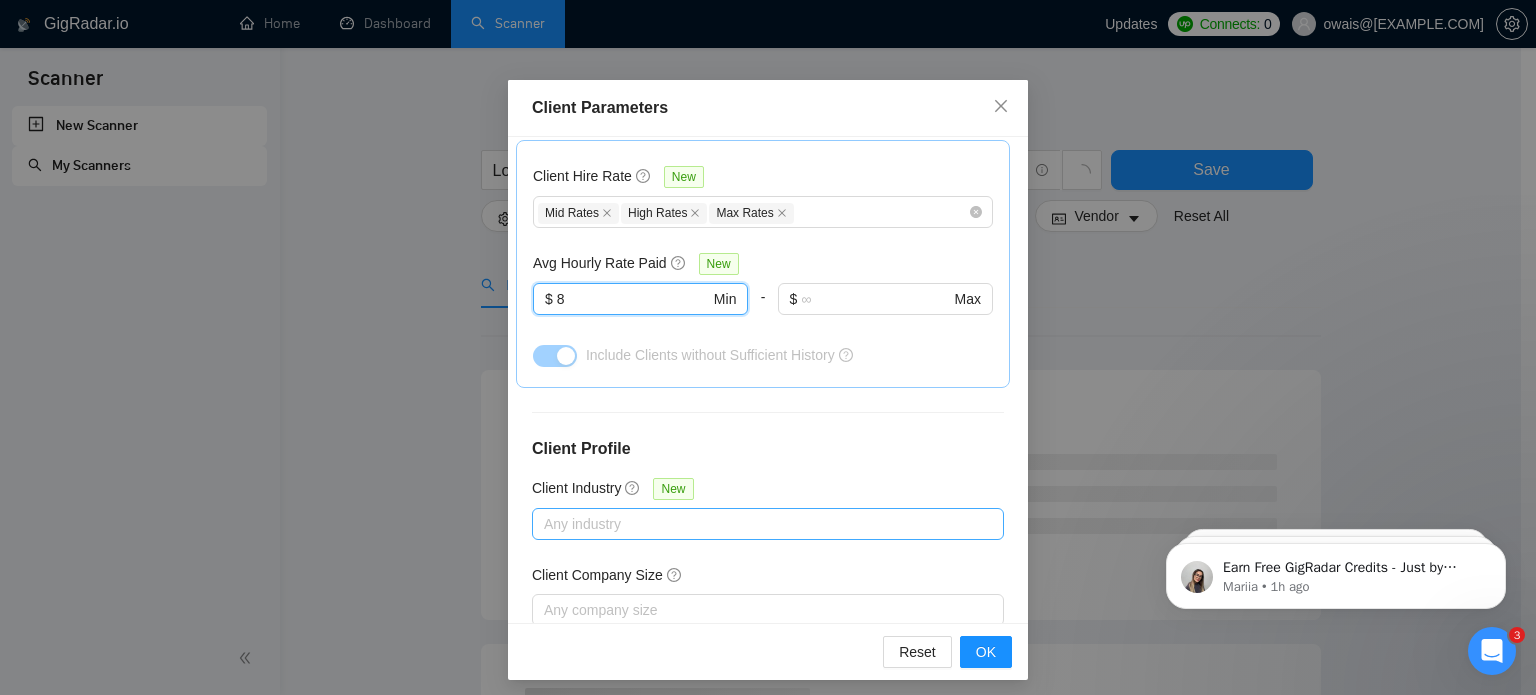 type on "8" 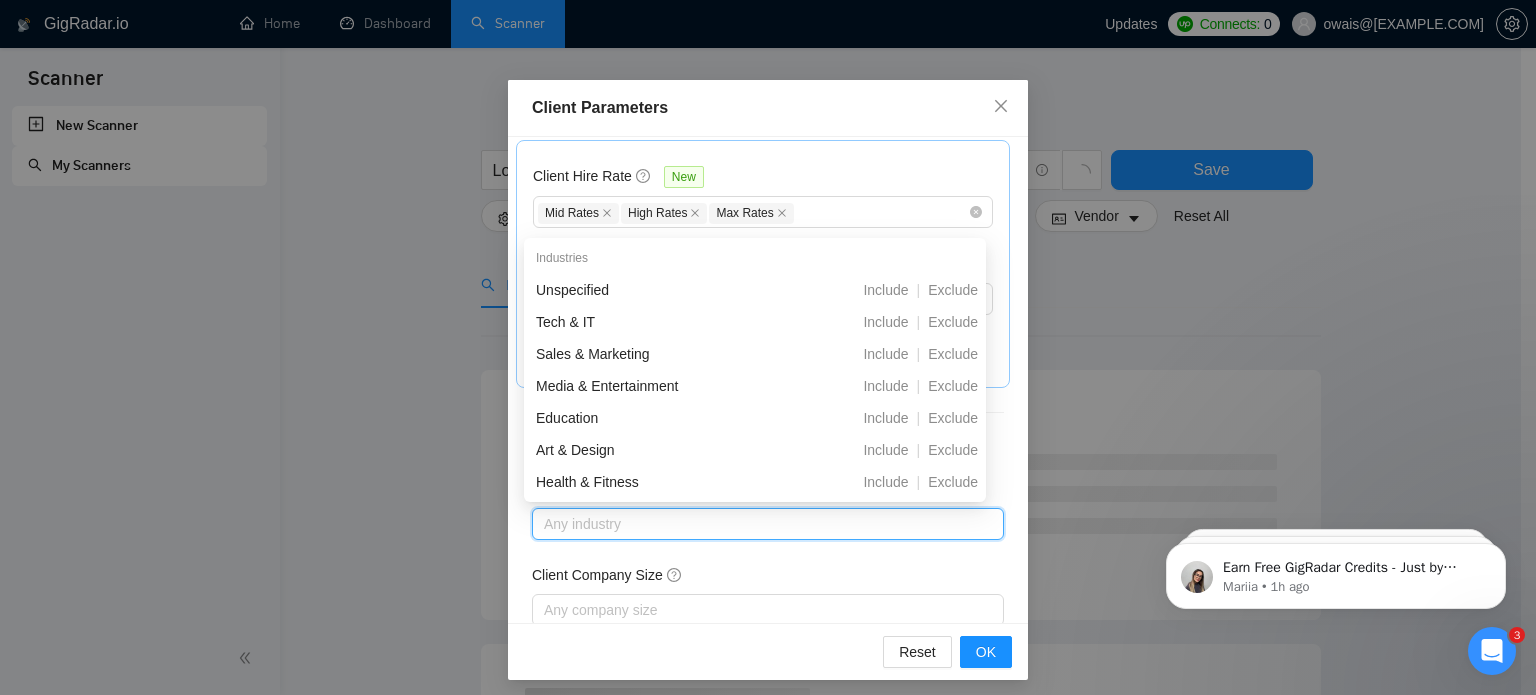 click at bounding box center (758, 524) 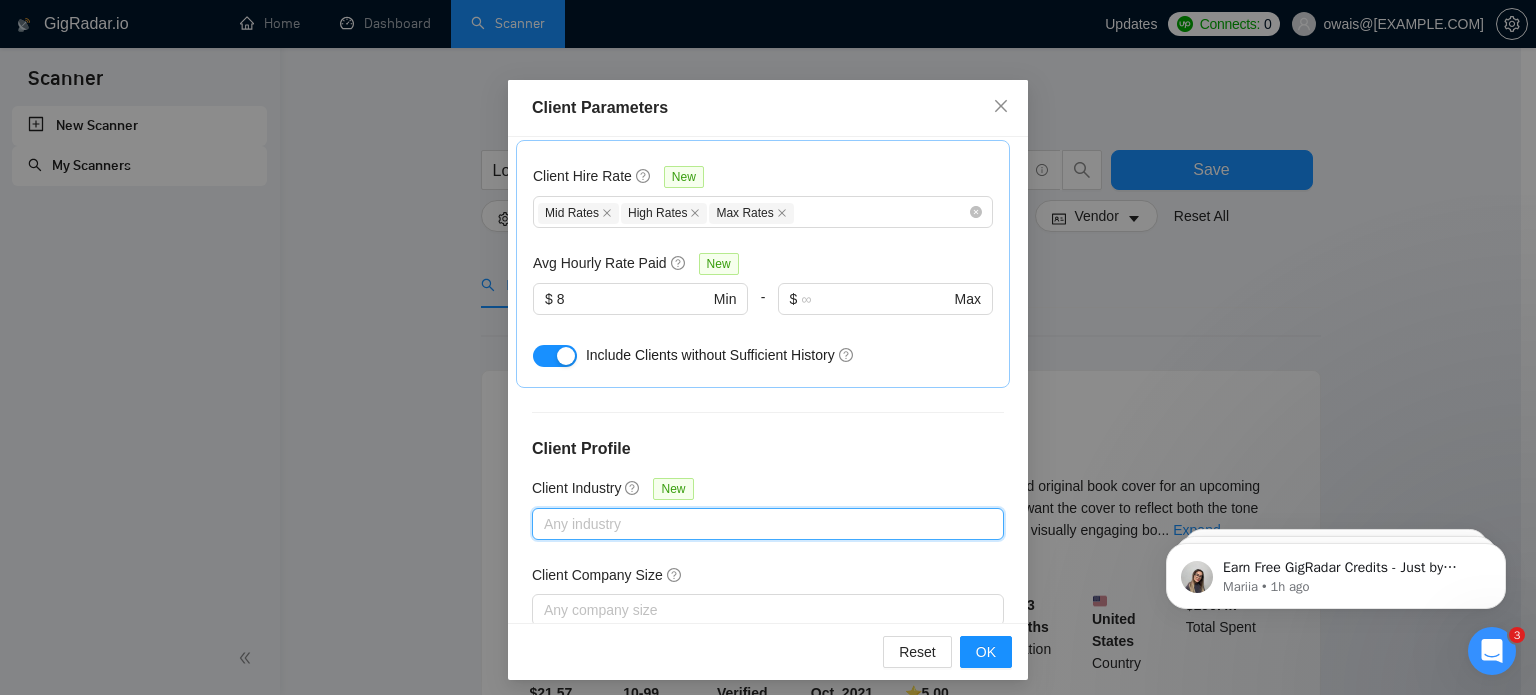 click on "Any industry" at bounding box center [768, 524] 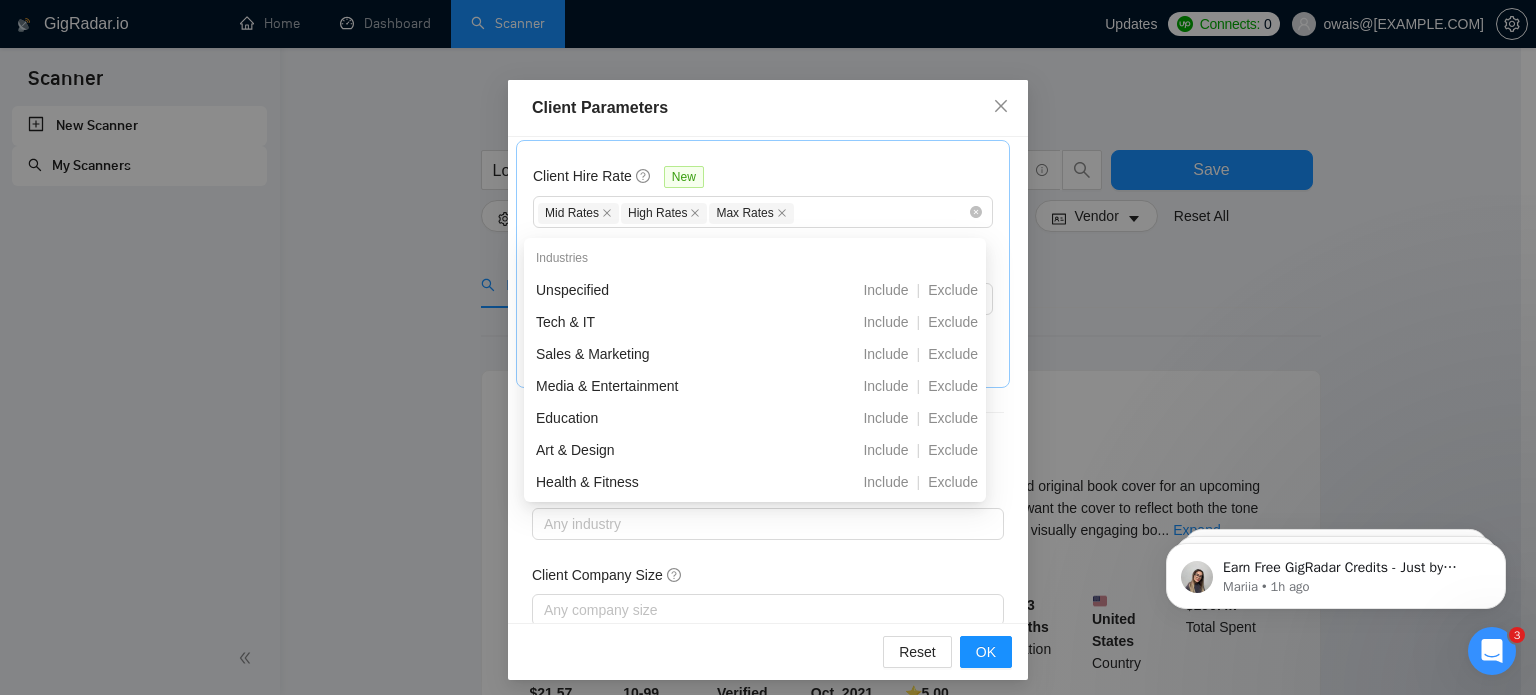 click on "Client Location Include Client Countries United Arab Emirates United States United Kingdom Kuwait Oman Saudi Arabia Australia New Zealand Canada Ireland   Exclude Client Countries   Select Client Rating Client Min Average Feedback Include clients with no feedback Client Payment Details Payment Verified Hire Rate Stats   Client Total Spent $ 1000 Min - $ Max Client Hire Rate New Mid Rates High Rates Max Rates     Avg Hourly Rate Paid New $ 8 Min - $ Max Include Clients without Sufficient History Client Profile Client Industry New   Any industry Client Company Size   Any company size Enterprise Clients New   Any clients" at bounding box center [768, 380] 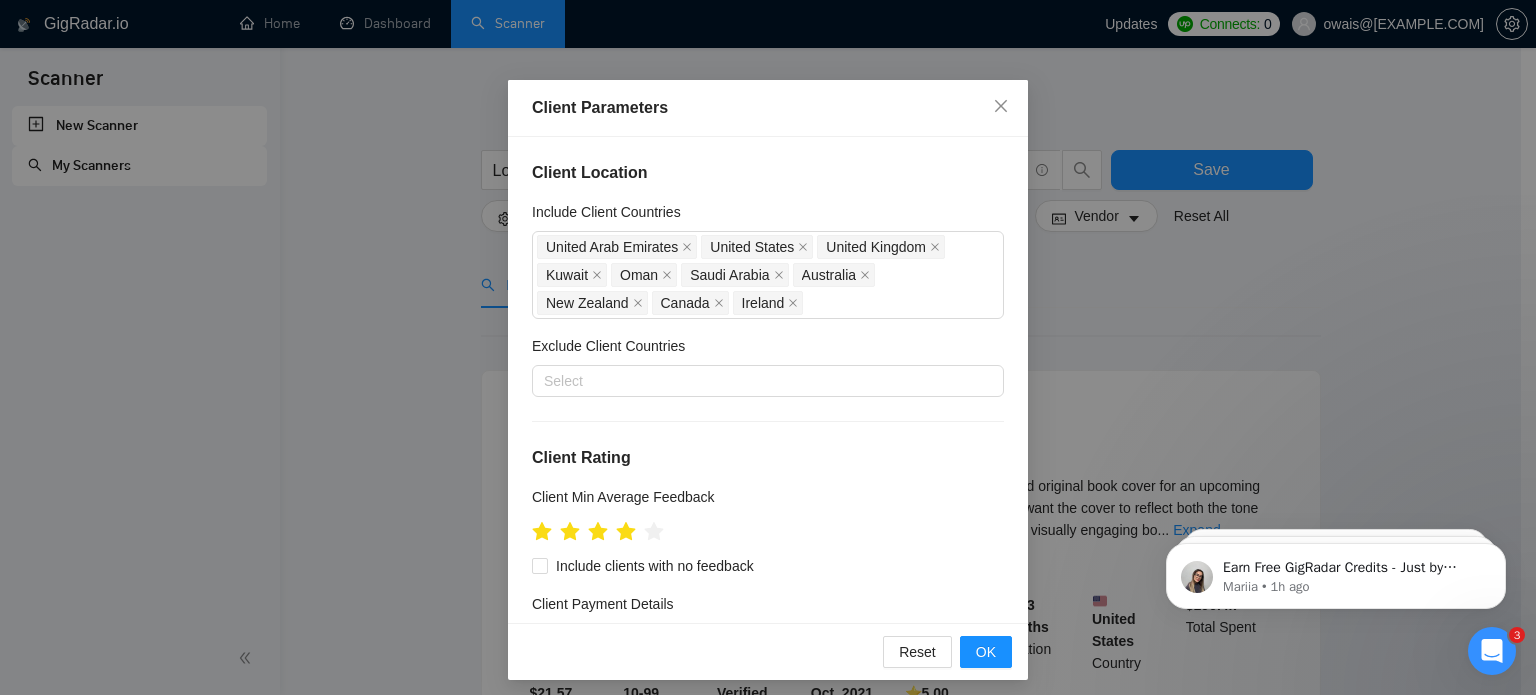 scroll, scrollTop: 0, scrollLeft: 0, axis: both 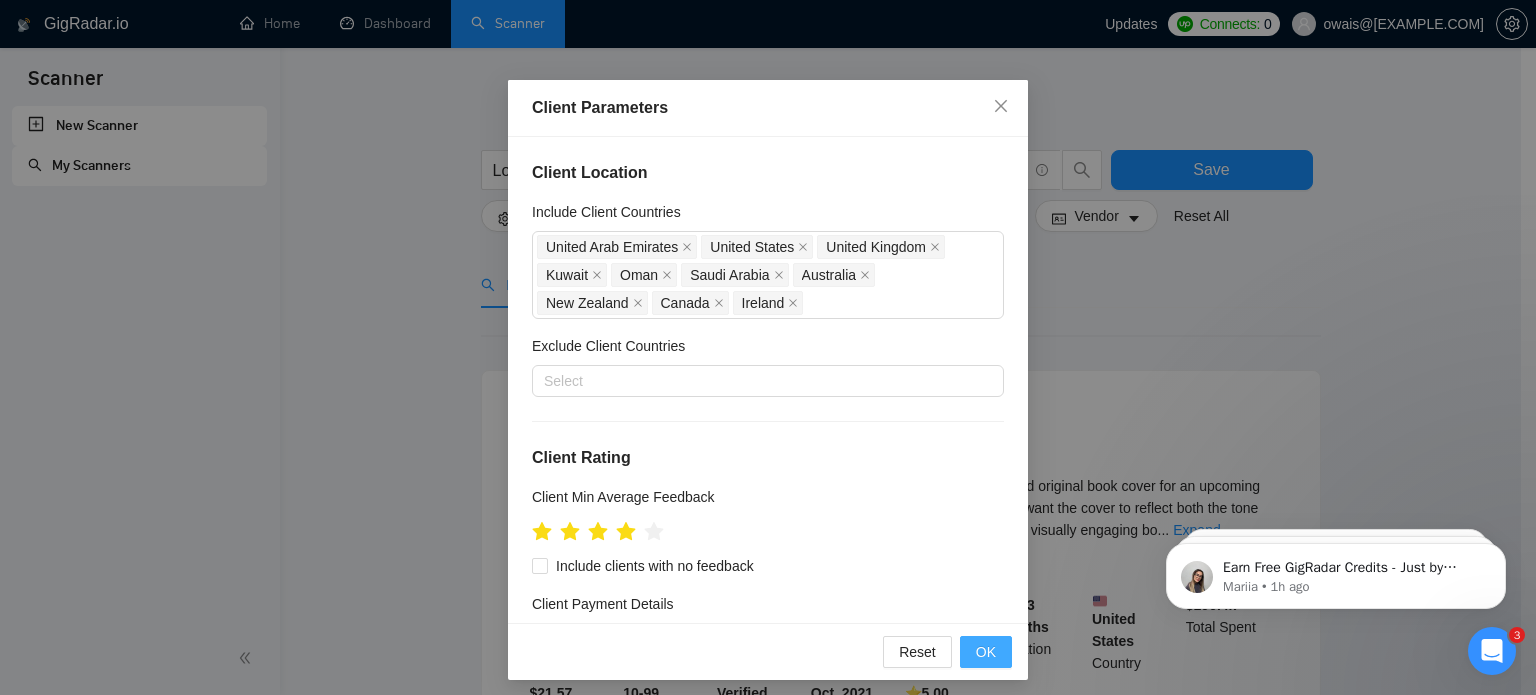 click on "OK" at bounding box center (986, 652) 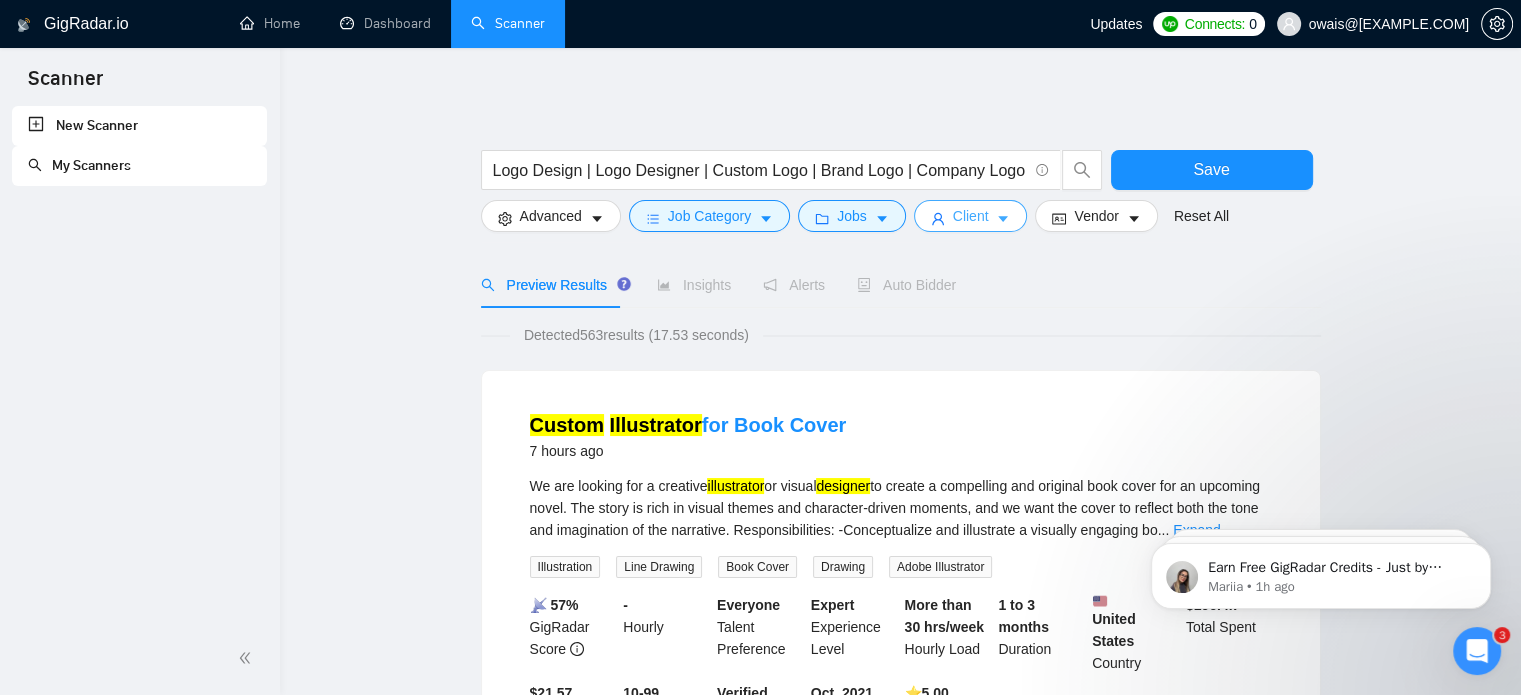 click on "Client" at bounding box center (971, 216) 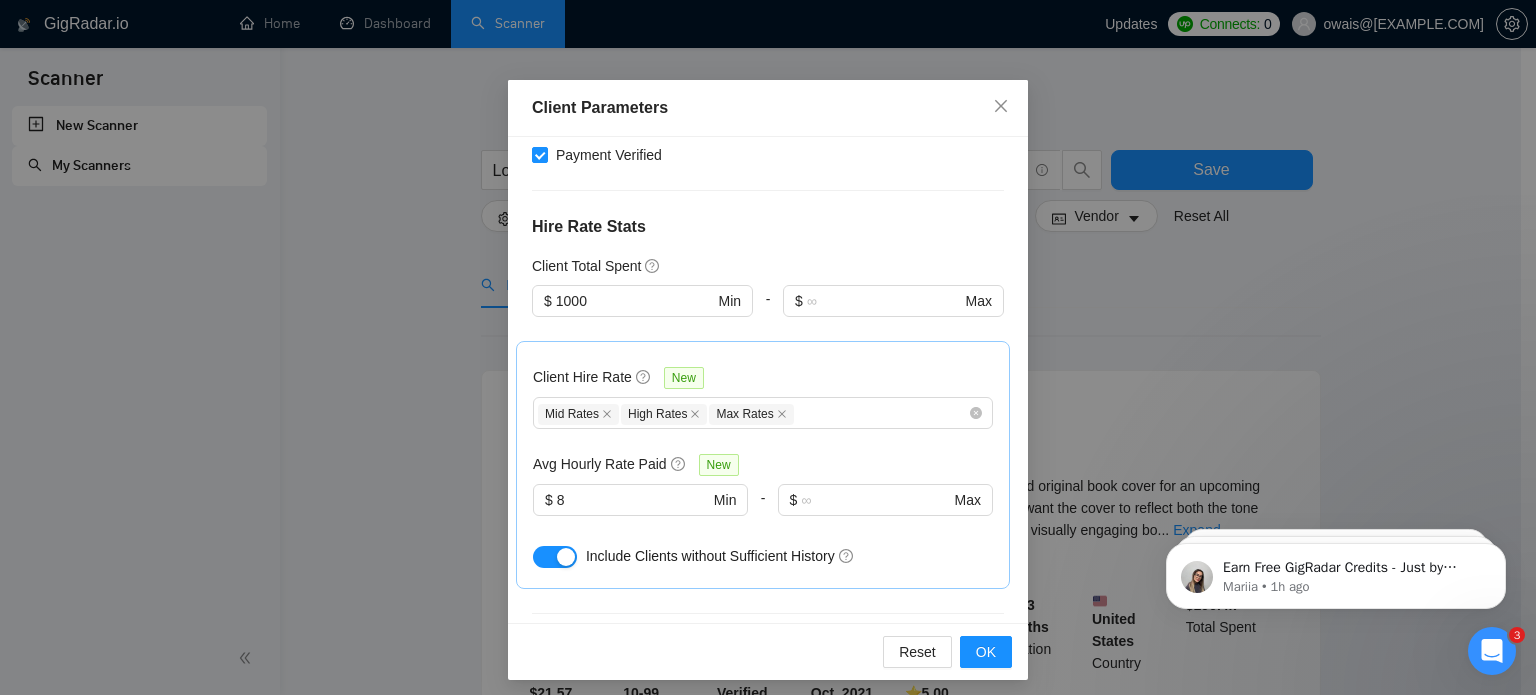 scroll, scrollTop: 475, scrollLeft: 0, axis: vertical 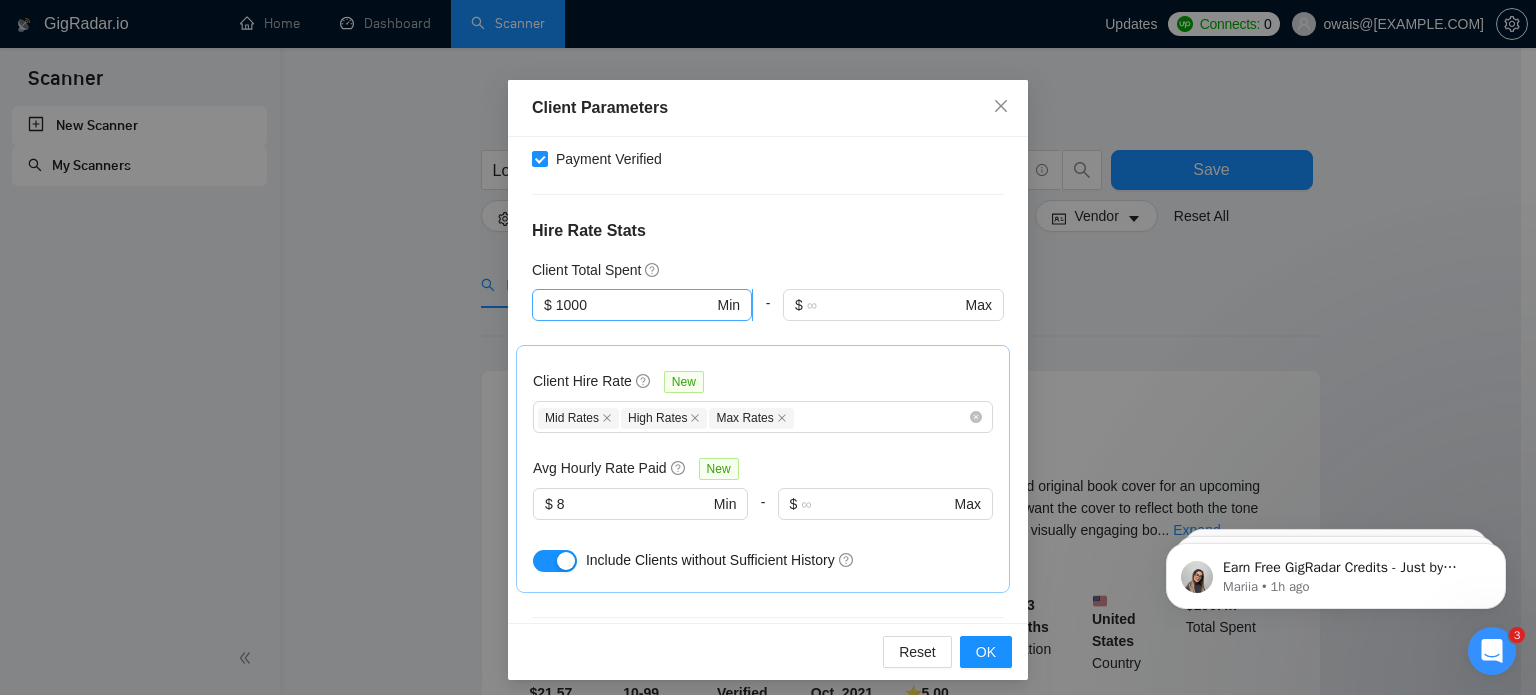 click on "$ 1000 Min" at bounding box center [642, 305] 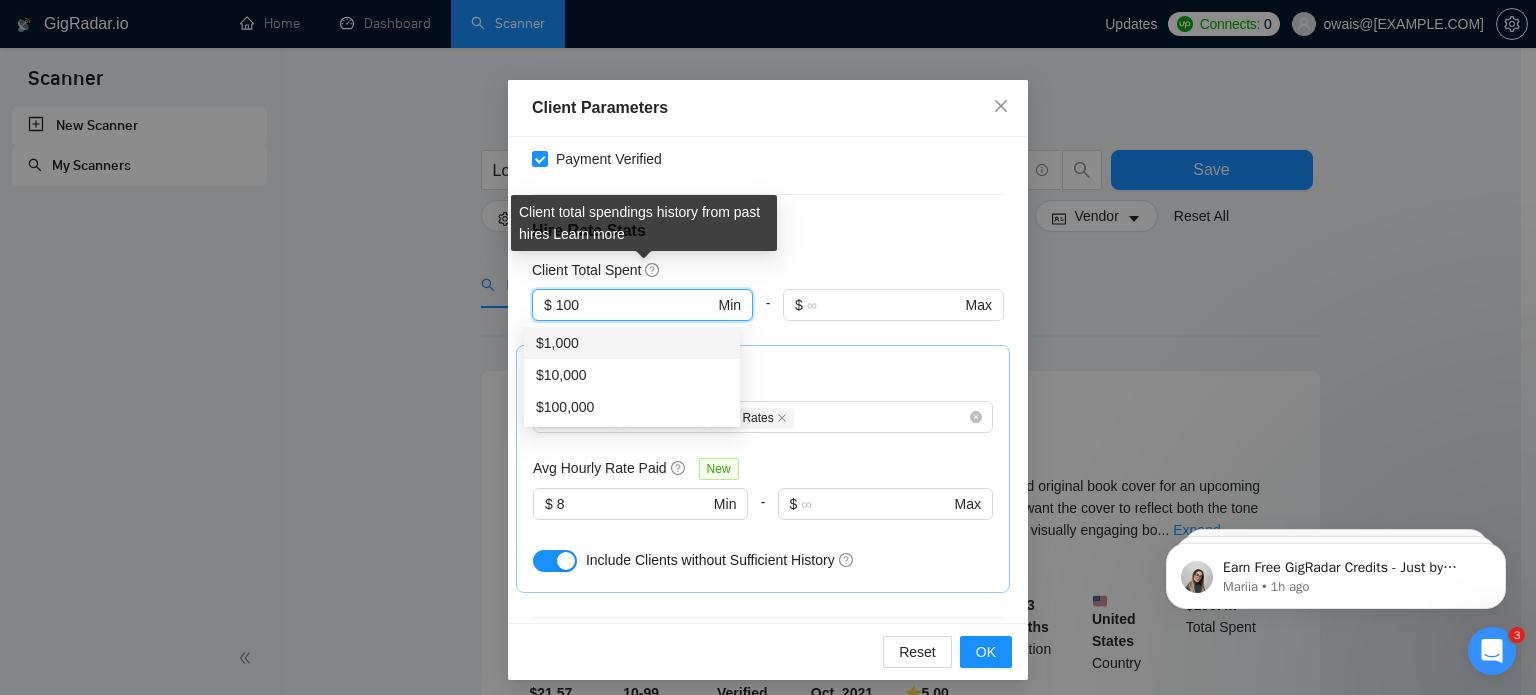 type on "100" 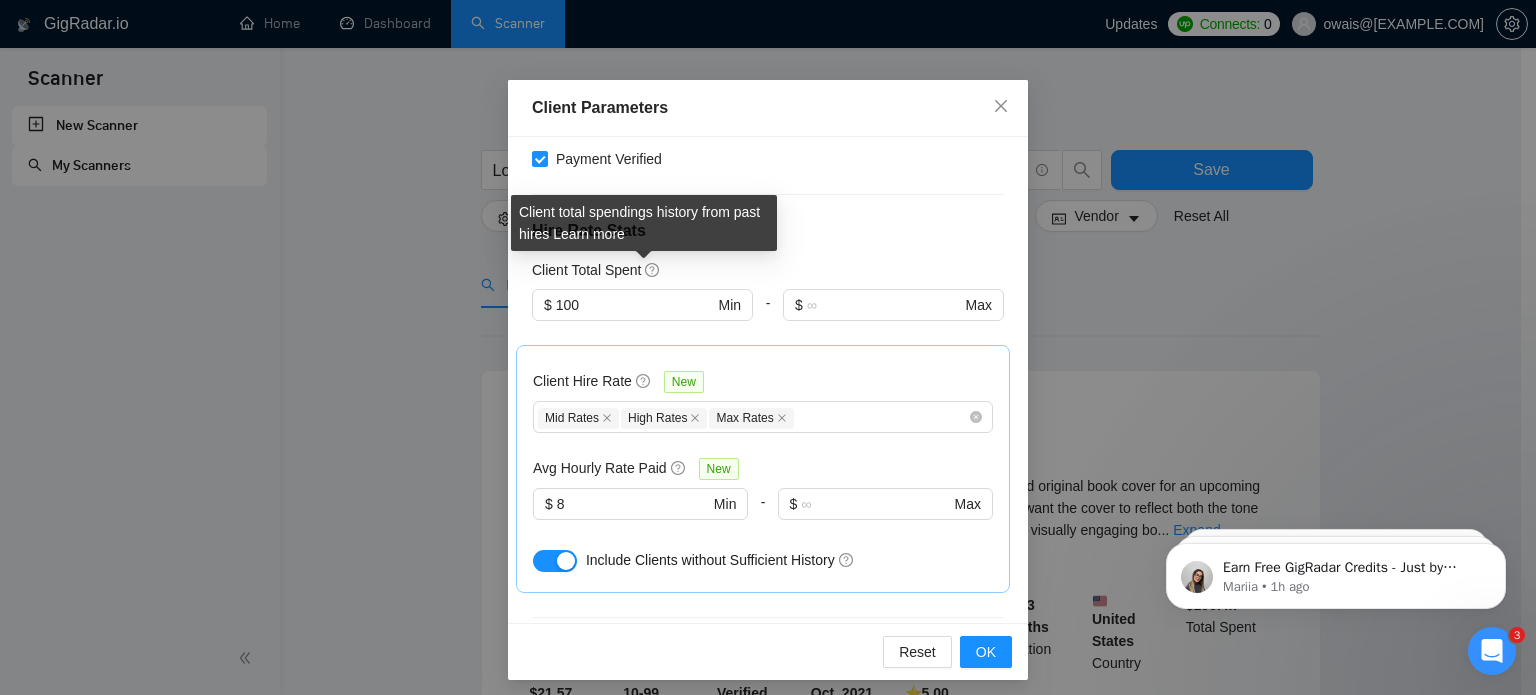 click on "Client total spendings history from past hires   Learn more" at bounding box center (644, 223) 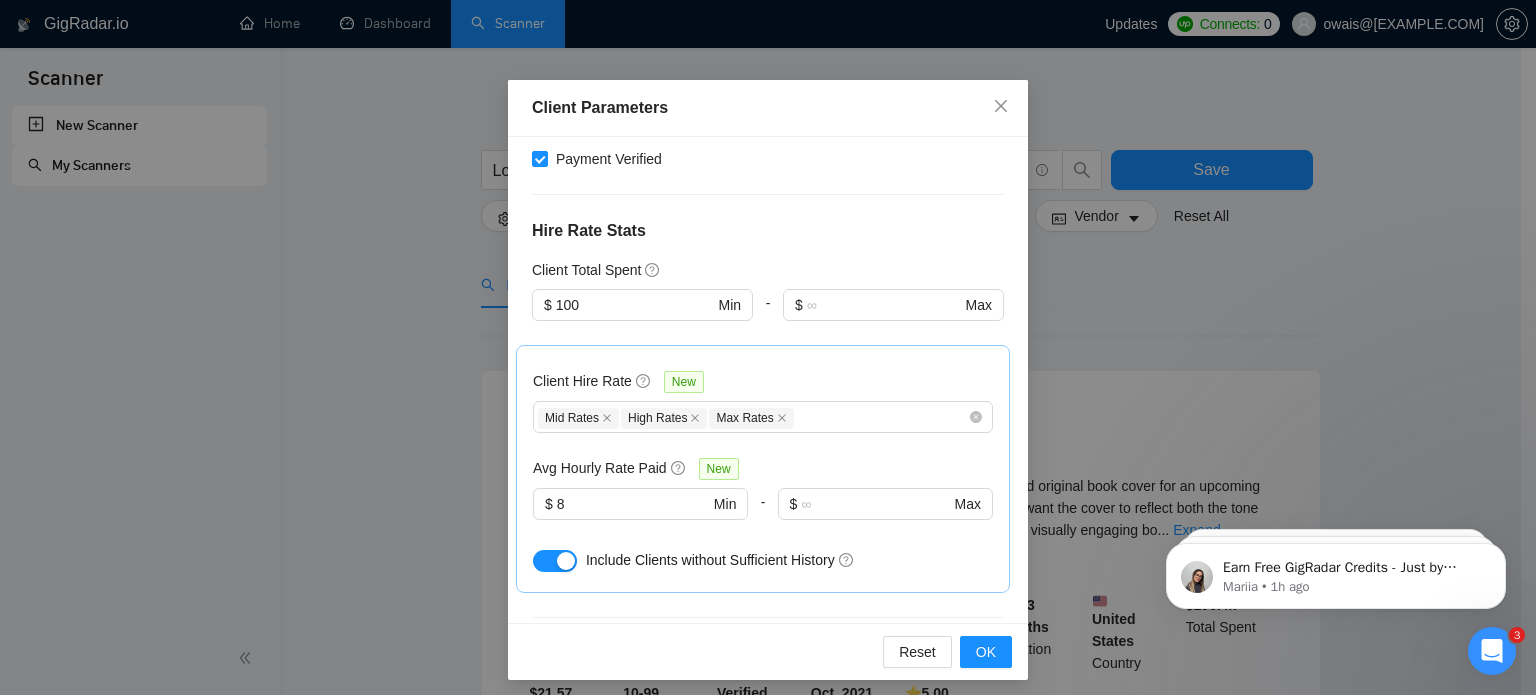 scroll, scrollTop: 483, scrollLeft: 0, axis: vertical 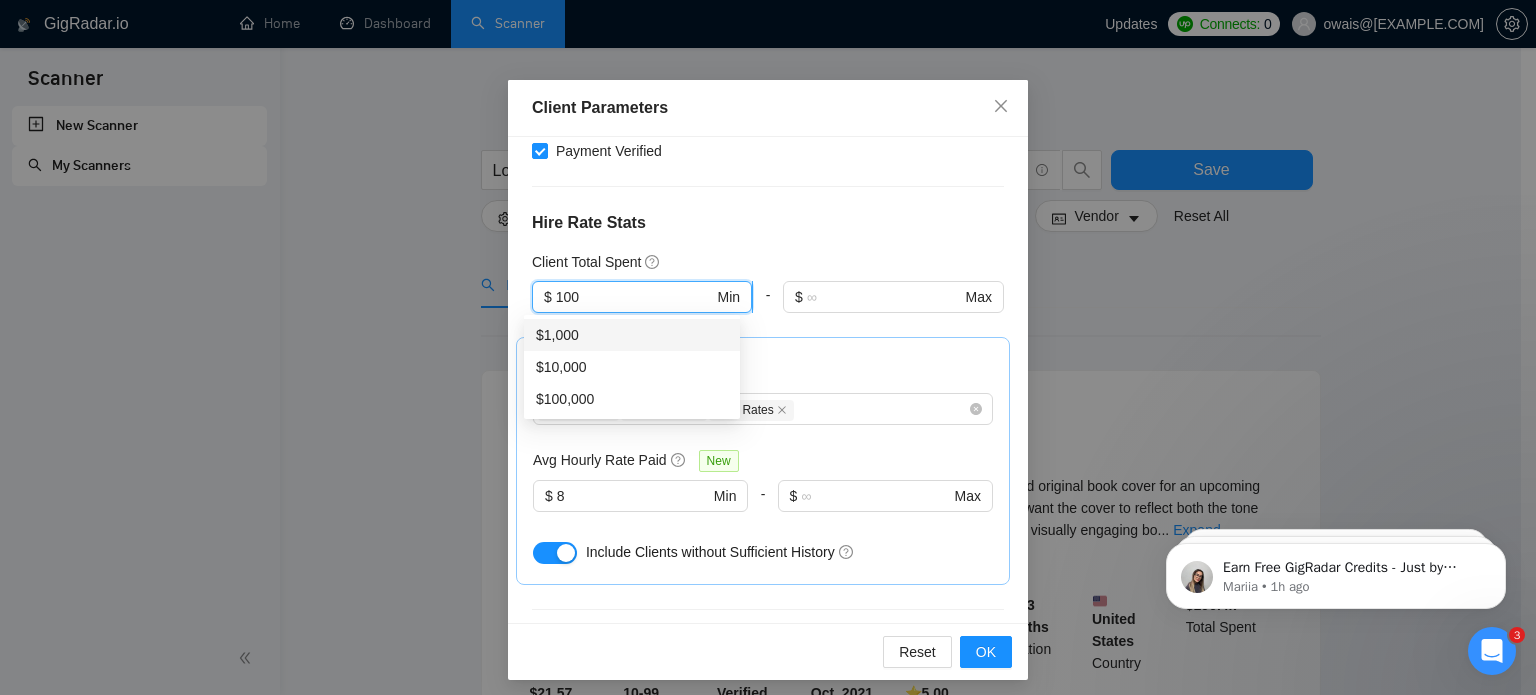 click on "100" at bounding box center [635, 297] 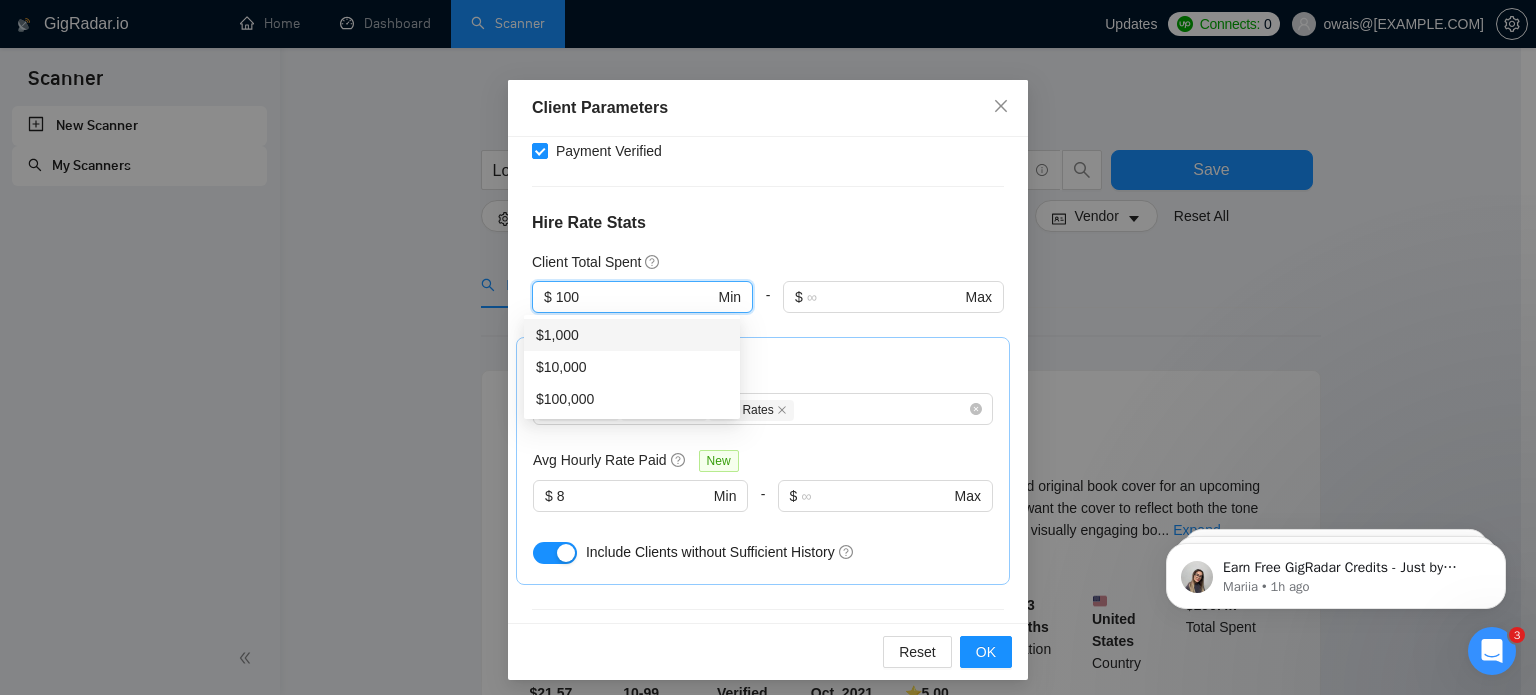 click on "Client Location Include Client Countries United Arab Emirates United States United Kingdom Kuwait Oman Saudi Arabia Australia New Zealand Canada Ireland &nbsp; Exclude Client Countries &nbsp; Select Client Rating Client Min Average Feedback Include clients with no feedback Client Payment Details Payment Verified Hire Rate Stats   Client Total Spent $ 100 Min - $ Max Client Hire Rate New Mid Rates High Rates Max Rates &nbsp;   Avg Hourly Rate Paid New $ 8 Min - $ Max Include Clients without Sufficient History Client Profile Client Industry New &nbsp; Any industry Client Company Size &nbsp; Any company size Enterprise Clients New &nbsp; Any clients" at bounding box center [768, 380] 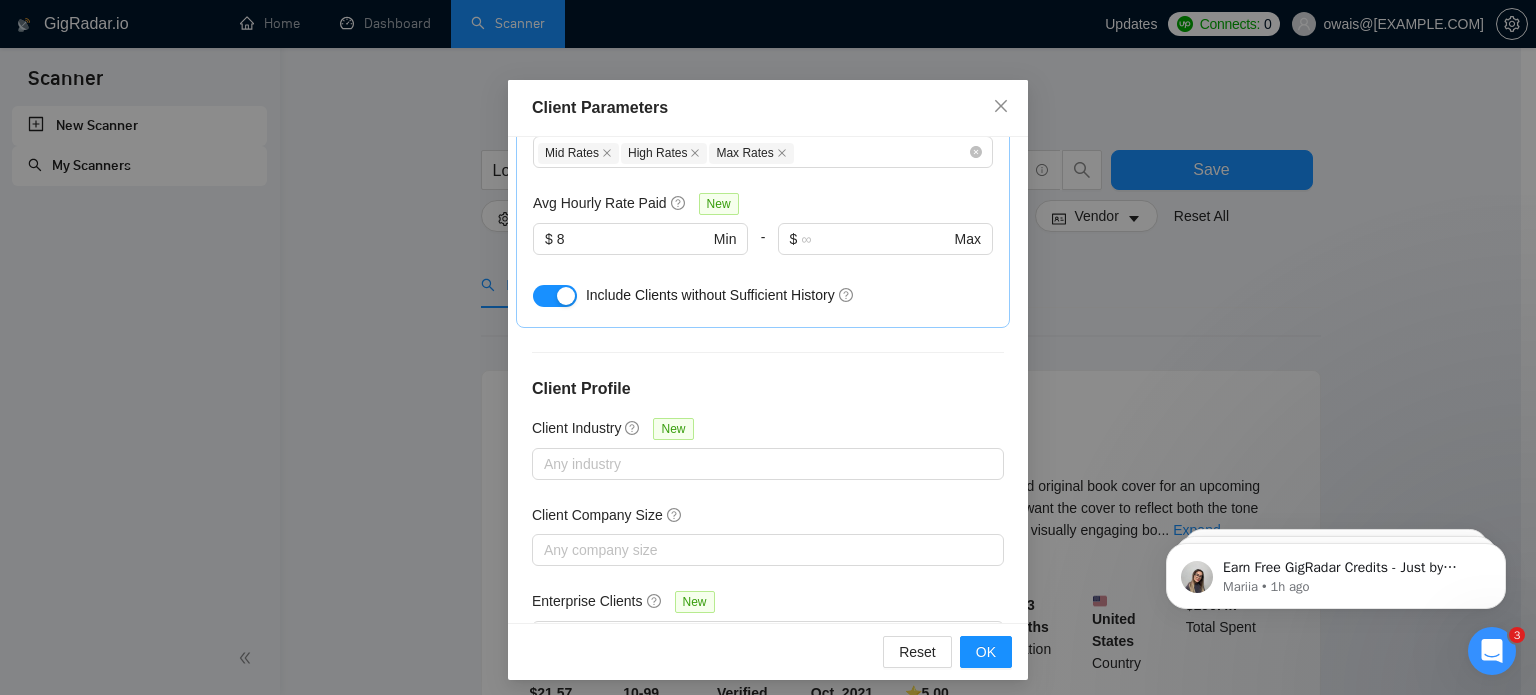 scroll, scrollTop: 816, scrollLeft: 0, axis: vertical 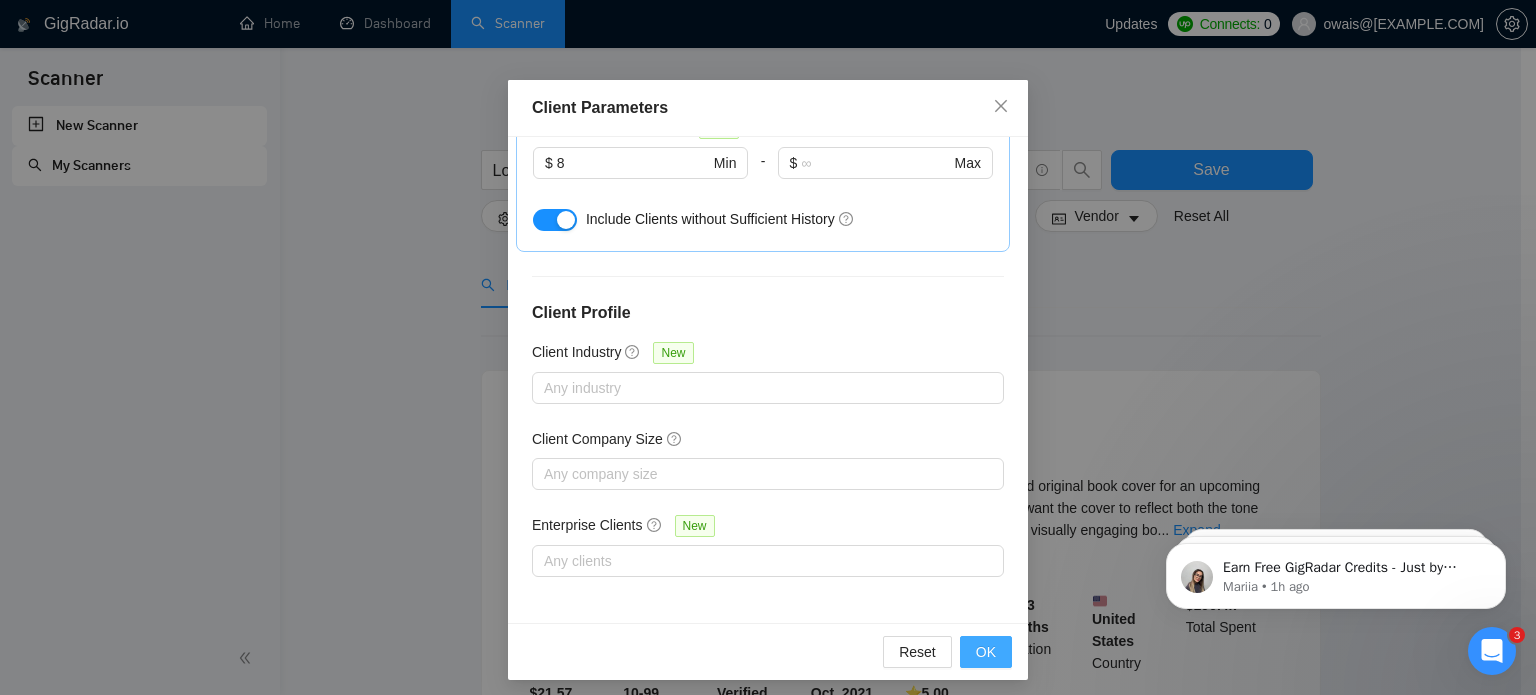 click on "OK" at bounding box center [986, 652] 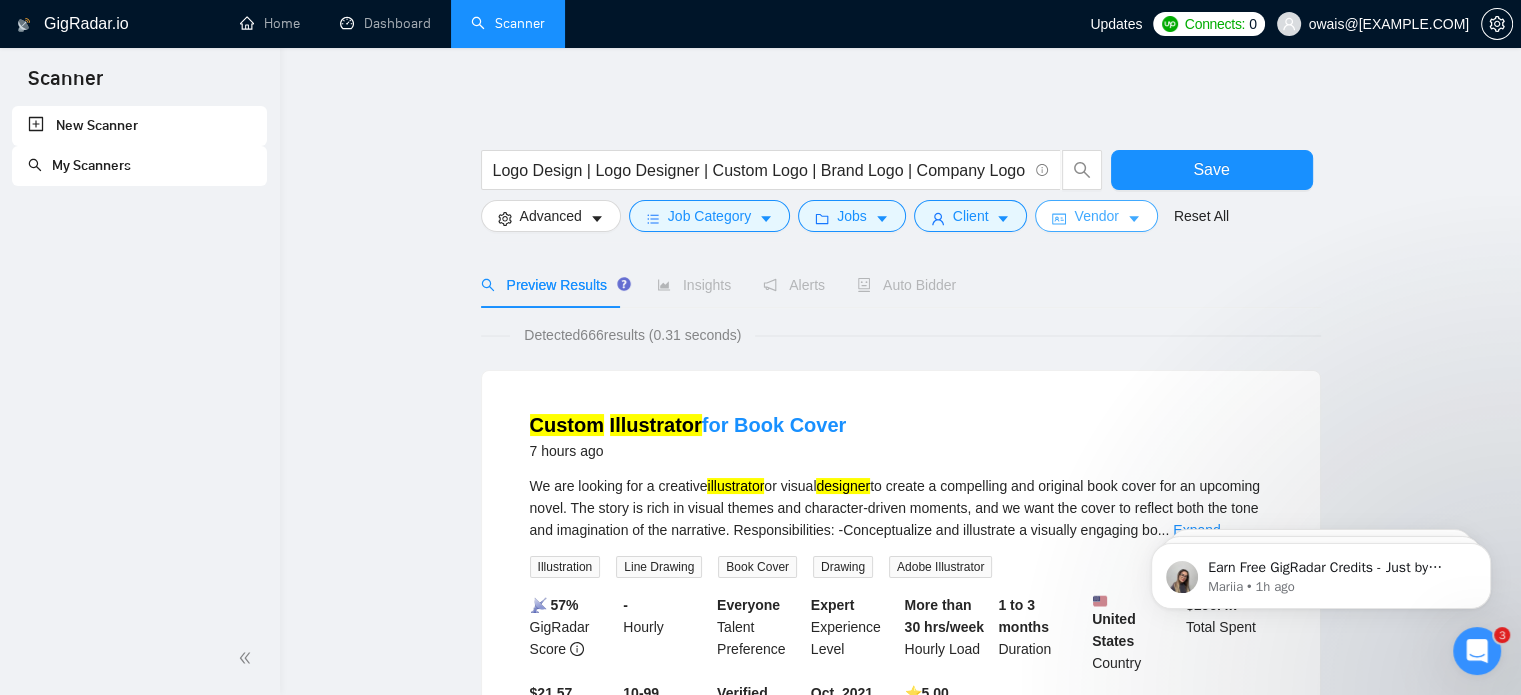 click on "Vendor" at bounding box center [1096, 216] 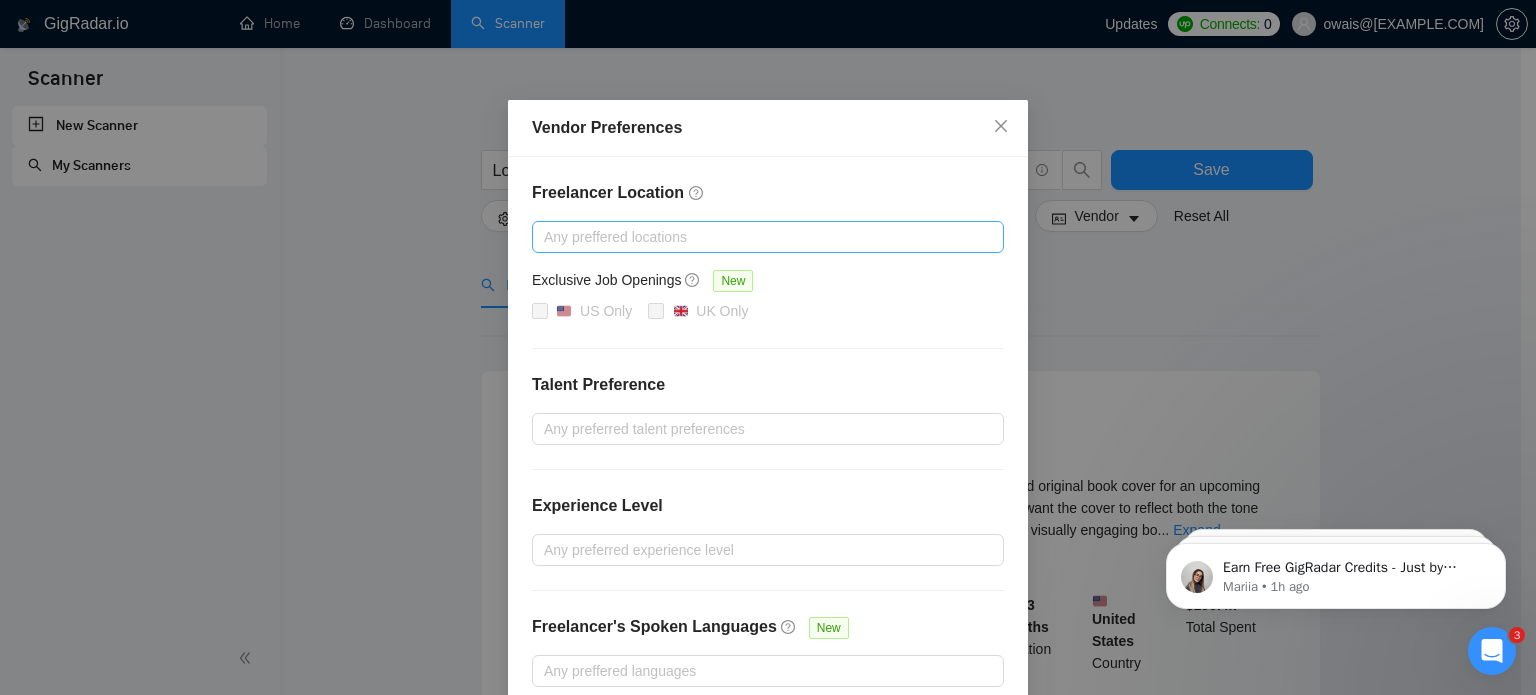scroll, scrollTop: 94, scrollLeft: 0, axis: vertical 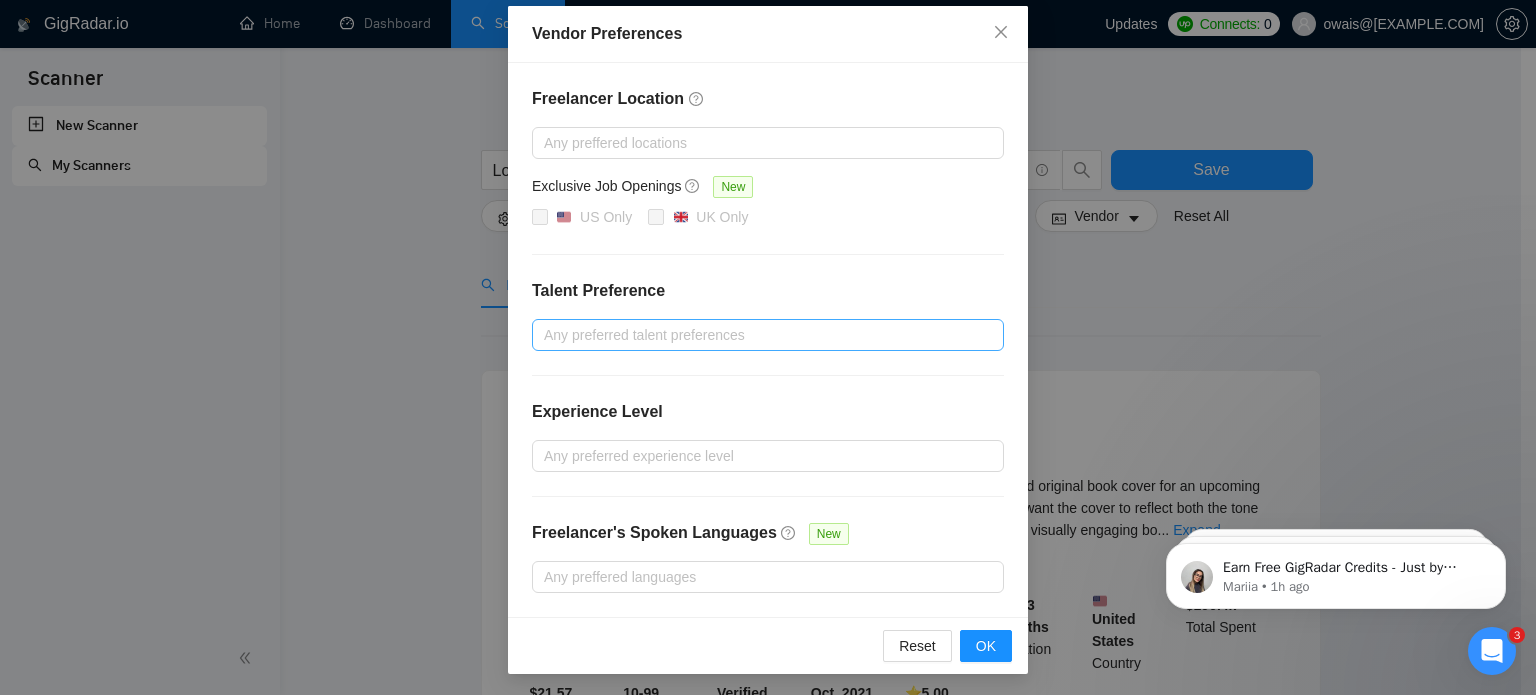 click at bounding box center (758, 335) 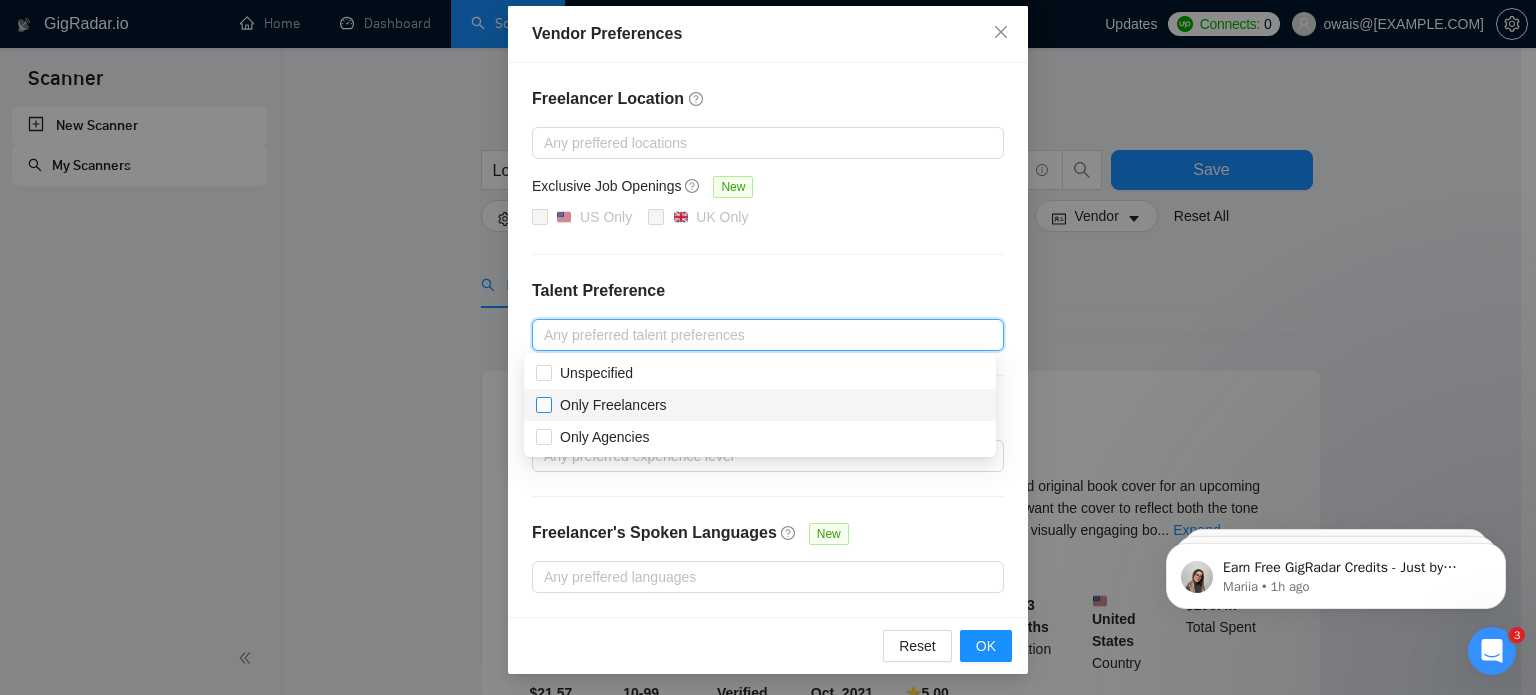 click on "Only Freelancers" at bounding box center (613, 405) 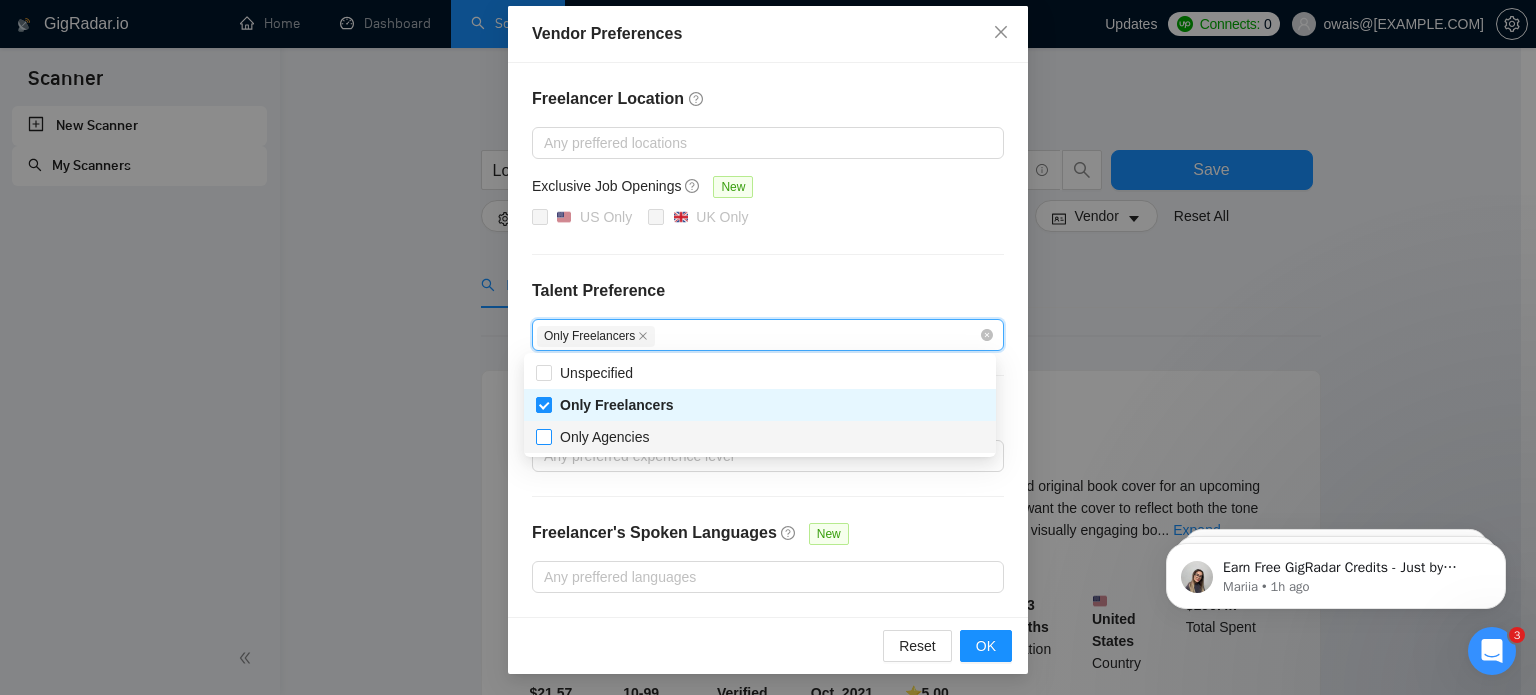click on "Only Agencies" at bounding box center [605, 437] 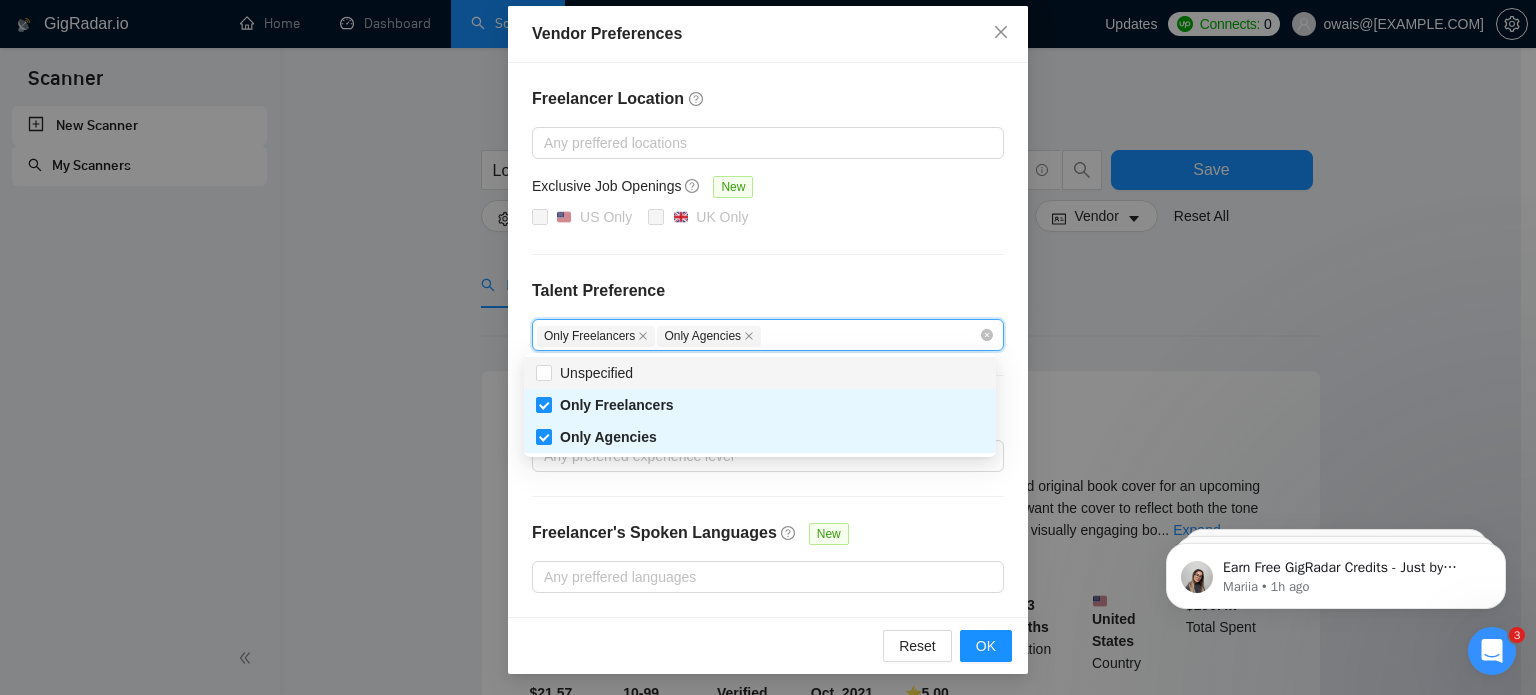 click on "Freelancer Location     Any preffered locations Exclusive Job Openings New US Only UK Only Talent Preference Only Freelancers Only Agencies   Experience Level   Any preferred experience level Freelancer's Spoken Languages New   Any preffered languages" at bounding box center (768, 340) 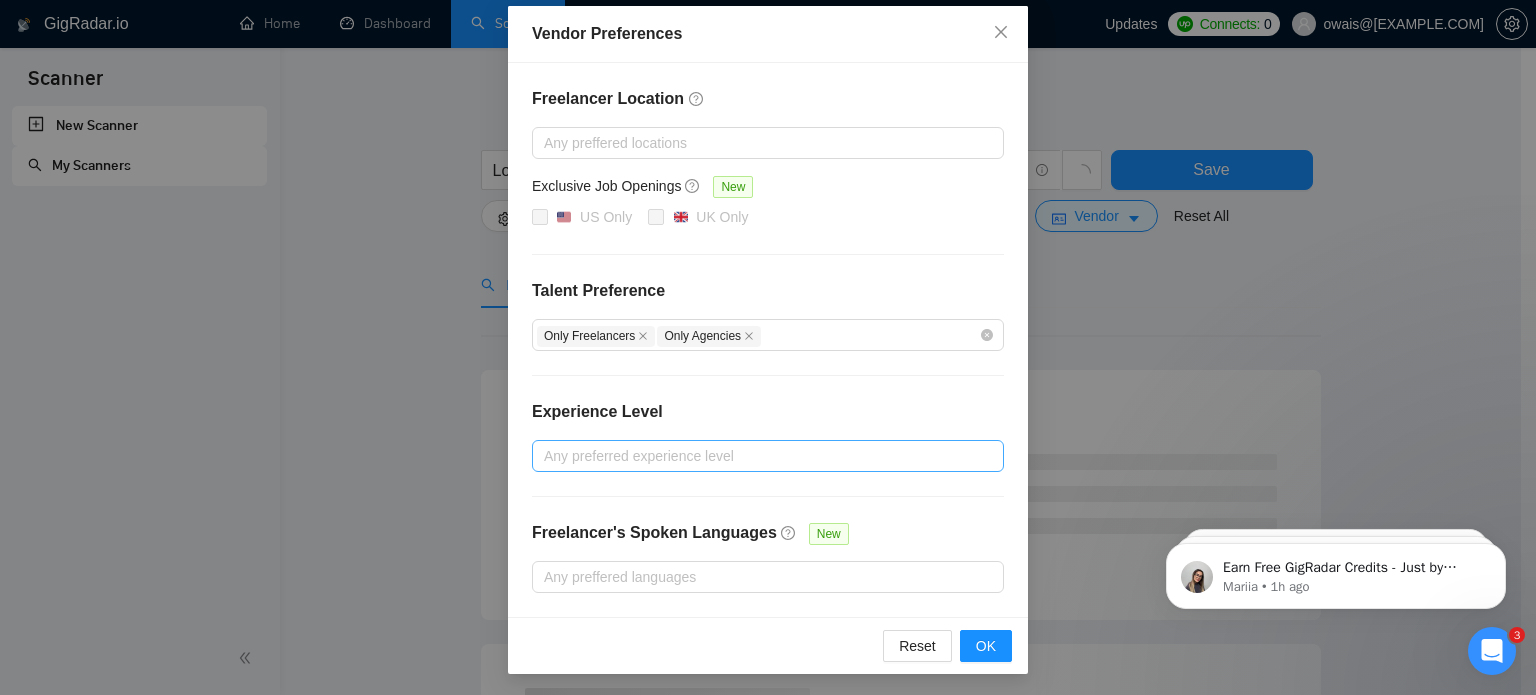 click at bounding box center [758, 456] 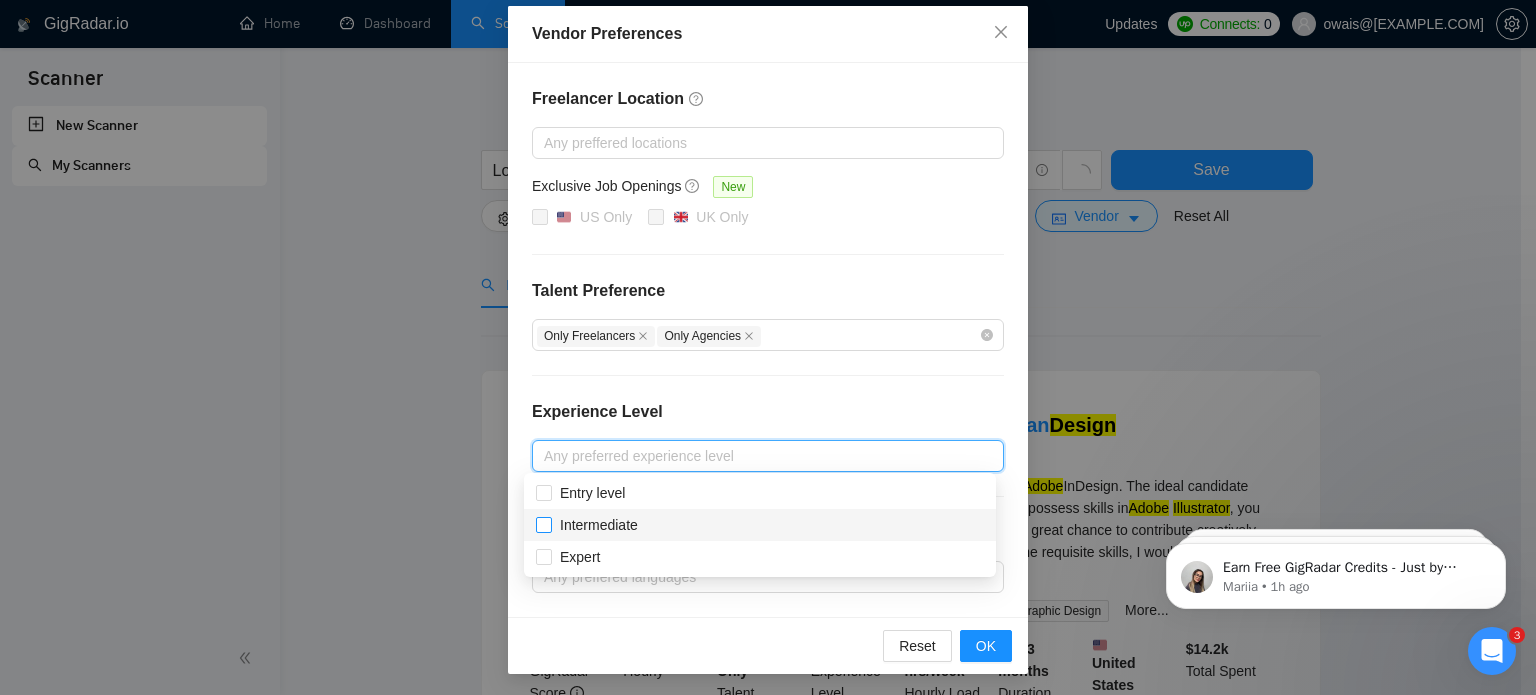click on "Intermediate" at bounding box center [599, 525] 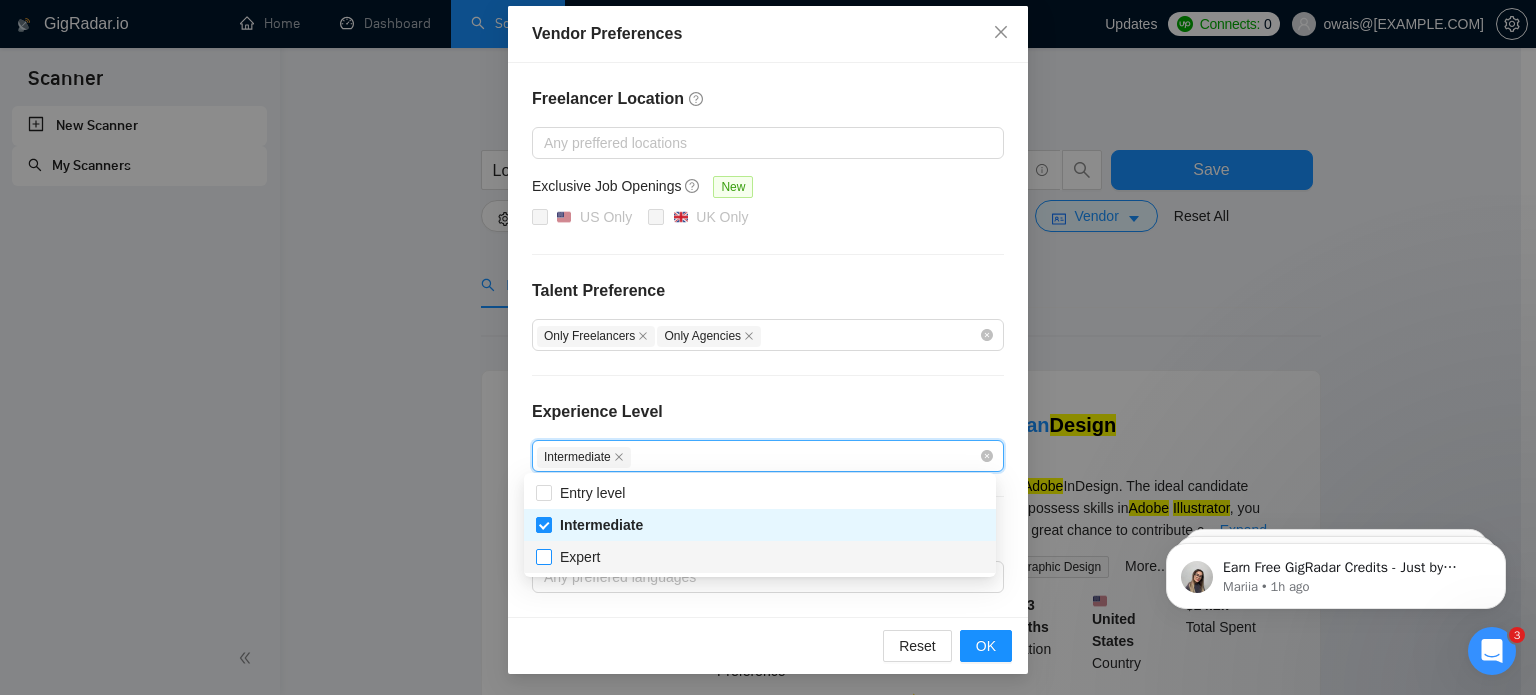 click on "Expert" at bounding box center [580, 557] 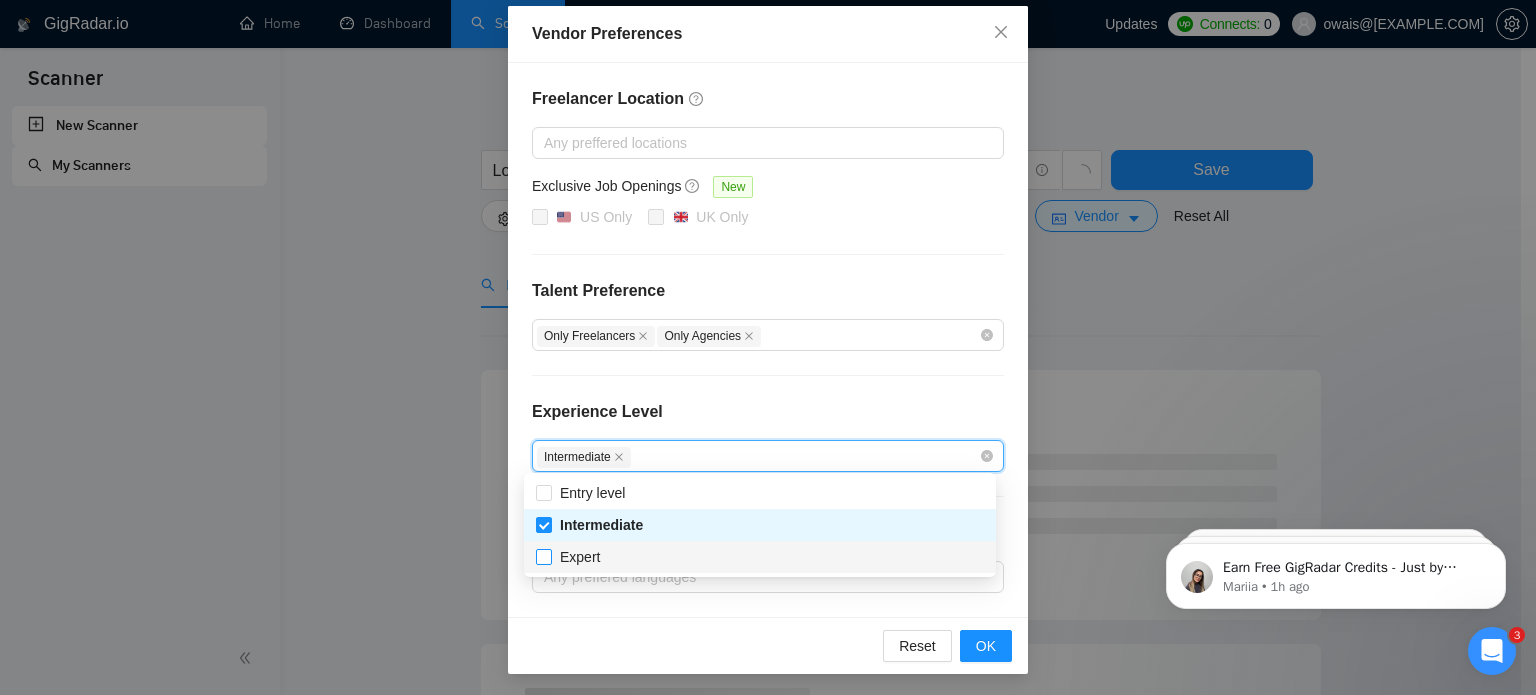 click on "Expert" at bounding box center [543, 556] 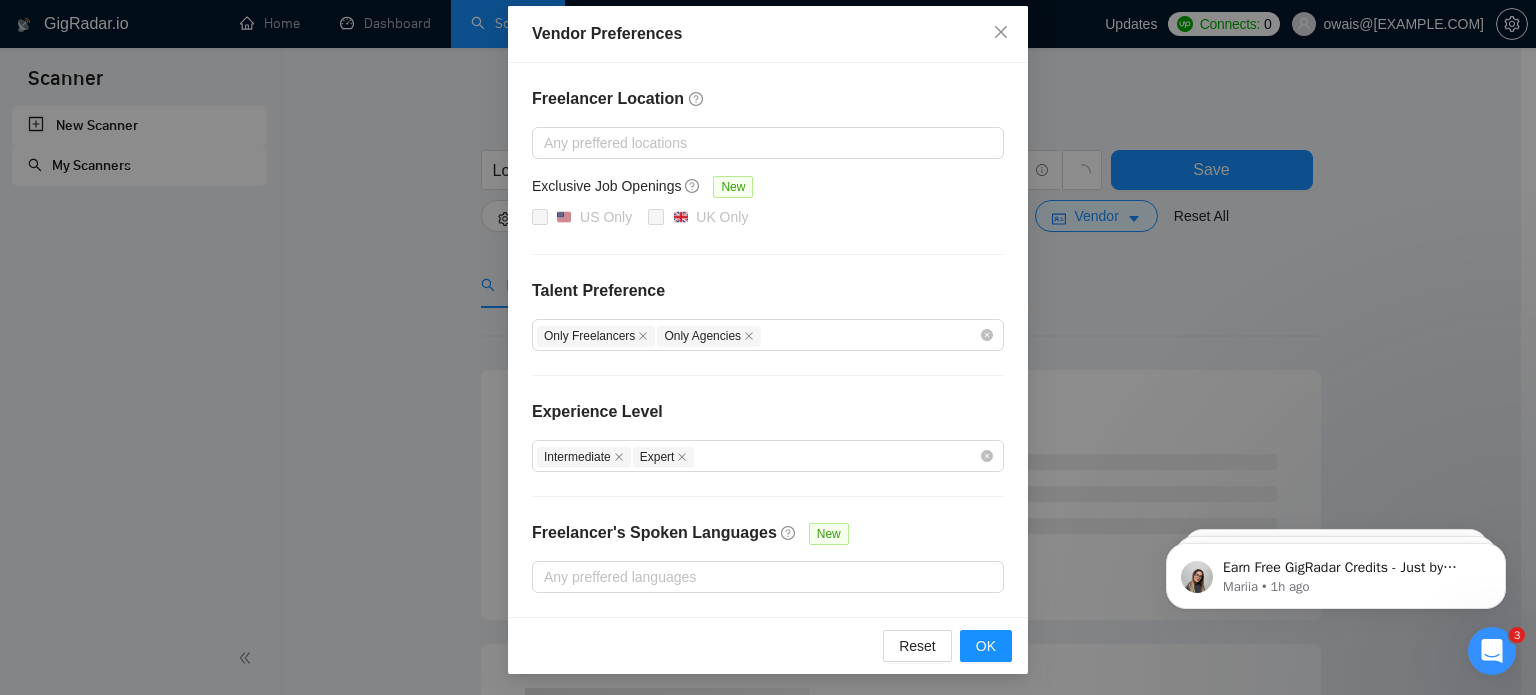 click on "Experience Level" at bounding box center [768, 420] 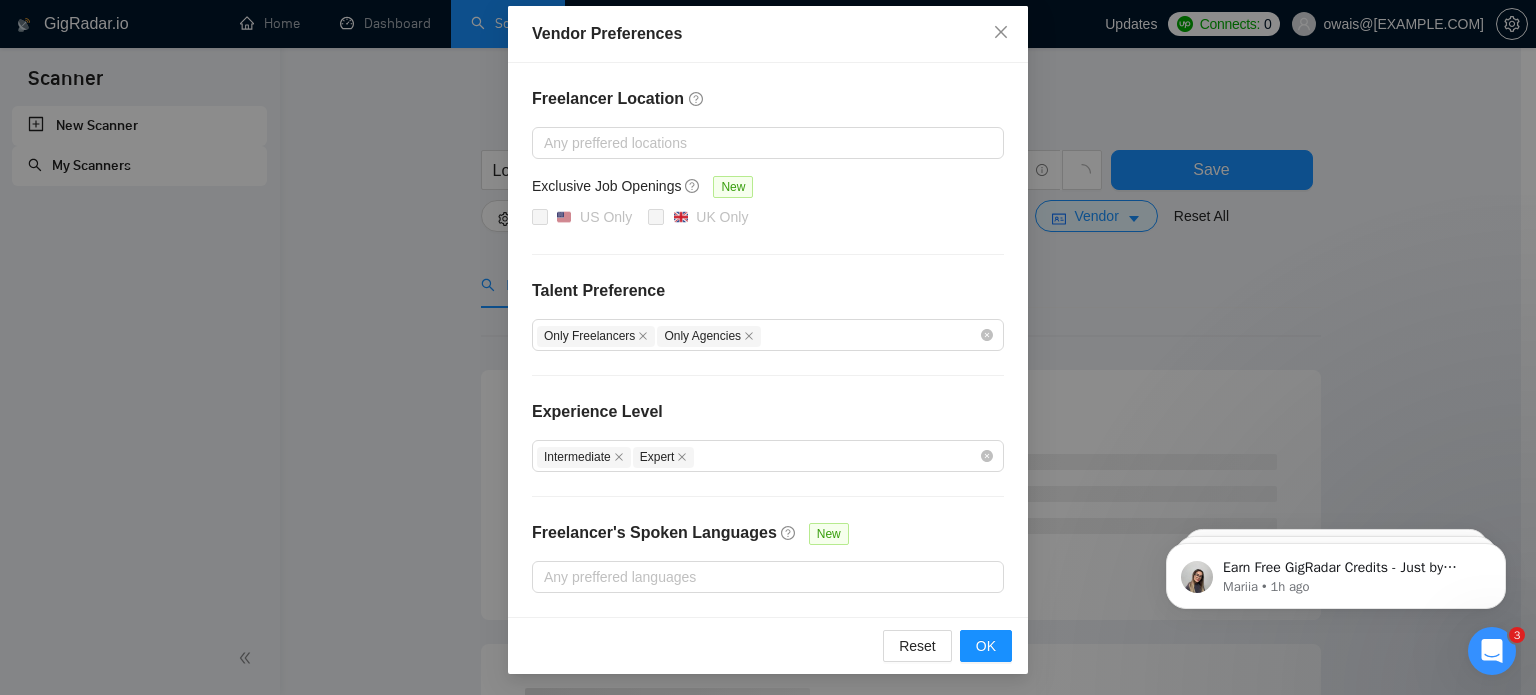 click on "Intermediate Expert" at bounding box center [758, 456] 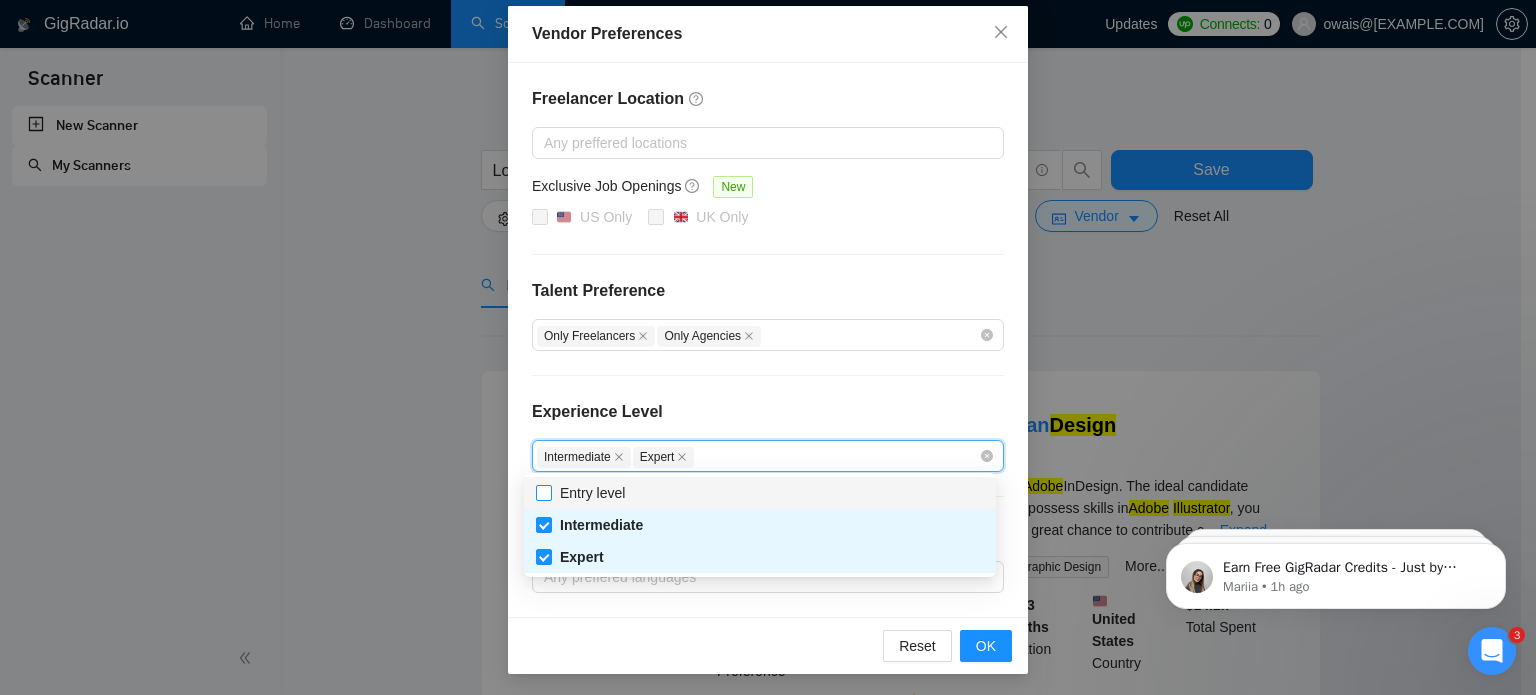click on "Entry level" at bounding box center [543, 492] 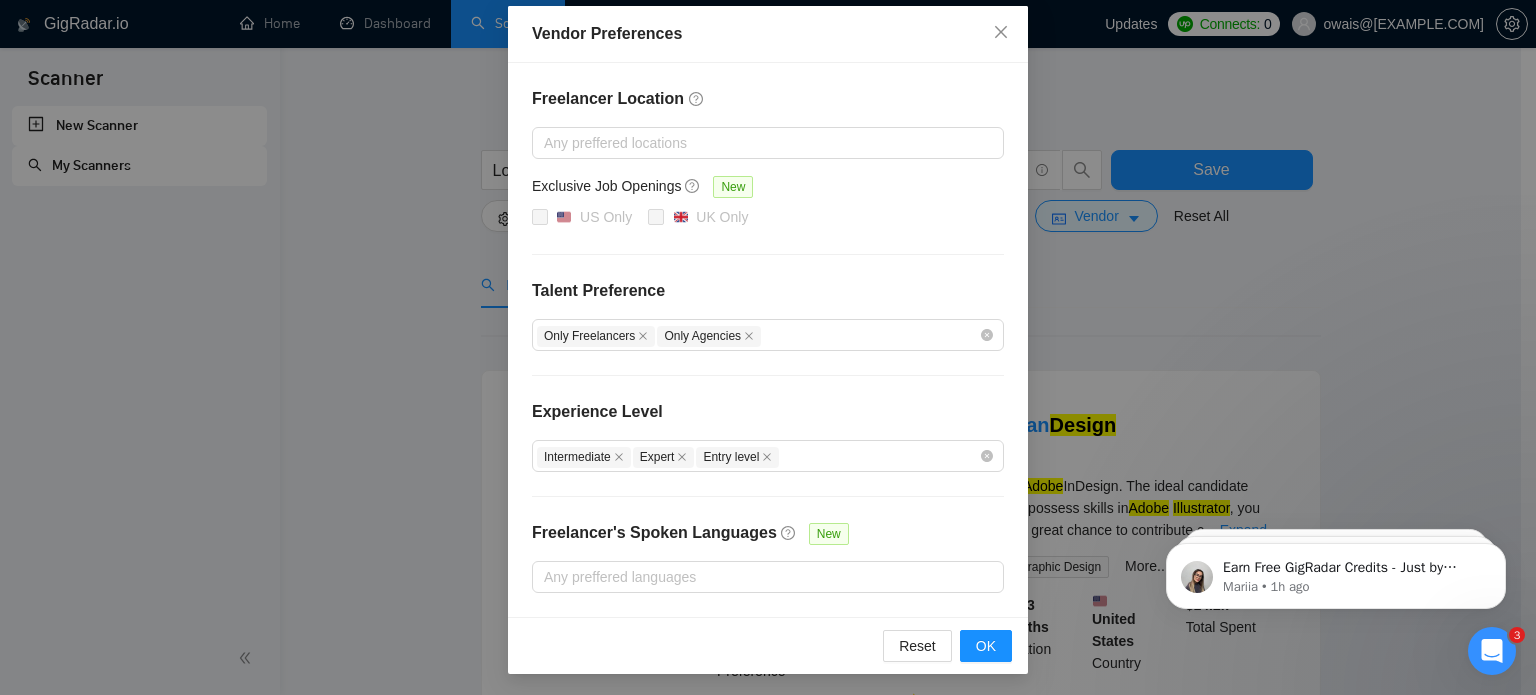 click on "Experience Level" at bounding box center [768, 420] 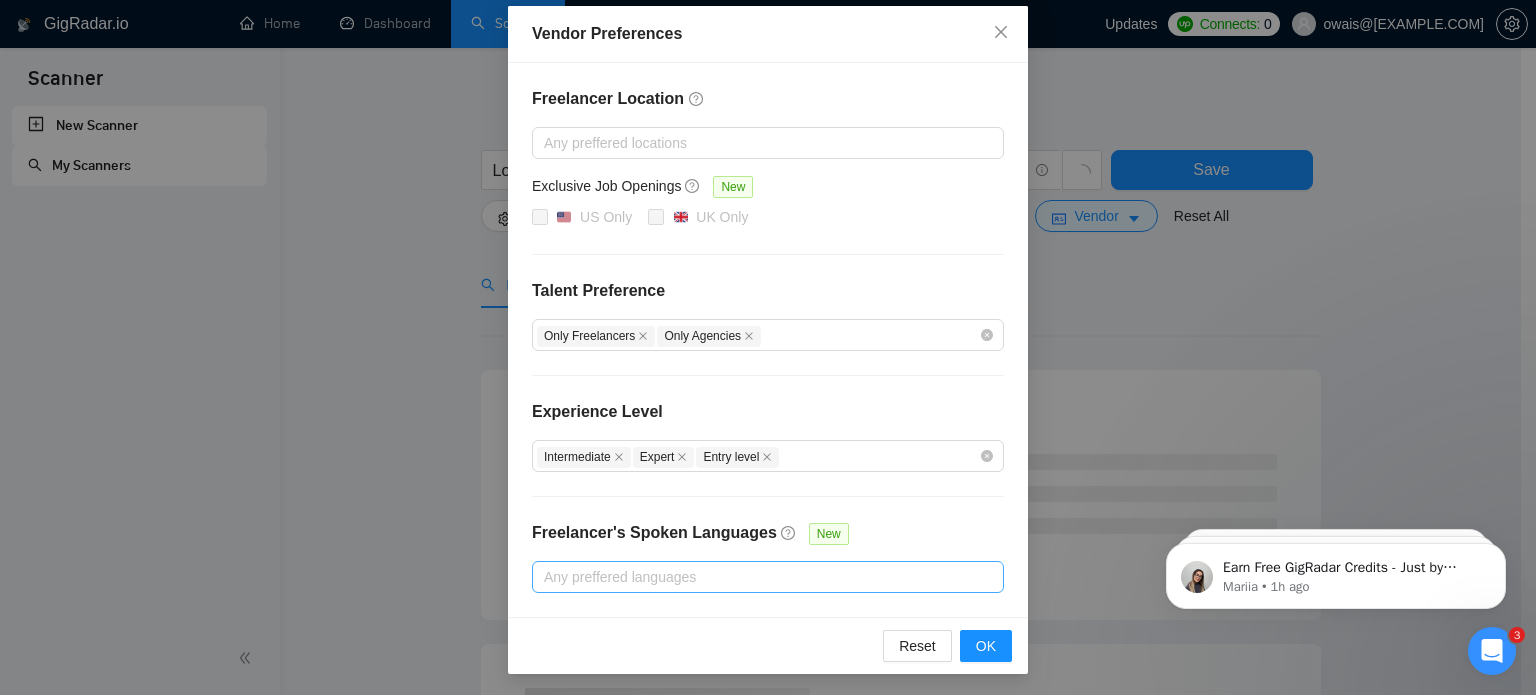 click at bounding box center [758, 577] 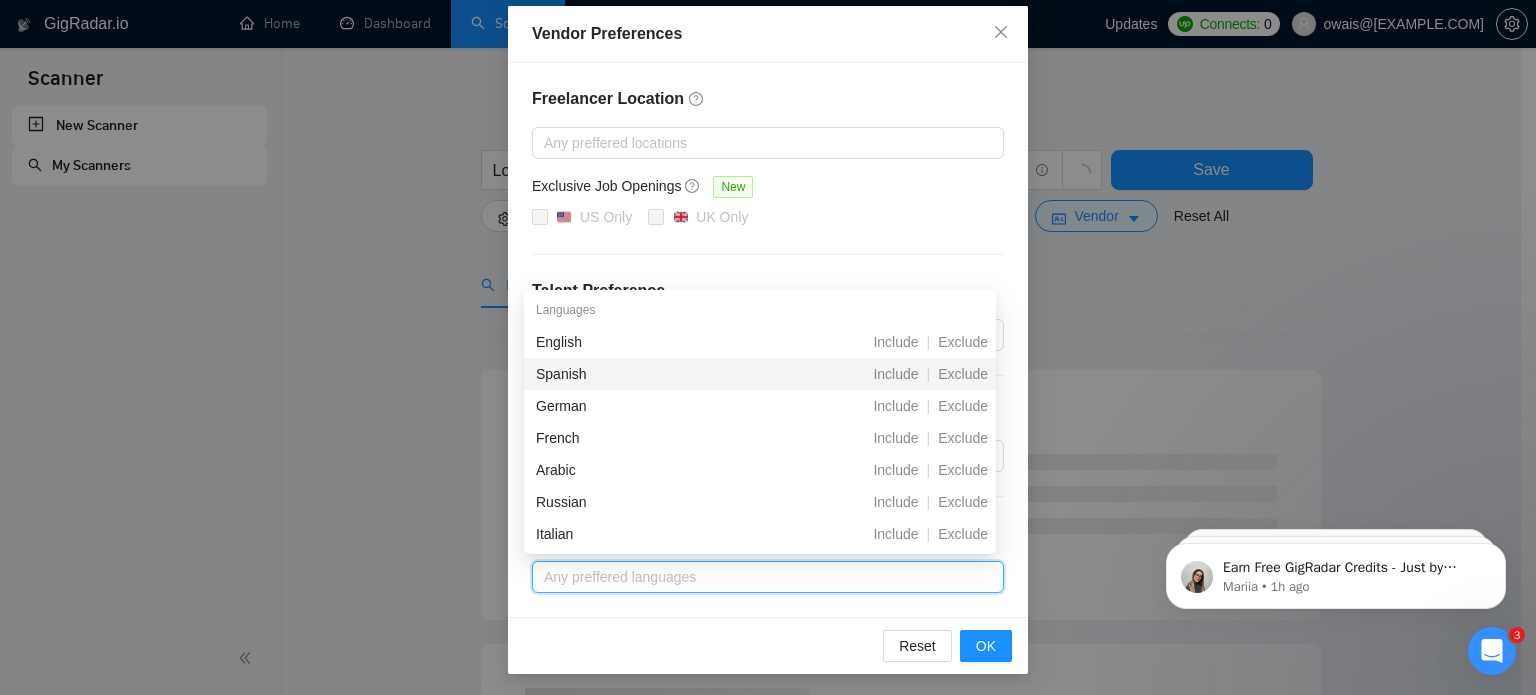 click on "English" at bounding box center (651, 342) 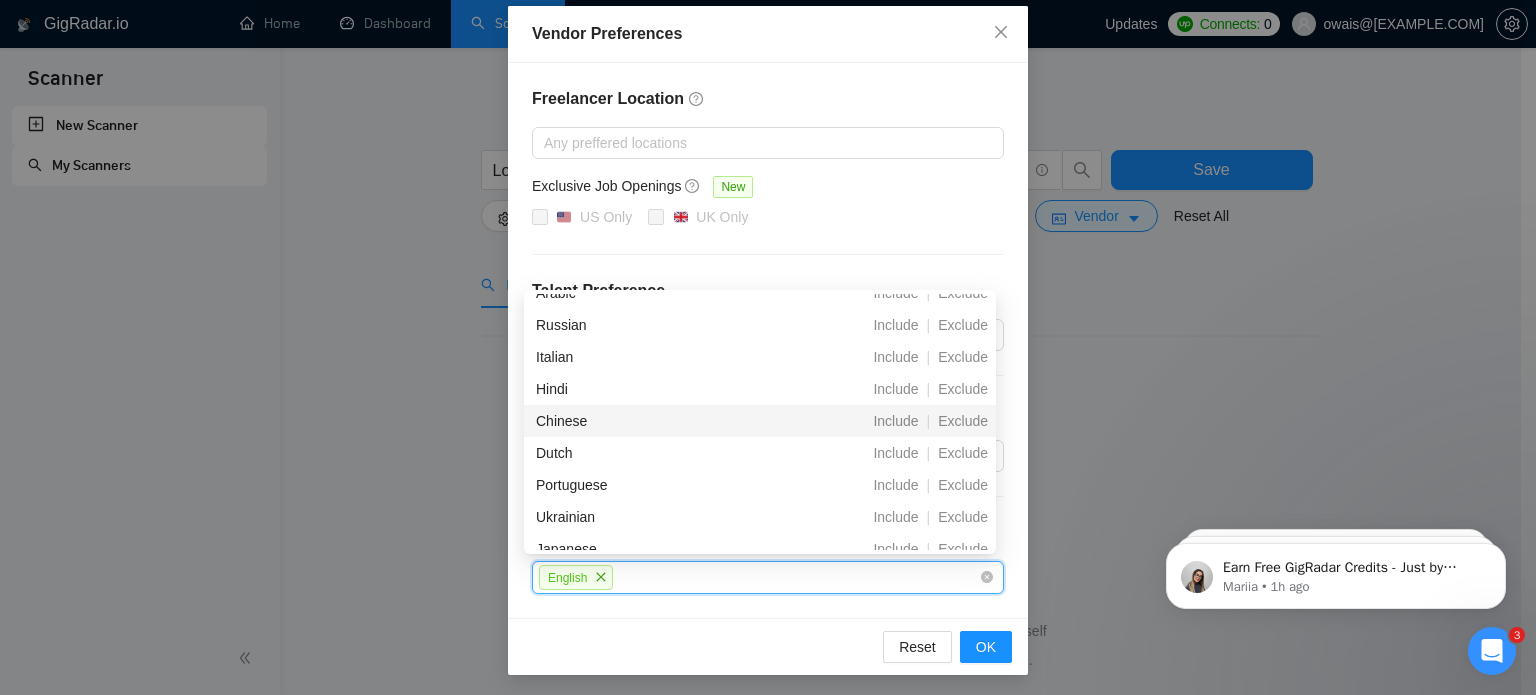 scroll, scrollTop: 210, scrollLeft: 0, axis: vertical 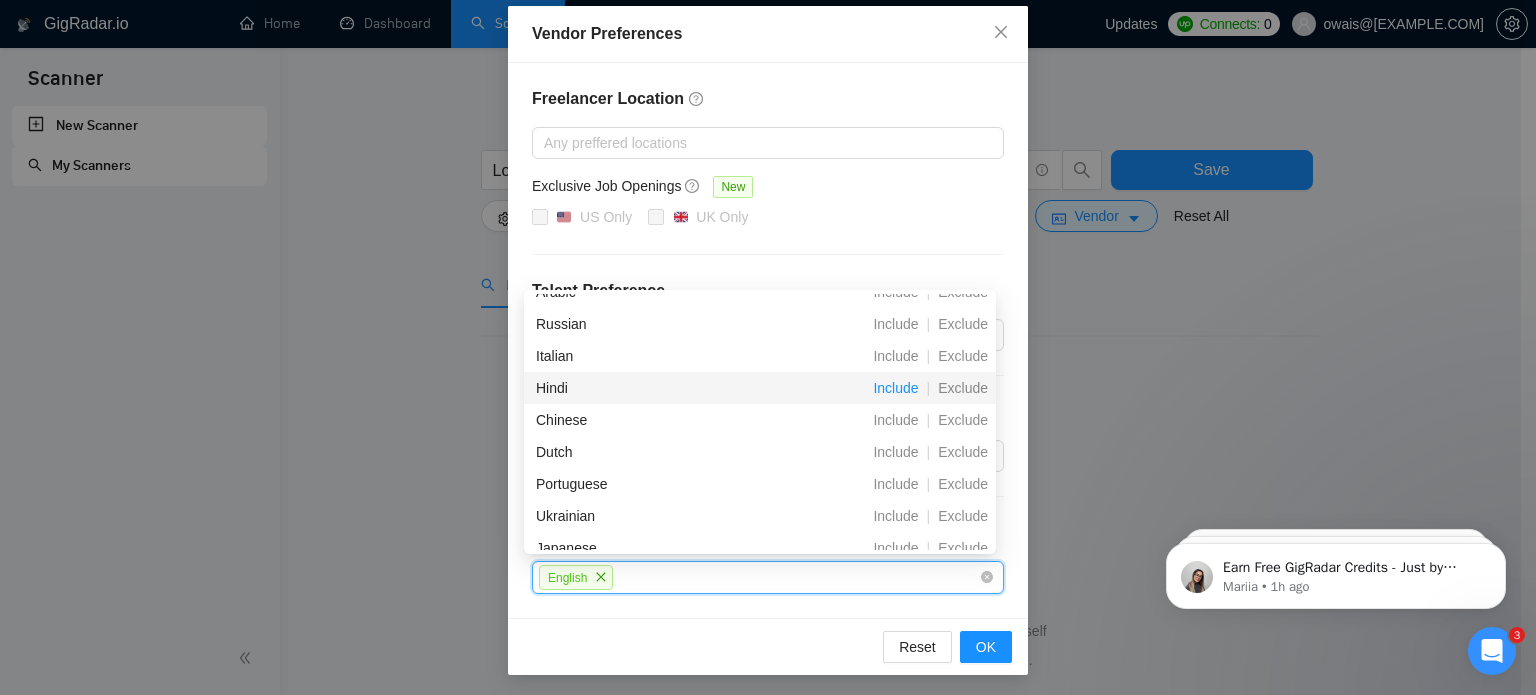 click on "Include" at bounding box center (895, 388) 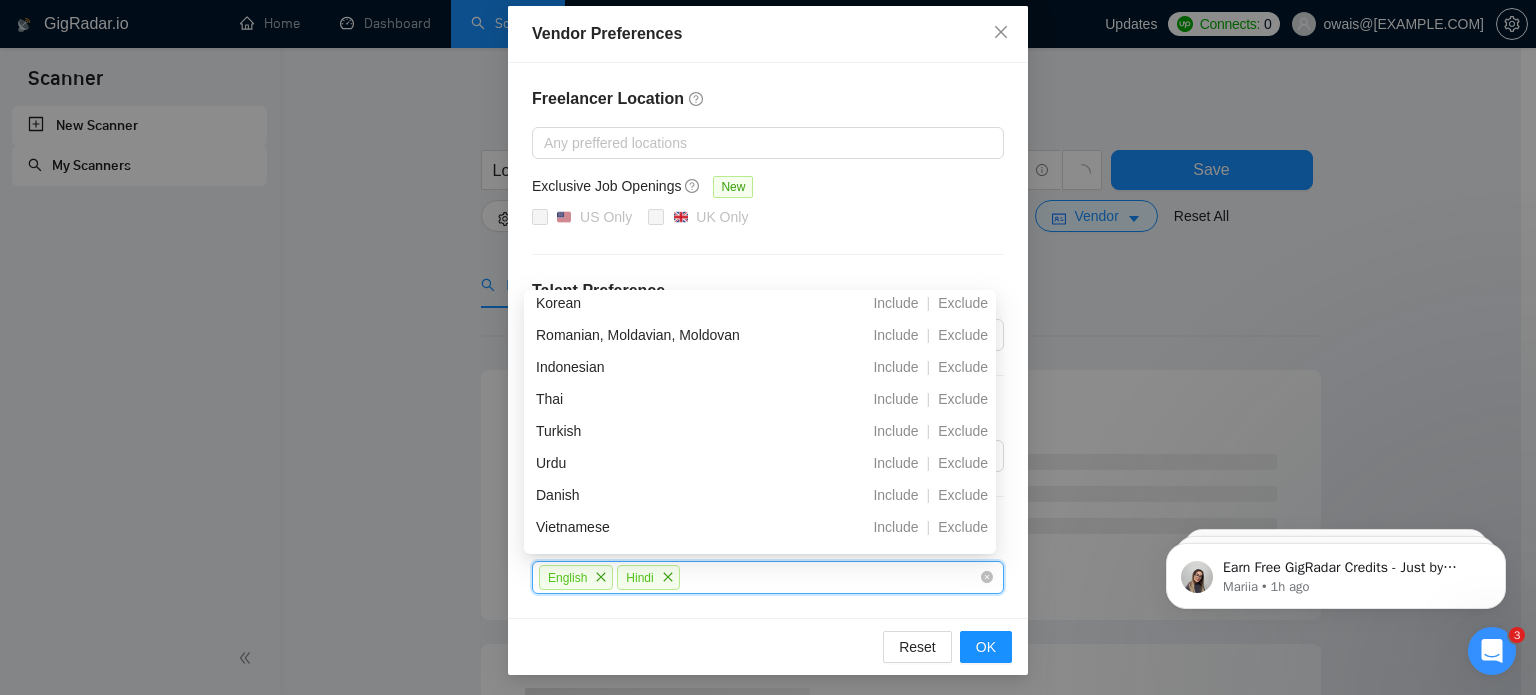 scroll, scrollTop: 550, scrollLeft: 0, axis: vertical 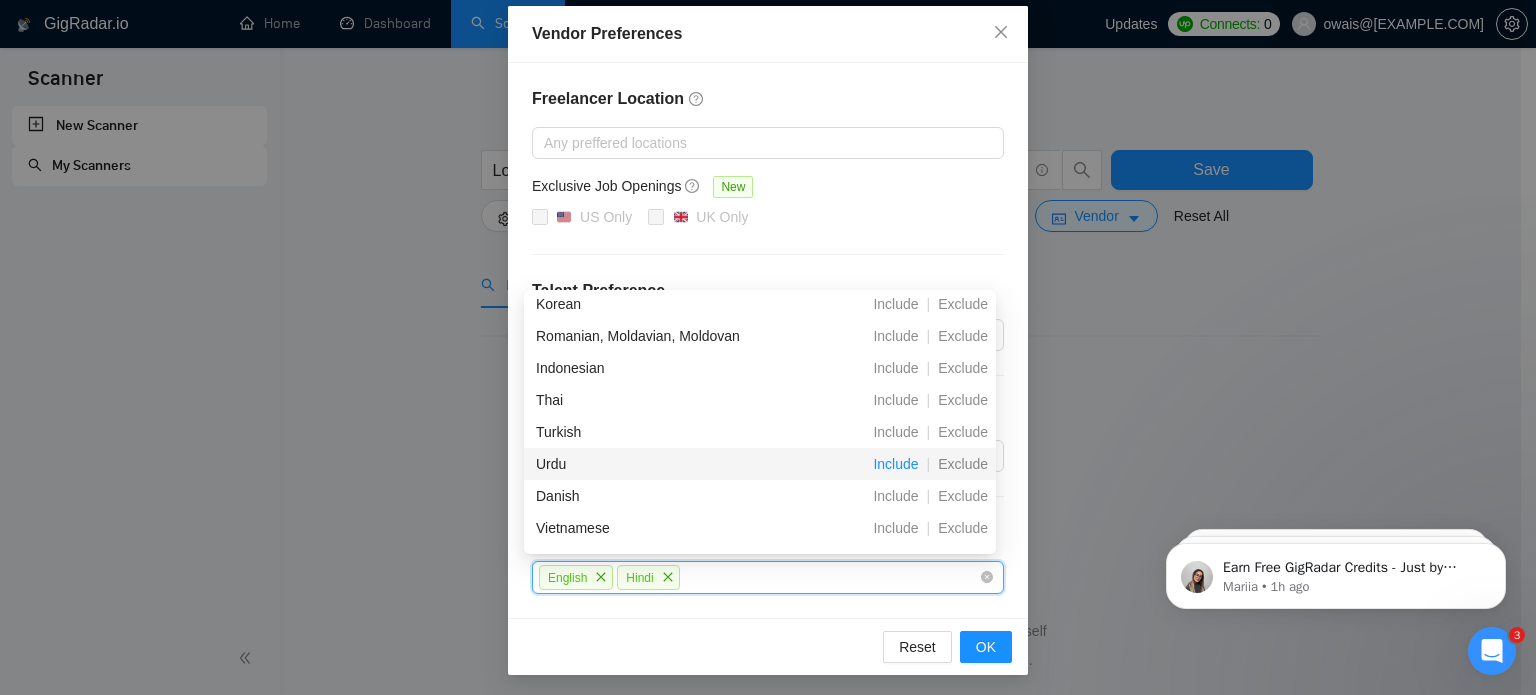 click on "Include" at bounding box center [895, 464] 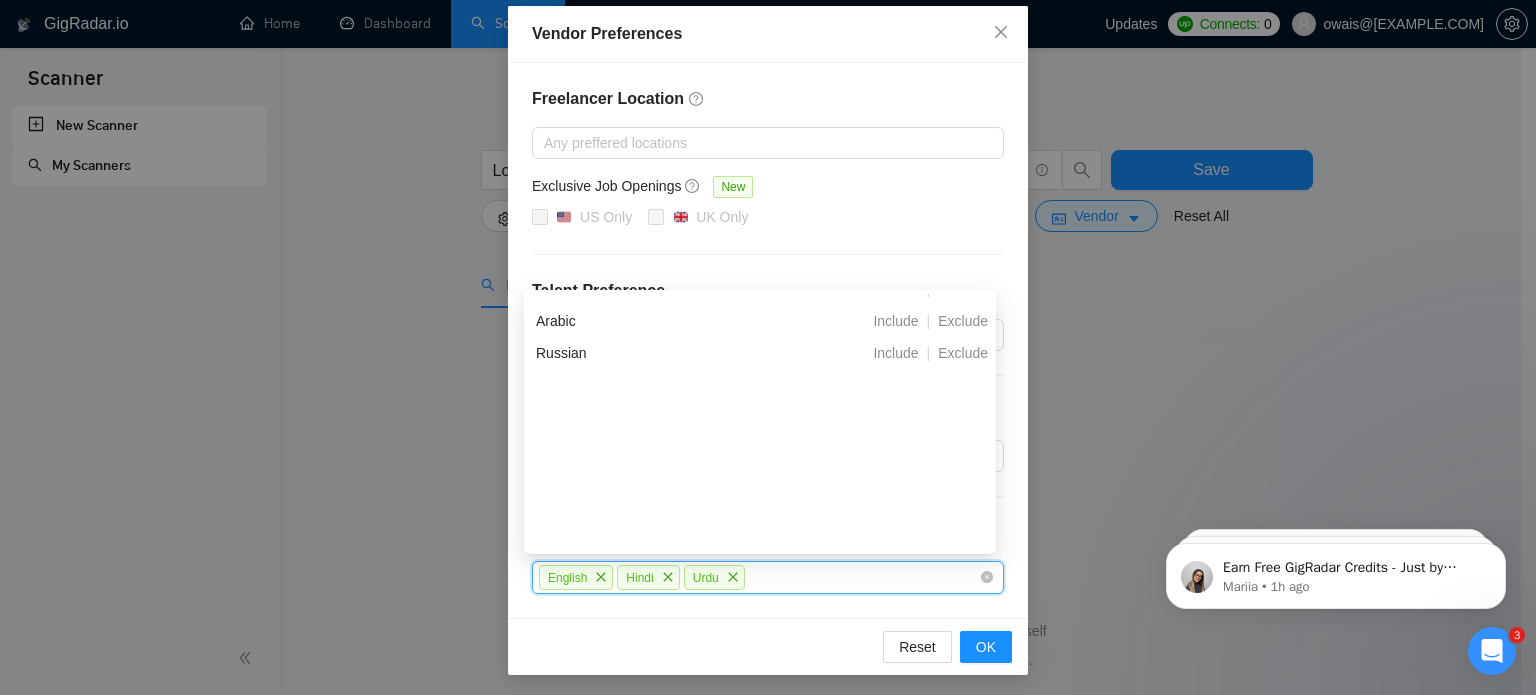 scroll, scrollTop: 0, scrollLeft: 0, axis: both 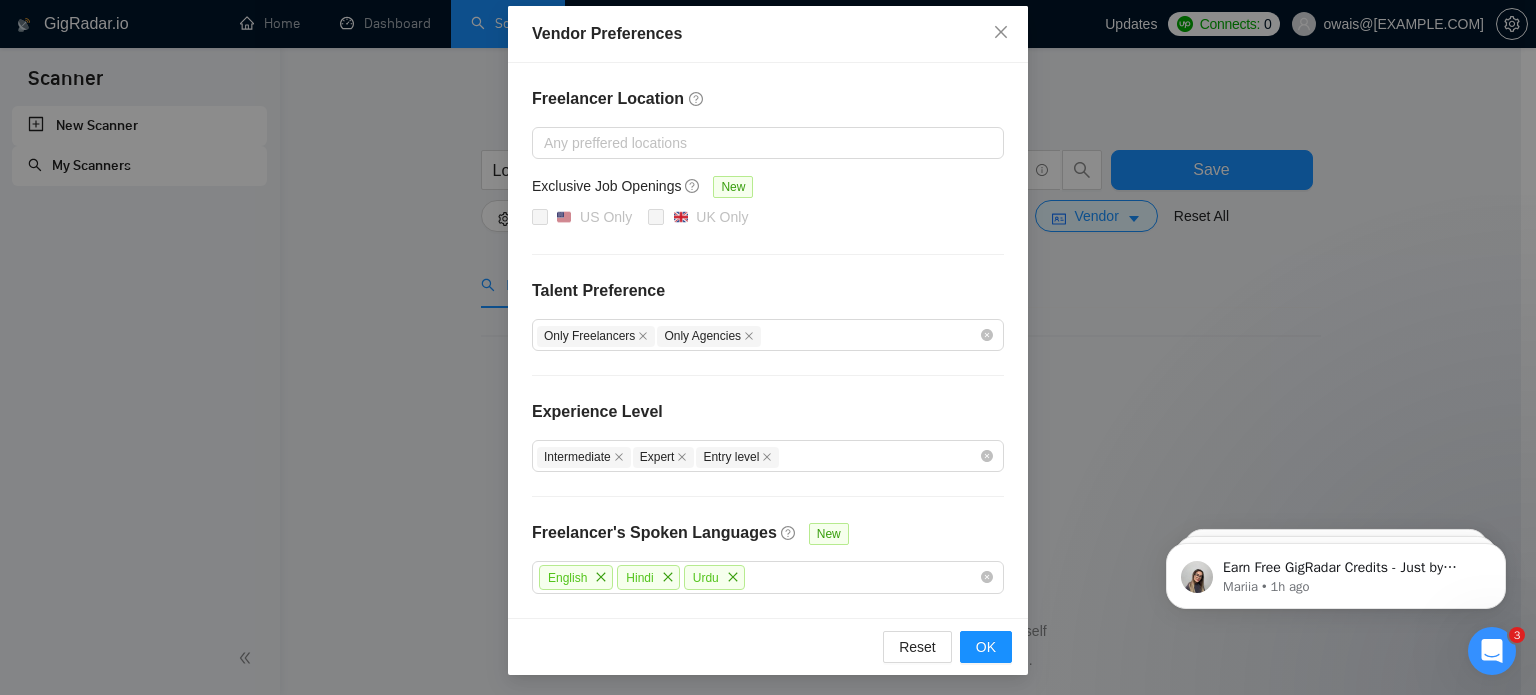 click on "Freelancer Location   Any preffered locations Exclusive Job Openings New [STATE] Only [STATE] Only Talent Preference Only Freelancers Only Agencies   Experience Level Intermediate Expert Entry level   Freelancer's Spoken Languages New English Hindi Urdu" at bounding box center [768, 340] 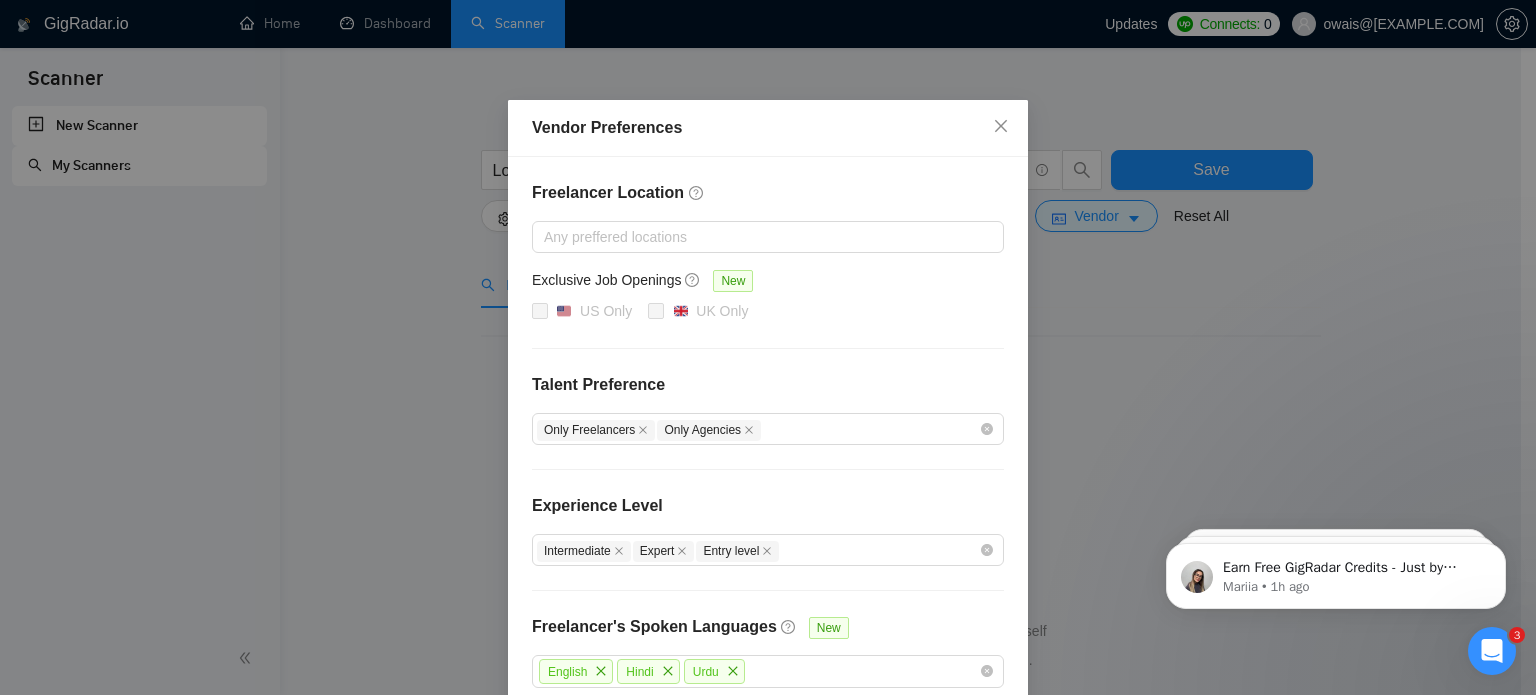 scroll, scrollTop: 94, scrollLeft: 0, axis: vertical 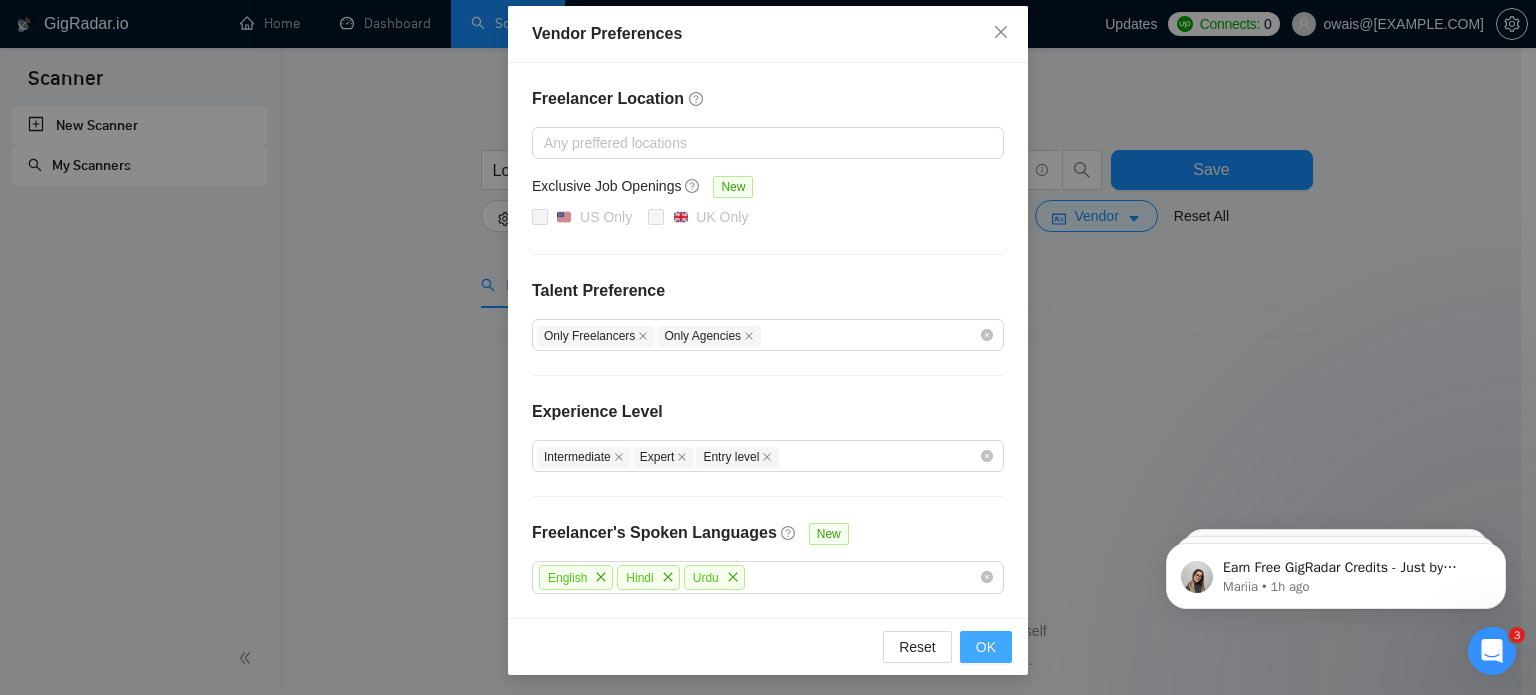 click on "OK" at bounding box center [986, 647] 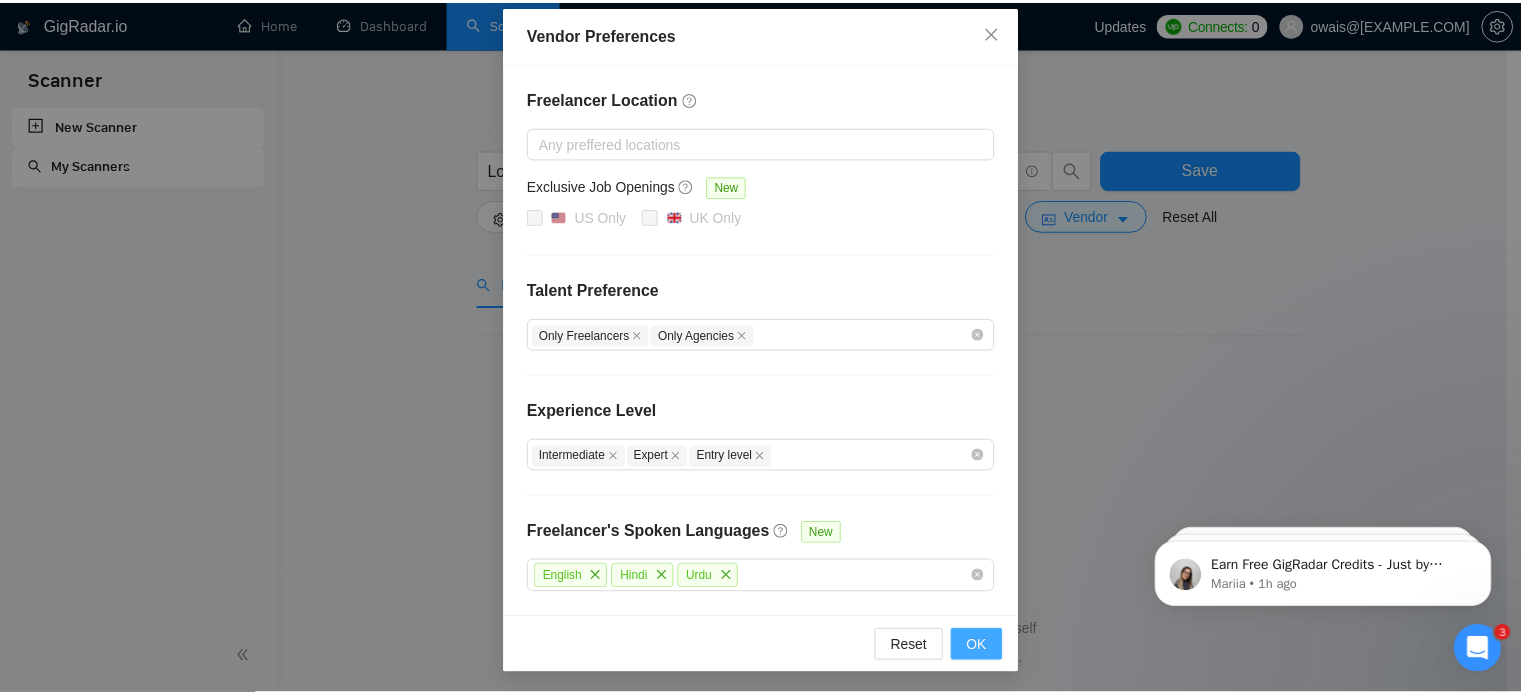 scroll, scrollTop: 0, scrollLeft: 0, axis: both 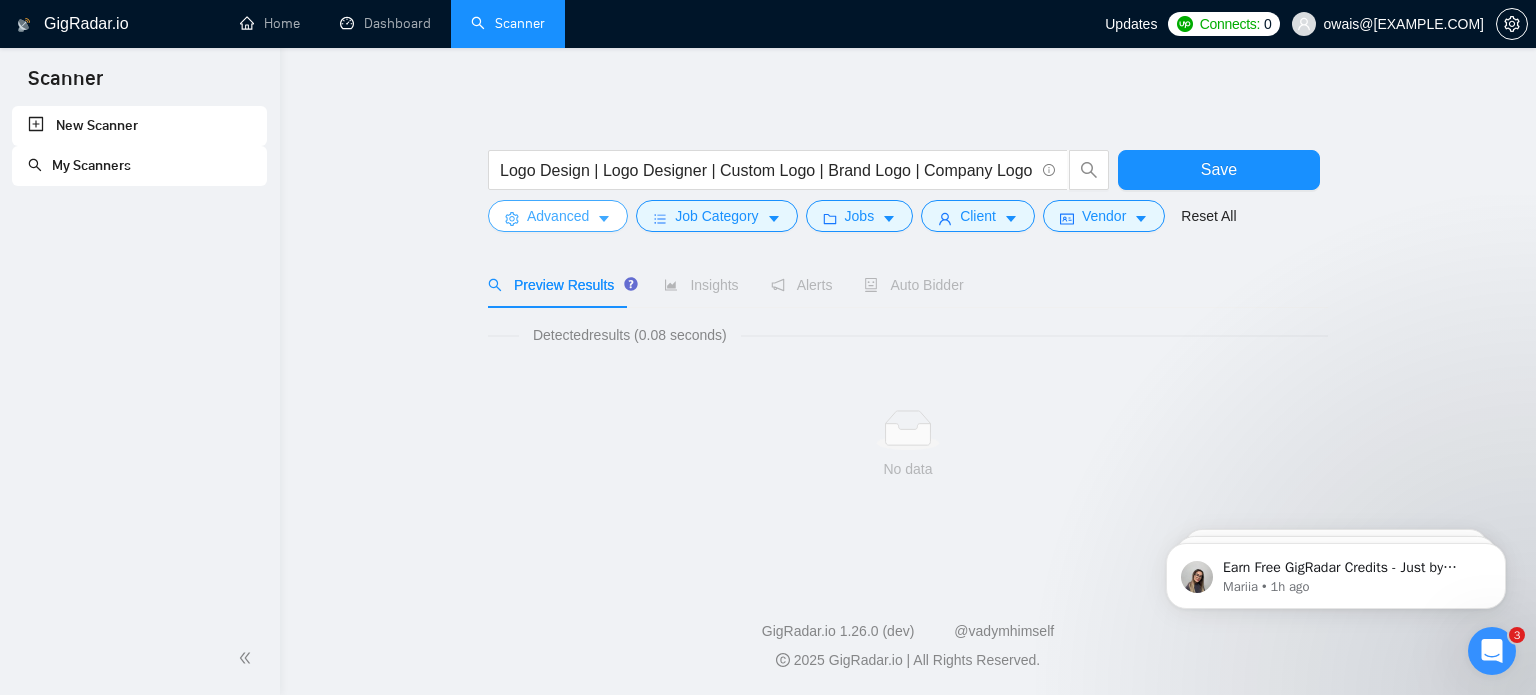 click 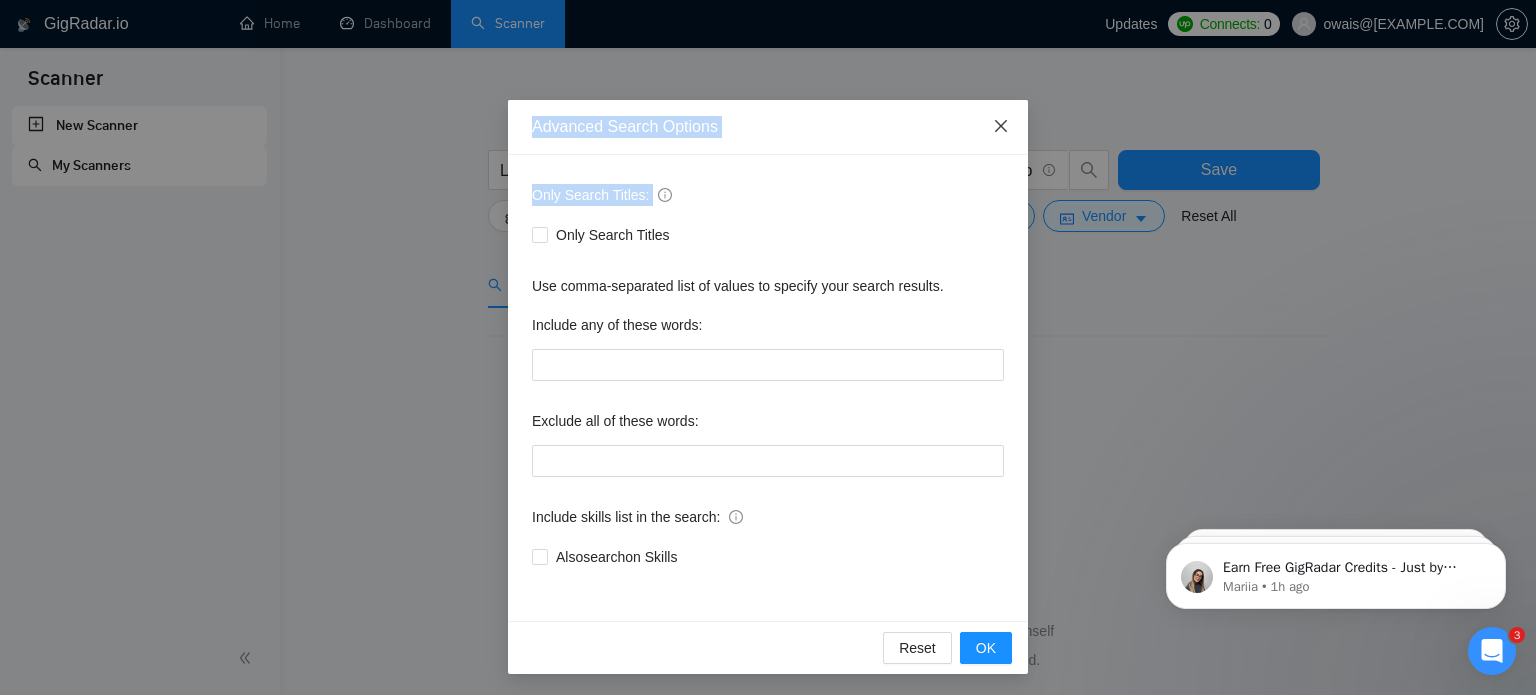 drag, startPoint x: 963, startPoint y: 169, endPoint x: 990, endPoint y: 122, distance: 54.20332 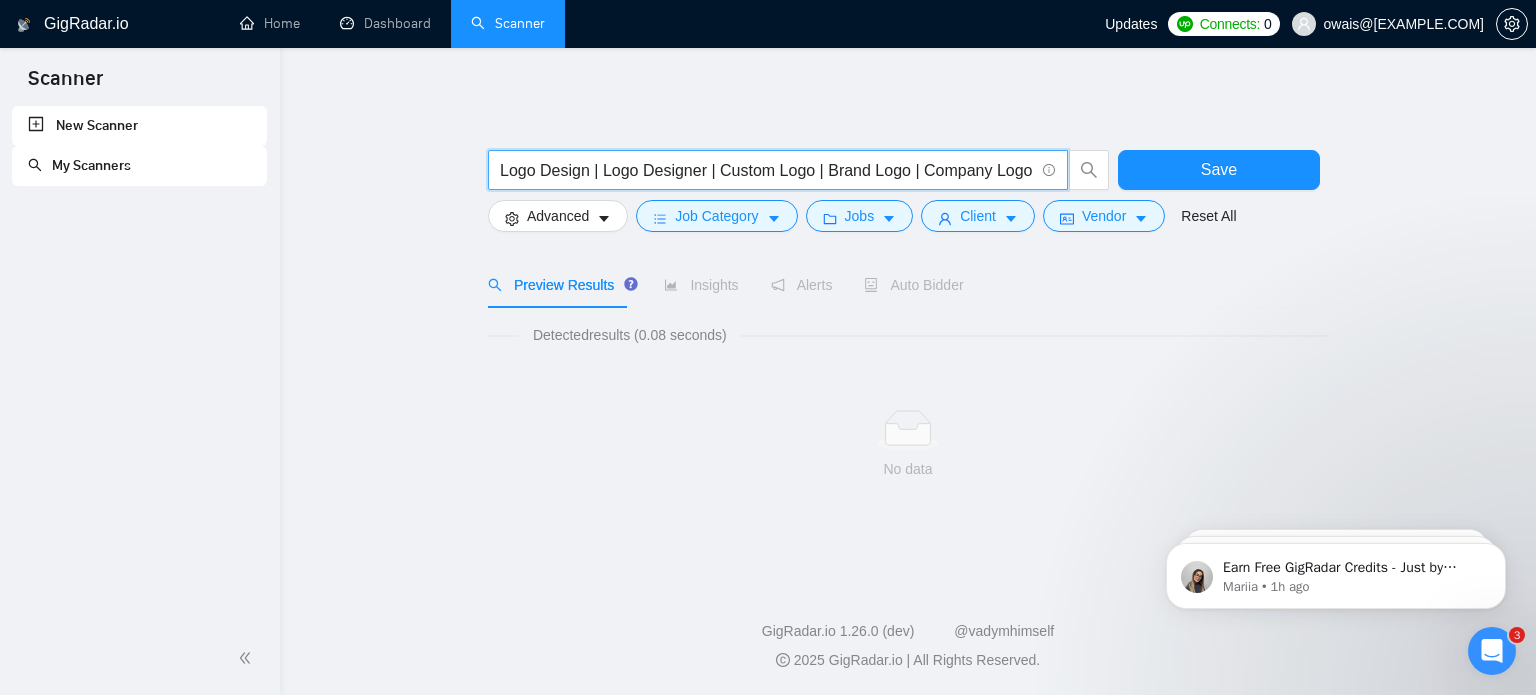 click on "Logo Design | Logo Designer | Custom Logo | Brand Logo | Company Logo | Business Logo | Modern Logo | Minimalist Logo | Professional Logo | Flat Logo | Vintage Logo | Retro Logo | 3D Logo | Hand-drawn Logo | Abstract Logo | Mascot Logo | Typographic Logo | Iconic Logo | Wordmark | Emblem Logo | Monogram Logo | Tech Logo | Restaurant Logo | Real Estate Logo | Fitness Logo | Startup Logo | Fashion Logo | Sports Logo | Medical Logo | Healthcare Logo | Finance Logo | Education Logo | Adobe Illustrator" at bounding box center [767, 170] 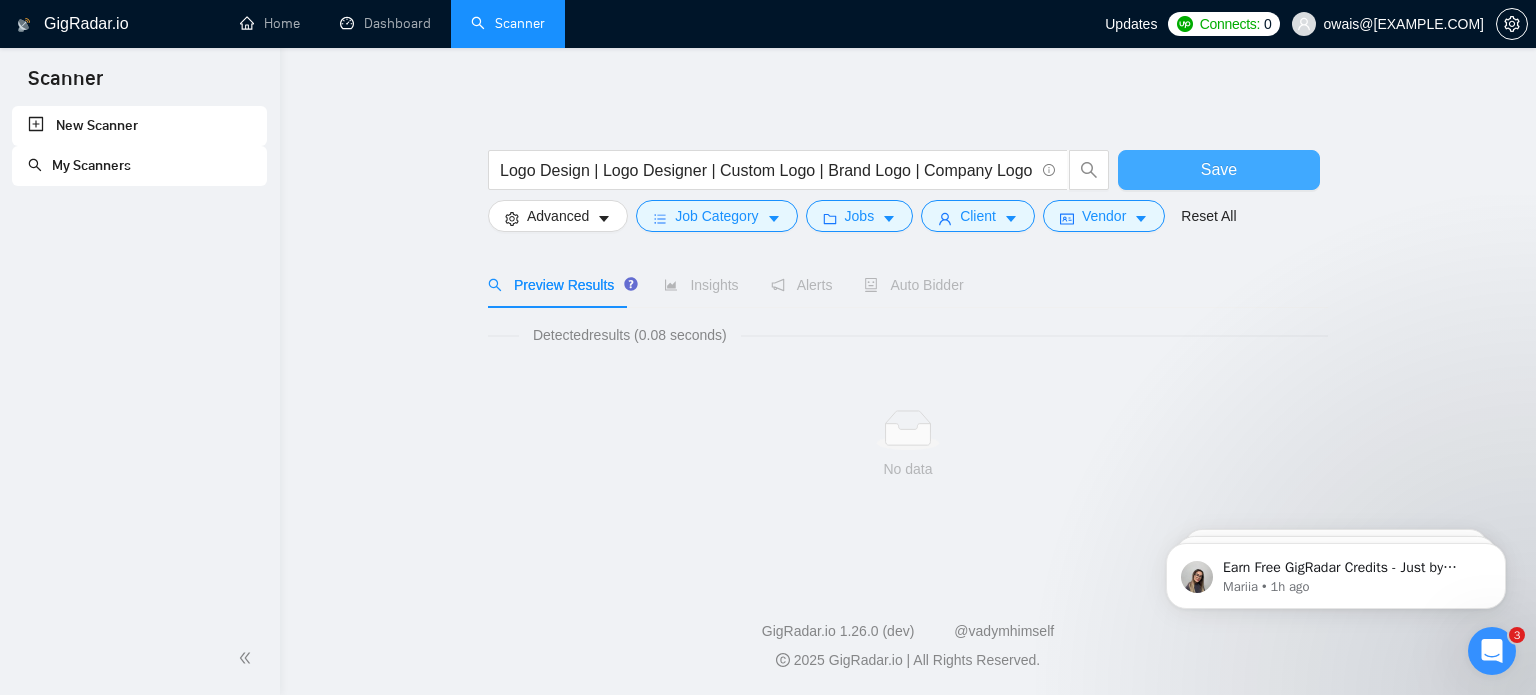 click on "Save" at bounding box center (1219, 170) 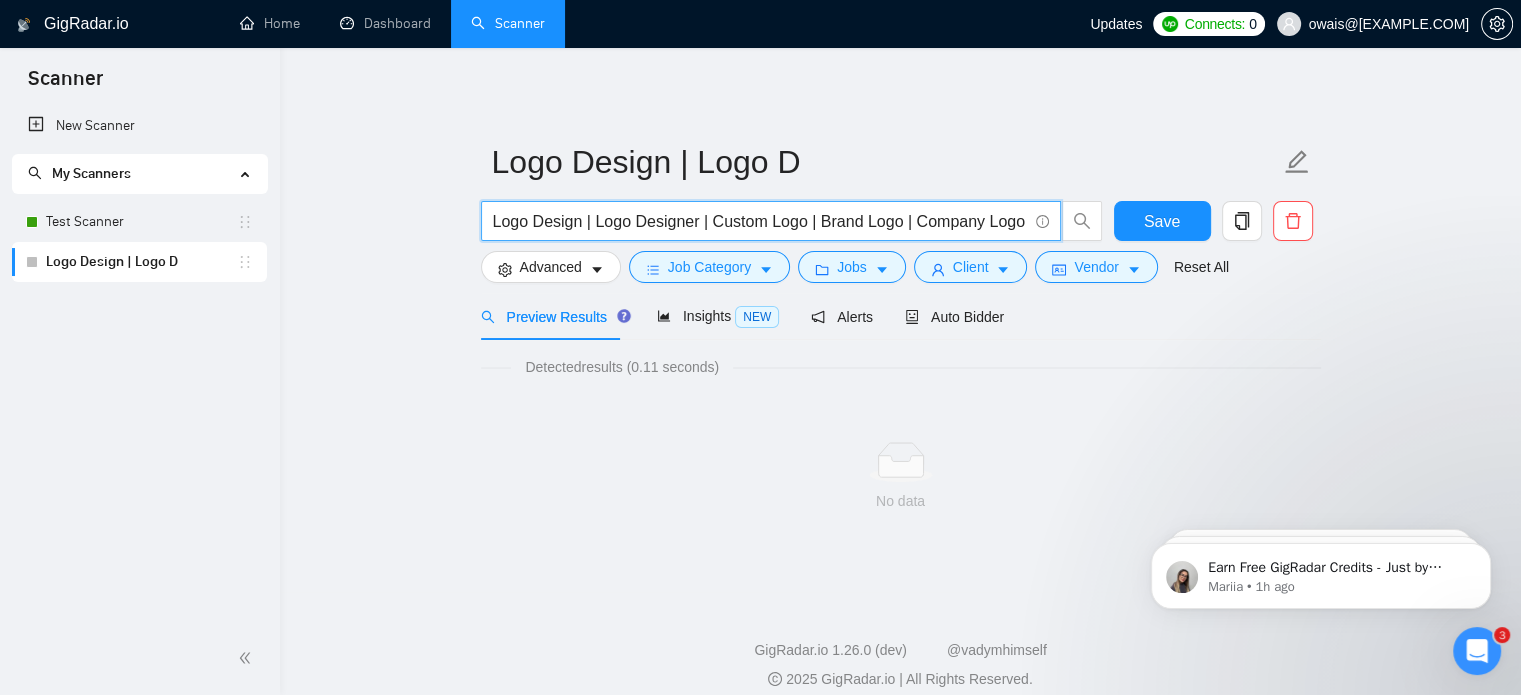 click on "Logo Design | Logo Designer | Custom Logo | Brand Logo | Company Logo | Business Logo | Modern Logo | Minimalist Logo | Professional Logo | Flat Logo | Vintage Logo | Retro Logo | 3D Logo | Hand-drawn Logo | Abstract Logo | Mascot Logo | Typographic Logo | Iconic Logo | Wordmark | Emblem Logo | Monogram Logo | Tech Logo | Restaurant Logo | Real Estate Logo | Fitness Logo | Startup Logo | Fashion Logo | Sports Logo | Medical Logo | Healthcare Logo | Finance Logo | Education Logo | Adobe Illustrator" at bounding box center [760, 221] 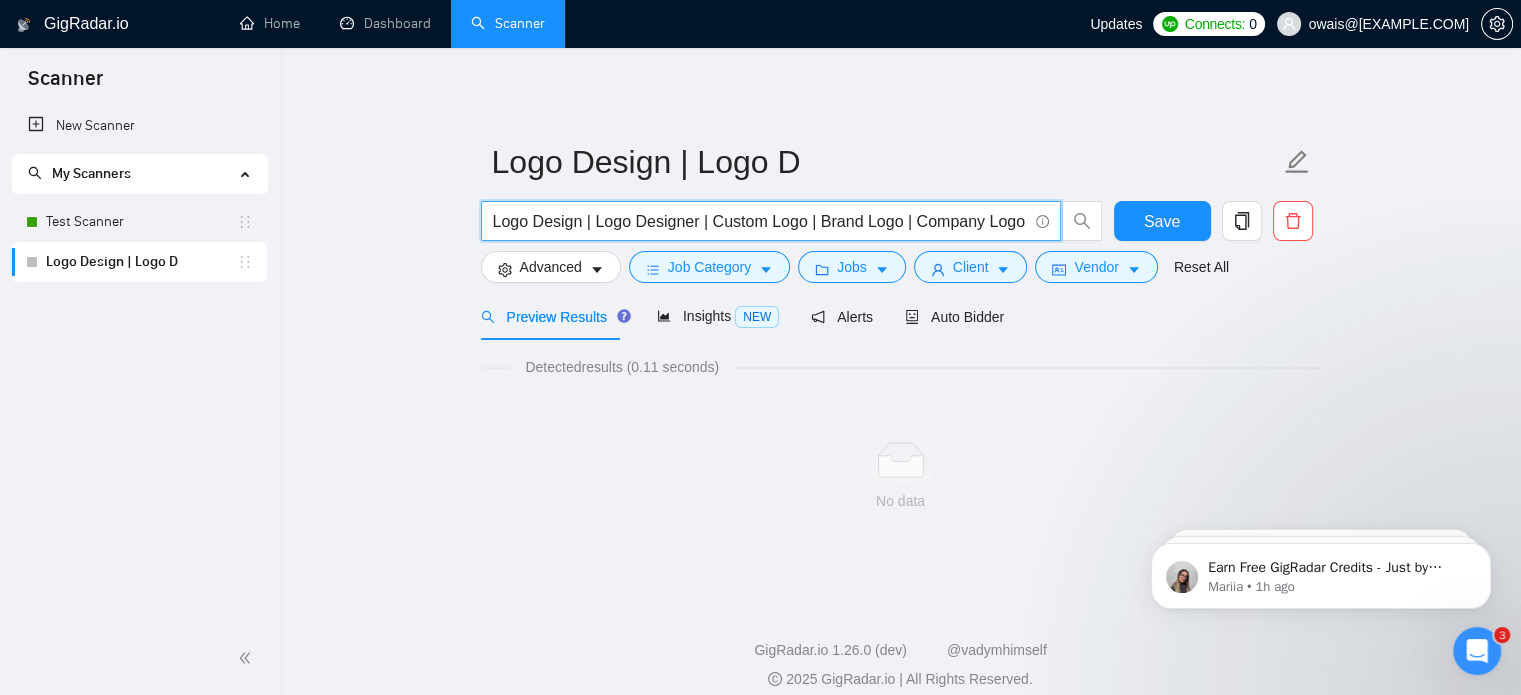 click on "Logo Design | Logo Designer | Custom Logo | Brand Logo | Company Logo | Business Logo | Modern Logo | Minimalist Logo | Professional Logo | Flat Logo | Vintage Logo | Retro Logo | 3D Logo | Hand-drawn Logo | Abstract Logo | Mascot Logo | Typographic Logo | Iconic Logo | Wordmark | Emblem Logo | Monogram Logo | Tech Logo | Restaurant Logo | Real Estate Logo | Fitness Logo | Startup Logo | Fashion Logo | Sports Logo | Medical Logo | Healthcare Logo | Finance Logo | Education Logo | Adobe Illustrator" at bounding box center (760, 221) 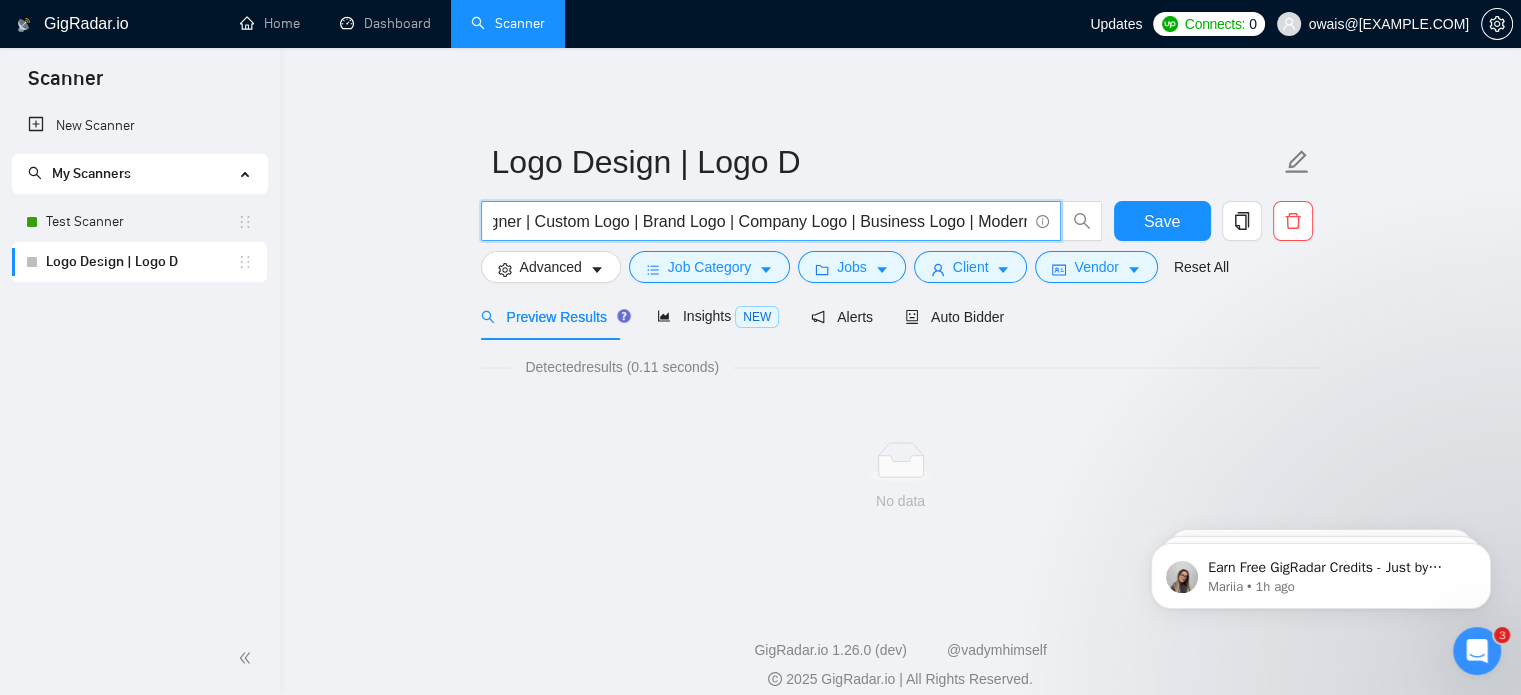 scroll, scrollTop: 0, scrollLeft: 0, axis: both 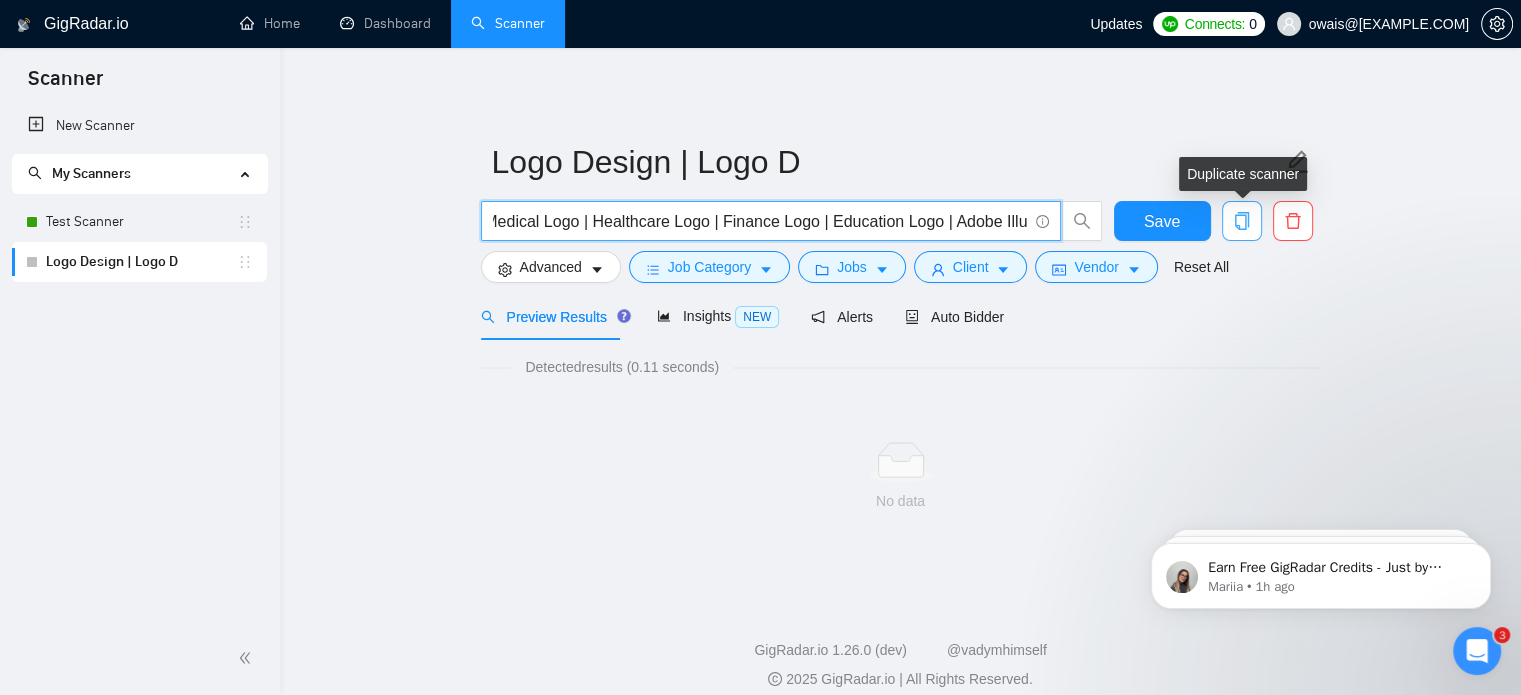 drag, startPoint x: 804, startPoint y: 222, endPoint x: 1230, endPoint y: 215, distance: 426.0575 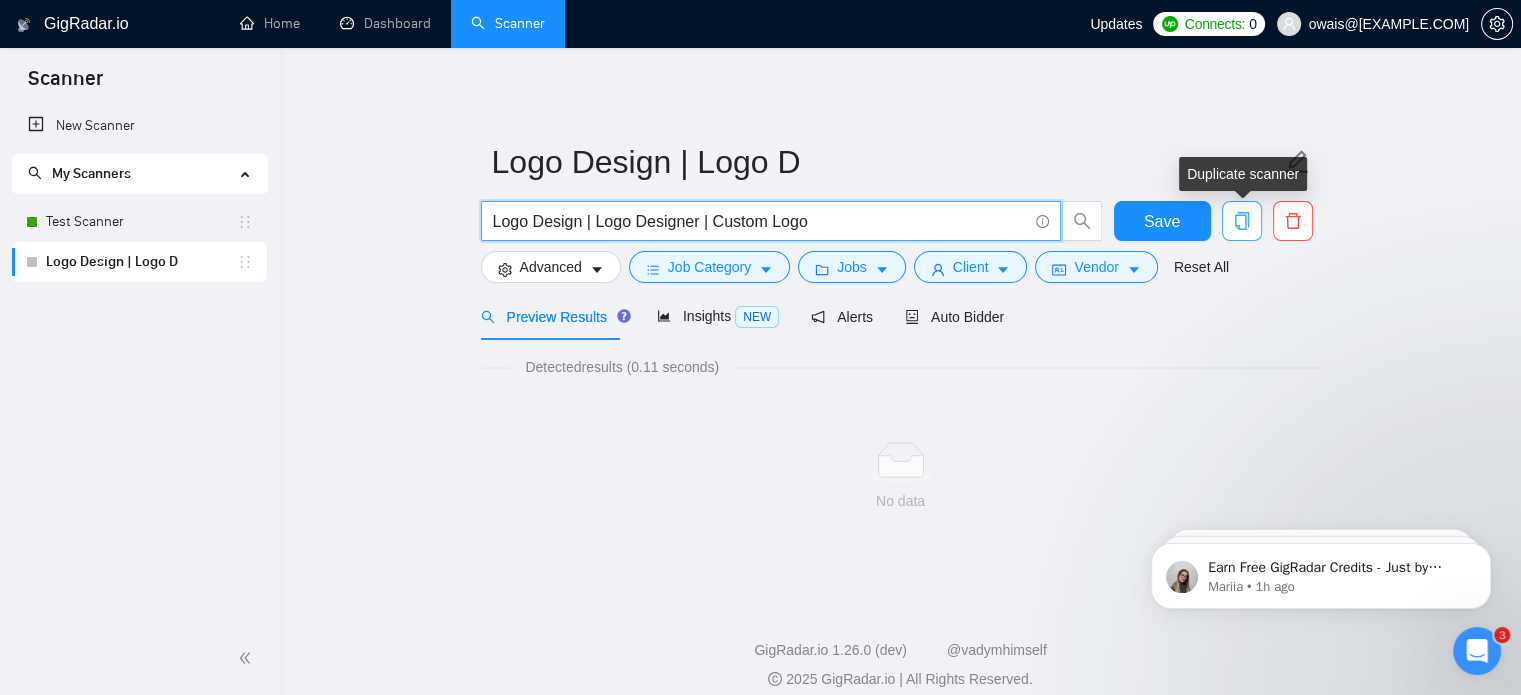scroll, scrollTop: 0, scrollLeft: 0, axis: both 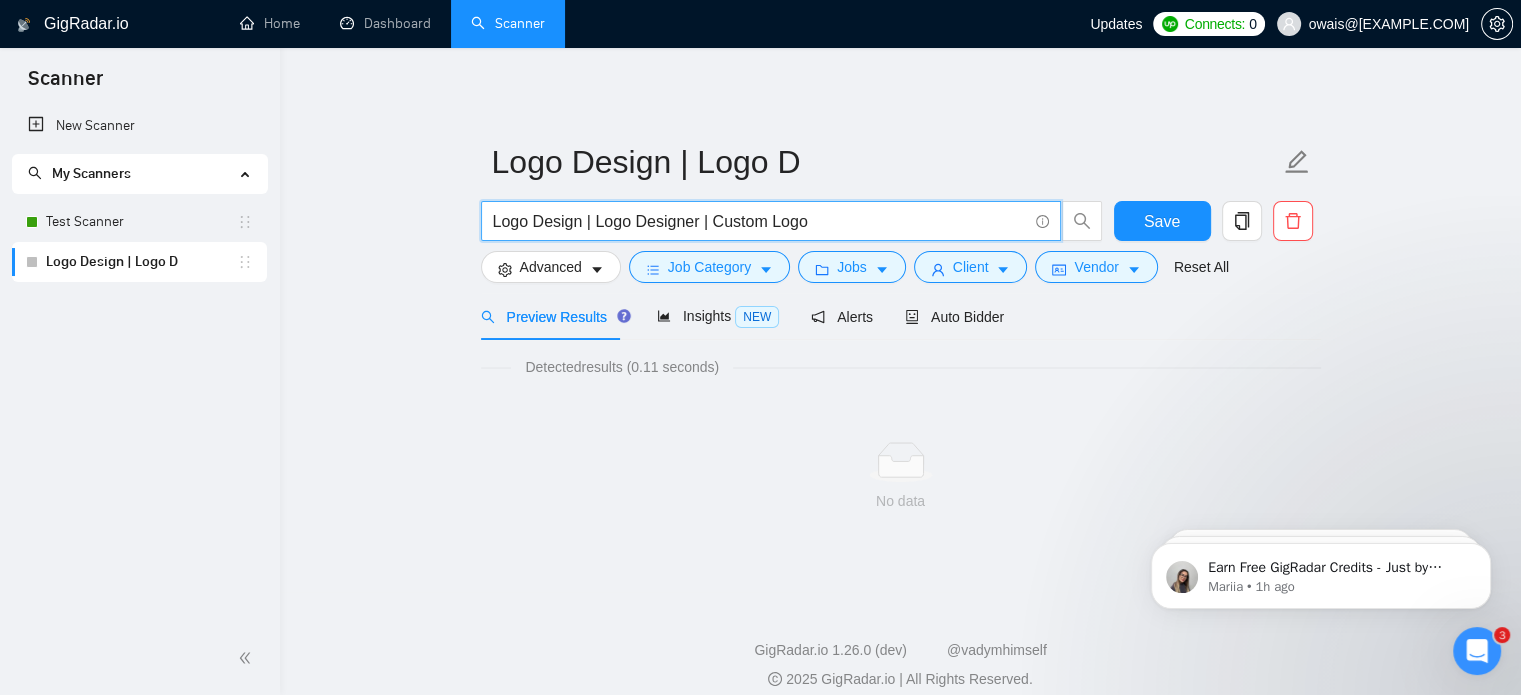 type on "Logo Design | Logo Designer | Custom Logo" 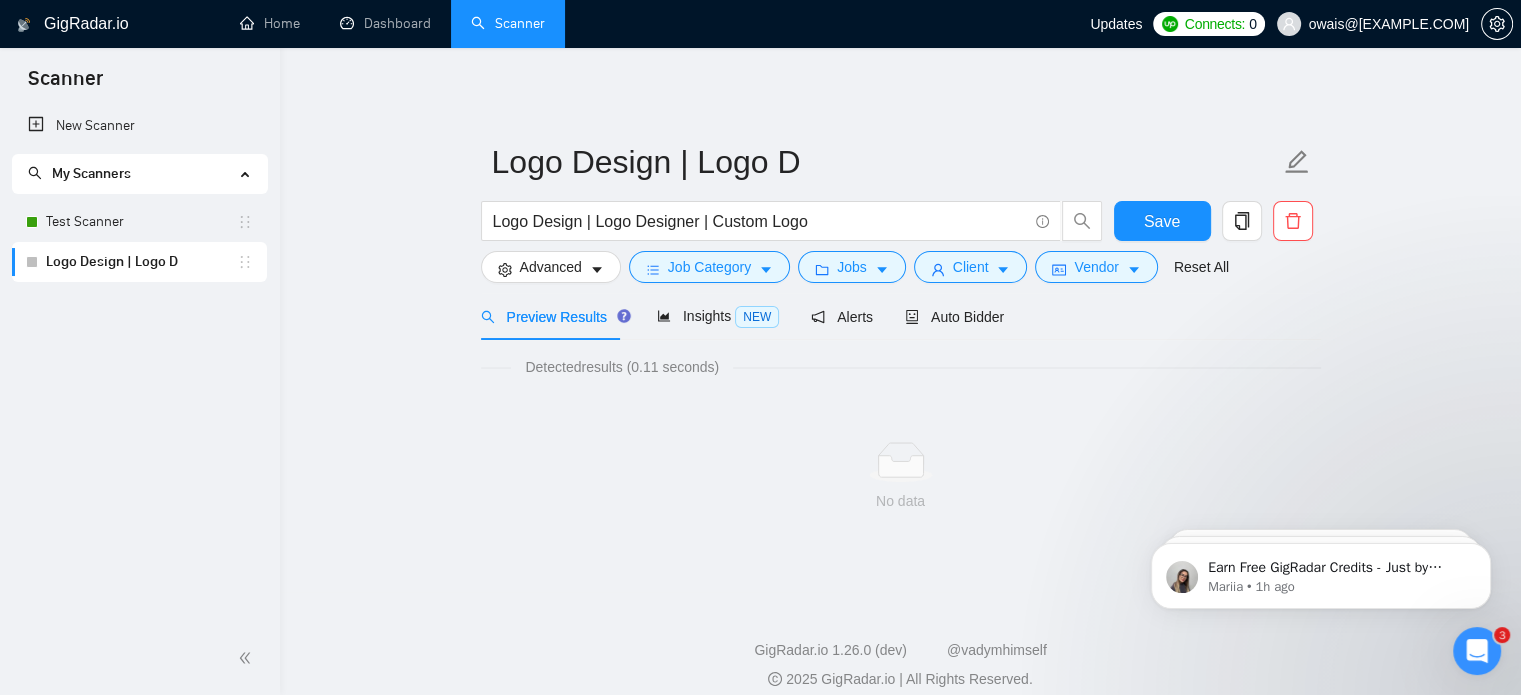 click on "No data" at bounding box center [901, 477] 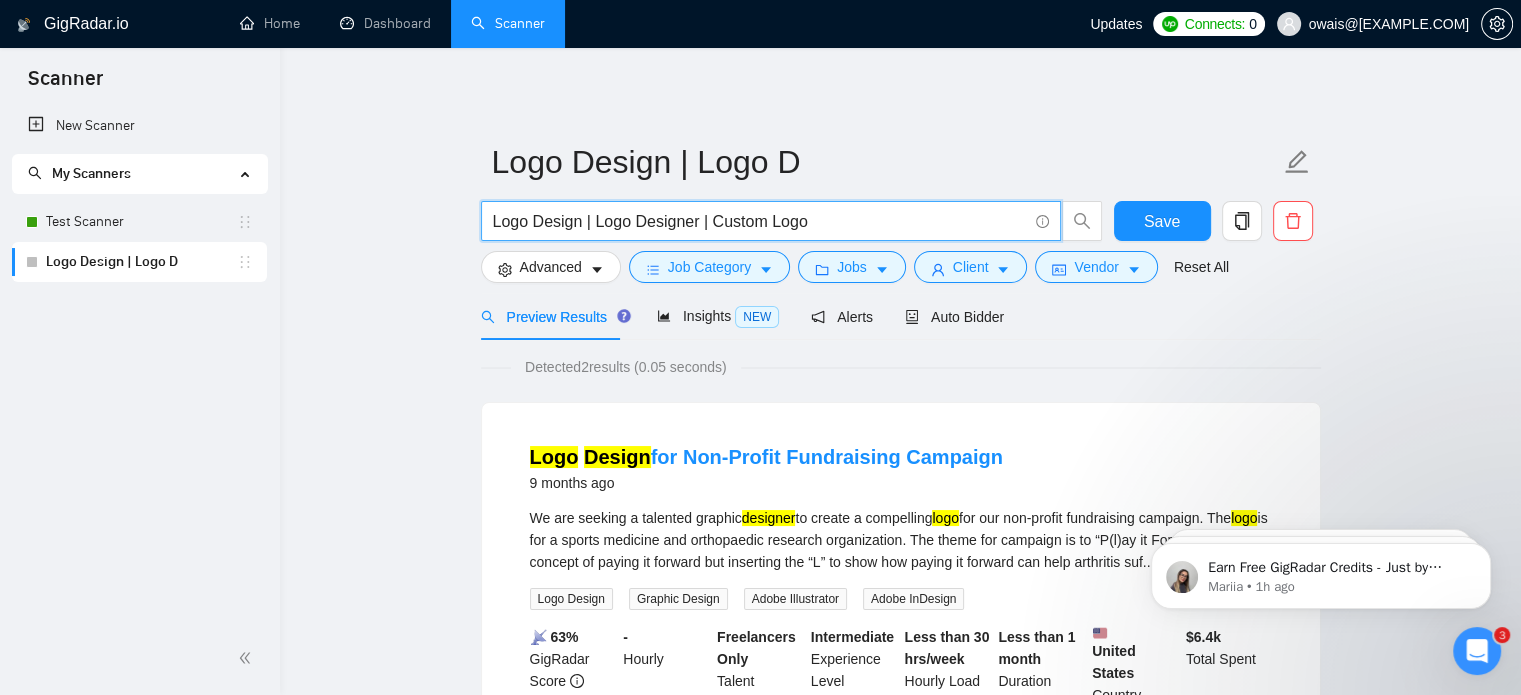 click on "Logo Design | Logo Designer | Custom Logo" at bounding box center [760, 221] 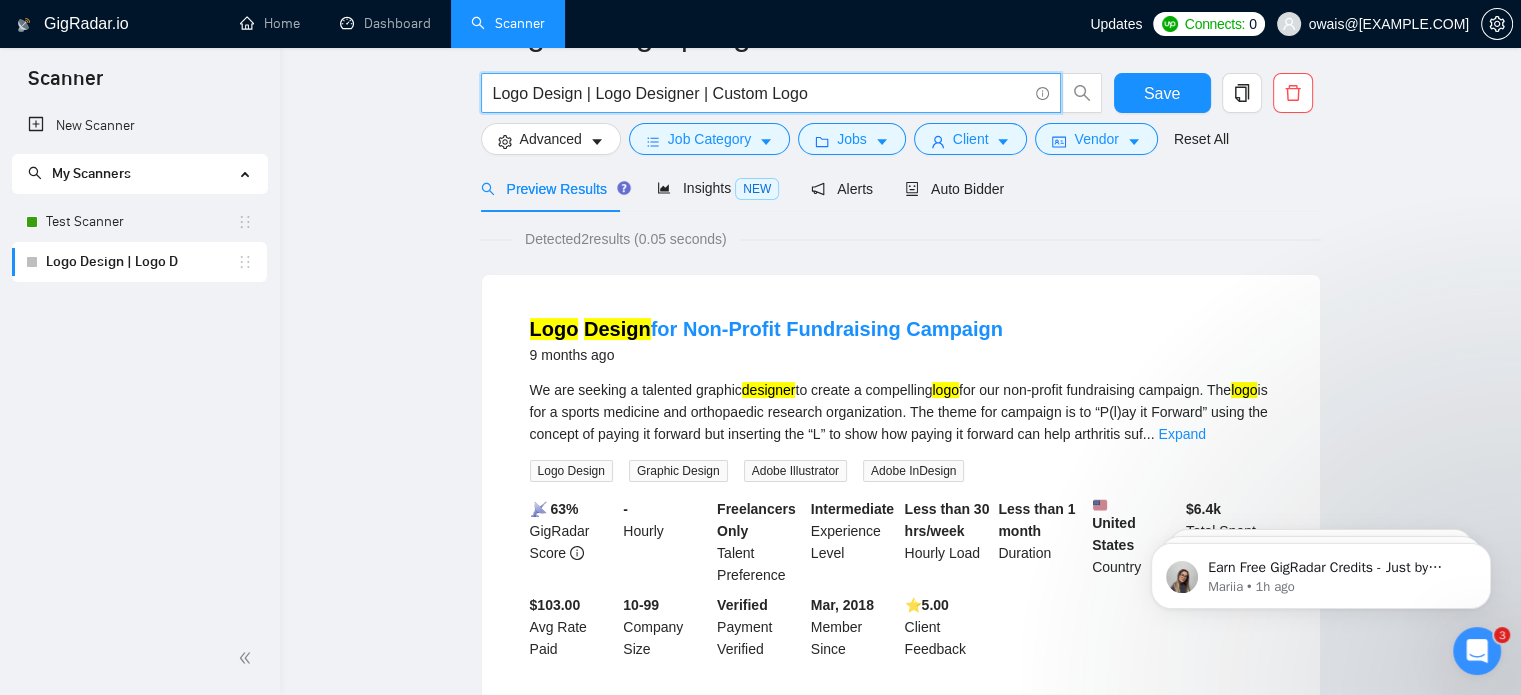scroll, scrollTop: 0, scrollLeft: 0, axis: both 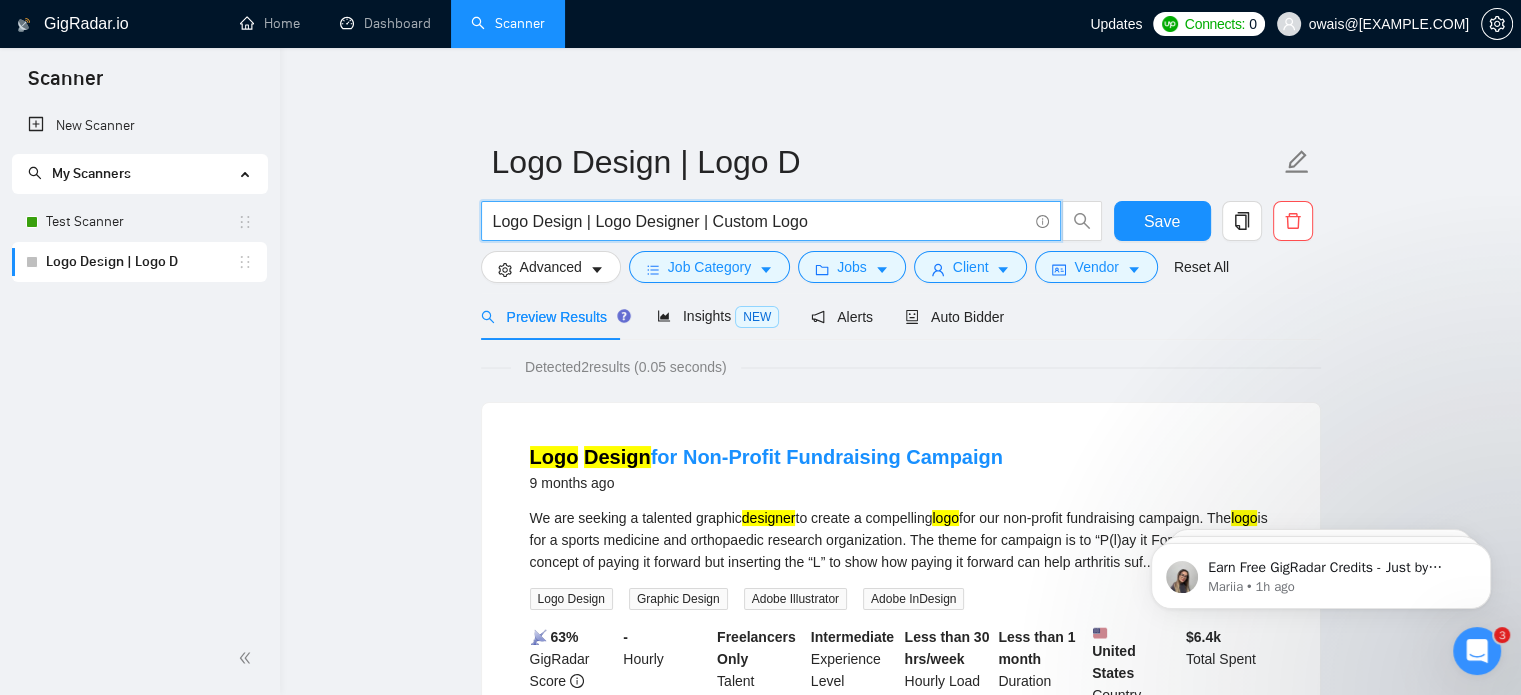 click on "Logo Design | Logo Designer | Custom Logo" at bounding box center (760, 221) 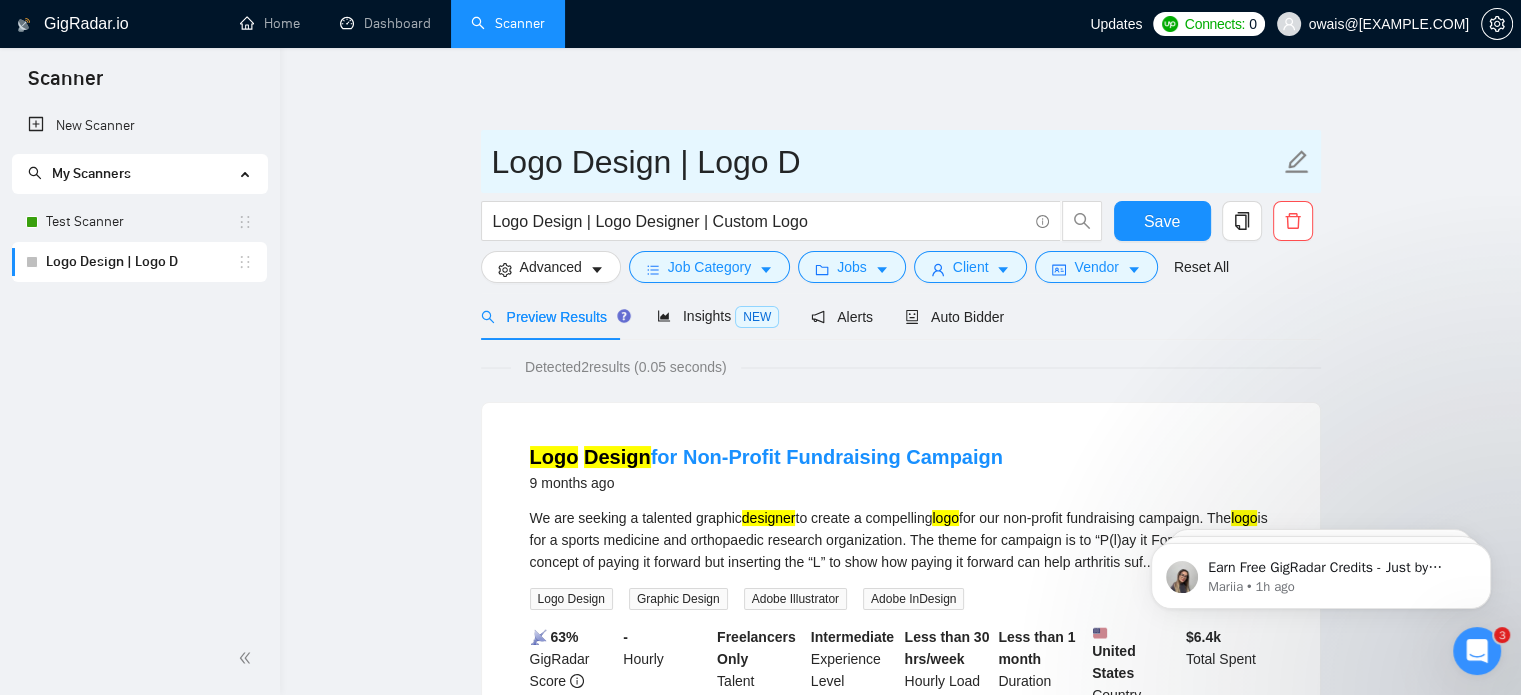 click 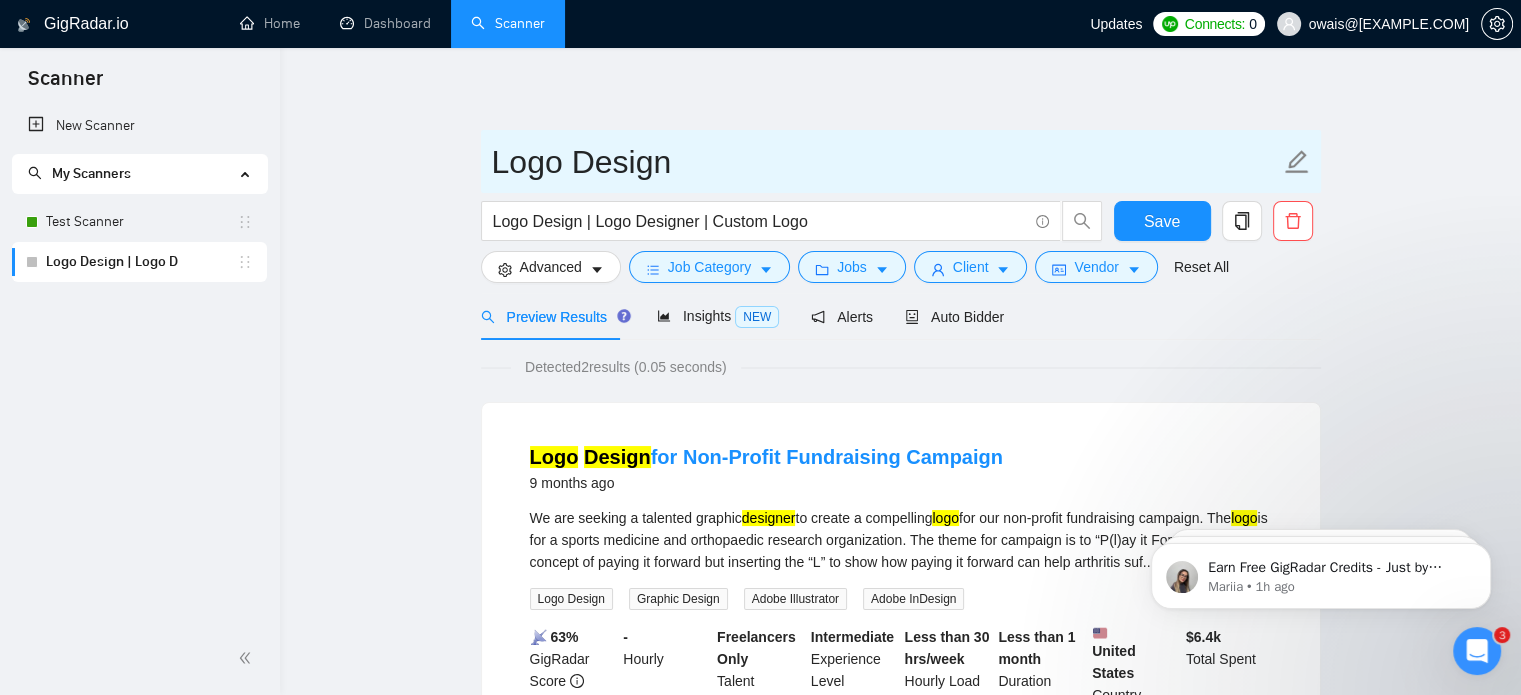 type on "Logo Design" 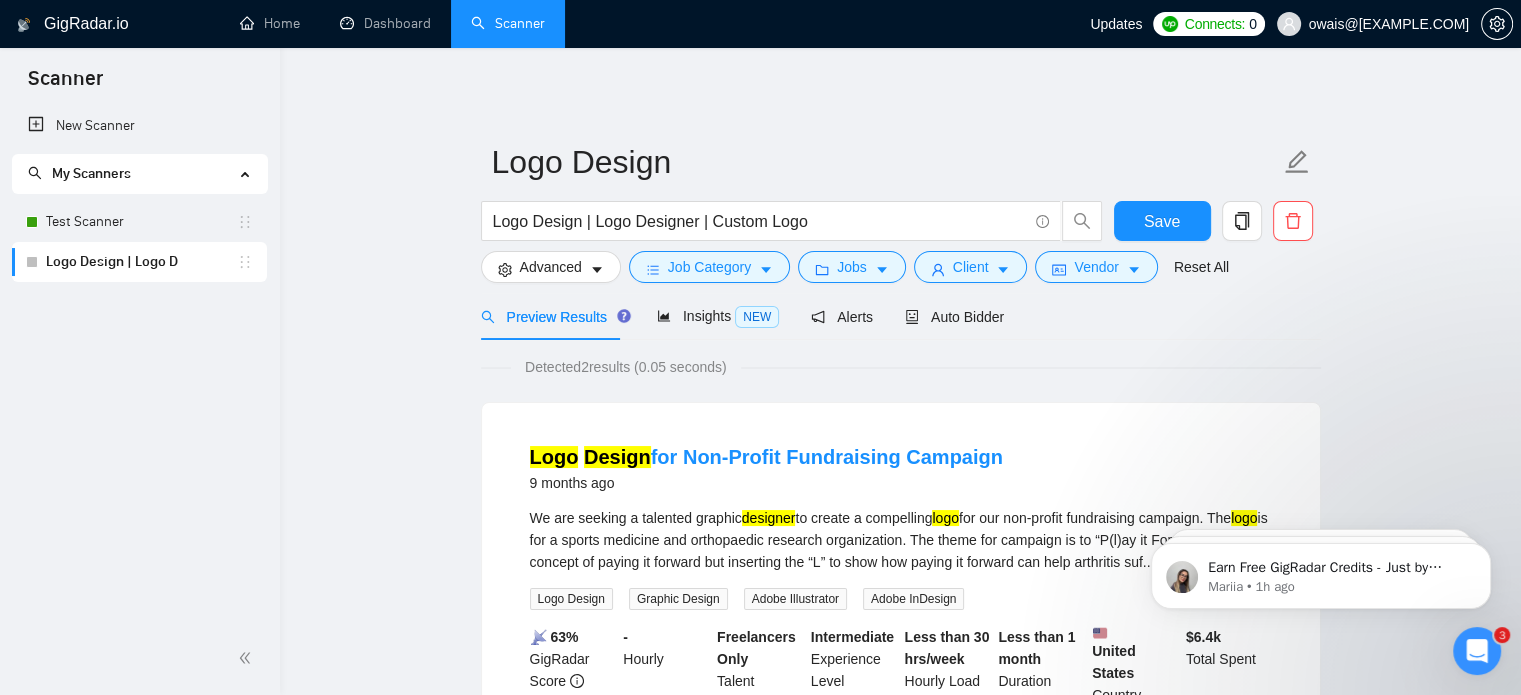 click on "Logo Design Logo Design | Logo Designer | Custom Logo Save Advanced   Job Category   Jobs   Client   Vendor   Reset All Preview Results Insights NEW Alerts Auto Bidder Detected   2  results   (0.05 seconds) Logo   Design  for Non-Profit Fundraising Campaign 9 months ago We are seeking a talented graphic  designer  to create a compelling  logo  for our non-profit fundraising campaign. The  logo  is for a sports medicine and orthopaedic research organization. The theme for campaign is to “P(l)ay it Forward”  using the concept of paying it forward but inserting the “L” to show how paying it forward can help arthritis suf ... Expand Logo Design Graphic Design Adobe Illustrator Adobe InDesign 📡   63% GigRadar Score   - Hourly Freelancers Only Talent Preference Intermediate Experience Level Less than 30 hrs/week Hourly Load Less than 1 month Duration   United States Country $ 6.4k Total Spent $103.00 Avg Rate Paid 10-99 Company Size Verified Payment Verified Mar, 2018 Member Since ⭐️  5.00 Logo logo" at bounding box center (901, 707) 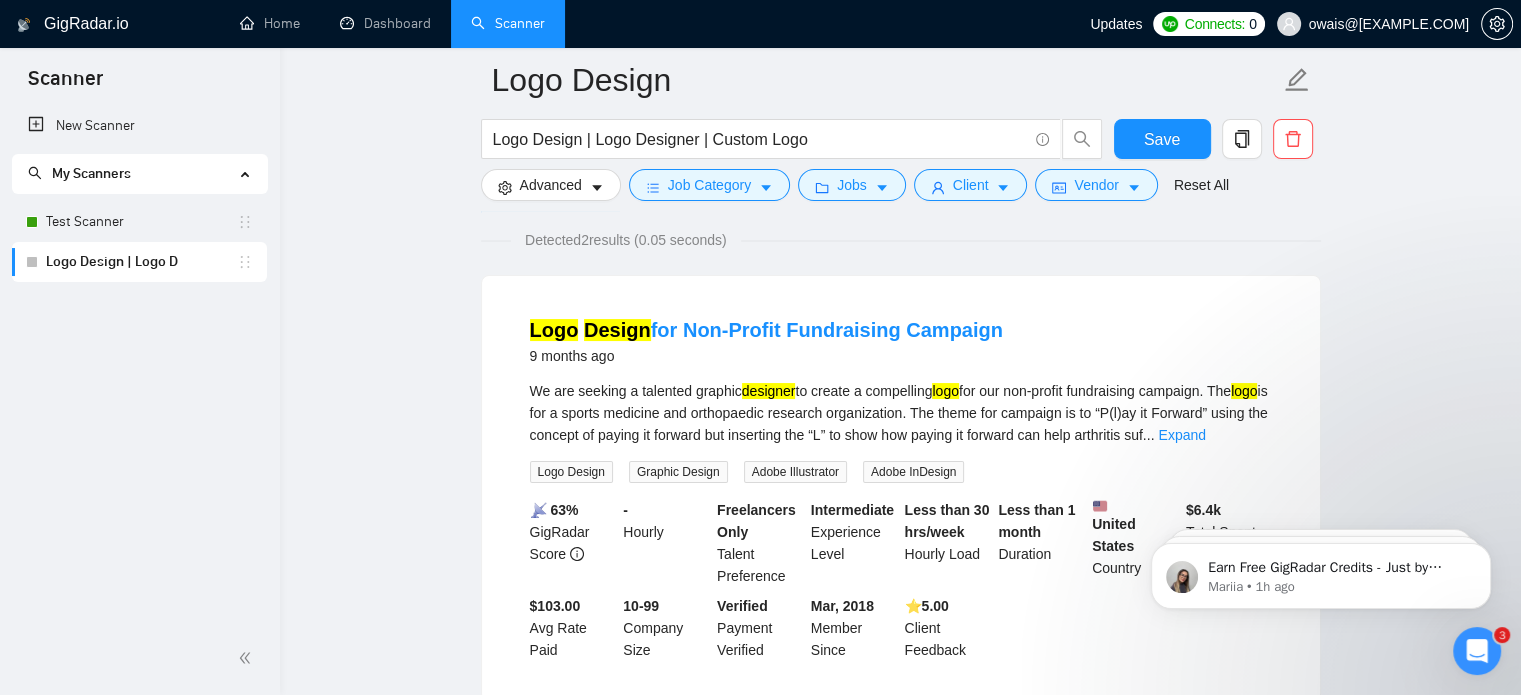 scroll, scrollTop: 104, scrollLeft: 0, axis: vertical 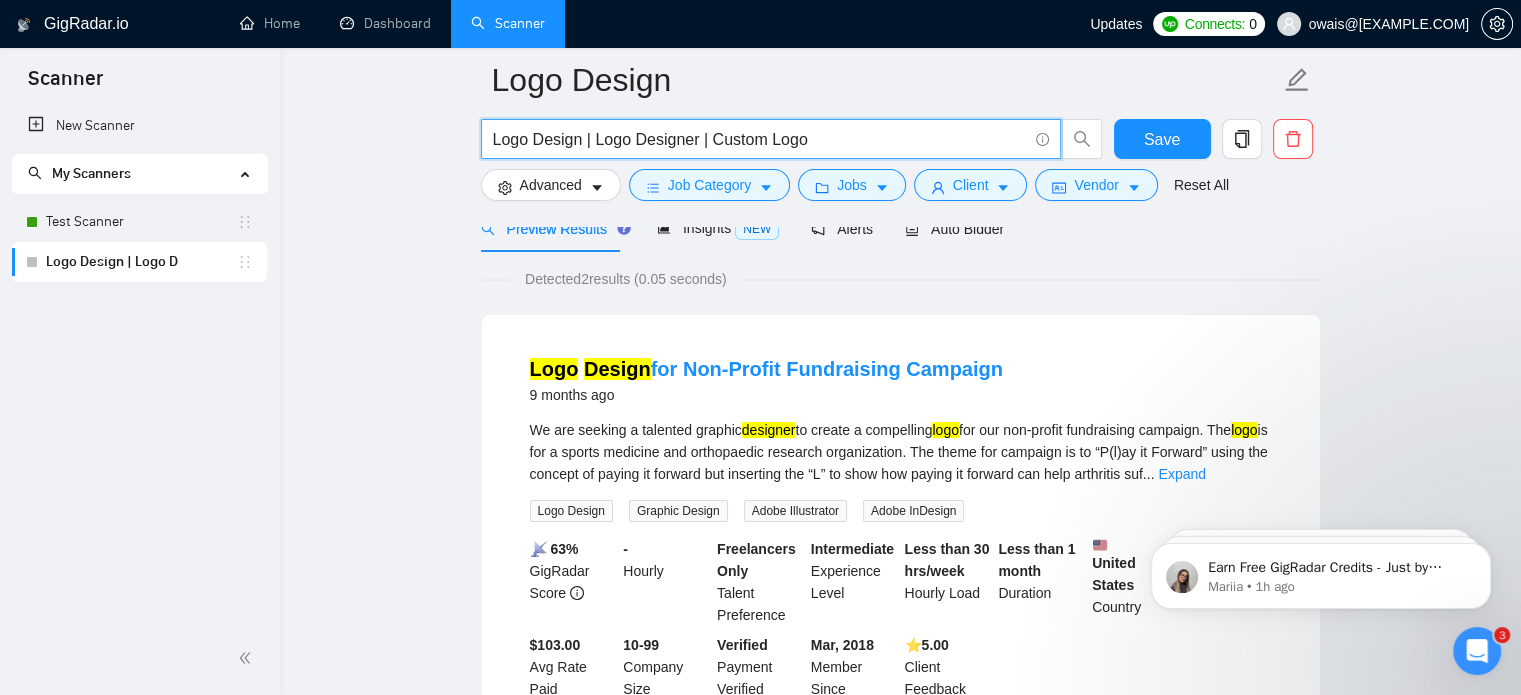 click on "Logo Design | Logo Designer | Custom Logo" at bounding box center [760, 139] 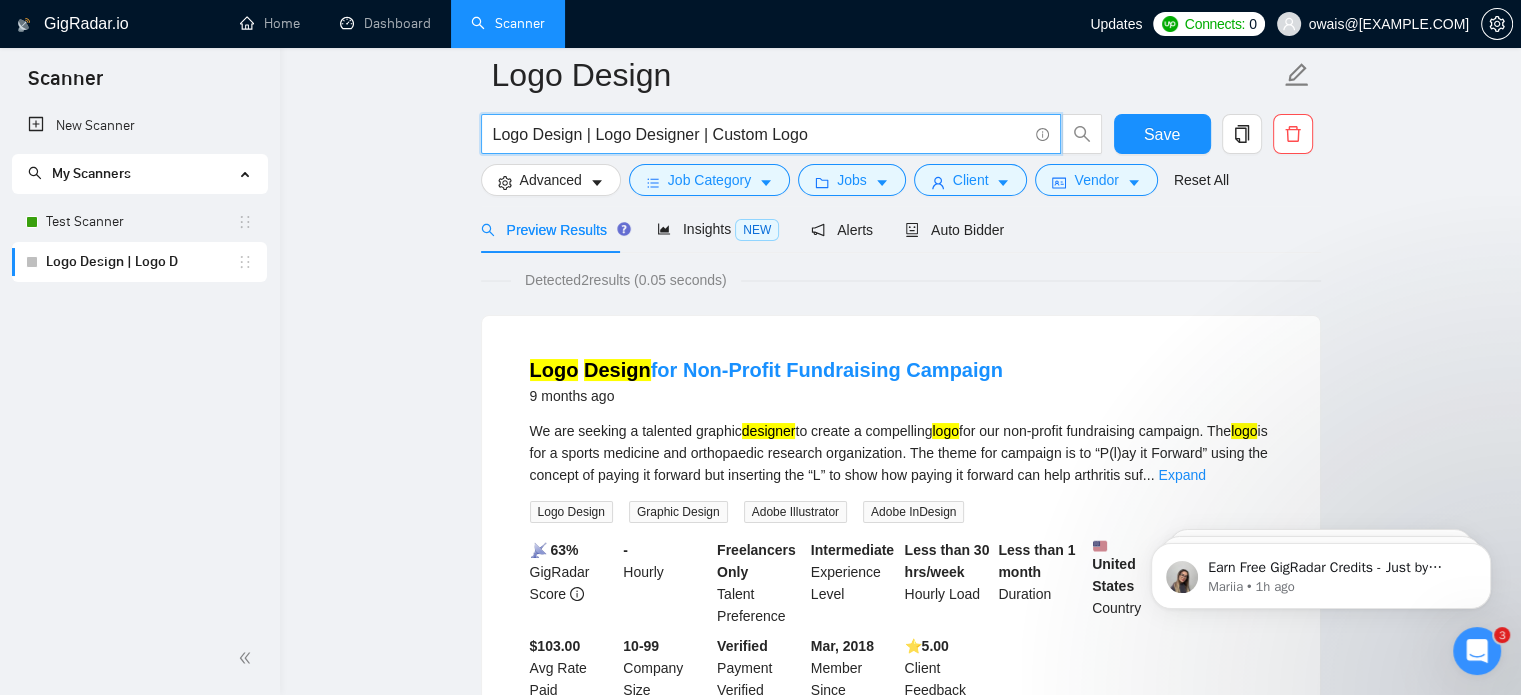 scroll, scrollTop: 8, scrollLeft: 0, axis: vertical 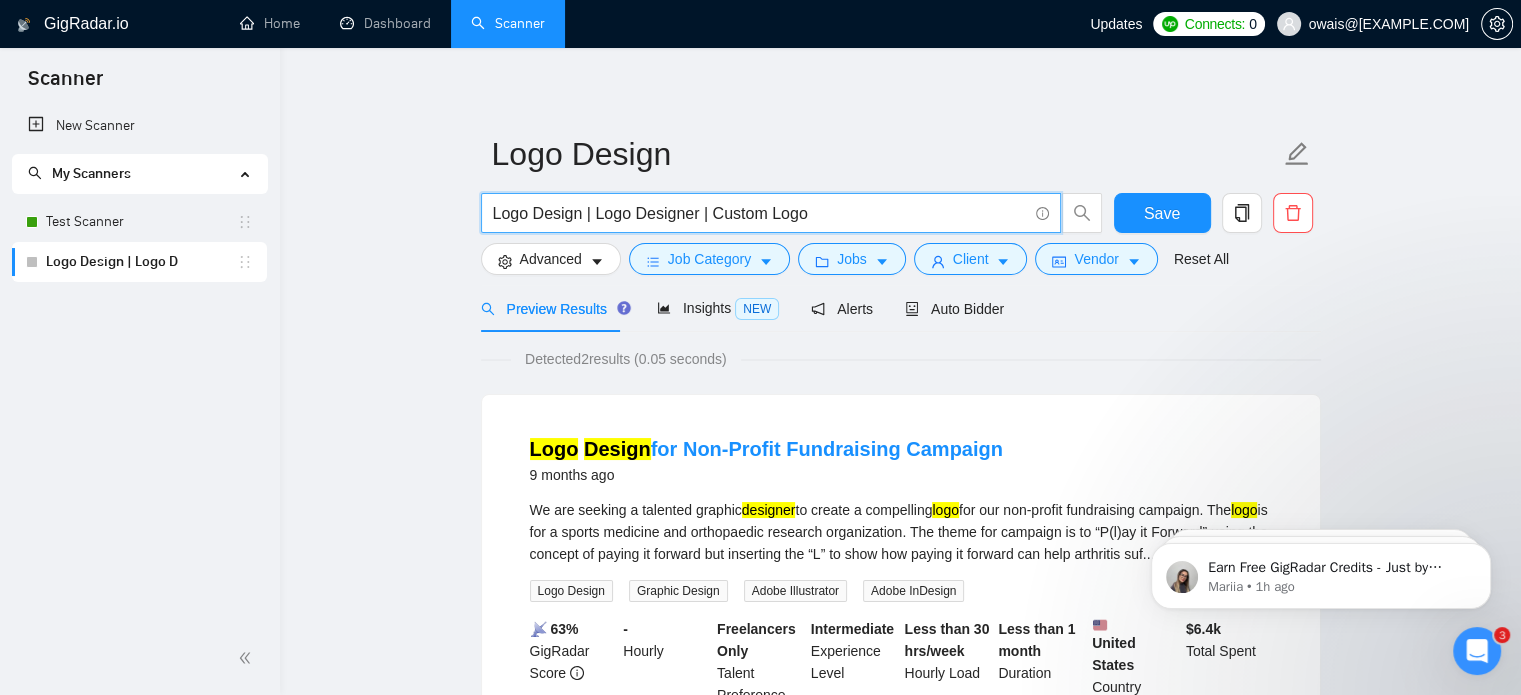click on "Logo Design | Logo Designer | Custom Logo" at bounding box center [760, 213] 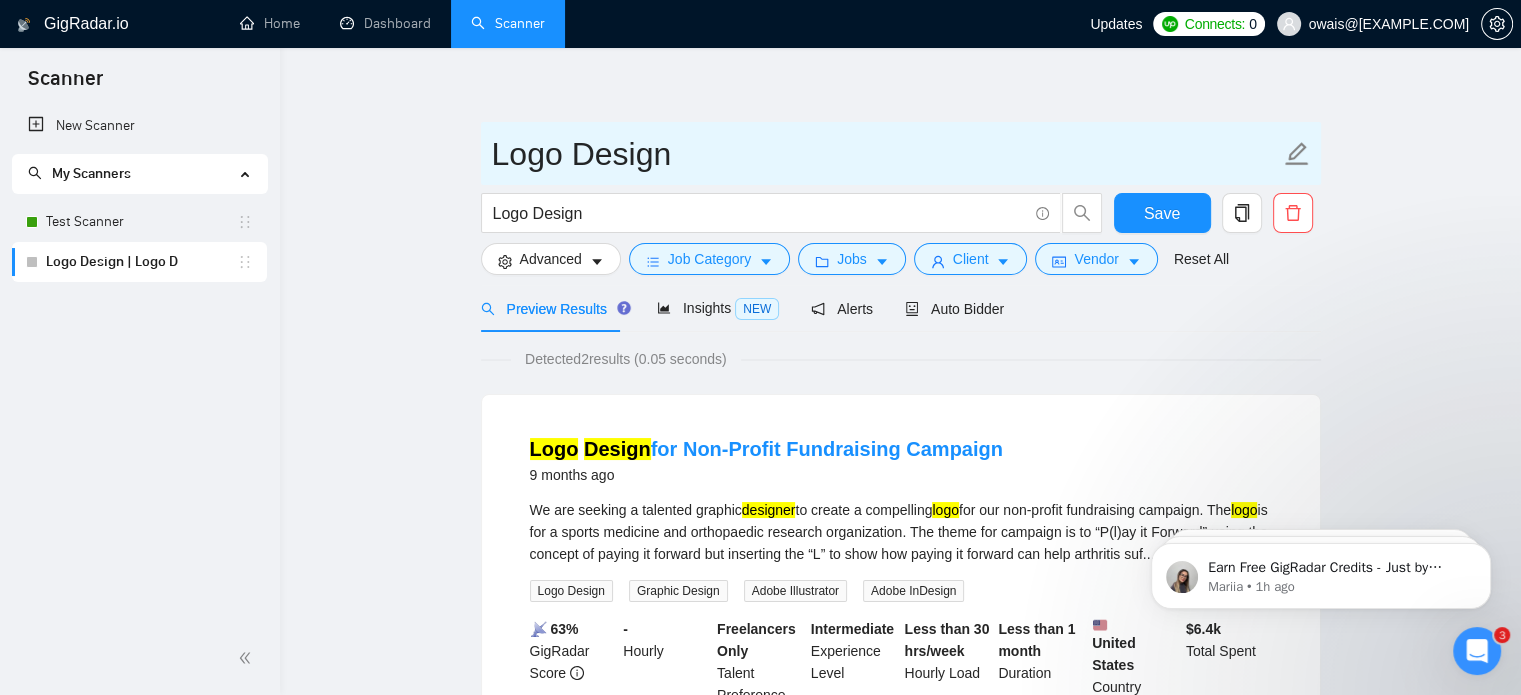 click on "Logo Design" at bounding box center (886, 154) 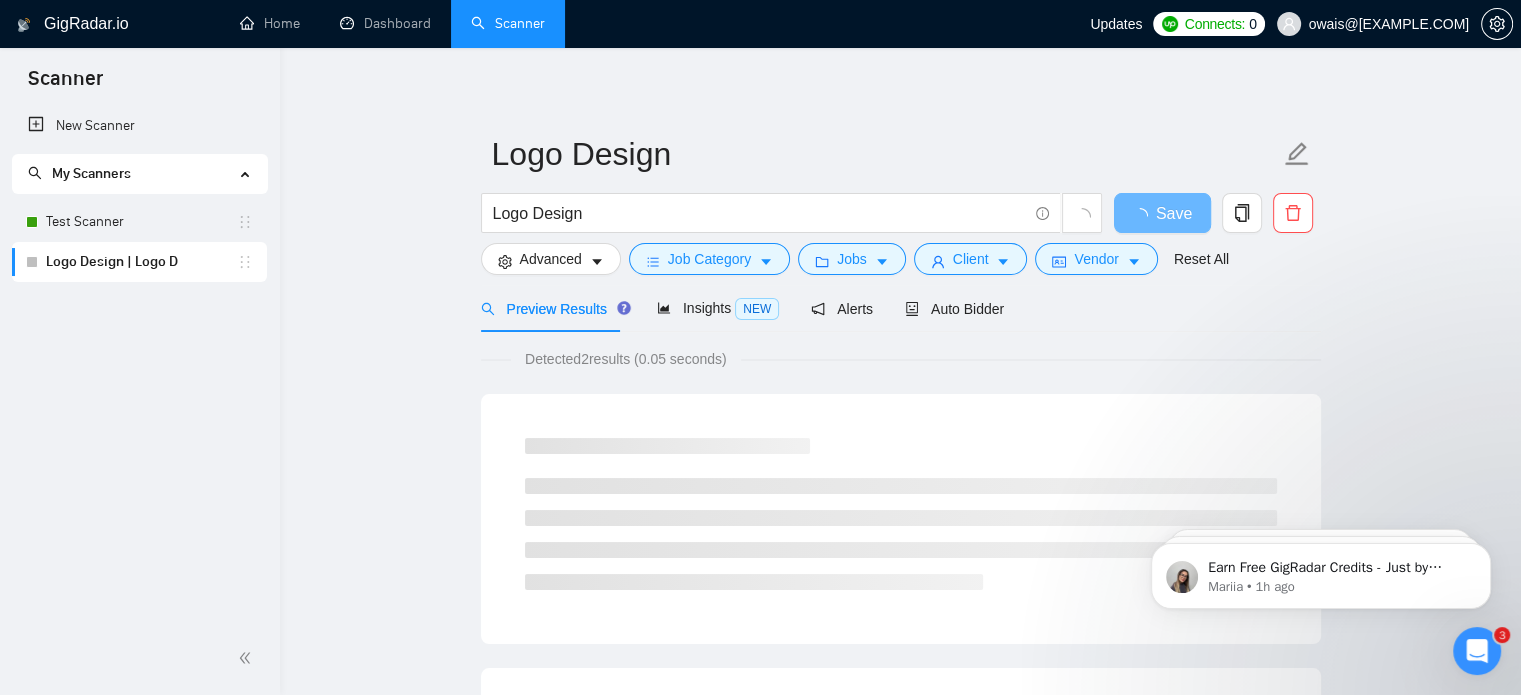 click on "Logo Design Logo Design Save Advanced   Job Category   Jobs   Client   Vendor   Reset All Preview Results Insights NEW Alerts Auto Bidder Detected   2  results   (0.05 seconds) This is the end of this list" at bounding box center (900, 522) 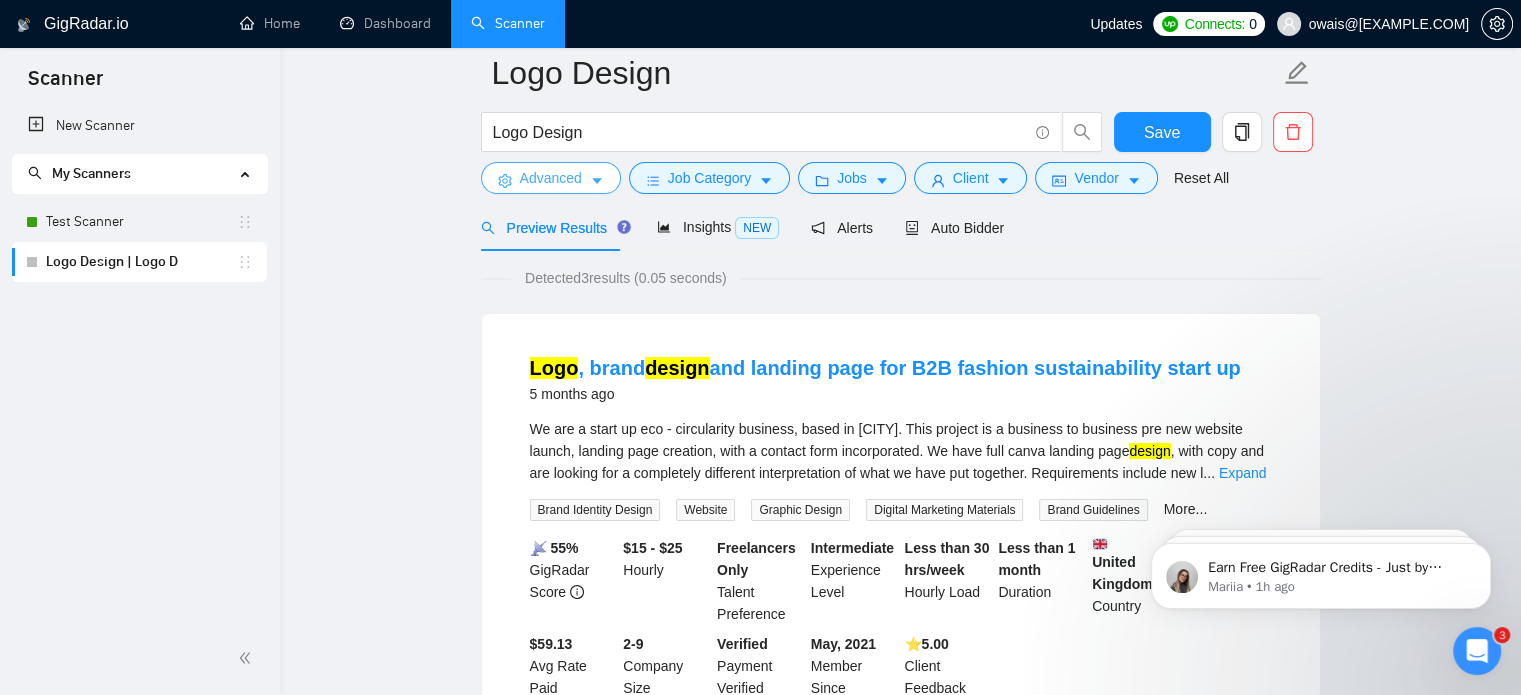 scroll, scrollTop: 41, scrollLeft: 0, axis: vertical 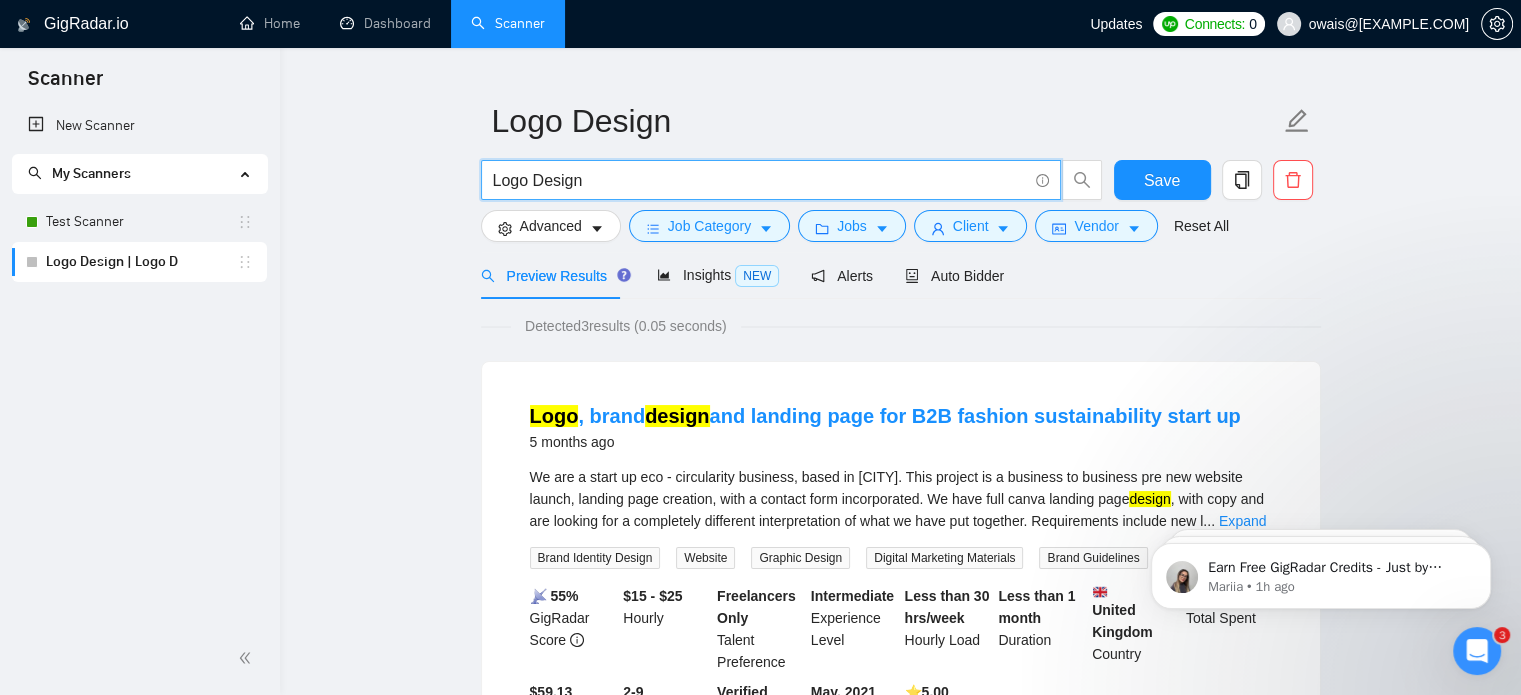 drag, startPoint x: 536, startPoint y: 183, endPoint x: 683, endPoint y: 179, distance: 147.05441 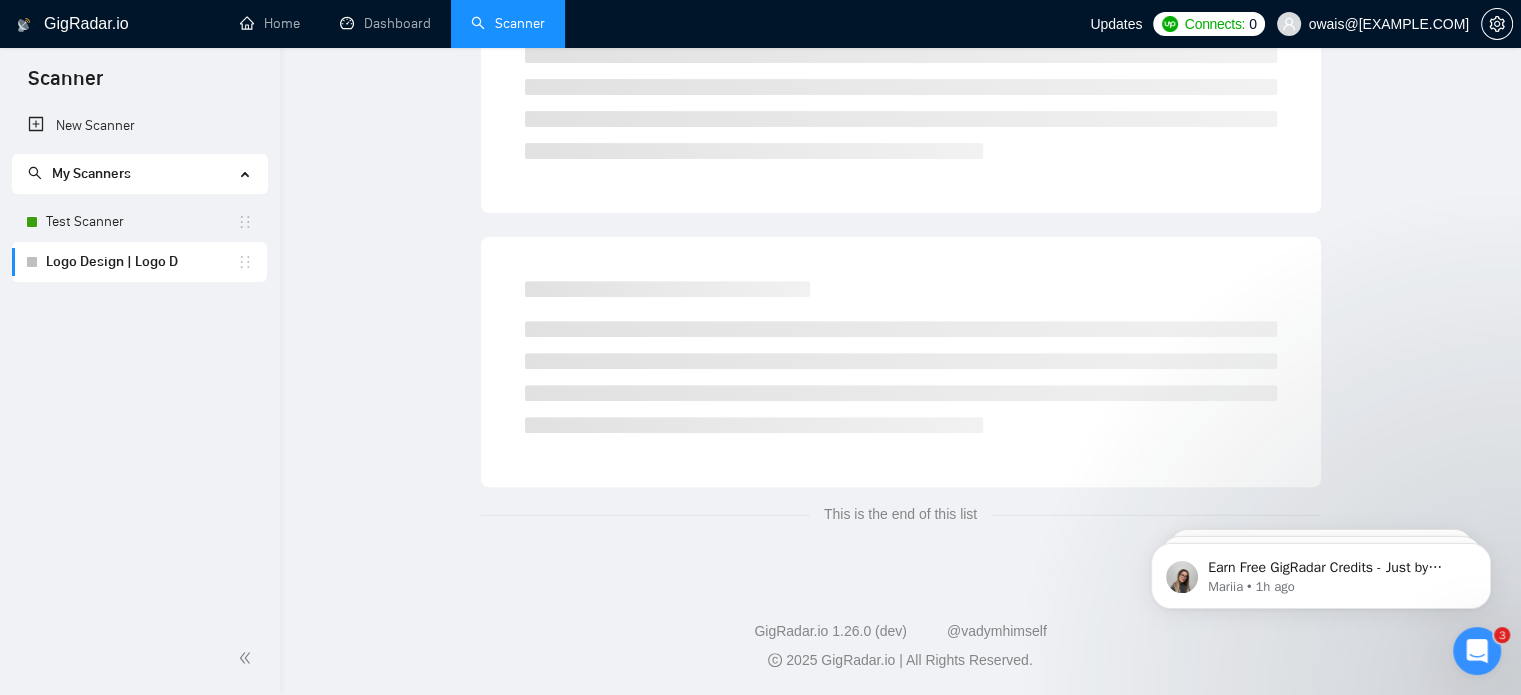 scroll, scrollTop: 0, scrollLeft: 0, axis: both 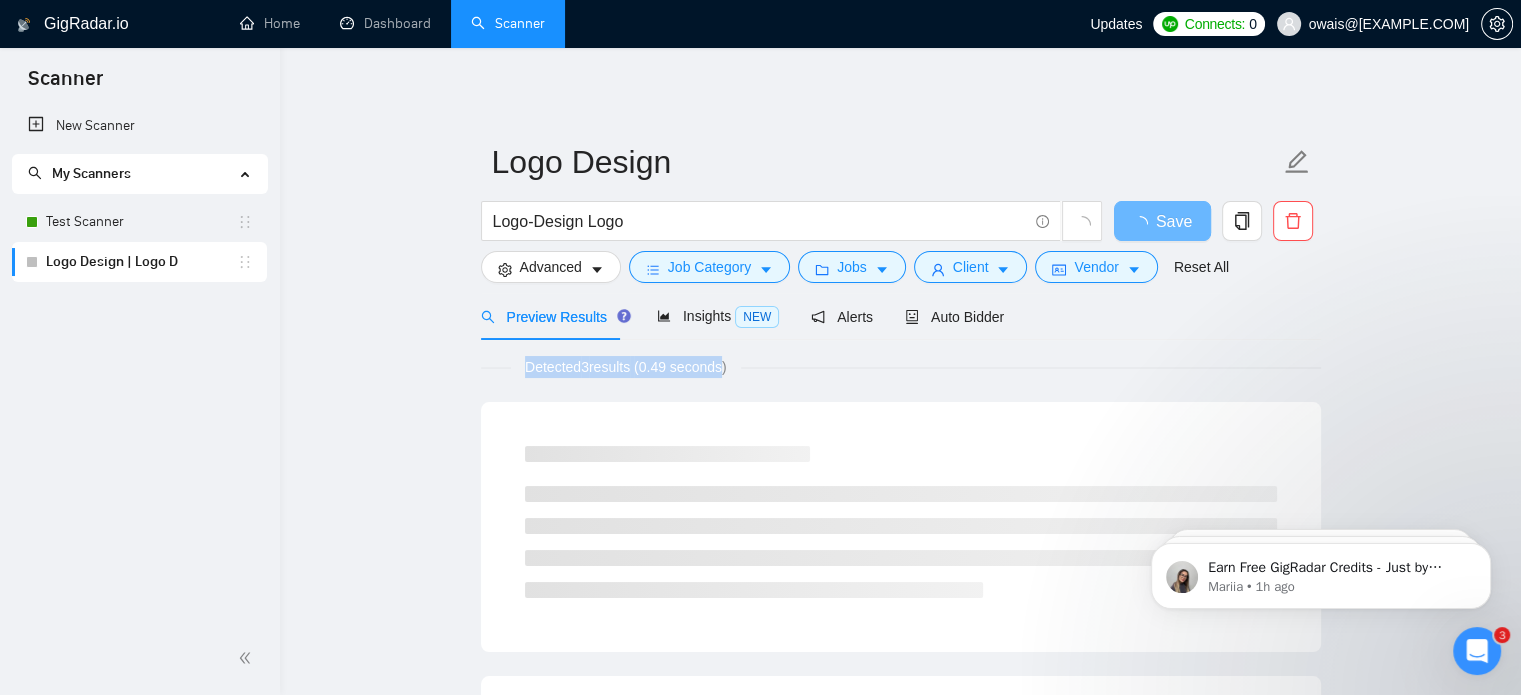 drag, startPoint x: 713, startPoint y: 343, endPoint x: 721, endPoint y: 376, distance: 33.955853 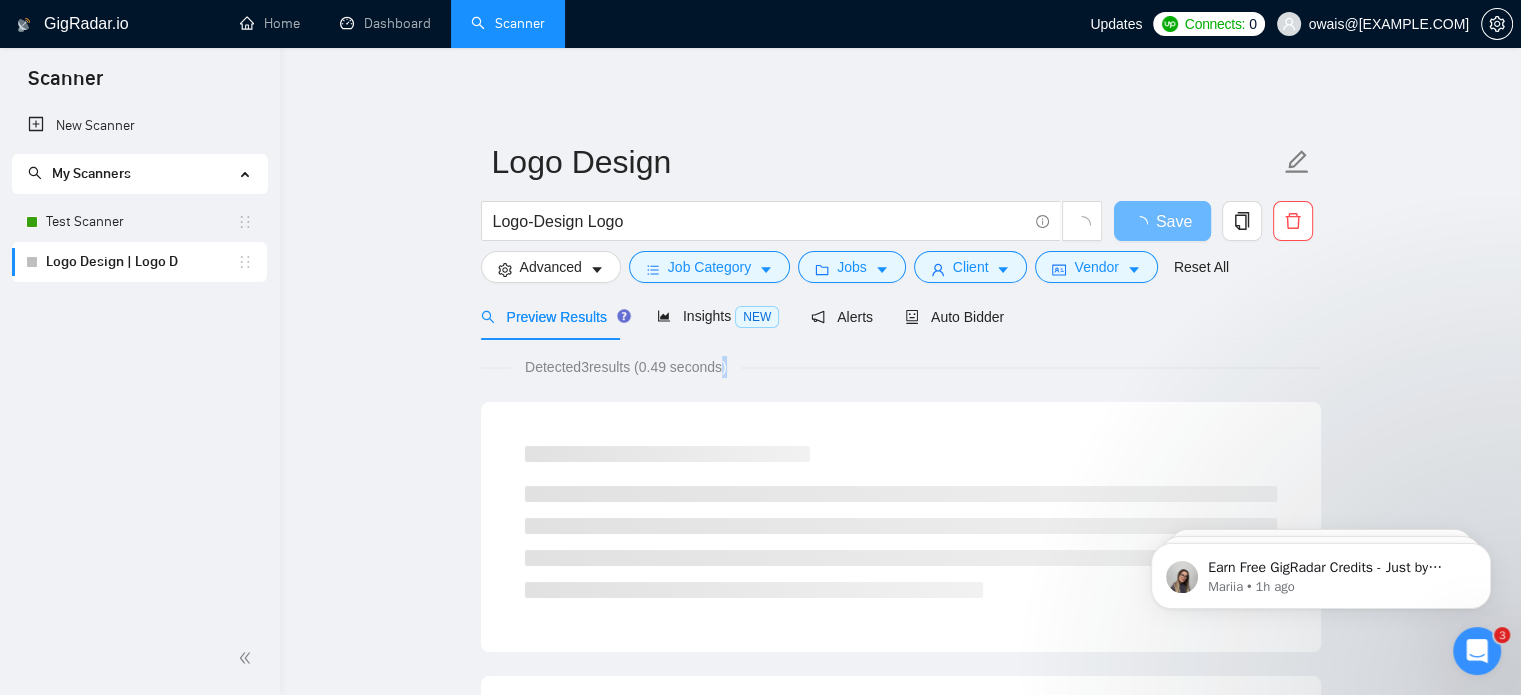 click on "Detected   3  results   (0.49 seconds)" at bounding box center (626, 367) 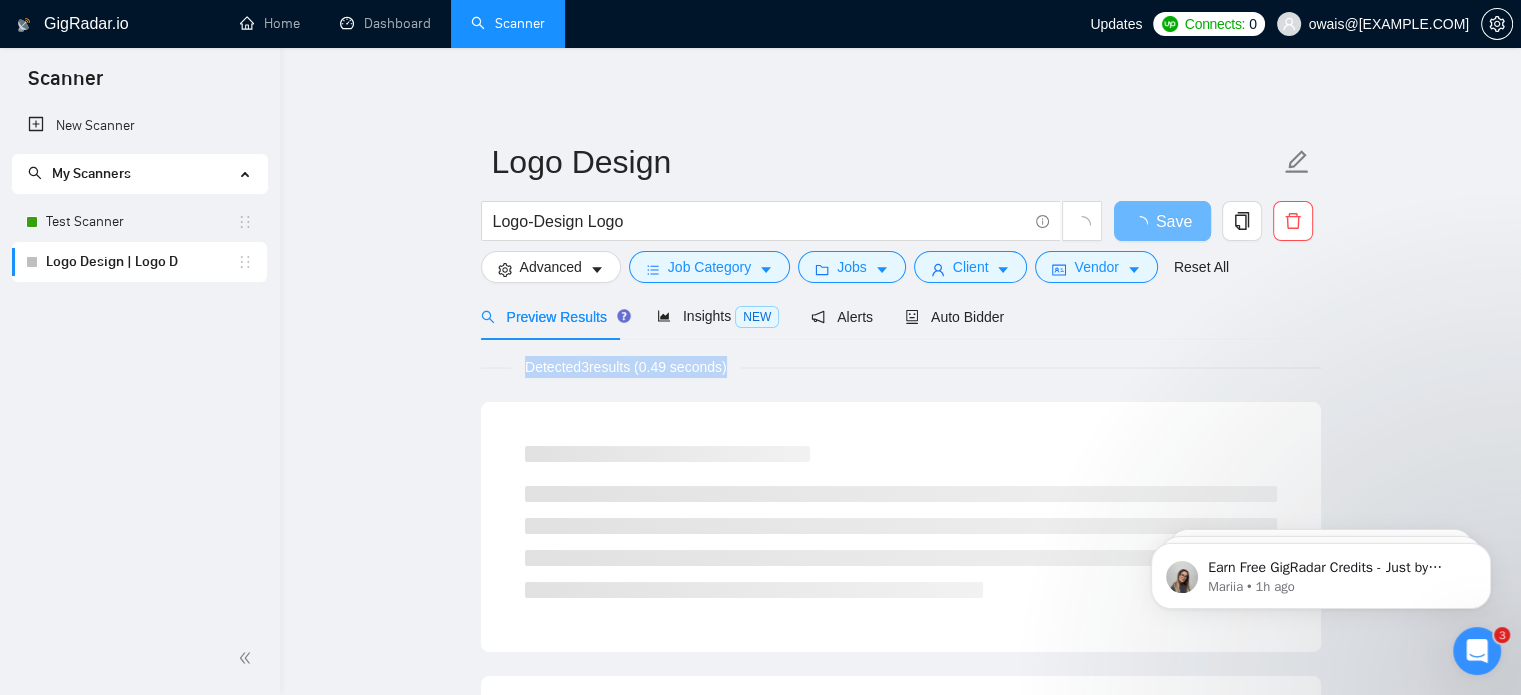 click on "Detected   3  results   (0.49 seconds)" at bounding box center [626, 367] 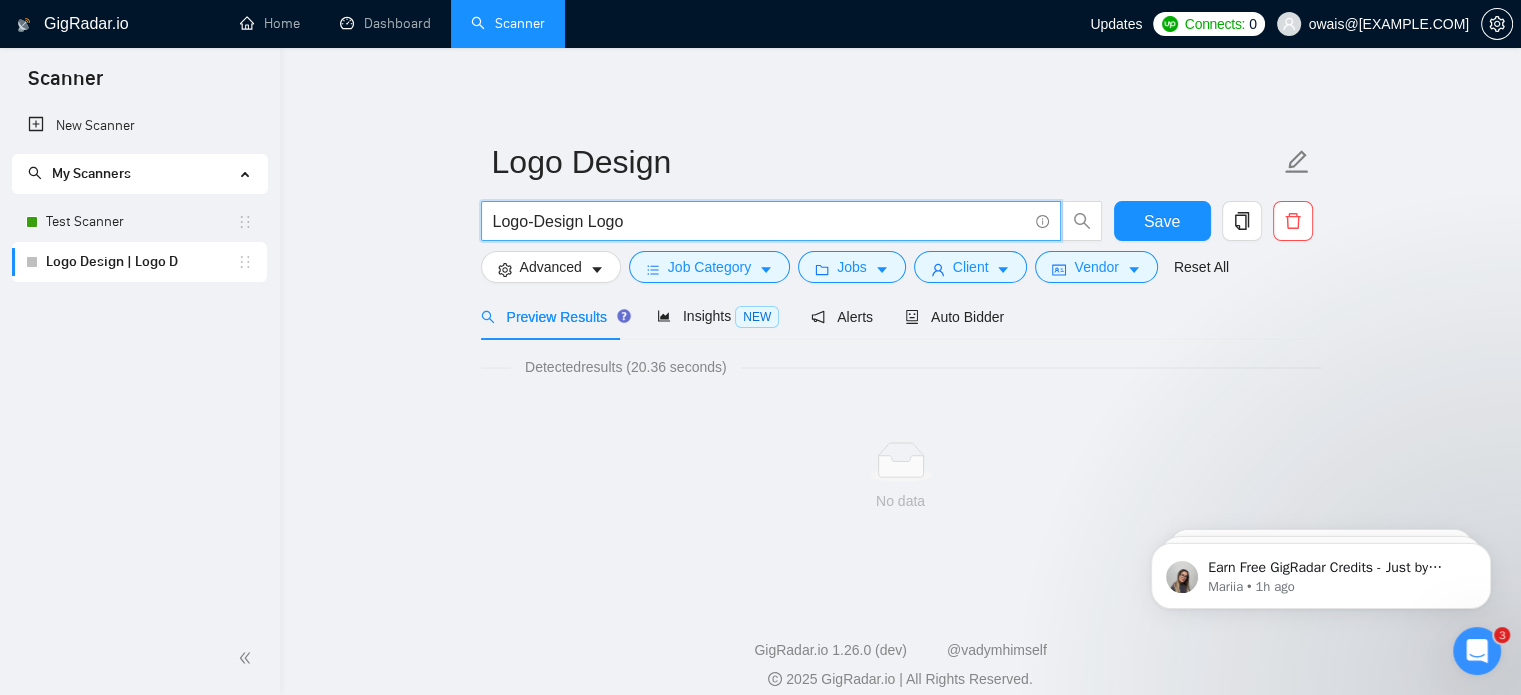 drag, startPoint x: 629, startPoint y: 211, endPoint x: 590, endPoint y: 228, distance: 42.544094 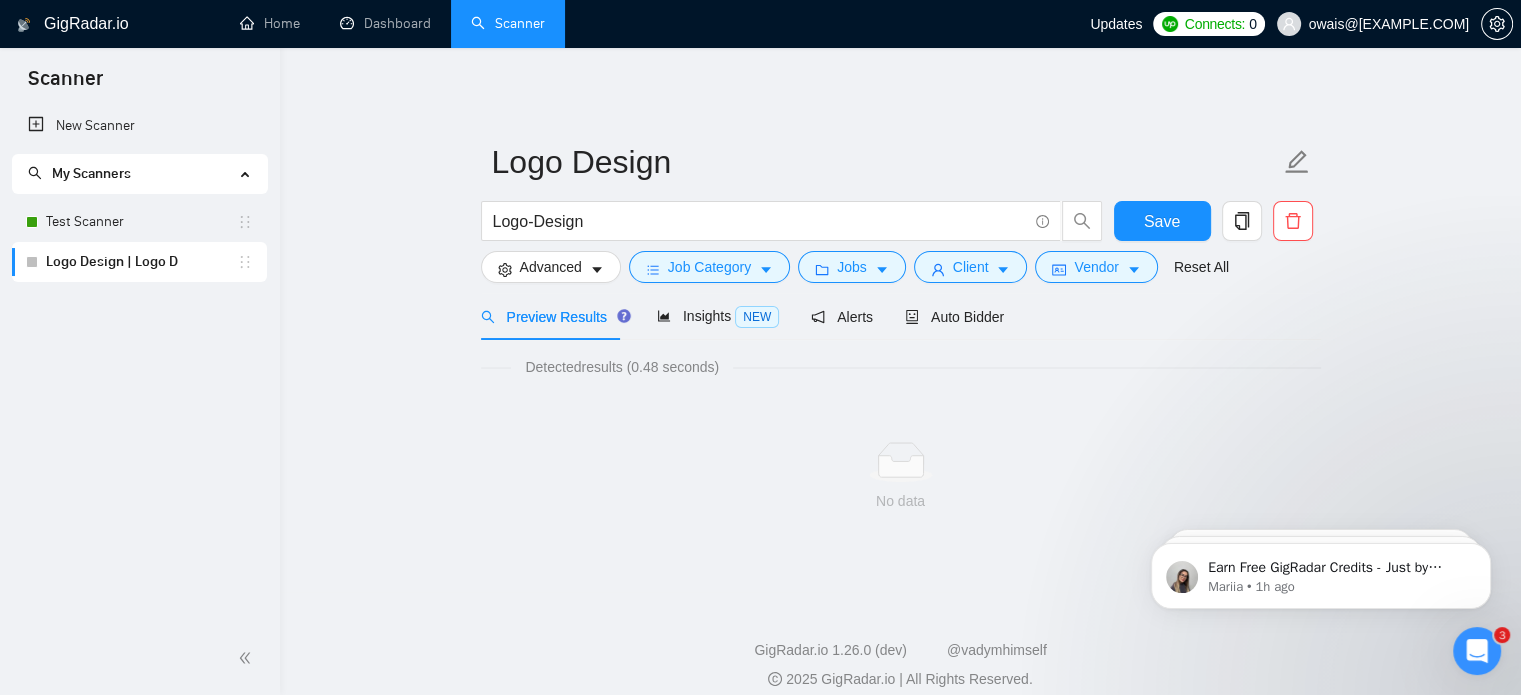 click on "Logo Design Logo-Design Save Advanced   Job Category   Jobs   Client   Vendor   Reset All Preview Results Insights NEW Alerts Auto Bidder Detected   results   (0.48 seconds) No data" at bounding box center [901, 320] 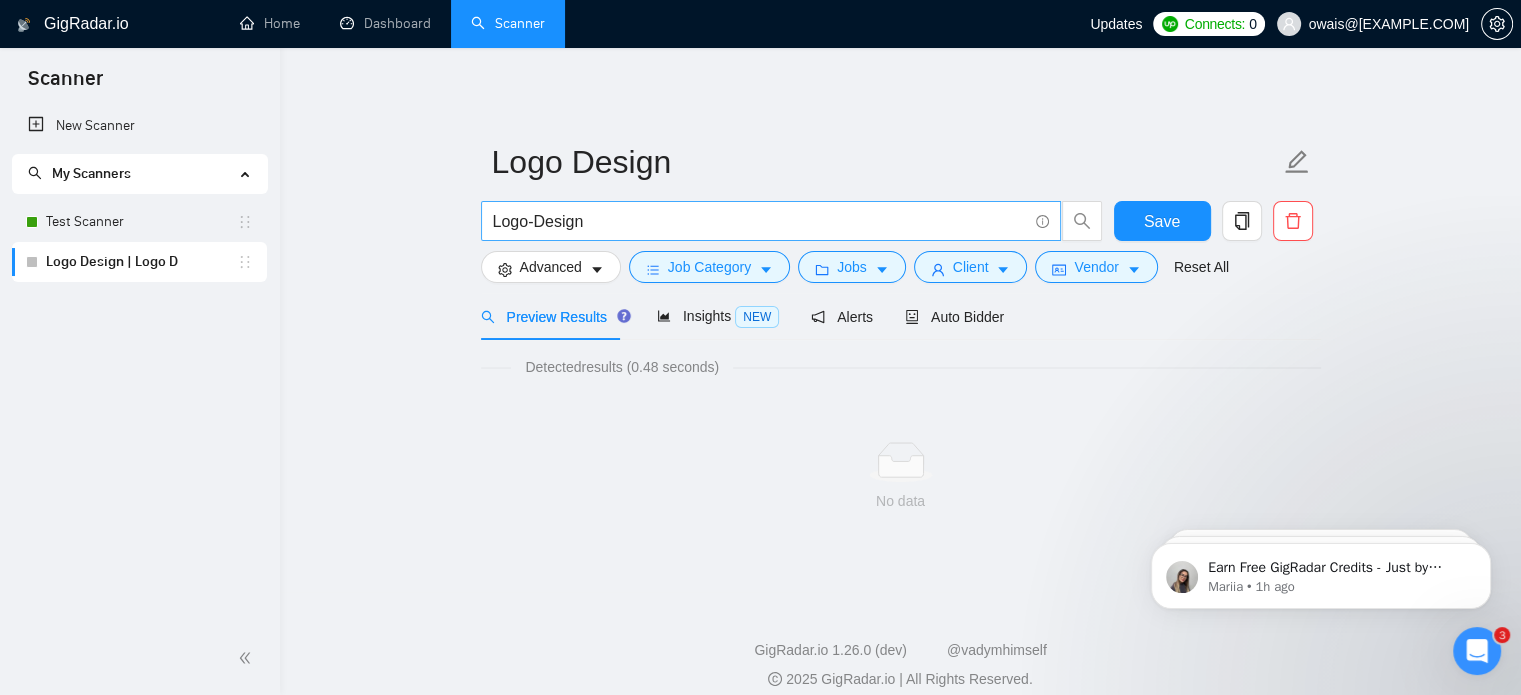 drag, startPoint x: 582, startPoint y: 207, endPoint x: 604, endPoint y: 225, distance: 28.42534 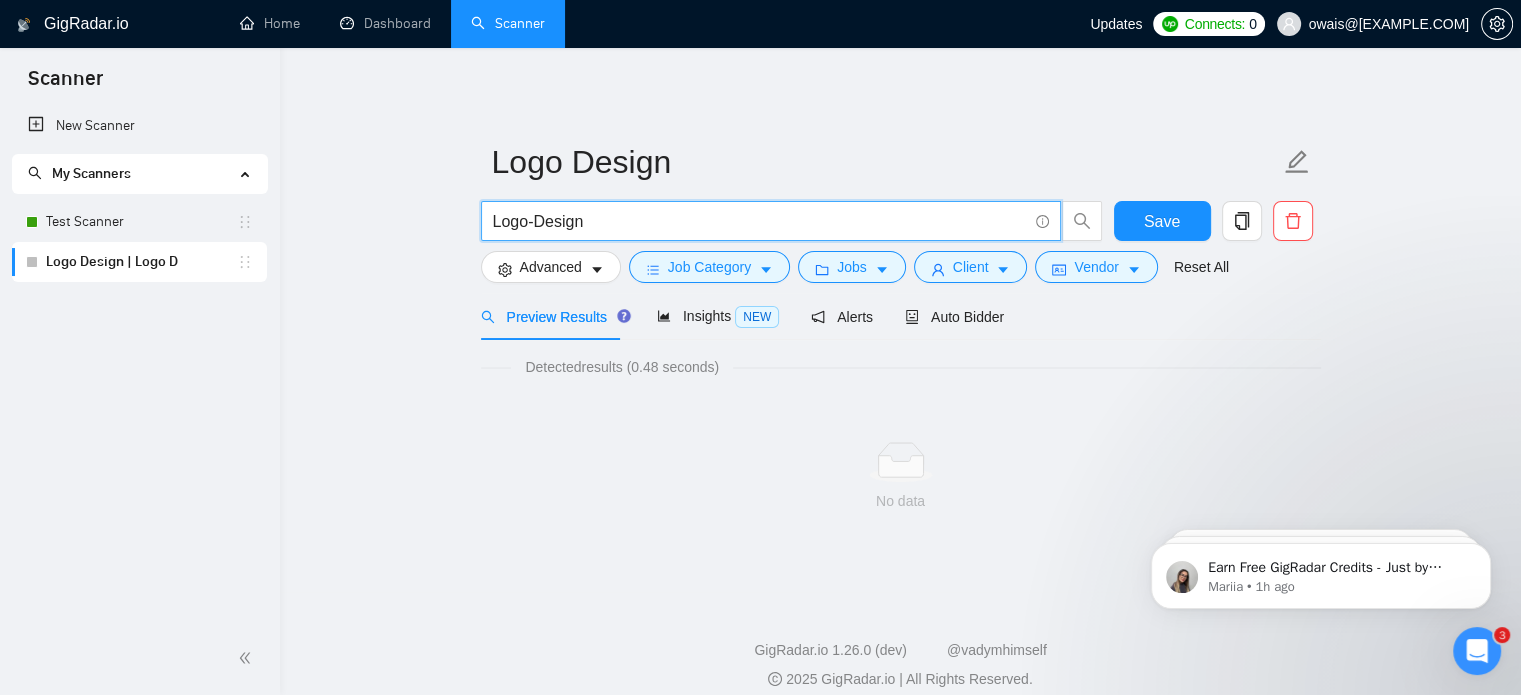 click on "Logo-Design" at bounding box center [760, 221] 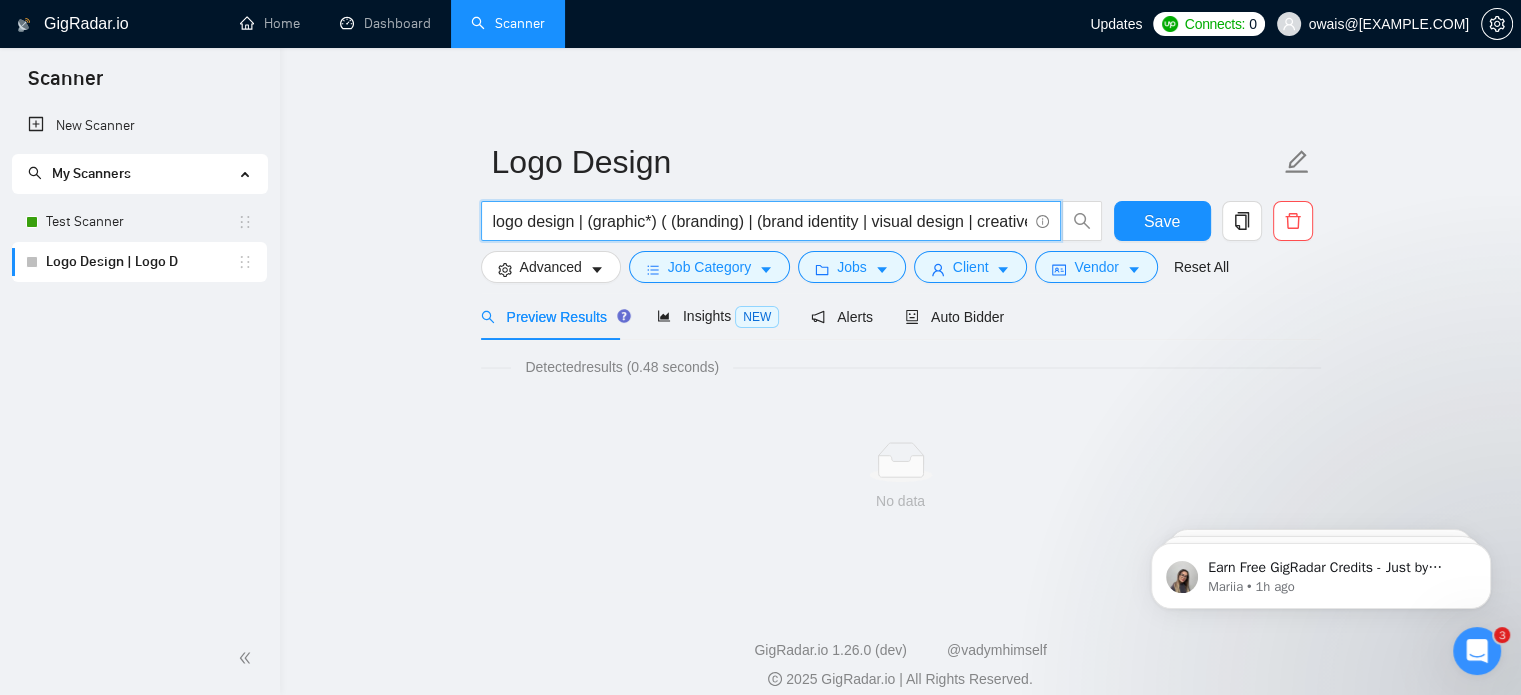 scroll, scrollTop: 0, scrollLeft: 70, axis: horizontal 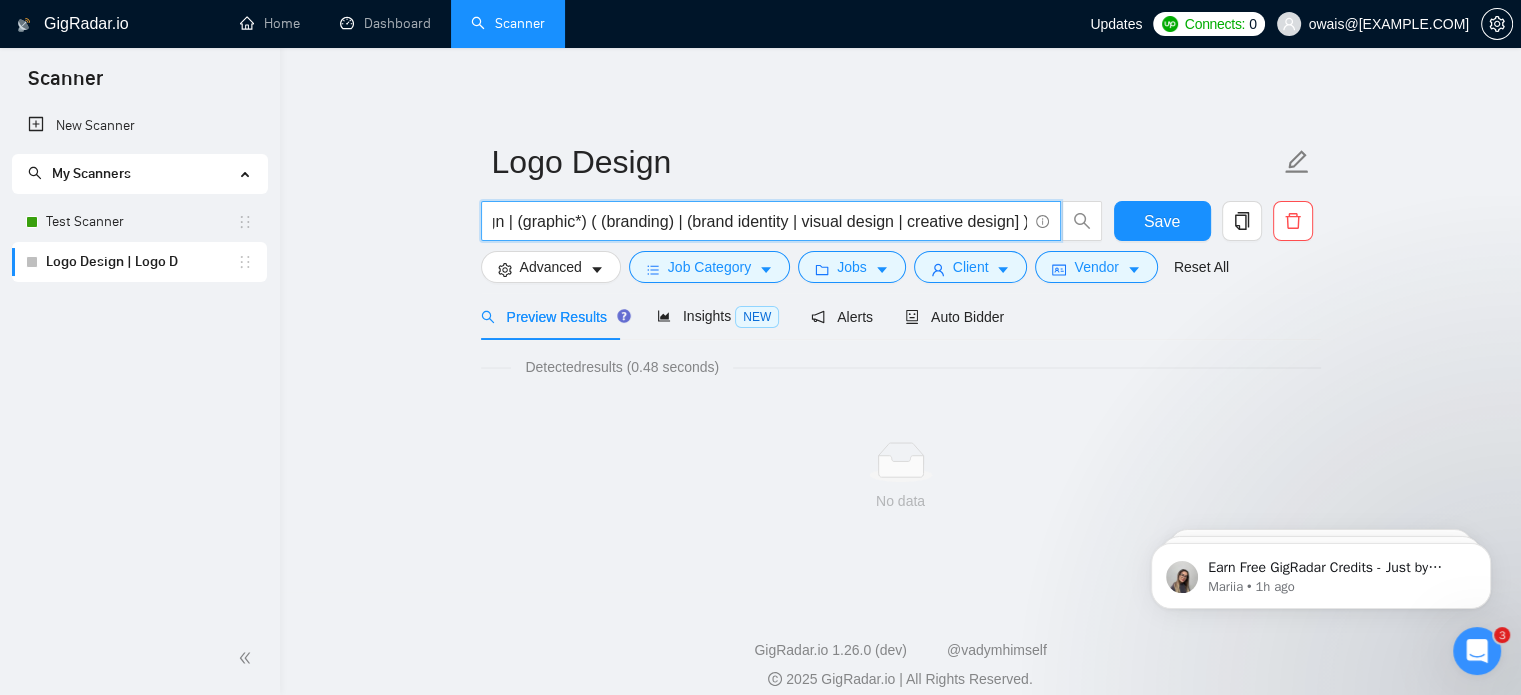 type on "logo design | (graphic*) ( (branding) | (brand identity | visual design | creative design] )" 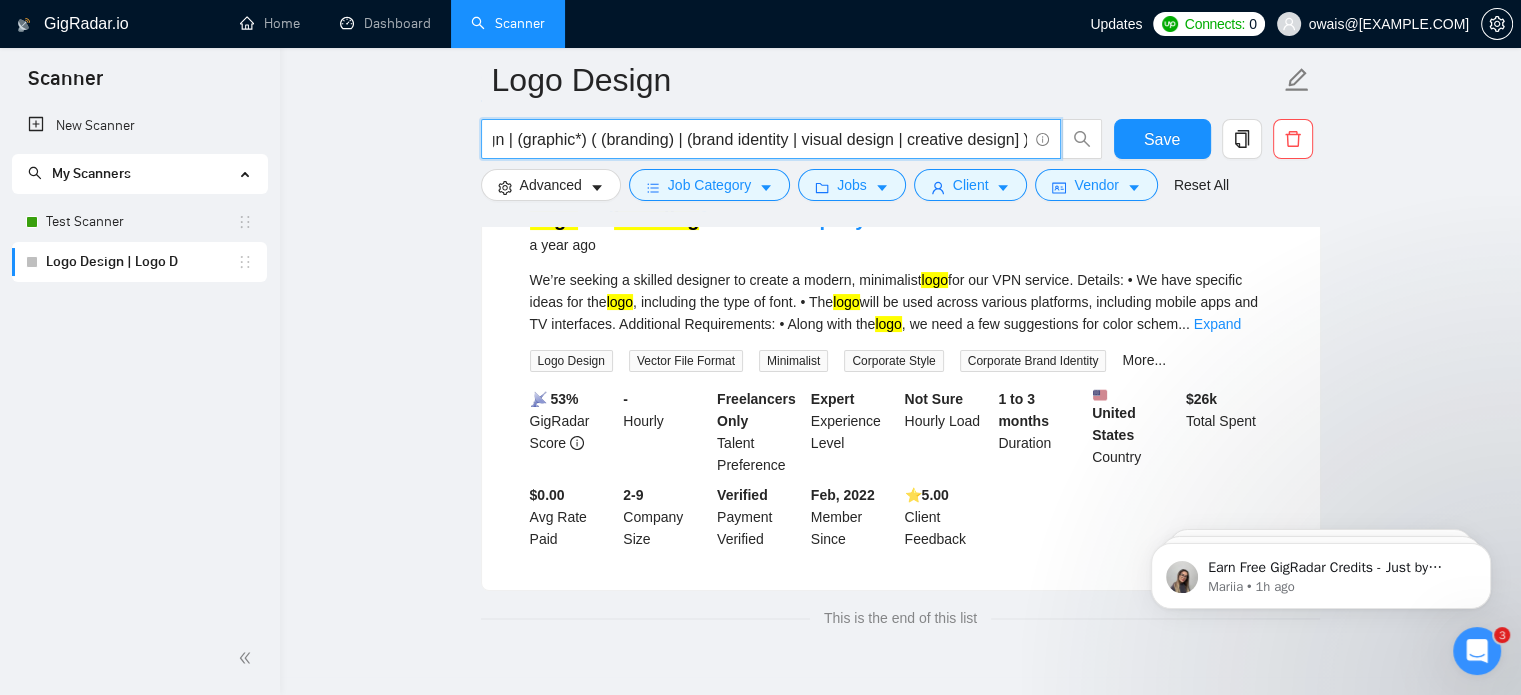 scroll, scrollTop: 358, scrollLeft: 0, axis: vertical 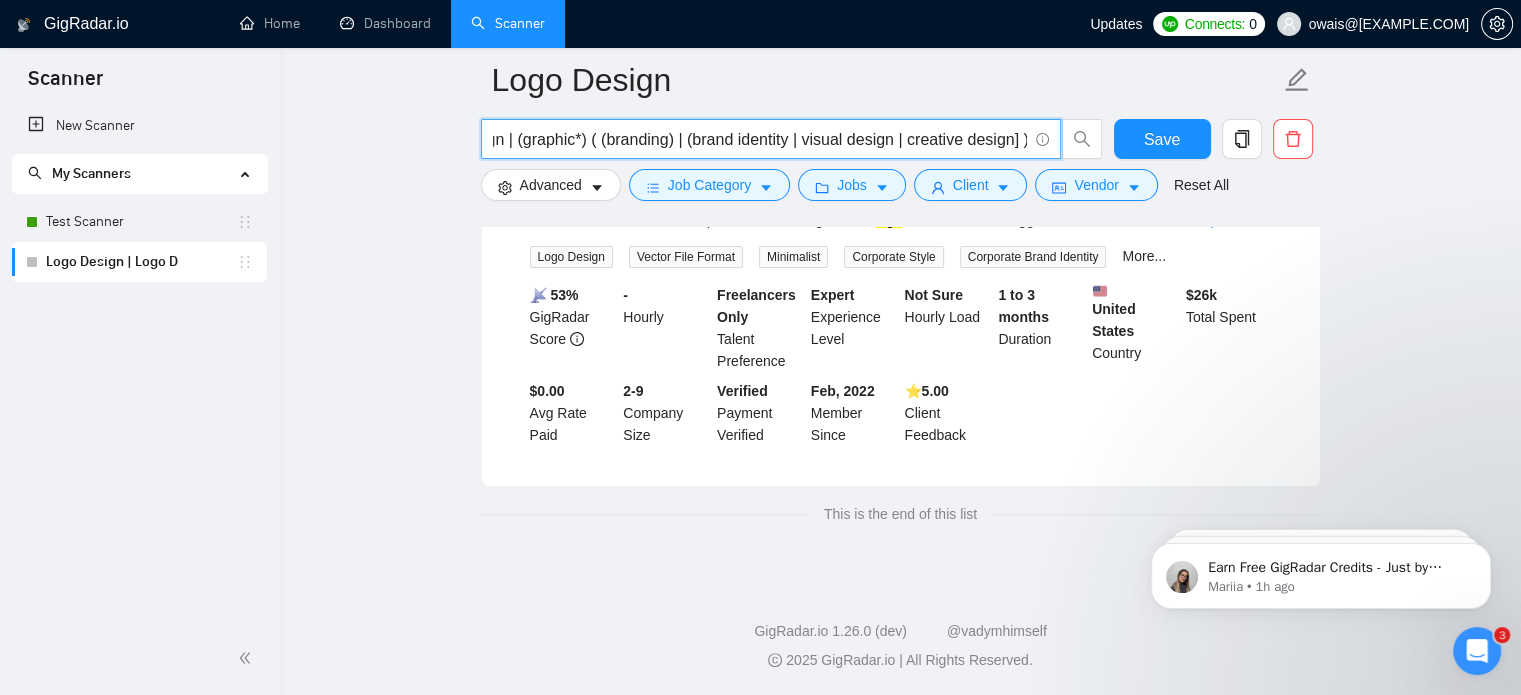 click on "logo design | (graphic*) ( (branding) | (brand identity | visual design | creative design] )" at bounding box center [760, 139] 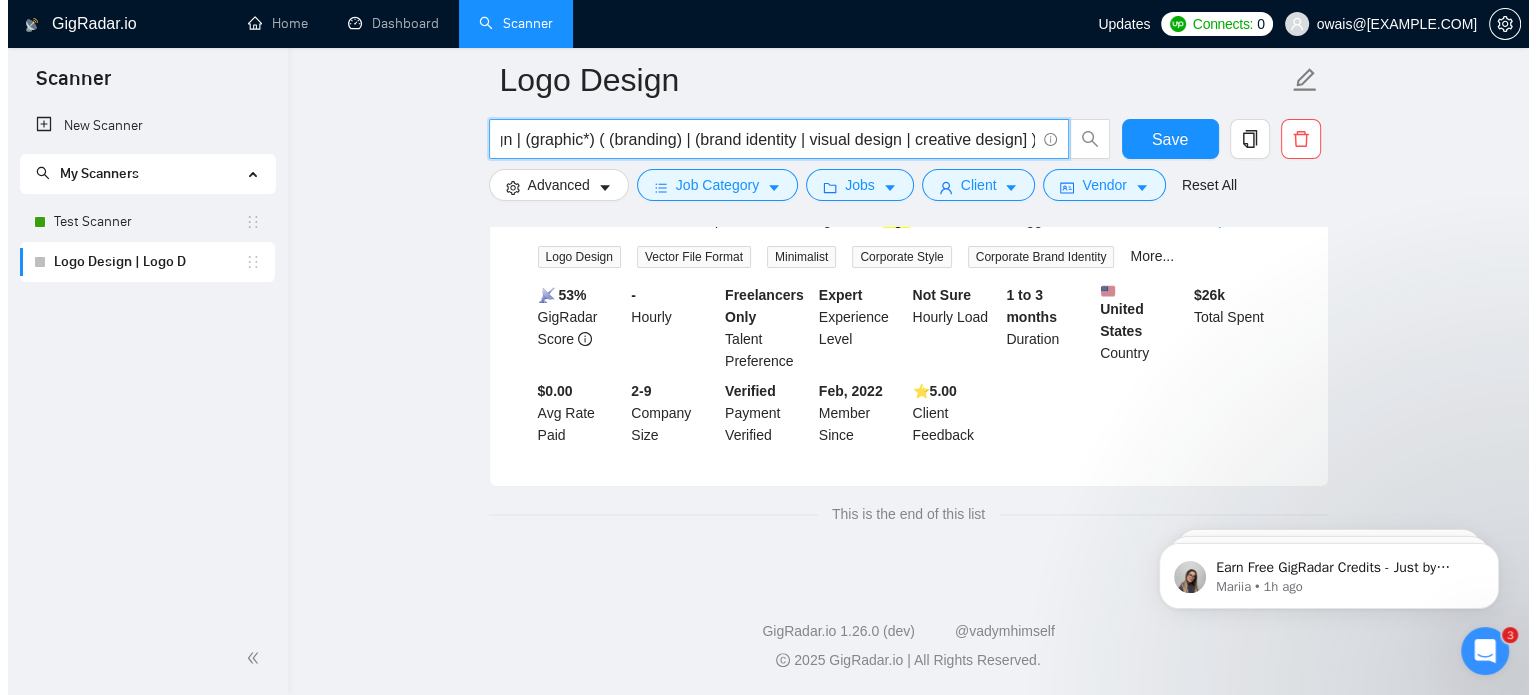 scroll, scrollTop: 0, scrollLeft: 0, axis: both 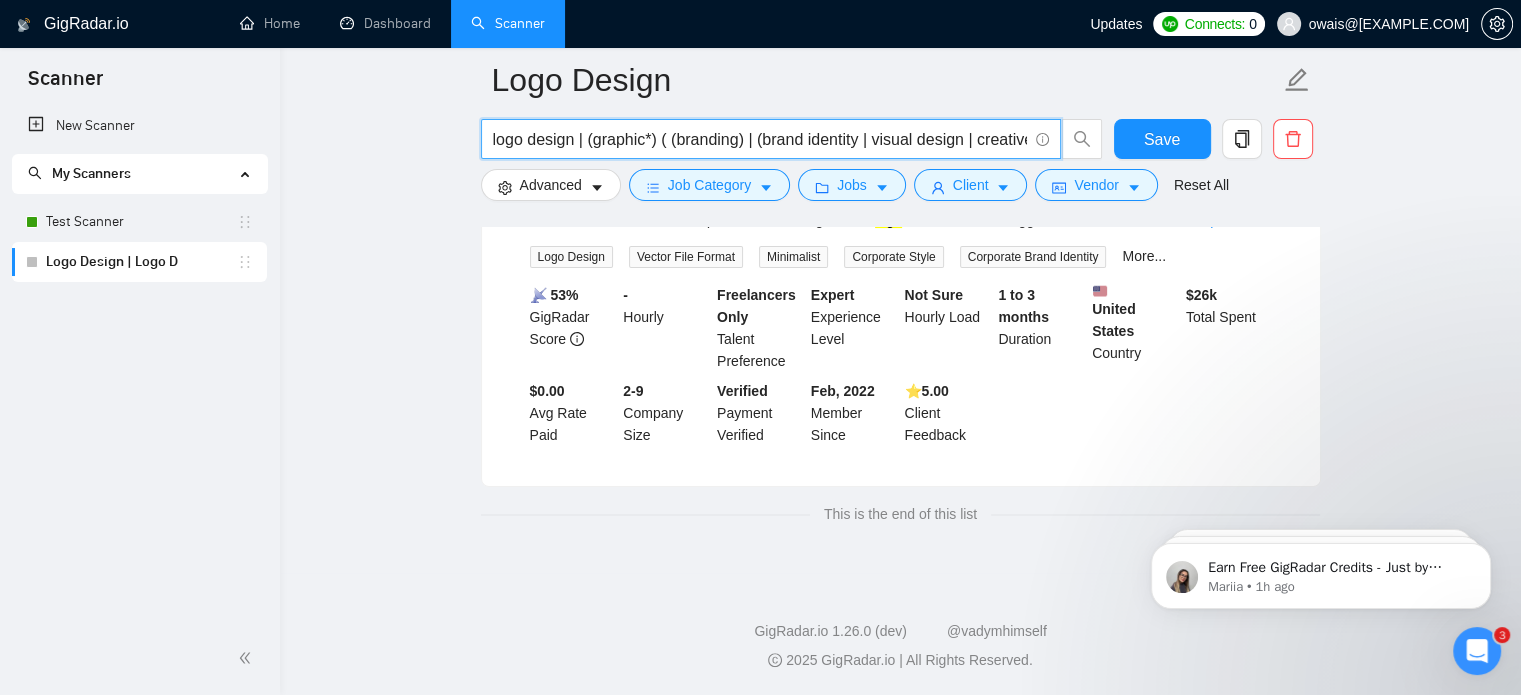 click on "logo design | (graphic*) ( (branding) | (brand identity | visual design | creative design] )" at bounding box center [760, 139] 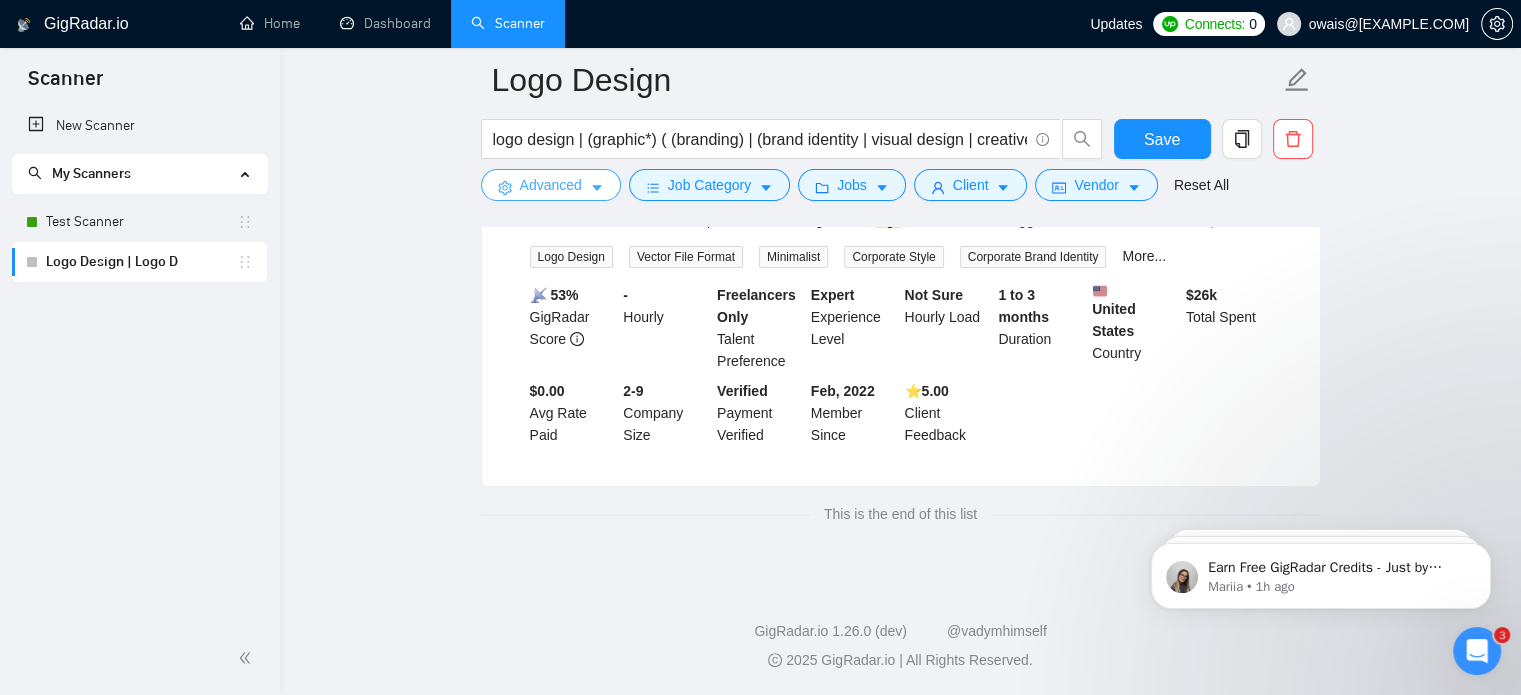 click on "Advanced" at bounding box center (551, 185) 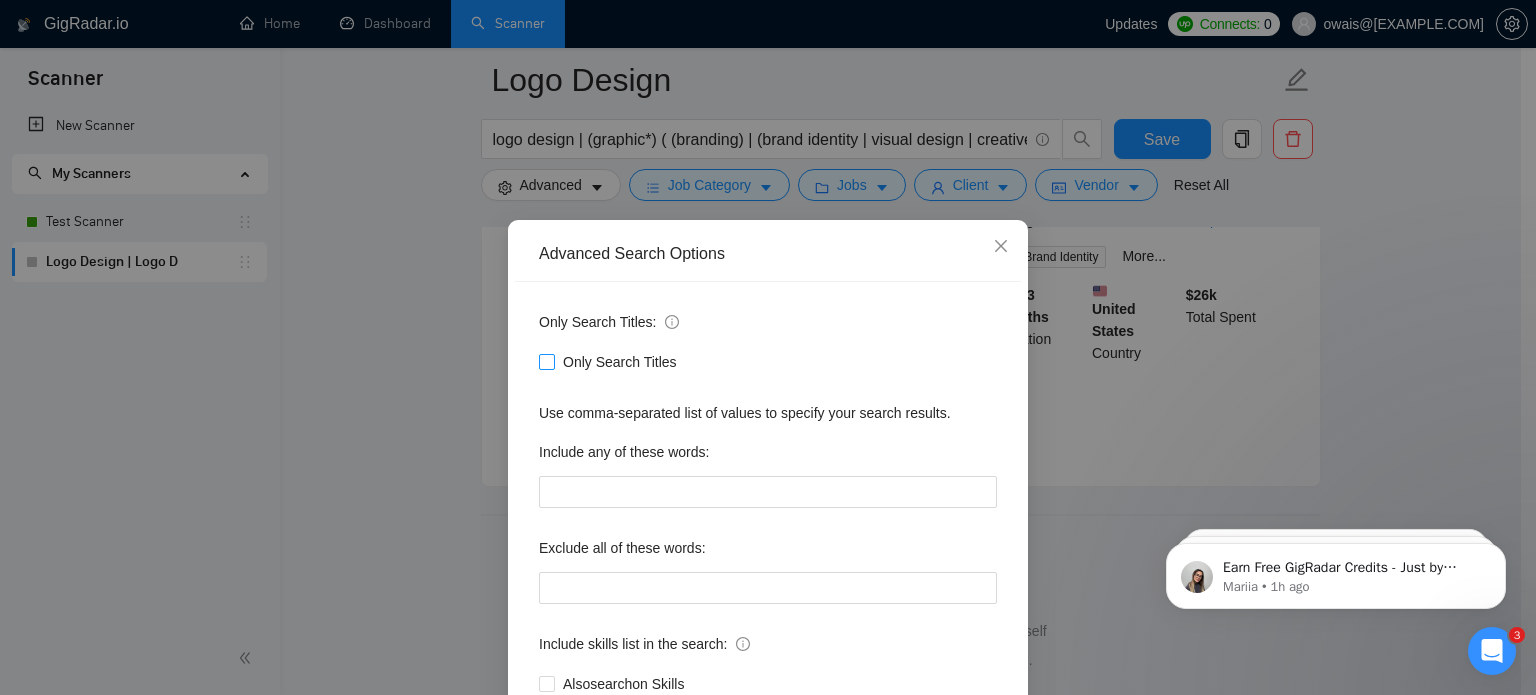 click at bounding box center (547, 362) 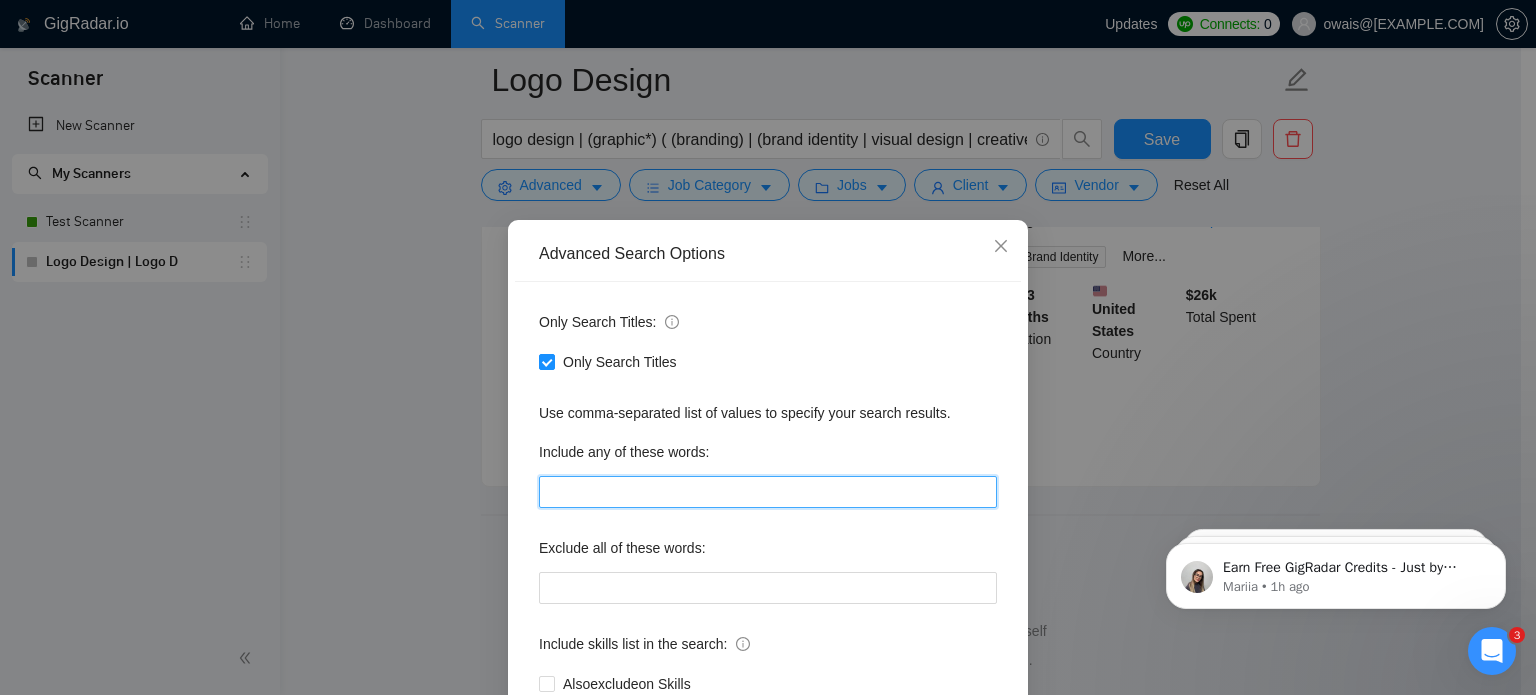 click at bounding box center [768, 492] 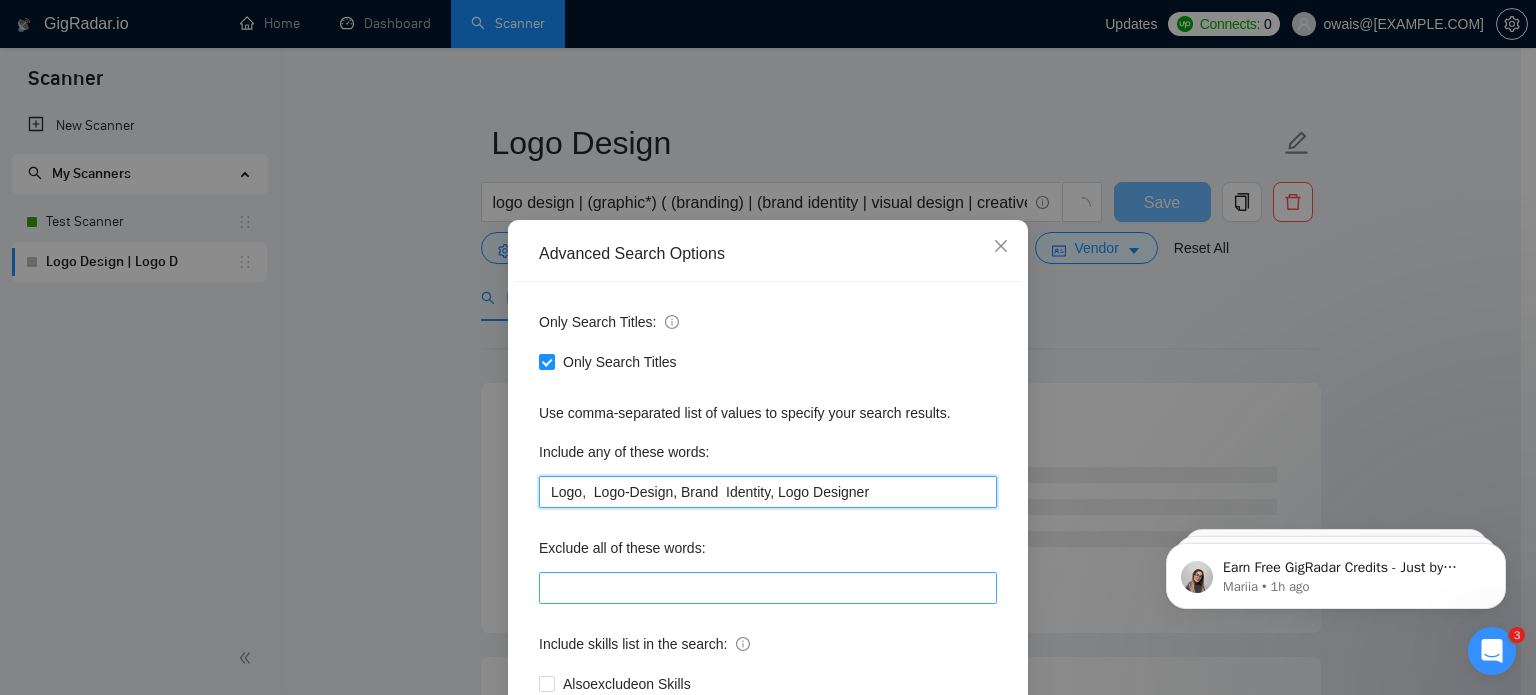 scroll, scrollTop: 35, scrollLeft: 0, axis: vertical 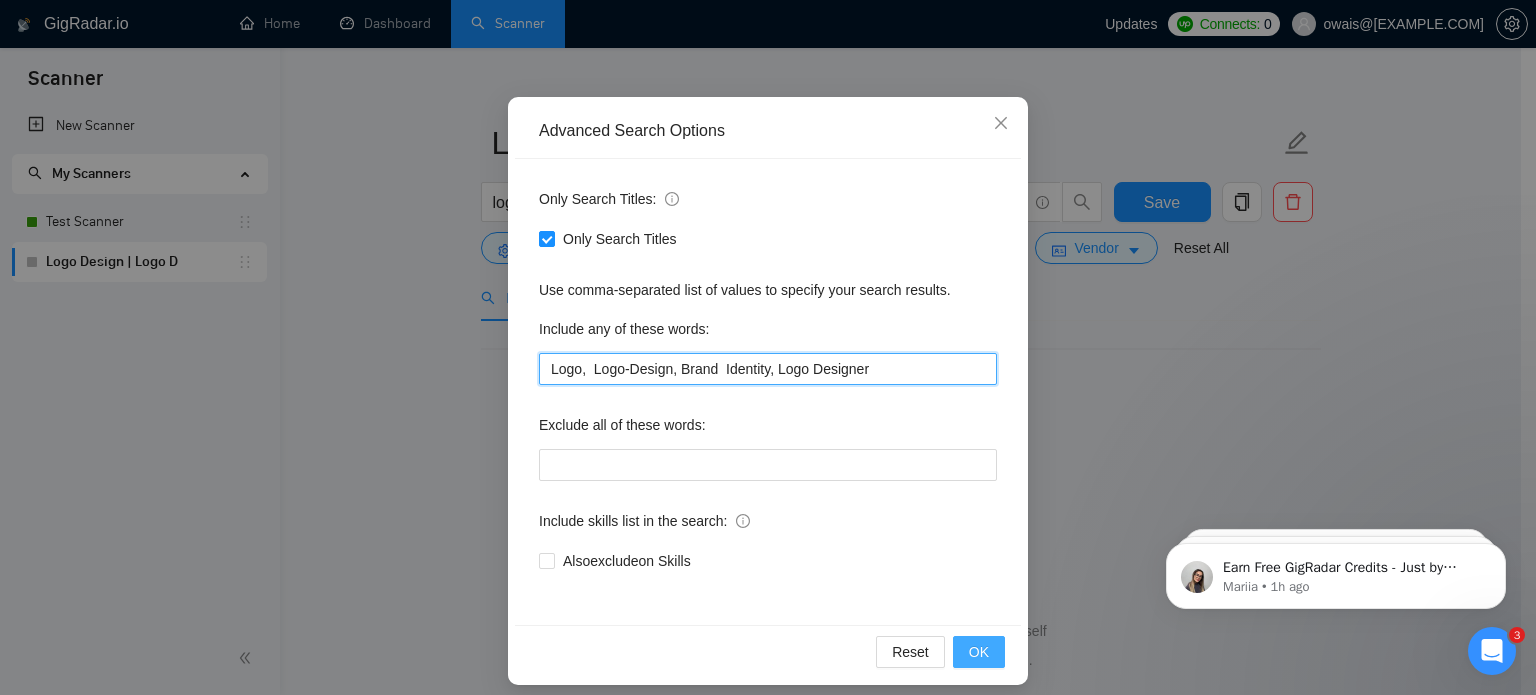type on "Logo,  Logo-Design, Brand  Identity, Logo Designer" 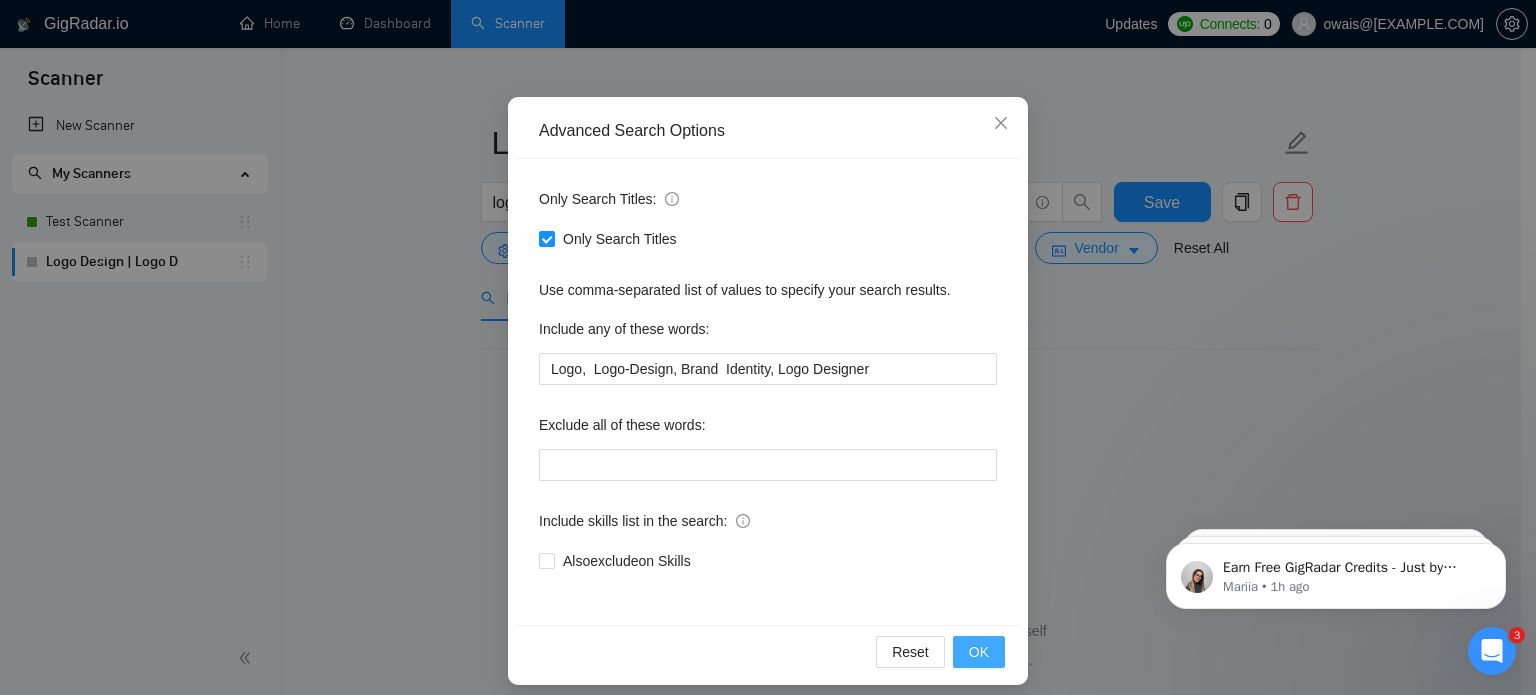 click on "OK" at bounding box center [979, 652] 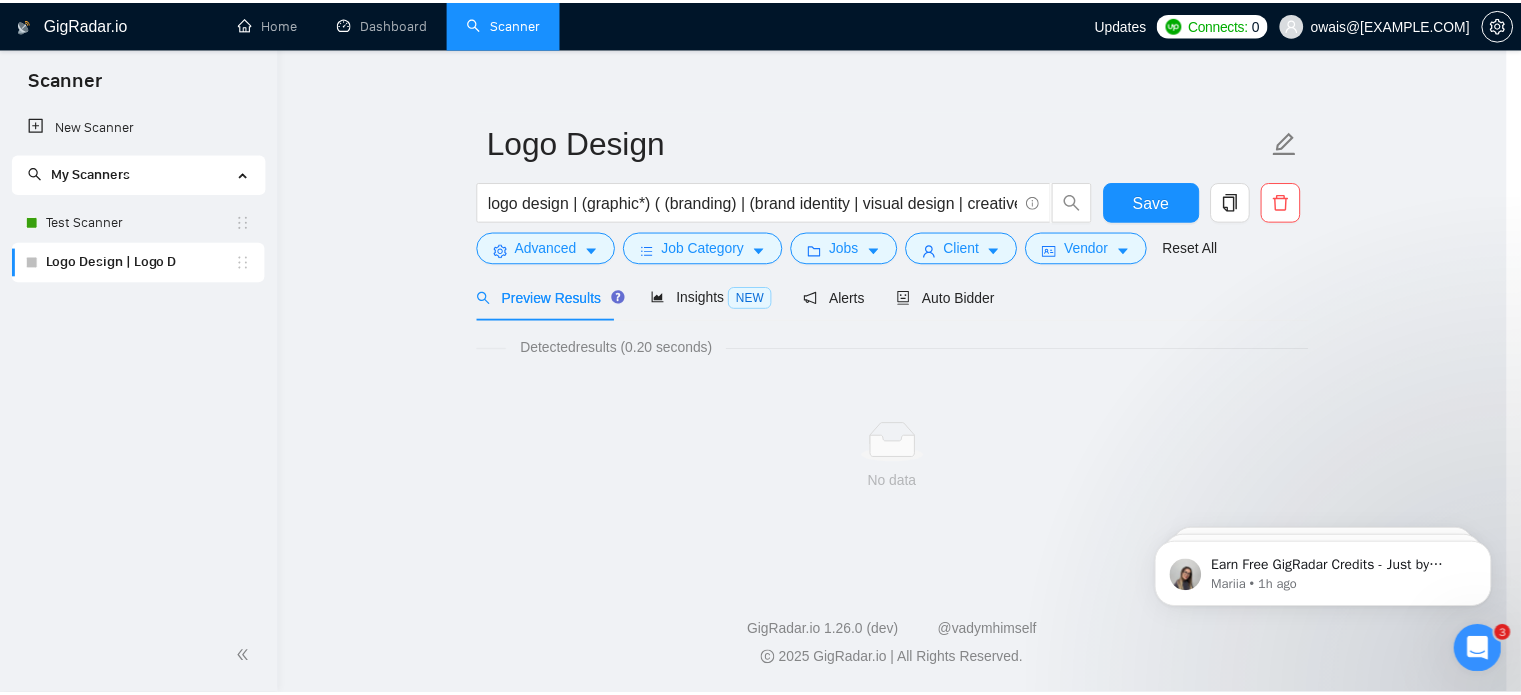 scroll, scrollTop: 36, scrollLeft: 0, axis: vertical 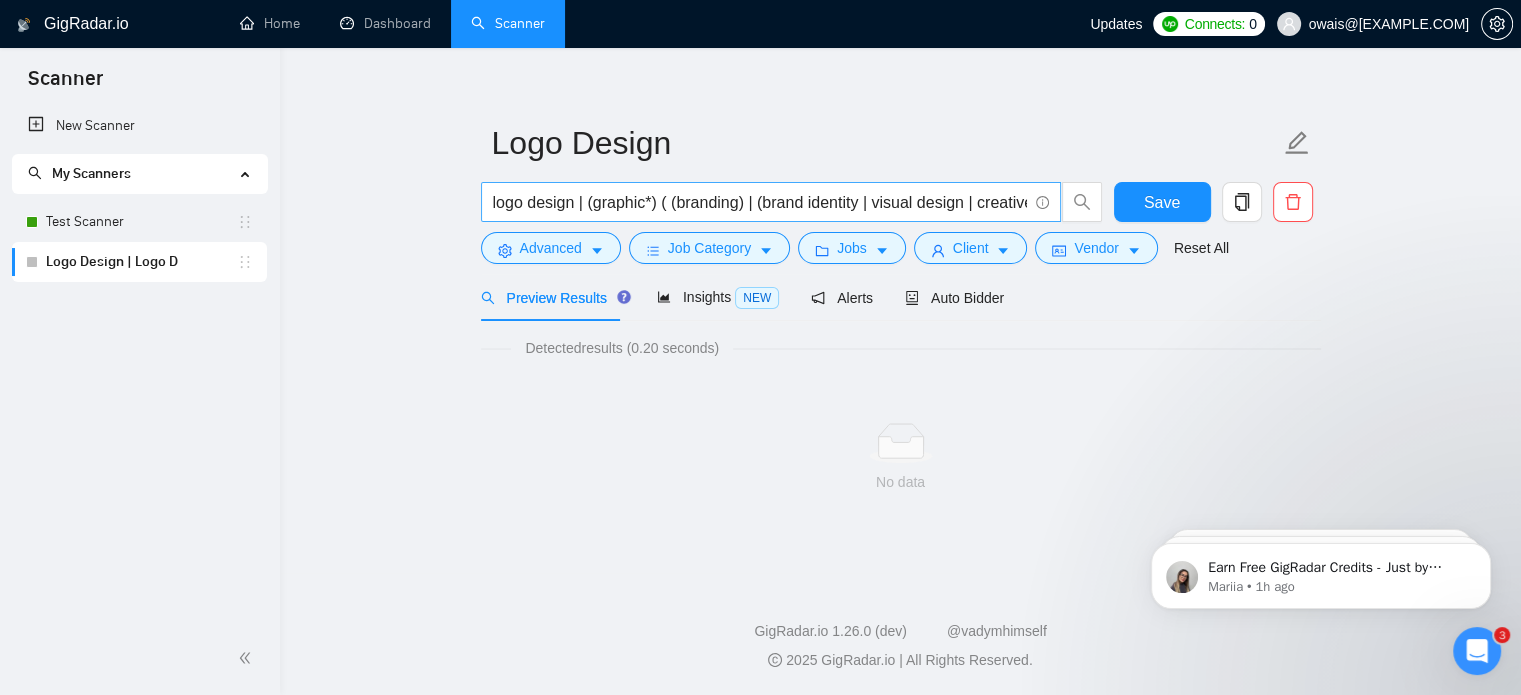 click on "logo design | (graphic*) ( (branding) | (brand identity | visual design | creative design] )" at bounding box center [771, 202] 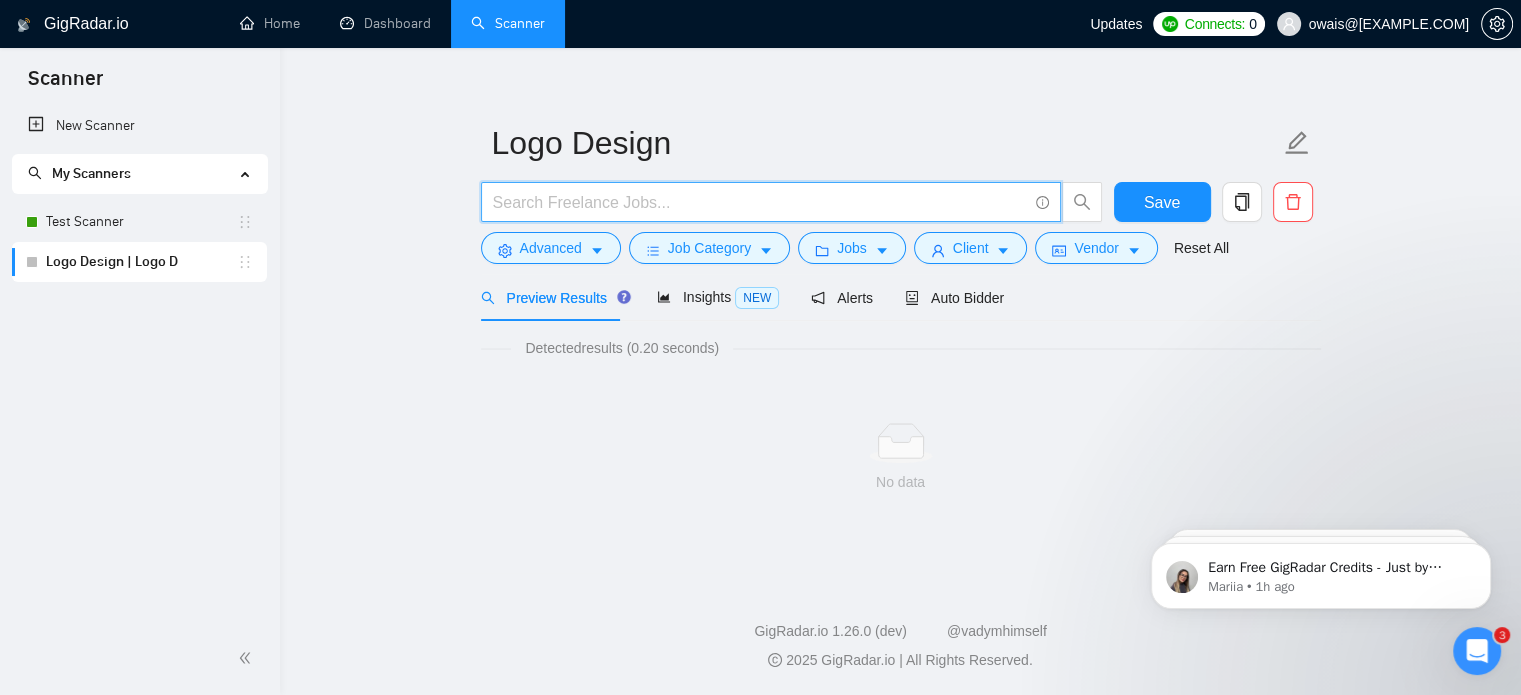 click at bounding box center [760, 202] 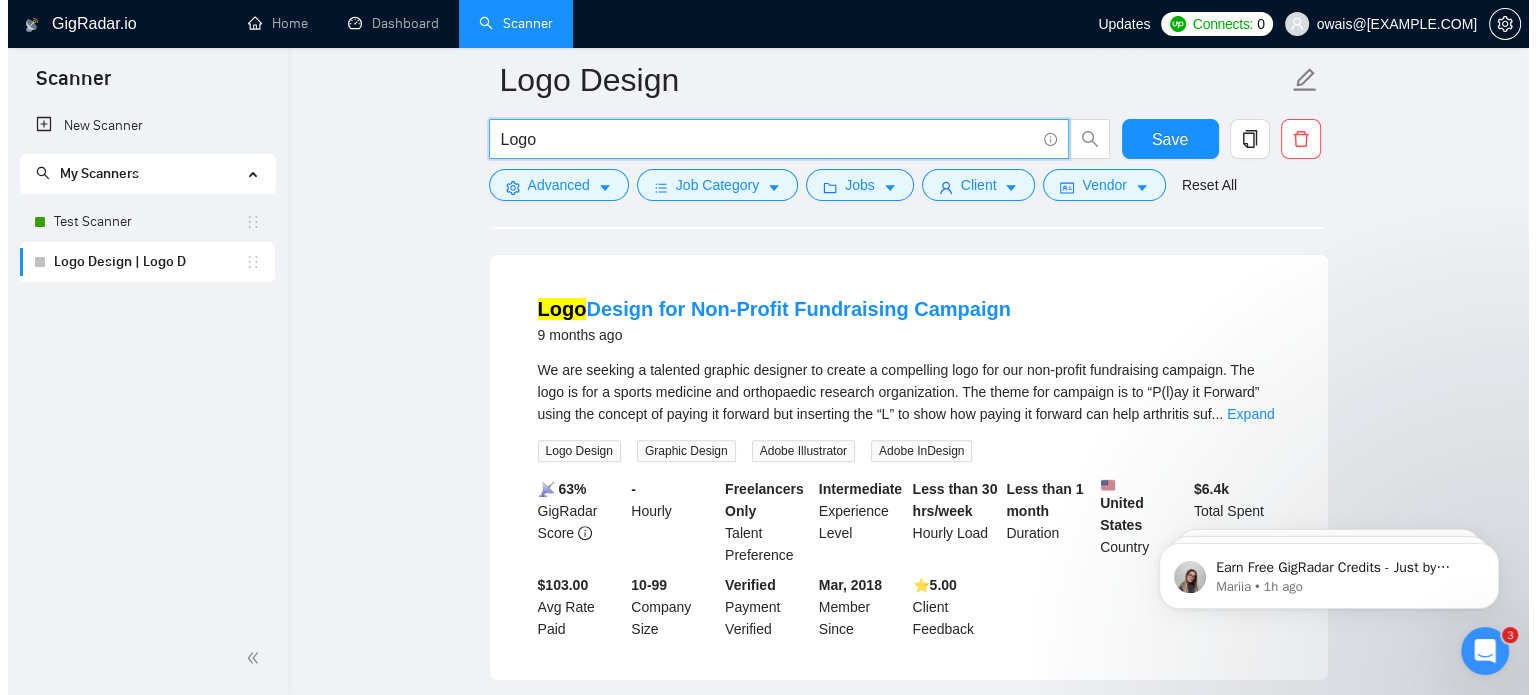 scroll, scrollTop: 651, scrollLeft: 0, axis: vertical 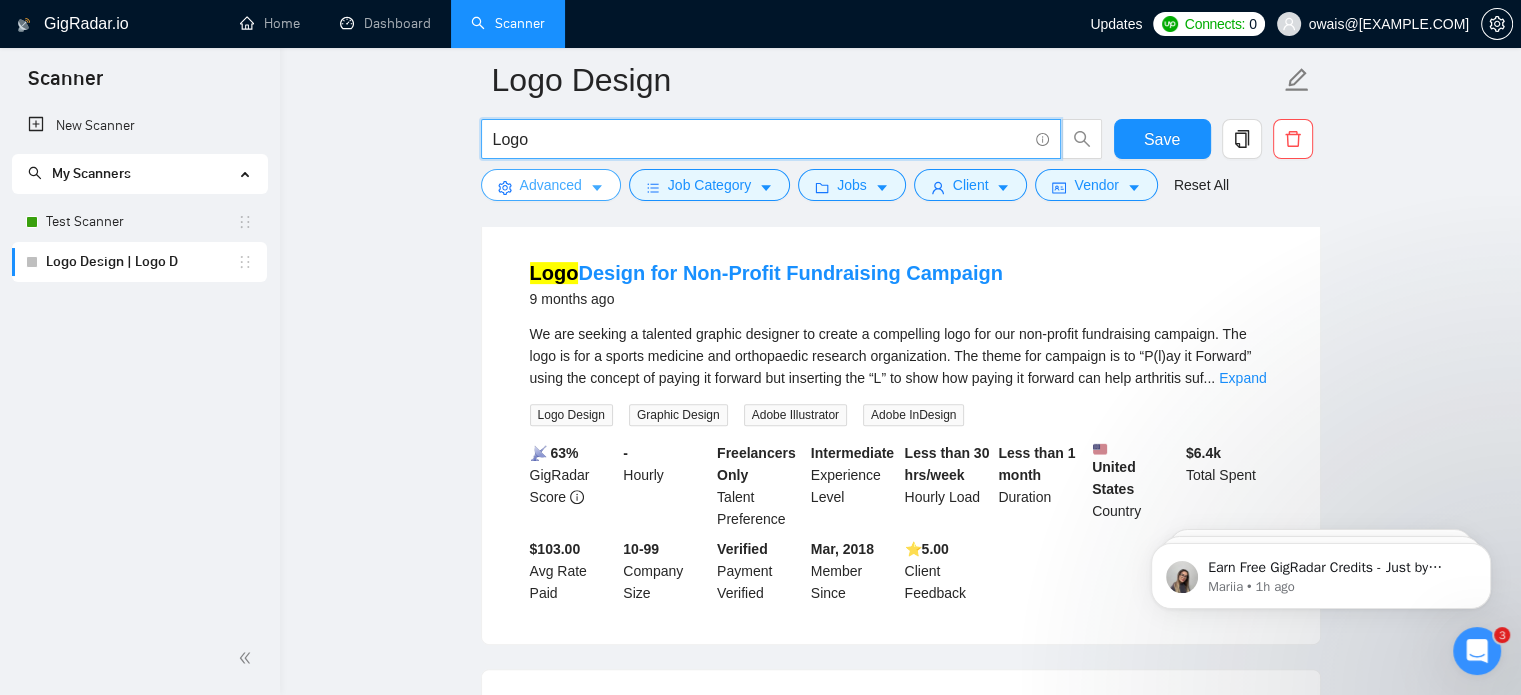 type on "Logo" 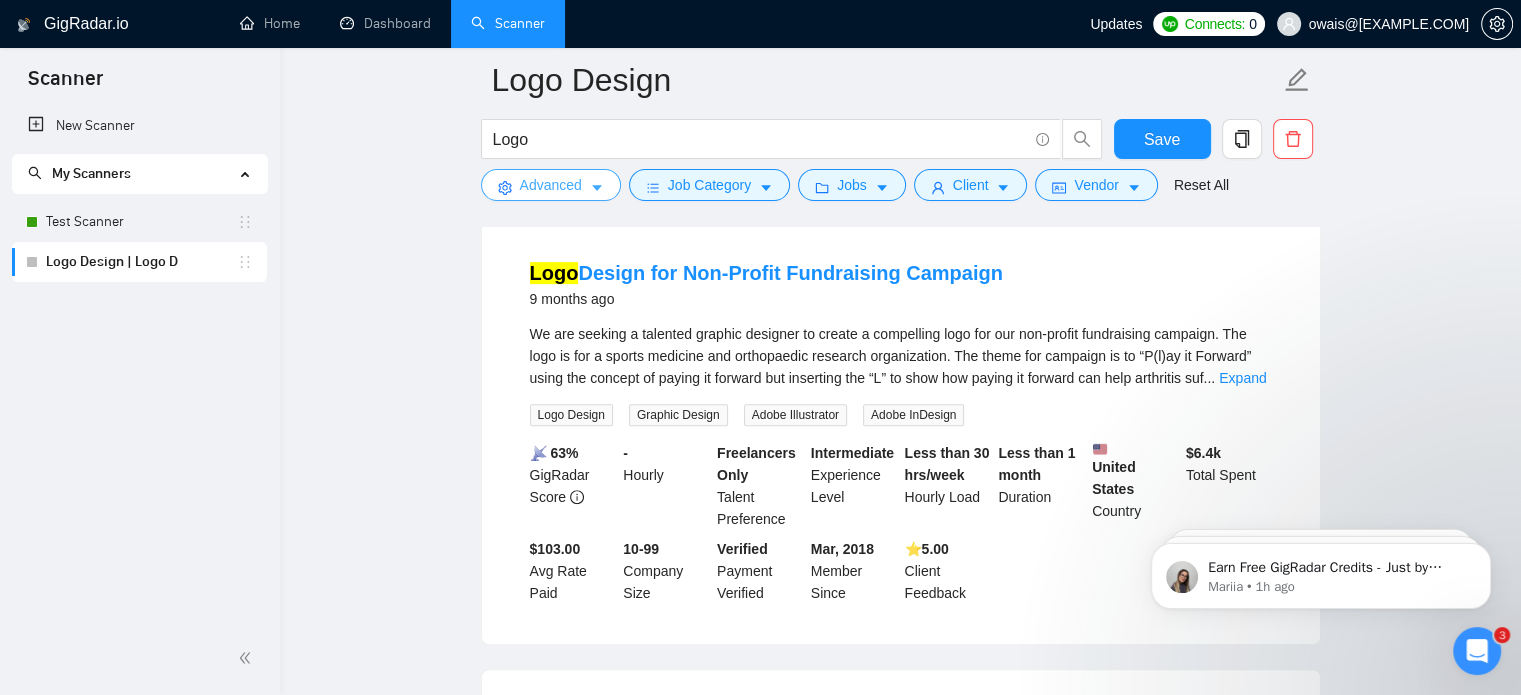 click on "Advanced" at bounding box center [551, 185] 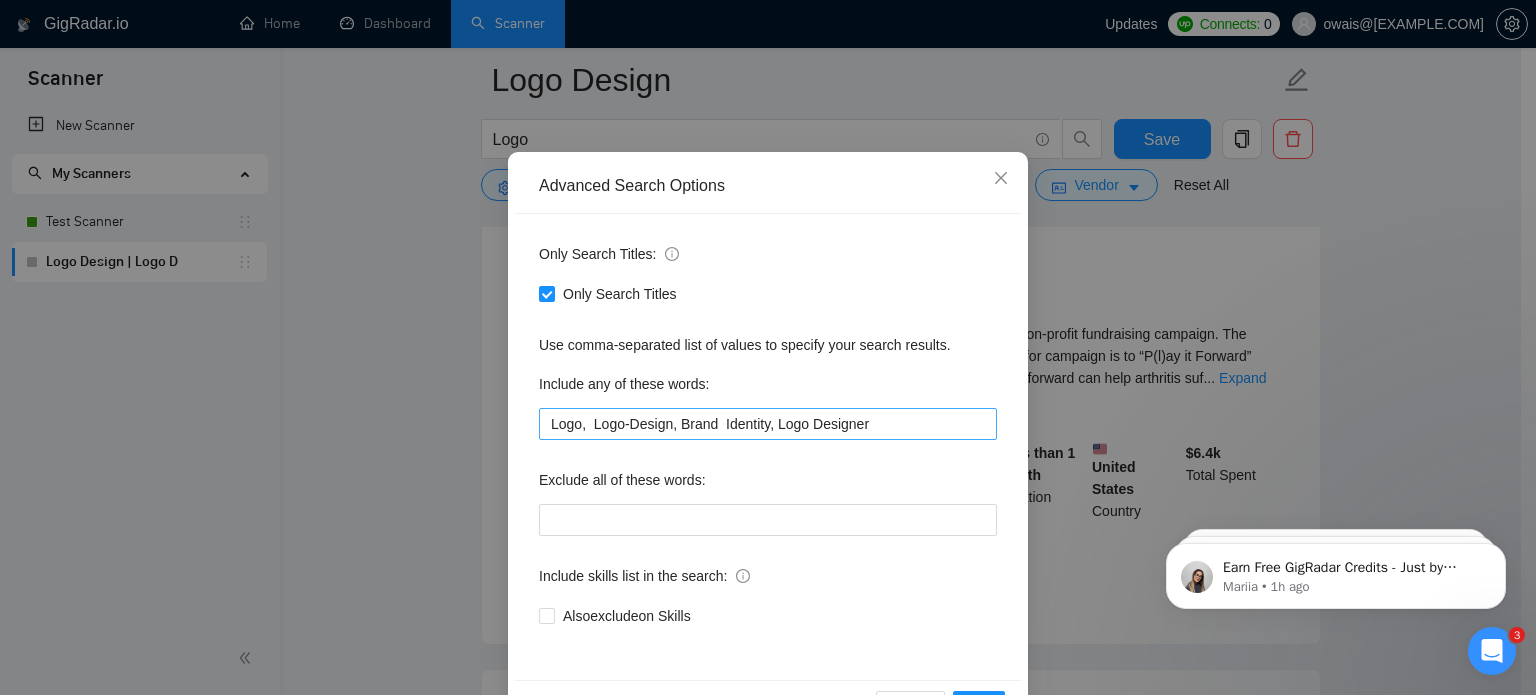 scroll, scrollTop: 72, scrollLeft: 0, axis: vertical 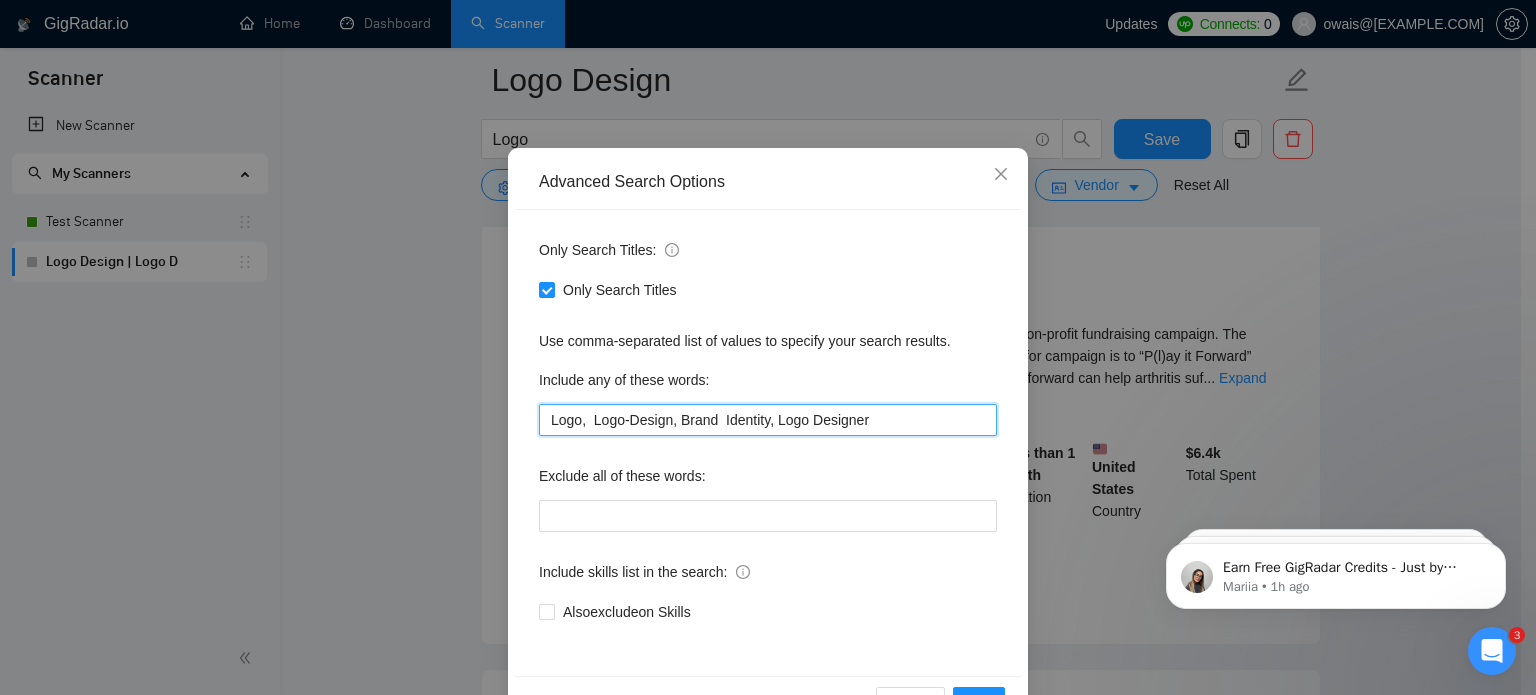 drag, startPoint x: 672, startPoint y: 419, endPoint x: 765, endPoint y: 416, distance: 93.04838 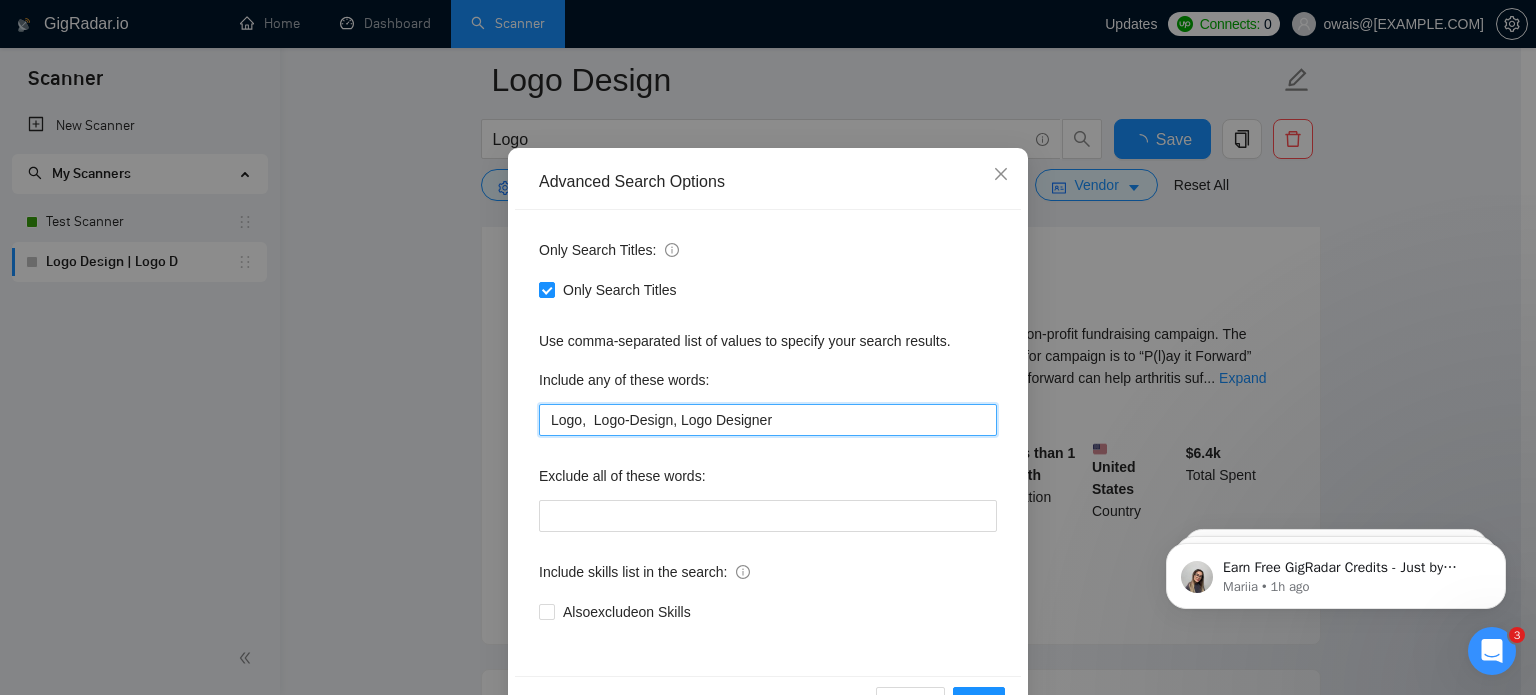 scroll, scrollTop: 136, scrollLeft: 0, axis: vertical 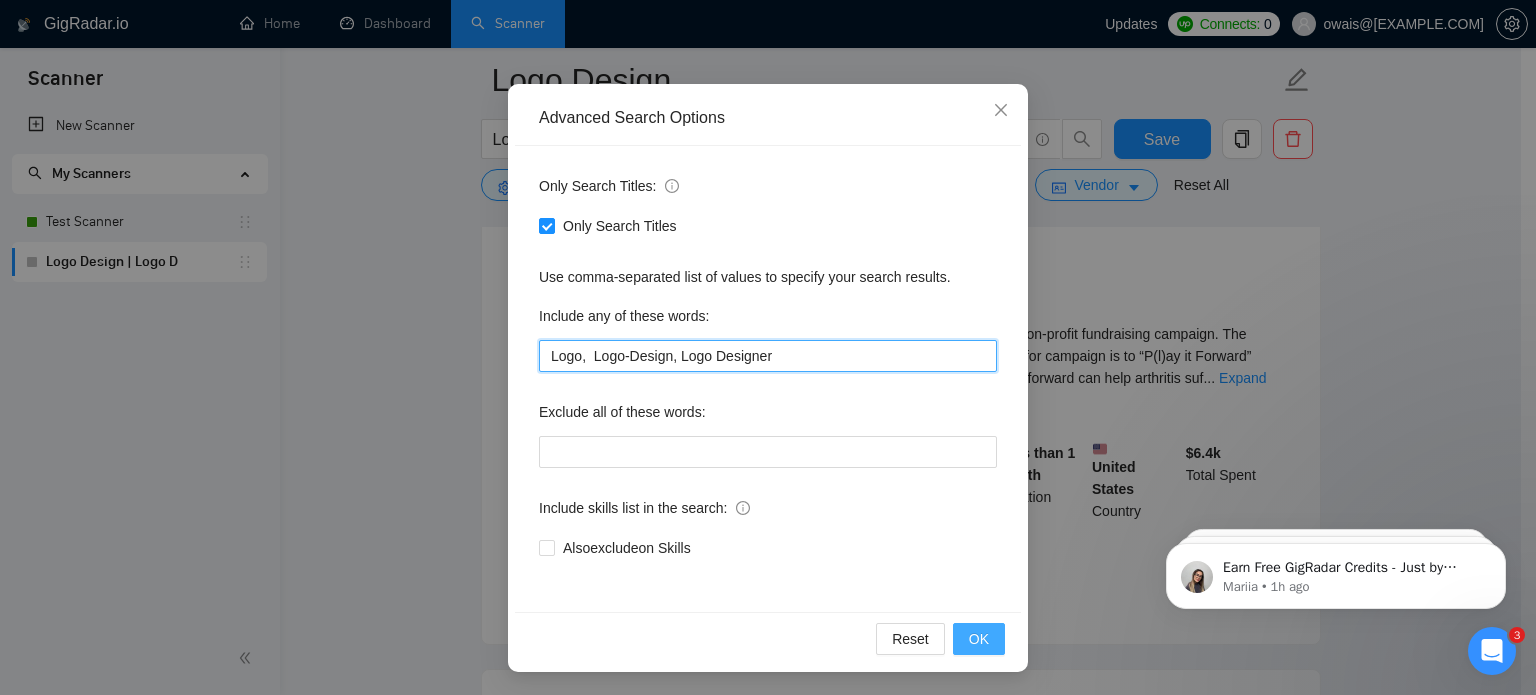 type on "Logo,  Logo-Design, Logo Designer" 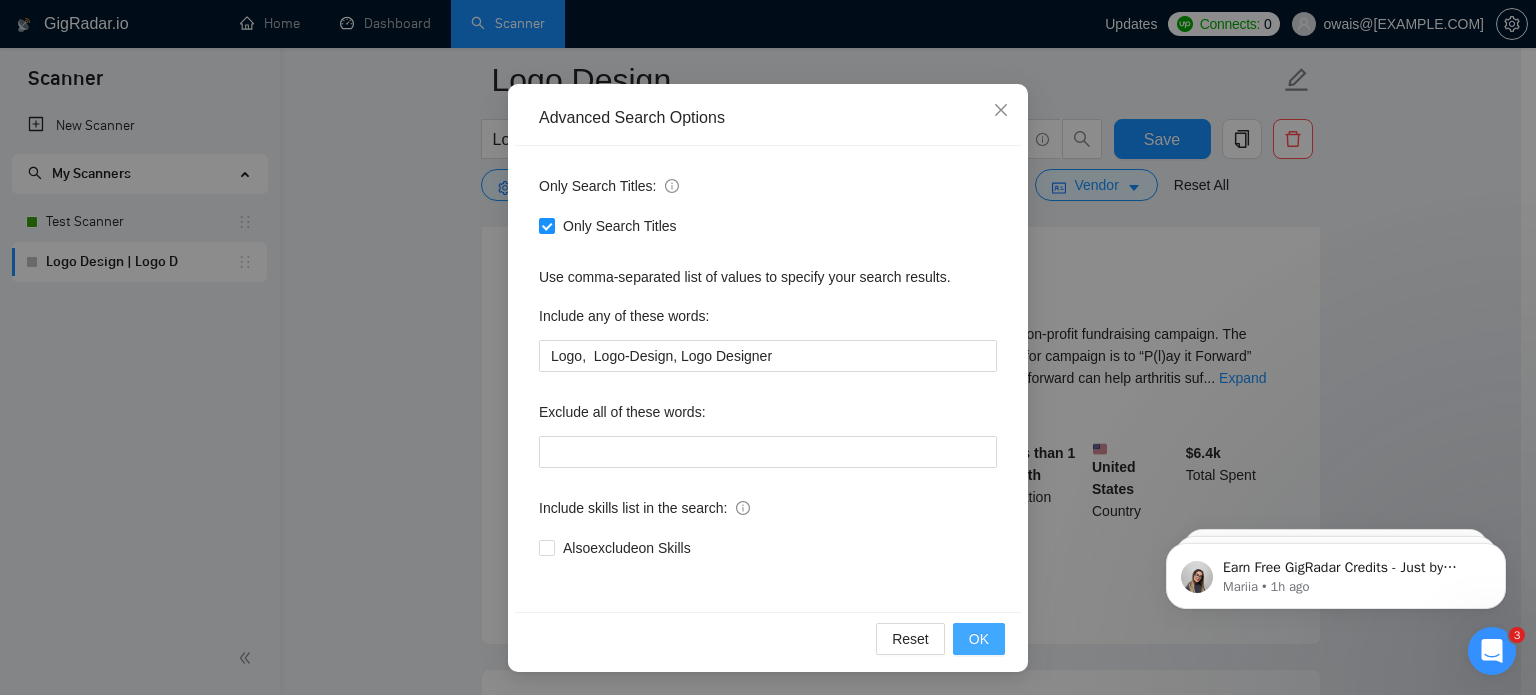 click on "OK" at bounding box center (979, 639) 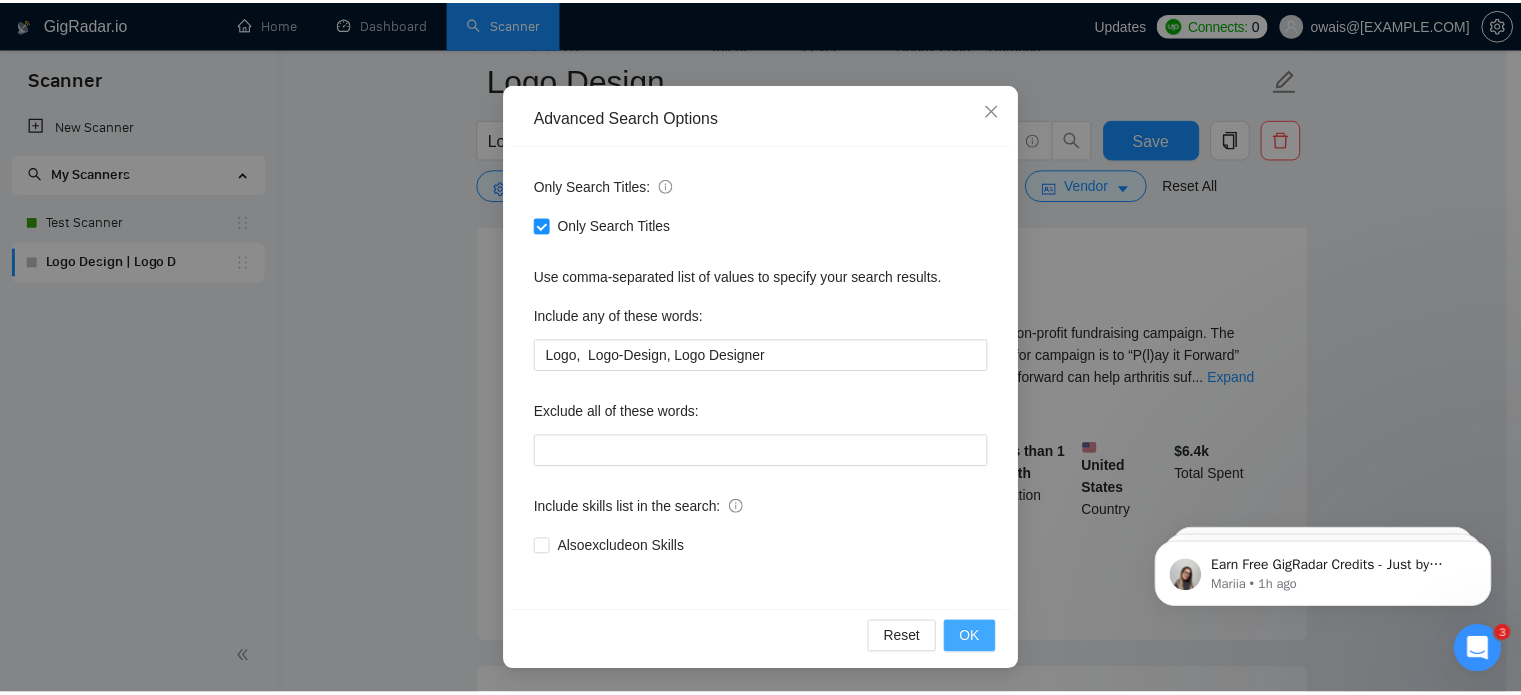scroll, scrollTop: 36, scrollLeft: 0, axis: vertical 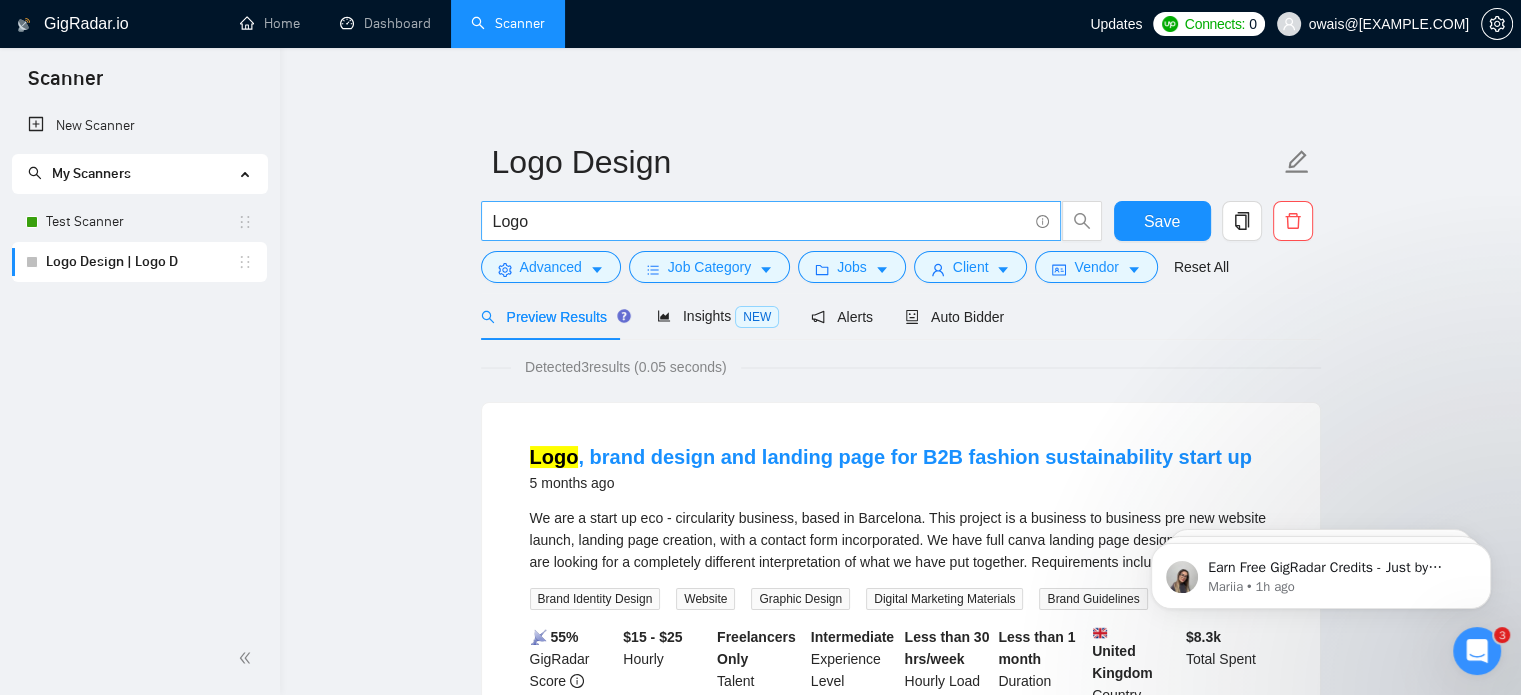 click on "Logo" at bounding box center (760, 221) 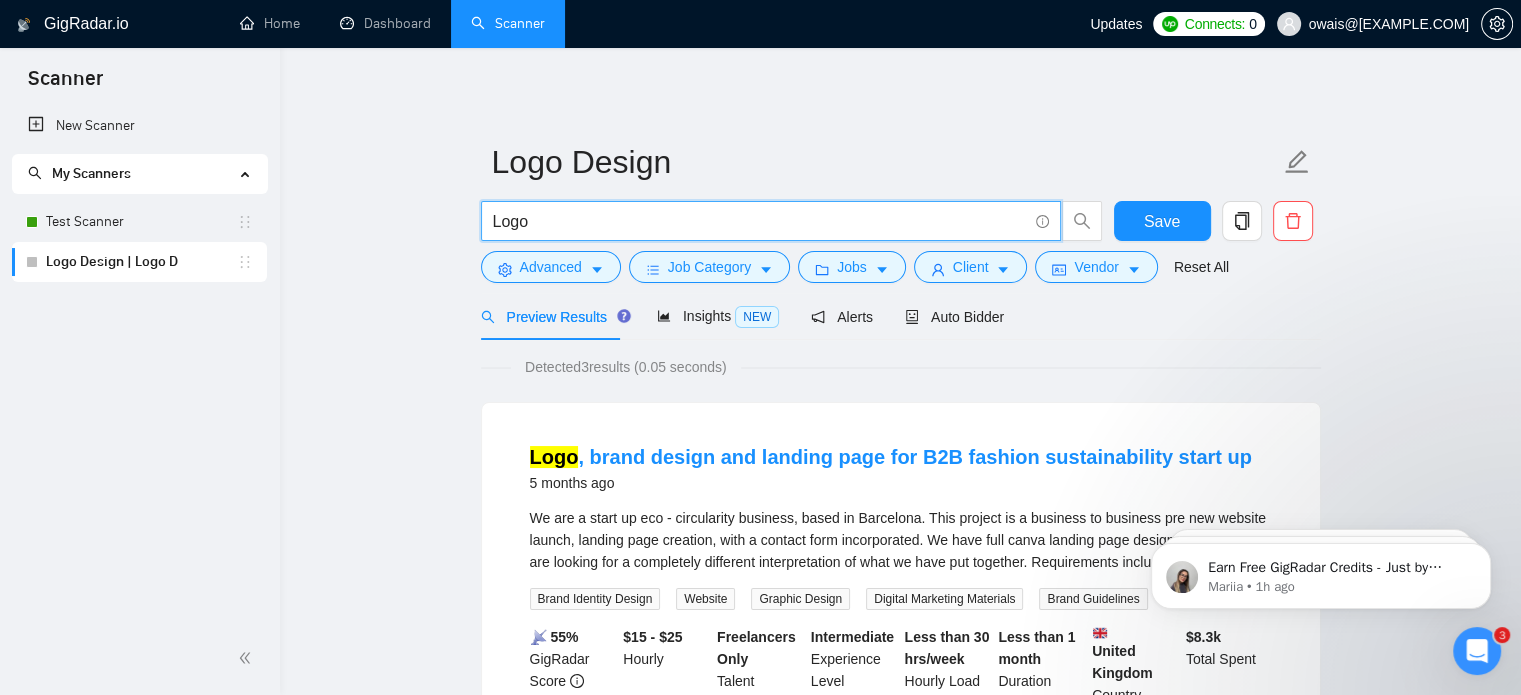 click on "Logo" at bounding box center [760, 221] 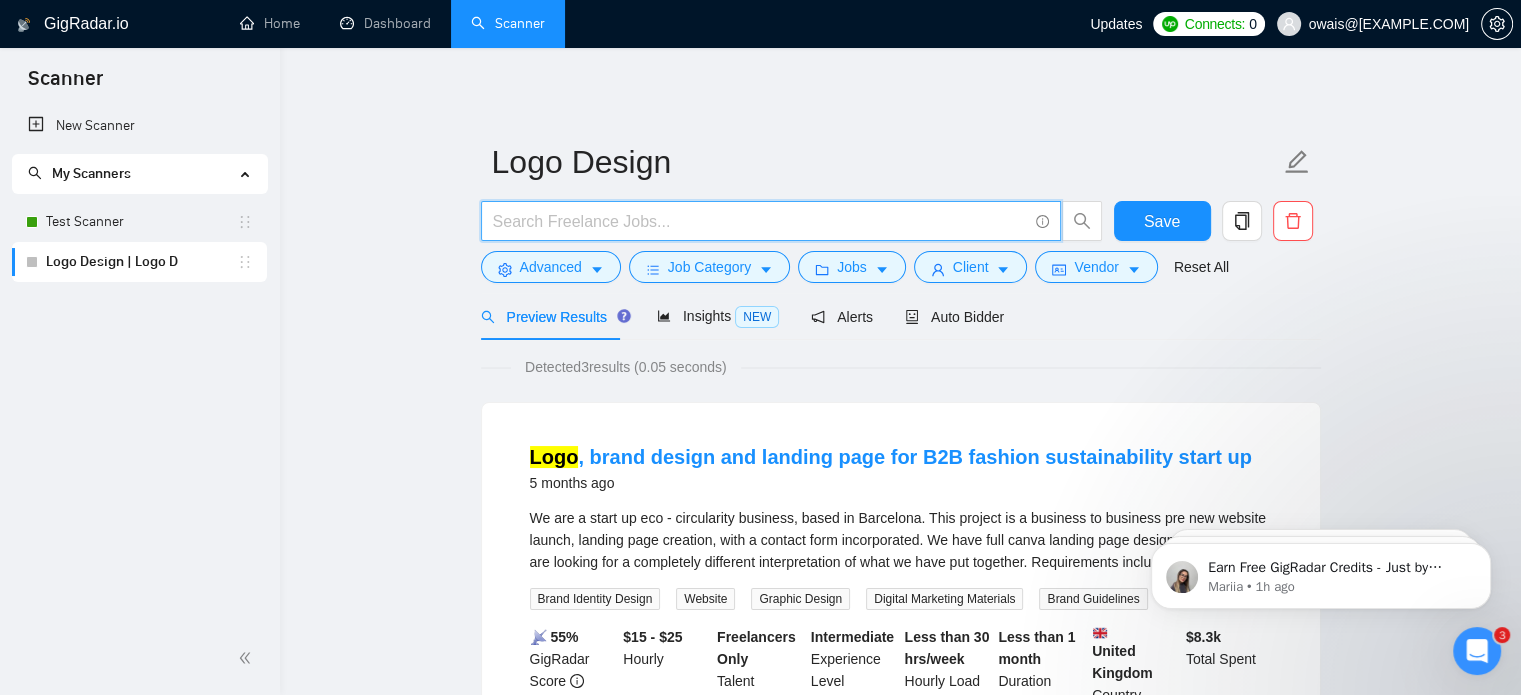 type on "logo design | (graphic*) ( (branding) | (brand identity | visual design | creative design] )" 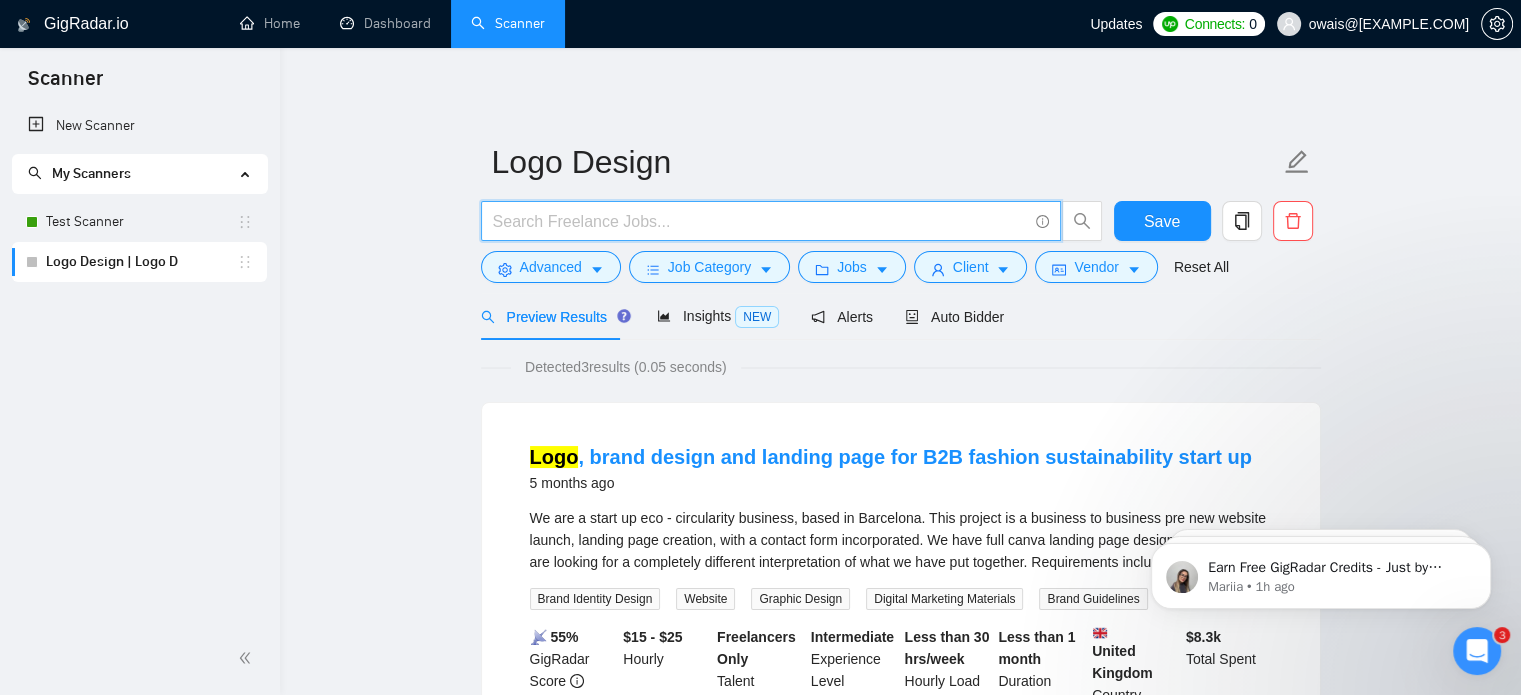 paste on "("logo design" OR "logo designer") AND ("graphic design" OR "branding" OR "brand identity" OR "visual design" OR "creative design")" 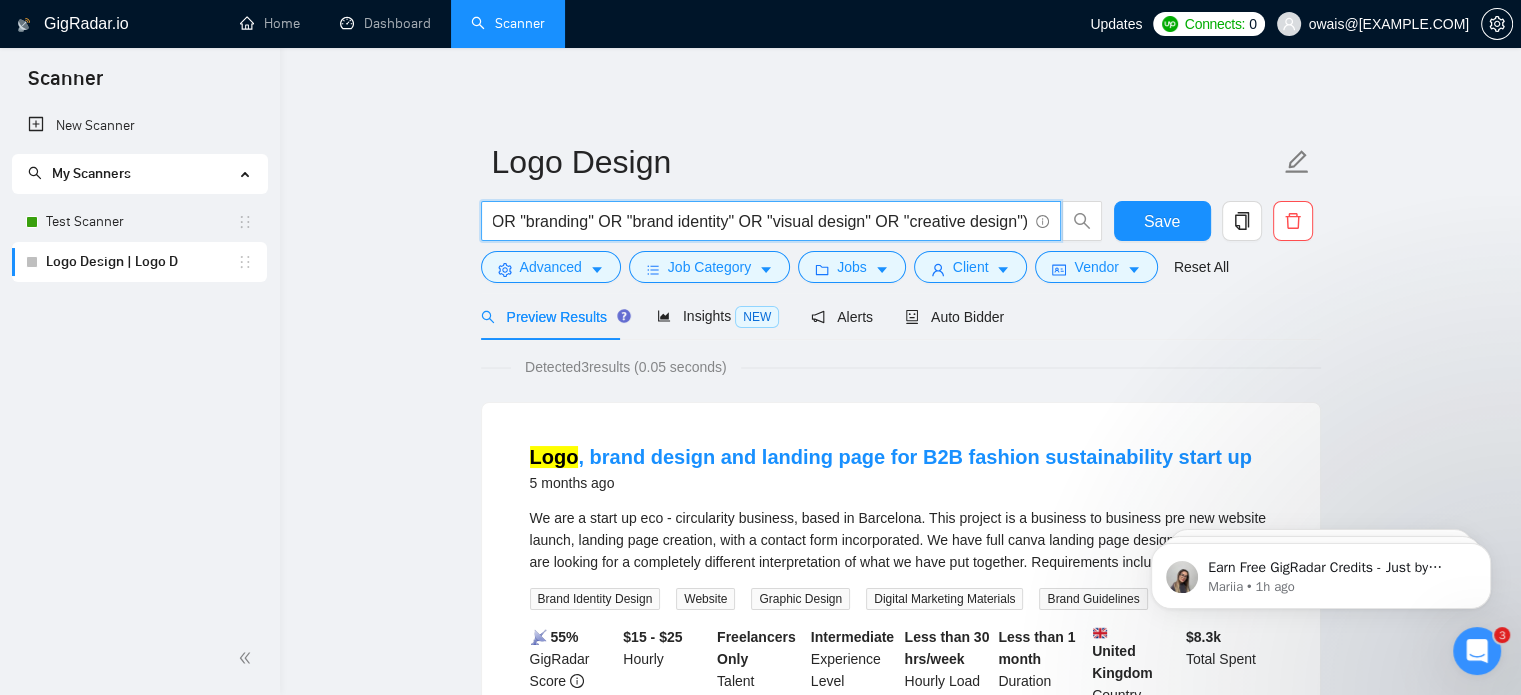 scroll, scrollTop: 0, scrollLeft: 0, axis: both 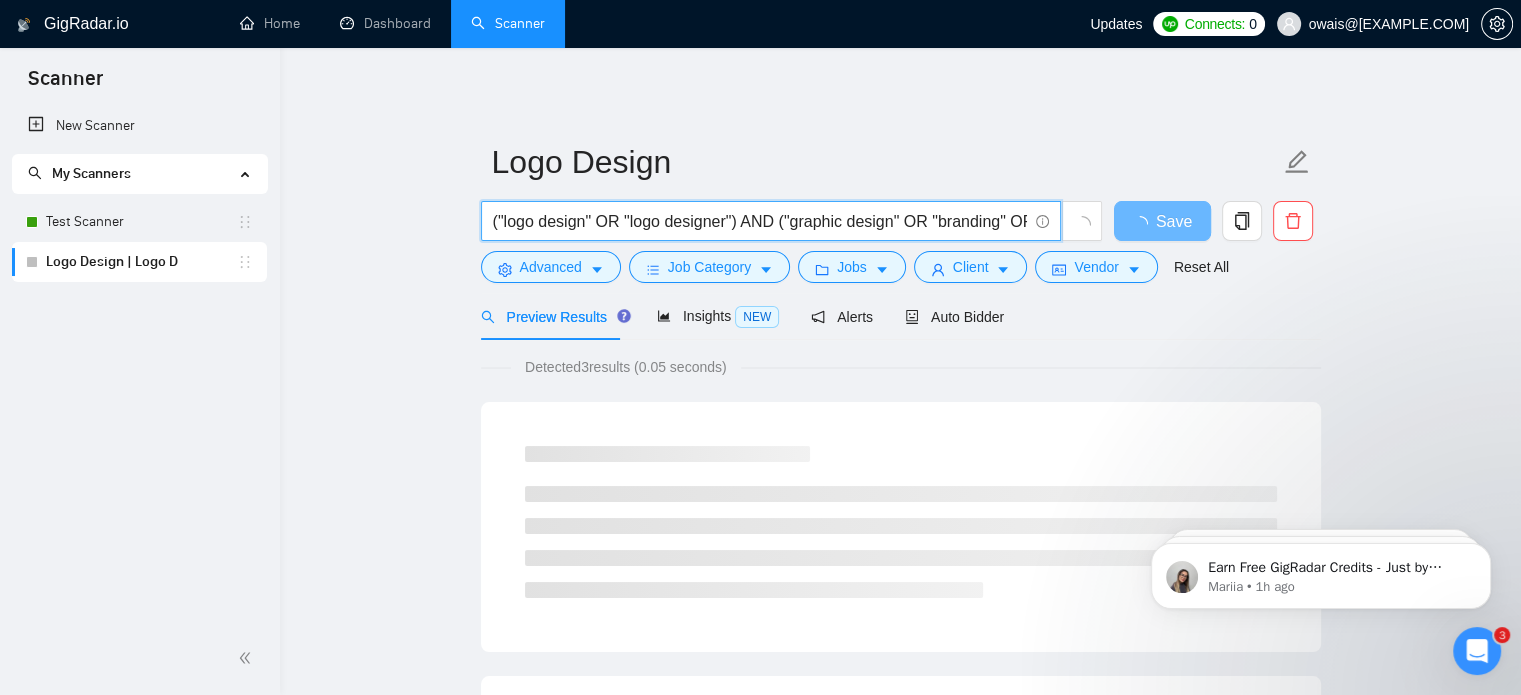 click on "("logo design" OR "logo designer") AND ("graphic design" OR "branding" OR "brand identity" OR "visual design" OR "creative design")" at bounding box center (760, 221) 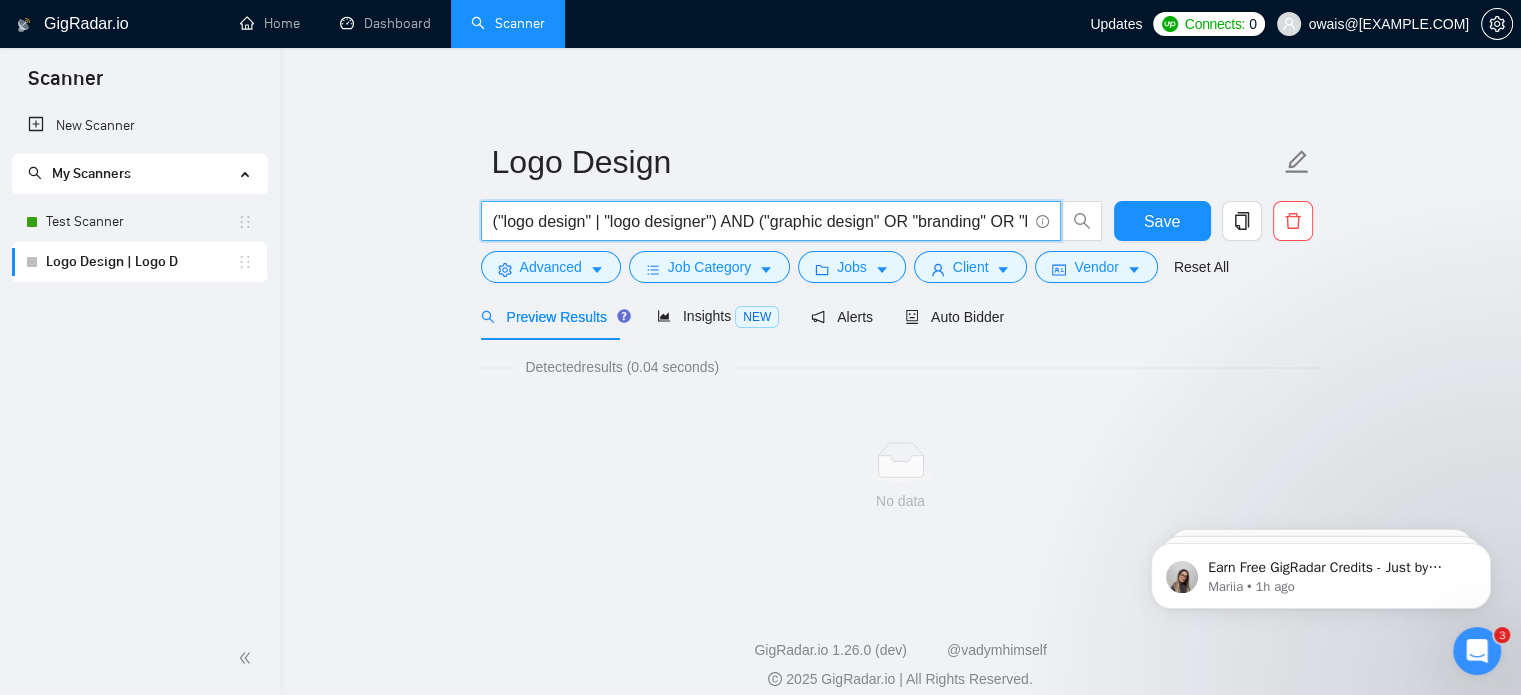 click on "("logo design" | "logo designer") AND ("graphic design" OR "branding" OR "brand identity" OR "visual design" OR "creative design")" at bounding box center (760, 221) 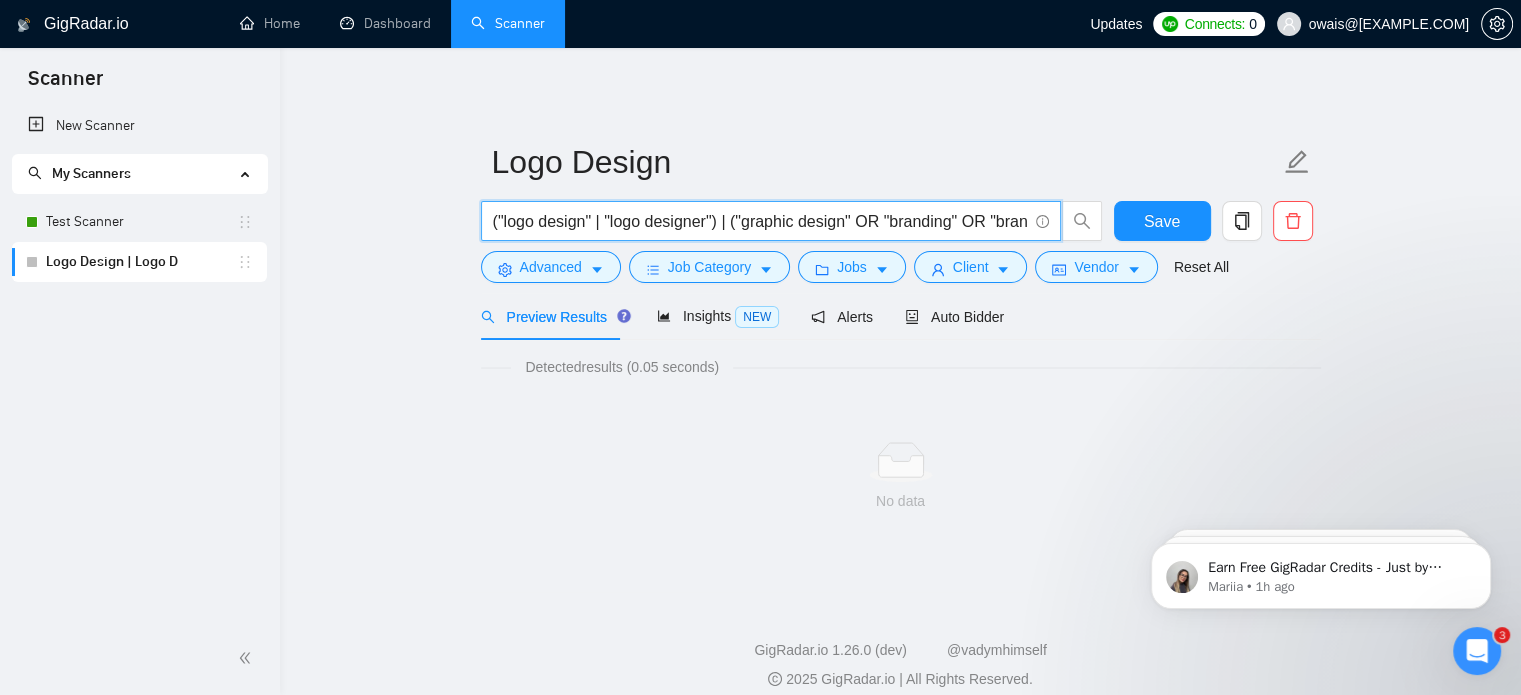 click on "("logo design" | "logo designer") | ("graphic design" OR "branding" OR "brand identity" OR "visual design" OR "creative design")" at bounding box center (760, 221) 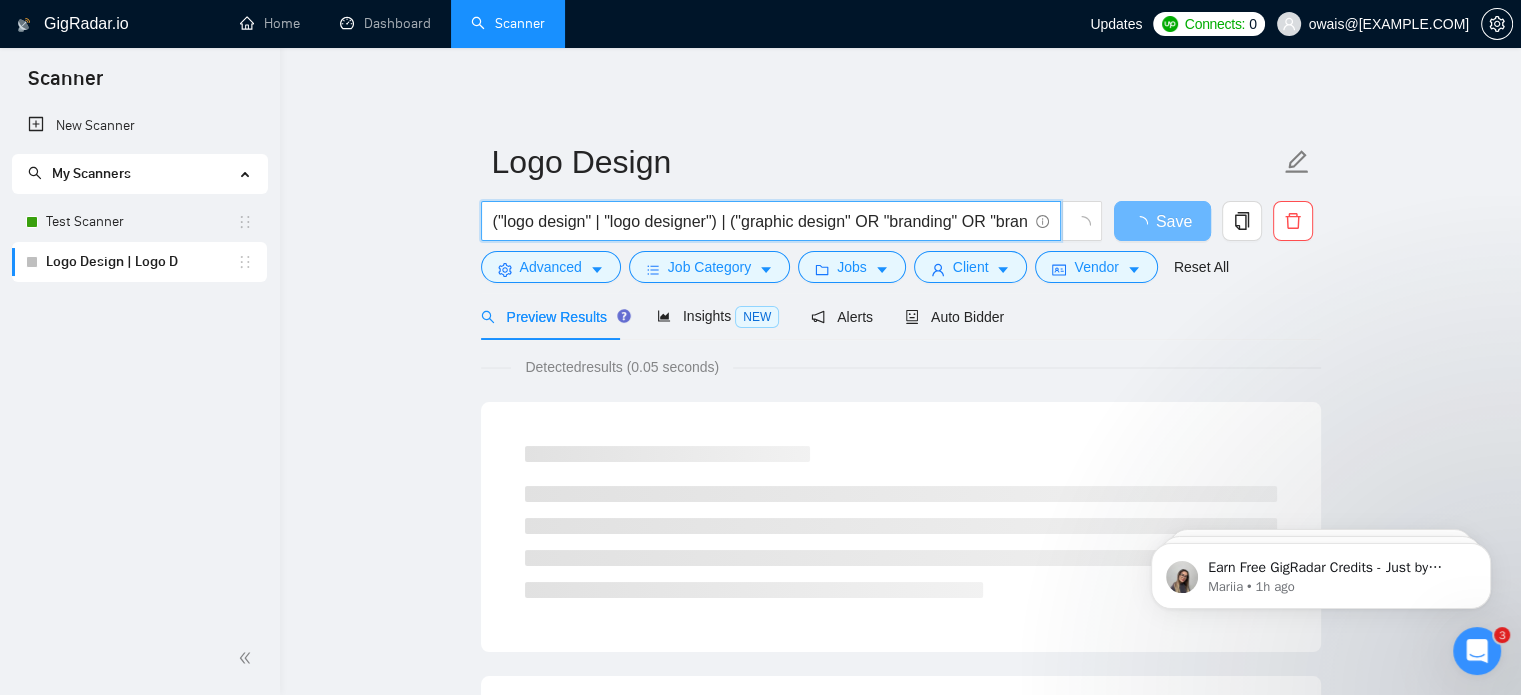 click on "("logo design" | "logo designer") | ("graphic design" OR "branding" OR "brand identity" OR "visual design" OR "creative design")" at bounding box center (760, 221) 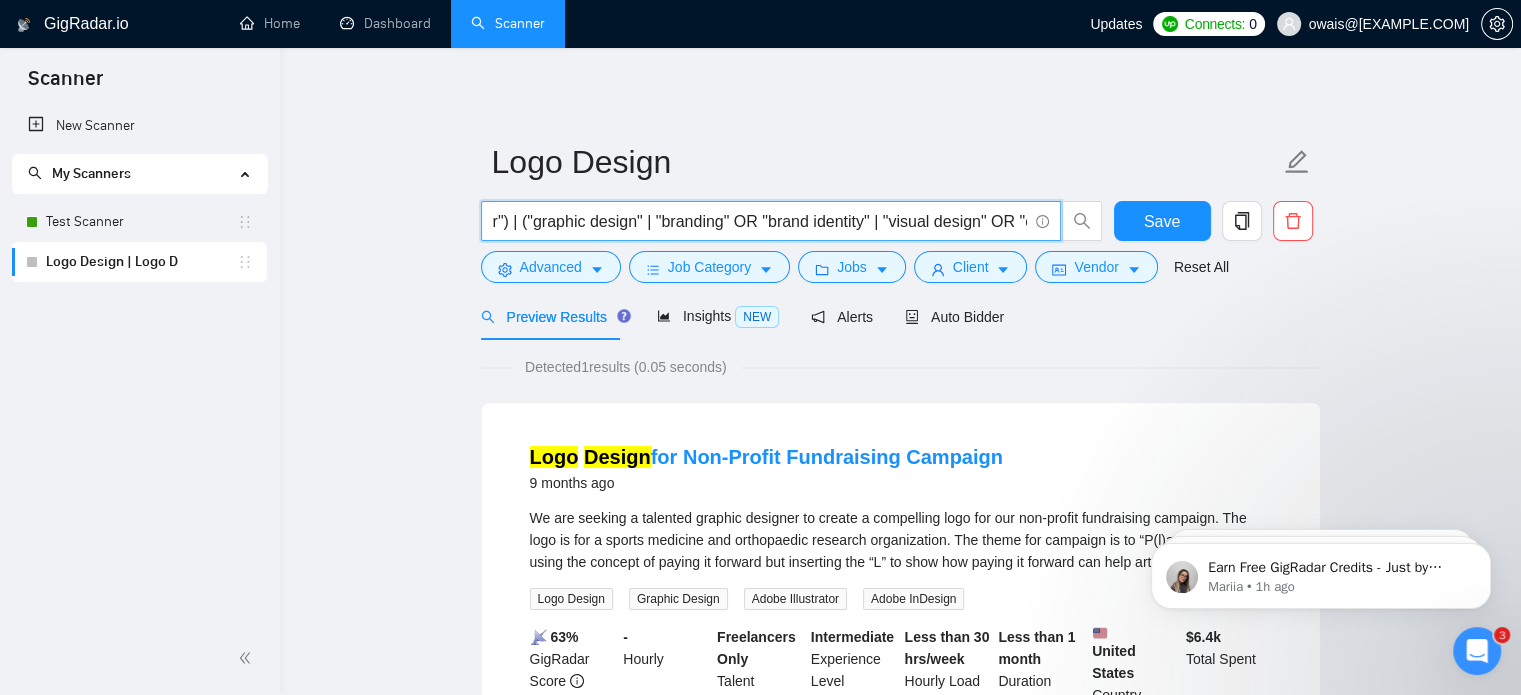 scroll, scrollTop: 0, scrollLeft: 208, axis: horizontal 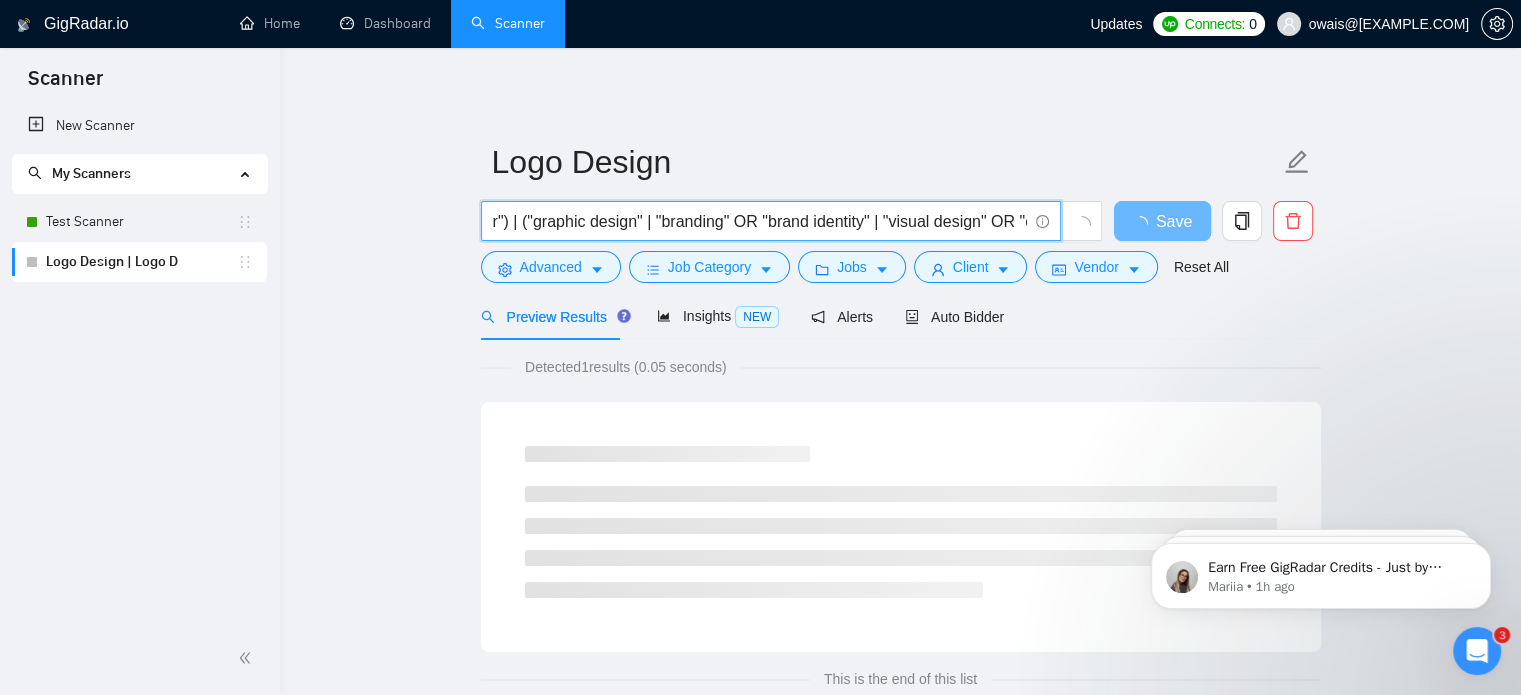 click on "("logo design" | "logo designer") | ("graphic design" | "branding" OR "brand identity" | "visual design" OR "creative design")" at bounding box center (760, 221) 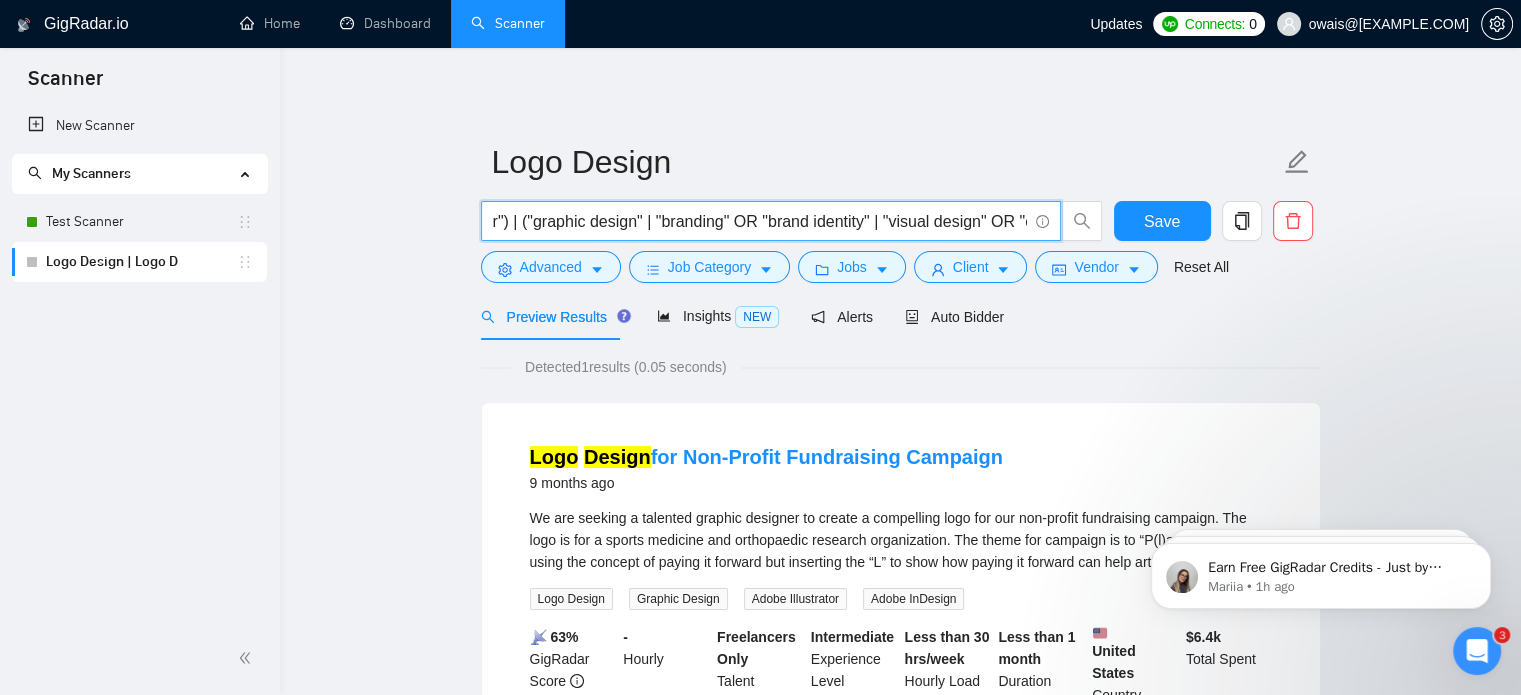 click on "("logo design" | "logo designer") | ("graphic design" | "branding" OR "brand identity" | "visual design" OR "creative design")" at bounding box center [760, 221] 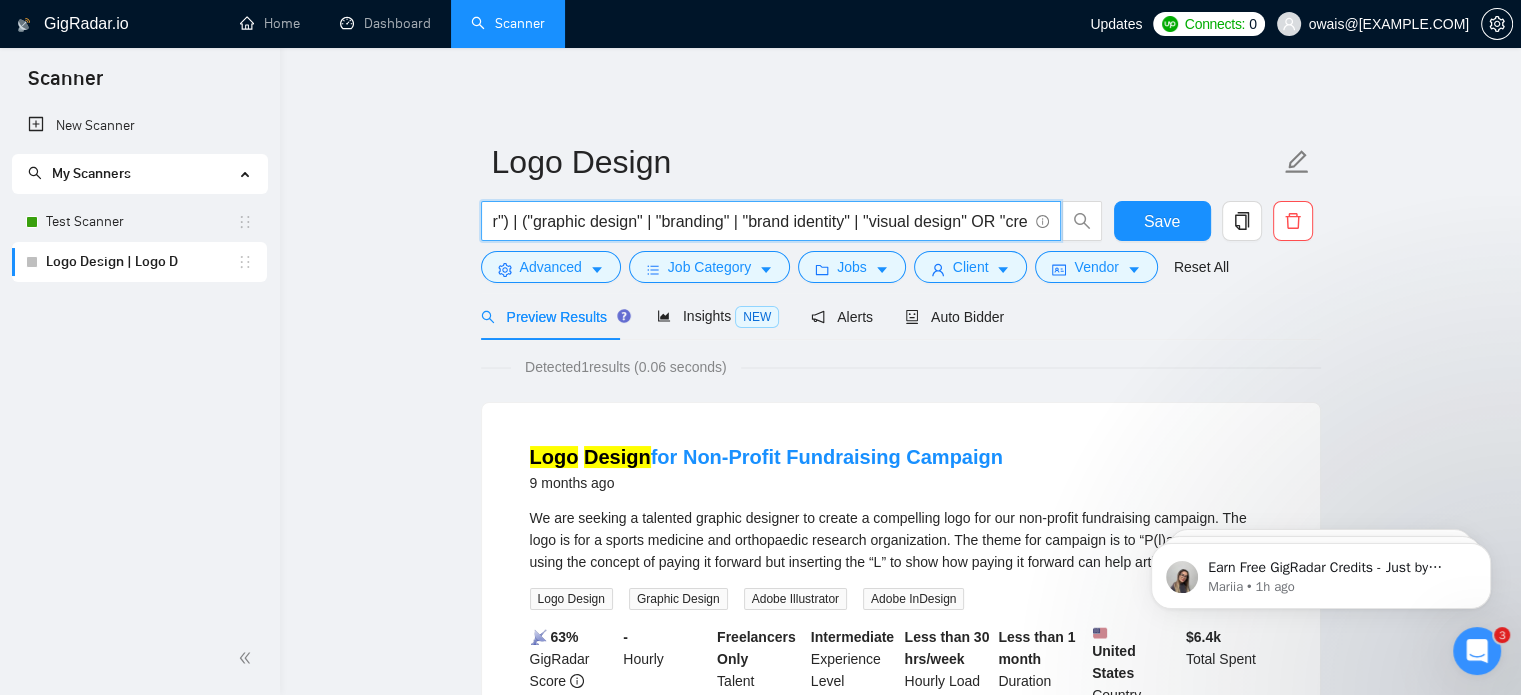 scroll, scrollTop: 0, scrollLeft: 310, axis: horizontal 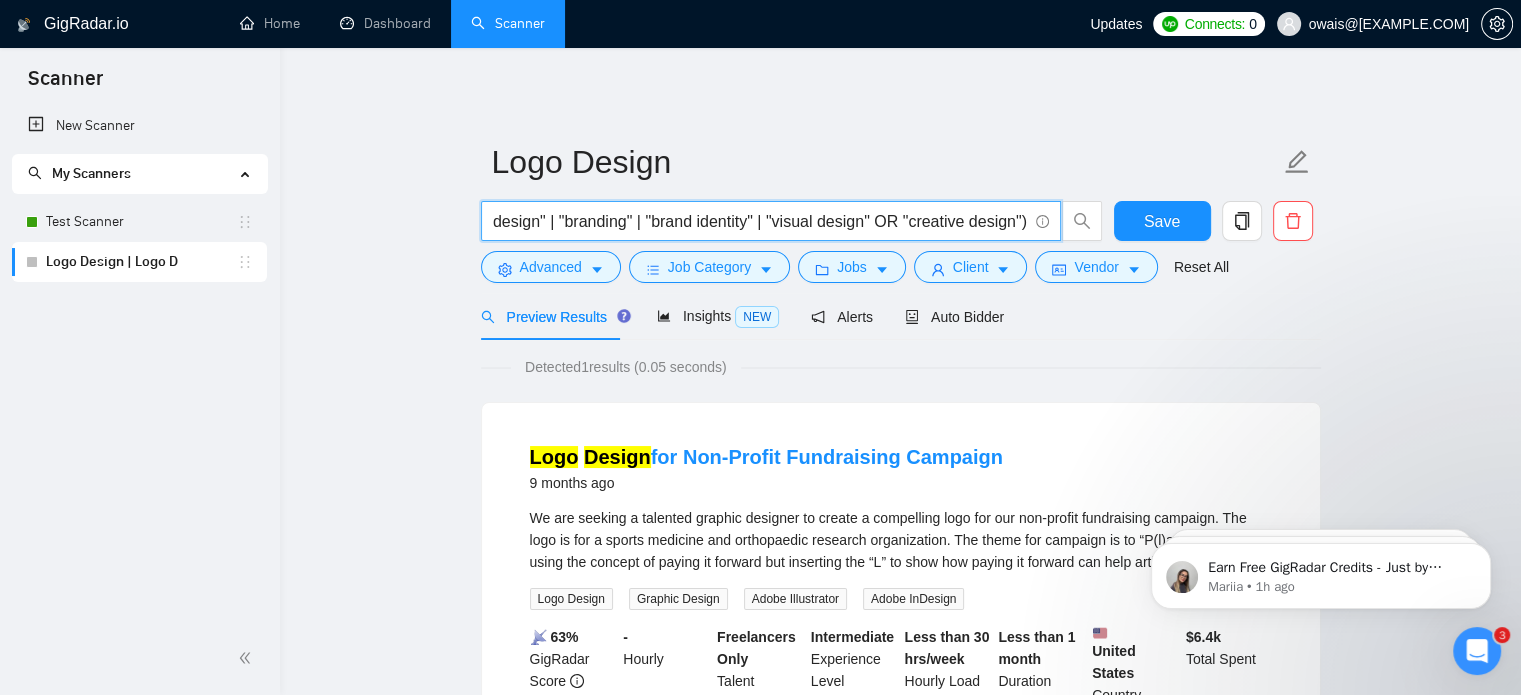 click on "("logo design" | "logo designer") | ("graphic design" | "branding" | "brand identity" | "visual design" OR "creative design")" at bounding box center [760, 221] 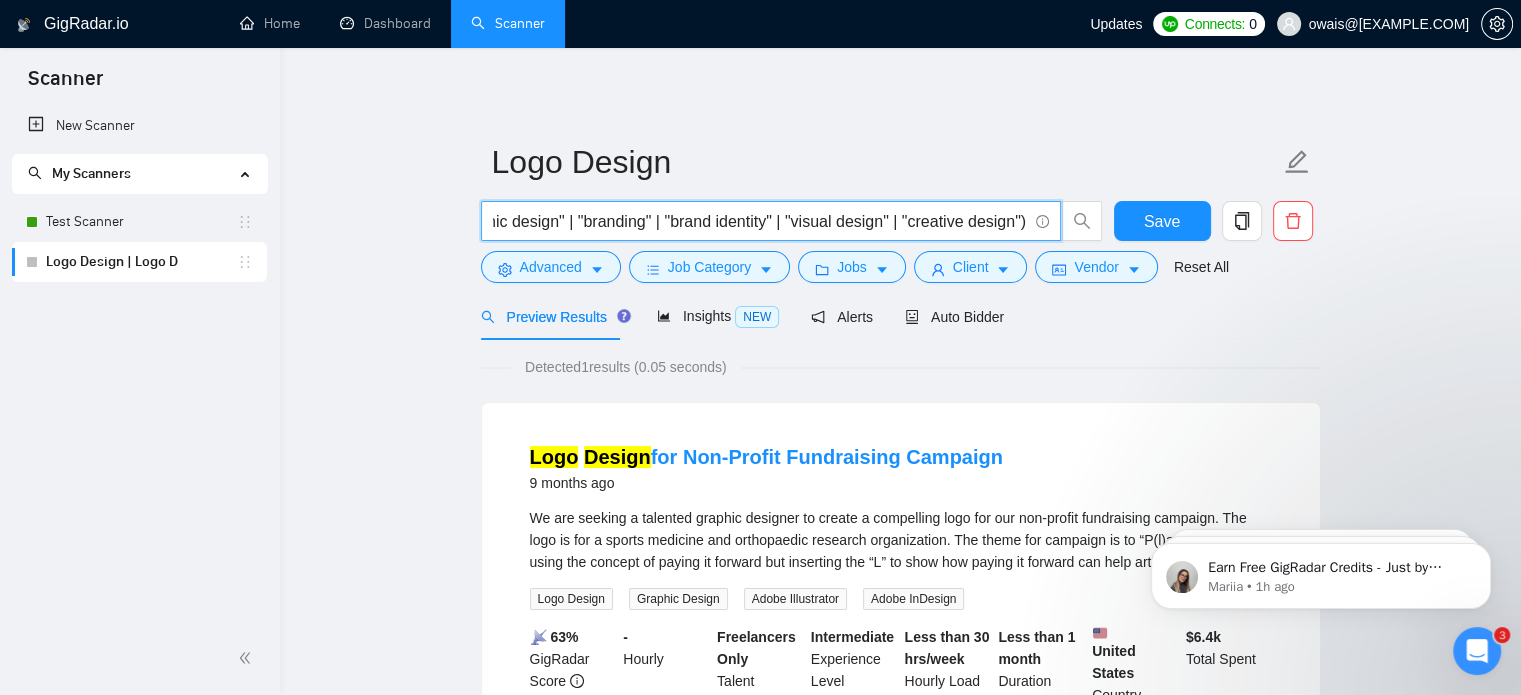 scroll, scrollTop: 0, scrollLeft: 0, axis: both 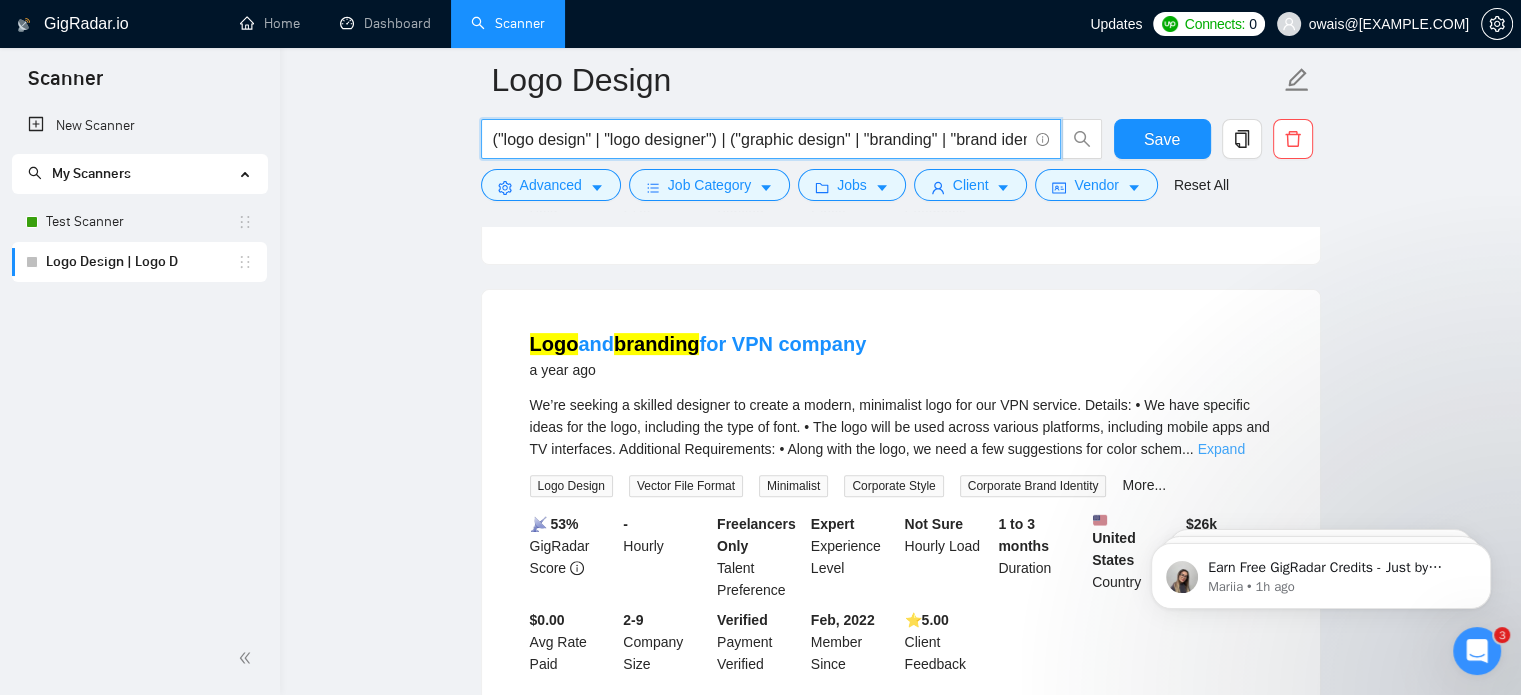 type on "("logo design" | "logo designer") | ("graphic design" | "branding" | "brand identity" | "visual design" | "creative design")" 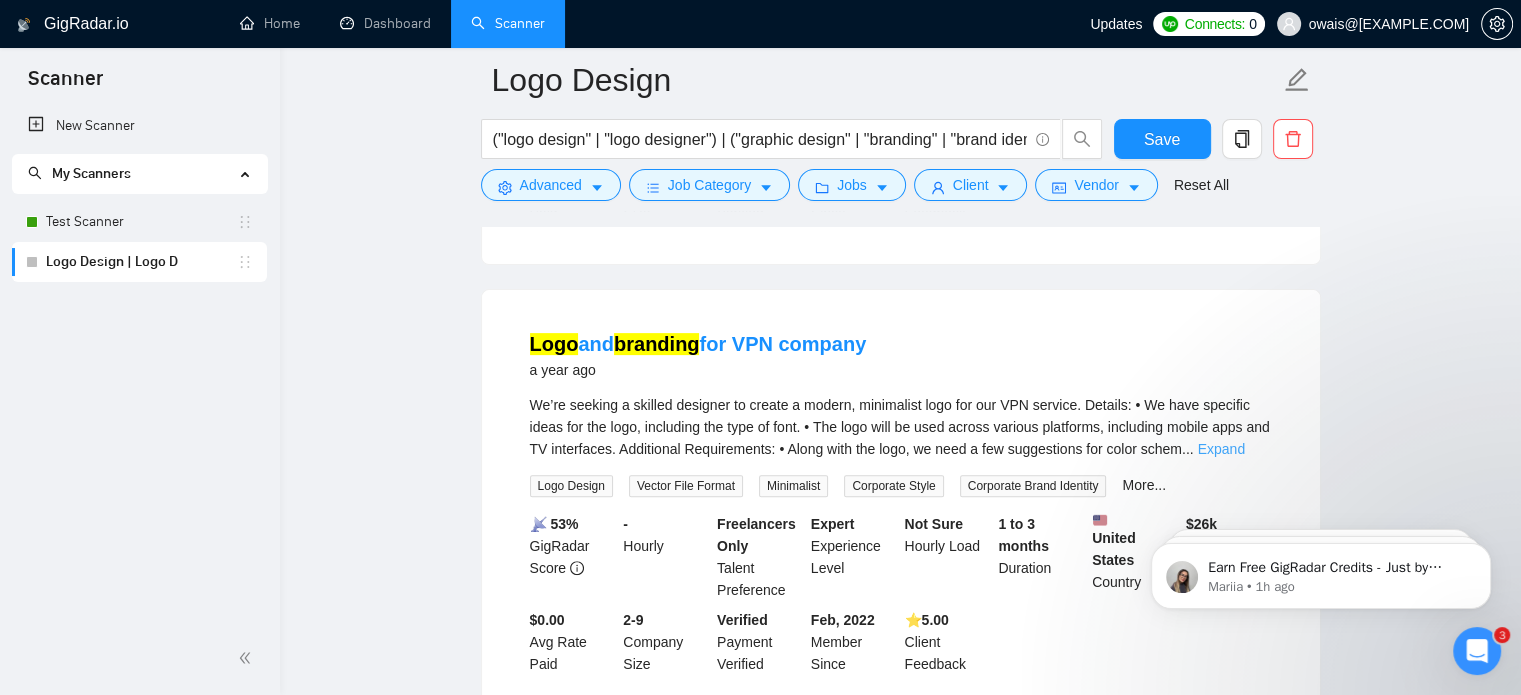 click on "Expand" at bounding box center (1221, 449) 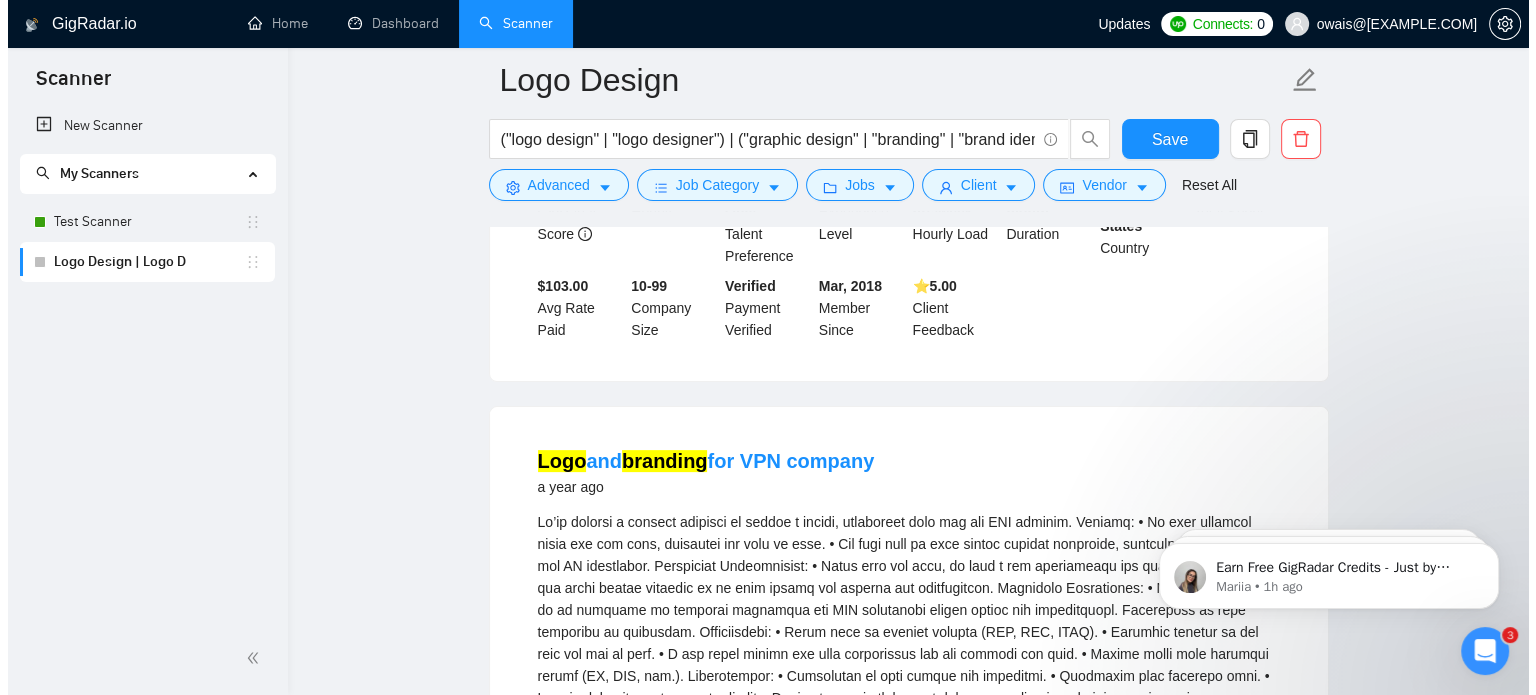 scroll, scrollTop: 424, scrollLeft: 0, axis: vertical 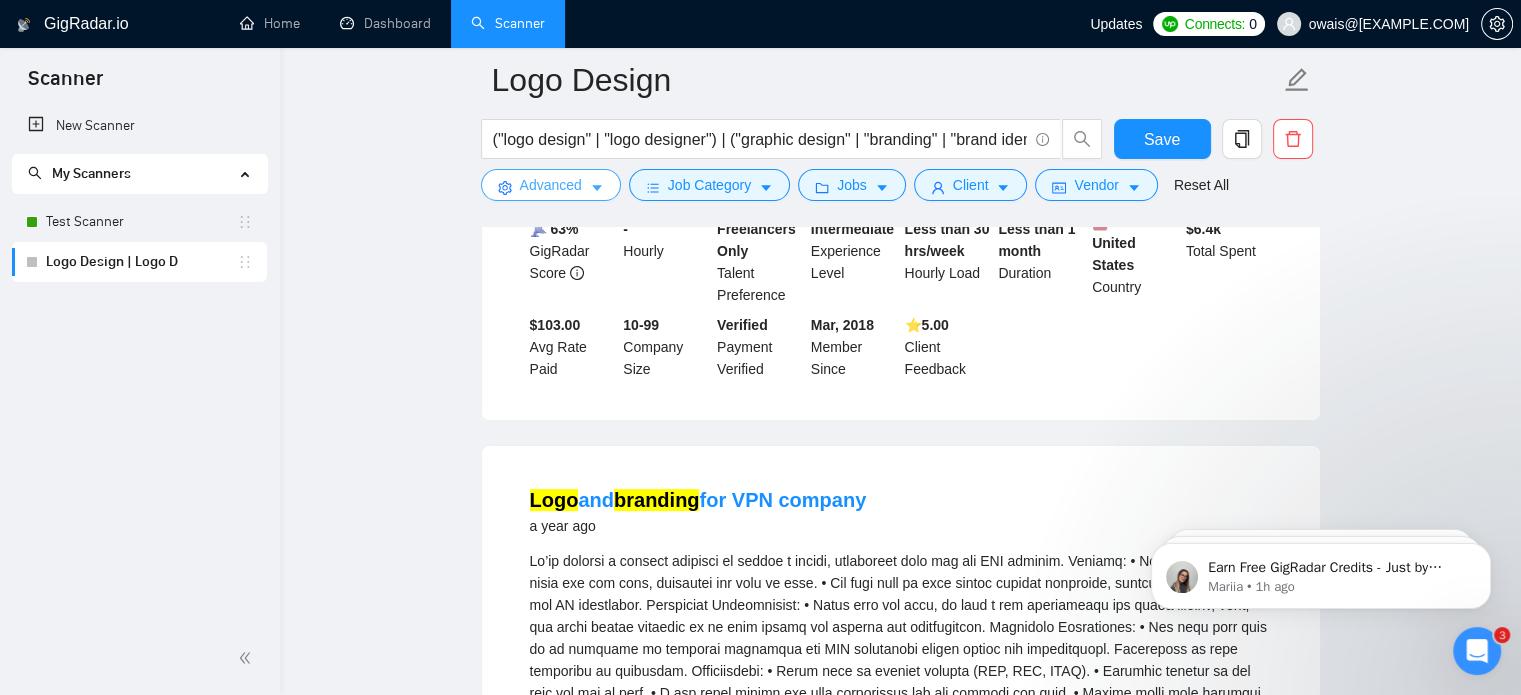 click on "Advanced" at bounding box center (551, 185) 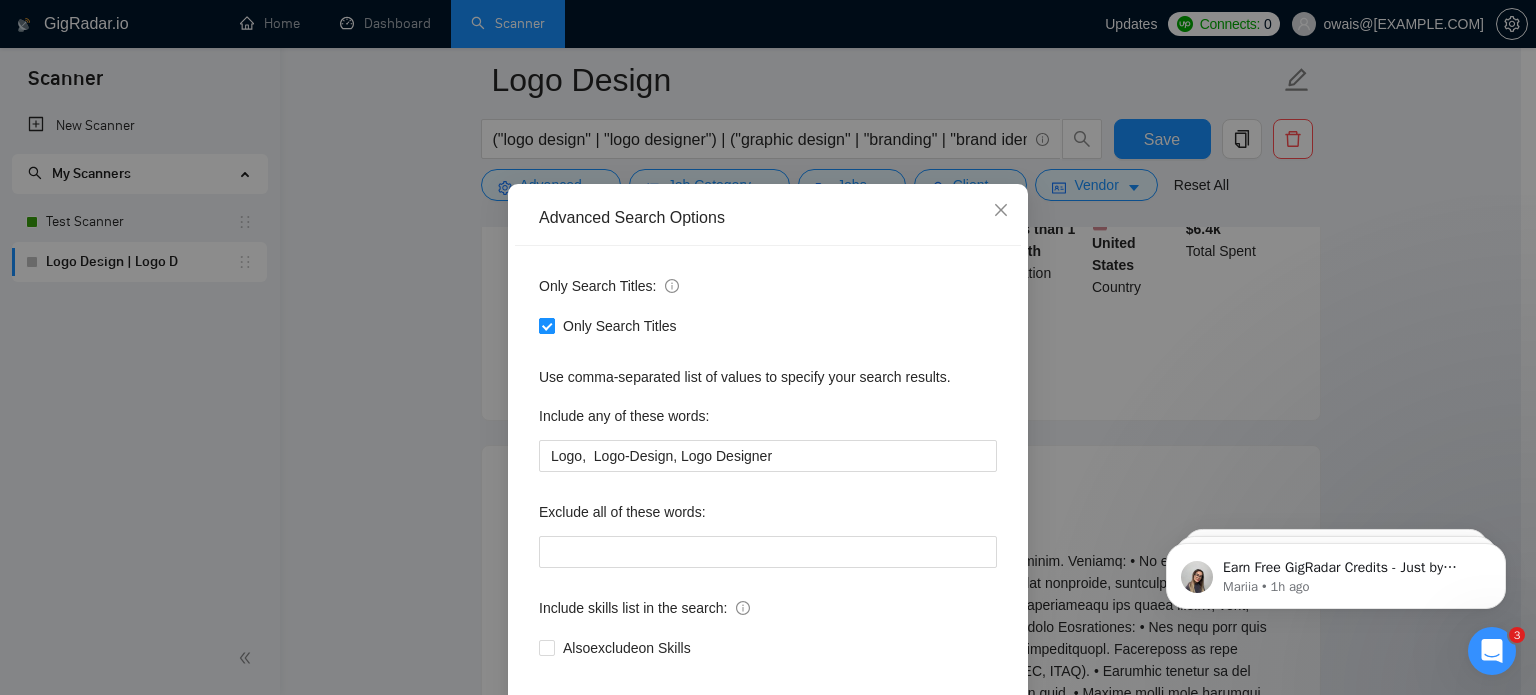 click on "Only Search Titles" at bounding box center (546, 325) 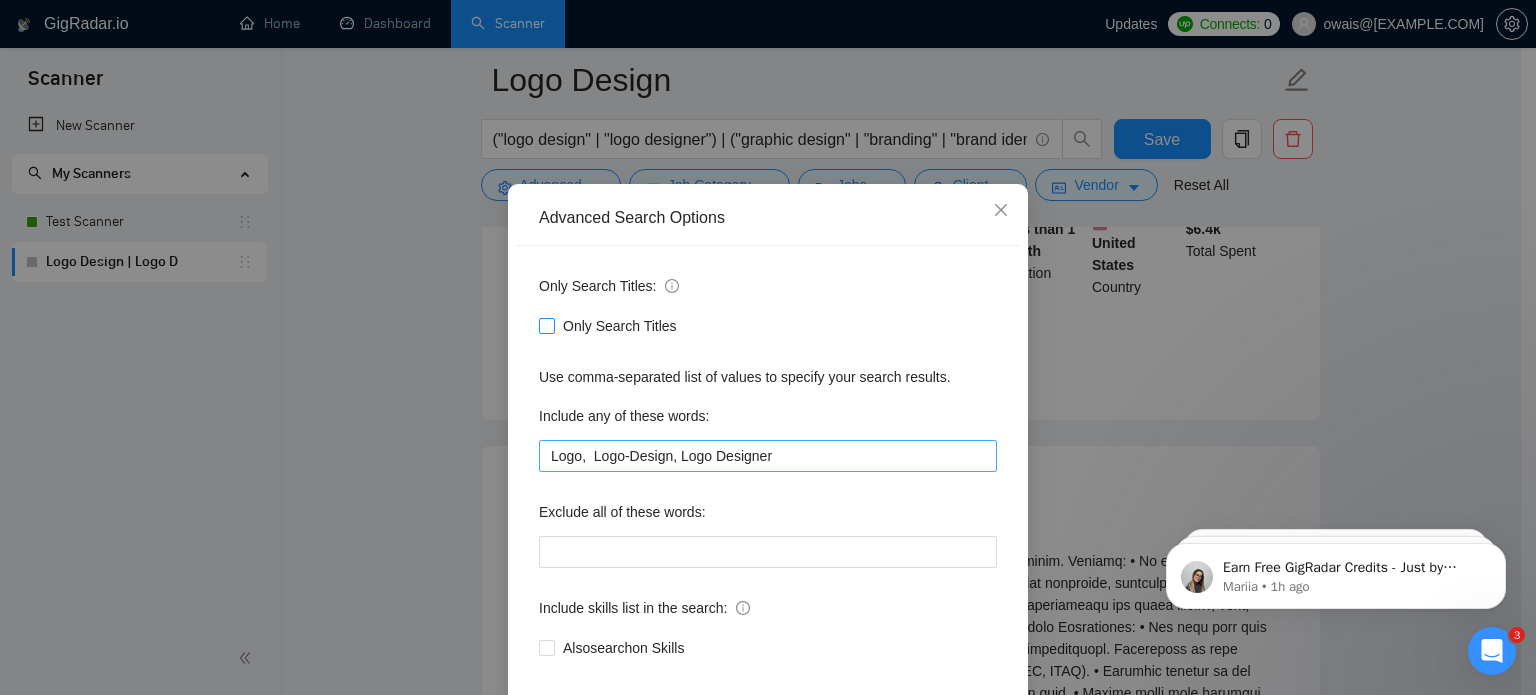 scroll, scrollTop: 136, scrollLeft: 0, axis: vertical 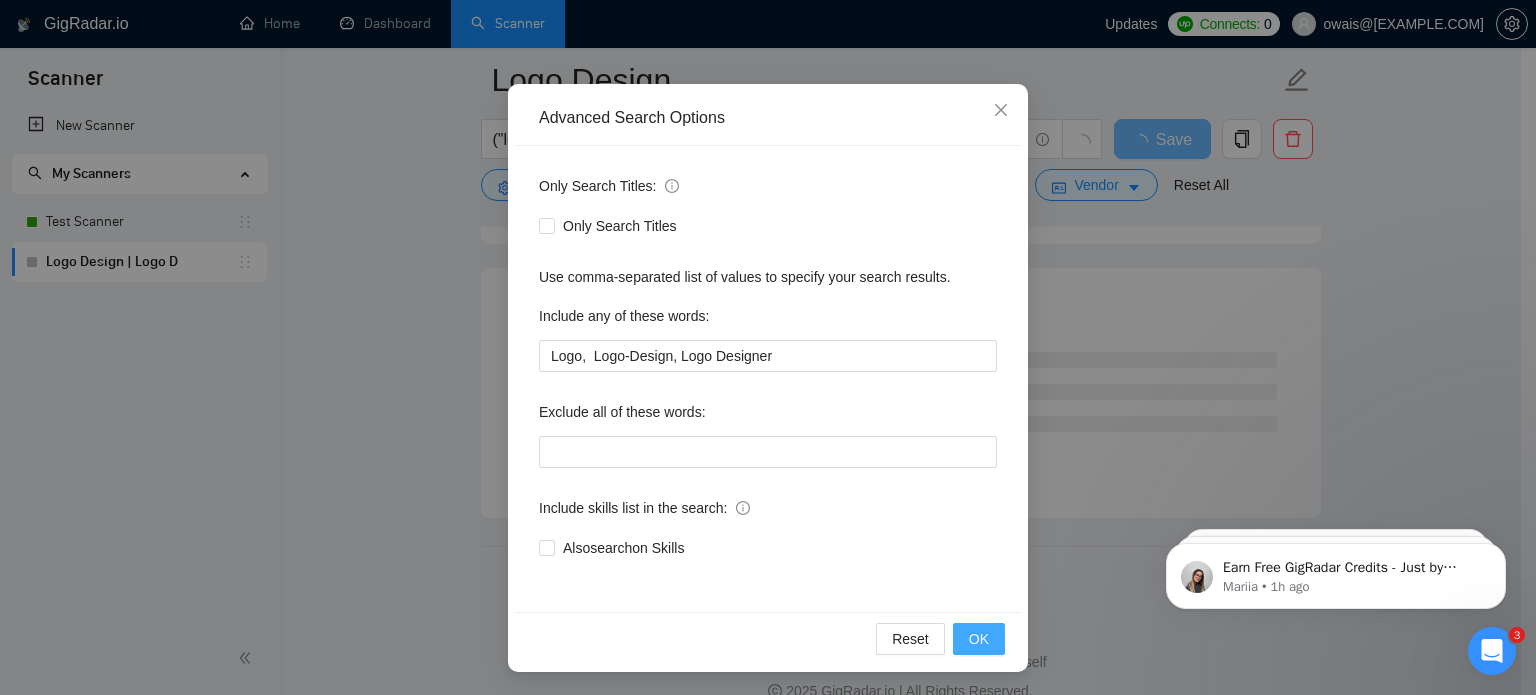 click on "OK" at bounding box center (979, 639) 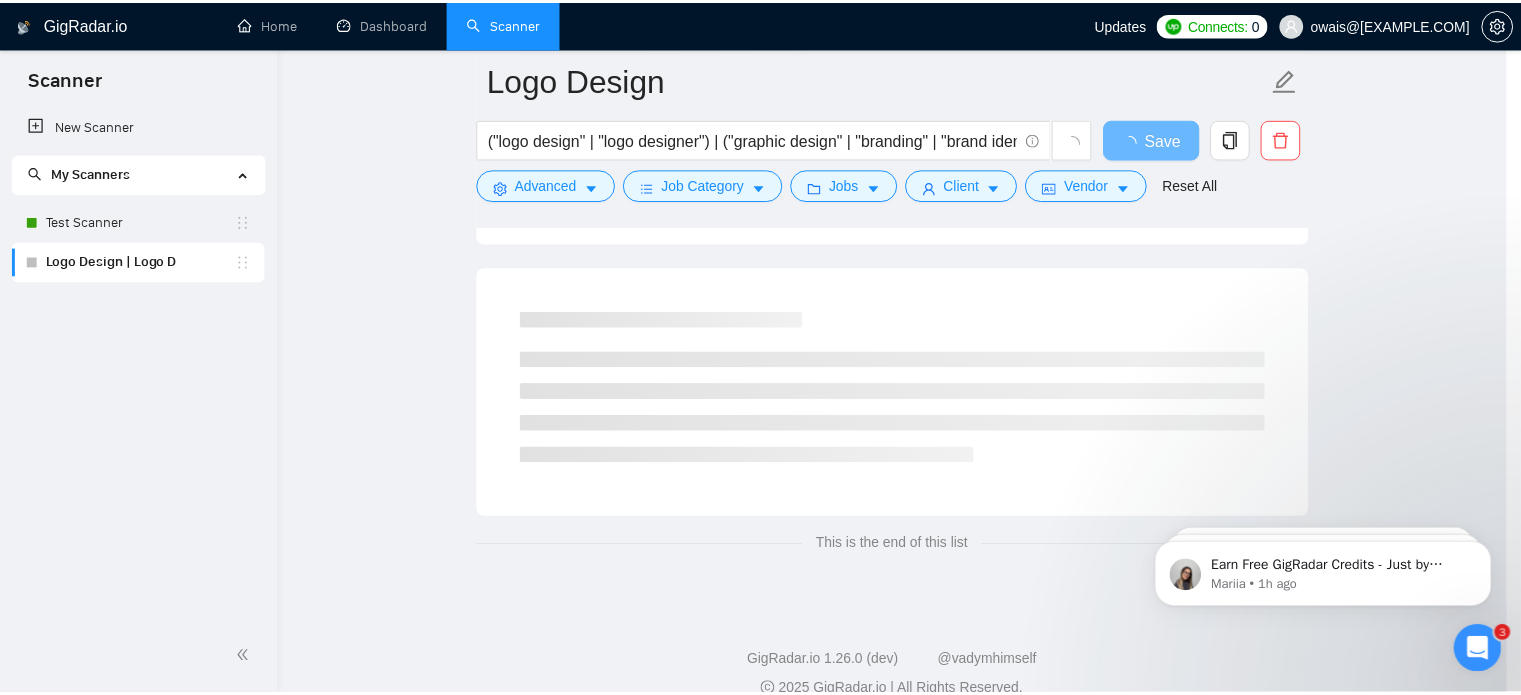 scroll, scrollTop: 36, scrollLeft: 0, axis: vertical 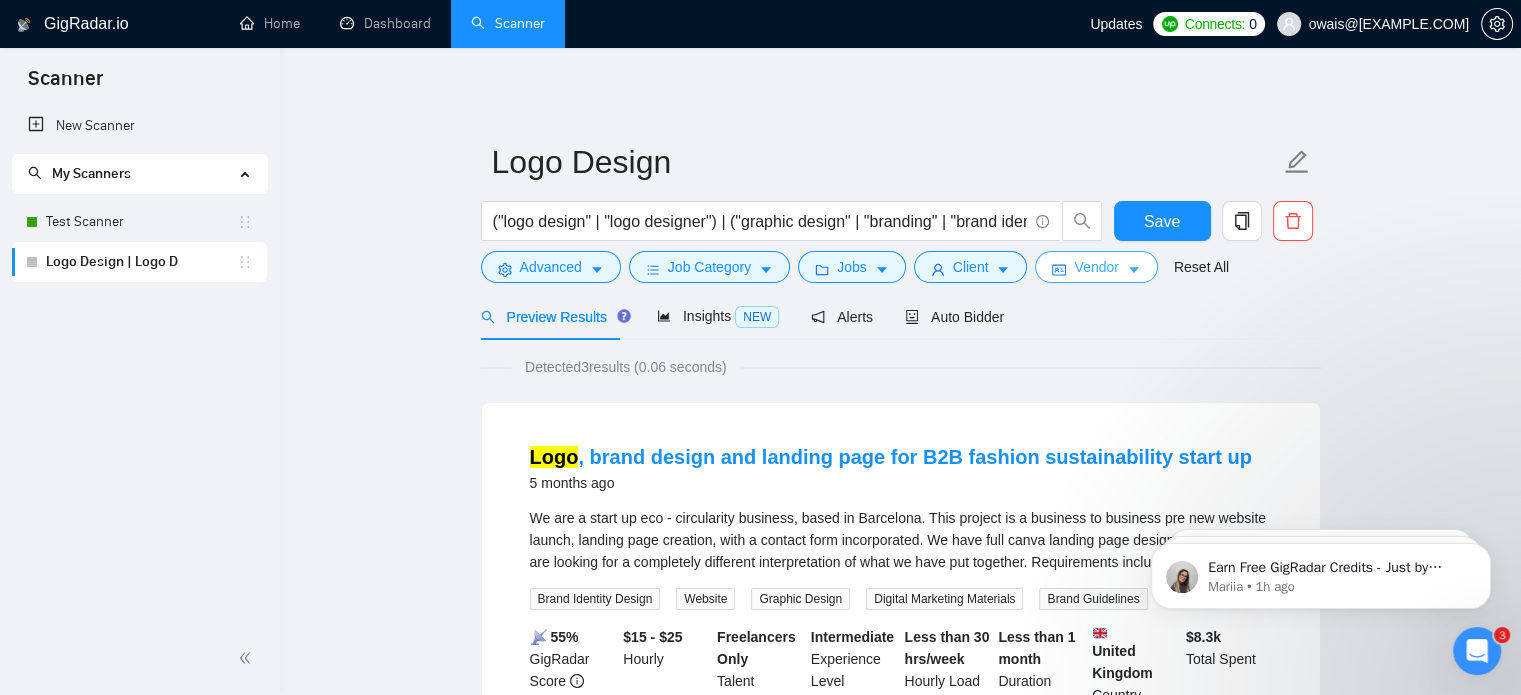 click on "Vendor" at bounding box center (1096, 267) 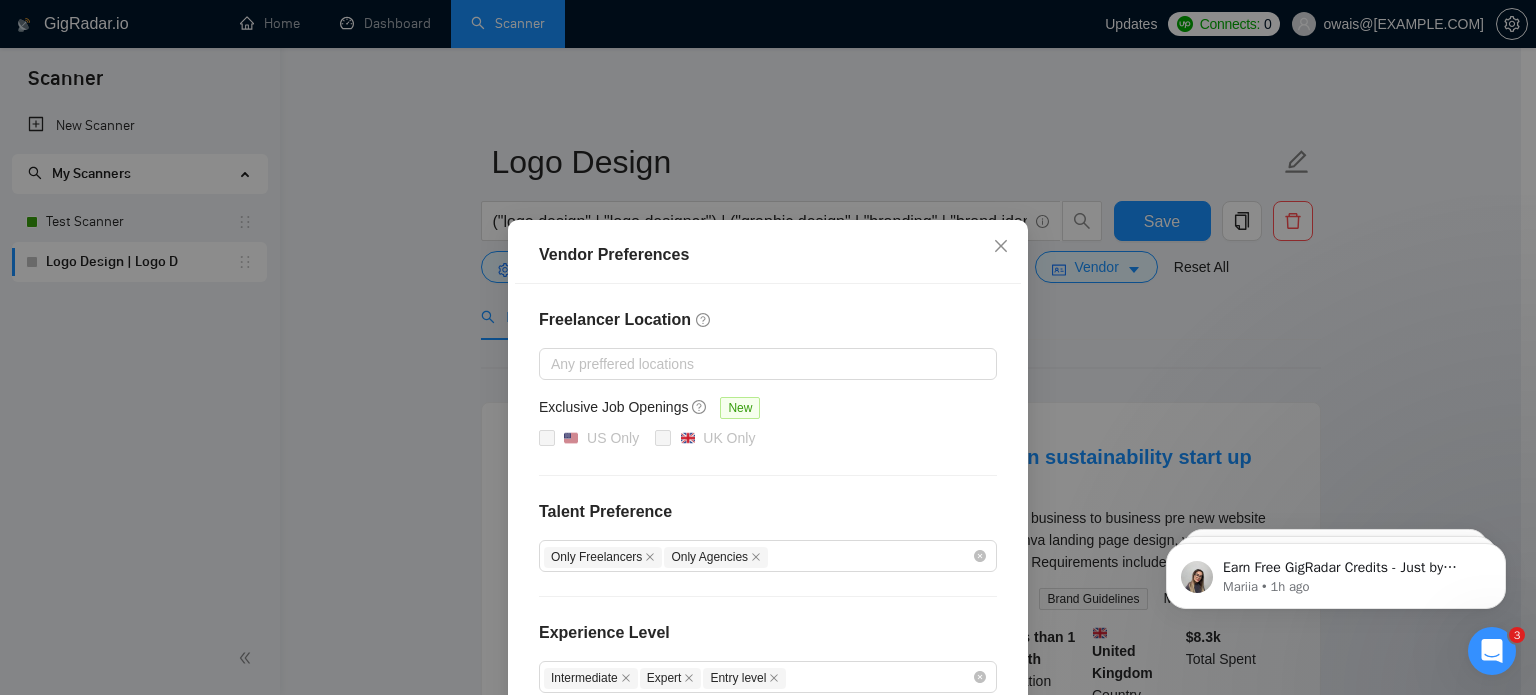 scroll, scrollTop: 228, scrollLeft: 0, axis: vertical 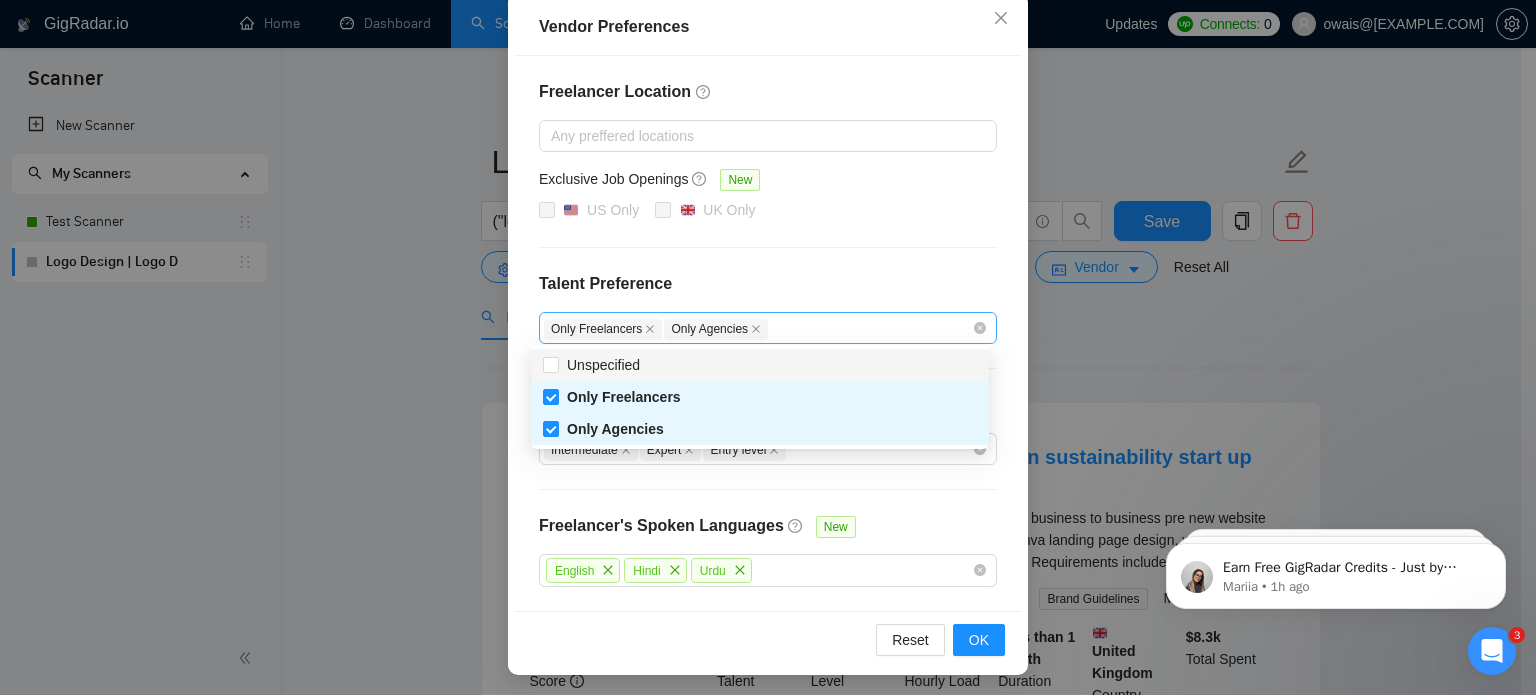 click on "Only Freelancers Only Agencies" at bounding box center [758, 328] 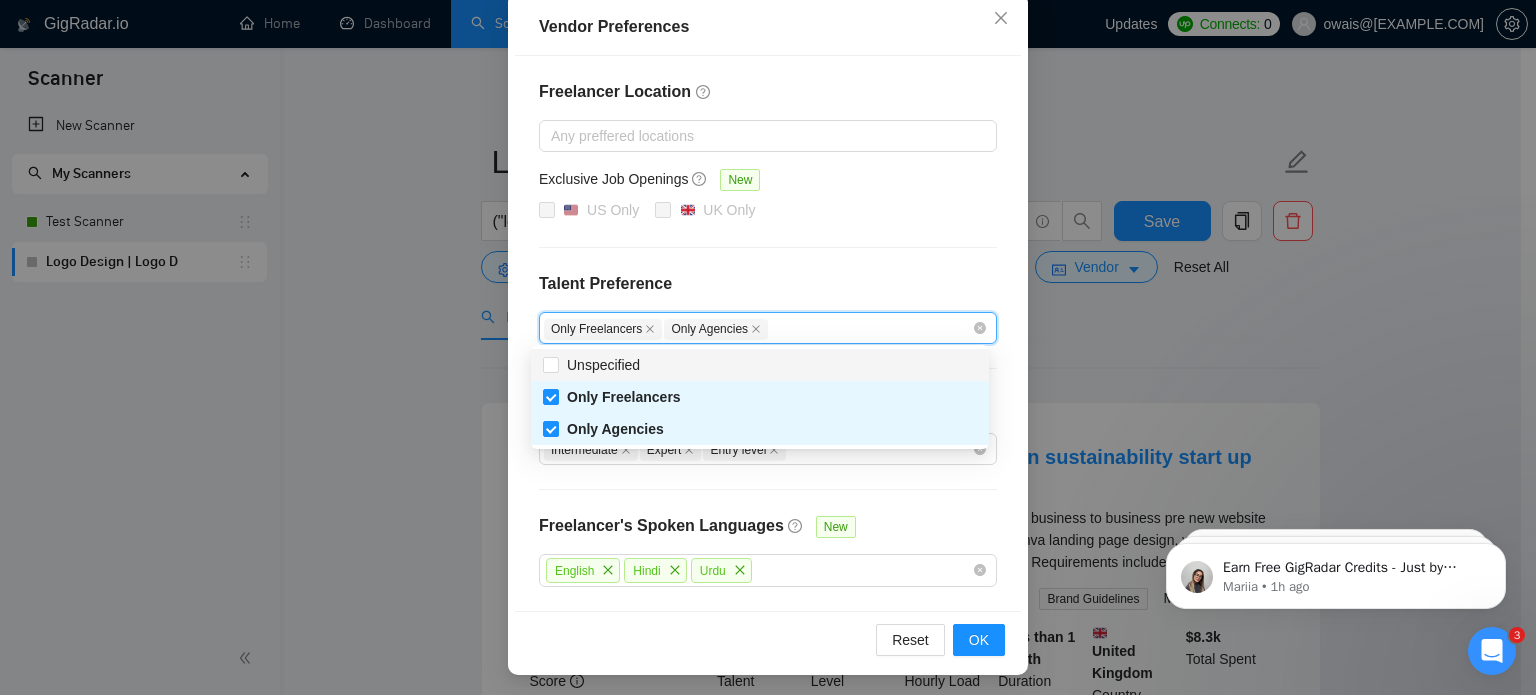 click on "Unspecified" at bounding box center [760, 365] 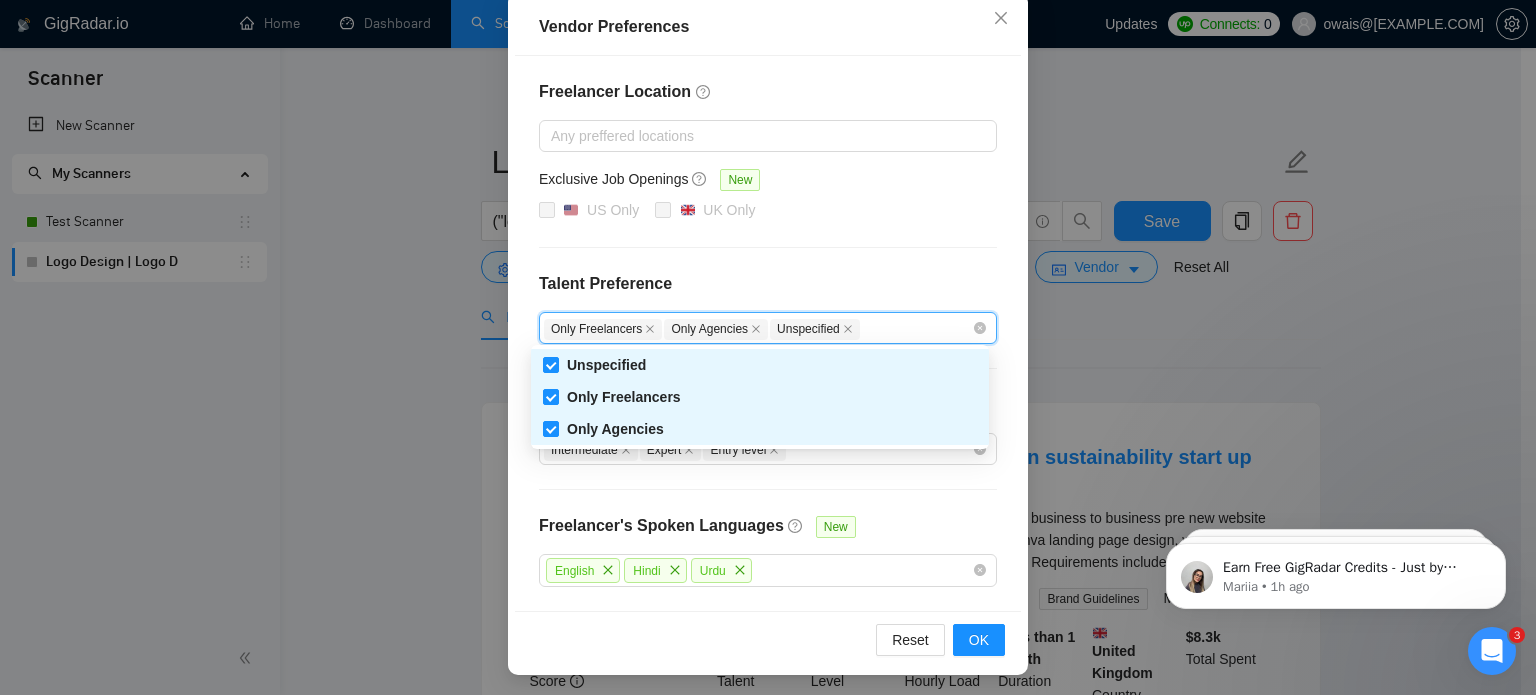 click on "Freelancer Location     Any preffered locations Exclusive Job Openings New [COUNTRY] Only [COUNTRY] Only Talent Preference Only Freelancers Only Agencies Unspecified   Experience Level Intermediate Expert Entry level   Freelancer's Spoken Languages New English Hindi Urdu" at bounding box center [768, 333] 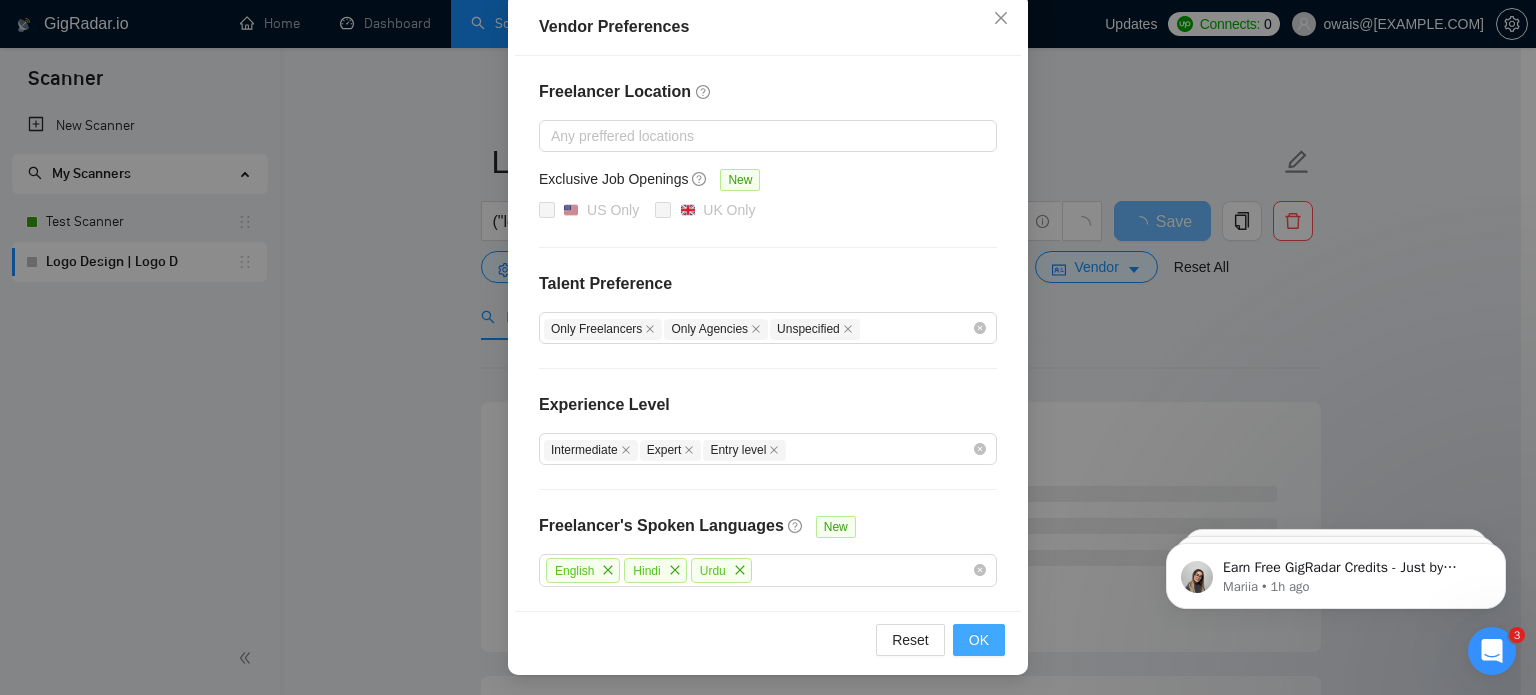 click on "OK" at bounding box center [979, 640] 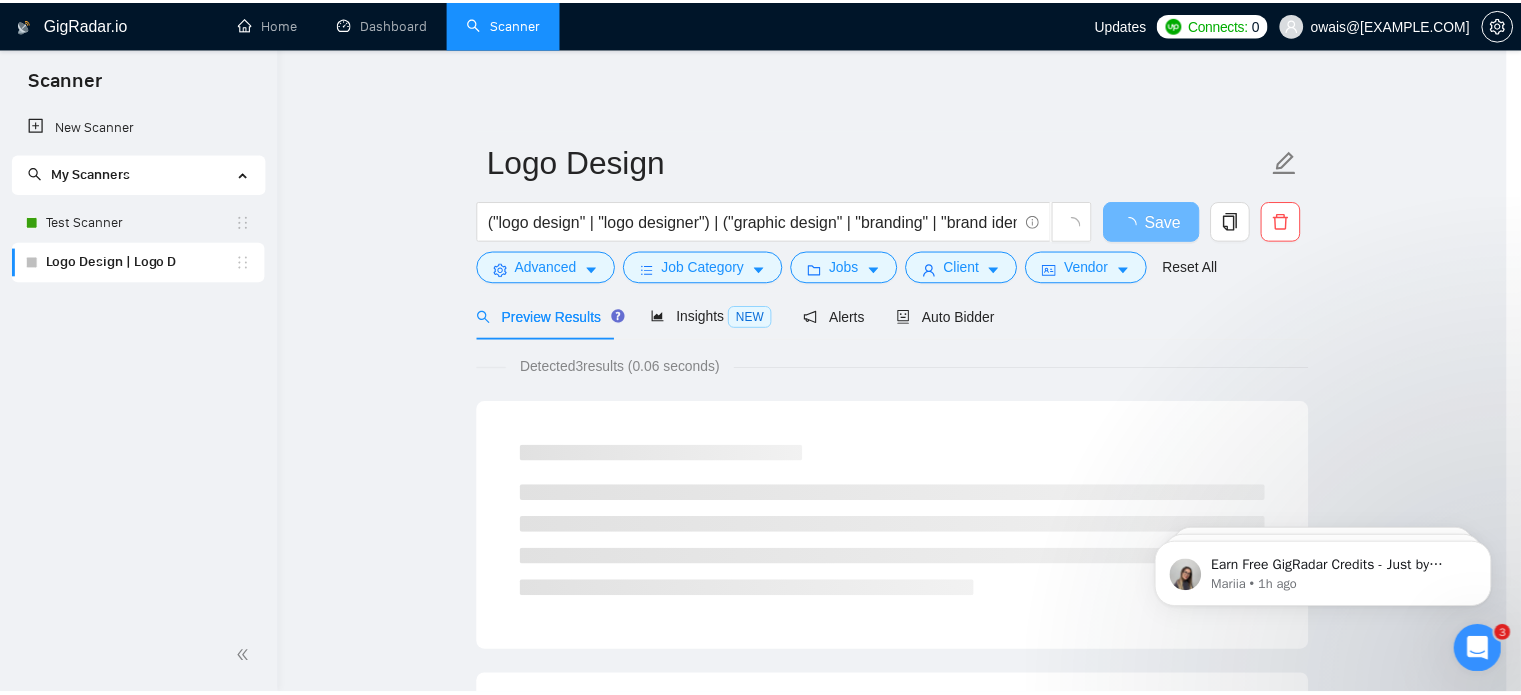 scroll, scrollTop: 128, scrollLeft: 0, axis: vertical 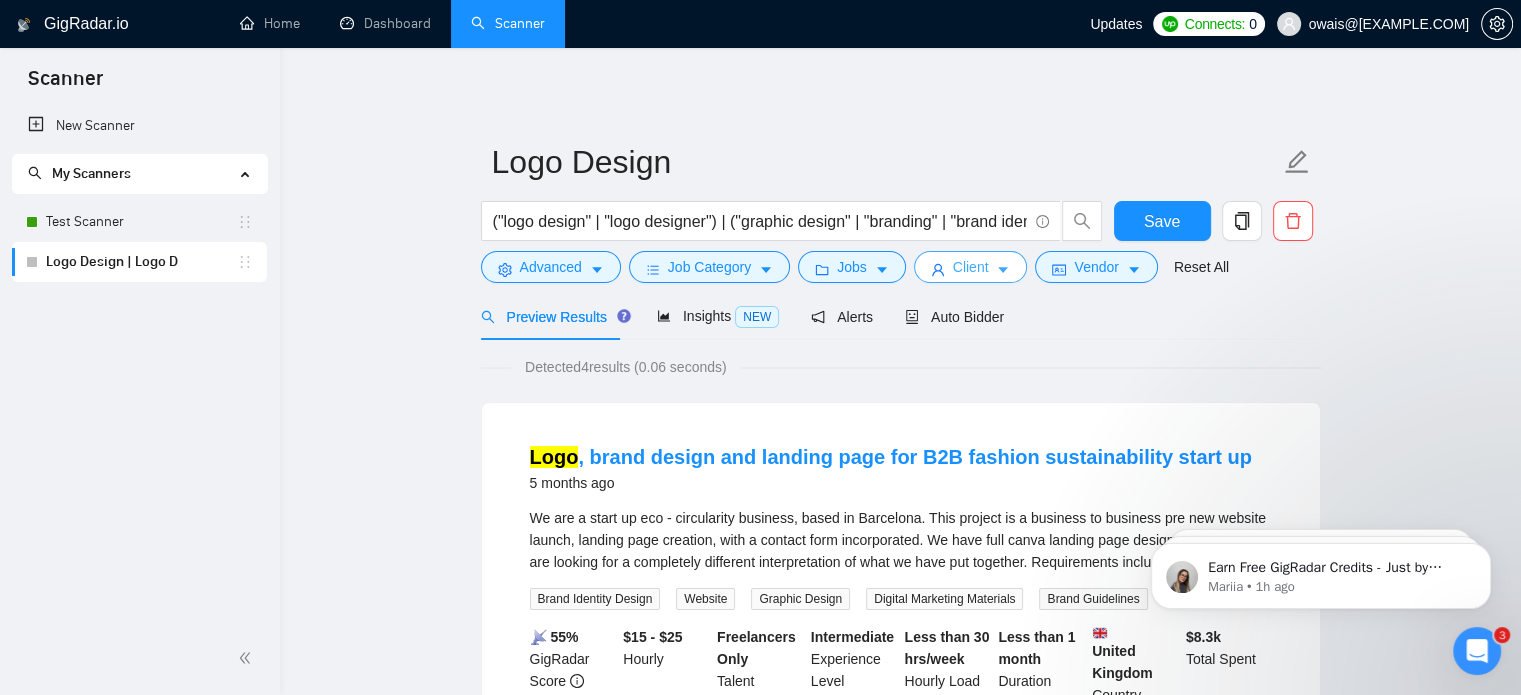 click on "Client" at bounding box center (971, 267) 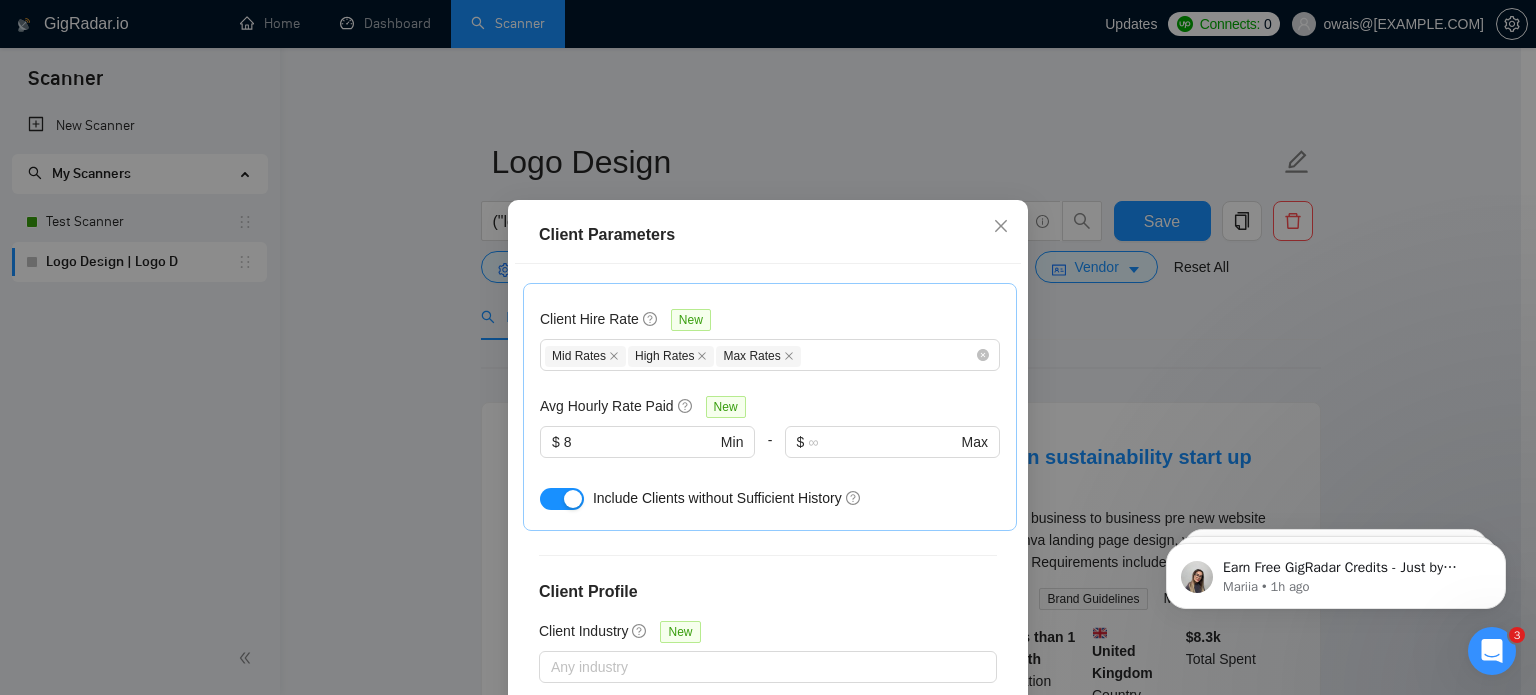 scroll, scrollTop: 816, scrollLeft: 0, axis: vertical 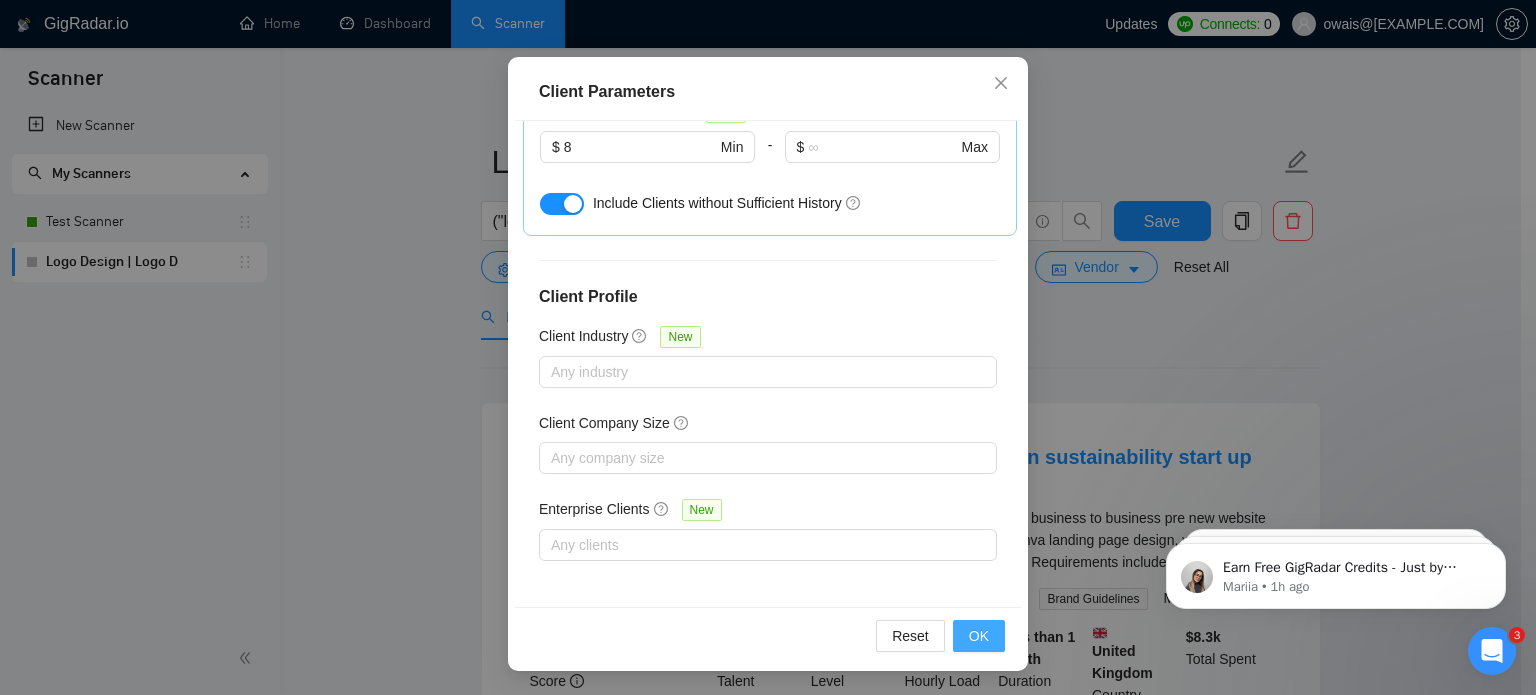 click on "OK" at bounding box center [979, 636] 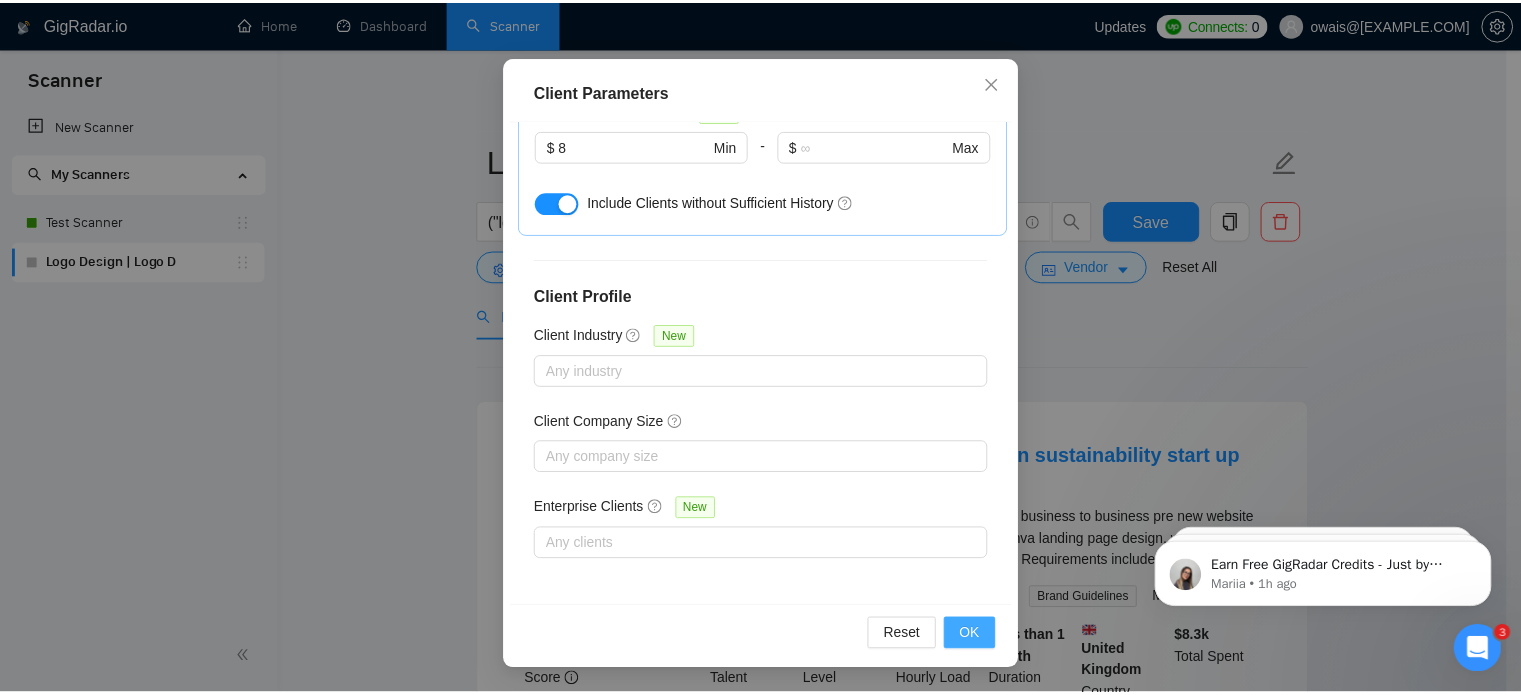 scroll, scrollTop: 63, scrollLeft: 0, axis: vertical 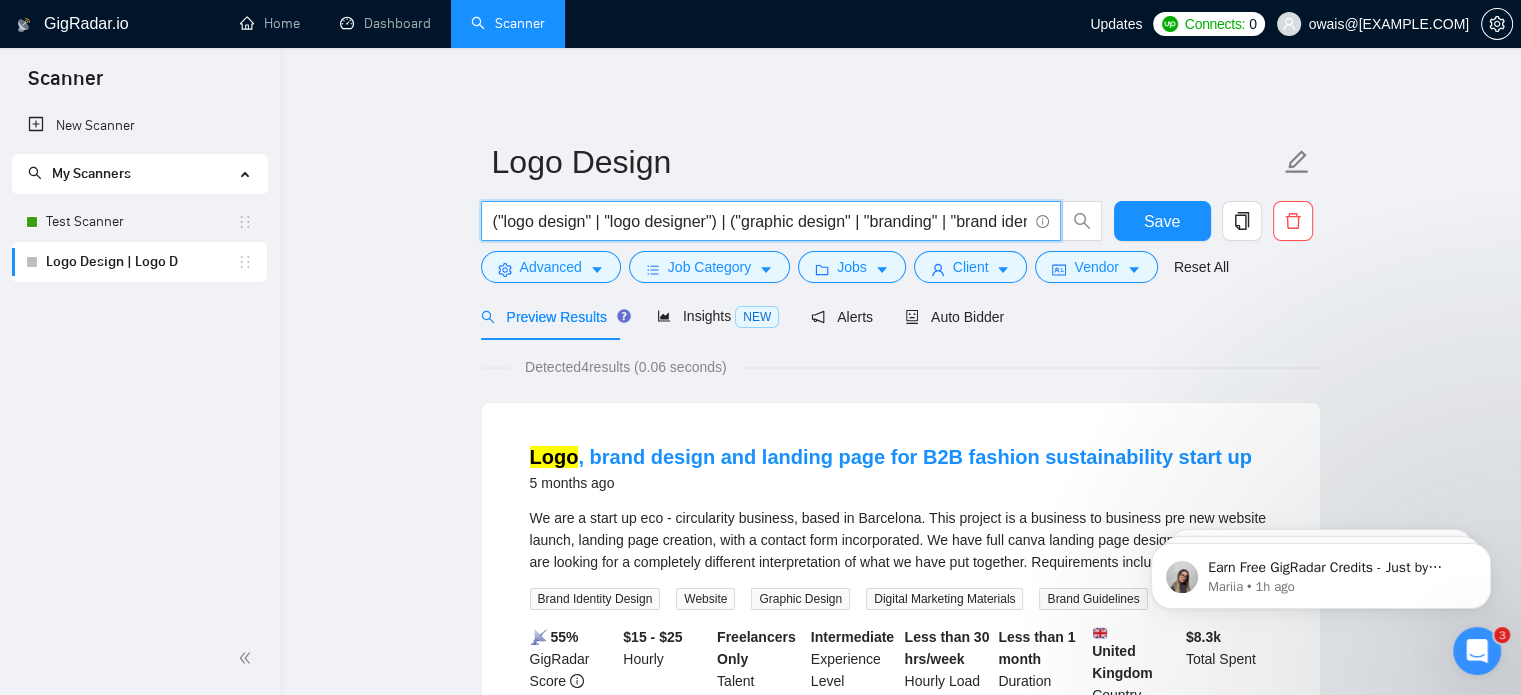click on "("logo design" | "logo designer") | ("graphic design" | "branding" | "brand identity" | "visual design" | "creative design")" at bounding box center (760, 221) 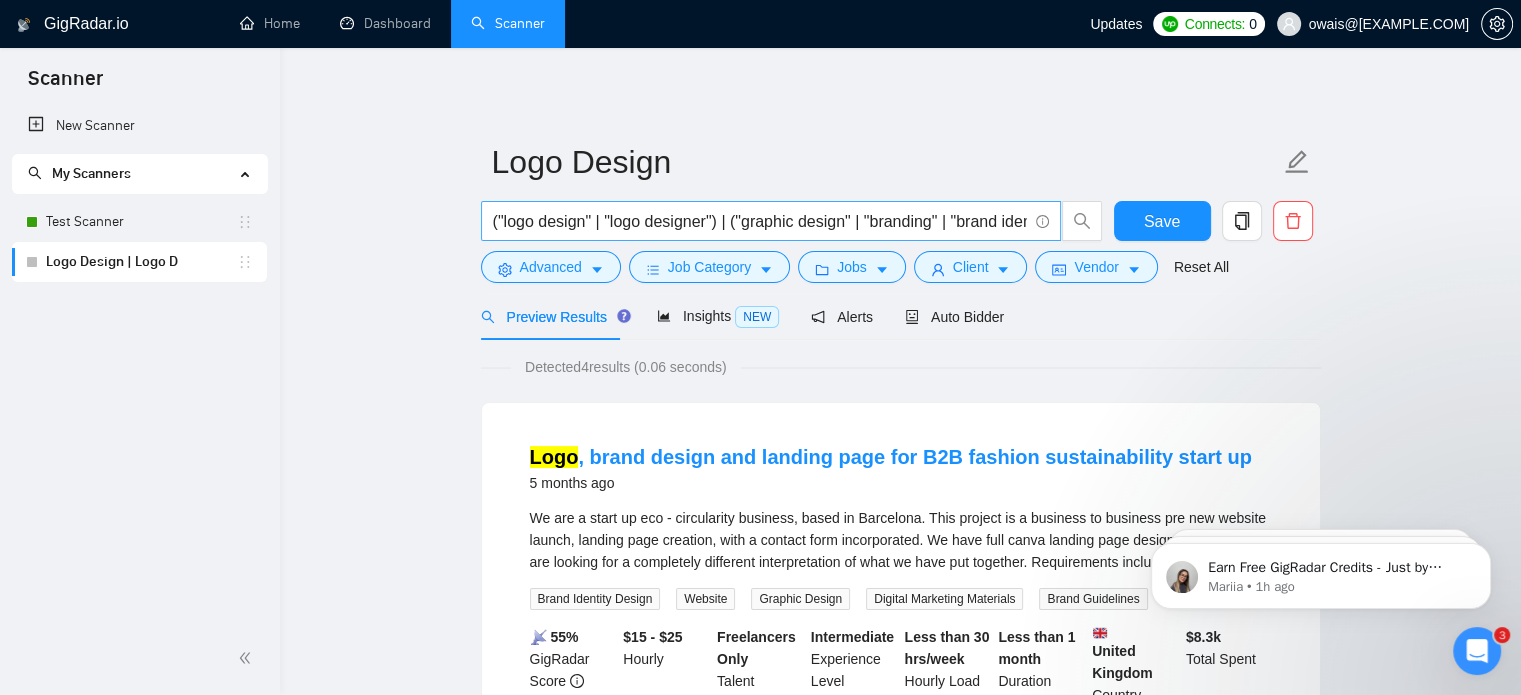 click on "("logo design" | "logo designer") | ("graphic design" | "branding" | "brand identity" | "visual design" | "creative design")" at bounding box center [771, 221] 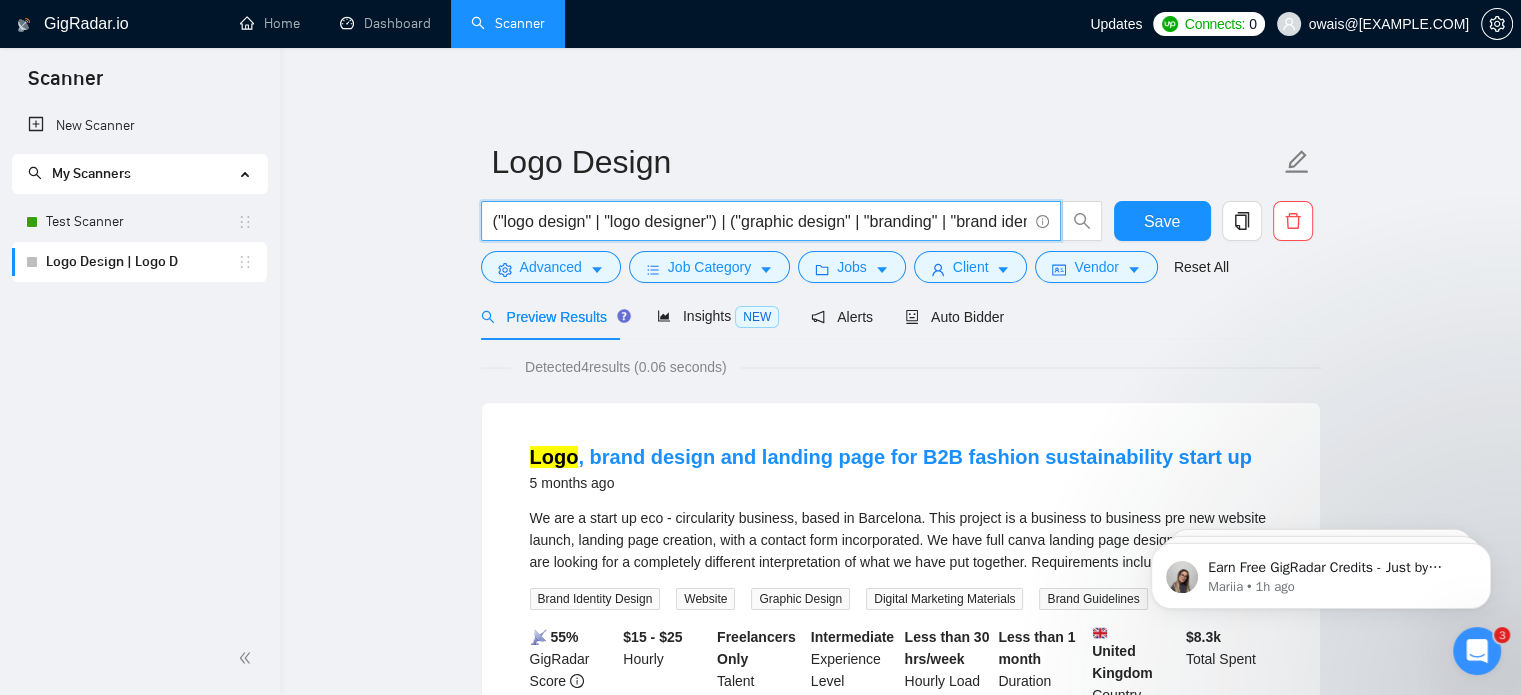 click on "("logo design" | "logo designer") | ("graphic design" | "branding" | "brand identity" | "visual design" | "creative design")" at bounding box center [760, 221] 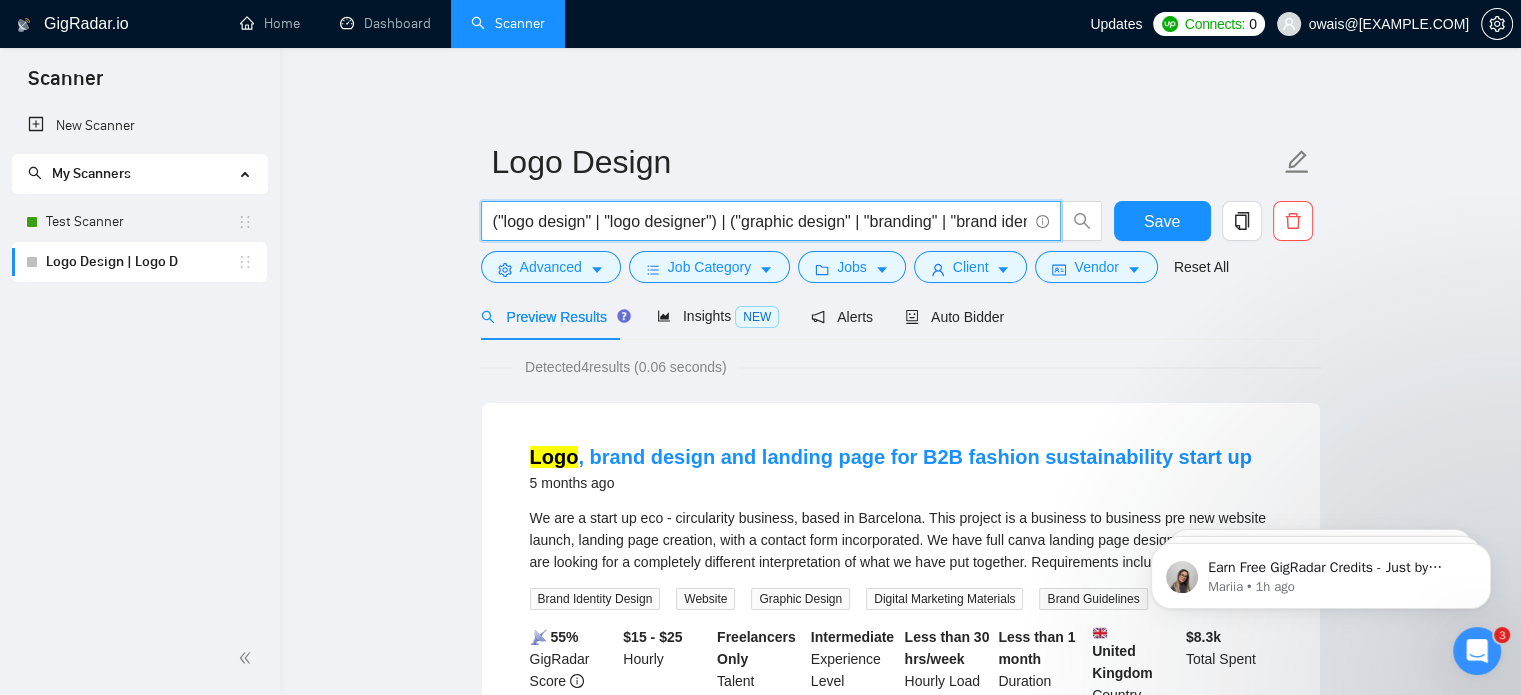 scroll, scrollTop: 0, scrollLeft: 0, axis: both 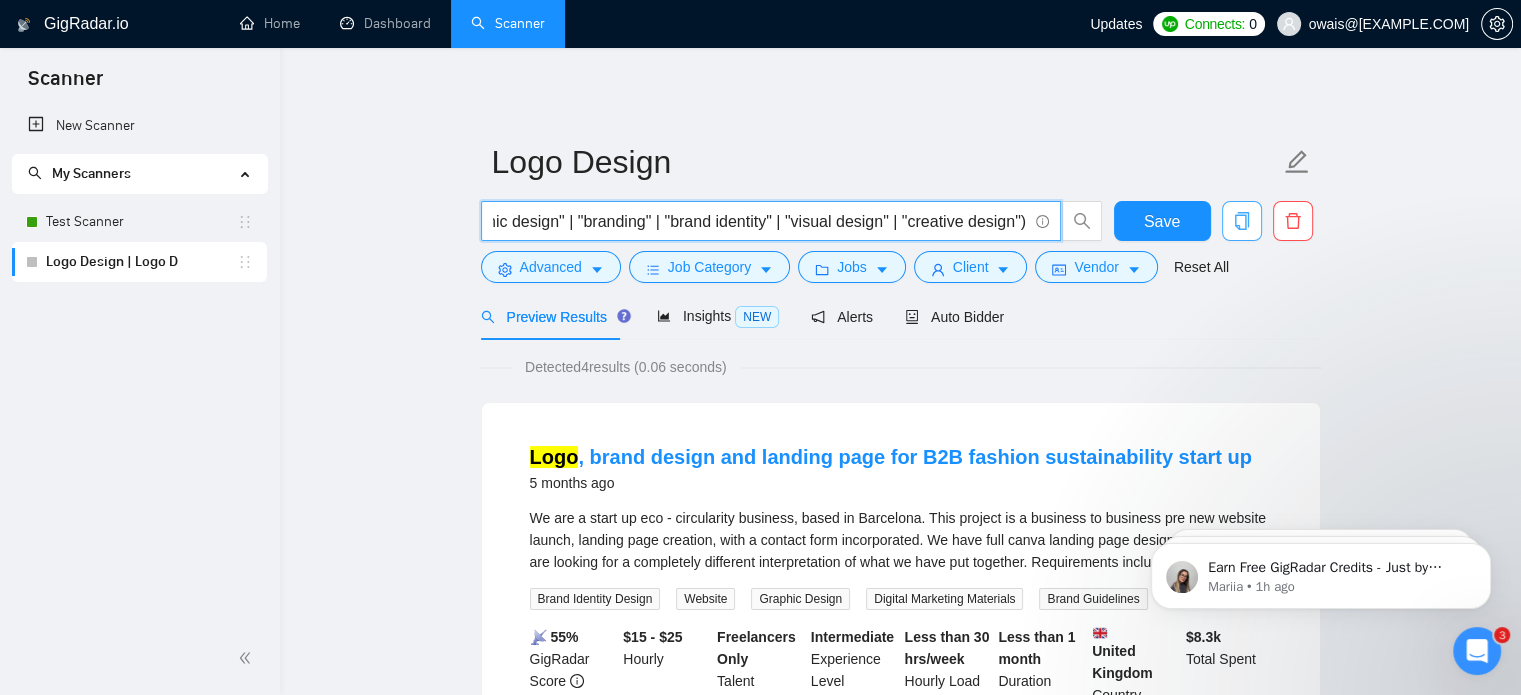 drag, startPoint x: 732, startPoint y: 225, endPoint x: 1235, endPoint y: 227, distance: 503.00397 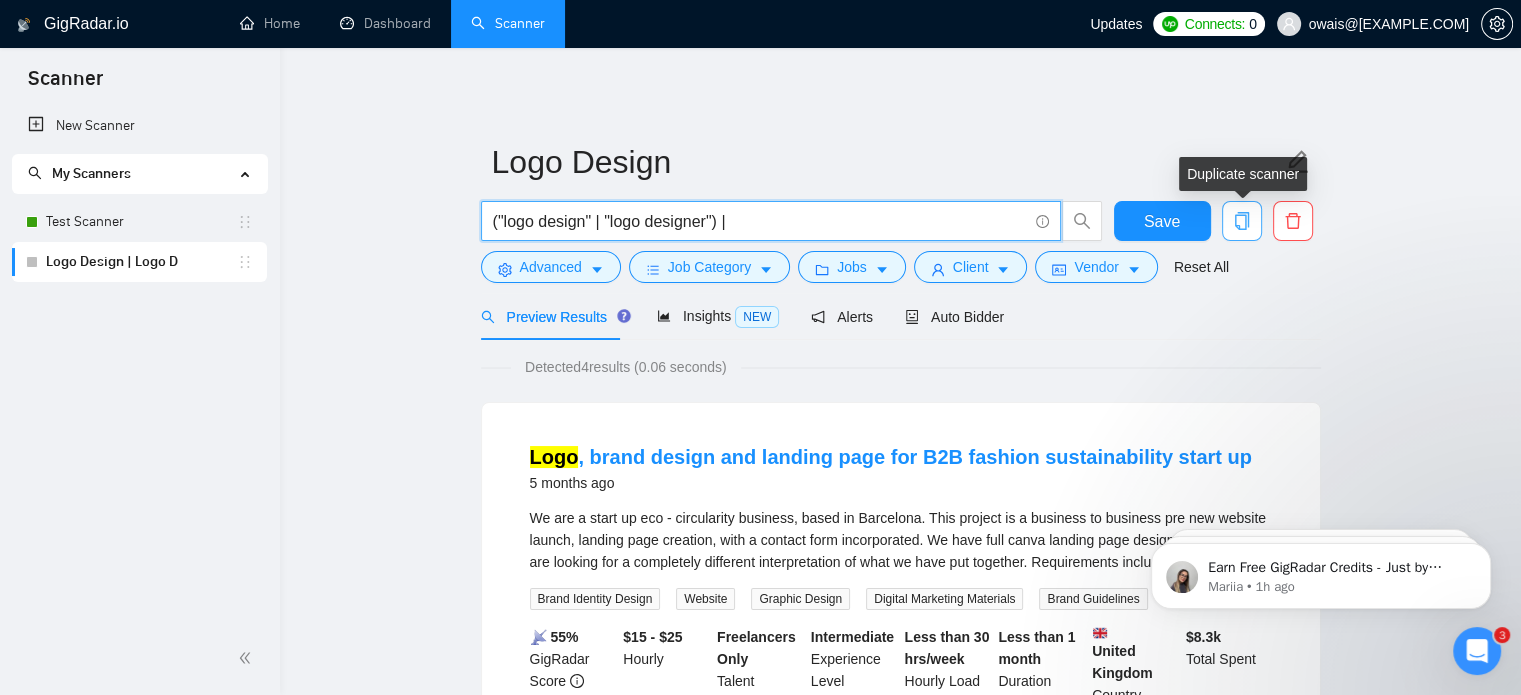 scroll, scrollTop: 0, scrollLeft: 0, axis: both 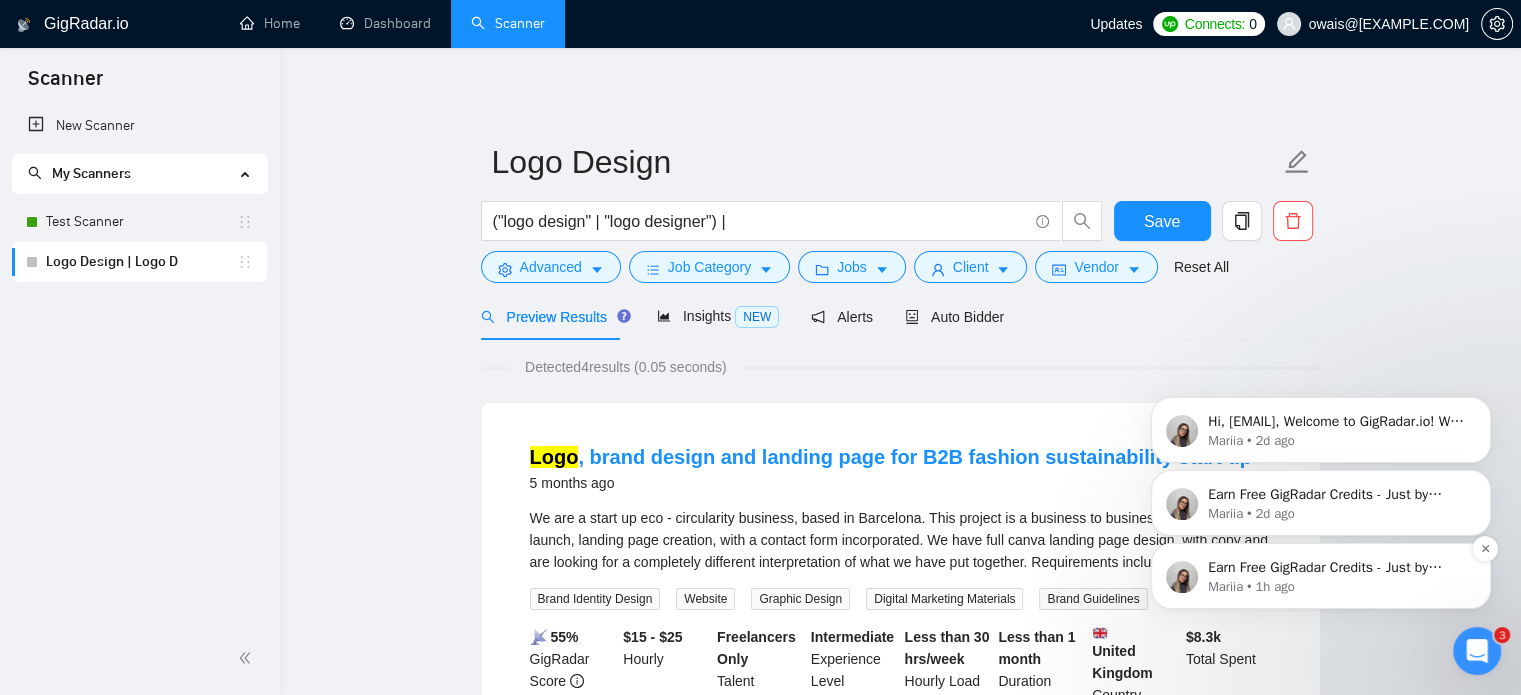 click on "Earn Free GigRadar Credits - Just by Sharing Your Story! 💬 Want more credits for sending proposals? It’s simple - share, inspire, and get rewarded! 🤫 Here’s how you can earn free credits: Introduce yourself in the #intros channel of the GigRadar Upwork Community and grab +20 credits for sending bids., Post your success story (closed projects, high LRR, etc.) in the #general channel and claim +50 credits for sending bids. Why? GigRadar is building a powerful network of freelancers and agencies. We want you to make valuable connections, showcase your wins, and inspire others while getting rewarded! 🚀 Not a member yet? Join our Slack community now 👉 Join Slack Community Claiming your credits is easy: Reply to this message with a screenshot of your post, and our Tech Support Team will instantly top up your credits! 💸" at bounding box center [1337, 568] 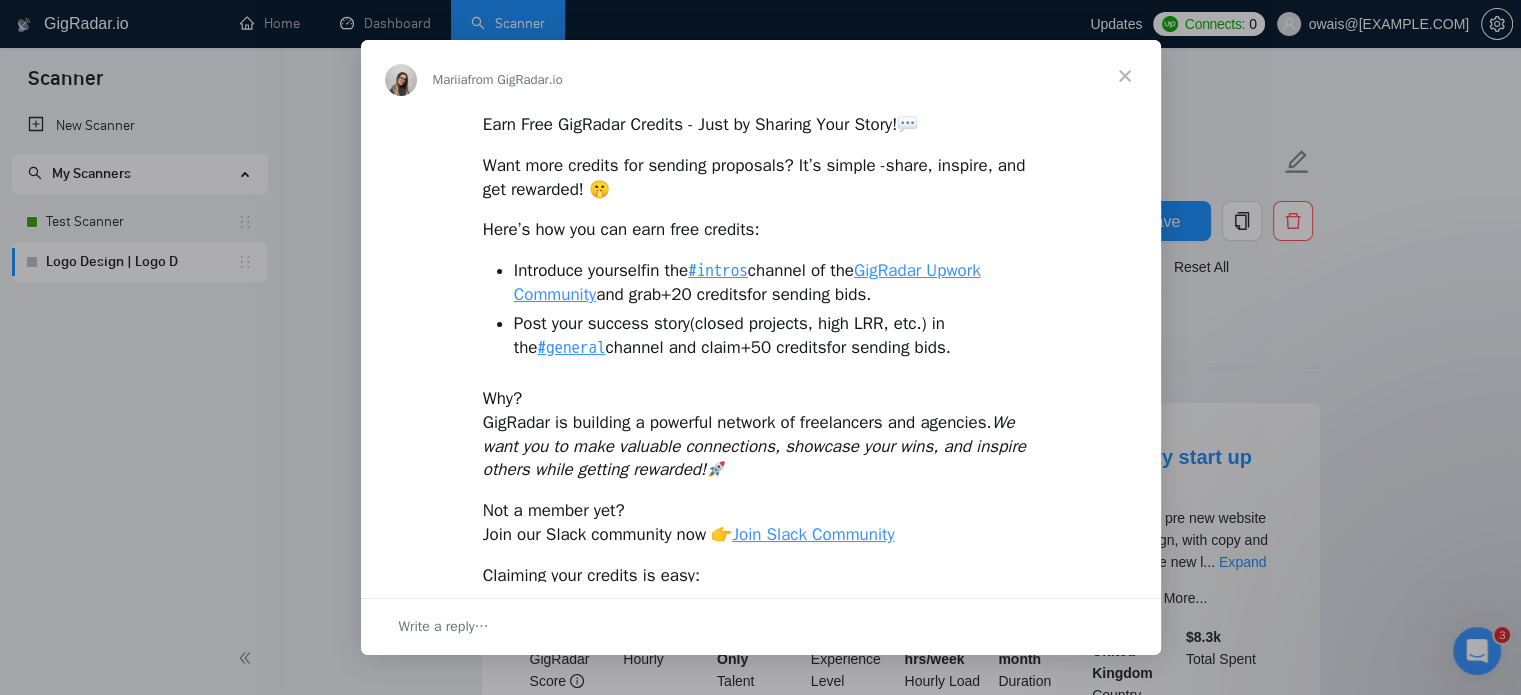 scroll, scrollTop: 0, scrollLeft: 0, axis: both 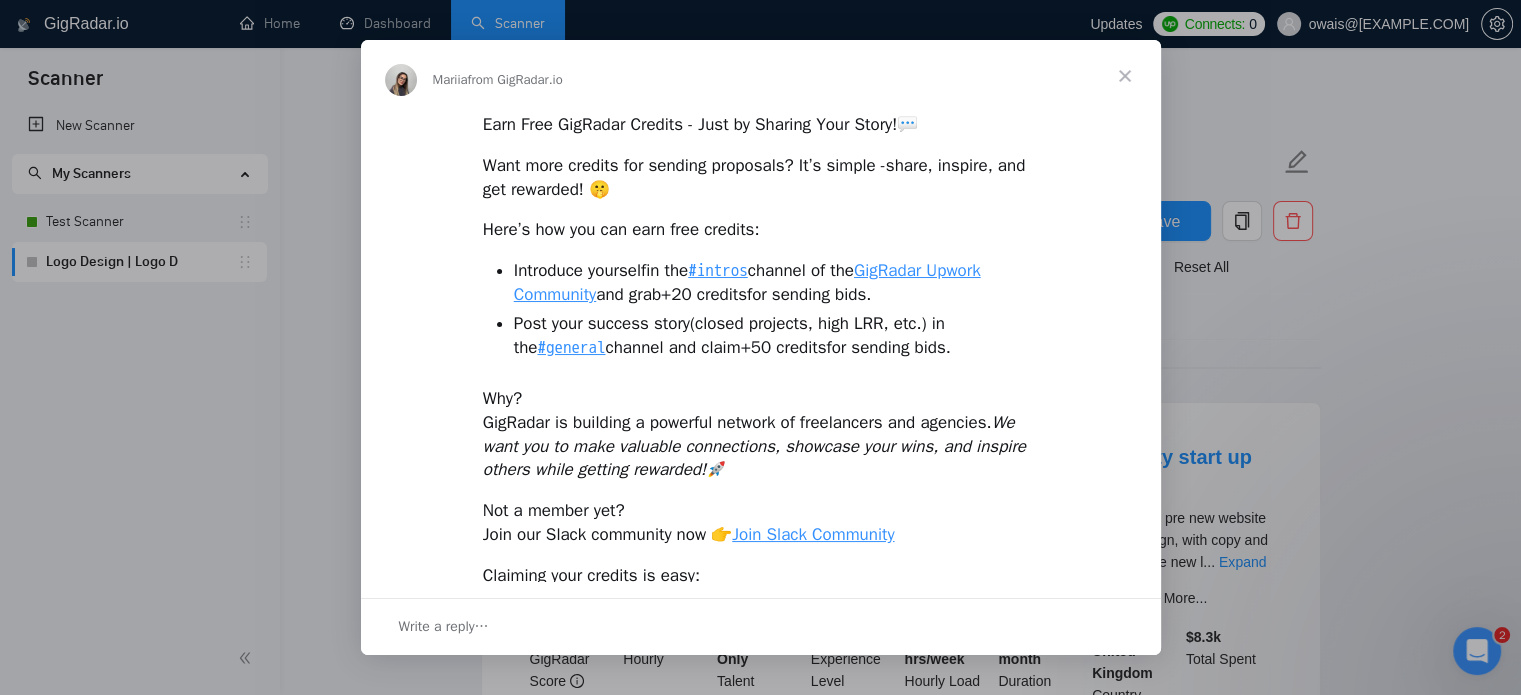 click at bounding box center [1125, 76] 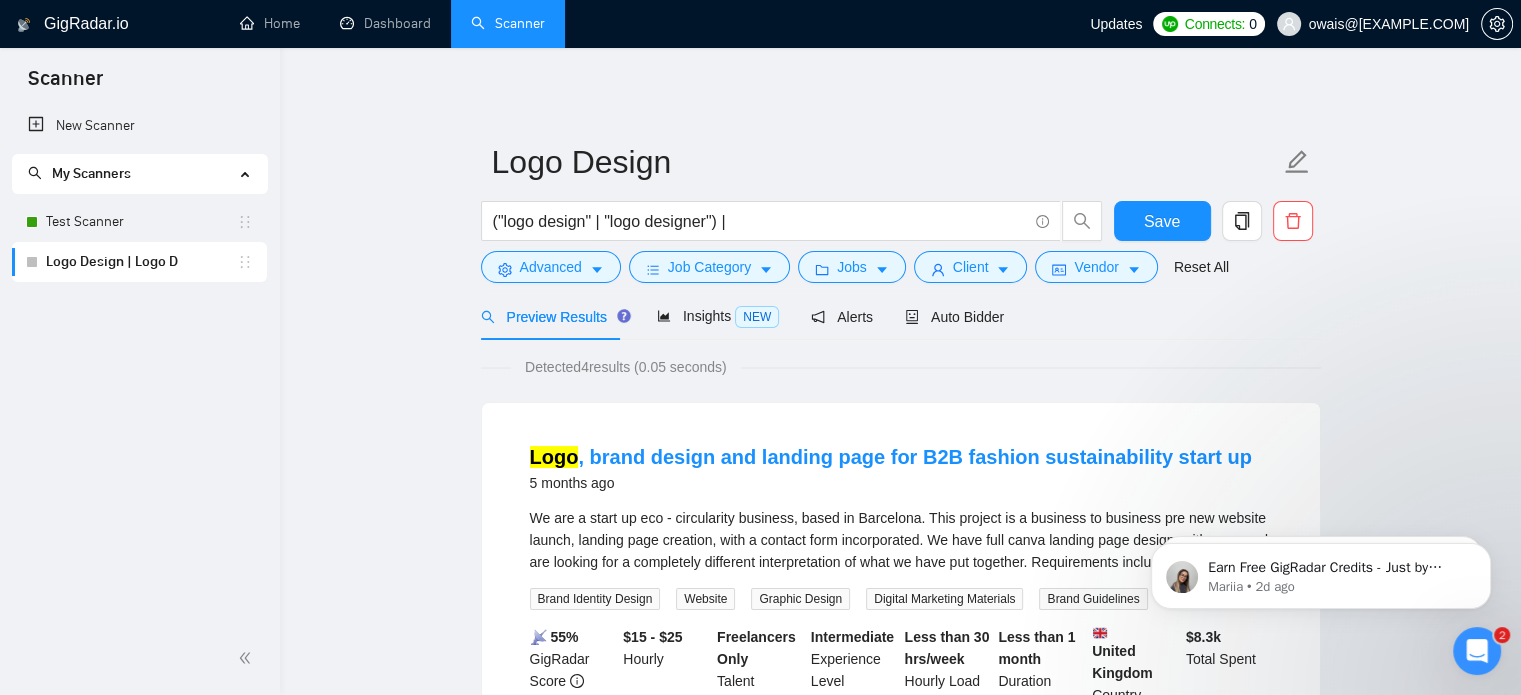 scroll, scrollTop: 0, scrollLeft: 0, axis: both 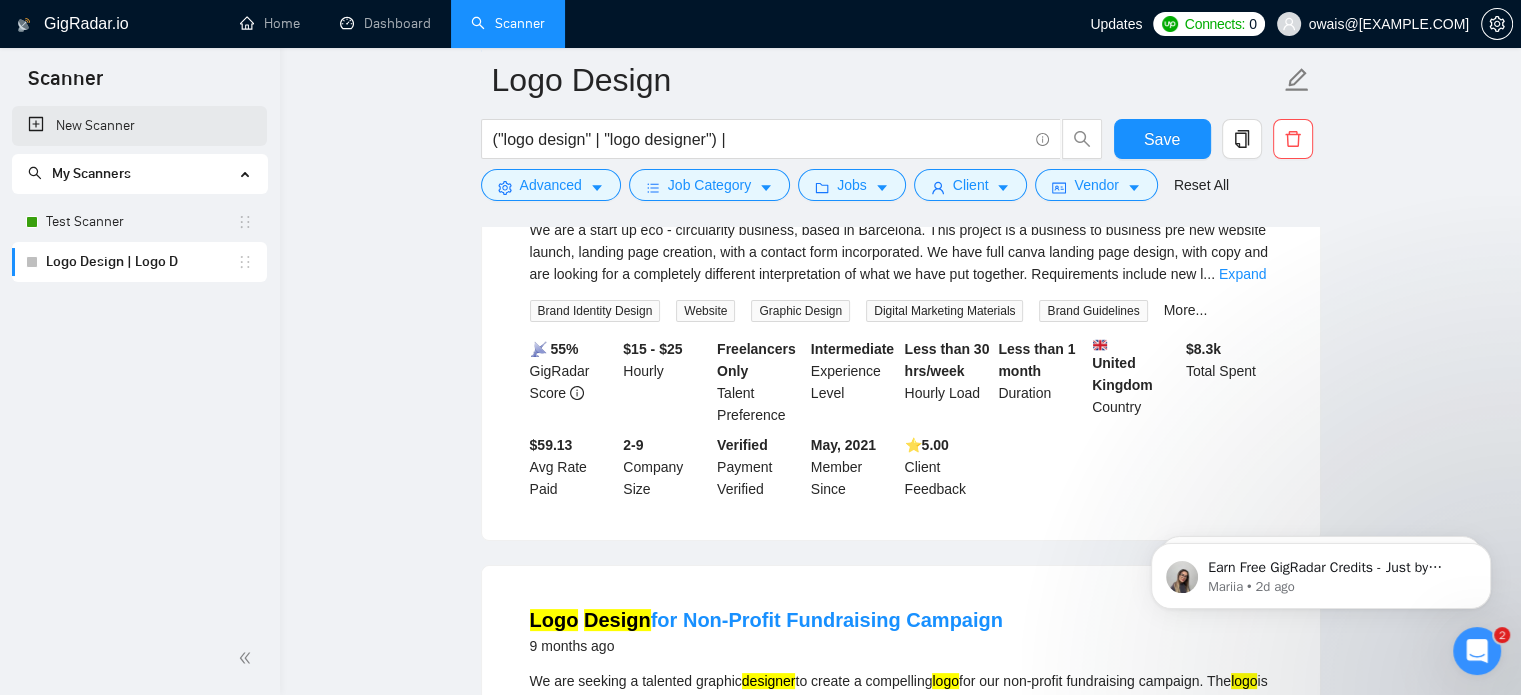 click on "New Scanner" at bounding box center (139, 126) 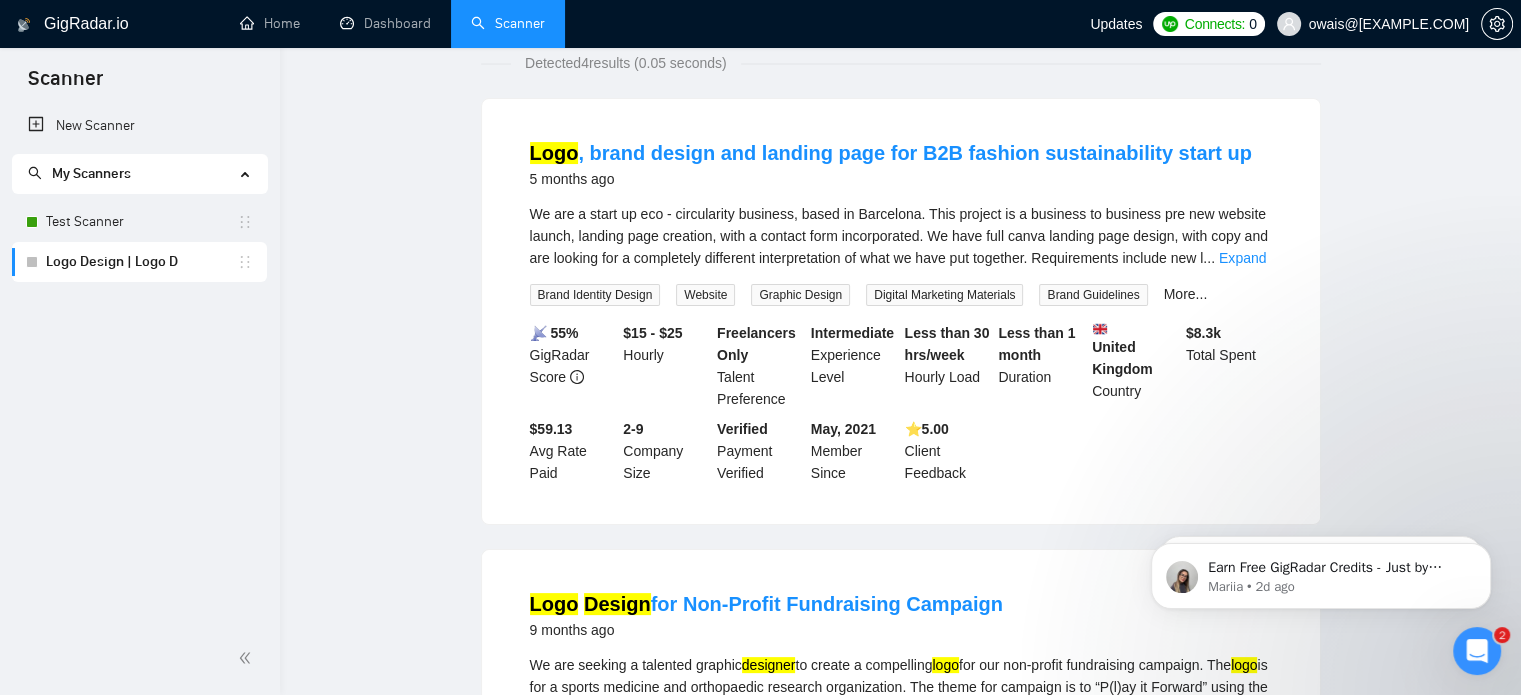 scroll, scrollTop: 0, scrollLeft: 0, axis: both 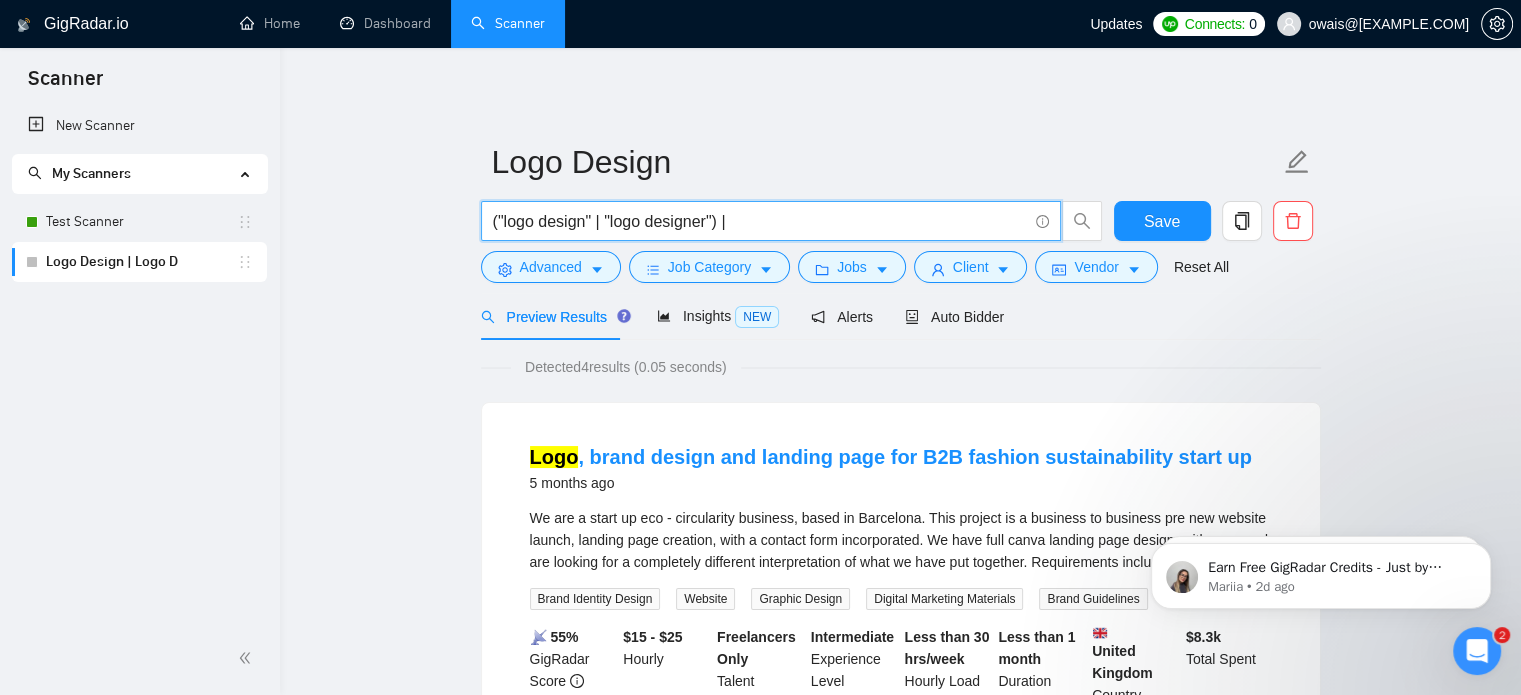 click on "("logo design" | "logo designer") |" at bounding box center [760, 221] 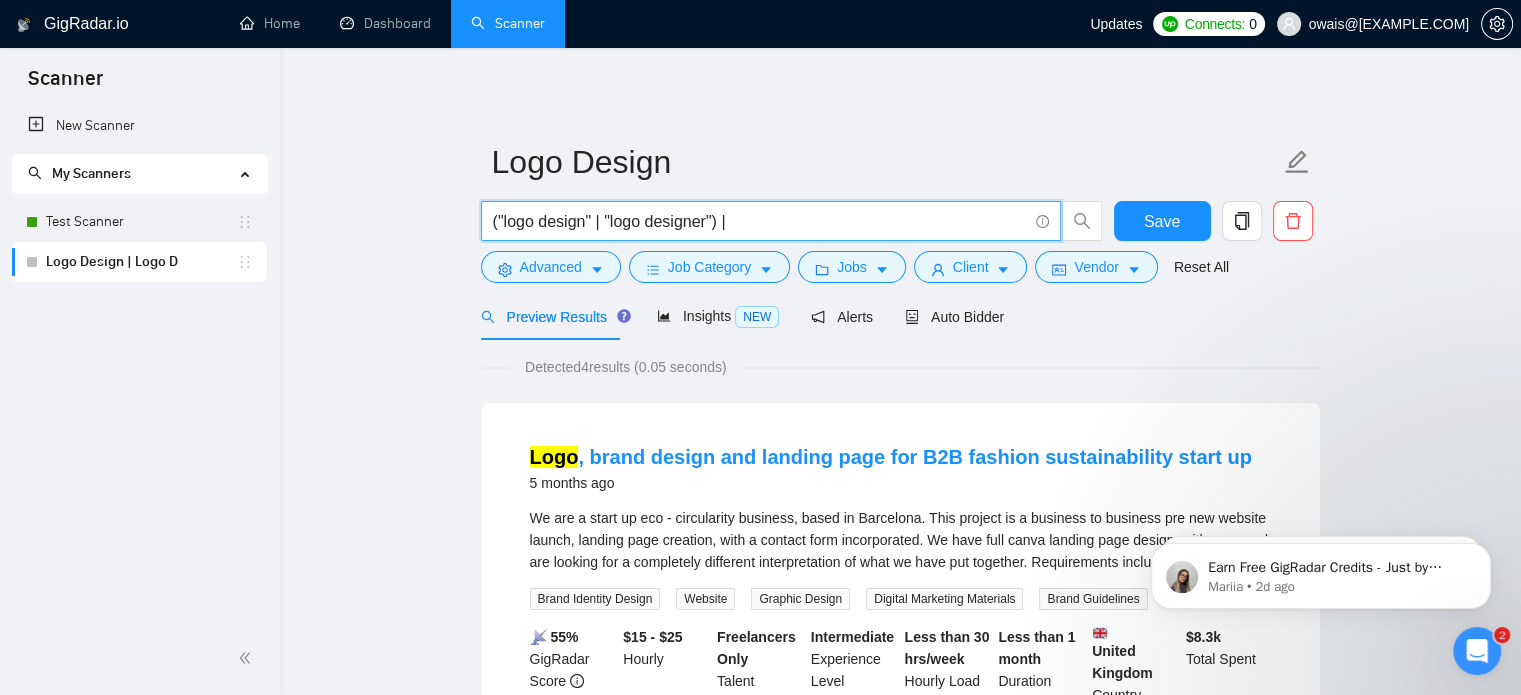 paste on "("graphic design" | "branding" | "brand identity" | "visual design" | "creative design")" 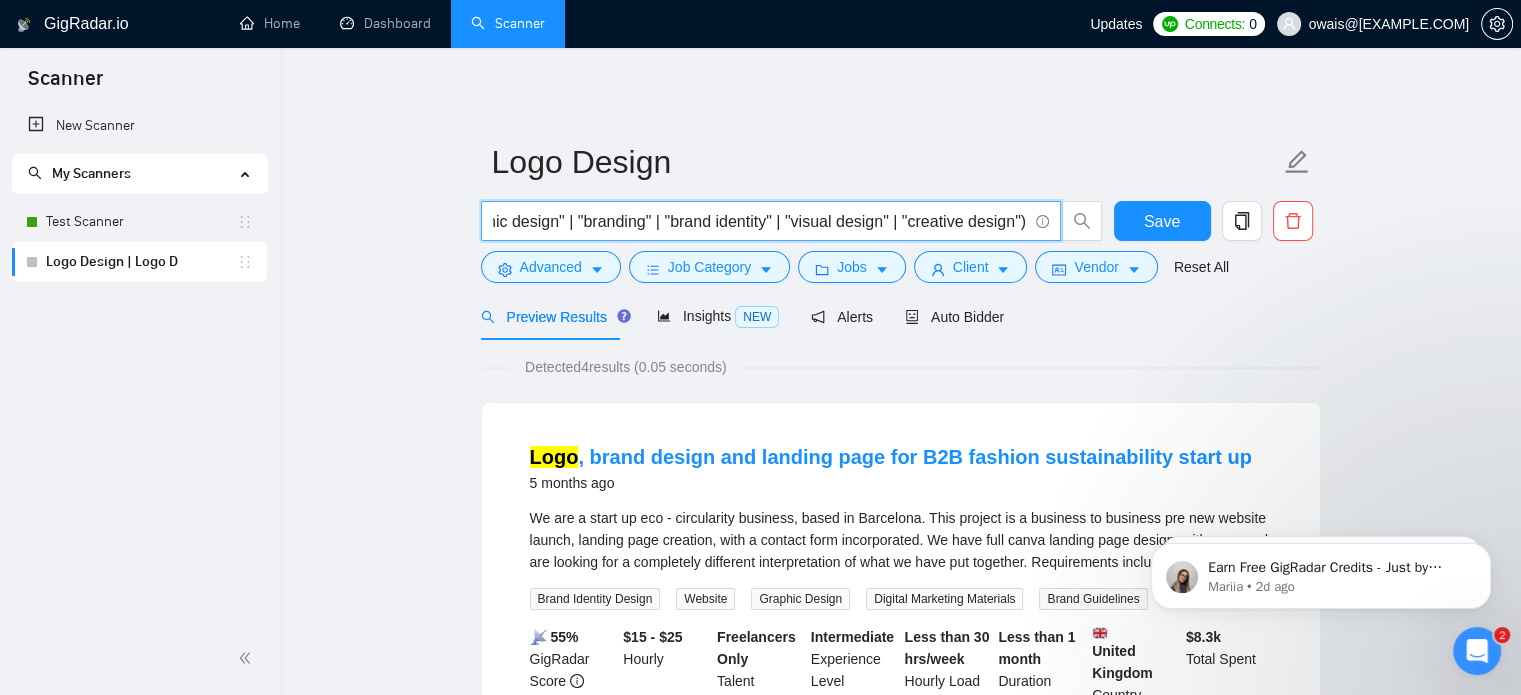 scroll, scrollTop: 0, scrollLeft: 0, axis: both 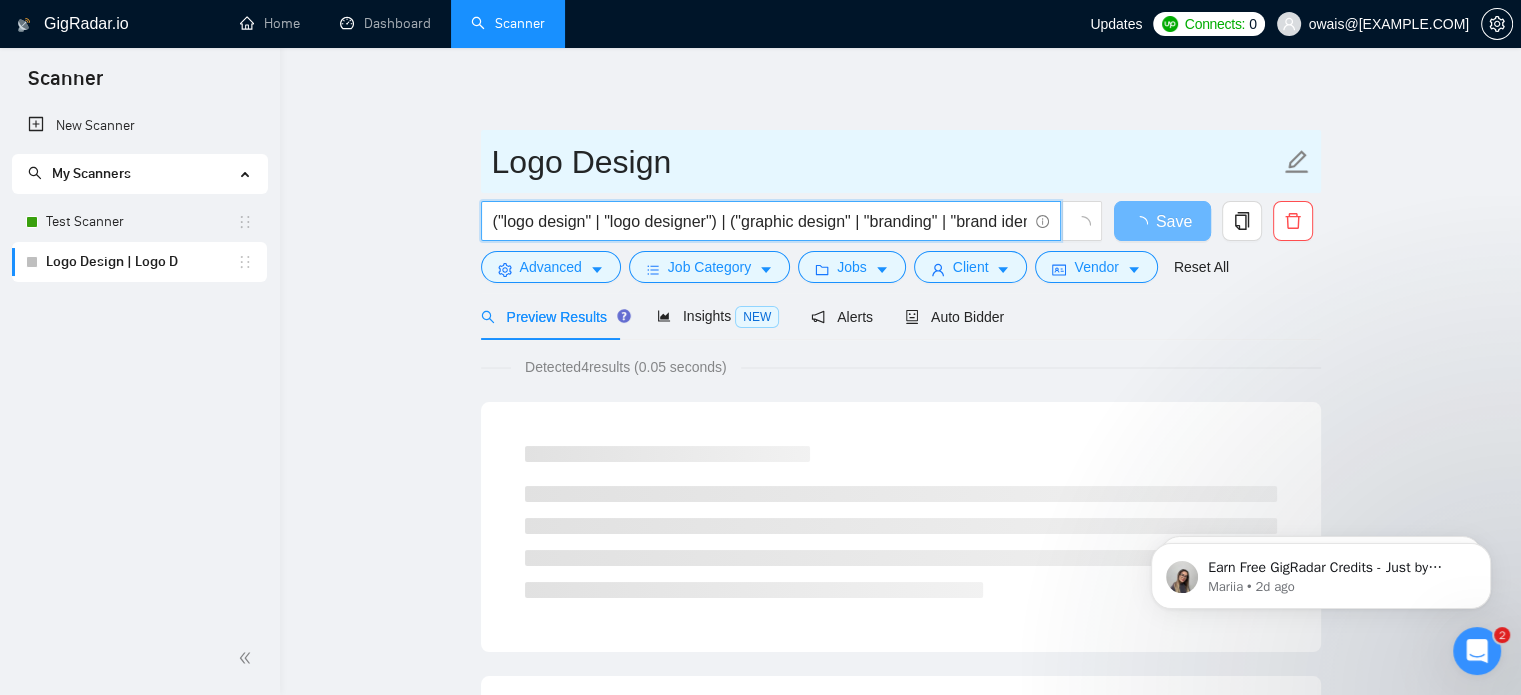 type on "("logo design" | "logo designer") | ("graphic design" | "branding" | "brand identity" | "visual design" | "creative design")" 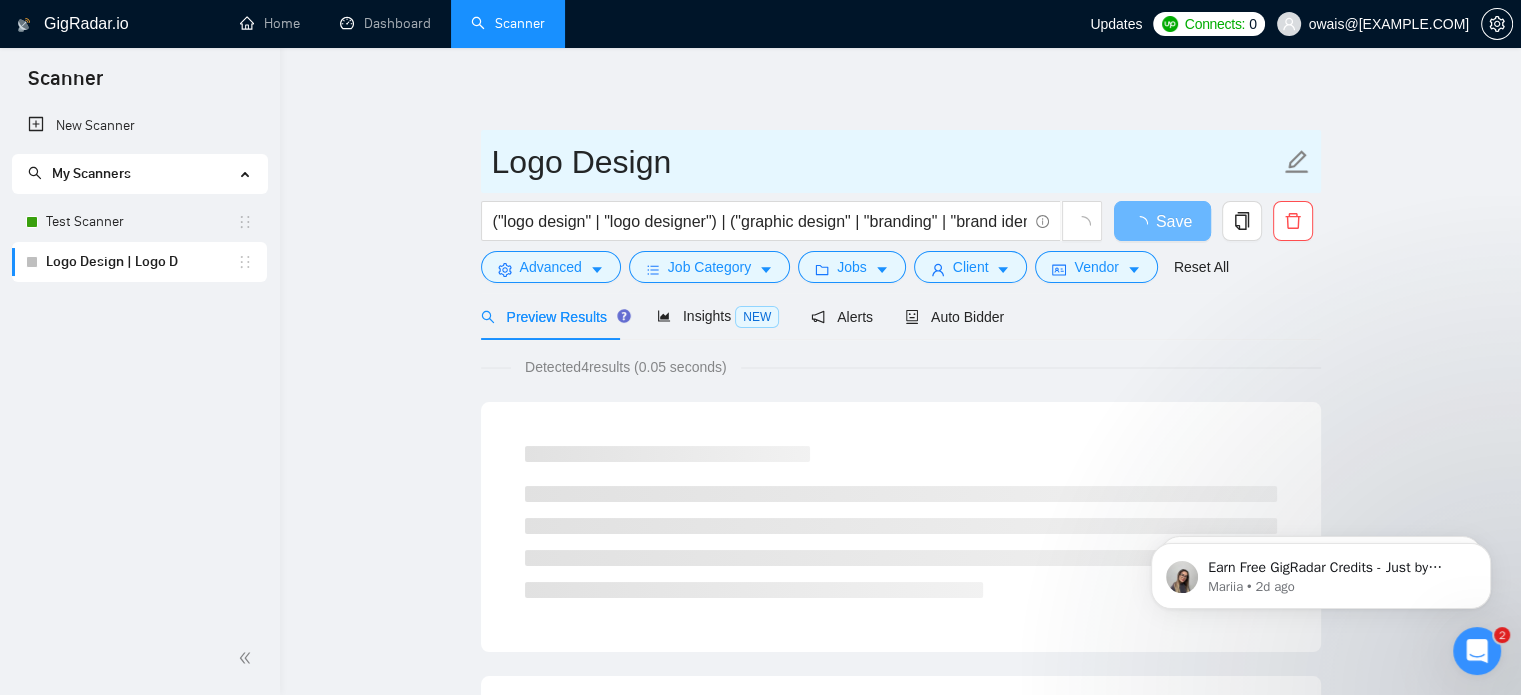 click on "Logo Design" at bounding box center (886, 162) 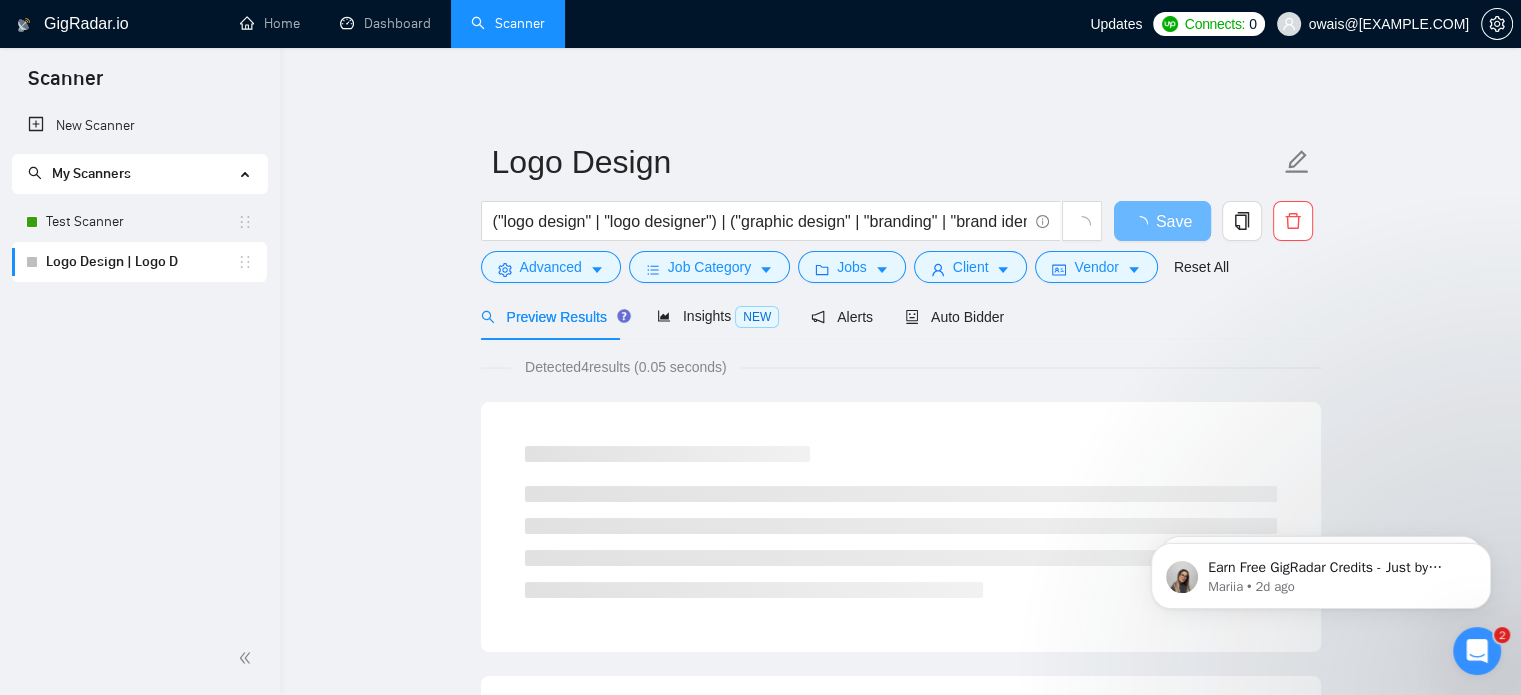 click on "GigRadar.io Home Dashboard Scanner Updates Connects: 0 [EMAIL] Logo Design ("logo design" | "logo designer") | ("graphic design" | "branding" | "brand identity" | "visual design" | "creative design") Save Advanced Job Category Jobs Client Vendor Reset All Preview Results Insights NEW Alerts Auto Bidder Detected 4 results (0.05 seconds) This is the end of this list GigRadar.io 1.26.0 (dev) @vadymhimself 2025 GigRadar.io | All Rights Reserved." at bounding box center [900, 841] 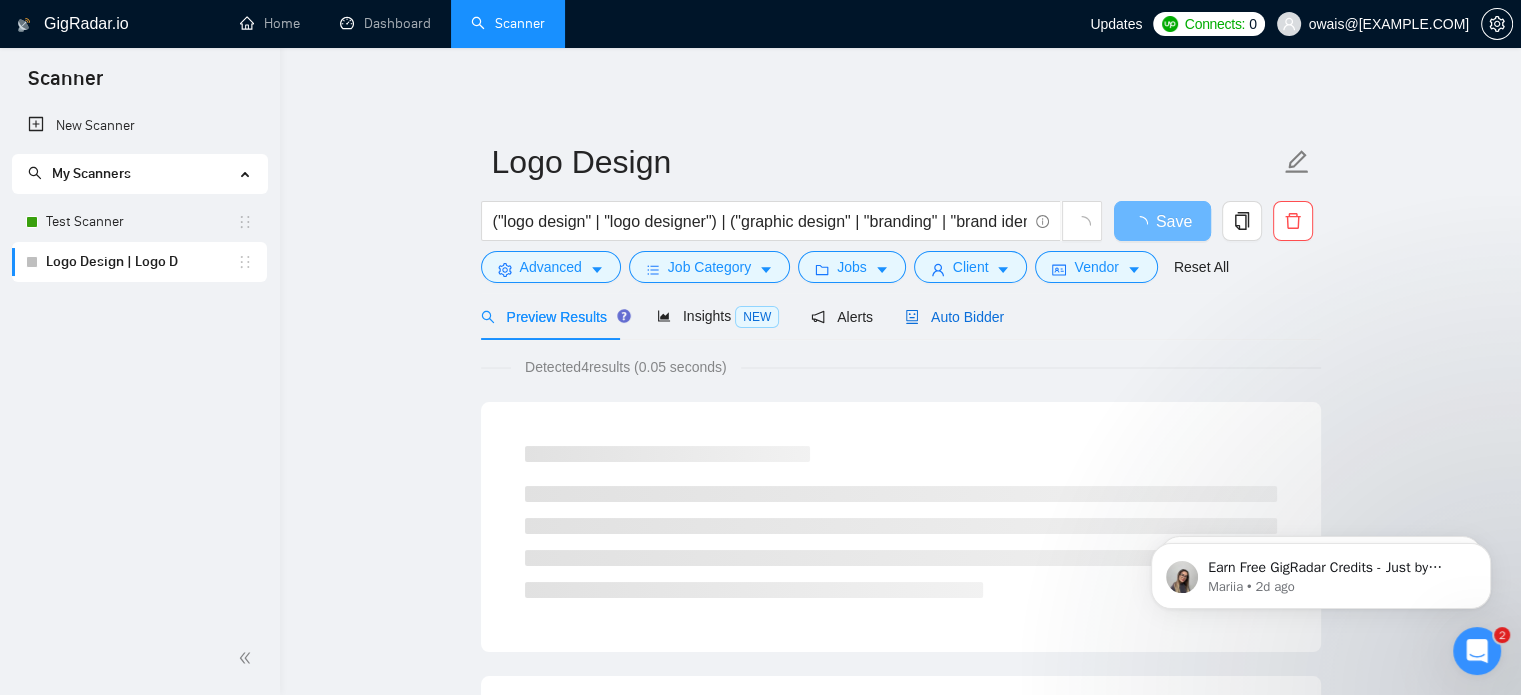click on "Auto Bidder" at bounding box center [954, 317] 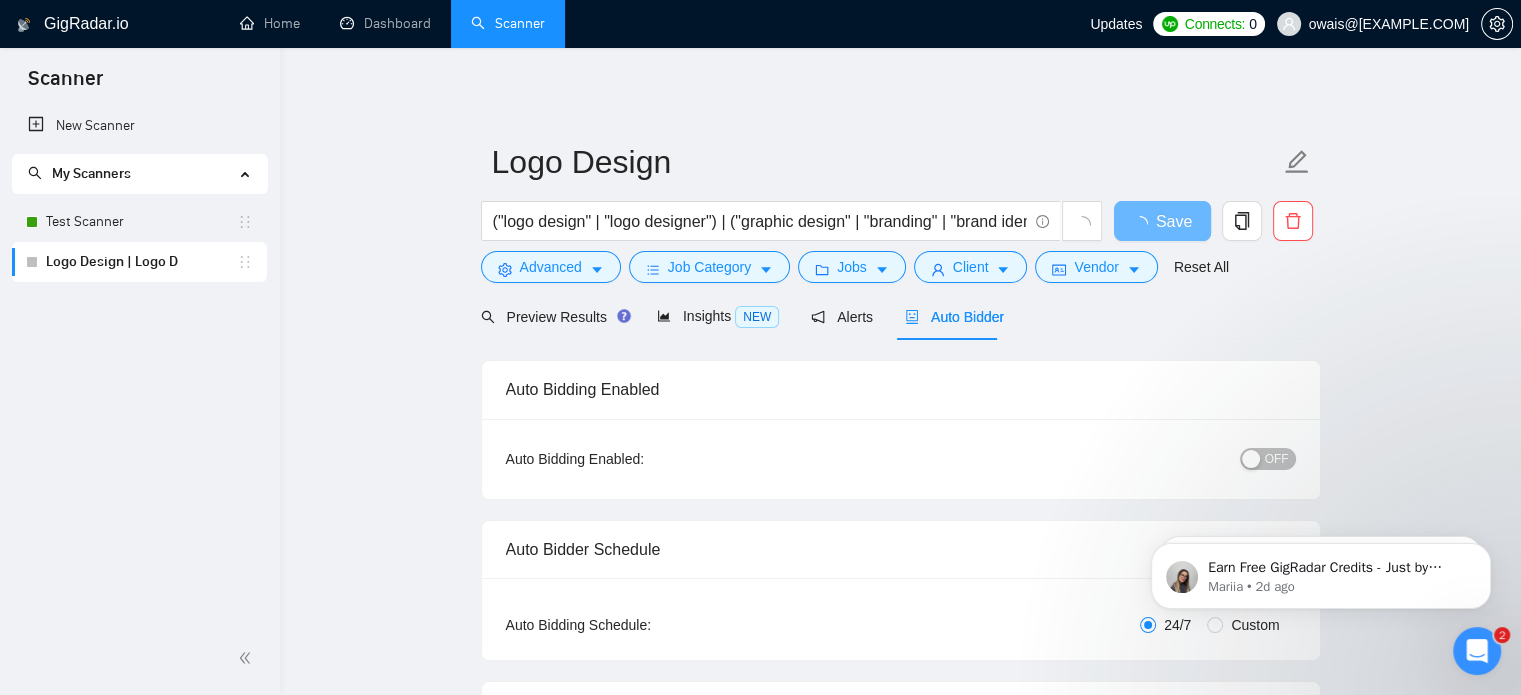 type 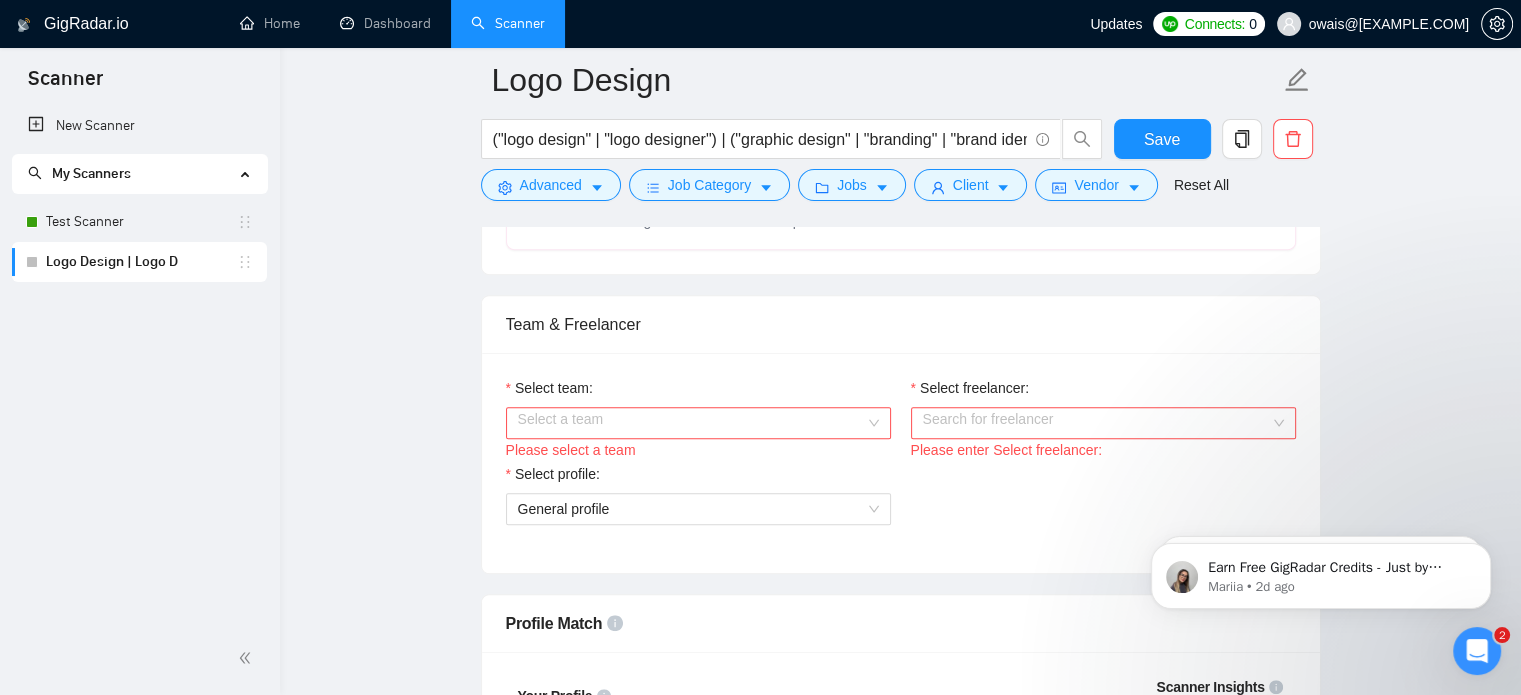 scroll, scrollTop: 928, scrollLeft: 0, axis: vertical 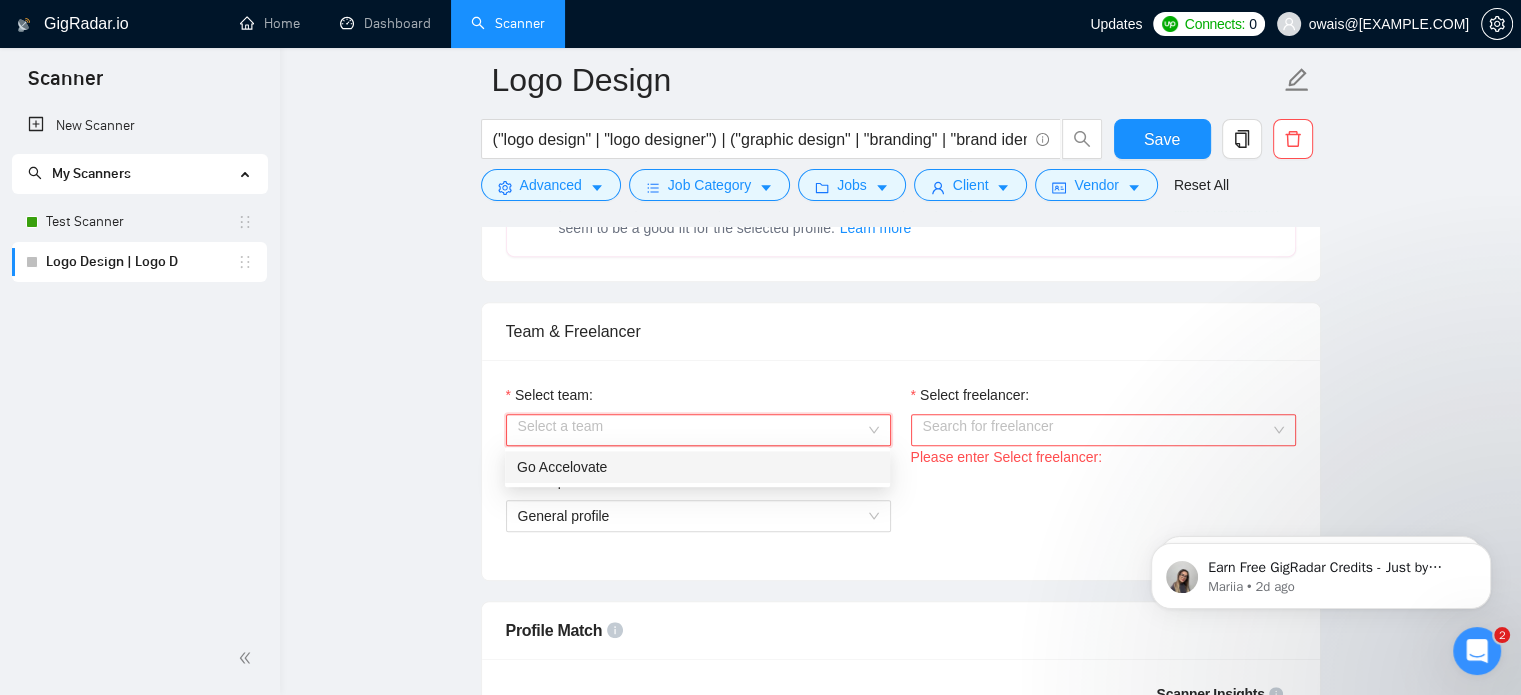 click on "Select team:" at bounding box center (691, 430) 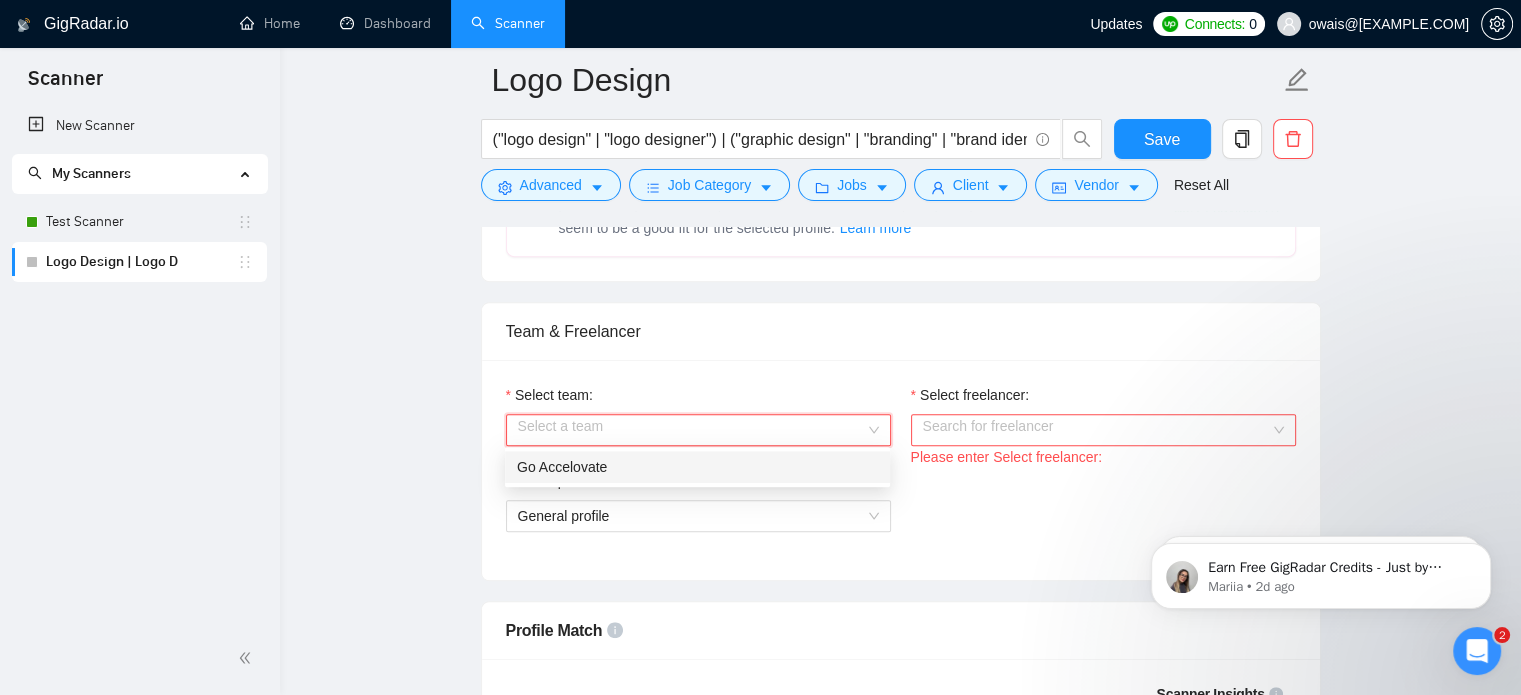 click on "Go Accelovate" at bounding box center [697, 467] 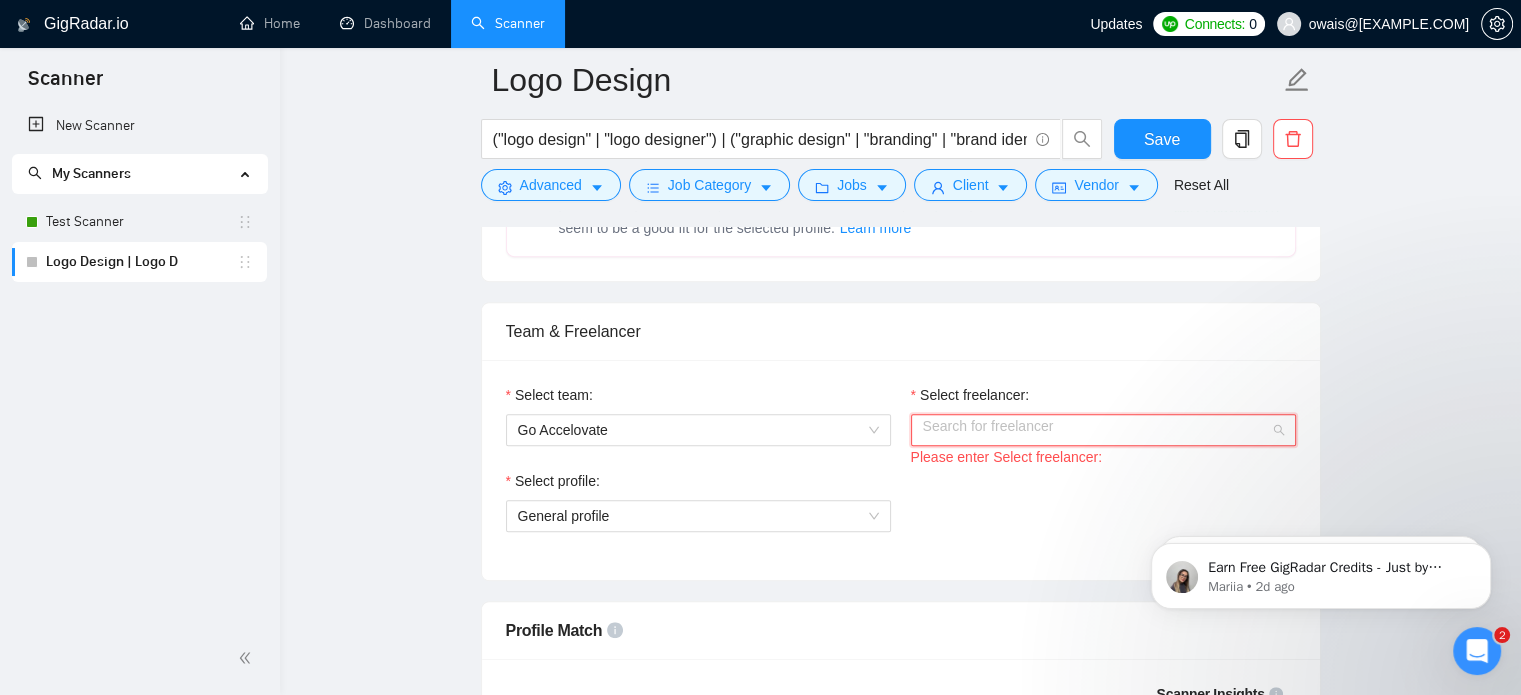 click on "Select freelancer:" at bounding box center (1096, 430) 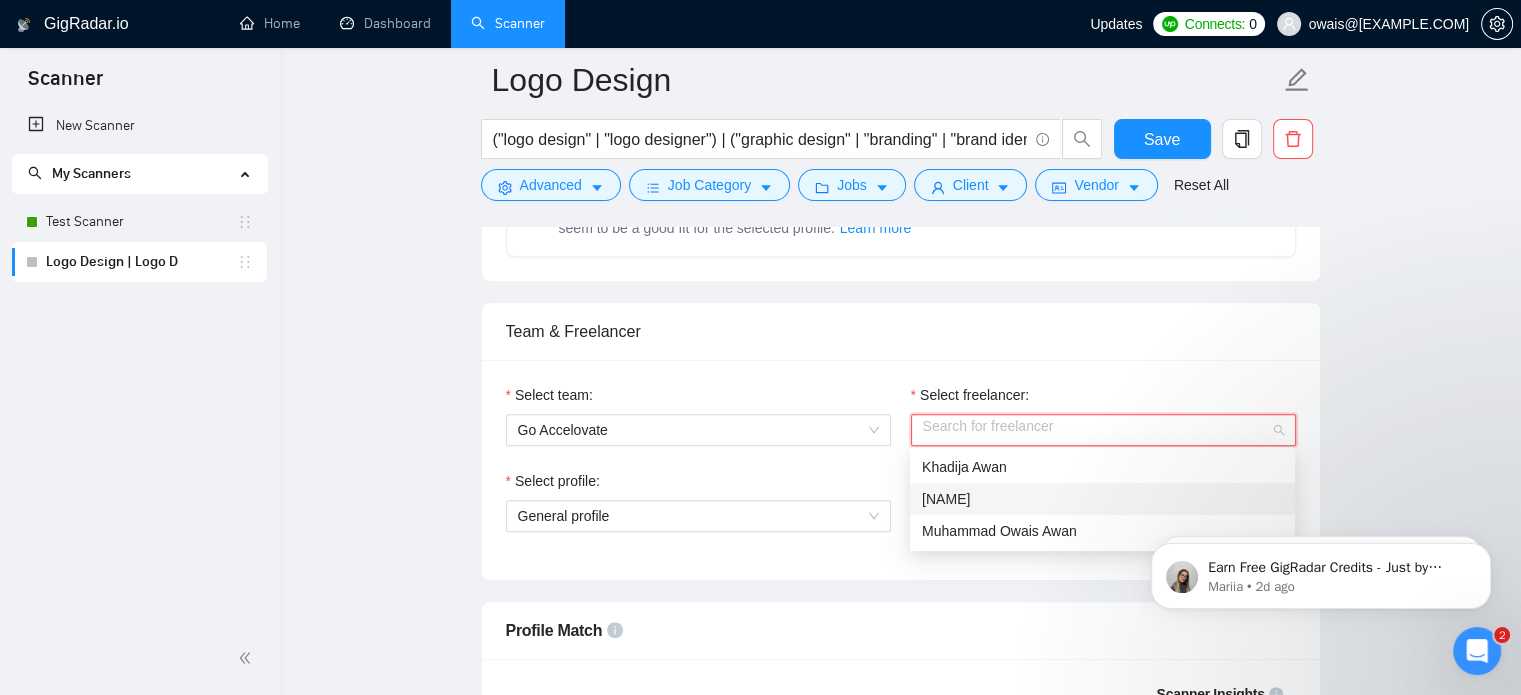 click on "[NAME]" at bounding box center [1102, 499] 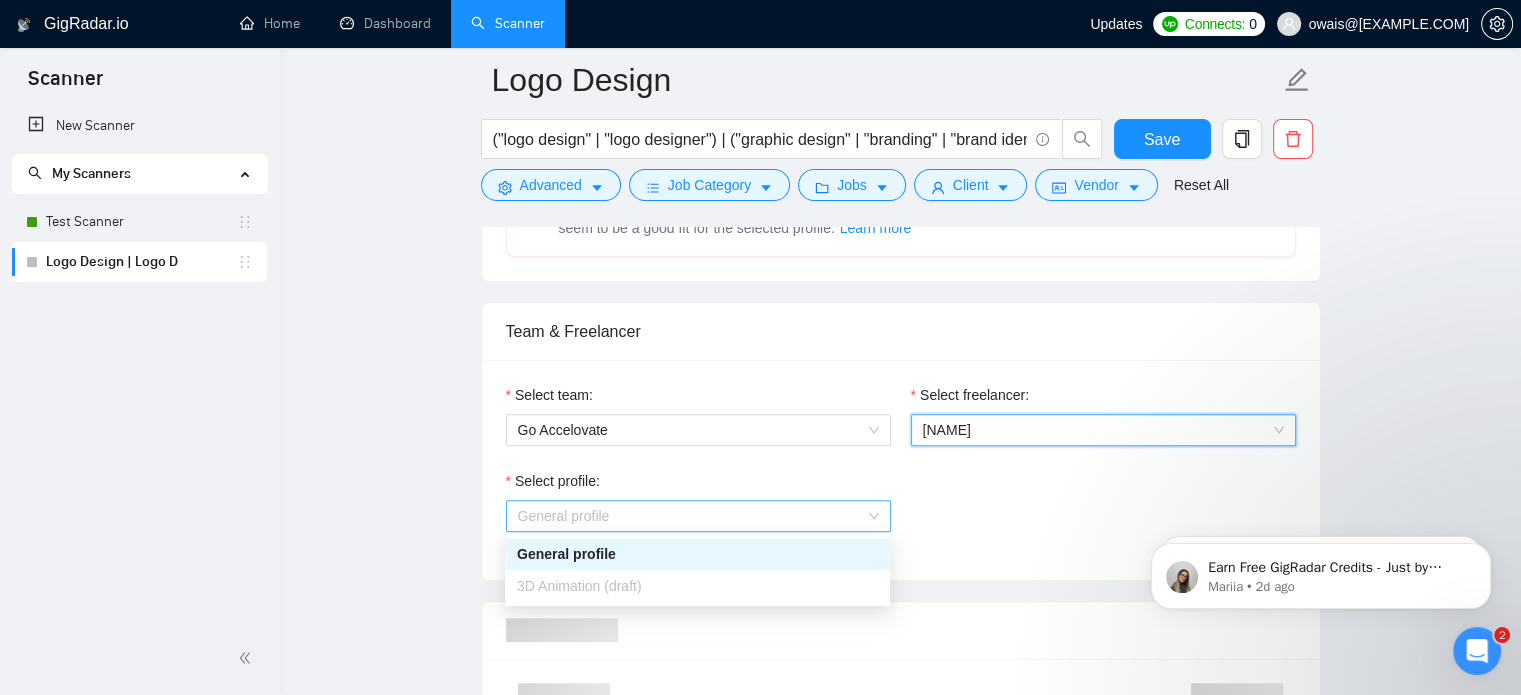 click on "General profile" at bounding box center [698, 516] 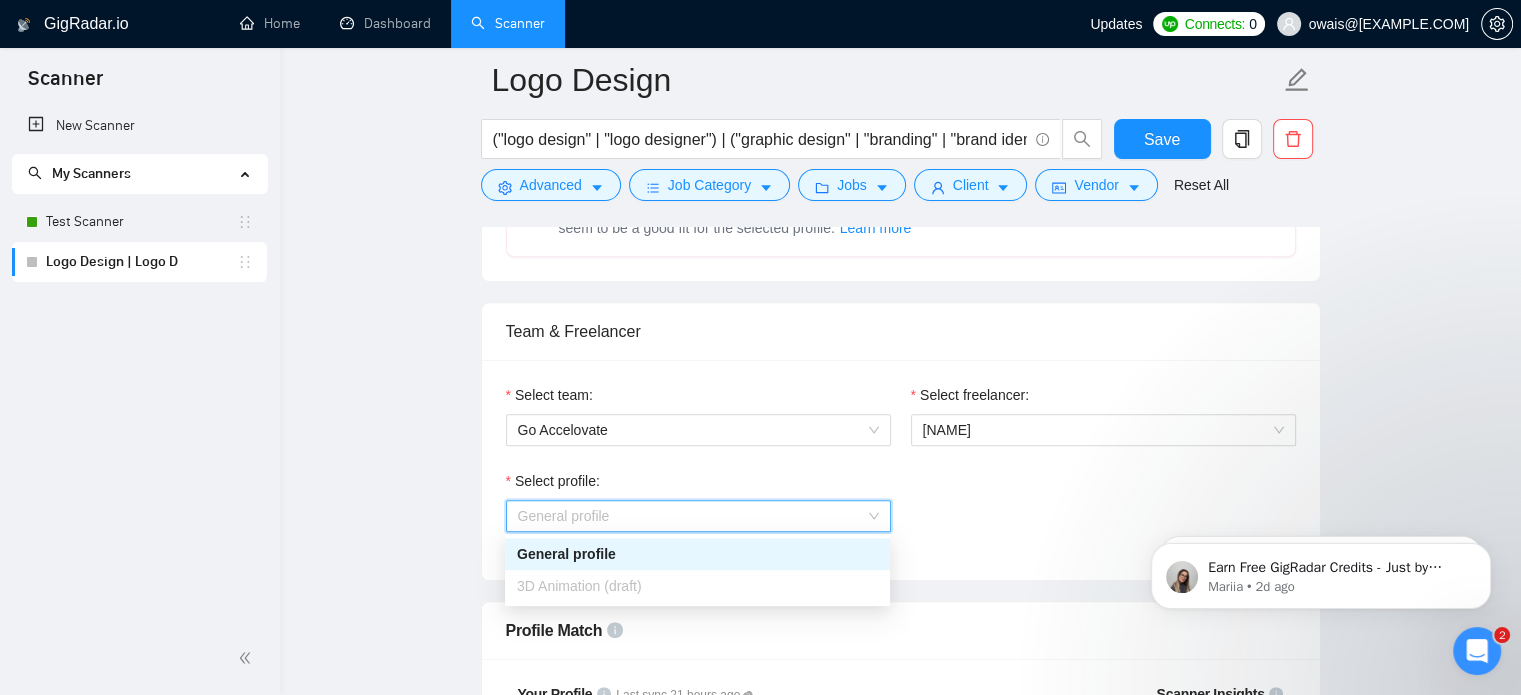 click on "General profile" at bounding box center [697, 554] 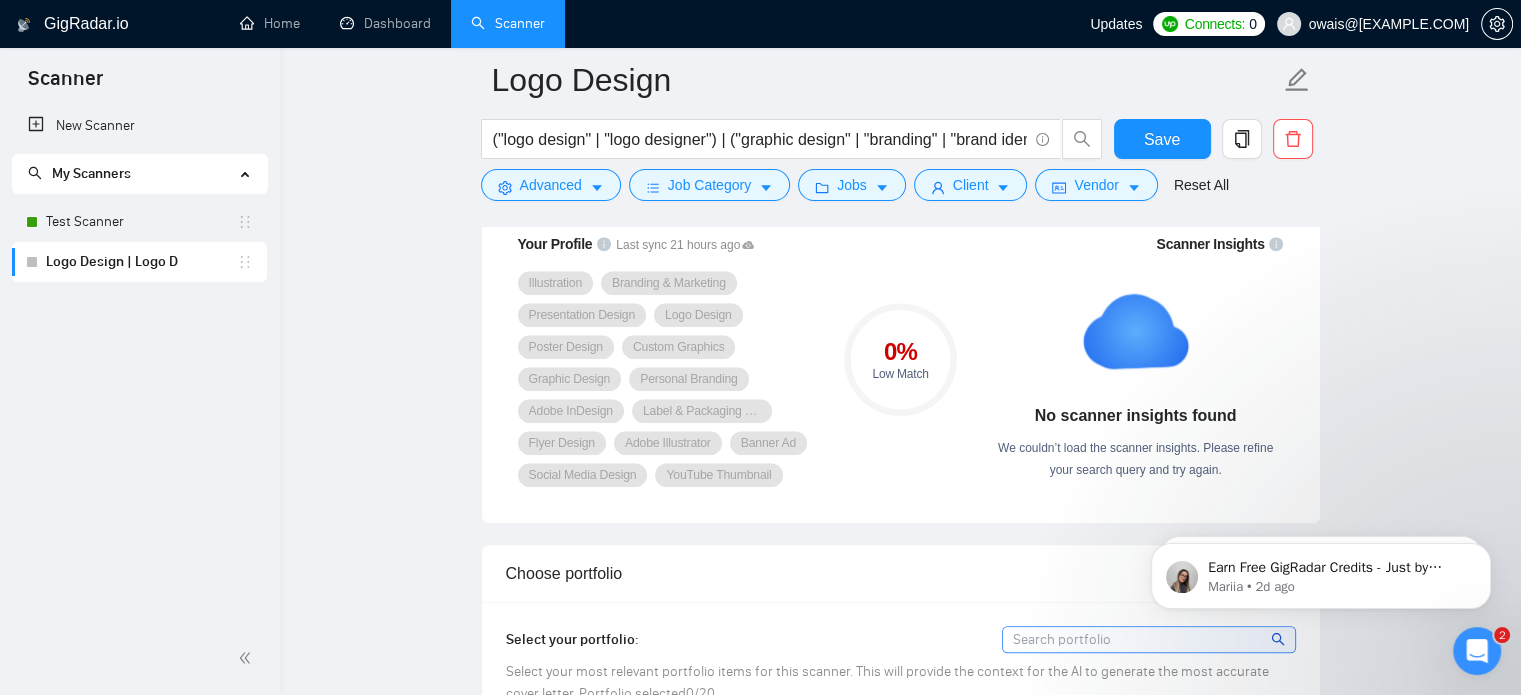 scroll, scrollTop: 1380, scrollLeft: 0, axis: vertical 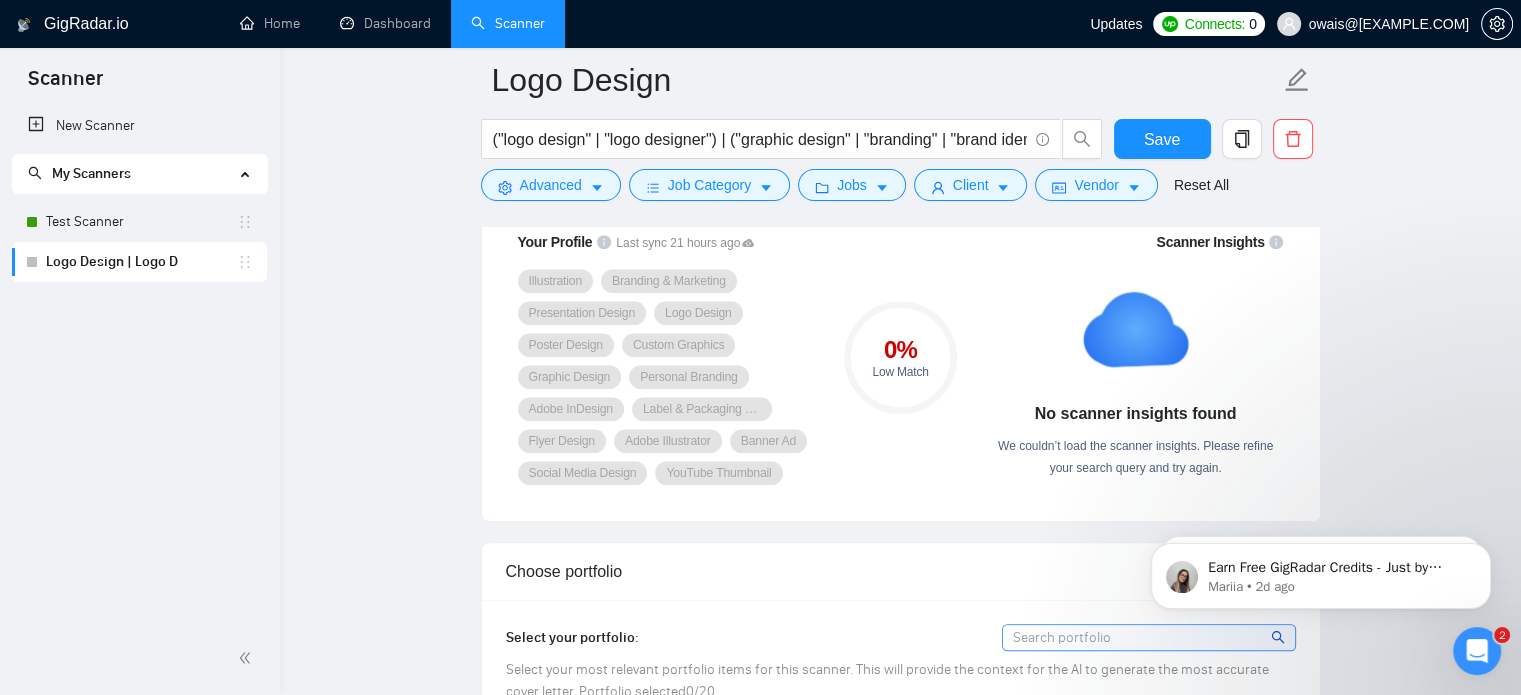 click on "Low Match" at bounding box center [900, 372] 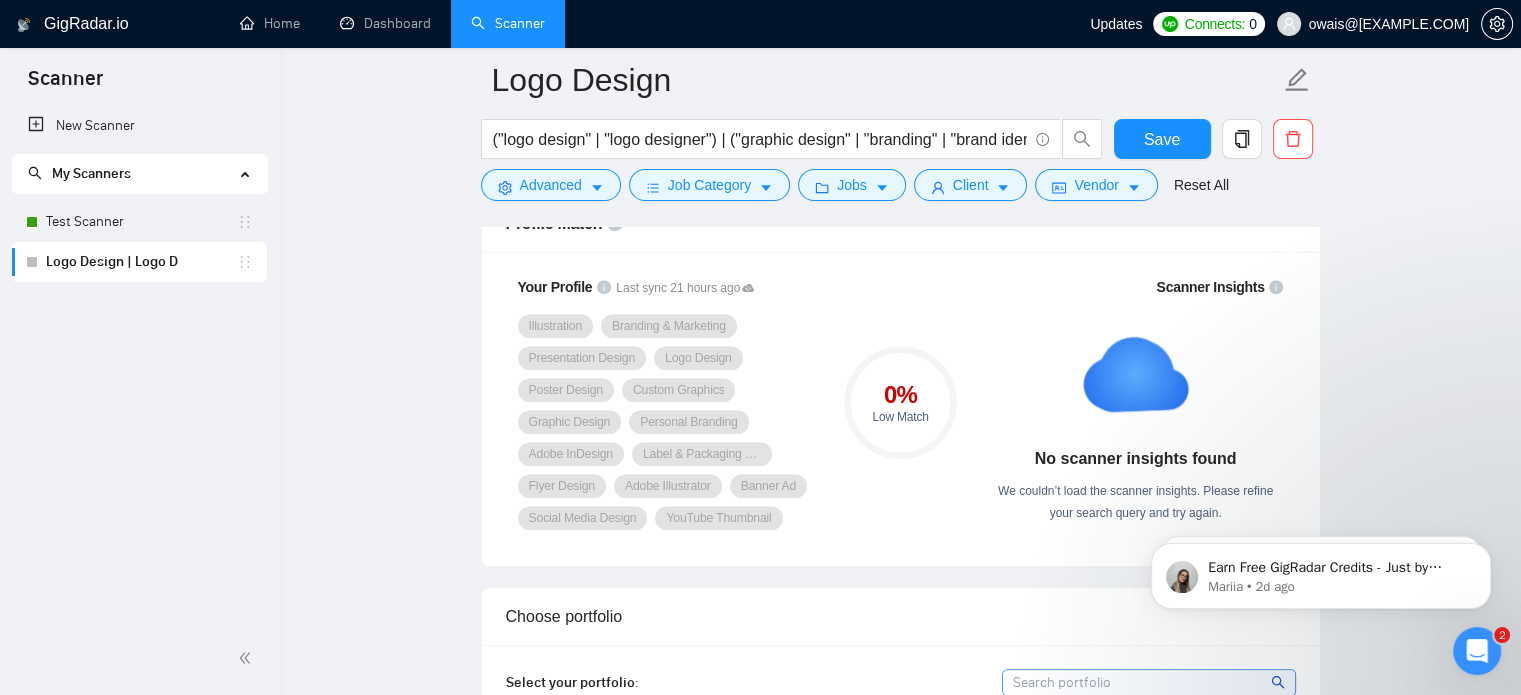 scroll, scrollTop: 1332, scrollLeft: 0, axis: vertical 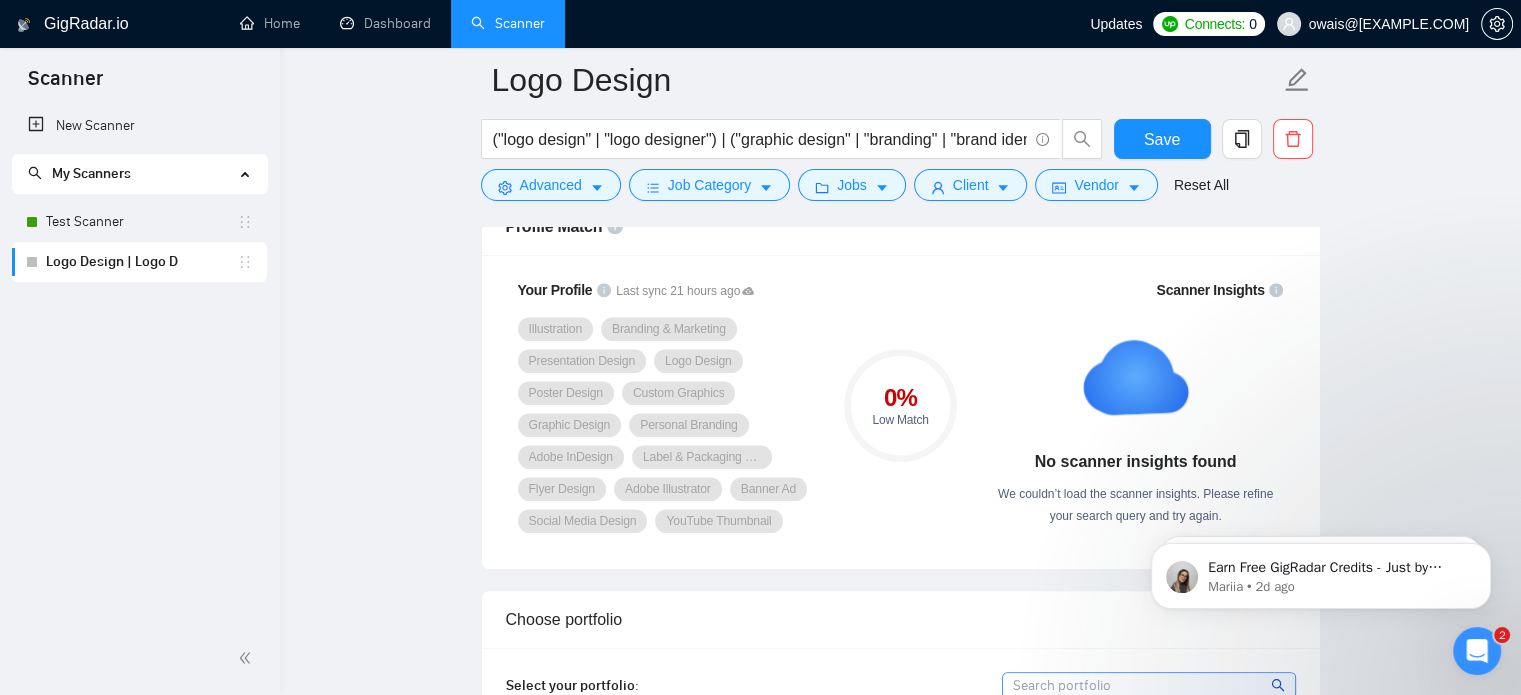 click on "0 % Low Match" at bounding box center (900, 406) 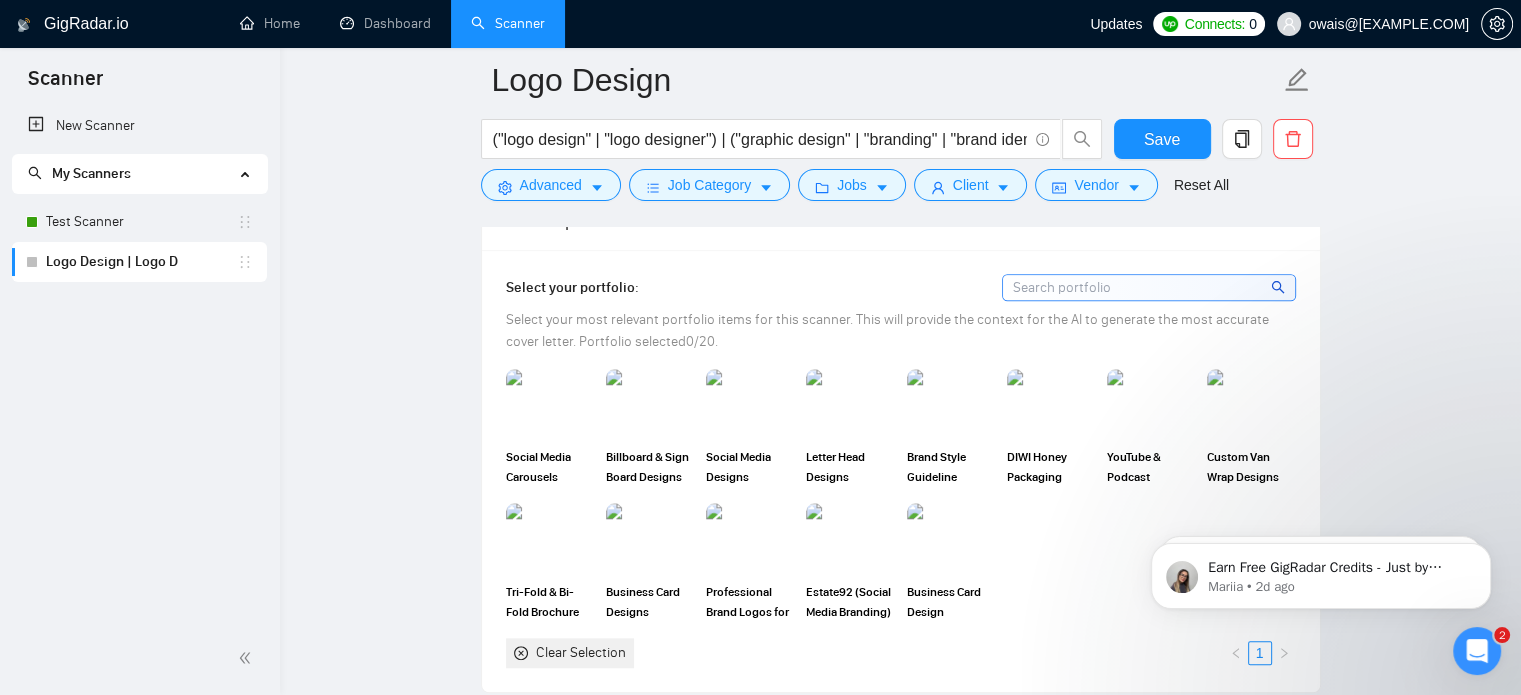 scroll, scrollTop: 1728, scrollLeft: 0, axis: vertical 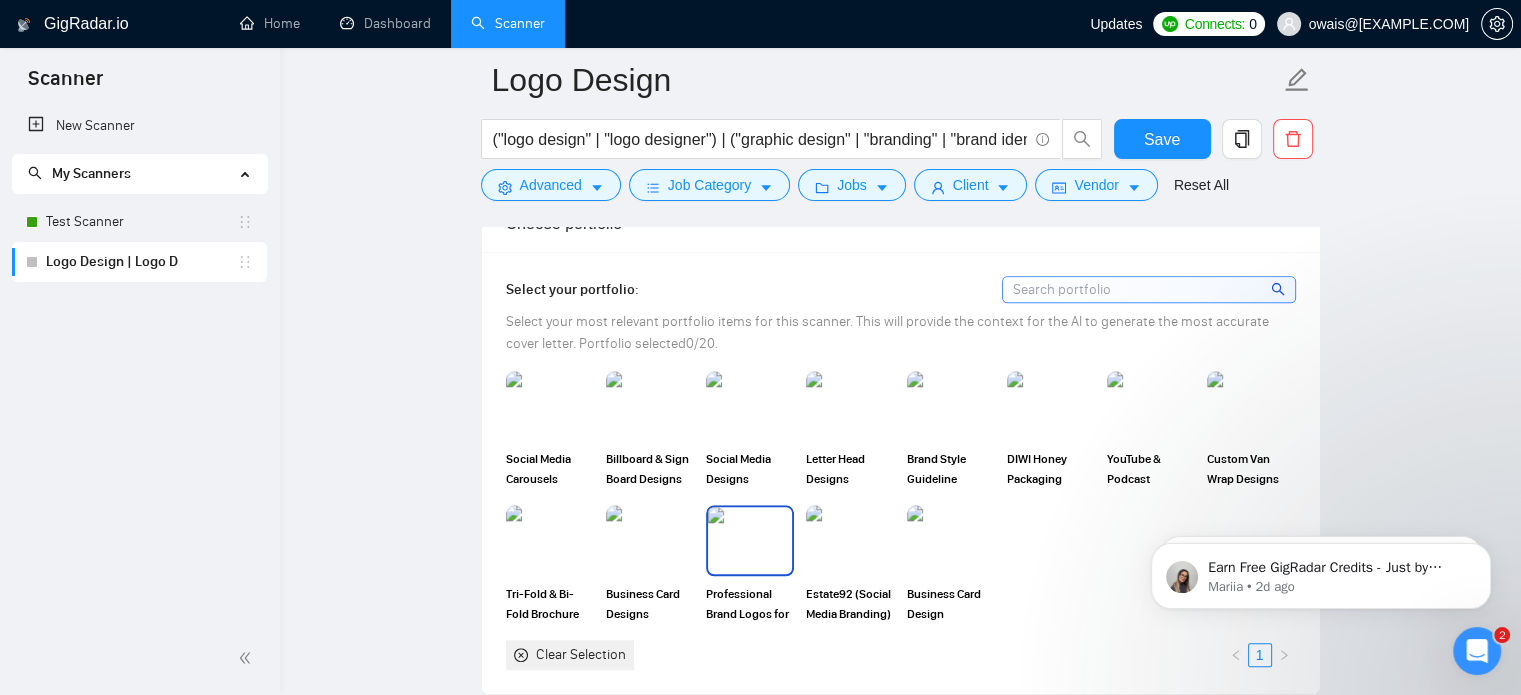 click at bounding box center (750, 540) 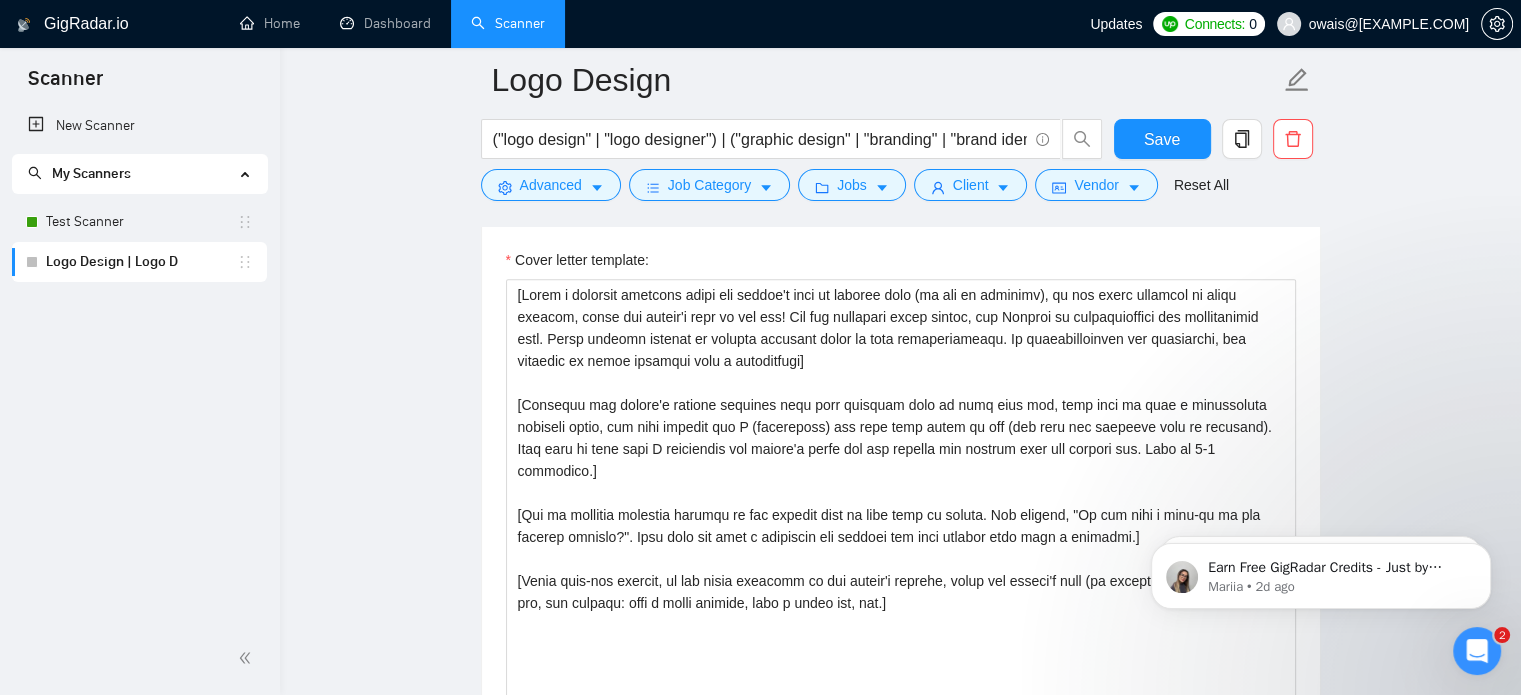 scroll, scrollTop: 2280, scrollLeft: 0, axis: vertical 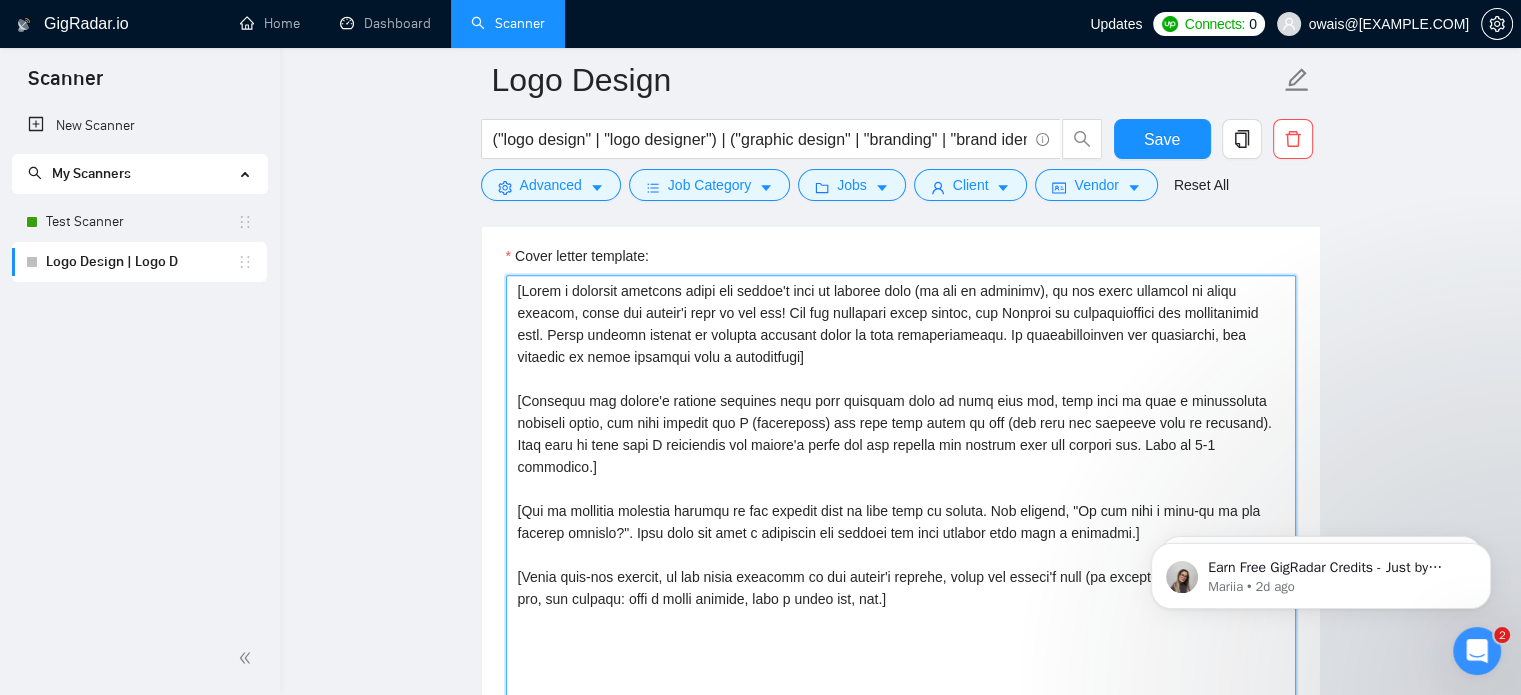click on "Cover letter template:" at bounding box center (901, 500) 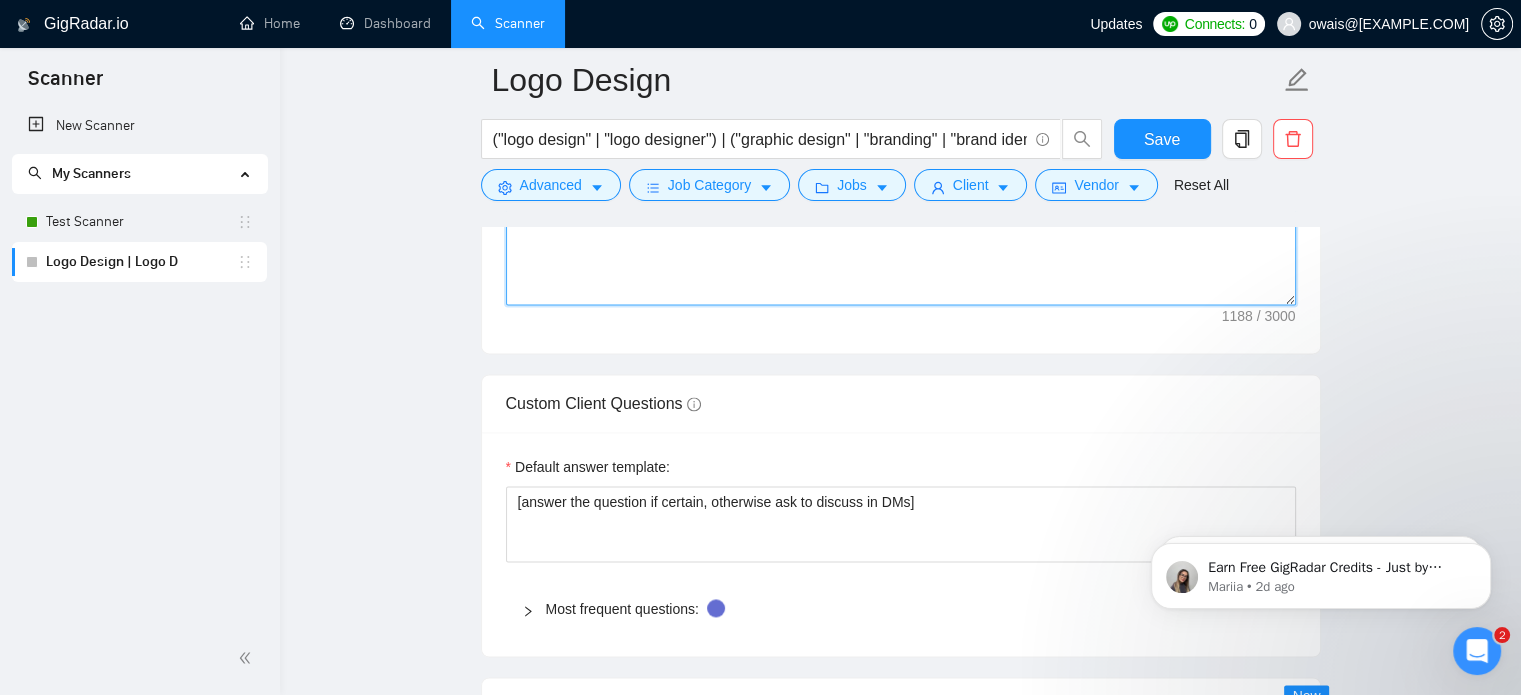 scroll, scrollTop: 2772, scrollLeft: 0, axis: vertical 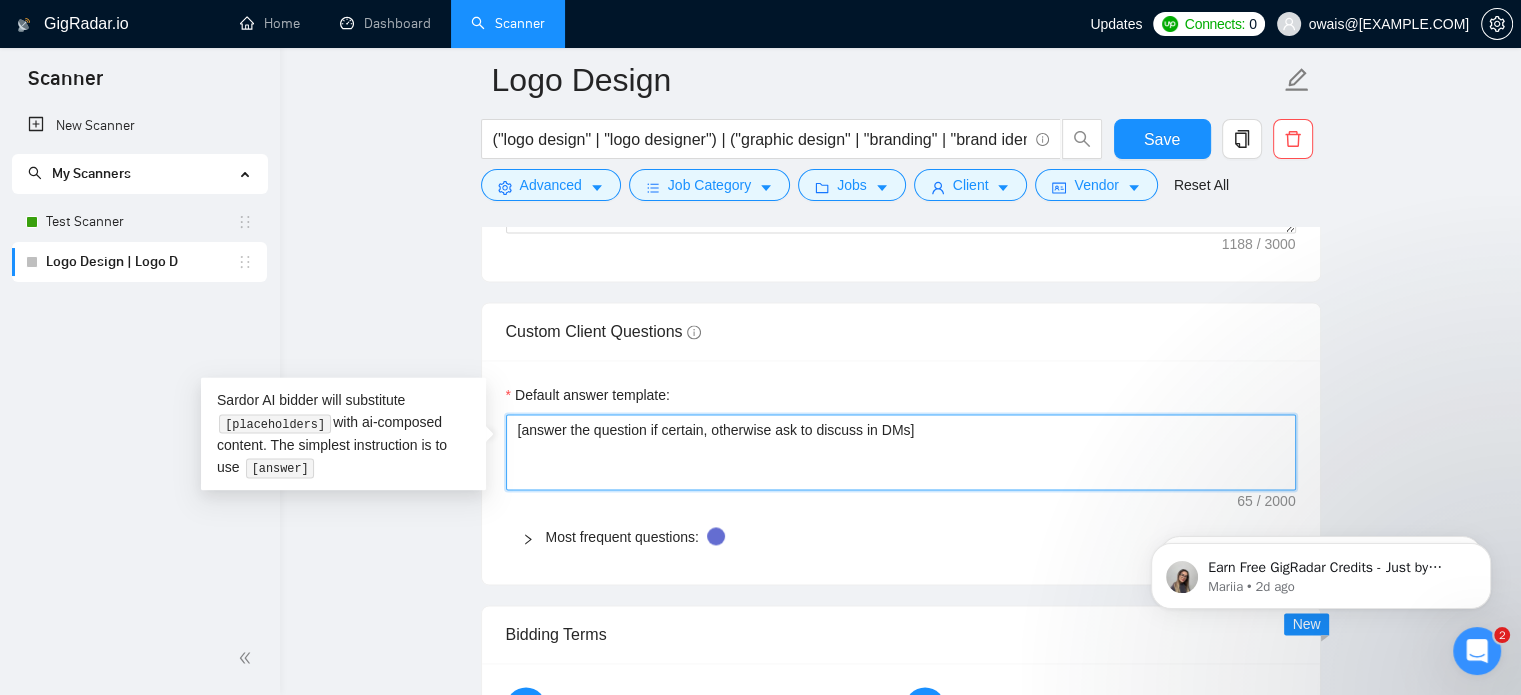 click on "[answer the question if certain, otherwise ask to discuss in DMs]" at bounding box center (901, 452) 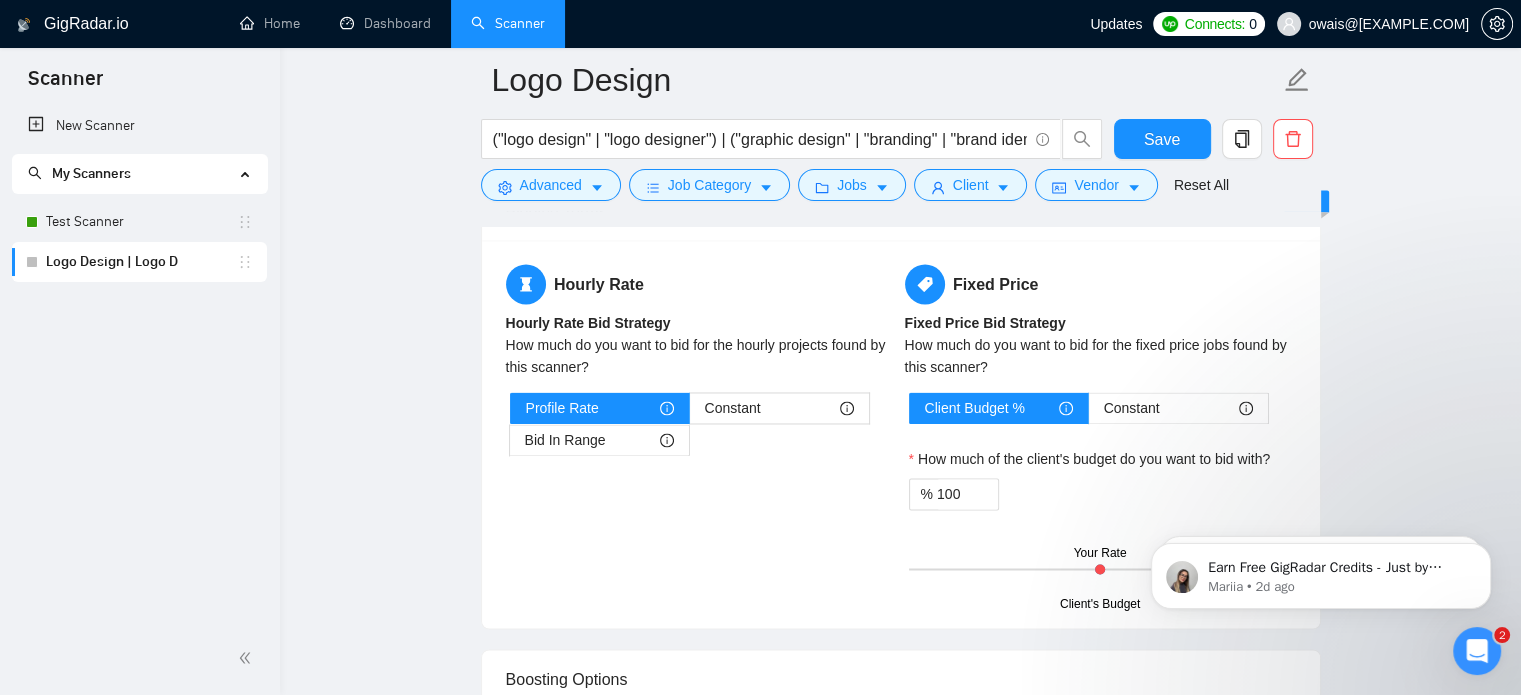 scroll, scrollTop: 3199, scrollLeft: 0, axis: vertical 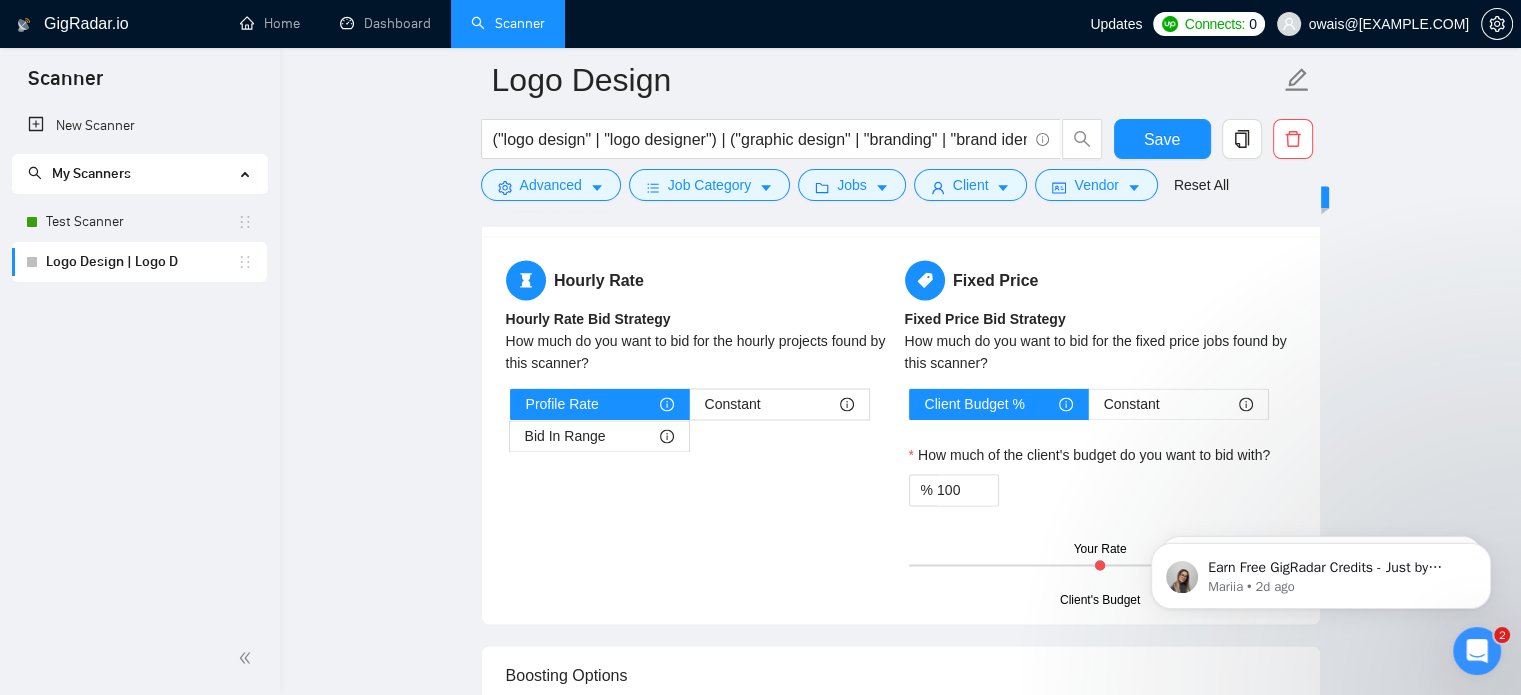 click on "How much of the client's budget do you want to bid with?" at bounding box center [1090, 455] 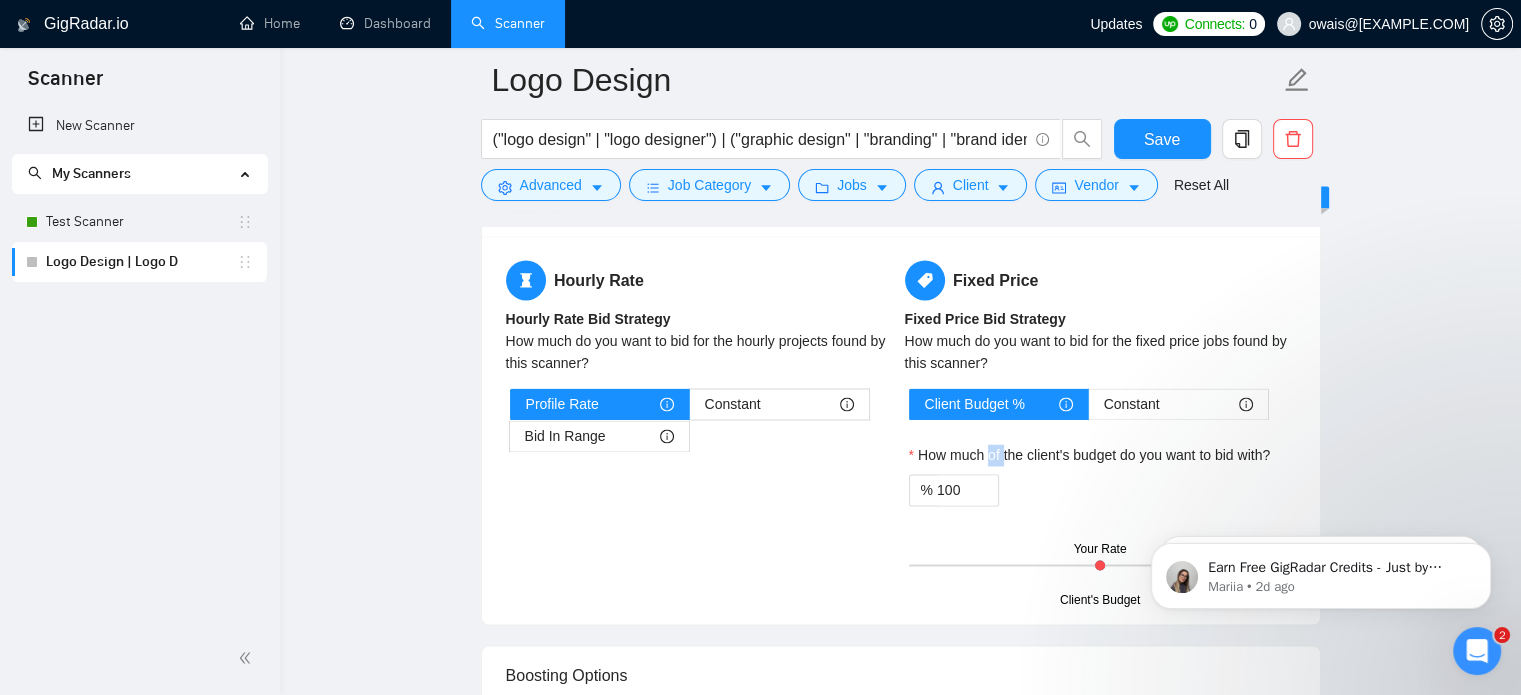 click on "How much of the client's budget do you want to bid with?" at bounding box center (1090, 455) 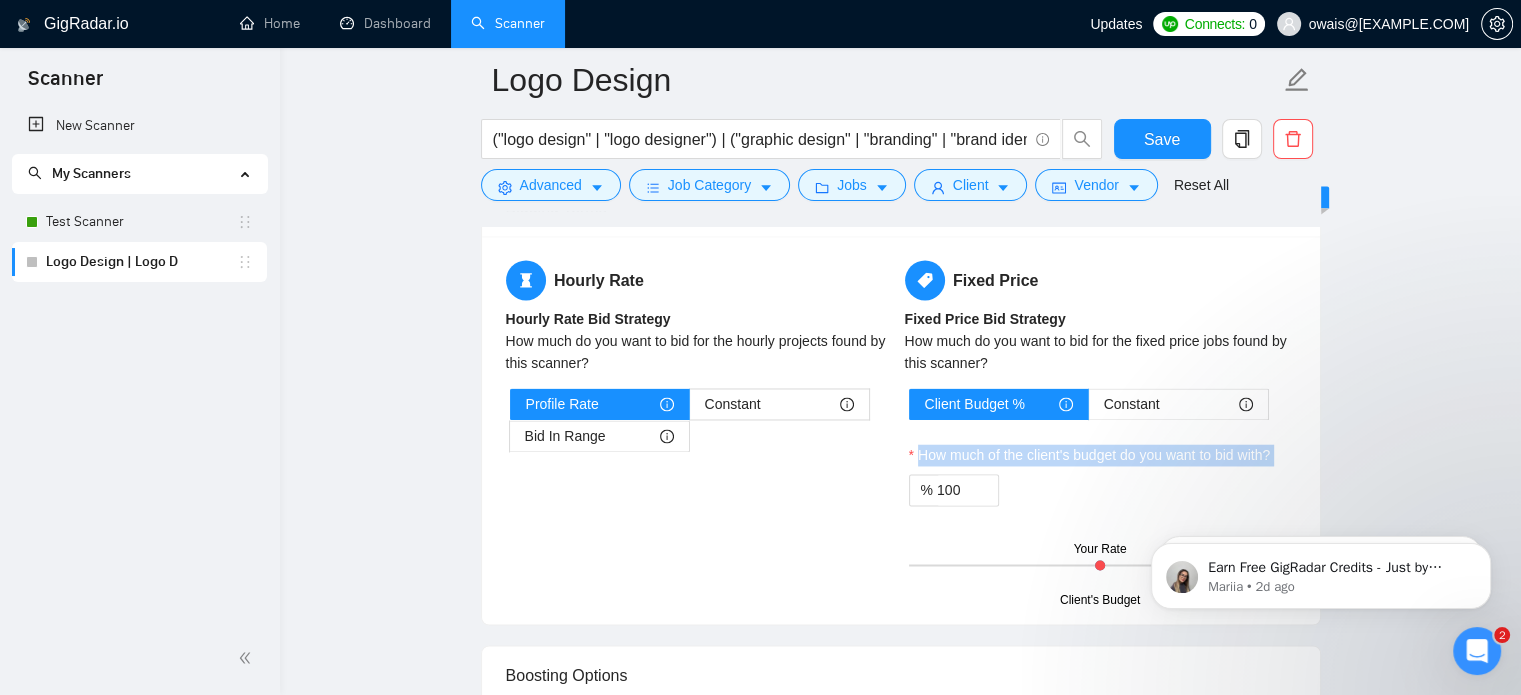 click on "How much of the client's budget do you want to bid with?" at bounding box center [1090, 455] 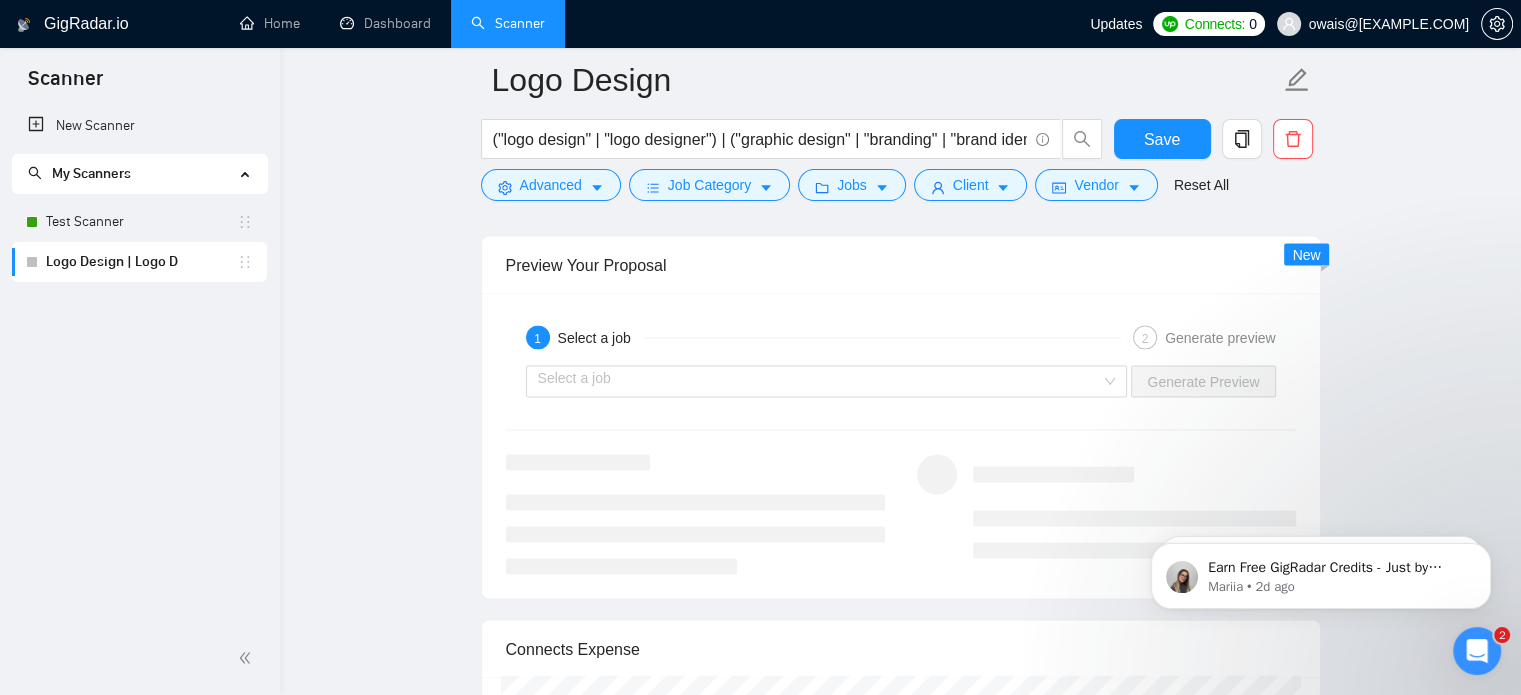 scroll, scrollTop: 3796, scrollLeft: 0, axis: vertical 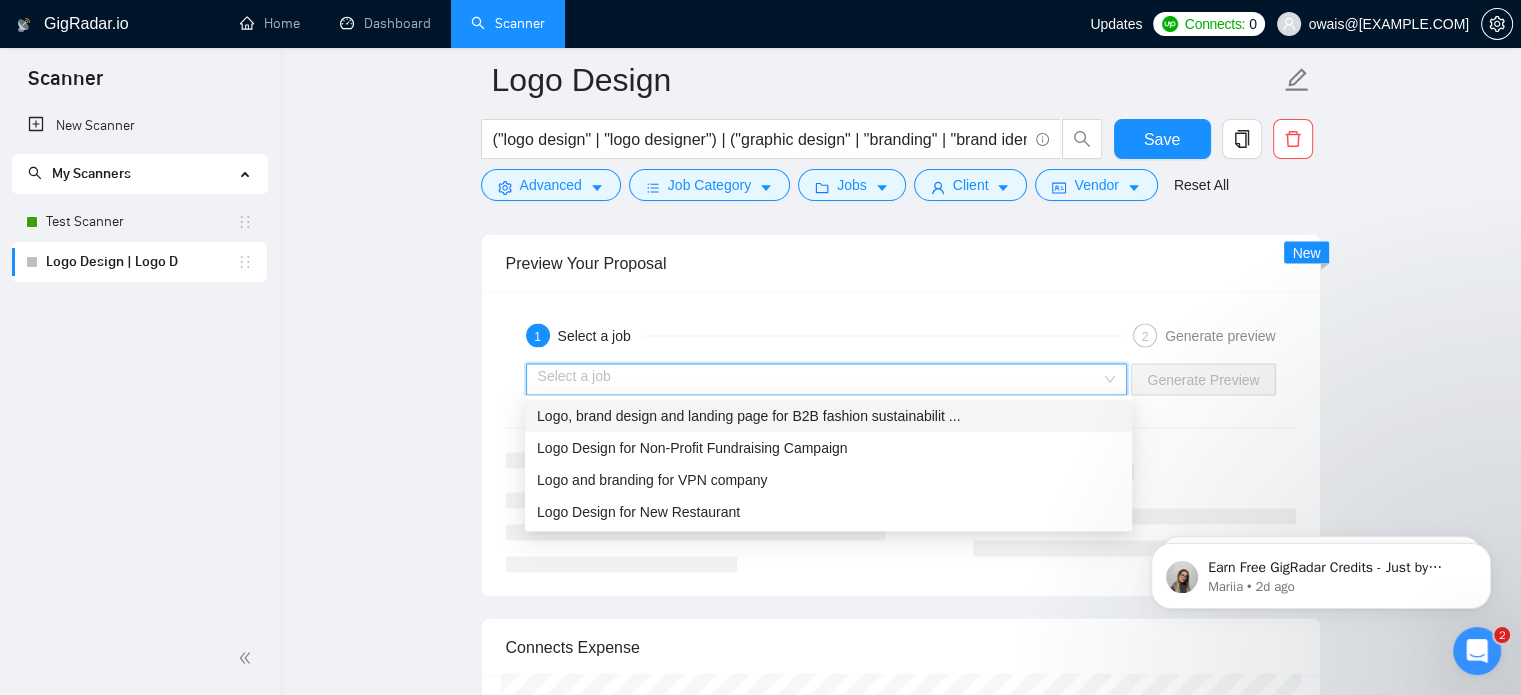 click at bounding box center [820, 379] 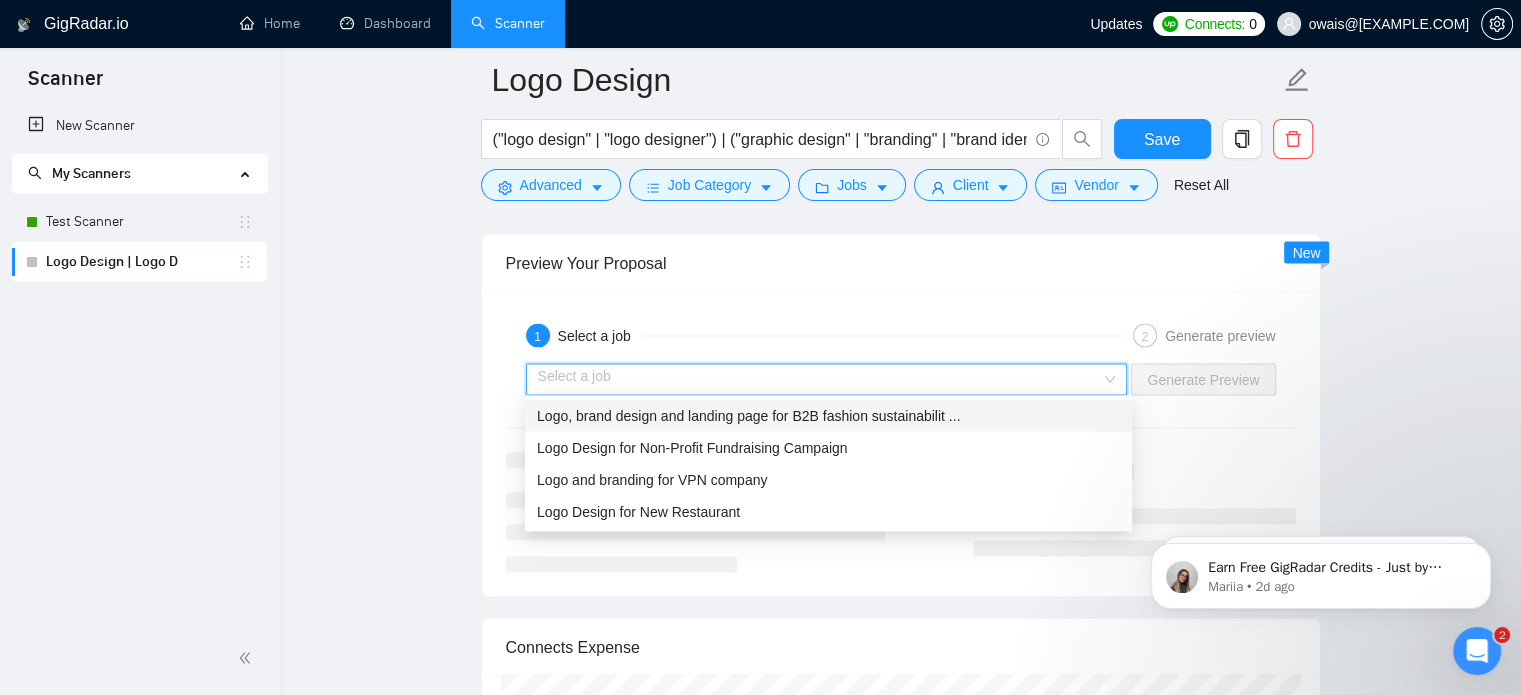 click on "Logo, brand design and landing page for B2B fashion sustainabilit ..." at bounding box center [748, 415] 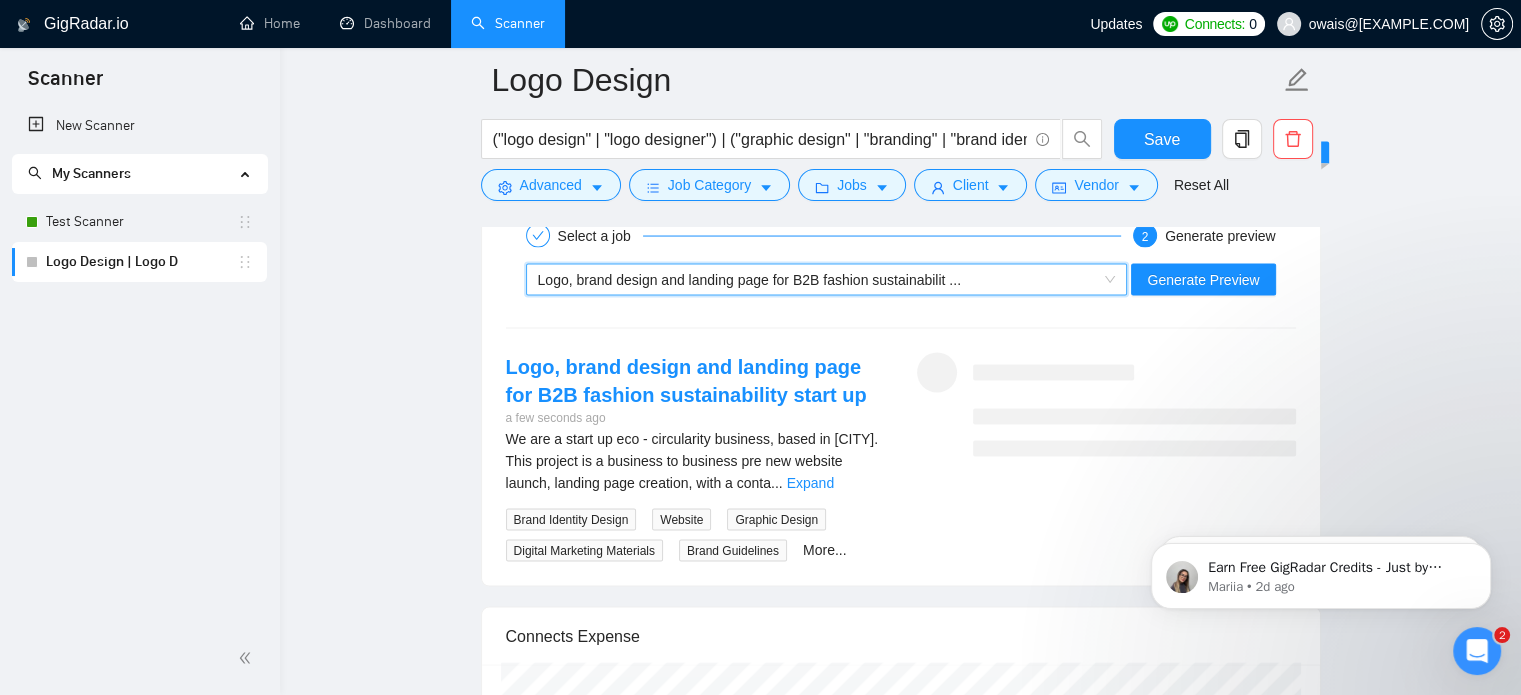 scroll, scrollTop: 3936, scrollLeft: 0, axis: vertical 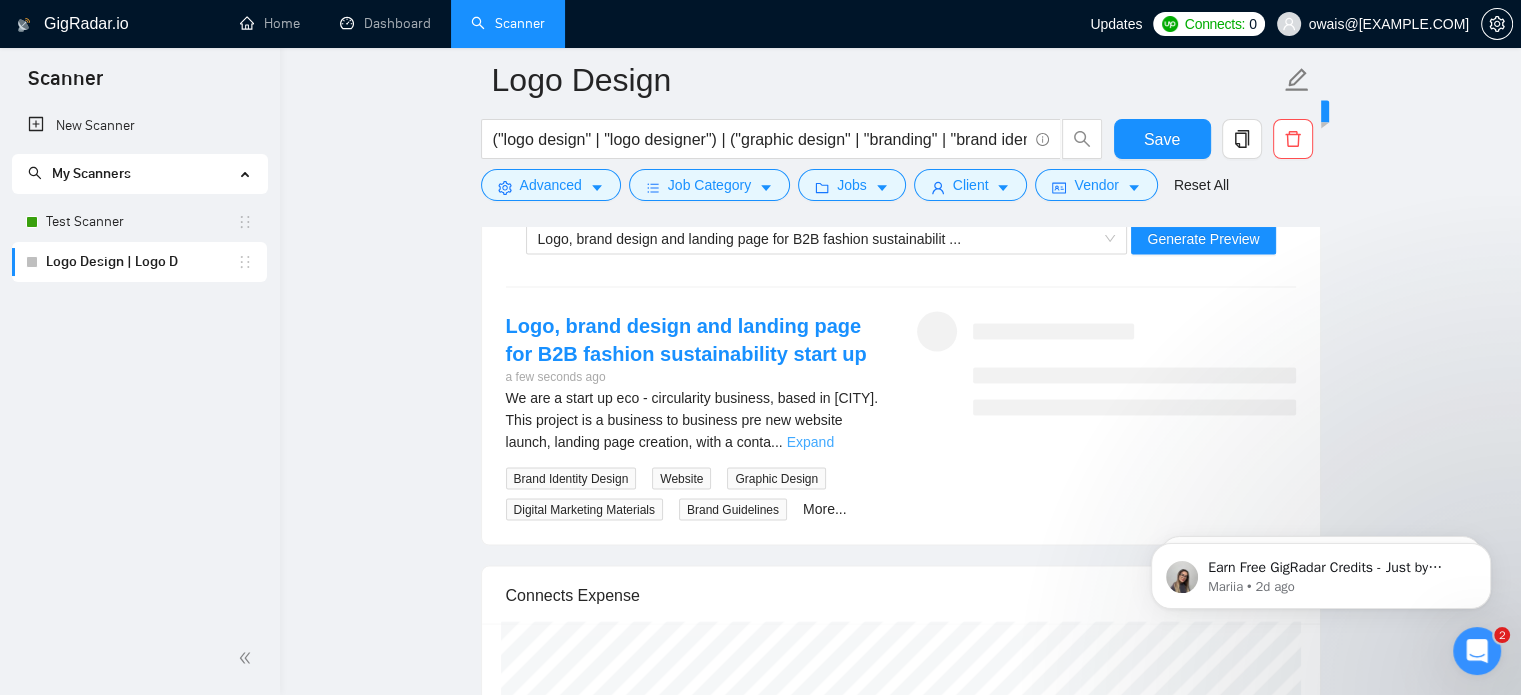 click on "Expand" at bounding box center (810, 442) 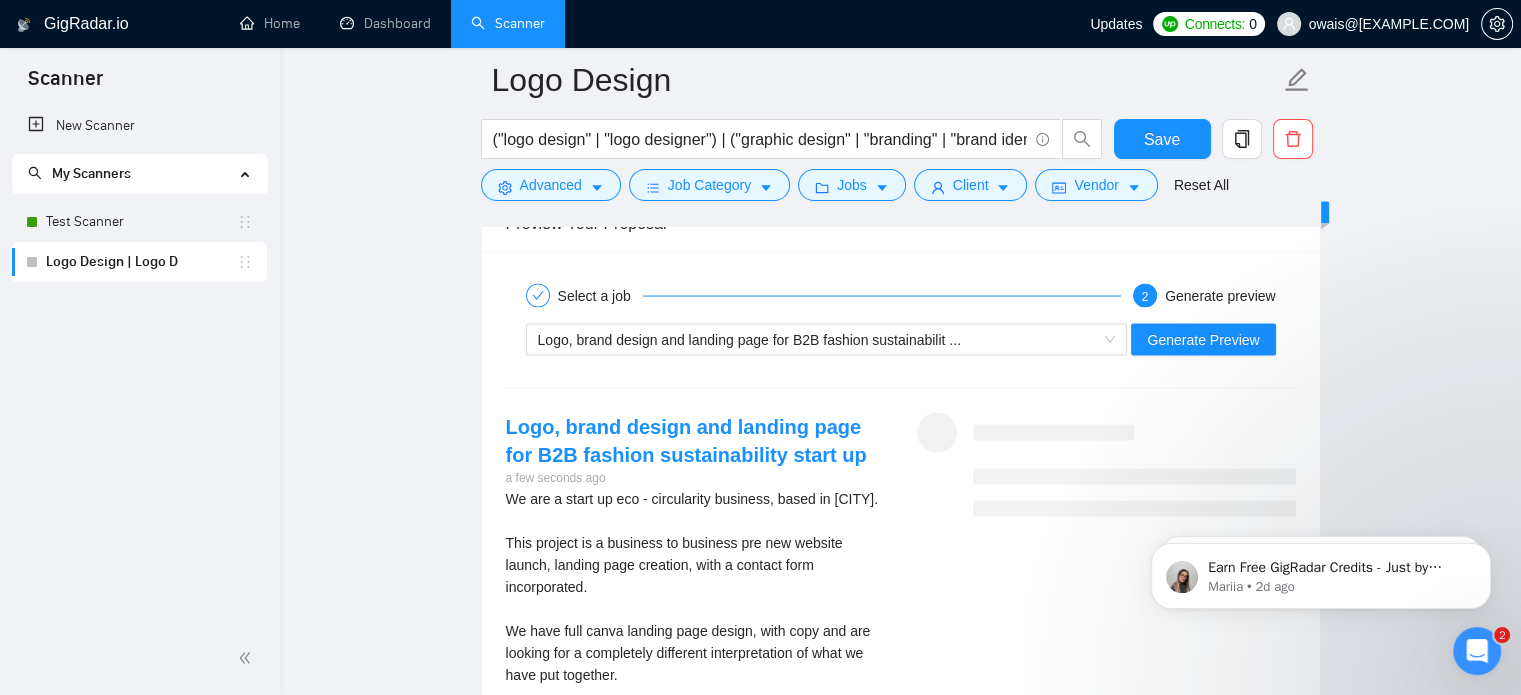 scroll, scrollTop: 3831, scrollLeft: 0, axis: vertical 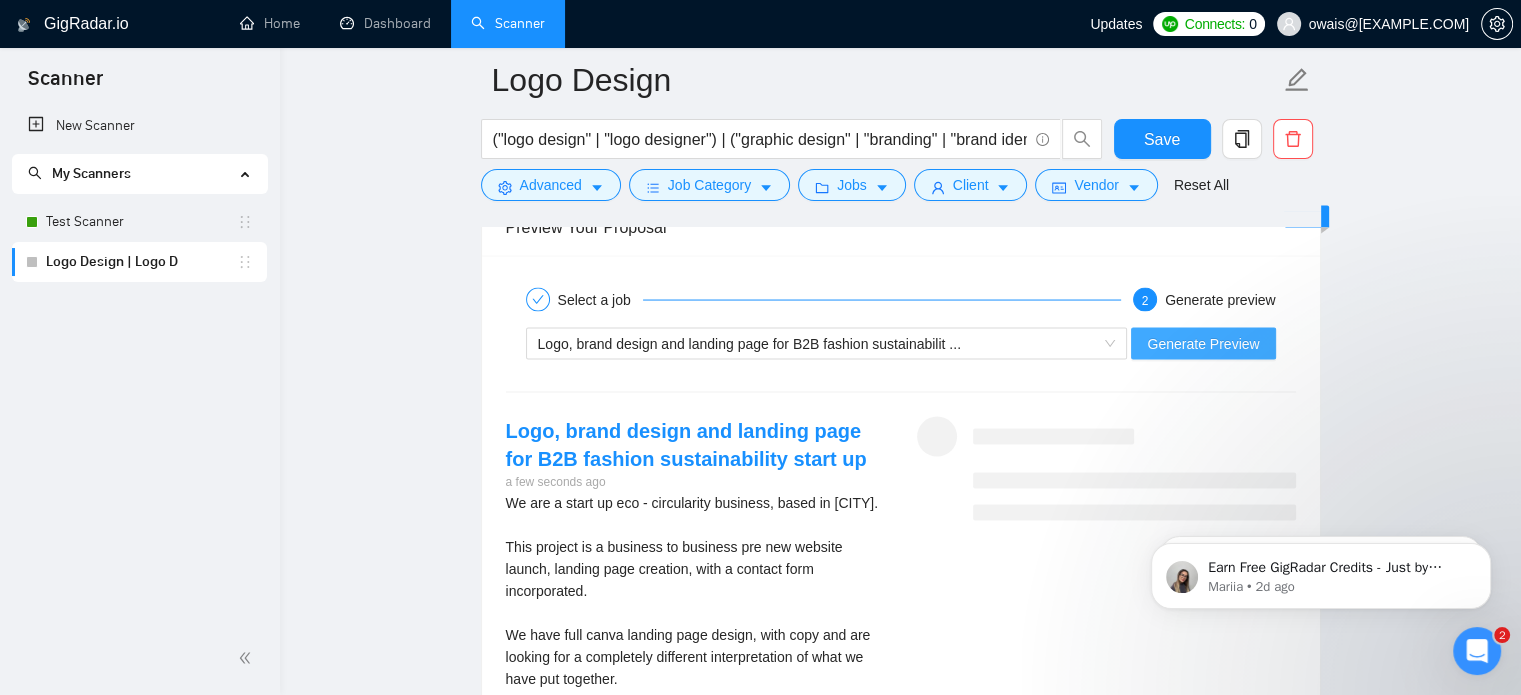 click on "Generate Preview" at bounding box center (1203, 344) 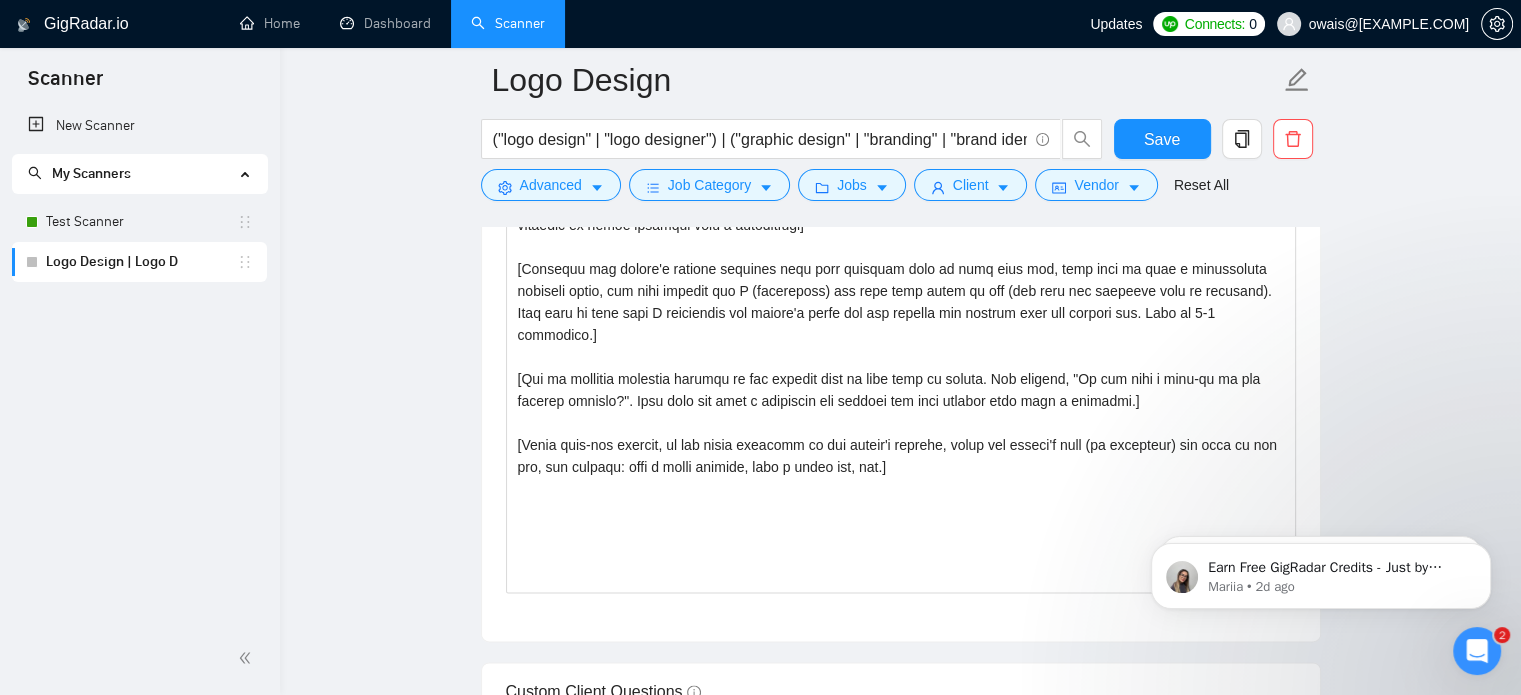 scroll, scrollTop: 2412, scrollLeft: 0, axis: vertical 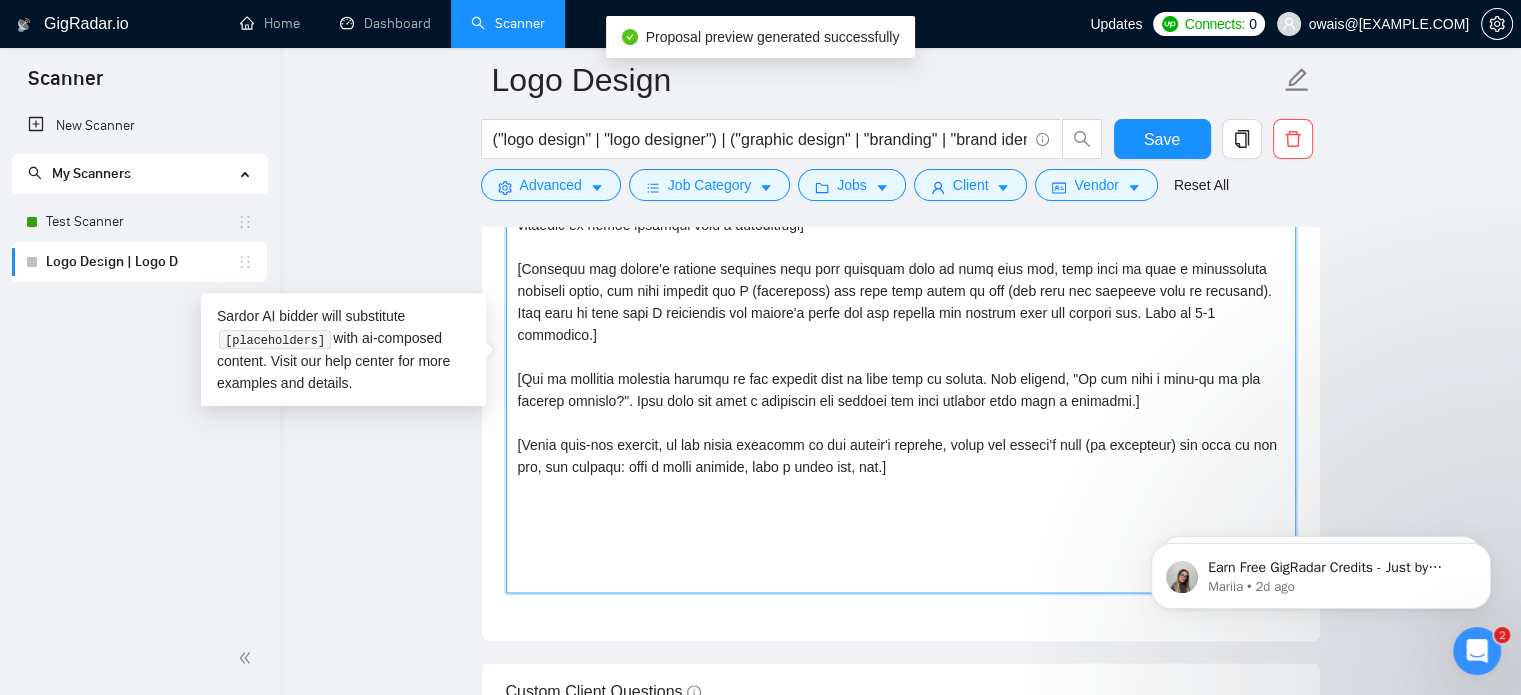click on "Cover letter template:" at bounding box center [901, 368] 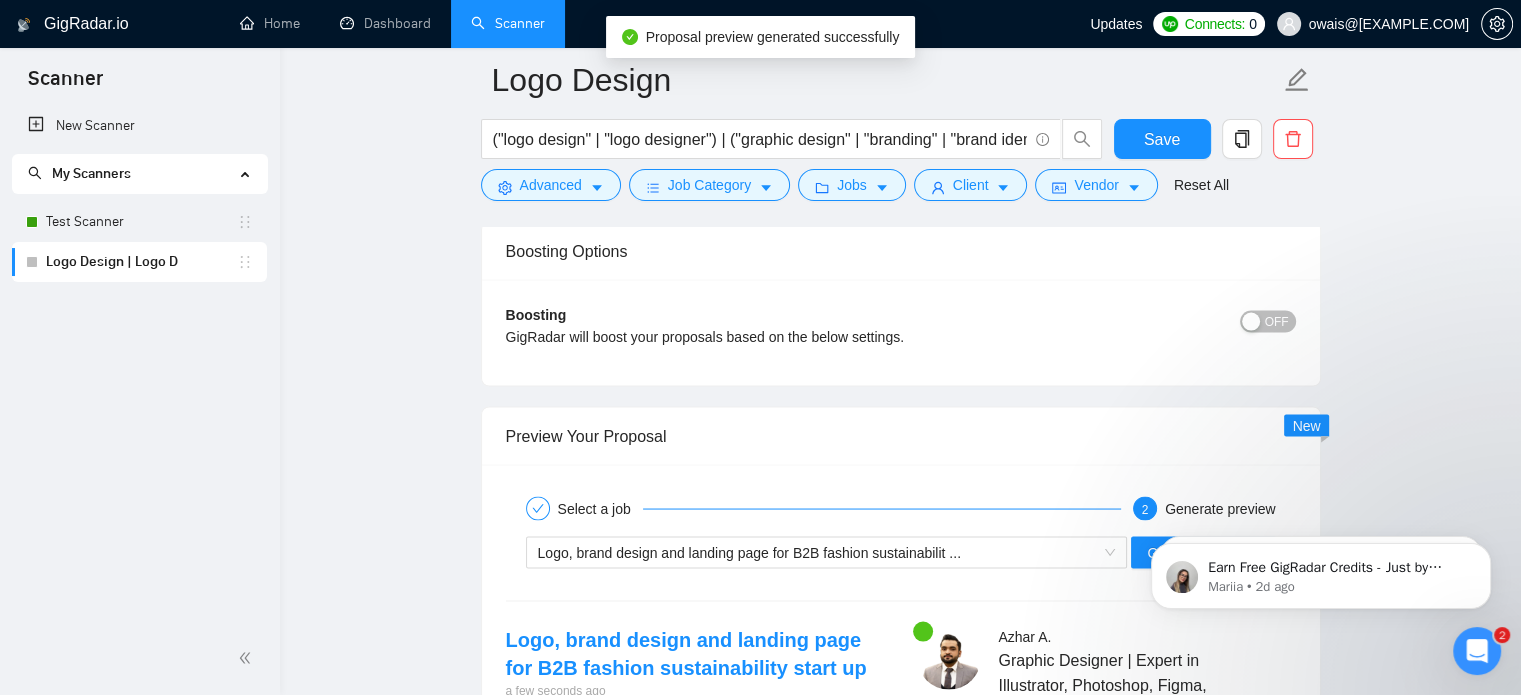 scroll, scrollTop: 3973, scrollLeft: 0, axis: vertical 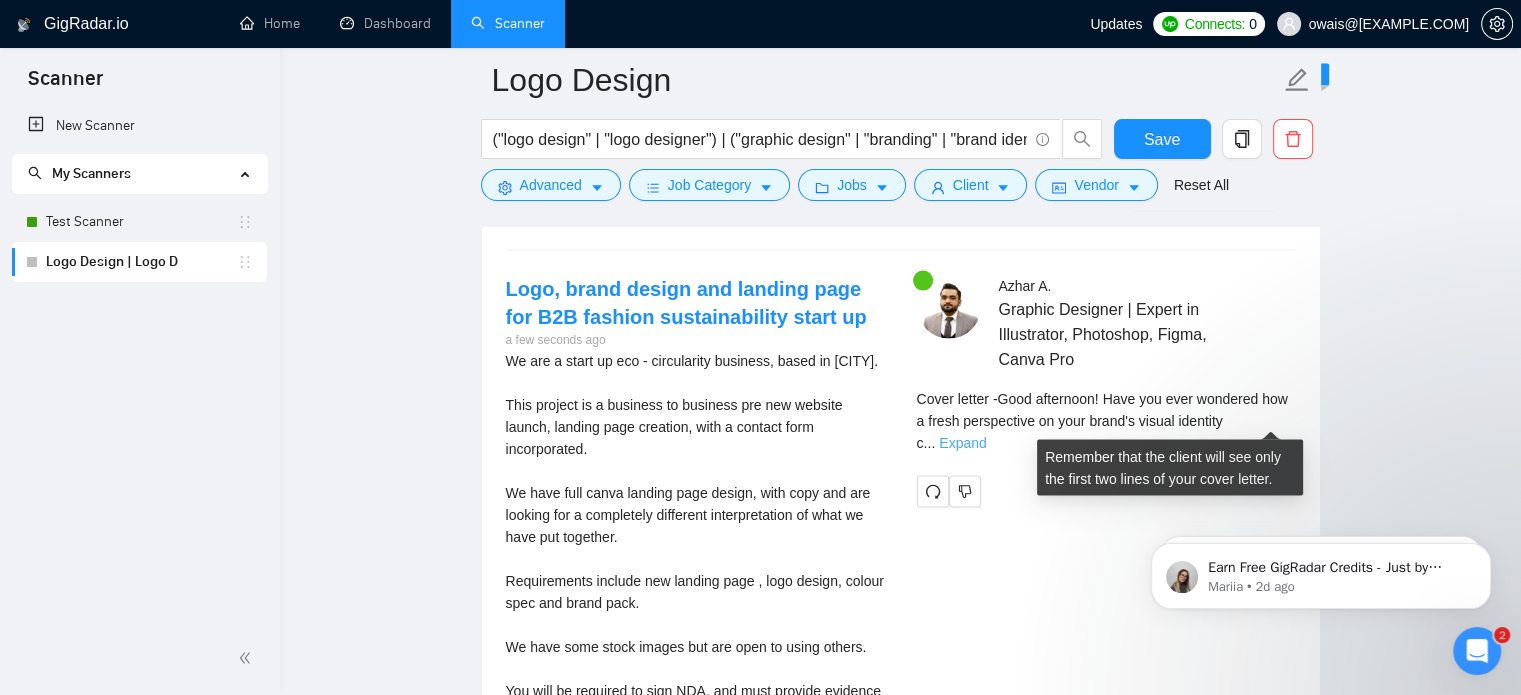 click on "Expand" at bounding box center (962, 443) 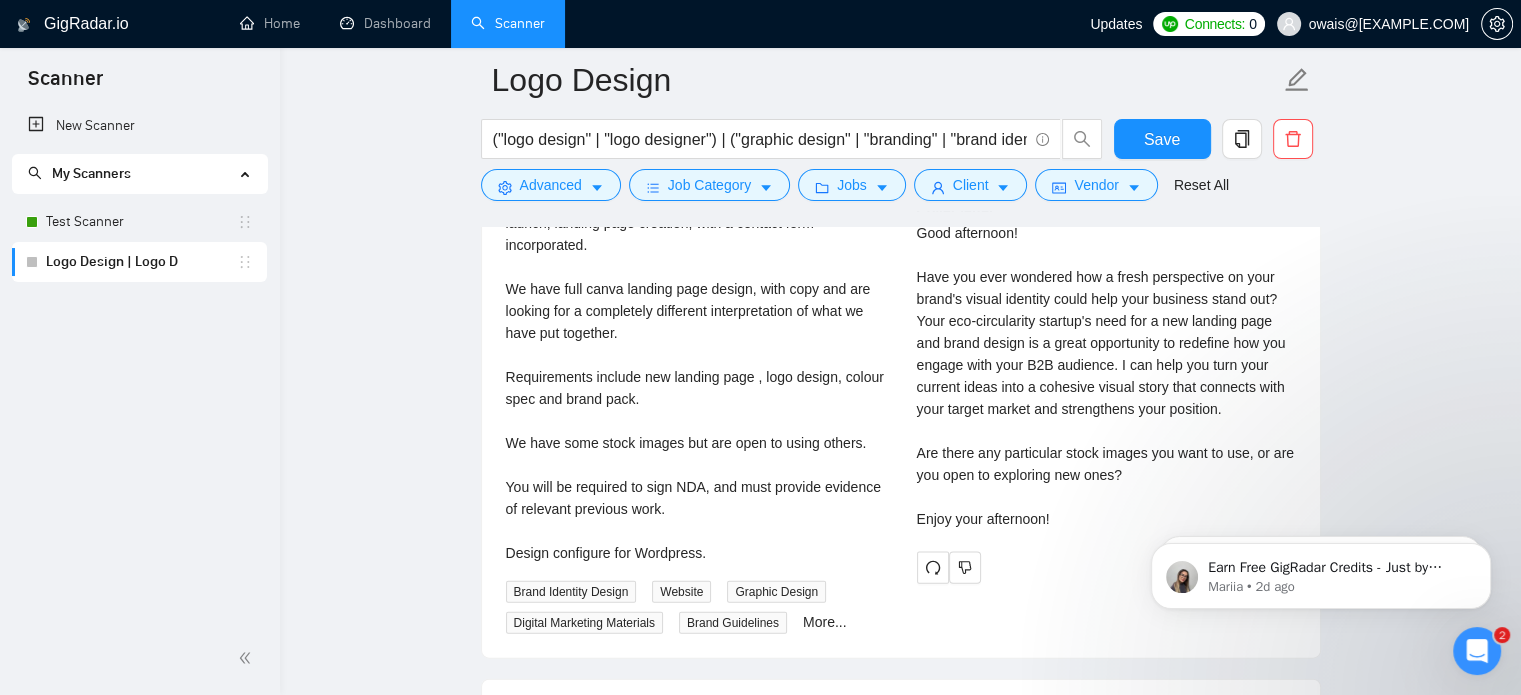 scroll, scrollTop: 4191, scrollLeft: 0, axis: vertical 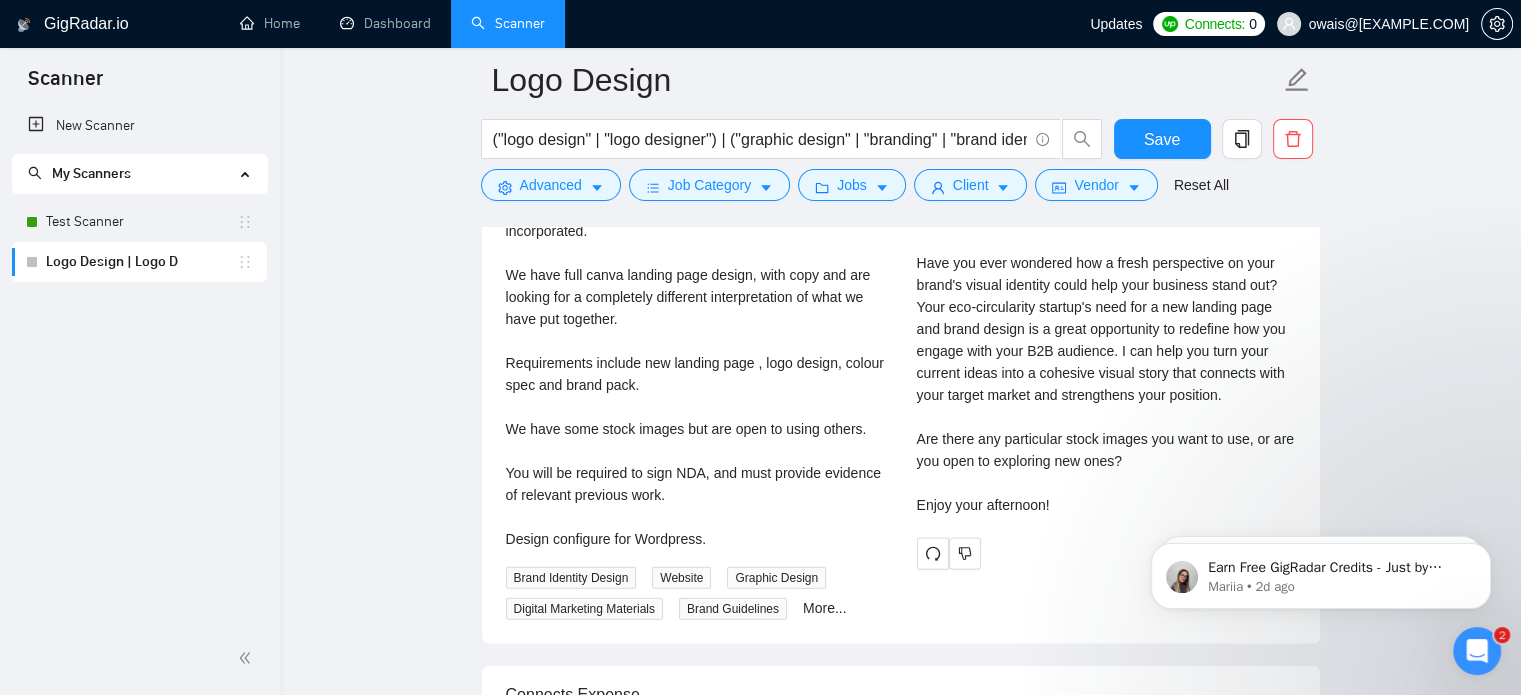 click on "Cover letter Good afternoon!
Have you ever wondered how a fresh perspective on your brand's visual identity could help your business stand out? Your eco-circularity startup's need for a new landing page and brand design is a great opportunity to redefine how you engage with your B2B audience. I can help you turn your current ideas into a cohesive visual story that connects with your target market and strengthens your position.
Are there any particular stock images you want to use, or are you open to exploring new ones?
Enjoy your afternoon!" at bounding box center [1106, 351] 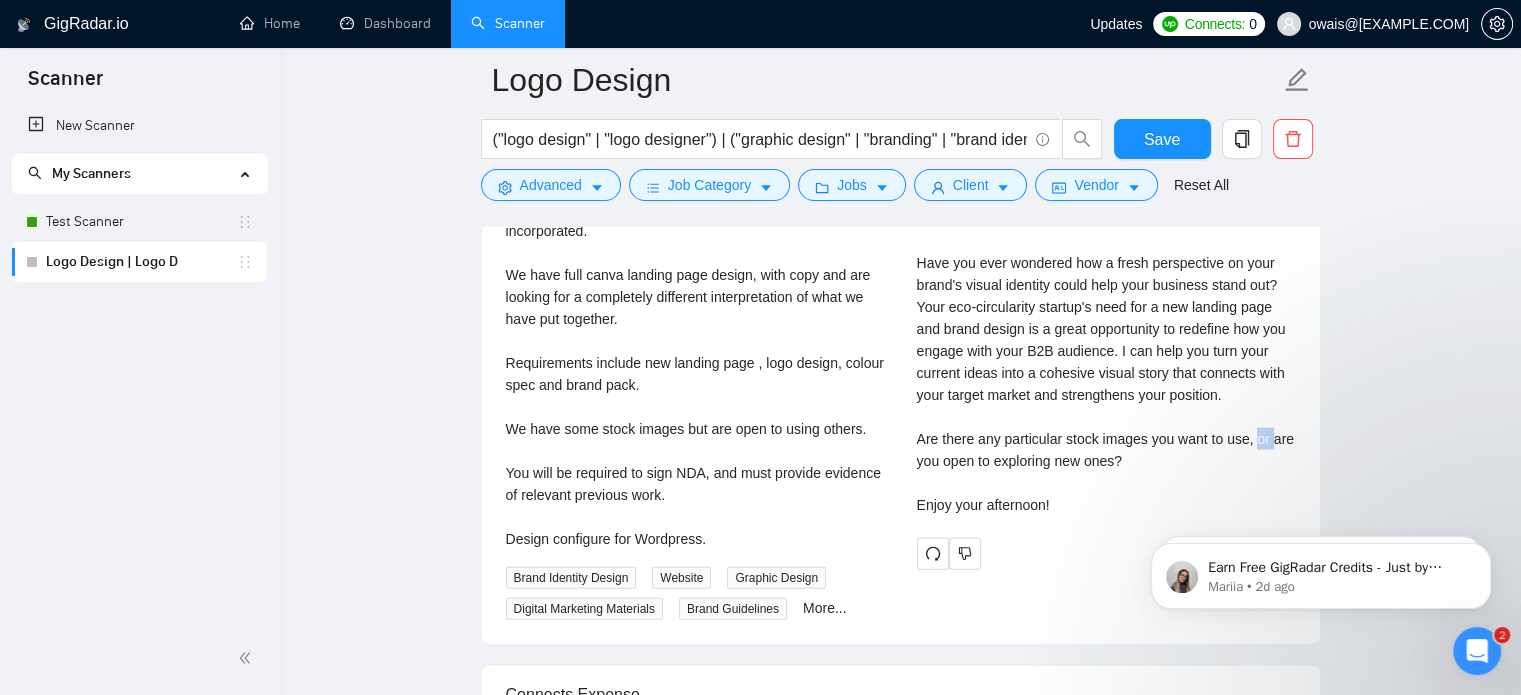 click on "Cover letter Good afternoon!
Have you ever wondered how a fresh perspective on your brand's visual identity could help your business stand out? Your eco-circularity startup's need for a new landing page and brand design is a great opportunity to redefine how you engage with your B2B audience. I can help you turn your current ideas into a cohesive visual story that connects with your target market and strengthens your position.
Are there any particular stock images you want to use, or are you open to exploring new ones?
Enjoy your afternoon!" at bounding box center [1106, 351] 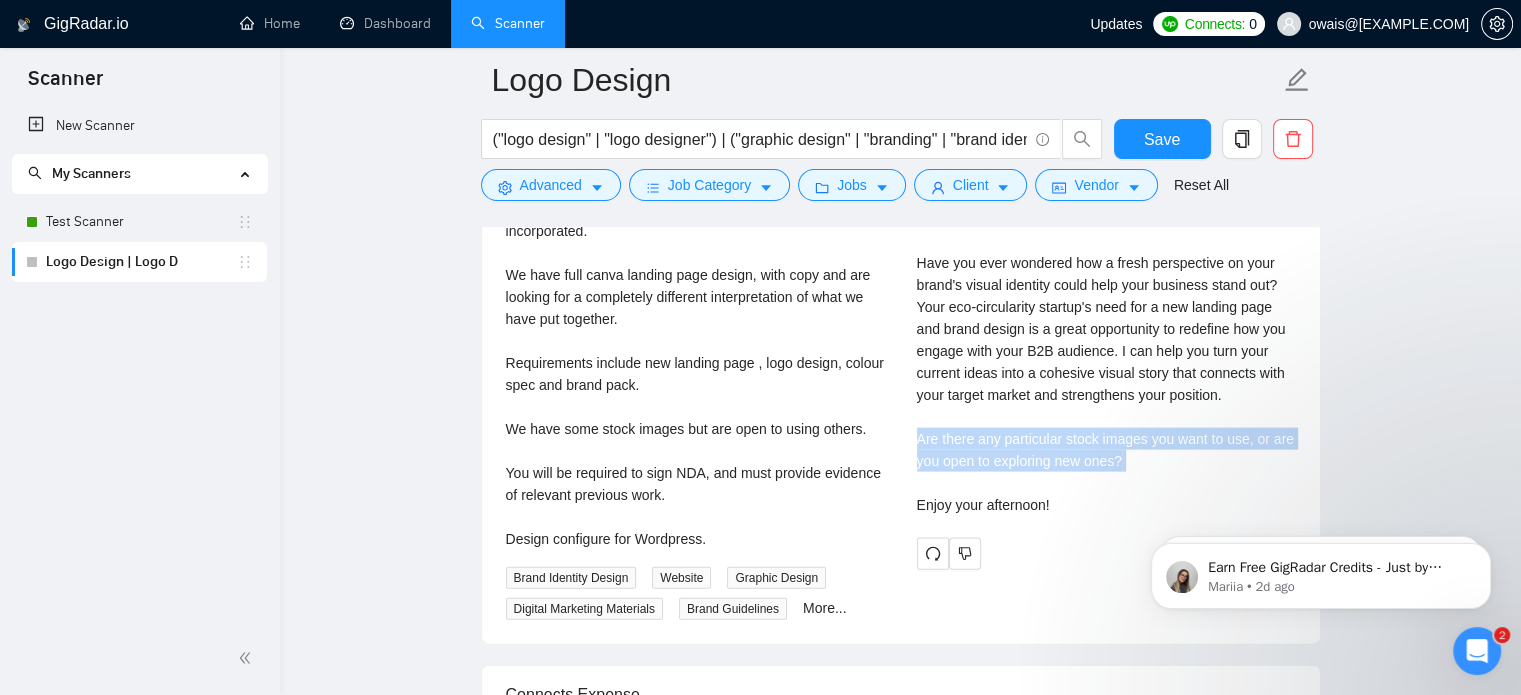 click on "Cover letter Good afternoon!
Have you ever wondered how a fresh perspective on your brand's visual identity could help your business stand out? Your eco-circularity startup's need for a new landing page and brand design is a great opportunity to redefine how you engage with your B2B audience. I can help you turn your current ideas into a cohesive visual story that connects with your target market and strengthens your position.
Are there any particular stock images you want to use, or are you open to exploring new ones?
Enjoy your afternoon!" at bounding box center (1106, 351) 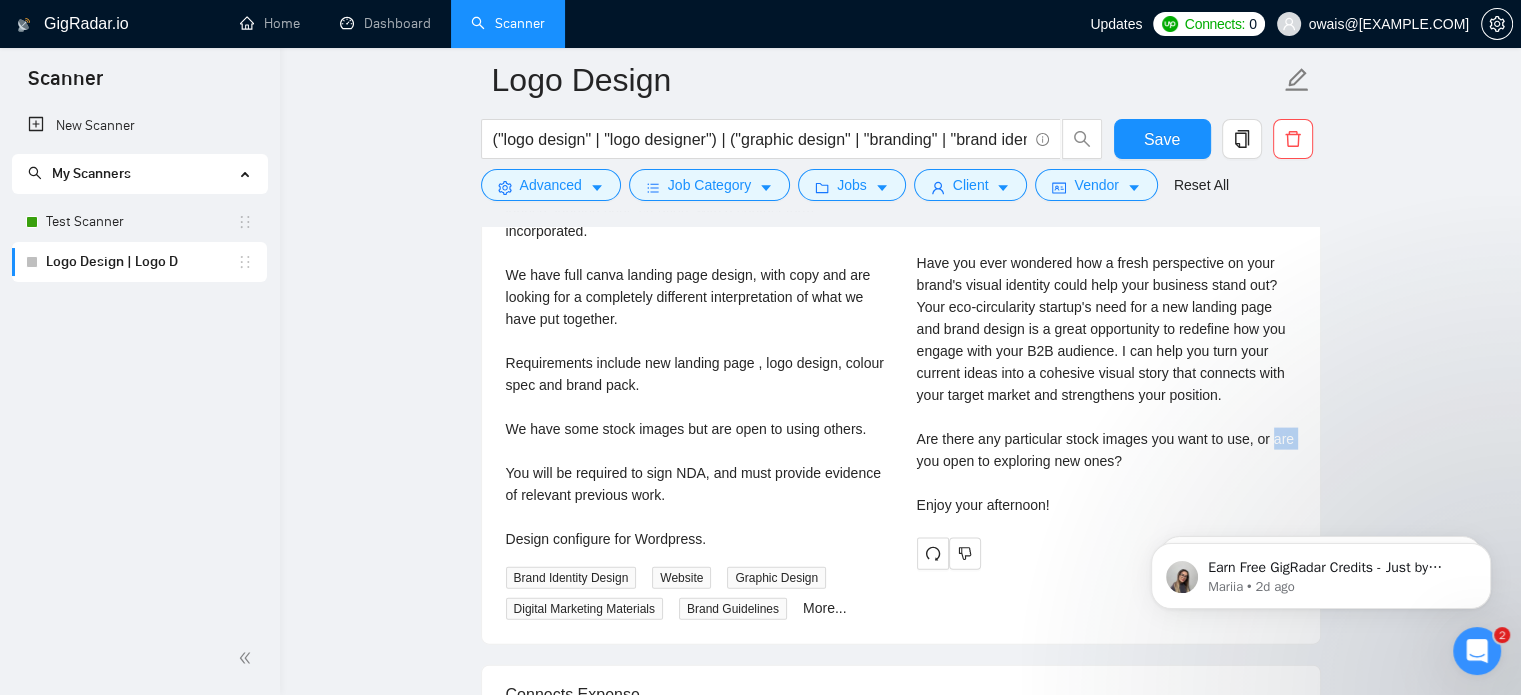 click on "Cover letter Good afternoon!
Have you ever wondered how a fresh perspective on your brand's visual identity could help your business stand out? Your eco-circularity startup's need for a new landing page and brand design is a great opportunity to redefine how you engage with your B2B audience. I can help you turn your current ideas into a cohesive visual story that connects with your target market and strengthens your position.
Are there any particular stock images you want to use, or are you open to exploring new ones?
Enjoy your afternoon!" at bounding box center [1106, 351] 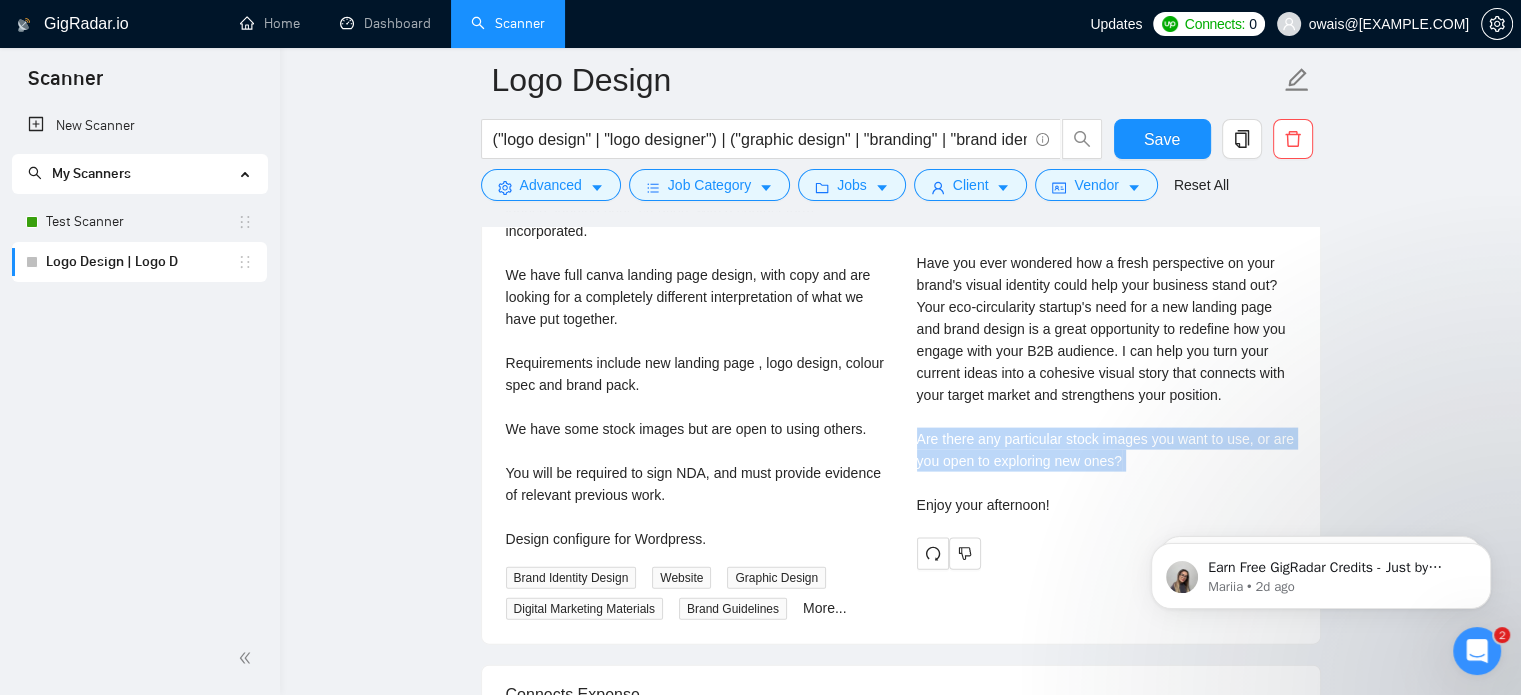 click on "Cover letter Good afternoon!
Have you ever wondered how a fresh perspective on your brand's visual identity could help your business stand out? Your eco-circularity startup's need for a new landing page and brand design is a great opportunity to redefine how you engage with your B2B audience. I can help you turn your current ideas into a cohesive visual story that connects with your target market and strengthens your position.
Are there any particular stock images you want to use, or are you open to exploring new ones?
Enjoy your afternoon!" at bounding box center (1106, 351) 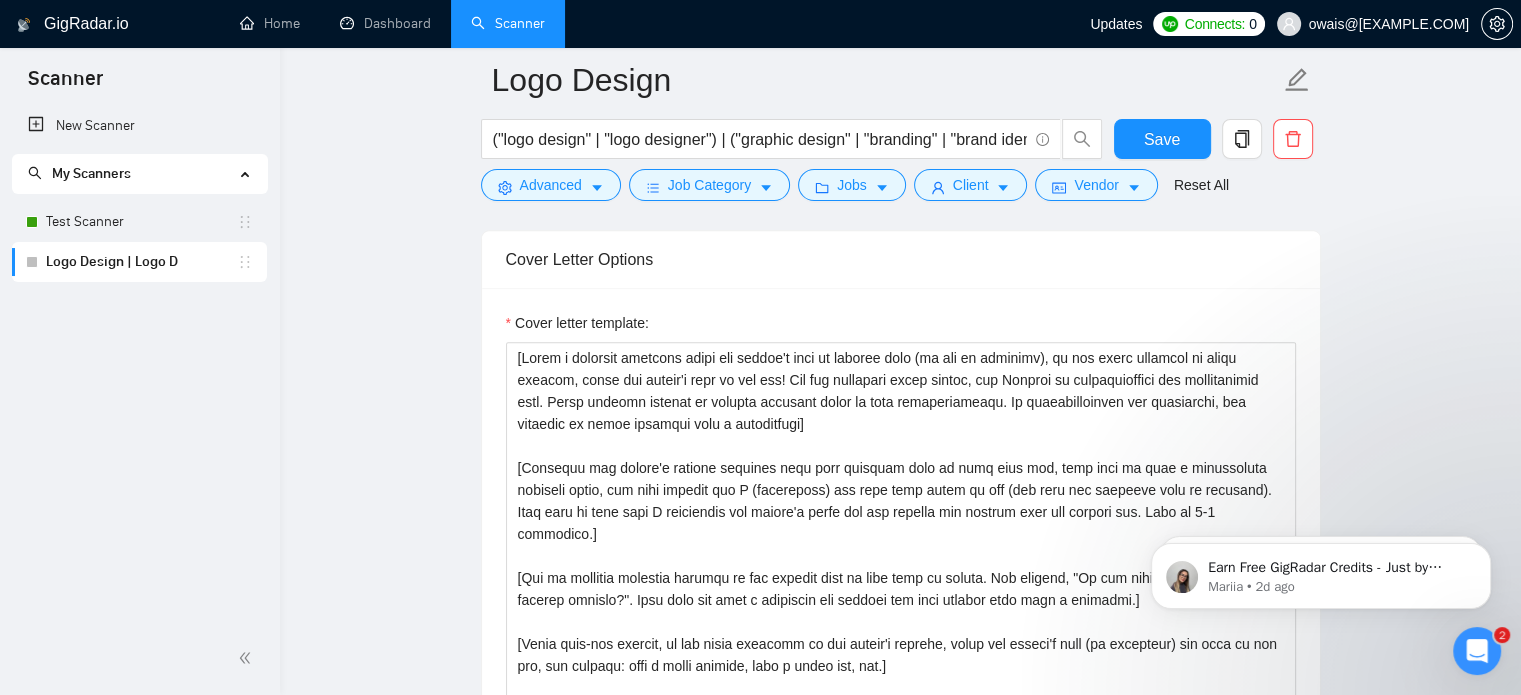 scroll, scrollTop: 2211, scrollLeft: 0, axis: vertical 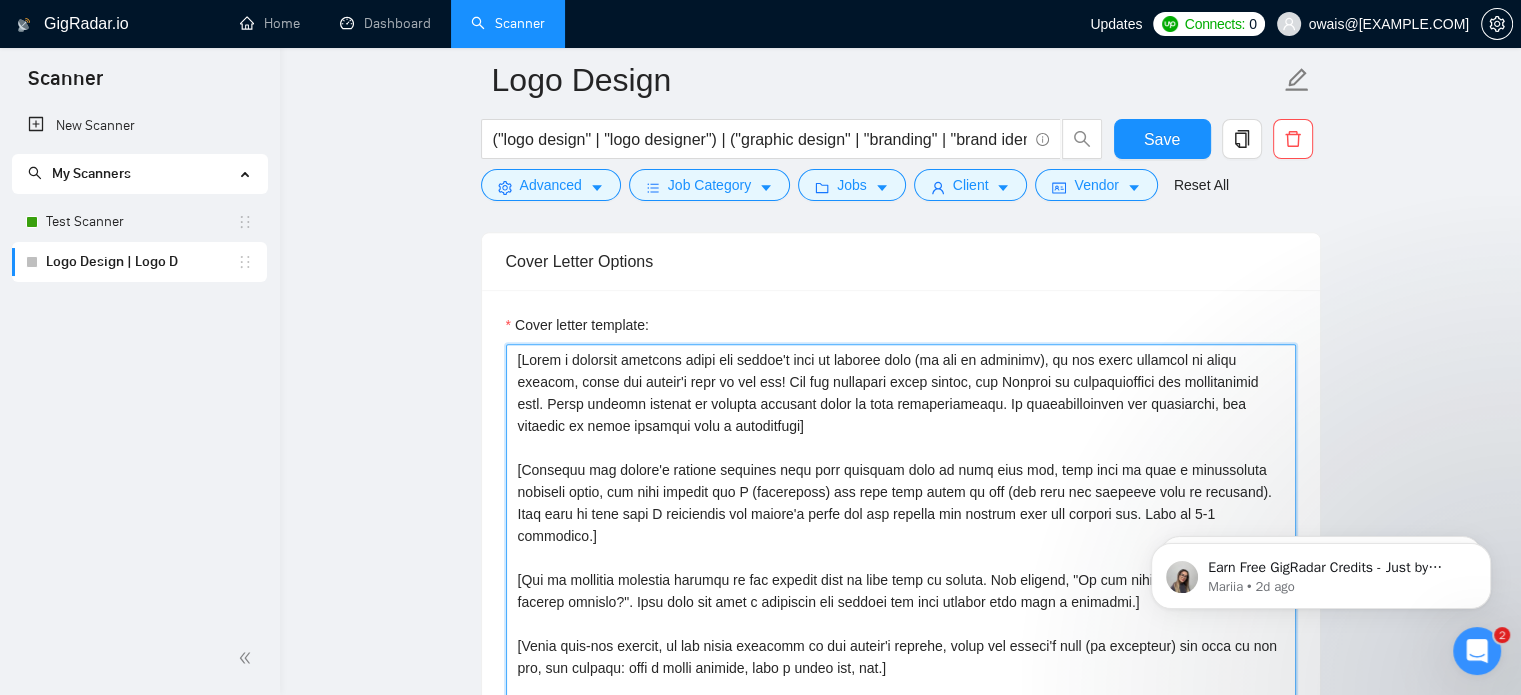 click on "Cover letter template:" at bounding box center [901, 569] 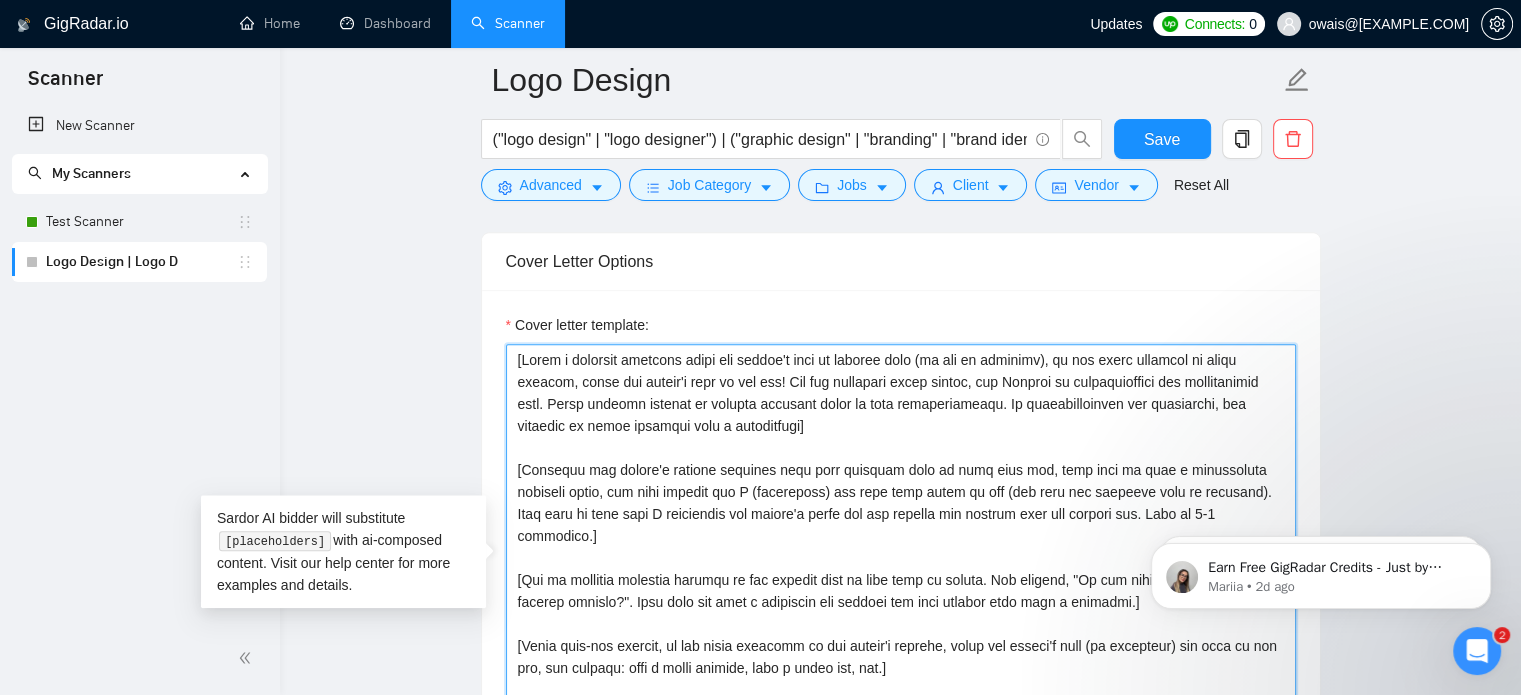 click on "Cover letter template:" at bounding box center (901, 569) 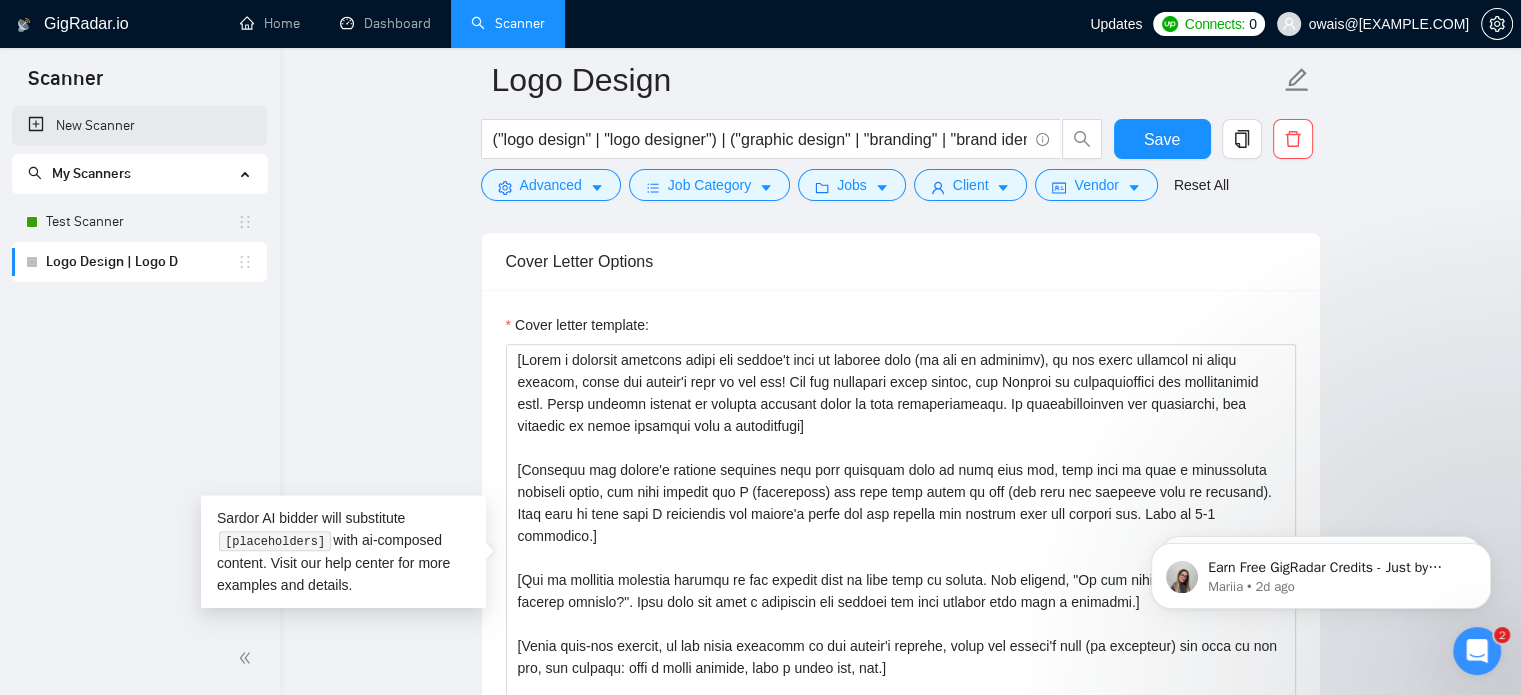 click on "New Scanner" at bounding box center (139, 126) 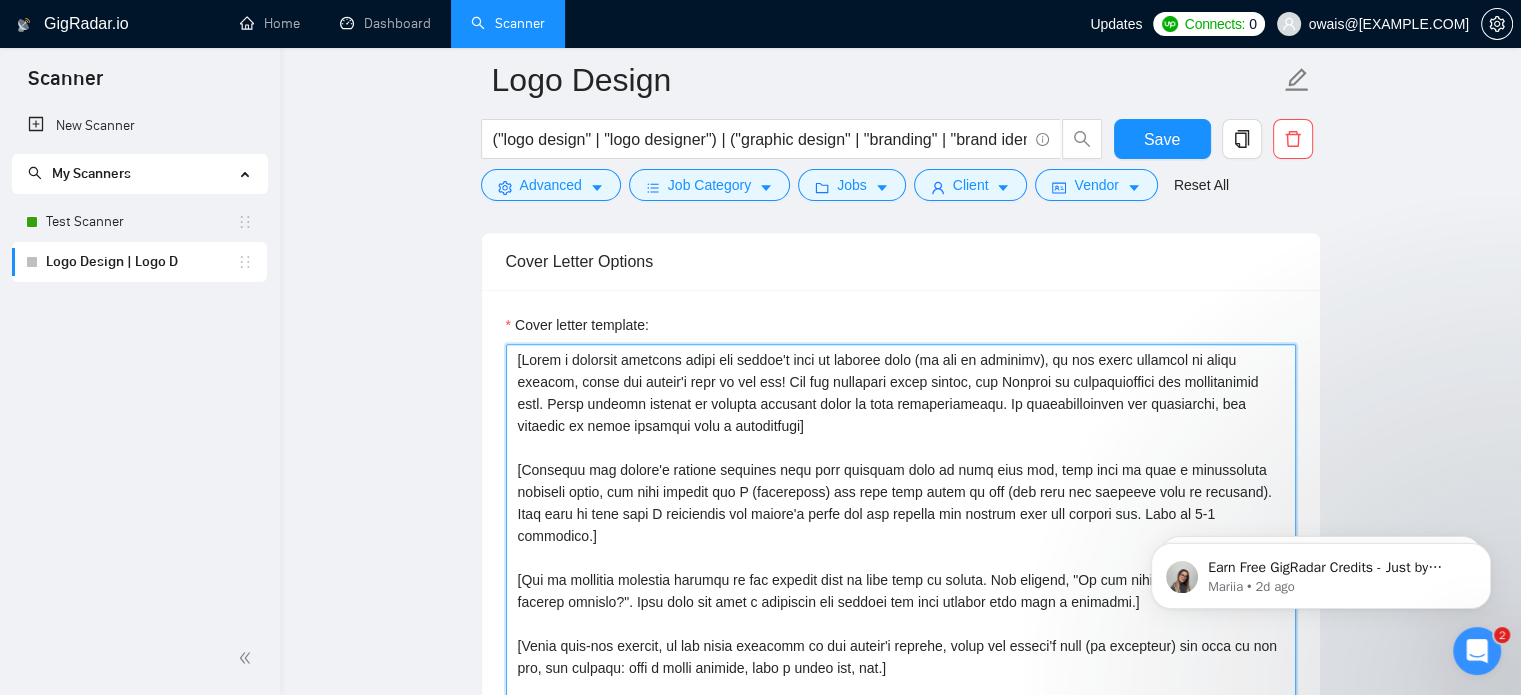 click on "Cover letter template:" at bounding box center [901, 569] 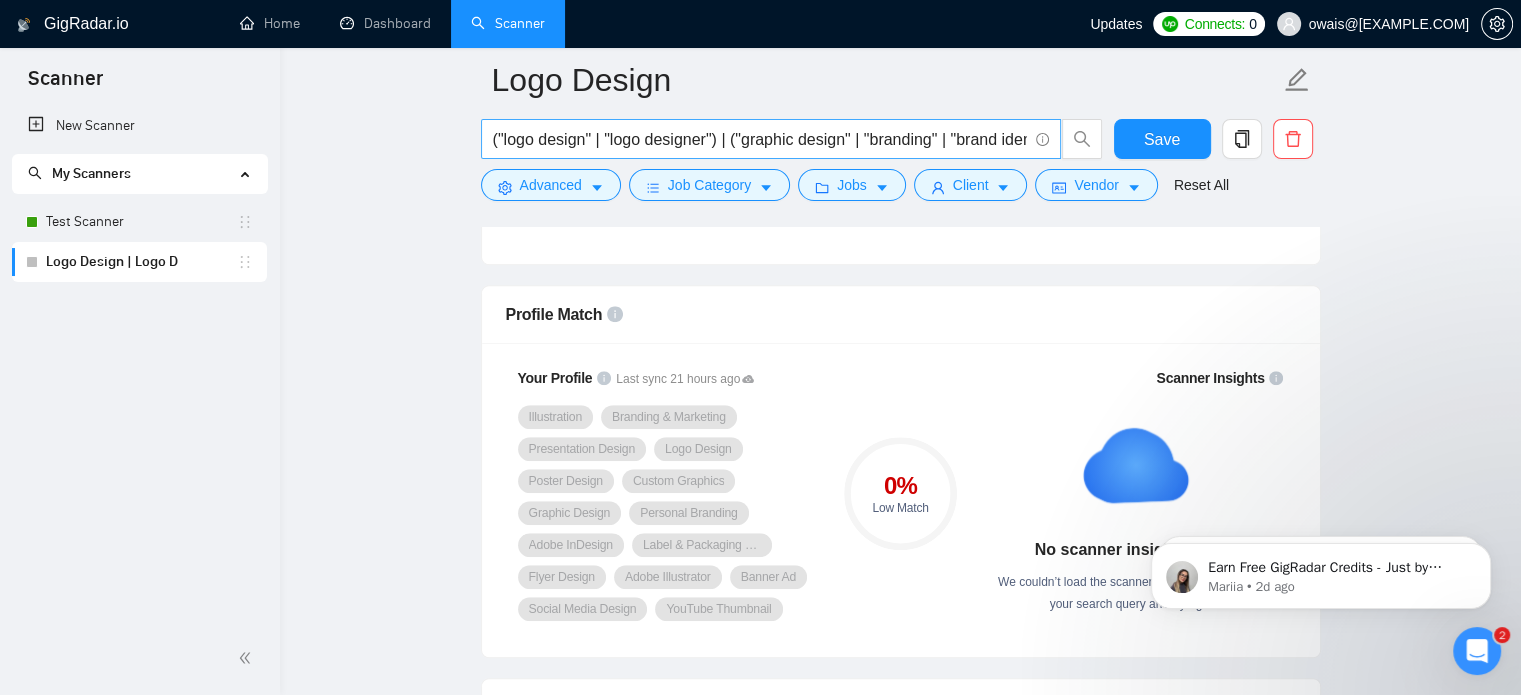scroll, scrollTop: 1035, scrollLeft: 0, axis: vertical 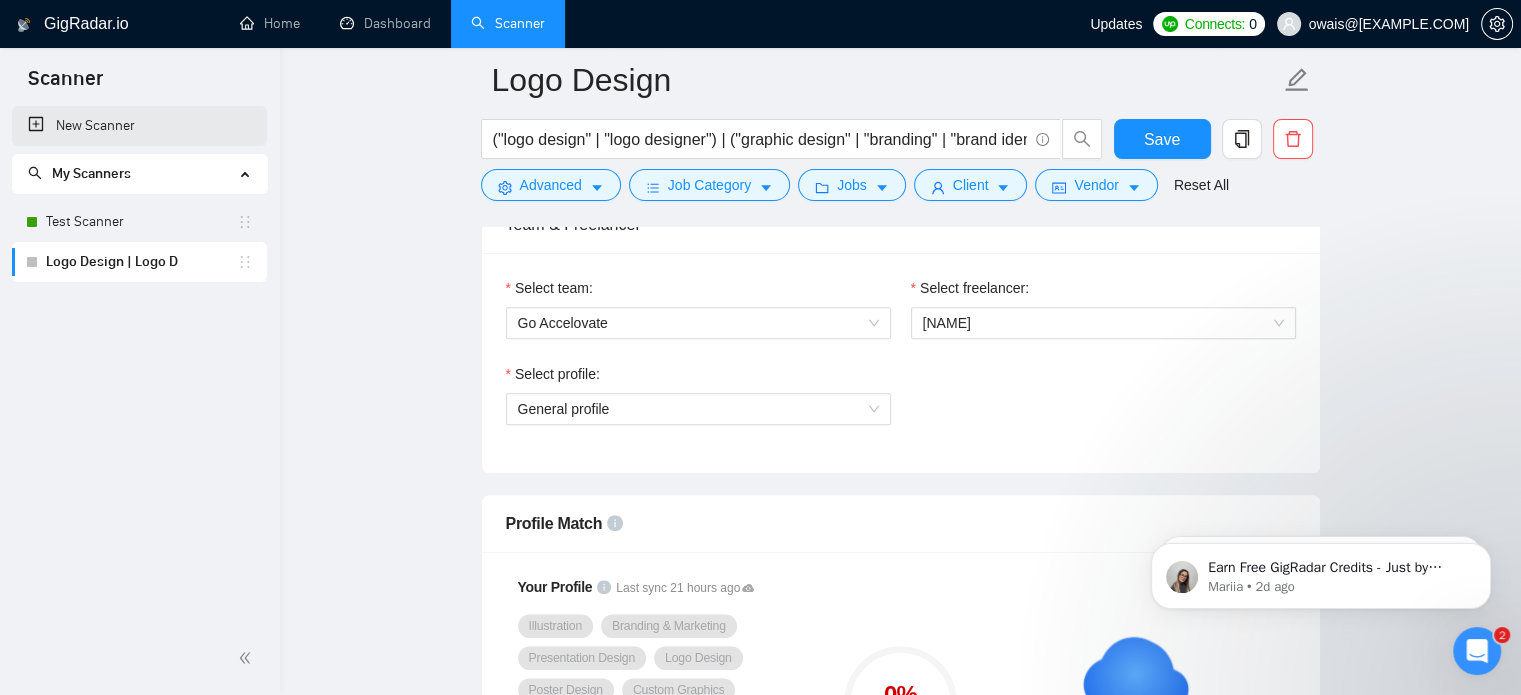 click on "New Scanner" at bounding box center [139, 126] 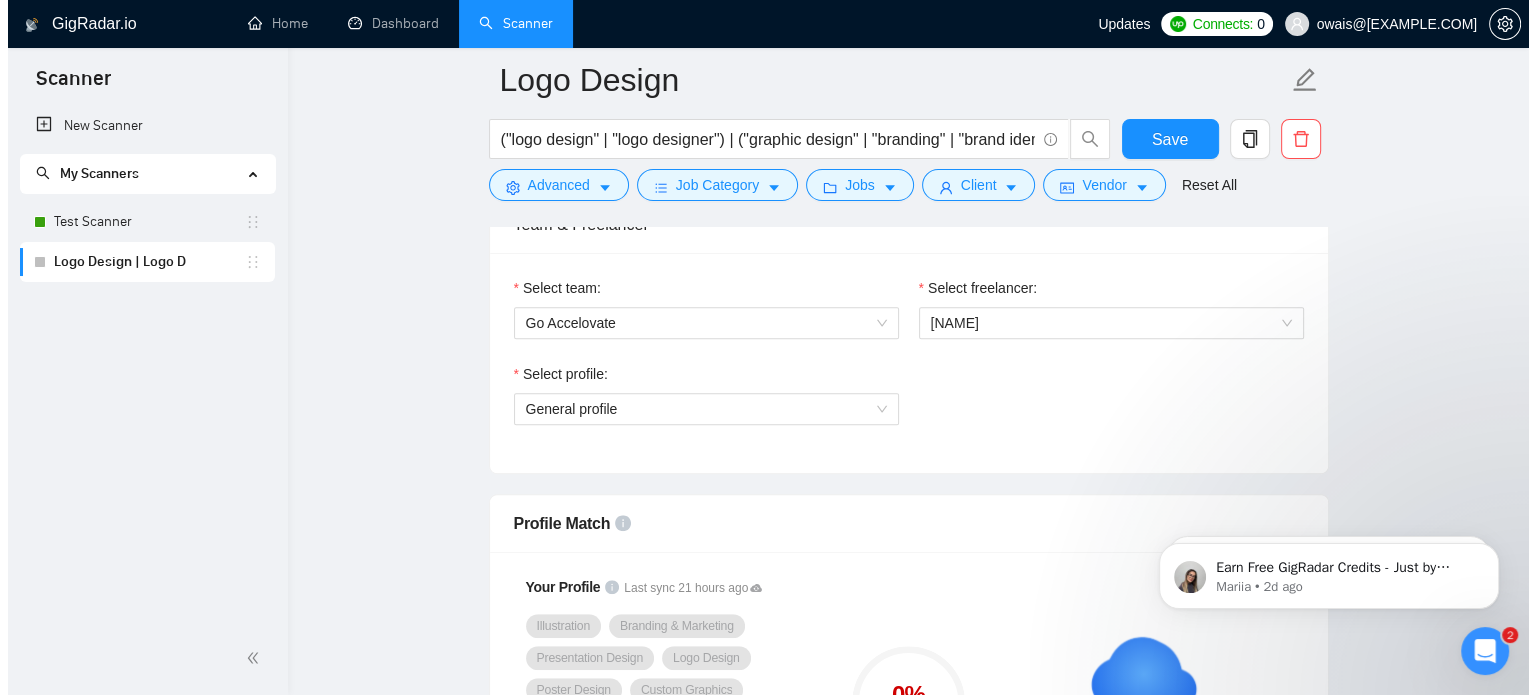 scroll, scrollTop: 0, scrollLeft: 0, axis: both 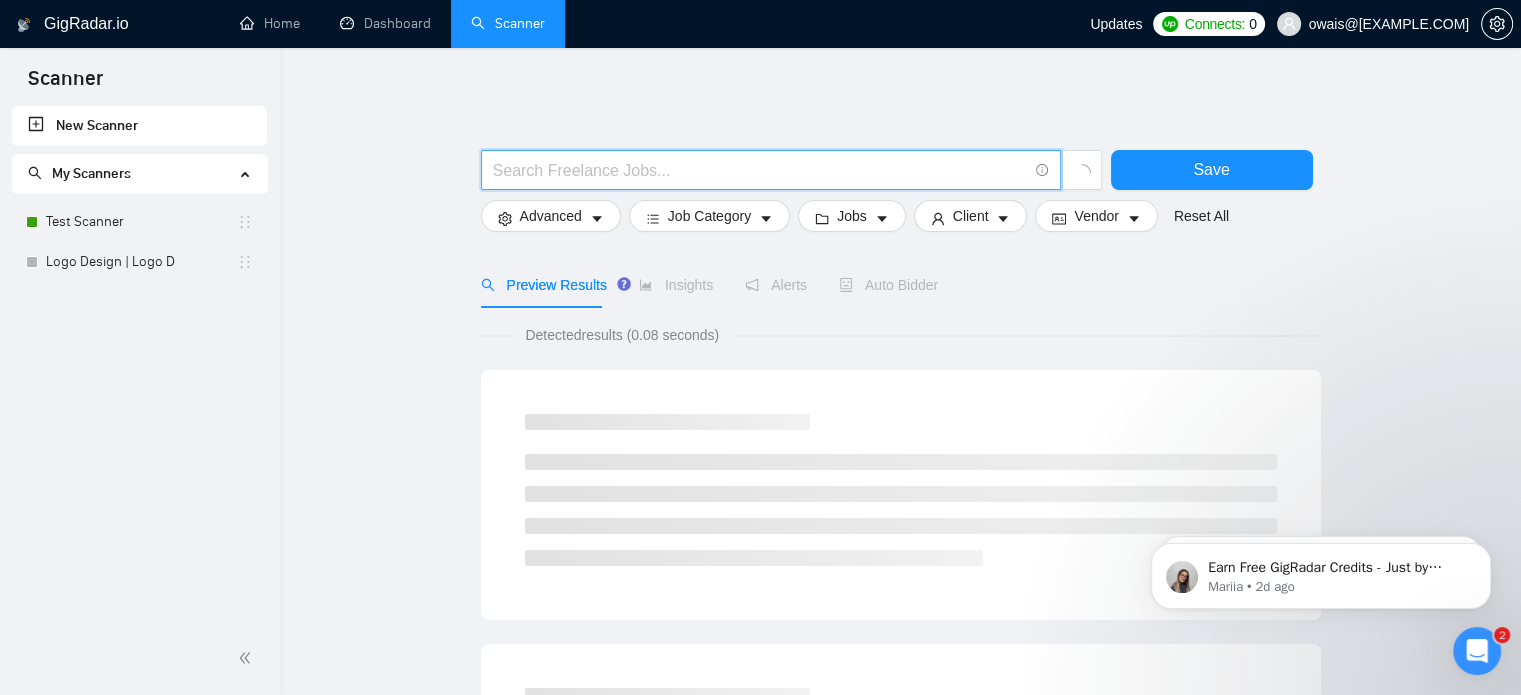 click at bounding box center [760, 170] 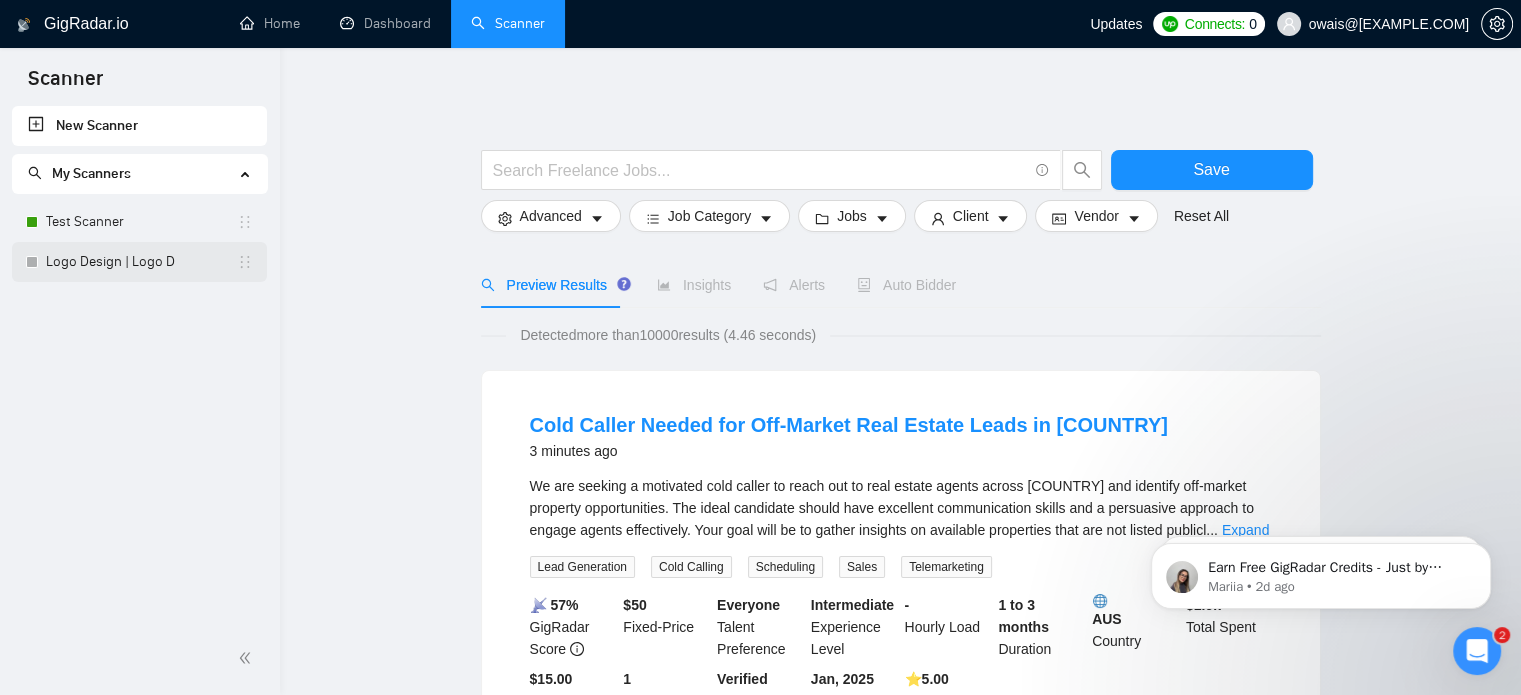 click on "Logo Design | Logo D" at bounding box center [141, 262] 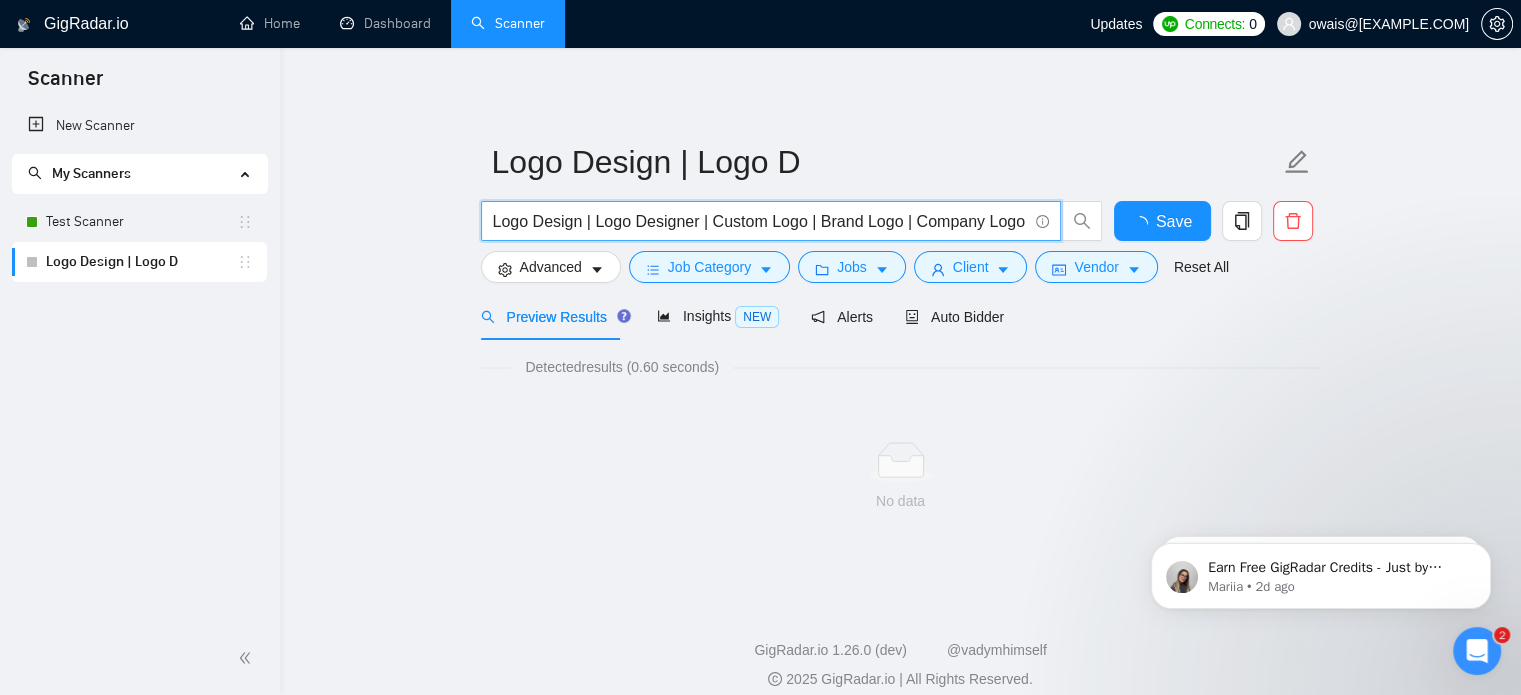 click on "Logo Design | Logo Designer | Custom Logo | Brand Logo | Company Logo | Business Logo | Modern Logo | Minimalist Logo | Professional Logo | Flat Logo | Vintage Logo | Retro Logo | 3D Logo | Hand-drawn Logo | Abstract Logo | Mascot Logo | Typographic Logo | Iconic Logo | Wordmark | Emblem Logo | Monogram Logo | Tech Logo | Restaurant Logo | Real Estate Logo | Fitness Logo | Startup Logo | Fashion Logo | Sports Logo | Medical Logo | Healthcare Logo | Finance Logo | Education Logo | Adobe Illustrator" at bounding box center (760, 221) 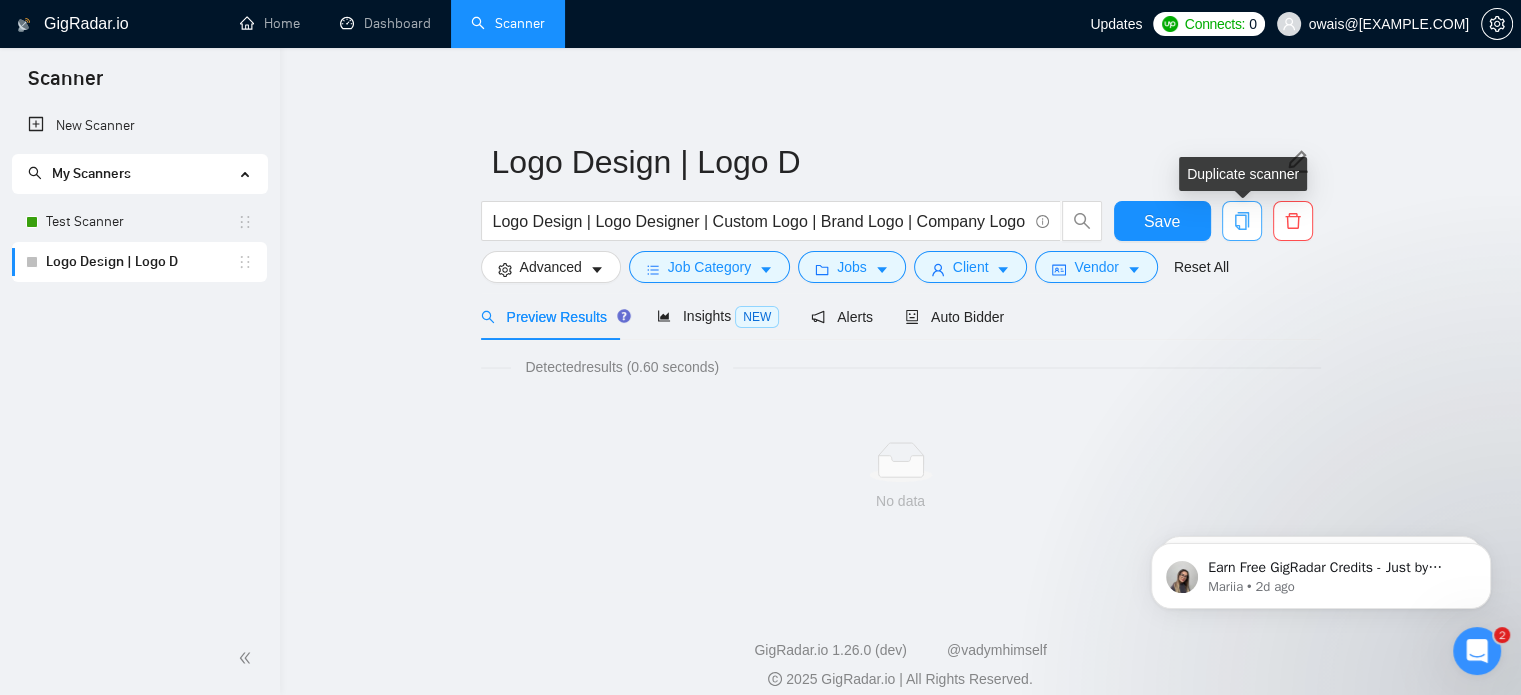 click at bounding box center [1242, 221] 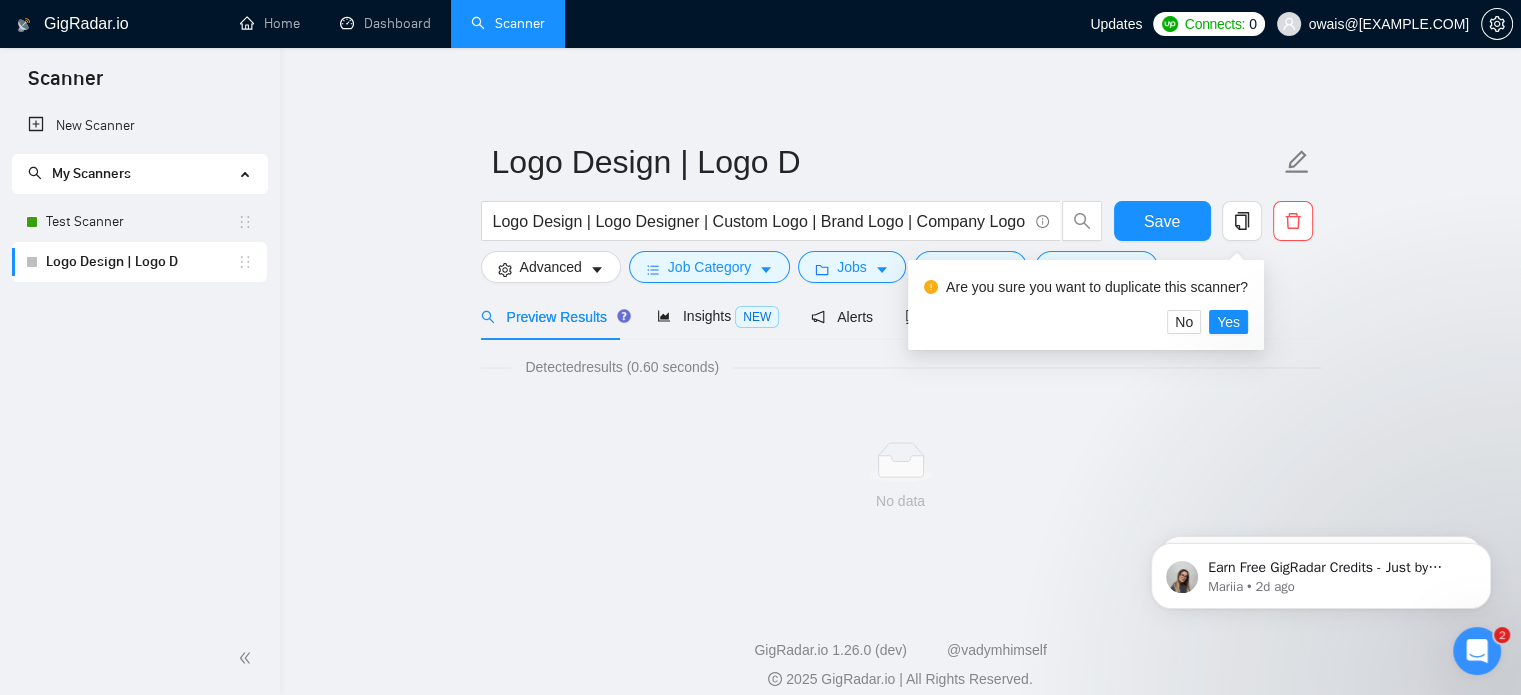 click on "Logo Design | Logo D Logo Design | Logo Designer | Custom Logo | Brand Logo | Company Logo | Business Logo | Modern Logo | Minimalist Logo | Professional Logo | Flat Logo | Vintage Logo | Retro Logo | 3D Logo | Hand-drawn Logo | Abstract Logo | Mascot Logo | Typographic Logo | Iconic Logo | Wordmark | Emblem Logo | Monogram Logo | Tech Logo | Restaurant Logo | Real Estate Logo | Fitness Logo | Startup Logo | Fashion Logo | Sports Logo | Medical Logo | Healthcare Logo | Finance Logo | Education Logo | Adobe Illustrator Save Advanced   Job Category   Jobs   Client   Vendor   Reset All Preview Results Insights NEW Alerts Auto Bidder Detected   results   (0.60 seconds) No data" at bounding box center [900, 320] 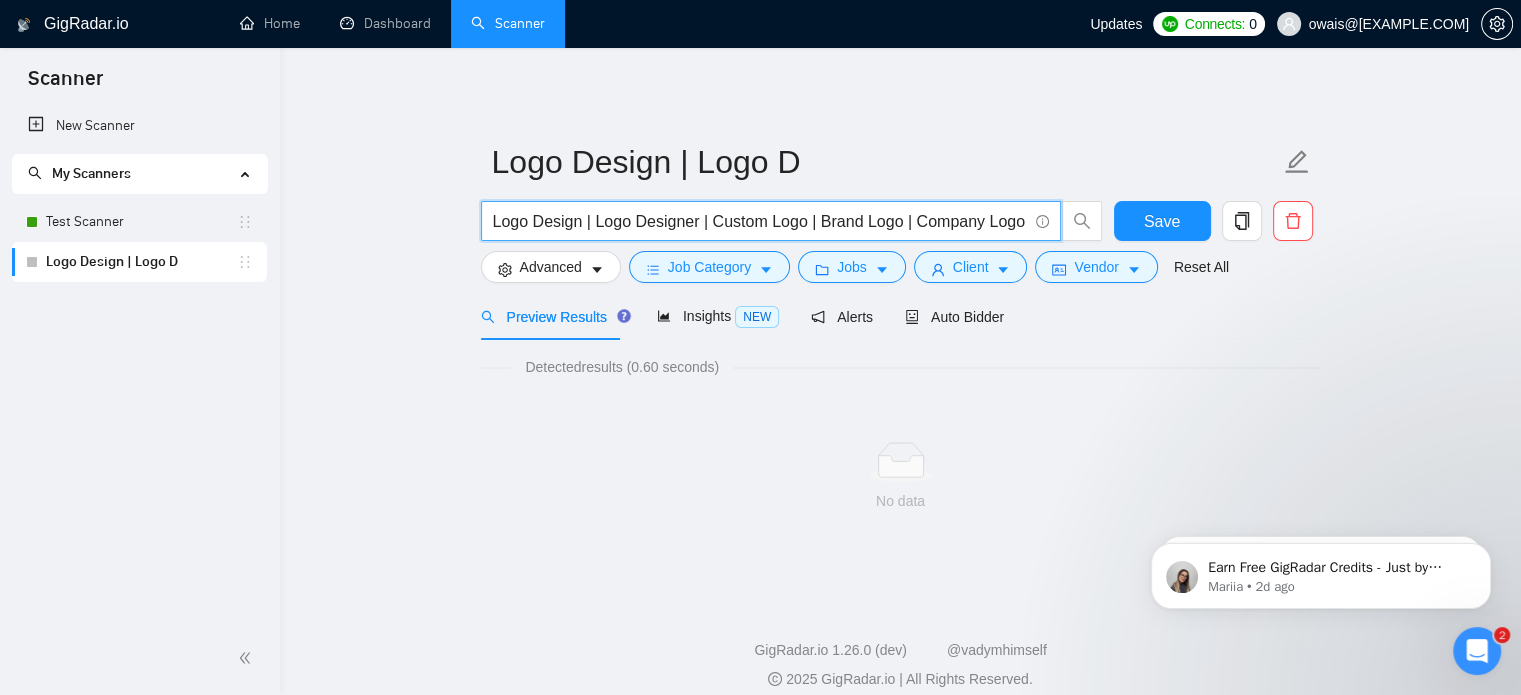 click on "Logo Design | Logo Designer | Custom Logo | Brand Logo | Company Logo | Business Logo | Modern Logo | Minimalist Logo | Professional Logo | Flat Logo | Vintage Logo | Retro Logo | 3D Logo | Hand-drawn Logo | Abstract Logo | Mascot Logo | Typographic Logo | Iconic Logo | Wordmark | Emblem Logo | Monogram Logo | Tech Logo | Restaurant Logo | Real Estate Logo | Fitness Logo | Startup Logo | Fashion Logo | Sports Logo | Medical Logo | Healthcare Logo | Finance Logo | Education Logo | Adobe Illustrator" at bounding box center [760, 221] 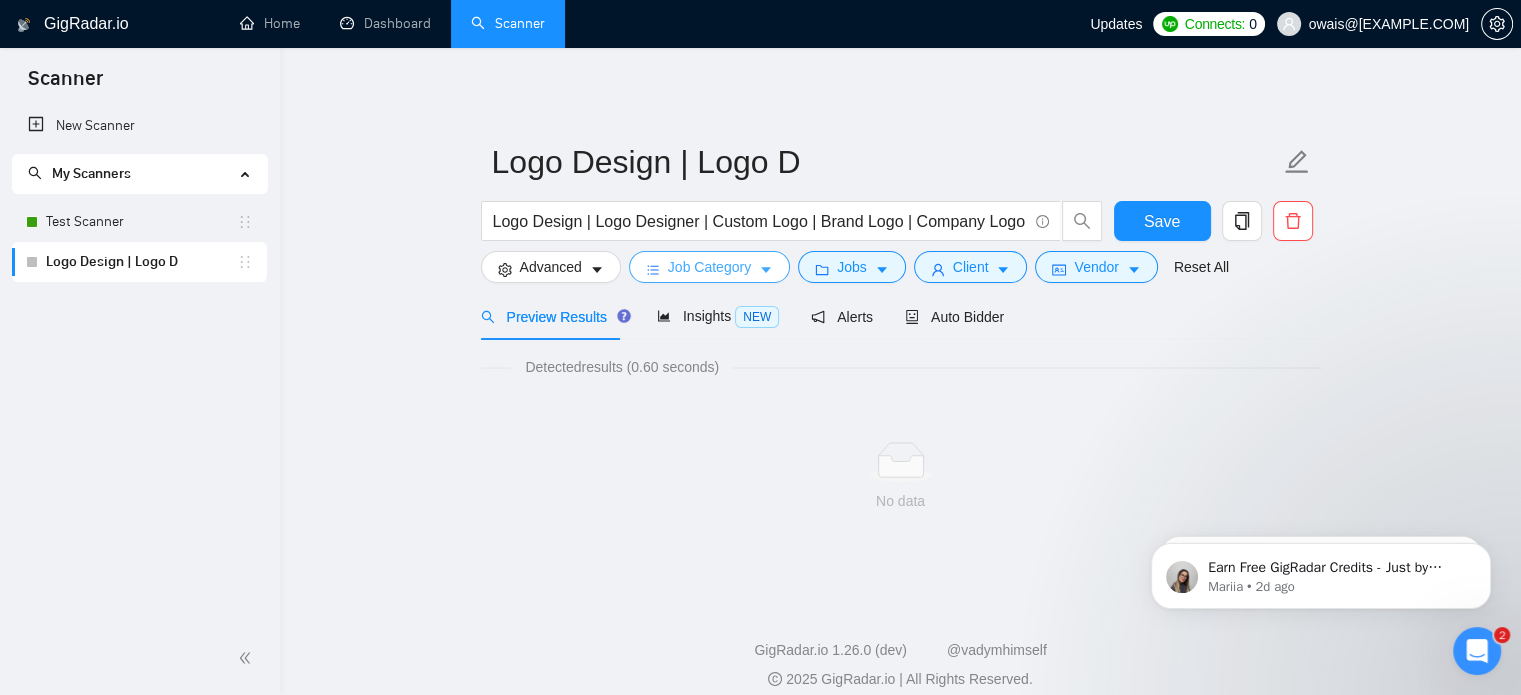 click on "Job Category" at bounding box center (709, 267) 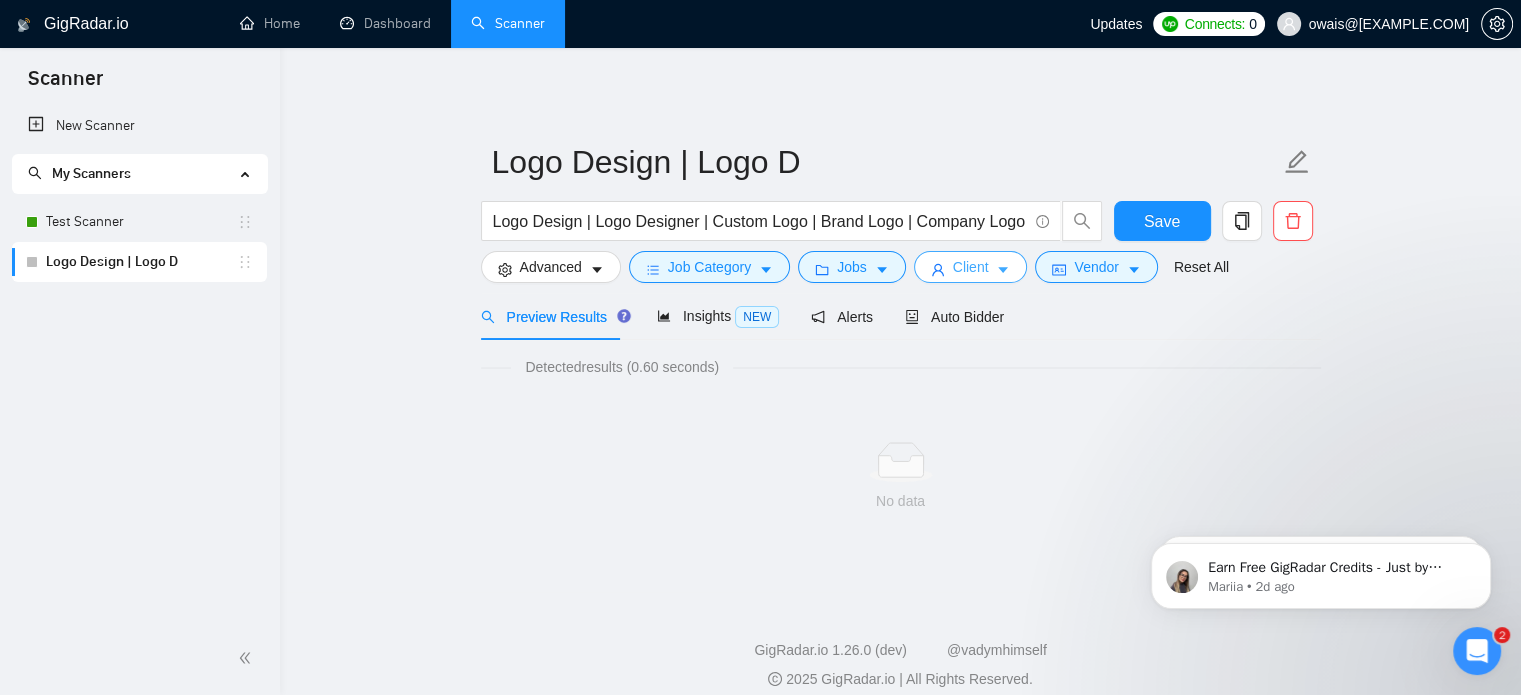 click on "Client" at bounding box center [971, 267] 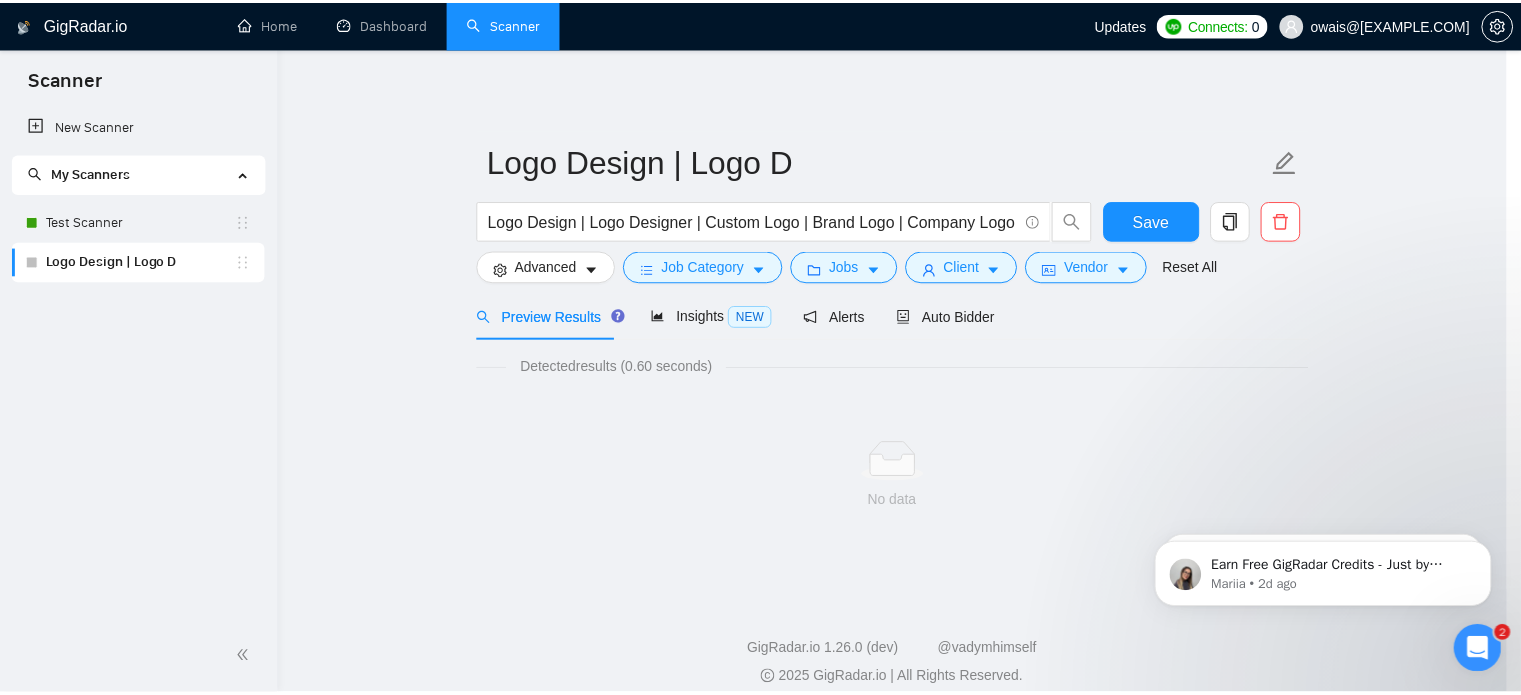 scroll, scrollTop: 198, scrollLeft: 0, axis: vertical 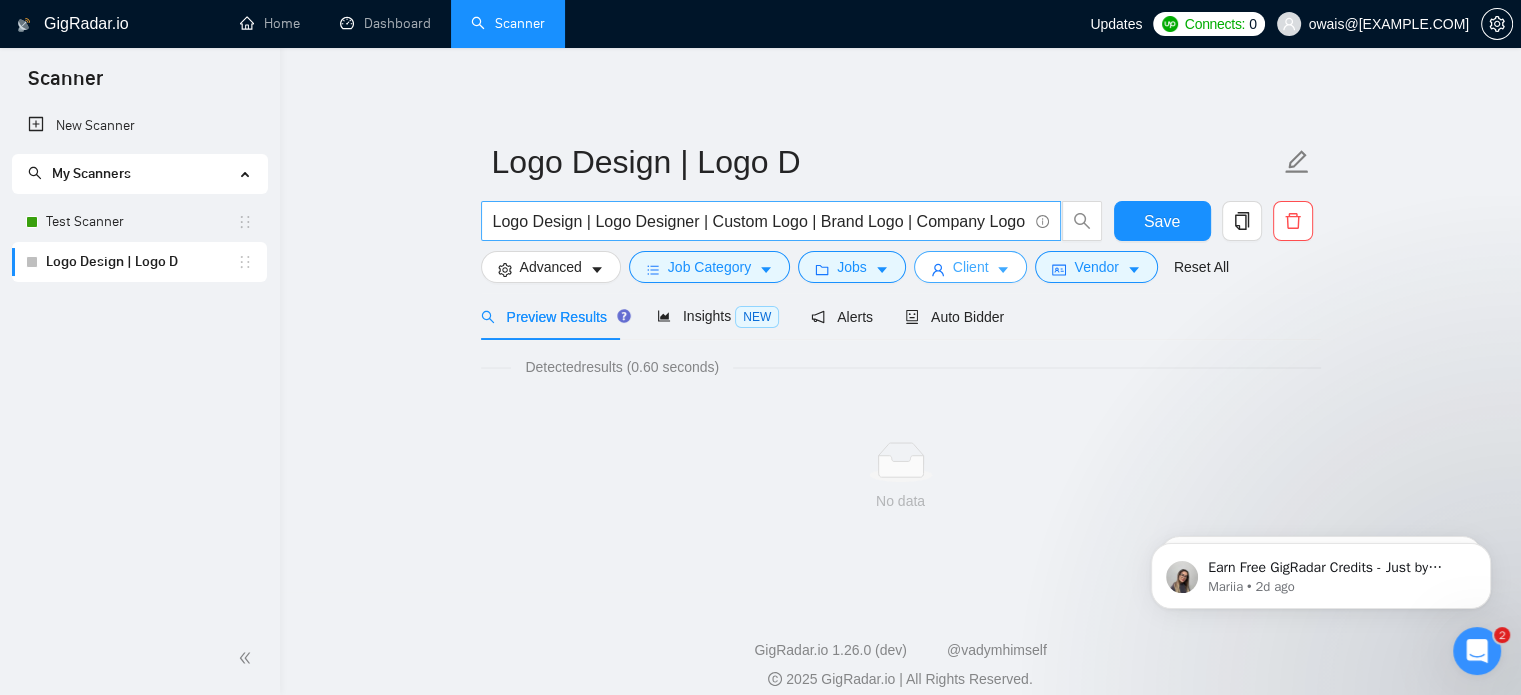 type 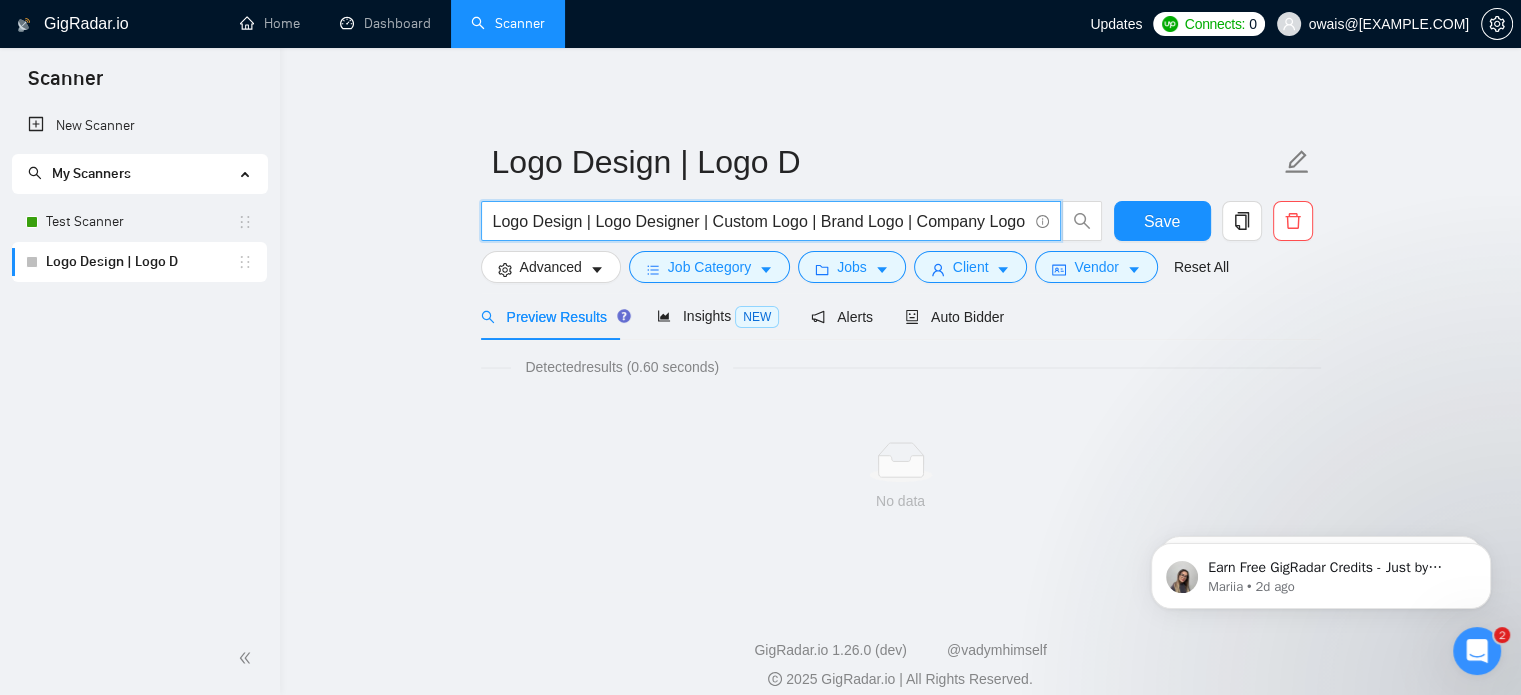 click on "Logo Design | Logo Designer | Custom Logo | Brand Logo | Company Logo | Business Logo | Modern Logo | Minimalist Logo | Professional Logo | Flat Logo | Vintage Logo | Retro Logo | 3D Logo | Hand-drawn Logo | Abstract Logo | Mascot Logo | Typographic Logo | Iconic Logo | Wordmark | Emblem Logo | Monogram Logo | Tech Logo | Restaurant Logo | Real Estate Logo | Fitness Logo | Startup Logo | Fashion Logo | Sports Logo | Medical Logo | Healthcare Logo | Finance Logo | Education Logo | Adobe Illustrator" at bounding box center [760, 221] 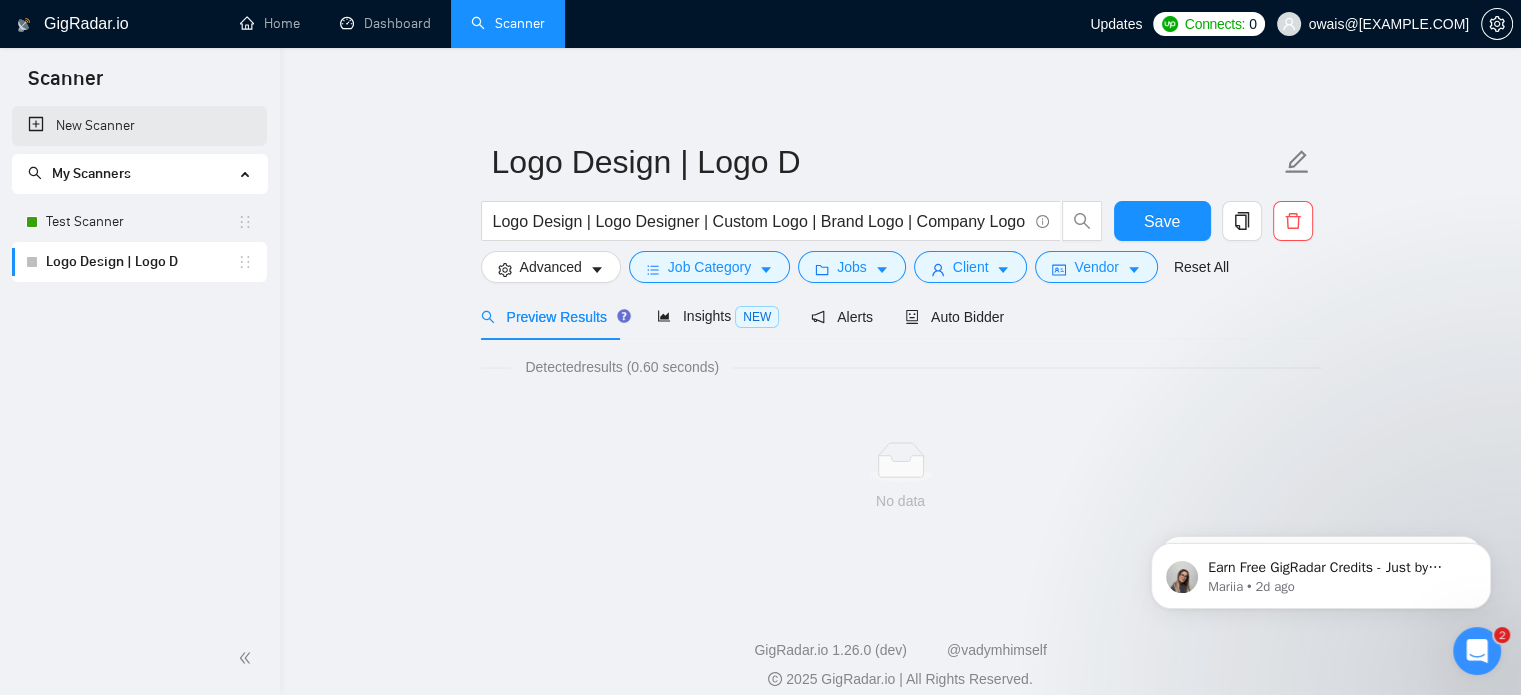 click on "New Scanner" at bounding box center (139, 126) 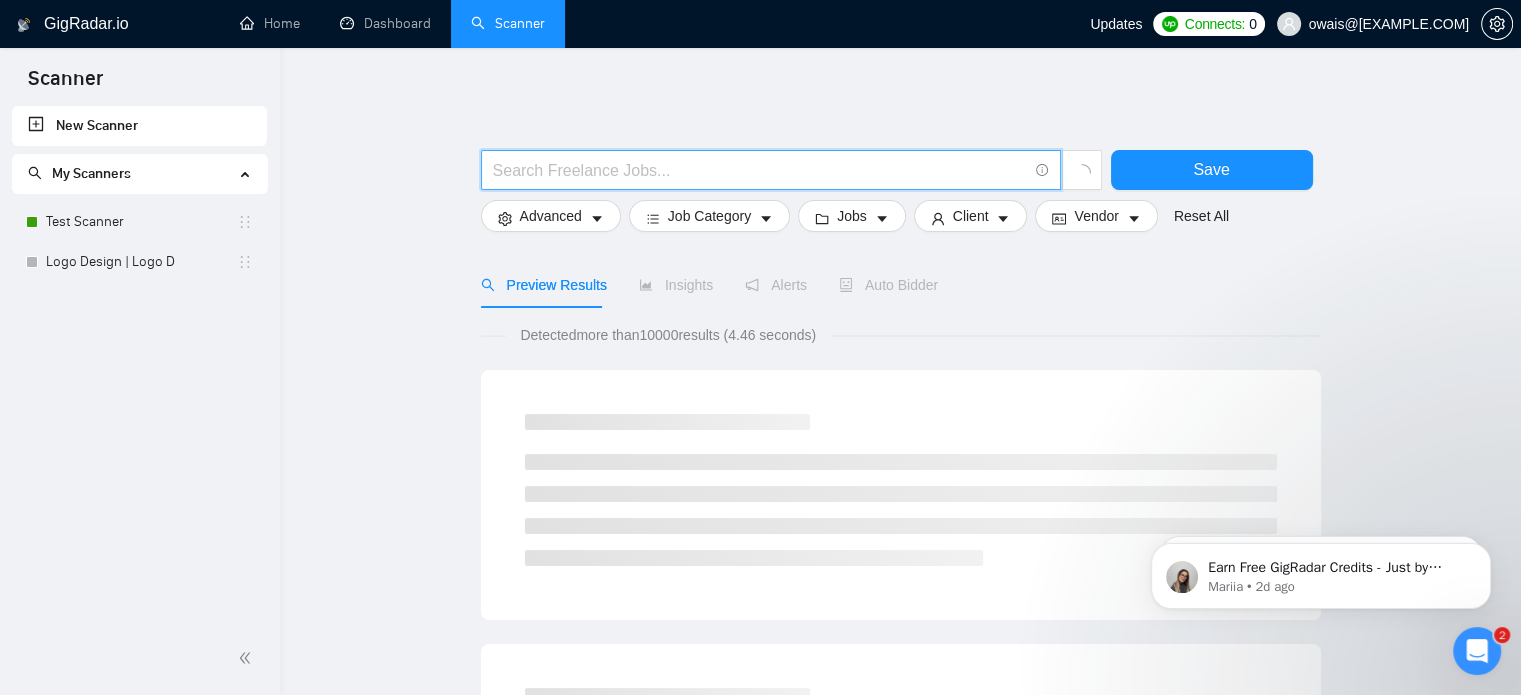 click at bounding box center [760, 170] 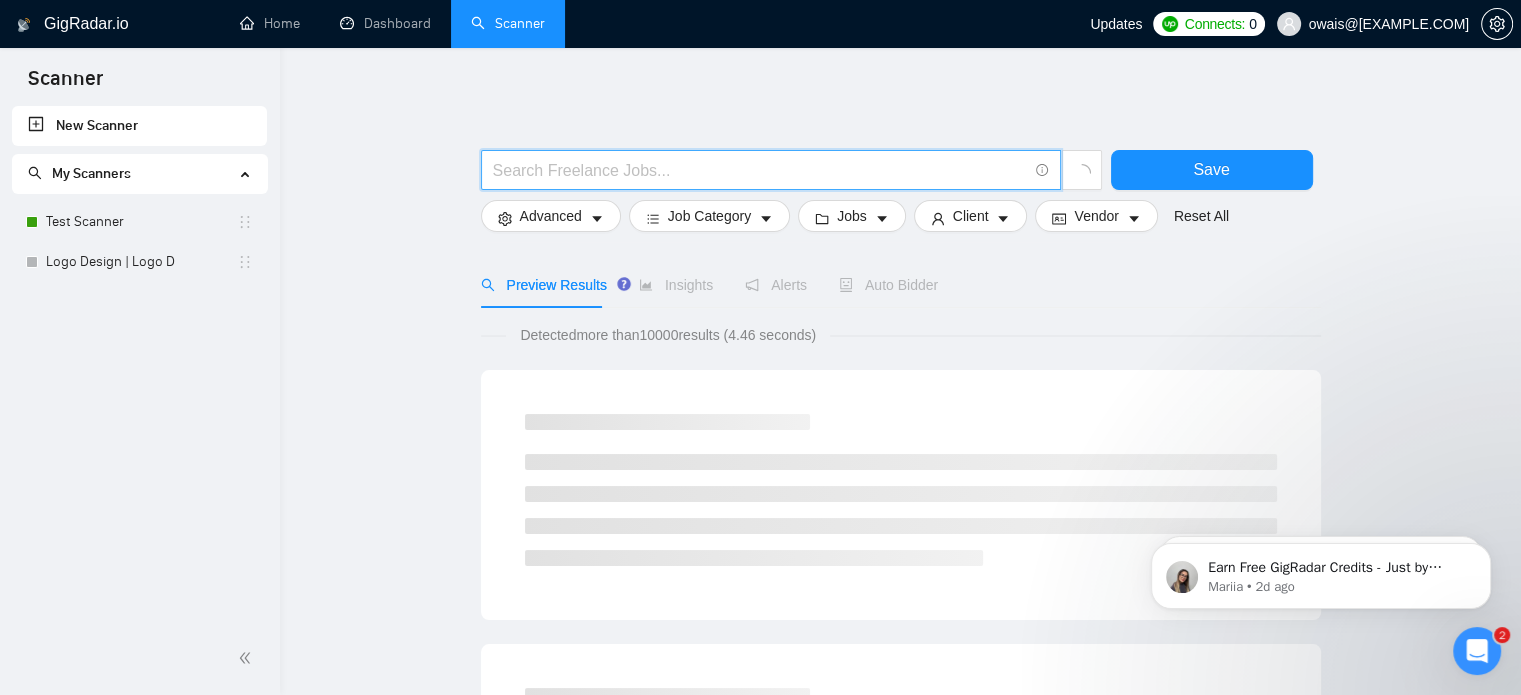 click at bounding box center (760, 170) 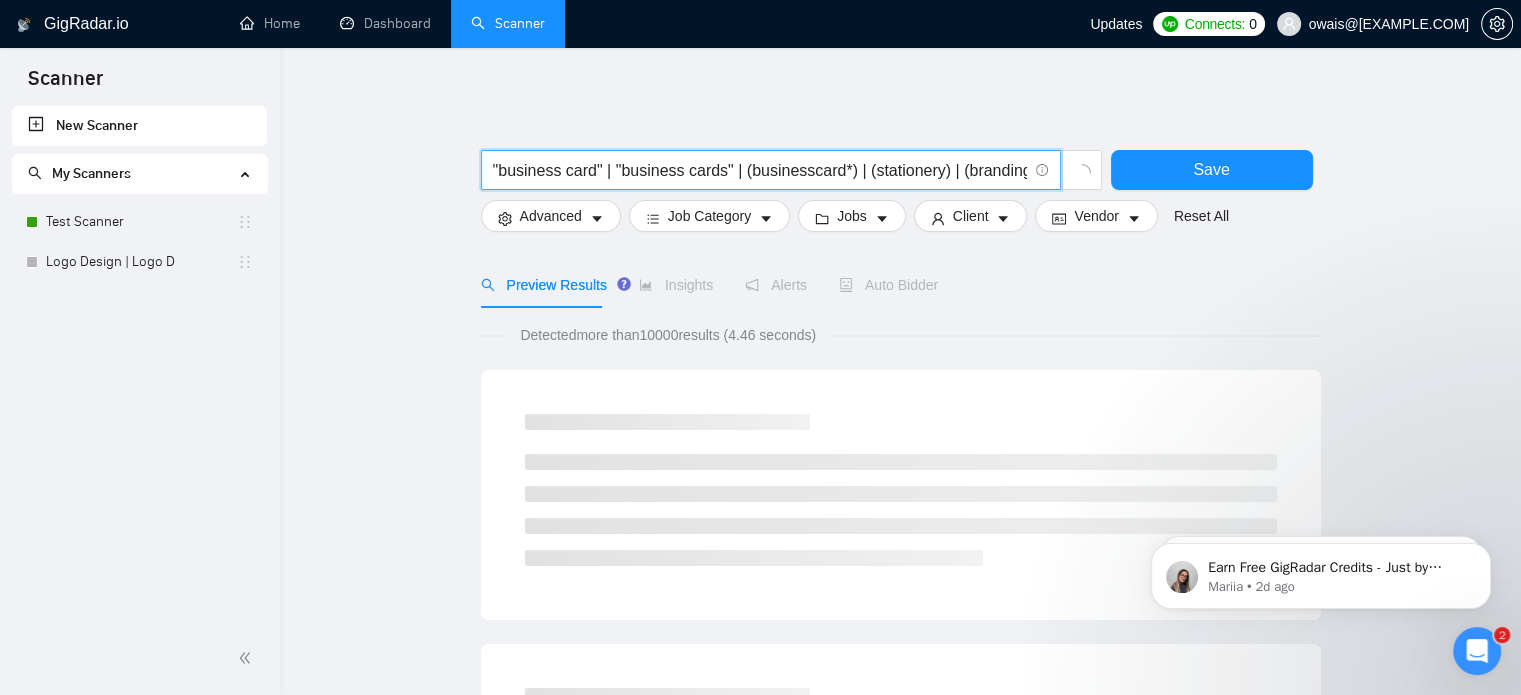 scroll, scrollTop: 0, scrollLeft: 148, axis: horizontal 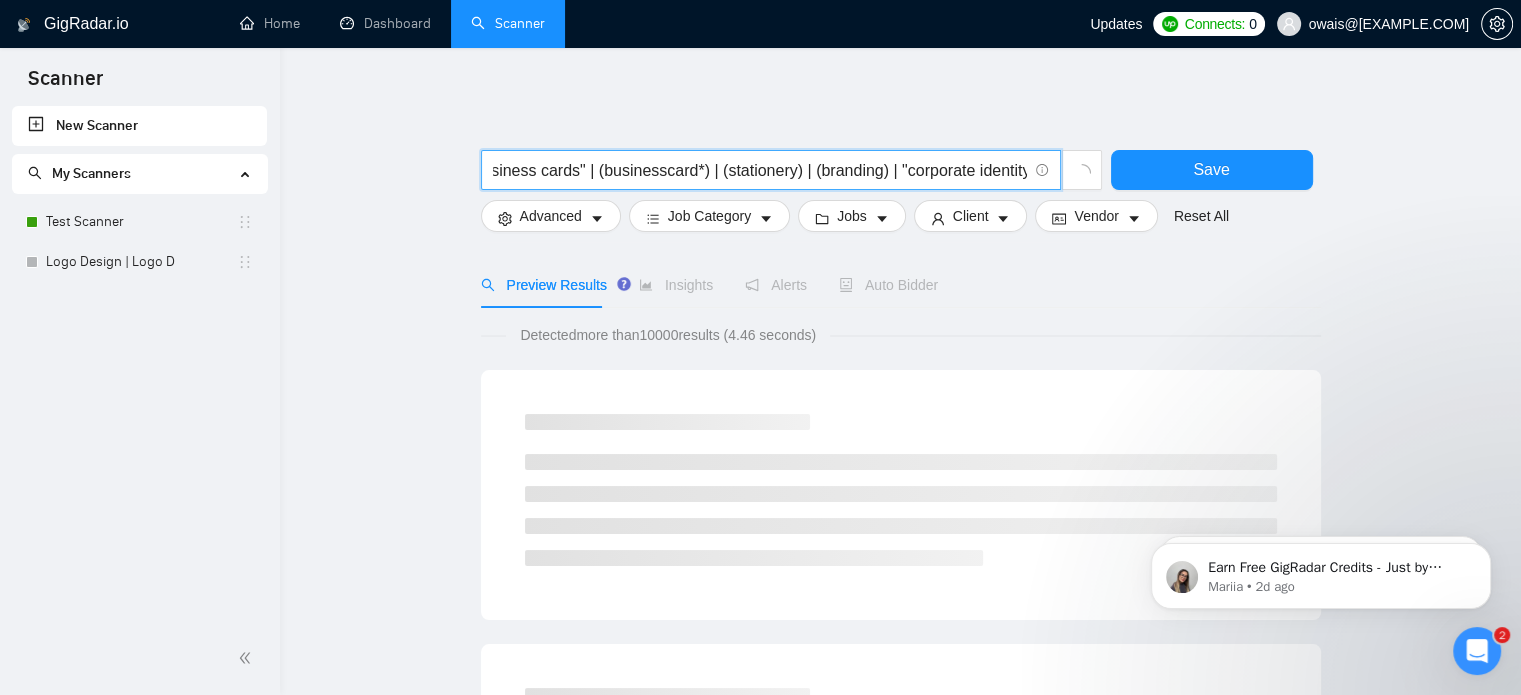 click on ""business card" | "business cards" | (businesscard*) | (stationery) | (branding) | "corporate identity"" at bounding box center [760, 170] 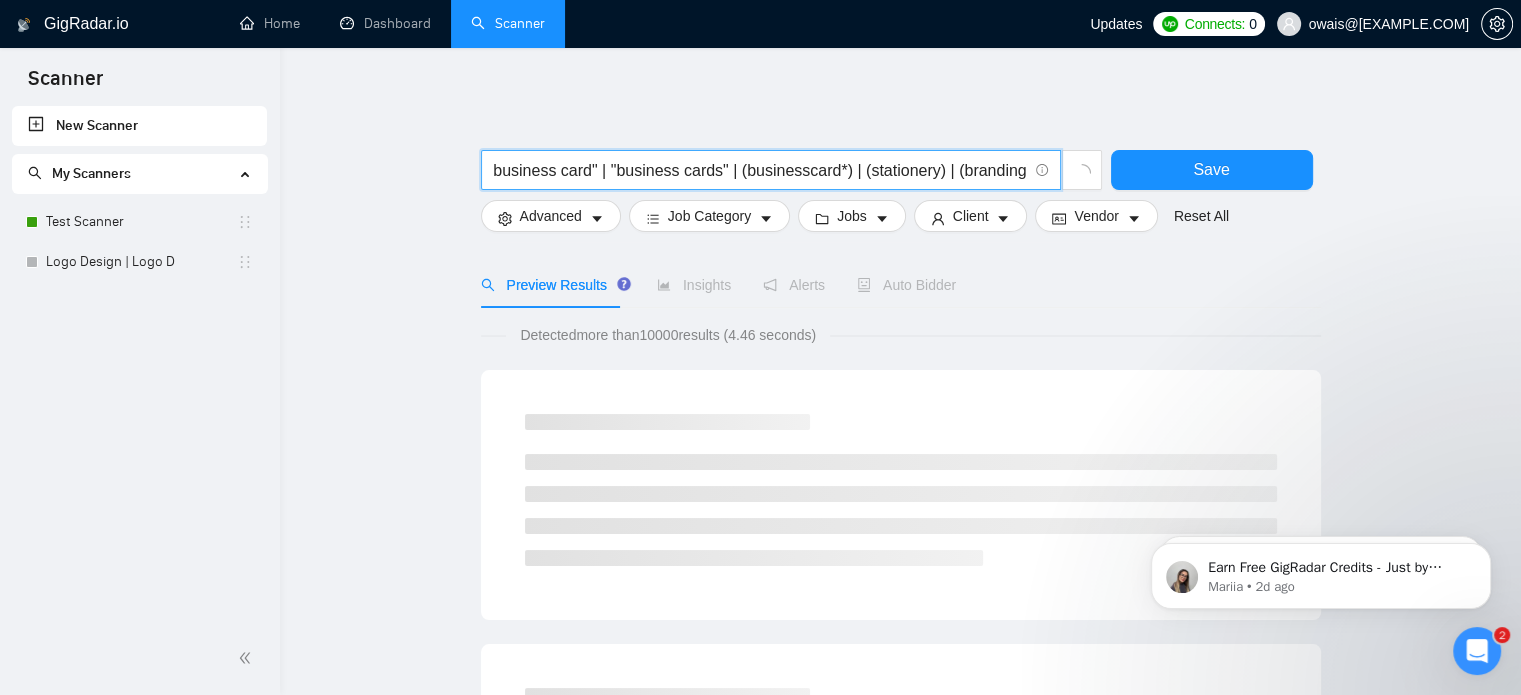 scroll, scrollTop: 0, scrollLeft: 0, axis: both 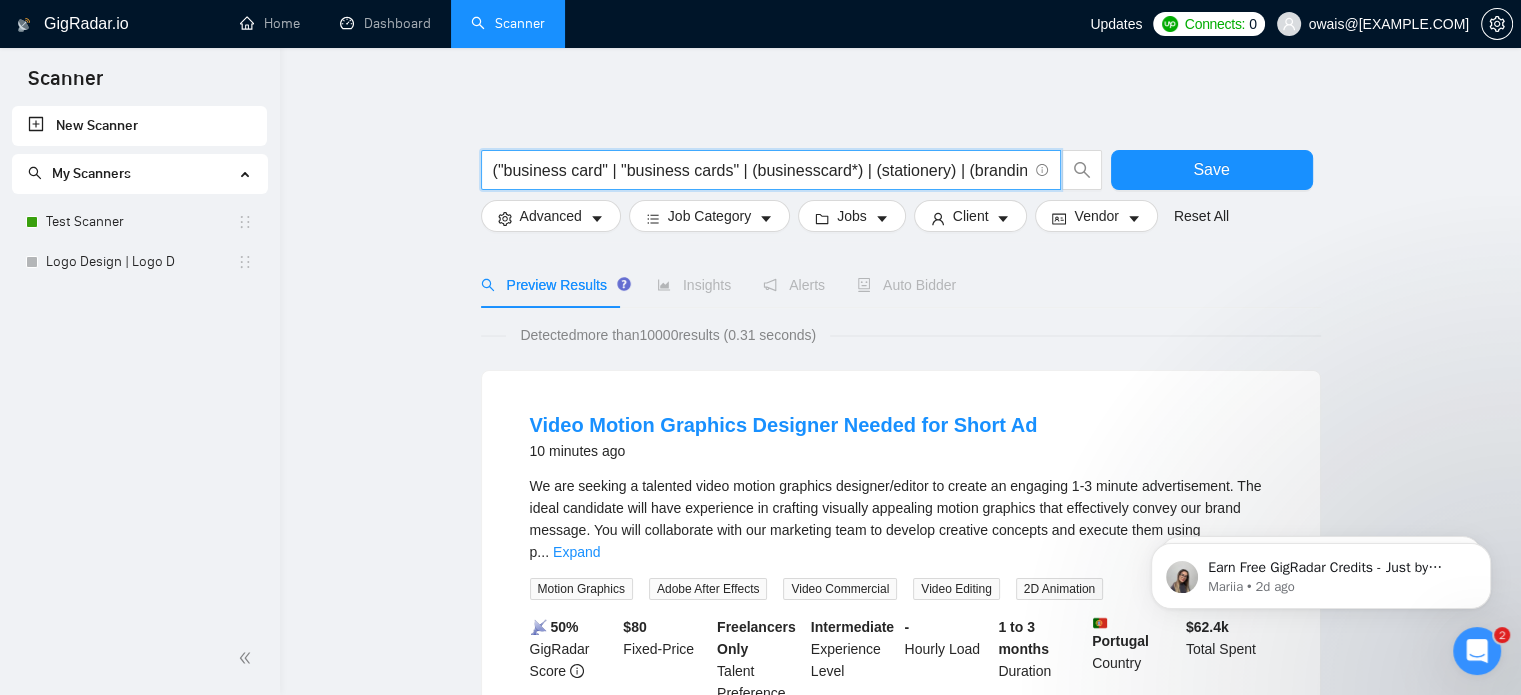 click on "("business card" | "business cards" | (businesscard*) | (stationery) | (branding) | "corporate identity"" at bounding box center (760, 170) 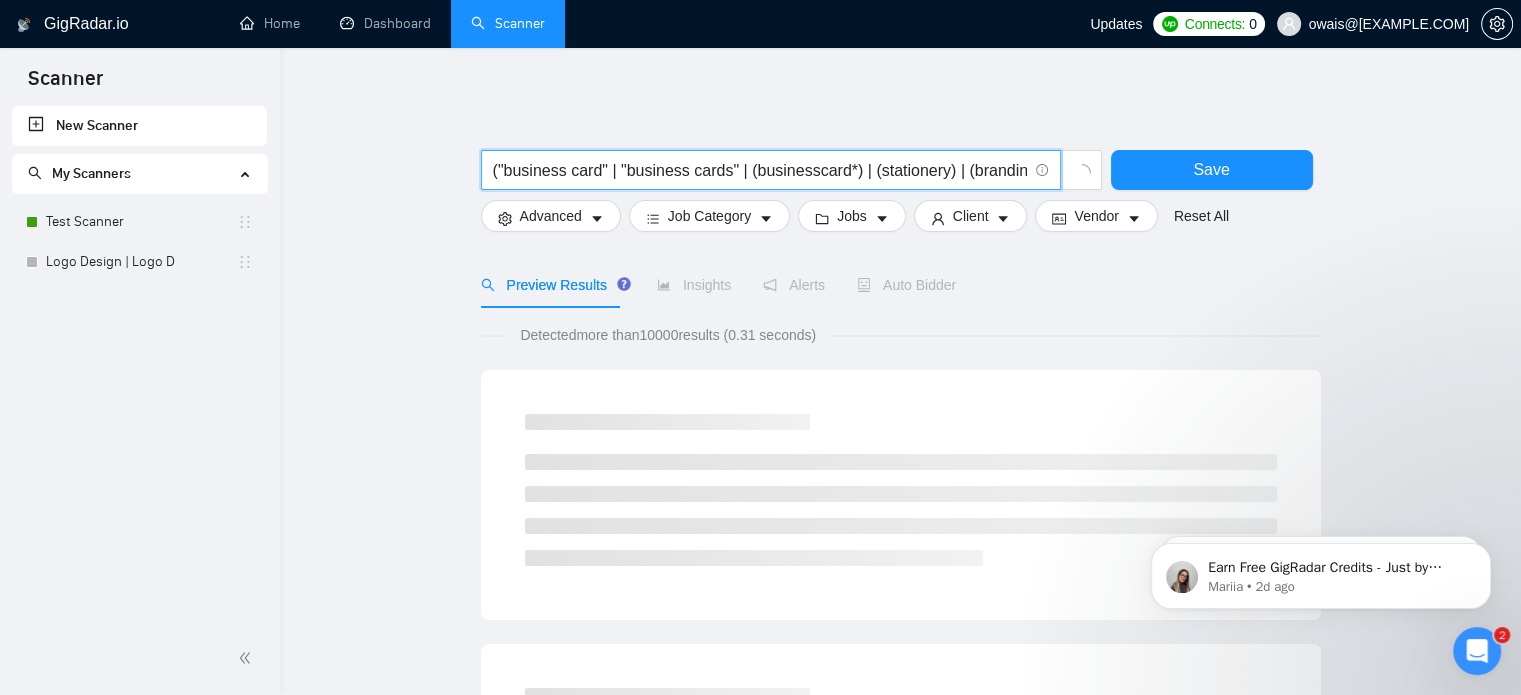 scroll, scrollTop: 0, scrollLeft: 153, axis: horizontal 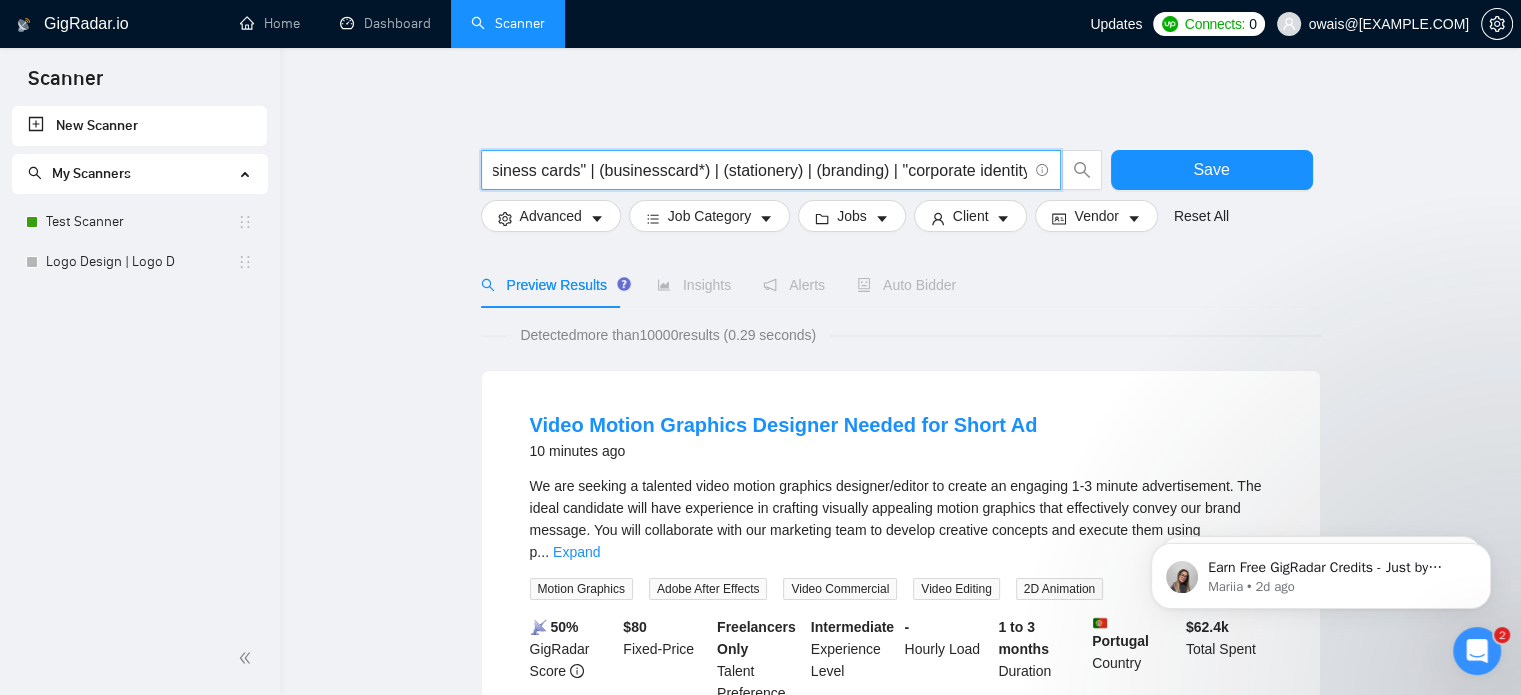 click on "("business card" | "business cards" | (businesscard*) | (stationery) | (branding) | "corporate identity"" at bounding box center (760, 170) 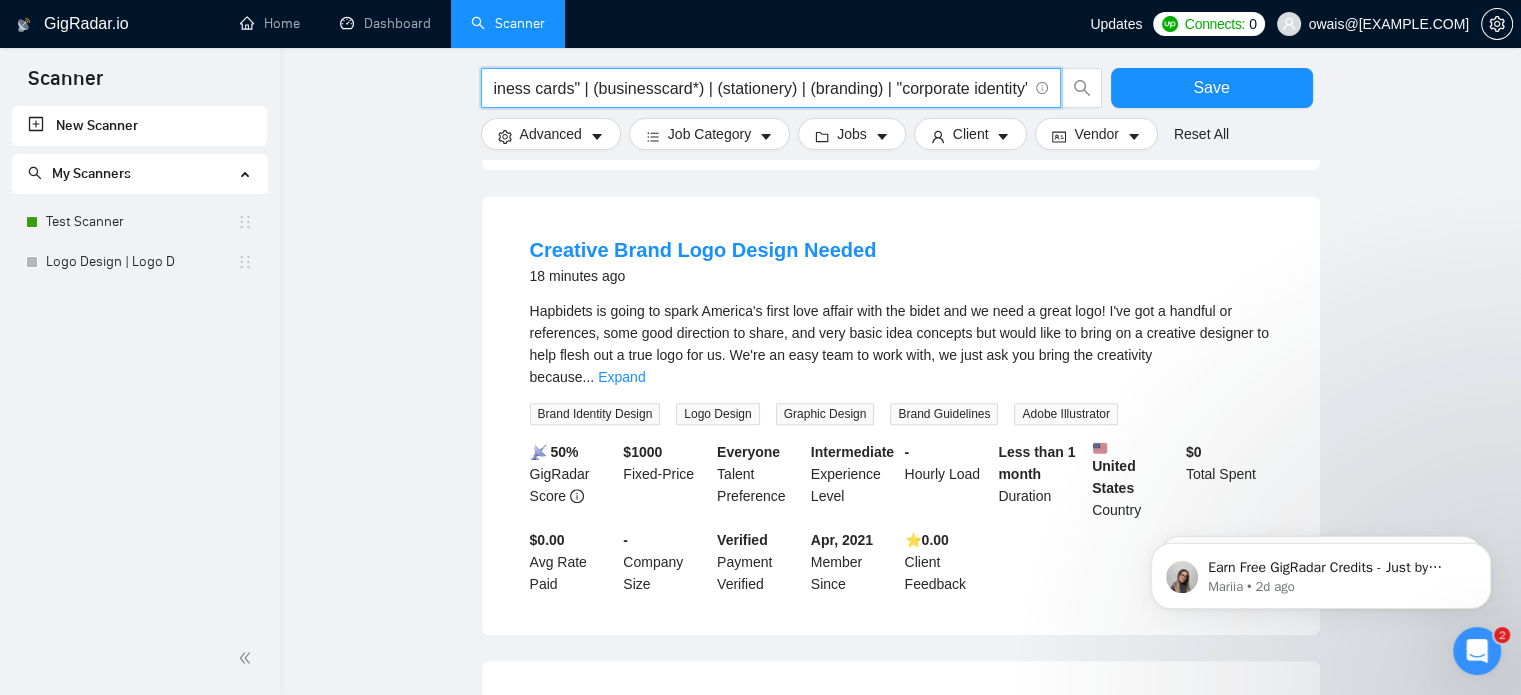scroll, scrollTop: 1067, scrollLeft: 0, axis: vertical 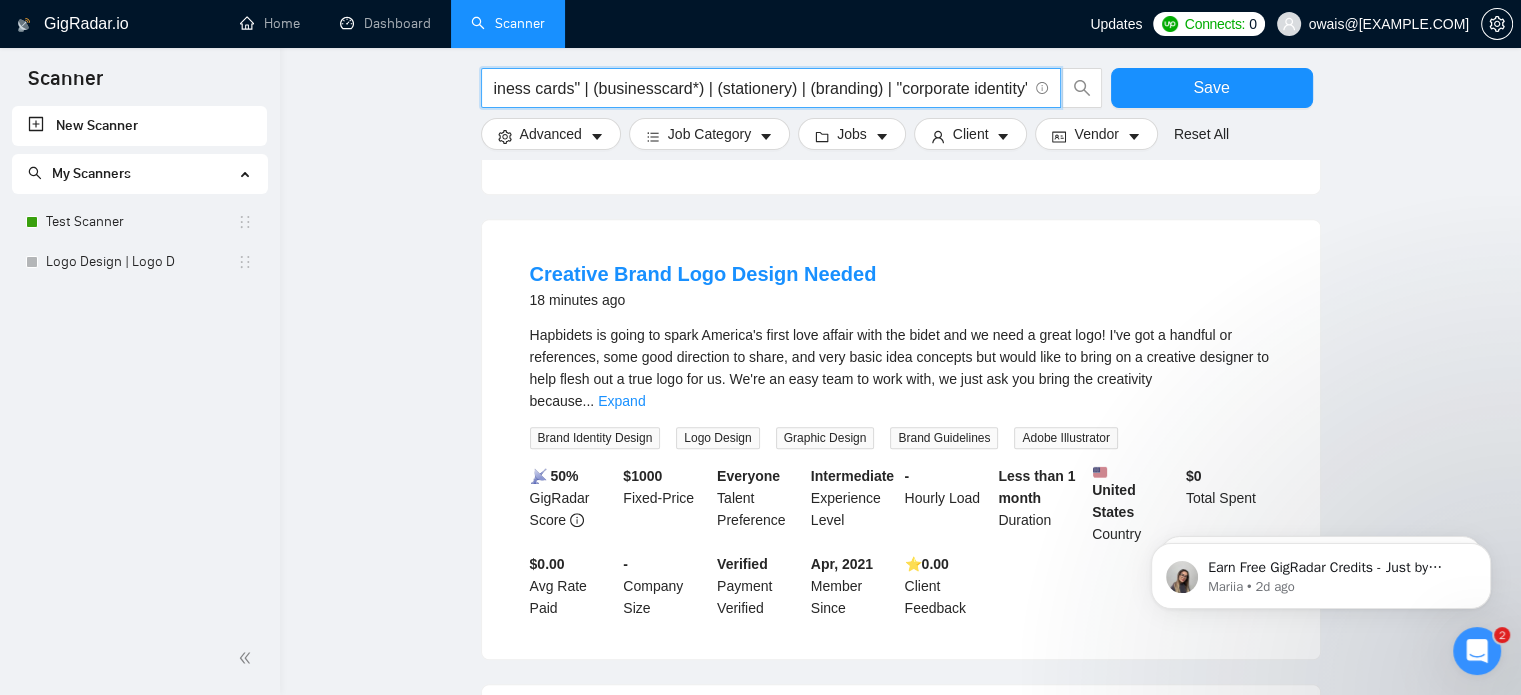 click on "("business card" | "business cards" | (businesscard*) | (stationery) | (branding) | "corporate identity")" at bounding box center (760, 88) 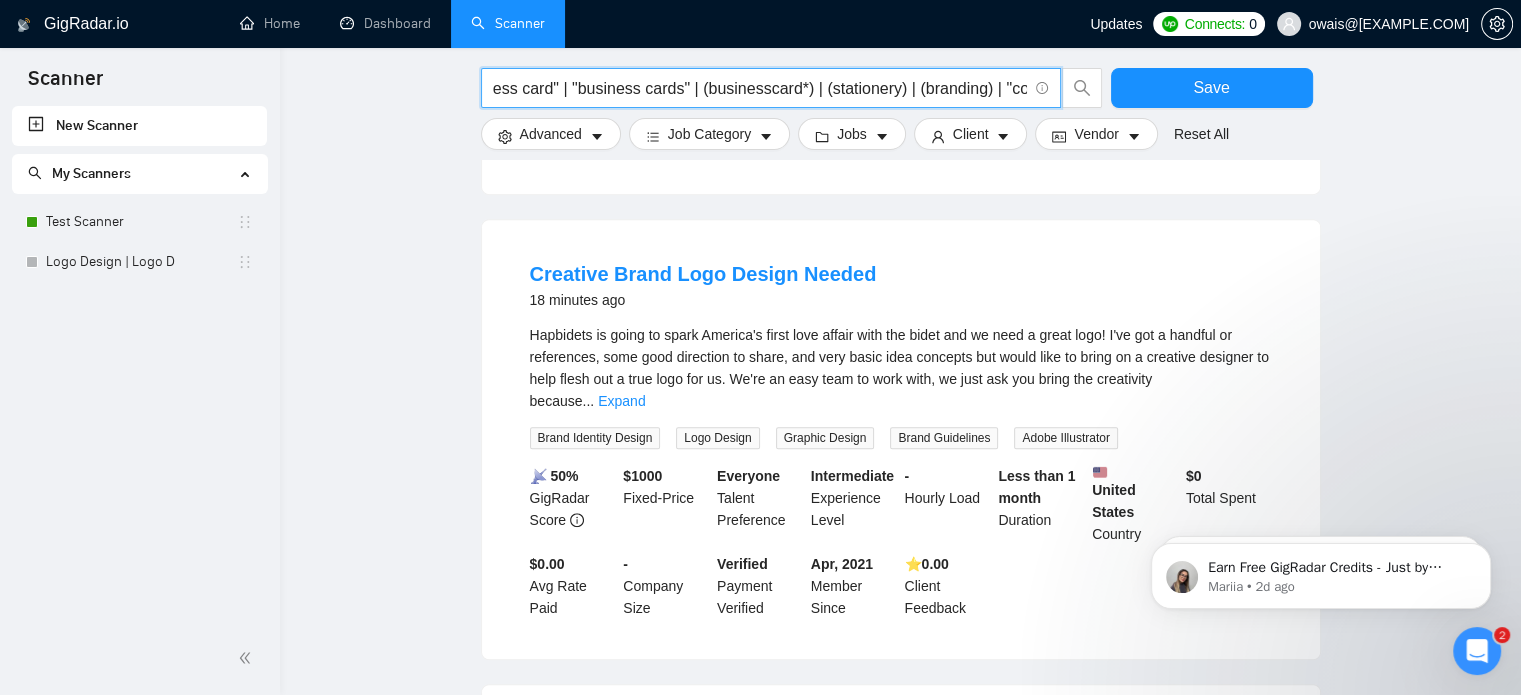 scroll, scrollTop: 0, scrollLeft: 0, axis: both 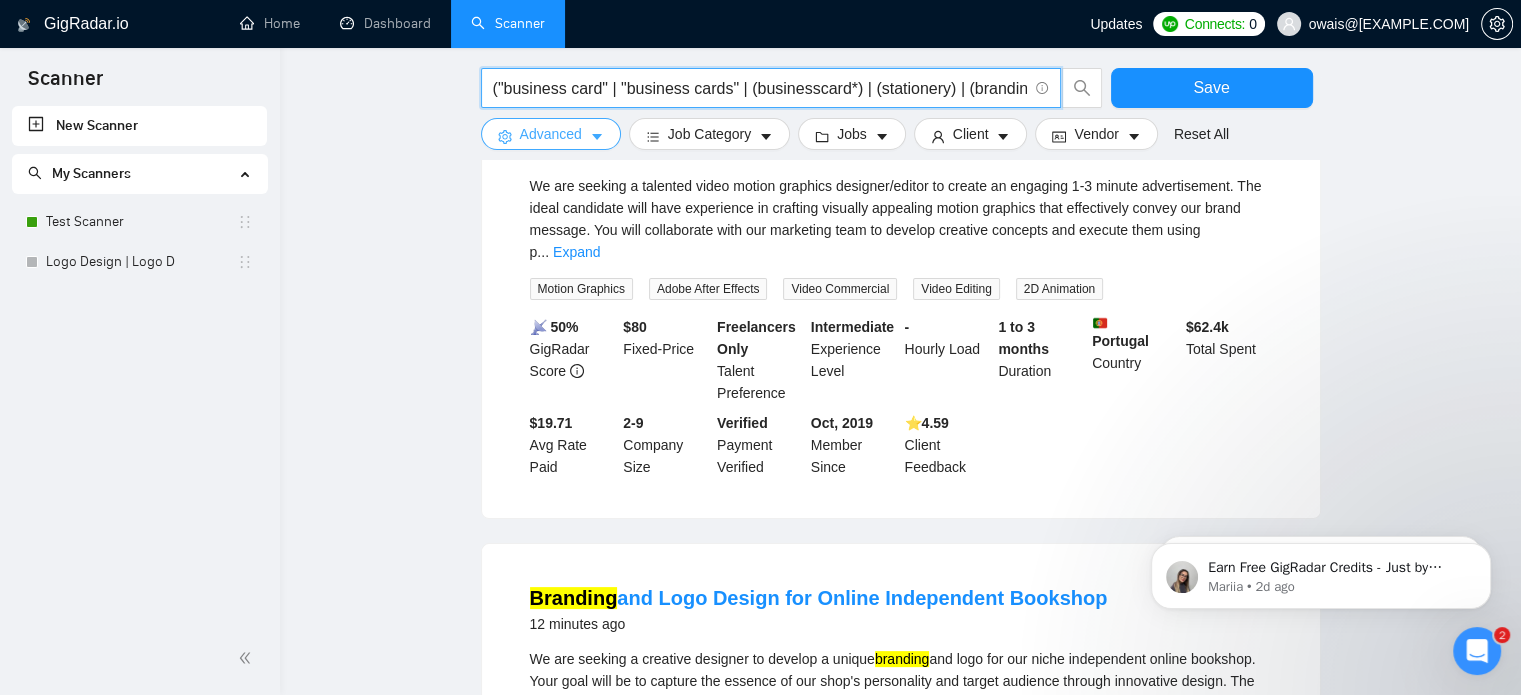 type on "("business card" | "business cards" | (businesscard*) | (stationery) | (branding) | "corporate identity")" 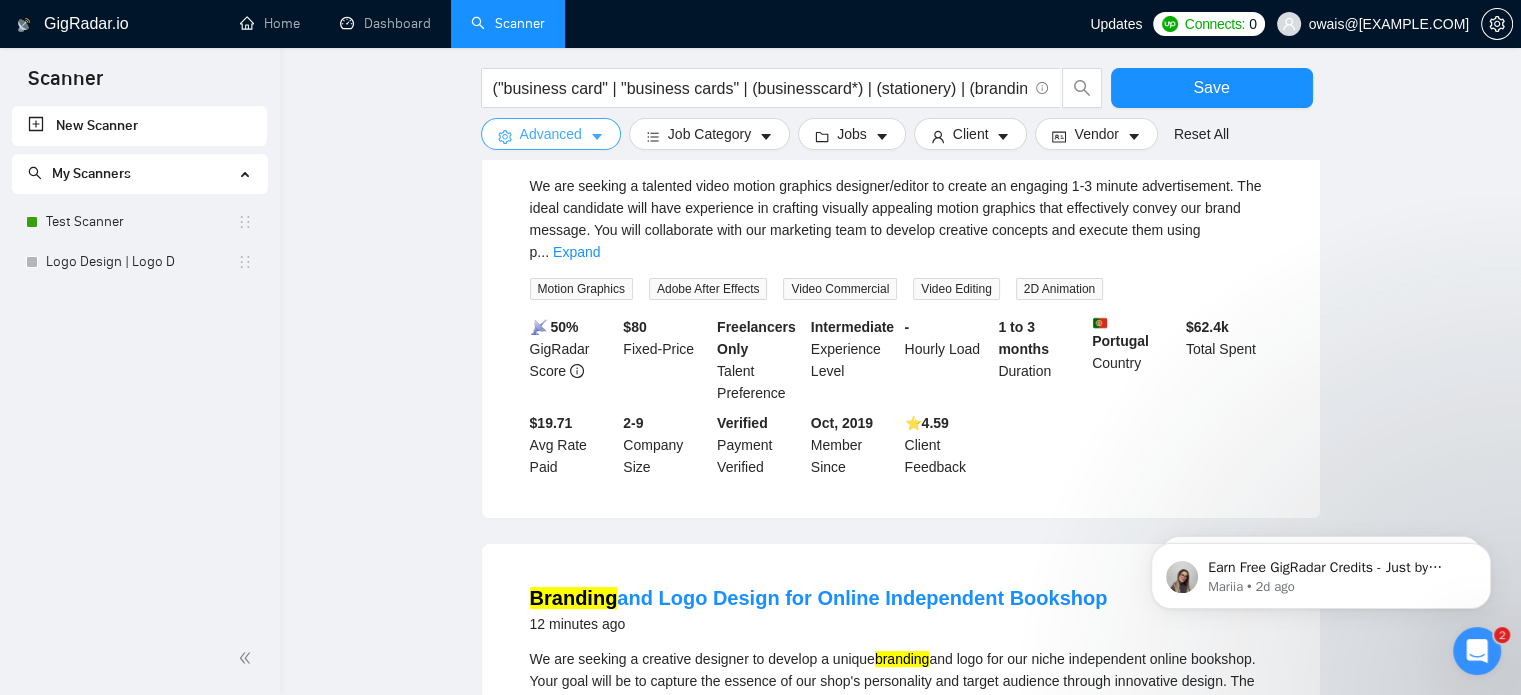 click on "Advanced" at bounding box center (551, 134) 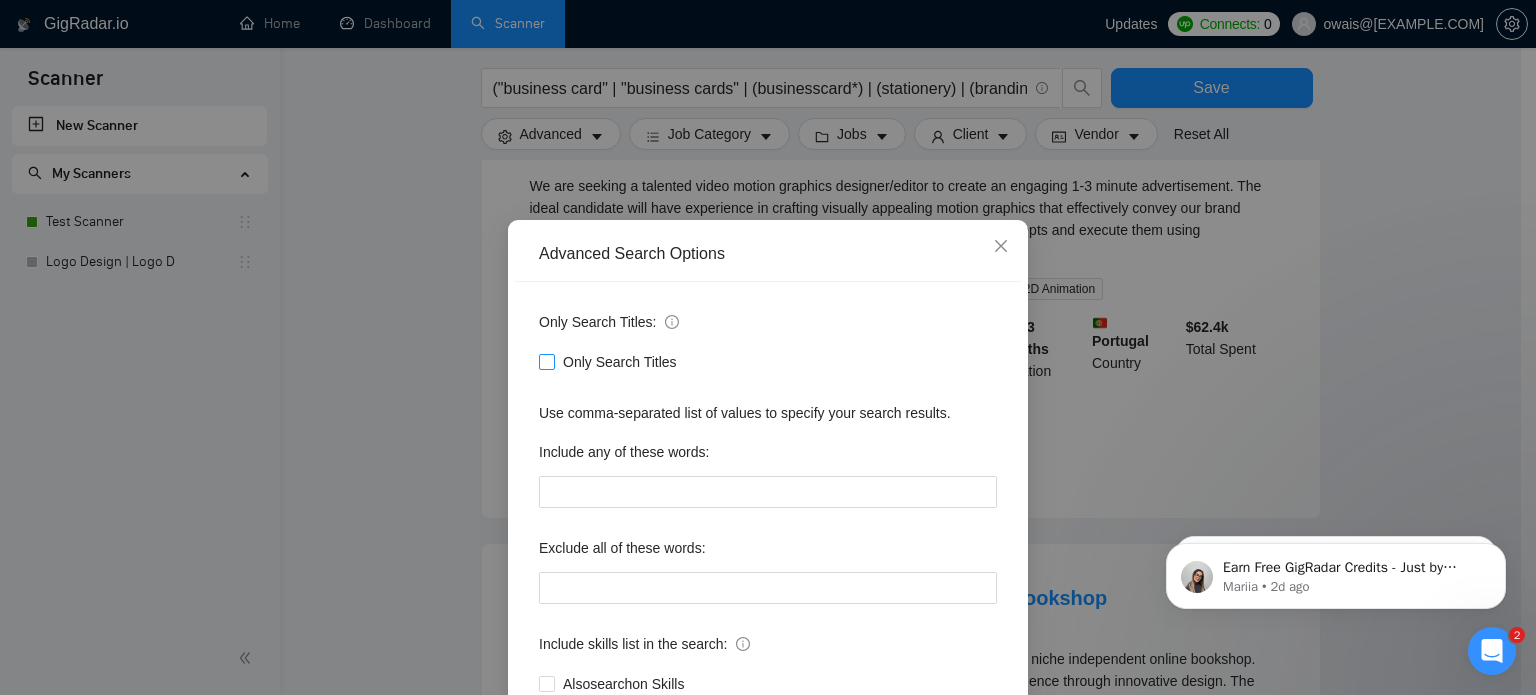 click on "Only Search Titles" at bounding box center [546, 361] 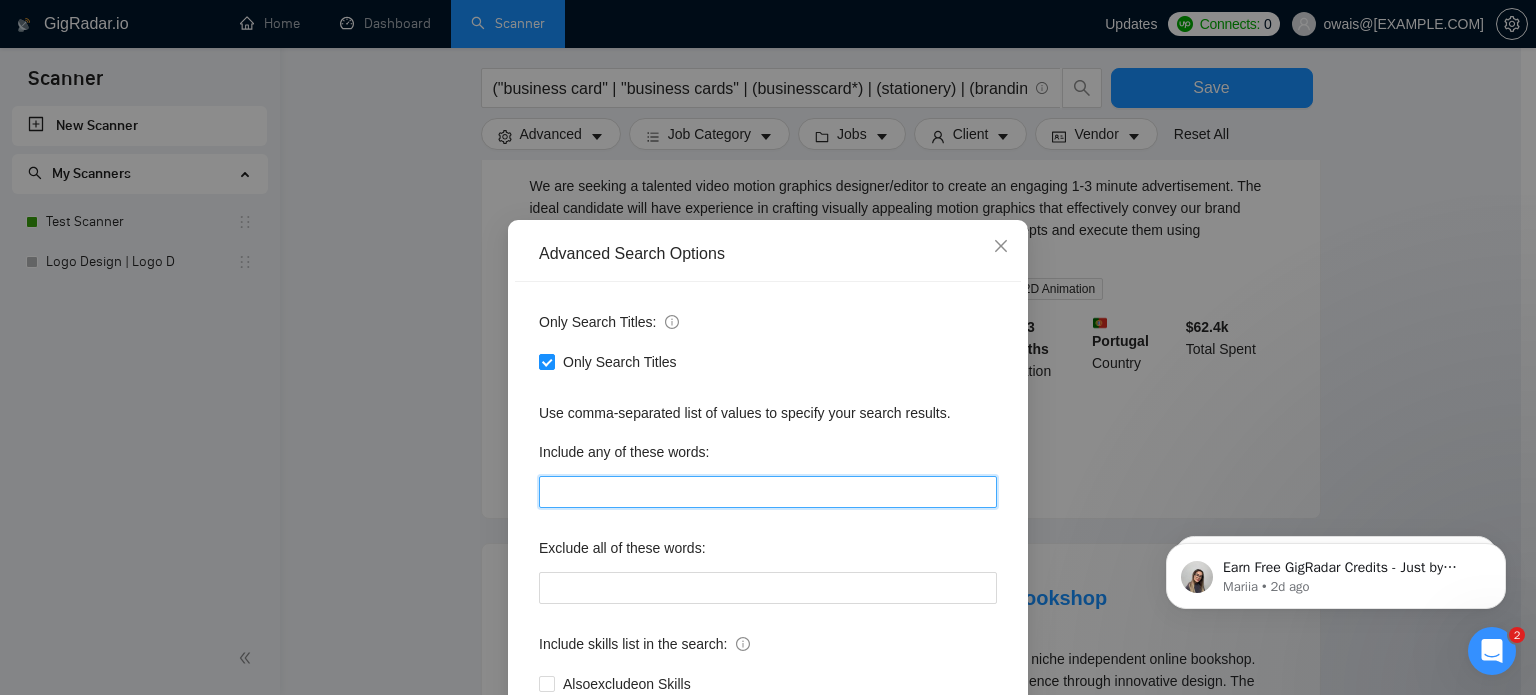 click at bounding box center (768, 492) 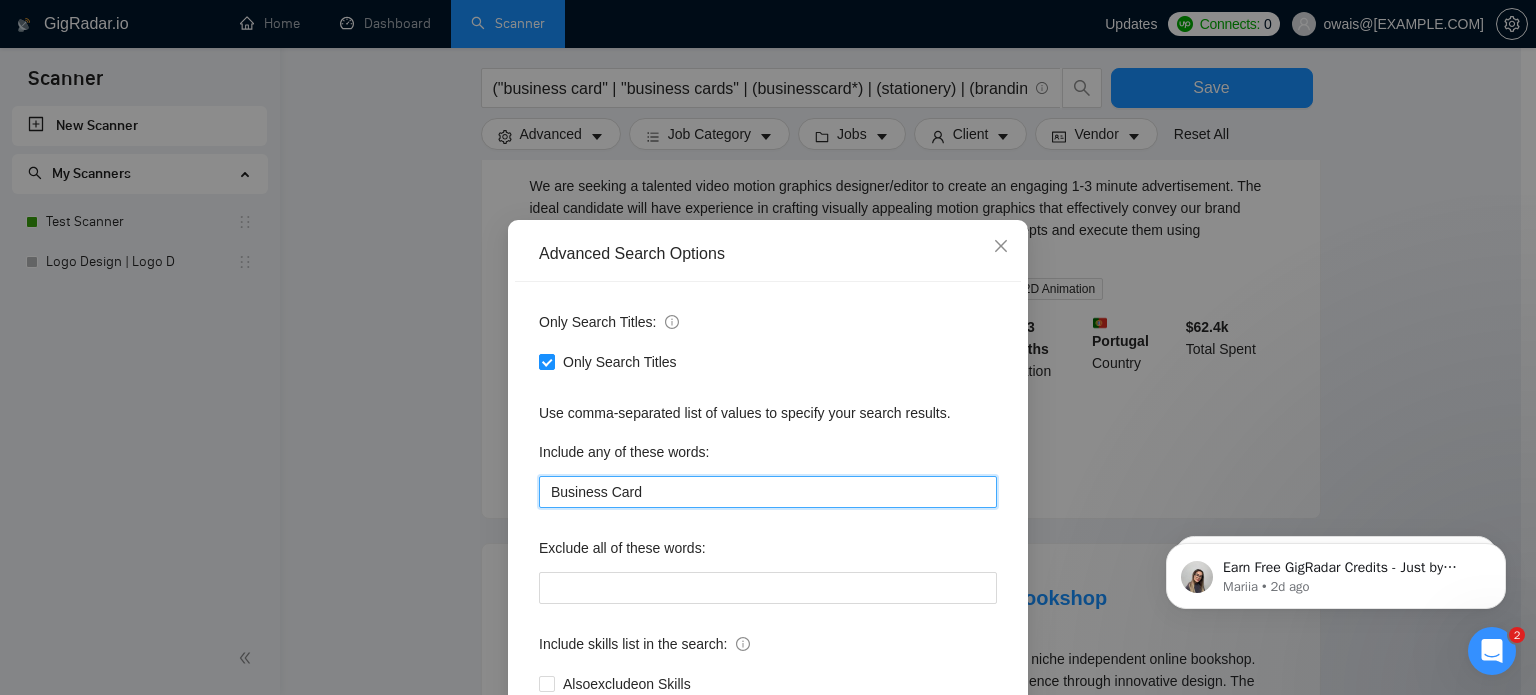 scroll, scrollTop: 136, scrollLeft: 0, axis: vertical 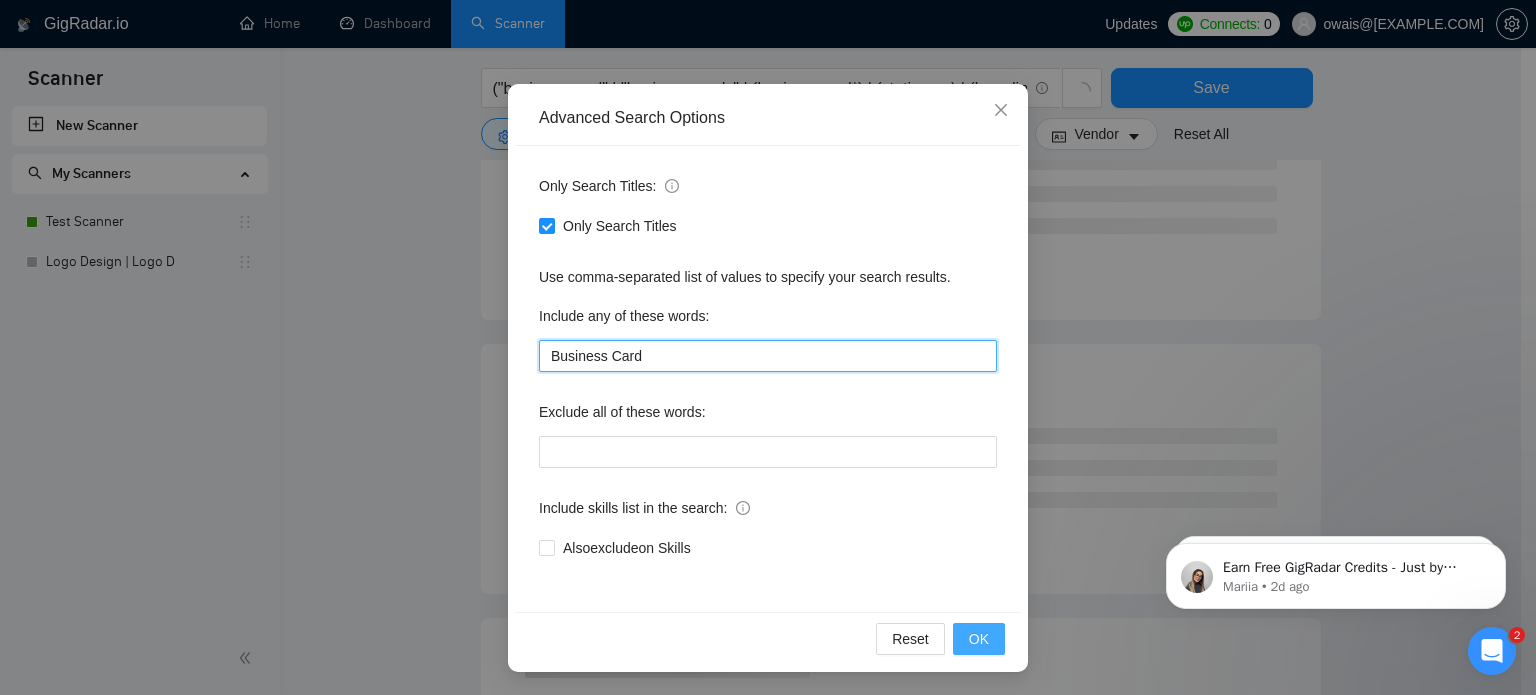 type on "Business Card" 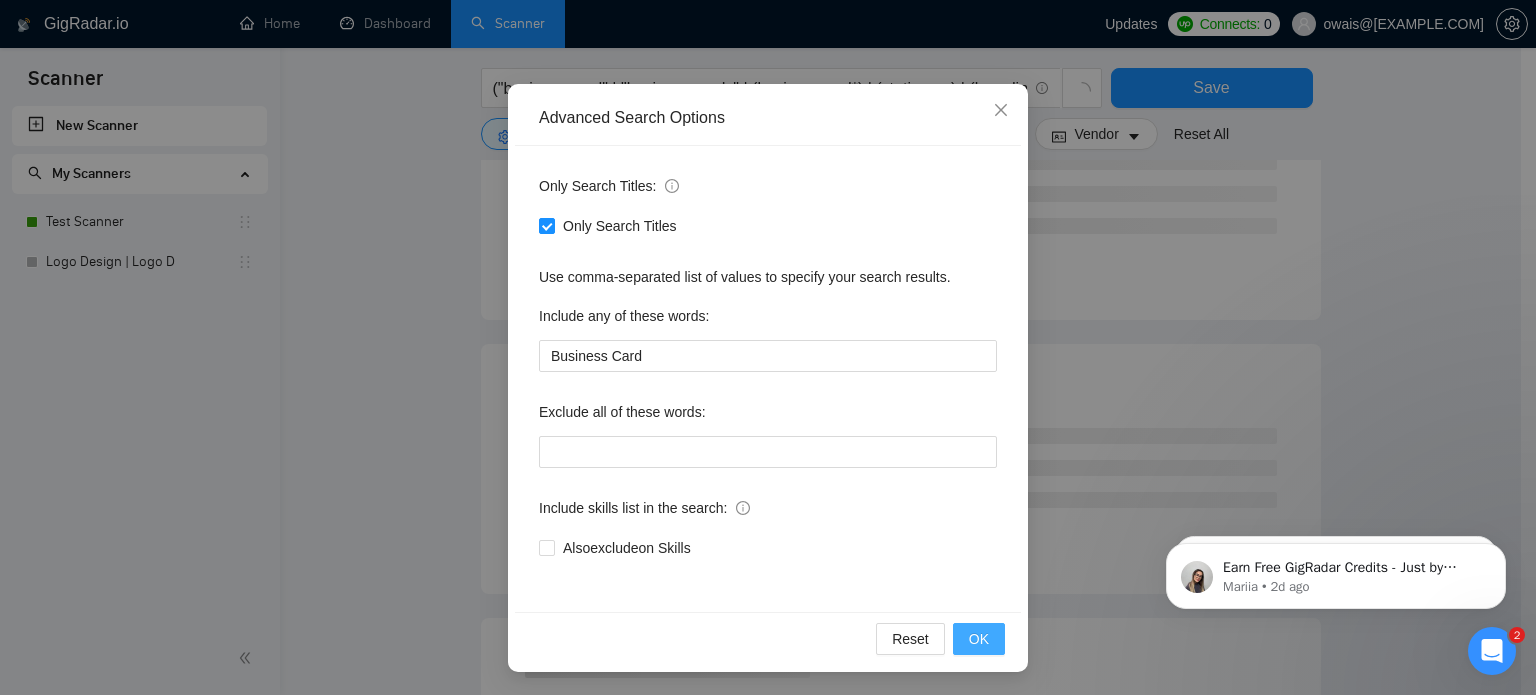 click on "OK" at bounding box center (979, 639) 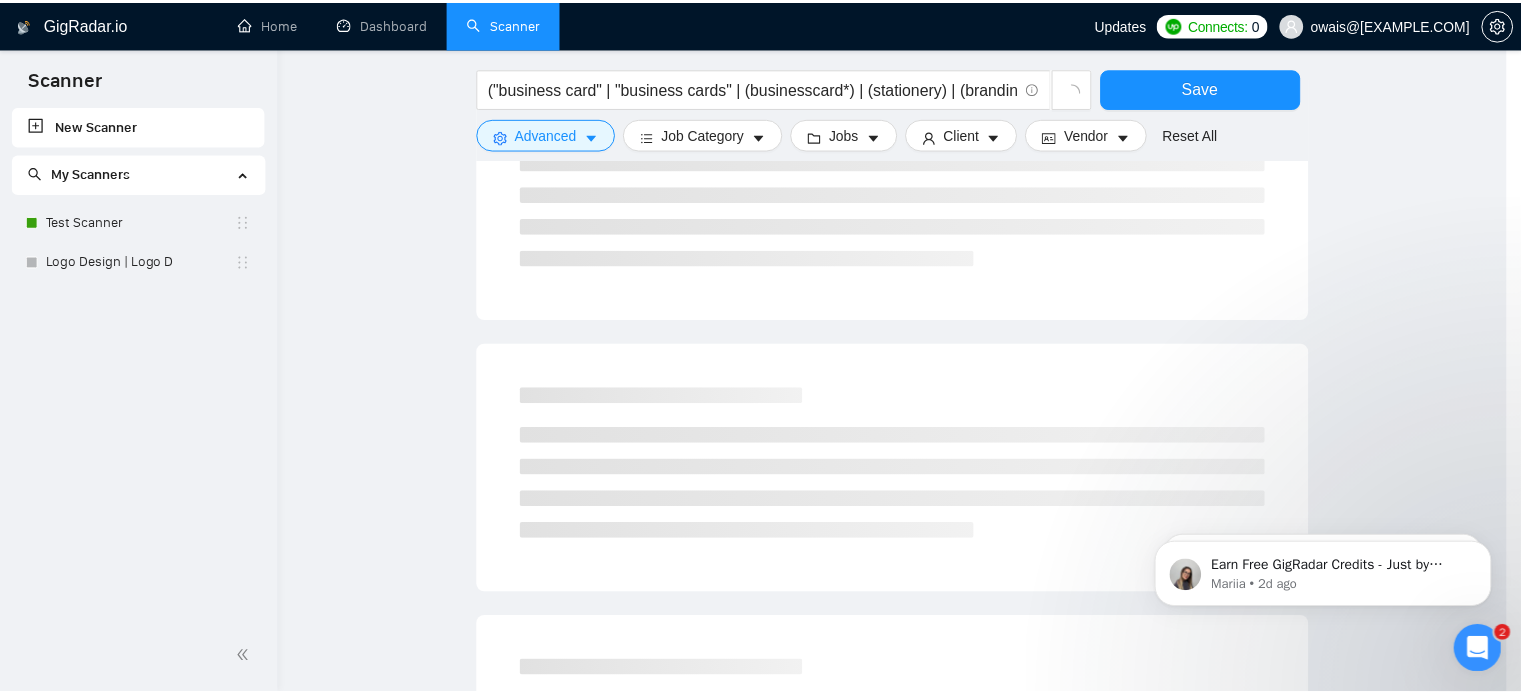 scroll, scrollTop: 36, scrollLeft: 0, axis: vertical 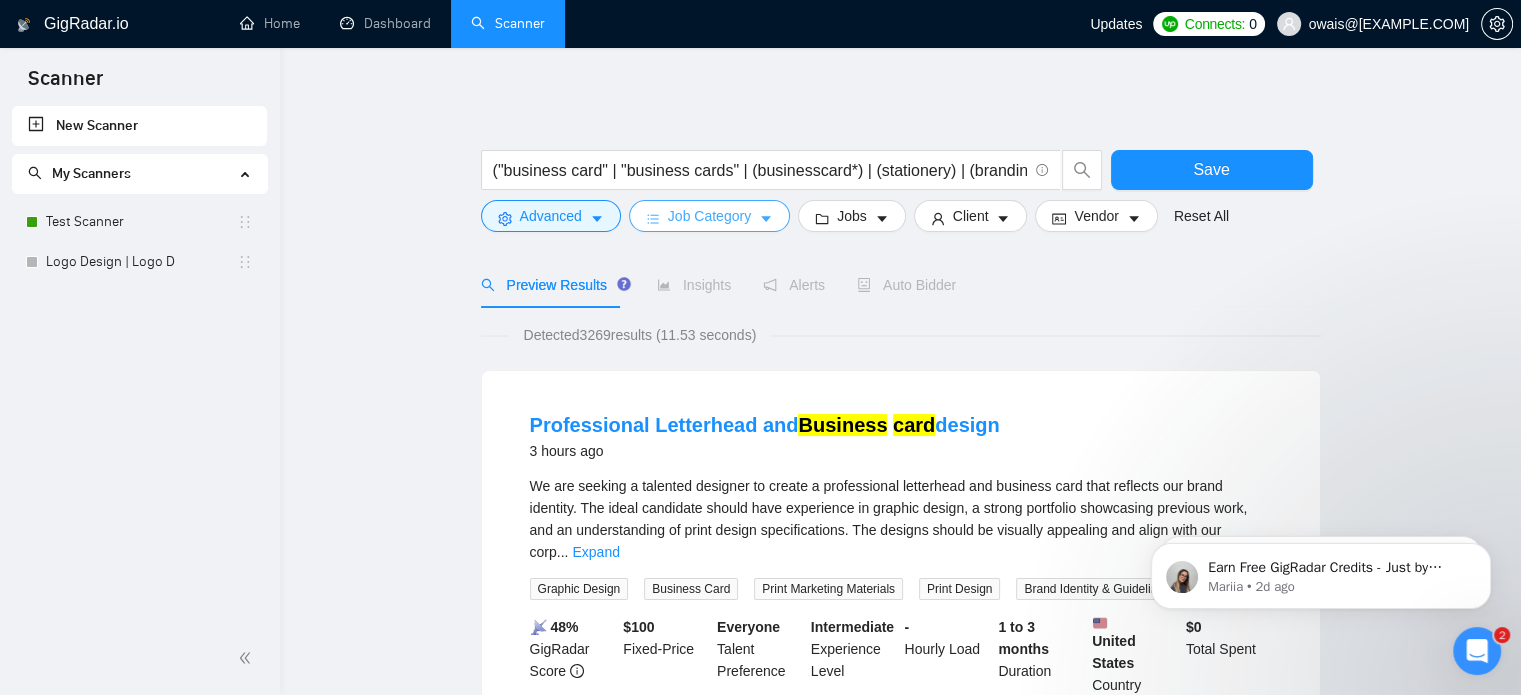 click on "Job Category" at bounding box center [709, 216] 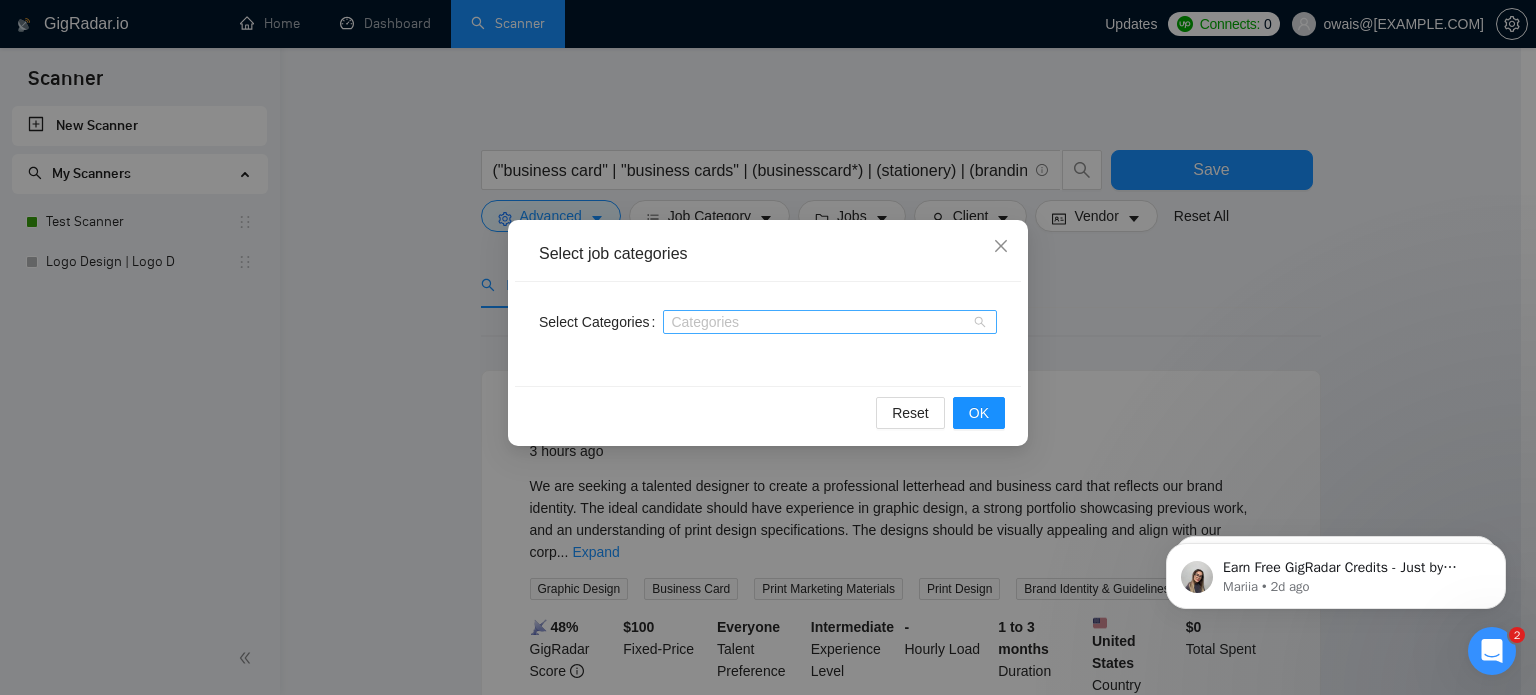 click at bounding box center [820, 322] 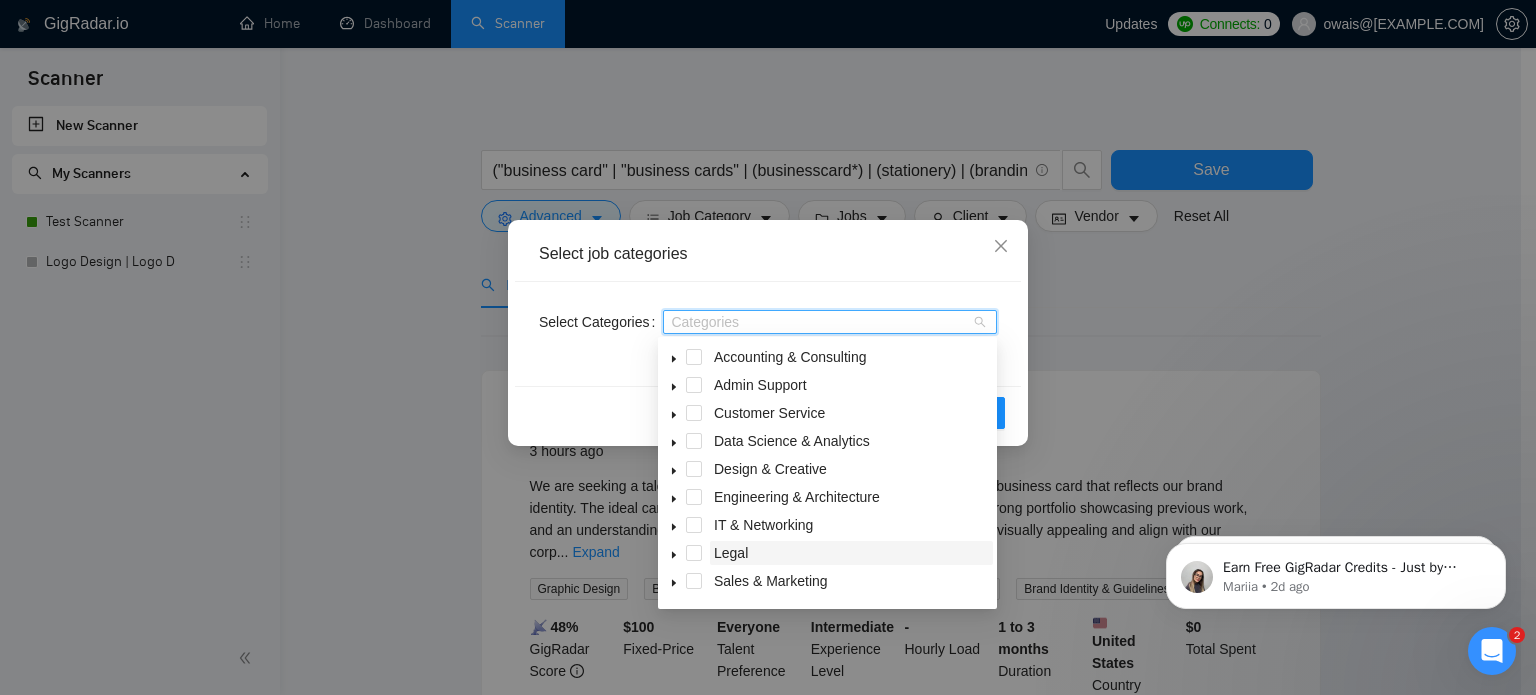 scroll, scrollTop: 80, scrollLeft: 0, axis: vertical 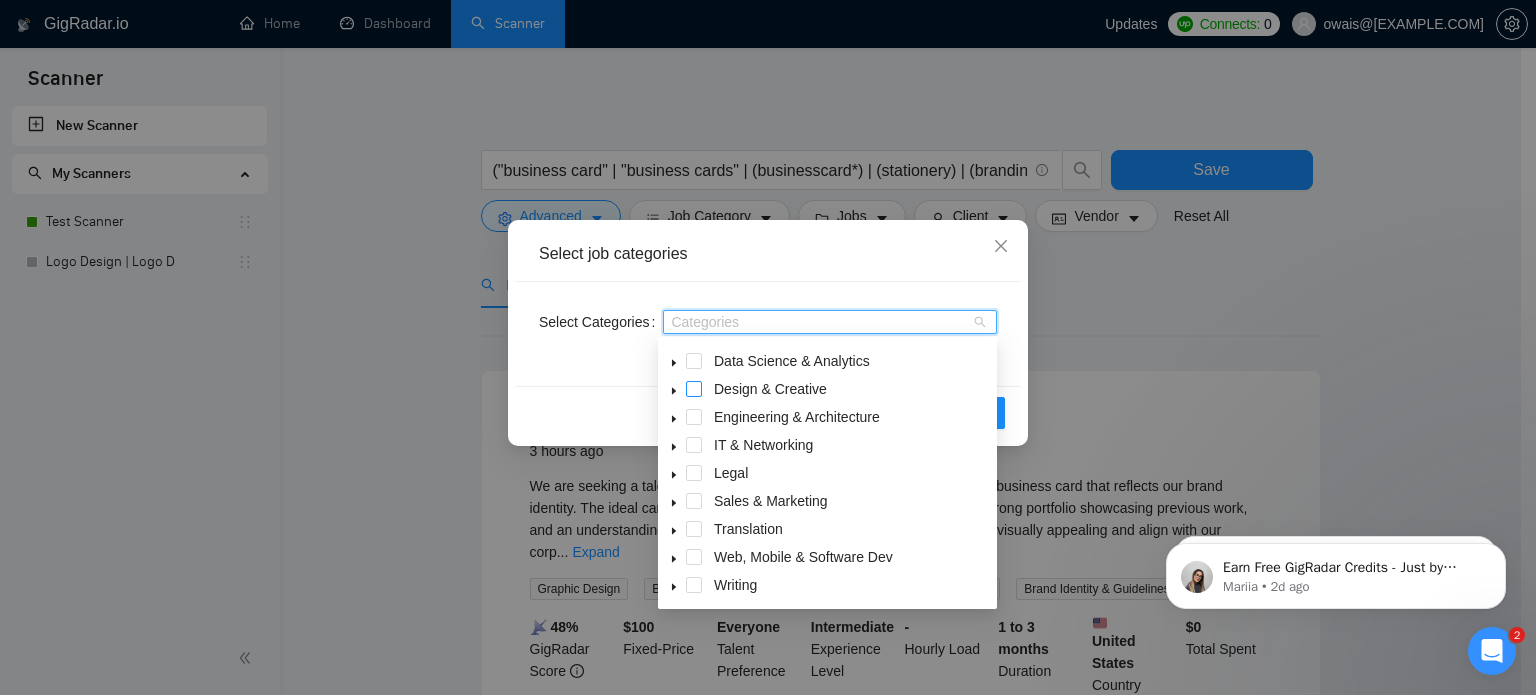 click at bounding box center (694, 389) 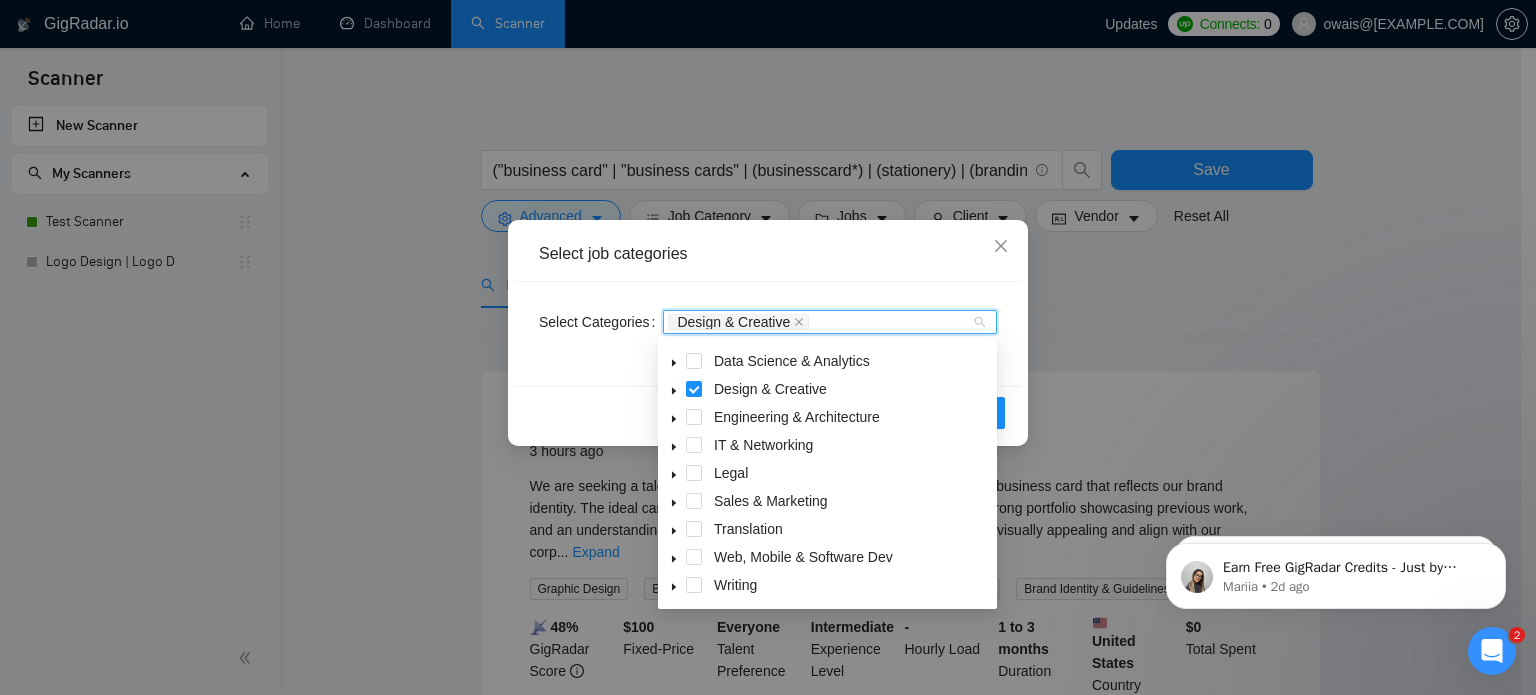 click 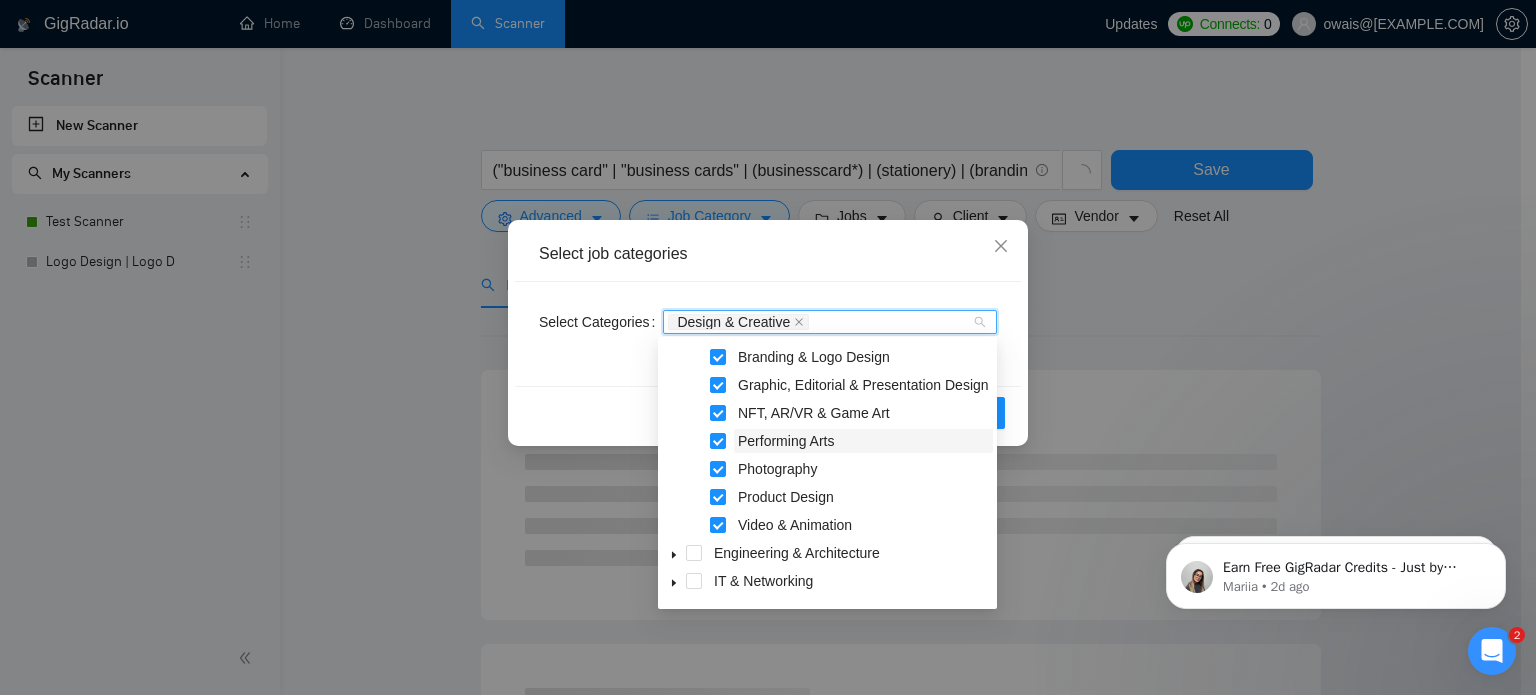 scroll, scrollTop: 196, scrollLeft: 0, axis: vertical 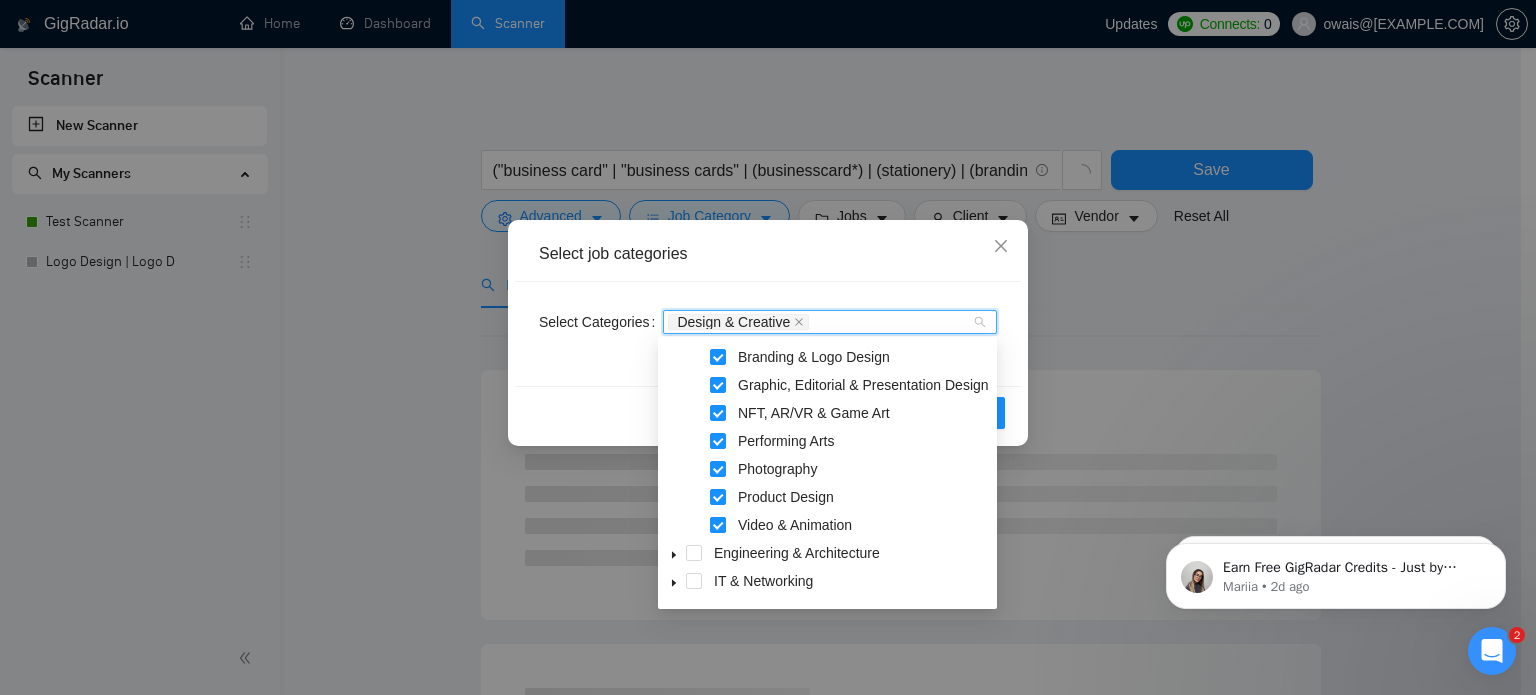 click at bounding box center (718, 525) 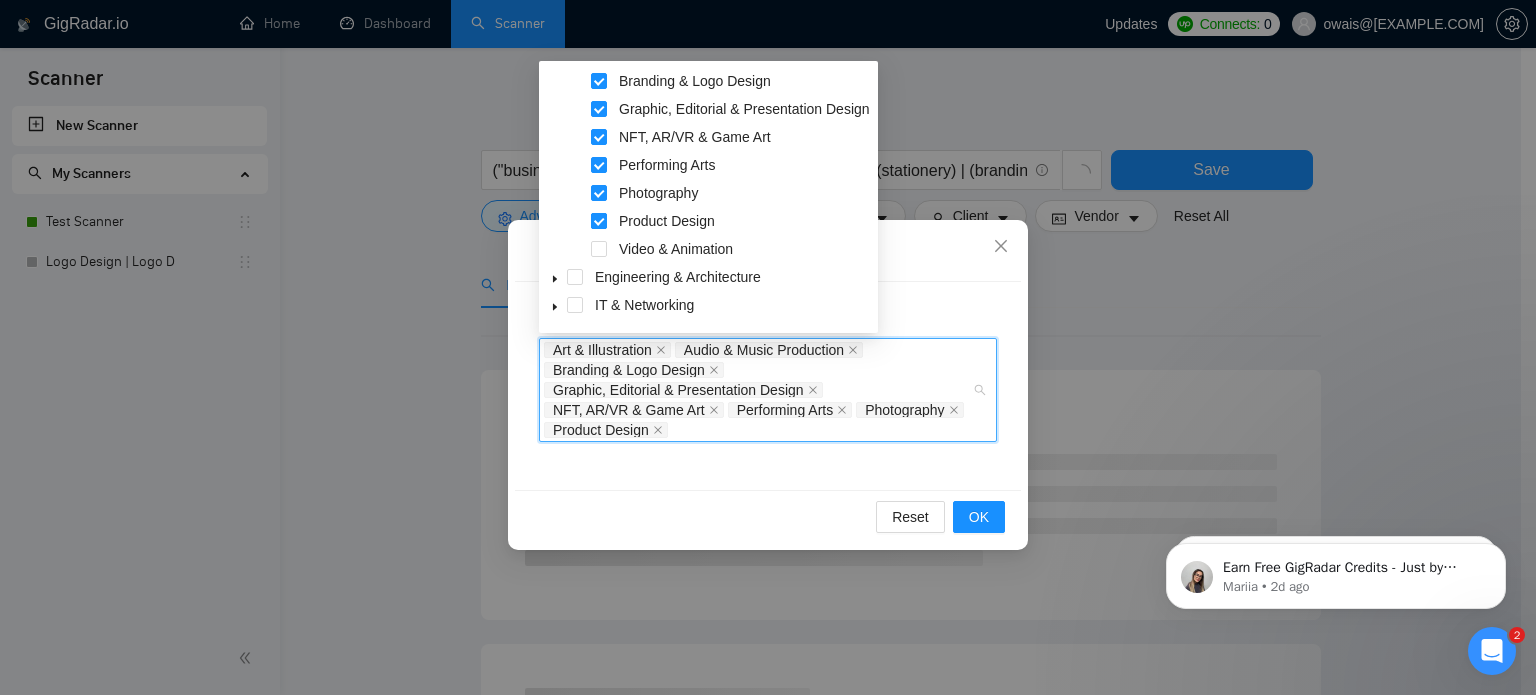 click at bounding box center [599, 221] 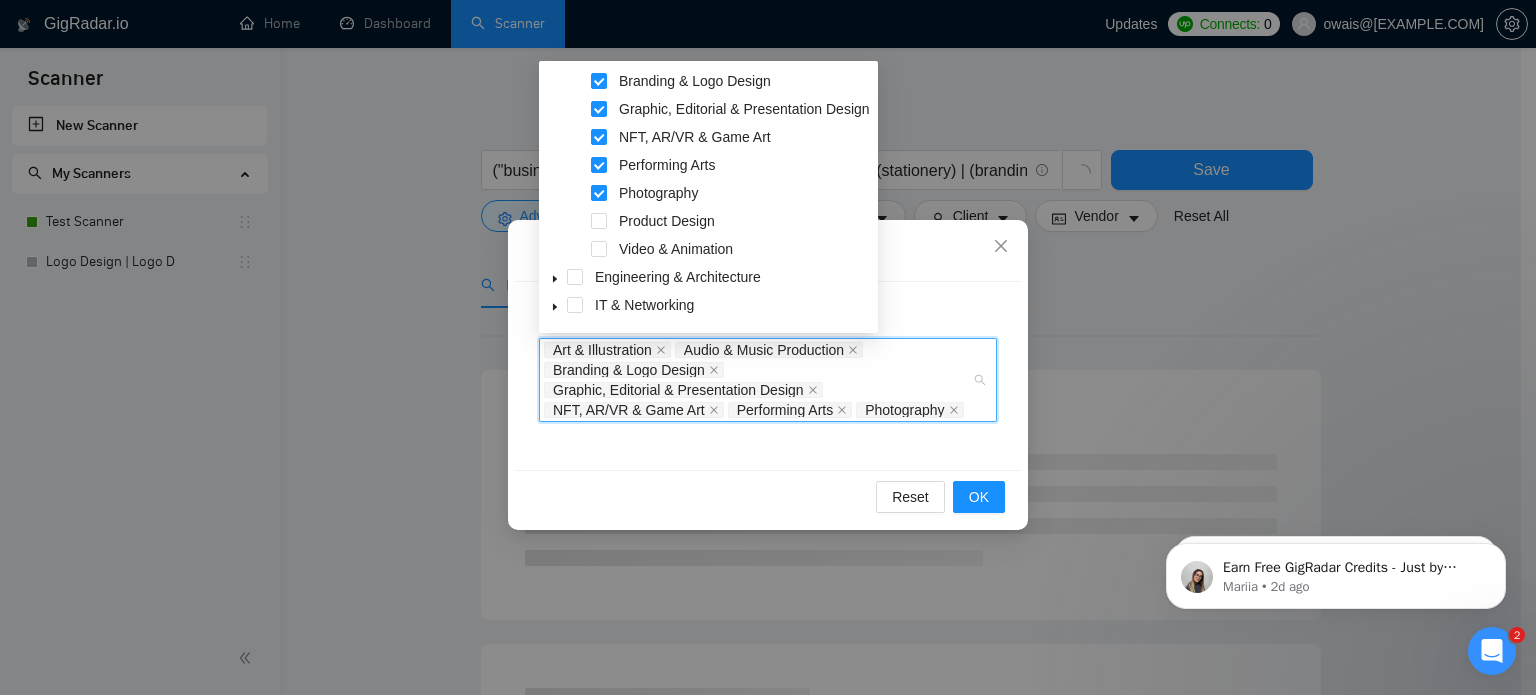 click at bounding box center (599, 193) 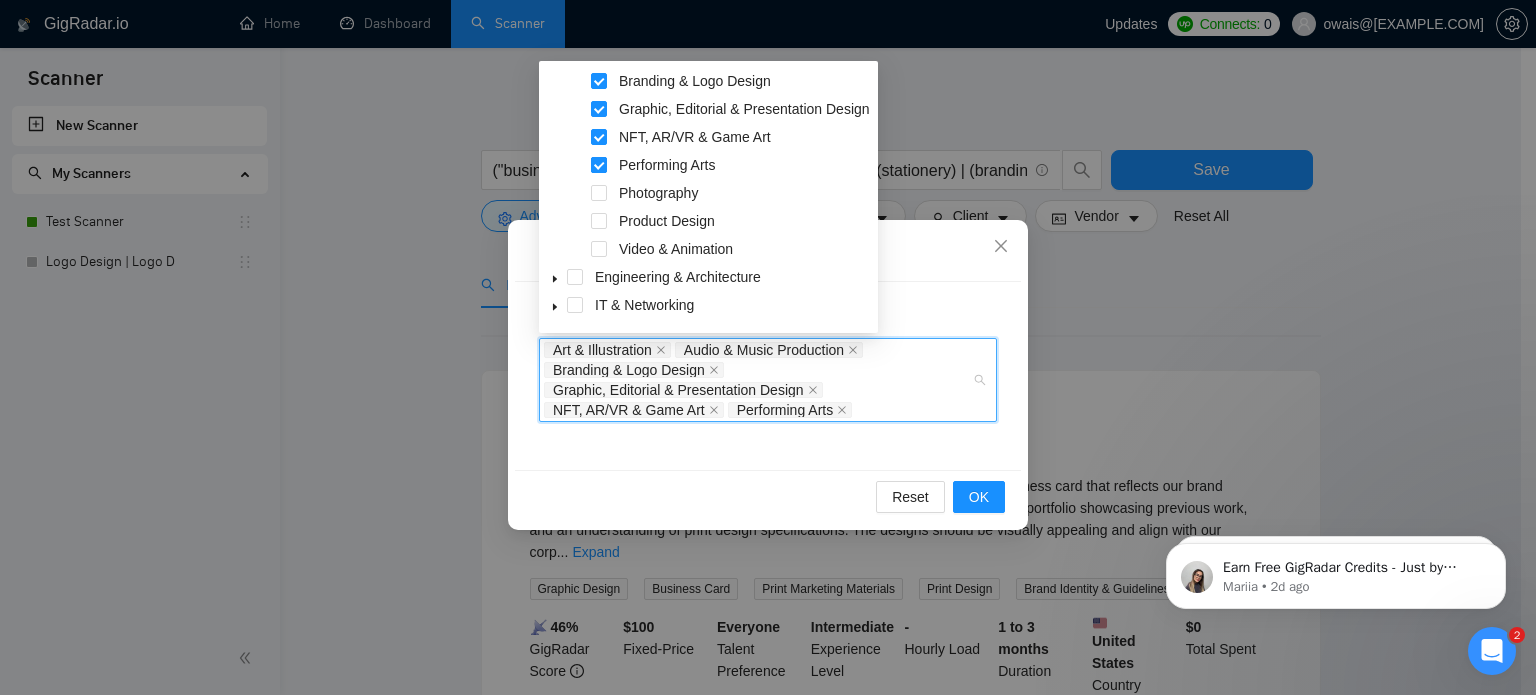 click at bounding box center (599, 165) 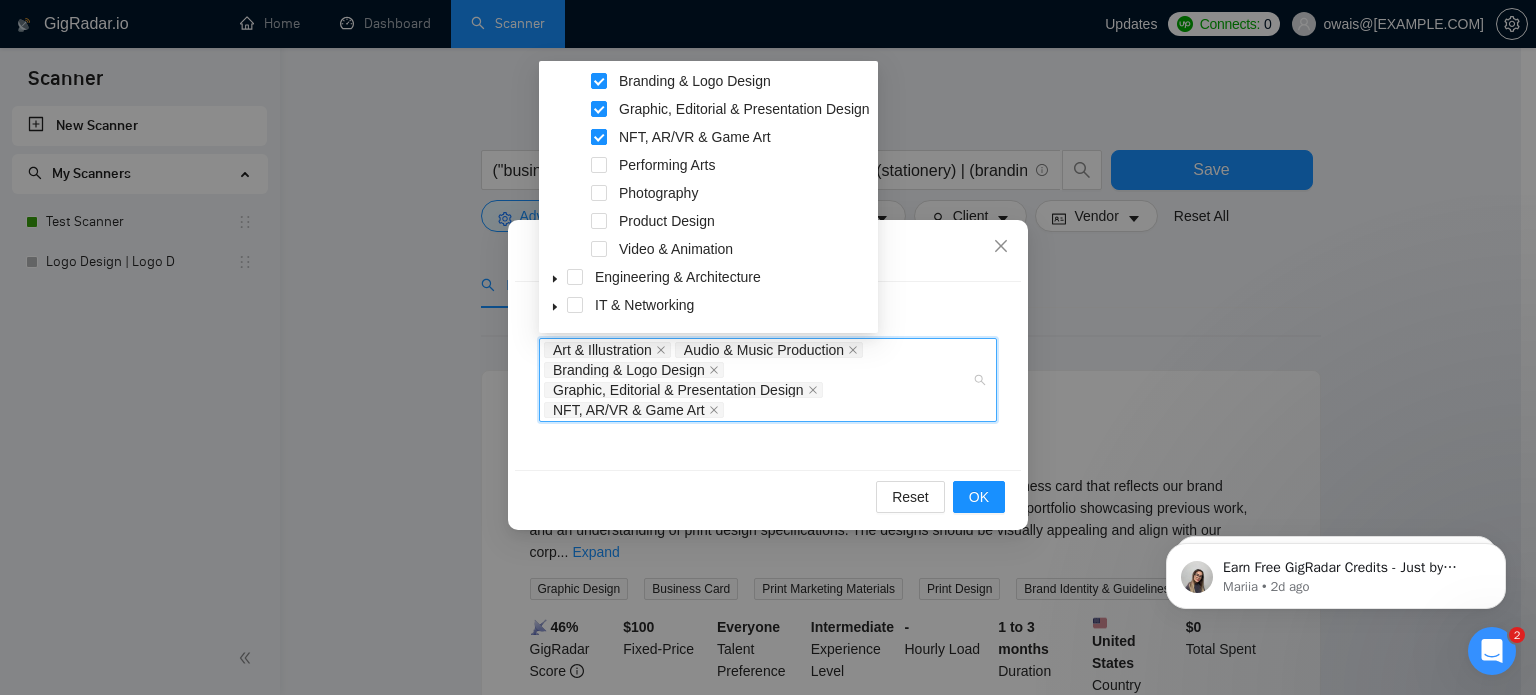 click at bounding box center (599, 137) 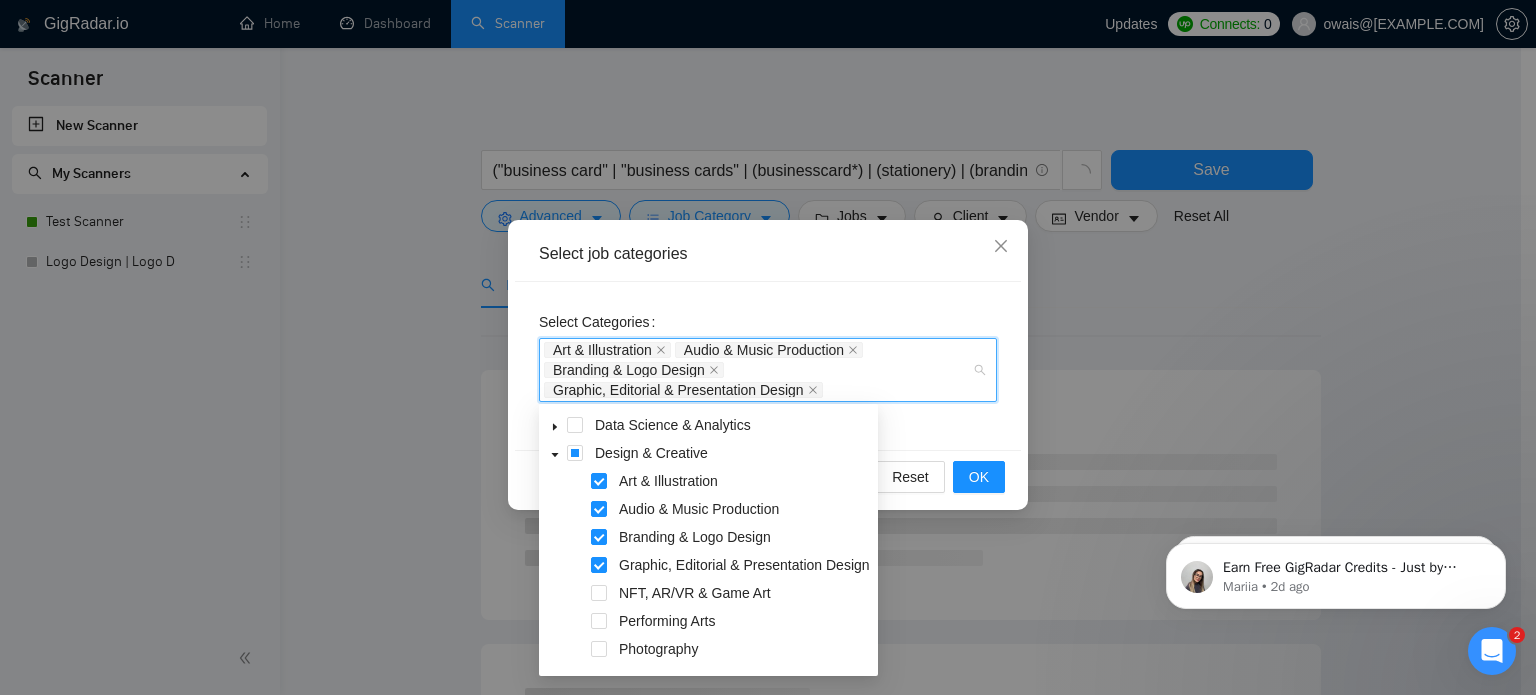 scroll, scrollTop: 71, scrollLeft: 0, axis: vertical 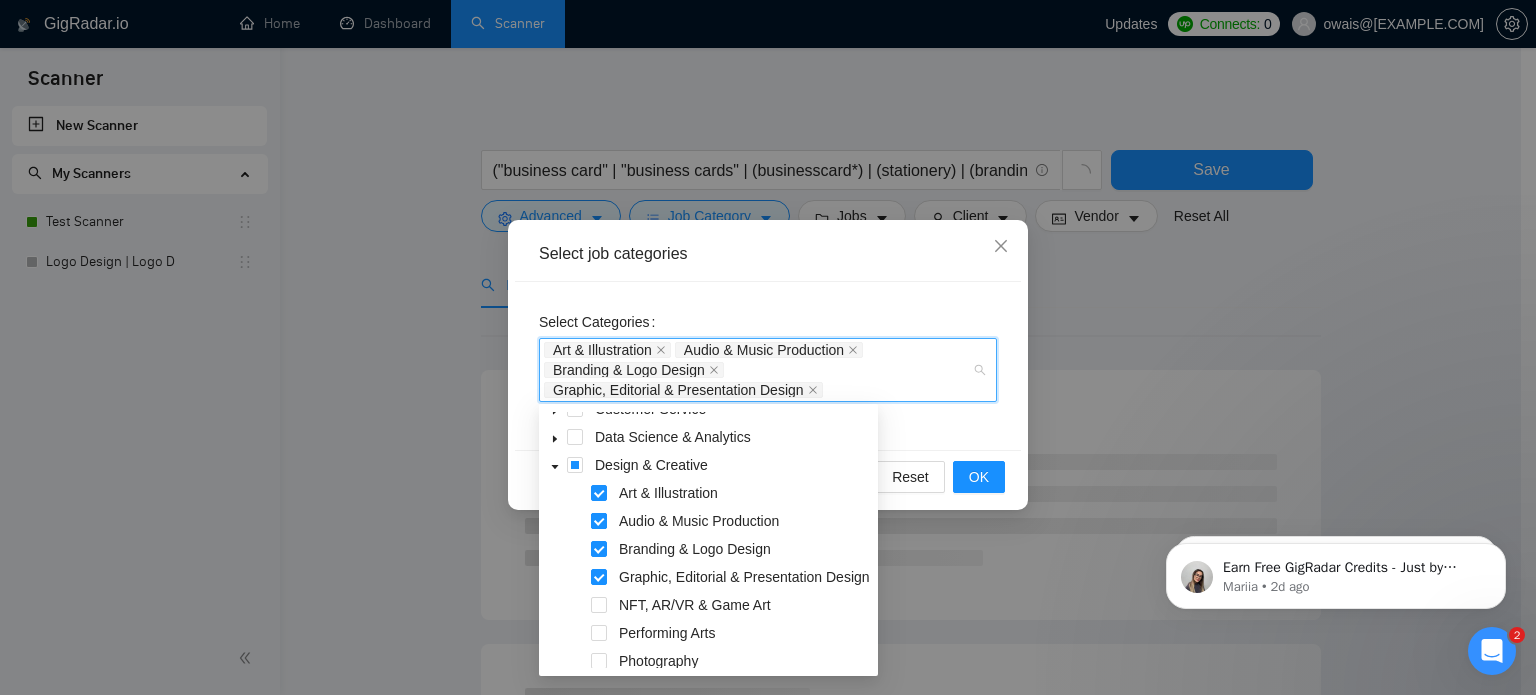 click at bounding box center [599, 521] 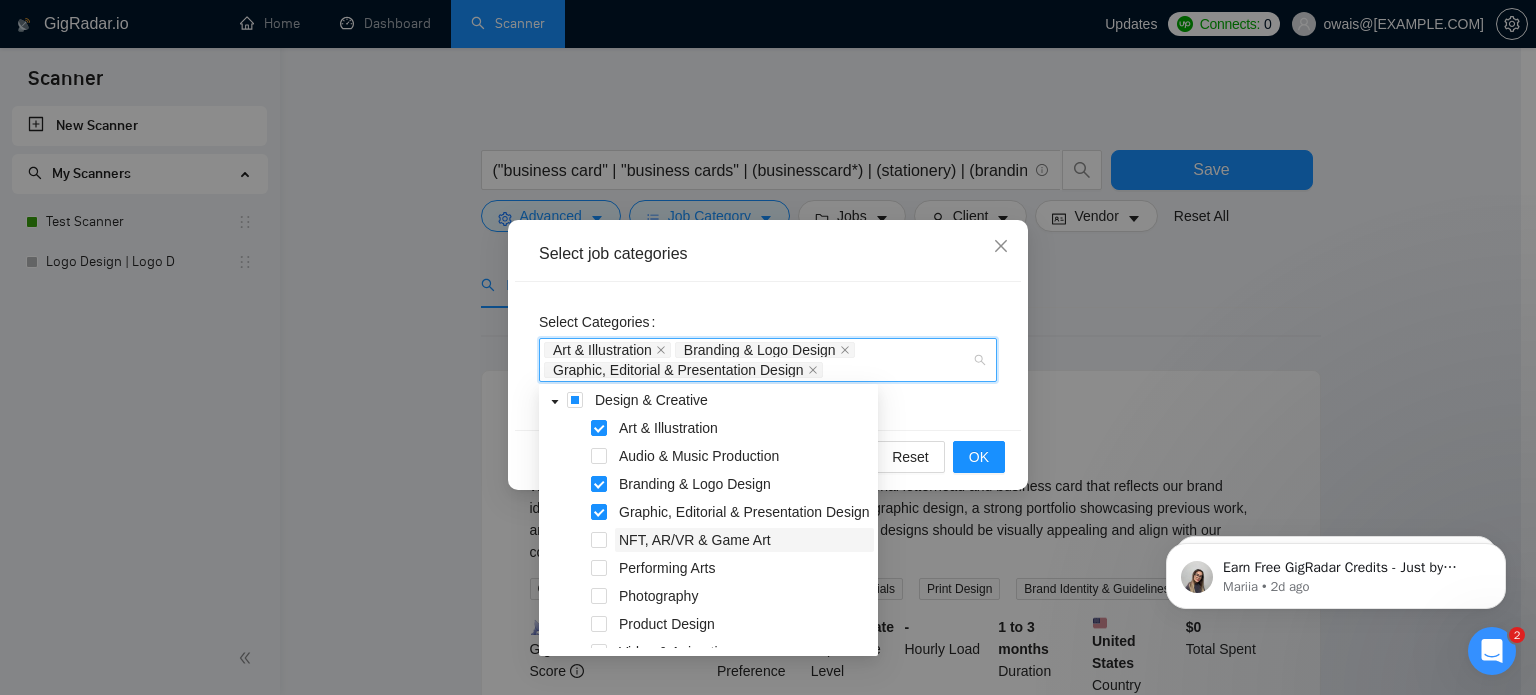 scroll, scrollTop: 332, scrollLeft: 0, axis: vertical 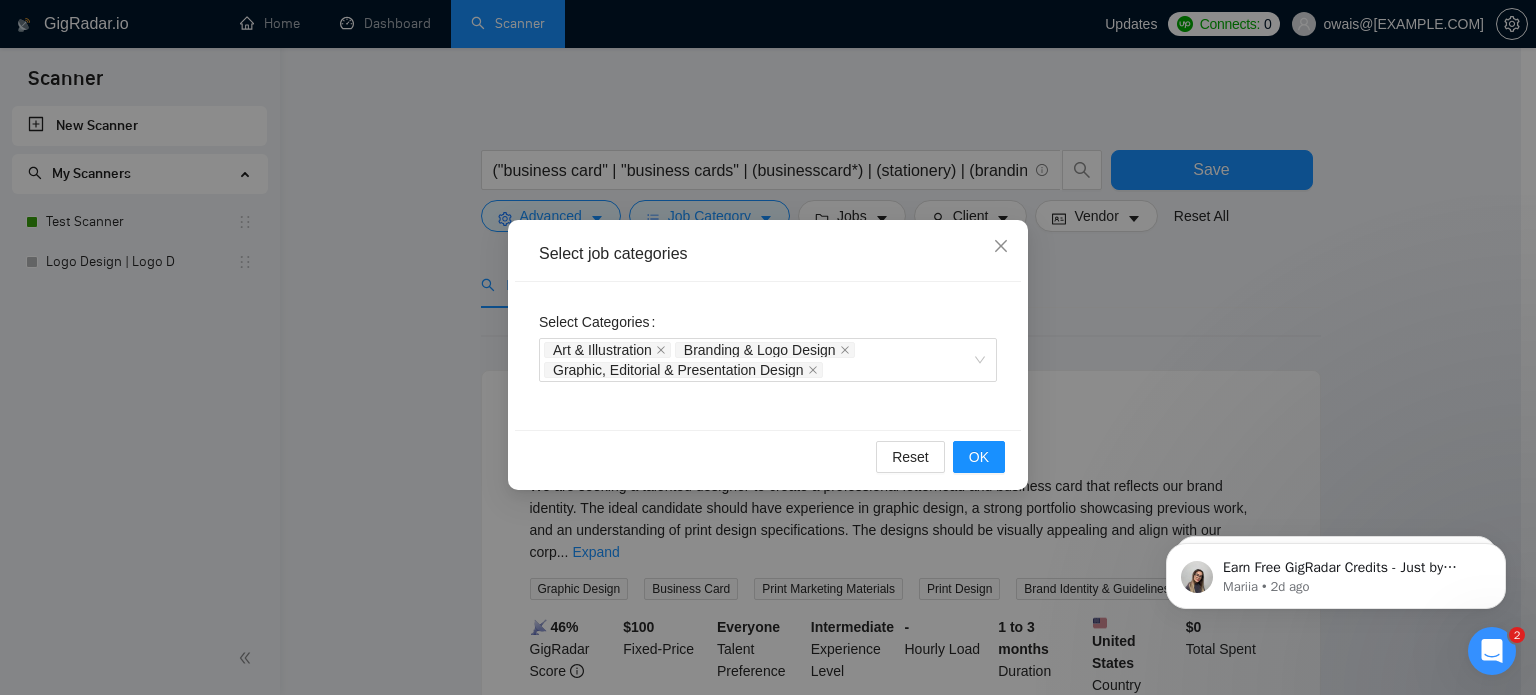 click on "Select Categories Art & Illustration Branding & Logo Design Graphic, Editorial & Presentation Design" at bounding box center [768, 356] 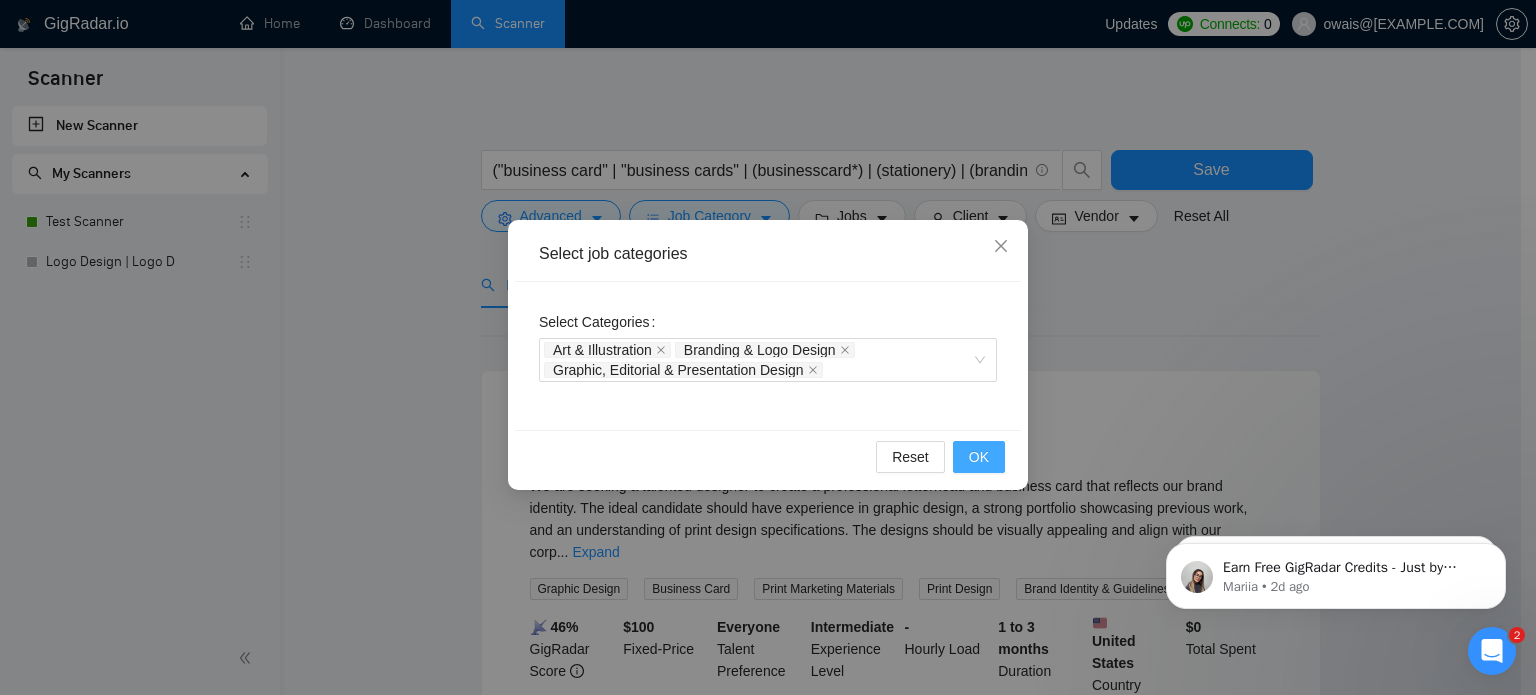 click on "OK" at bounding box center [979, 457] 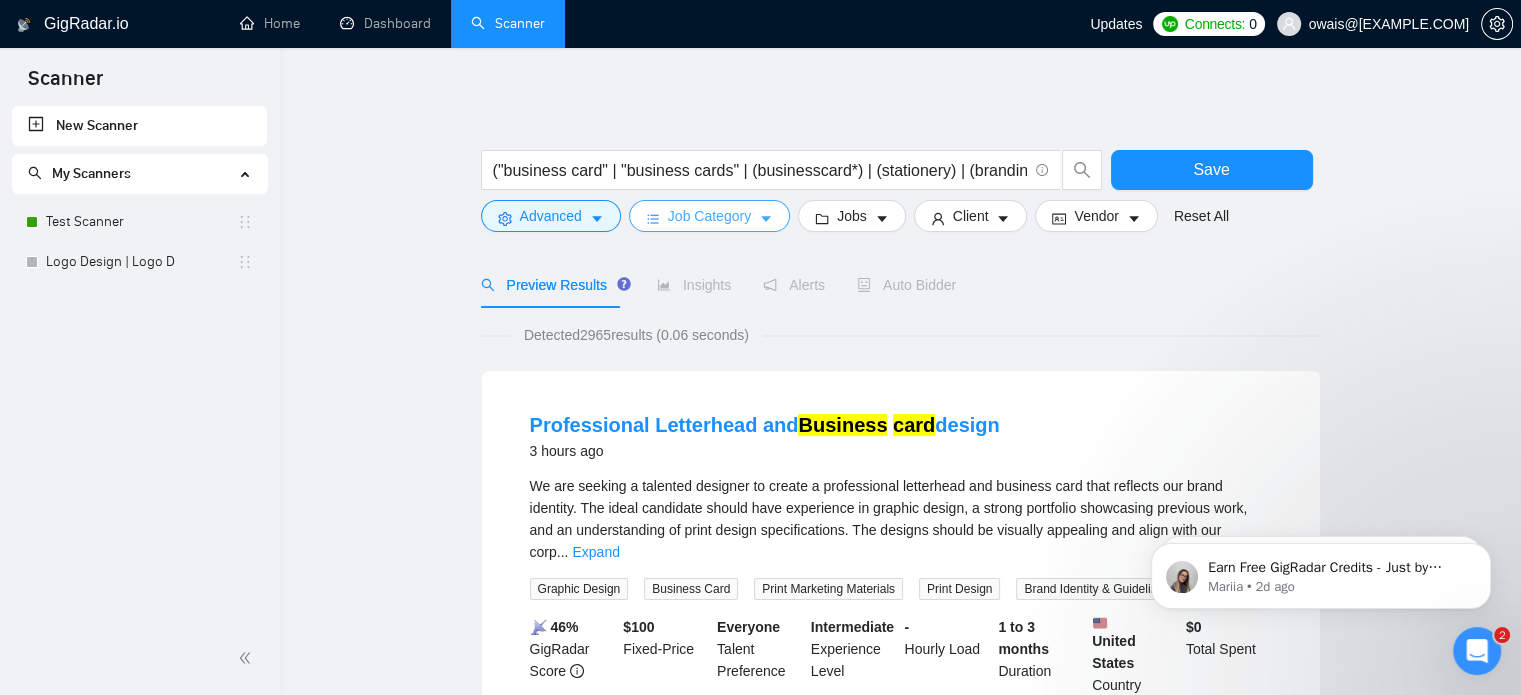 click on "Job Category" at bounding box center (709, 216) 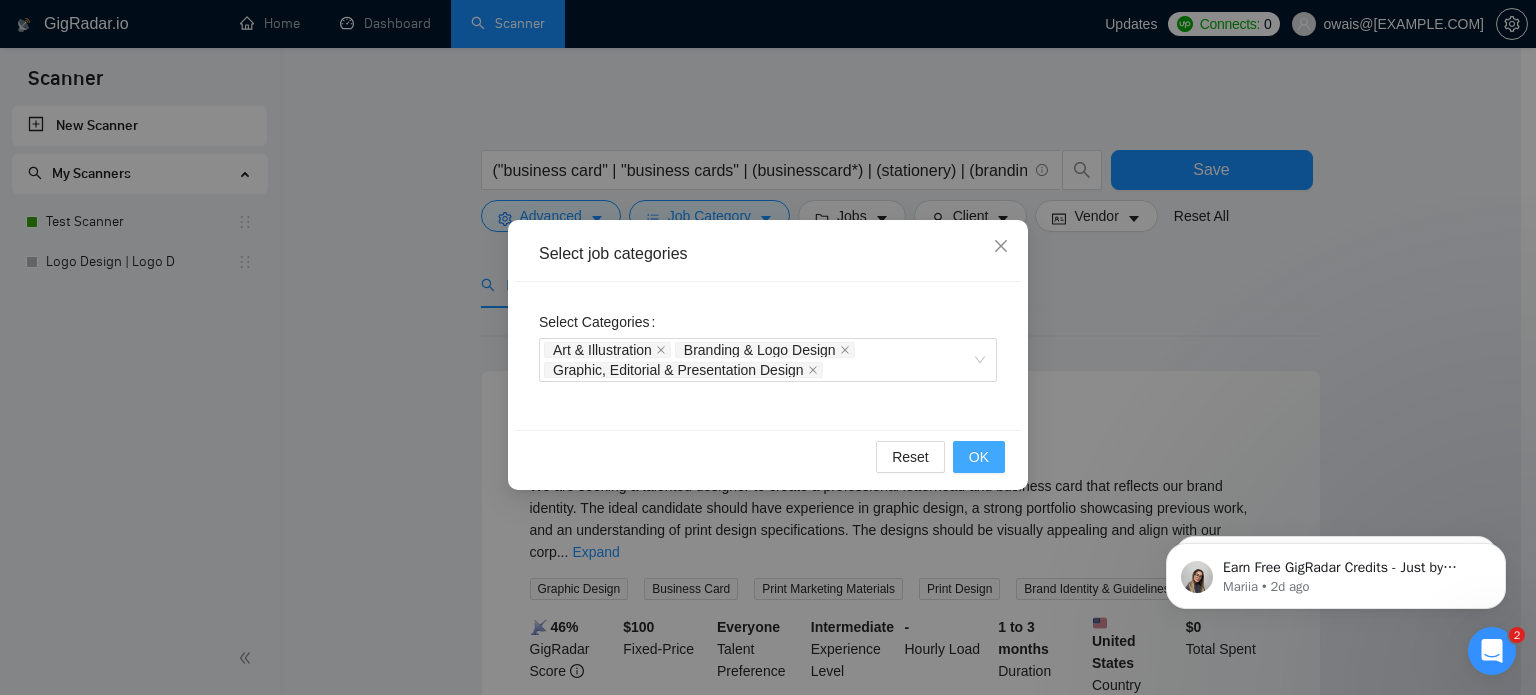 click on "OK" at bounding box center [979, 457] 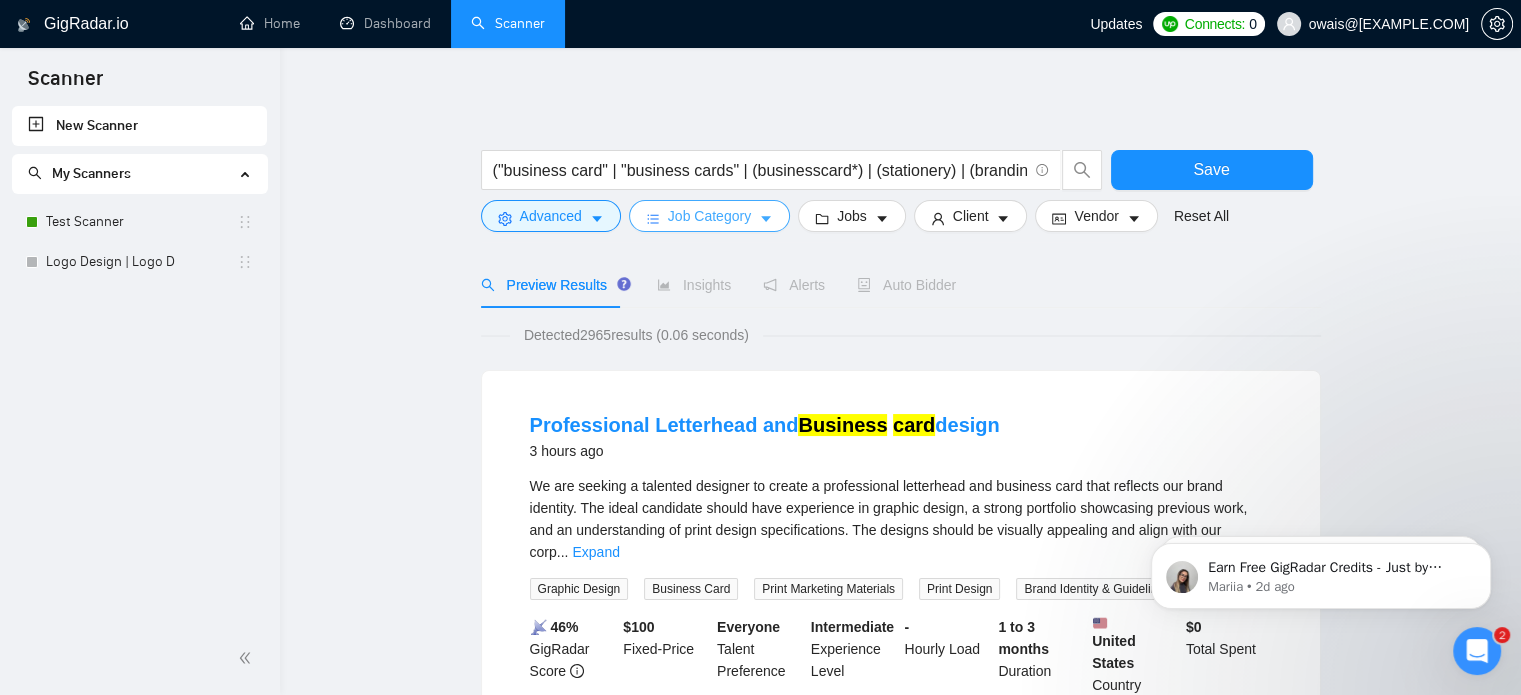 click on "Job Category" at bounding box center (709, 216) 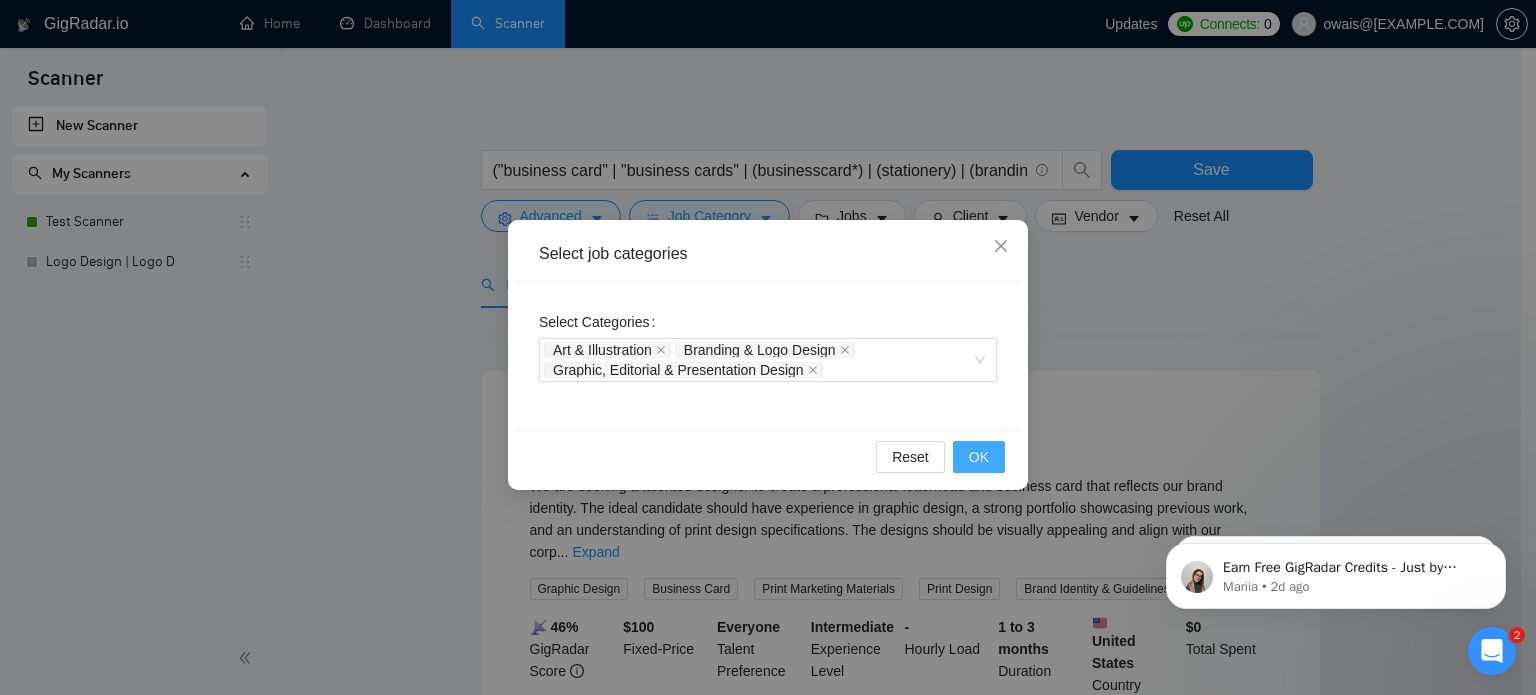 click on "OK" at bounding box center [979, 457] 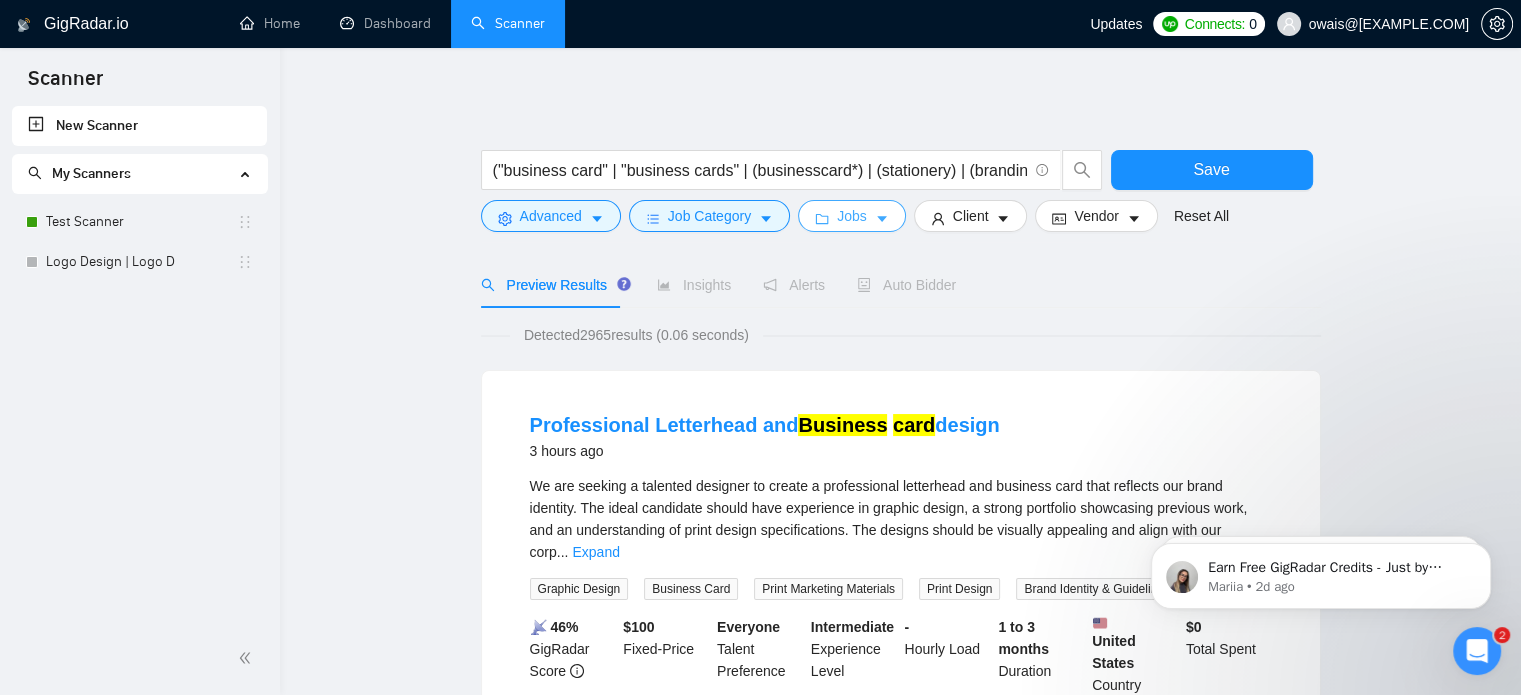 click on "Jobs" at bounding box center (852, 216) 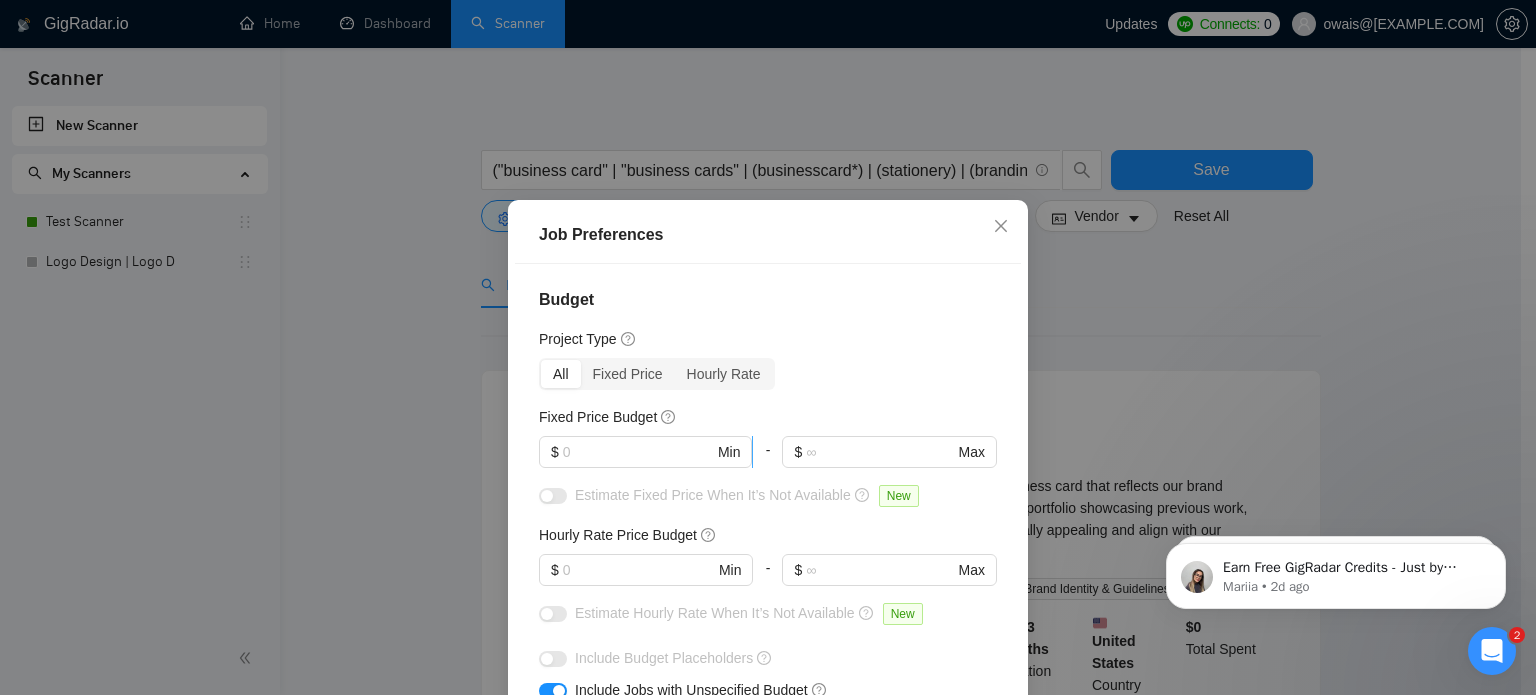click on "$ Min" at bounding box center [645, 452] 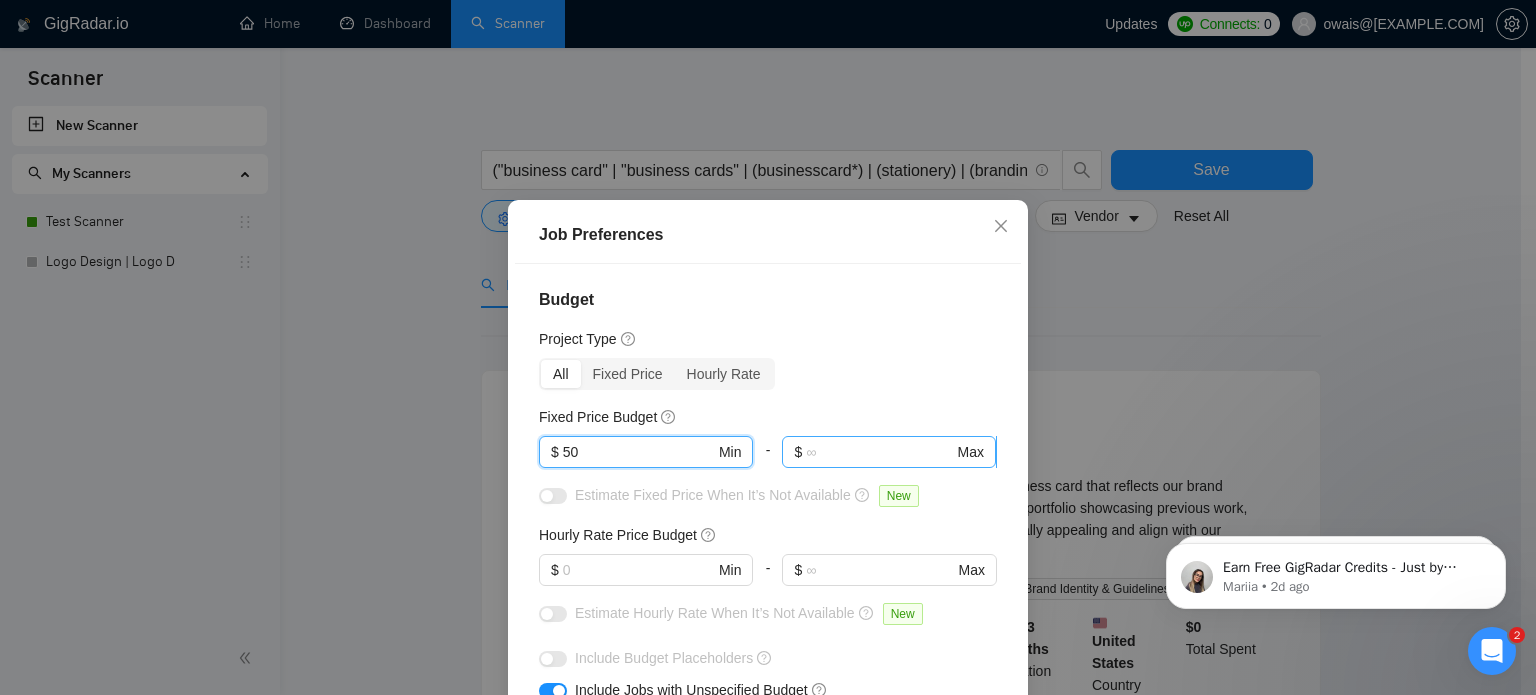 type on "50" 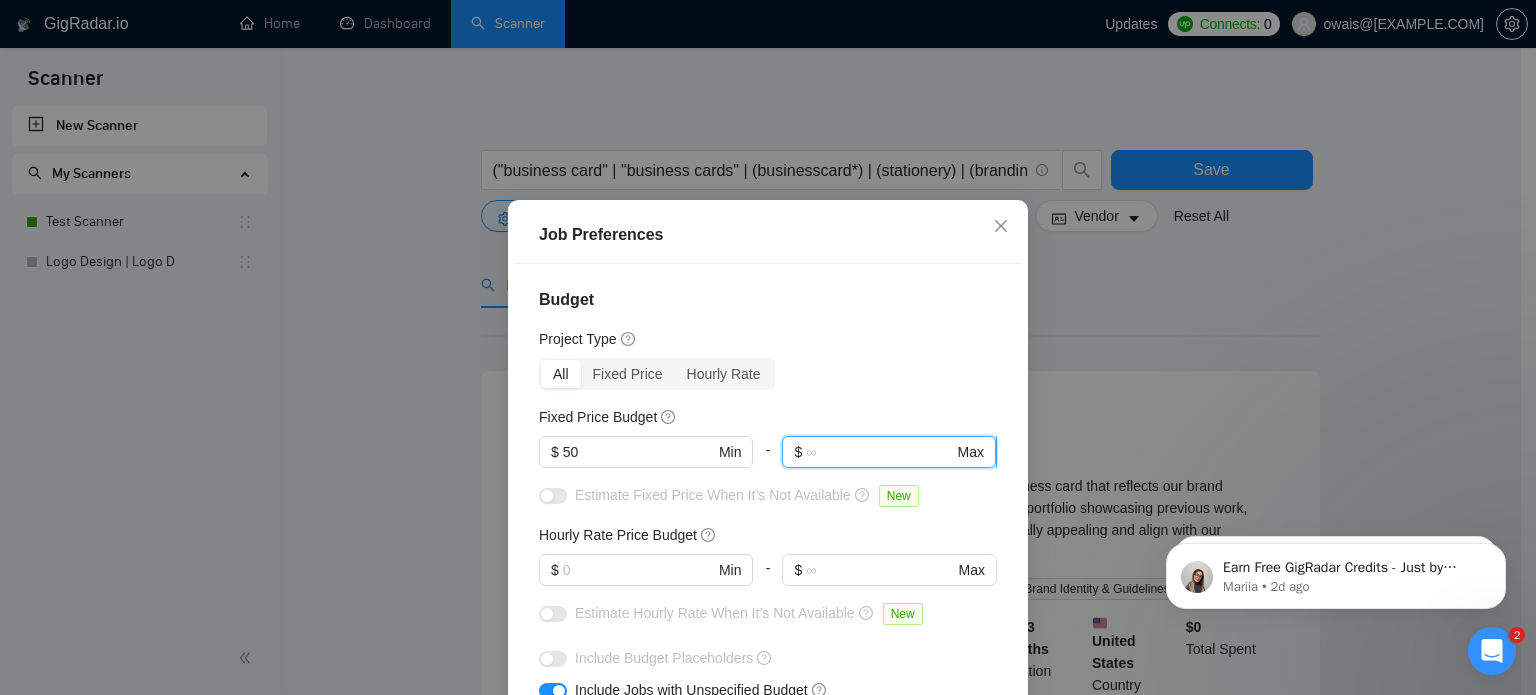 click at bounding box center (879, 452) 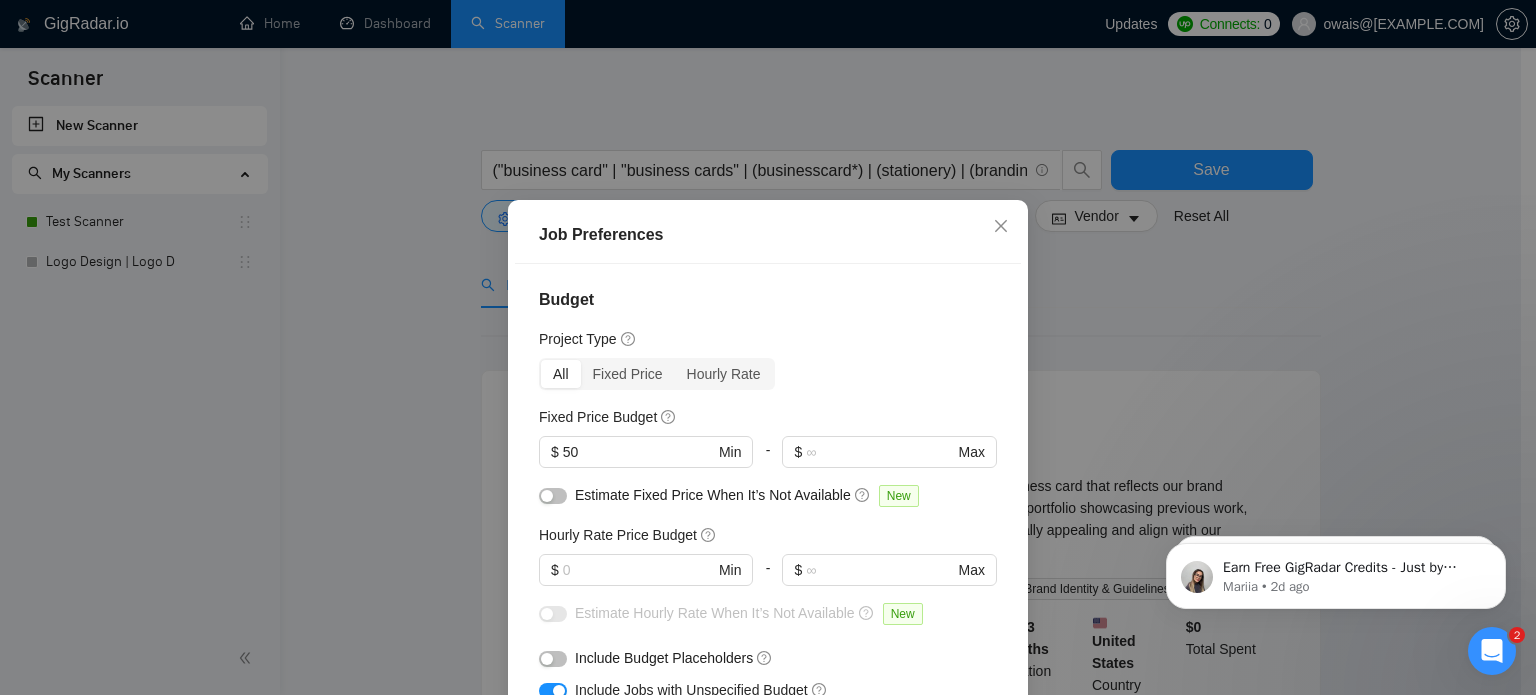 click on "Estimate Fixed Price When It’s Not Available" at bounding box center (713, 495) 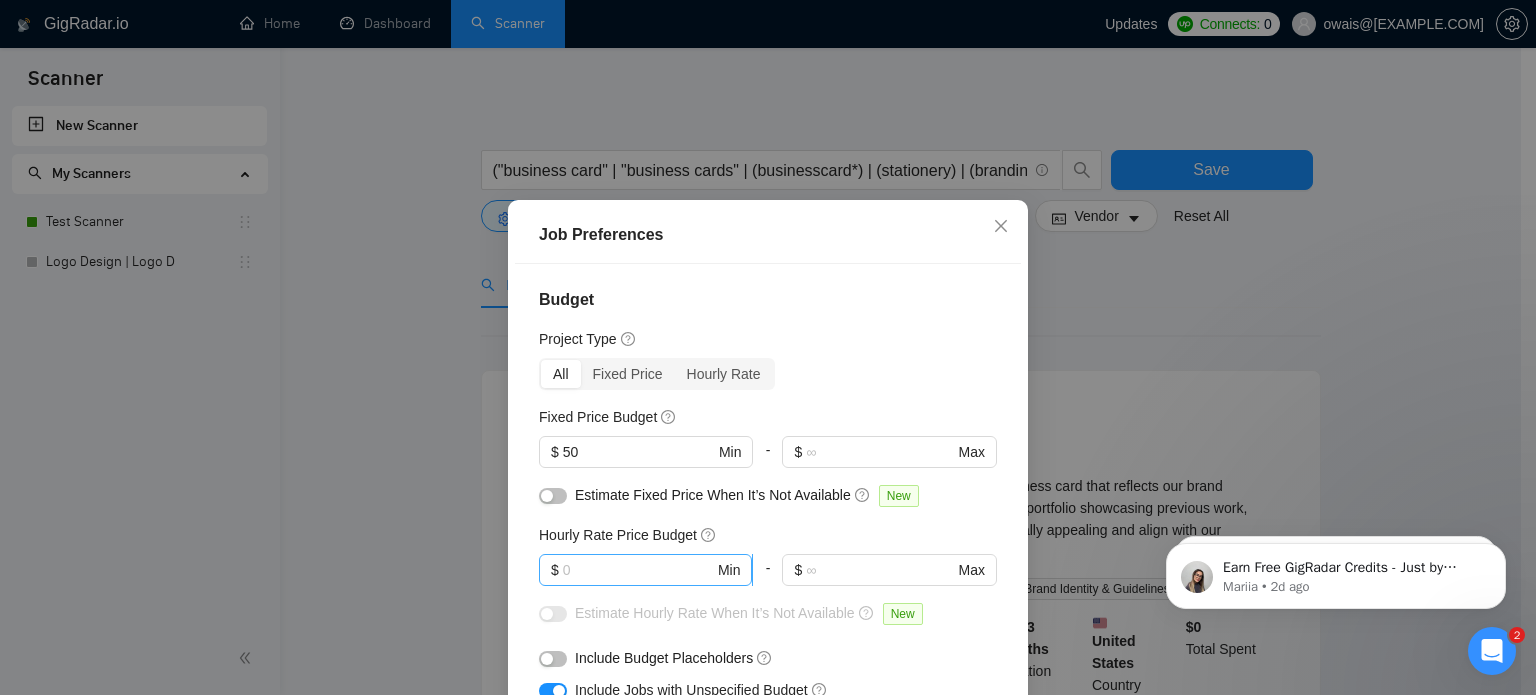 click on "$ Min" at bounding box center [645, 570] 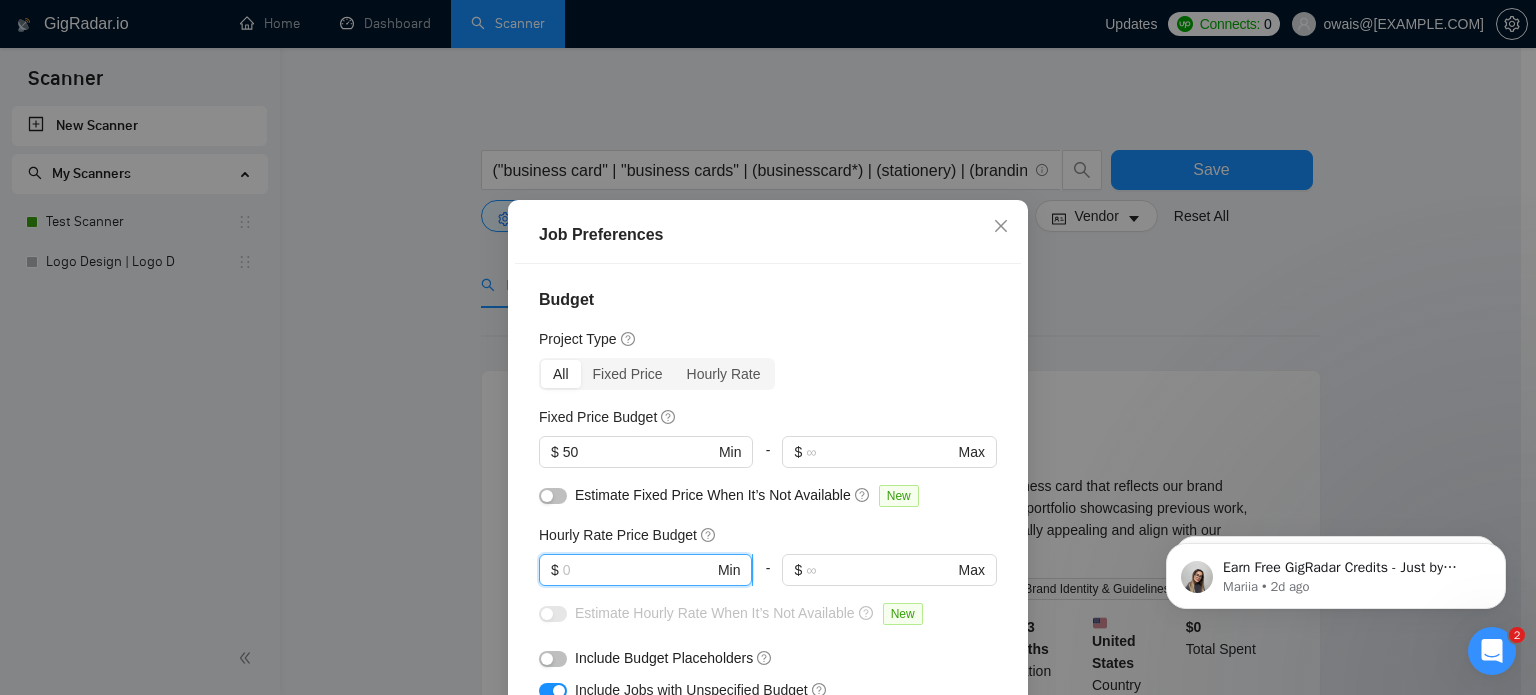 click at bounding box center [638, 570] 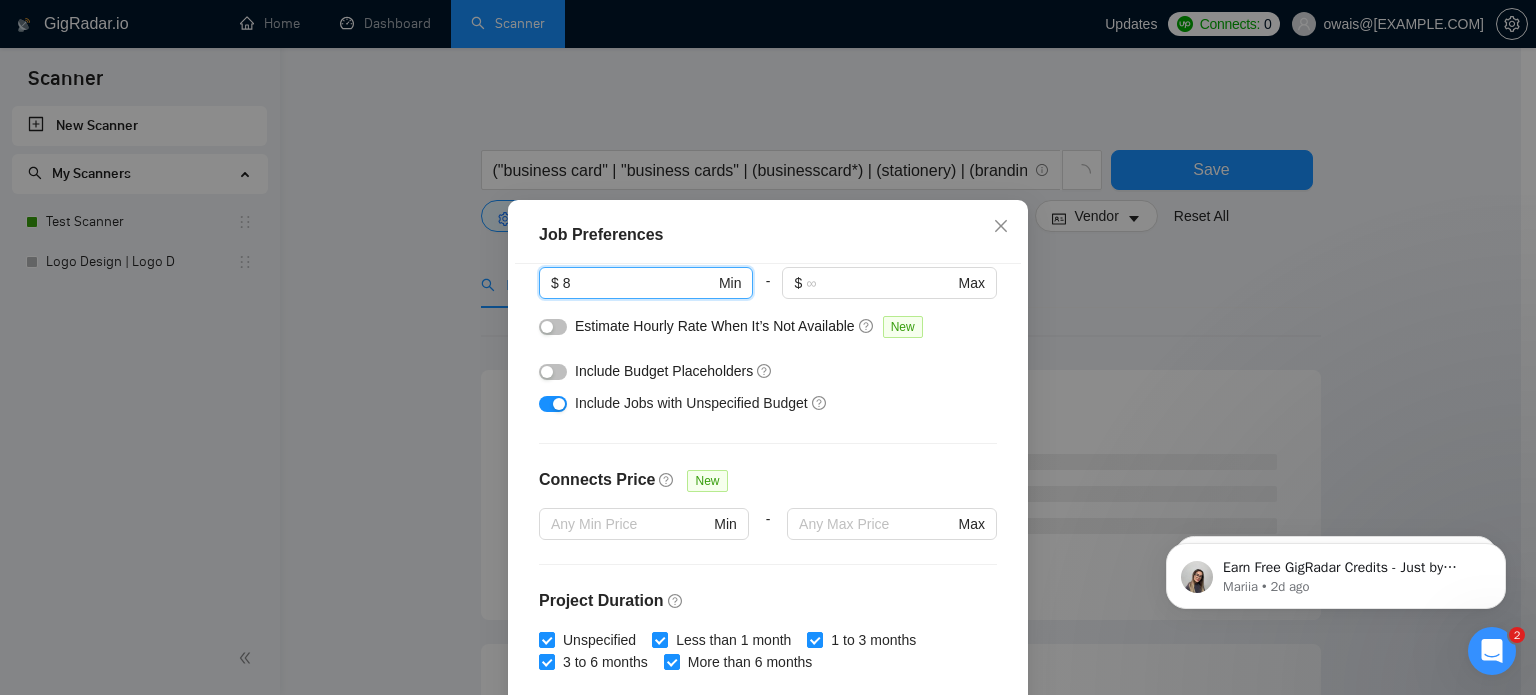 scroll, scrollTop: 346, scrollLeft: 0, axis: vertical 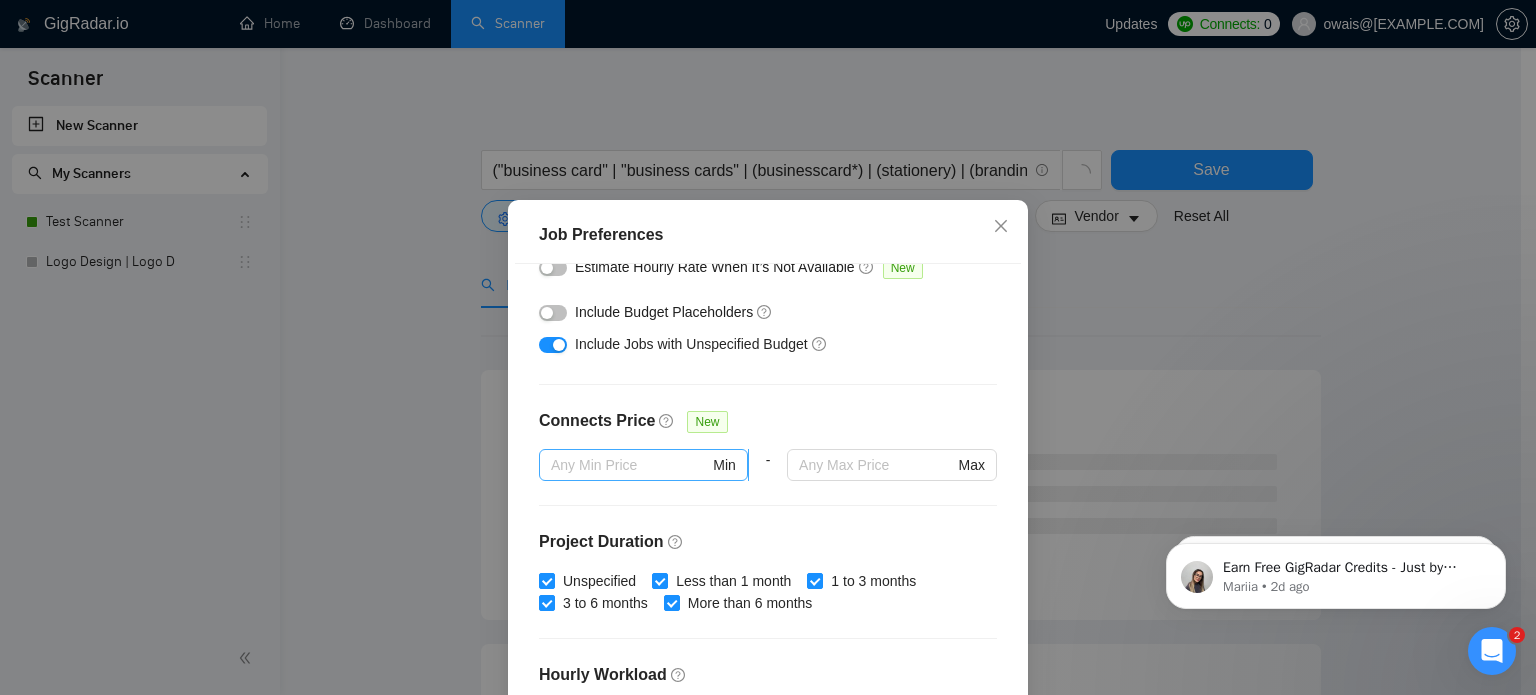type on "8" 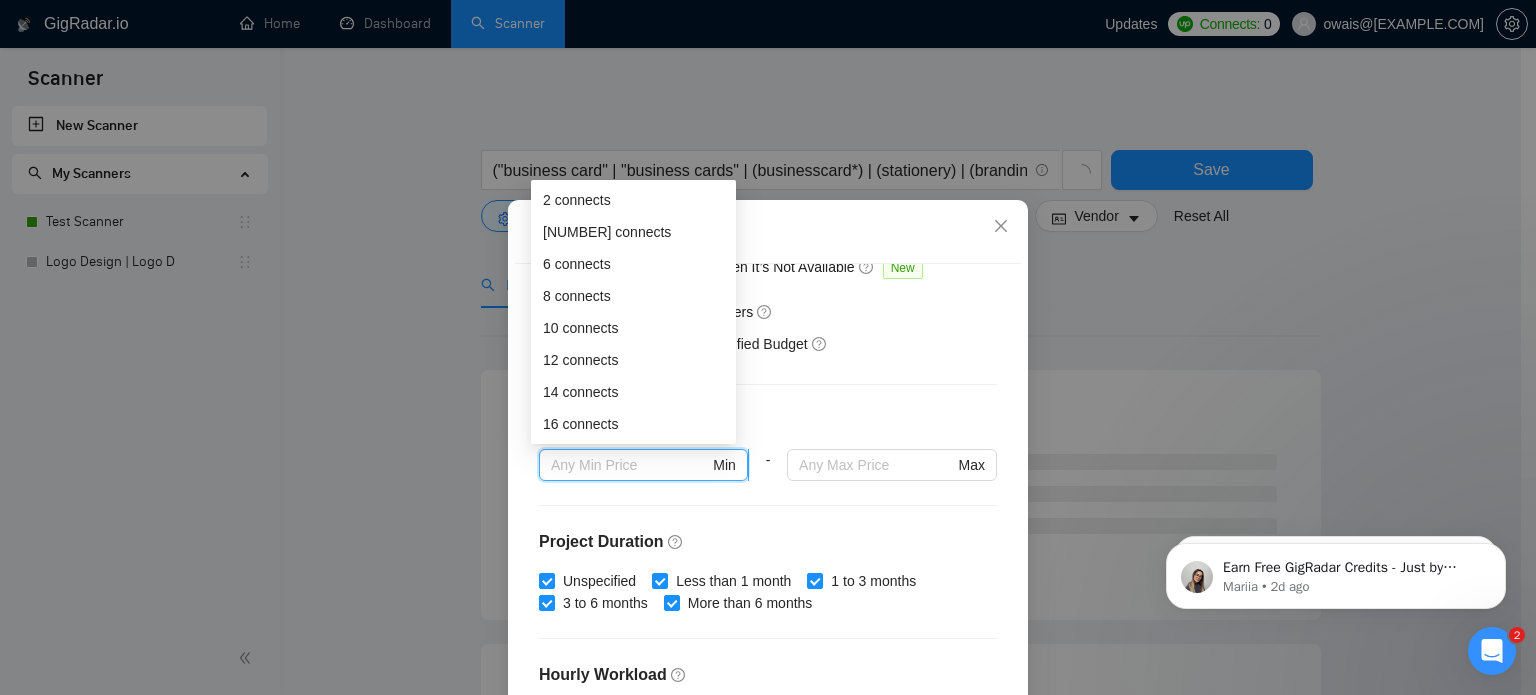 click at bounding box center [630, 465] 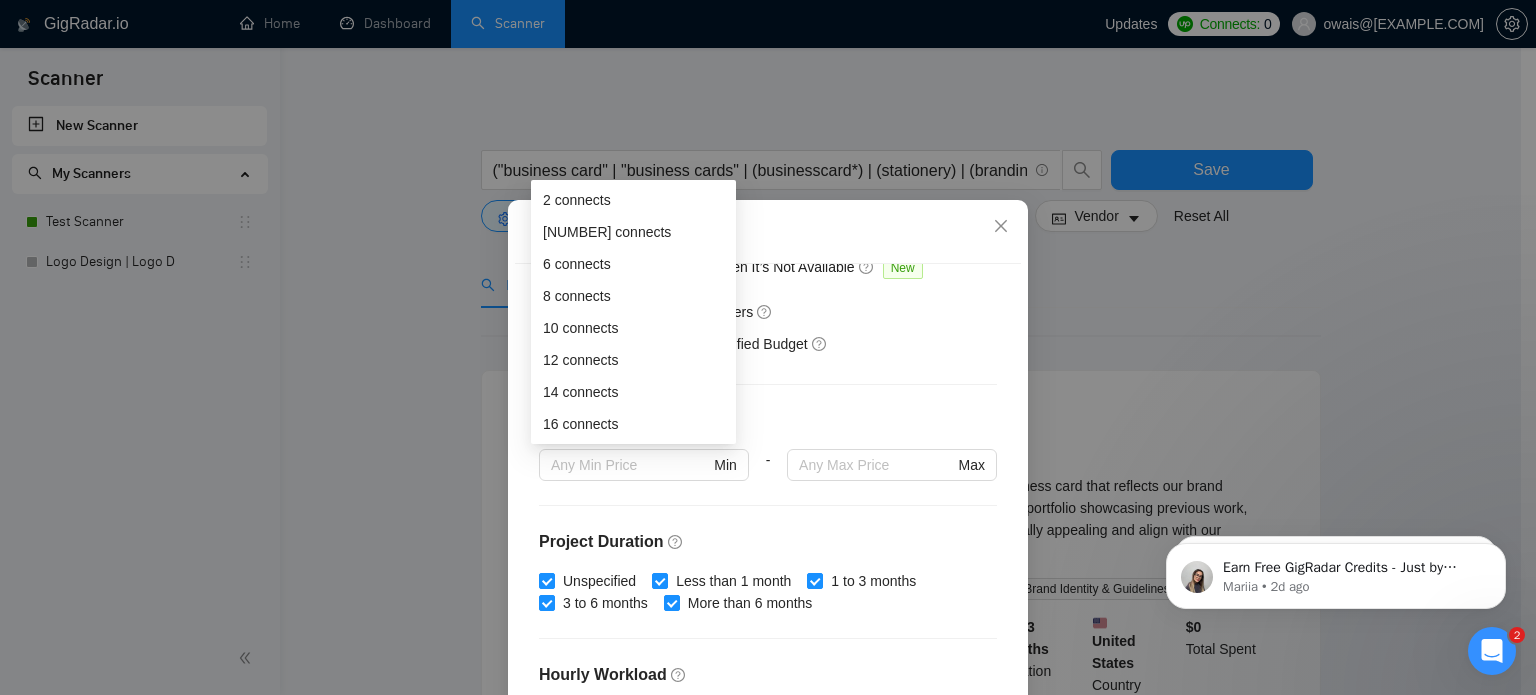 click on "Budget Project Type All Fixed Price Hourly Rate   Fixed Price Budget $ 50 Min - $ Max Estimate Fixed Price When It’s Not Available New   Hourly Rate Price Budget $ 8 Min - $ Max Estimate Hourly Rate When It’s Not Available New Include Budget Placeholders Include Jobs with Unspecified Budget   Connects Price New Min - Max Project Duration   Unspecified Less than 1 month 1 to 3 months 3 to 6 months More than 6 months Hourly Workload   Unspecified <30 hrs/week >30 hrs/week Hours TBD Unsure Job Posting Questions New   Any posting questions Description Preferences Description Size New   Any description size" at bounding box center [768, 507] 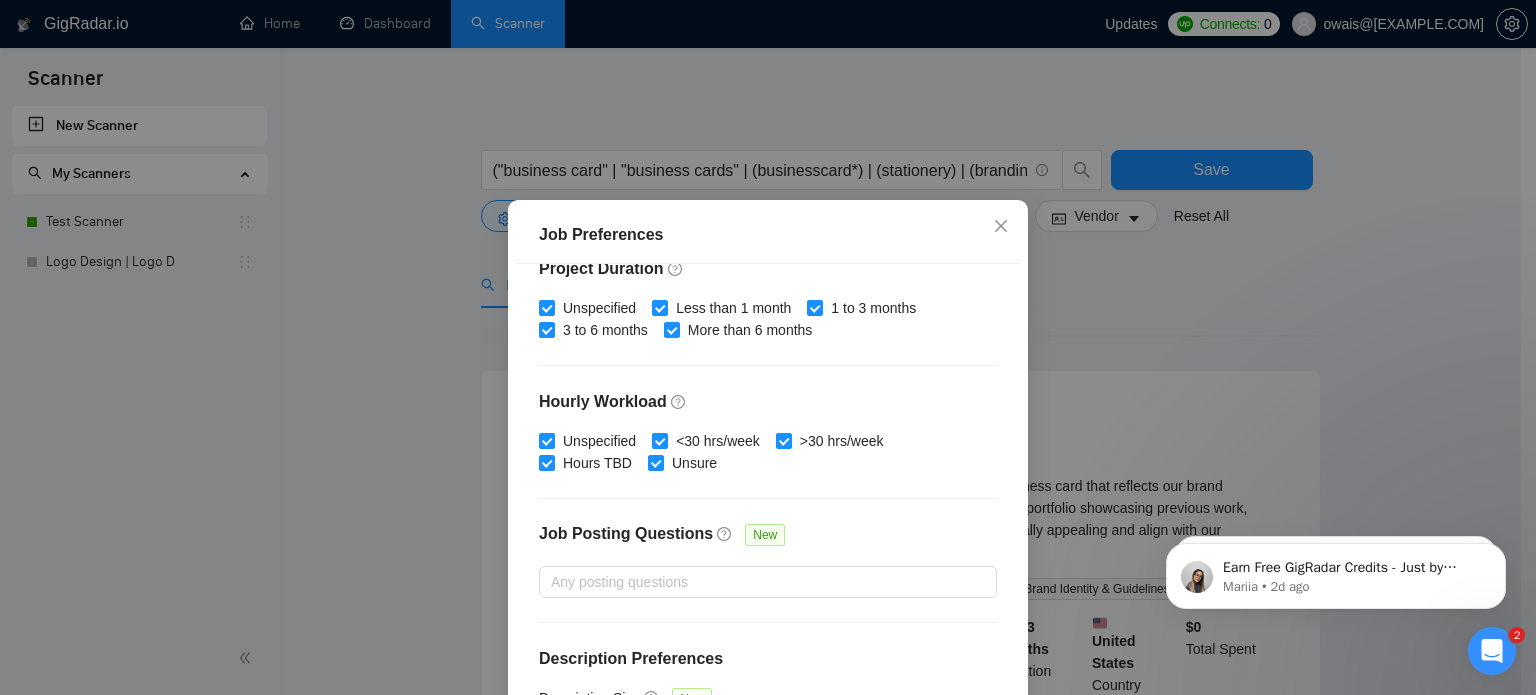 scroll, scrollTop: 628, scrollLeft: 0, axis: vertical 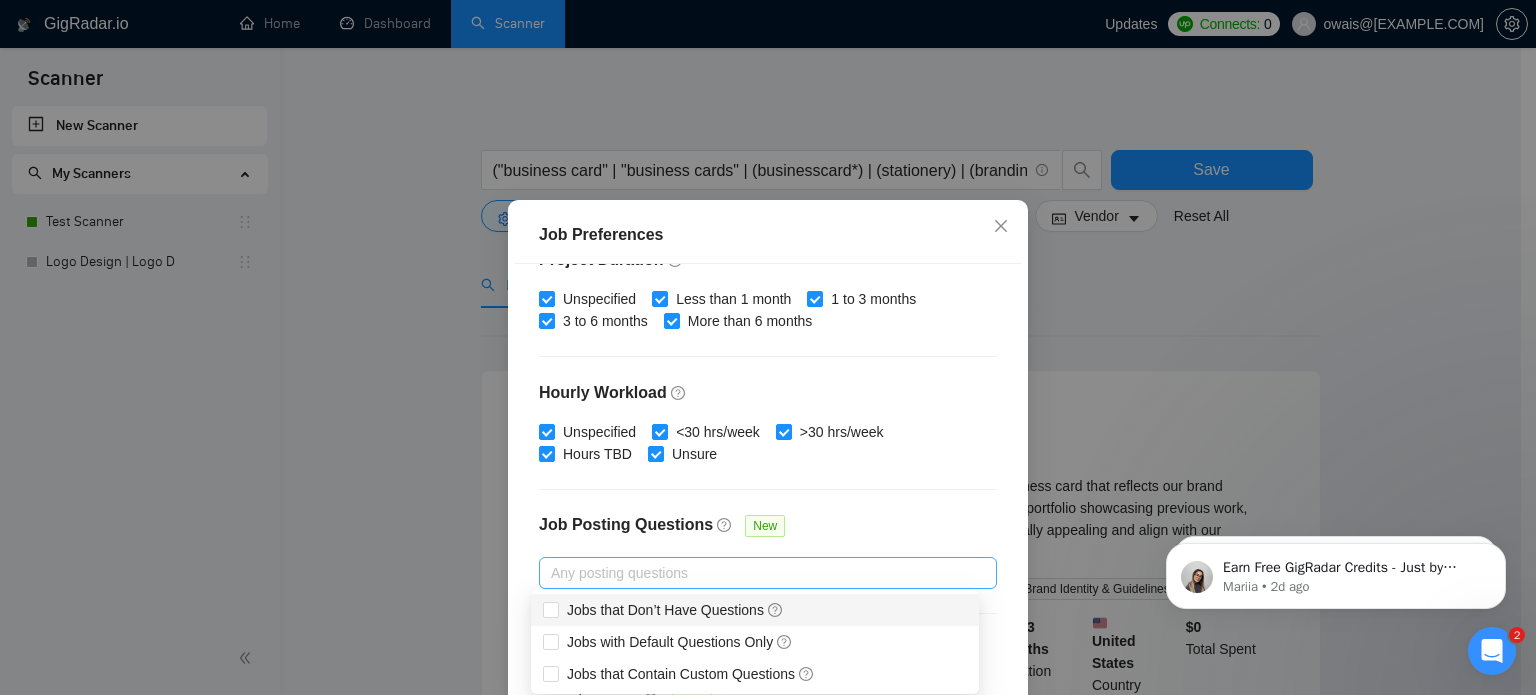 click on "Any posting questions" at bounding box center [768, 573] 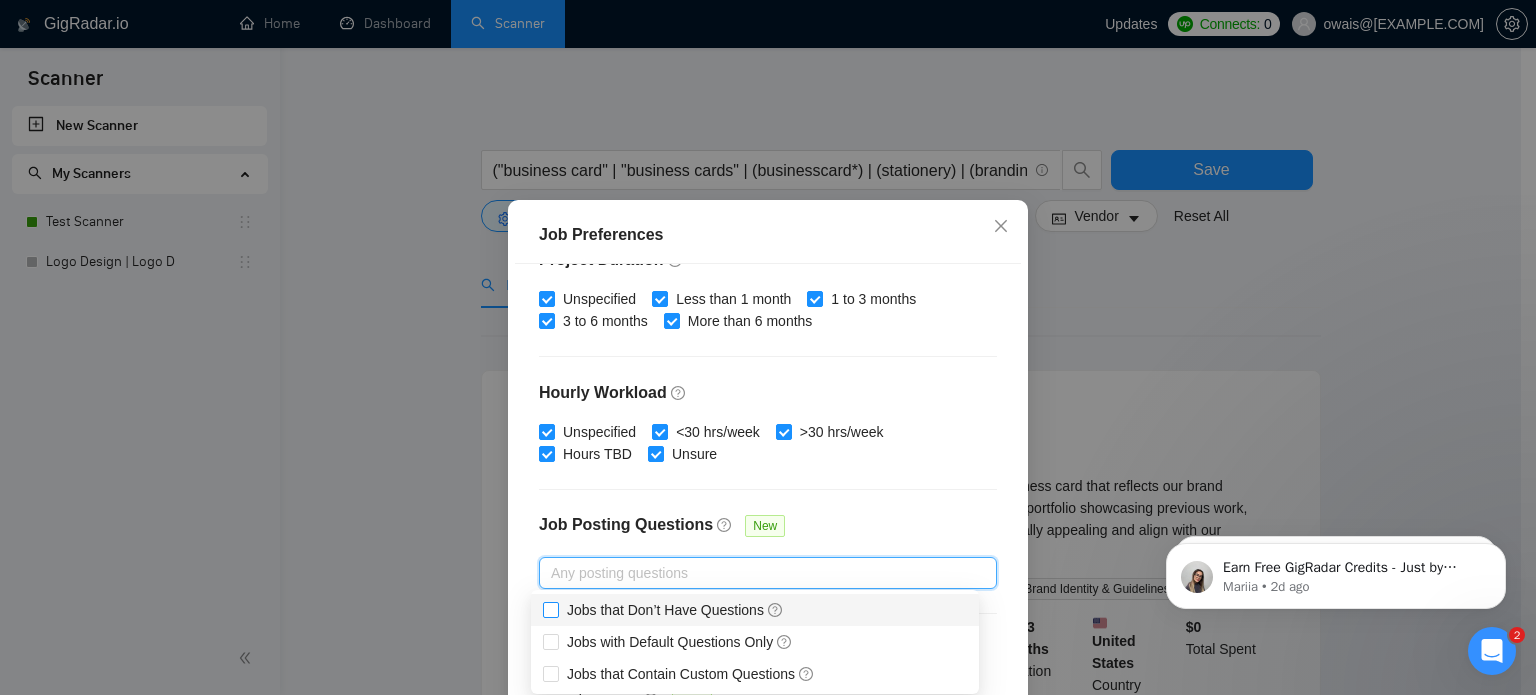 click on "Jobs that Don’t Have Questions" at bounding box center [550, 609] 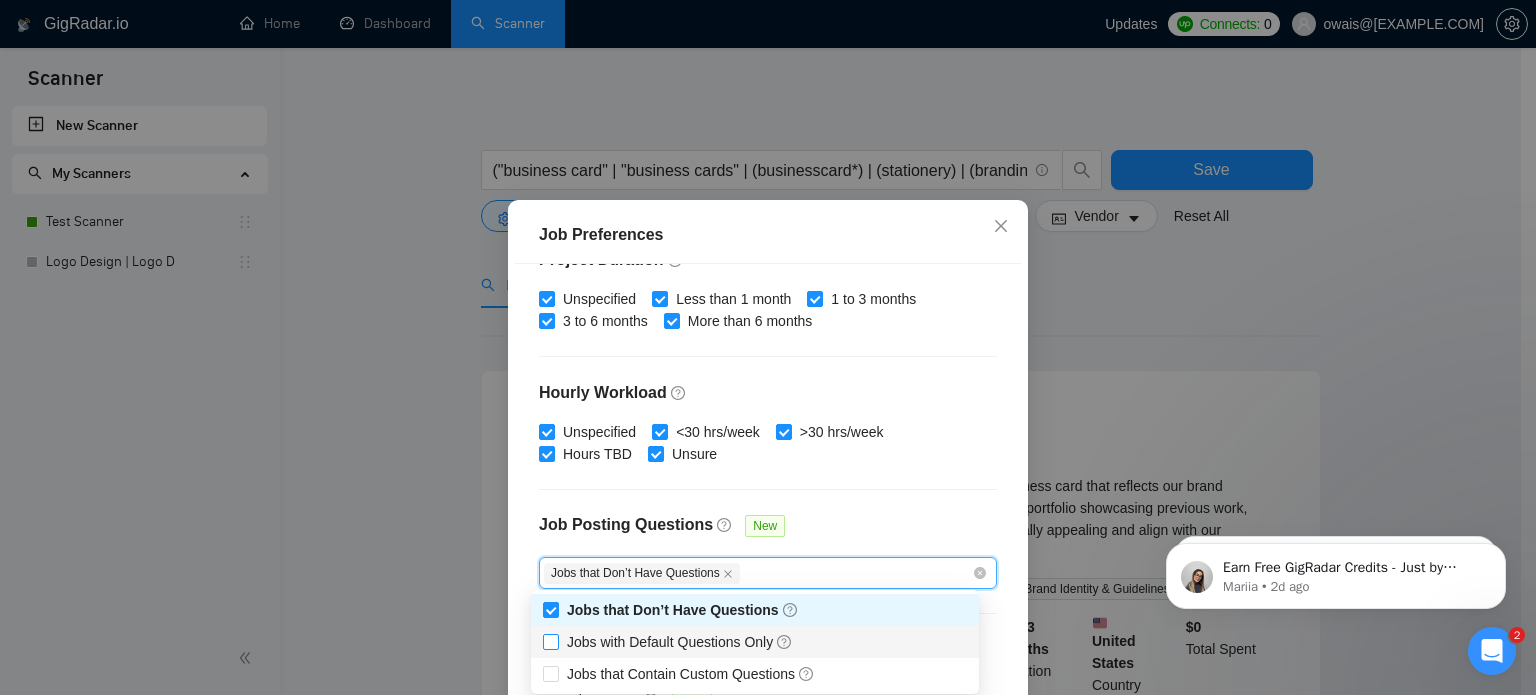 click at bounding box center [551, 642] 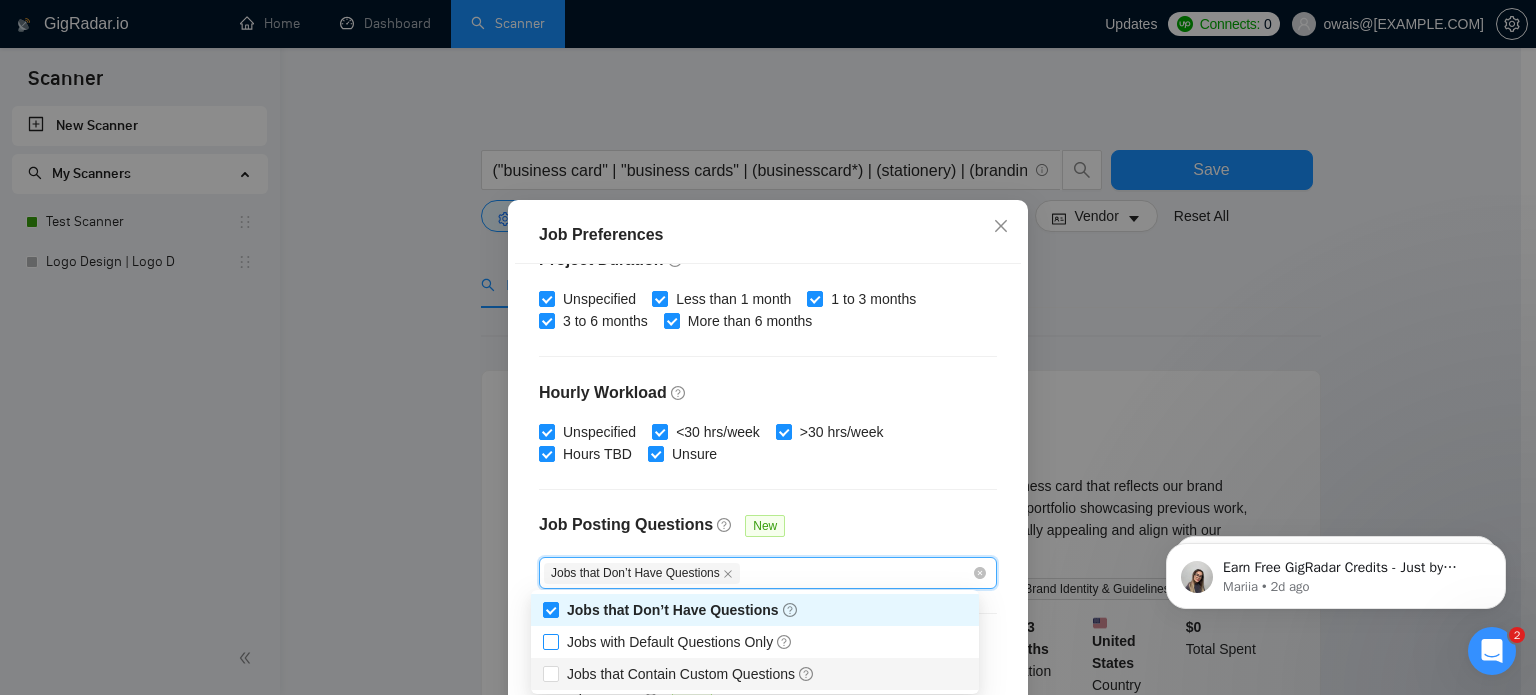 click on "Jobs that Contain Custom Questions" at bounding box center [755, 674] 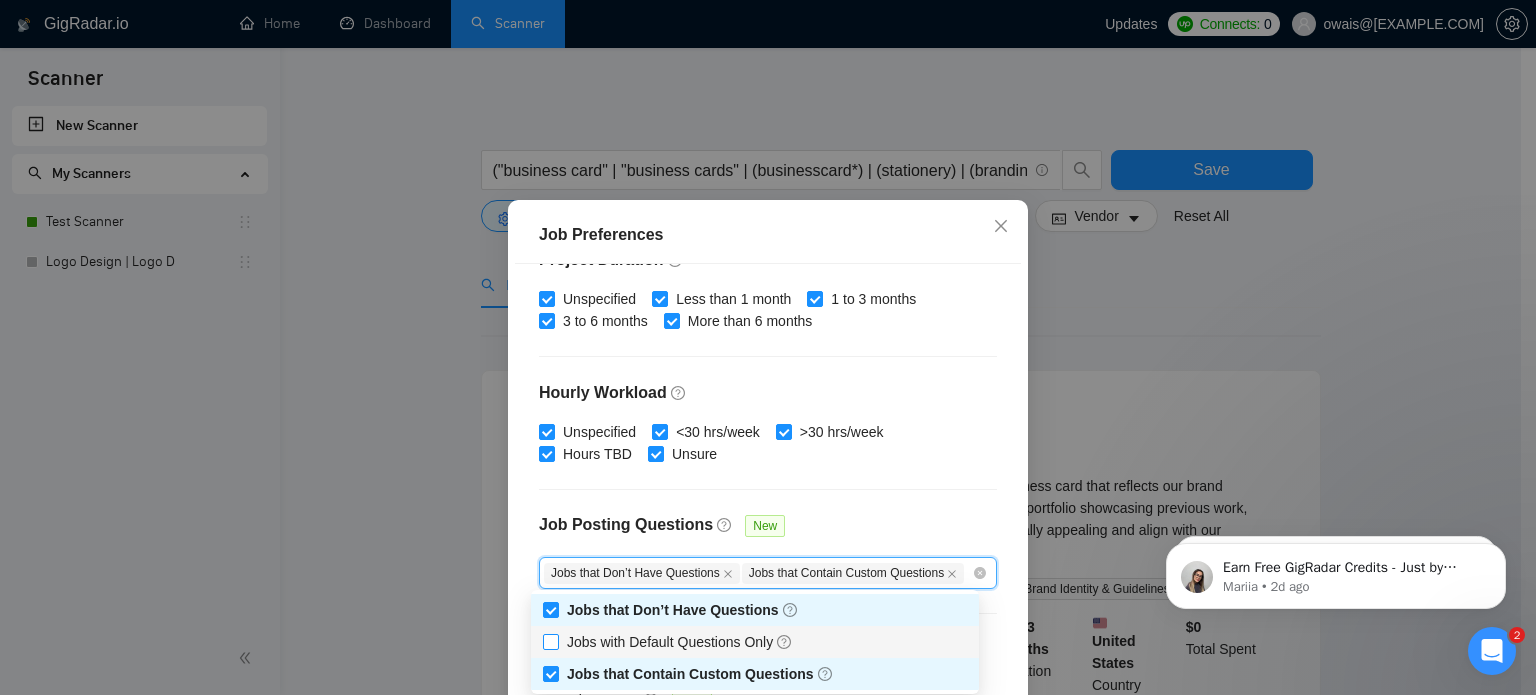 click on "Jobs with Default Questions Only" at bounding box center (550, 641) 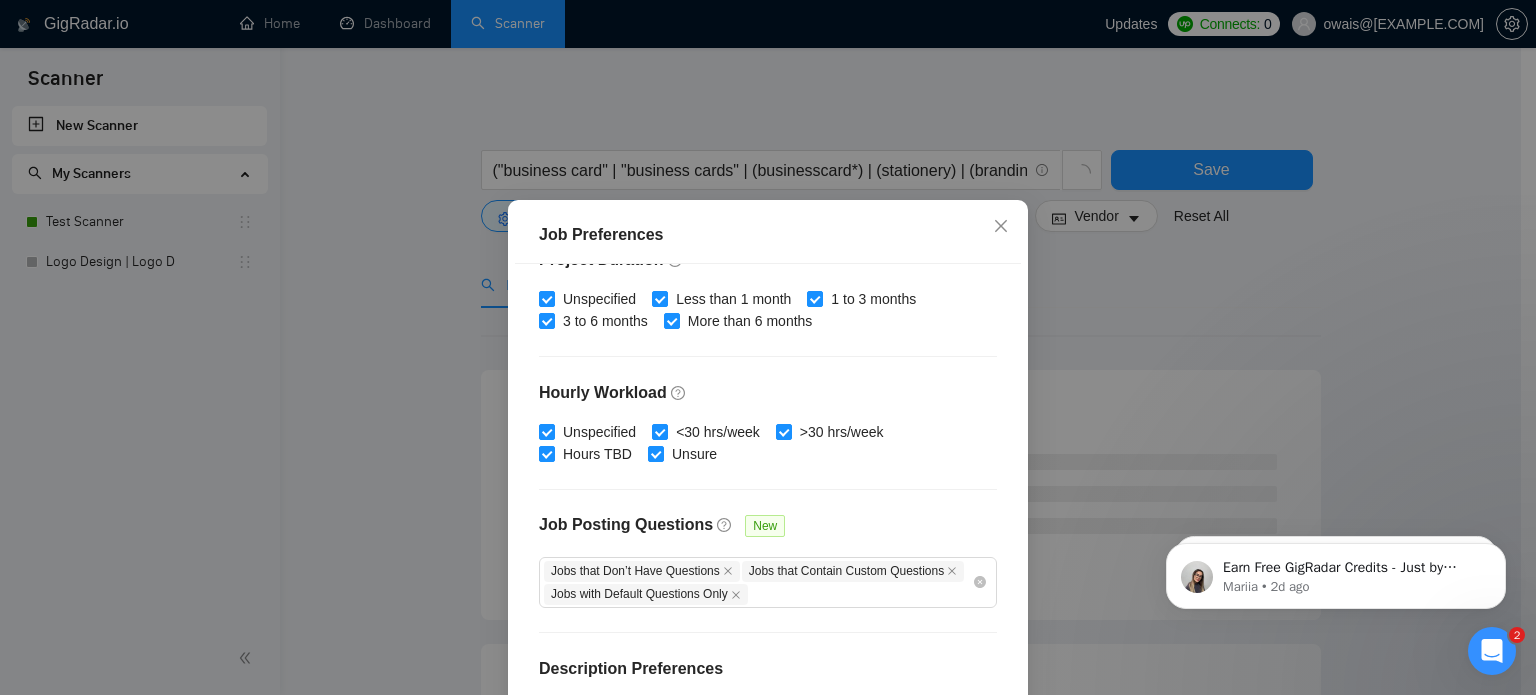 click on "Budget Project Type All Fixed Price Hourly Rate   Fixed Price Budget $ 50 Min - $ Max Estimate Fixed Price When It’s Not Available New   Hourly Rate Price Budget $ 8 Min - $ Max Estimate Hourly Rate When It’s Not Available New Include Budget Placeholders Include Jobs with Unspecified Budget   Connects Price New Min - Max Project Duration   Unspecified Less than 1 month 1 to 3 months 3 to 6 months More than 6 months Hourly Workload   Unspecified <30 hrs/week >30 hrs/week Hours TBD Unsure Job Posting Questions New Jobs that Don’t Have Questions Jobs that Contain Custom Questions Jobs with Default Questions Only   Description Preferences Description Size New   Any description size" at bounding box center (768, 507) 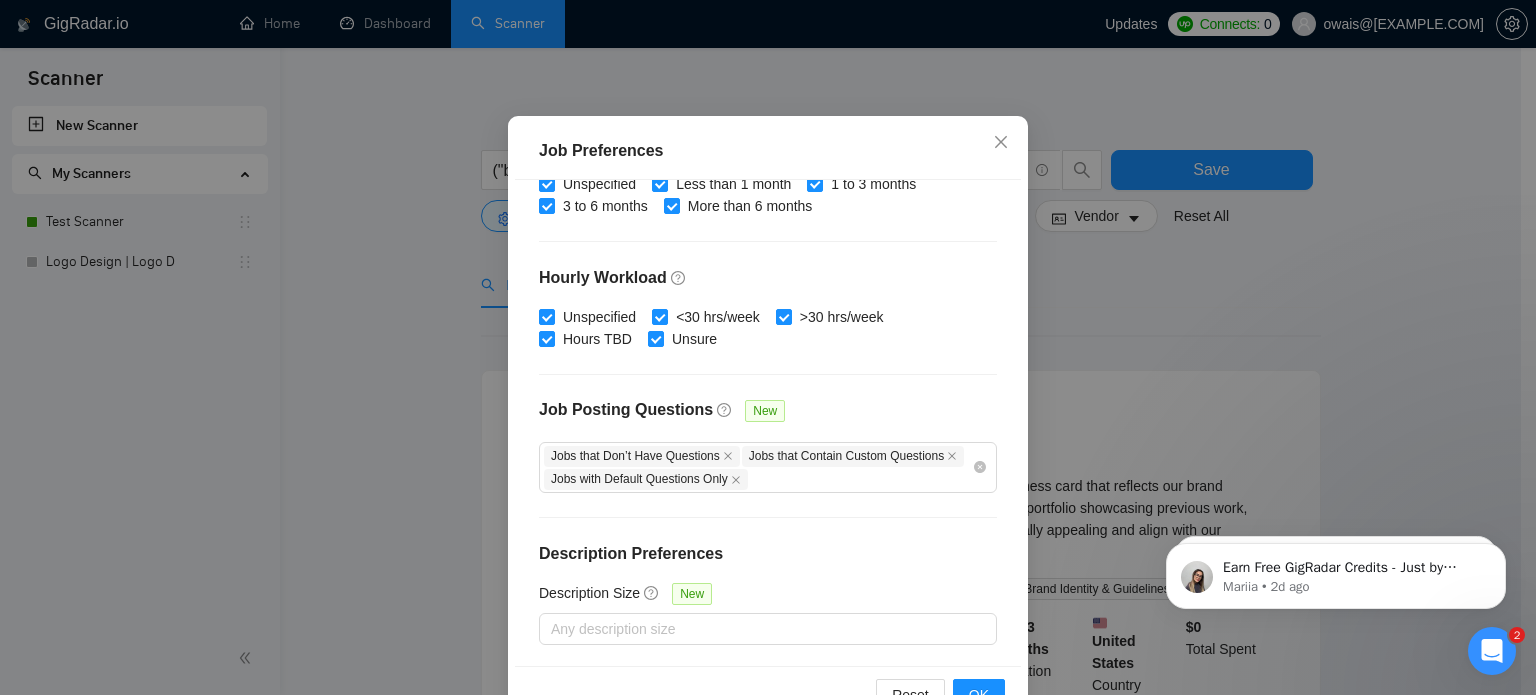 scroll, scrollTop: 143, scrollLeft: 0, axis: vertical 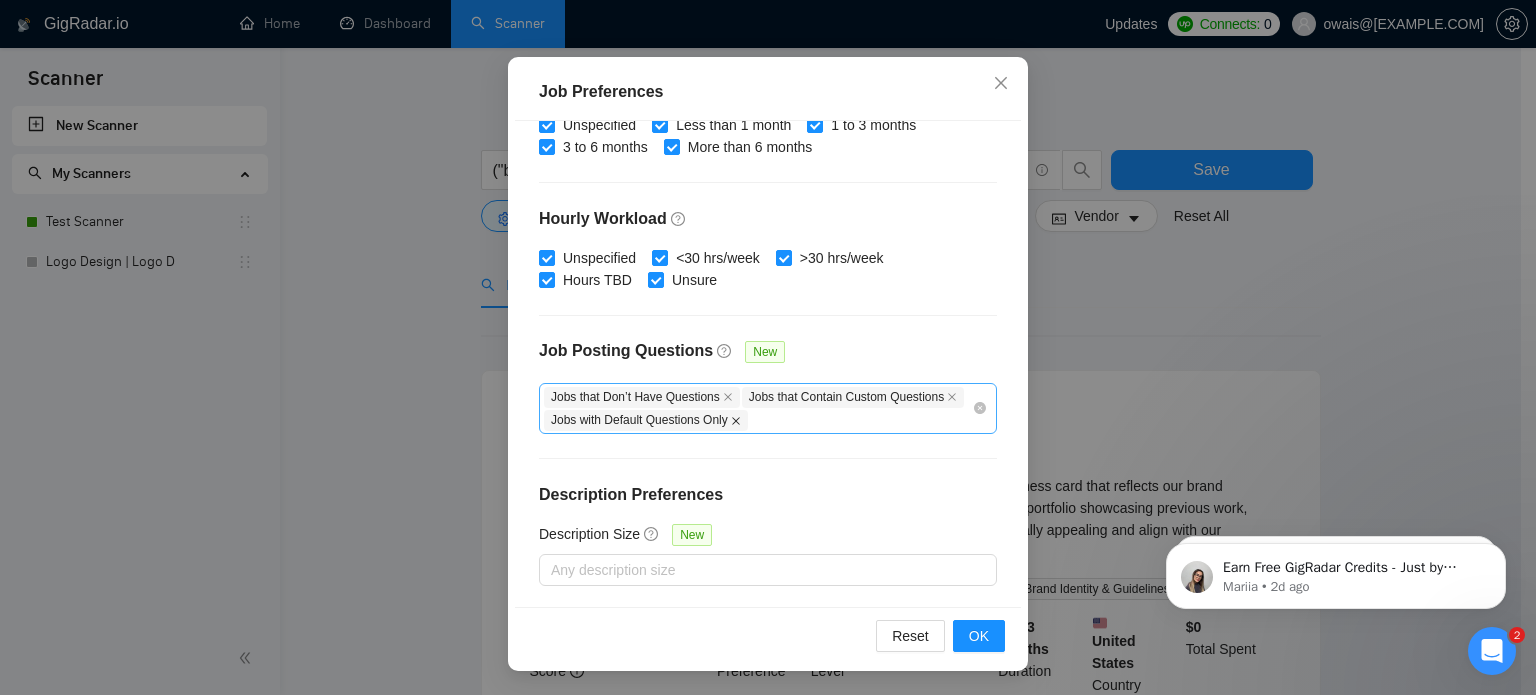 click 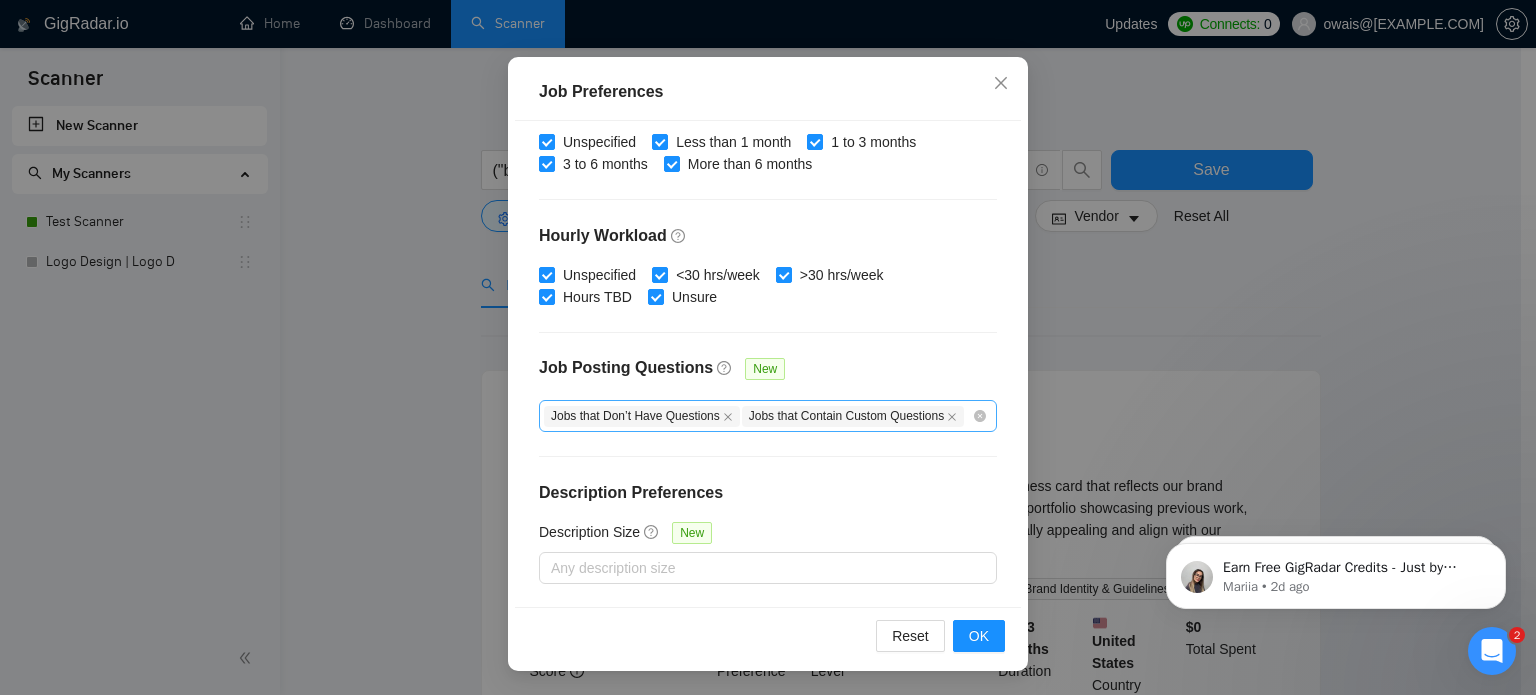 scroll, scrollTop: 641, scrollLeft: 0, axis: vertical 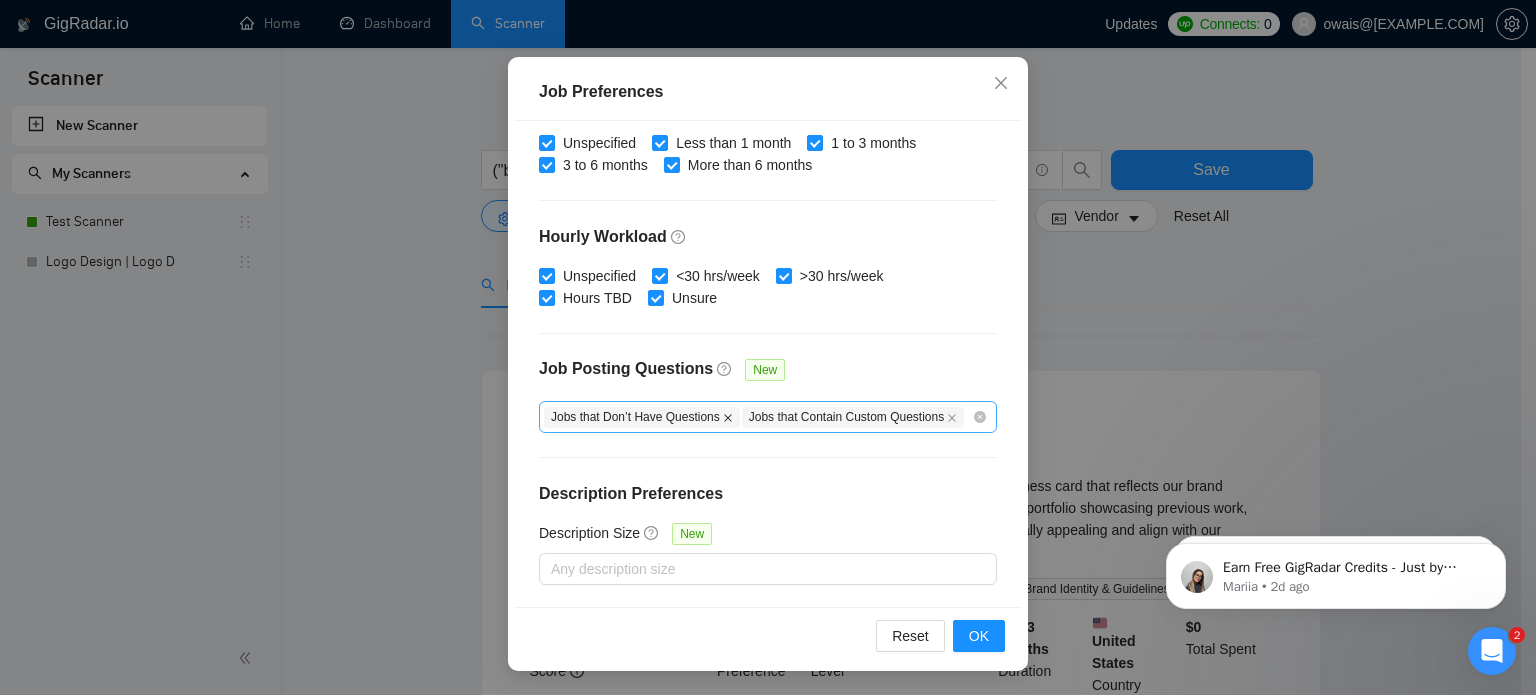 click 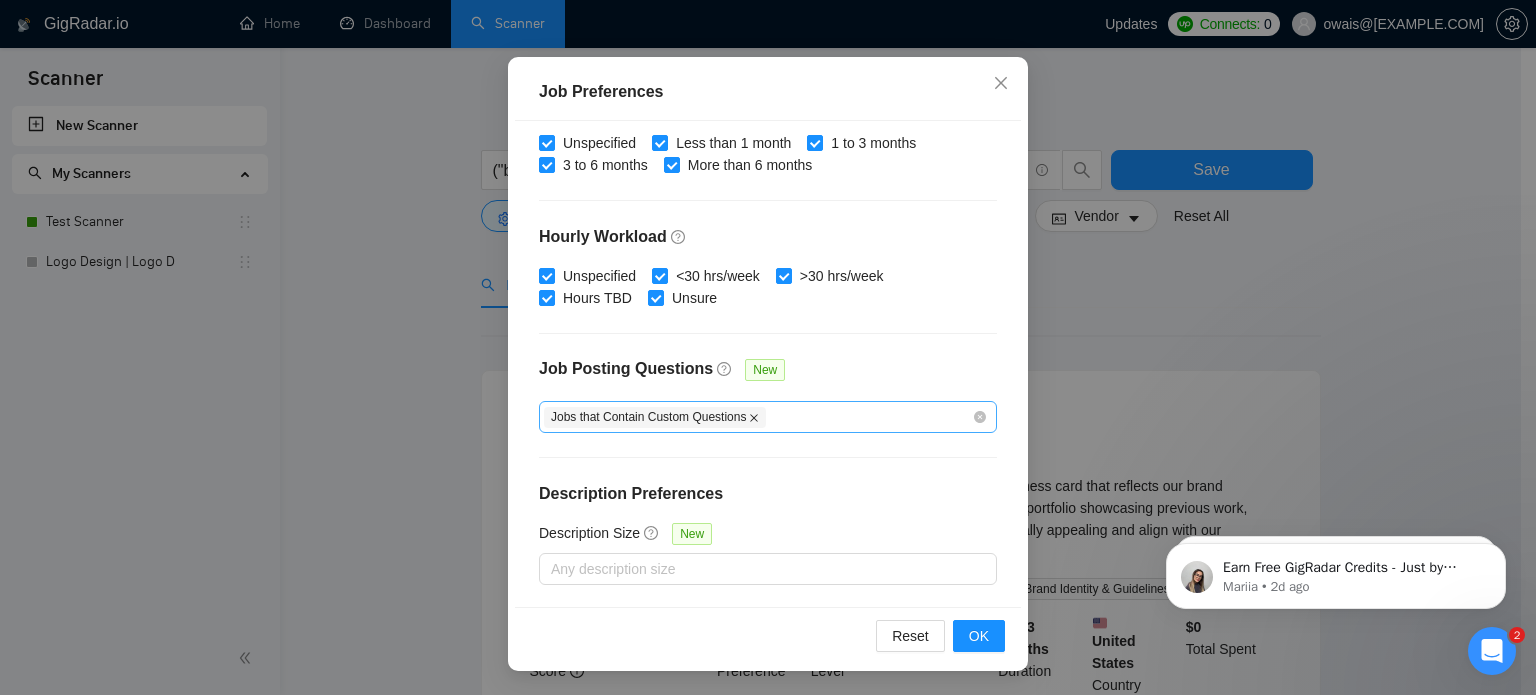 click 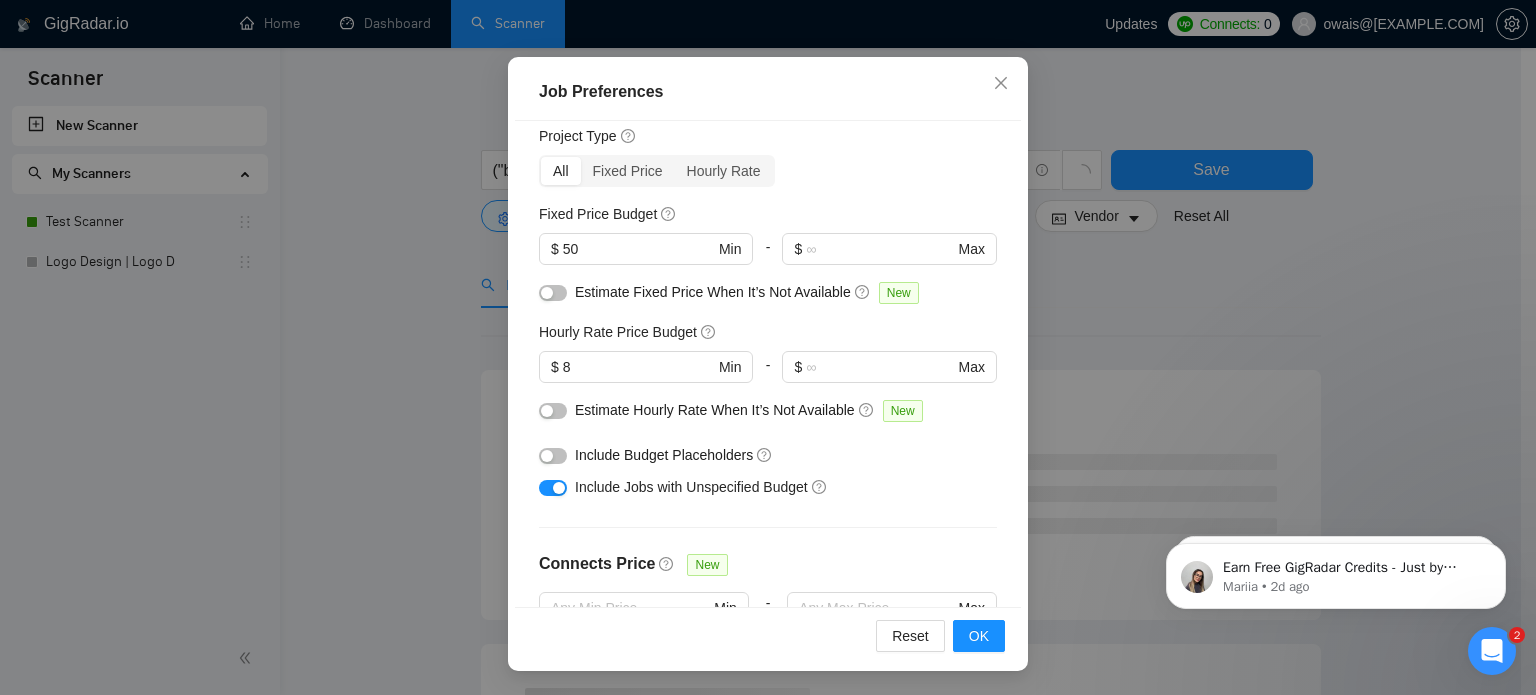scroll, scrollTop: 0, scrollLeft: 0, axis: both 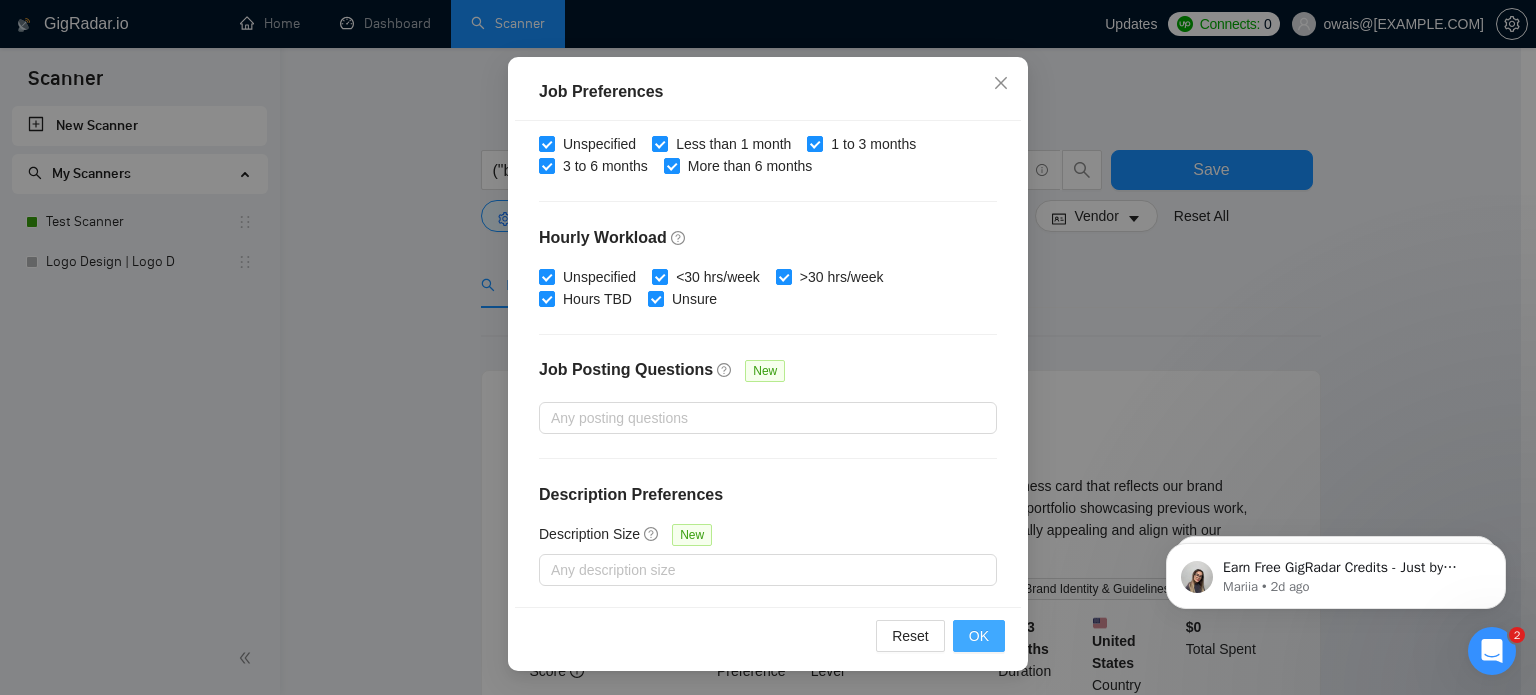 click on "OK" at bounding box center [979, 636] 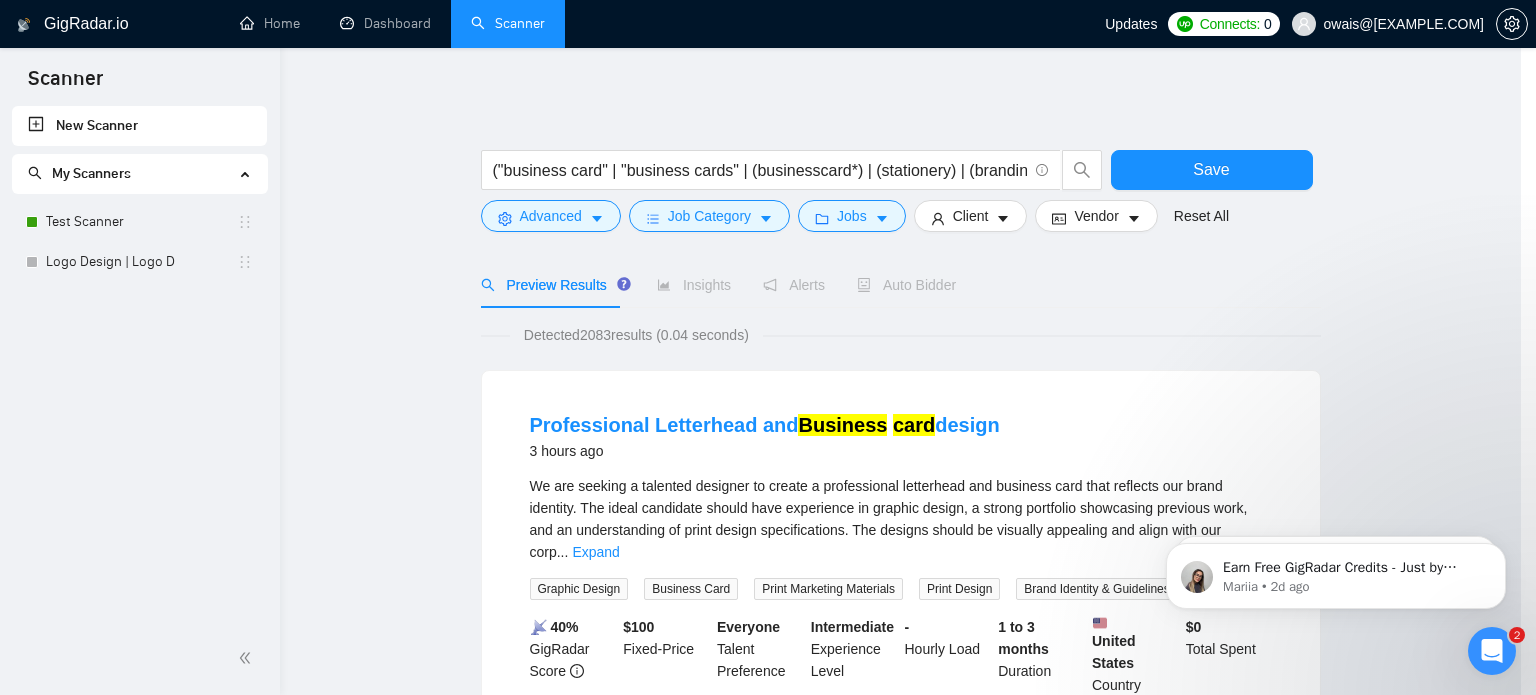 scroll, scrollTop: 63, scrollLeft: 0, axis: vertical 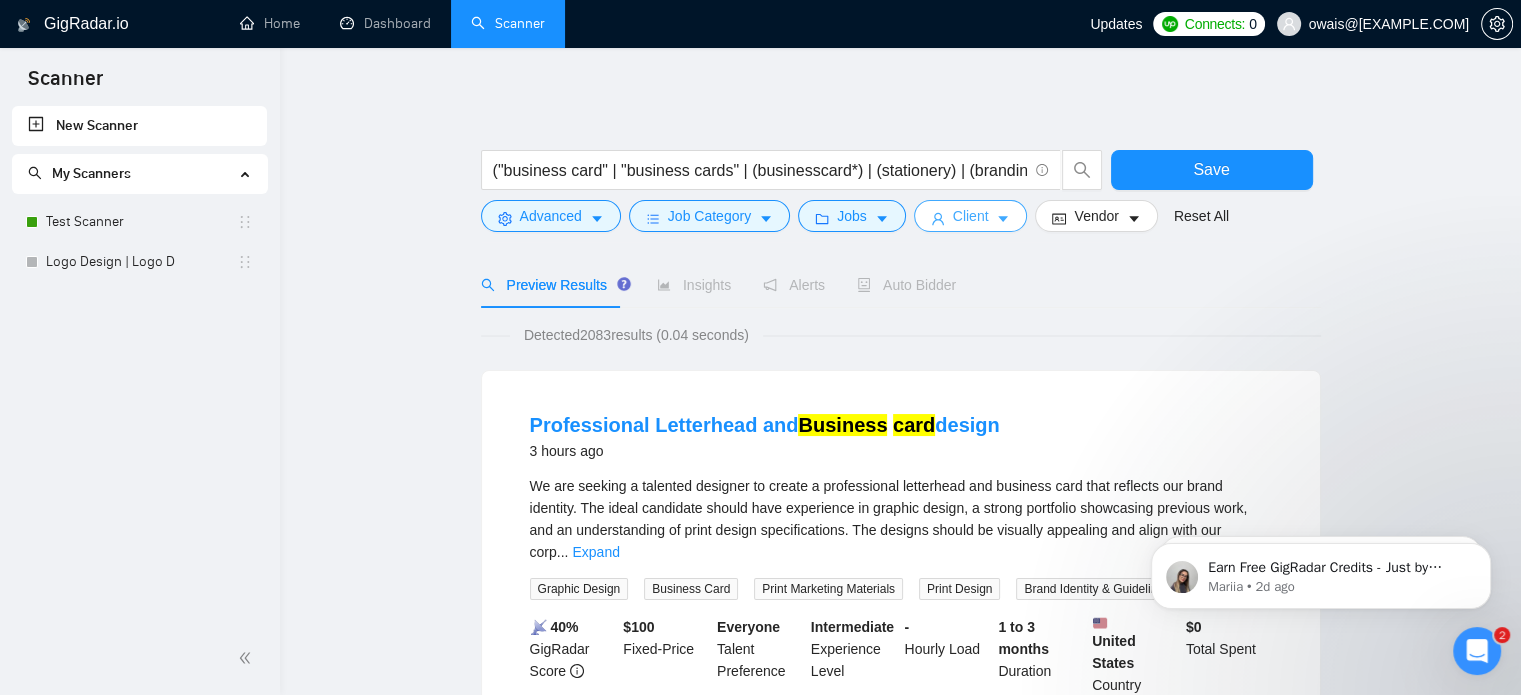 click on "Client" at bounding box center [971, 216] 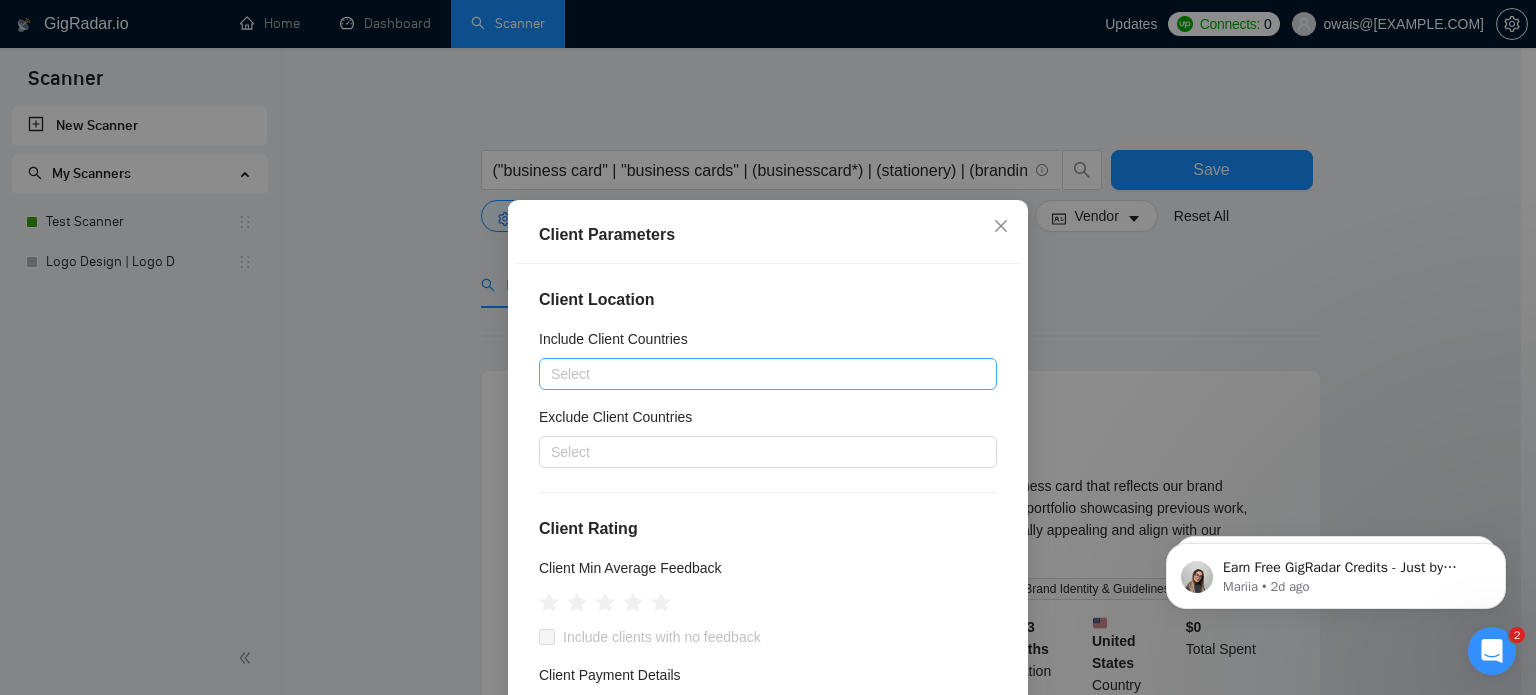click at bounding box center (758, 374) 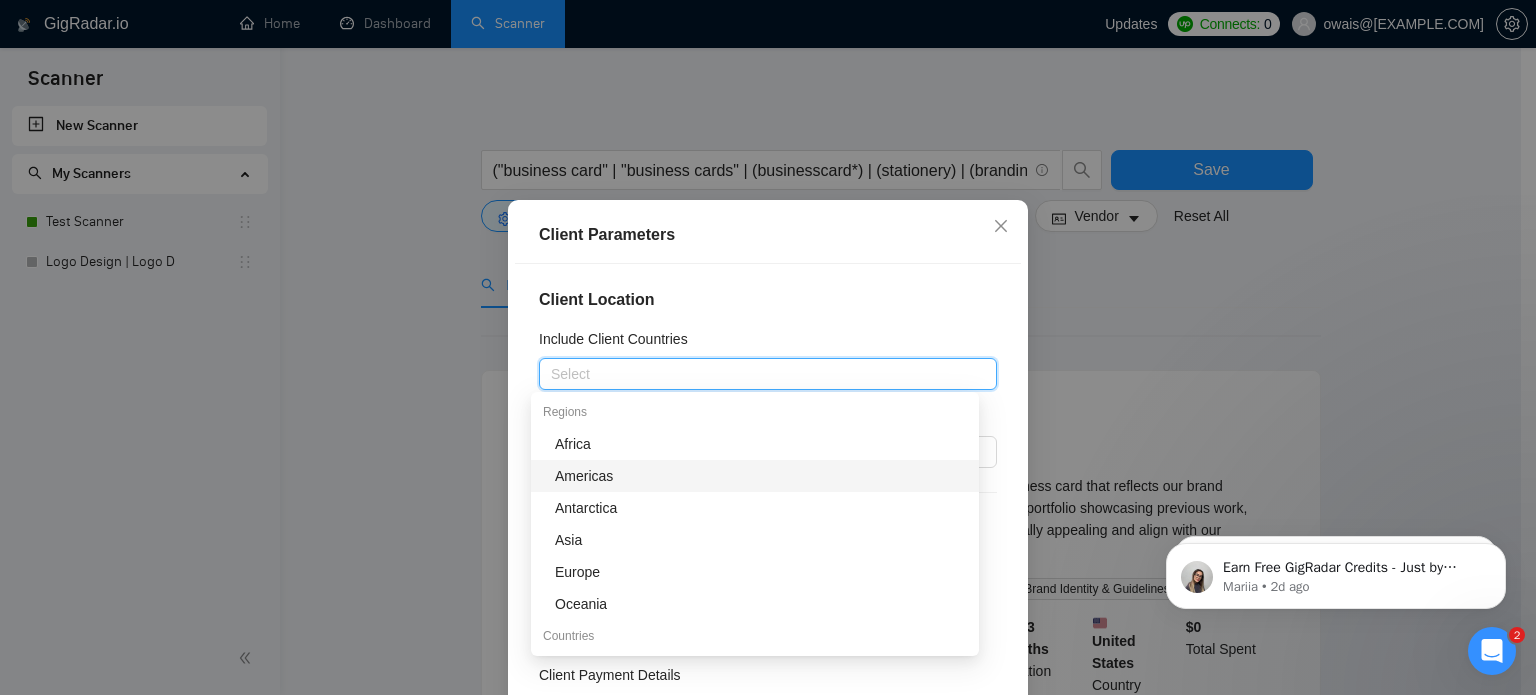 click on "Americas" at bounding box center [761, 476] 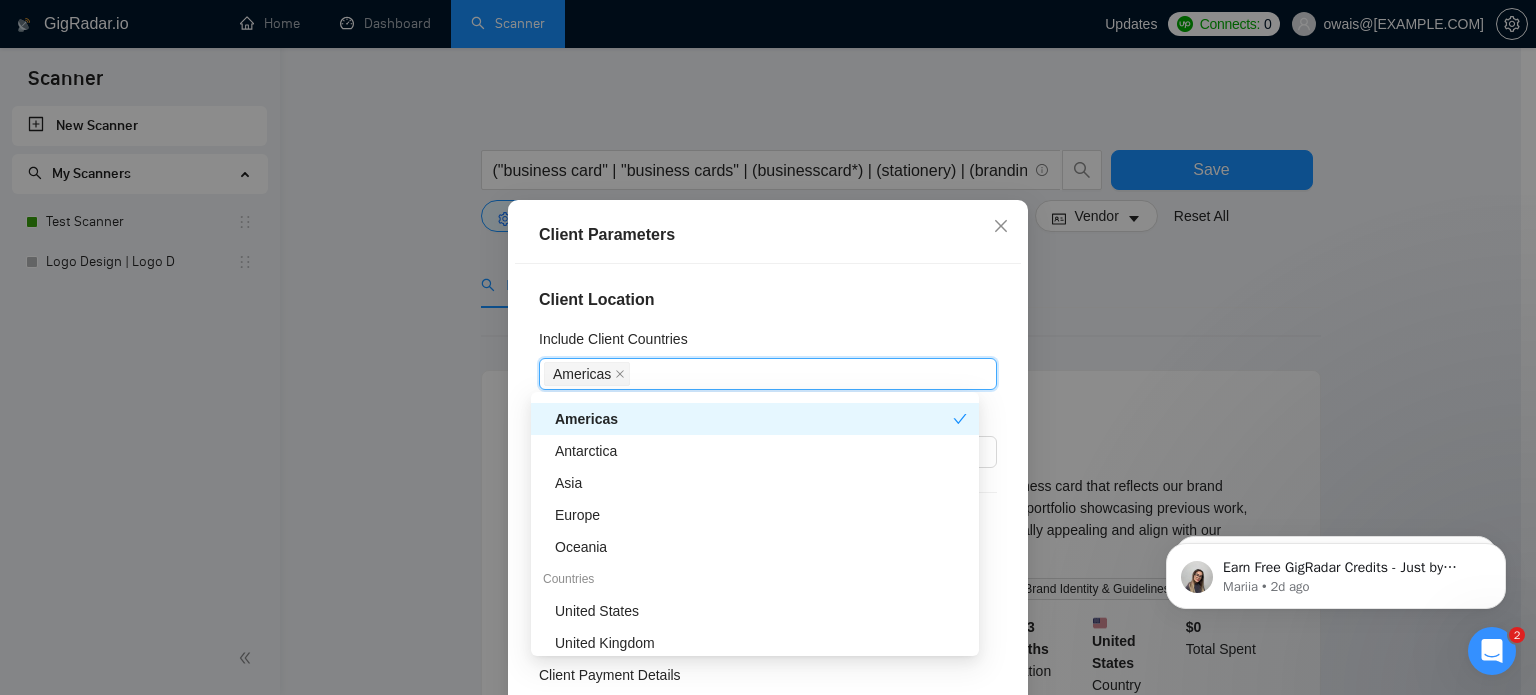 scroll, scrollTop: 66, scrollLeft: 0, axis: vertical 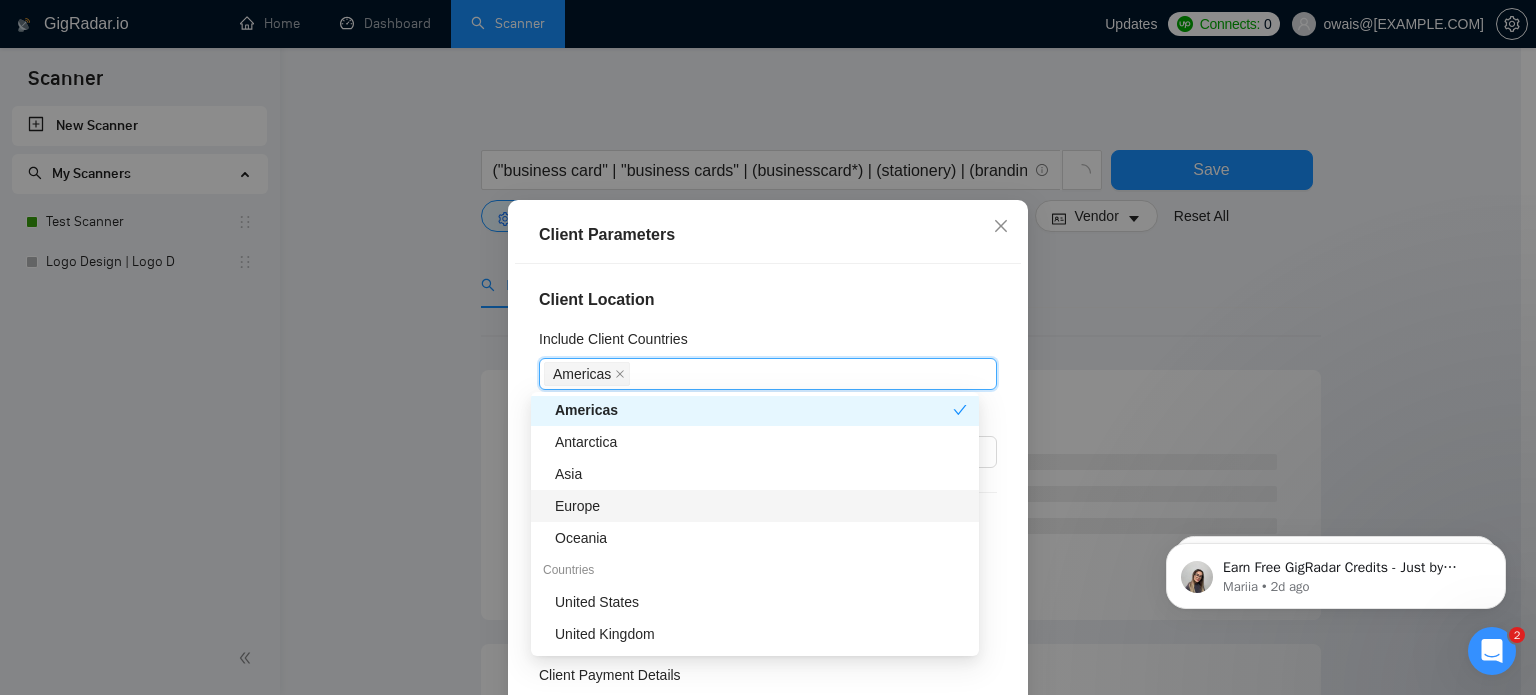 click on "Europe" at bounding box center [761, 506] 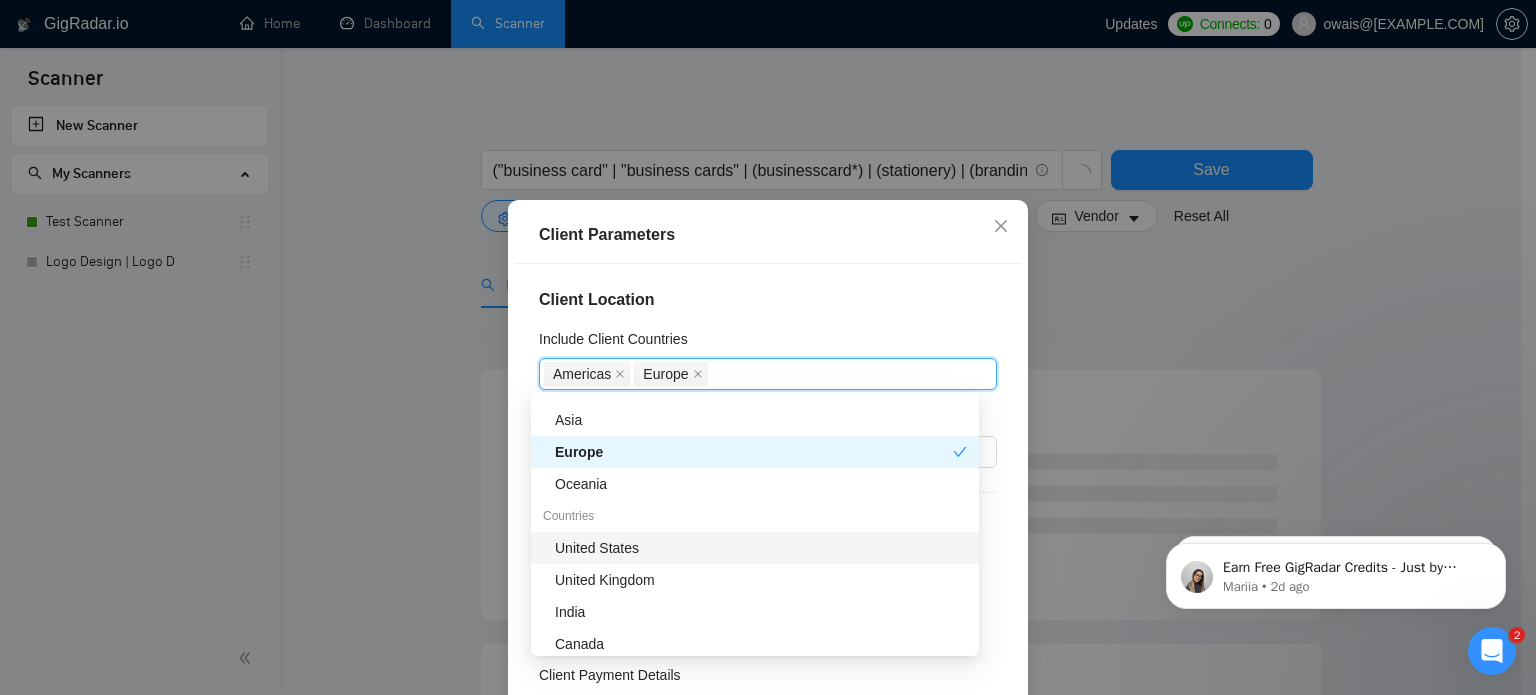 scroll, scrollTop: 121, scrollLeft: 0, axis: vertical 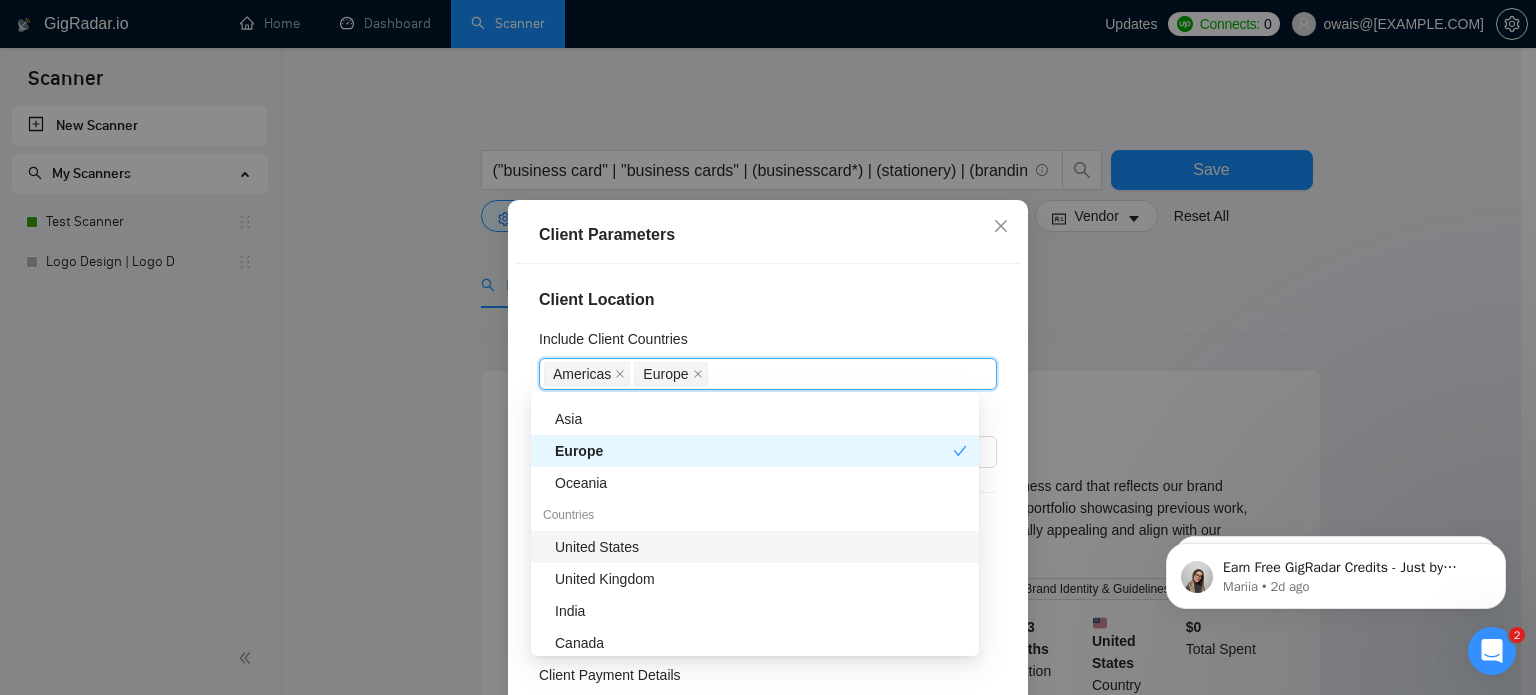 click on "United States" at bounding box center [761, 547] 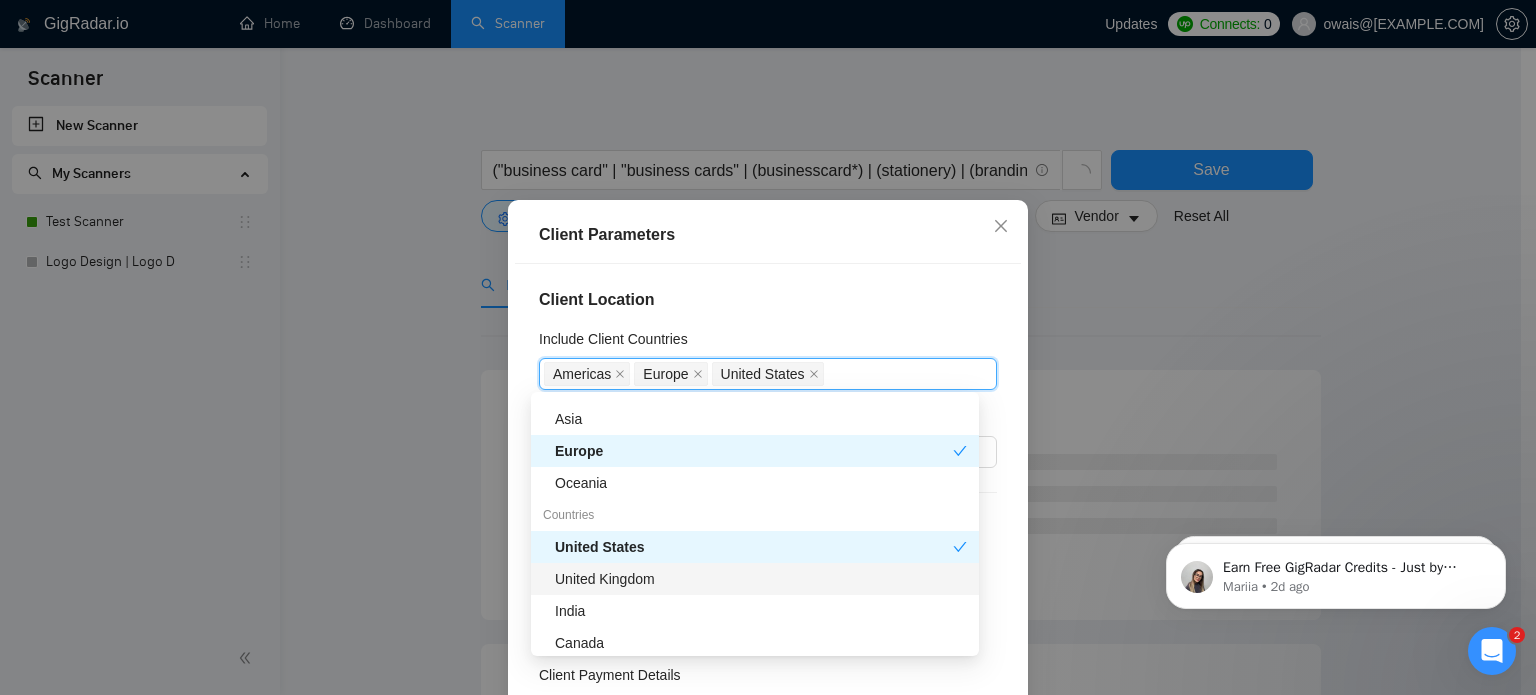click on "United Kingdom" at bounding box center (761, 579) 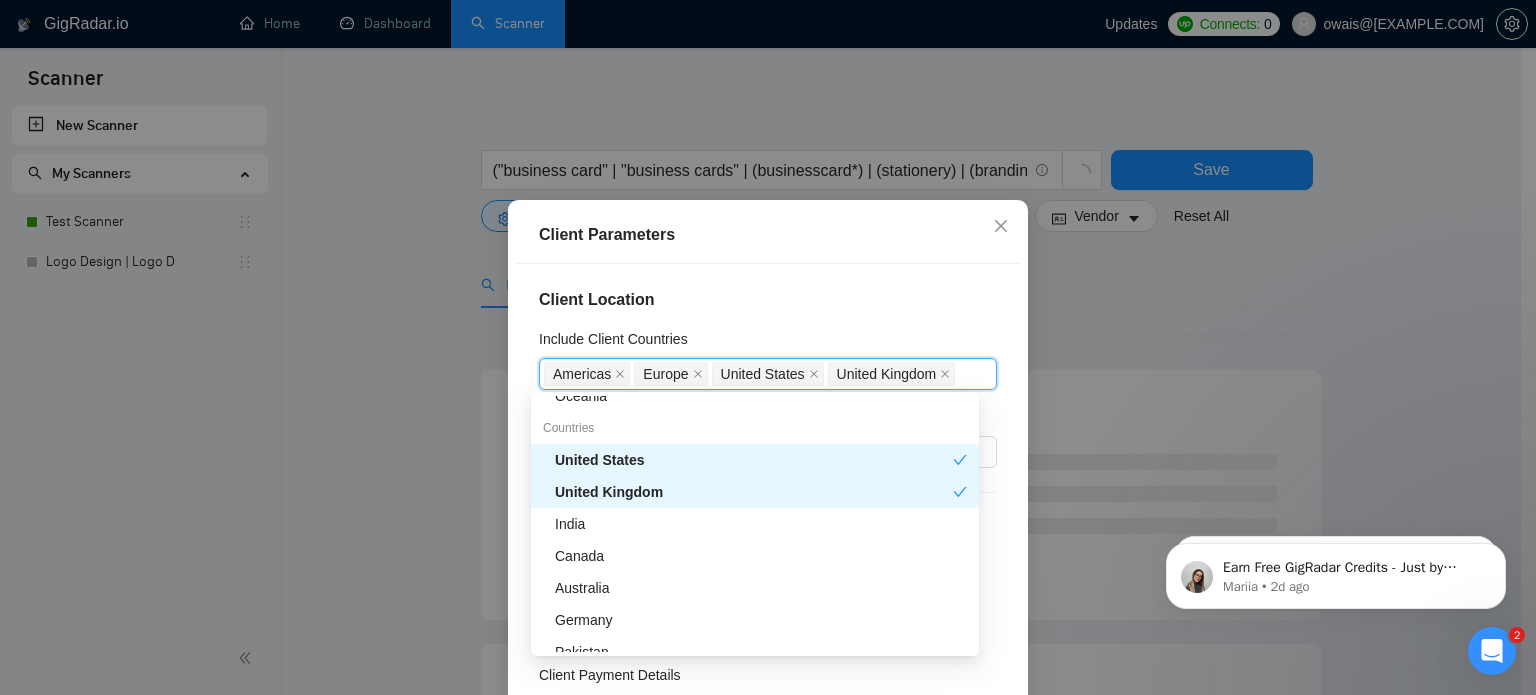 scroll, scrollTop: 226, scrollLeft: 0, axis: vertical 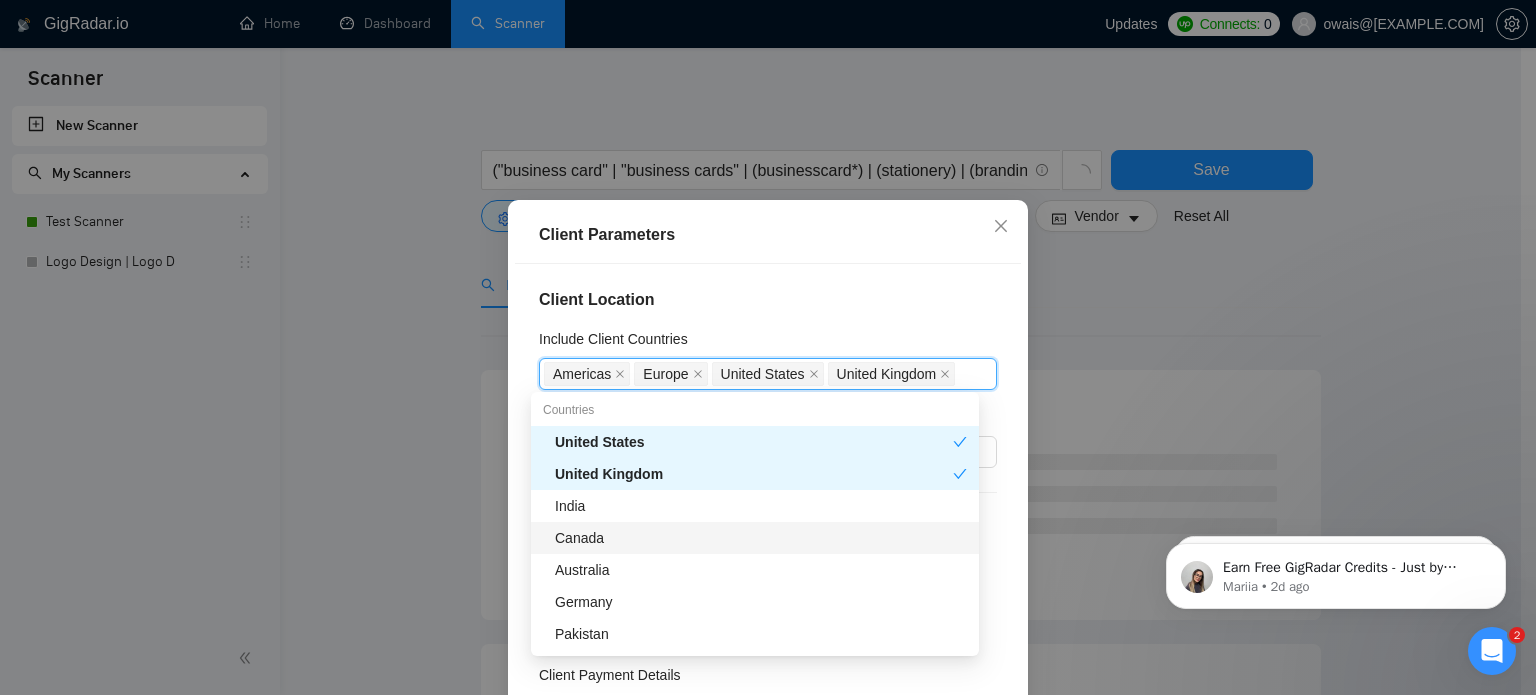 click on "Canada" at bounding box center [755, 538] 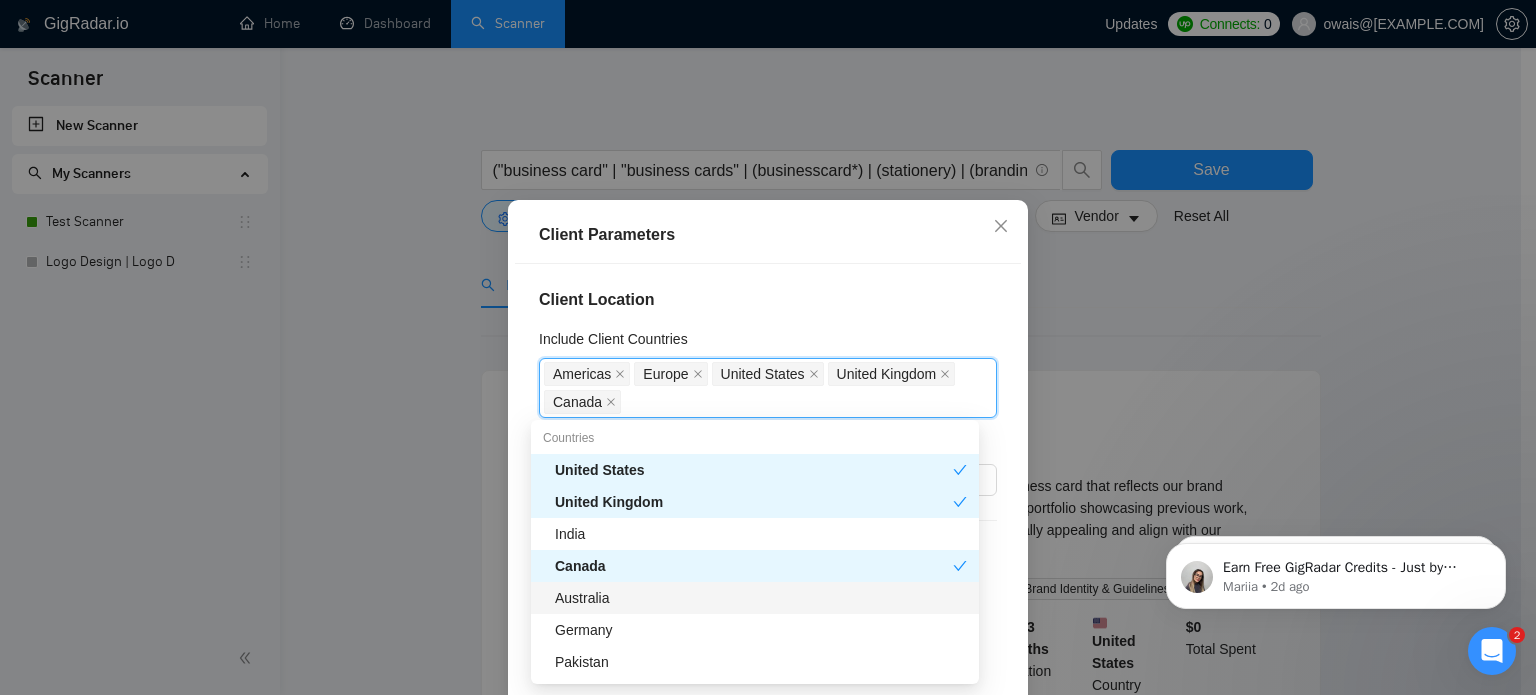 click on "Australia" at bounding box center [761, 598] 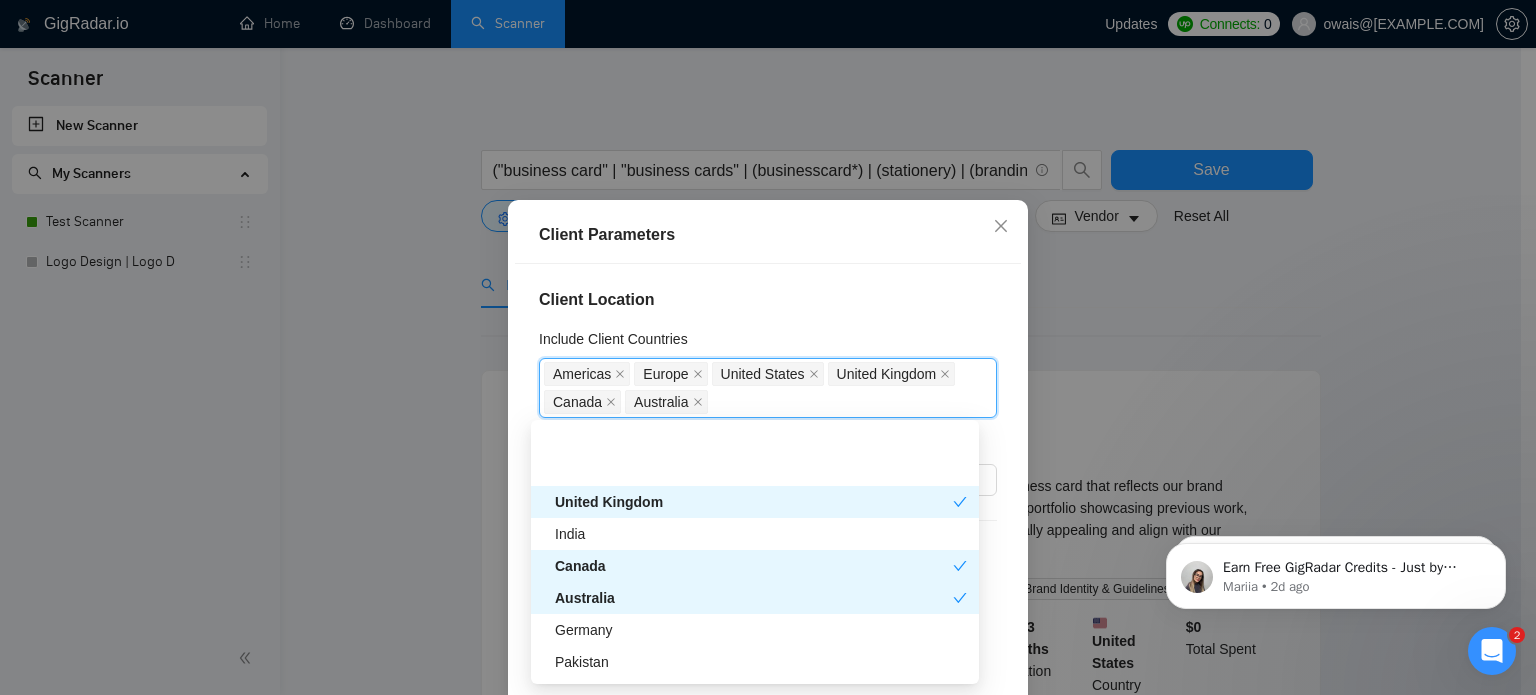 scroll, scrollTop: 324, scrollLeft: 0, axis: vertical 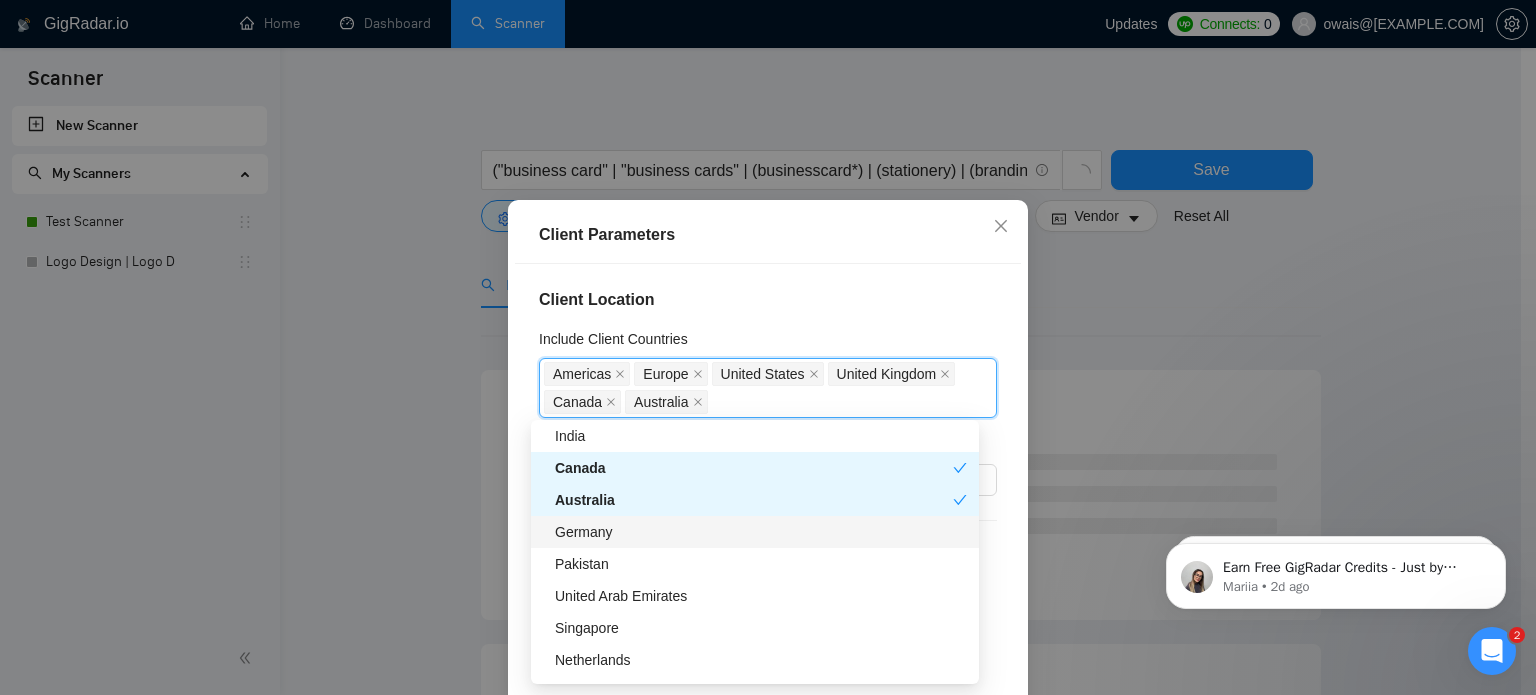 click on "Germany" at bounding box center [761, 532] 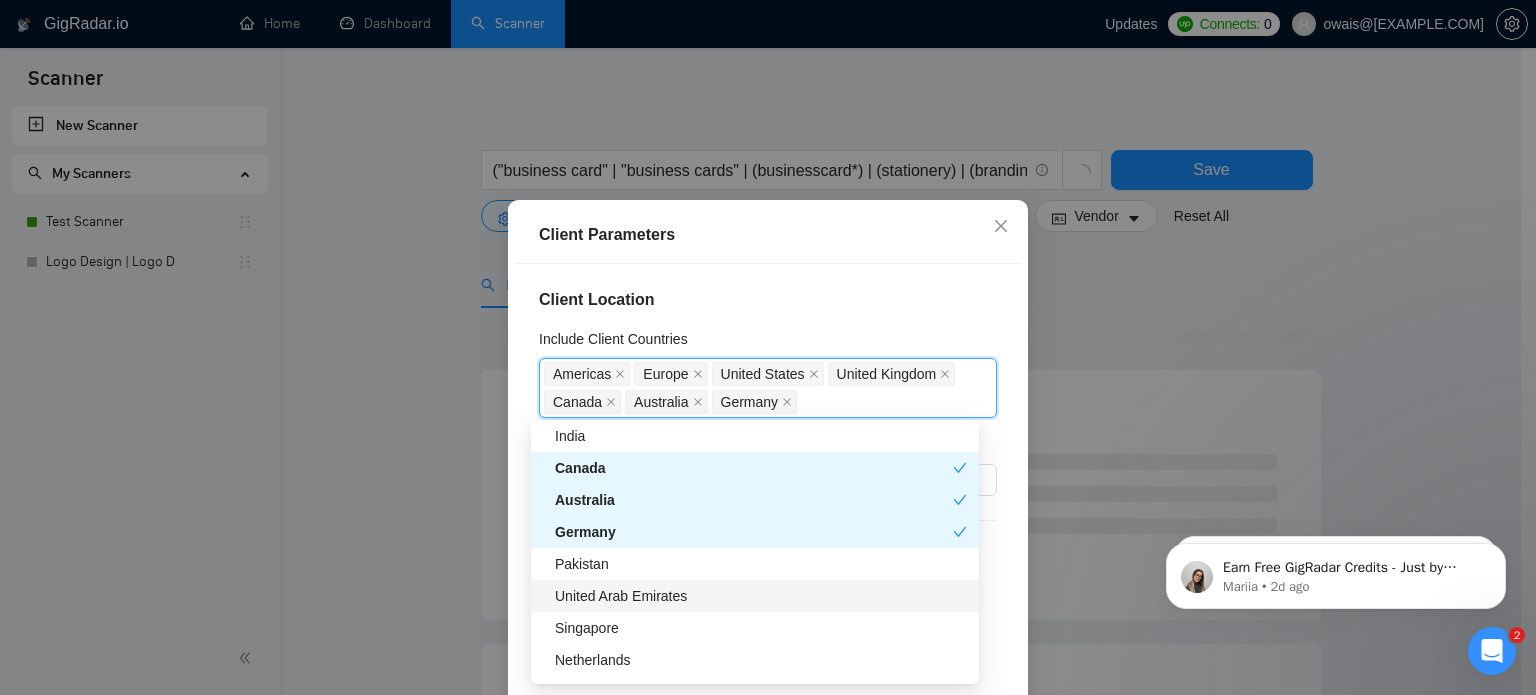 click on "United Arab Emirates" at bounding box center (761, 596) 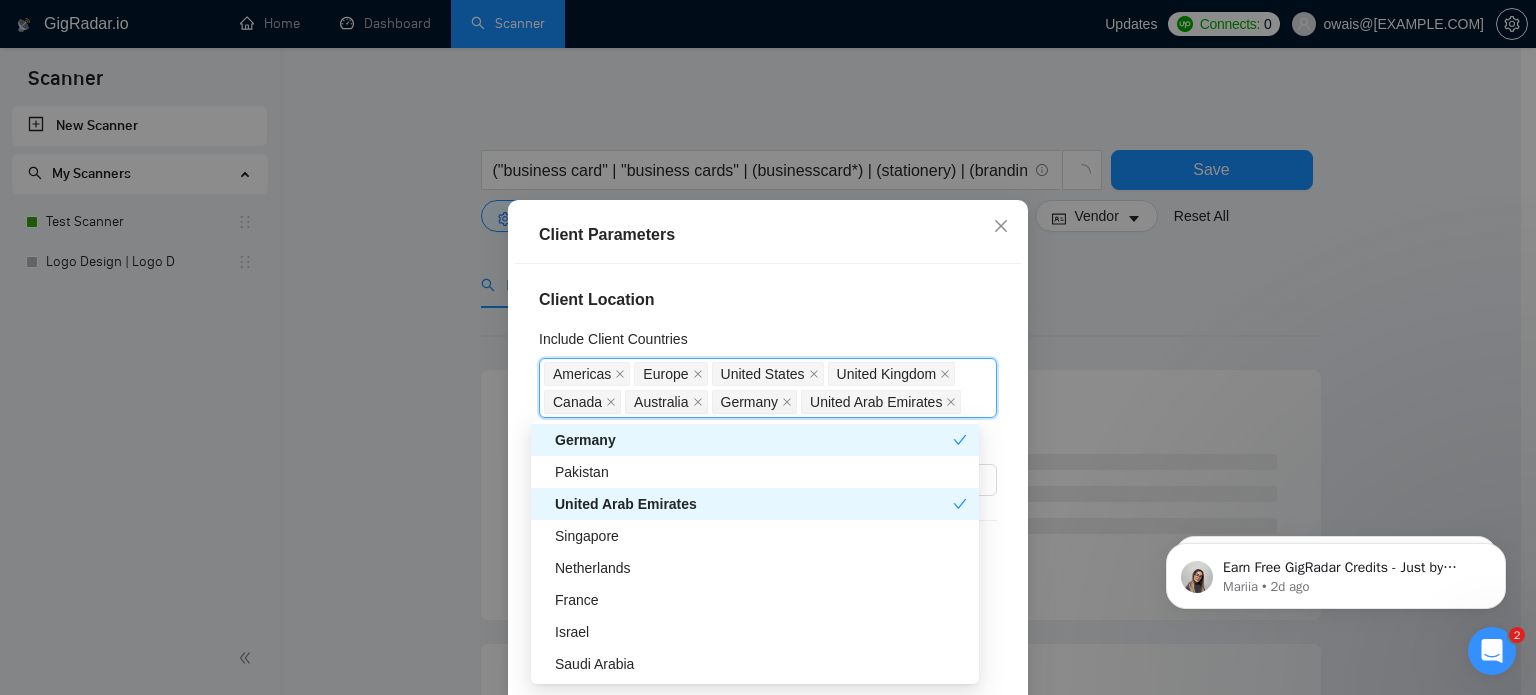 scroll, scrollTop: 418, scrollLeft: 0, axis: vertical 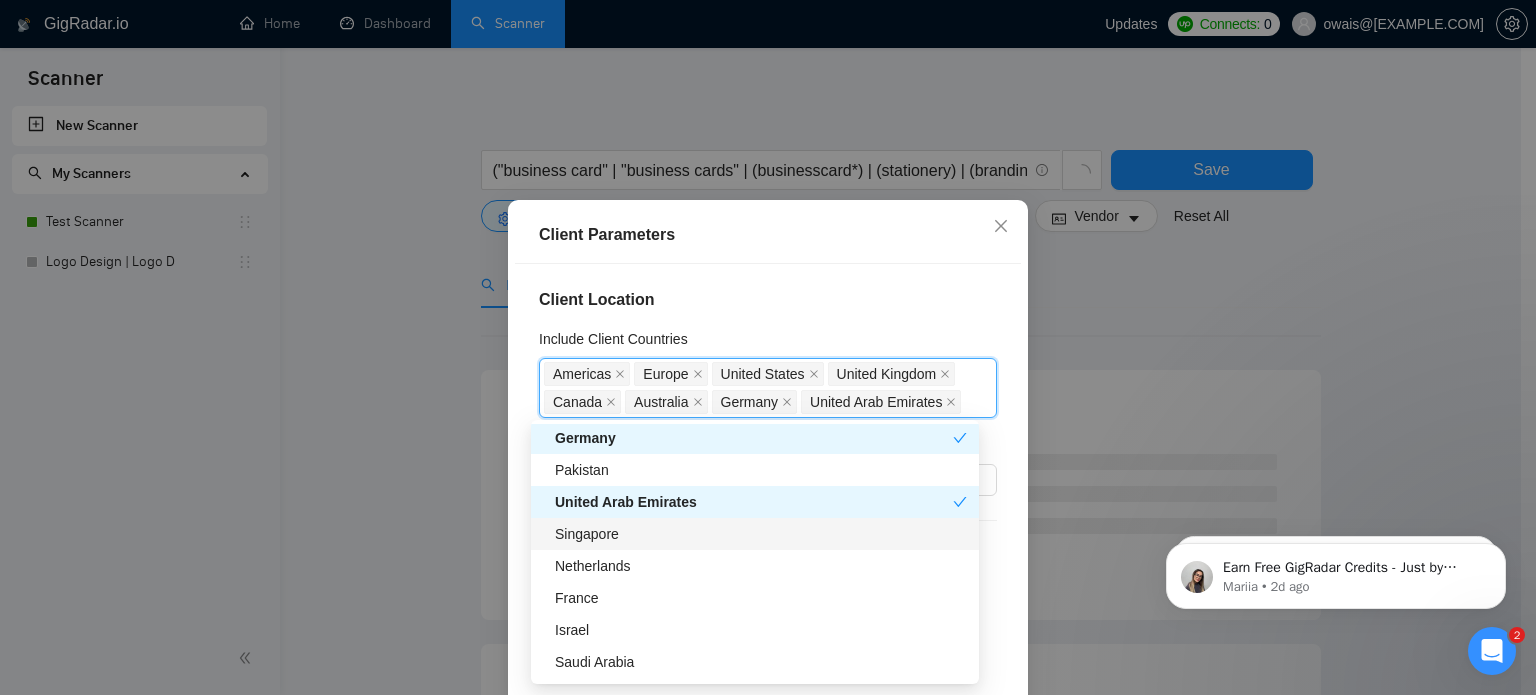 click on "Singapore" at bounding box center (761, 534) 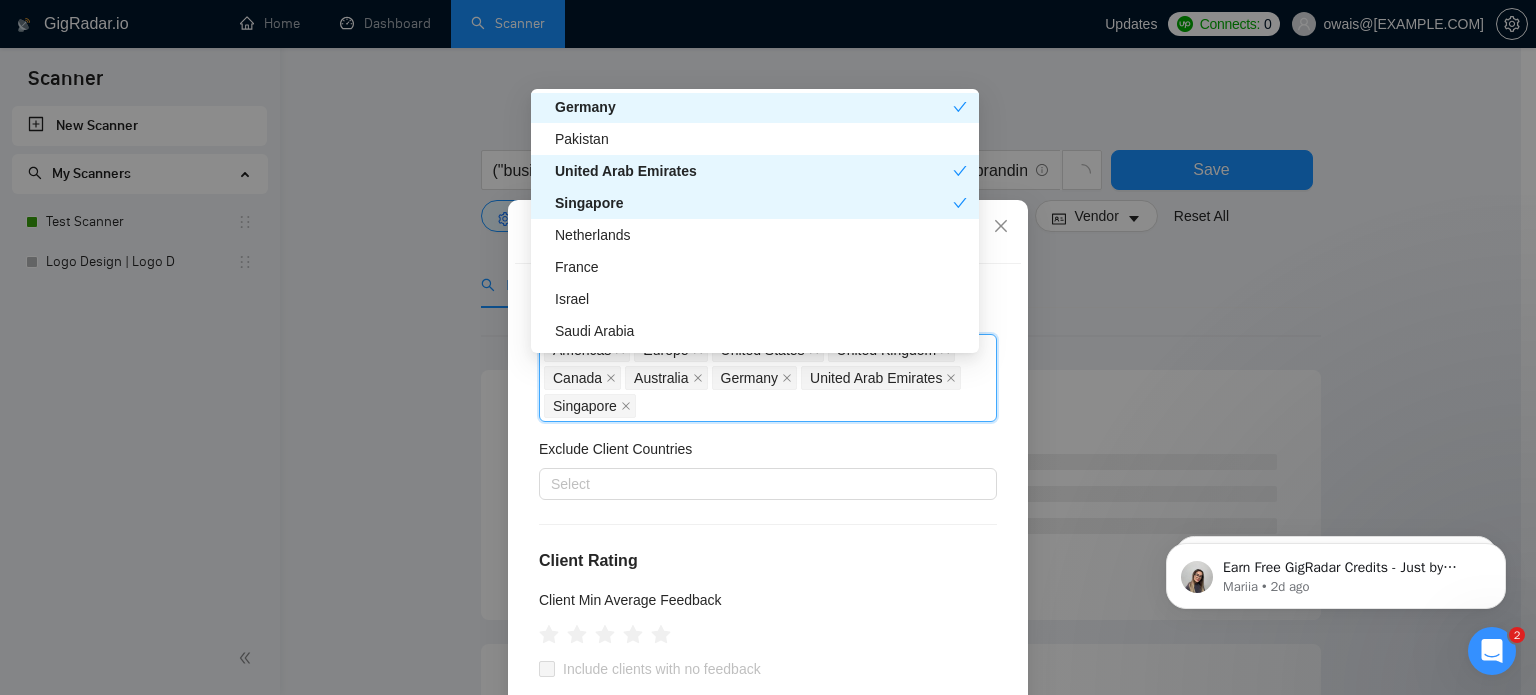 scroll, scrollTop: 26, scrollLeft: 0, axis: vertical 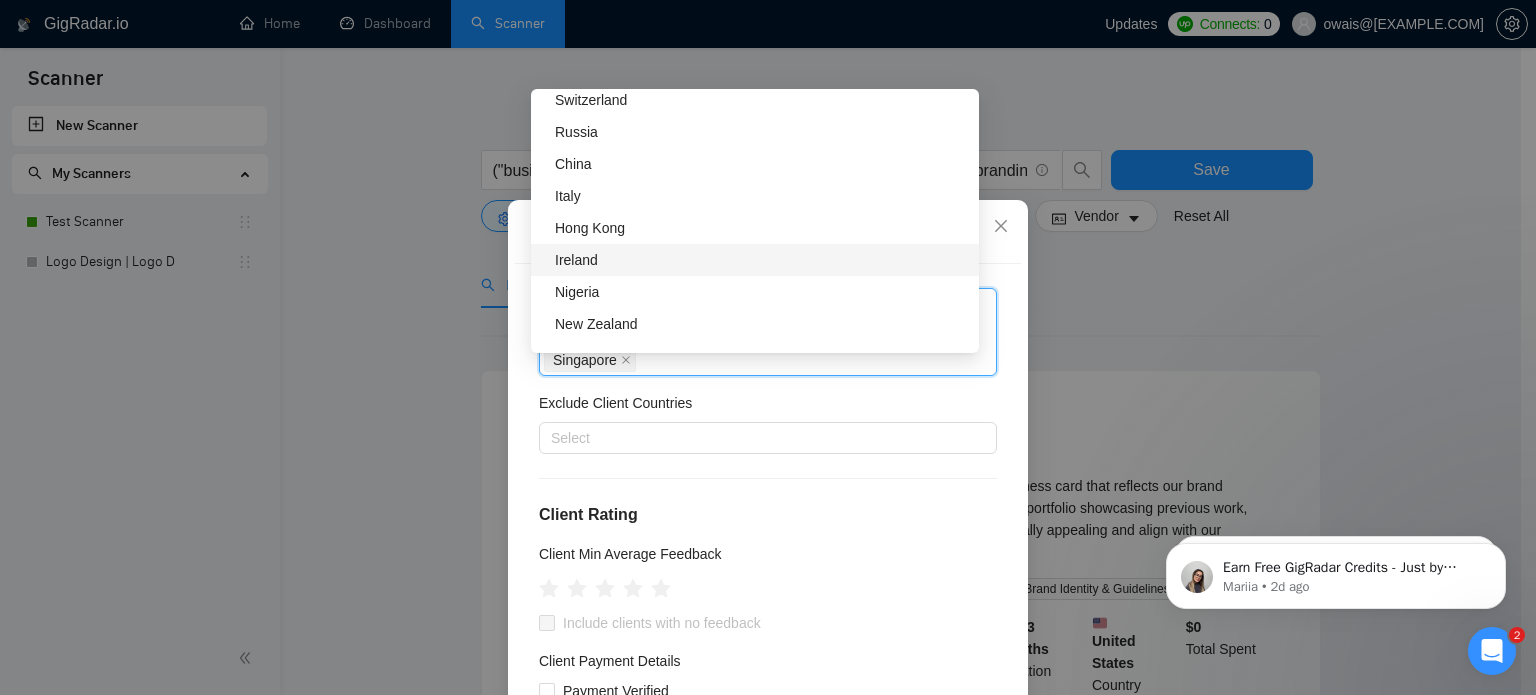 click on "Ireland" at bounding box center (761, 260) 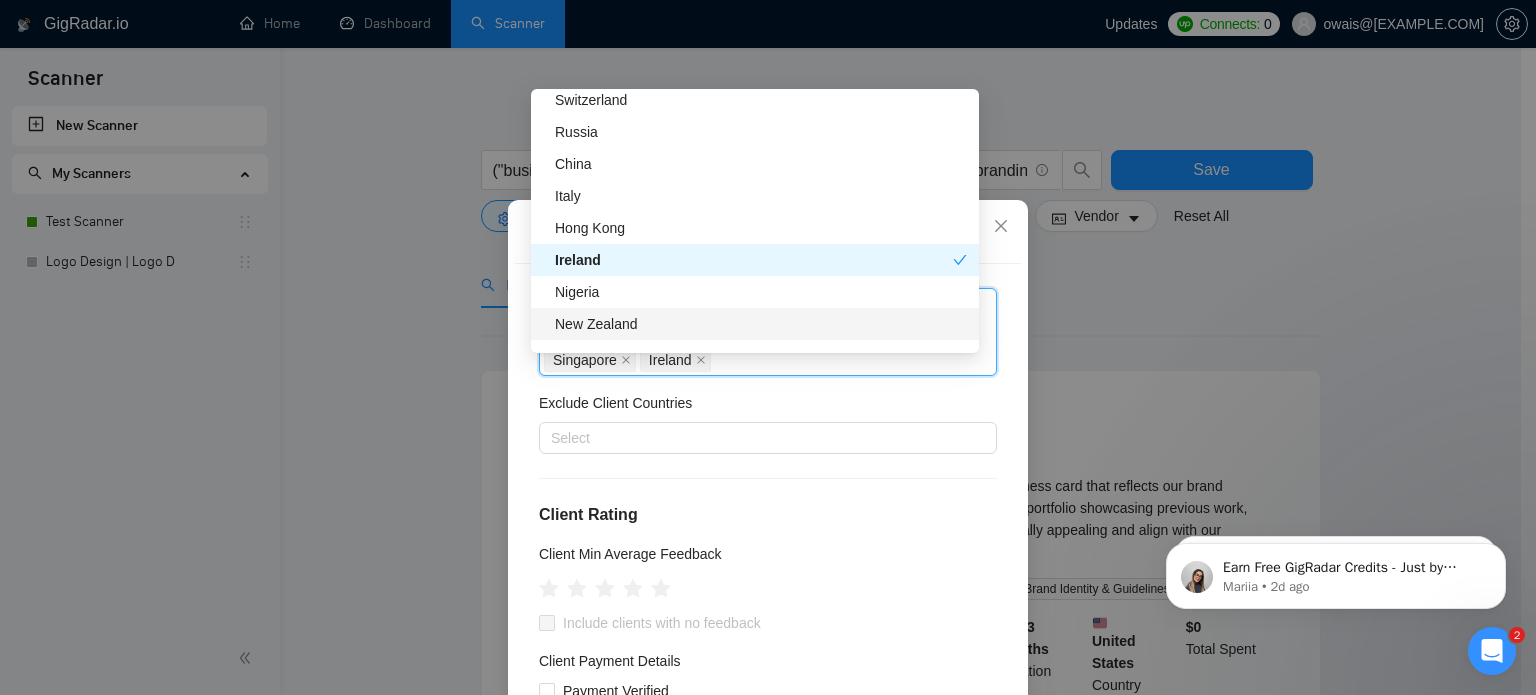 click on "New Zealand" at bounding box center (761, 324) 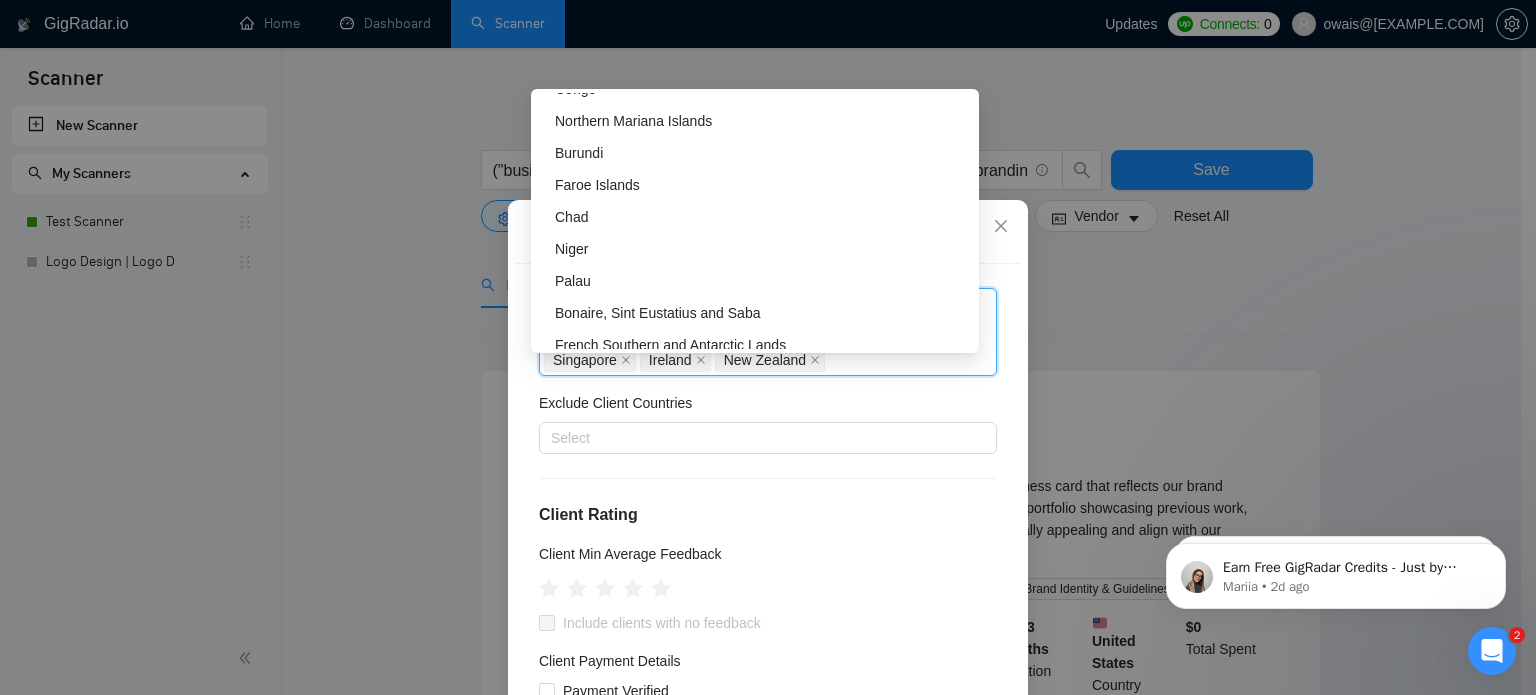 scroll, scrollTop: 6400, scrollLeft: 0, axis: vertical 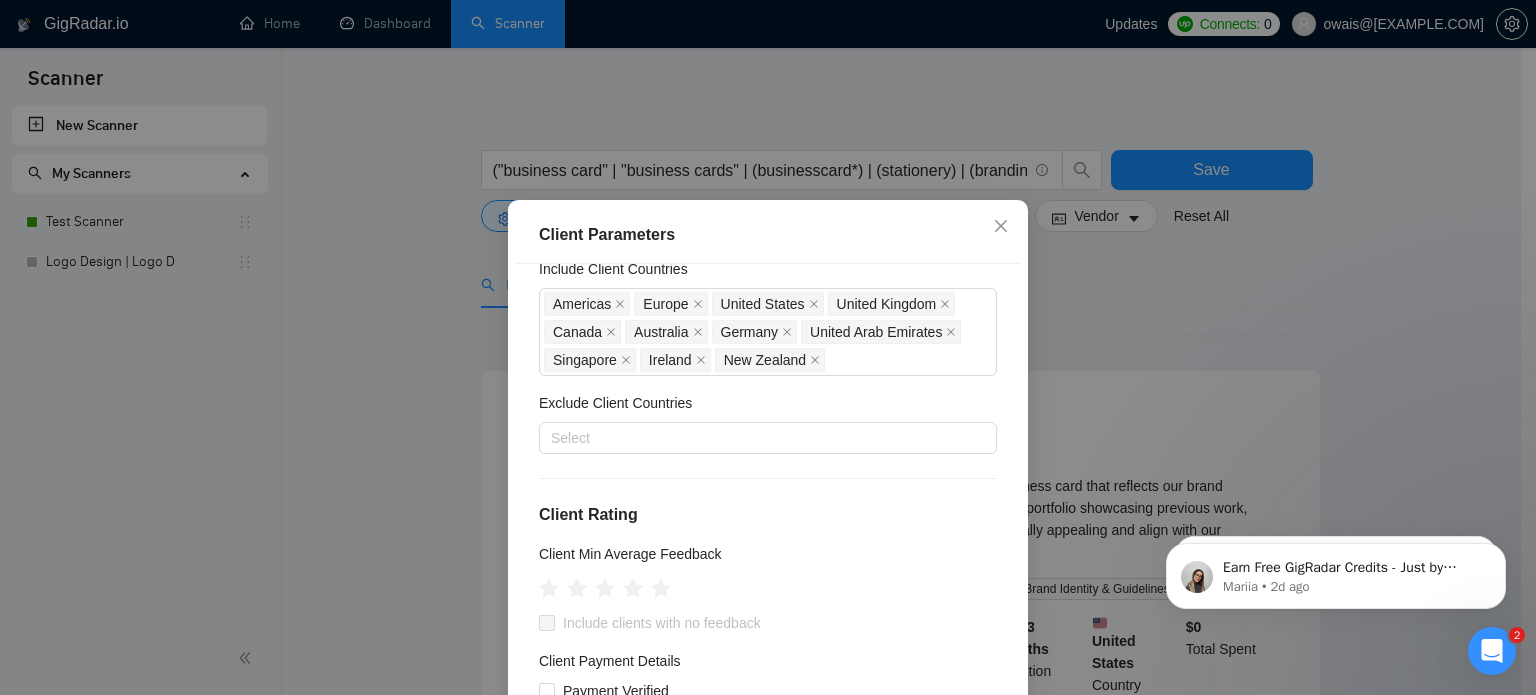 click on "Exclude Client Countries" at bounding box center (768, 407) 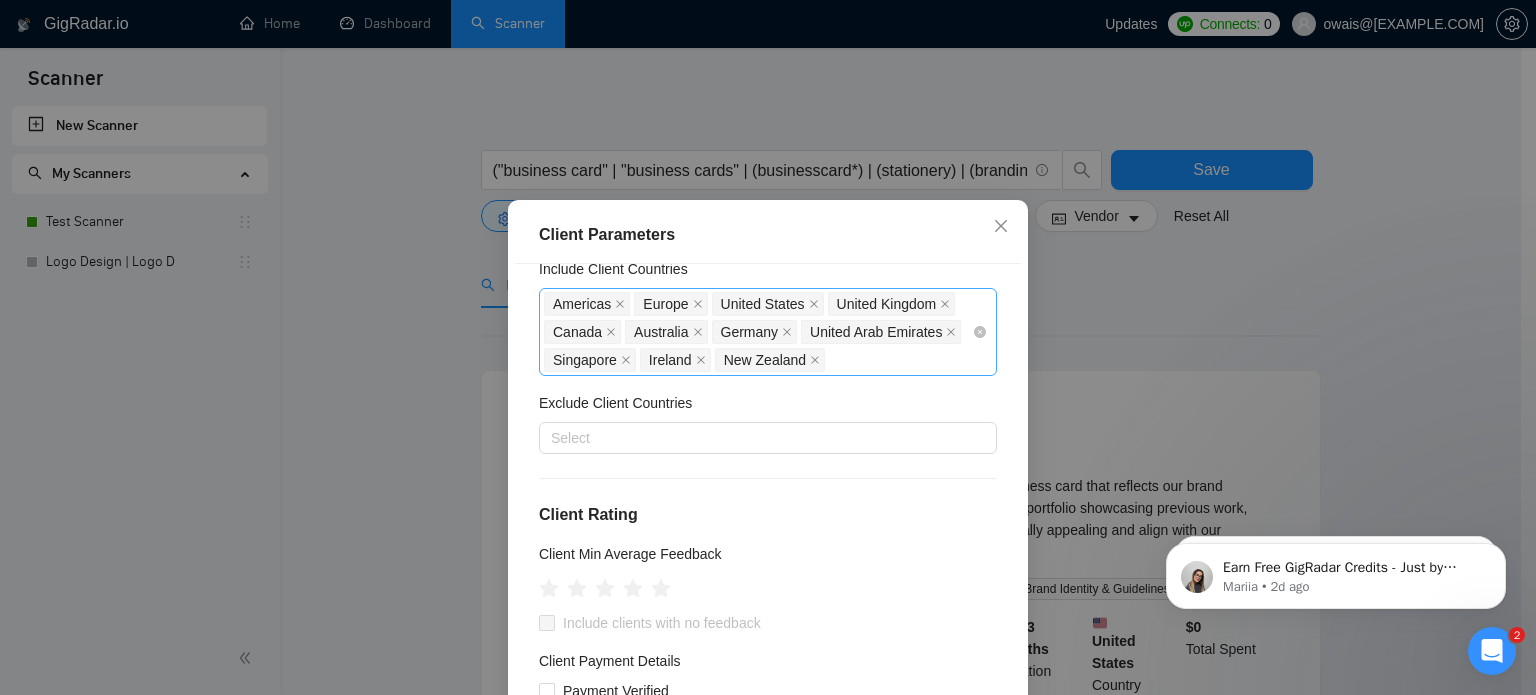 click on "Americas Europe United States United Kingdom Canada Australia Germany United Arab Emirates Singapore Ireland New Zealand" at bounding box center [758, 332] 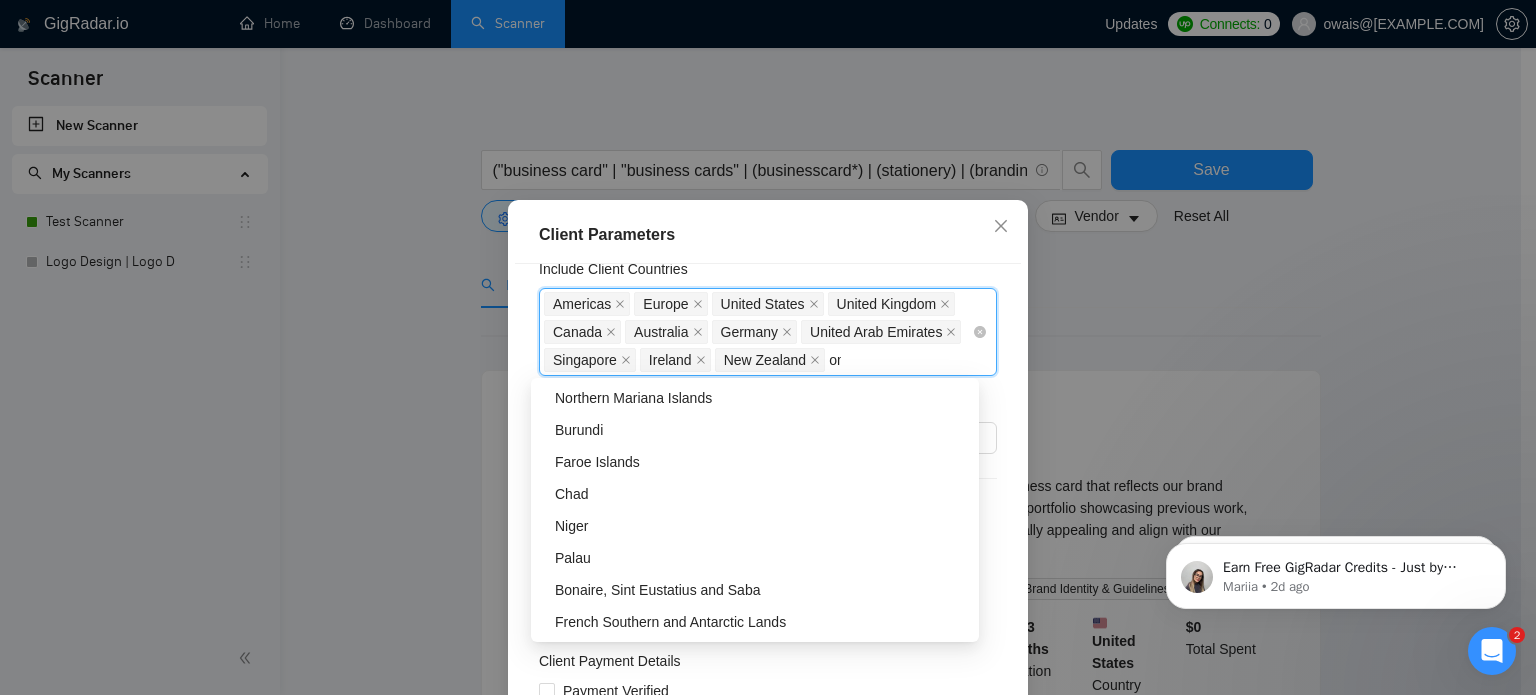 scroll, scrollTop: 0, scrollLeft: 0, axis: both 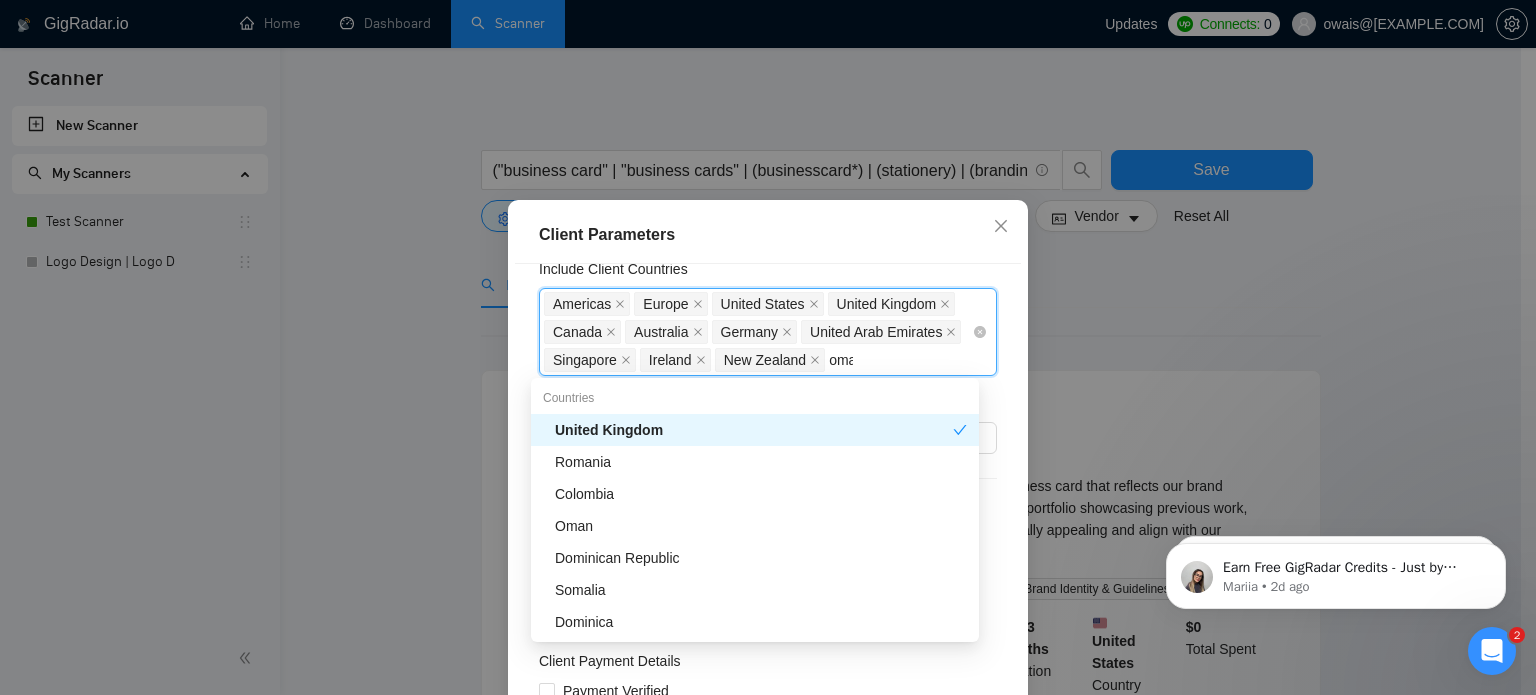 type on "oman" 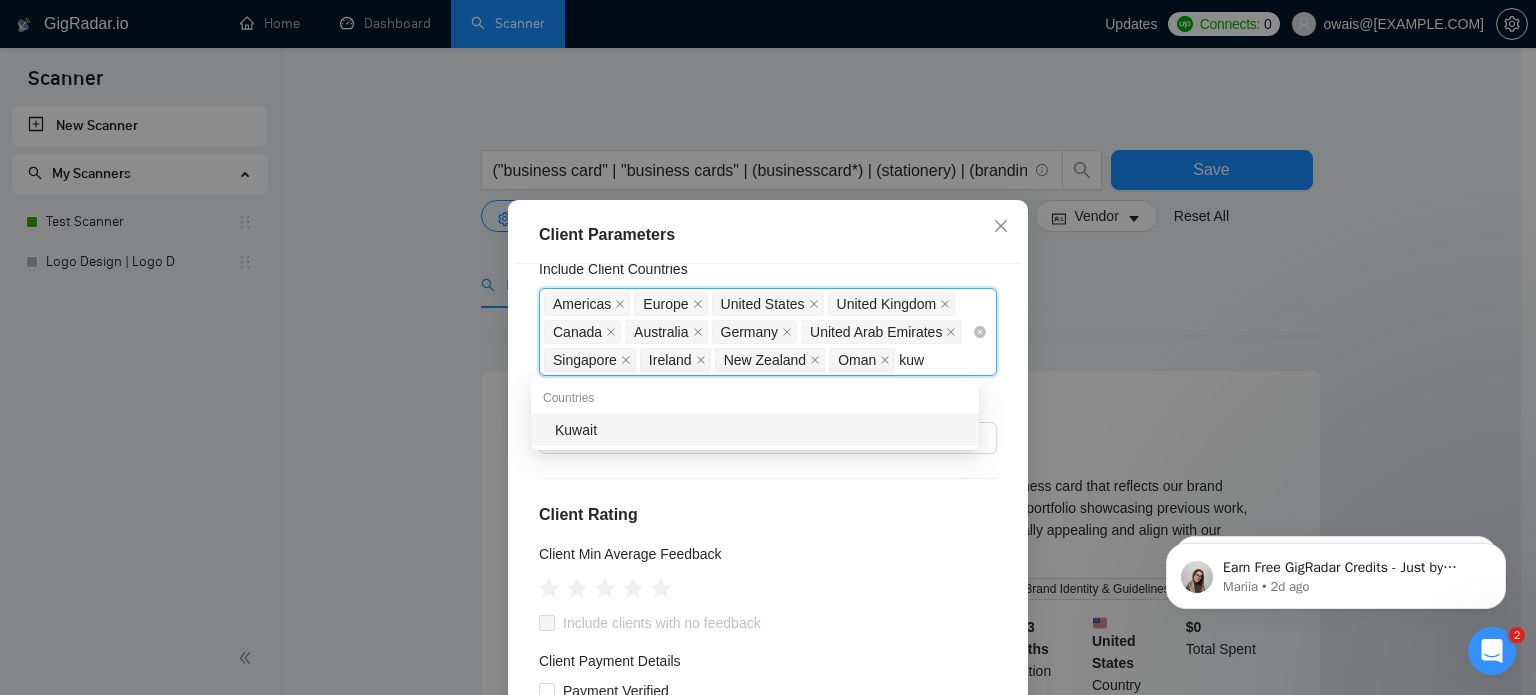 type on "kuwa" 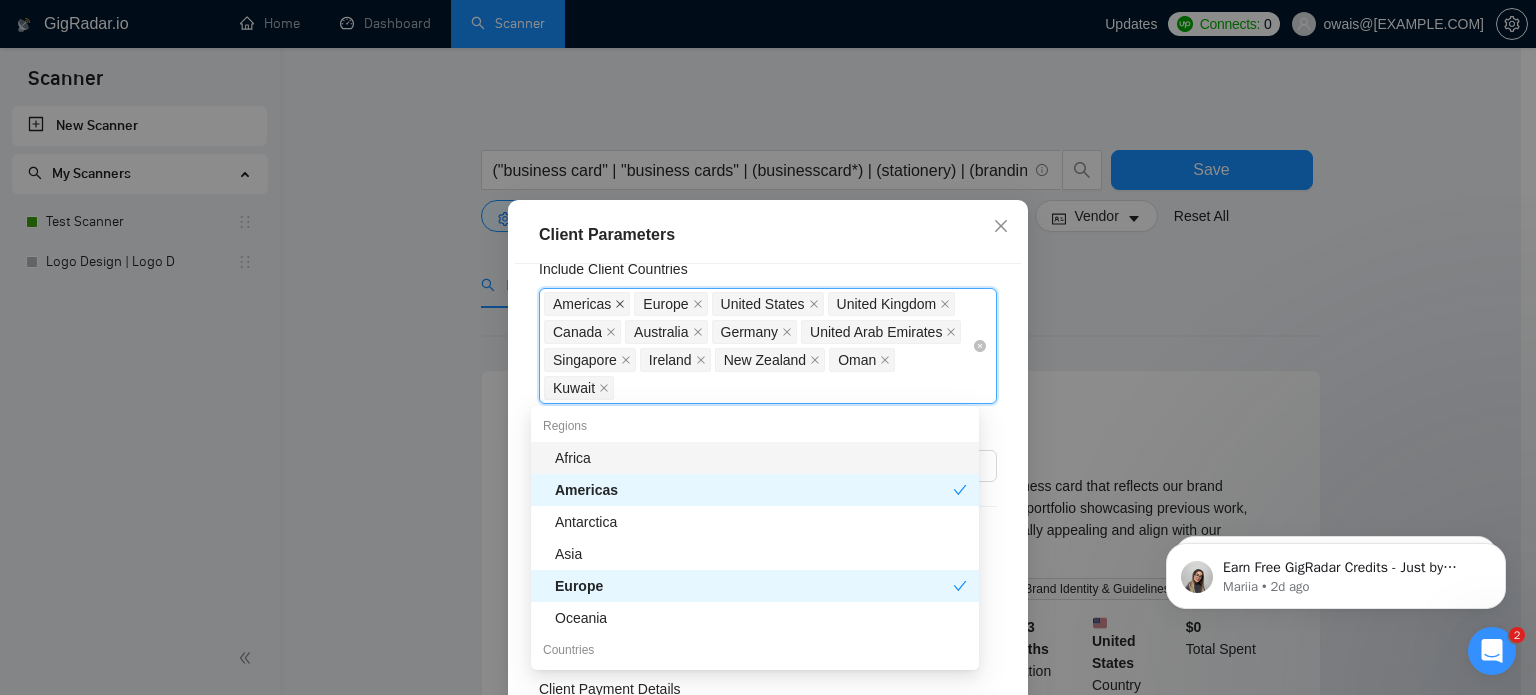 click 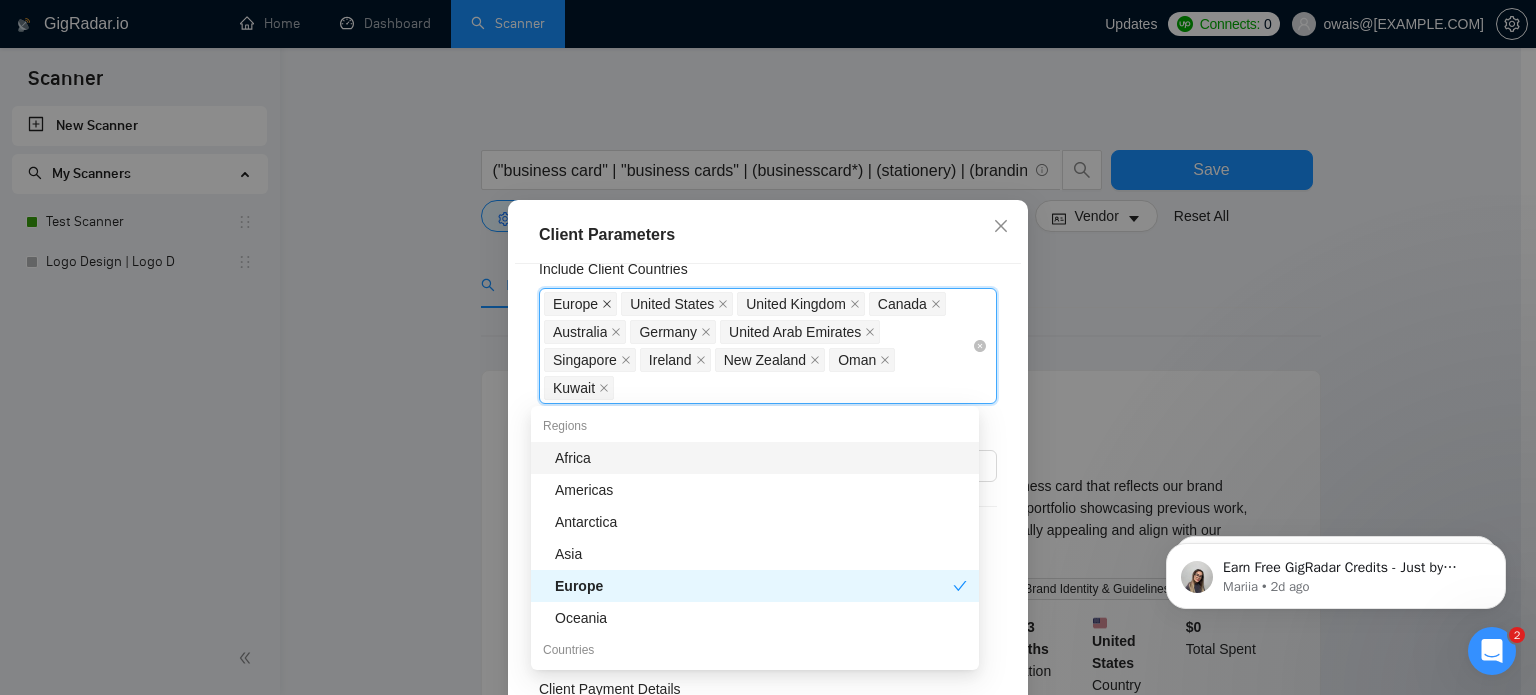 click 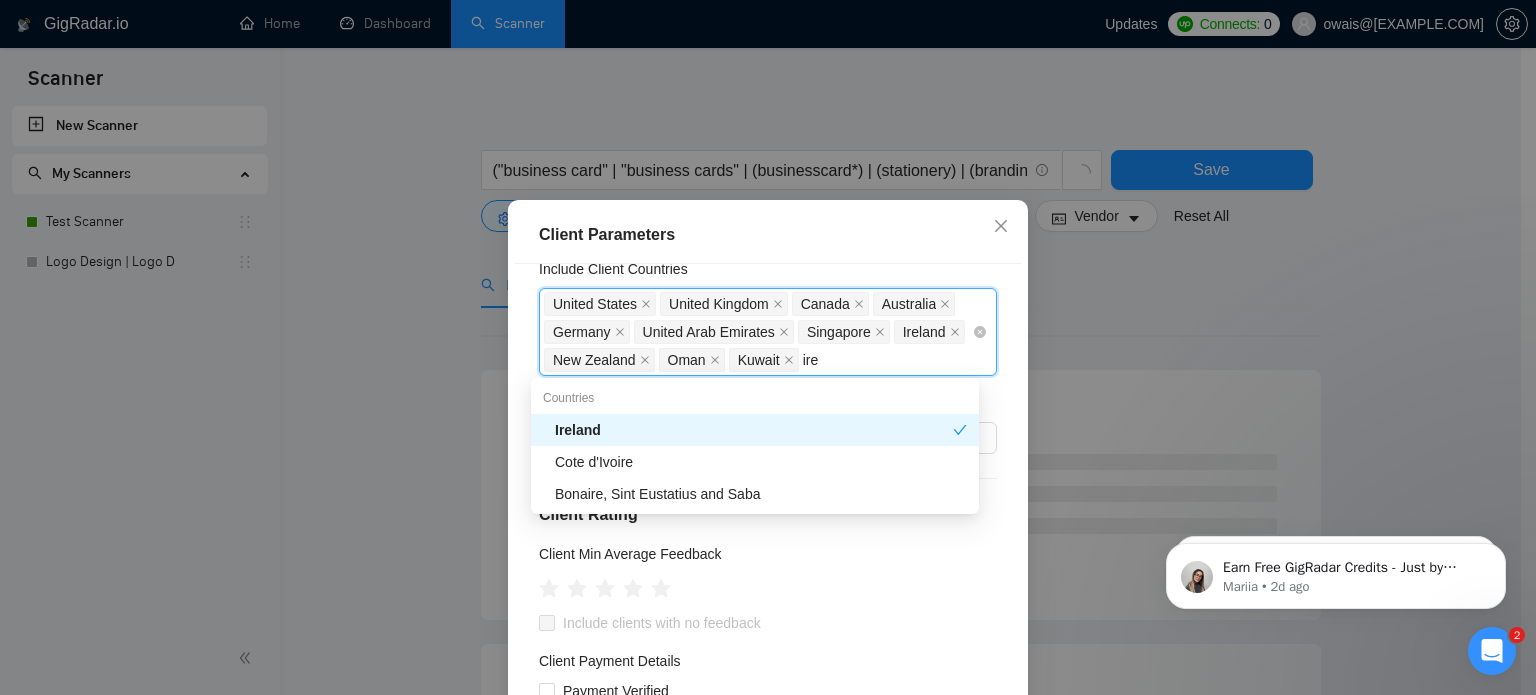 type on "irel" 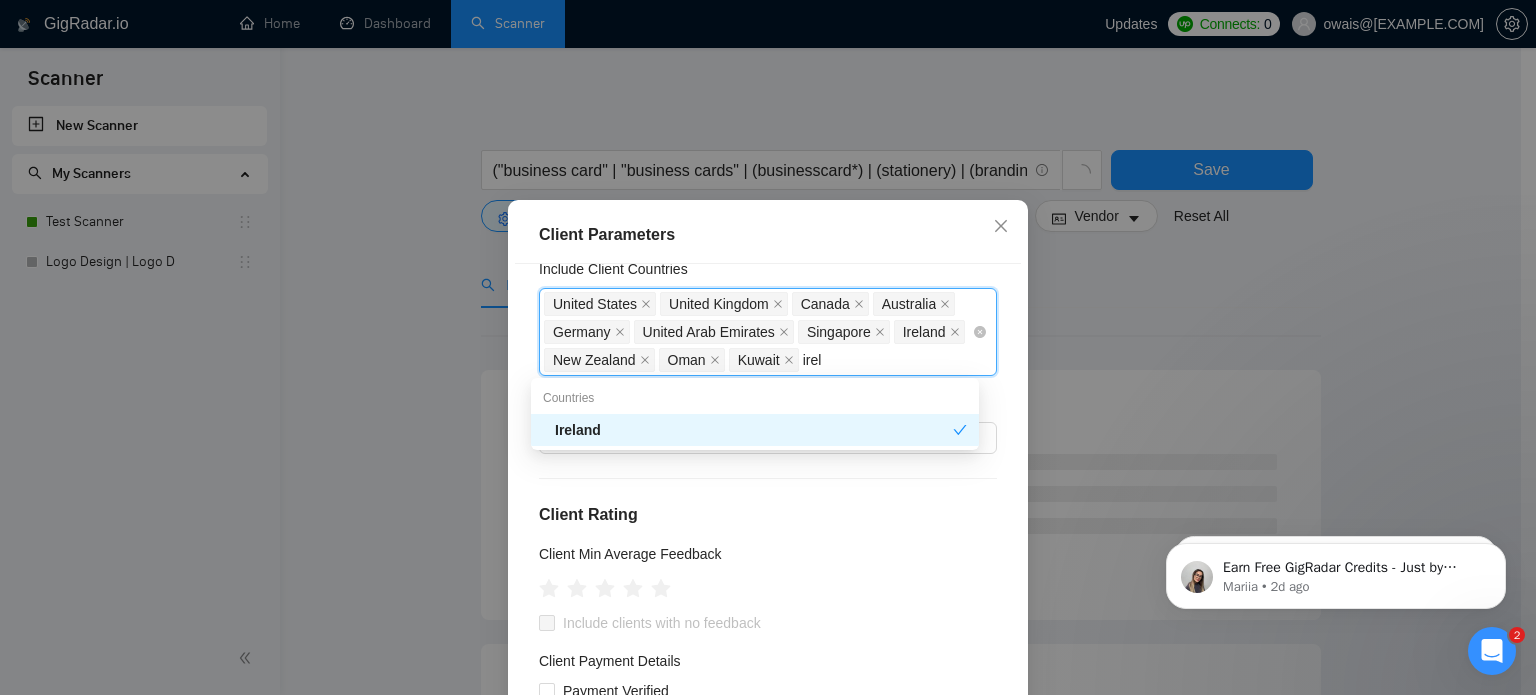 type 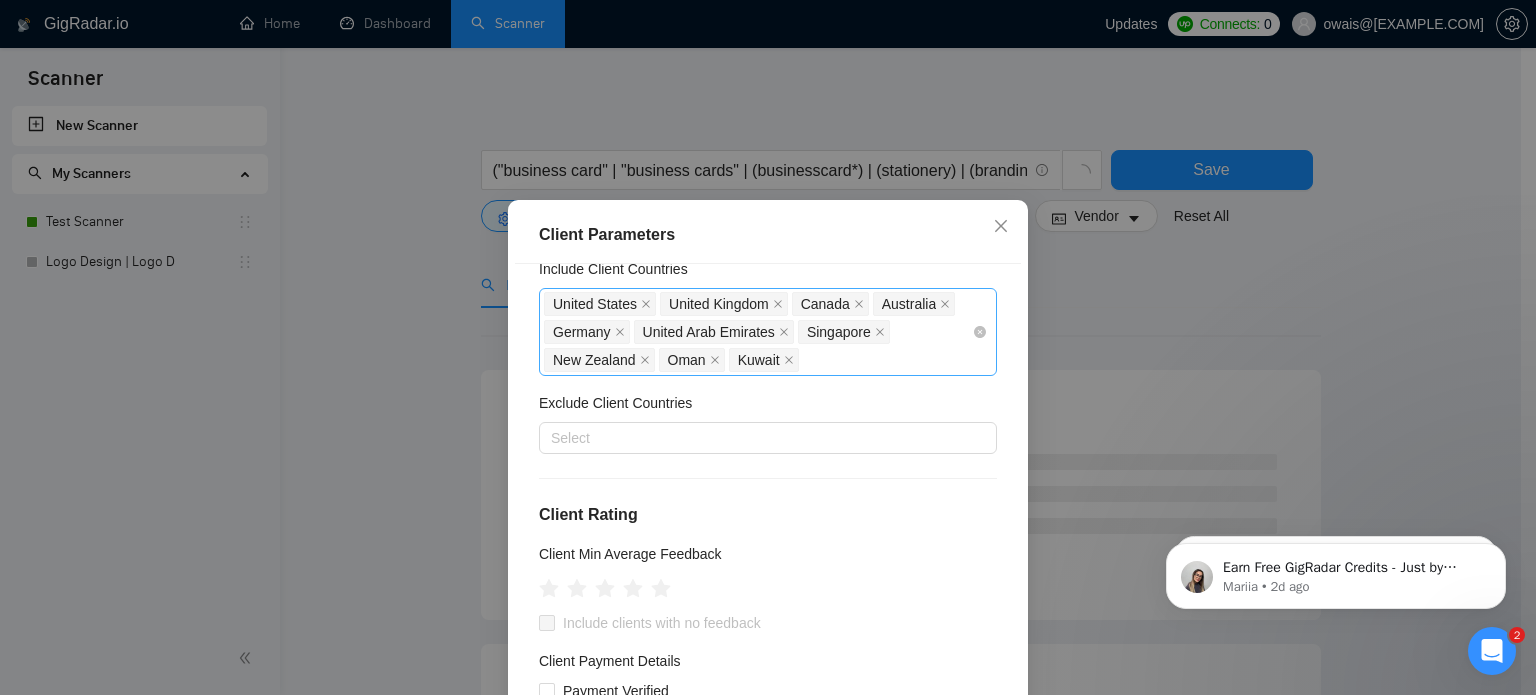 click on "Client Parameters" at bounding box center [768, 235] 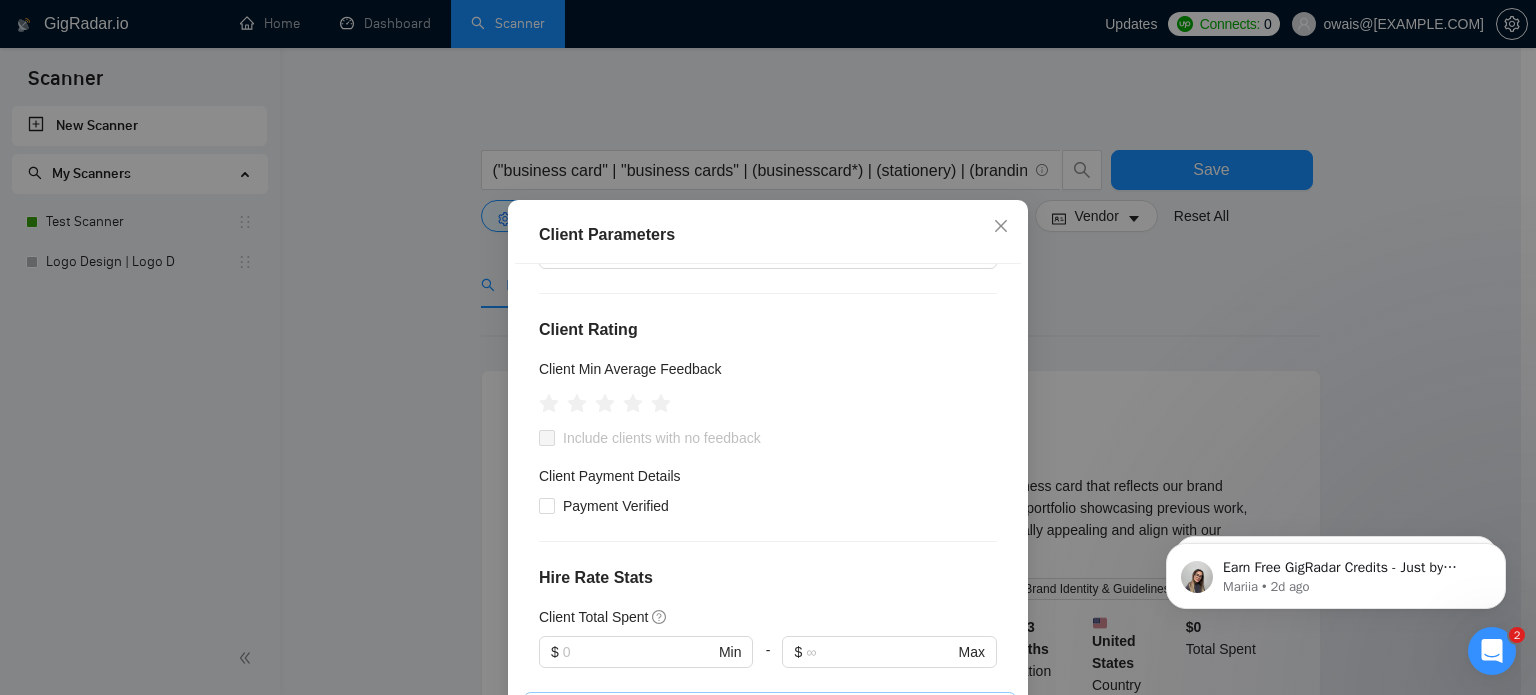 scroll, scrollTop: 264, scrollLeft: 0, axis: vertical 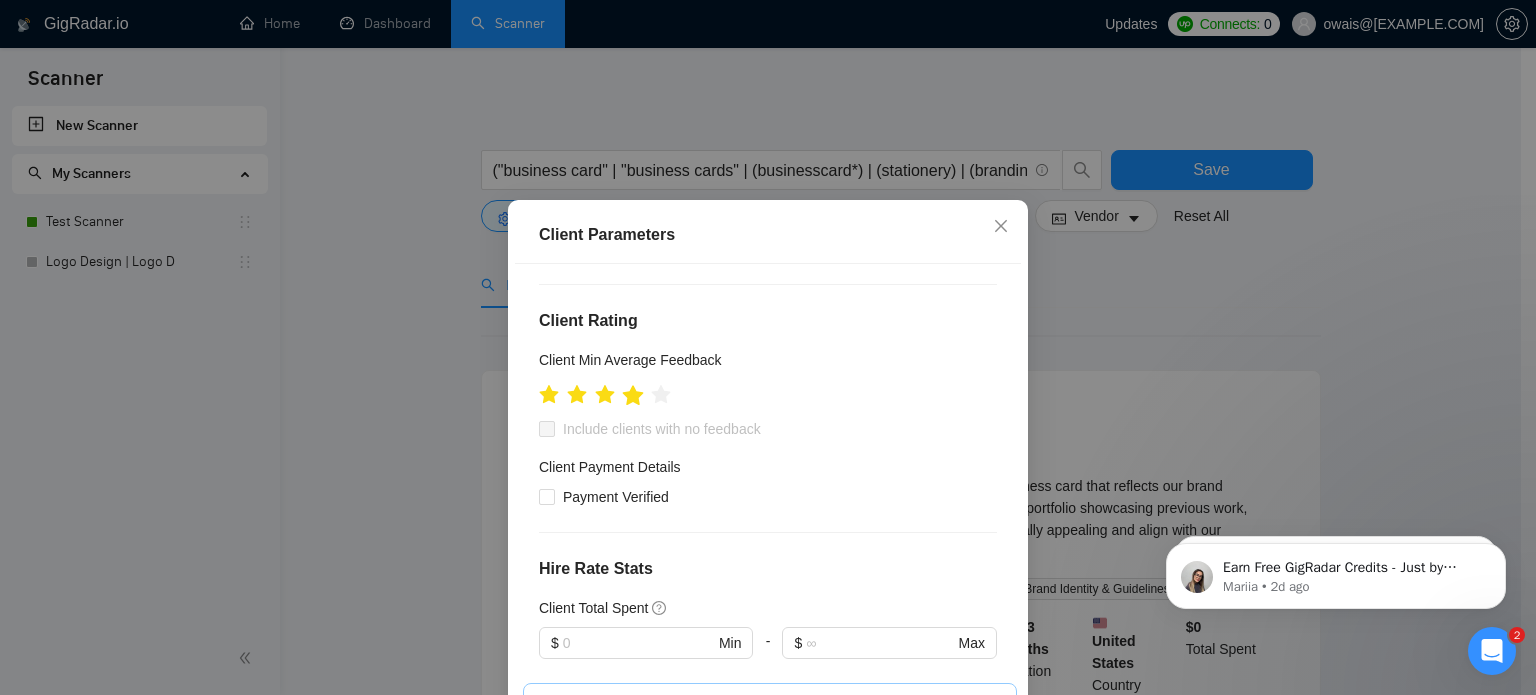click 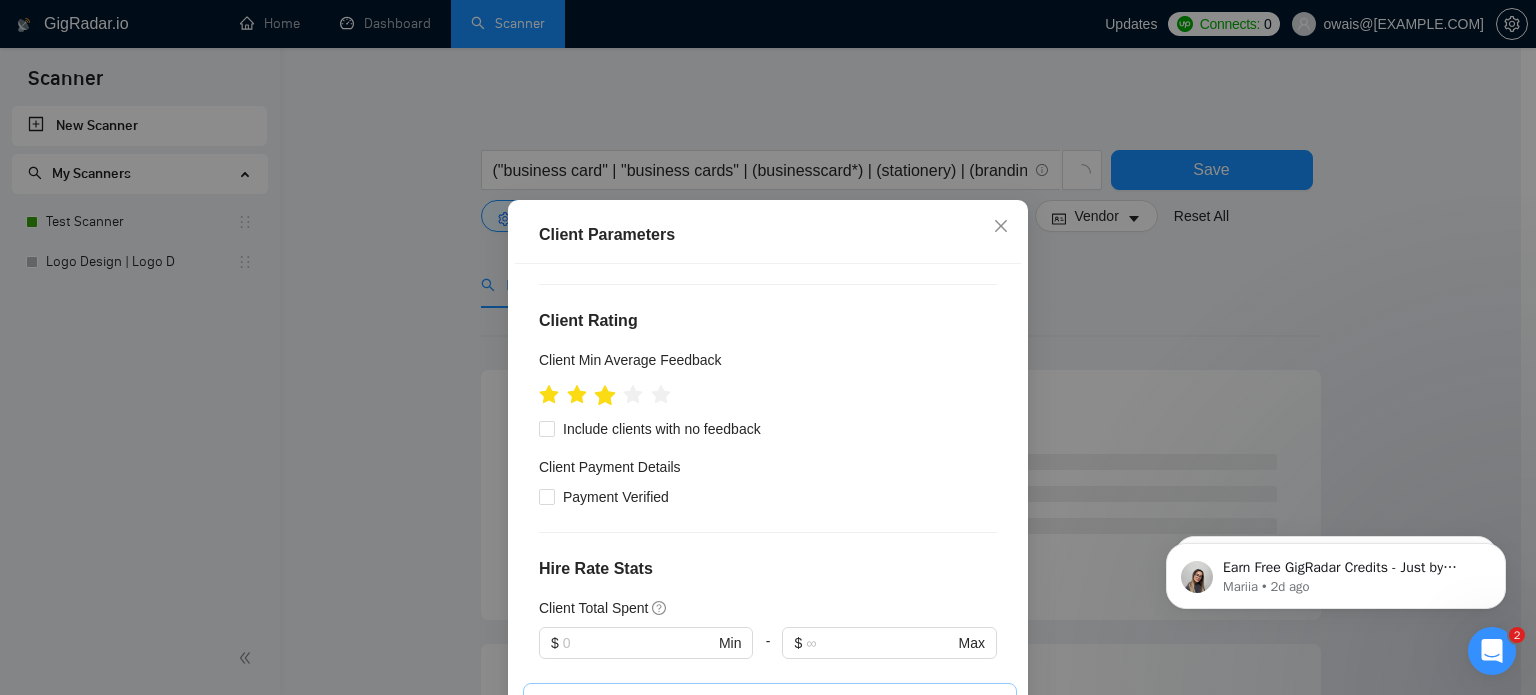 click 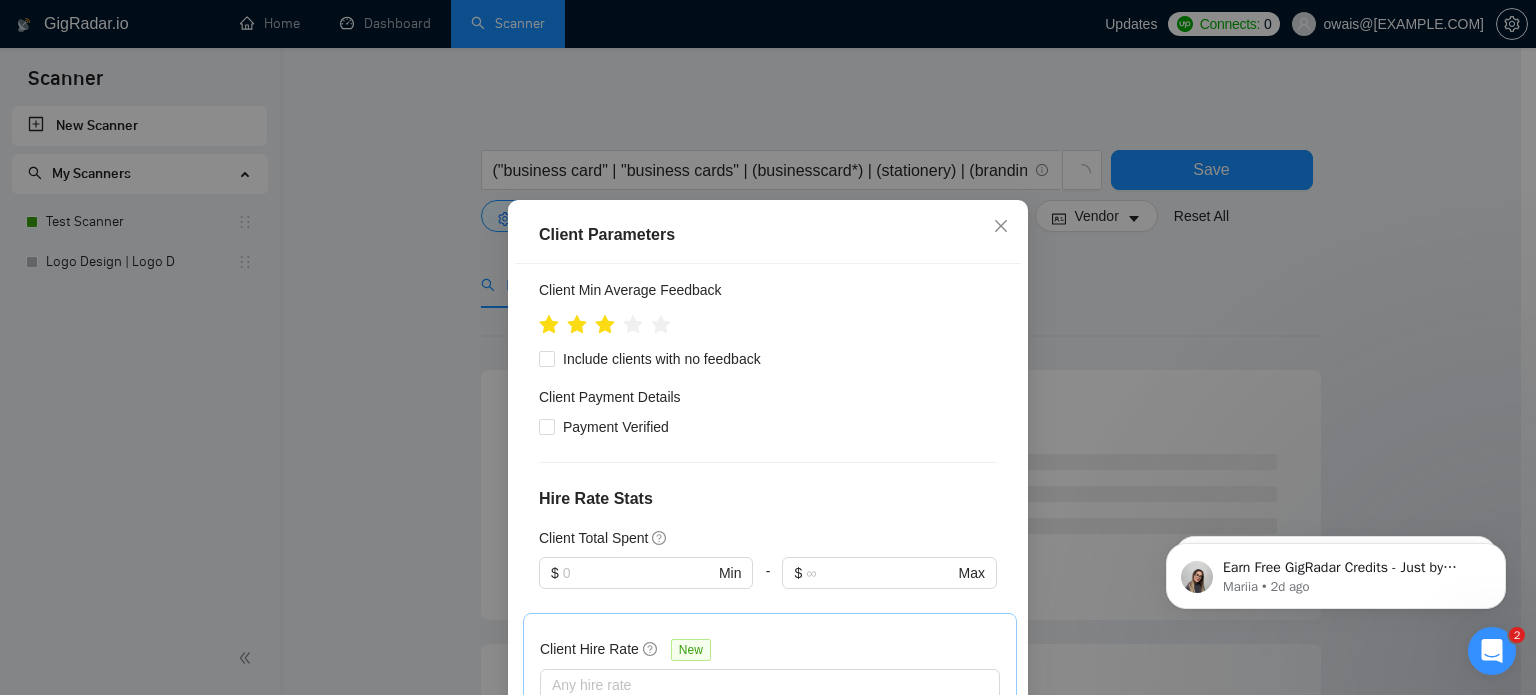 scroll, scrollTop: 335, scrollLeft: 0, axis: vertical 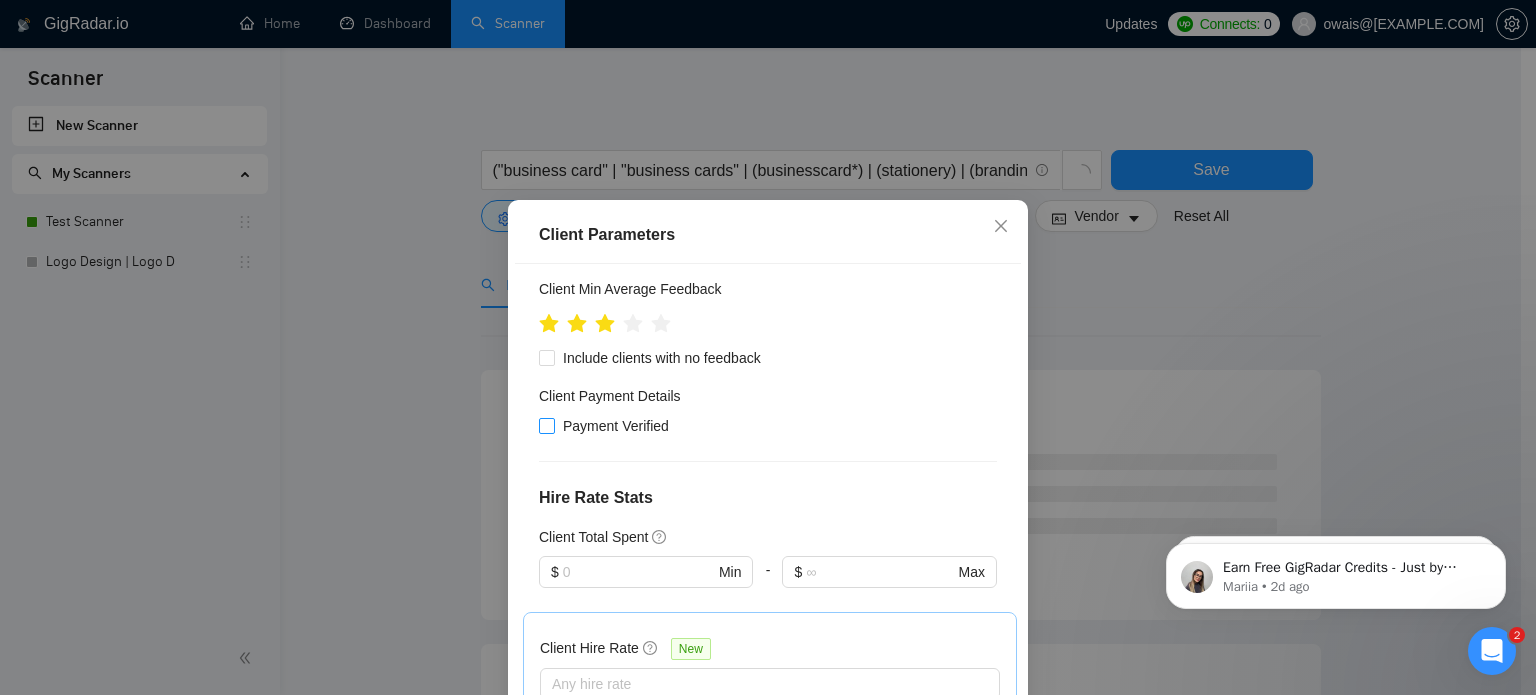 click at bounding box center (547, 426) 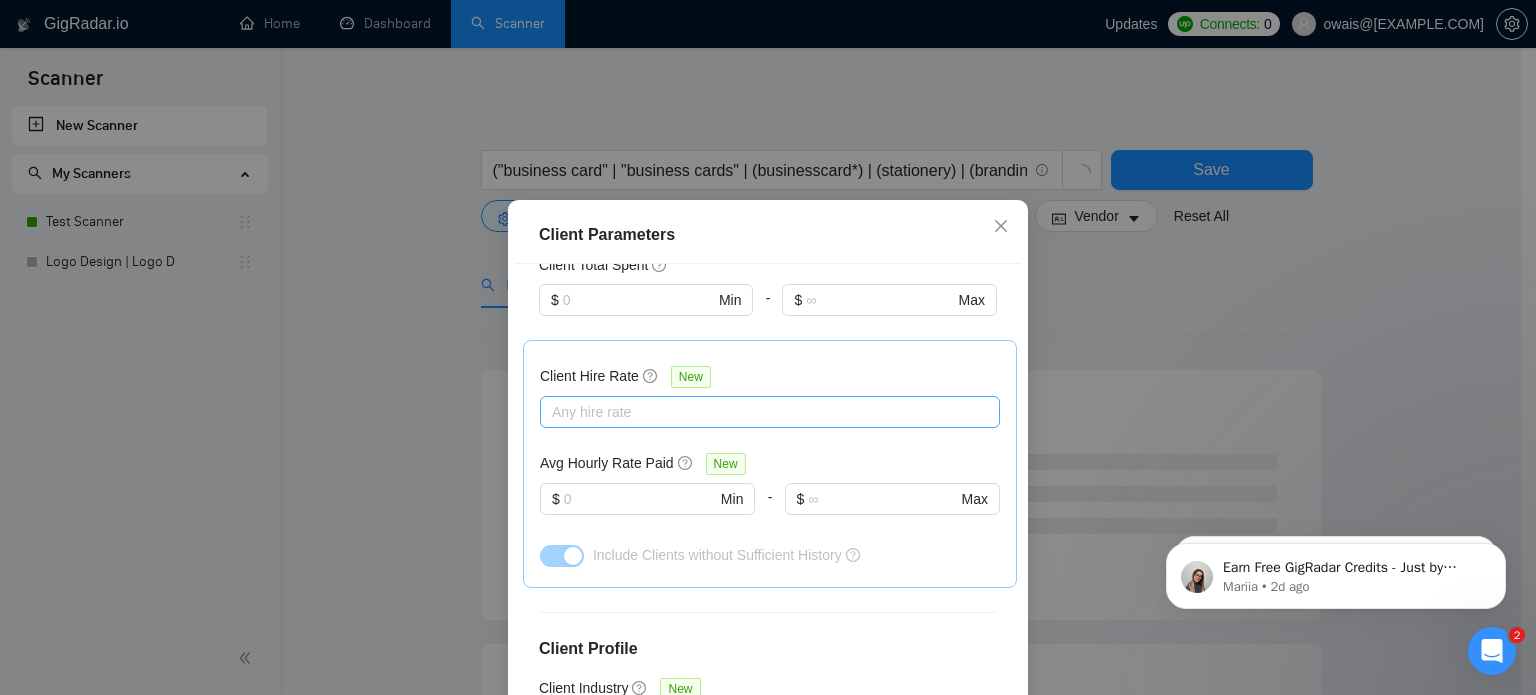 scroll, scrollTop: 608, scrollLeft: 0, axis: vertical 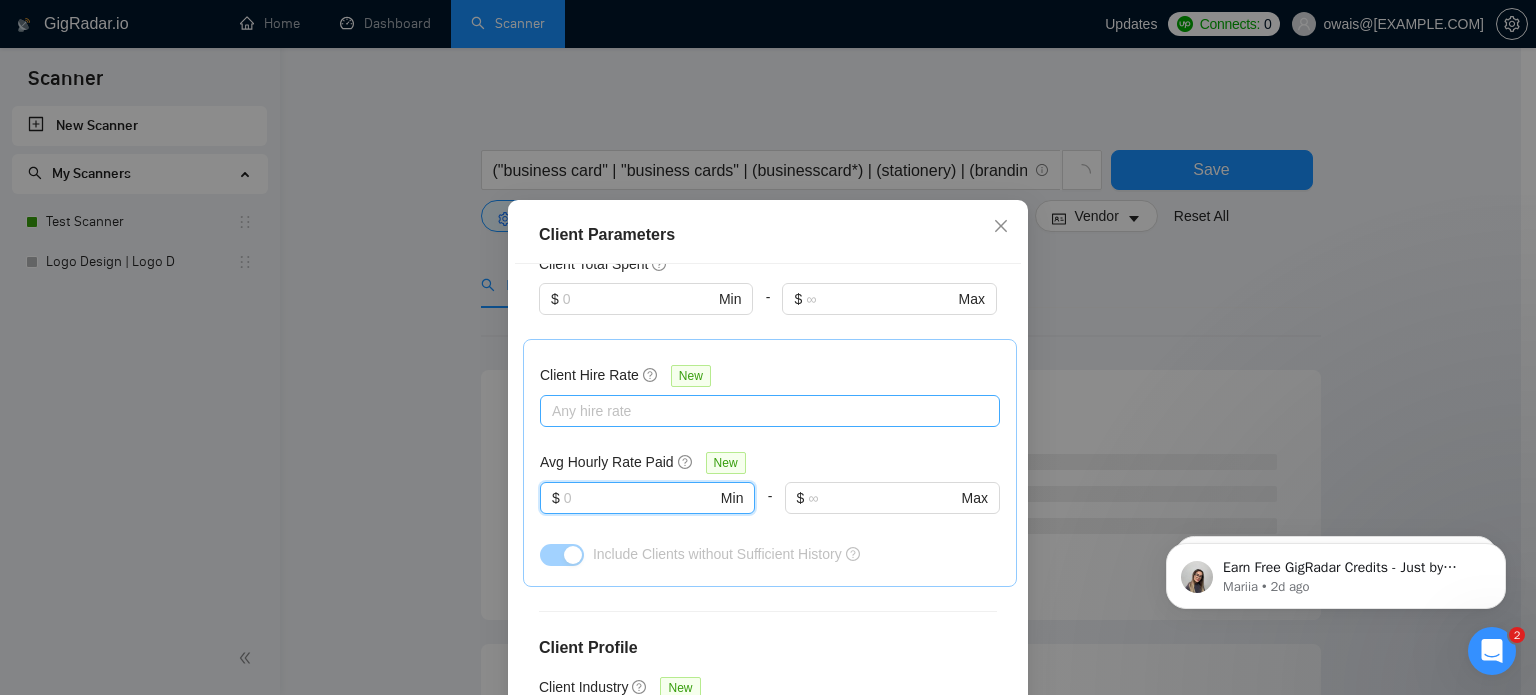 click at bounding box center (640, 498) 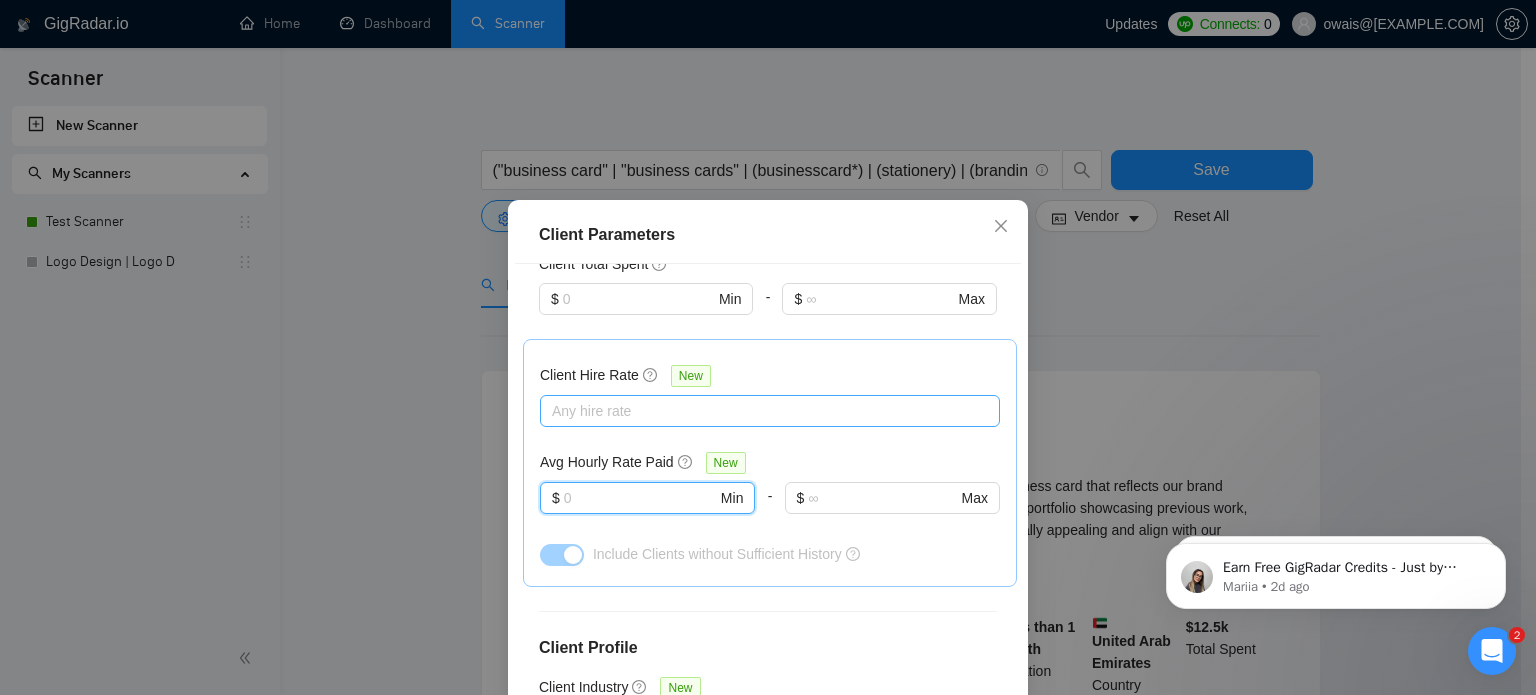 click at bounding box center (760, 411) 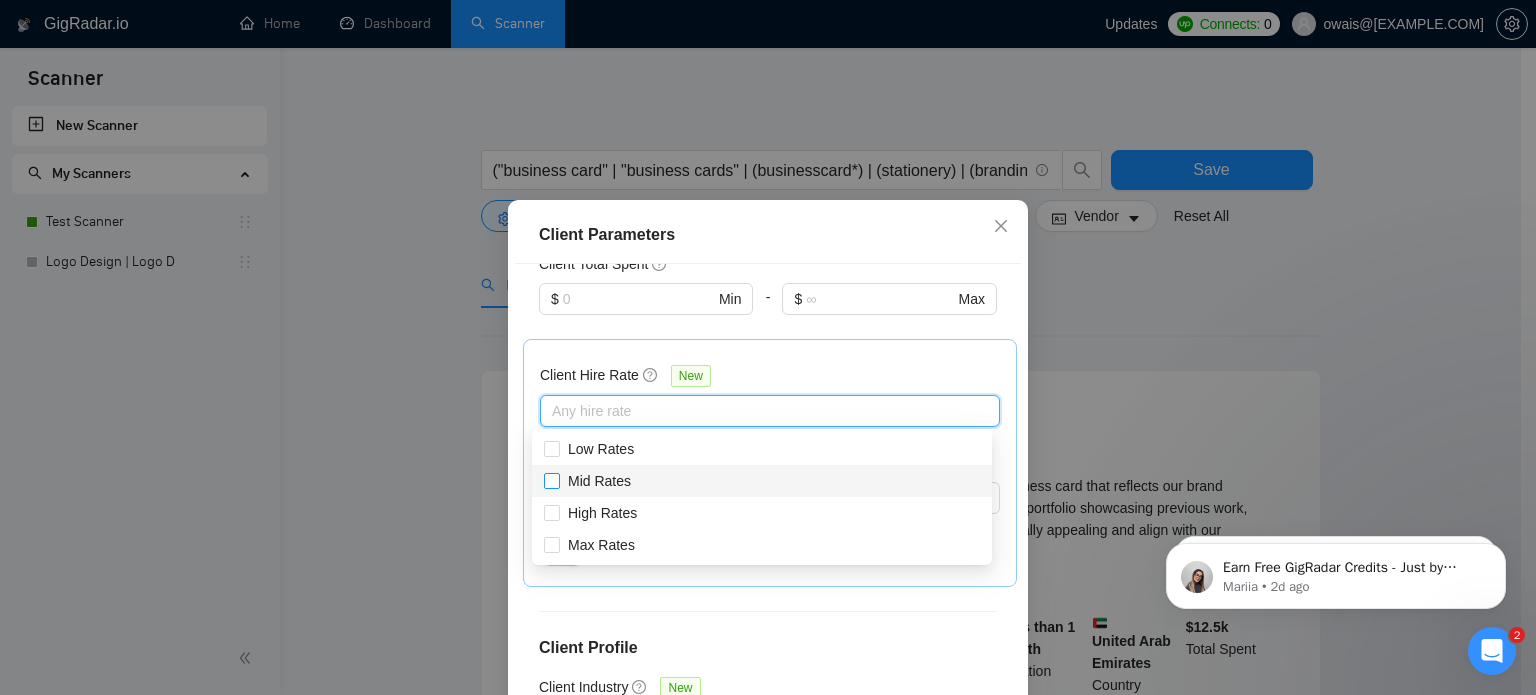 click on "Mid Rates" at bounding box center [599, 481] 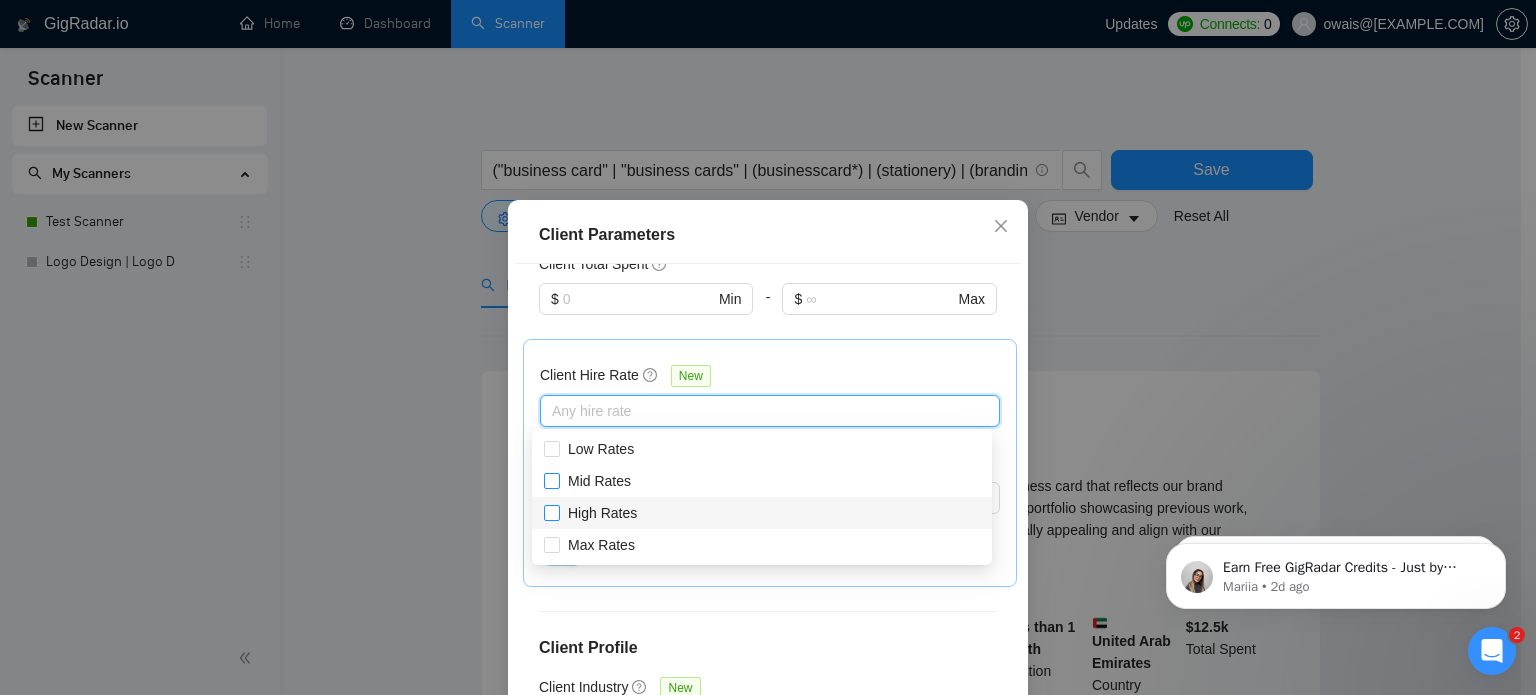 click on "High Rates" at bounding box center [602, 513] 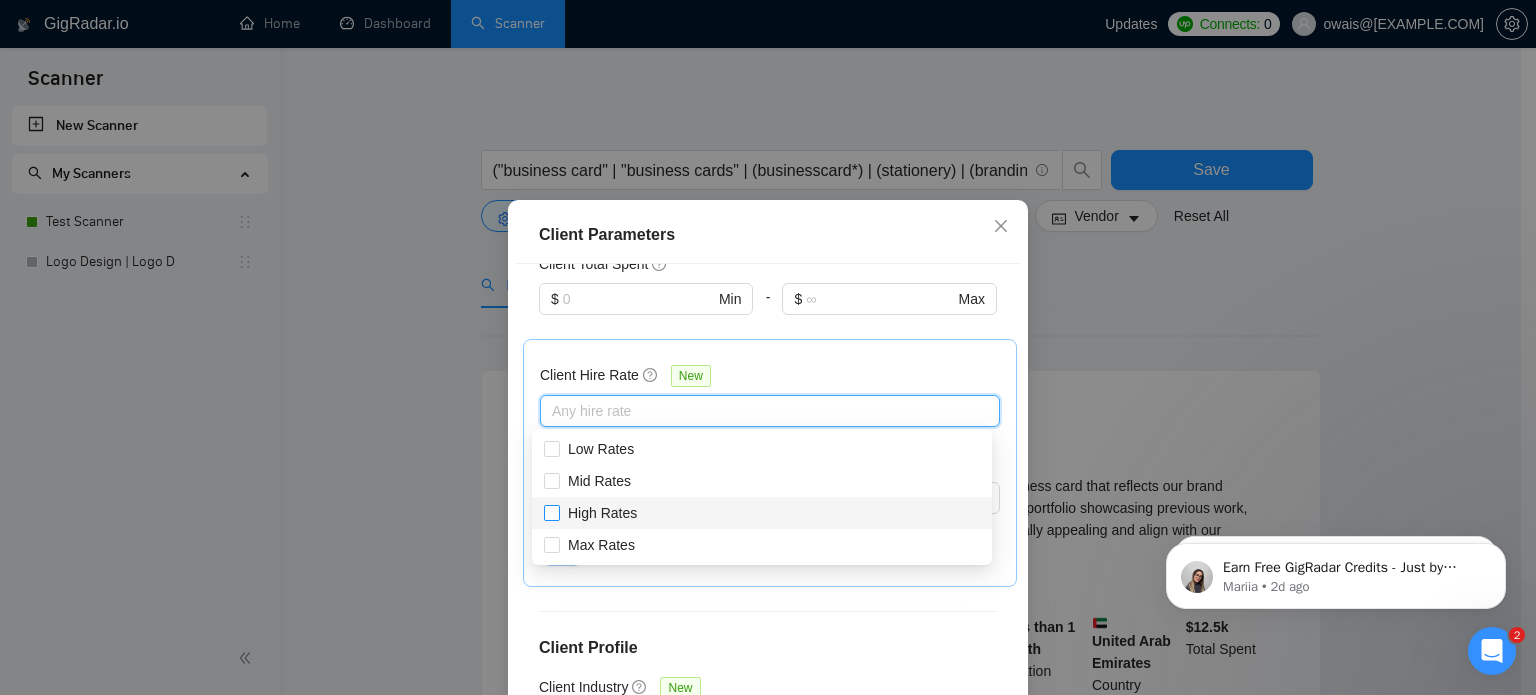 click on "High Rates" at bounding box center [551, 512] 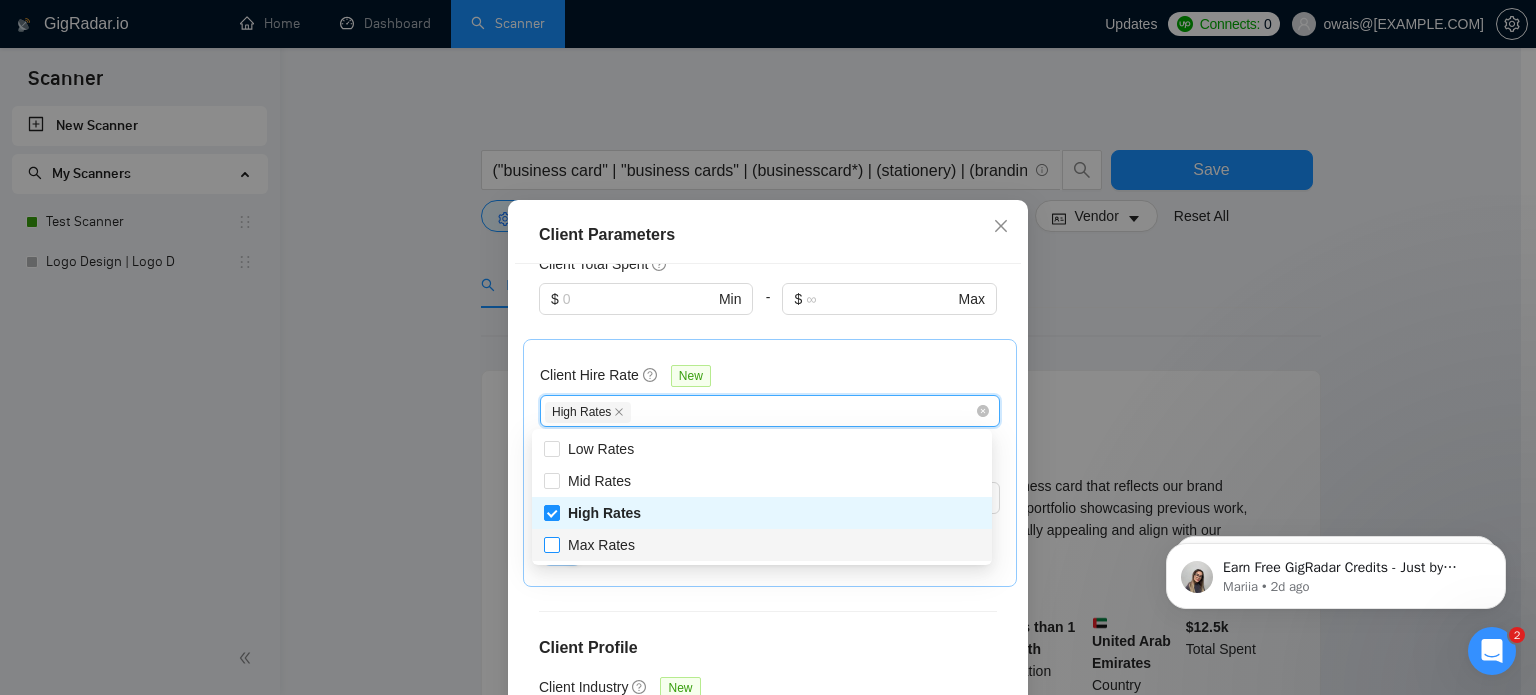 click on "Max Rates" at bounding box center [601, 545] 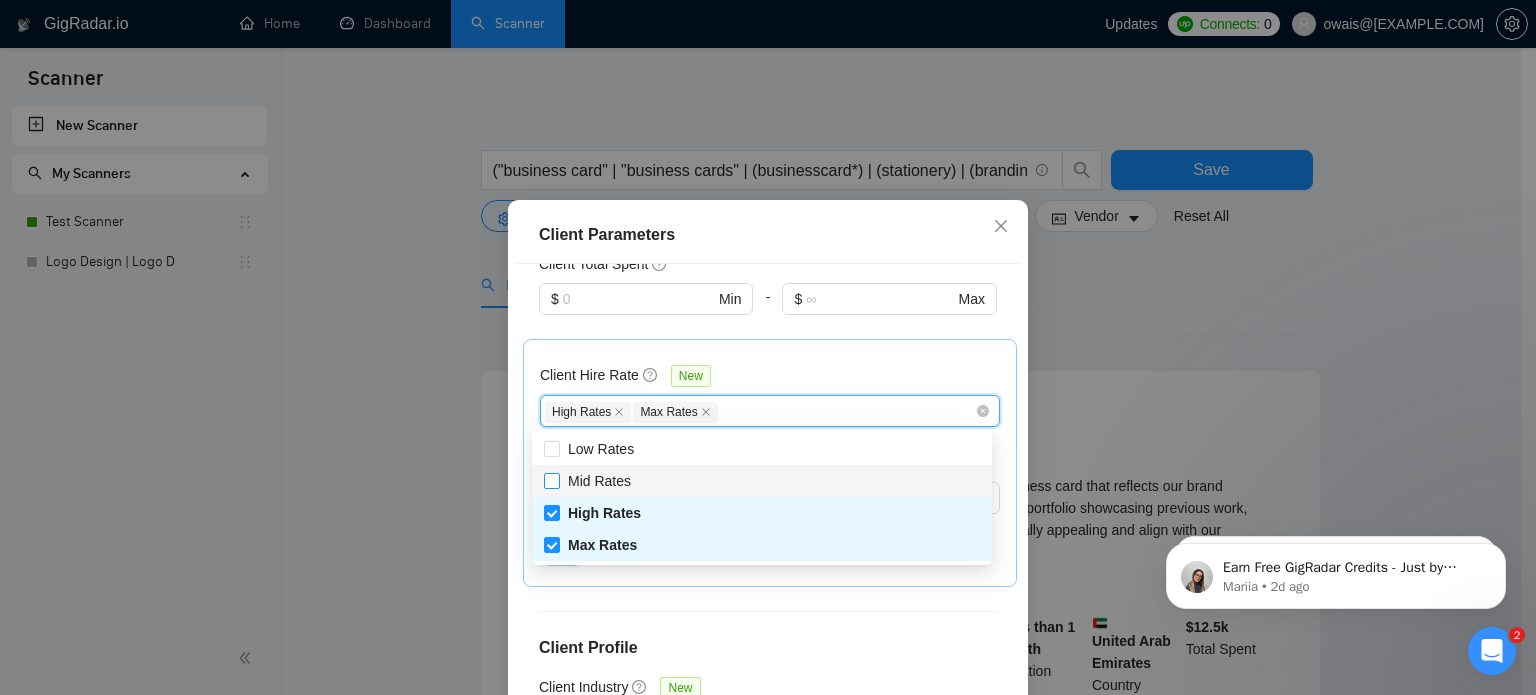 click on "Mid Rates" at bounding box center (551, 480) 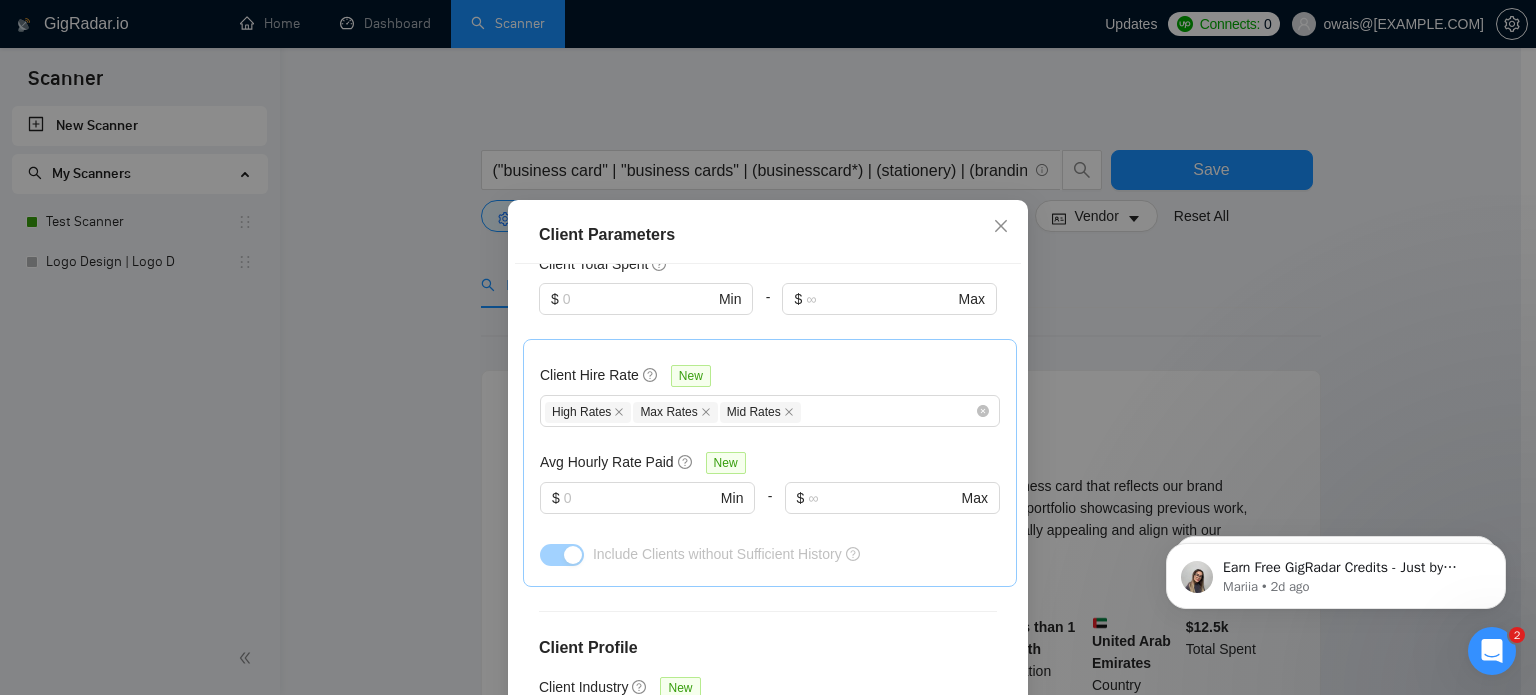 click at bounding box center [646, 327] 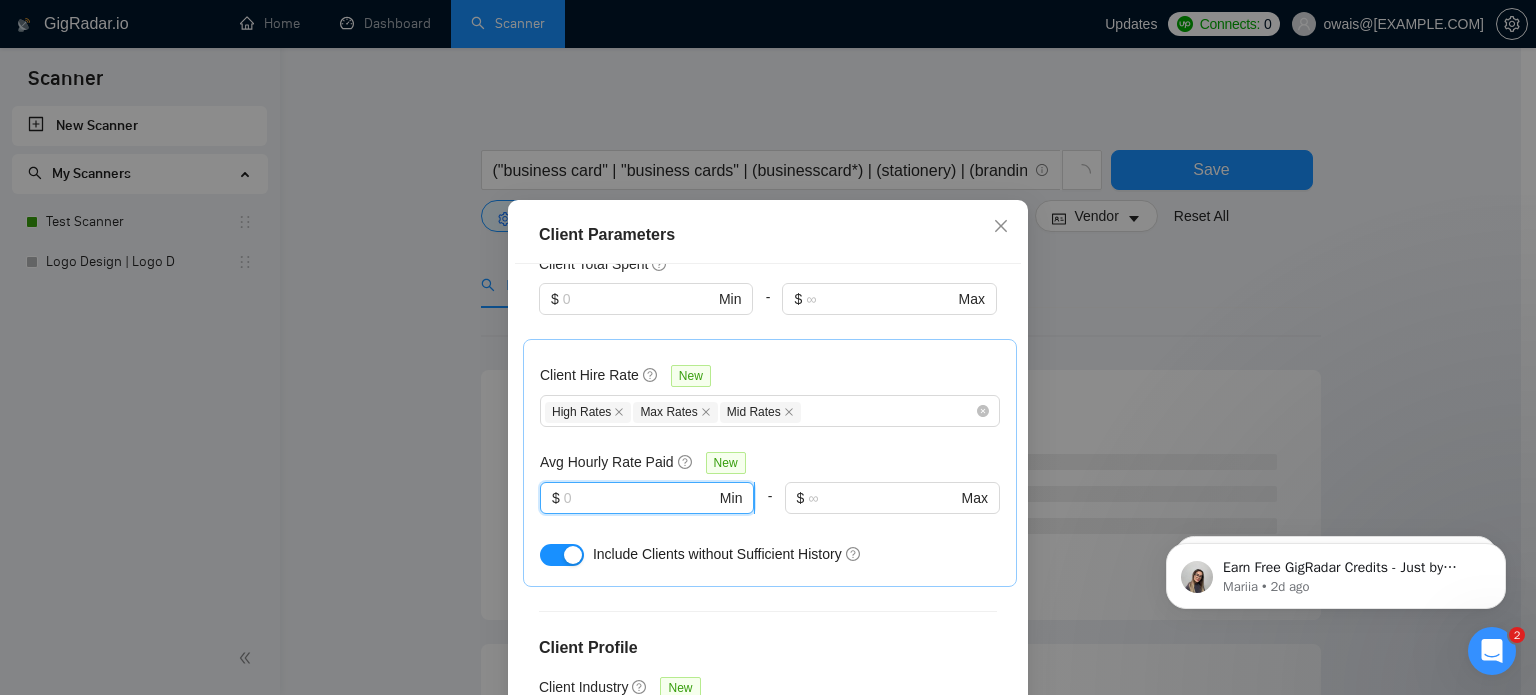 click at bounding box center [640, 498] 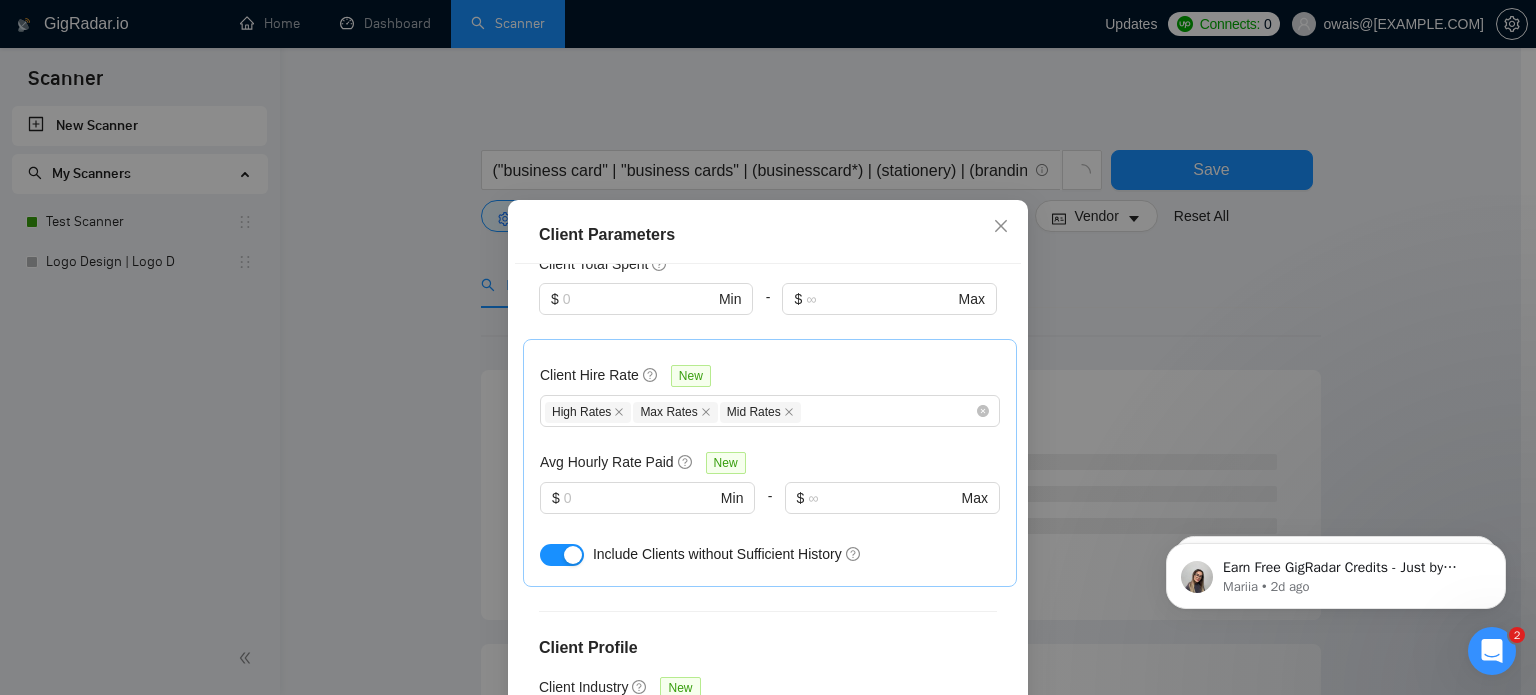 click on "Avg Hourly Rate Paid" at bounding box center (607, 462) 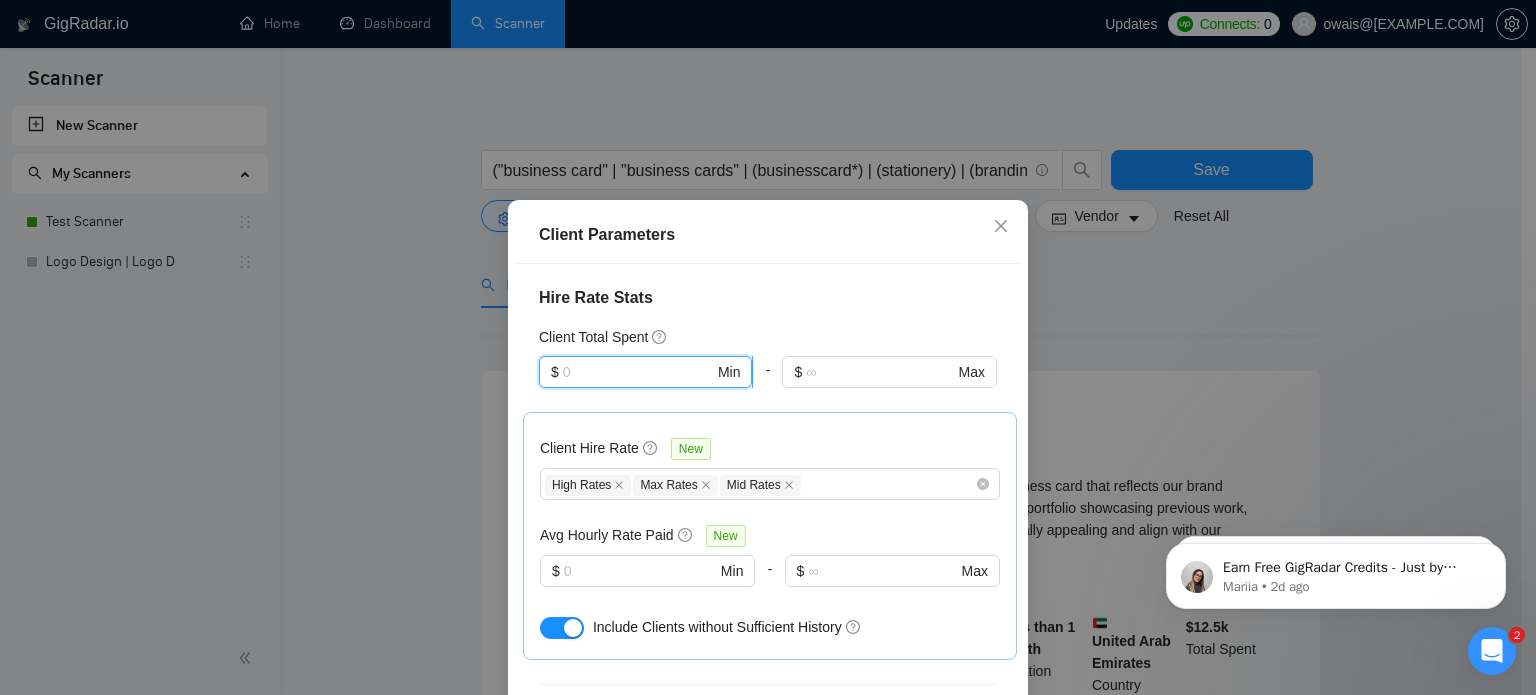click at bounding box center [638, 372] 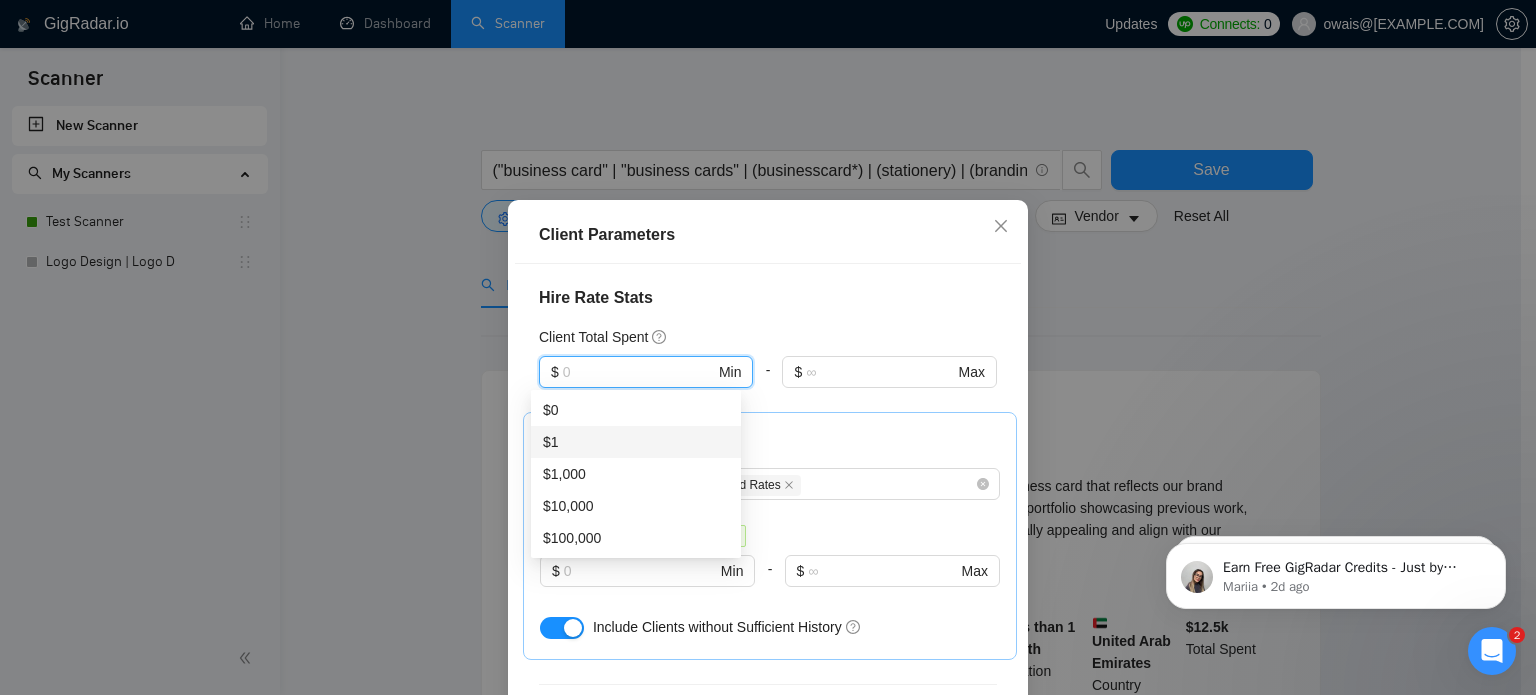 click on "$1" at bounding box center [636, 442] 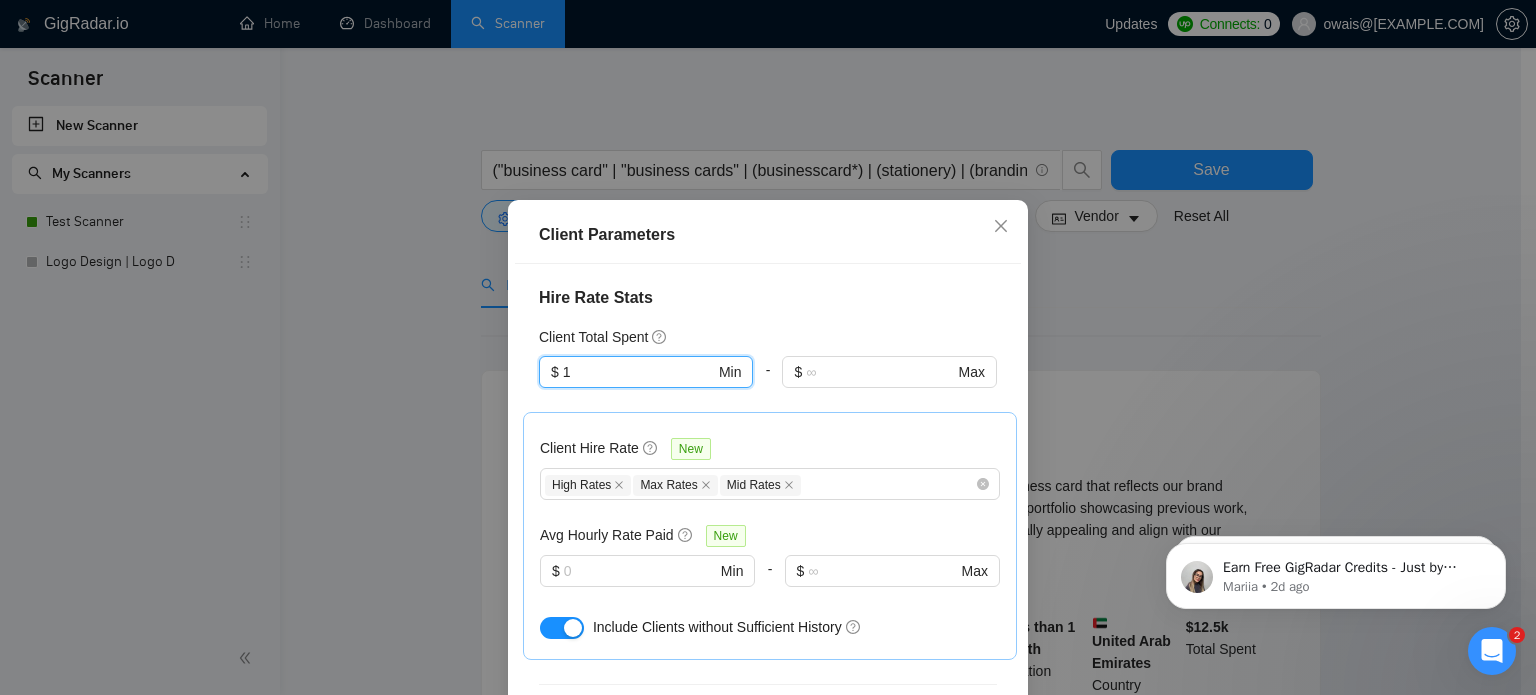 click on "GigRadar.io Home Dashboard Scanner Updates  Connects: 0 [EMAIL] ("business card" | "business cards" | (businesscard*) | (stationery) | (branding) | "corporate identity") Save Advanced   Job Category   Jobs   Client   Vendor   Reset All Preview Results Insights Alerts Auto Bidder Detected   571  results   (0.06 seconds) Professional Letterhead and  Business   Card  Design 5 hours ago We are seeking a talented designer to create a professional letterhead and business card that reflects our brand identity. The ideal candidate should have experience in graphic design, a strong portfolio showcasing previous work, and an understanding of print design specifications. The designs should be visually appealing and align with our corp ... Expand Graphic Design Business Card Print Marketing Materials Print Design 📡   56% GigRadar Score   $ 100 Fixed-Price Freelancers Only Talent Preference Intermediate Experience Level -   $ 1" at bounding box center (760, 347) 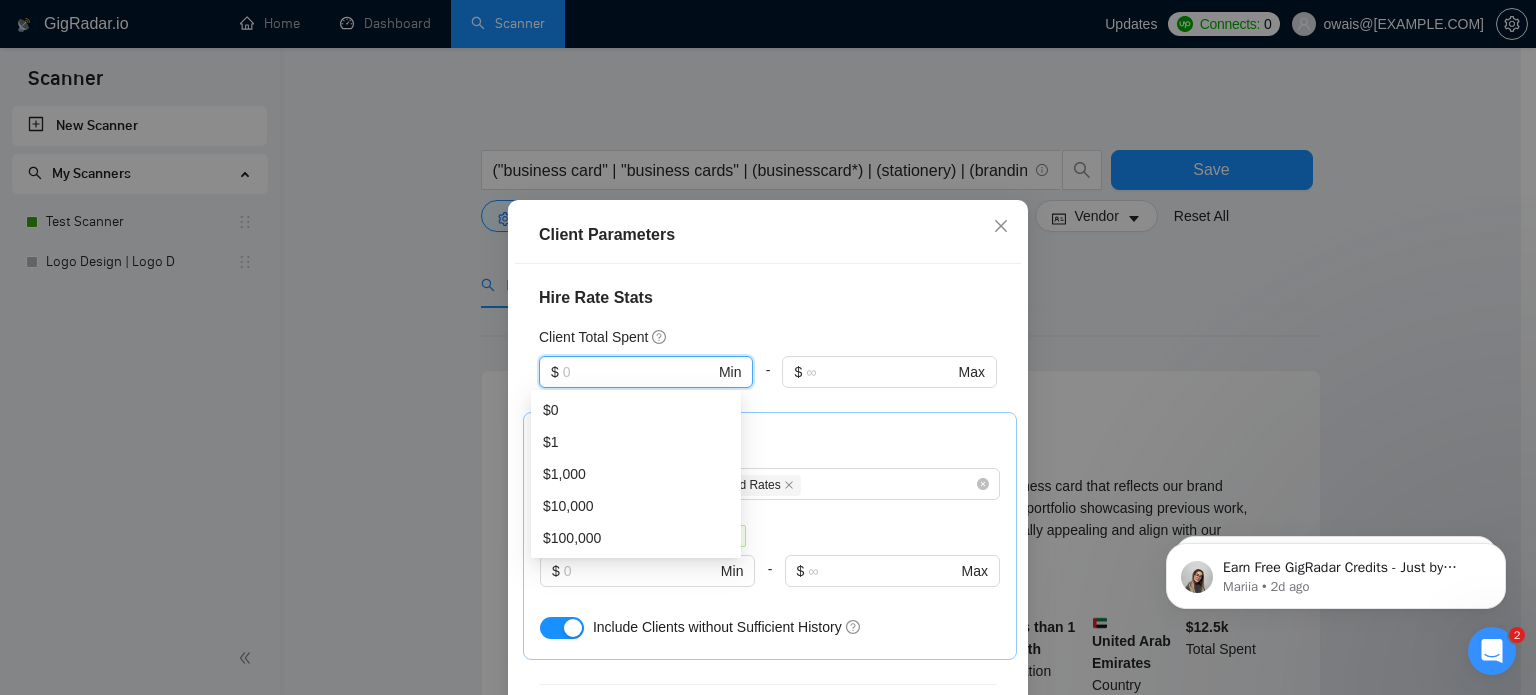 type 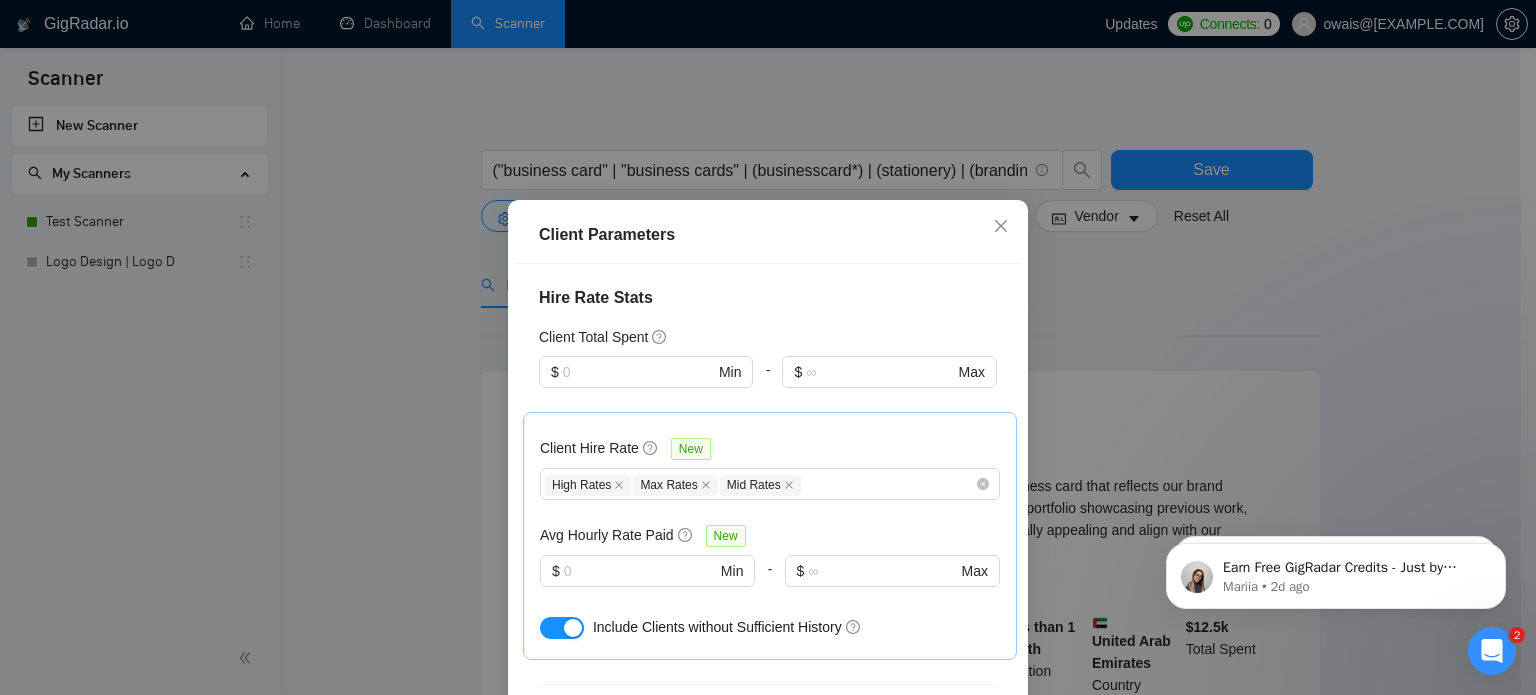 click on "Hire Rate Stats" at bounding box center [768, 298] 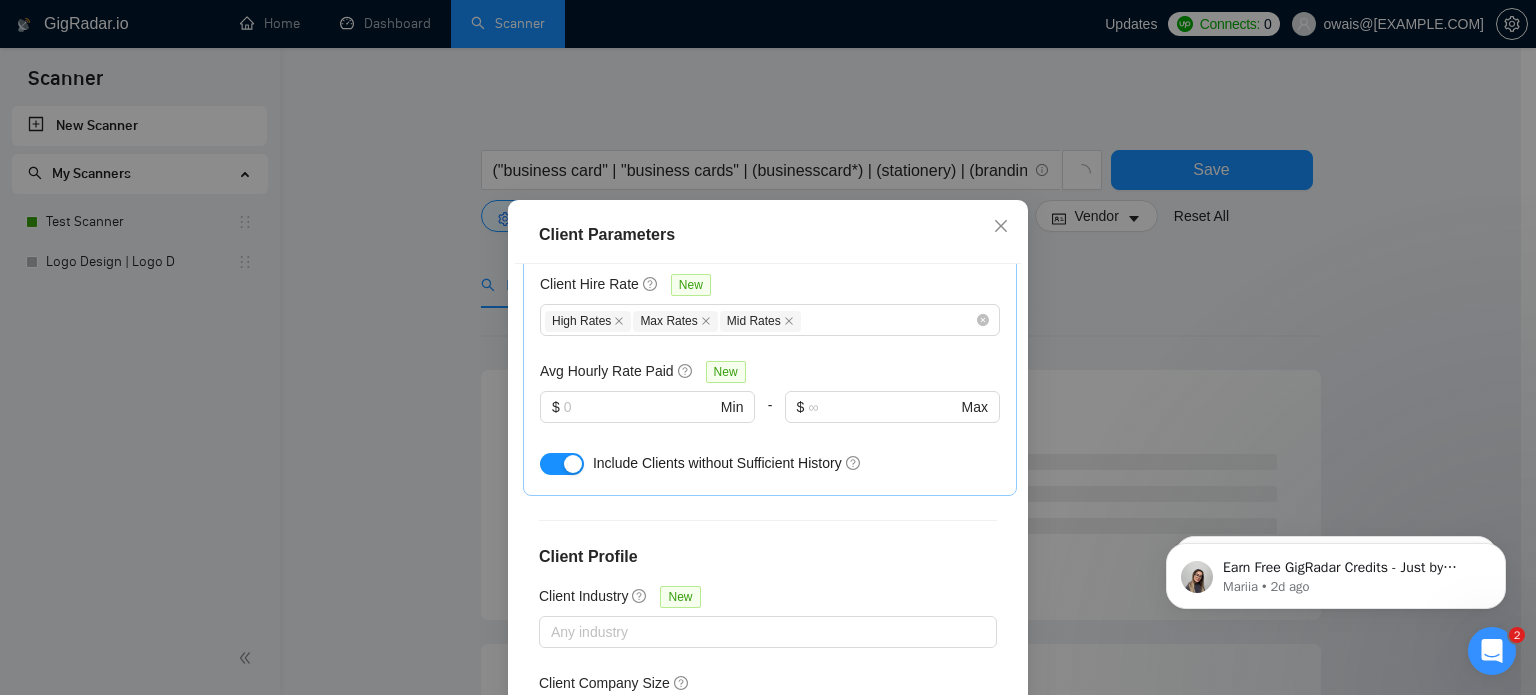scroll, scrollTop: 816, scrollLeft: 0, axis: vertical 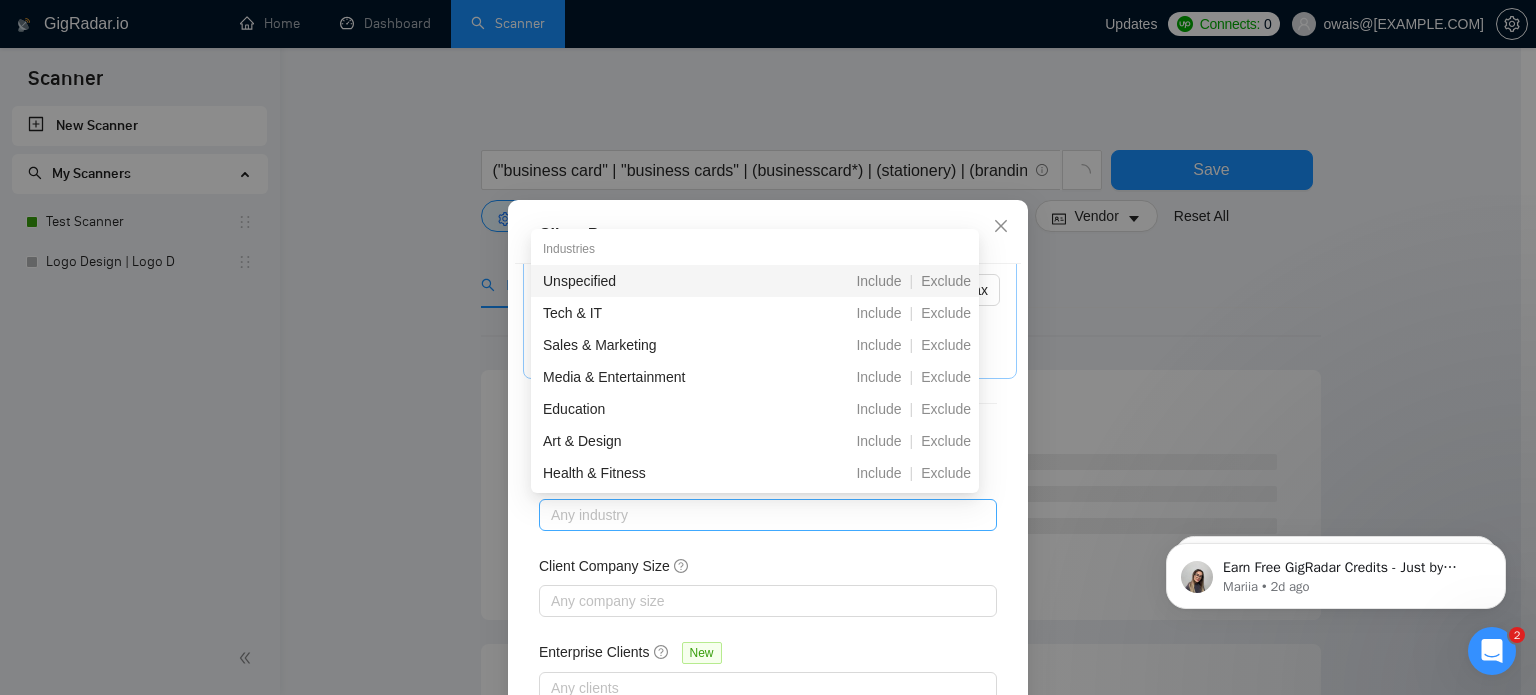 click at bounding box center (758, 515) 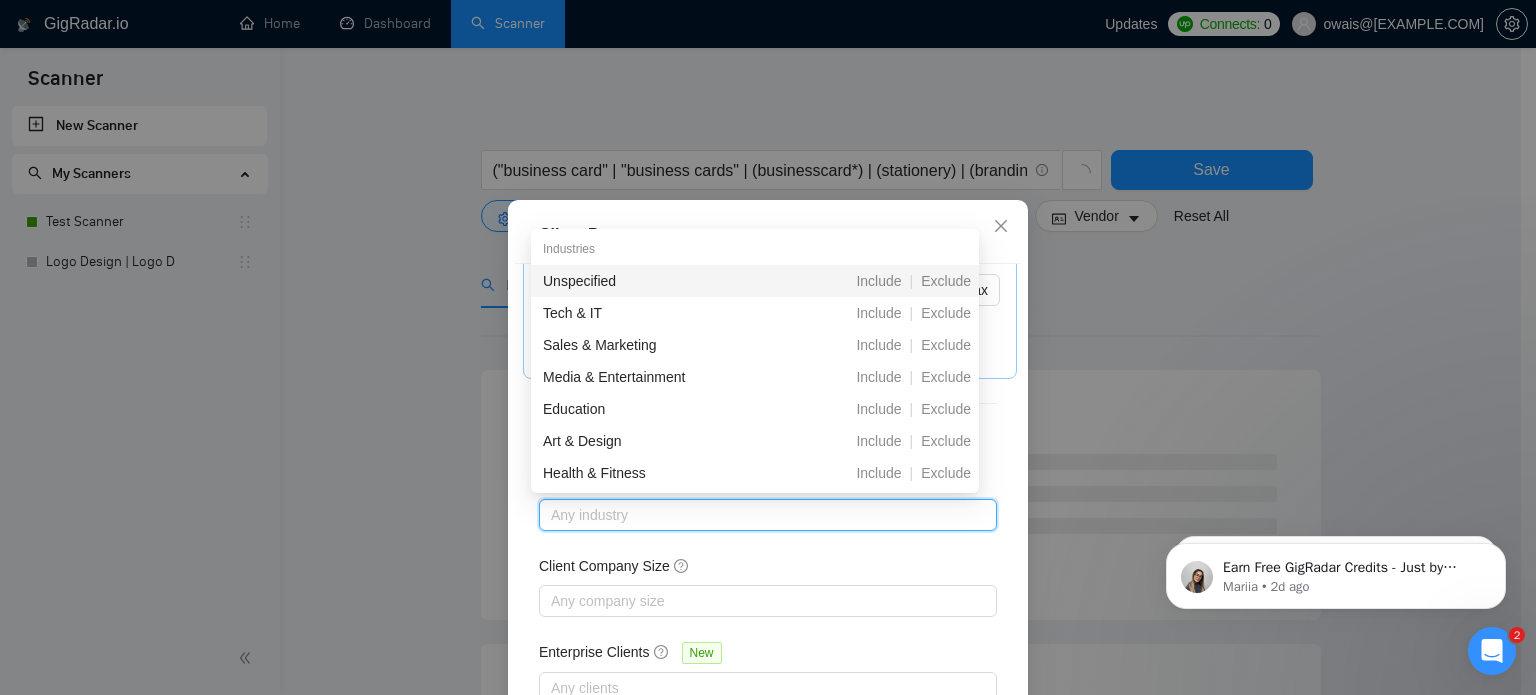 click at bounding box center (758, 515) 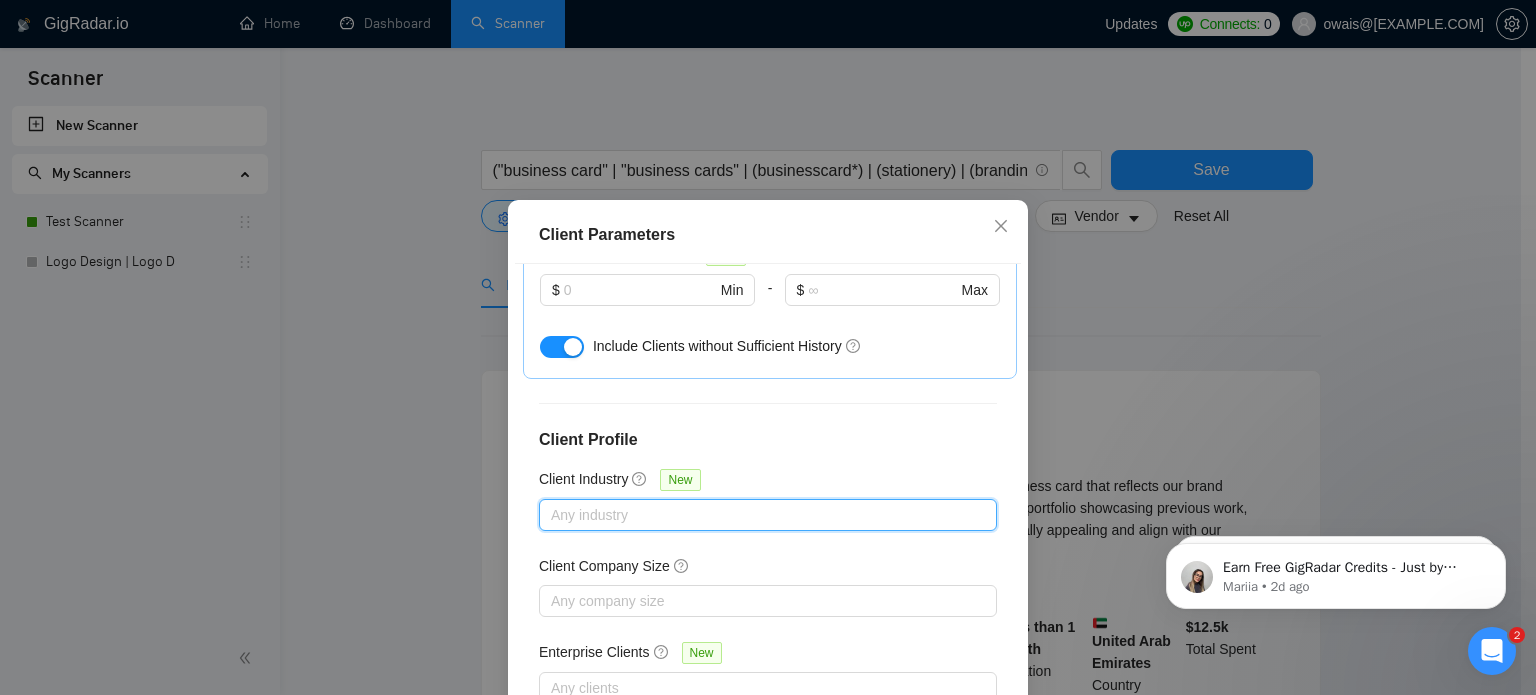 scroll, scrollTop: 143, scrollLeft: 0, axis: vertical 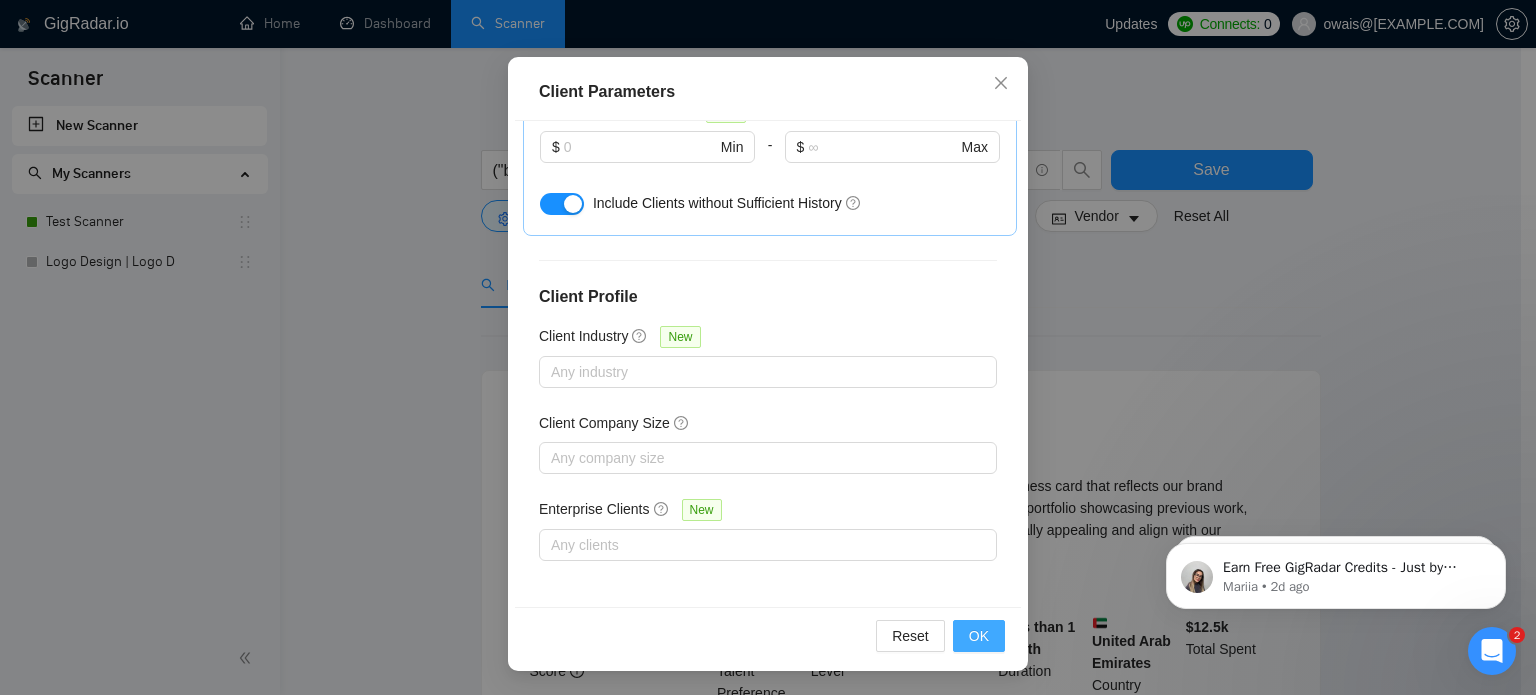 click on "OK" at bounding box center [979, 636] 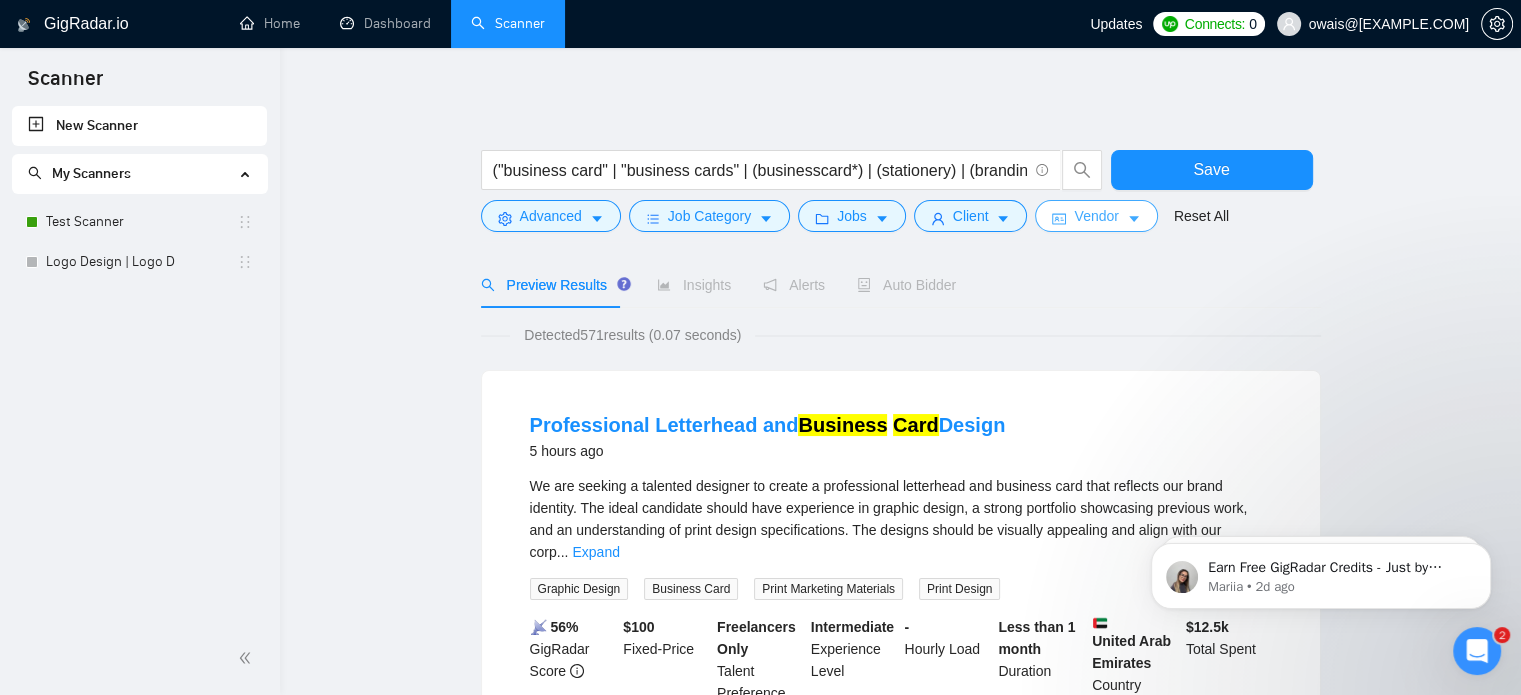click on "Vendor" at bounding box center [1096, 216] 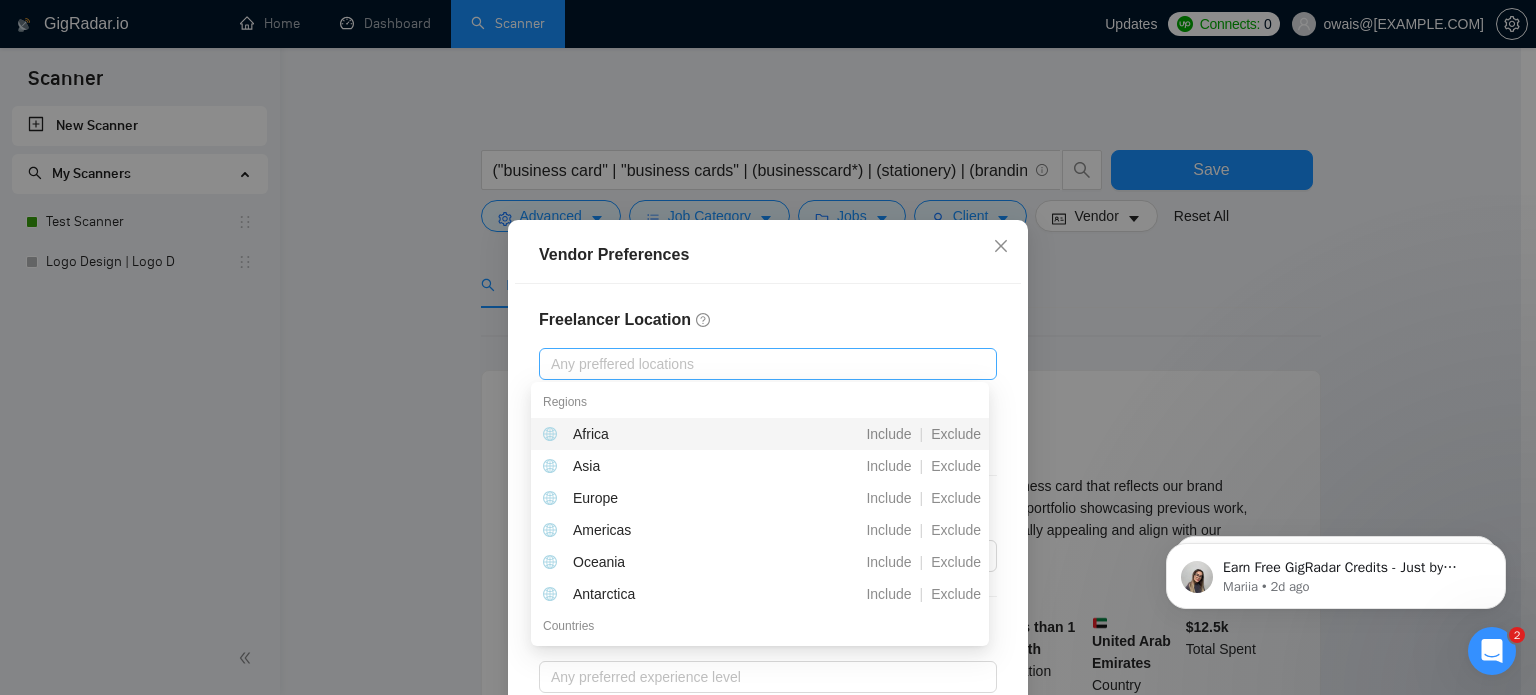click at bounding box center [758, 364] 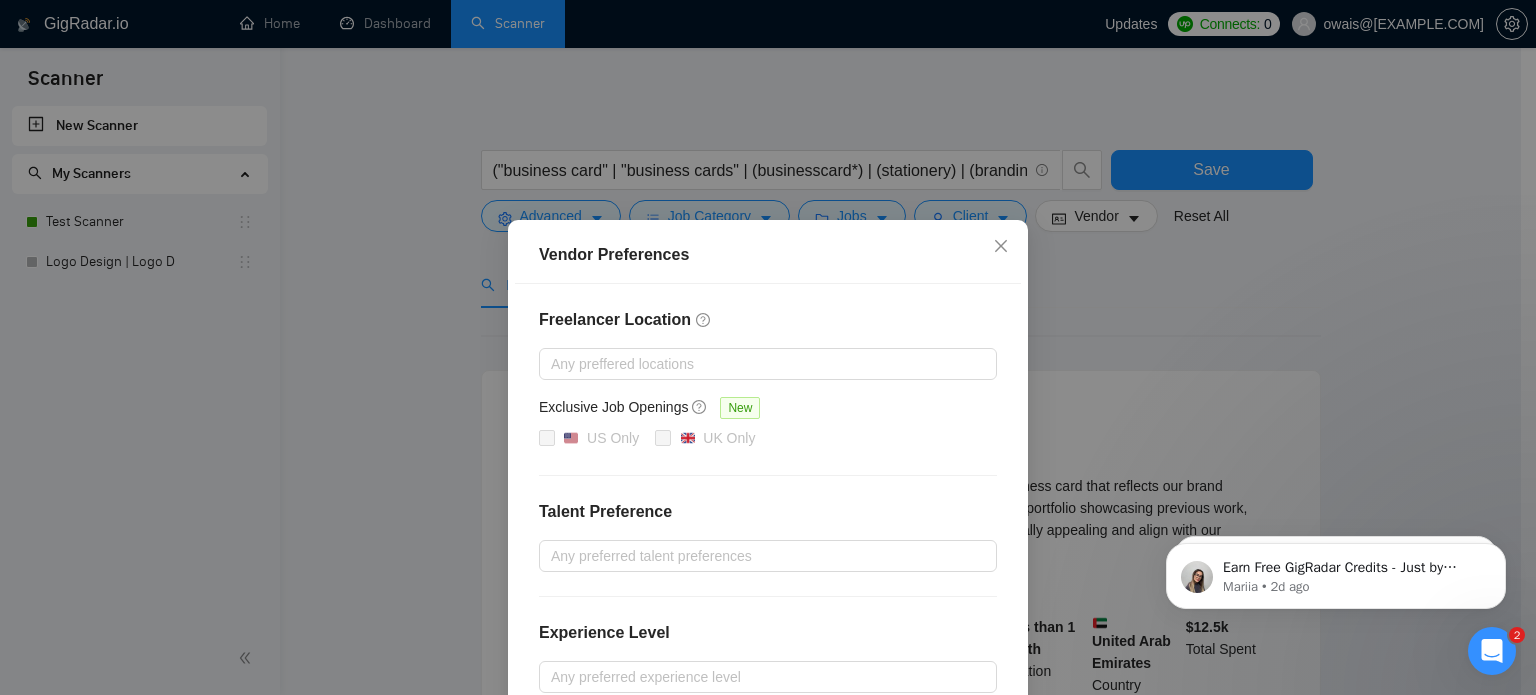 click on "Freelancer Location" at bounding box center [768, 320] 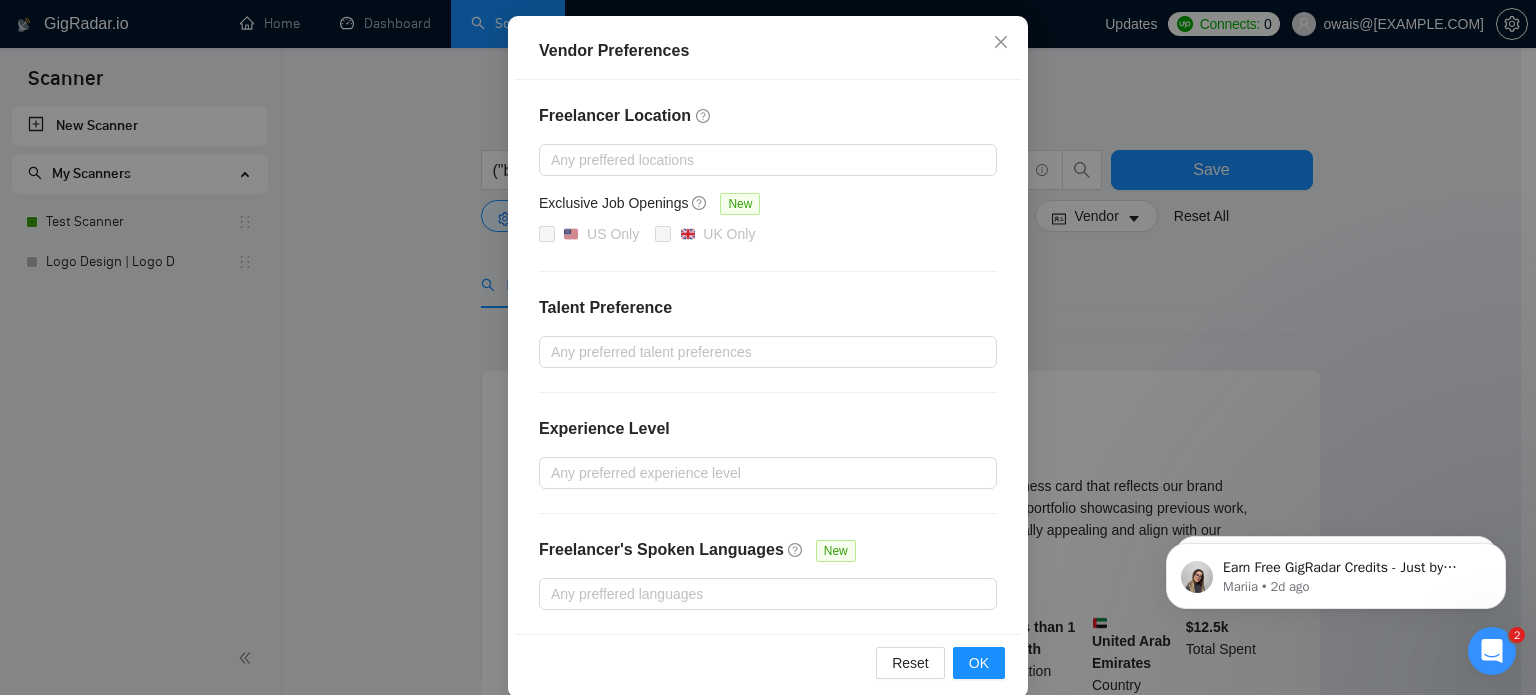 scroll, scrollTop: 220, scrollLeft: 0, axis: vertical 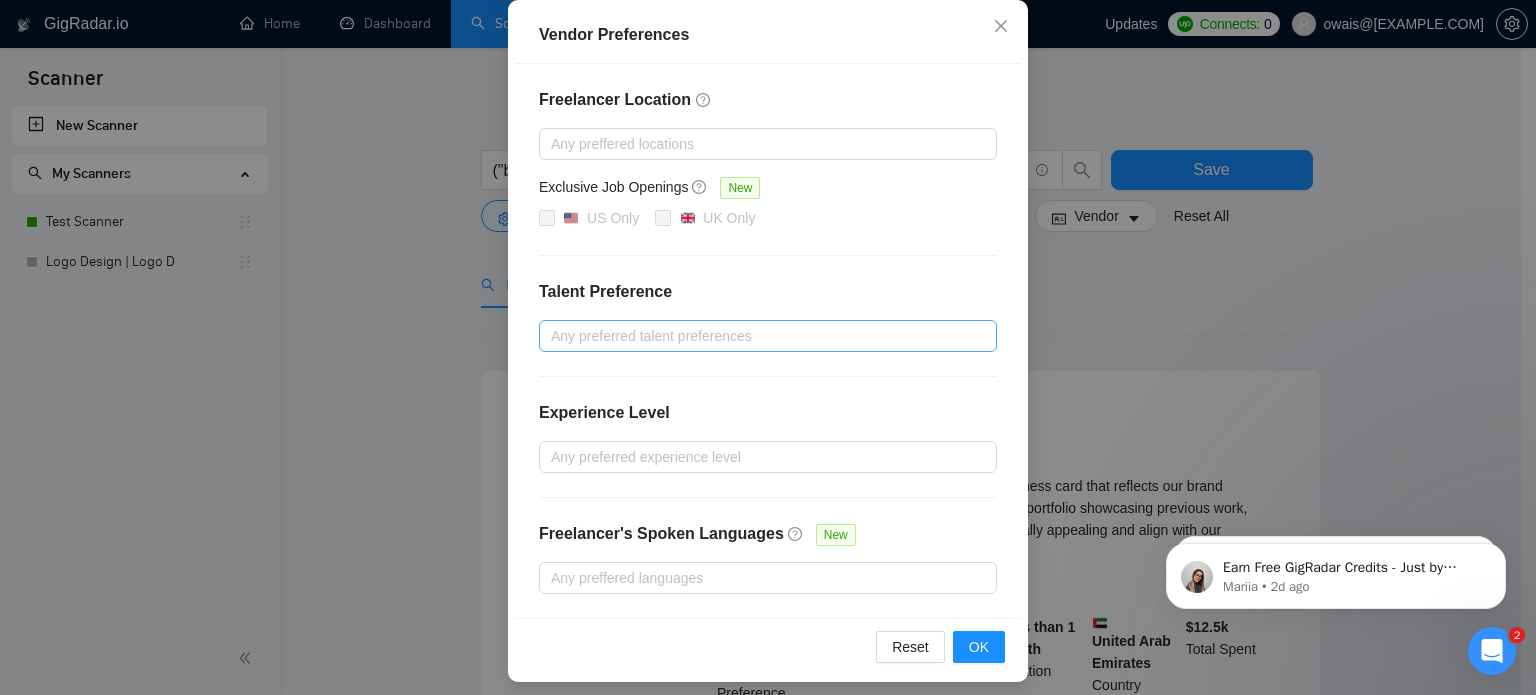click at bounding box center (758, 336) 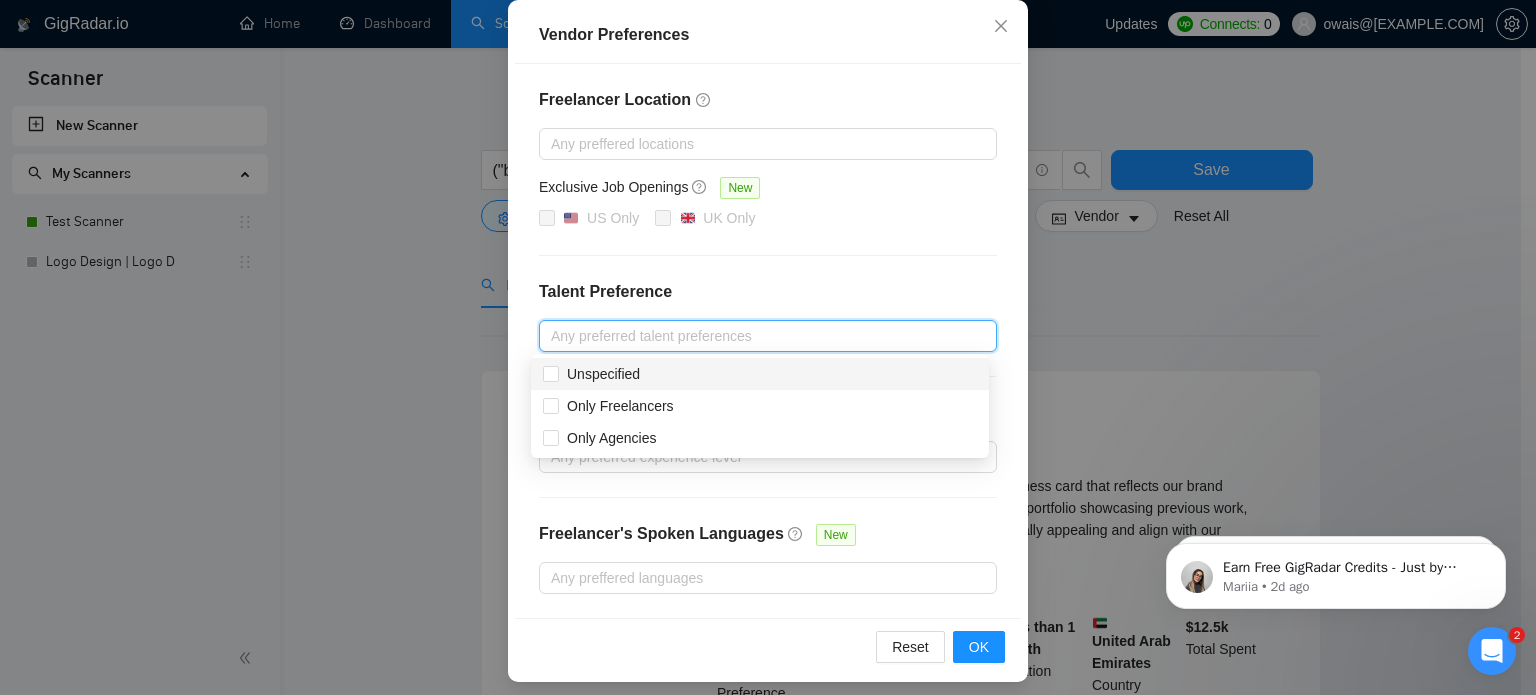 click on "Unspecified" at bounding box center [760, 374] 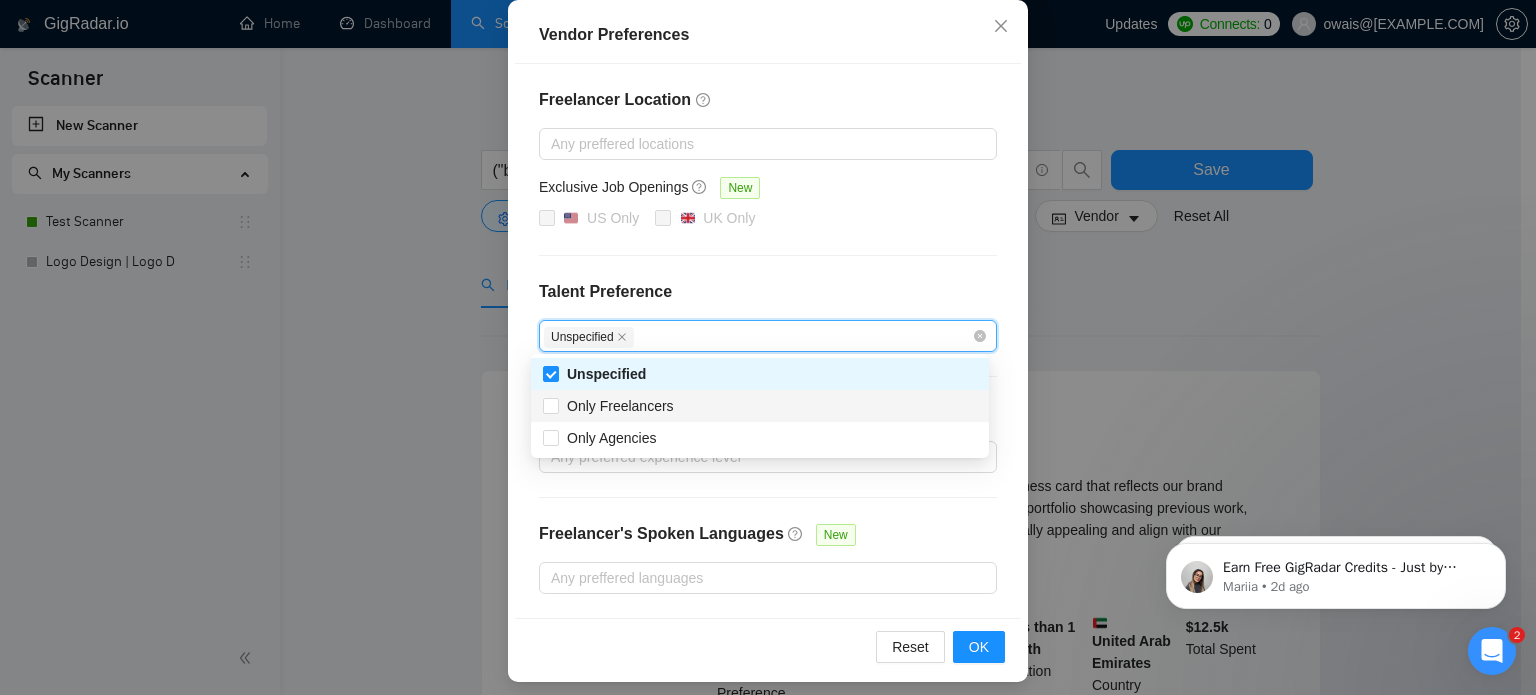 click on "Only Freelancers" at bounding box center [760, 406] 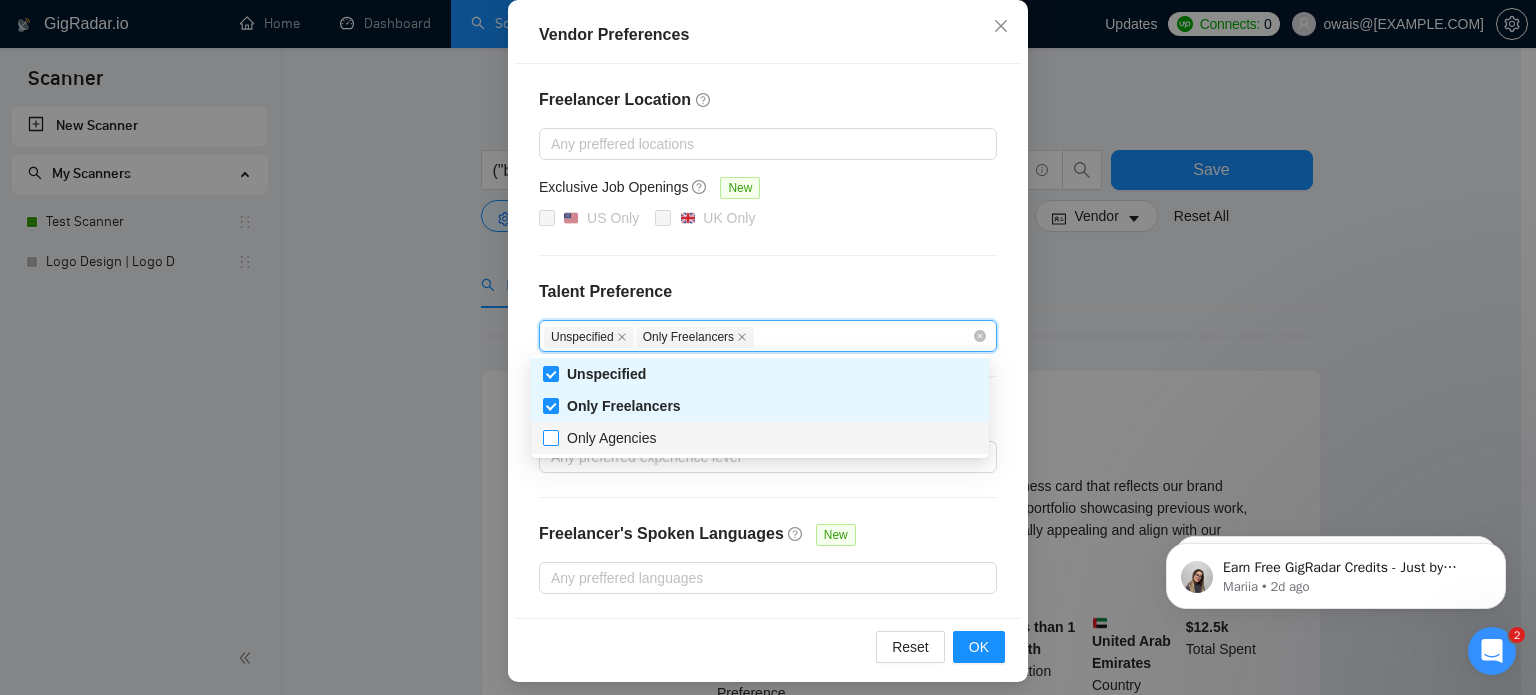 click on "Only Agencies" at bounding box center (612, 438) 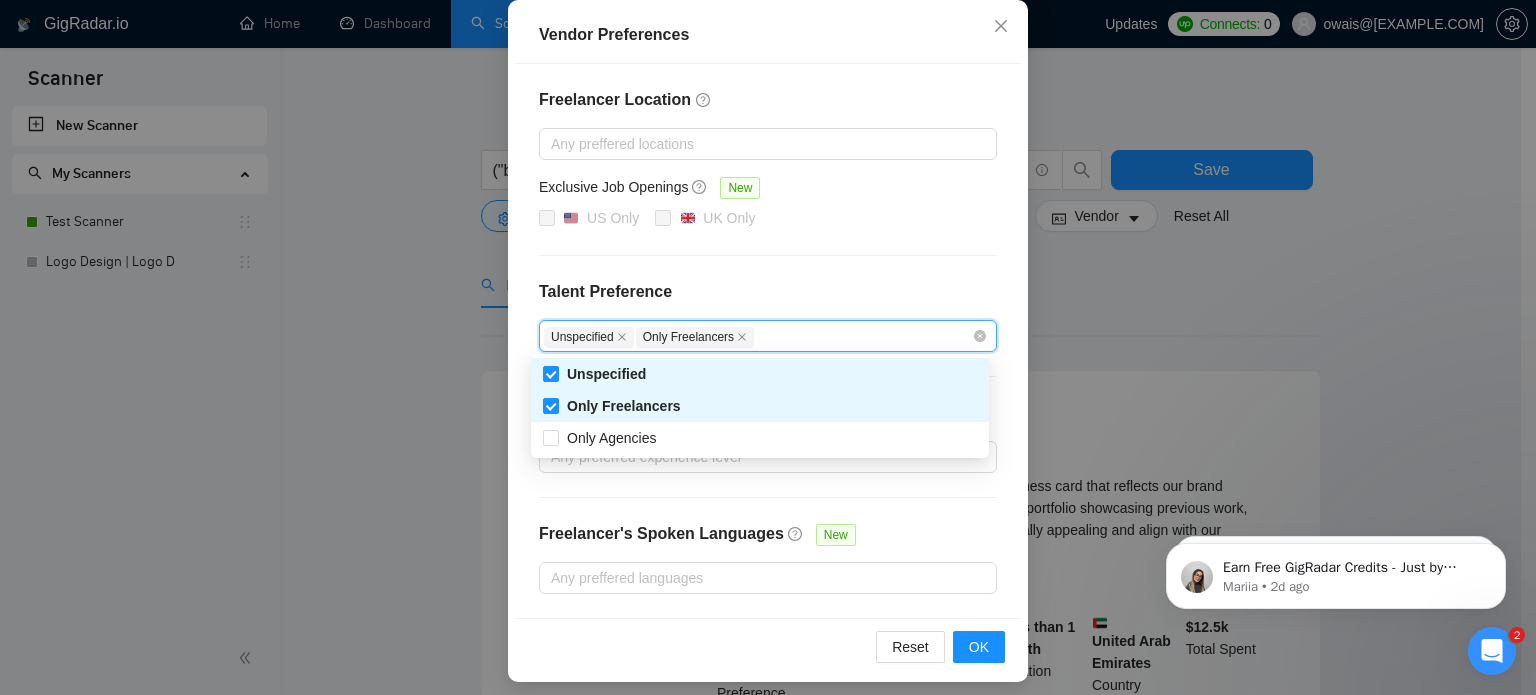 click on "Talent Preference" at bounding box center (768, 292) 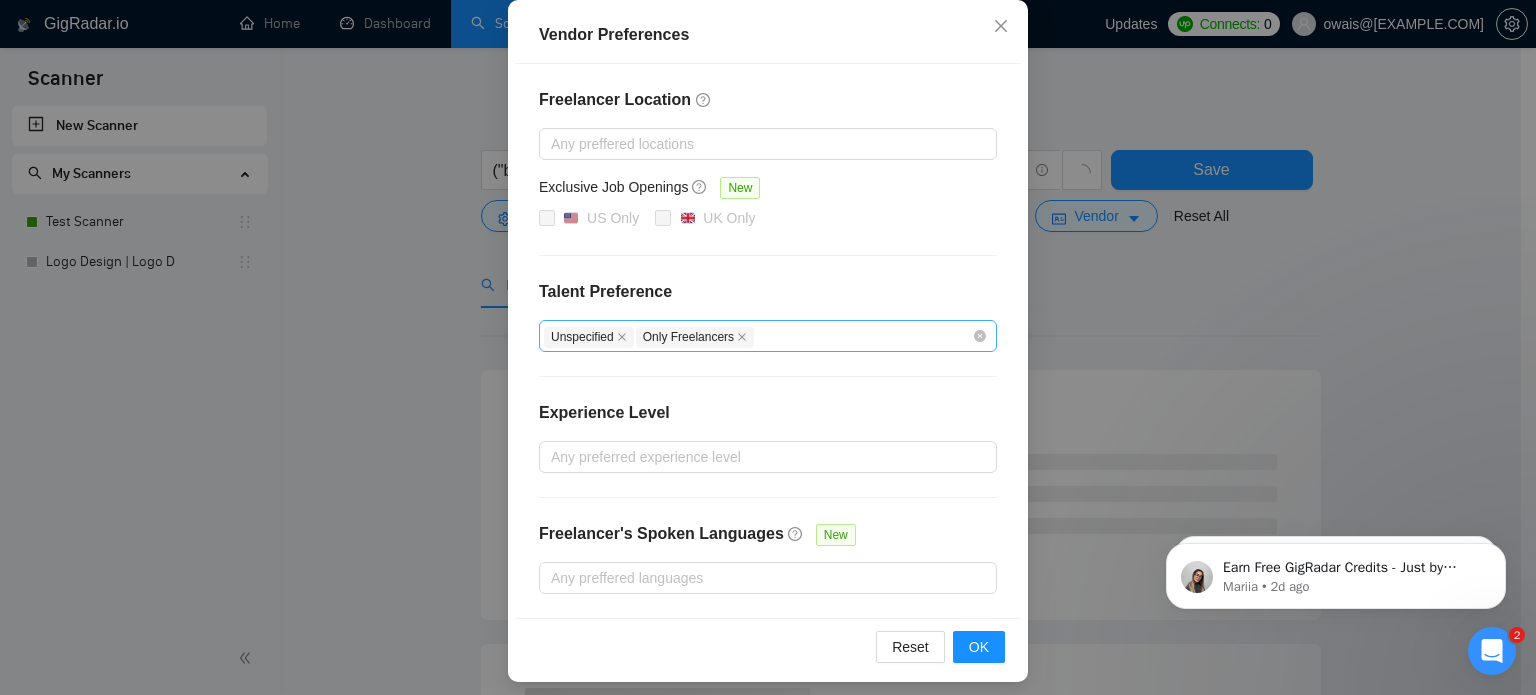 click on "Unspecified Only Freelancers" at bounding box center [758, 336] 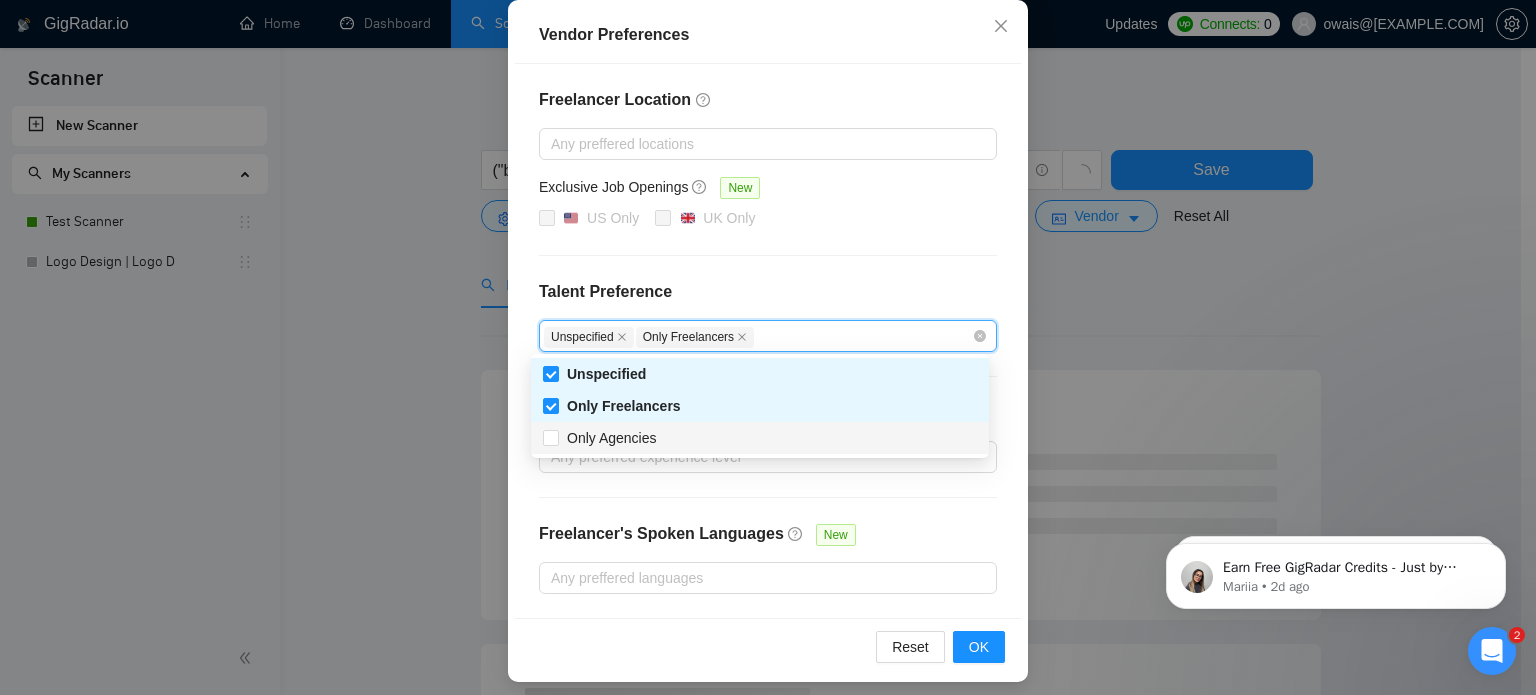 click on "Only Agencies" at bounding box center [760, 438] 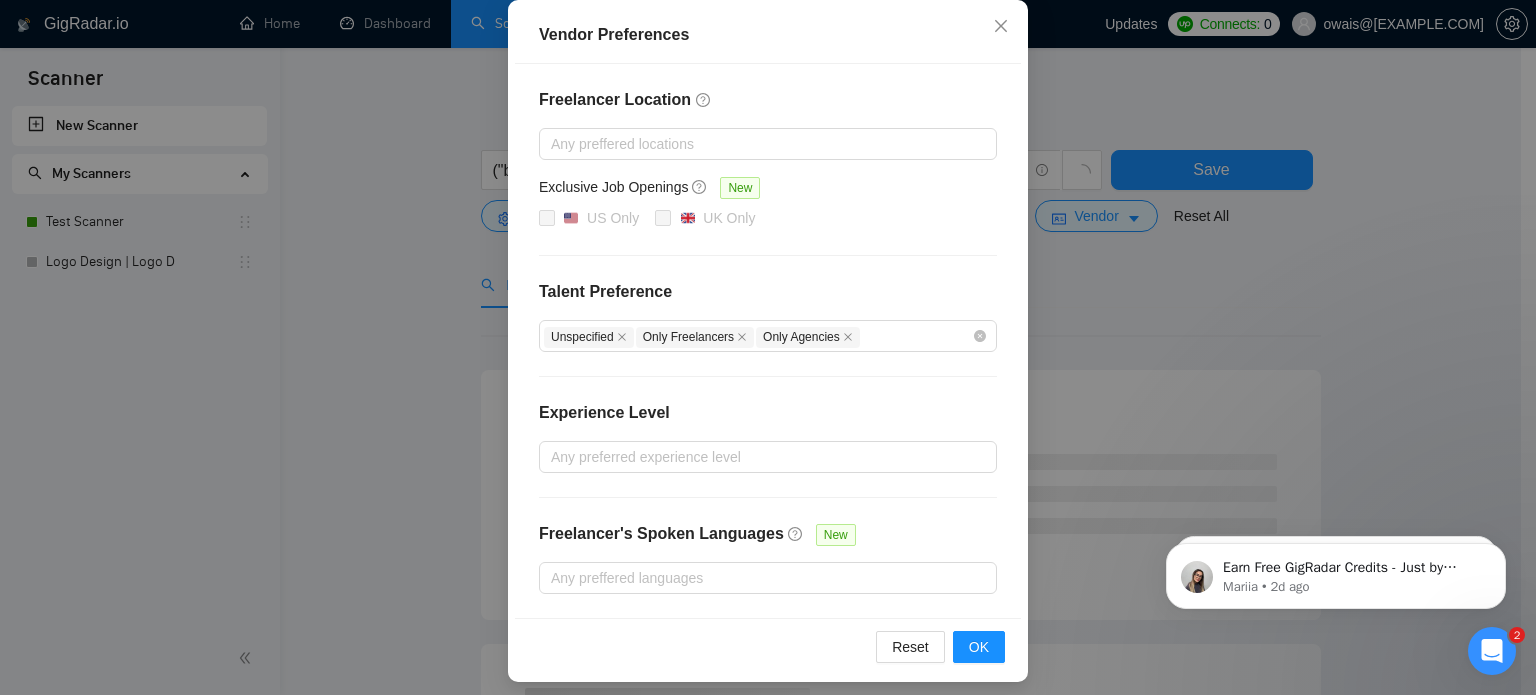 click on "Vendor Preferences Freelancer Location     Any preffered locations Exclusive Job Openings New US Only UK Only Talent Preference Unspecified Only Freelancers Only Agencies   Experience Level   Any preferred experience level Freelancer's Spoken Languages New   Any preffered languages Reset OK" at bounding box center [768, 341] 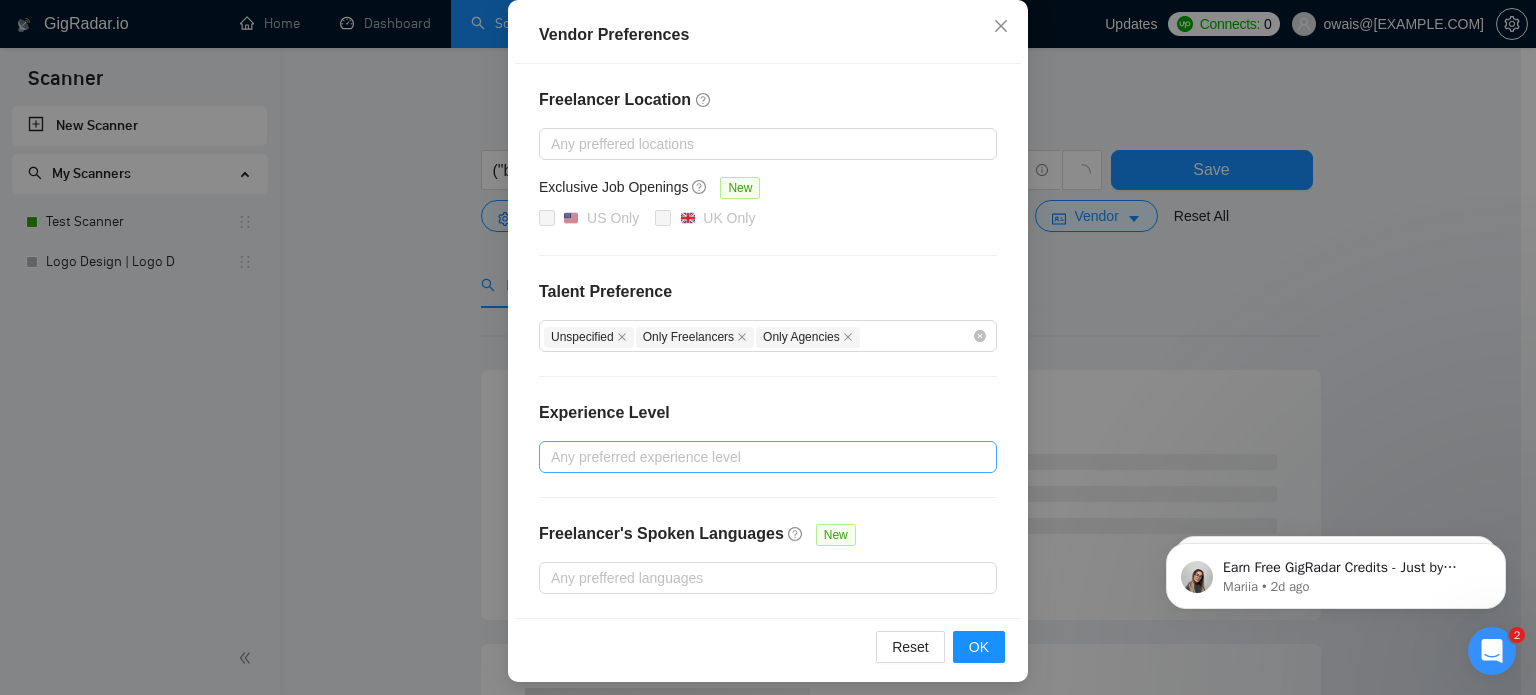 click at bounding box center [758, 457] 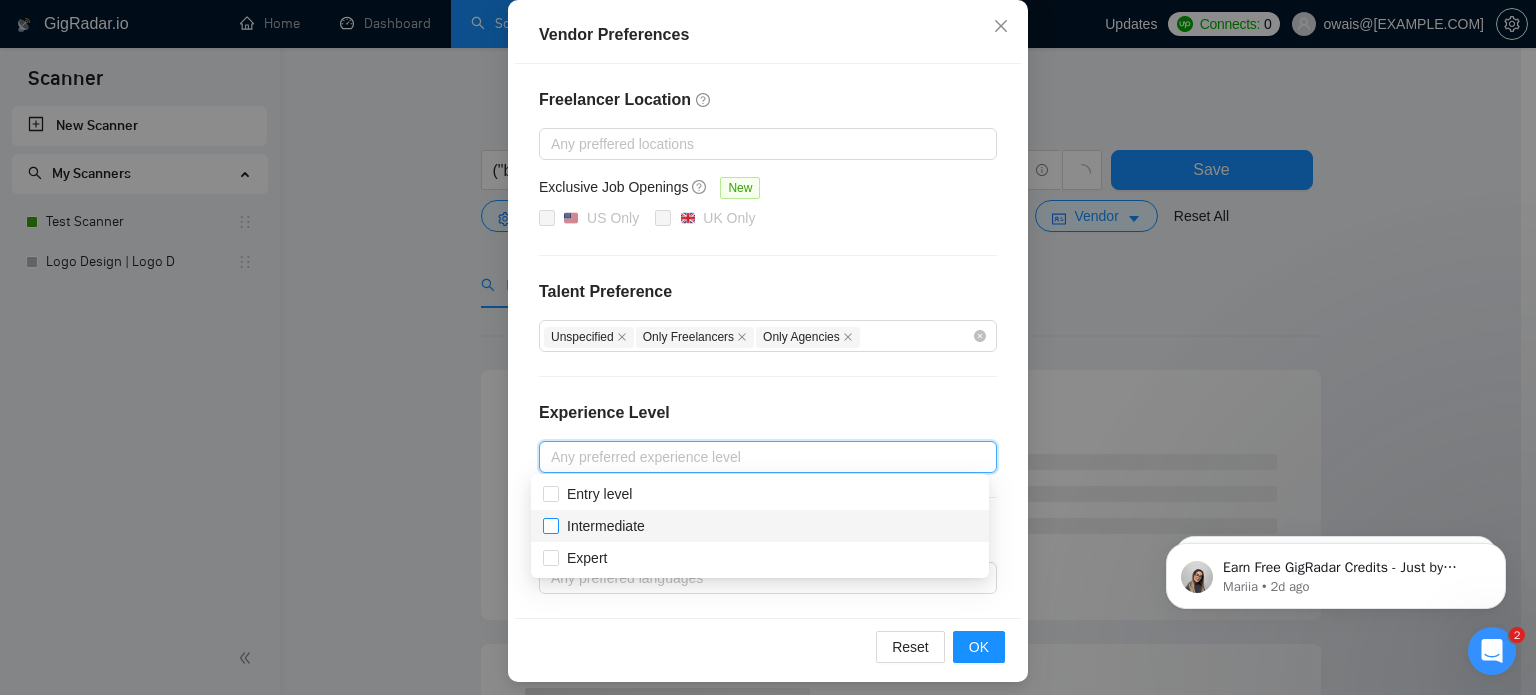 click on "Intermediate" at bounding box center [606, 526] 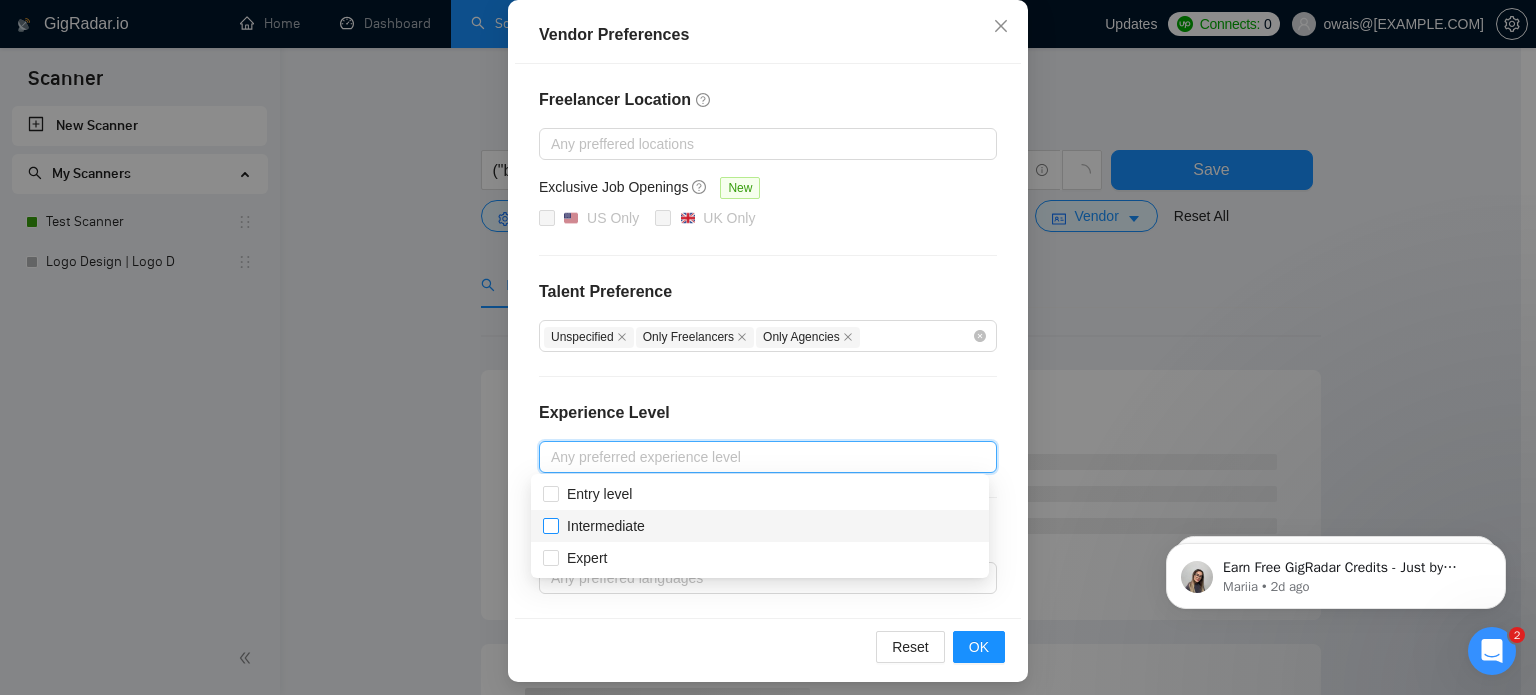 click on "Intermediate" at bounding box center (550, 525) 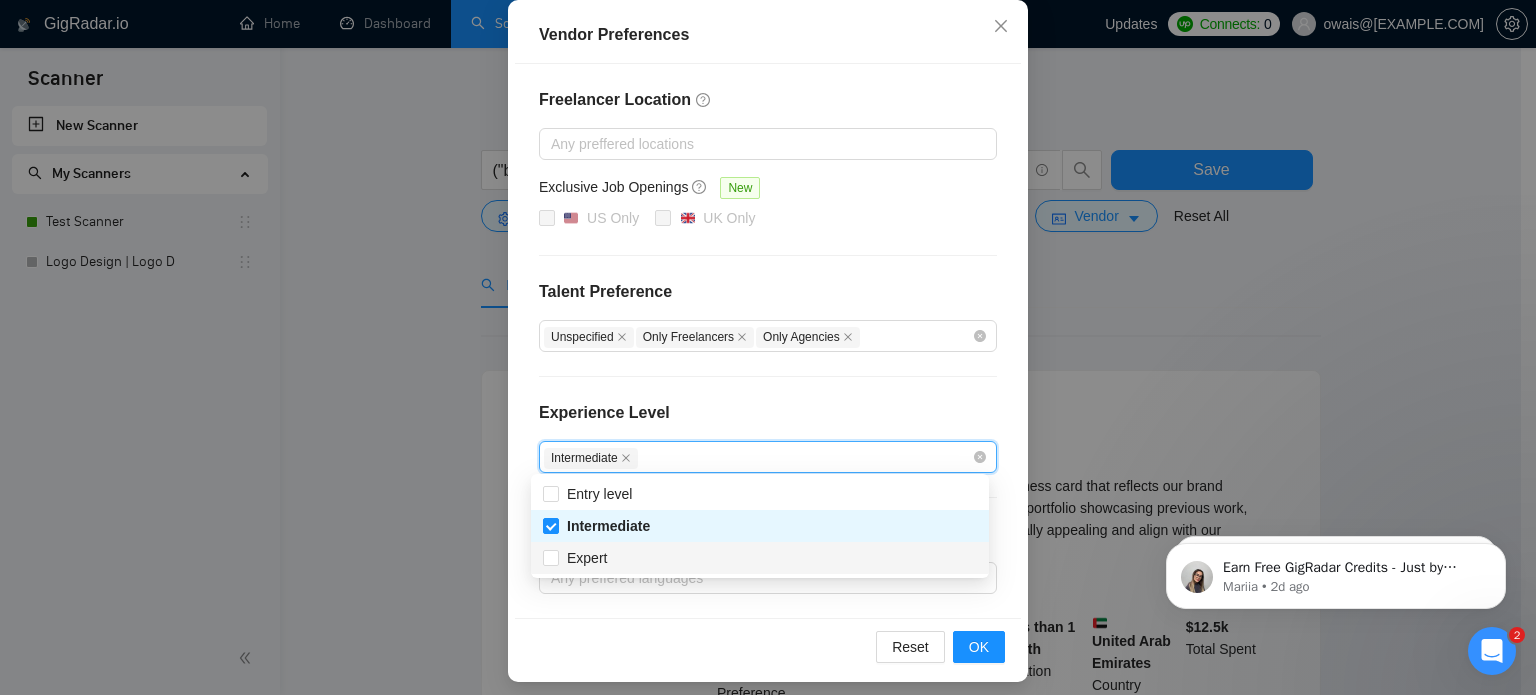 click on "Expert" at bounding box center [760, 558] 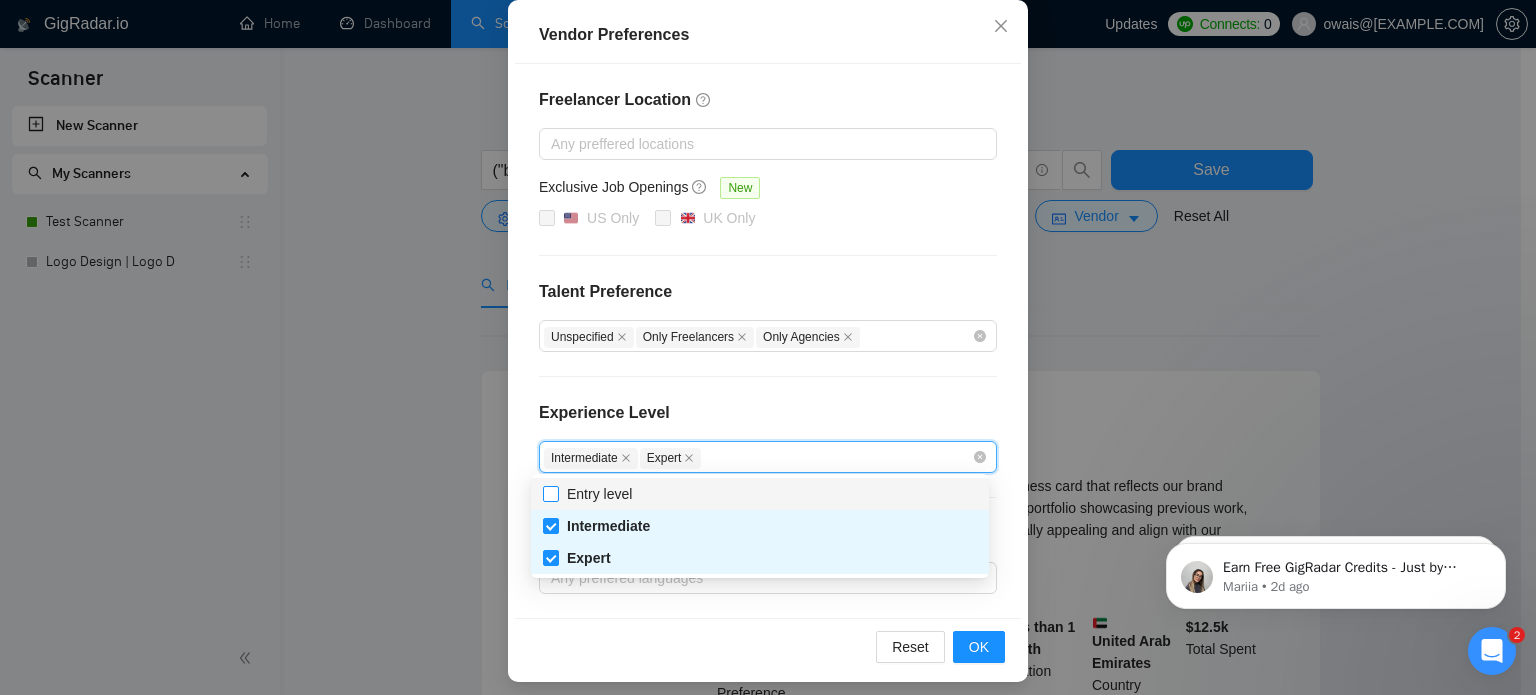 click on "Entry level" at bounding box center (599, 494) 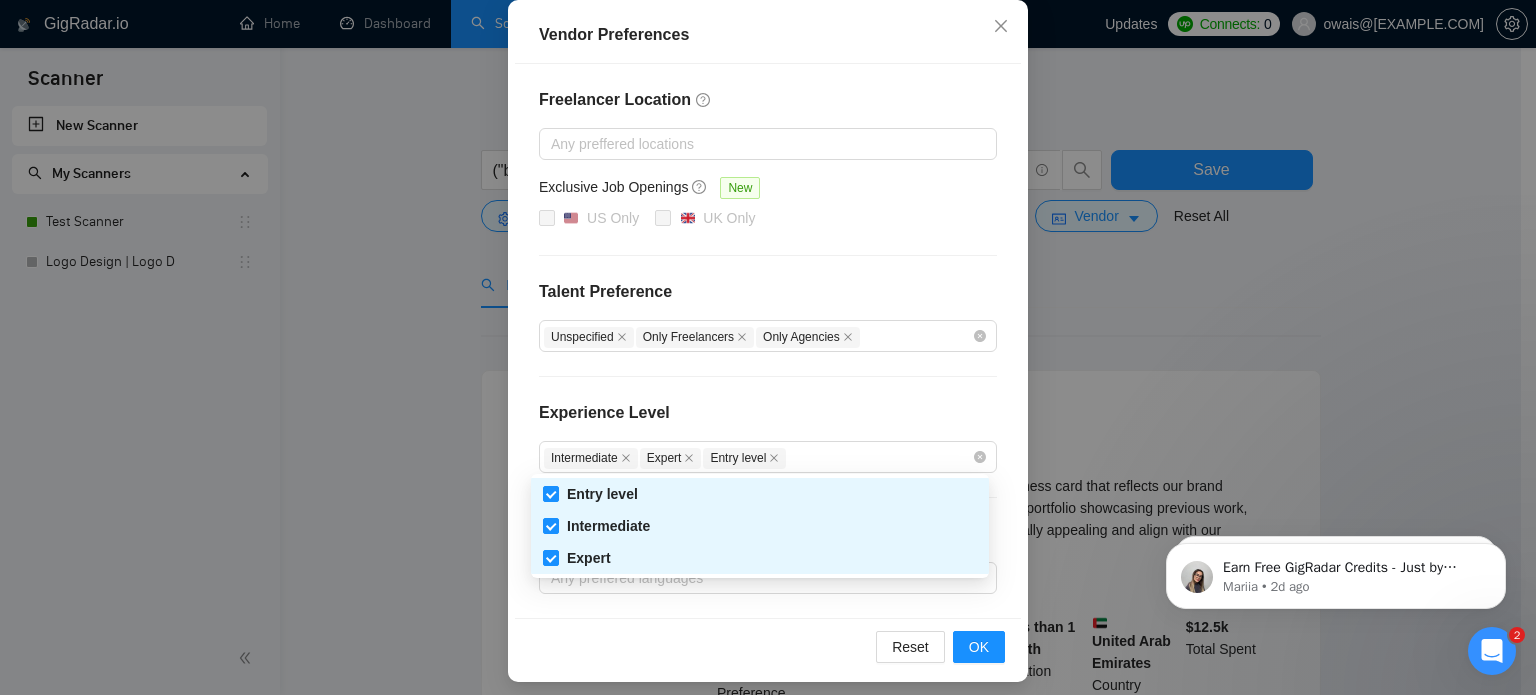 click on "Experience Level" at bounding box center [768, 421] 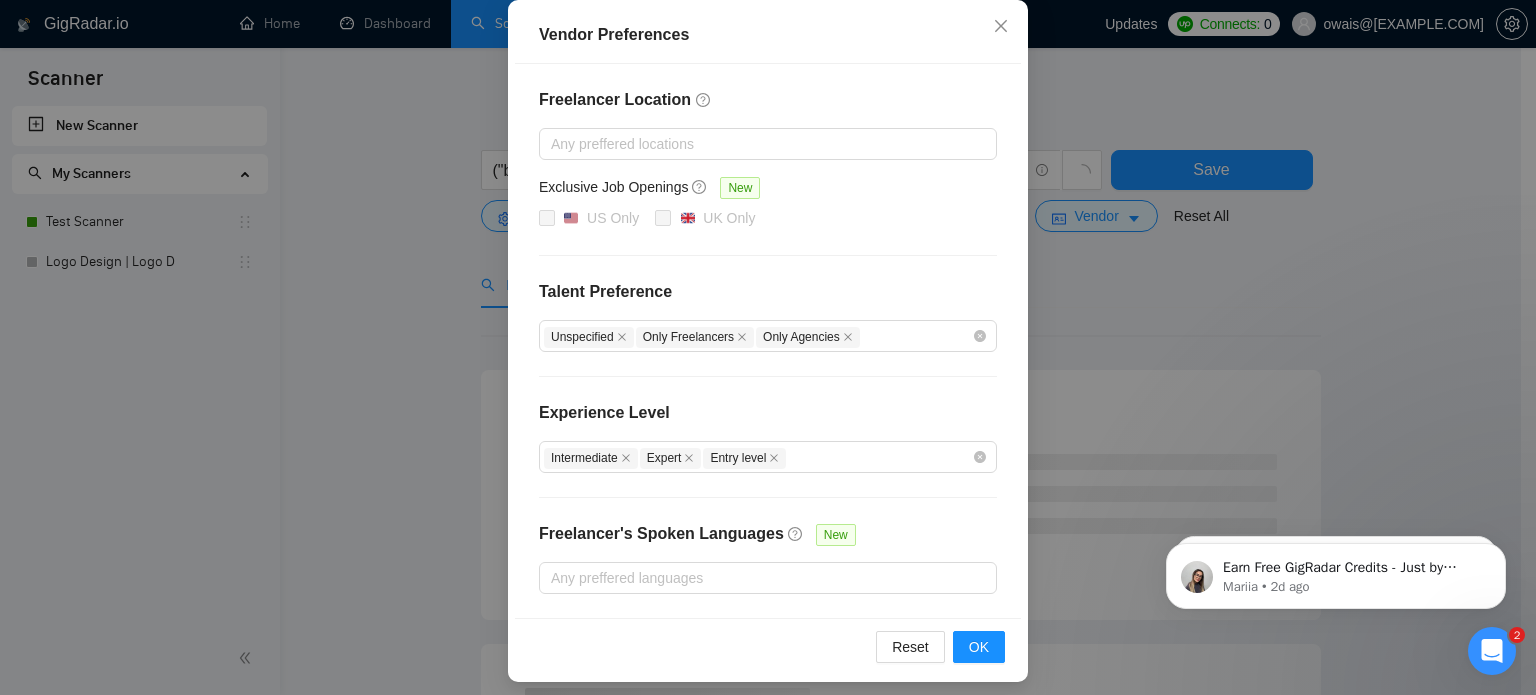 scroll, scrollTop: 228, scrollLeft: 0, axis: vertical 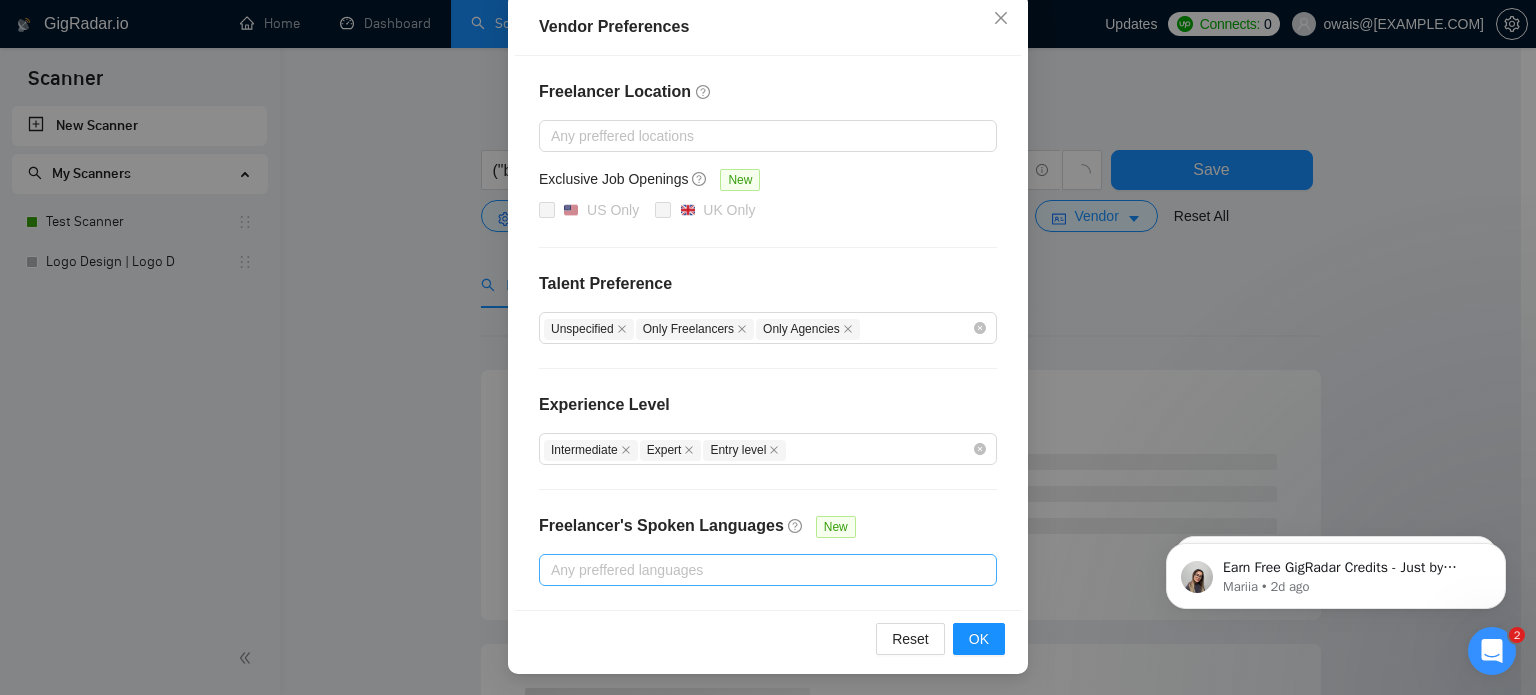 click at bounding box center (758, 570) 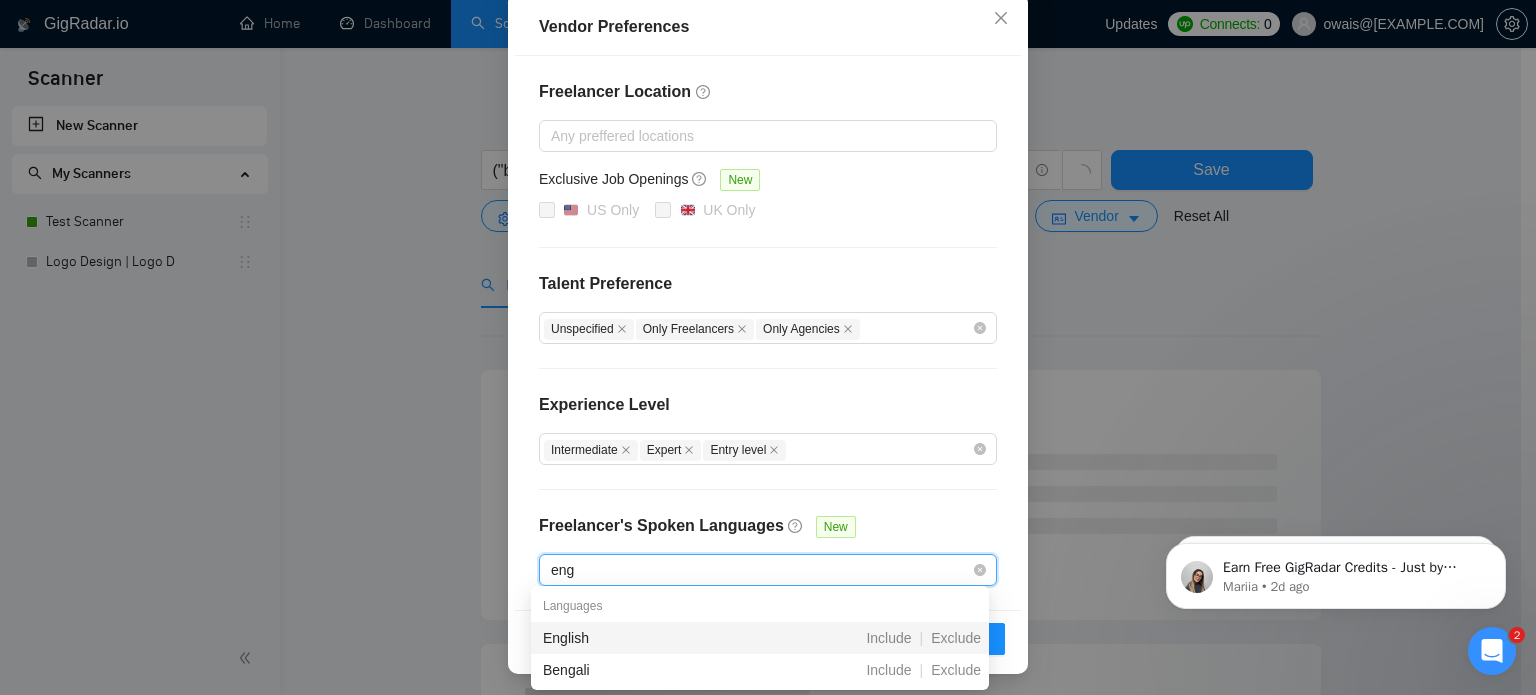 type on "[LANGUAGE]" 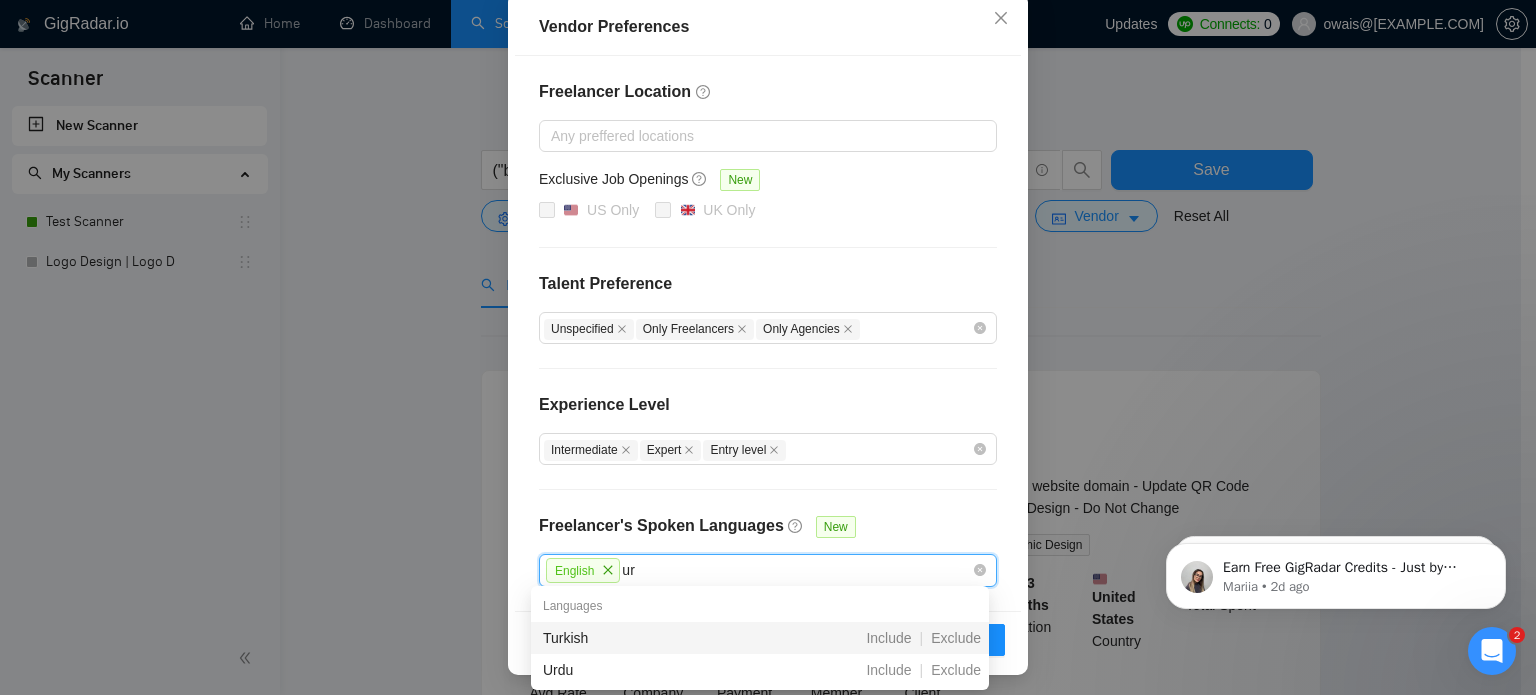 scroll, scrollTop: 0, scrollLeft: 0, axis: both 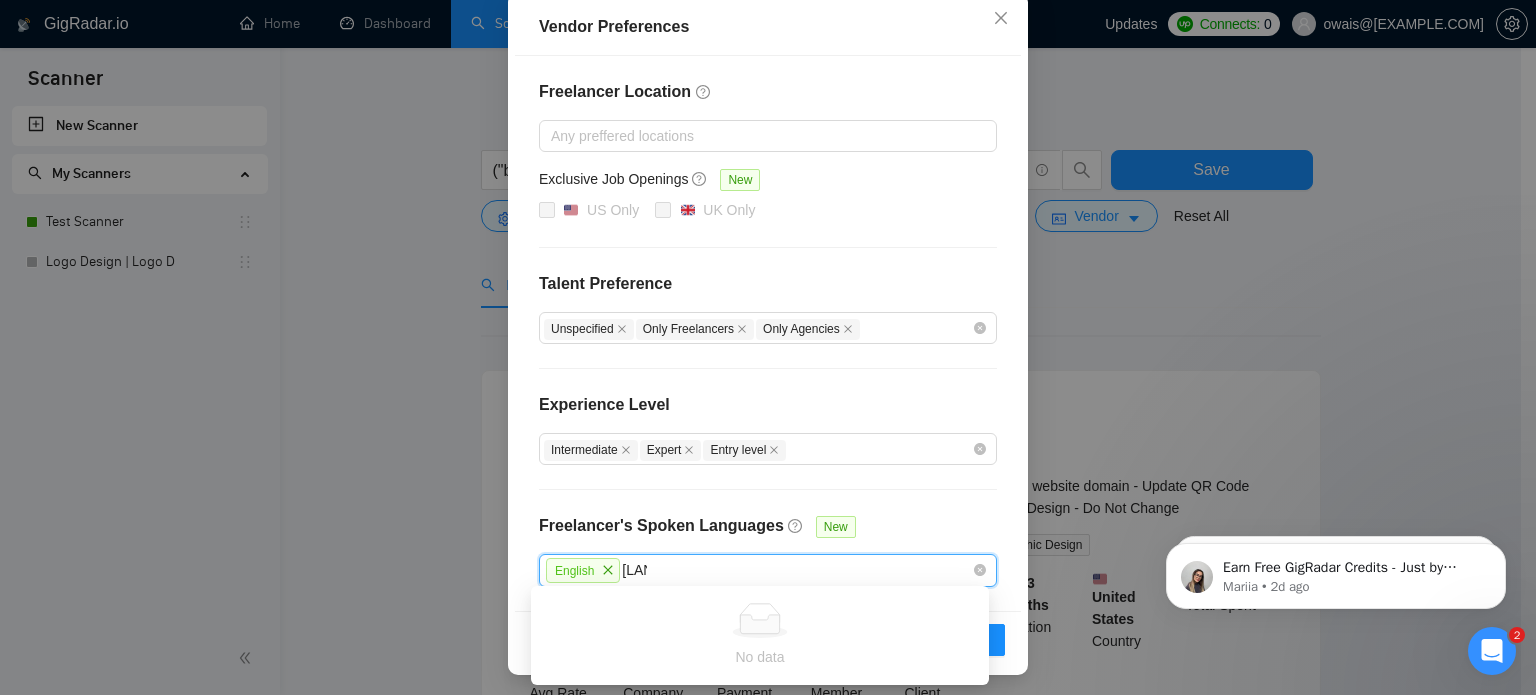 type on "ur" 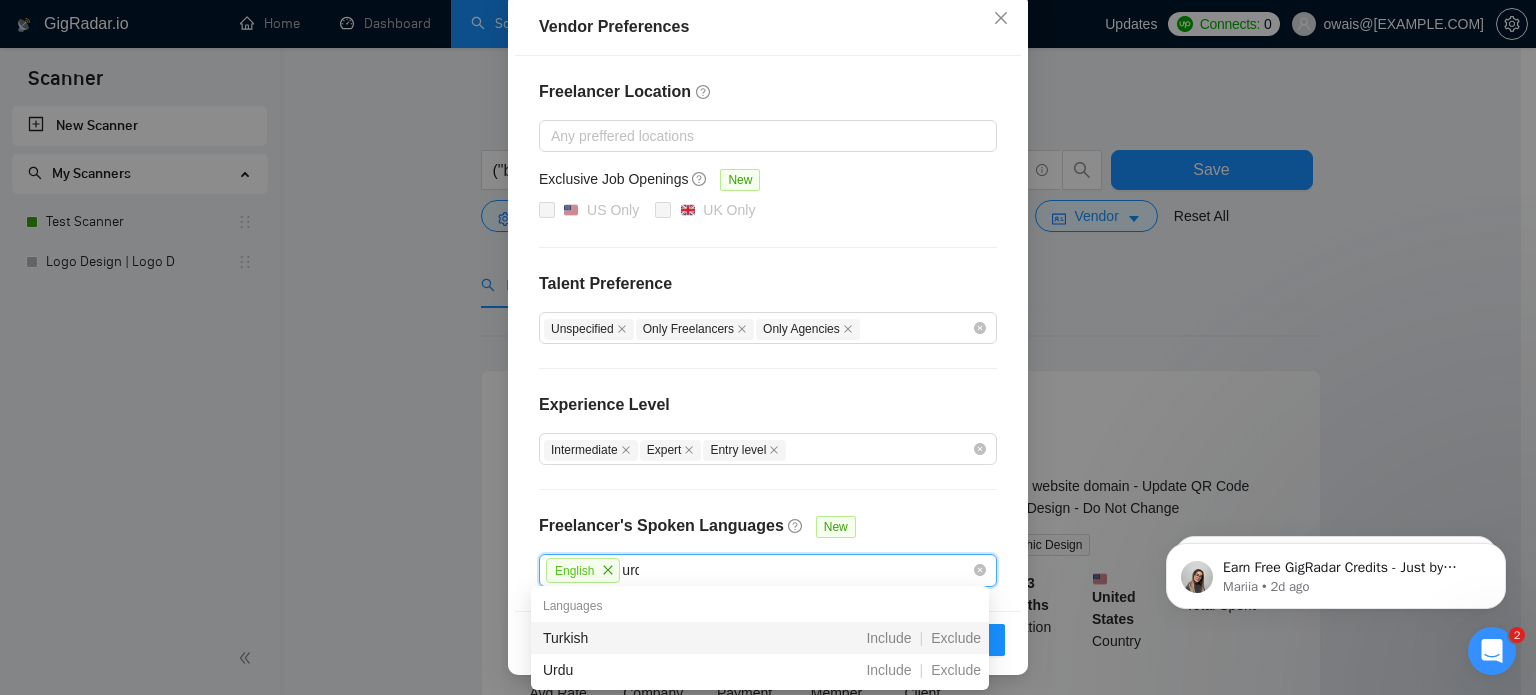 type on "urdu" 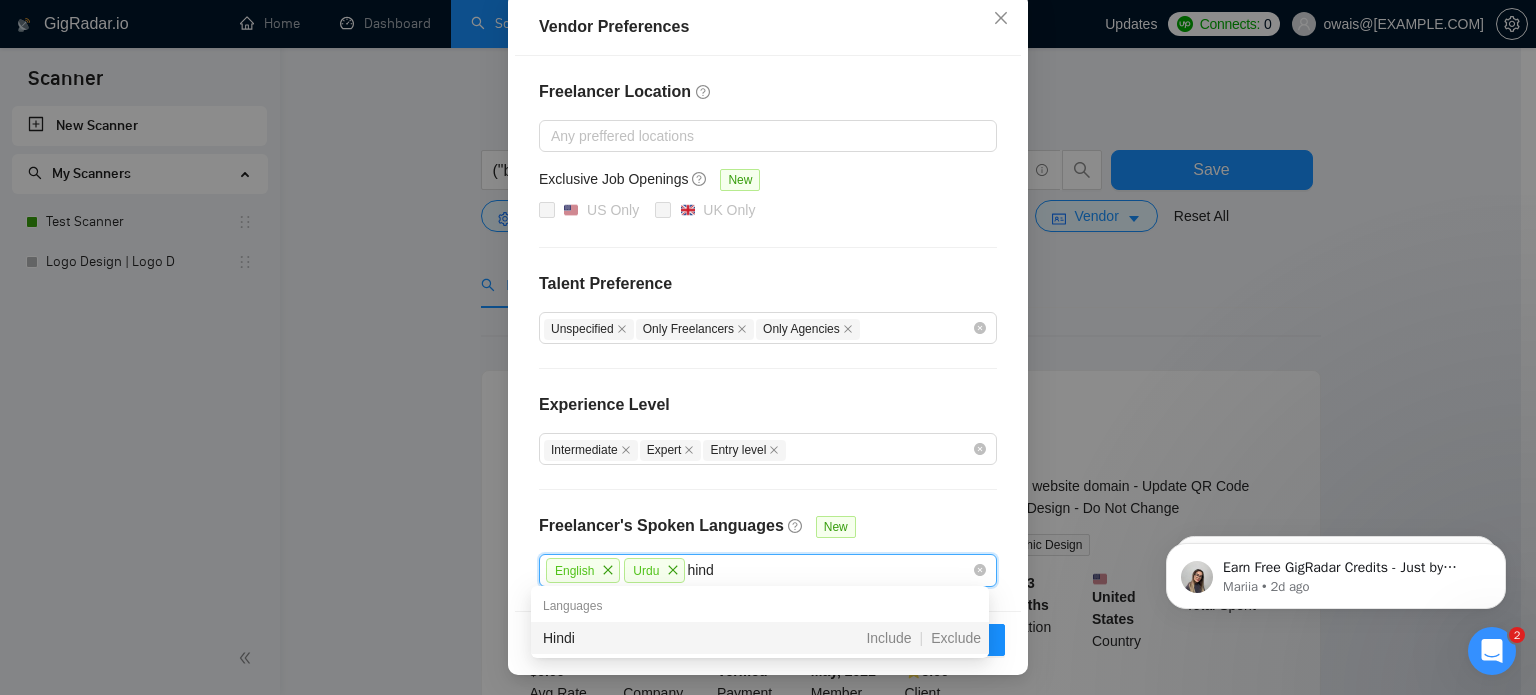 type on "hindi" 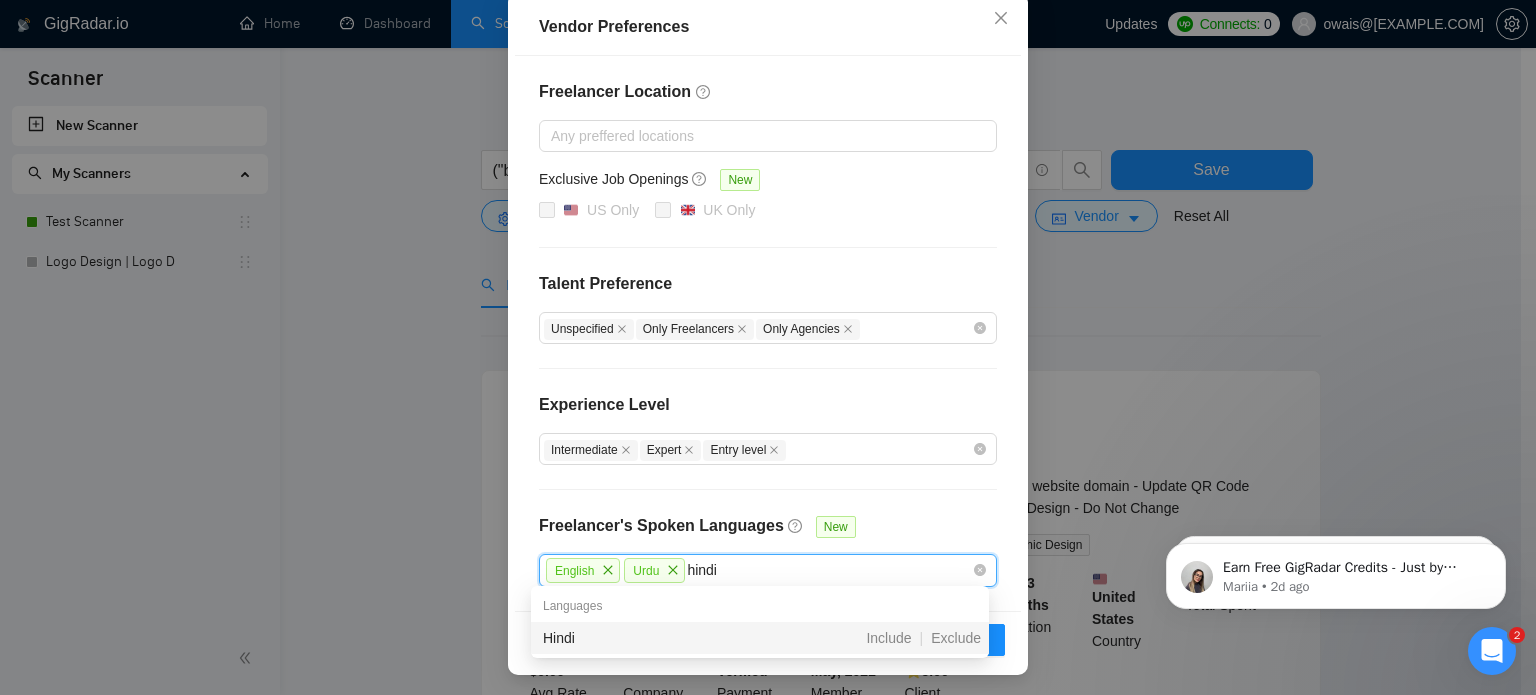 type 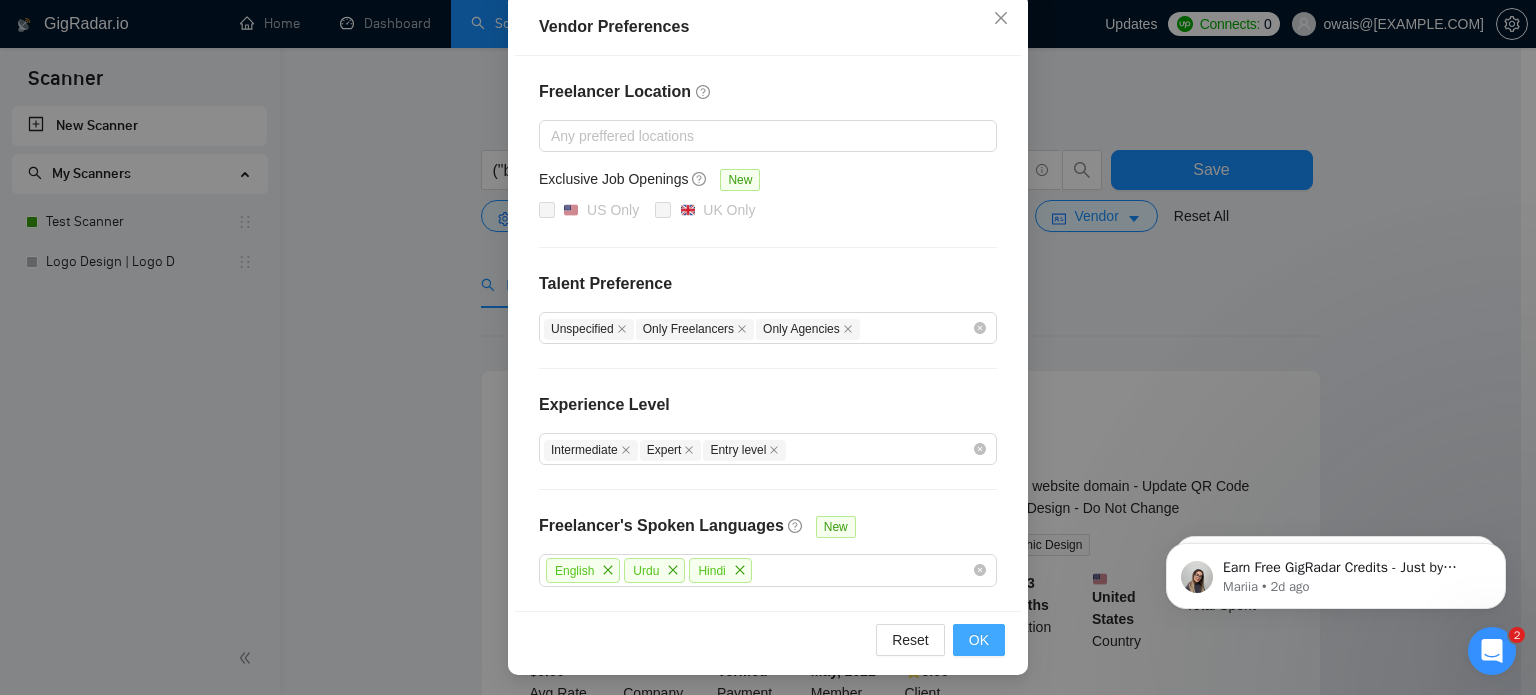 click on "OK" at bounding box center (979, 640) 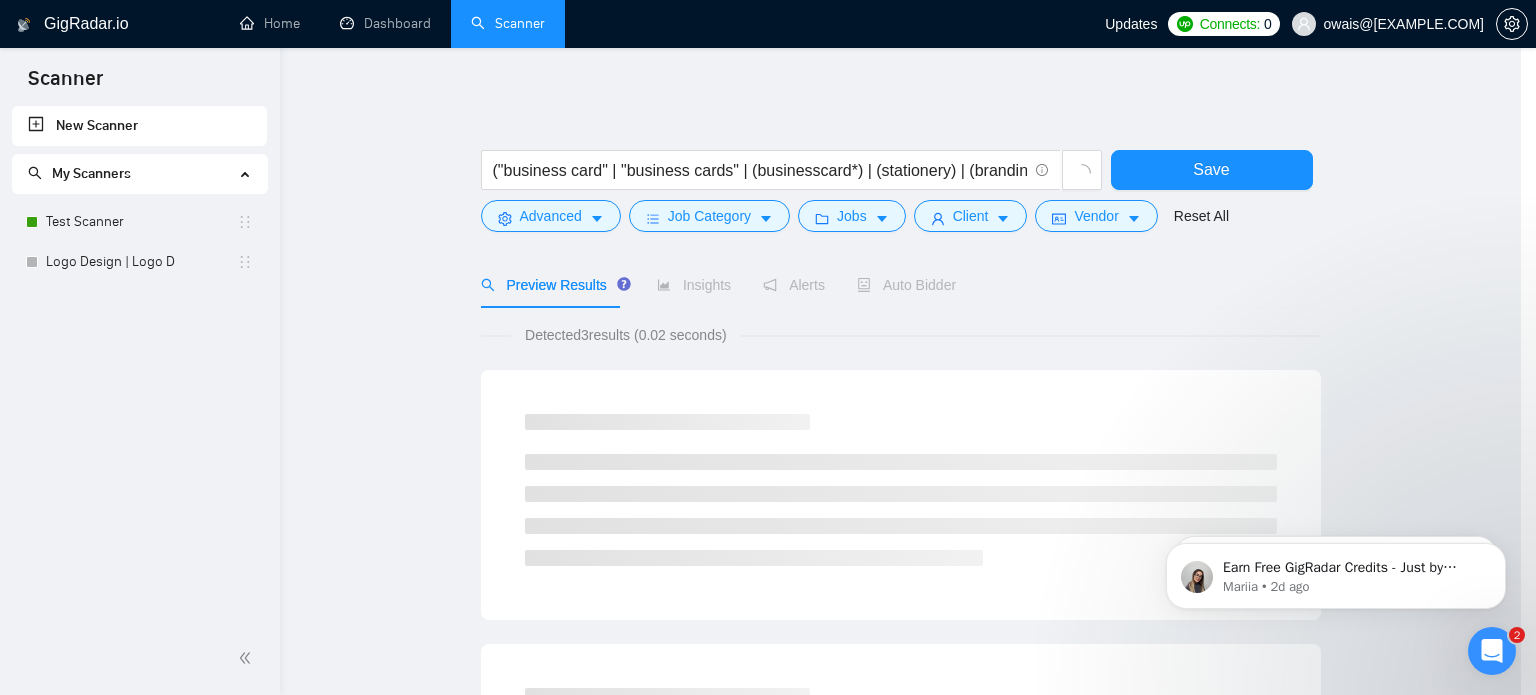 scroll, scrollTop: 128, scrollLeft: 0, axis: vertical 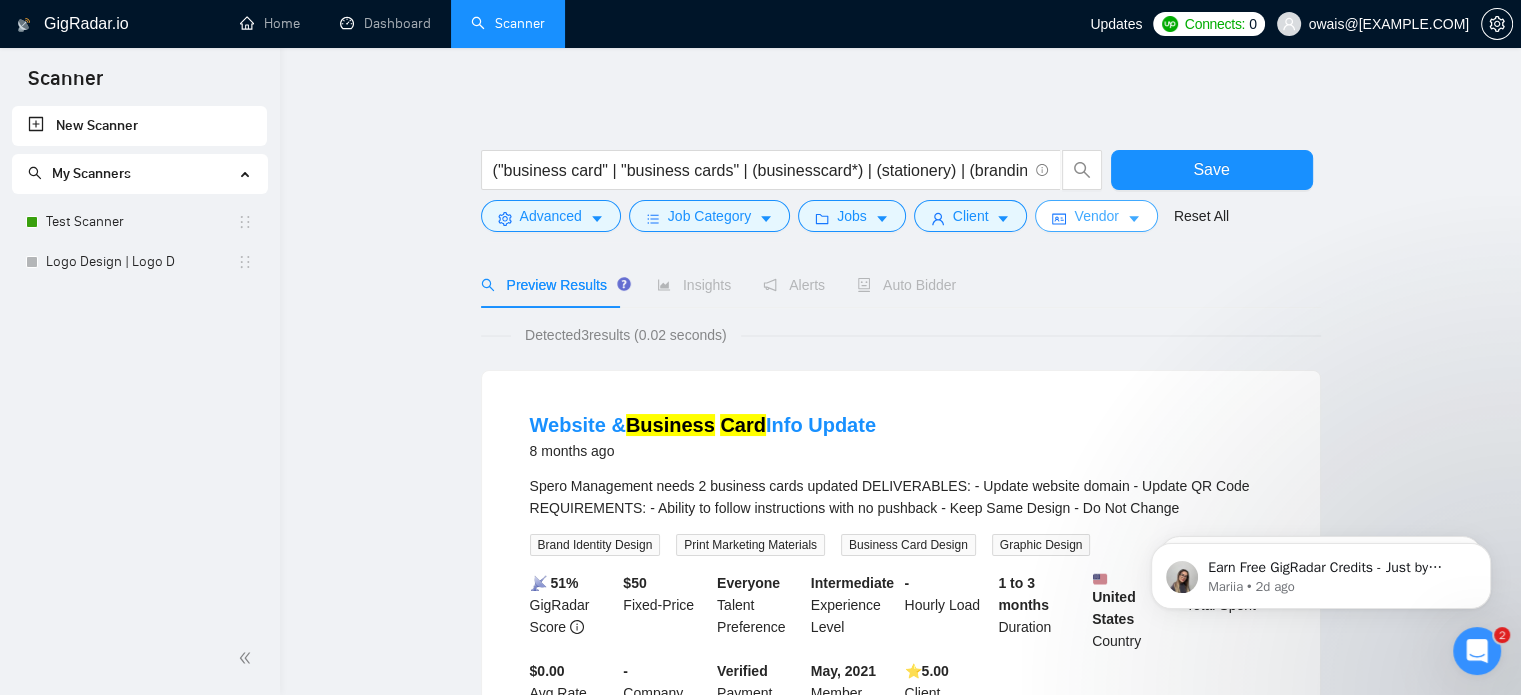 click on "Vendor" at bounding box center [1096, 216] 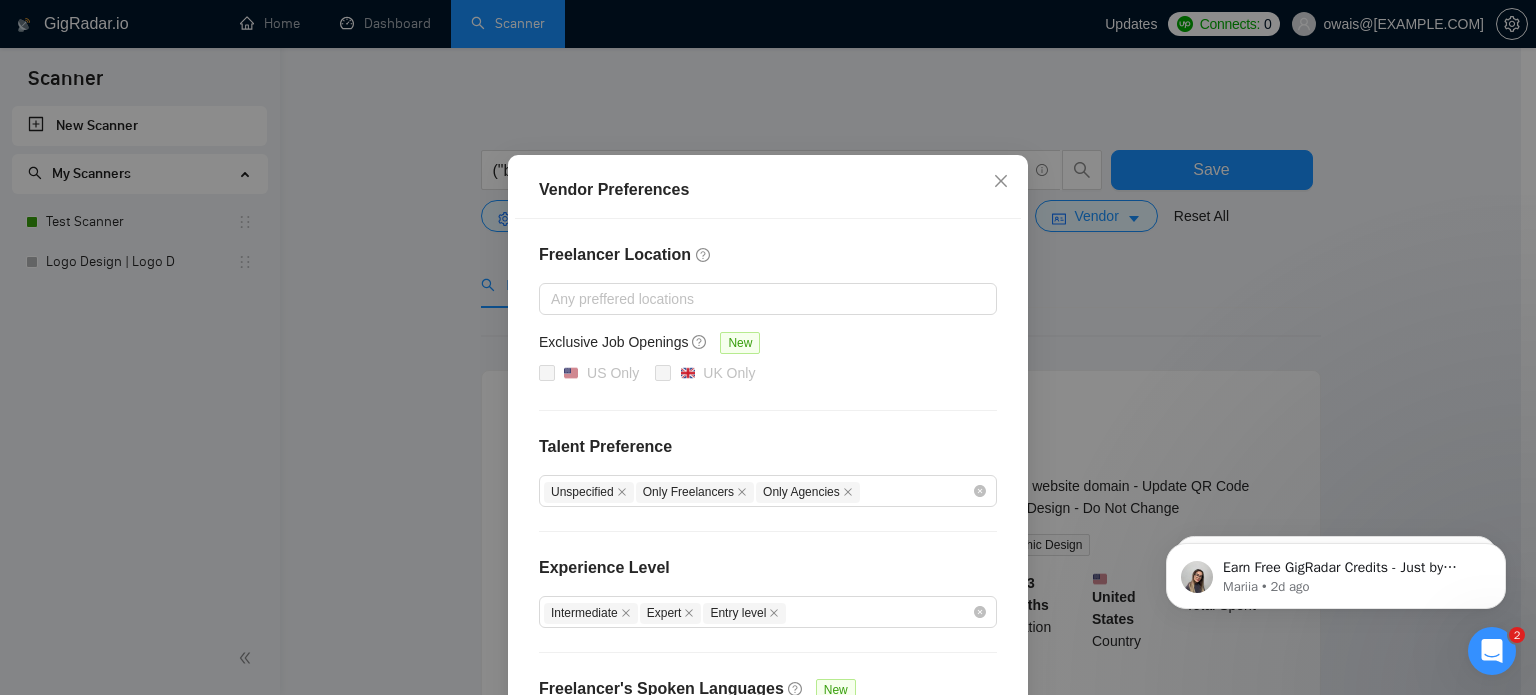 scroll, scrollTop: 64, scrollLeft: 0, axis: vertical 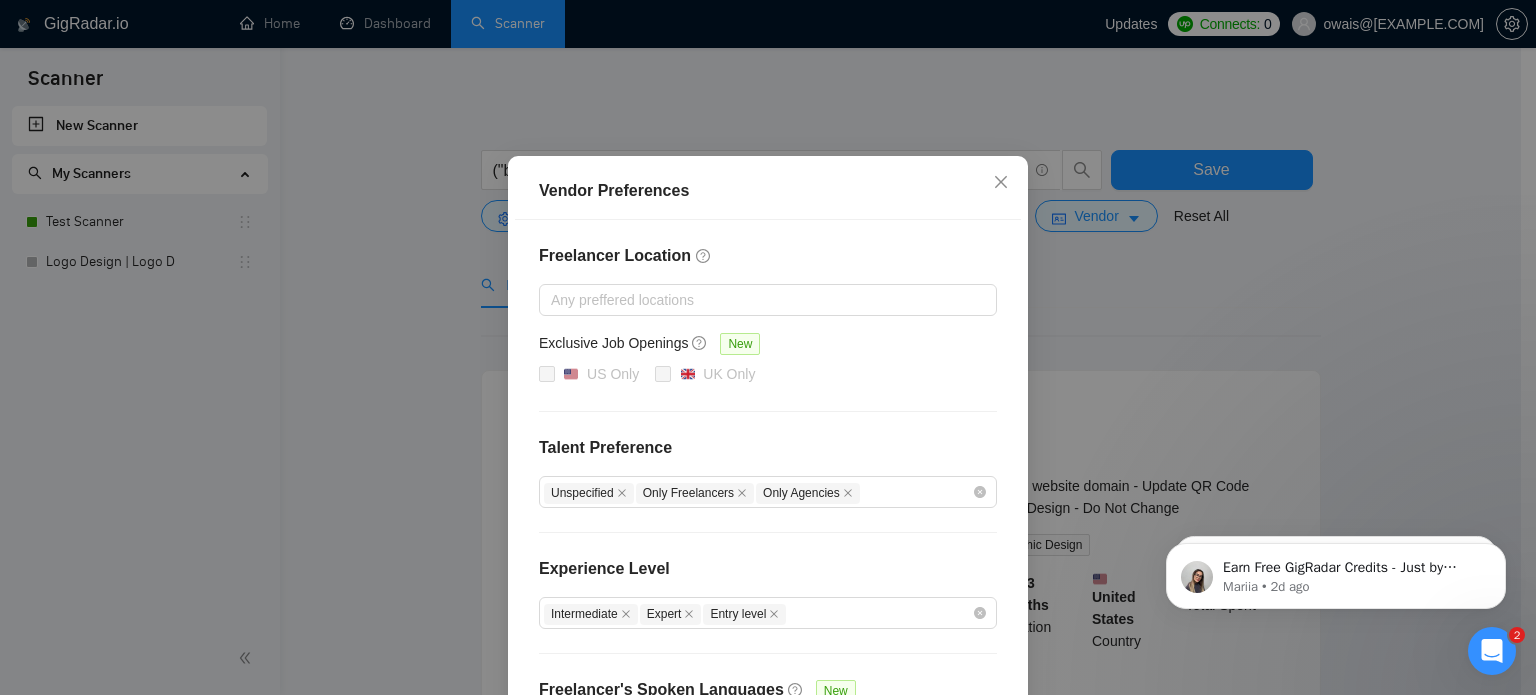 click on "Vendor Preferences Freelancer Location   Any preffered locations Exclusive Job Openings New US Only UK Only Talent Preference Unspecified Only Freelancers Only Agencies   Experience Level Intermediate Expert Entry level   Freelancer's Spoken Languages New English Urdu Hindi   Reset OK" at bounding box center [768, 347] 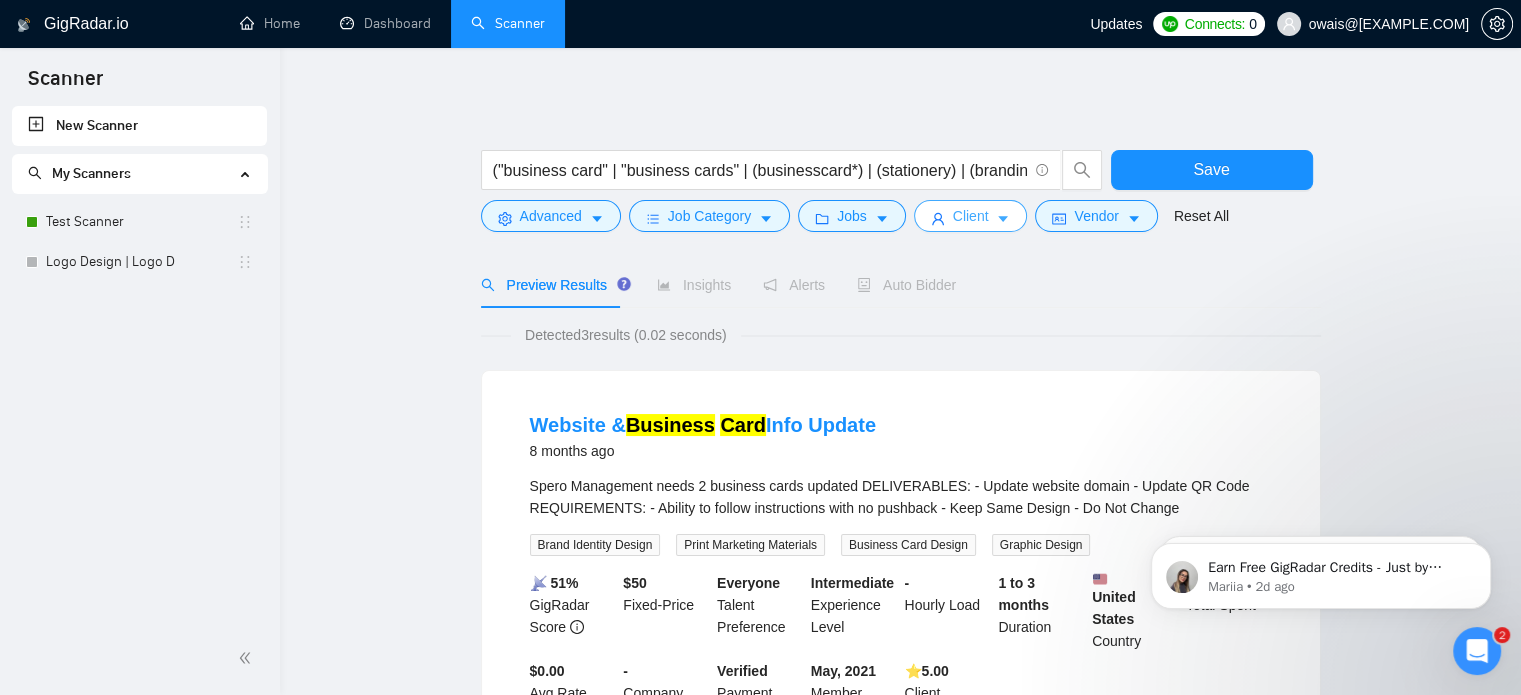 click on "Client" at bounding box center (971, 216) 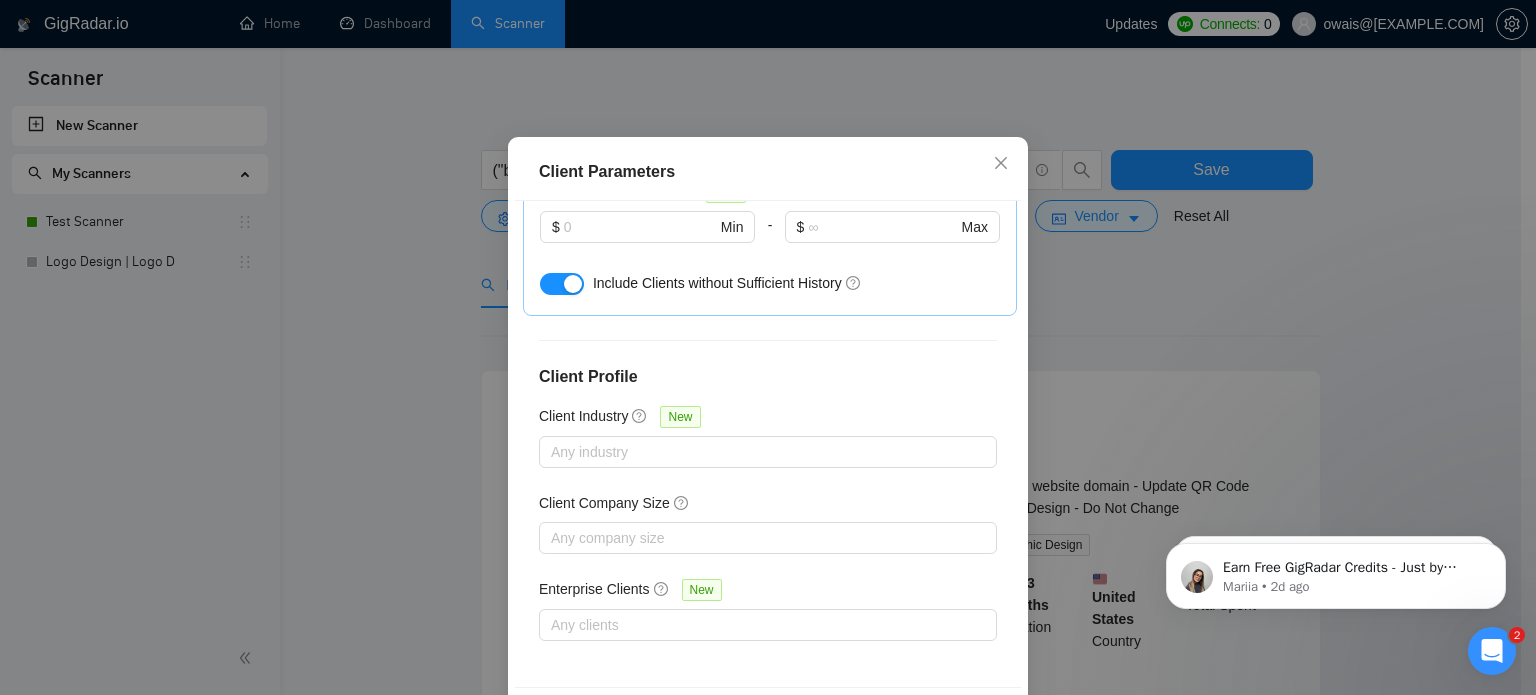 scroll, scrollTop: 143, scrollLeft: 0, axis: vertical 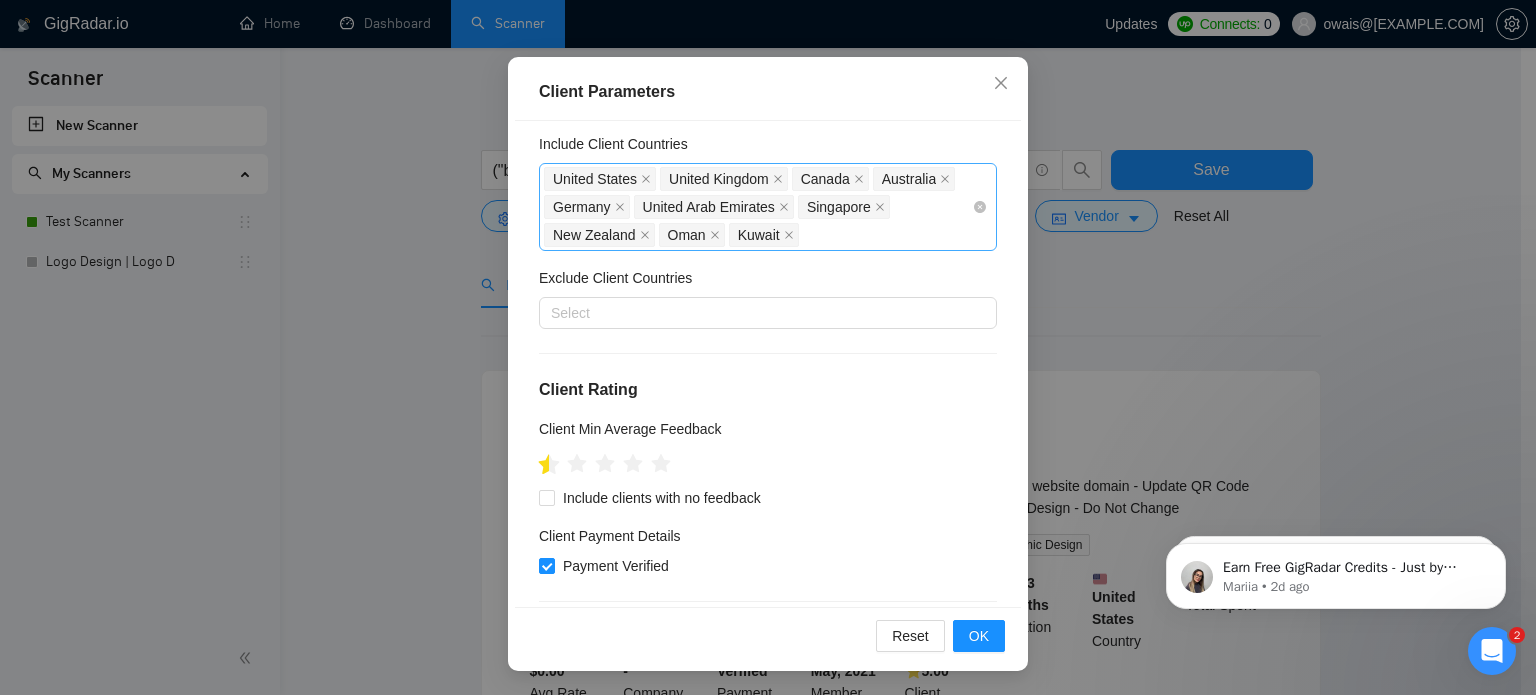 click 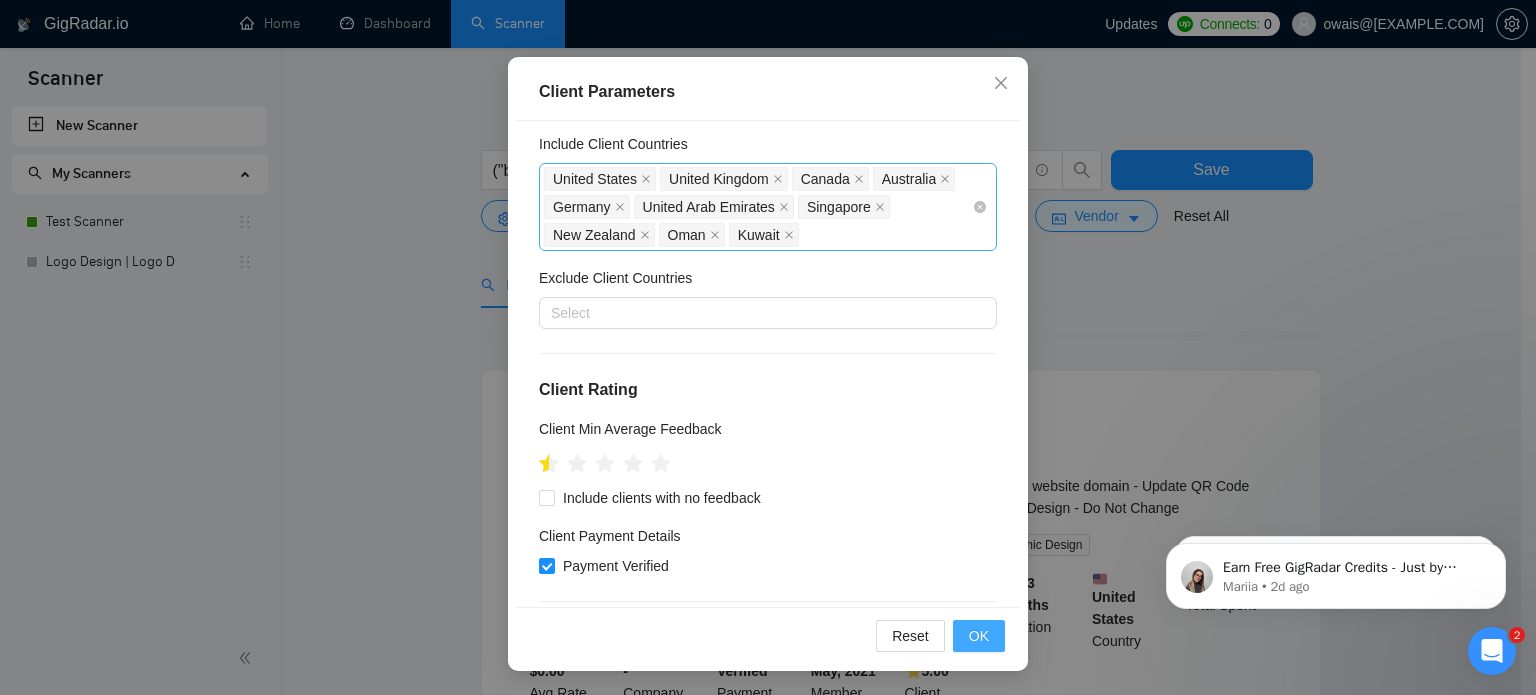 click on "OK" at bounding box center (979, 636) 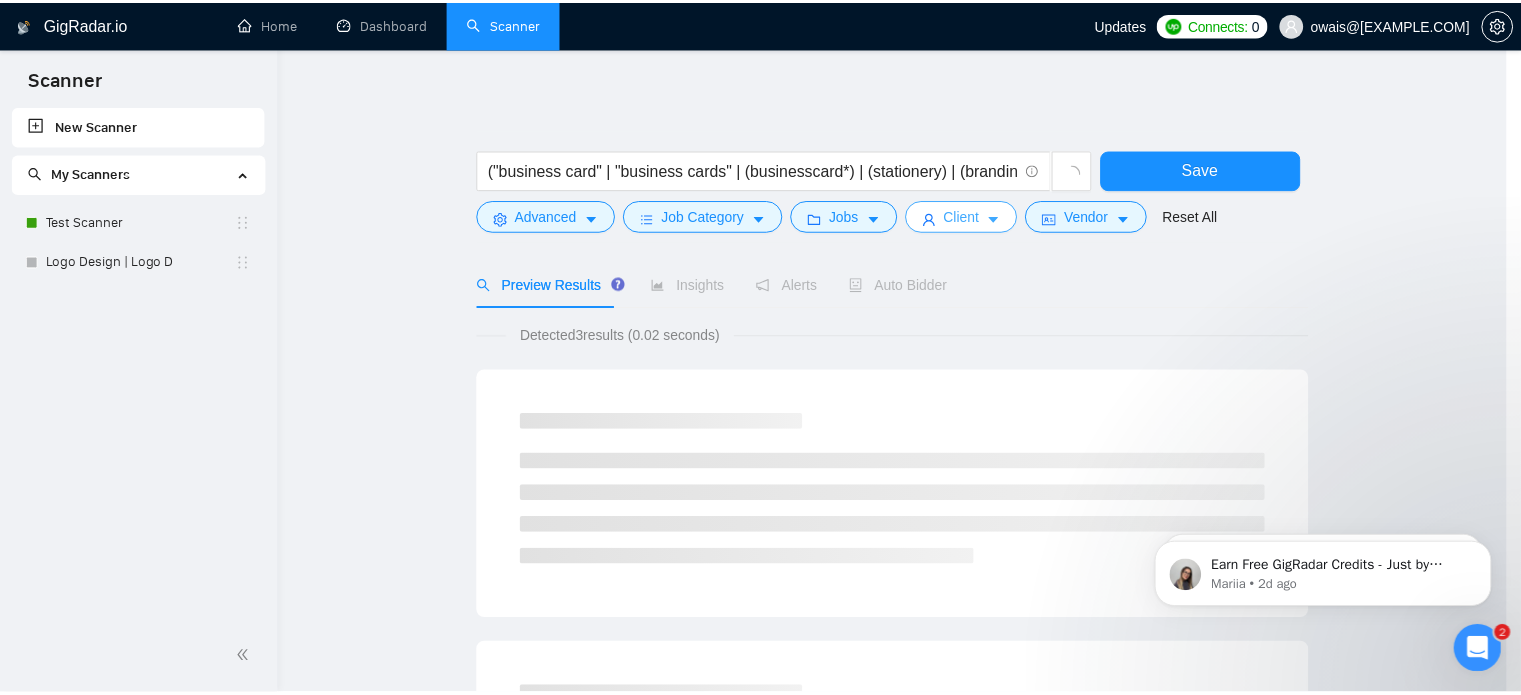 scroll, scrollTop: 0, scrollLeft: 0, axis: both 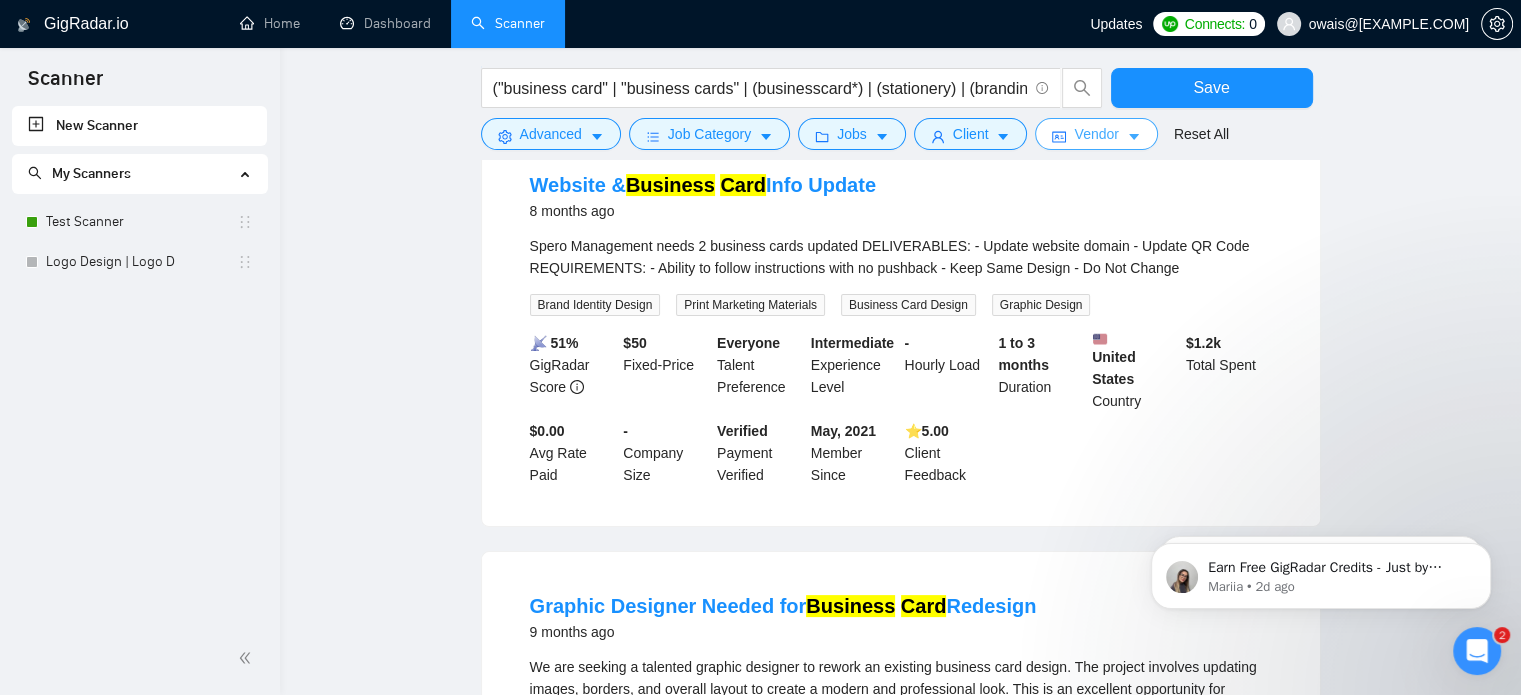 click on "Vendor" at bounding box center (1096, 134) 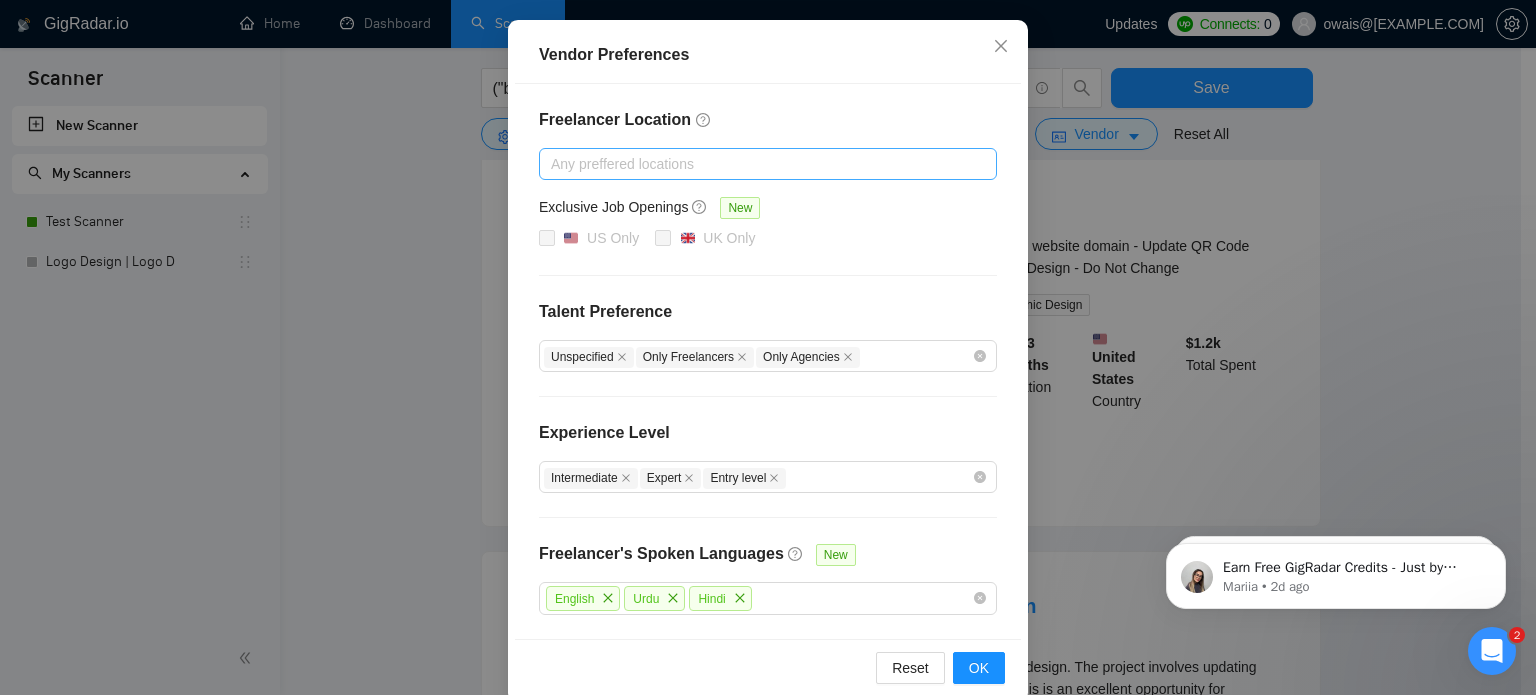 scroll, scrollTop: 228, scrollLeft: 0, axis: vertical 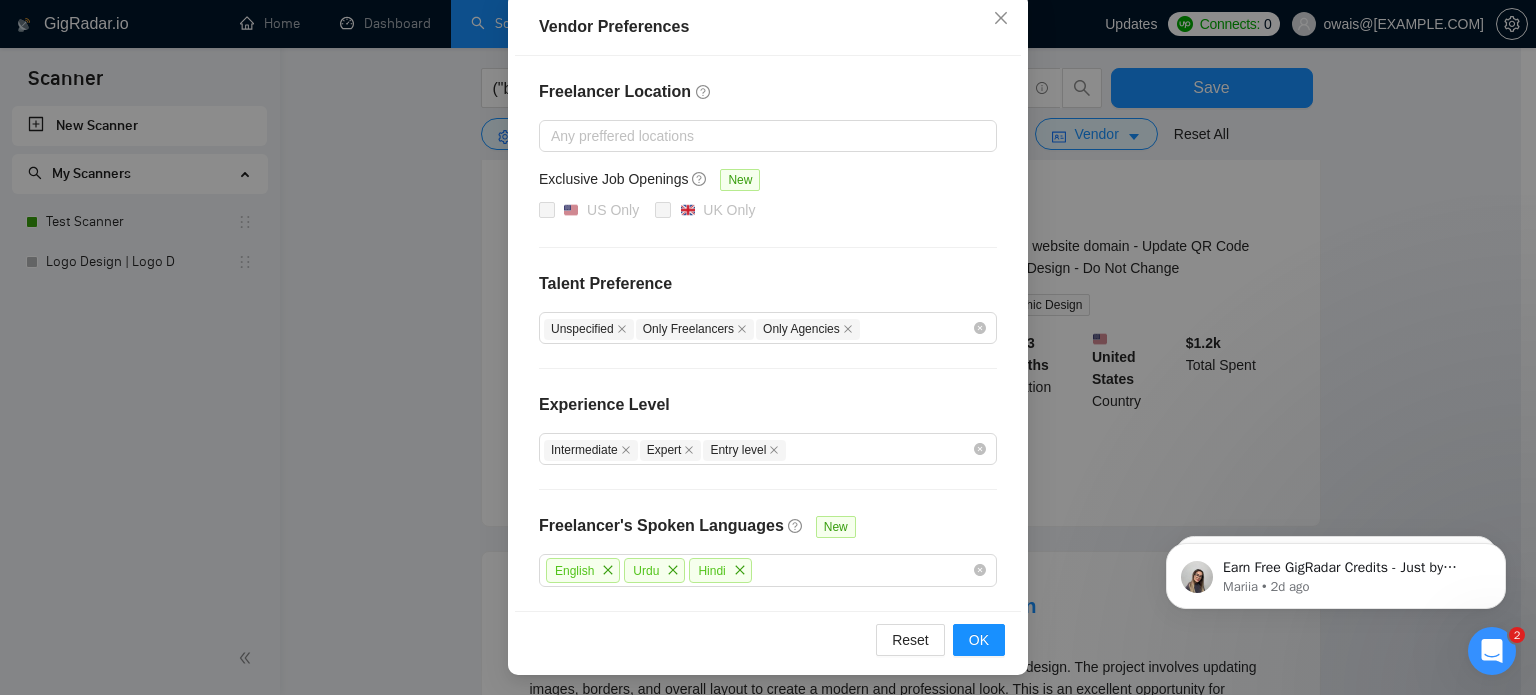 click on "Vendor Preferences Freelancer Location   Any preffered locations Exclusive Job Openings New US Only UK Only Talent Preference Unspecified Only Freelancers Only Agencies   Experience Level Intermediate Expert Entry level   Freelancer's Spoken Languages New English Urdu Hindi   Reset OK" at bounding box center [768, 347] 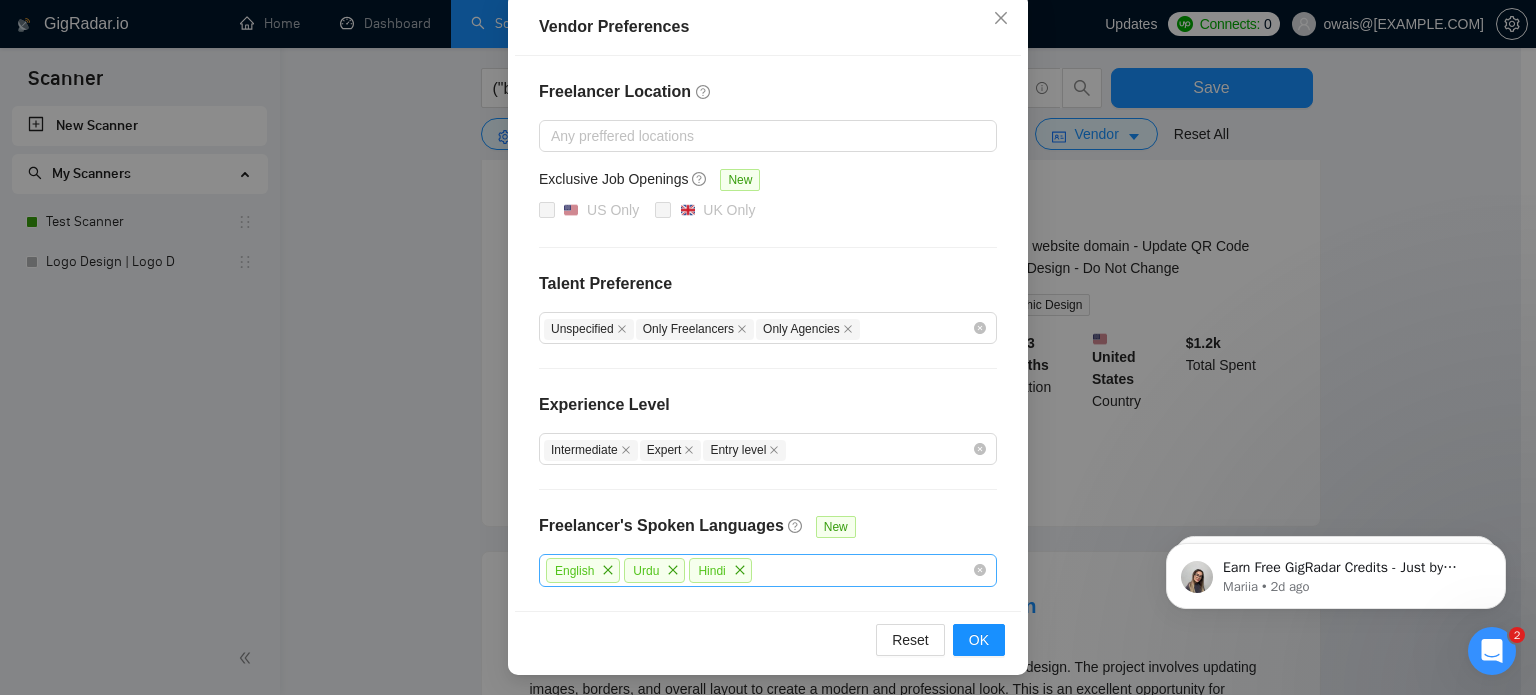 scroll, scrollTop: 128, scrollLeft: 0, axis: vertical 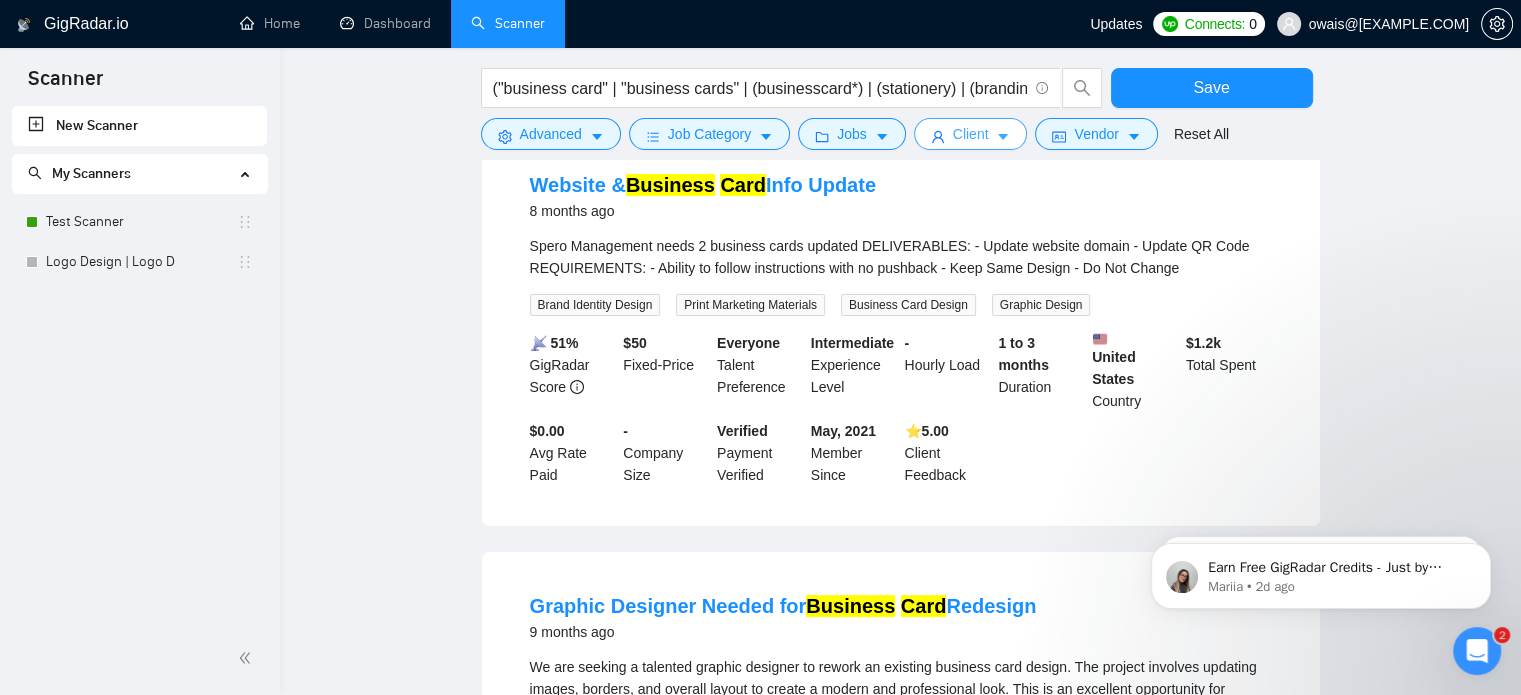 click on "Client" at bounding box center [971, 134] 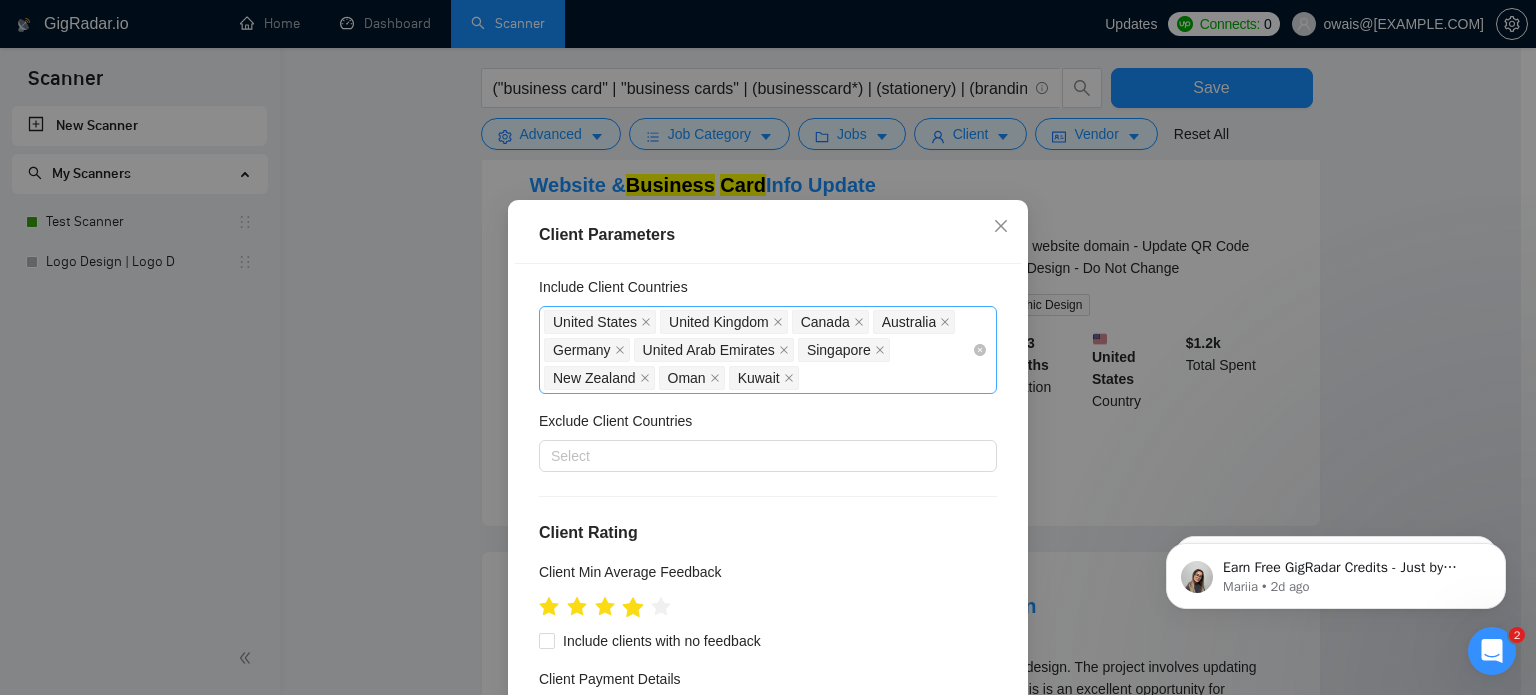click 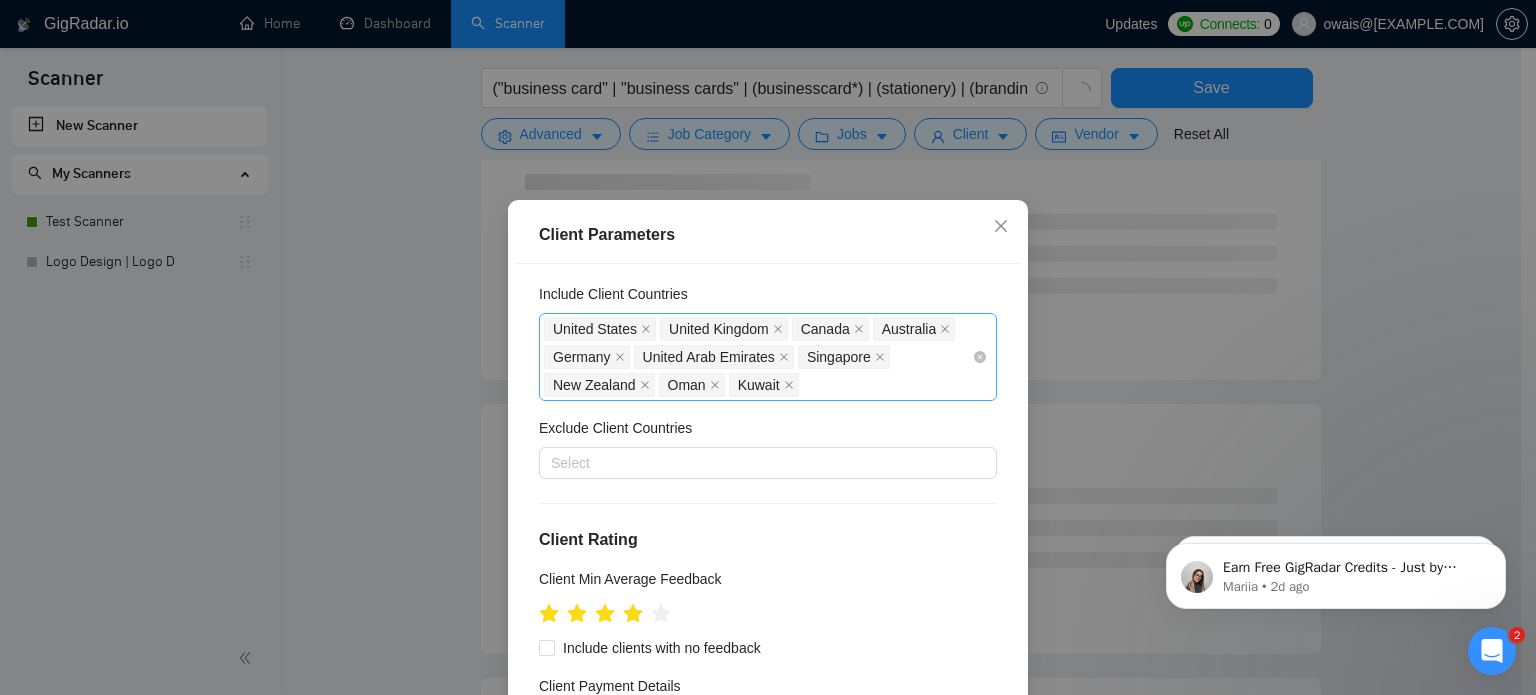 scroll, scrollTop: 0, scrollLeft: 0, axis: both 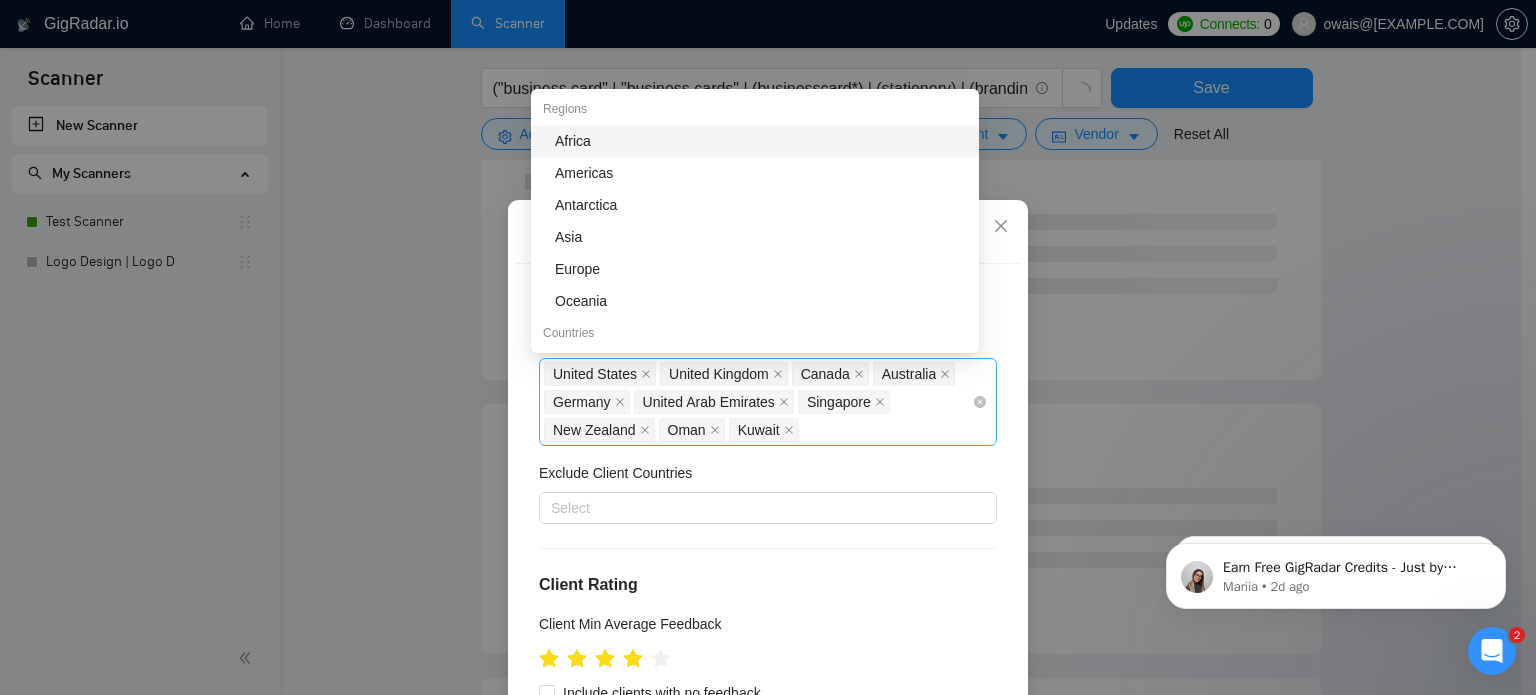click on "[COUNTRY], [COUNTRY], [COUNTRY], [COUNTRY], [COUNTRY], [COUNTRY], [COUNTRY]" at bounding box center (758, 402) 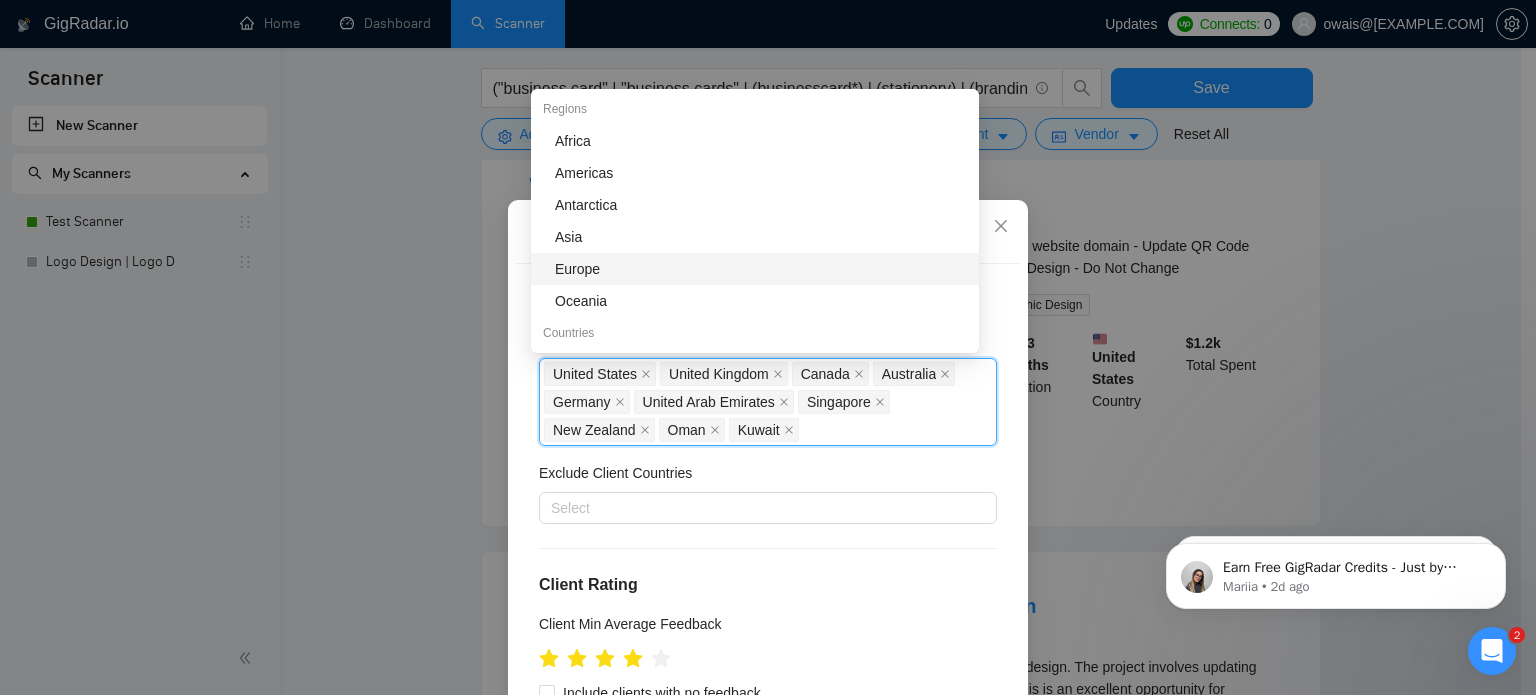 click on "Europe" at bounding box center (761, 269) 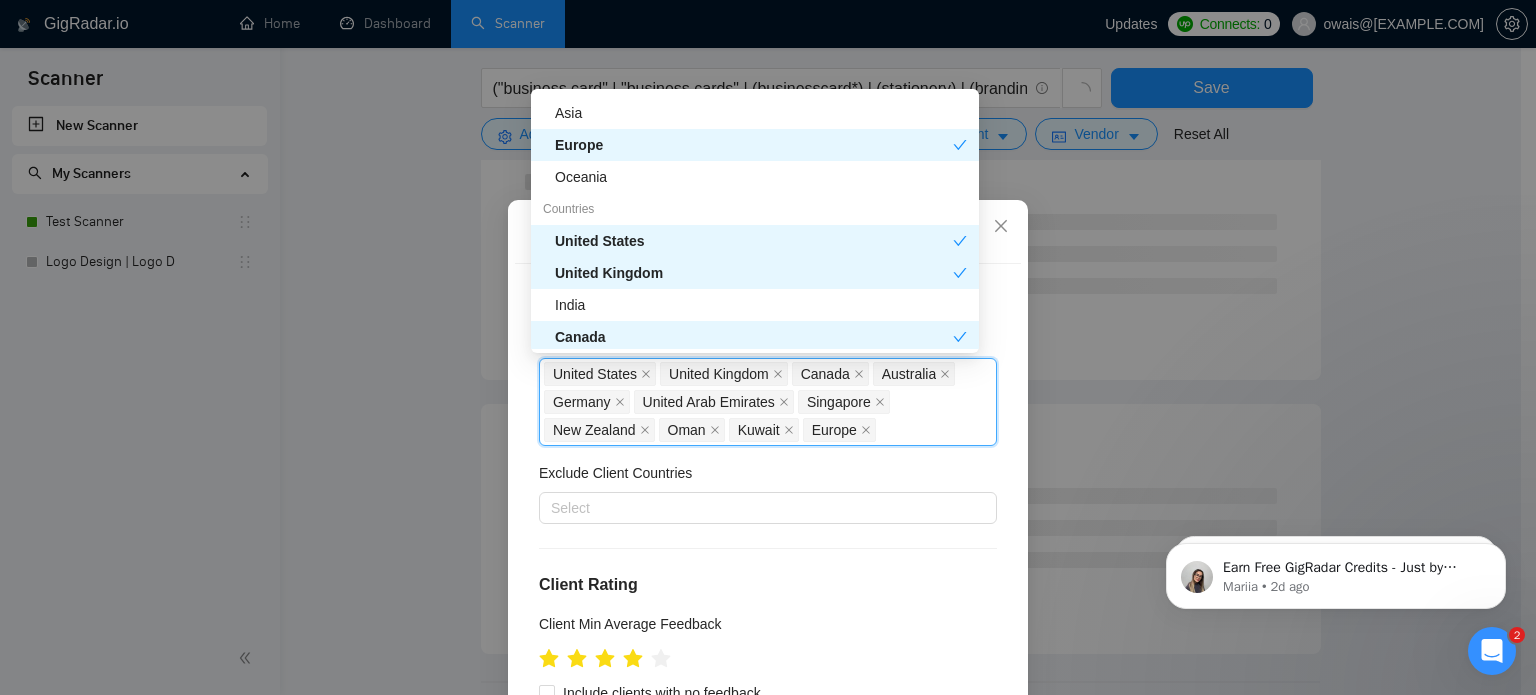 scroll, scrollTop: 125, scrollLeft: 0, axis: vertical 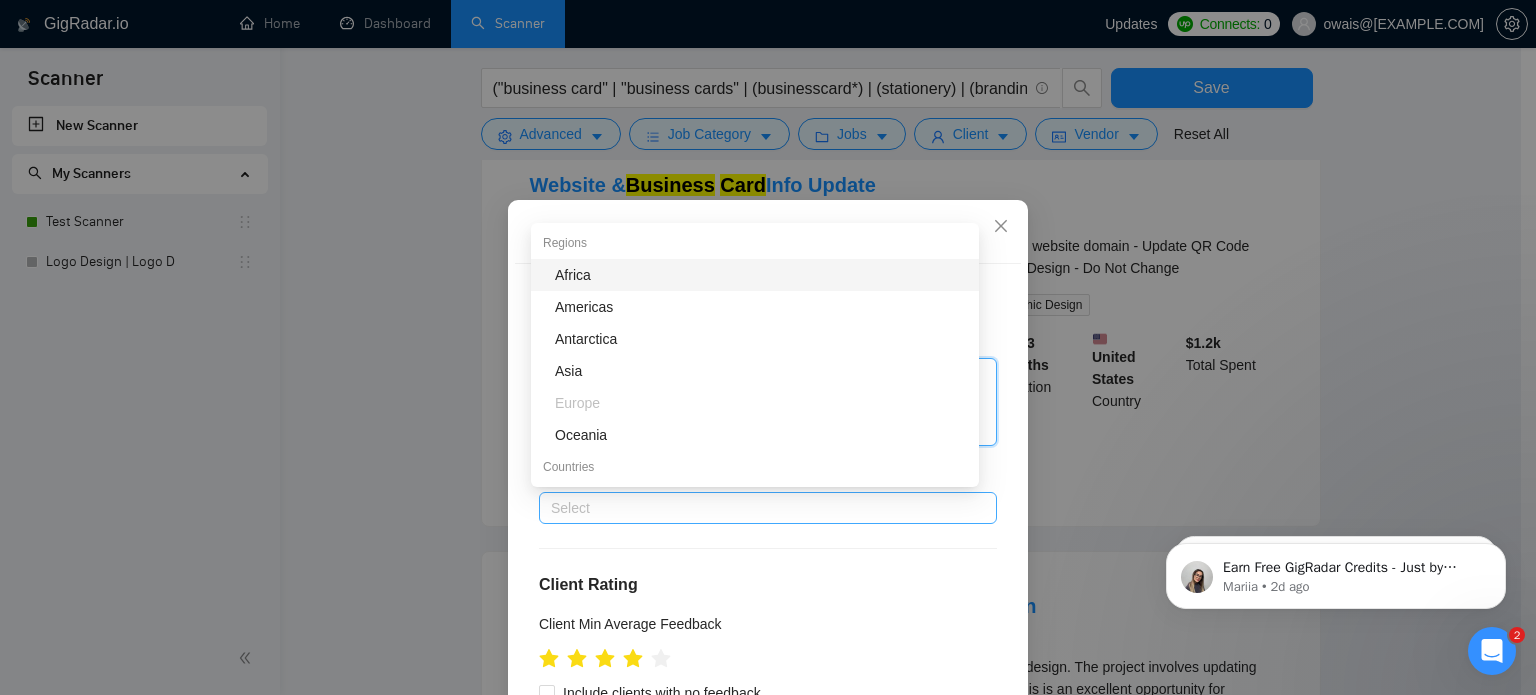 click on "Select" at bounding box center (768, 508) 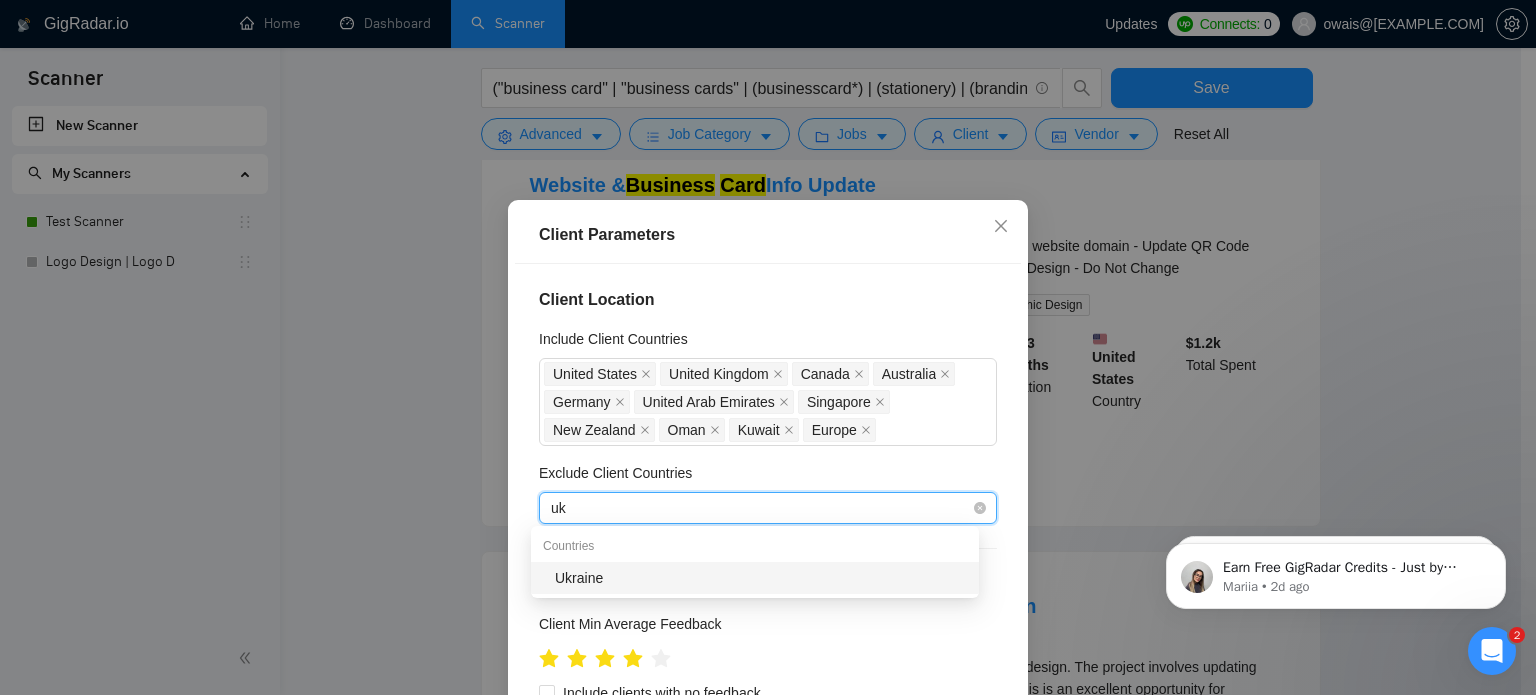 type on "ukr" 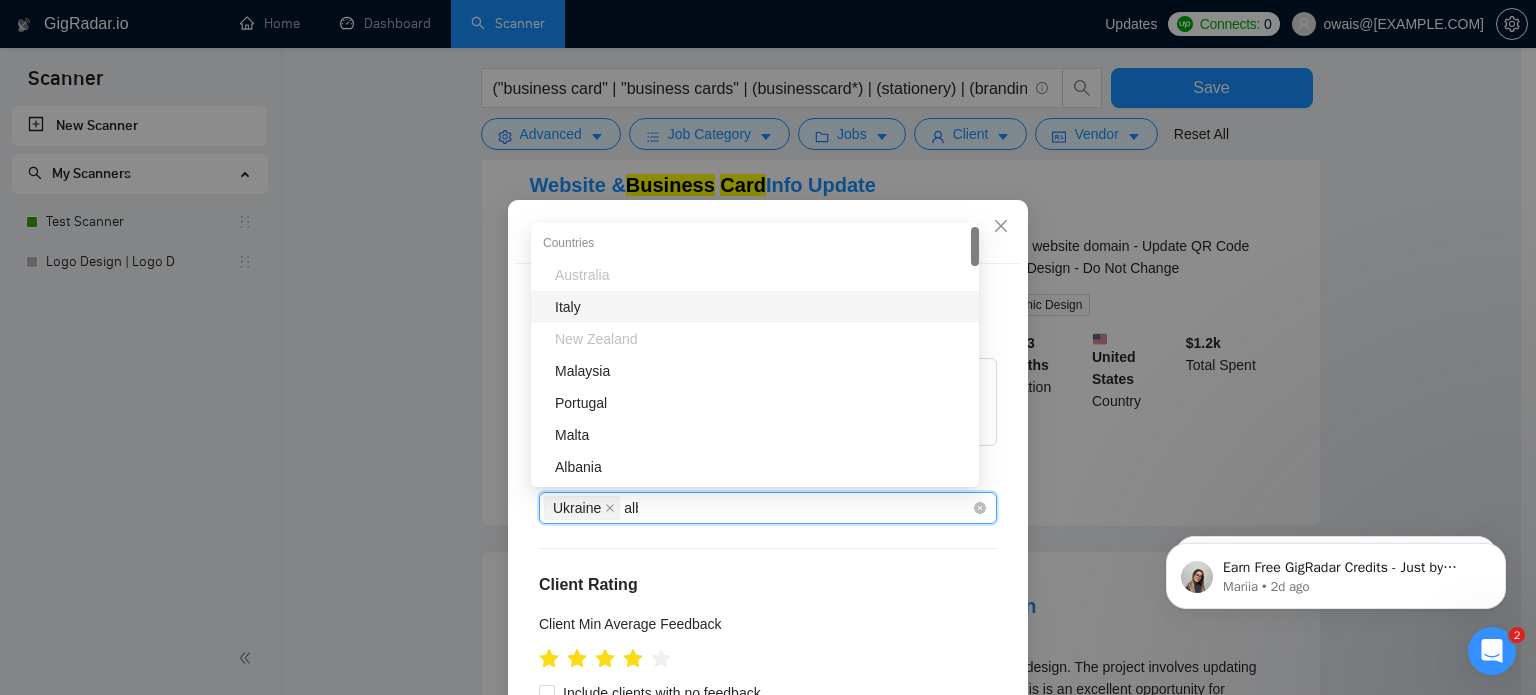 type on "alba" 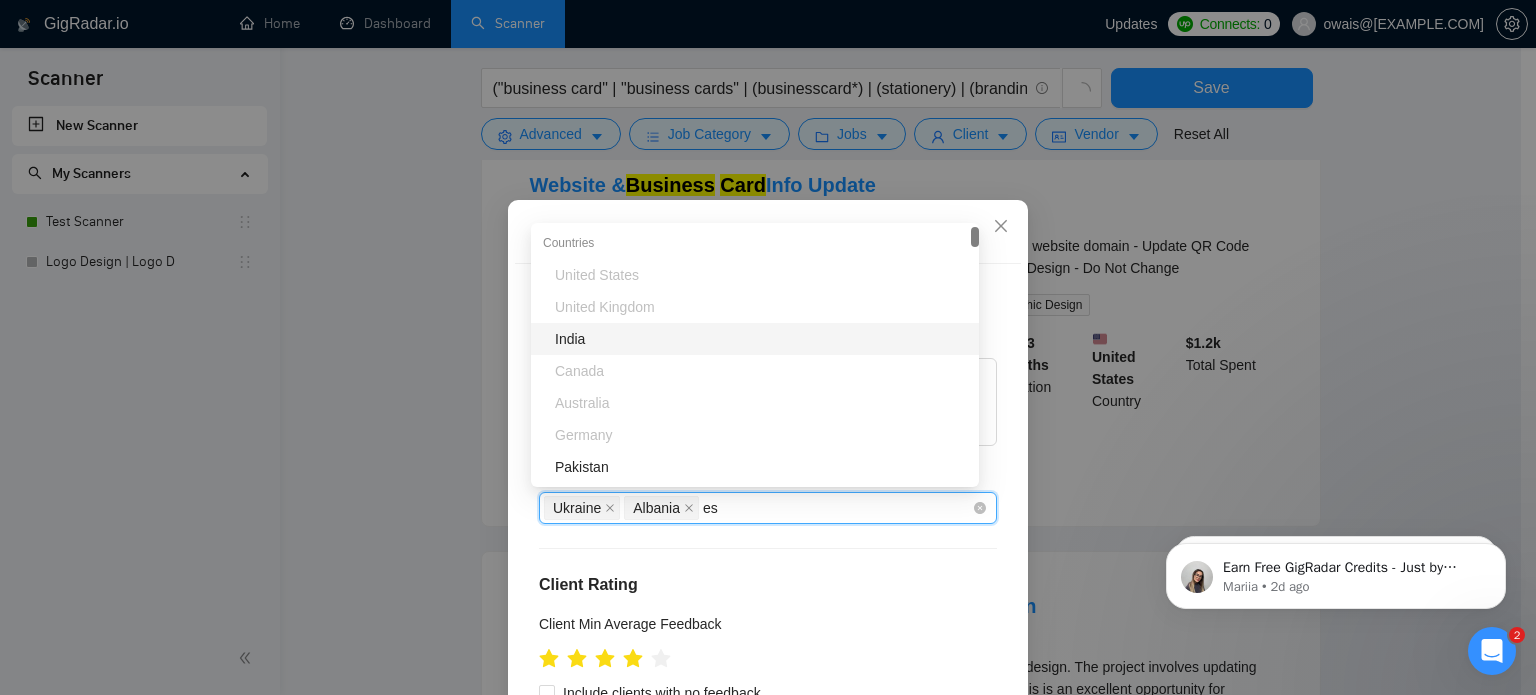 type on "est" 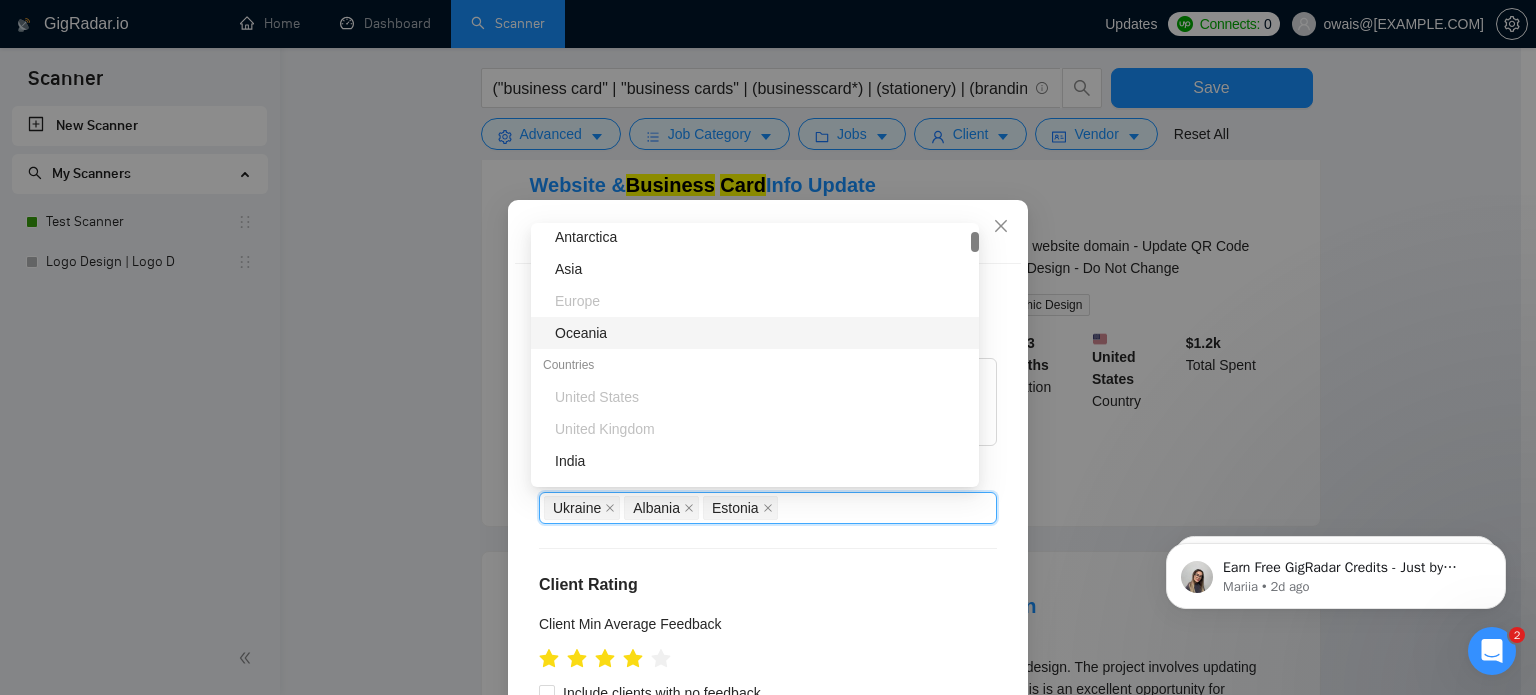 scroll, scrollTop: 108, scrollLeft: 0, axis: vertical 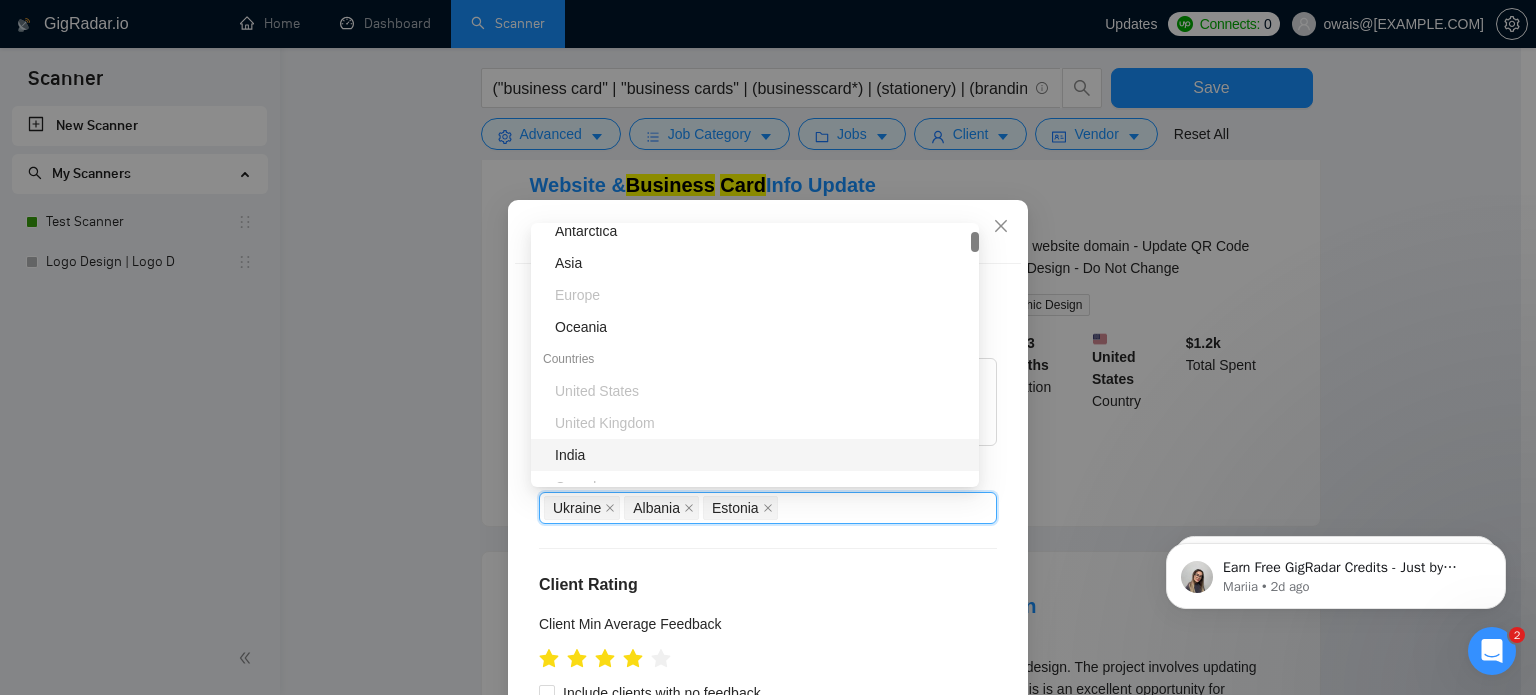 click on "India" at bounding box center [761, 455] 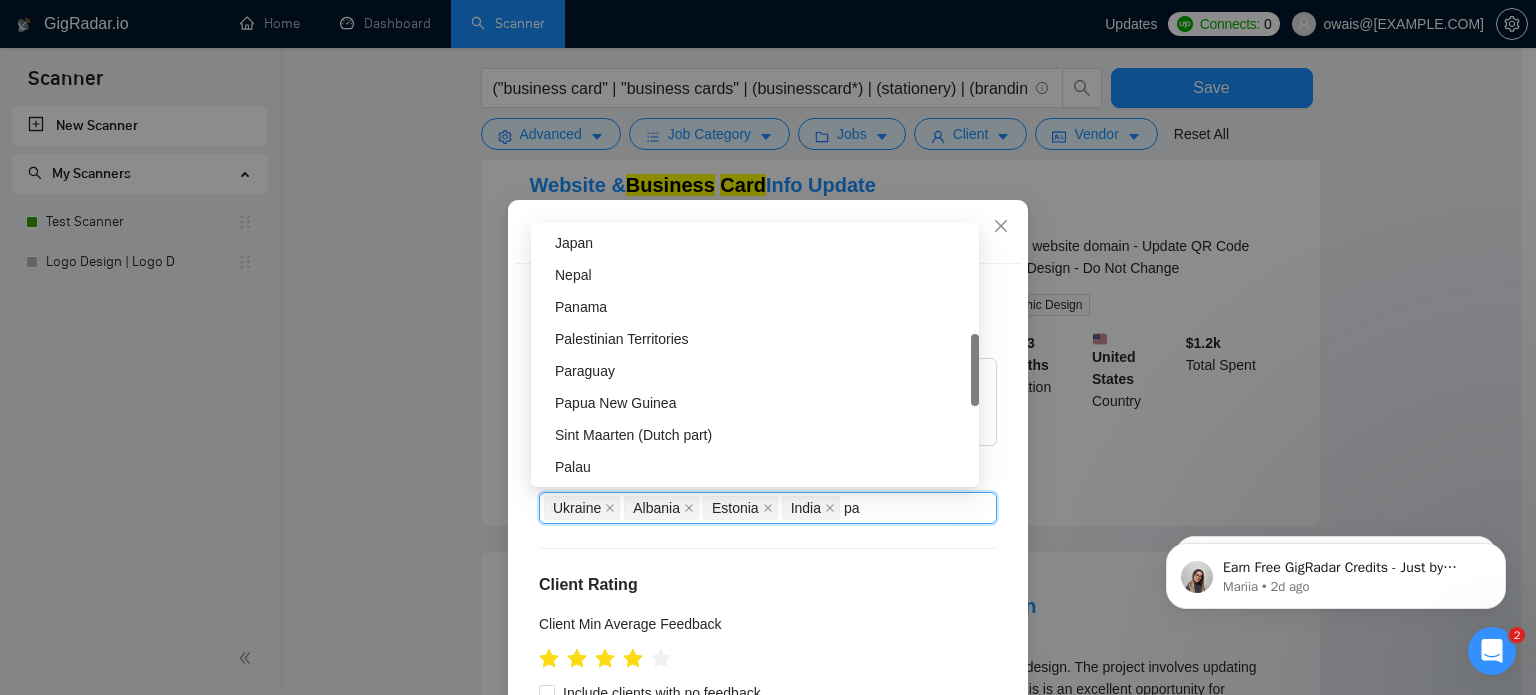 scroll, scrollTop: 0, scrollLeft: 0, axis: both 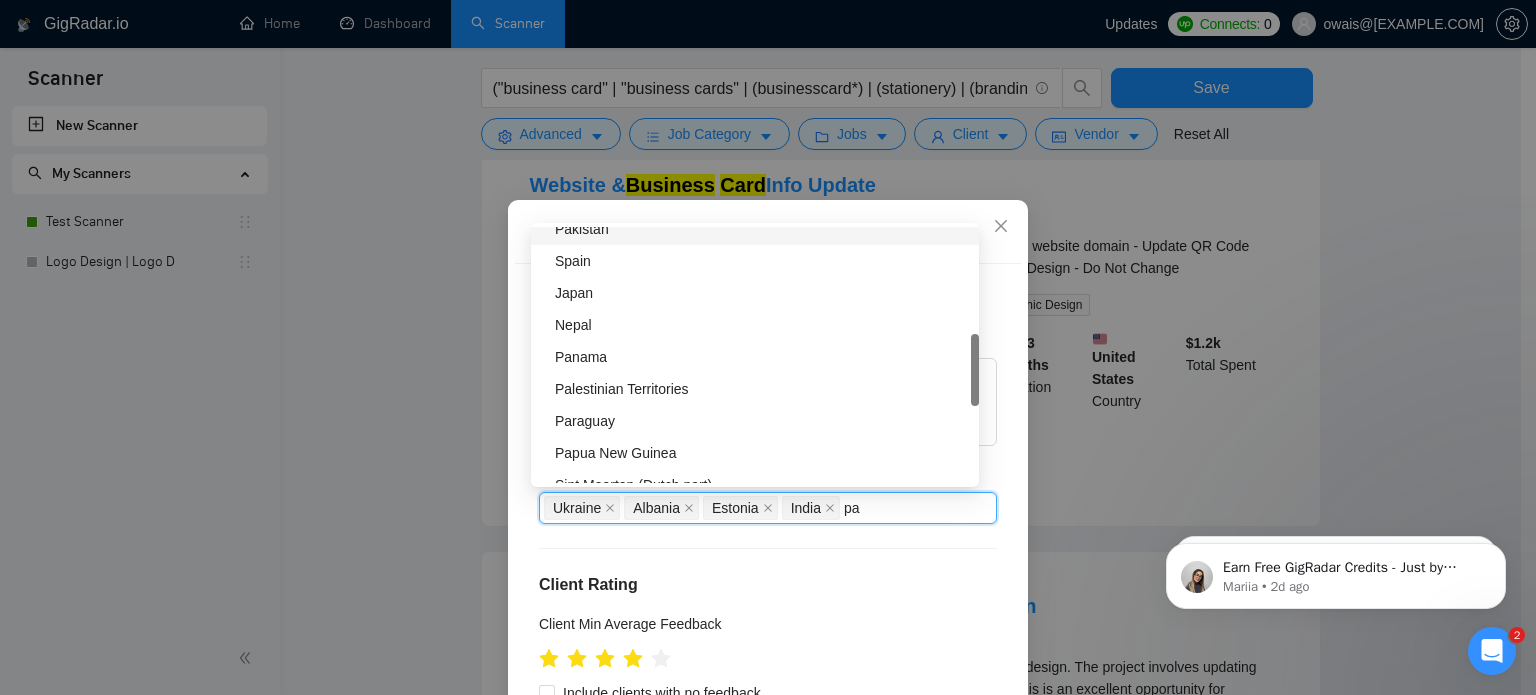 type on "pak" 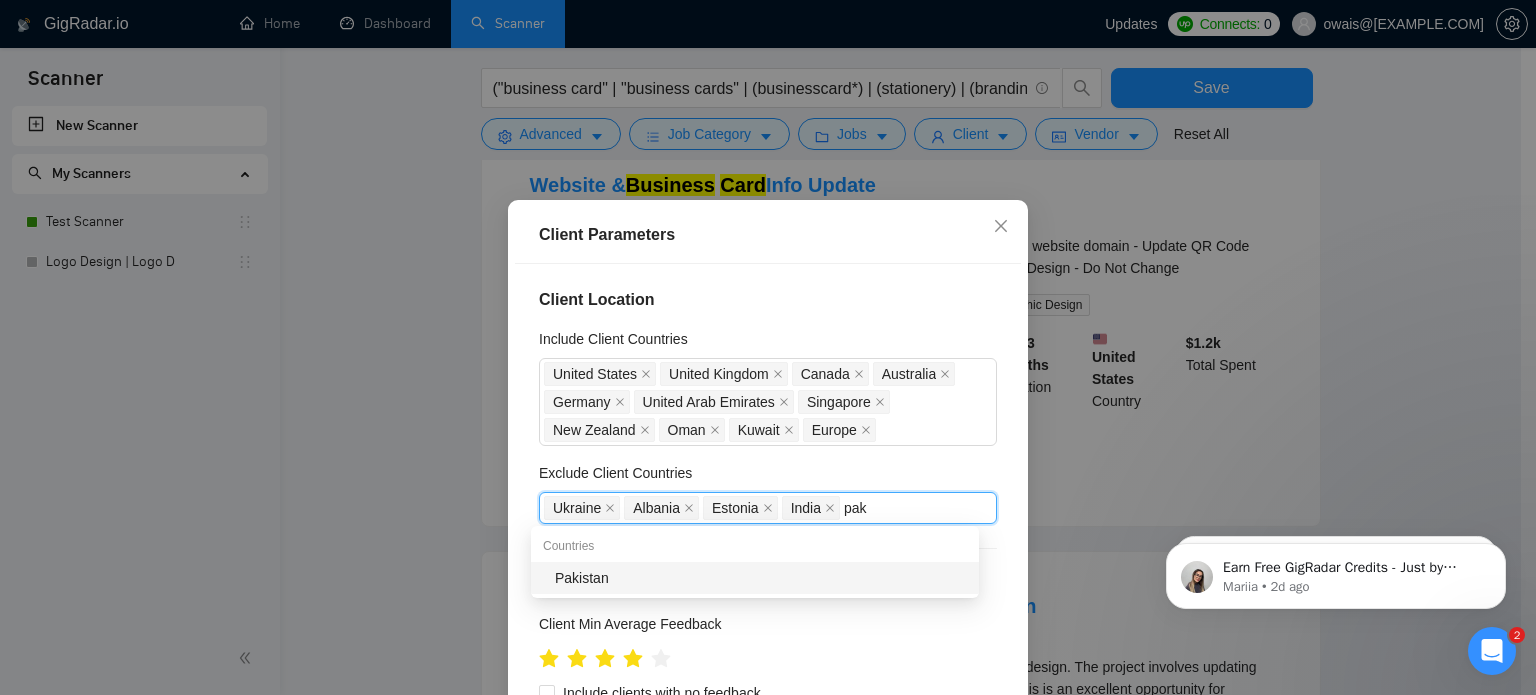 type 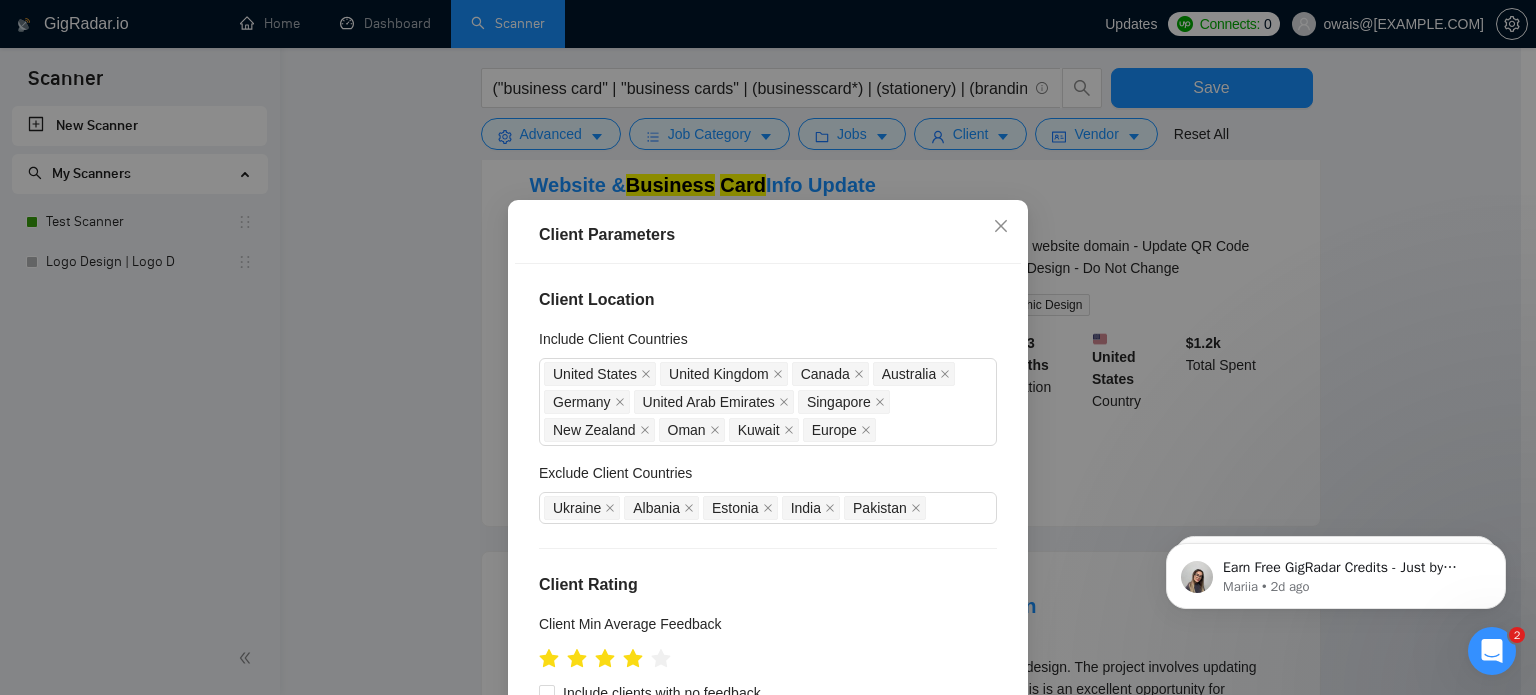 click on "Client Location Include Client Countries United States United Kingdom Canada Australia Germany United Arab Emirates Singapore New Zealand Oman Kuwait Europe   Exclude Client Countries Ukraine Albania Estonia India Pakistan   Client Rating Client Min Average Feedback Include clients with no feedback Client Payment Details Payment Verified Hire Rate Stats   Client Total Spent $ Min - $ Max Client Hire Rate New High Rates Max Rates Mid Rates     Avg Hourly Rate Paid New $ Min - $ Max Include Clients without Sufficient History Client Profile Client Industry New   Any industry Client Company Size   Any company size Enterprise Clients New   Any clients" at bounding box center [768, 507] 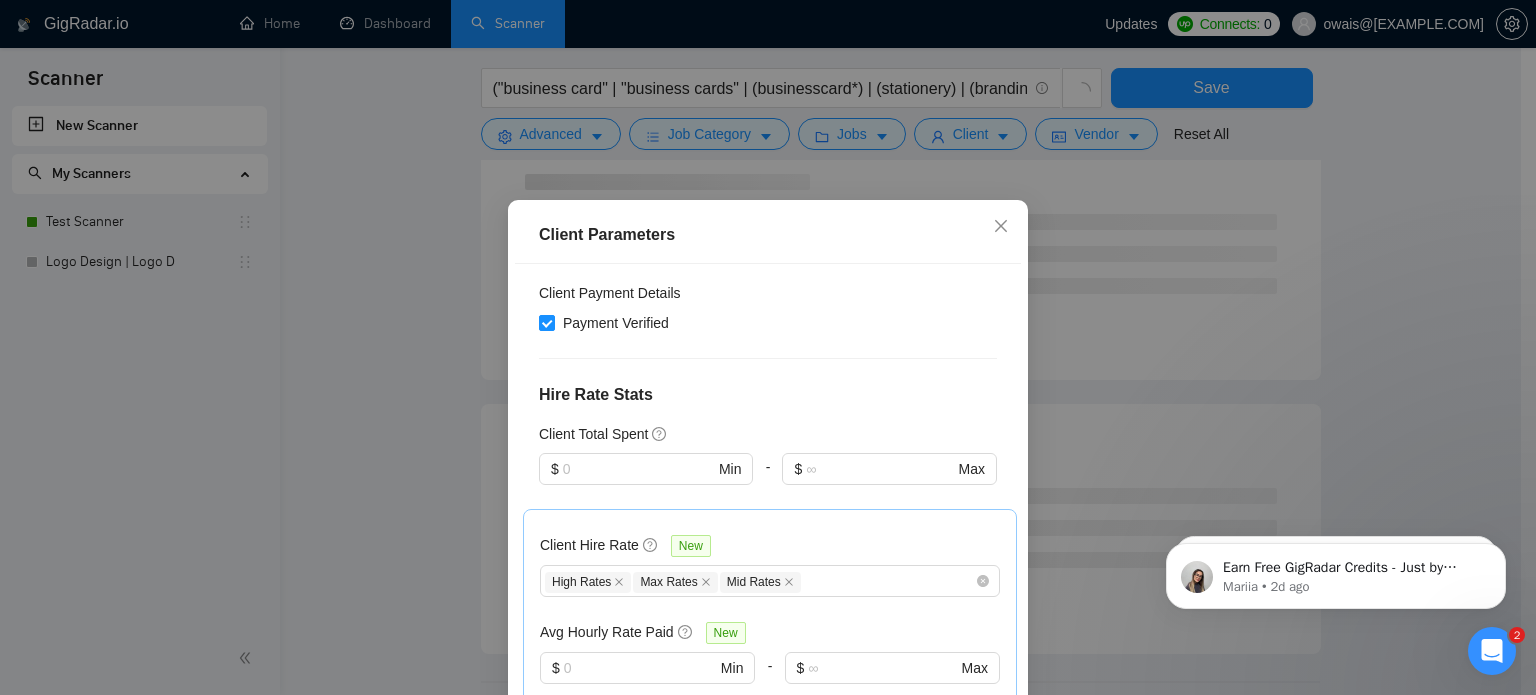 scroll, scrollTop: 816, scrollLeft: 0, axis: vertical 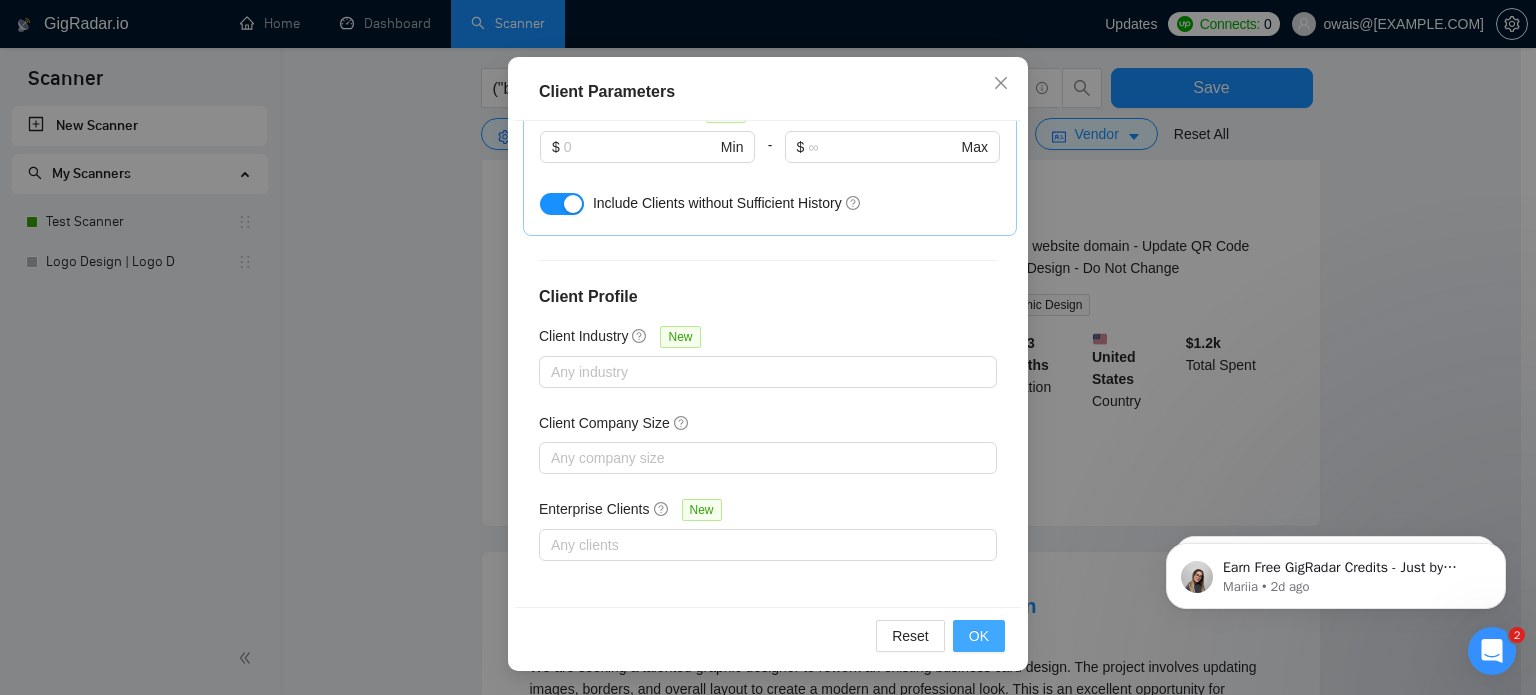 click on "OK" at bounding box center (979, 636) 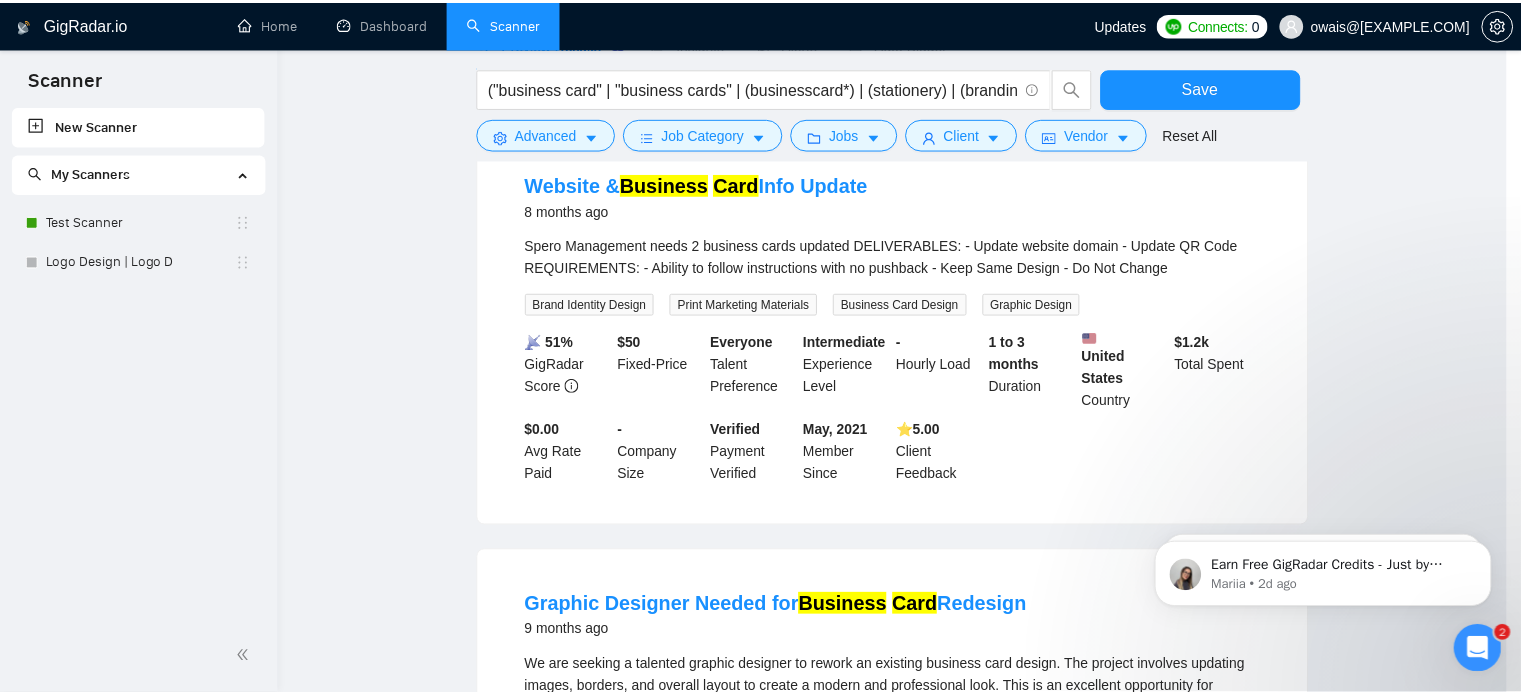 scroll, scrollTop: 63, scrollLeft: 0, axis: vertical 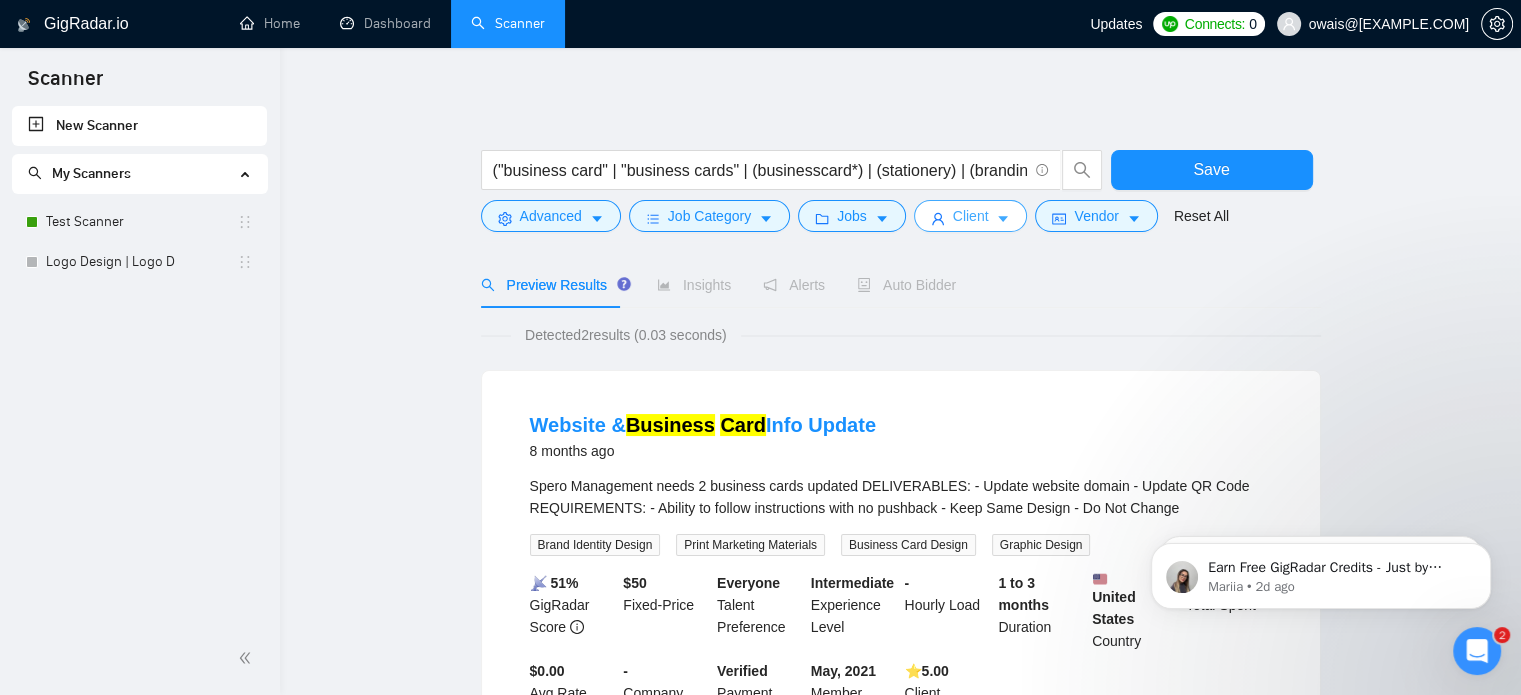 click on "Client" at bounding box center (971, 216) 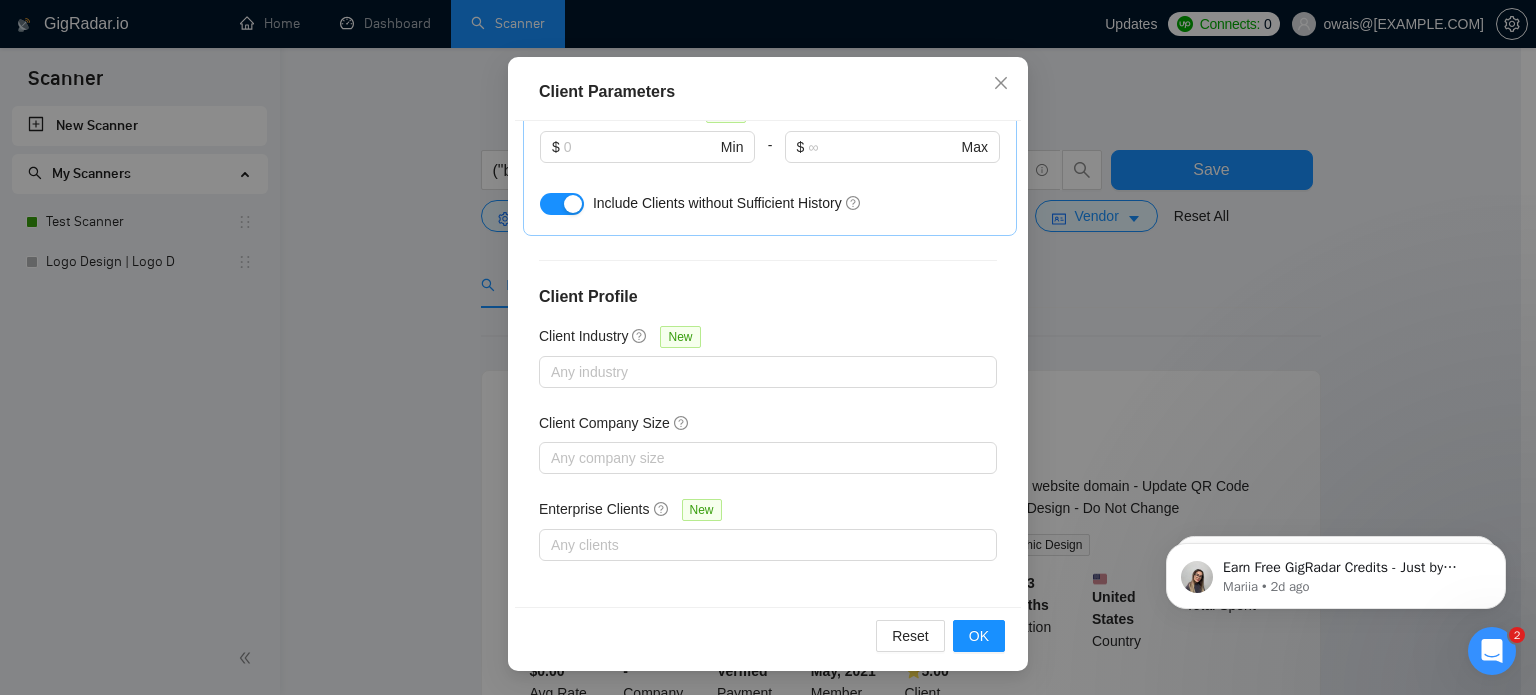 scroll, scrollTop: 0, scrollLeft: 0, axis: both 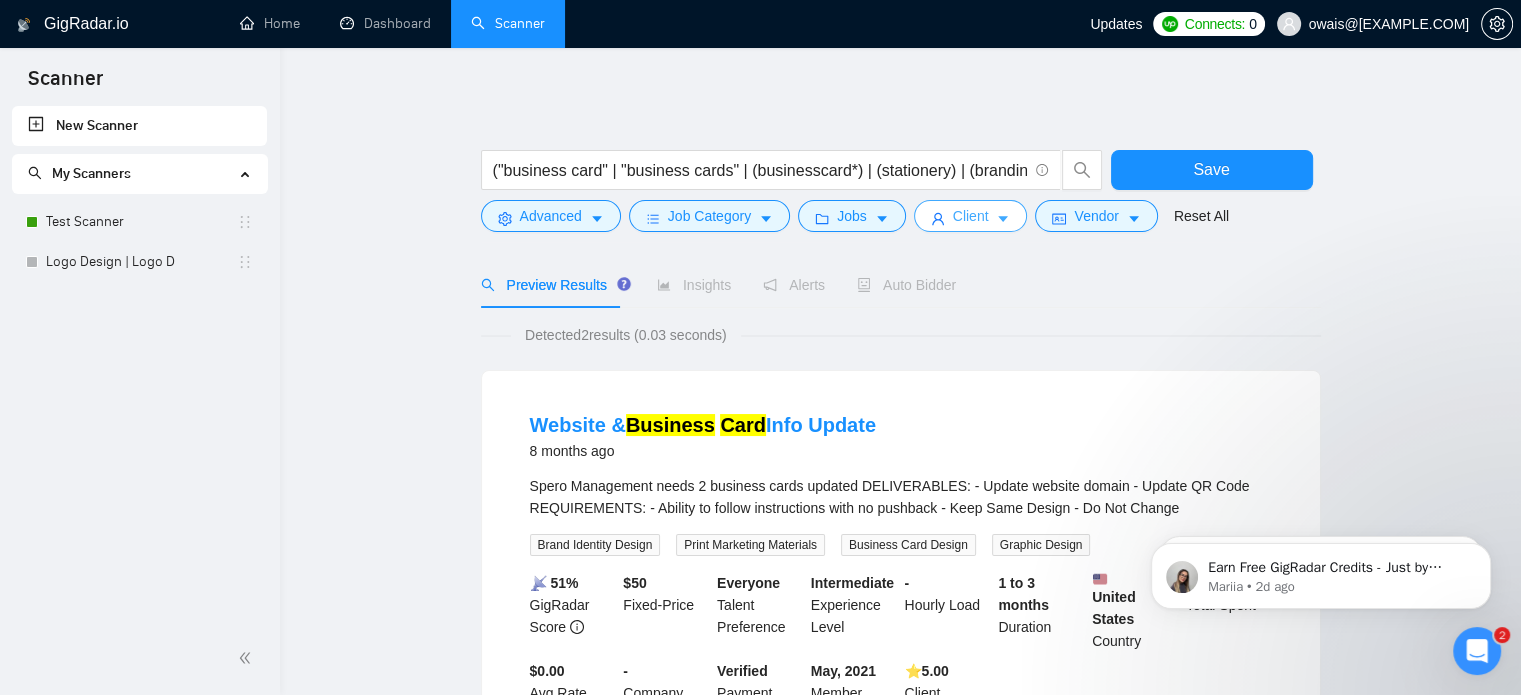 click on "Client" at bounding box center (971, 216) 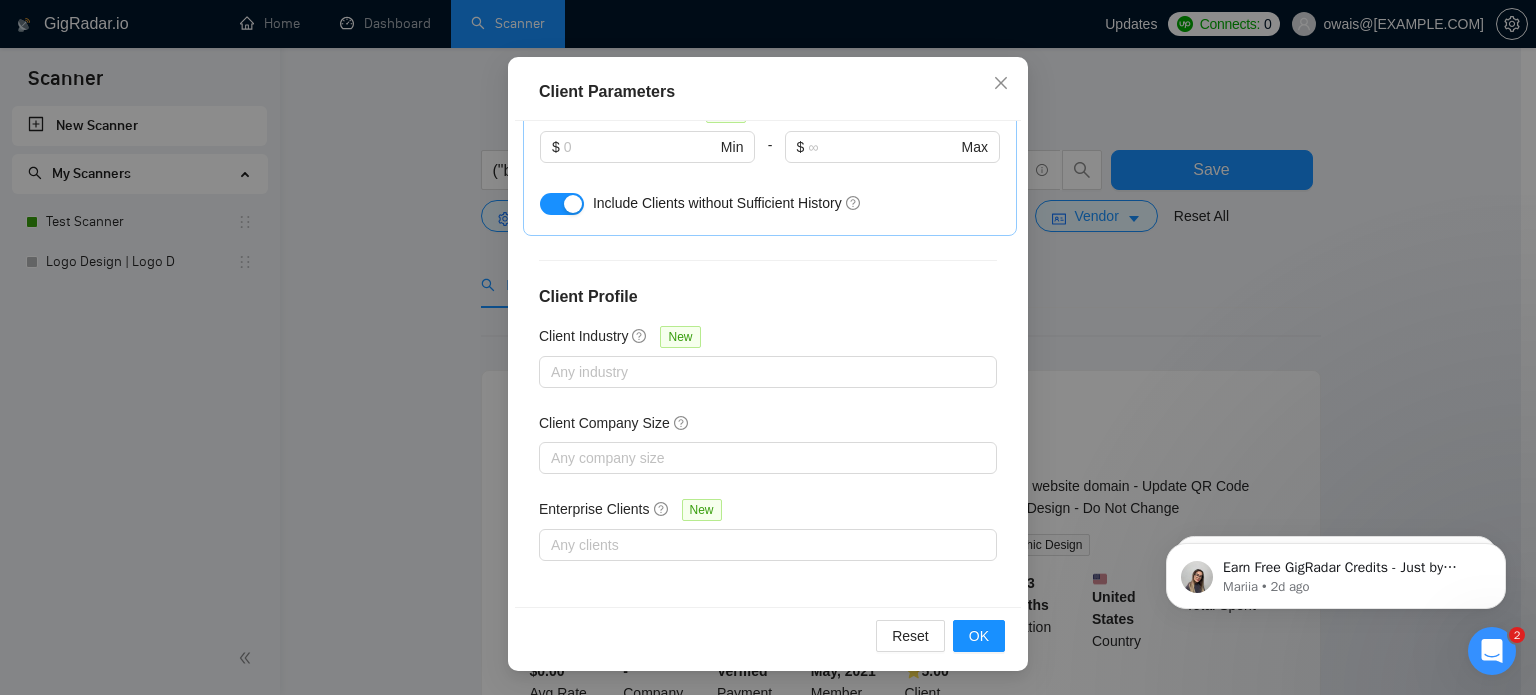 scroll, scrollTop: 0, scrollLeft: 0, axis: both 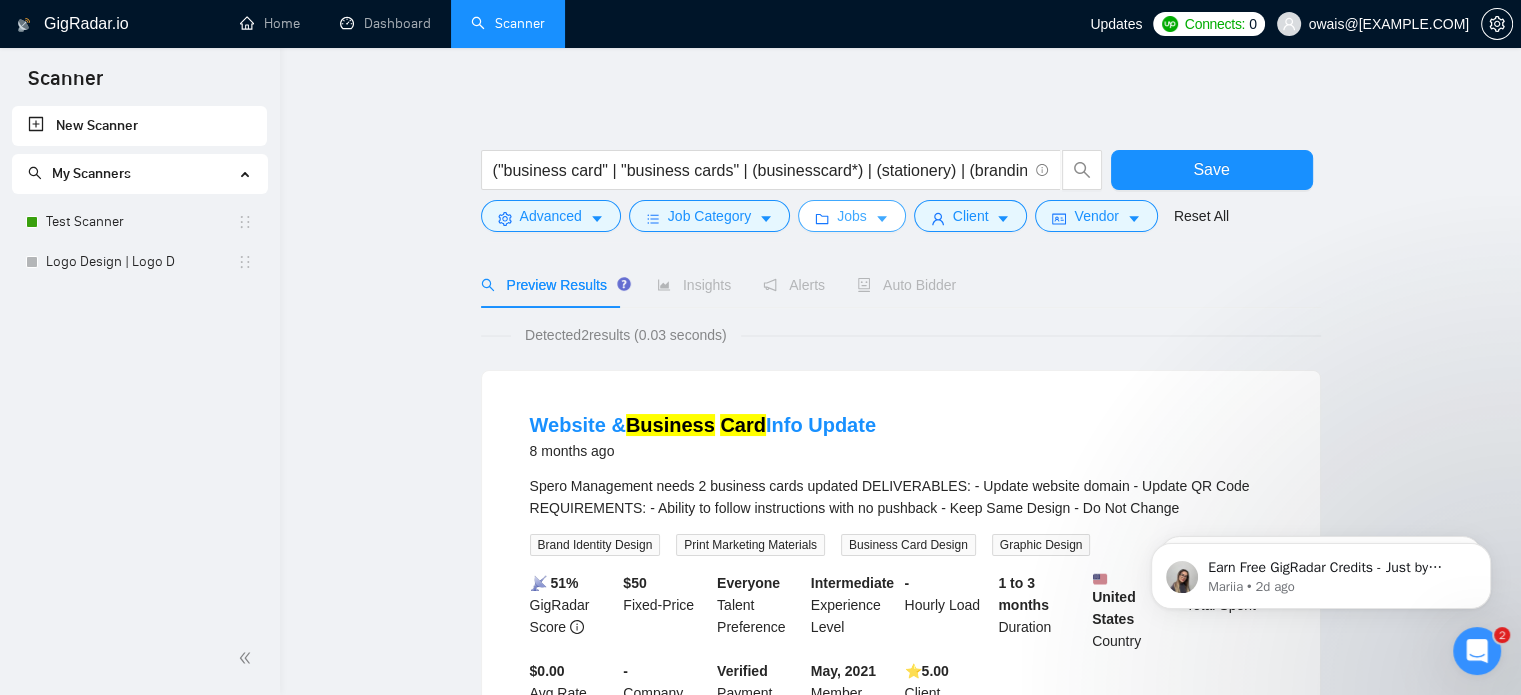 click on "Jobs" at bounding box center [852, 216] 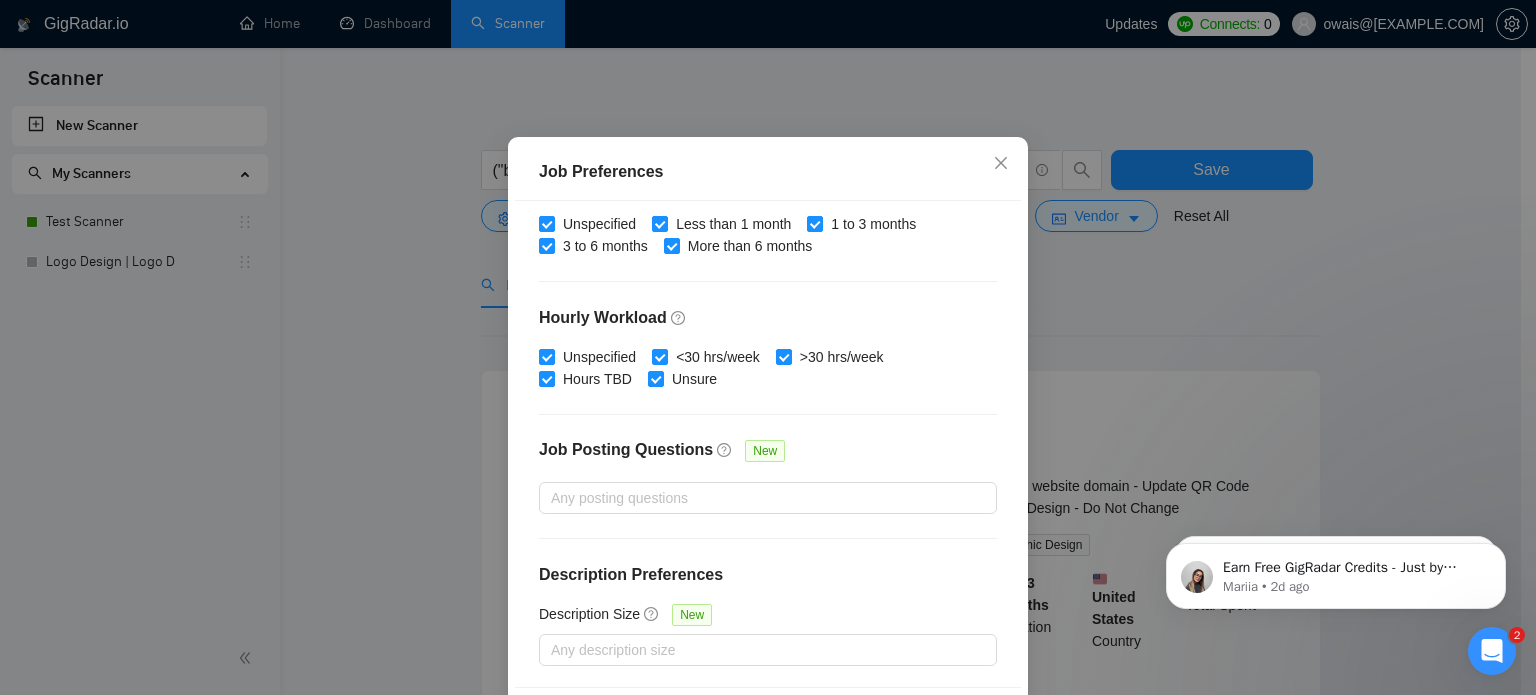 scroll, scrollTop: 143, scrollLeft: 0, axis: vertical 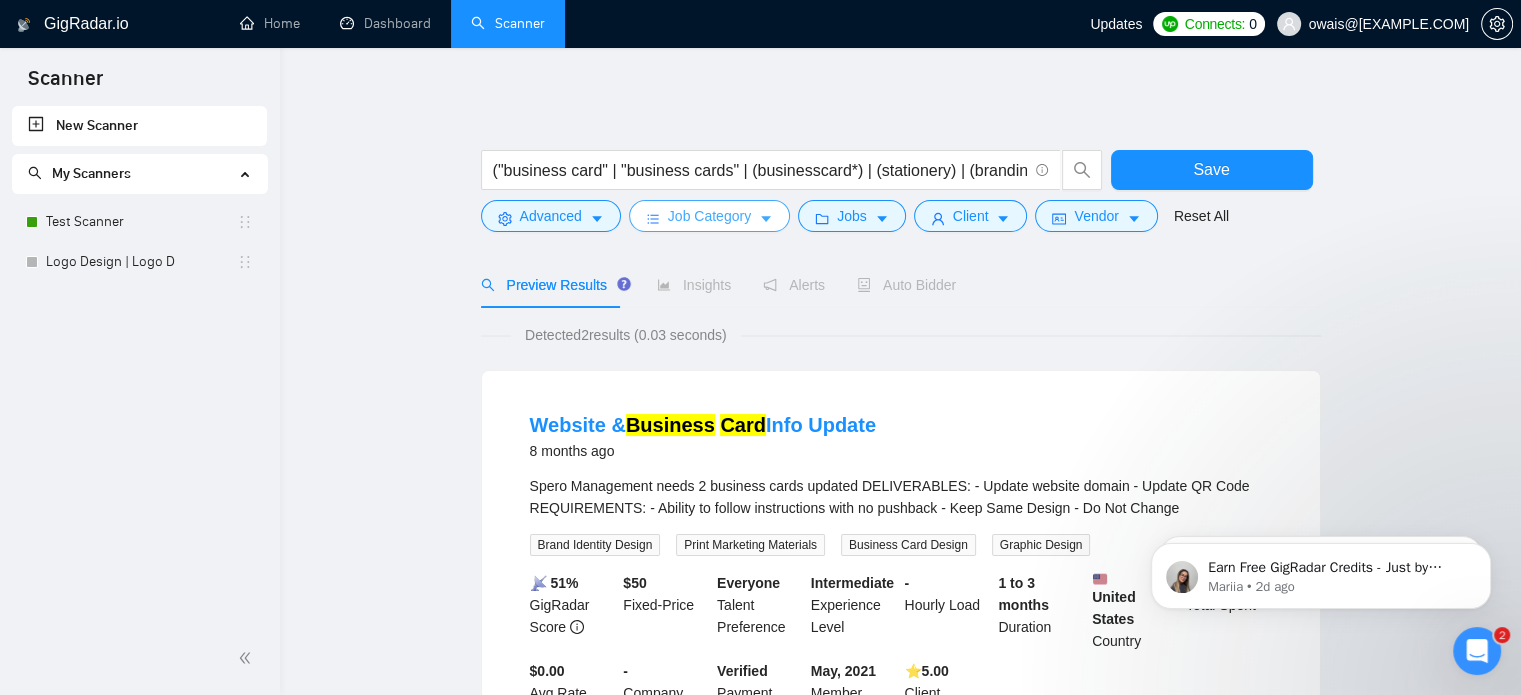 click on "Job Category" at bounding box center (709, 216) 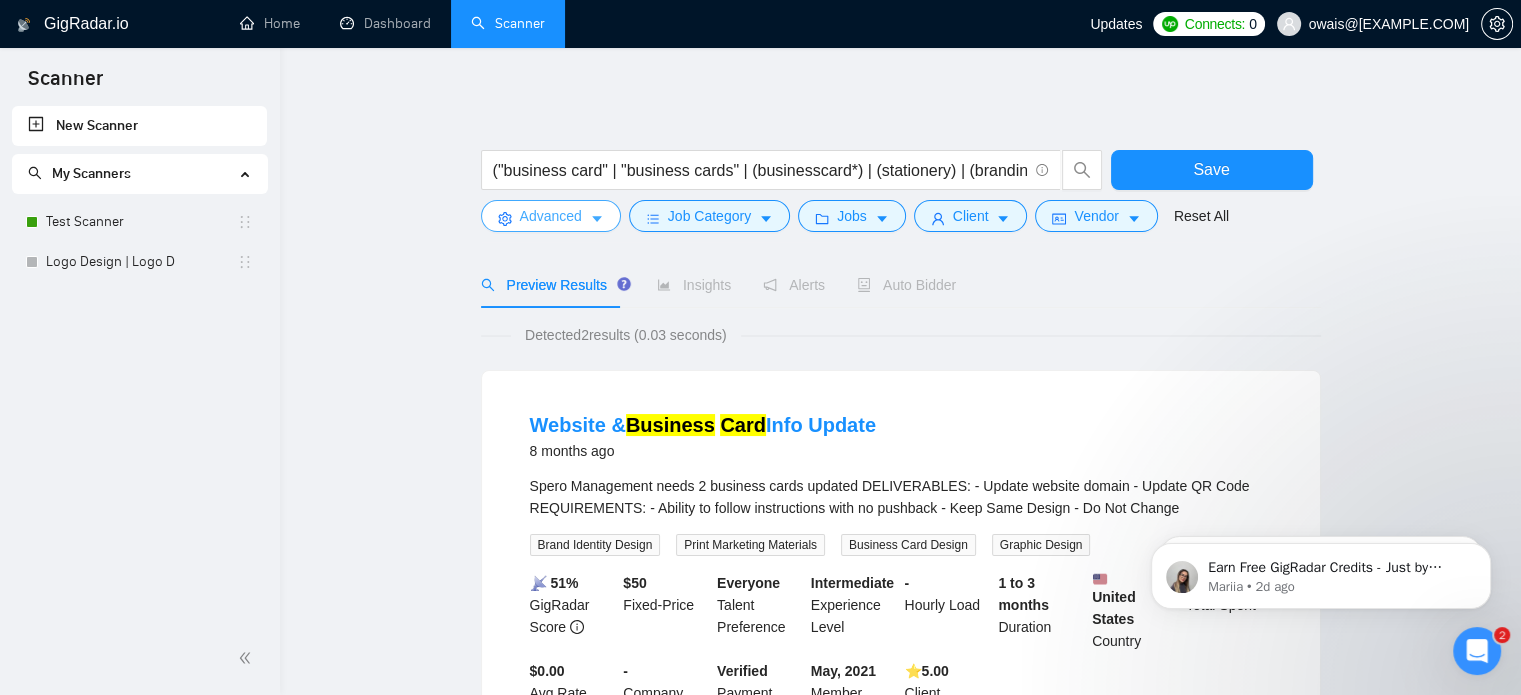 click at bounding box center [597, 218] 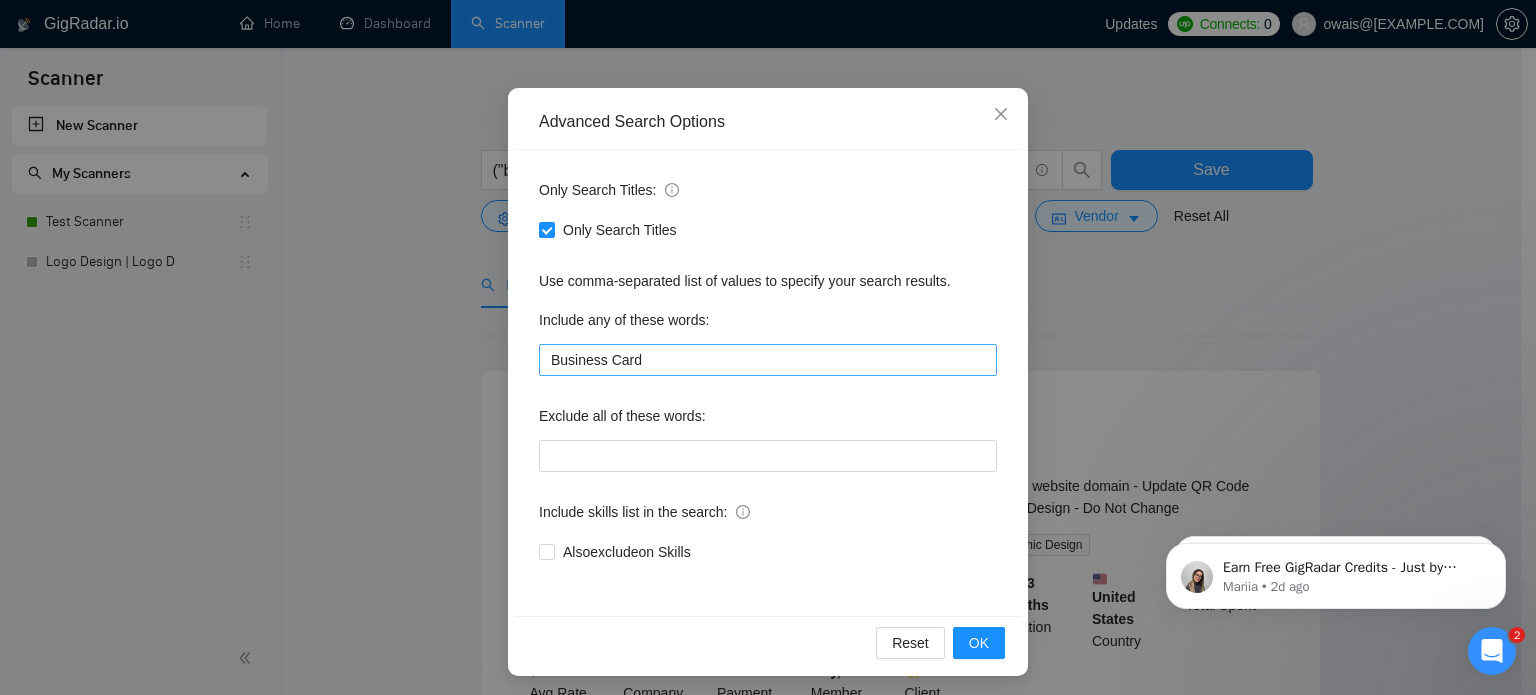 scroll, scrollTop: 136, scrollLeft: 0, axis: vertical 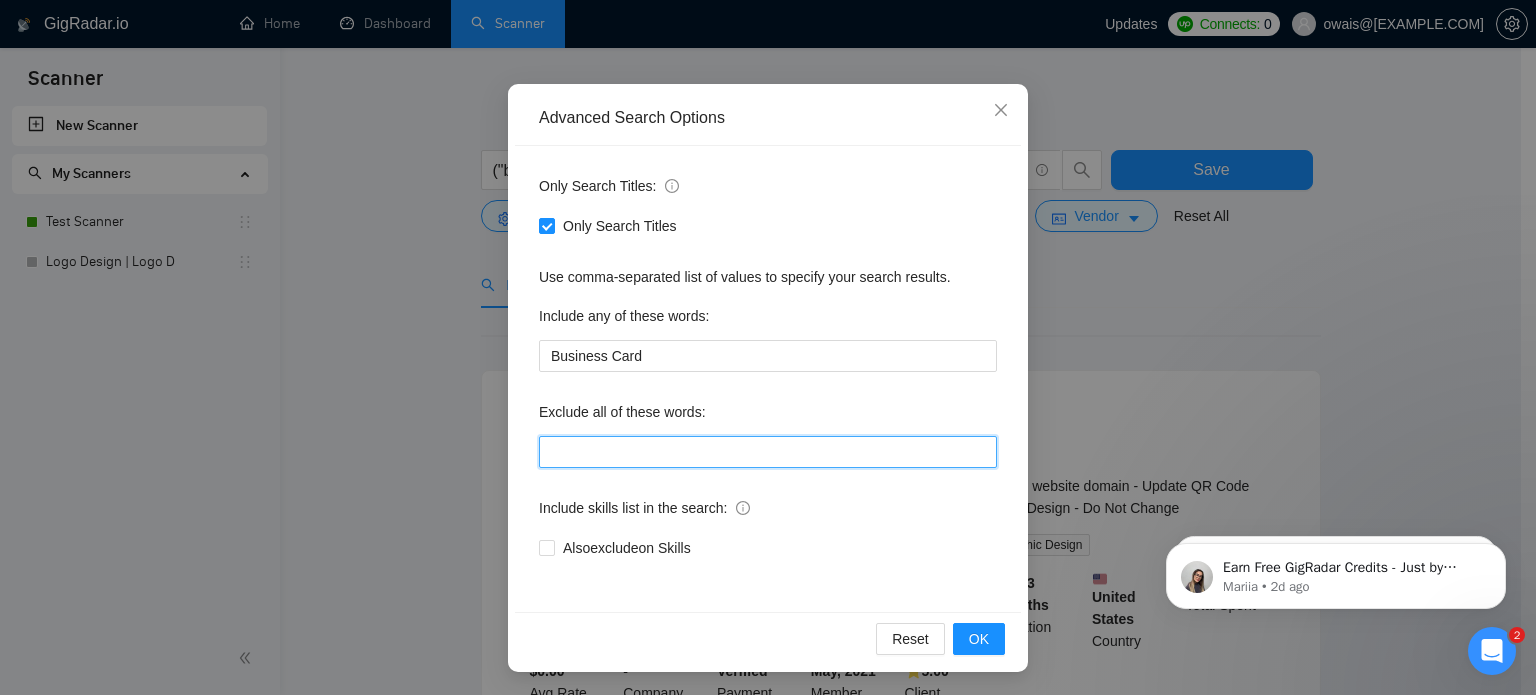 click at bounding box center [768, 452] 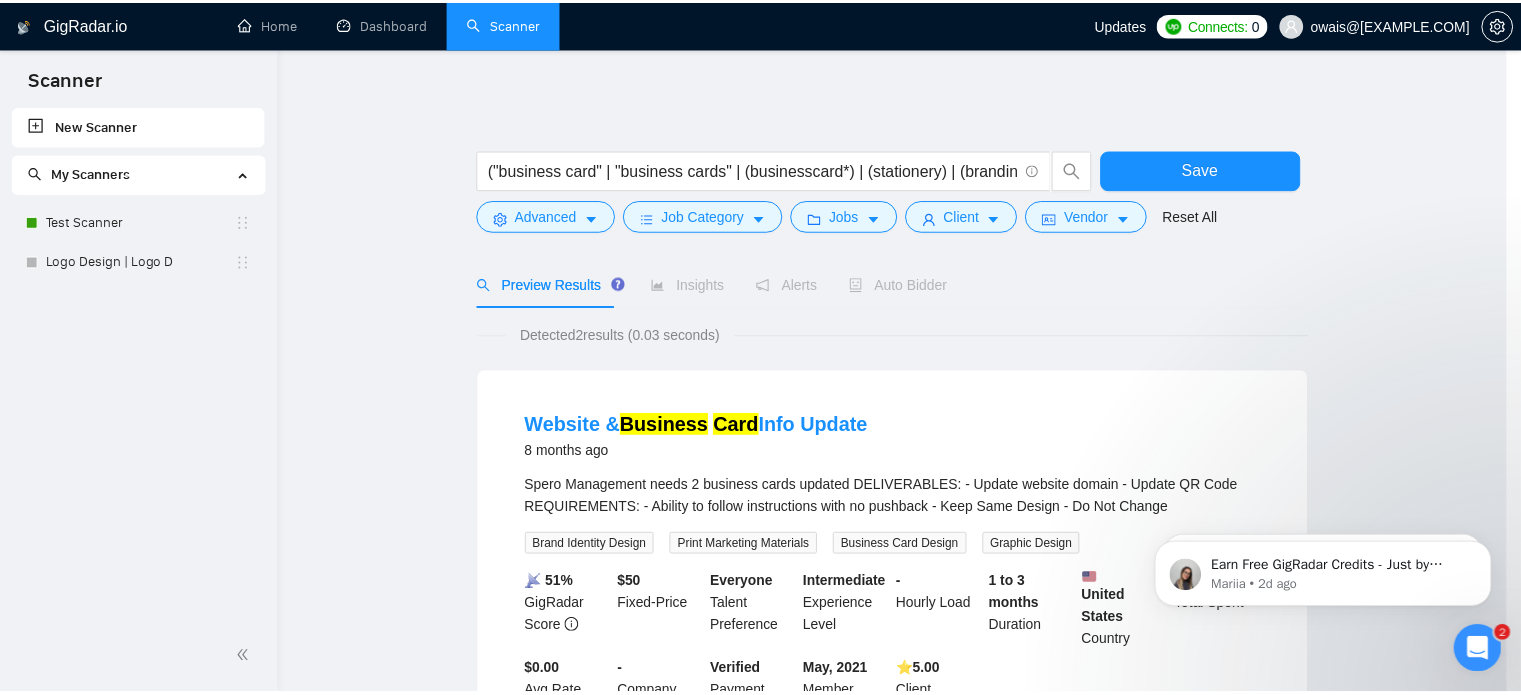 scroll, scrollTop: 36, scrollLeft: 0, axis: vertical 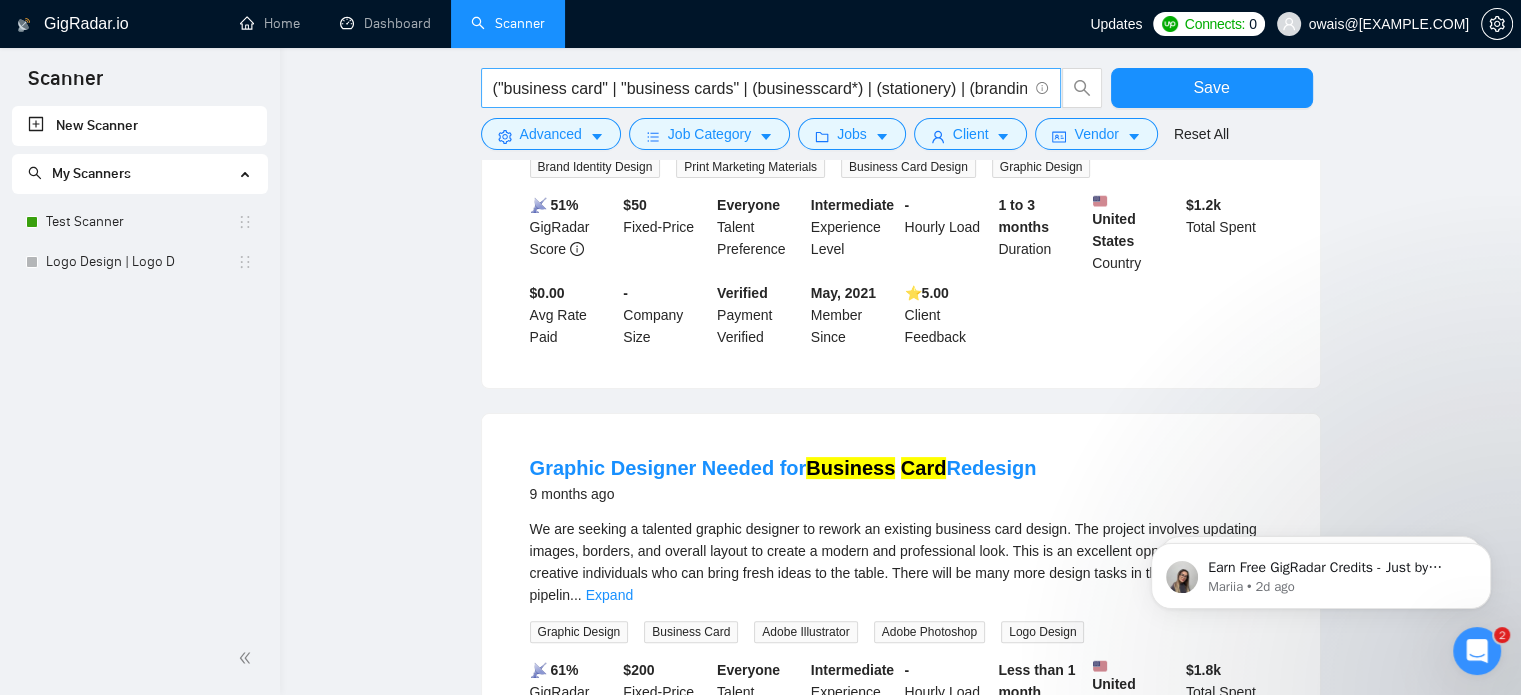 click on "("business card" | "business cards" | (businesscard*) | (stationery) | (branding) | "corporate identity")" at bounding box center (771, 88) 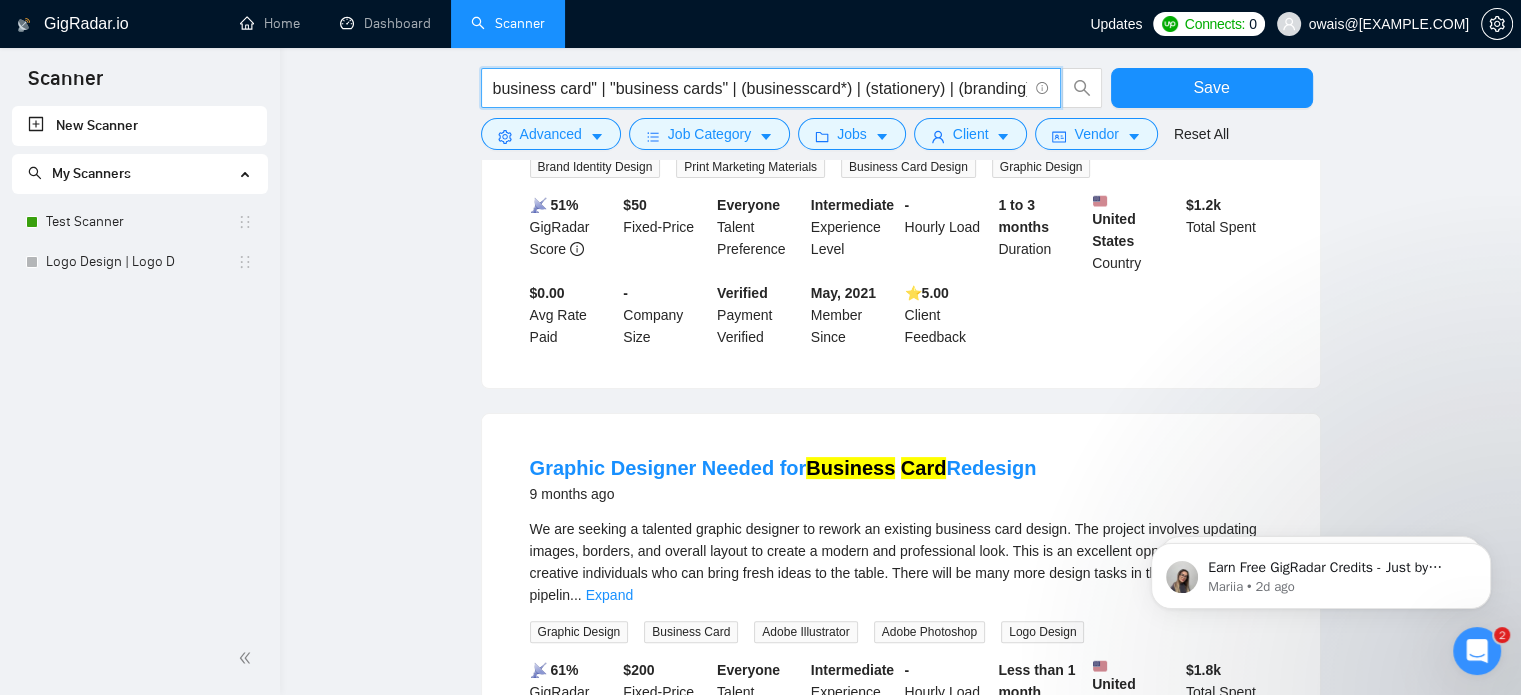 scroll, scrollTop: 0, scrollLeft: 0, axis: both 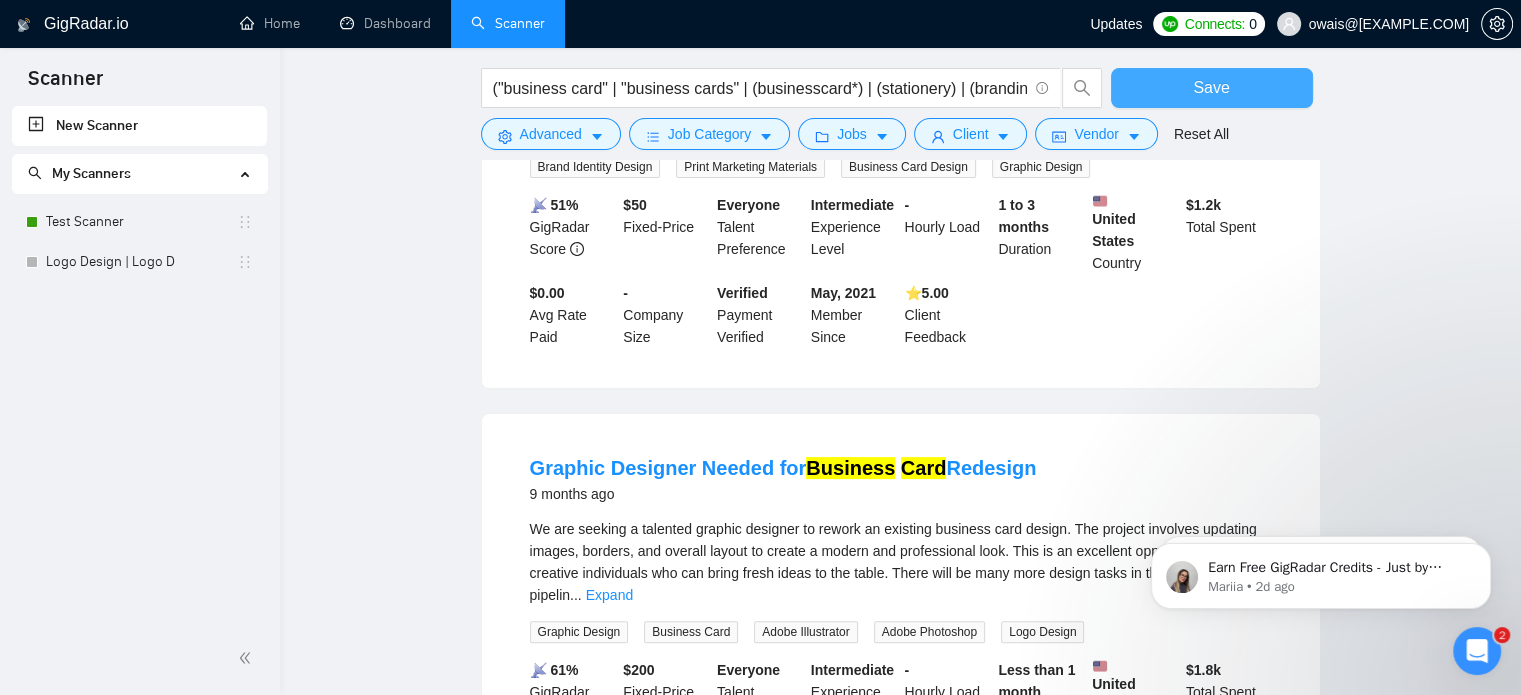 click on "Save" at bounding box center [1212, 88] 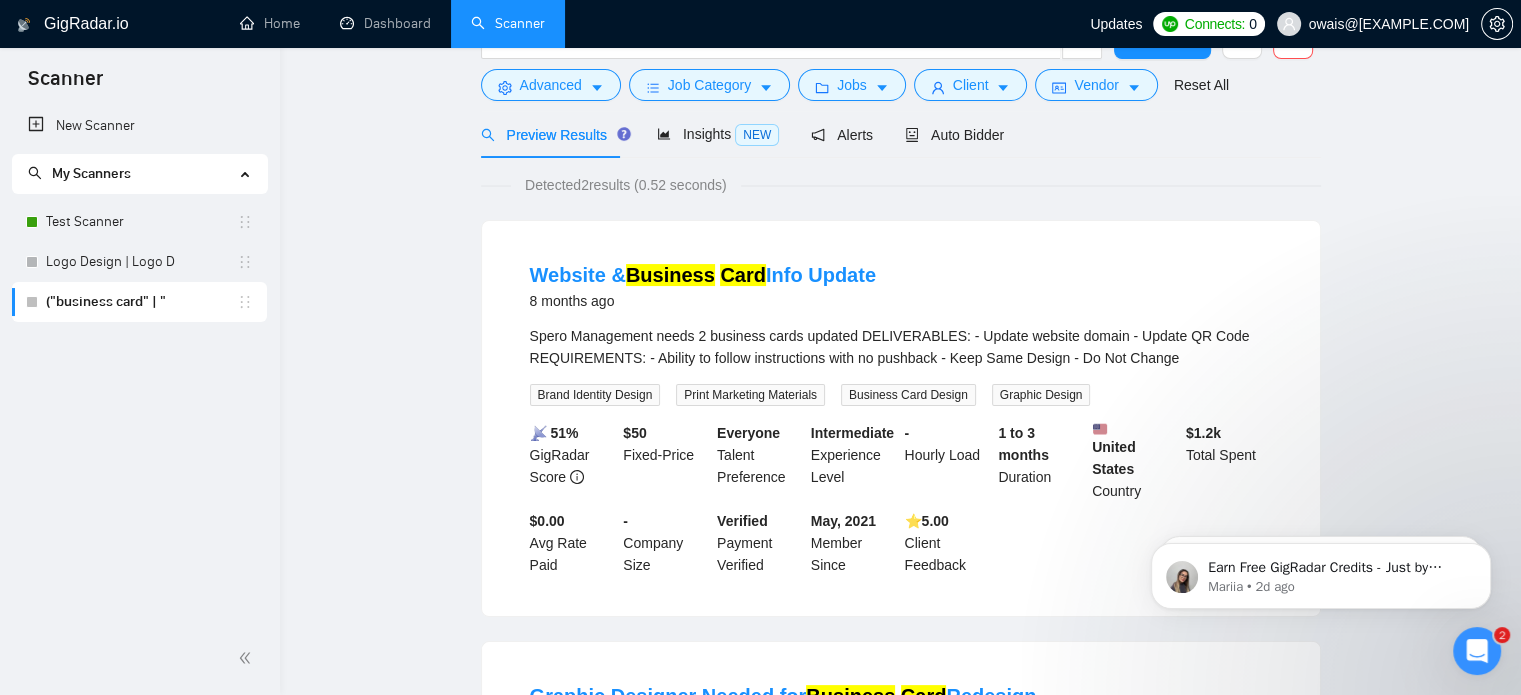 scroll, scrollTop: 0, scrollLeft: 0, axis: both 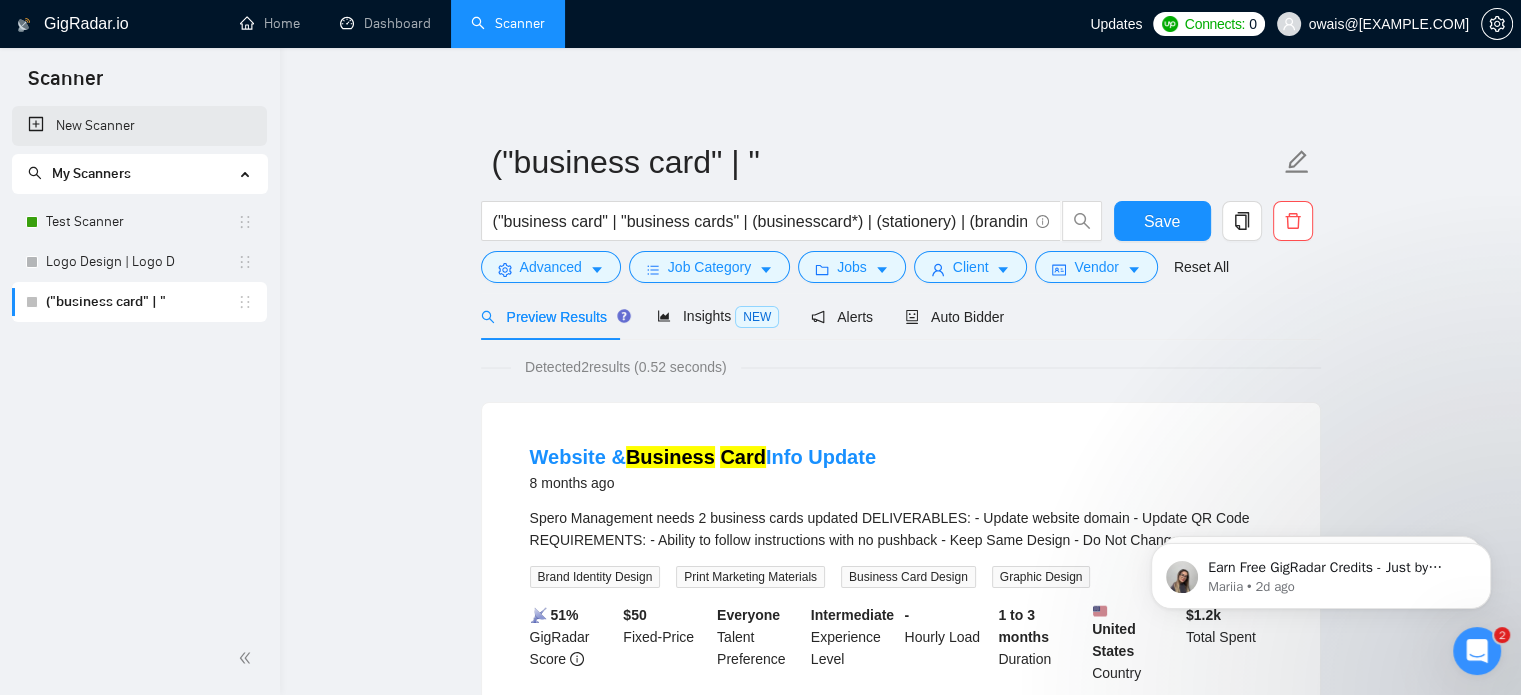 click on "New Scanner" at bounding box center [139, 126] 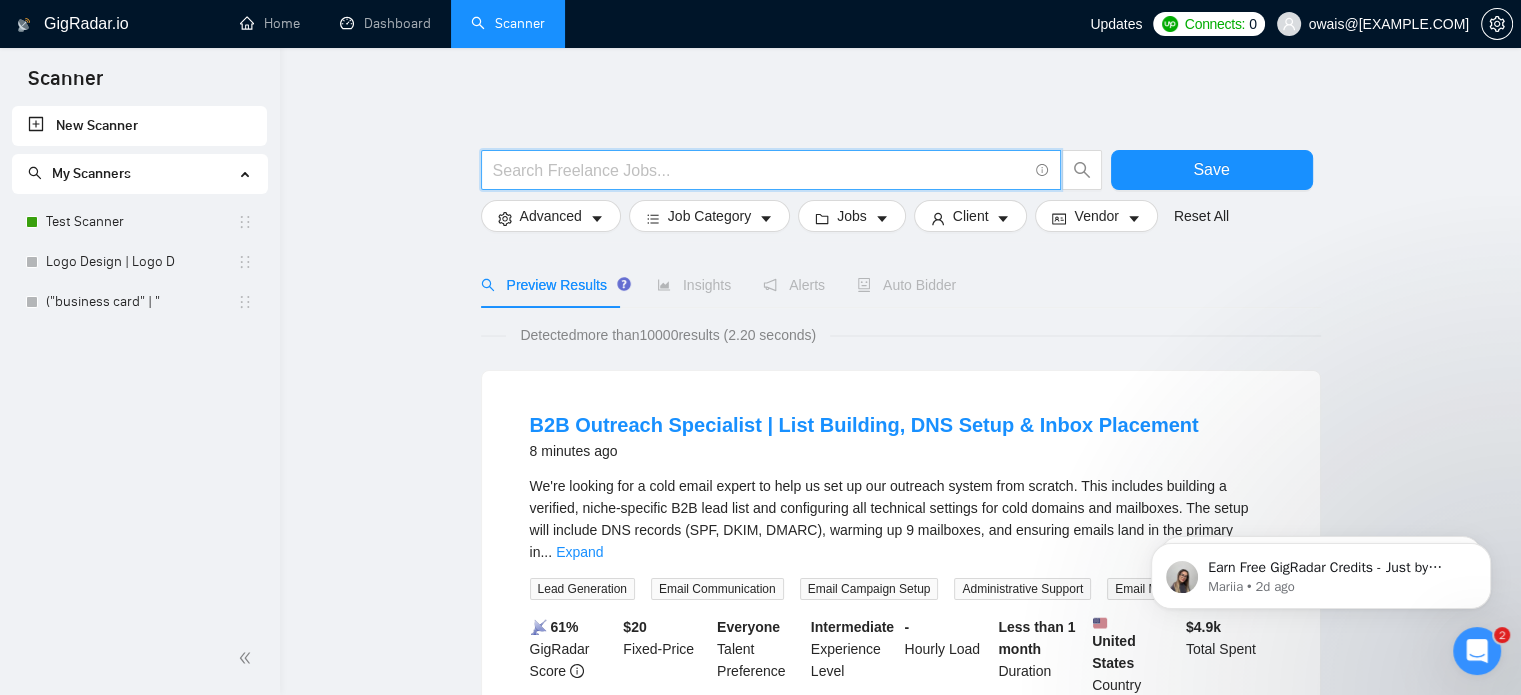 click at bounding box center (760, 170) 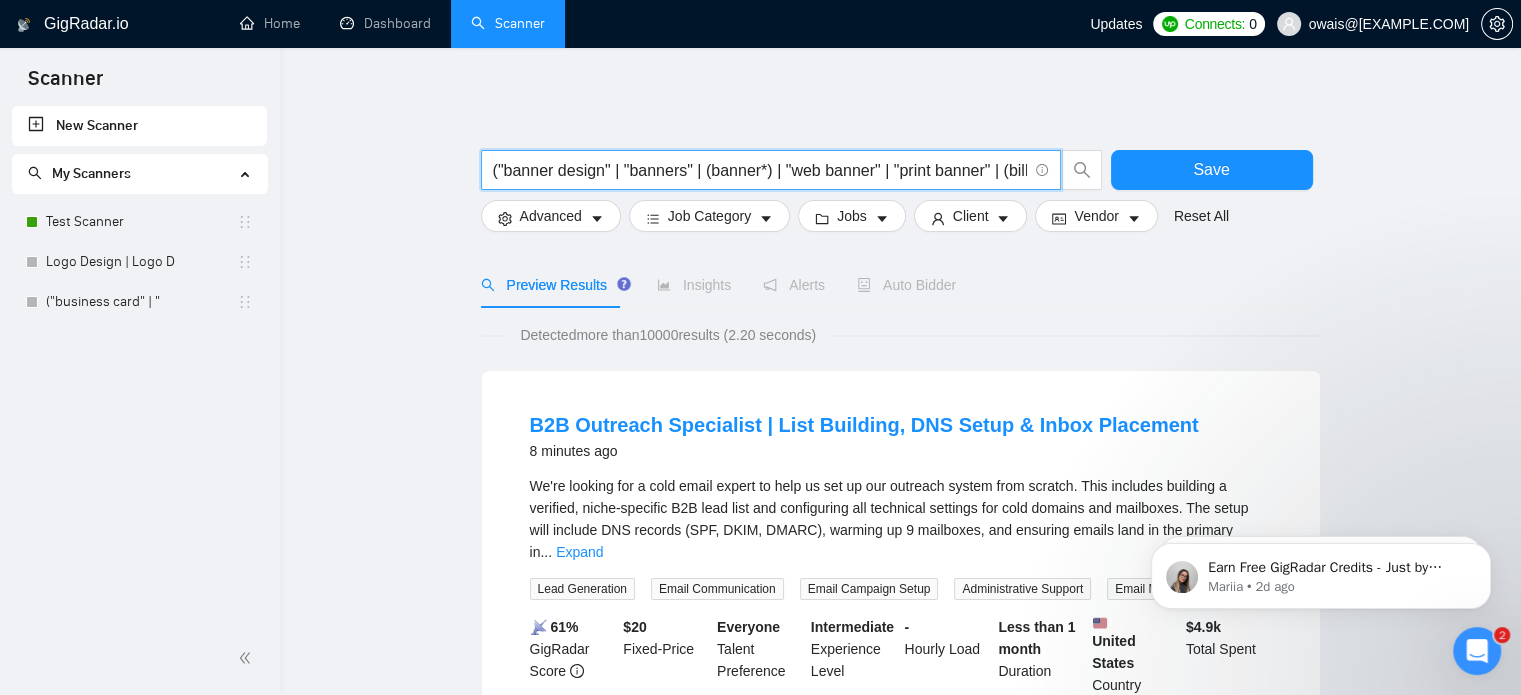 scroll, scrollTop: 0, scrollLeft: 232, axis: horizontal 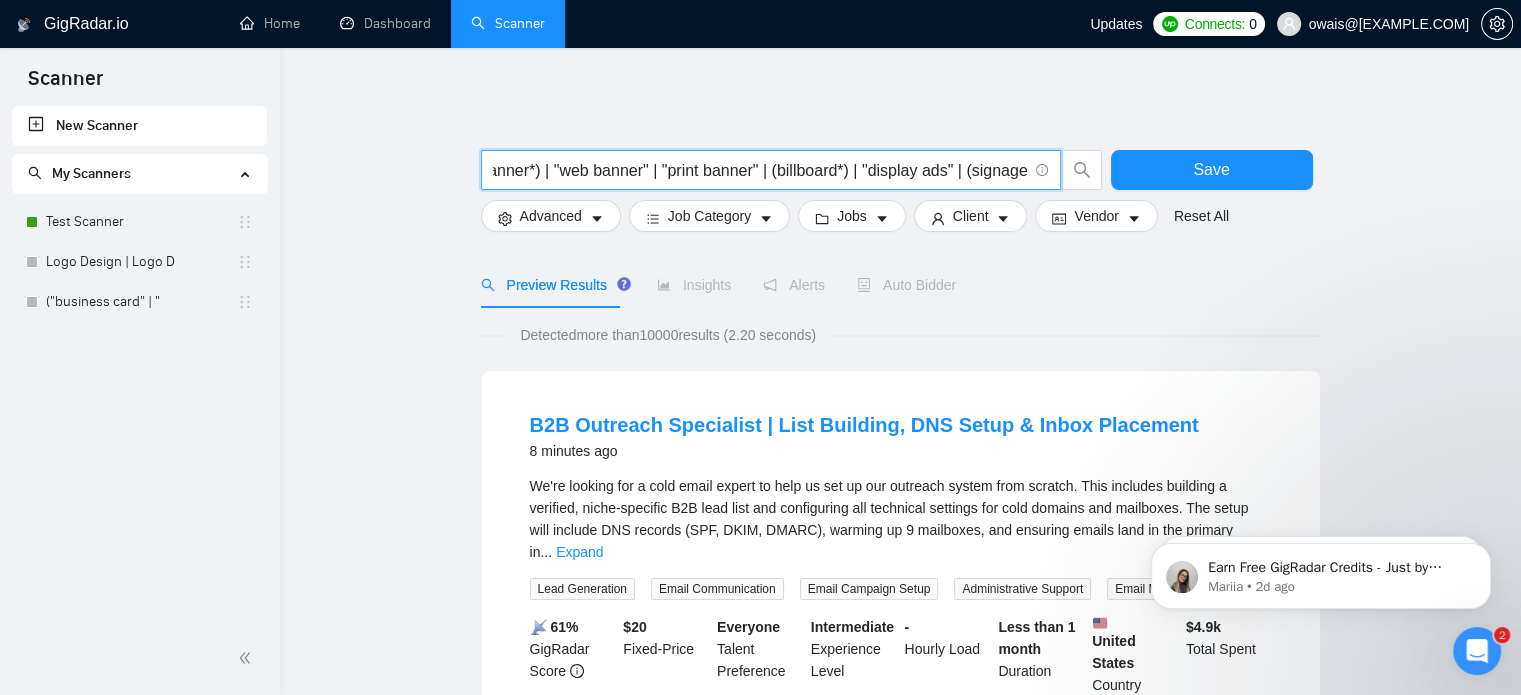 click on "("banner design" | "banners" | (banner*) | "web banner" | "print banner" | (billboard*) | "display ads" | (signage)" at bounding box center (760, 170) 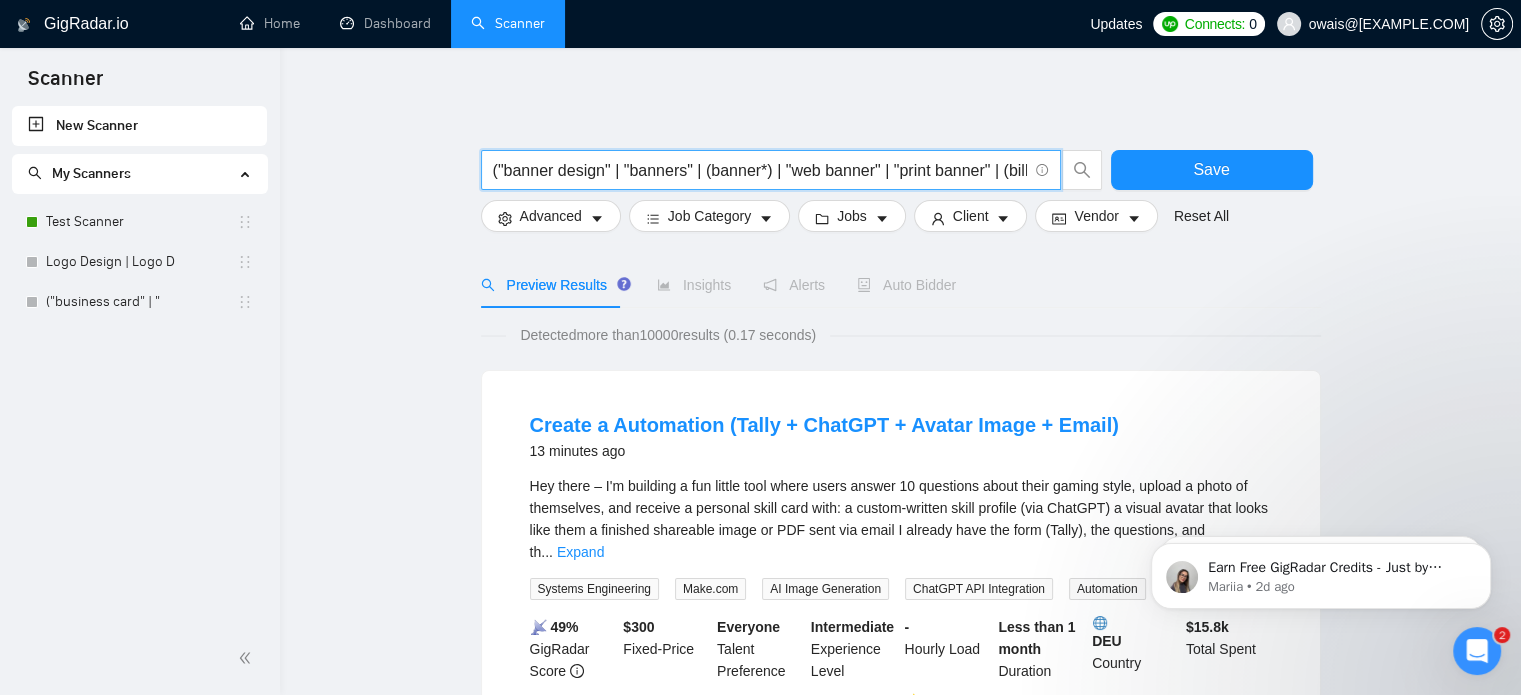 scroll, scrollTop: 0, scrollLeft: 236, axis: horizontal 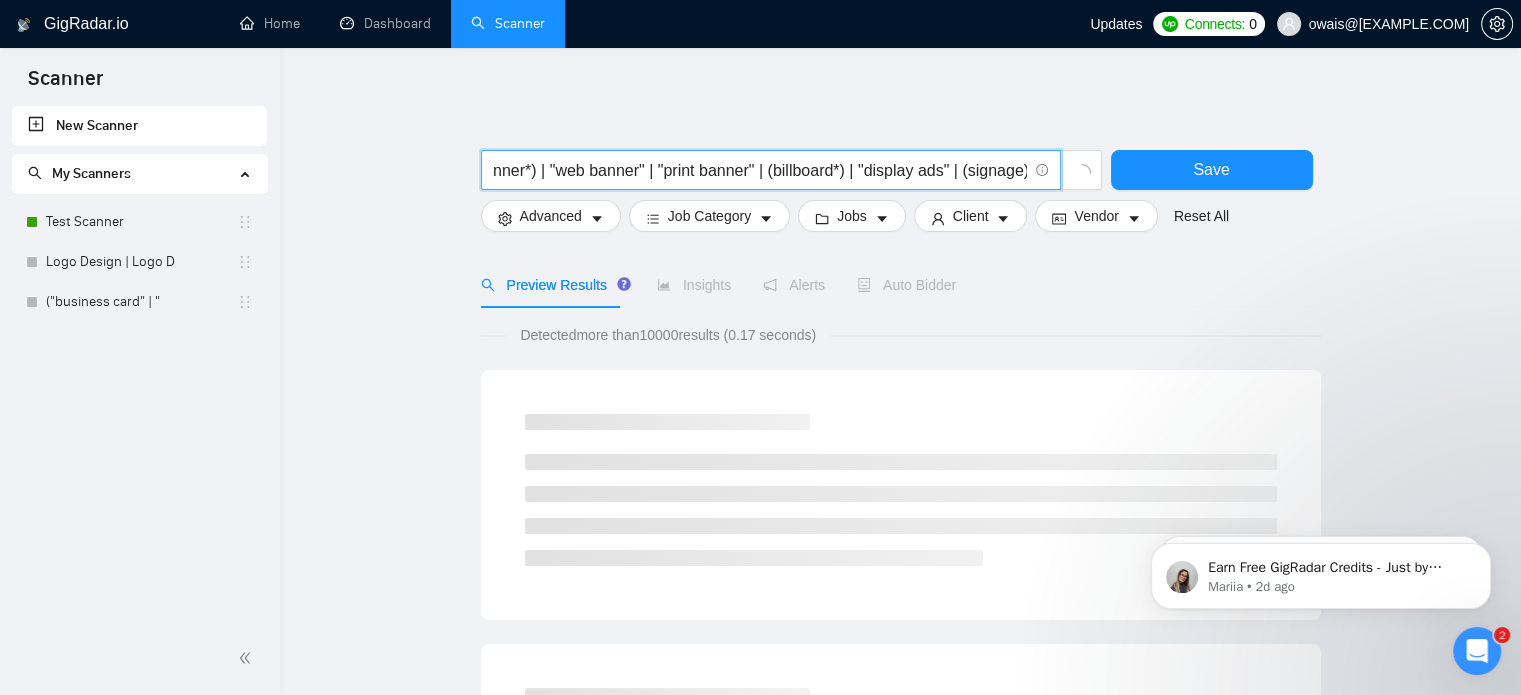 click on "("banner design" | "banners" | (banner*) | "web banner" | "print banner" | (billboard*) | "display ads" | (signage)" at bounding box center [760, 170] 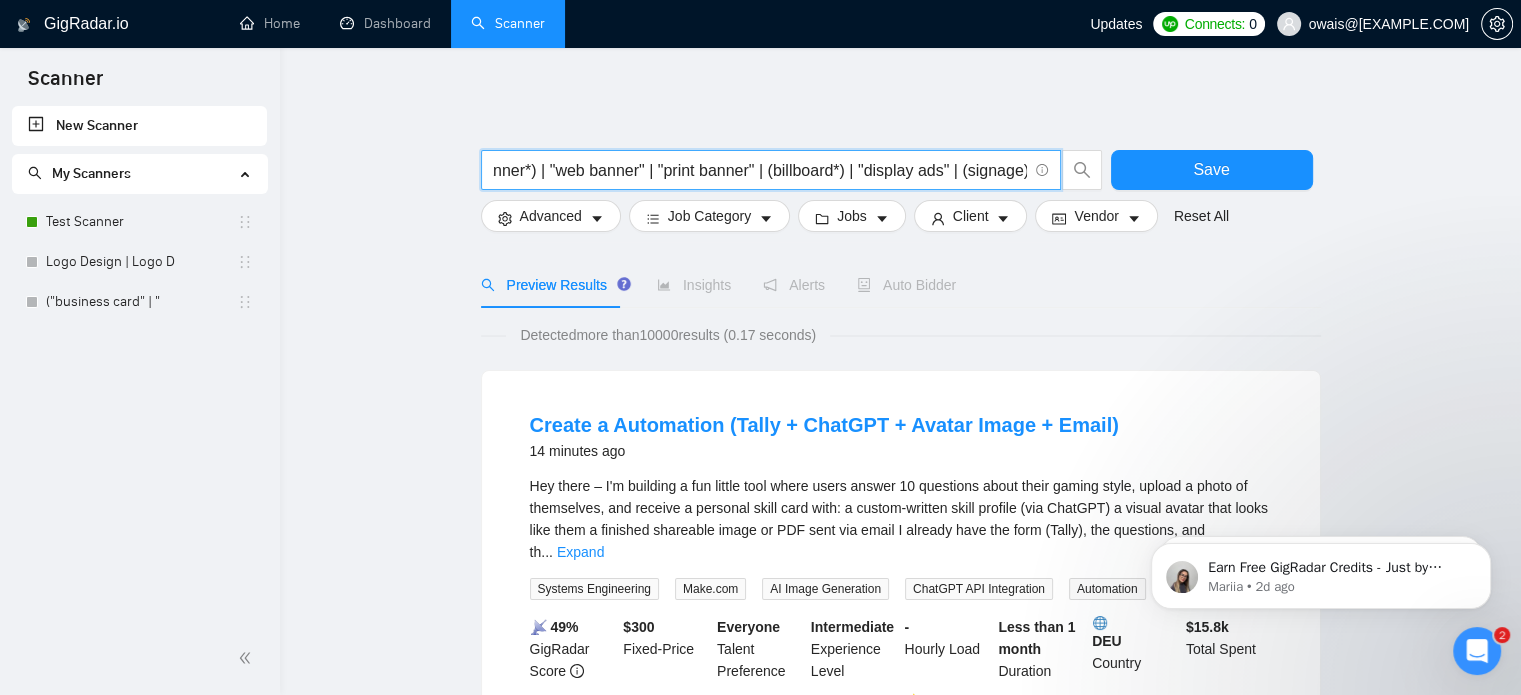 click on "("banner design" | "banners" | (banner*) | "web banner" | "print banner" | (billboard*) | "display ads" | (signage)" at bounding box center (760, 170) 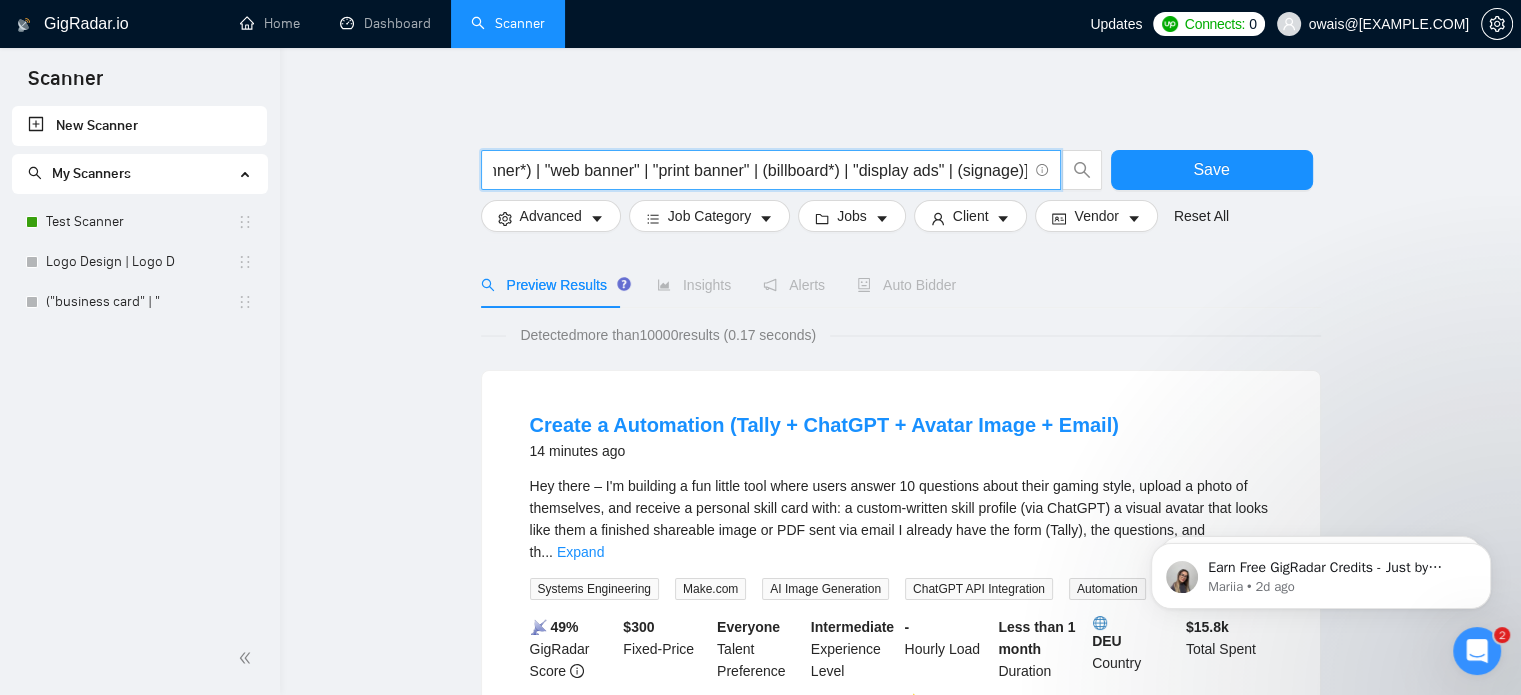 scroll, scrollTop: 0, scrollLeft: 0, axis: both 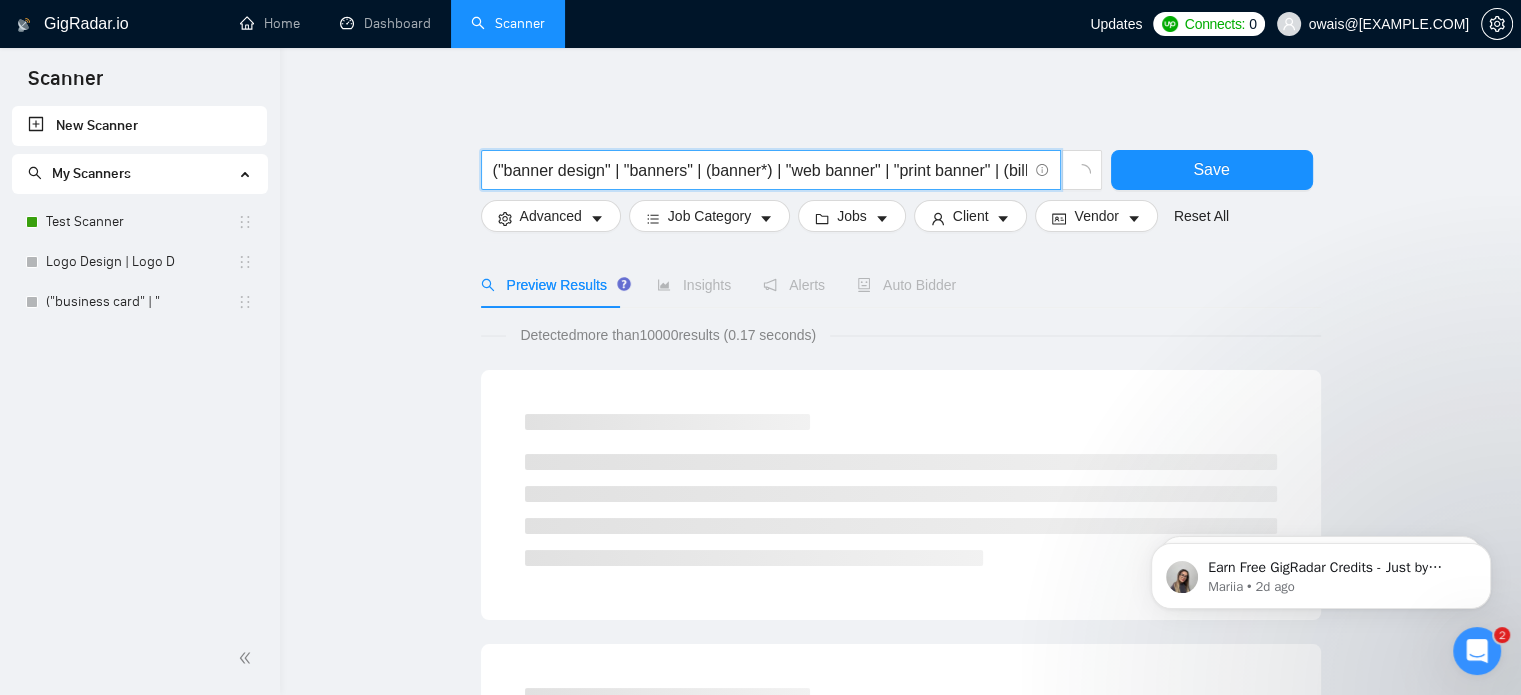 click on "("banner design" | "banners" | (banner*) | "web banner" | "print banner" | (billboard*) | "display ads" | (signage)]" at bounding box center [760, 170] 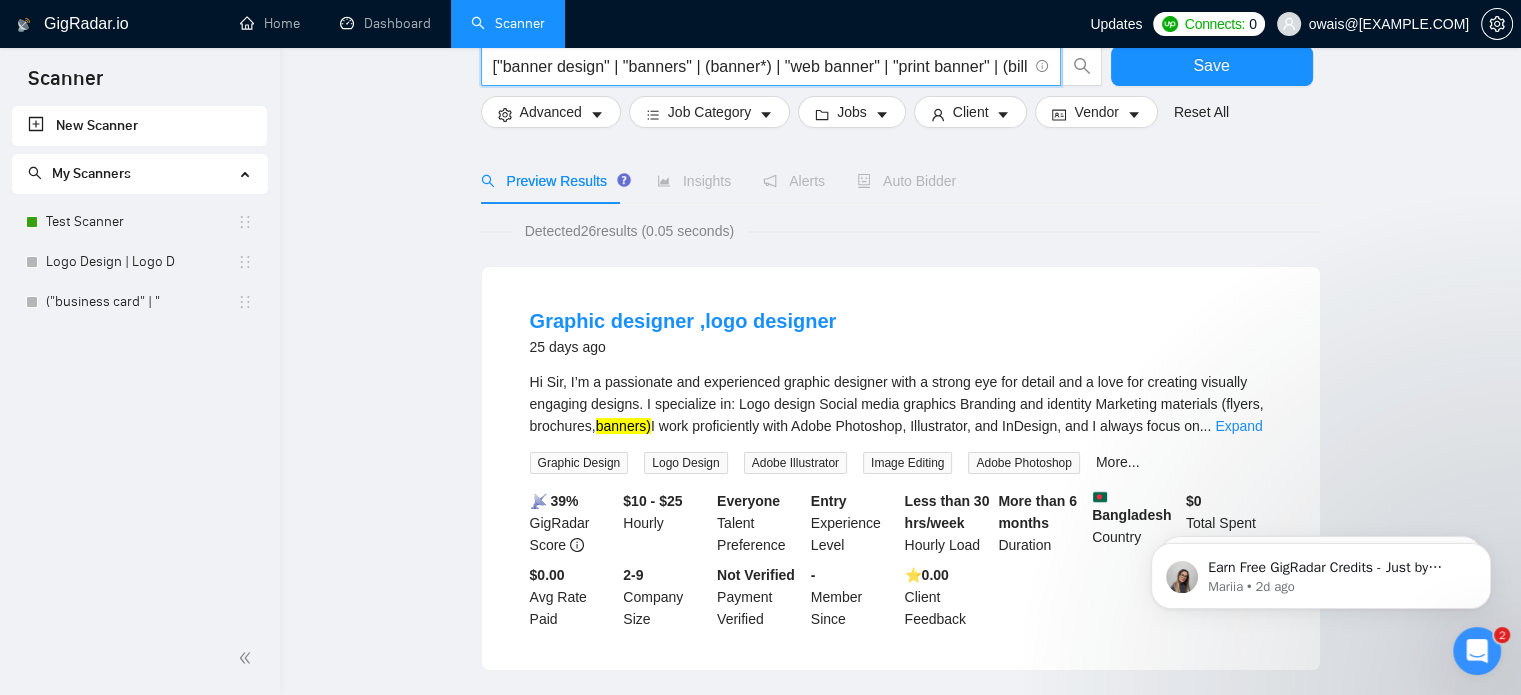 scroll, scrollTop: 0, scrollLeft: 0, axis: both 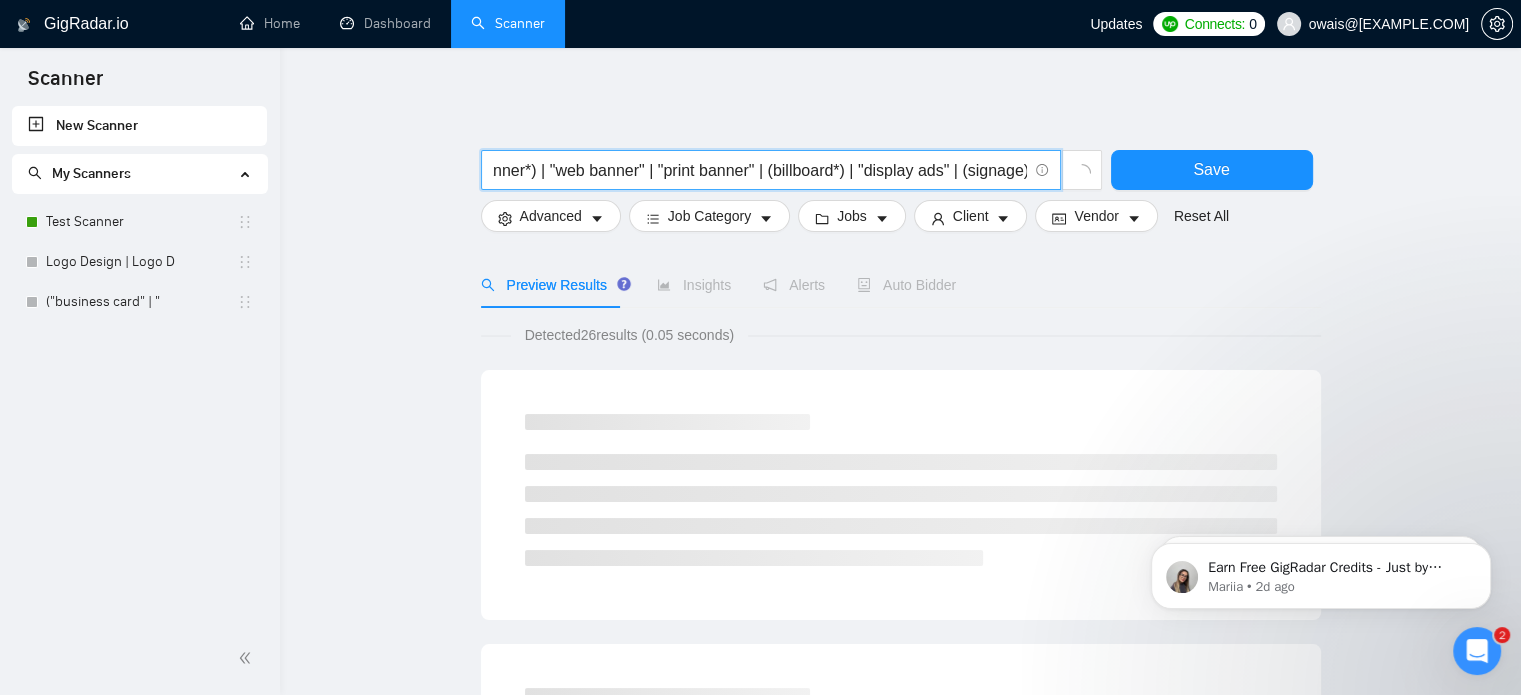click on "("banner design" | "banners" | (banner*) | "web banner" | "print banner" | (billboard*) | "display ads" | (signage))" at bounding box center [760, 170] 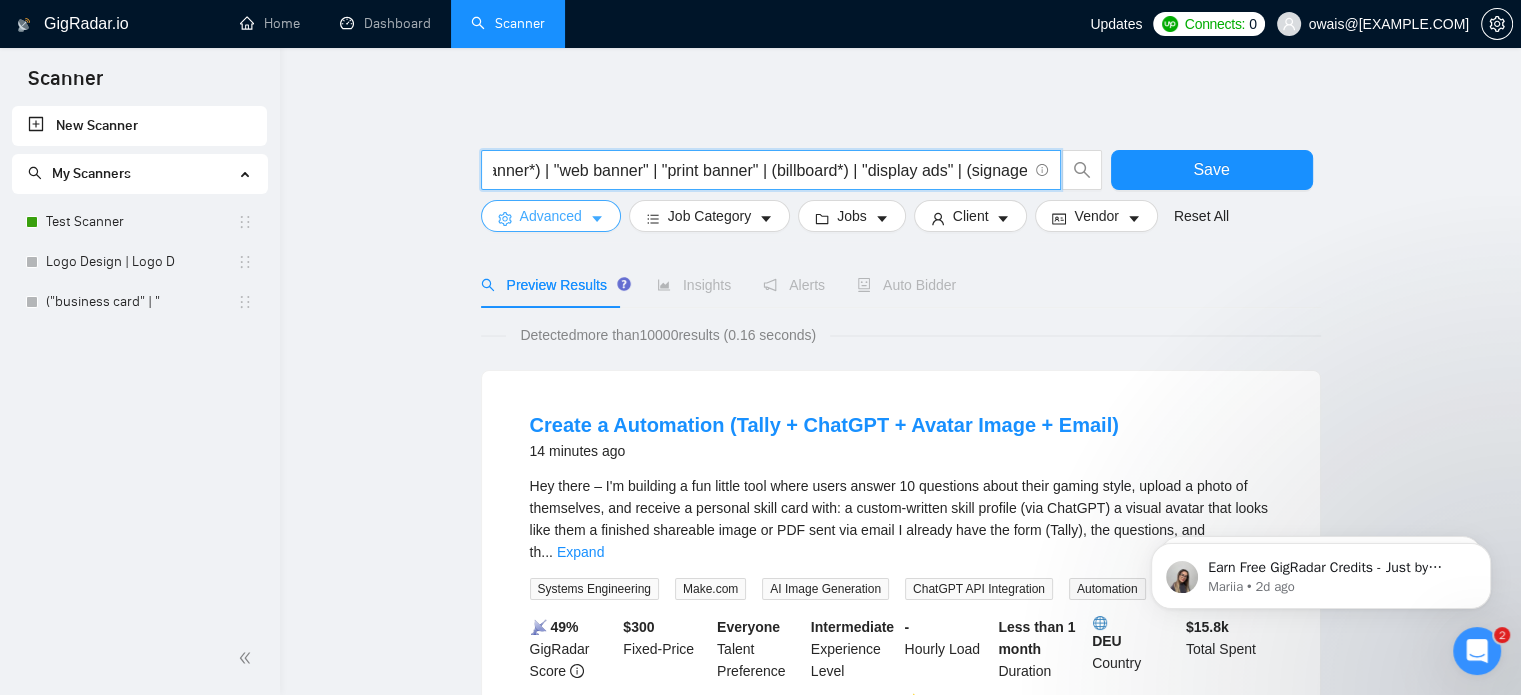 type on "("banner design" | "banners" | (banner*) | "web banner" | "print banner" | (billboard*) | "display ads" | (signage)" 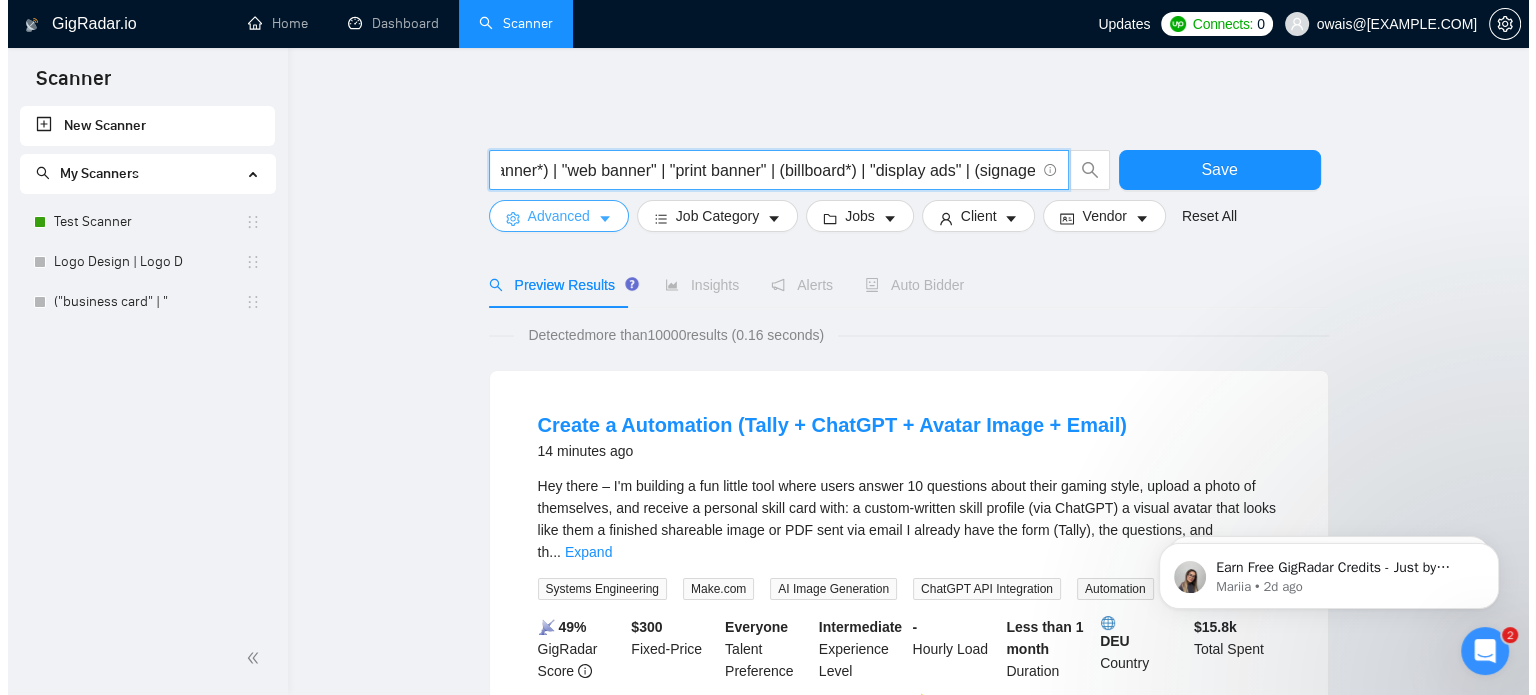 scroll, scrollTop: 0, scrollLeft: 0, axis: both 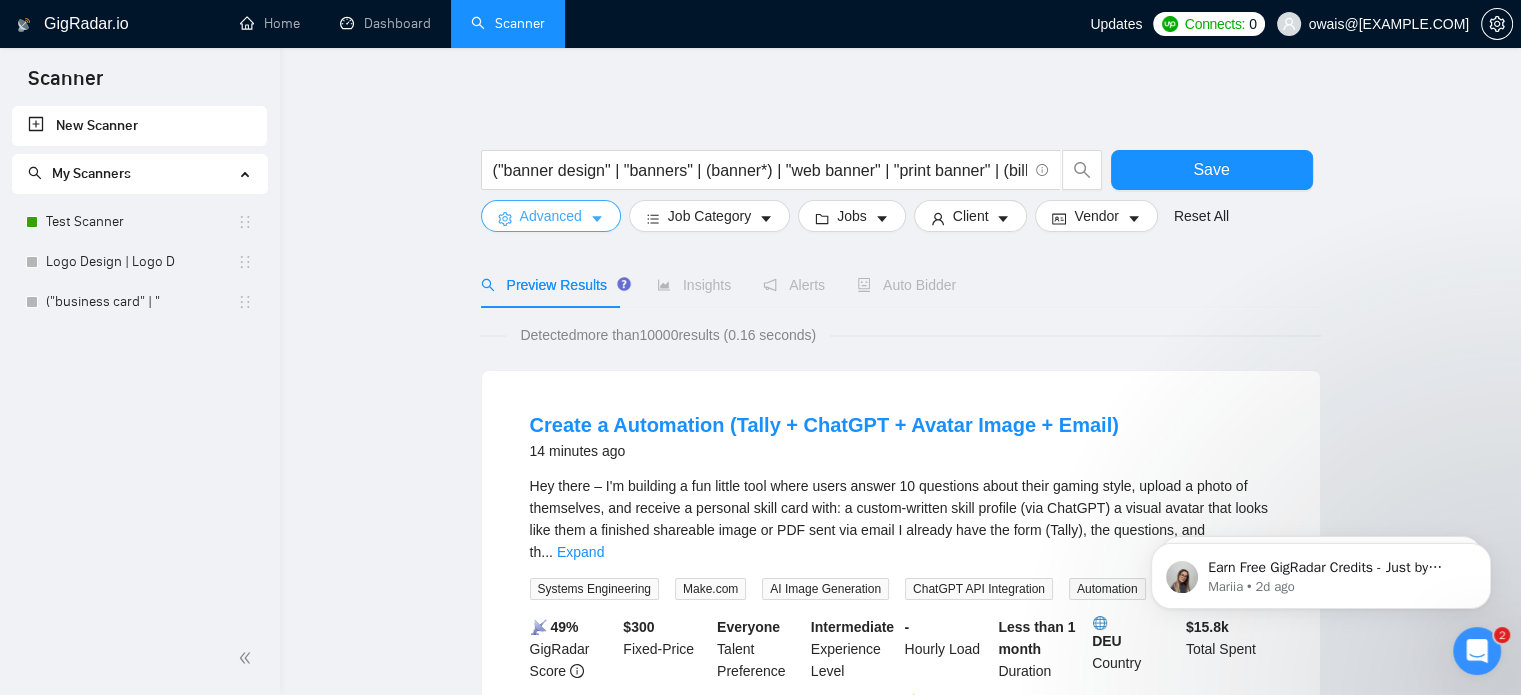 click on "Advanced" at bounding box center [551, 216] 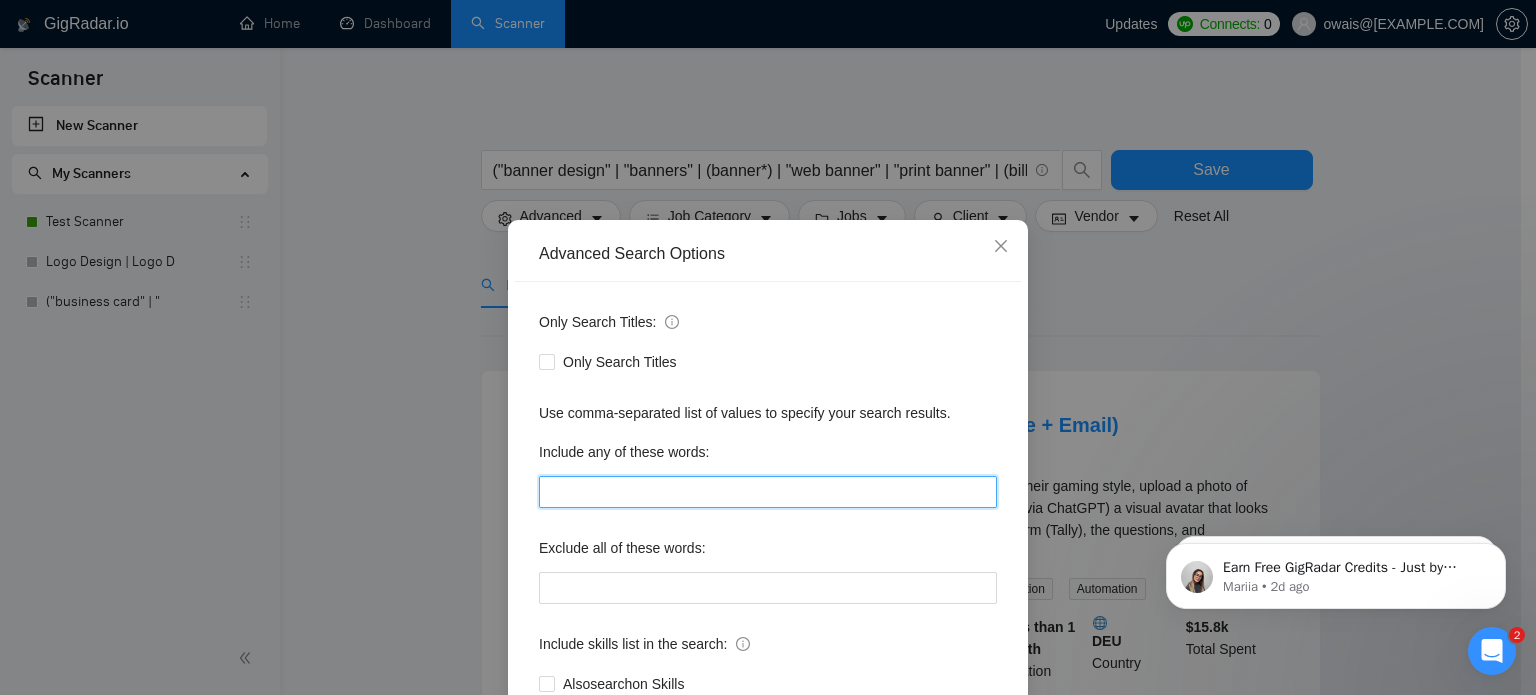 click at bounding box center (768, 492) 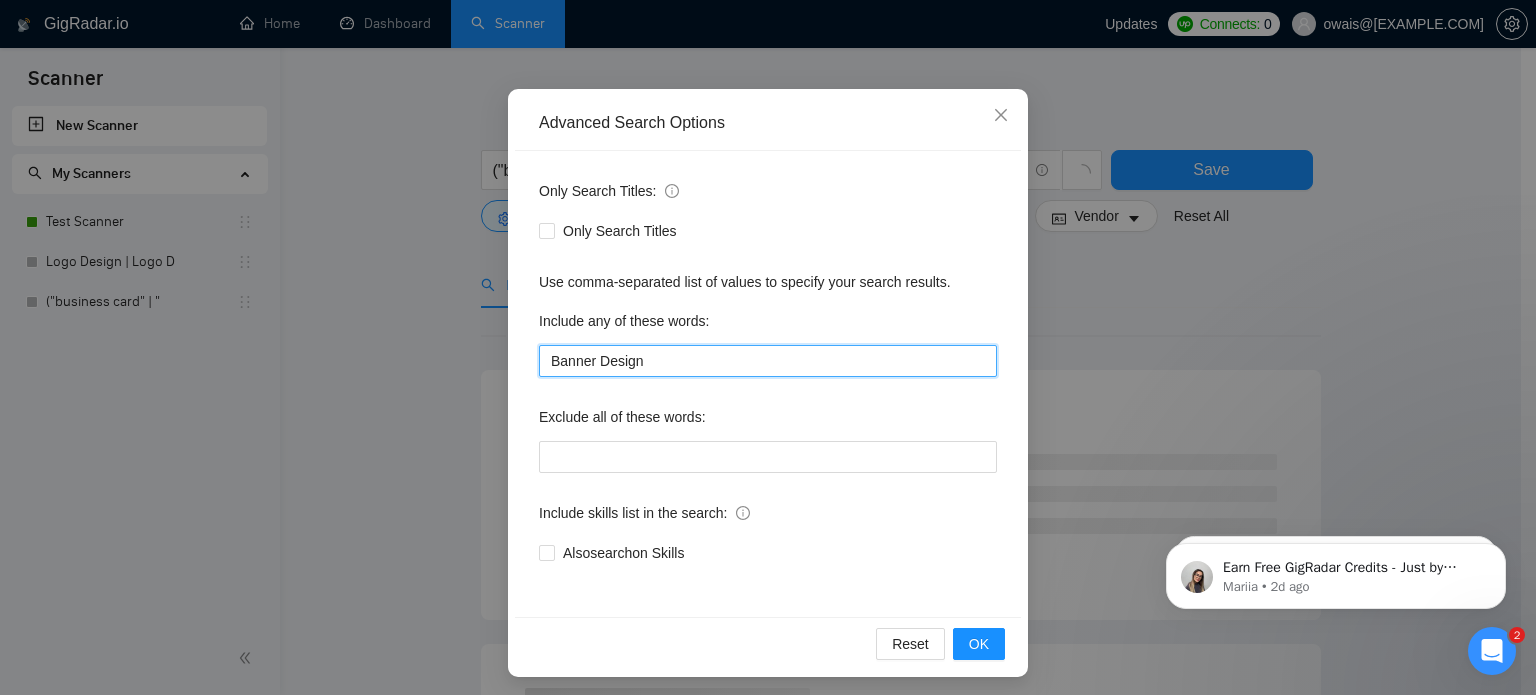 scroll, scrollTop: 136, scrollLeft: 0, axis: vertical 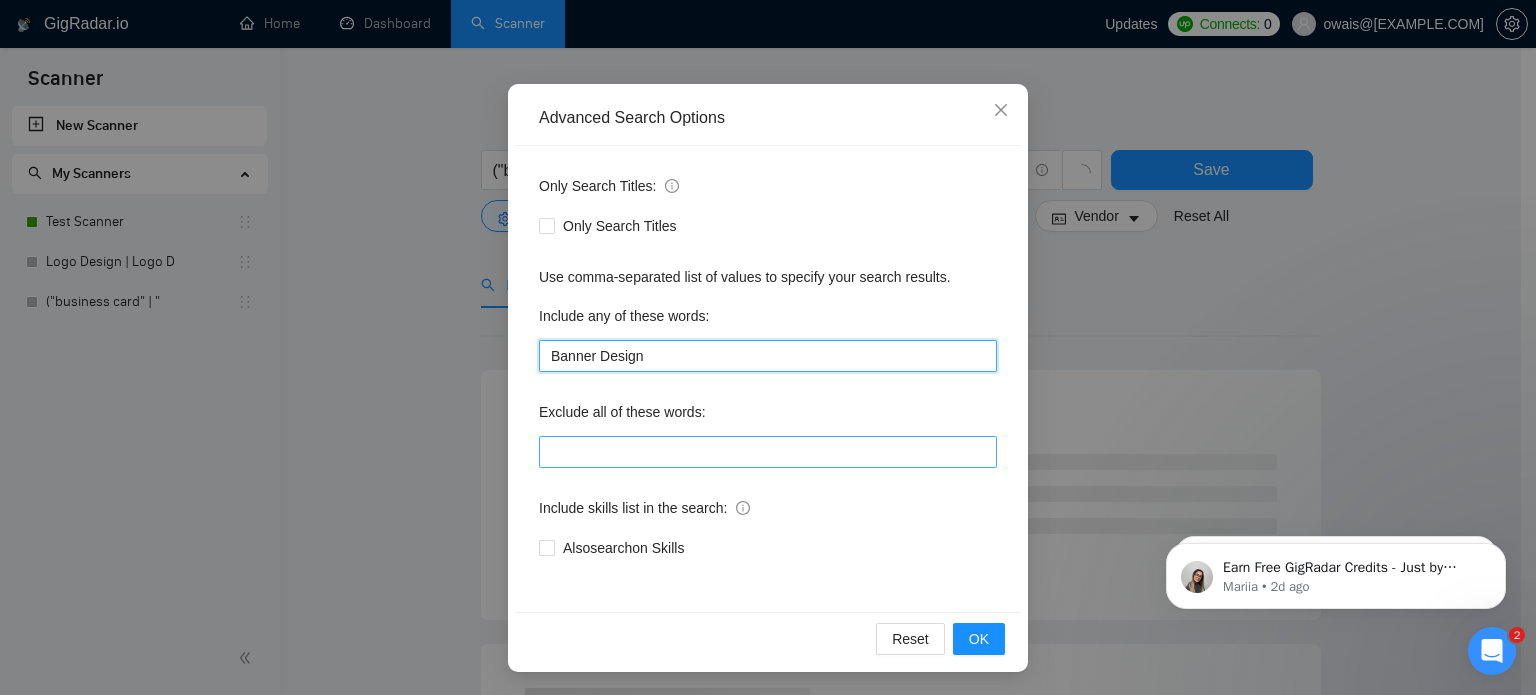 type on "Banner Design" 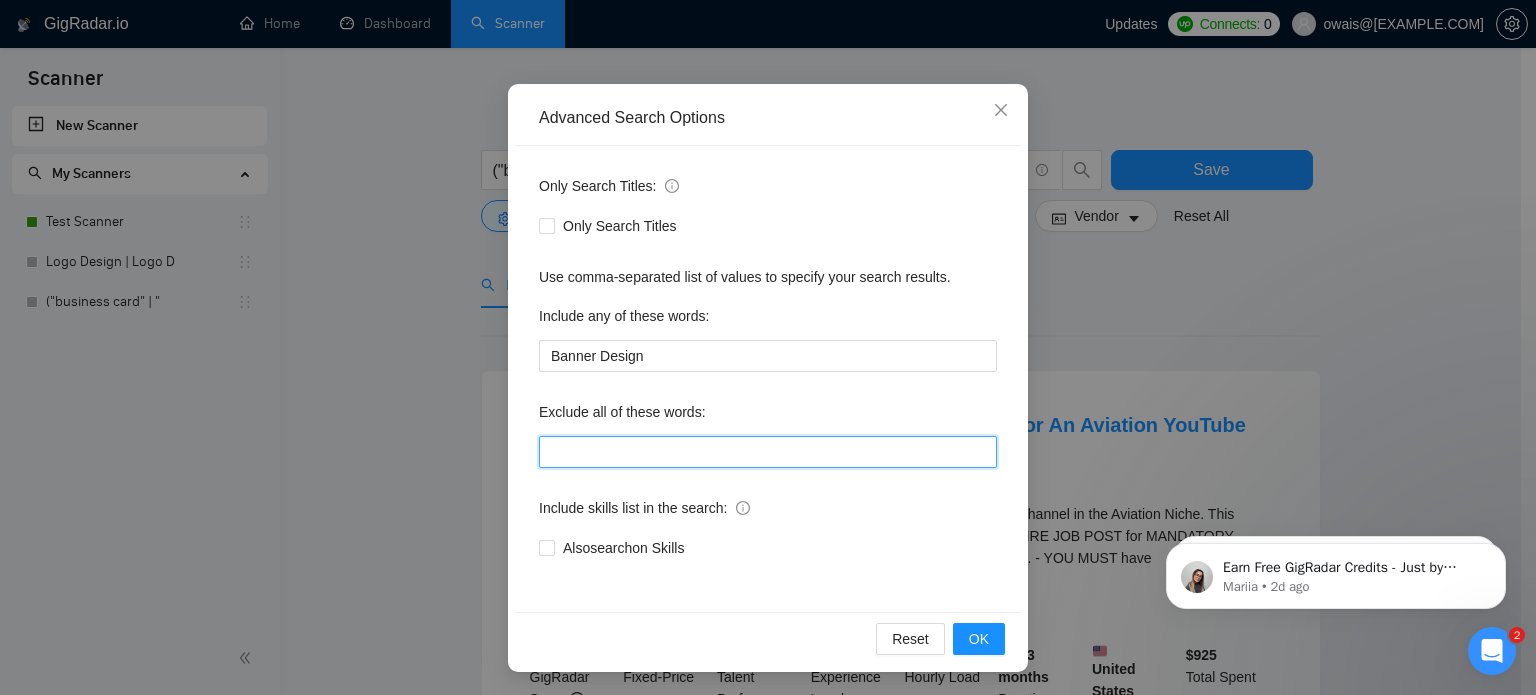 click at bounding box center (768, 452) 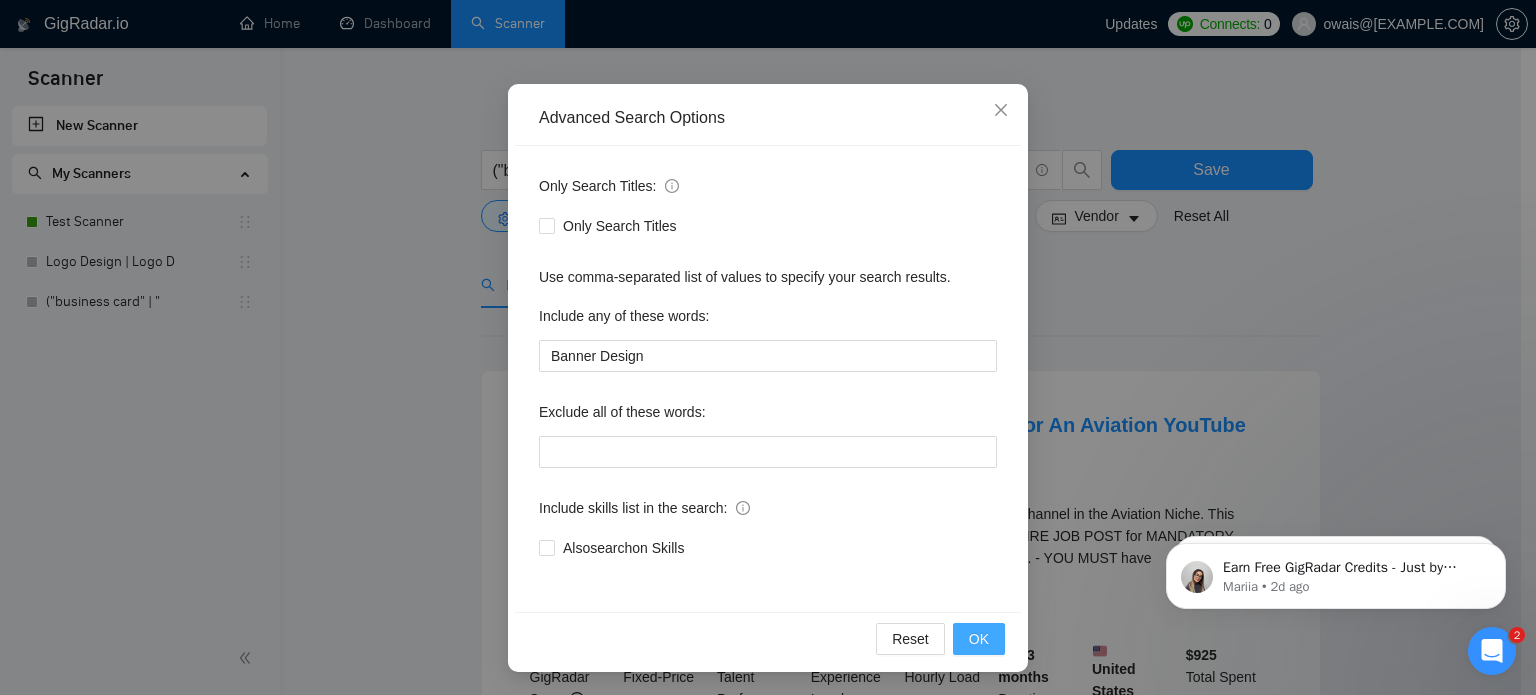 click on "OK" at bounding box center (979, 639) 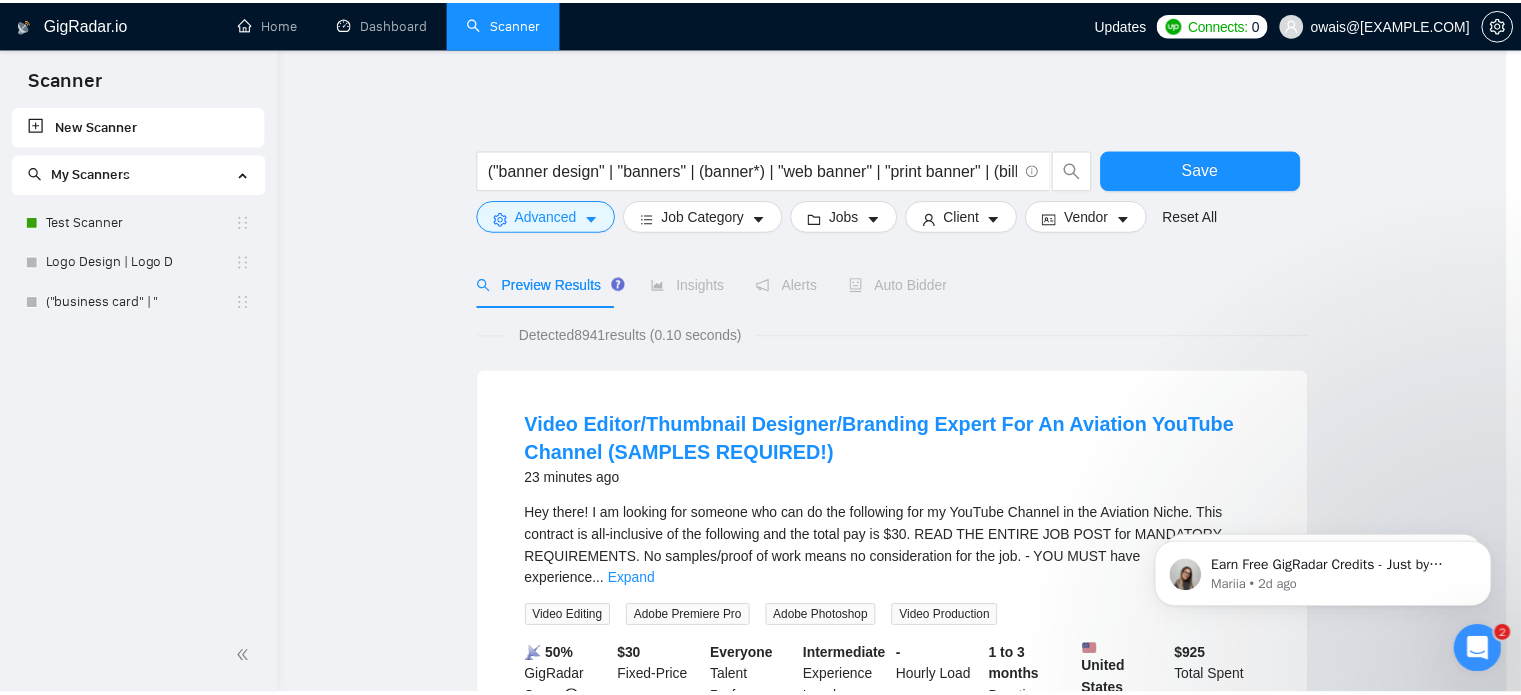 scroll, scrollTop: 36, scrollLeft: 0, axis: vertical 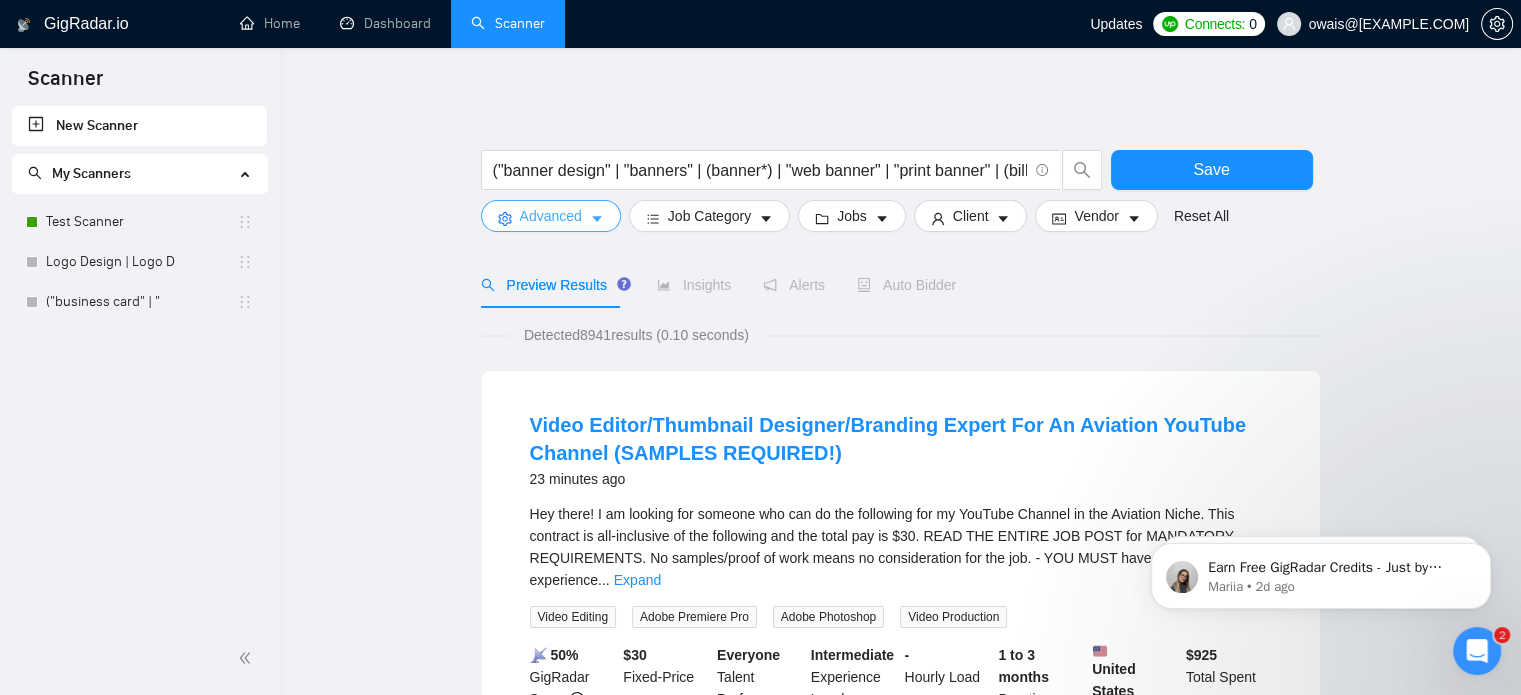click on "Advanced" at bounding box center (551, 216) 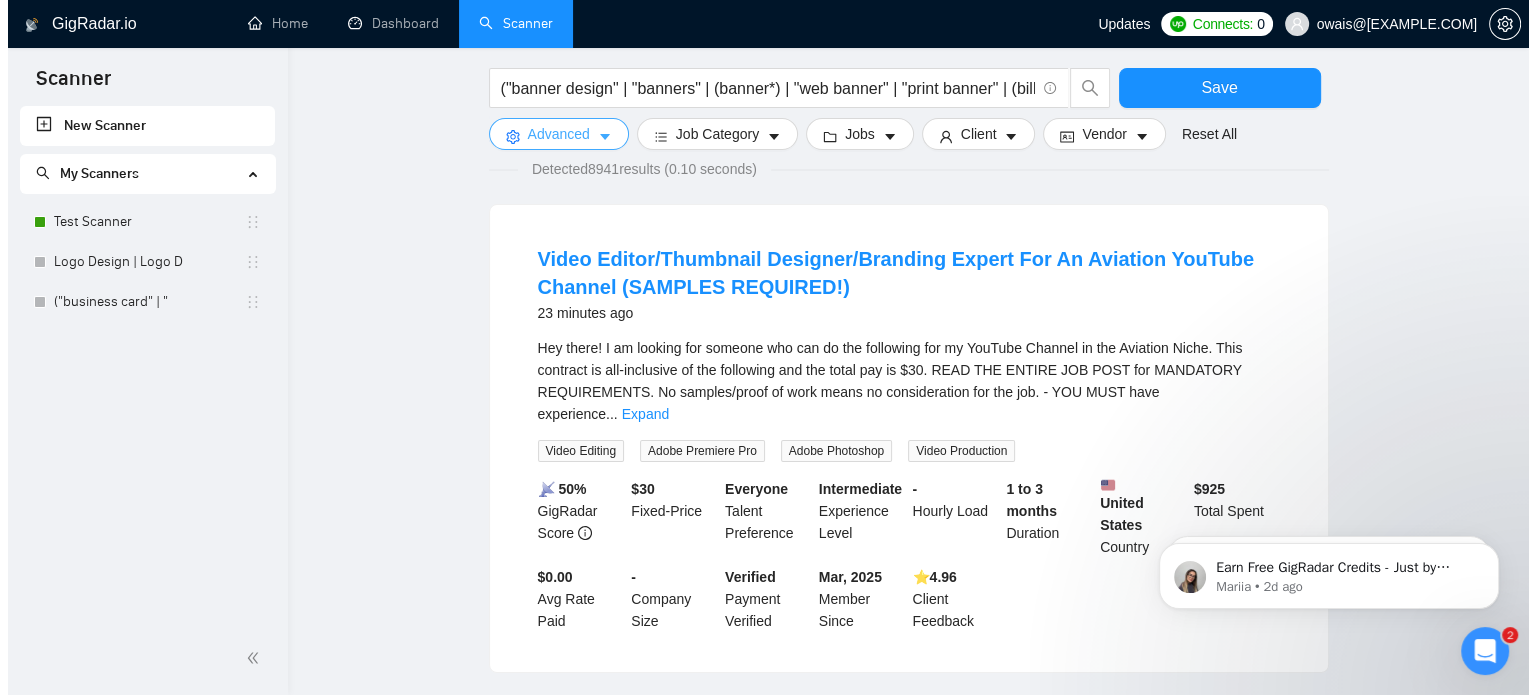 scroll, scrollTop: 167, scrollLeft: 0, axis: vertical 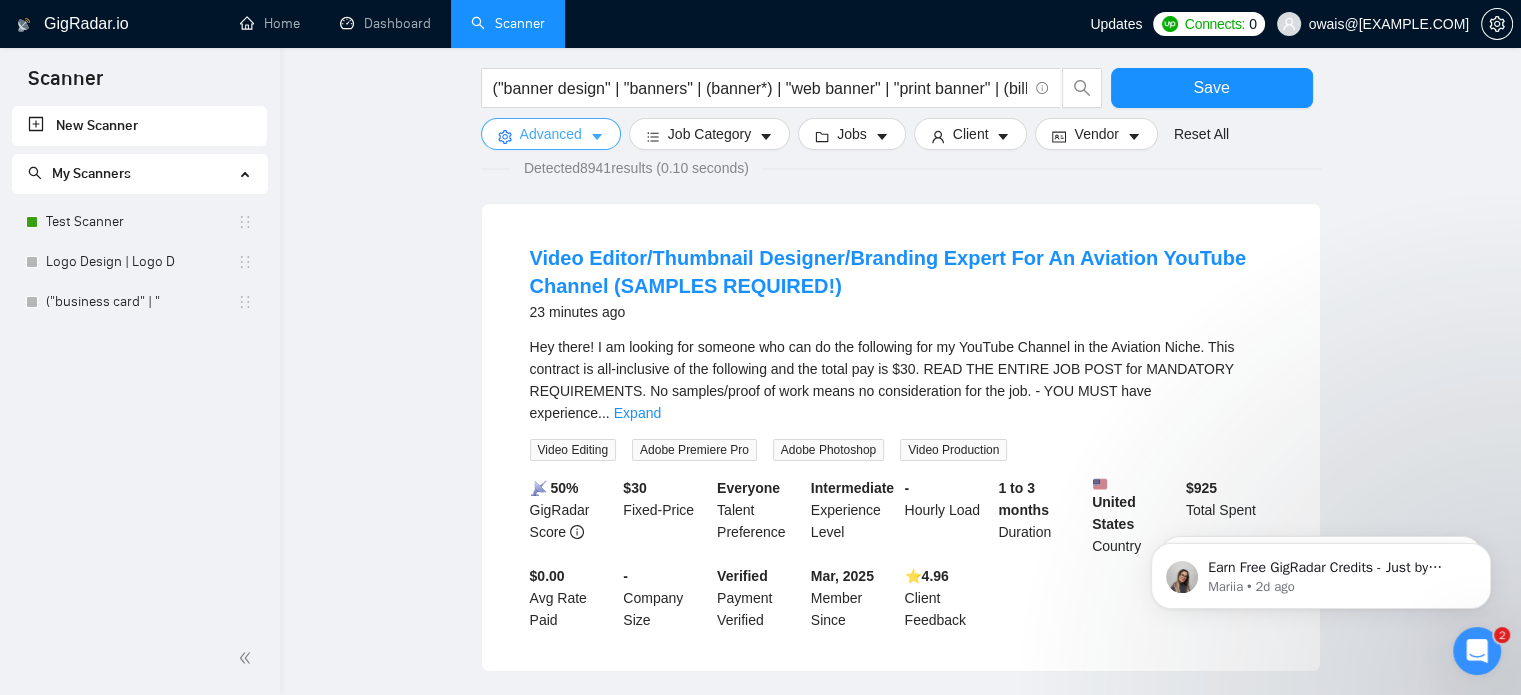 click on "Advanced" at bounding box center [551, 134] 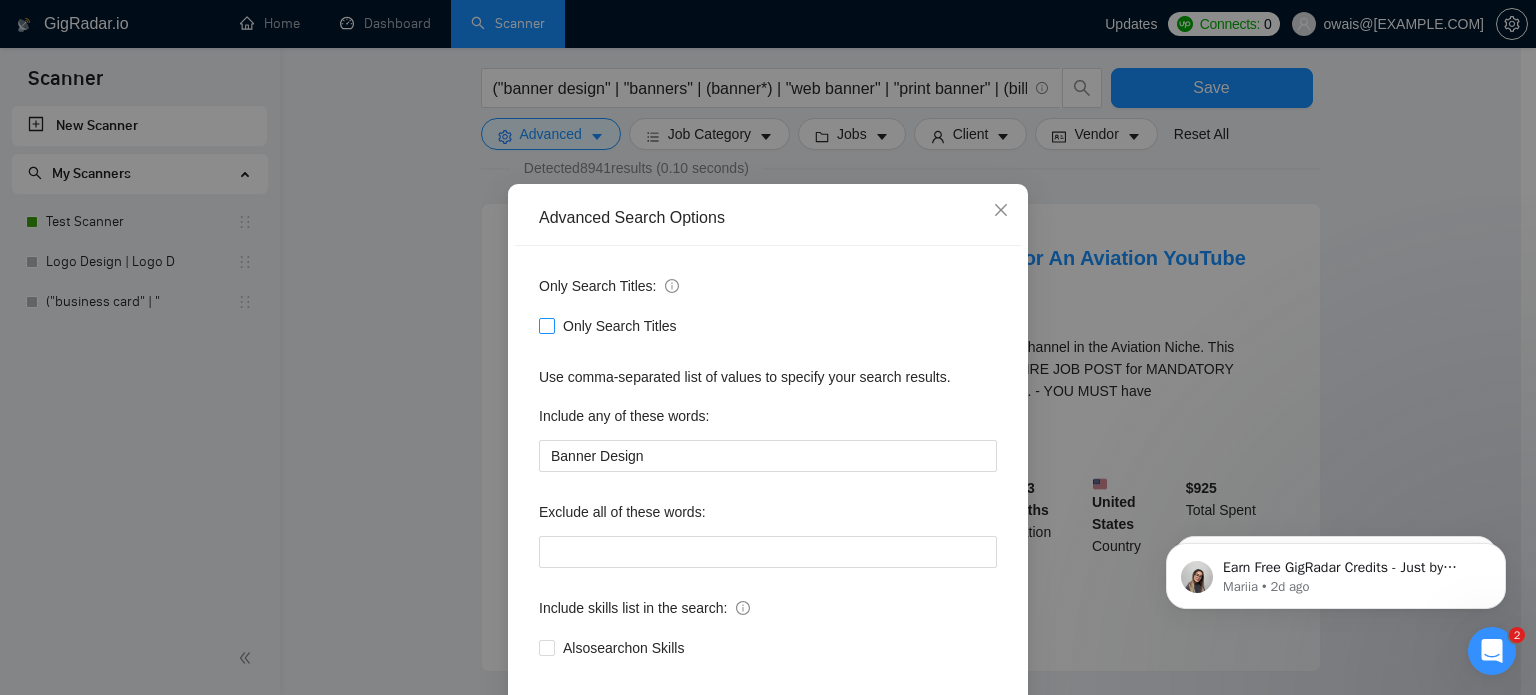 click on "Only Search Titles" at bounding box center [620, 326] 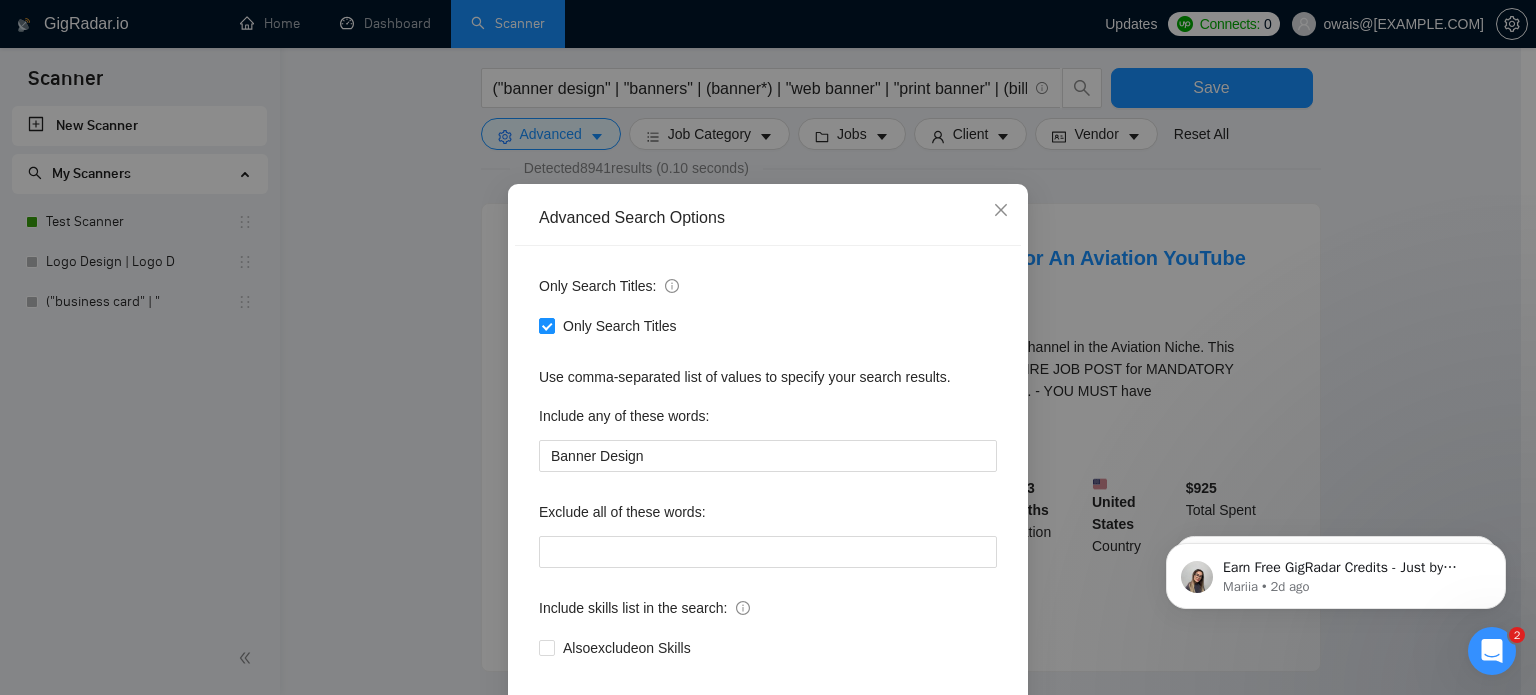 scroll, scrollTop: 136, scrollLeft: 0, axis: vertical 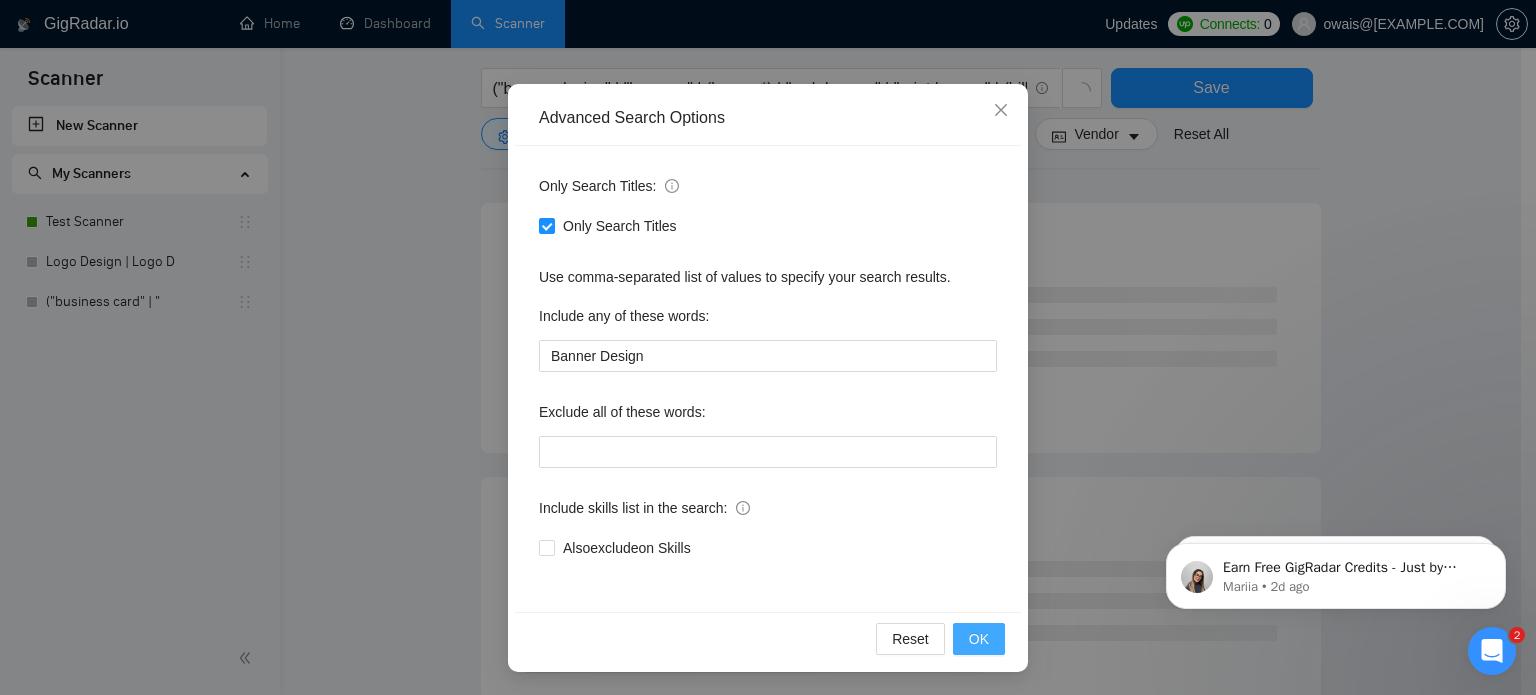 click on "OK" at bounding box center (979, 639) 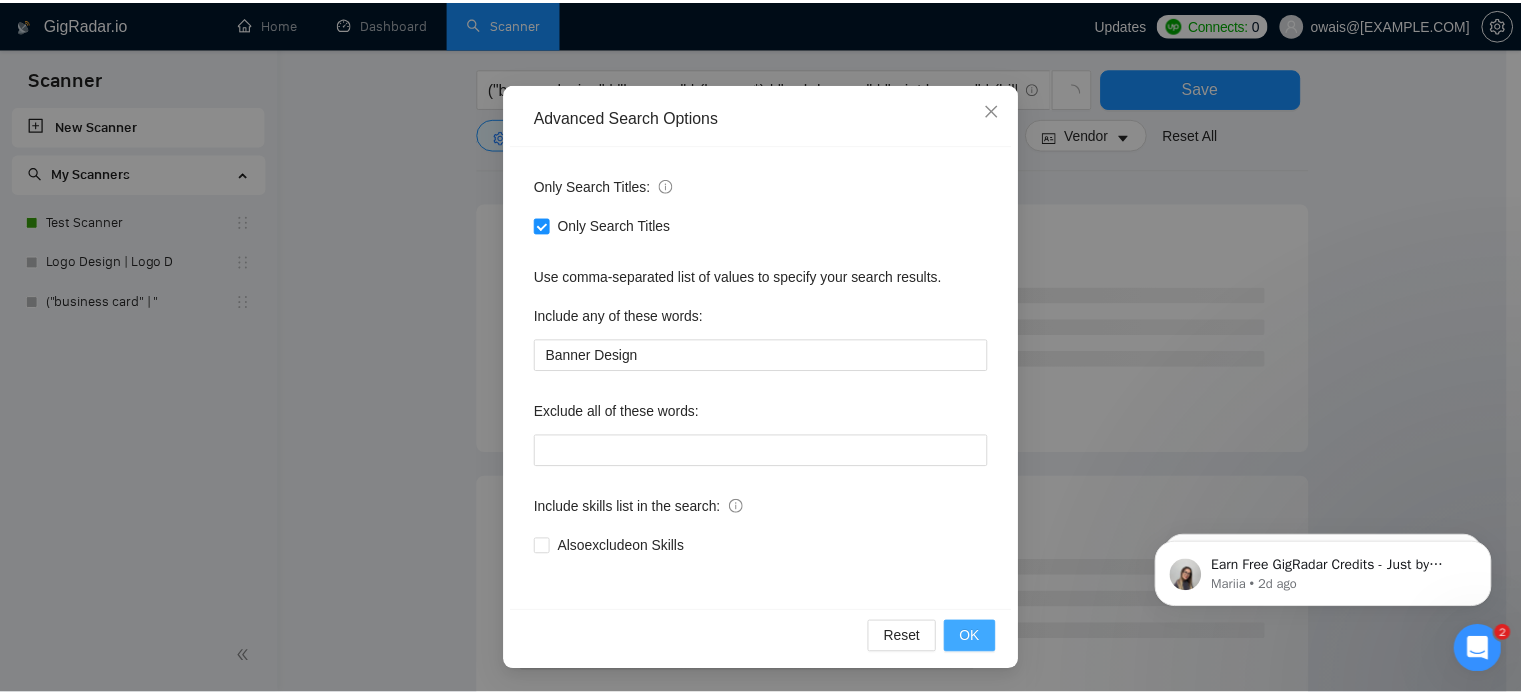 scroll, scrollTop: 36, scrollLeft: 0, axis: vertical 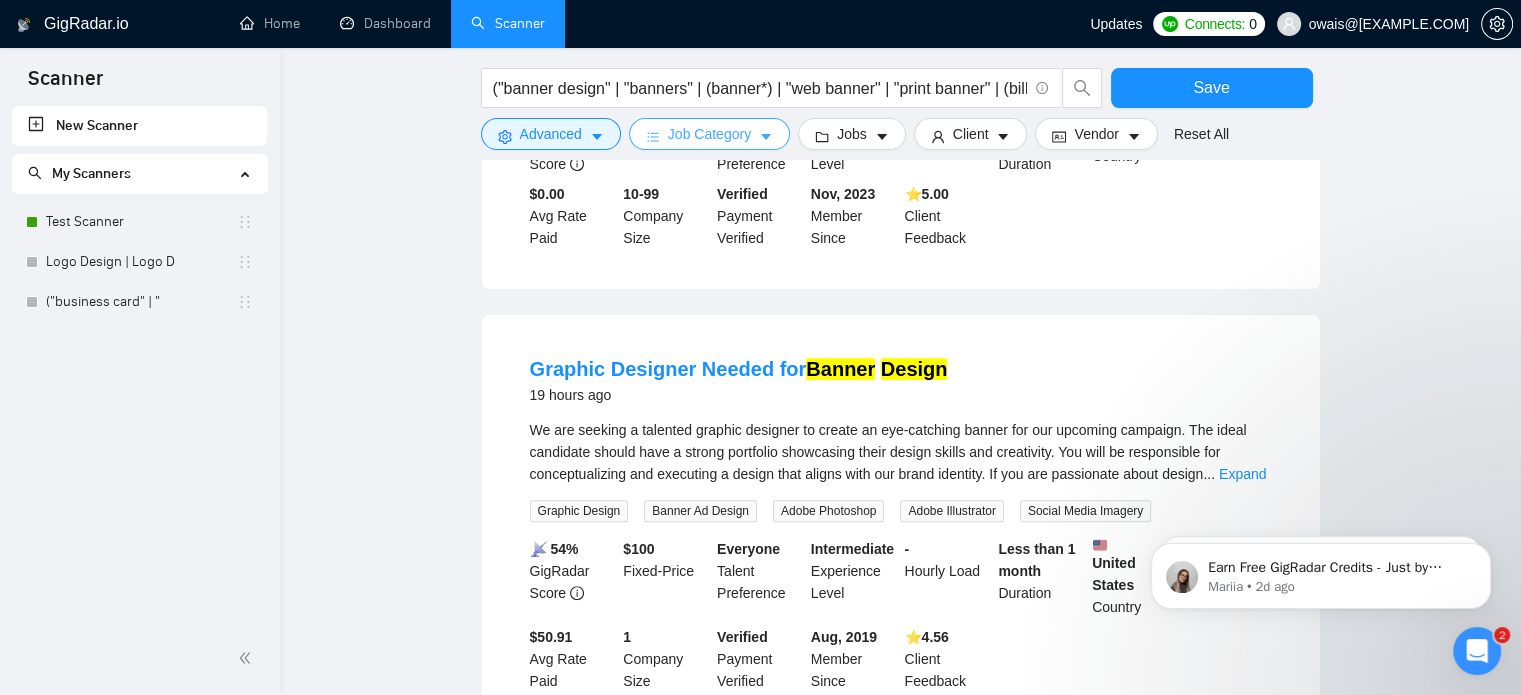 click on "Job Category" at bounding box center (709, 134) 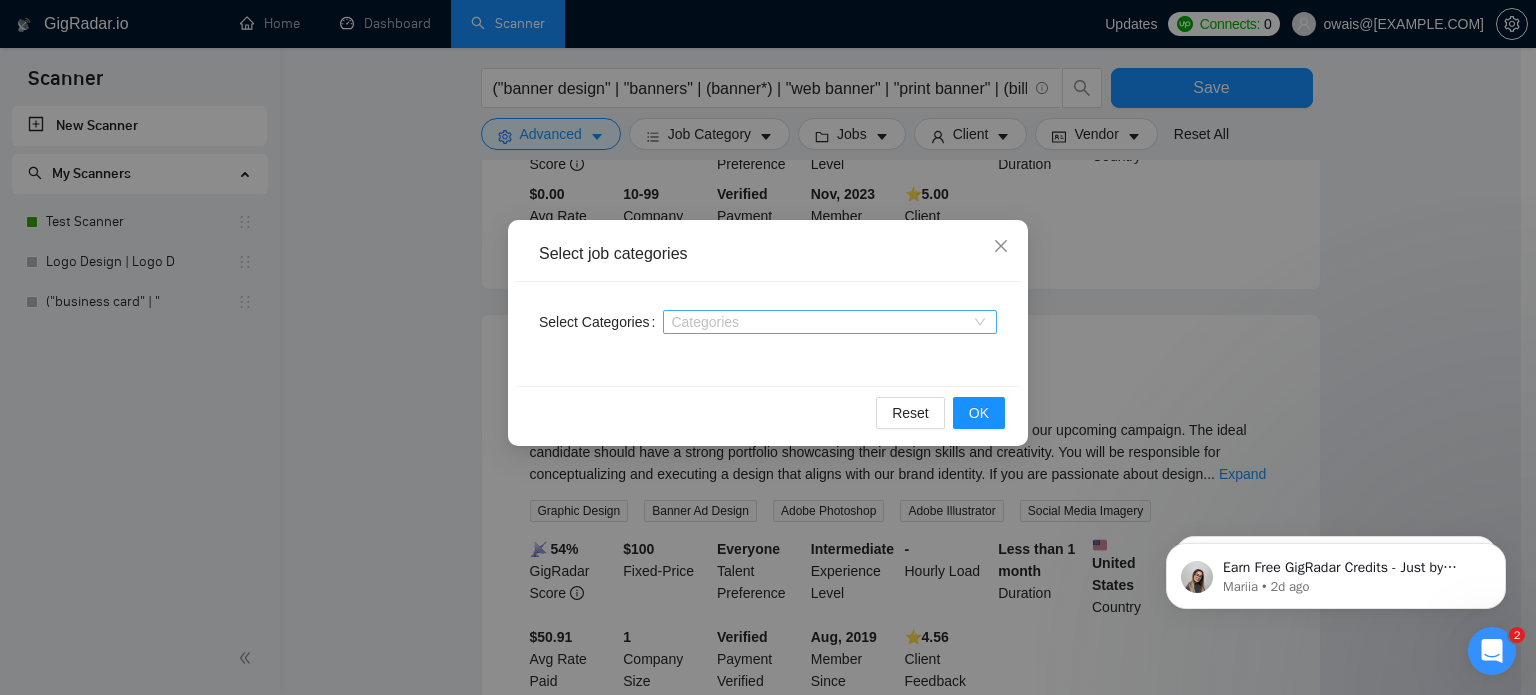 click on "Categories" at bounding box center [830, 322] 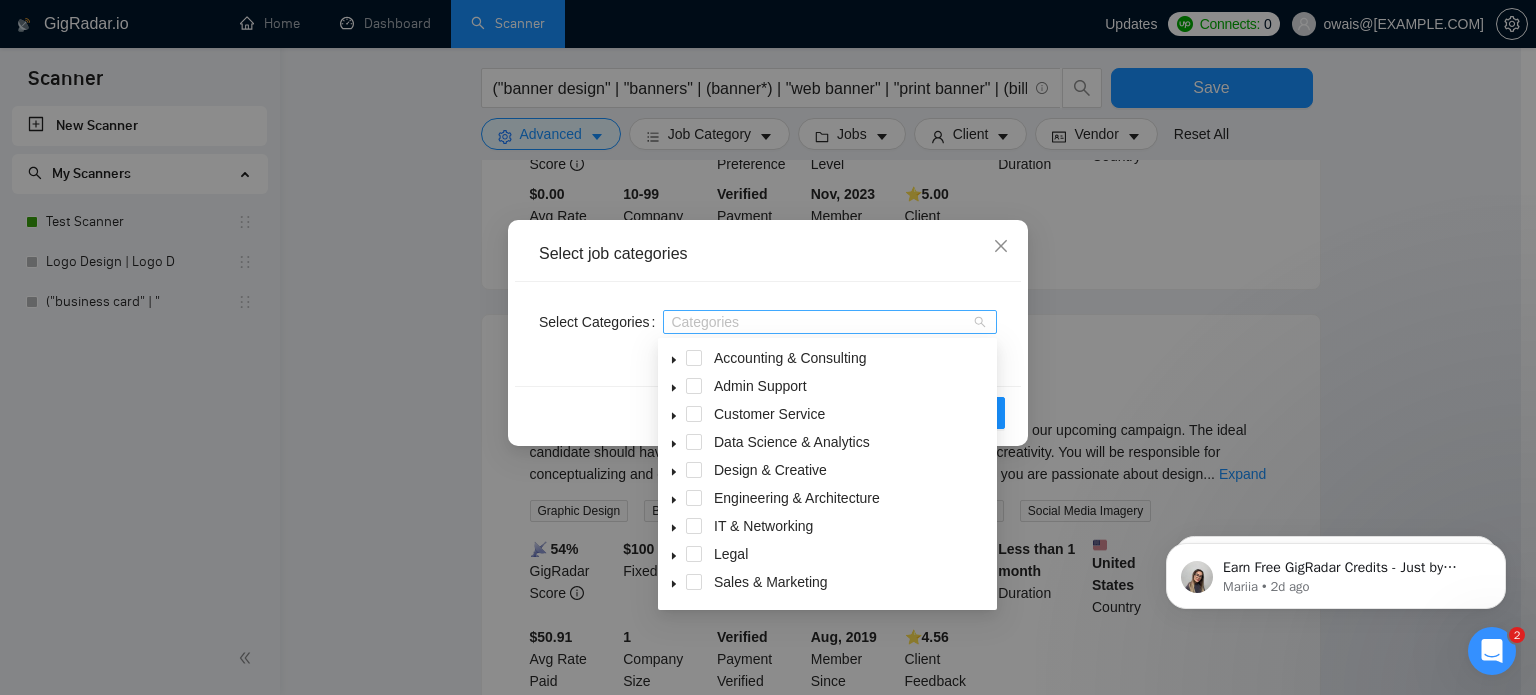 click at bounding box center (820, 322) 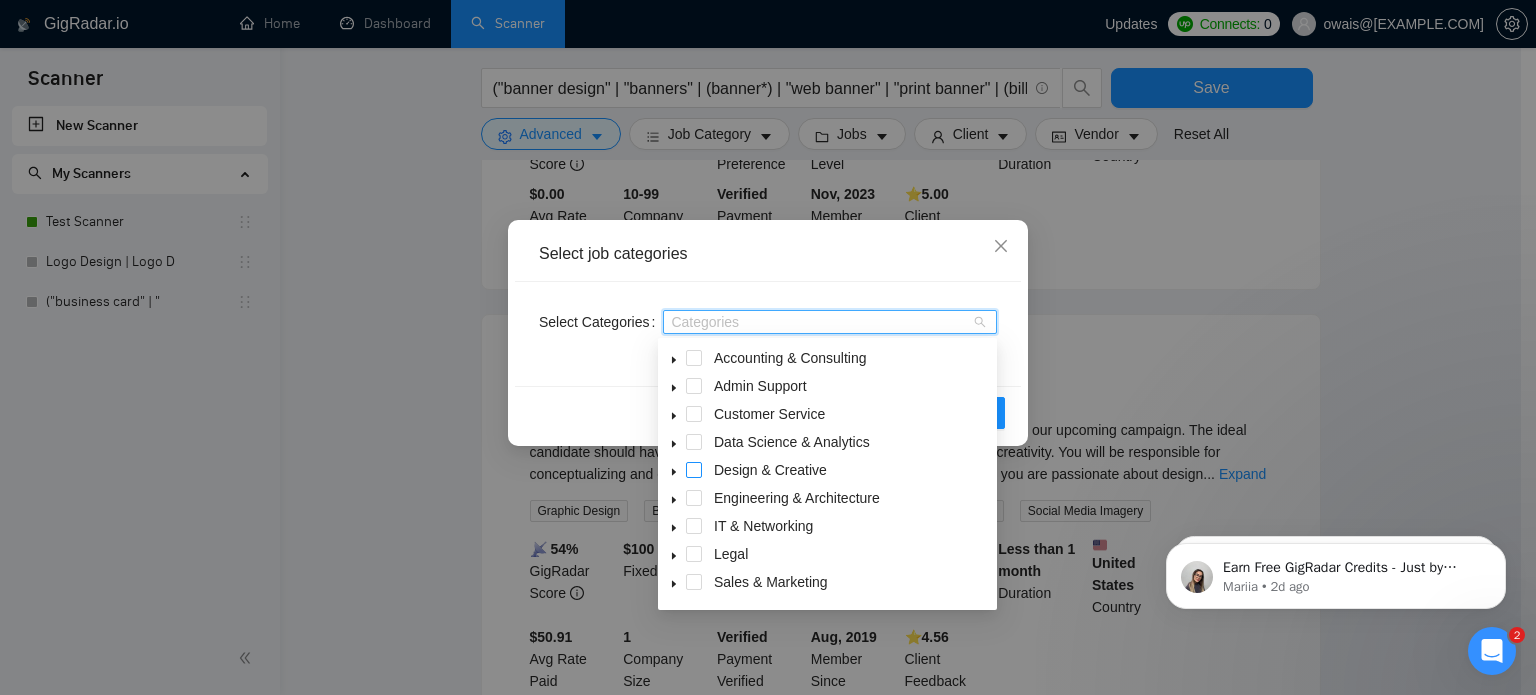 click at bounding box center [694, 470] 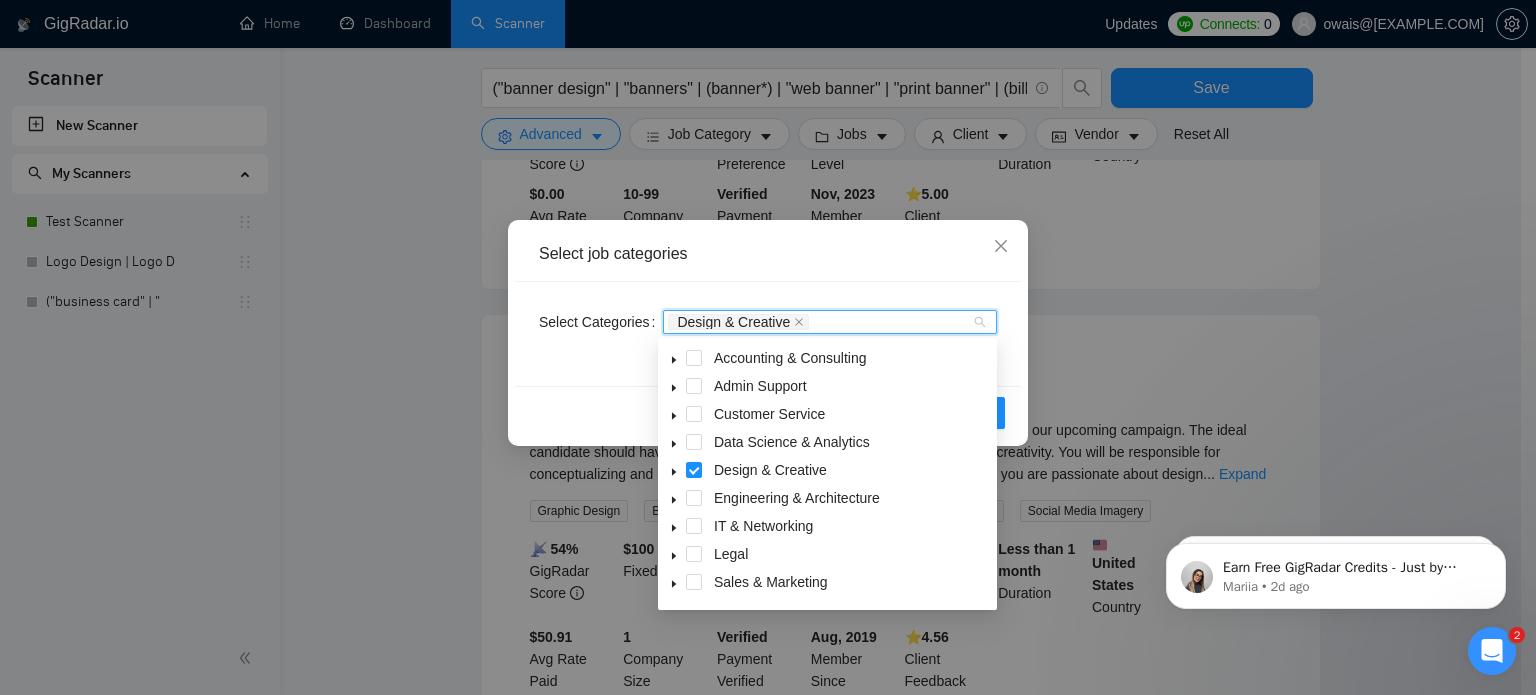 click 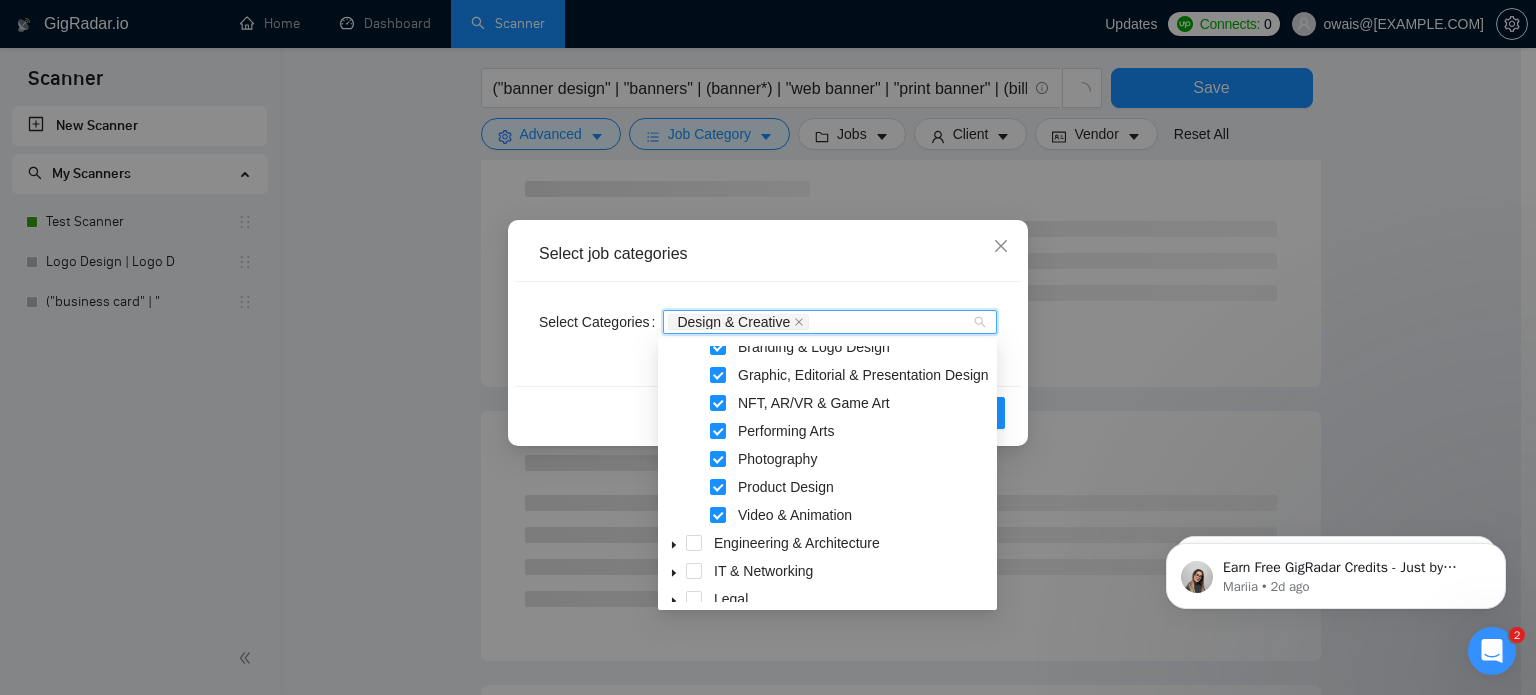 scroll, scrollTop: 208, scrollLeft: 0, axis: vertical 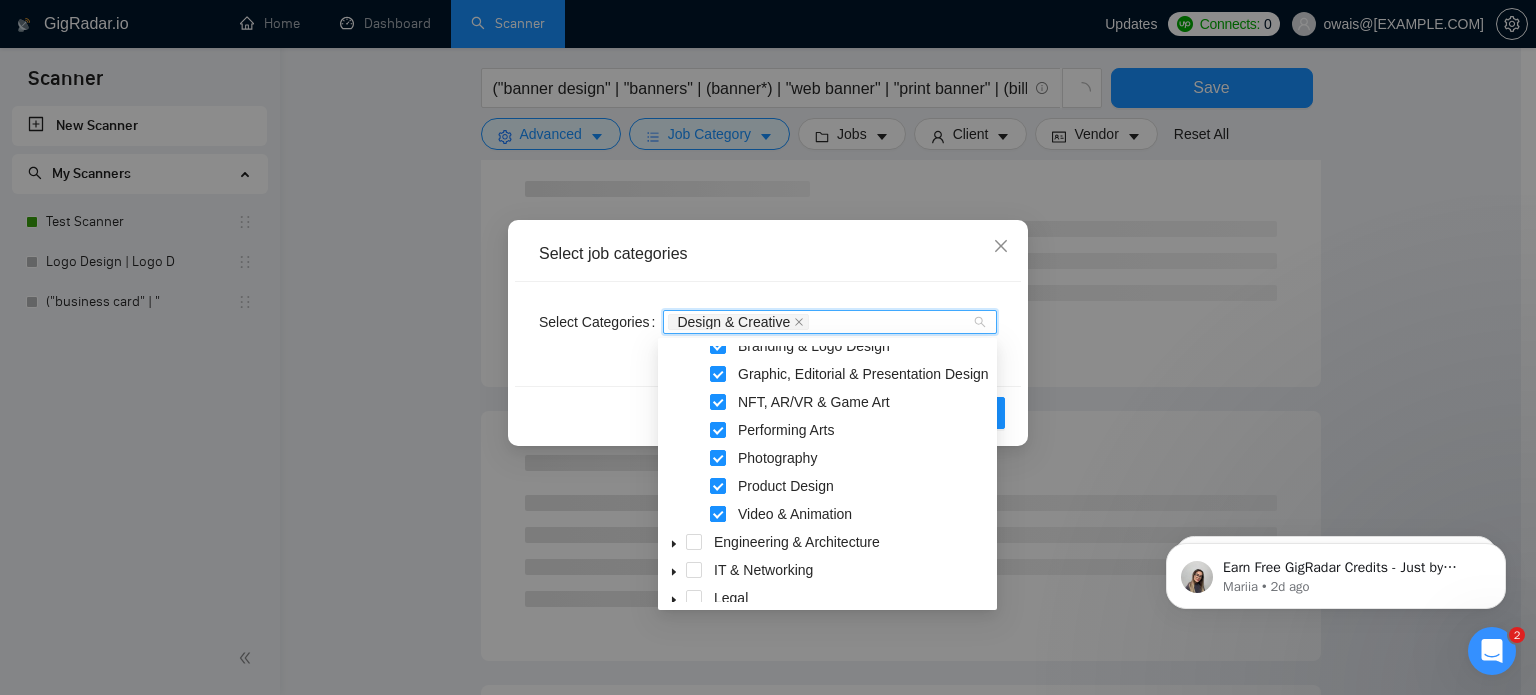 click at bounding box center [718, 514] 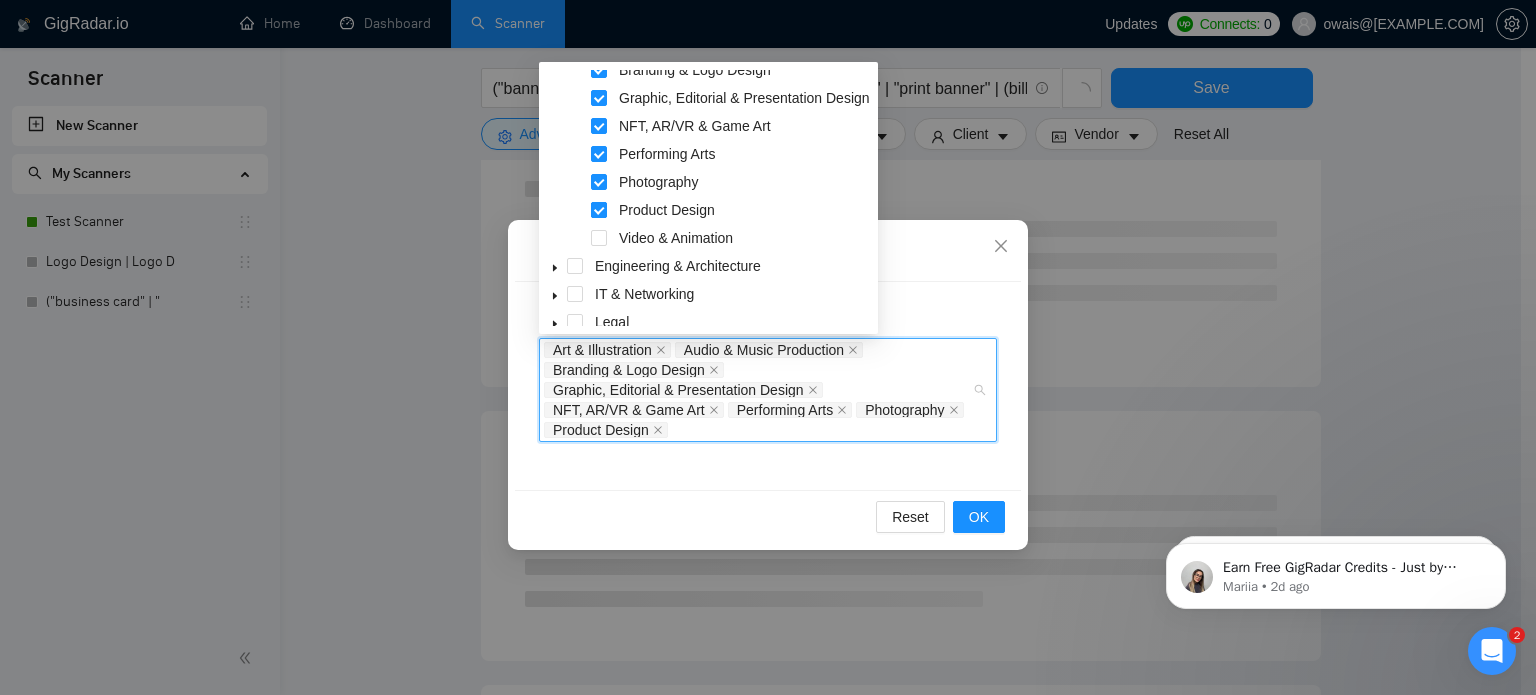 click at bounding box center (599, 210) 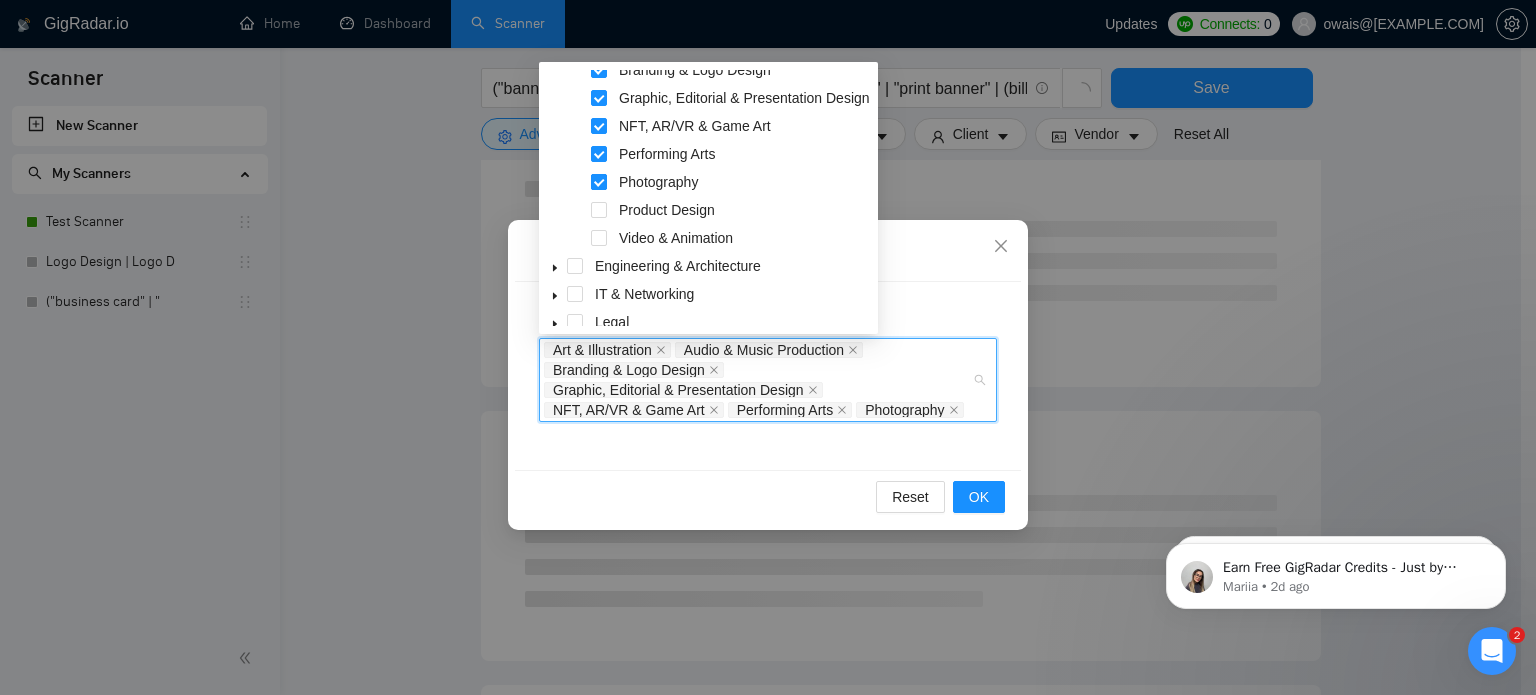 click at bounding box center [599, 182] 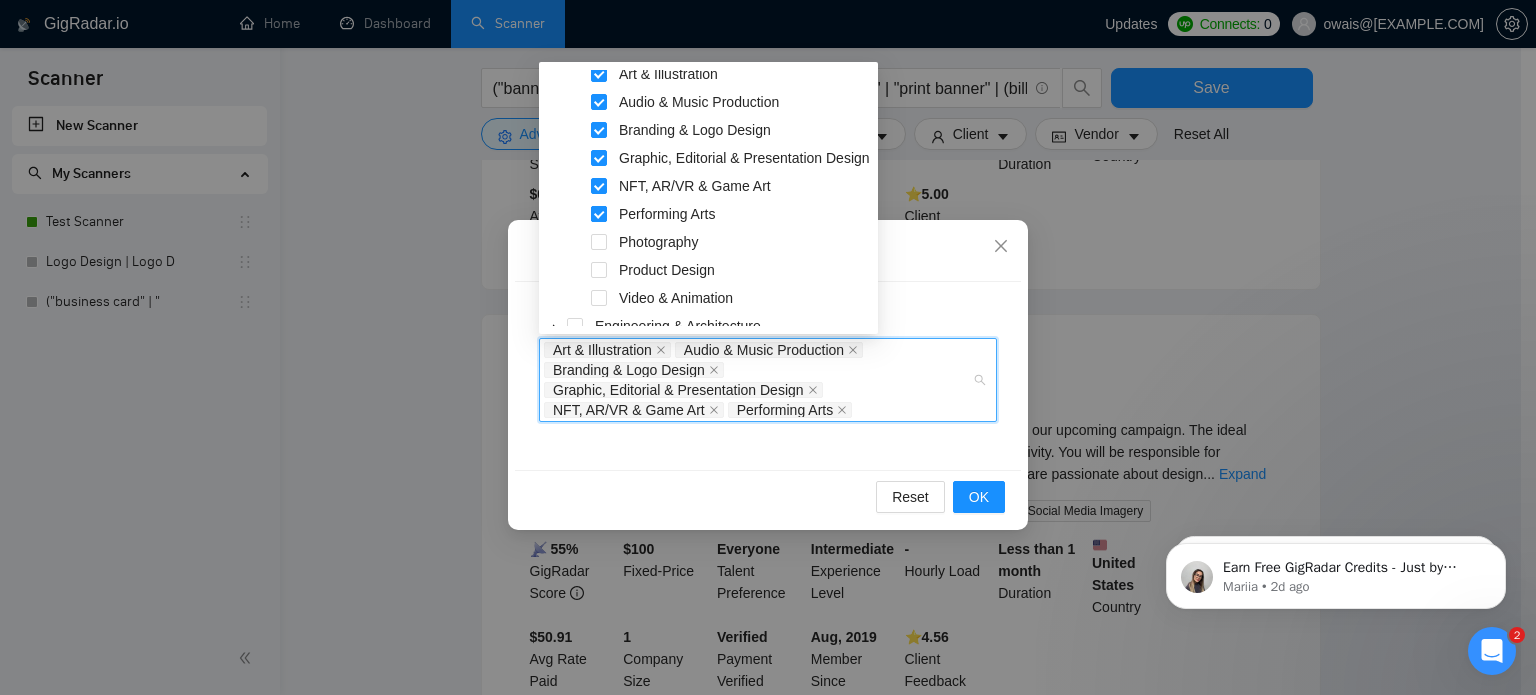 scroll, scrollTop: 147, scrollLeft: 0, axis: vertical 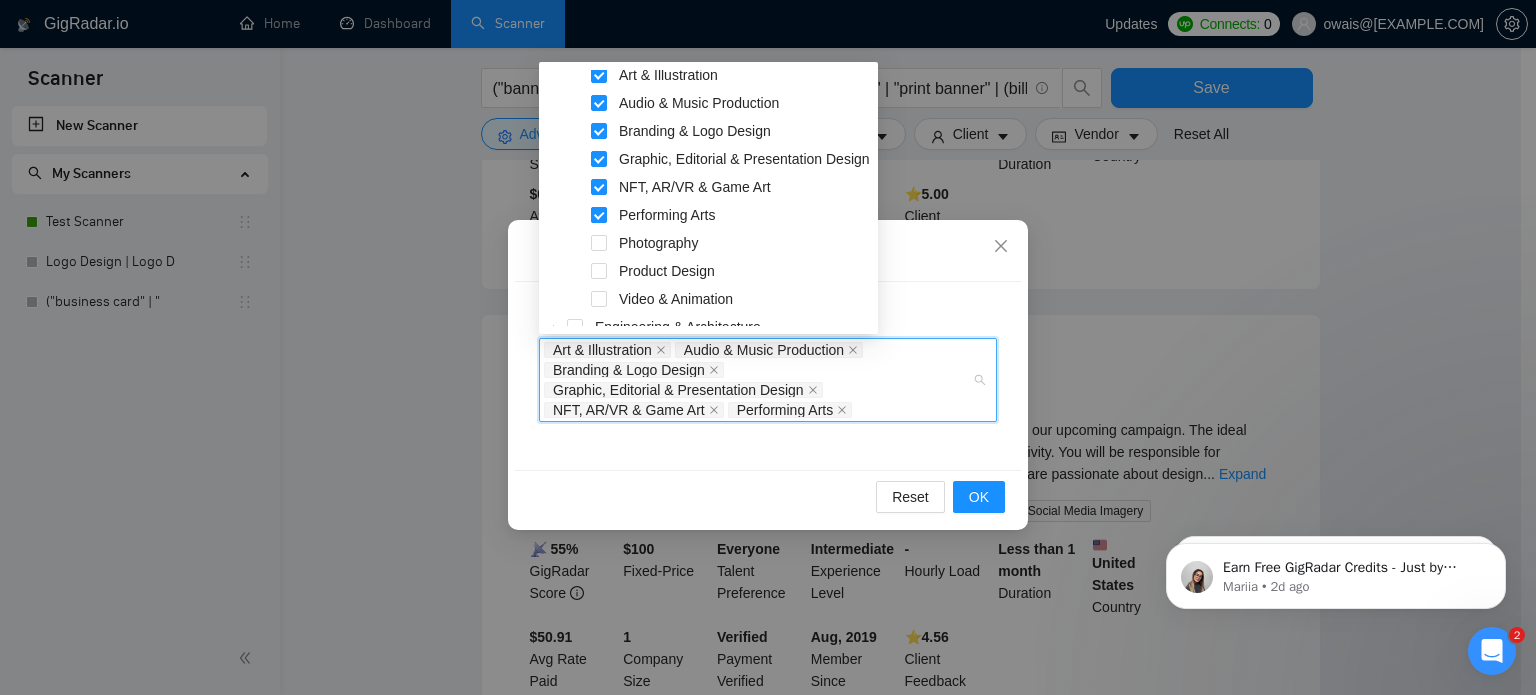 click at bounding box center (599, 215) 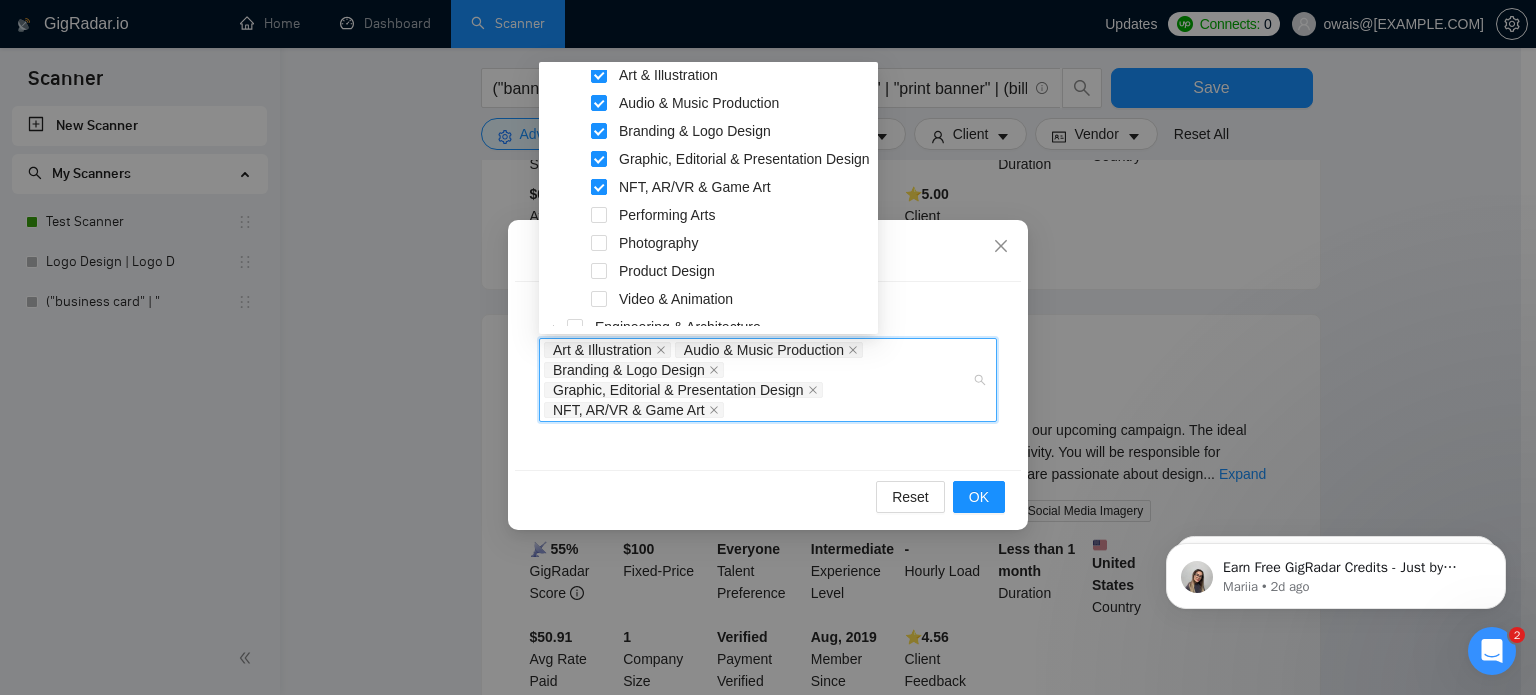 click at bounding box center [599, 187] 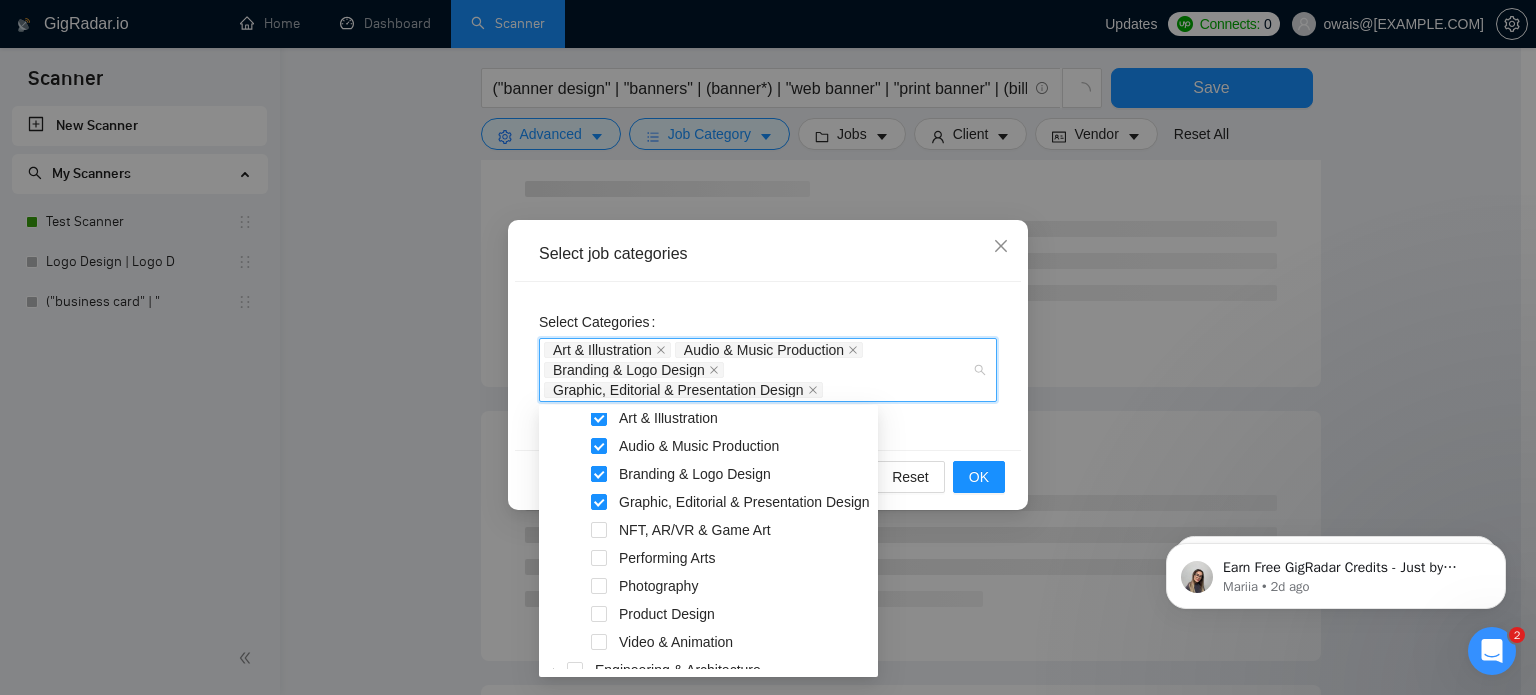 click at bounding box center (599, 474) 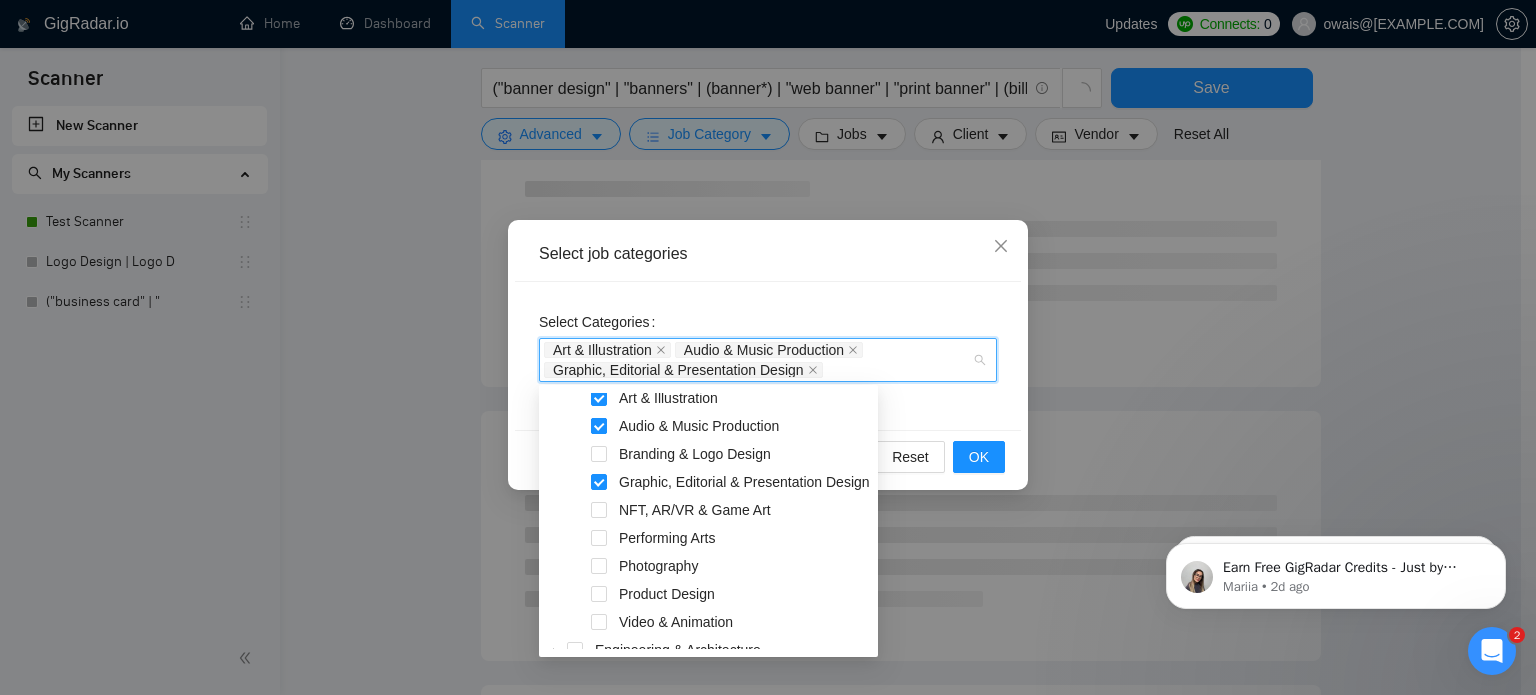 click at bounding box center [599, 426] 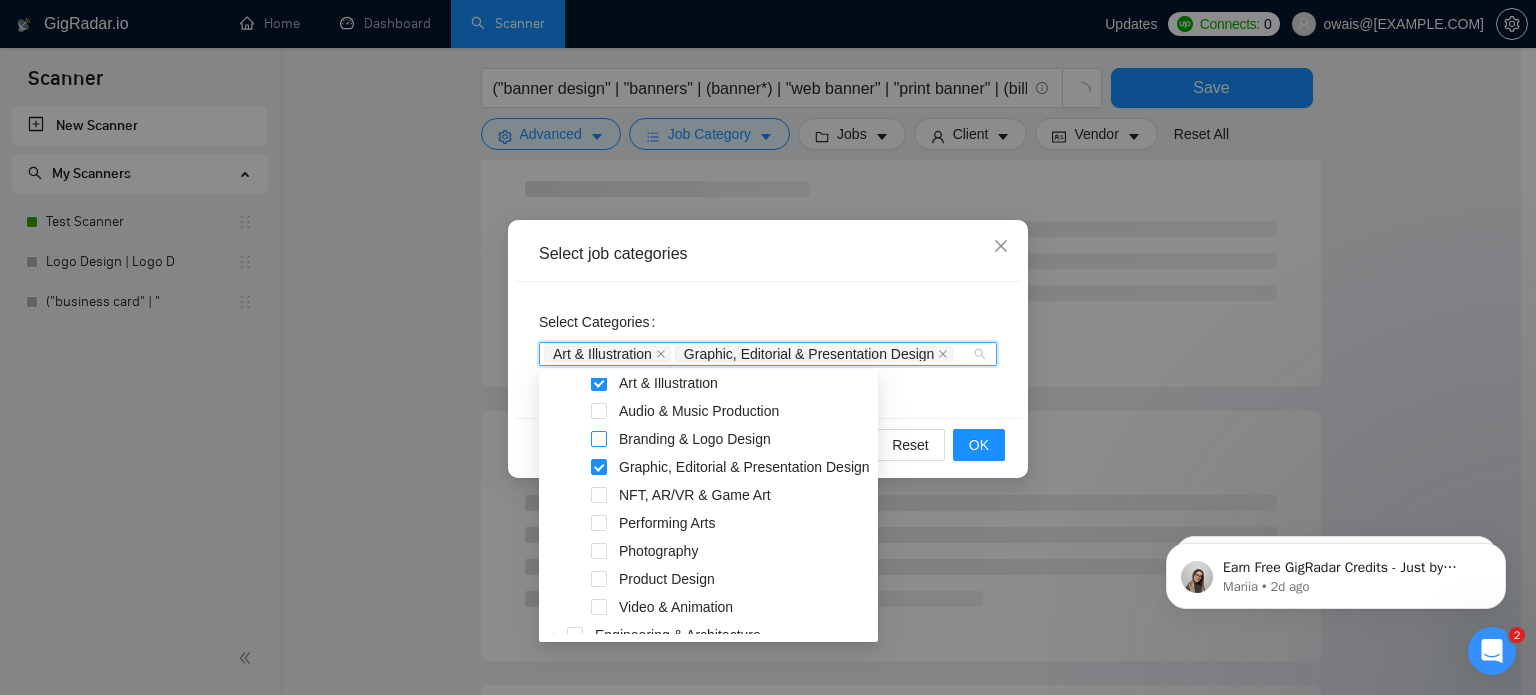 click at bounding box center (599, 439) 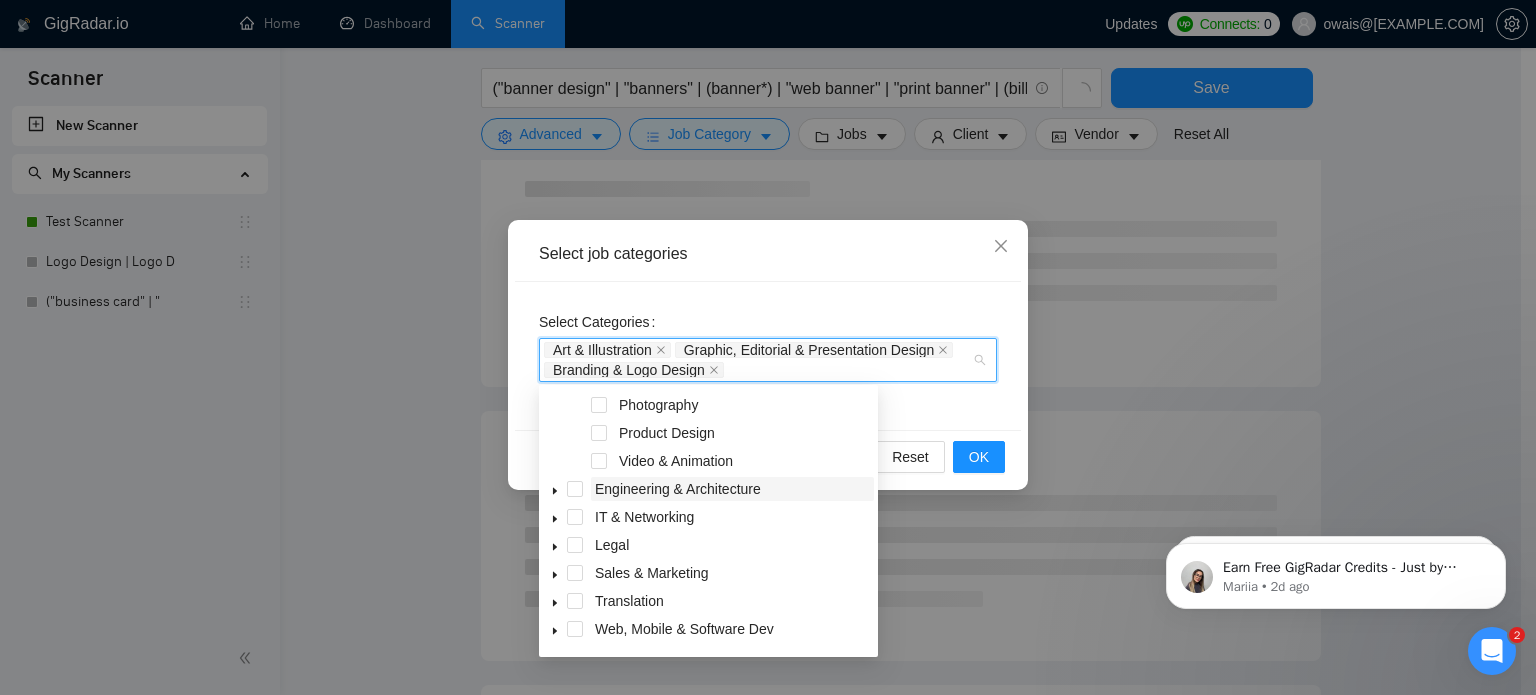 scroll, scrollTop: 308, scrollLeft: 0, axis: vertical 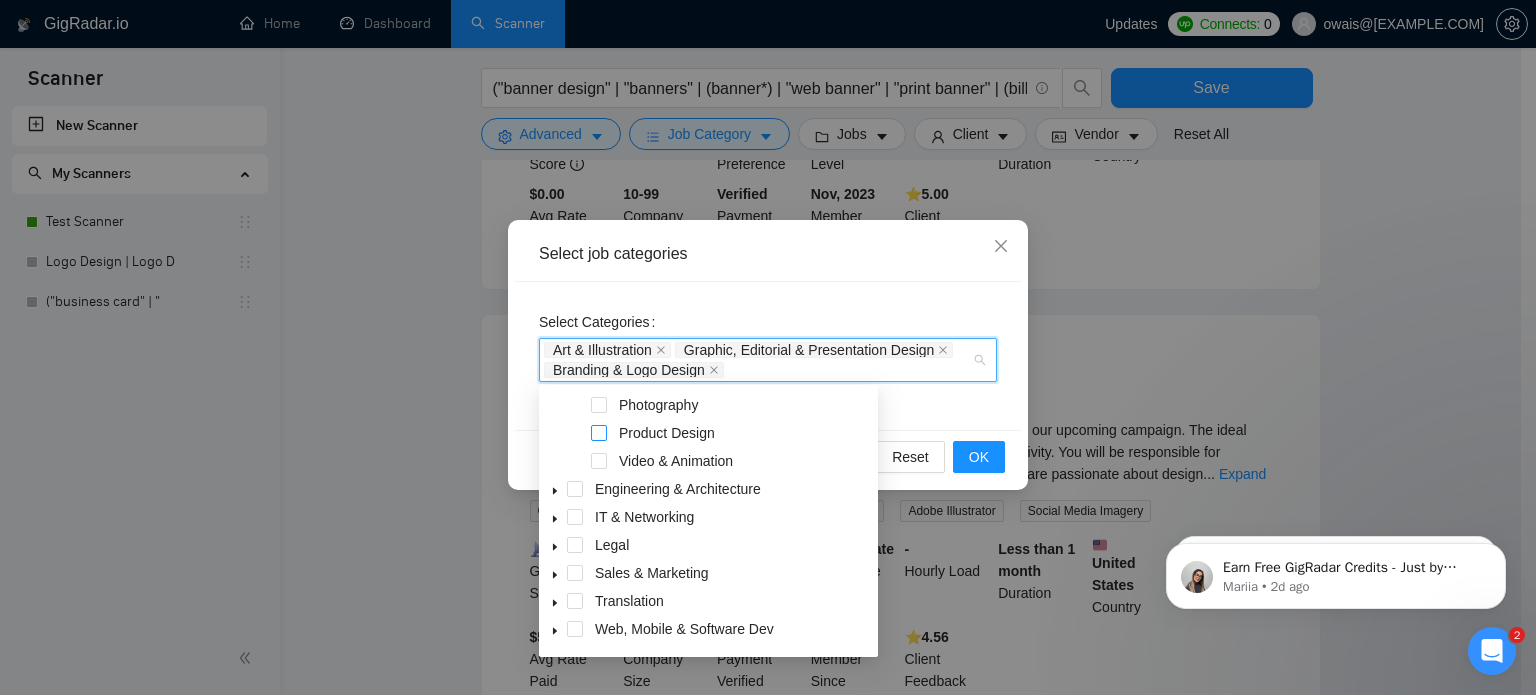 click at bounding box center [599, 433] 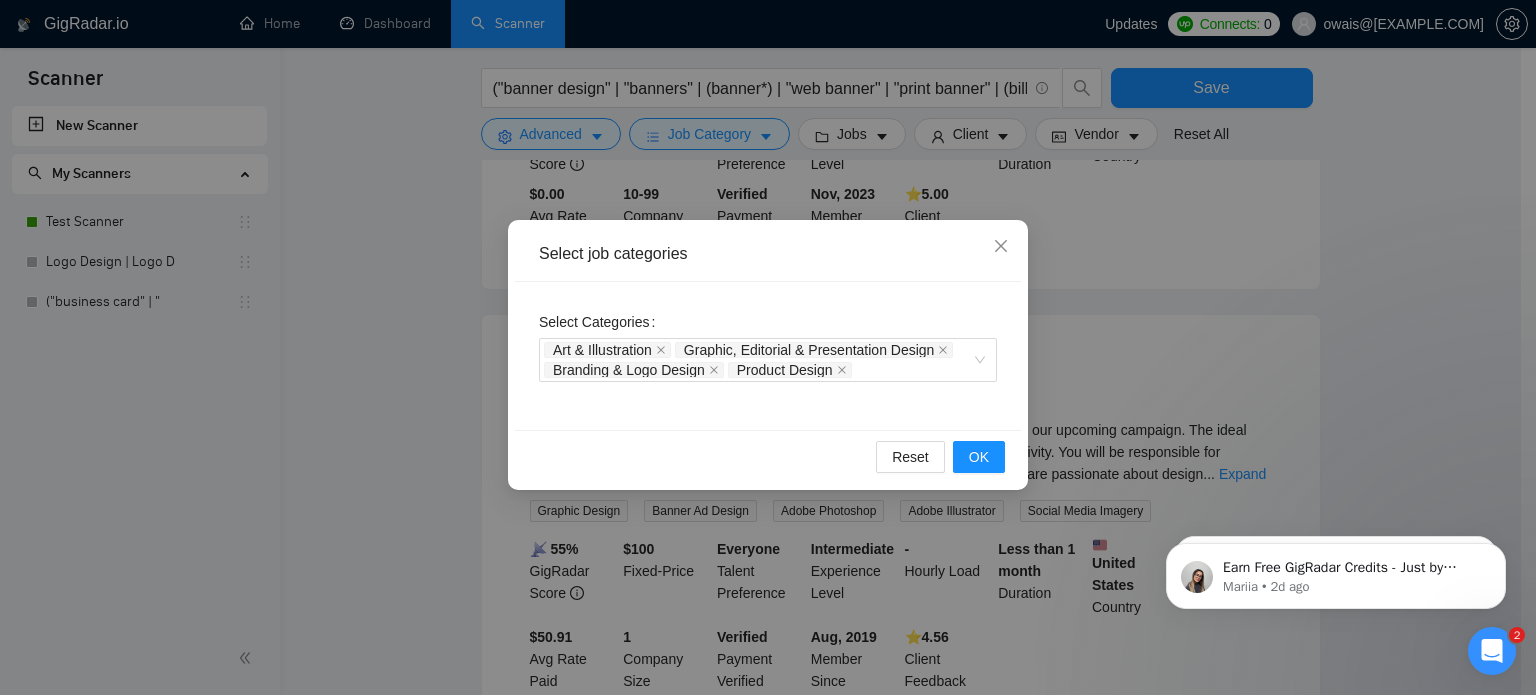 click on "Select Categories Art & Illustration Graphic, Editorial & Presentation Design Branding & Logo Design Product Design" at bounding box center (768, 356) 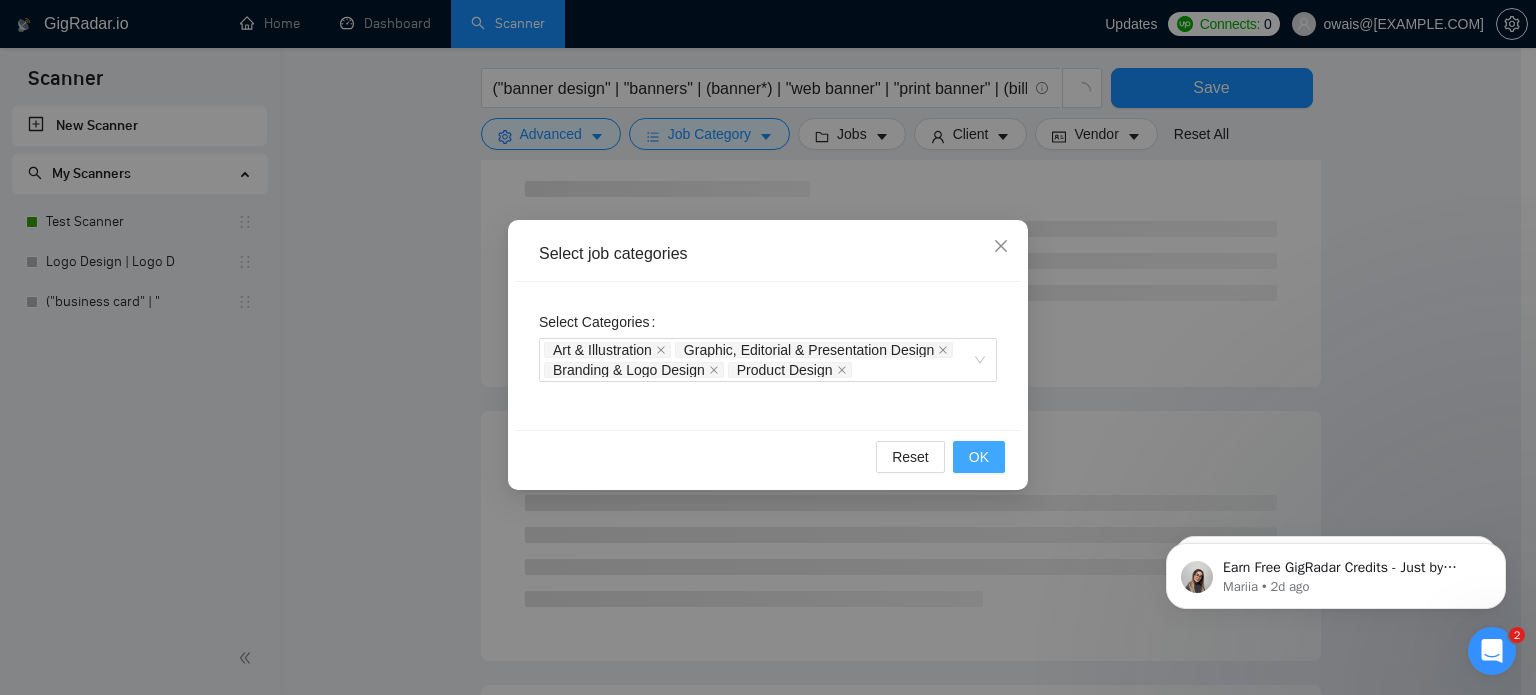 click on "OK" at bounding box center (979, 457) 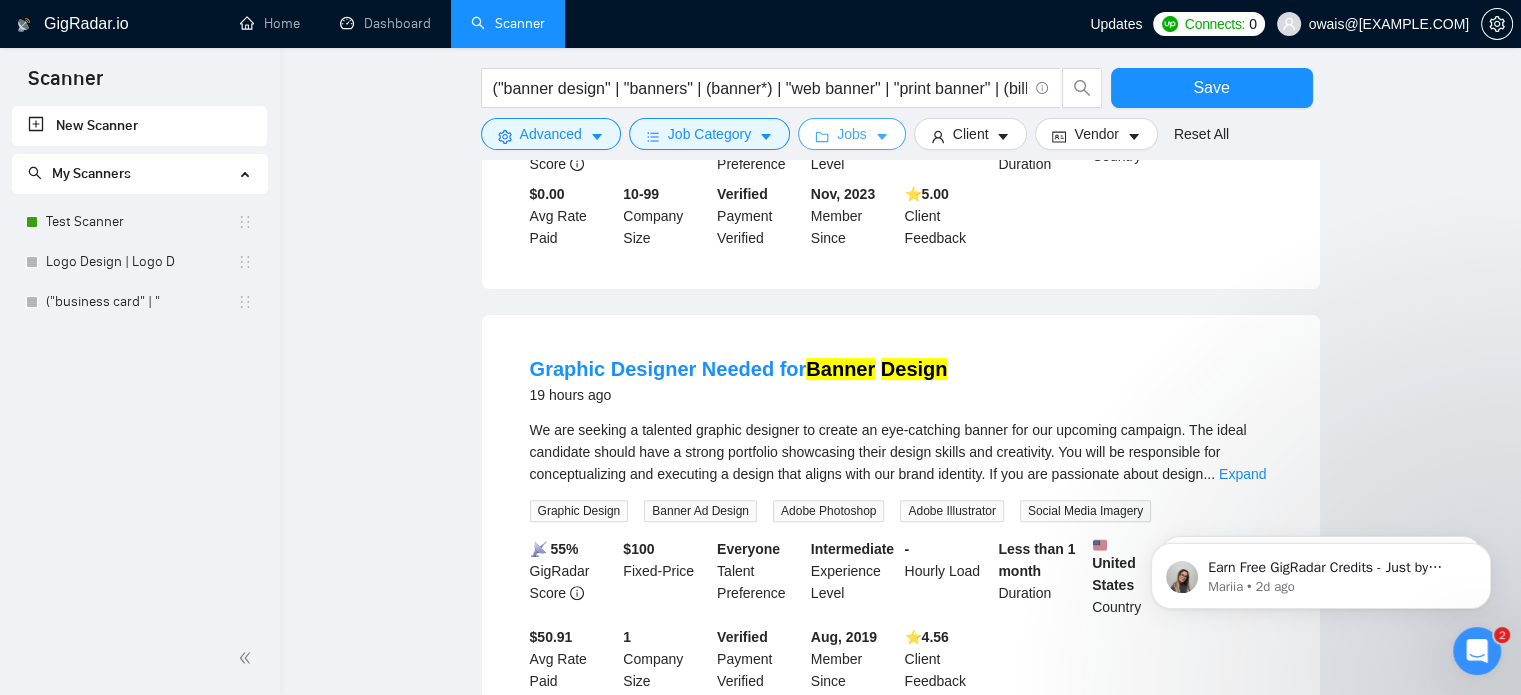 click on "Jobs" at bounding box center [852, 134] 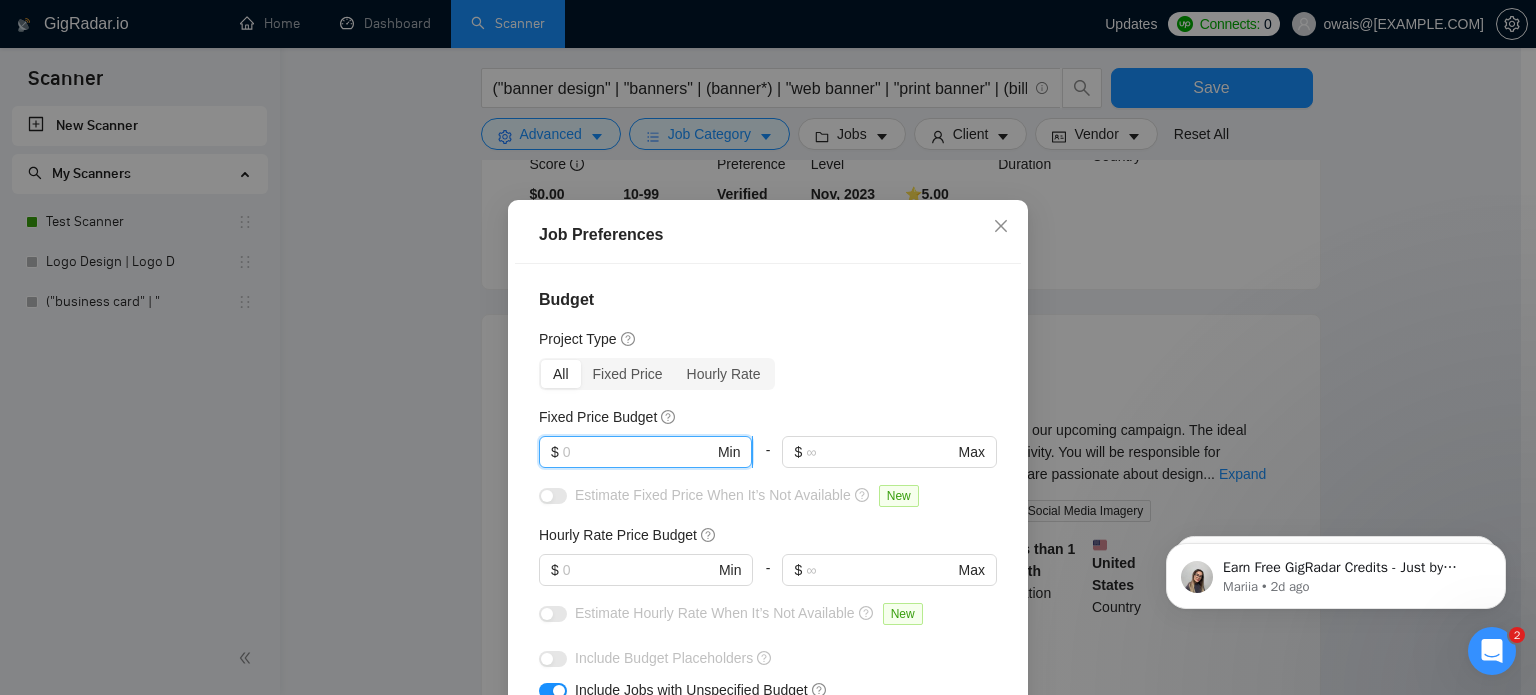 click at bounding box center (638, 452) 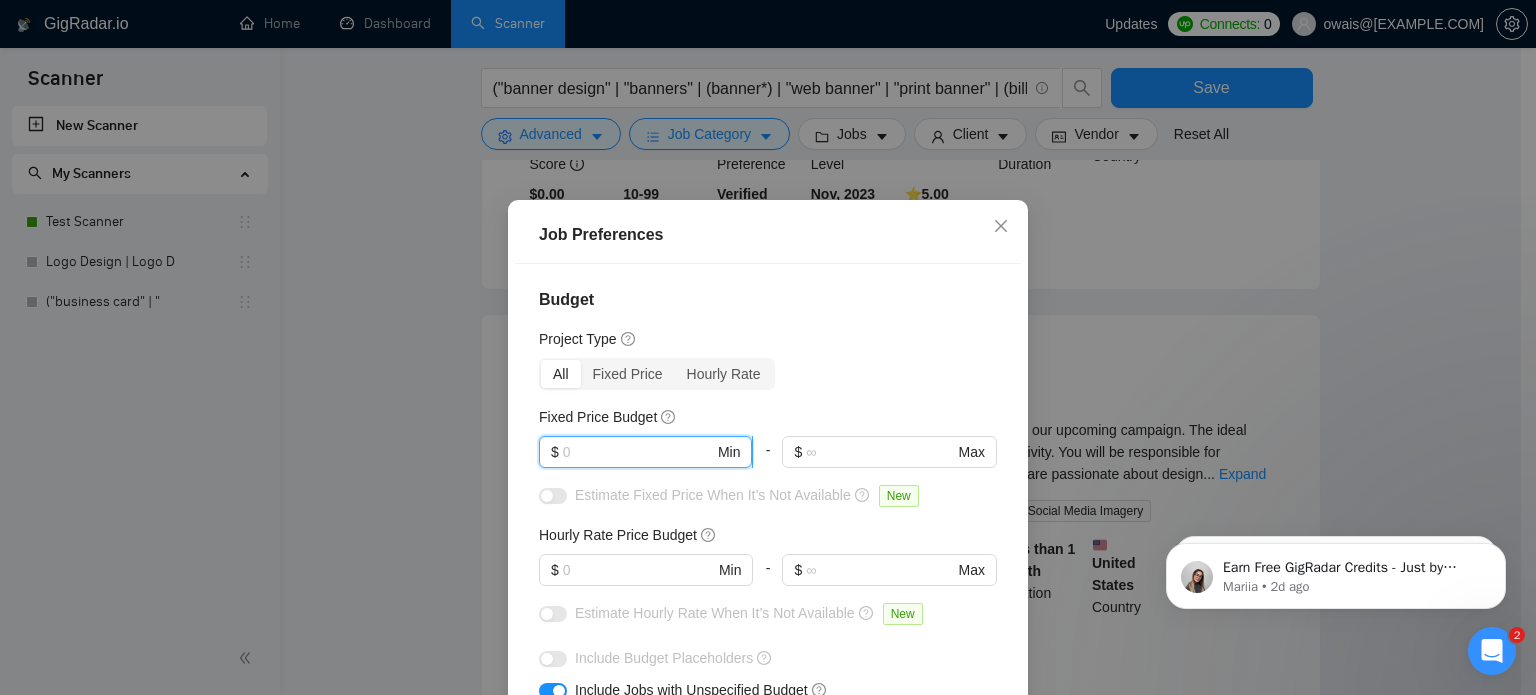type on "8" 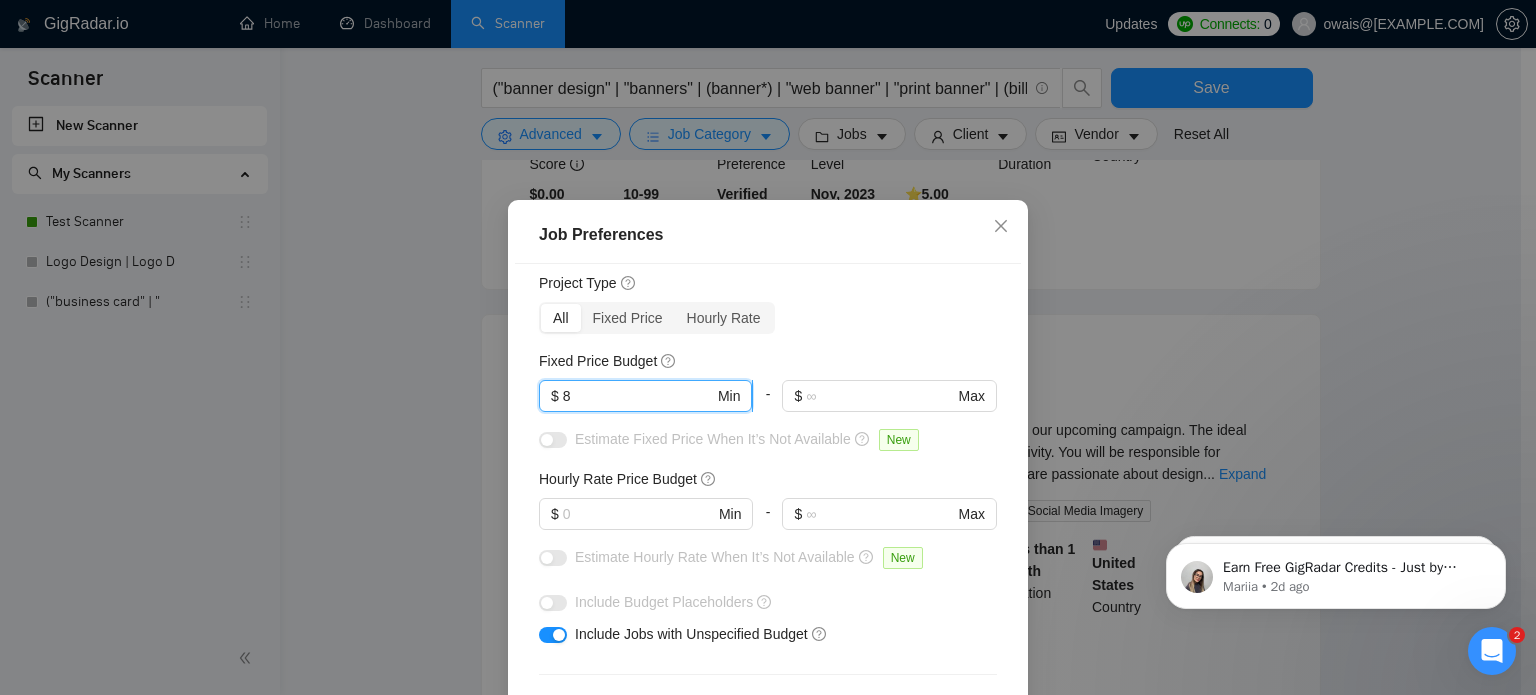scroll, scrollTop: 60, scrollLeft: 0, axis: vertical 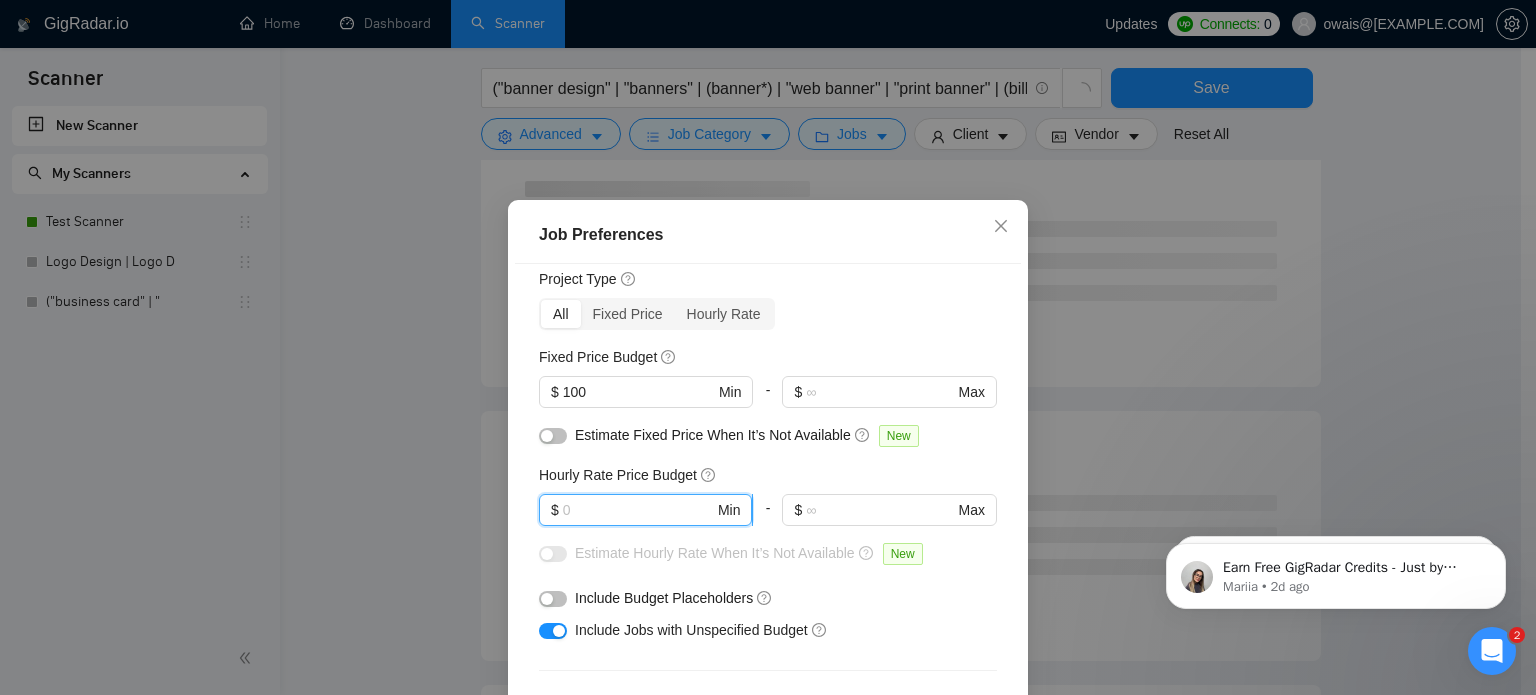 click at bounding box center (638, 510) 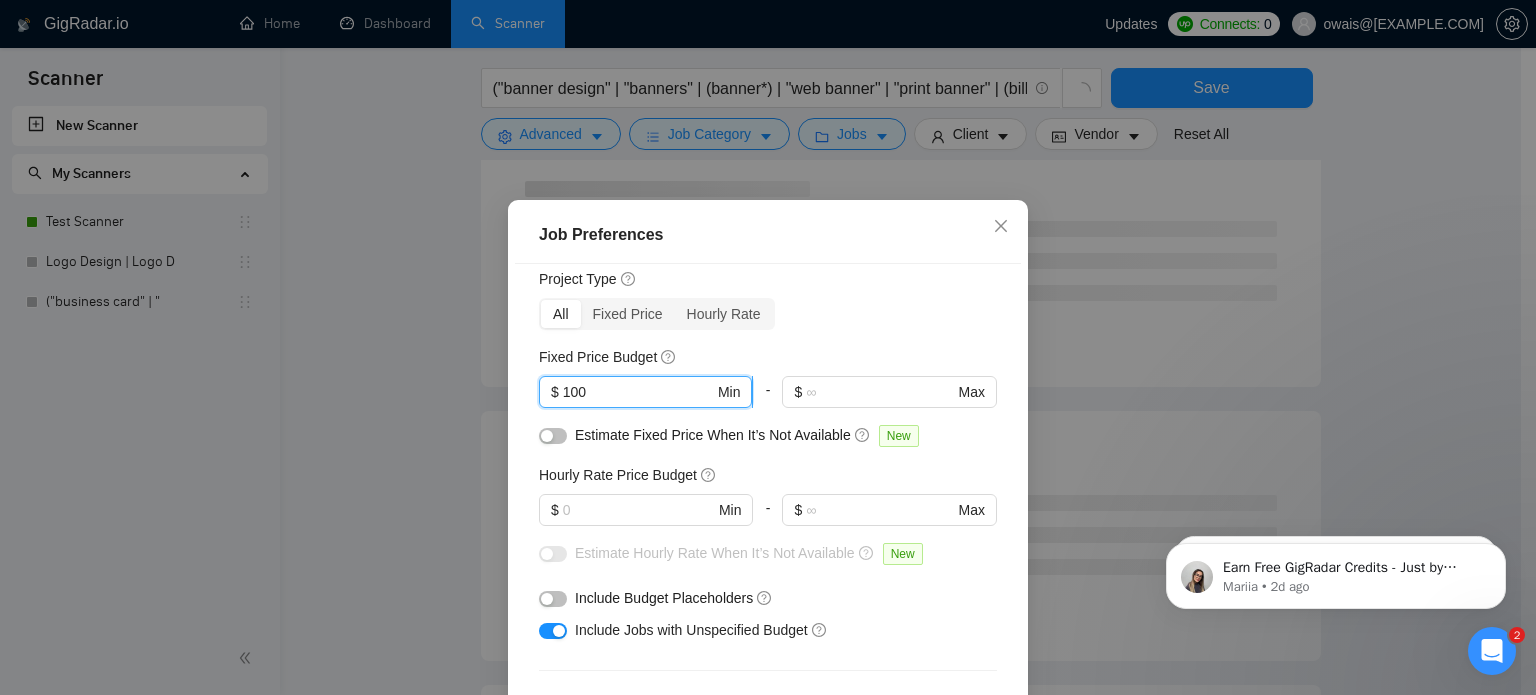 click on "100" at bounding box center [638, 392] 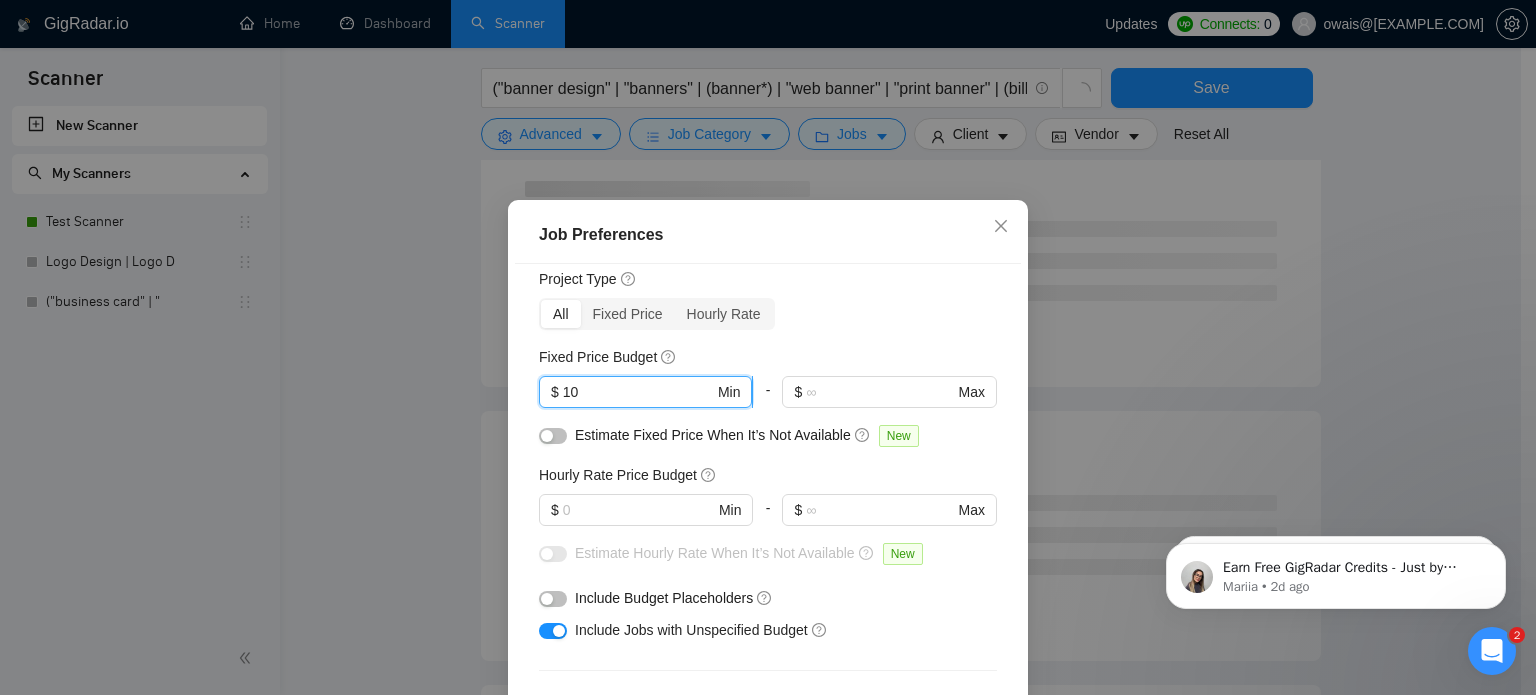 type on "1" 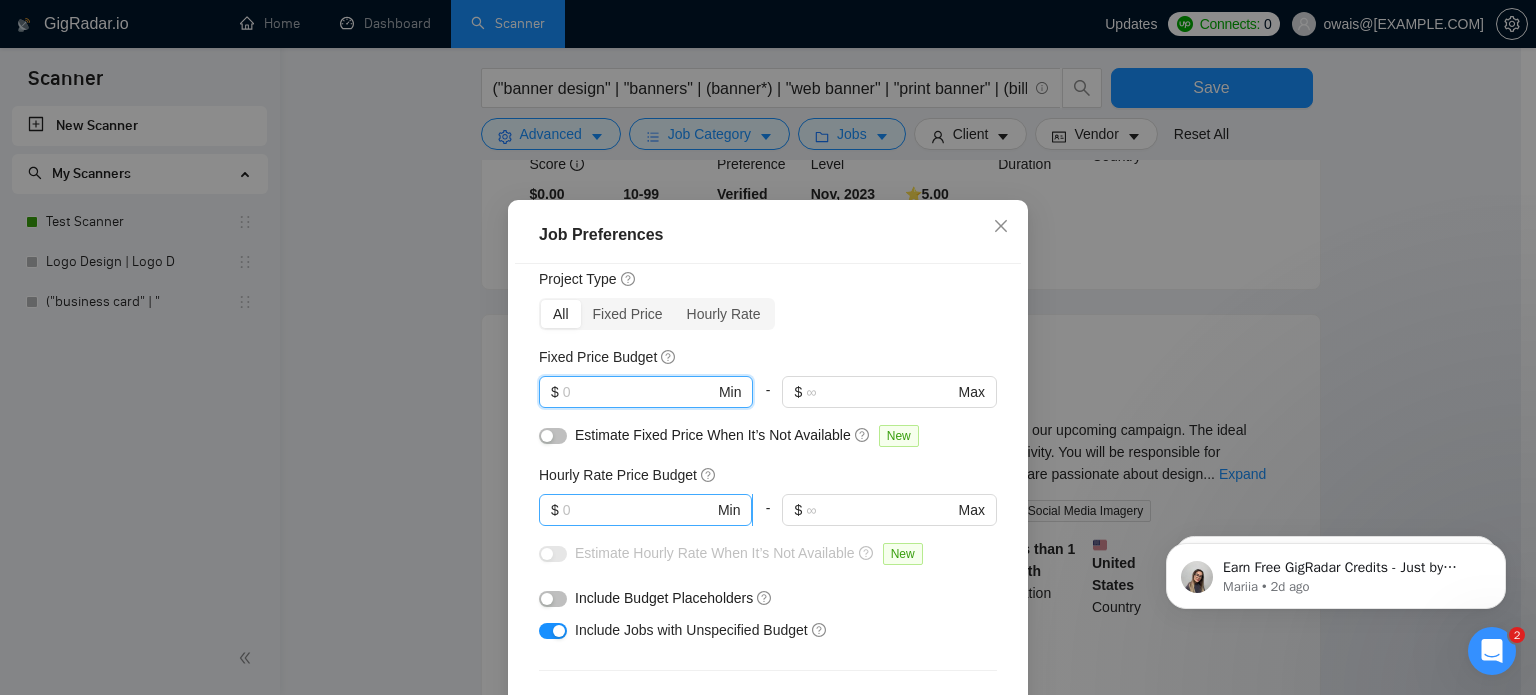 type 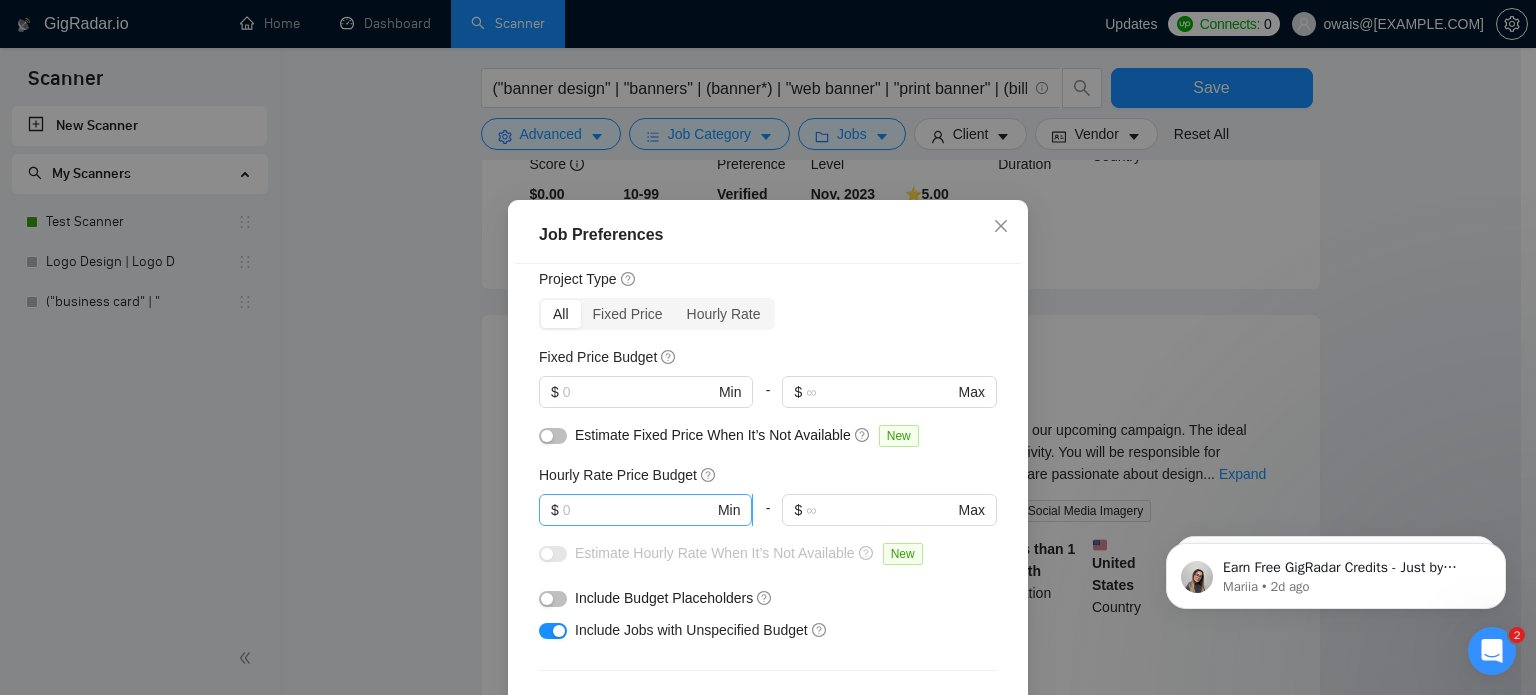 click on "$ Min" at bounding box center (645, 510) 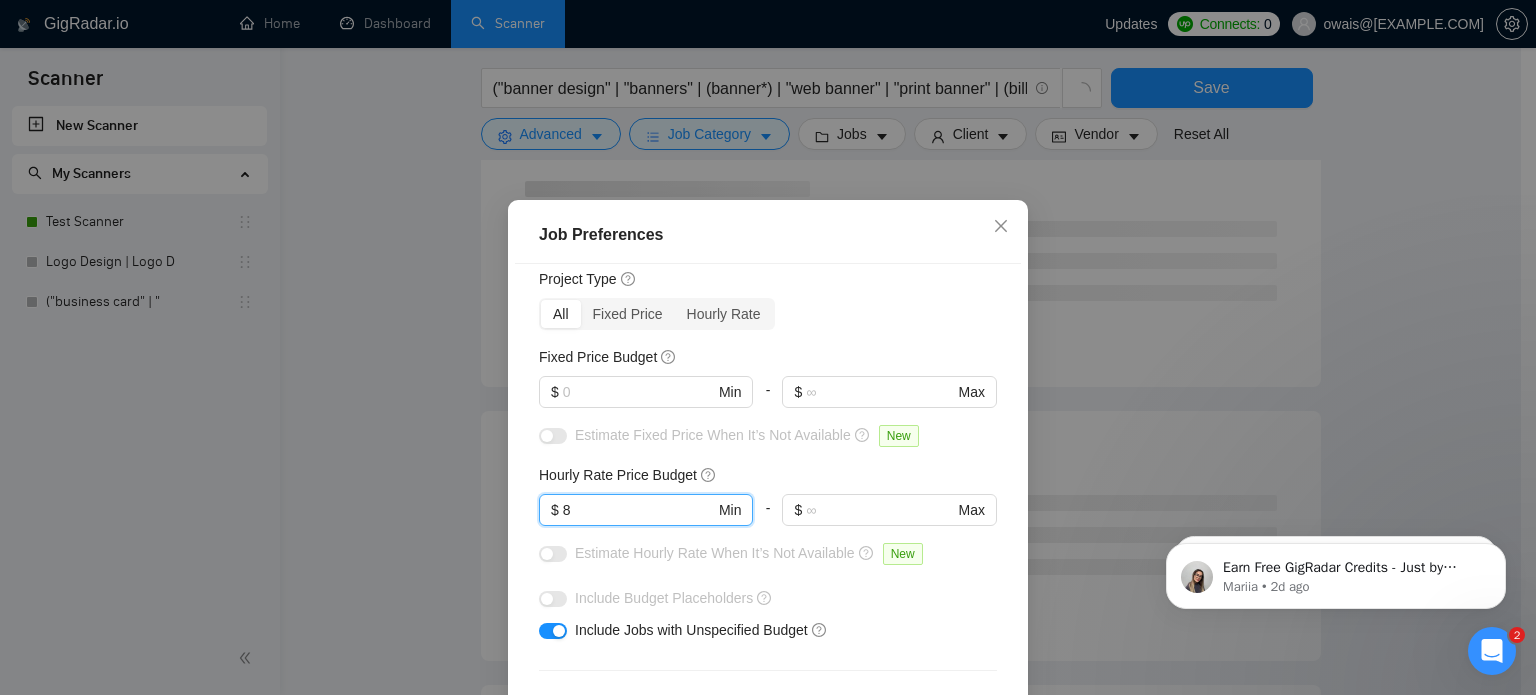 type on "8" 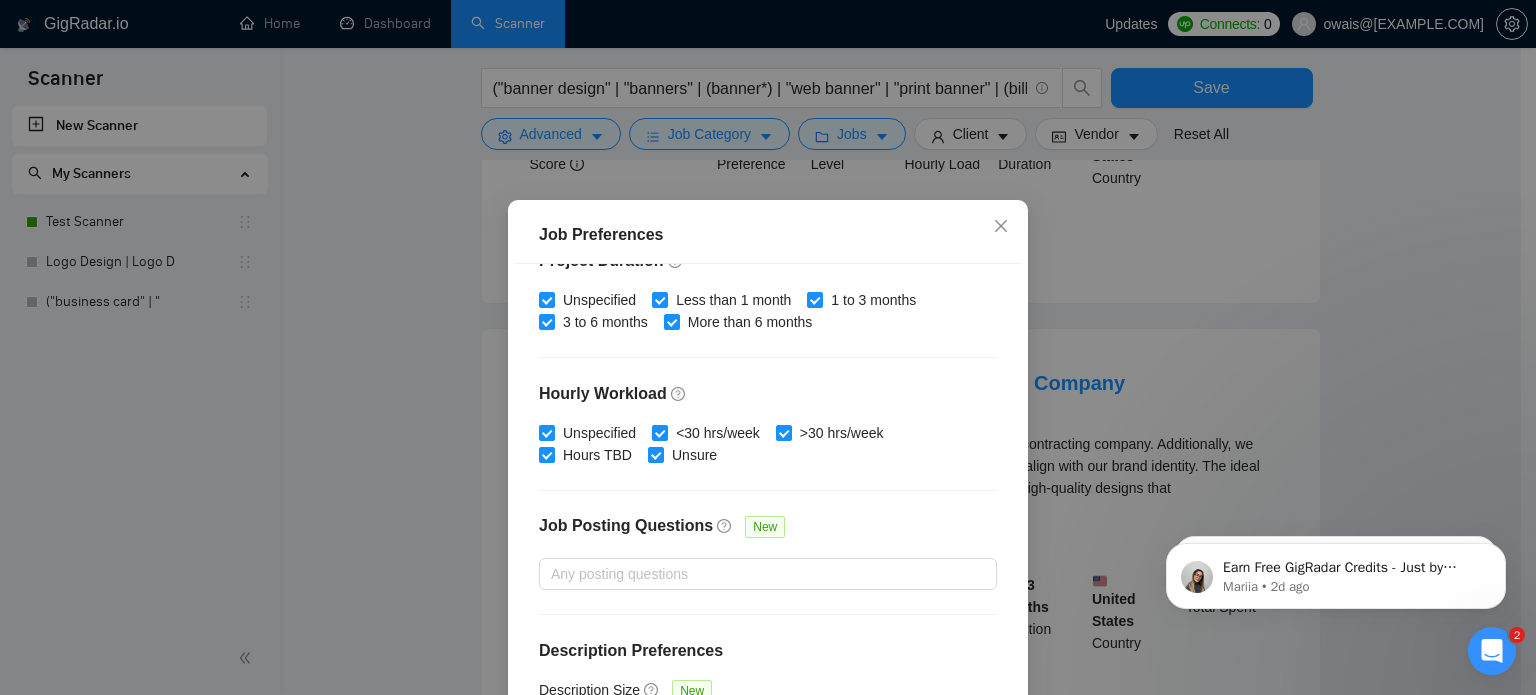 scroll, scrollTop: 640, scrollLeft: 0, axis: vertical 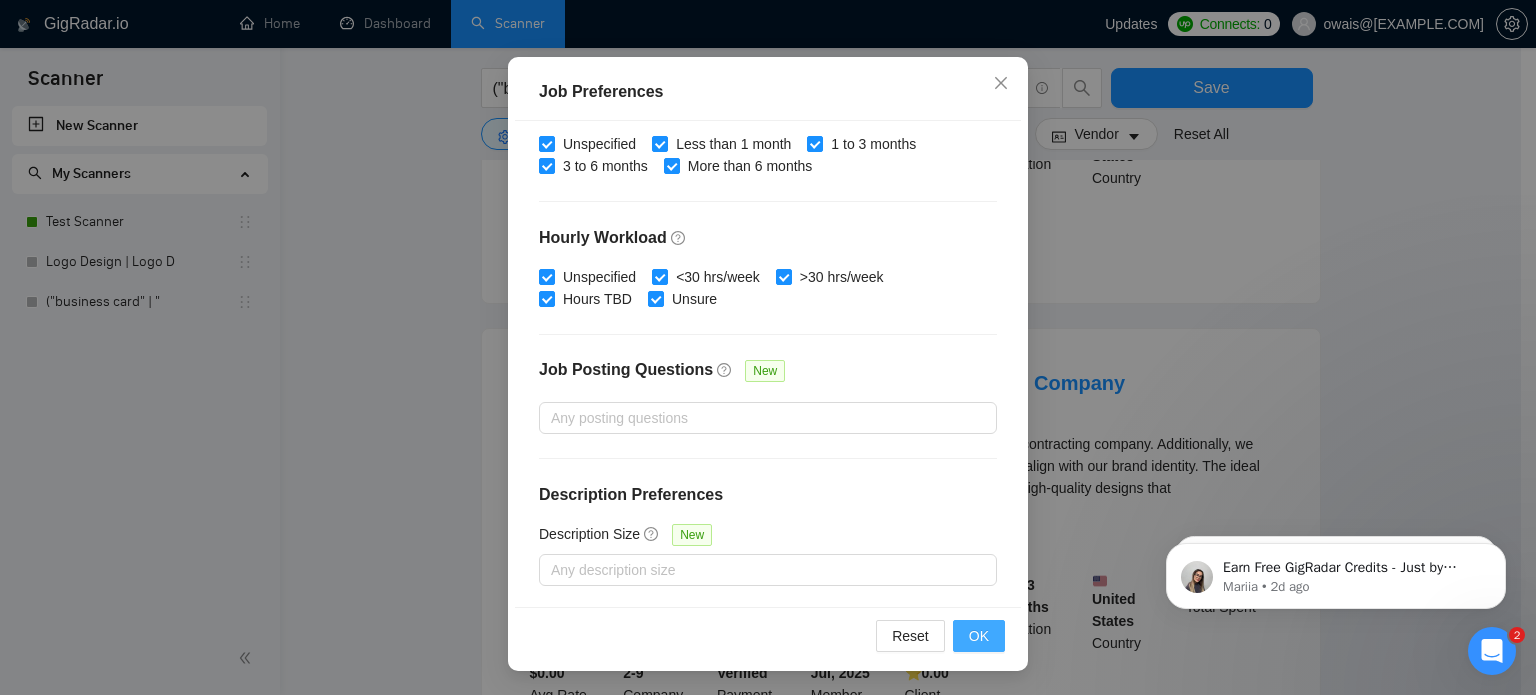 click on "OK" at bounding box center (979, 636) 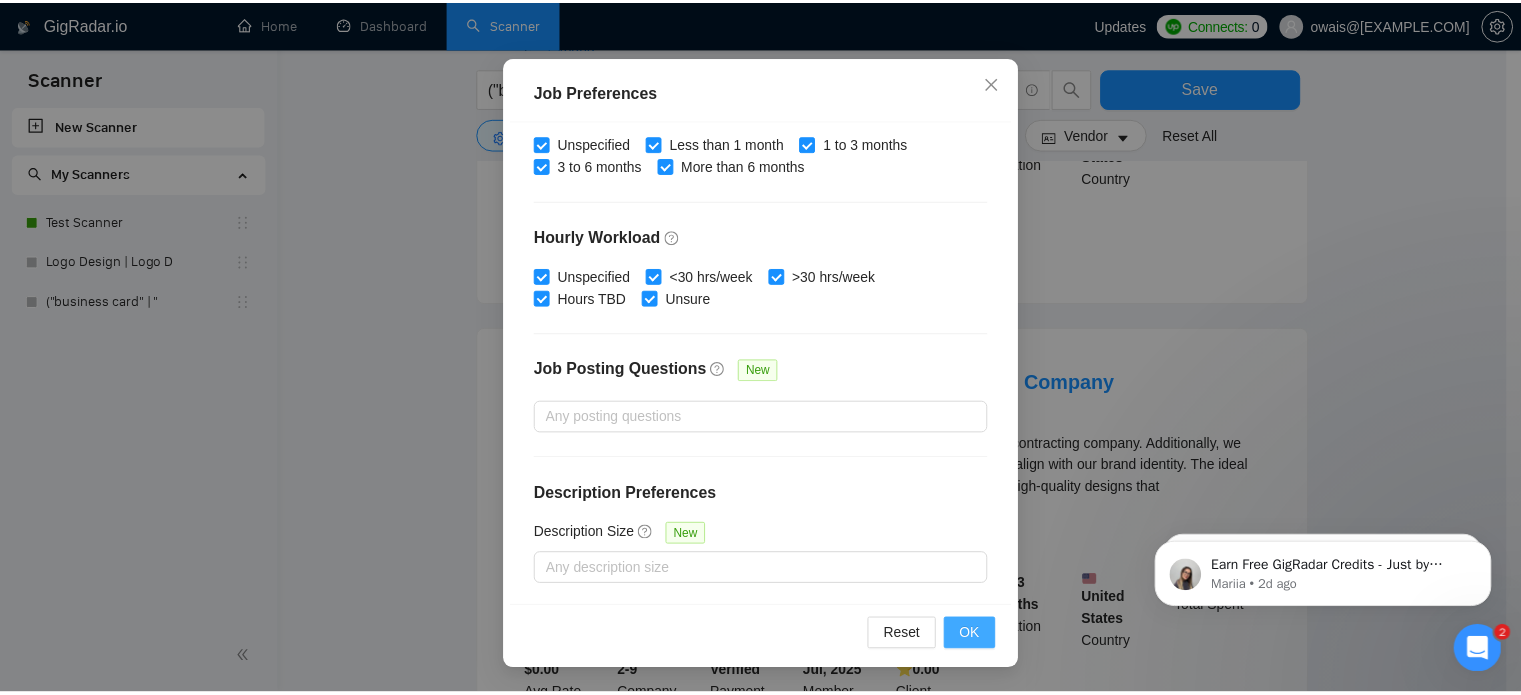 scroll, scrollTop: 63, scrollLeft: 0, axis: vertical 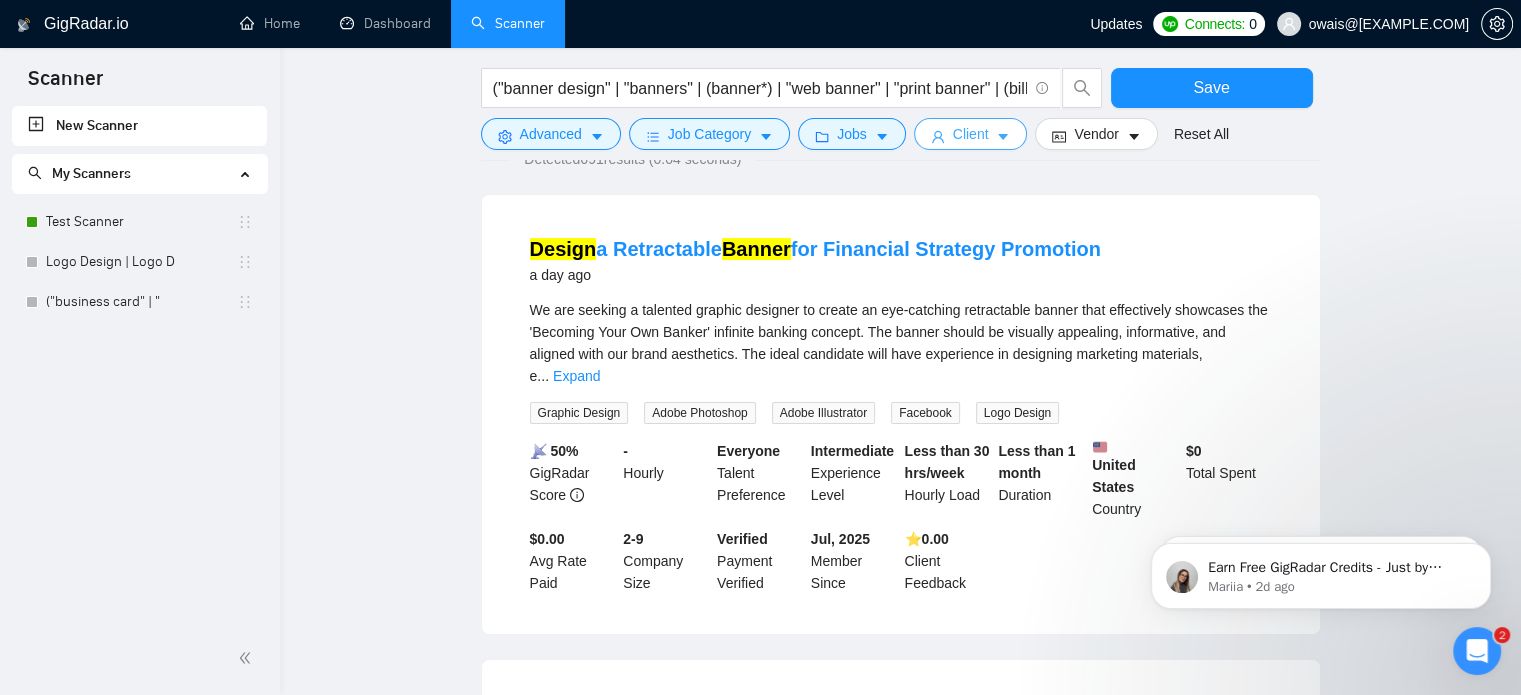 click on "Client" at bounding box center (971, 134) 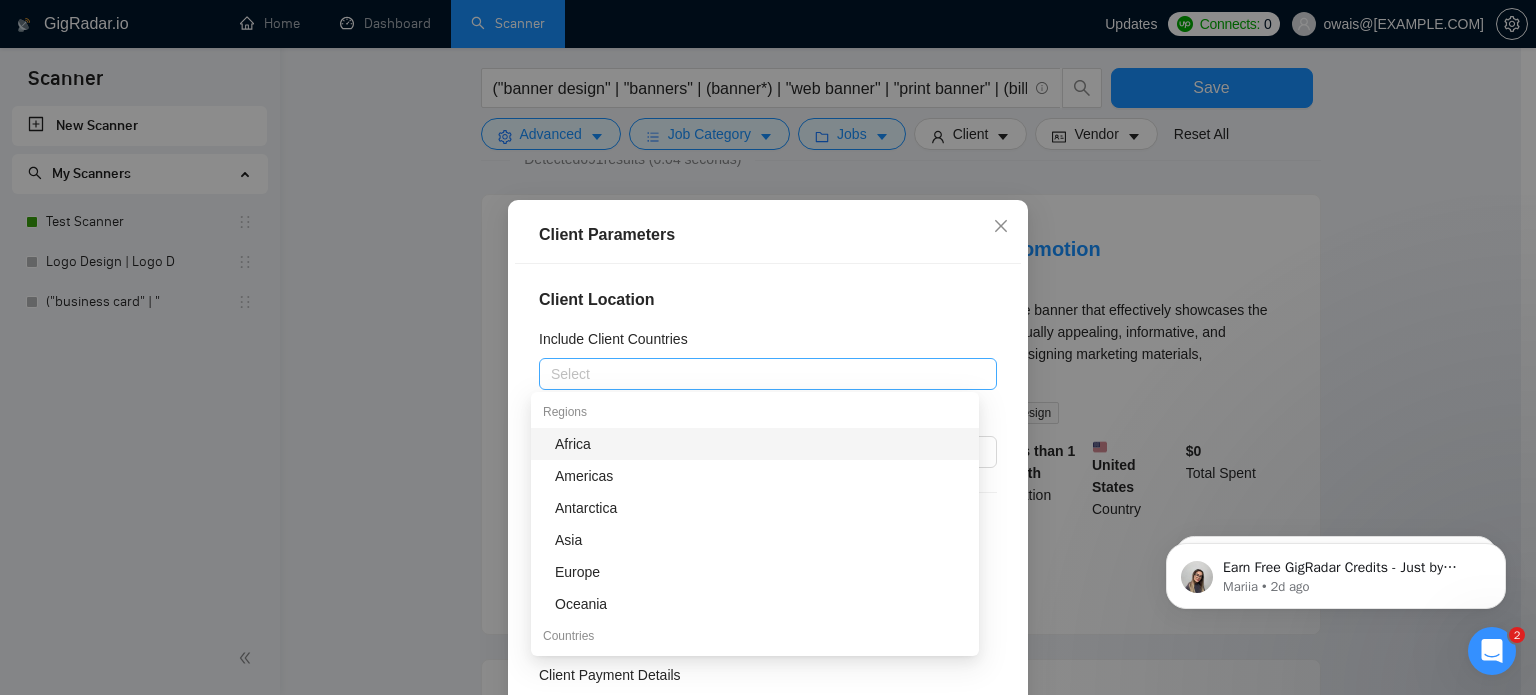 click at bounding box center (758, 374) 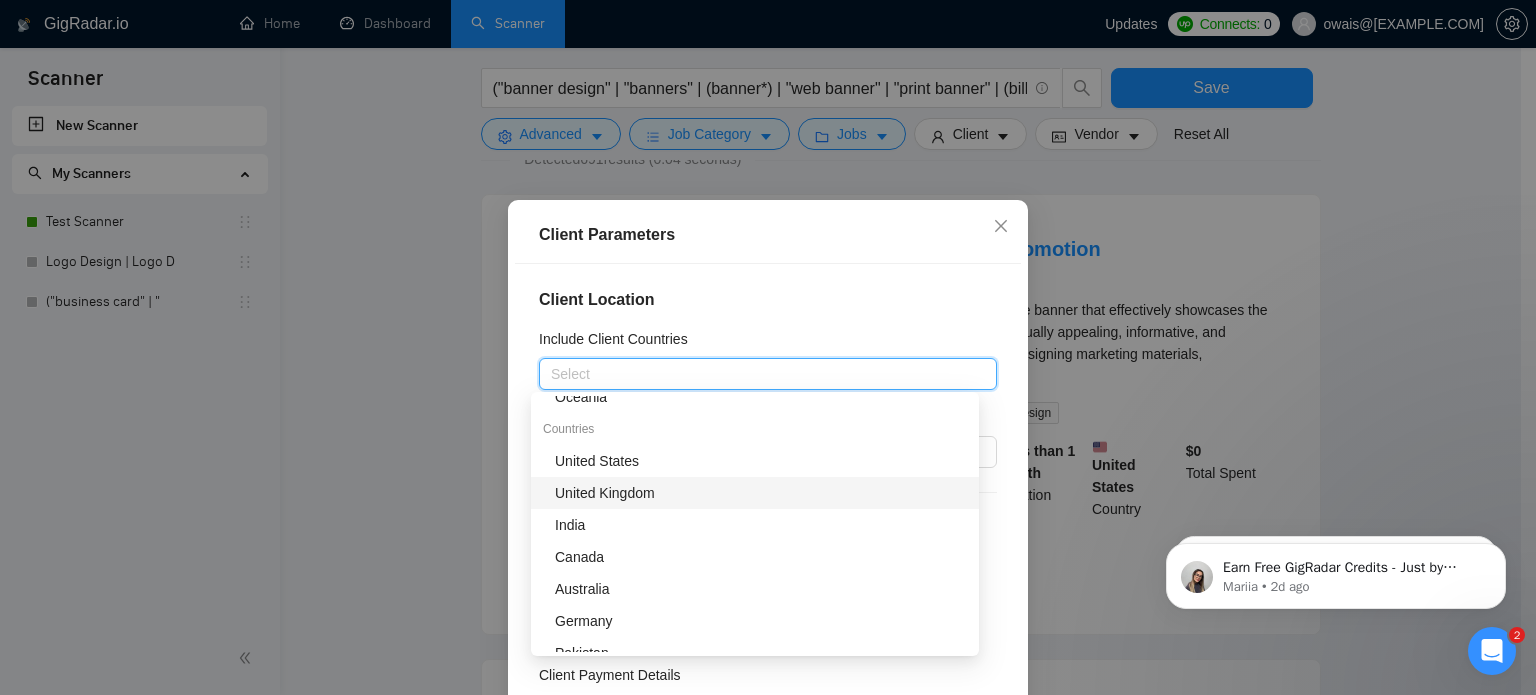 scroll, scrollTop: 205, scrollLeft: 0, axis: vertical 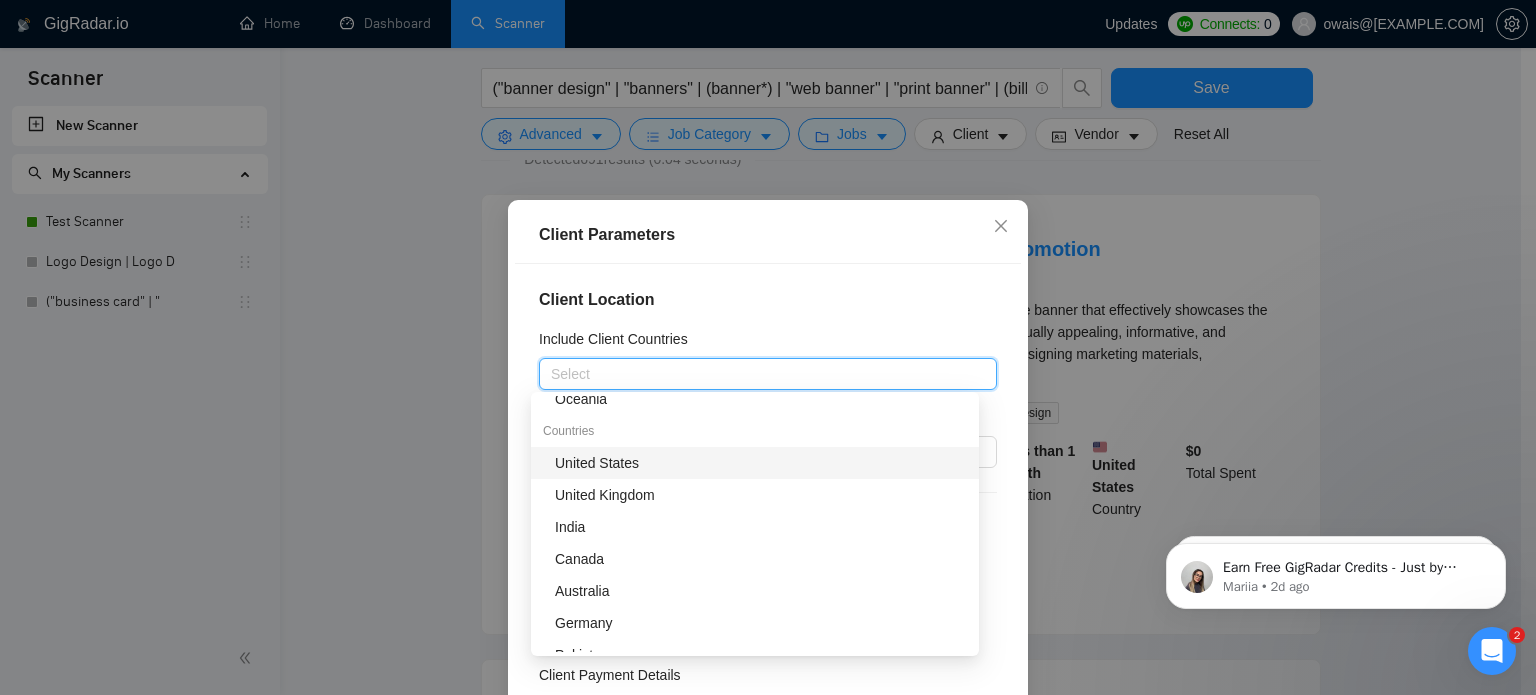 click on "United States" at bounding box center (761, 463) 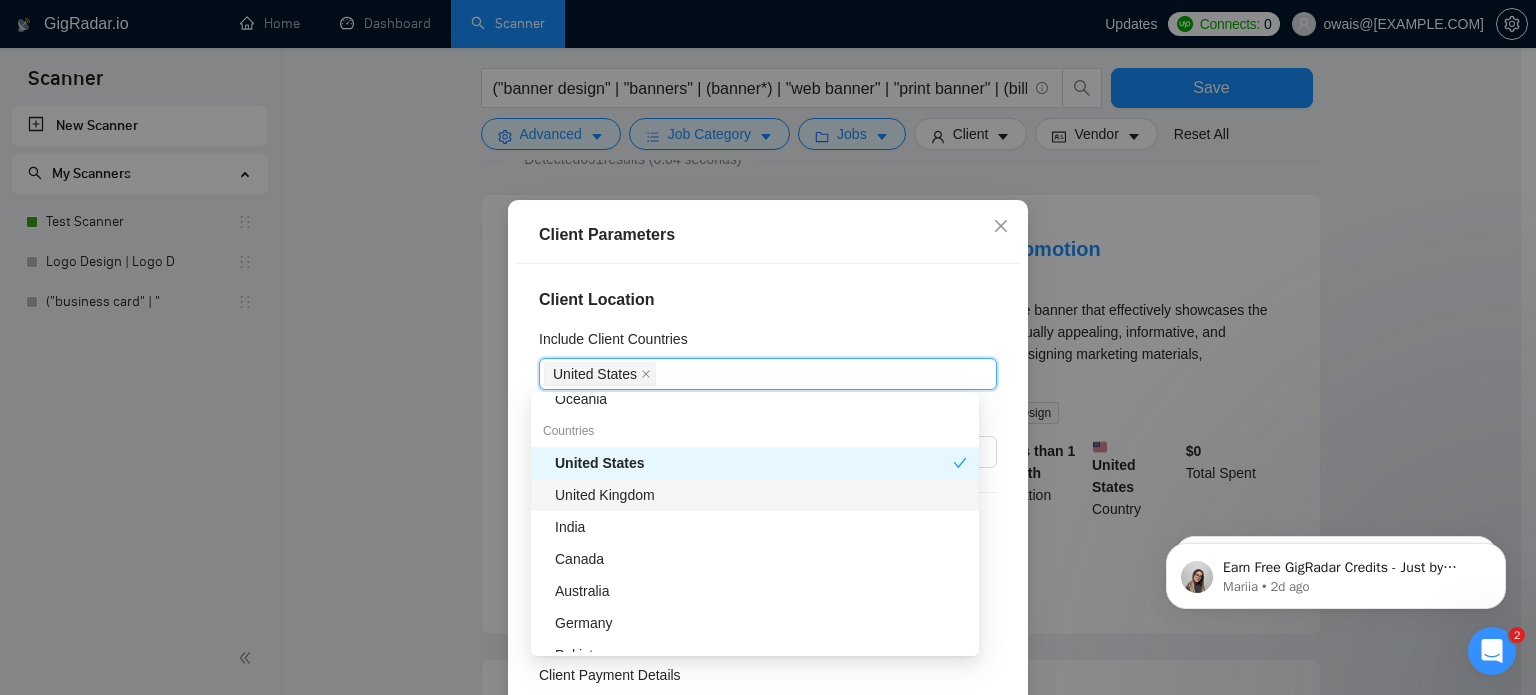 click on "United Kingdom" at bounding box center (761, 495) 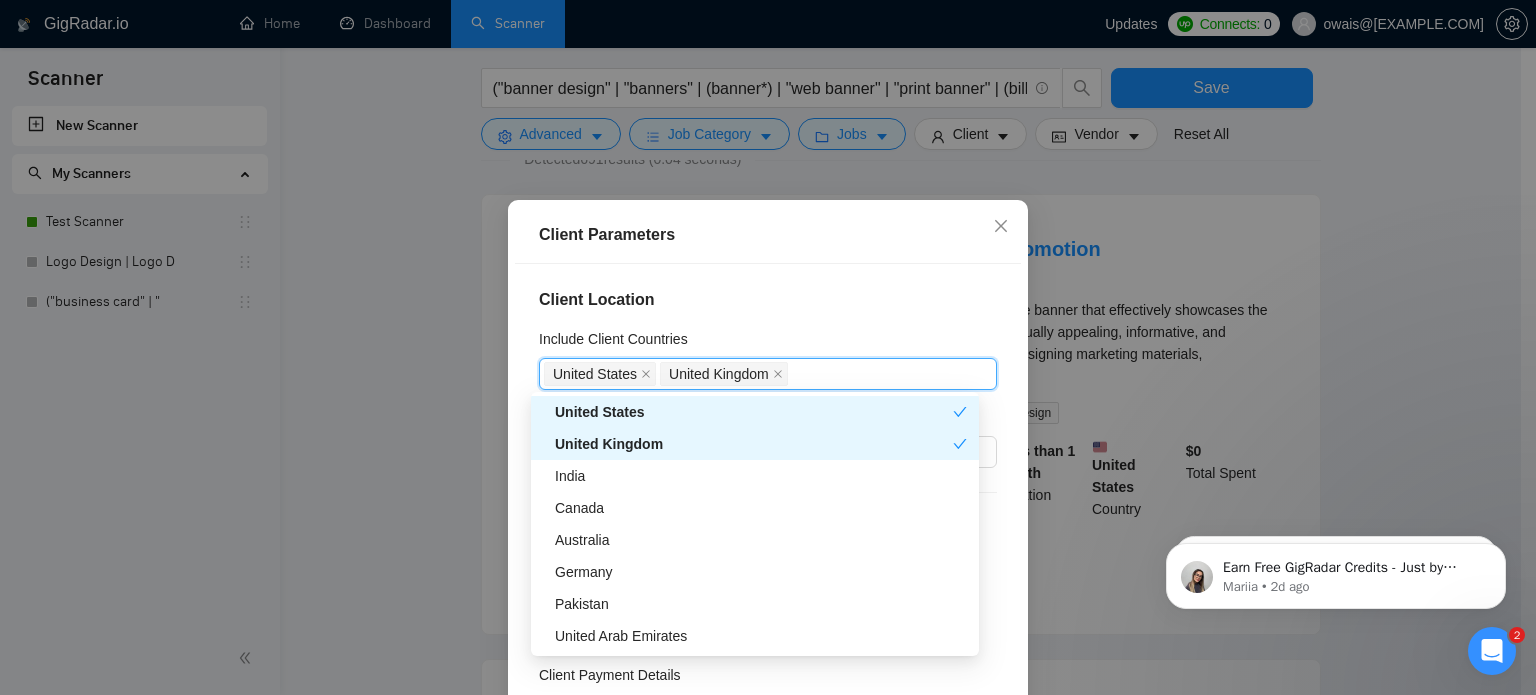 scroll, scrollTop: 255, scrollLeft: 0, axis: vertical 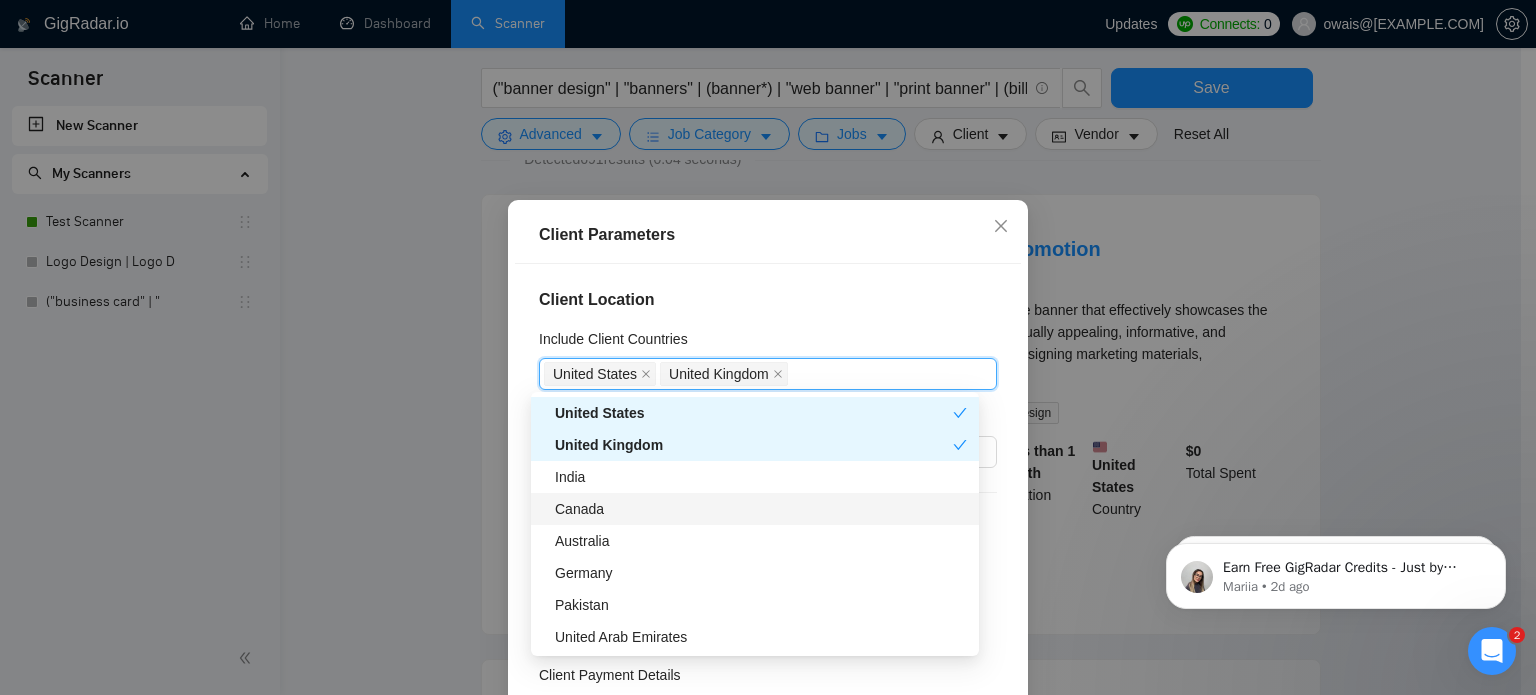 click on "Canada" at bounding box center [761, 509] 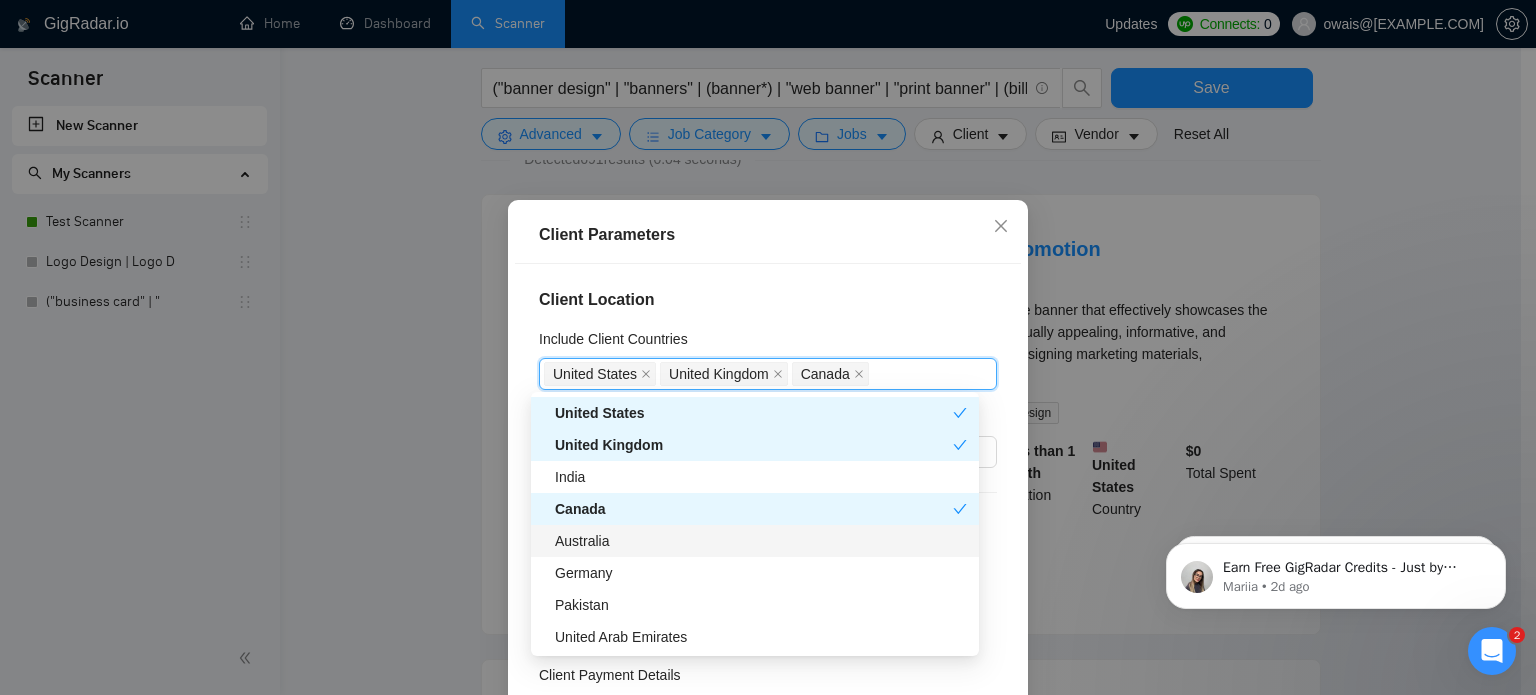 click on "Australia" at bounding box center (761, 541) 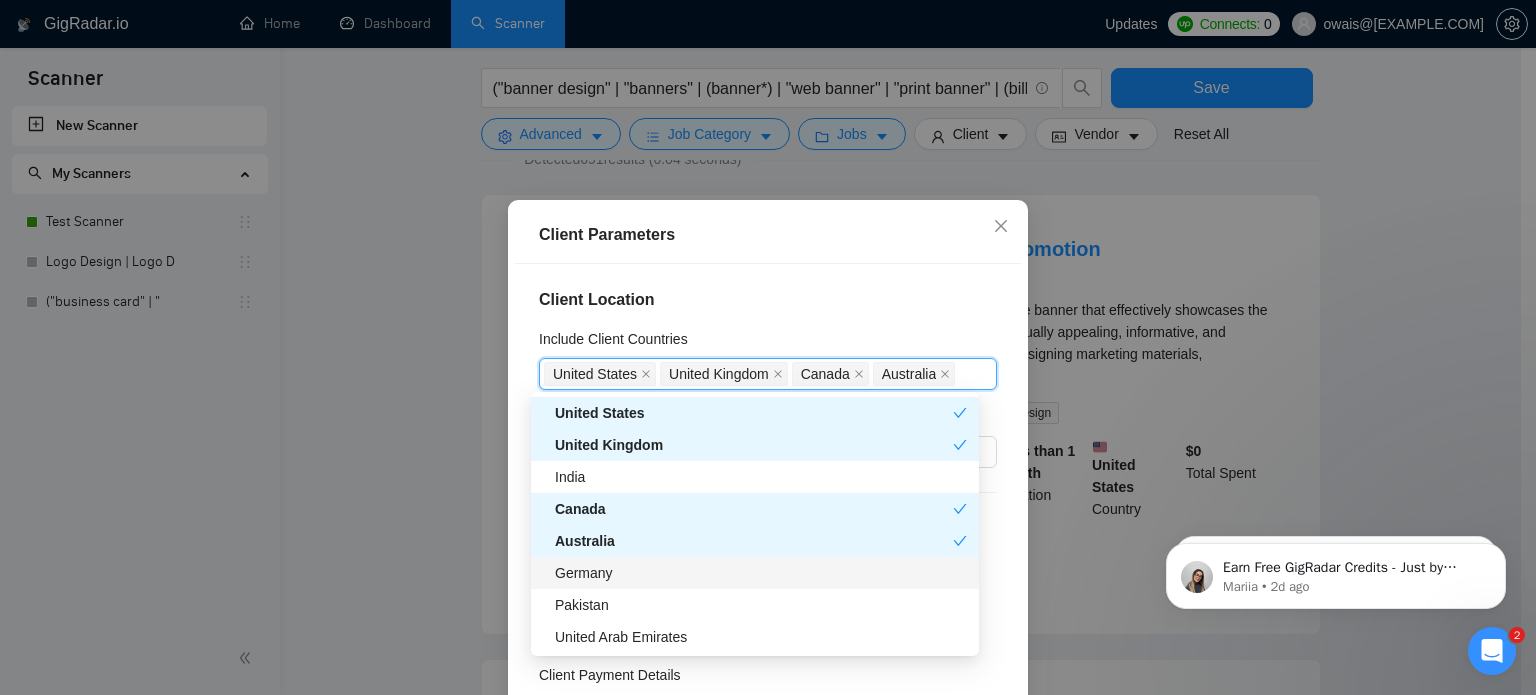 click on "Germany" at bounding box center (761, 573) 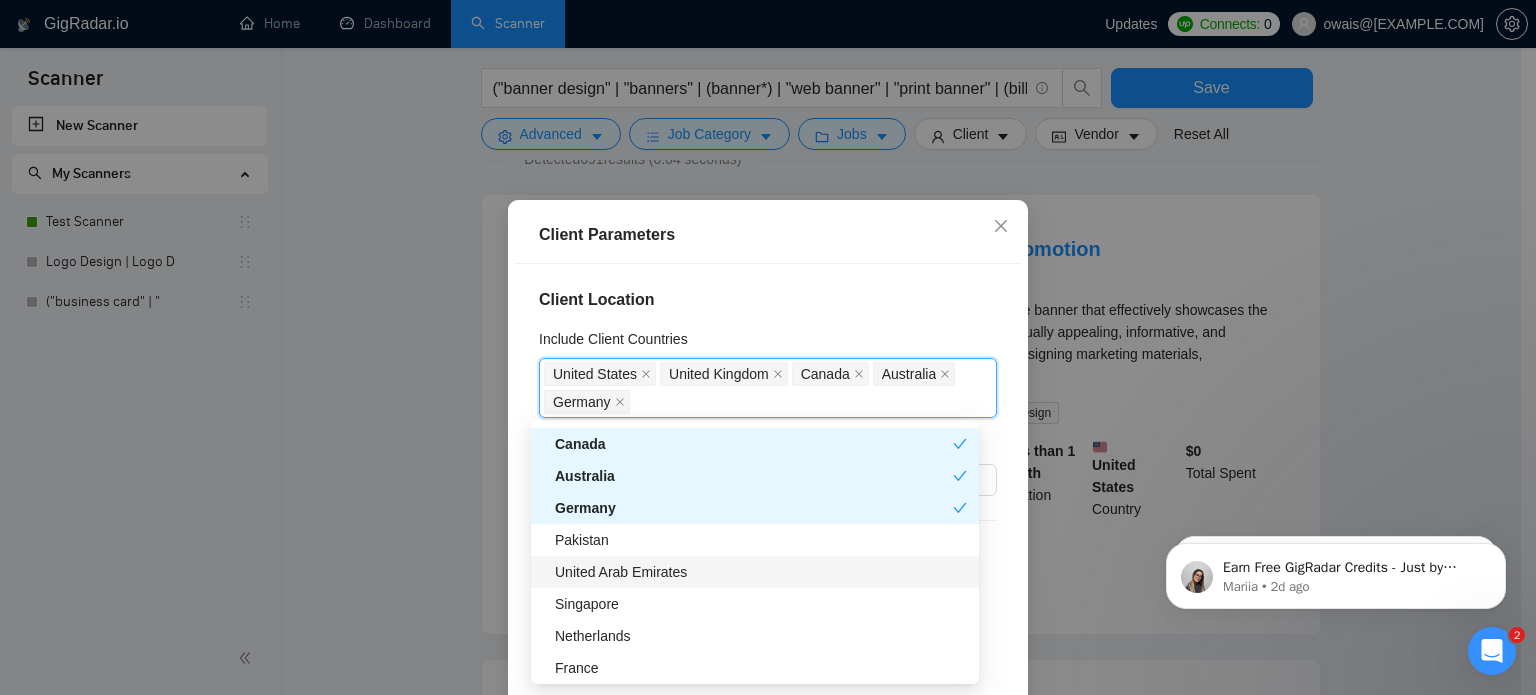 click on "United Arab Emirates" at bounding box center [761, 572] 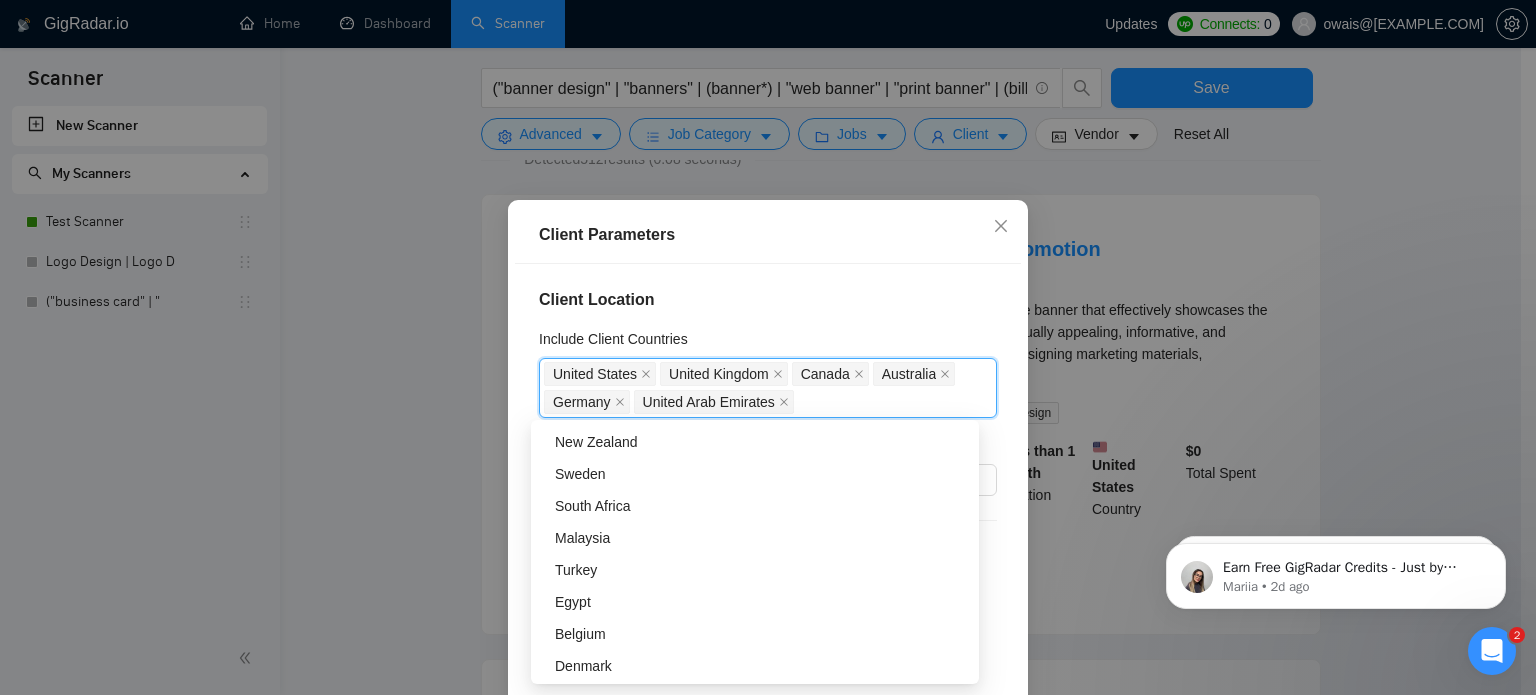 scroll, scrollTop: 996, scrollLeft: 0, axis: vertical 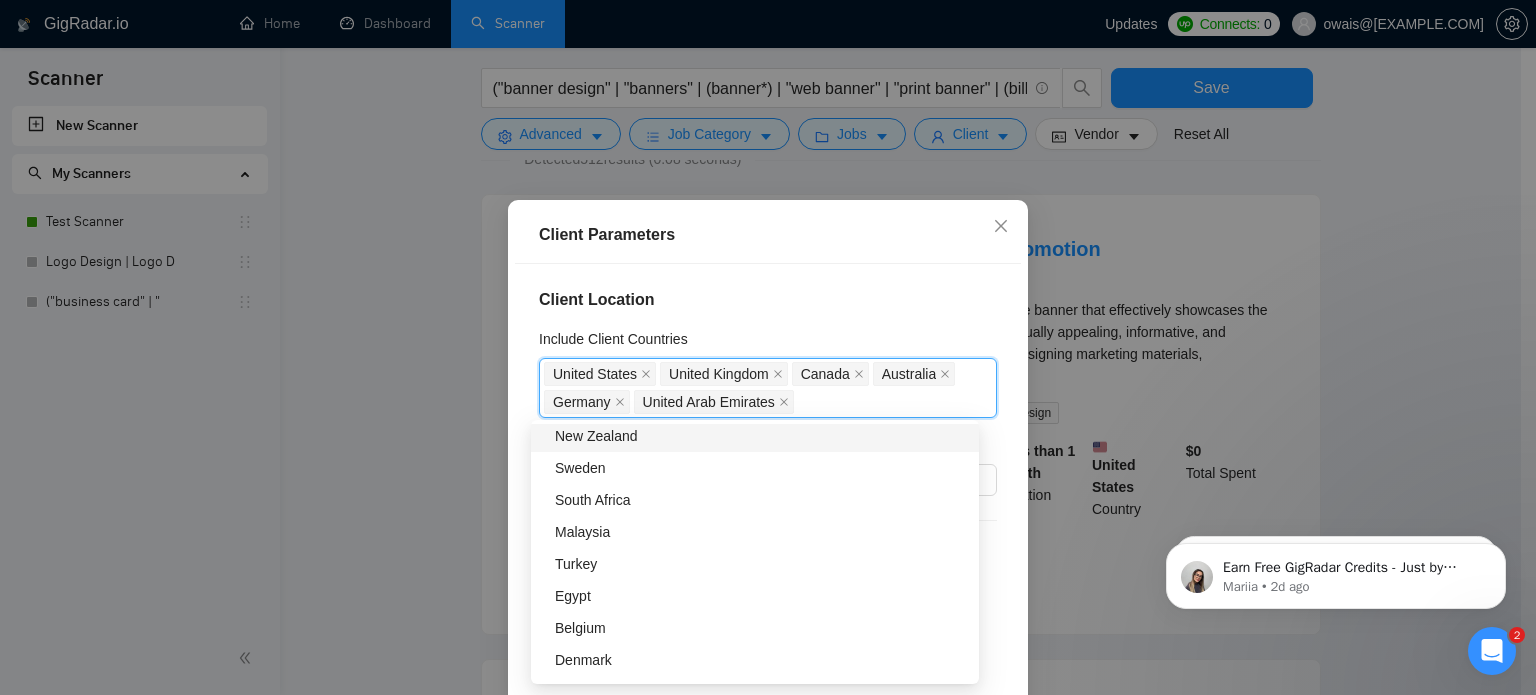 click on "New Zealand" at bounding box center (761, 436) 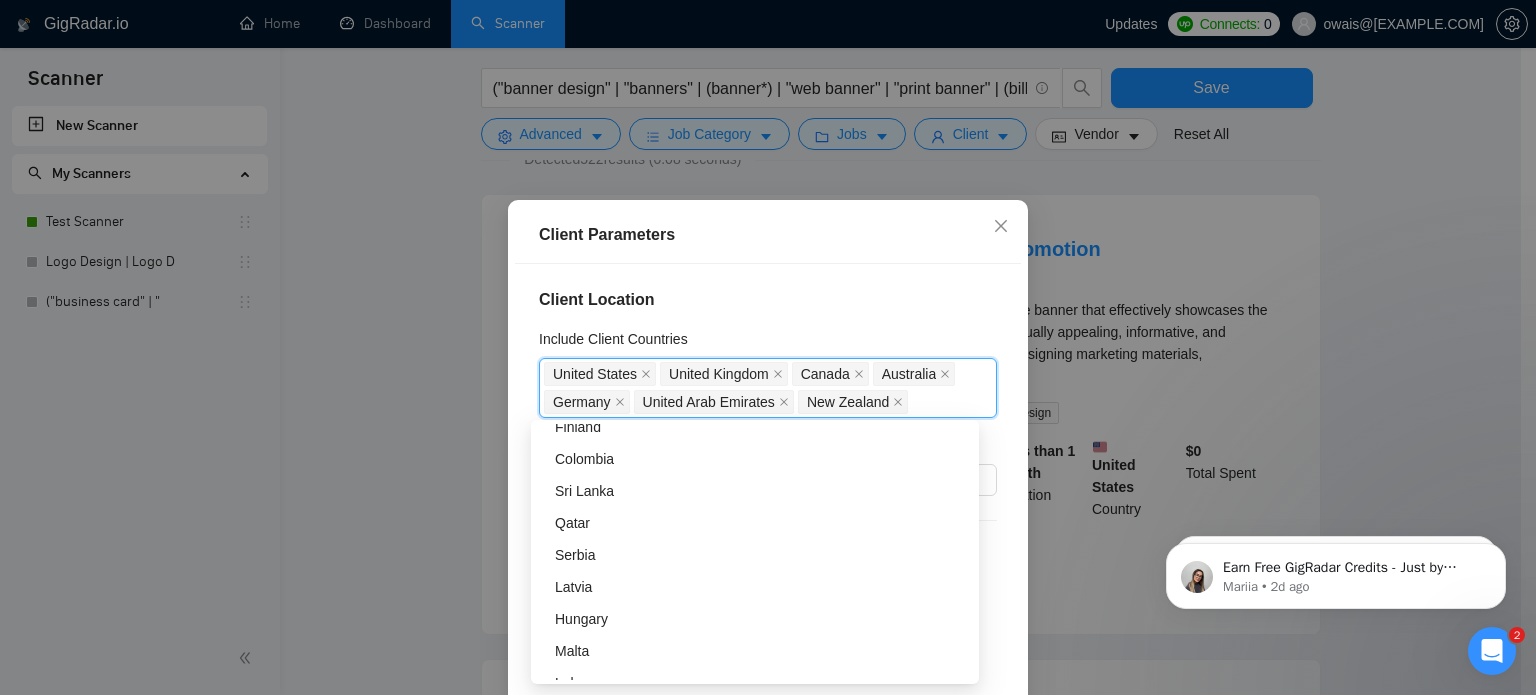 scroll, scrollTop: 2086, scrollLeft: 0, axis: vertical 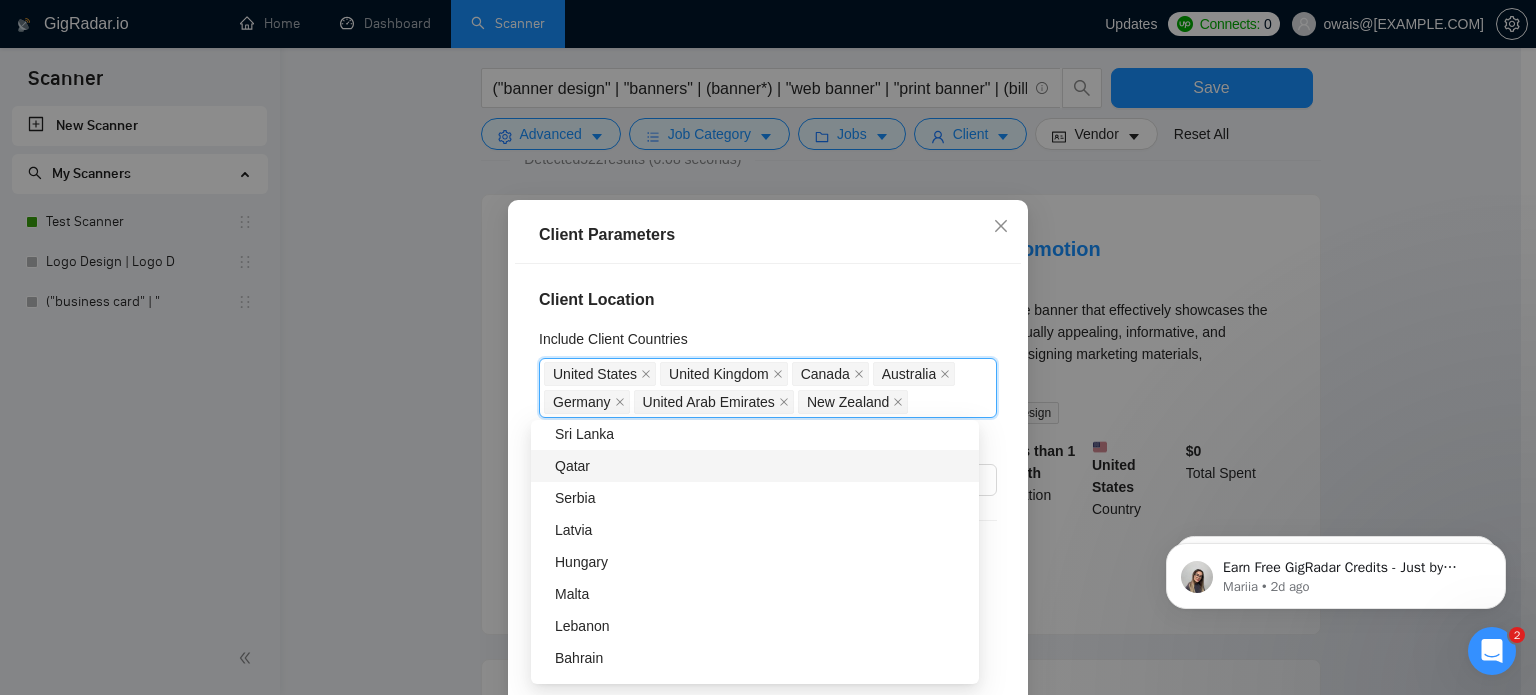 click on "Qatar" at bounding box center [761, 466] 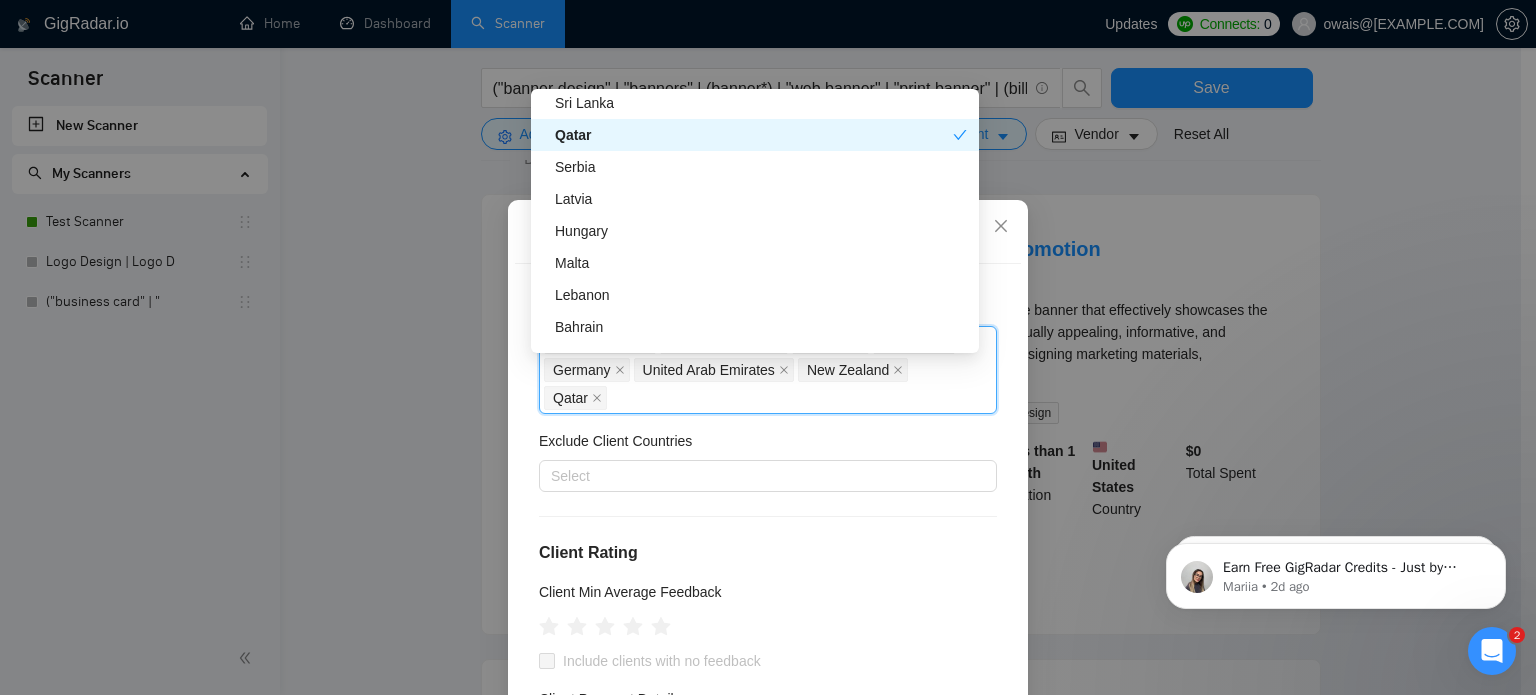 scroll, scrollTop: 32, scrollLeft: 0, axis: vertical 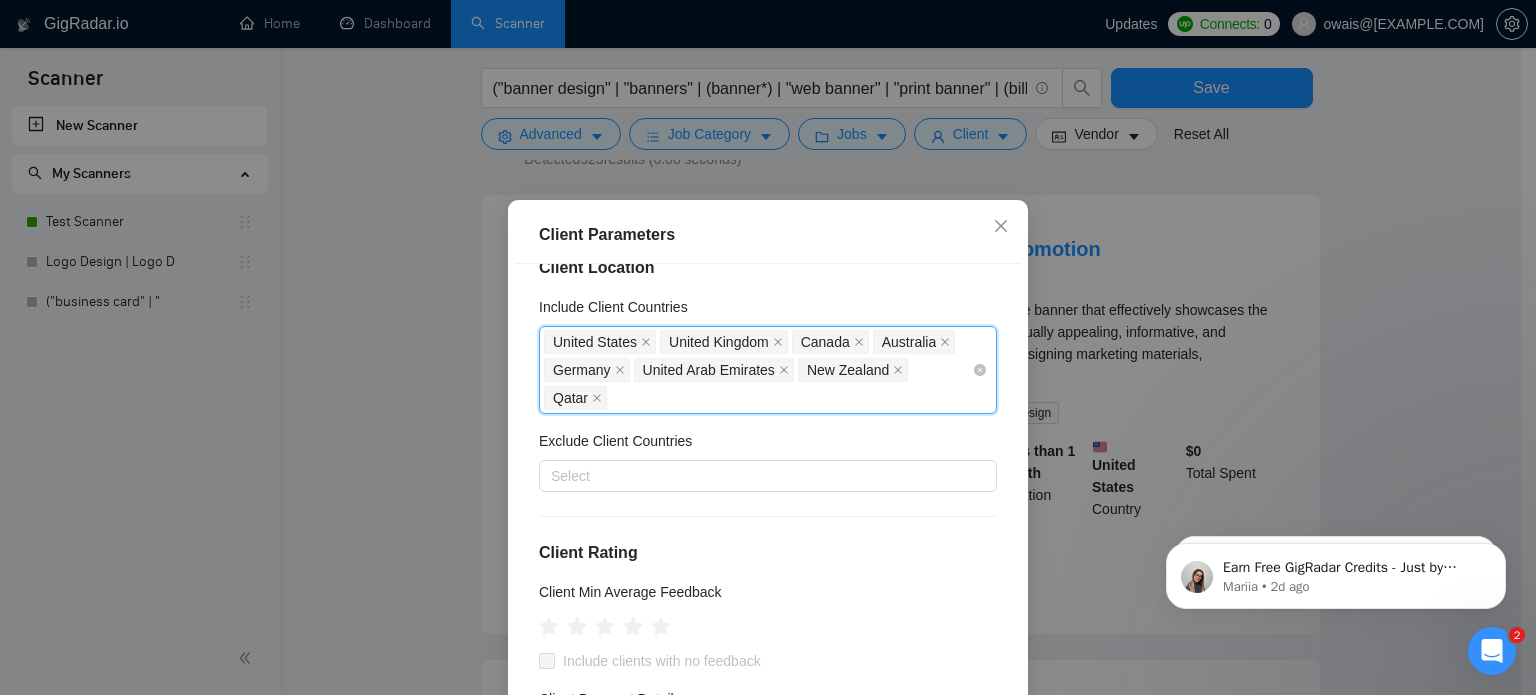 click on "[COUNTRY], [COUNTRY], [COUNTRY], [COUNTRY], [COUNTRY], [COUNTRY], [COUNTRY]" at bounding box center (758, 370) 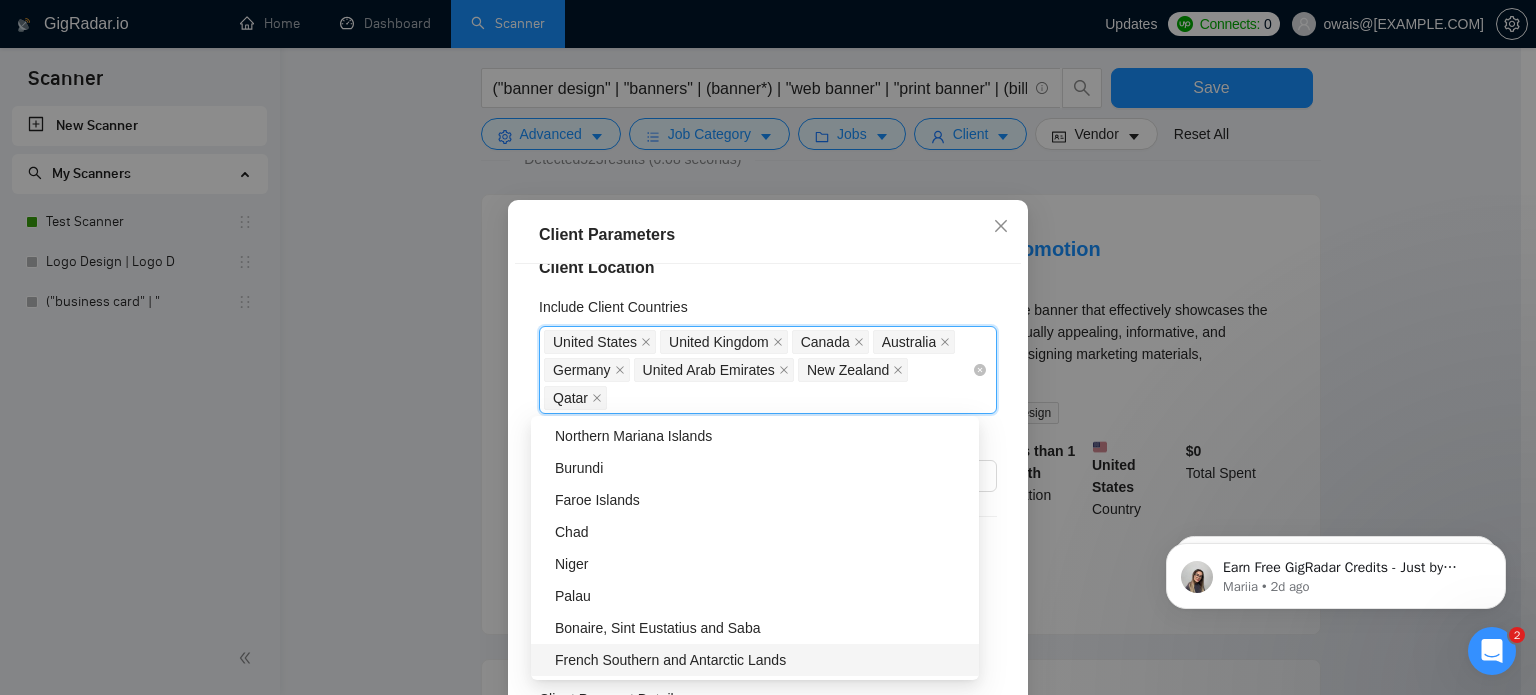 click on "[COUNTRY], [COUNTRY], [COUNTRY], [COUNTRY], [COUNTRY], [COUNTRY], [COUNTRY]" at bounding box center (758, 370) 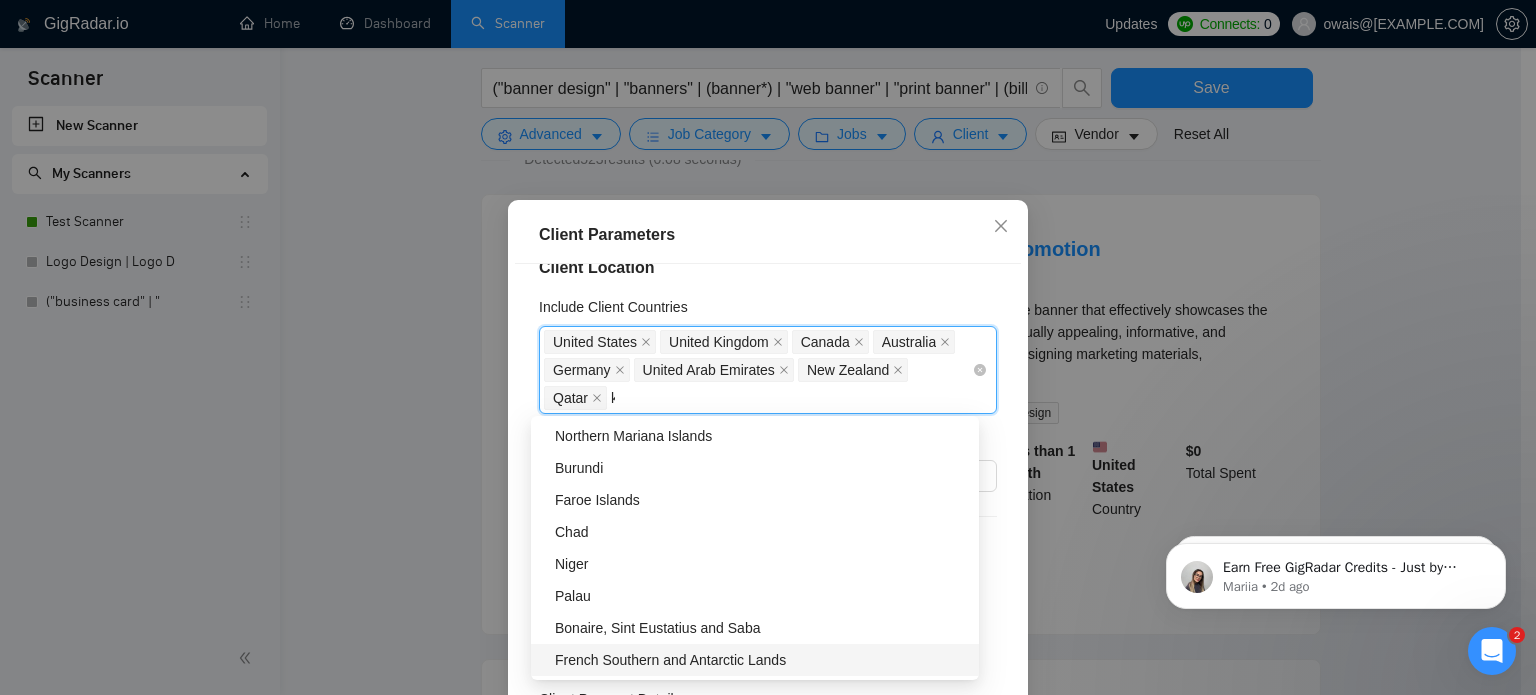 scroll, scrollTop: 384, scrollLeft: 0, axis: vertical 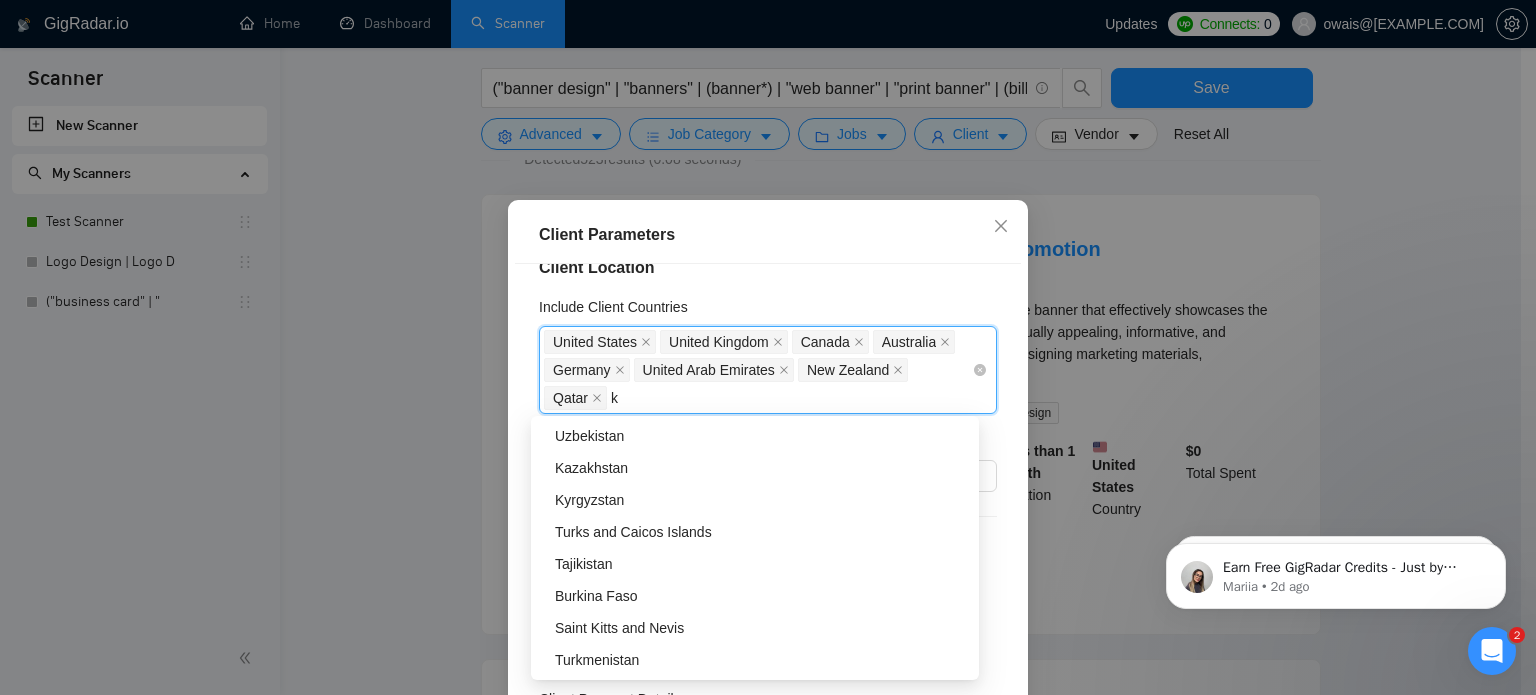 type on "ku" 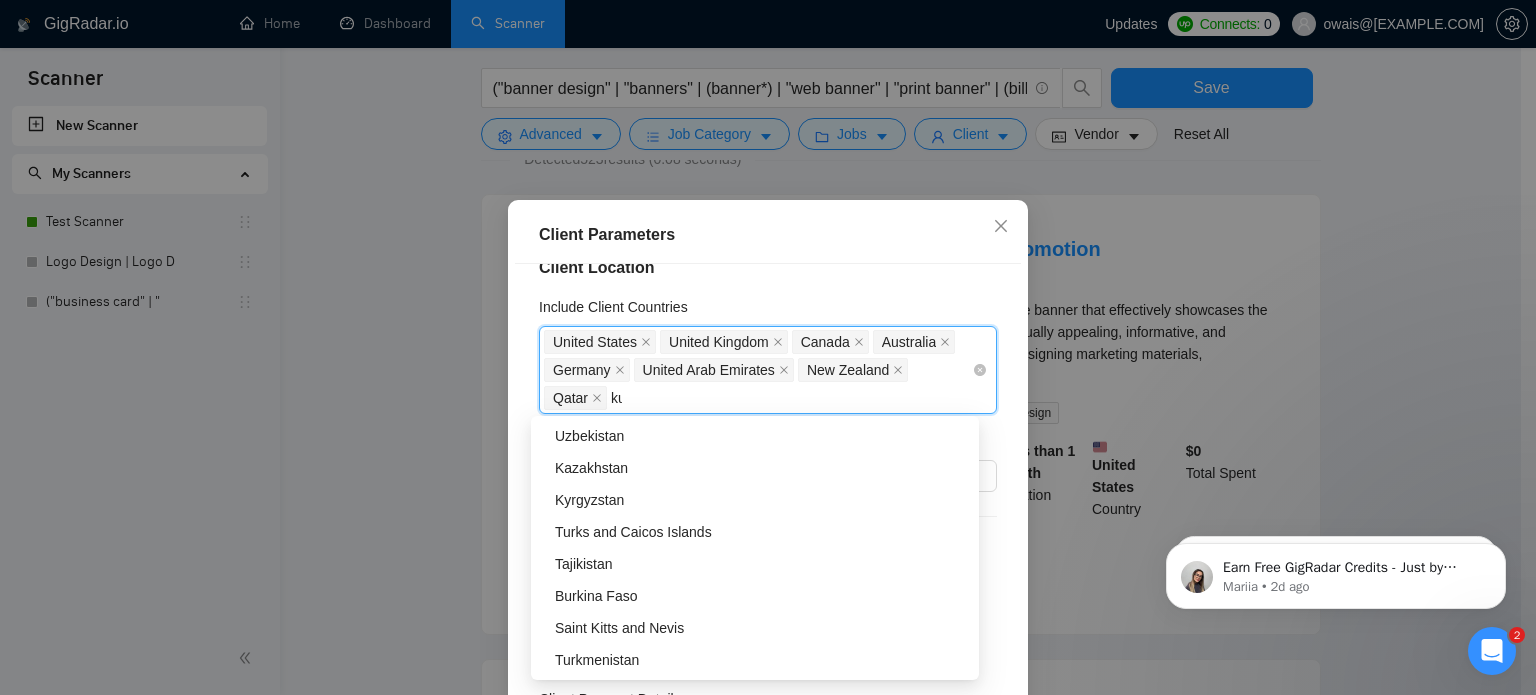 scroll, scrollTop: 0, scrollLeft: 0, axis: both 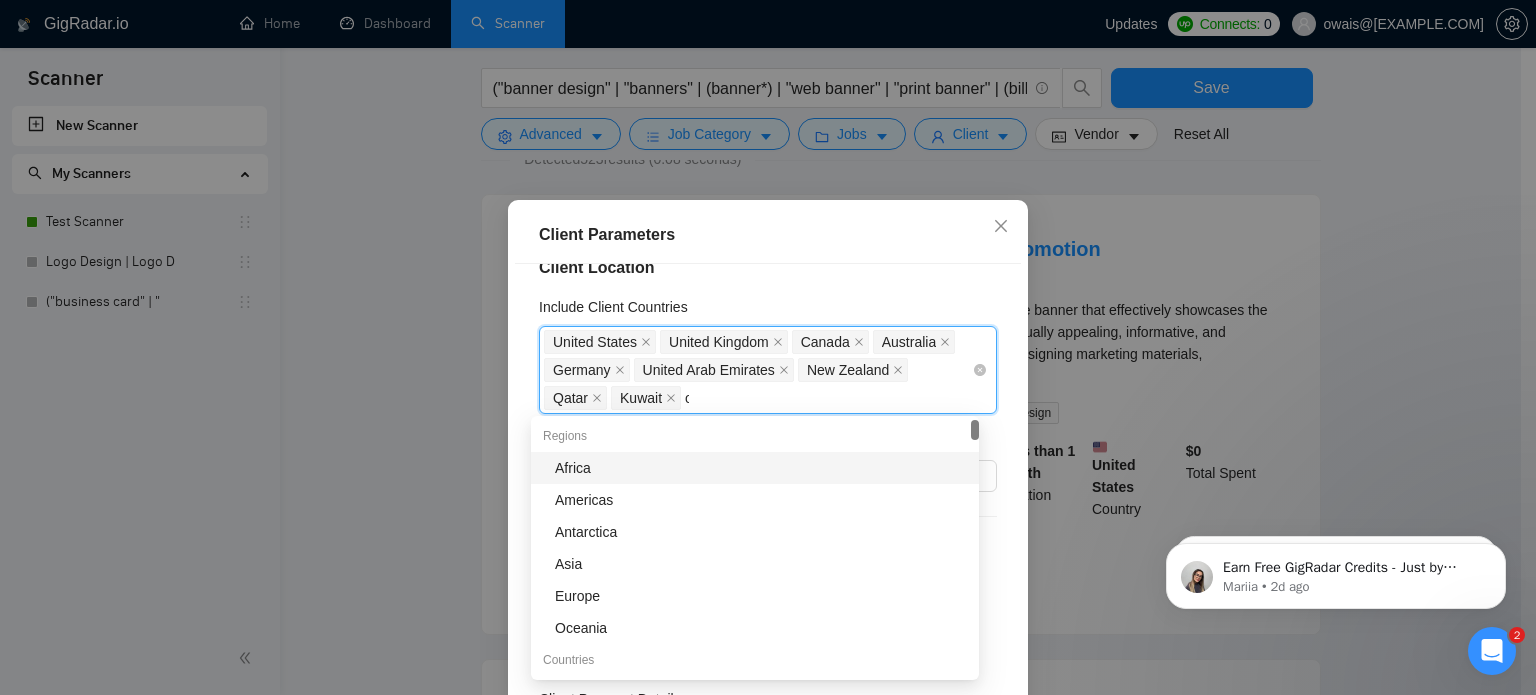 type on "om" 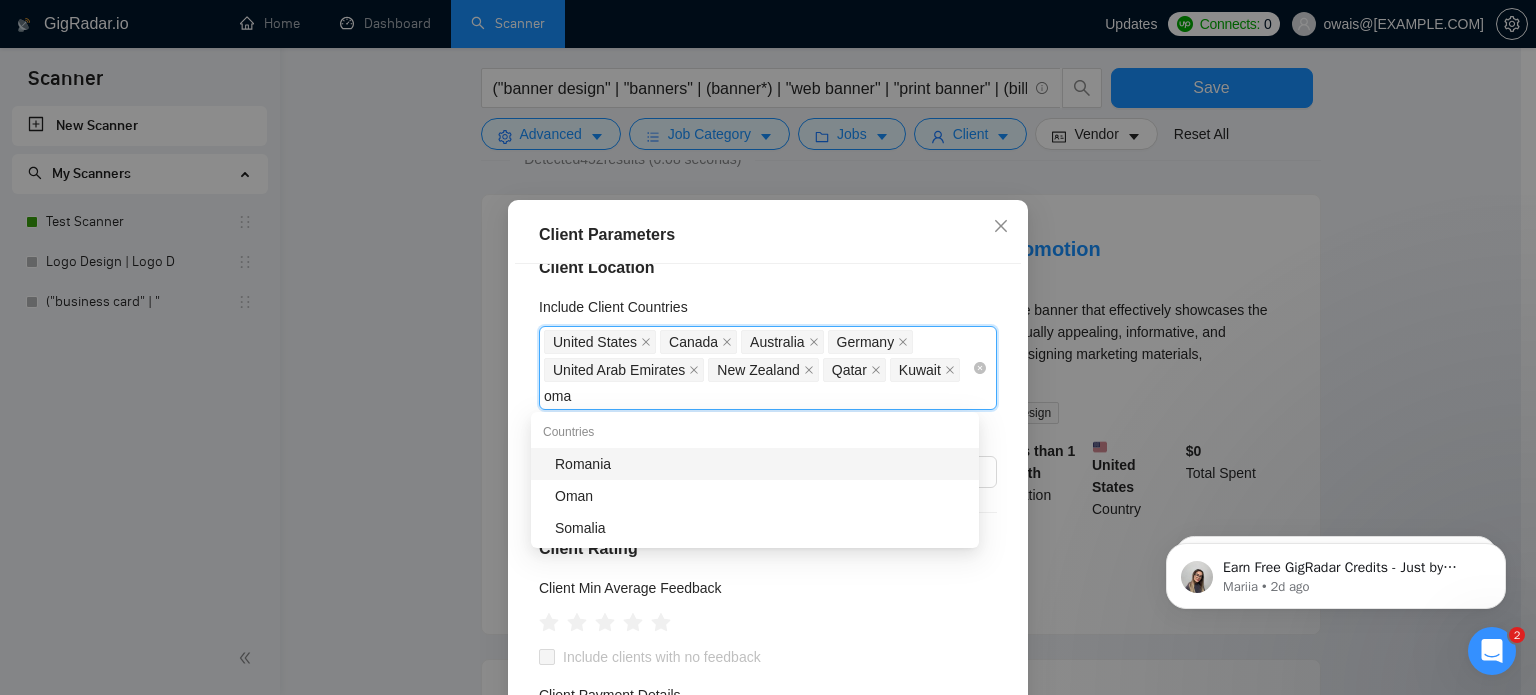 type on "oman" 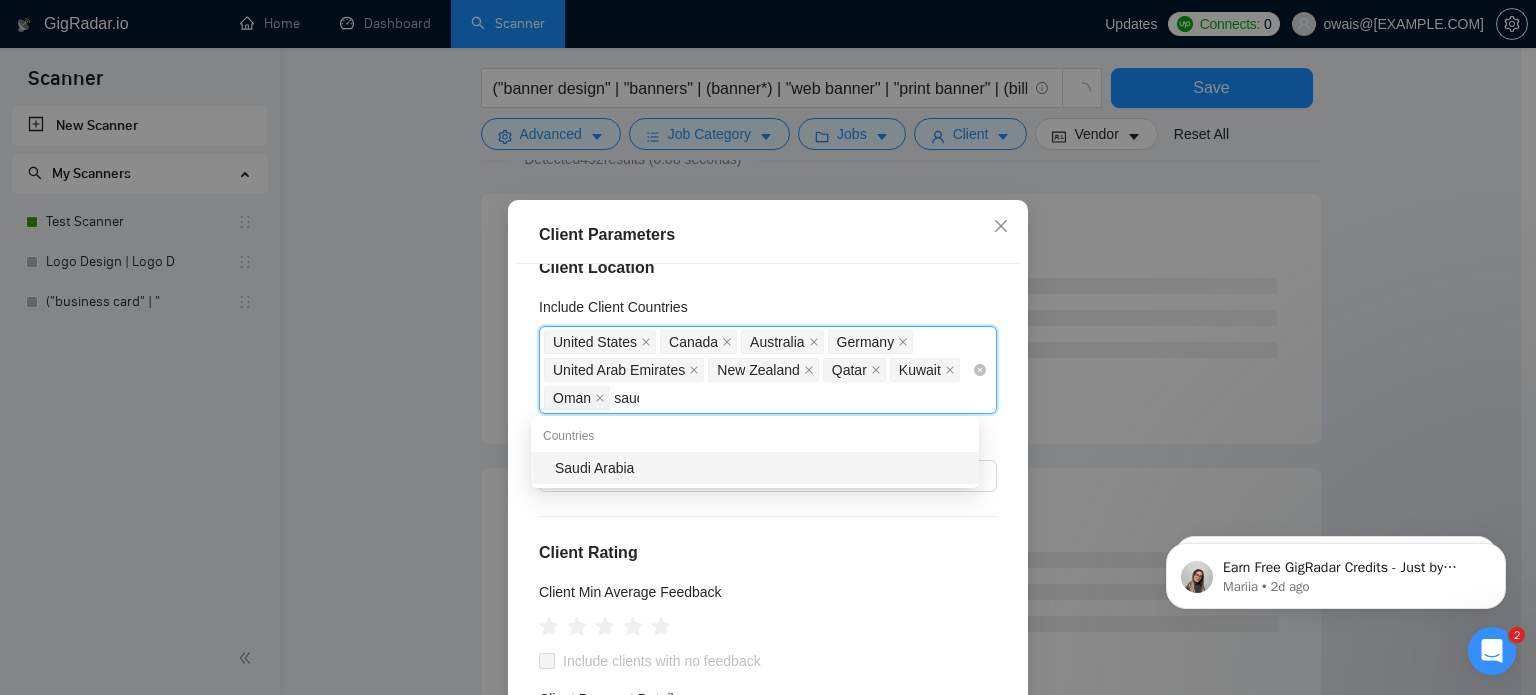 type on "saudi" 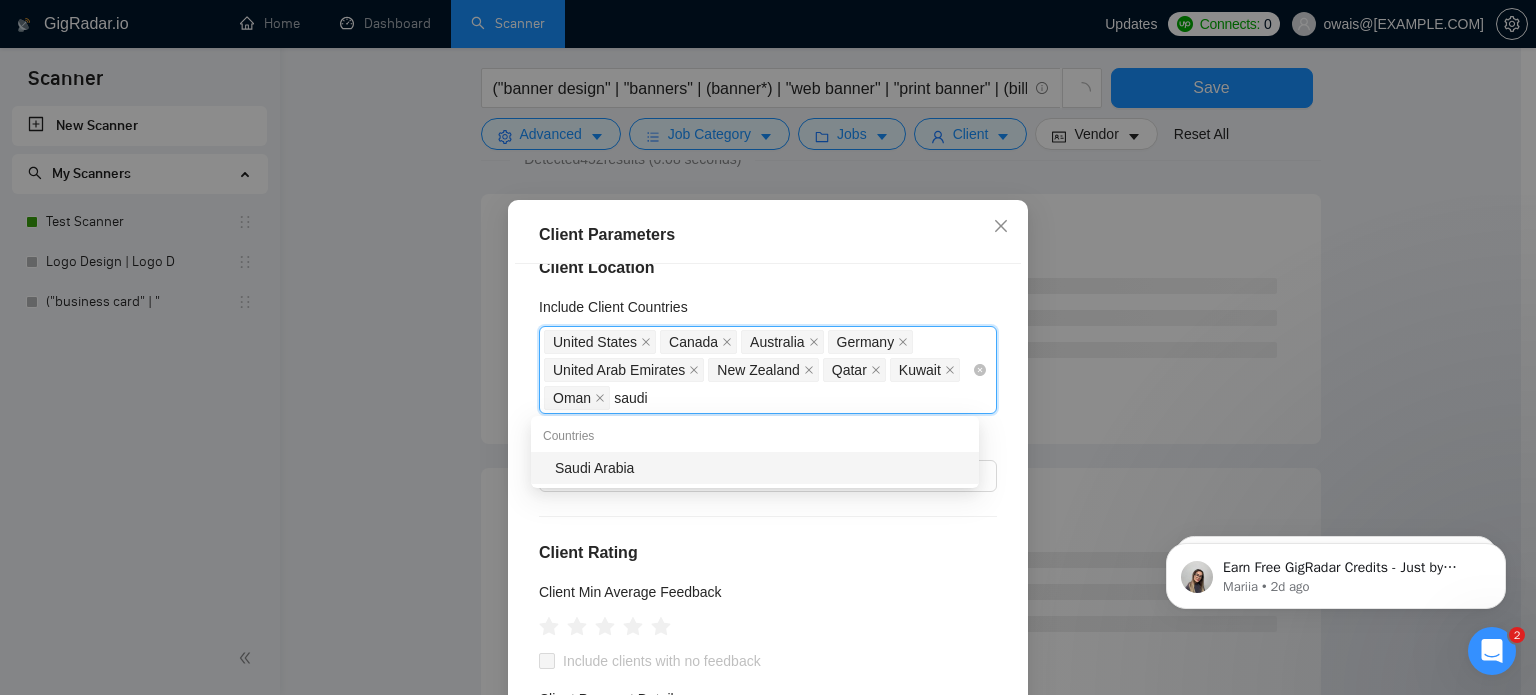 type 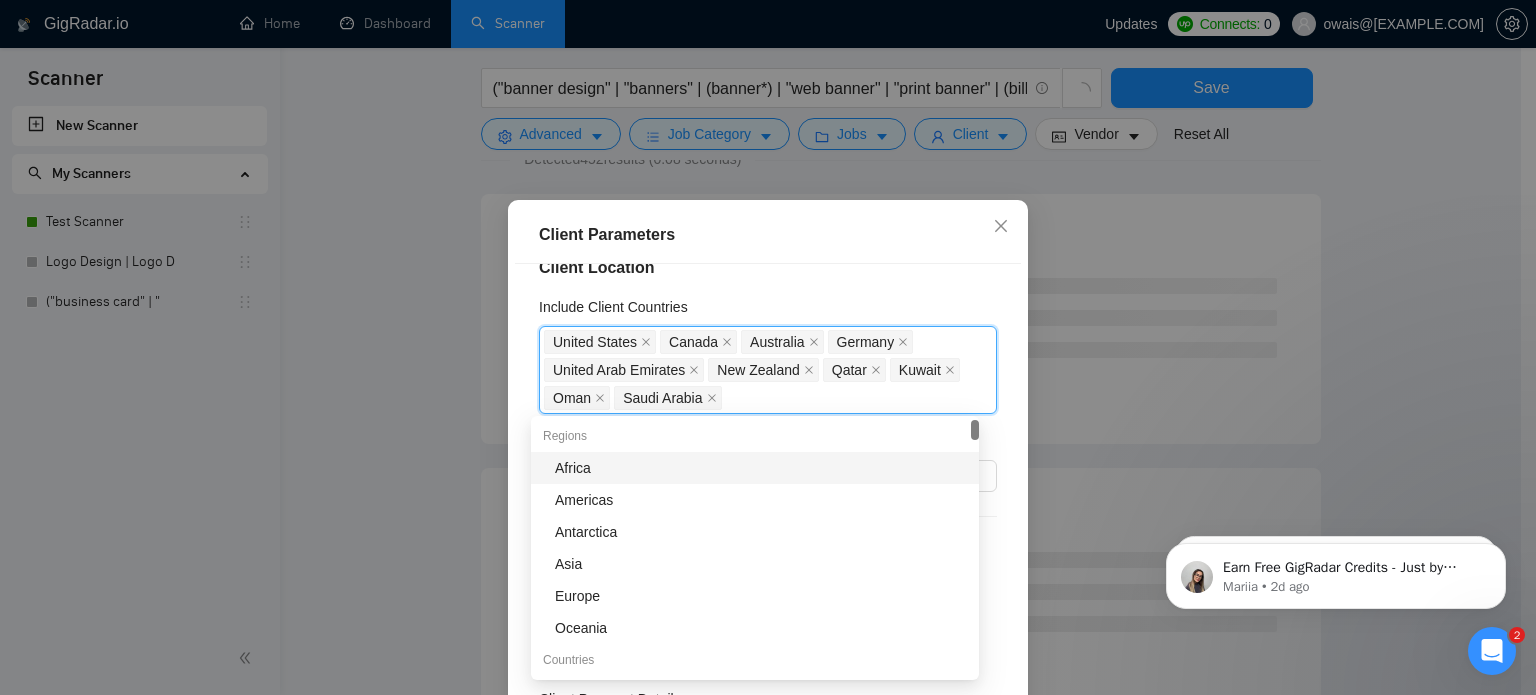 click on "Client Parameters" at bounding box center (768, 235) 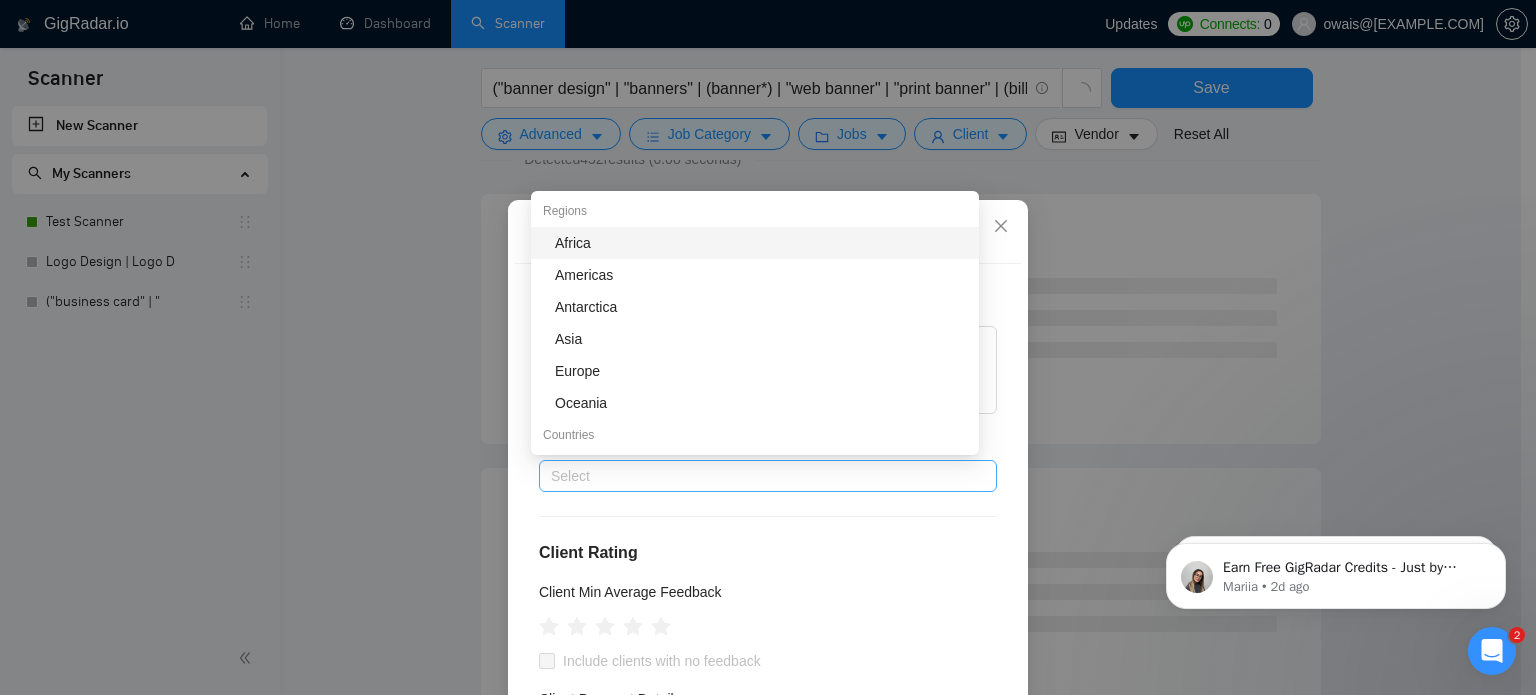 click at bounding box center [758, 476] 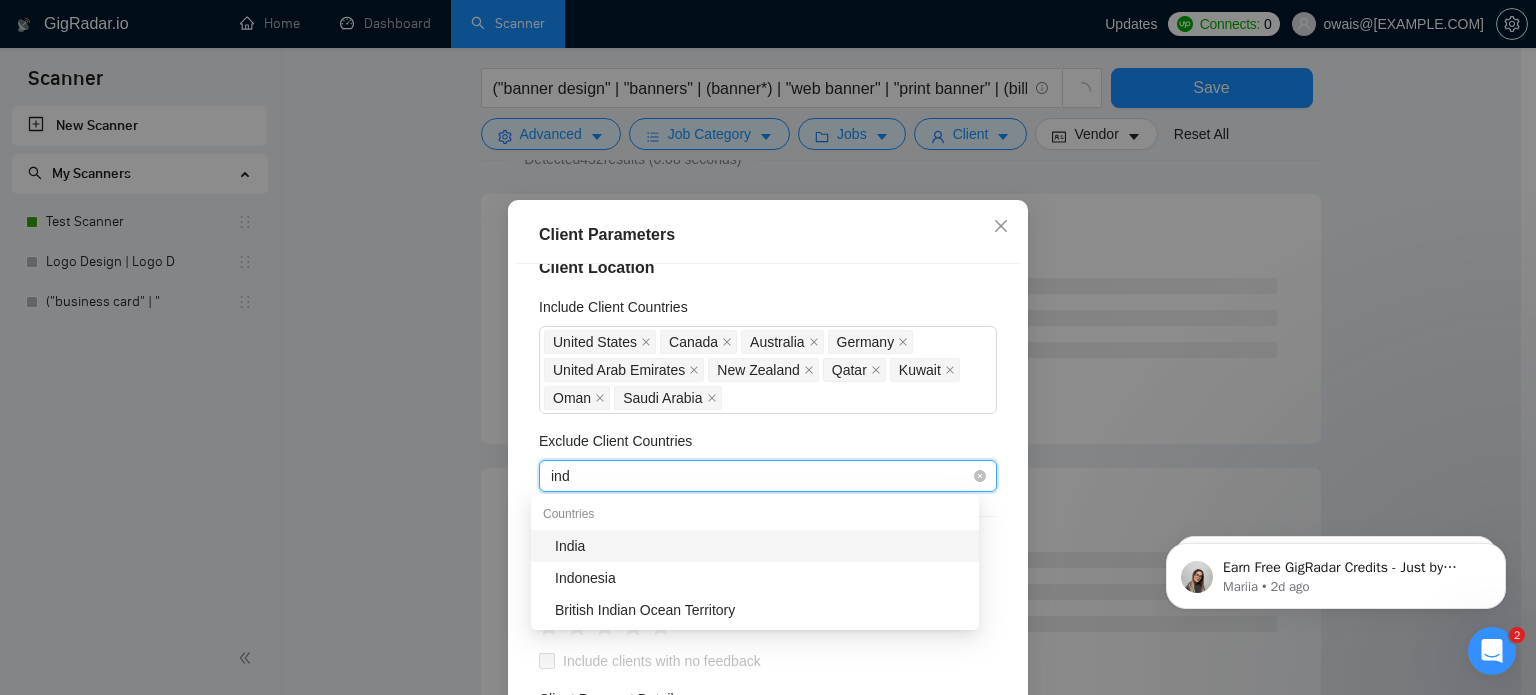 type on "indi" 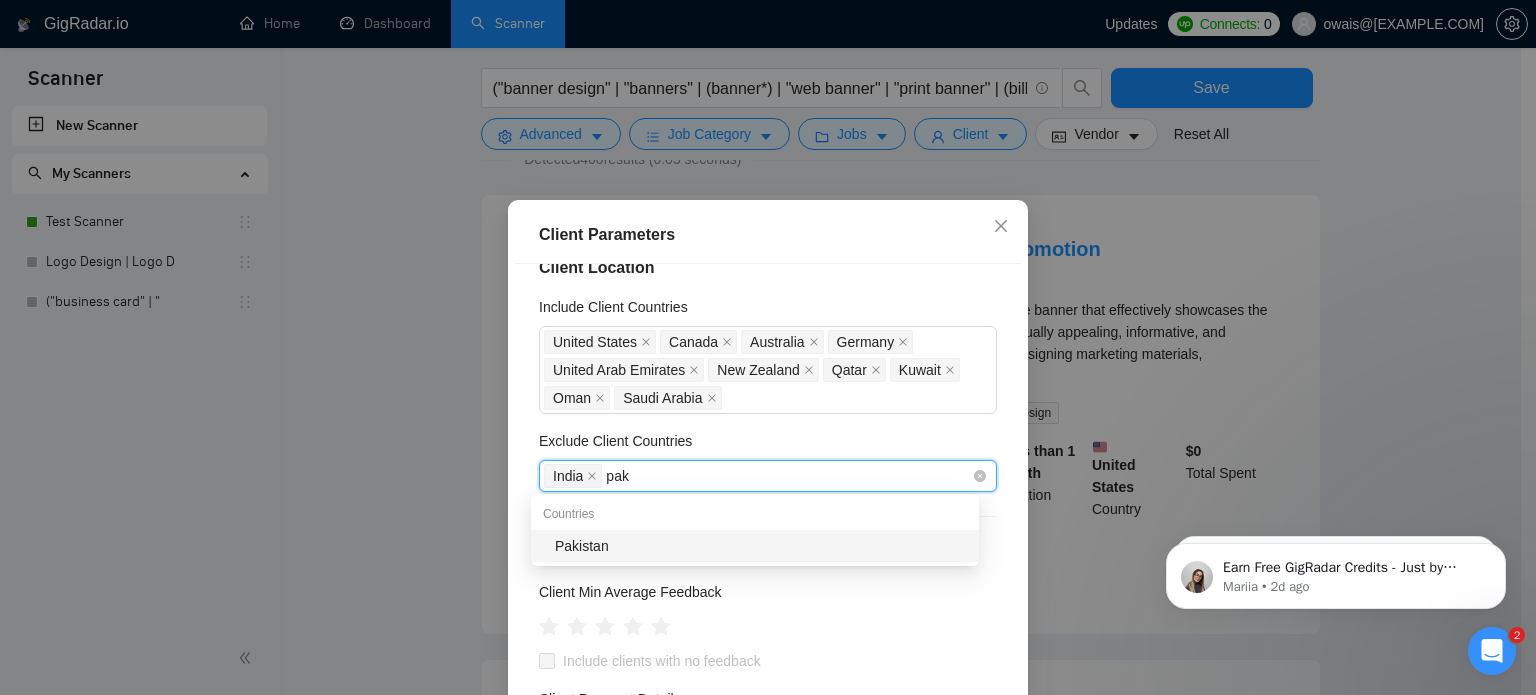 type on "[LANGUAGE]" 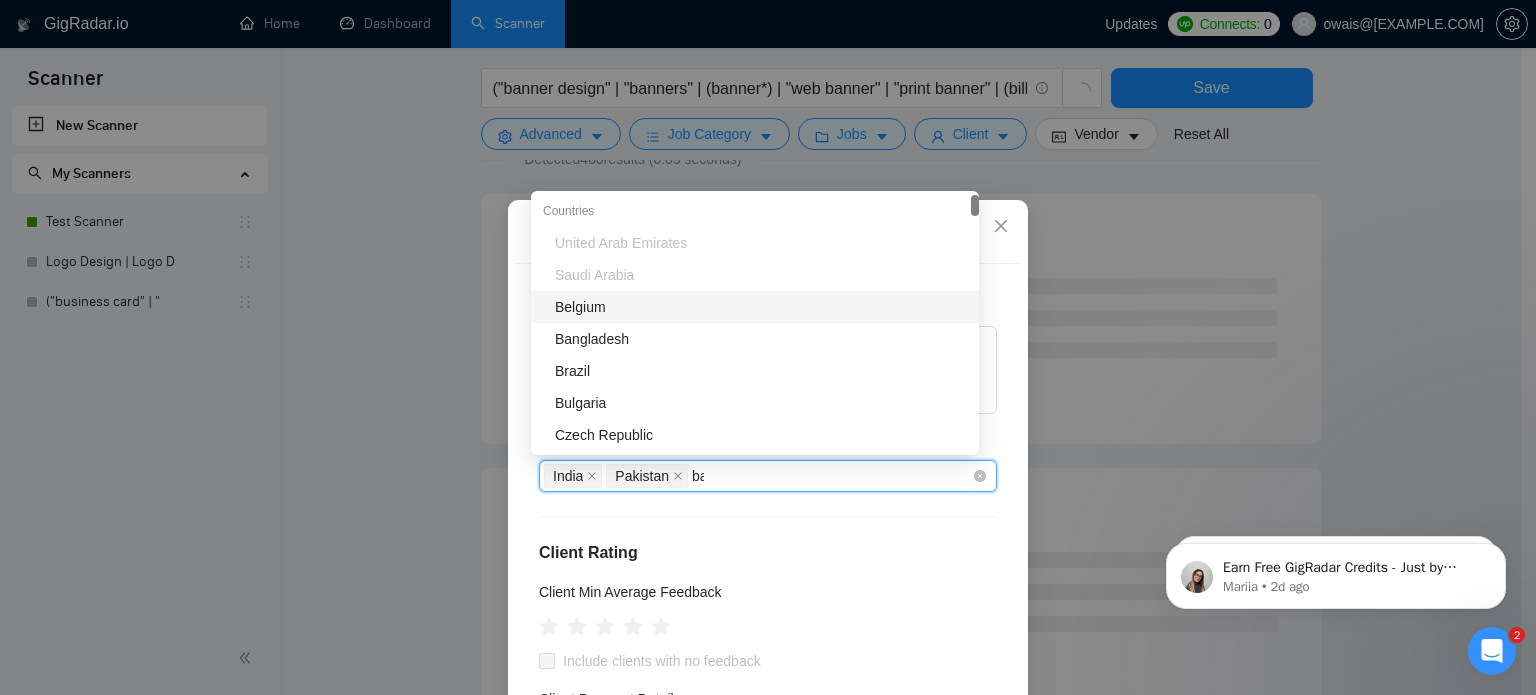 type on "ban" 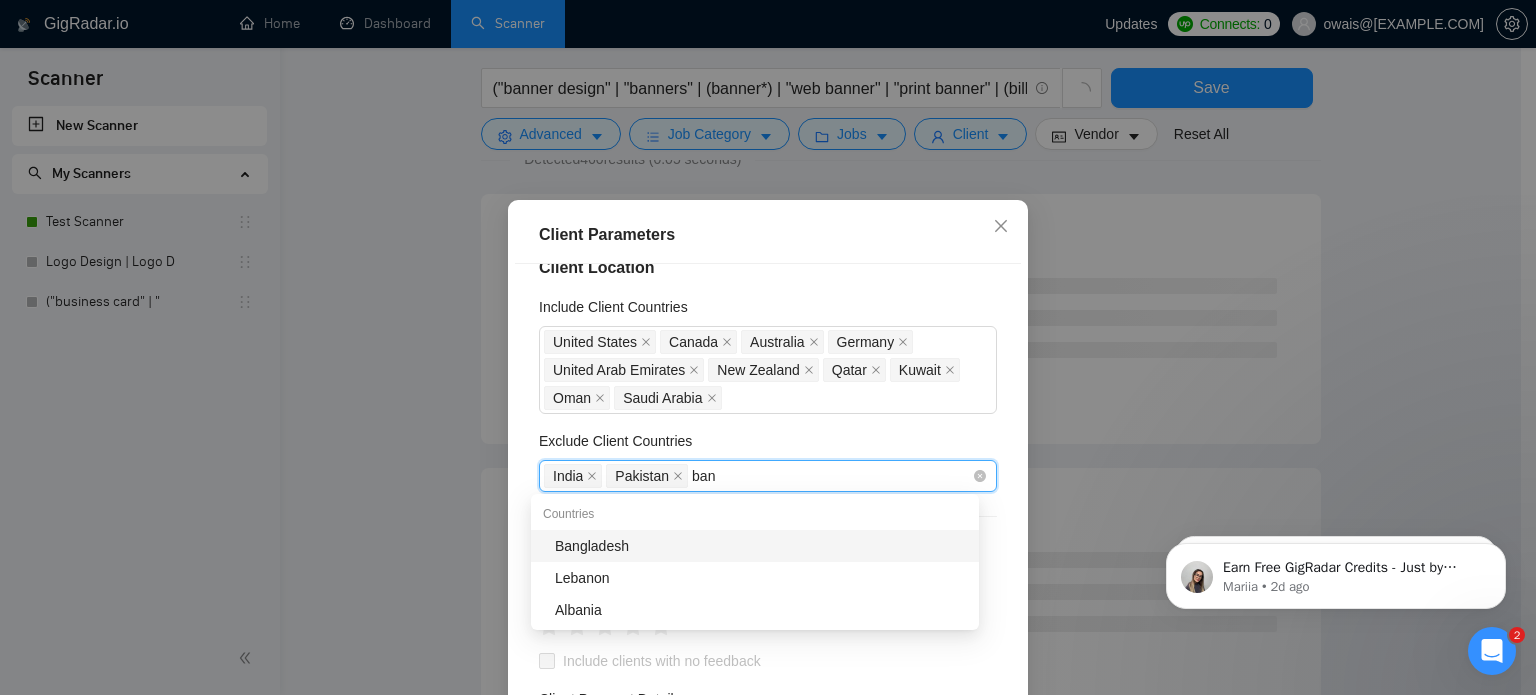 type 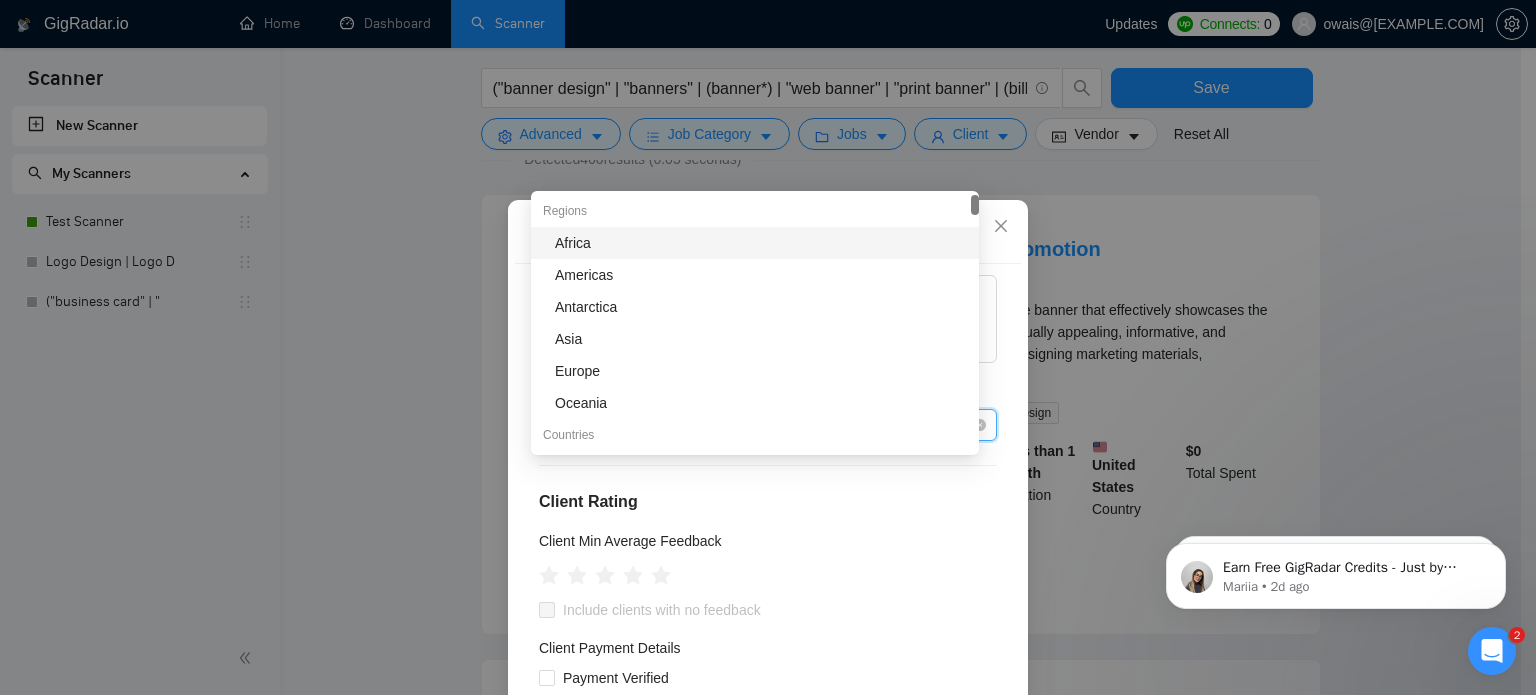 scroll, scrollTop: 84, scrollLeft: 0, axis: vertical 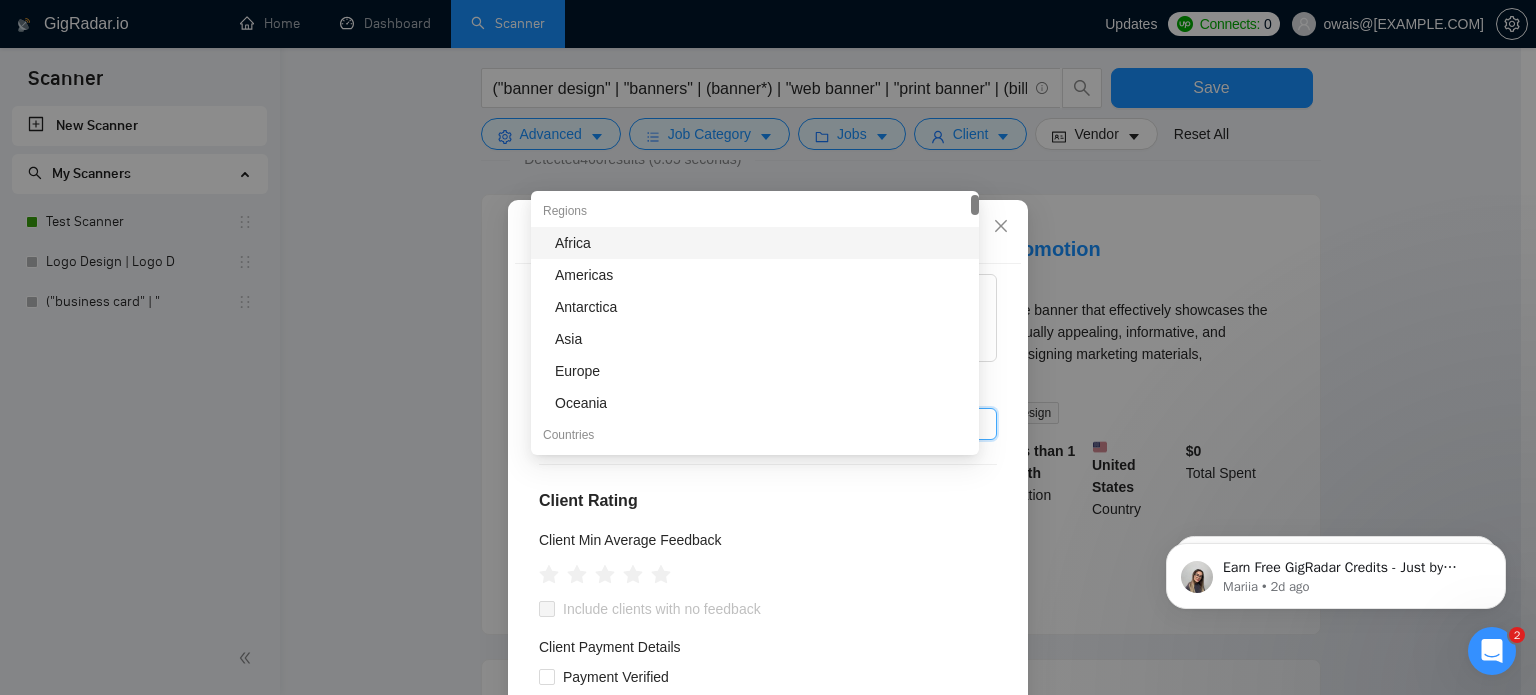 click on "Client Location Include Client Countries United States Canada Australia Germany United Arab Emirates New Zealand Qatar Kuwait Oman Saudi Arabia   Exclude Client Countries India, Pakistan, Bangladesh India Pakistan Bangladesh   Client Rating Client Min Average Feedback Include clients with no feedback Client Payment Details Payment Verified Hire Rate Stats   Client Total Spent $ Min - $ Max Client Hire Rate New   Any hire rate   Avg Hourly Rate Paid New $ Min - $ Max Include Clients without Sufficient History Client Profile Client Industry New   Any industry Client Company Size   Any company size Enterprise Clients New   Any clients" at bounding box center (768, 507) 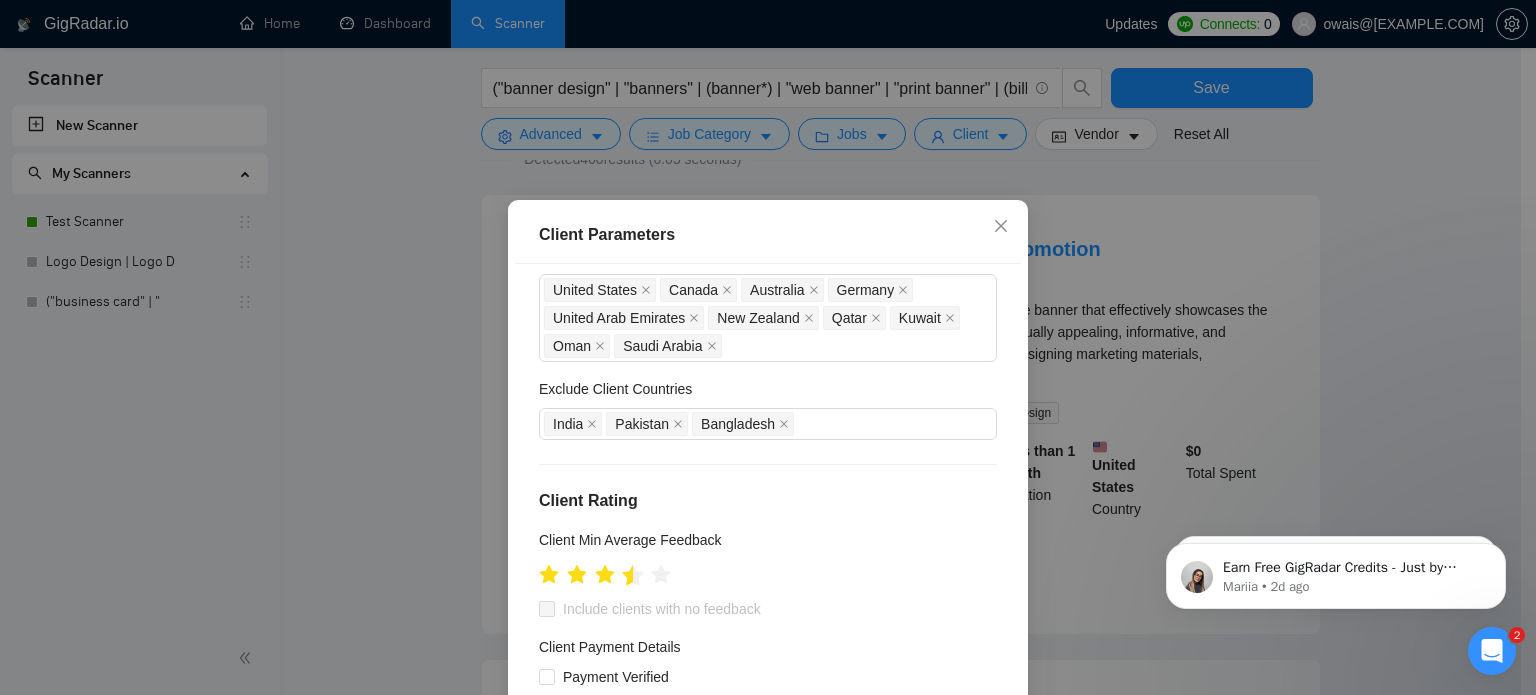 click 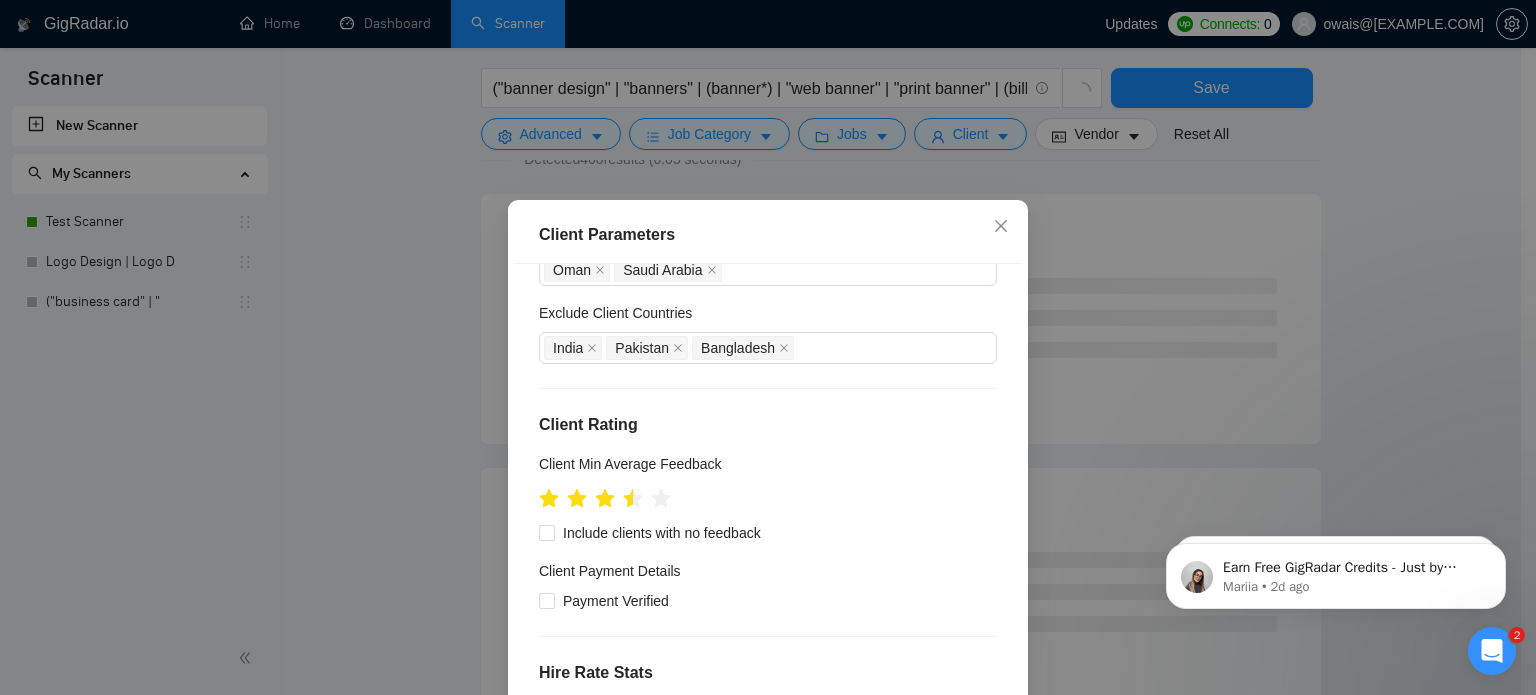 scroll, scrollTop: 239, scrollLeft: 0, axis: vertical 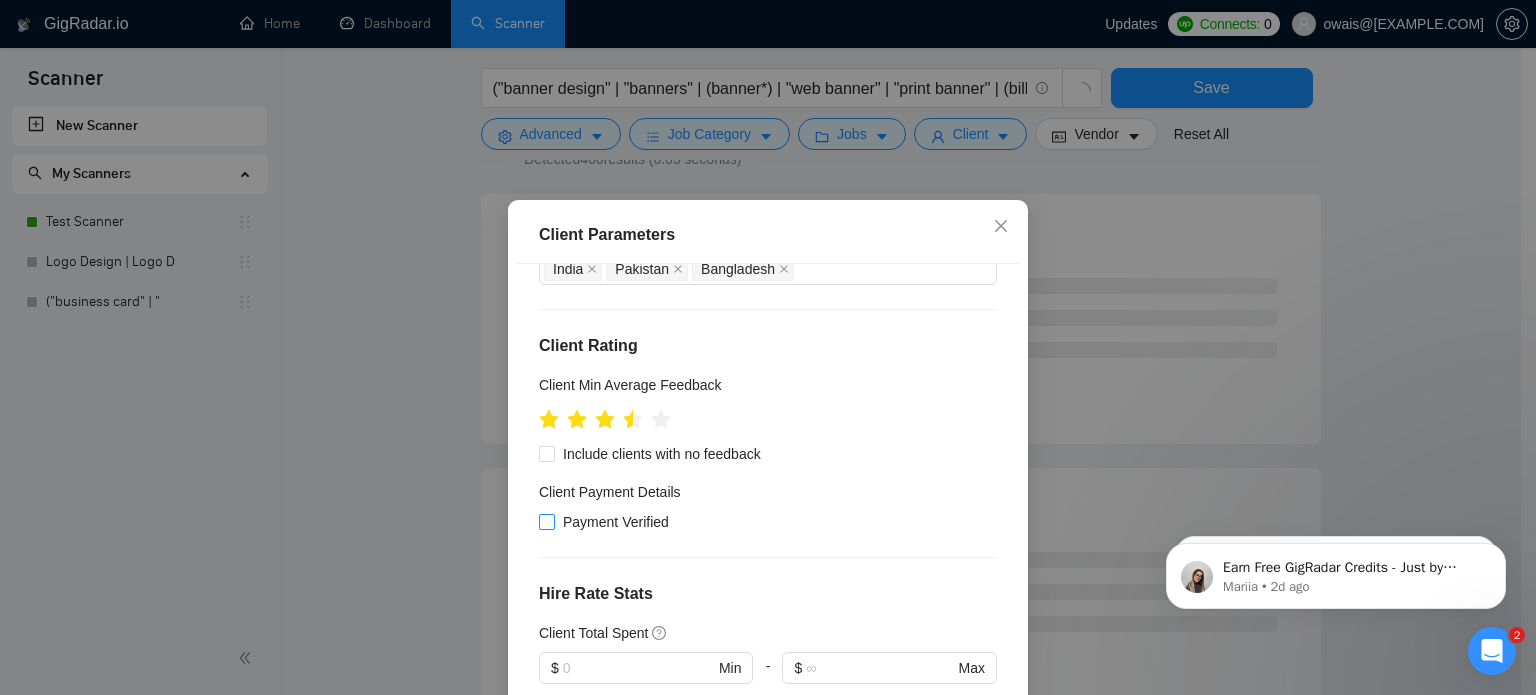 click on "Payment Verified" at bounding box center (546, 521) 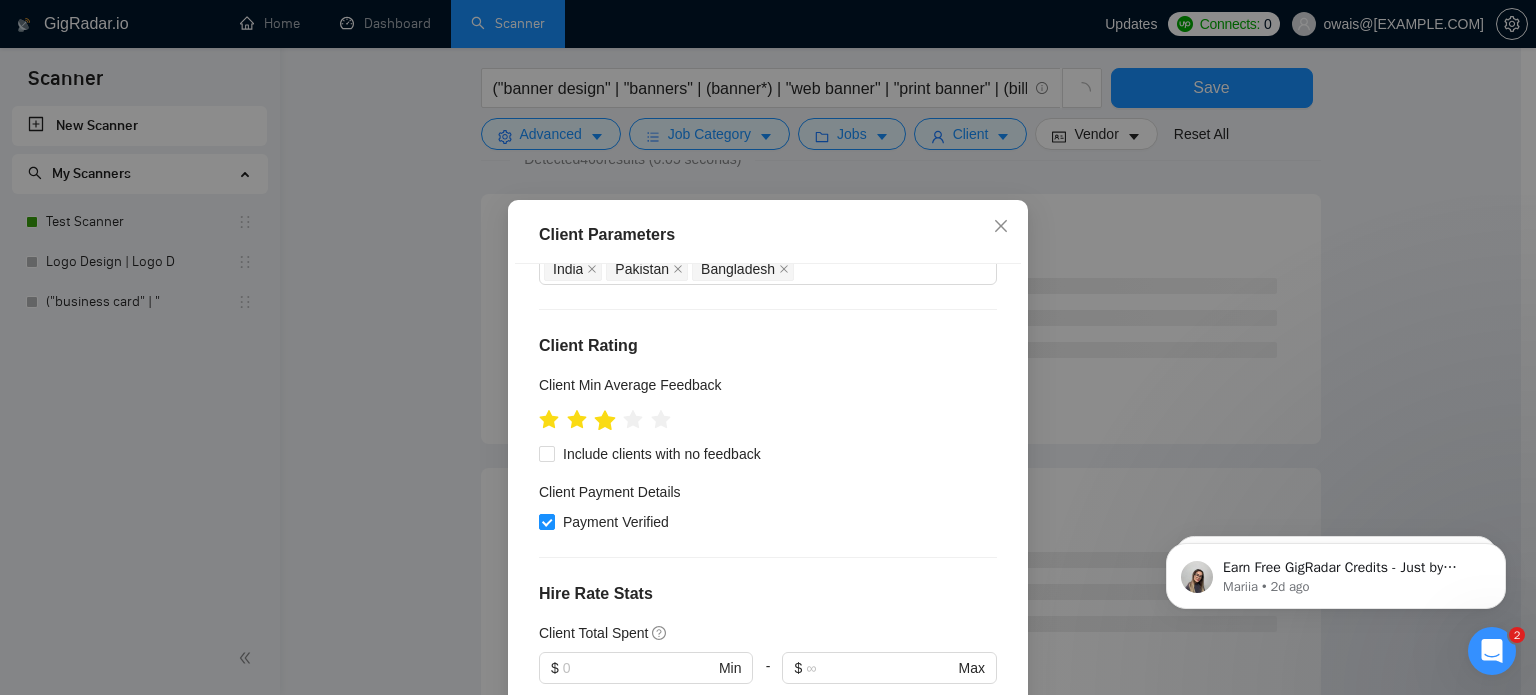 click 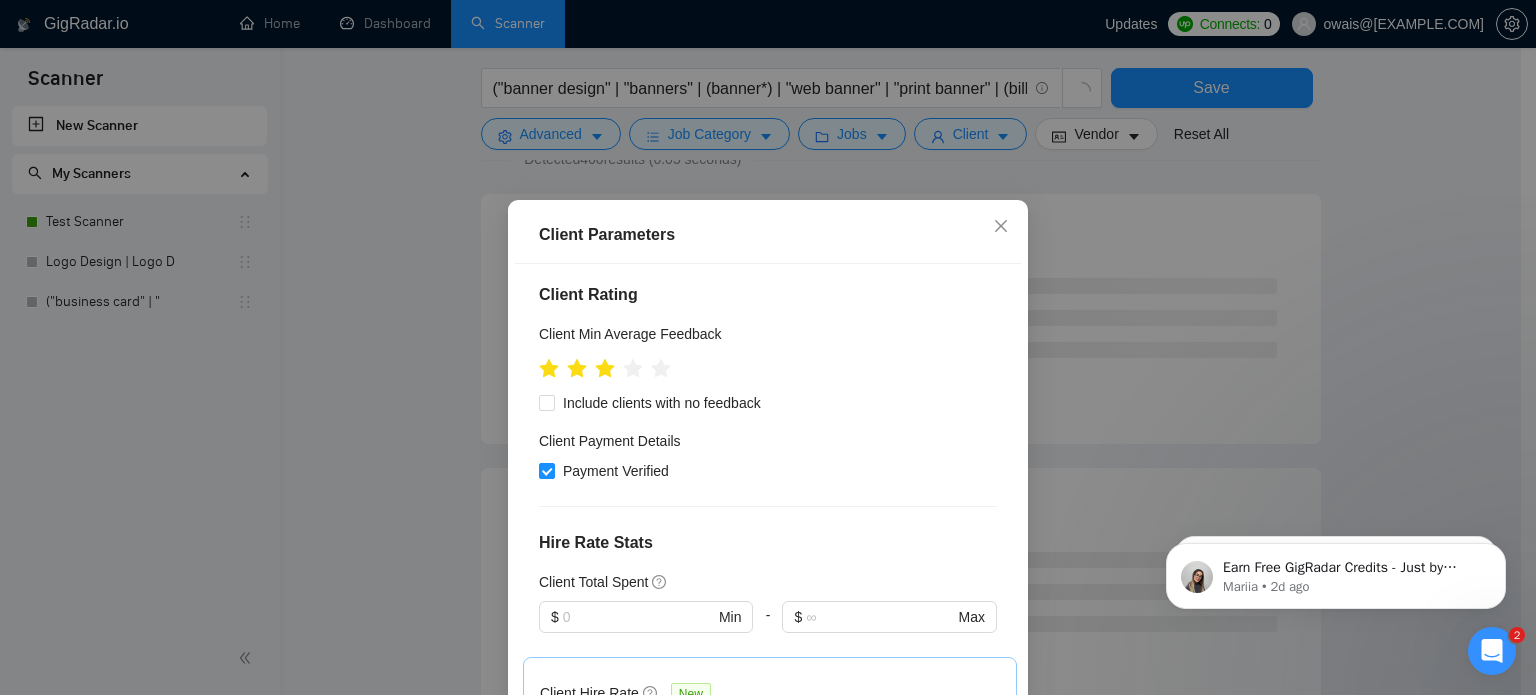 scroll, scrollTop: 258, scrollLeft: 0, axis: vertical 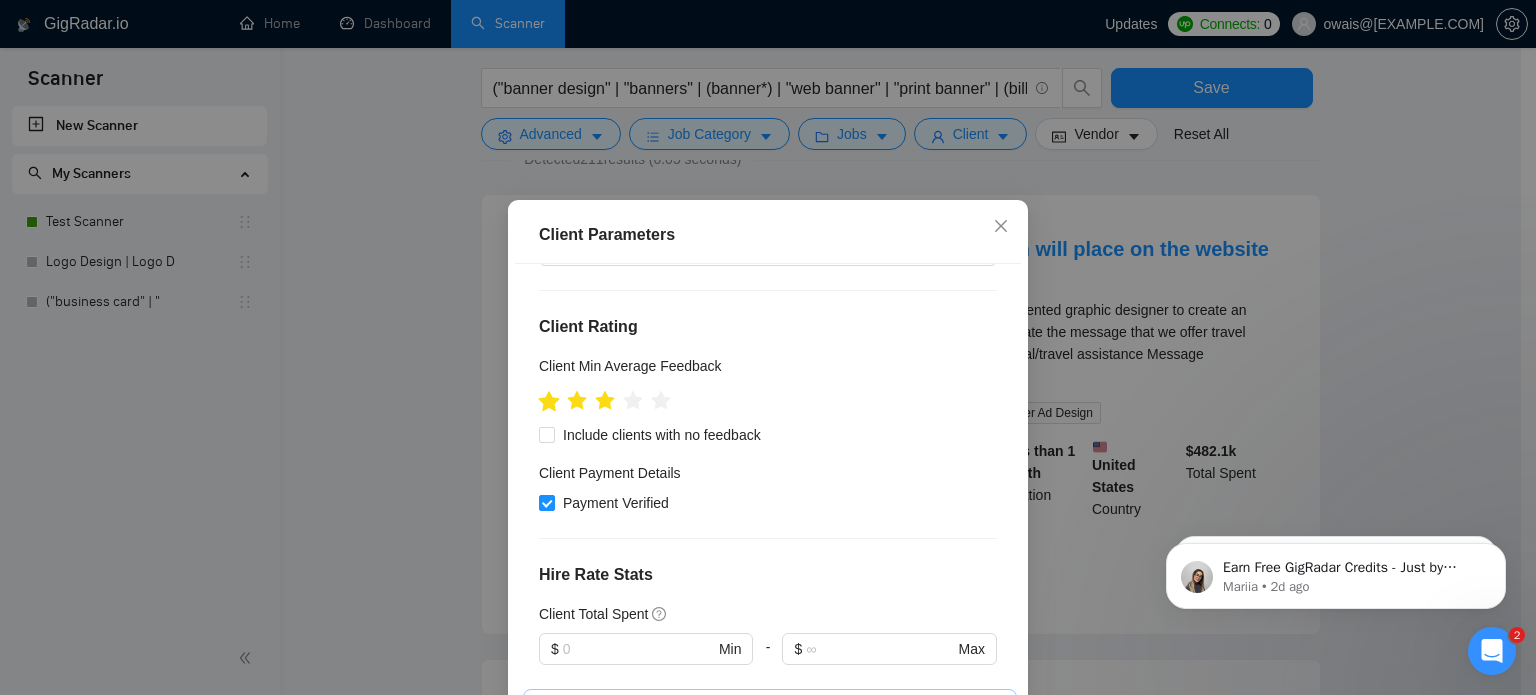 drag, startPoint x: 545, startPoint y: 392, endPoint x: 540, endPoint y: 405, distance: 13.928389 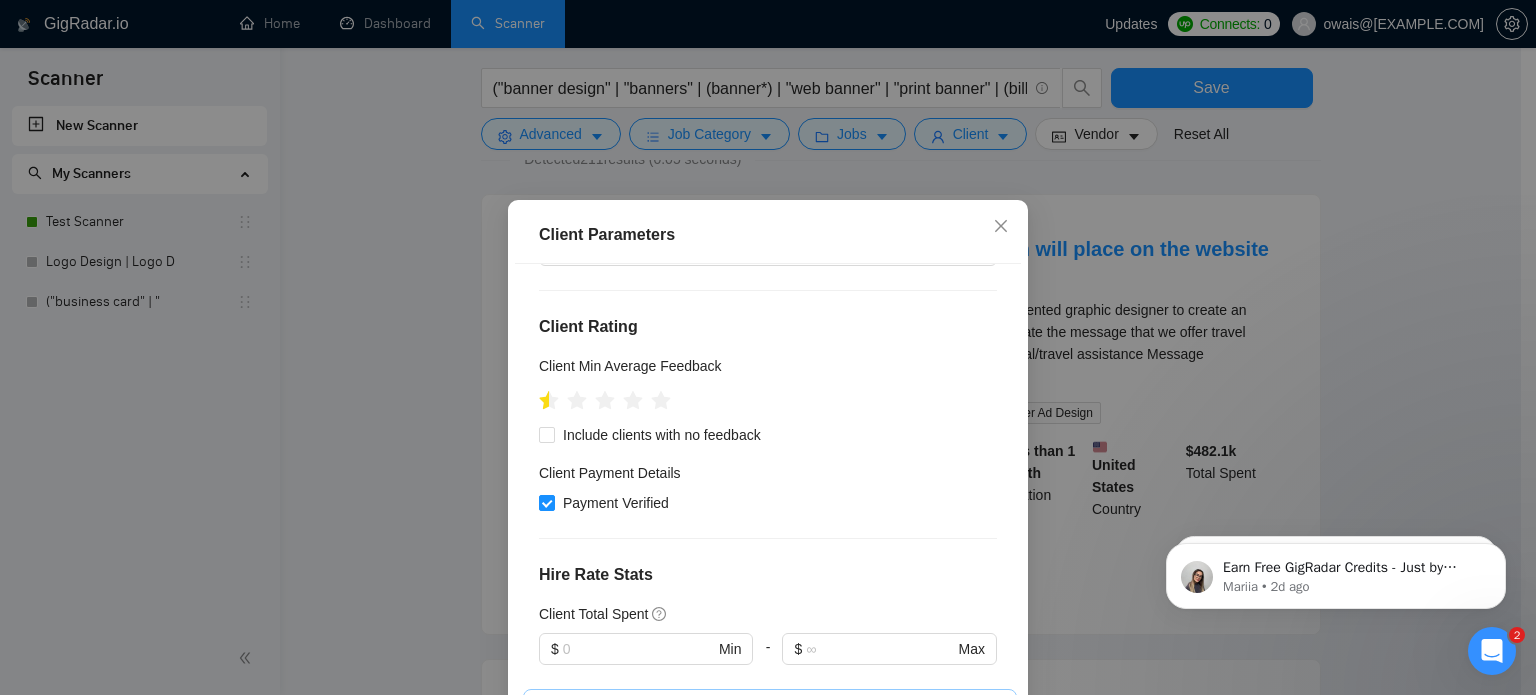 drag, startPoint x: 540, startPoint y: 405, endPoint x: 517, endPoint y: 403, distance: 23.086792 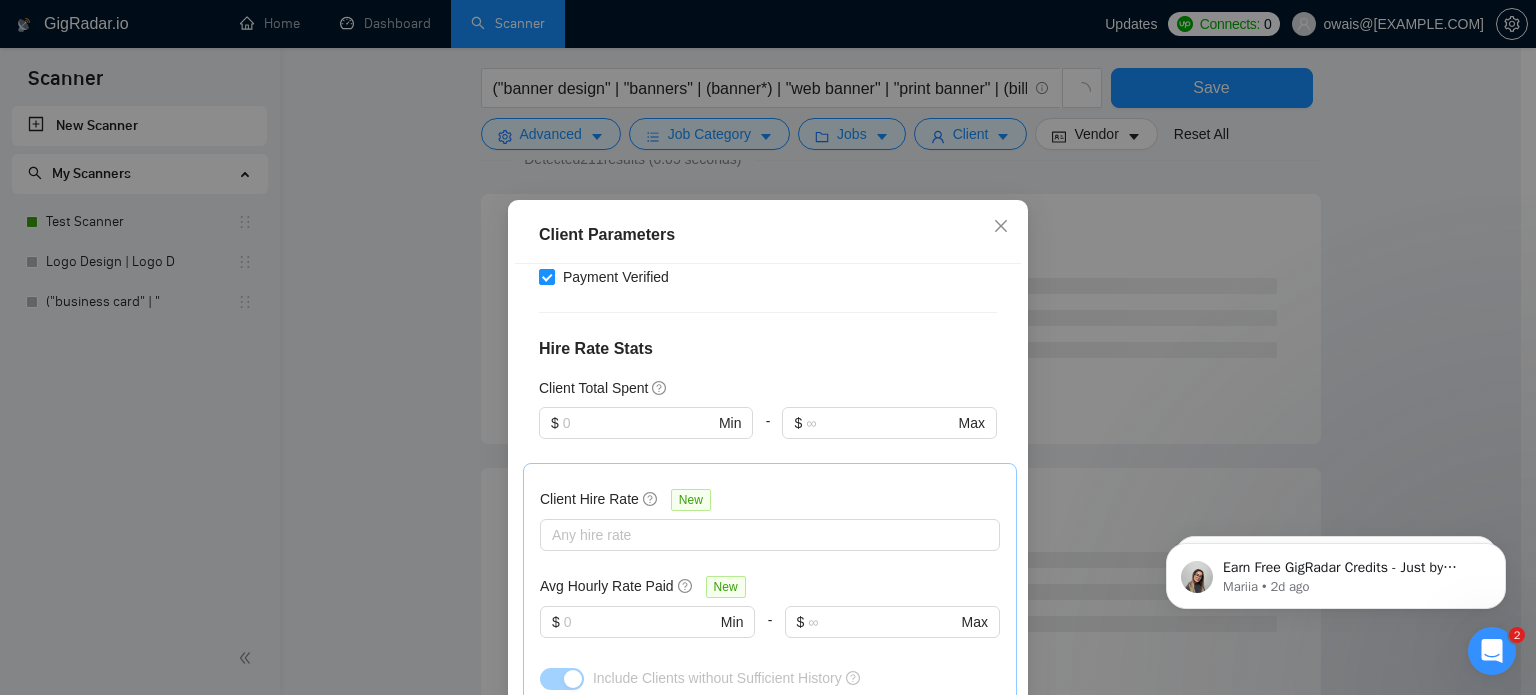 scroll, scrollTop: 502, scrollLeft: 0, axis: vertical 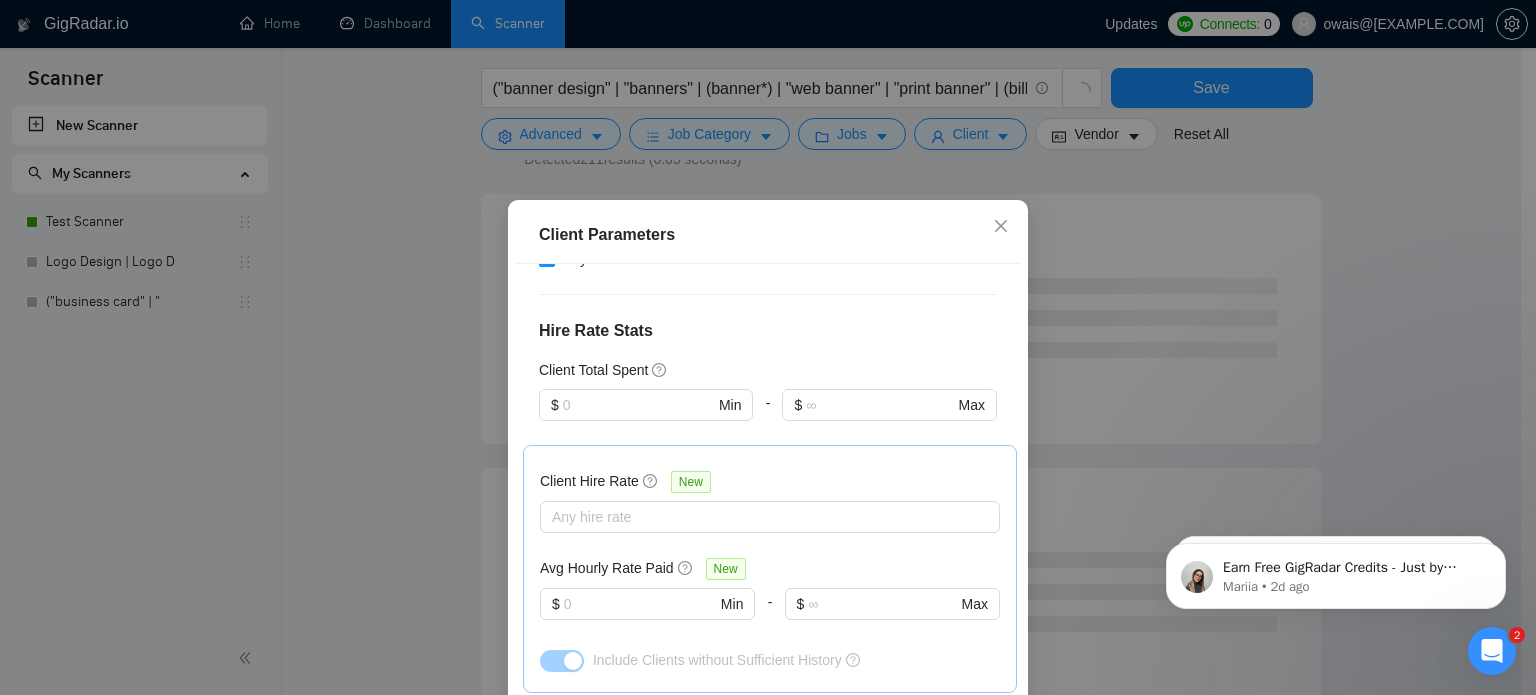 click at bounding box center [760, 517] 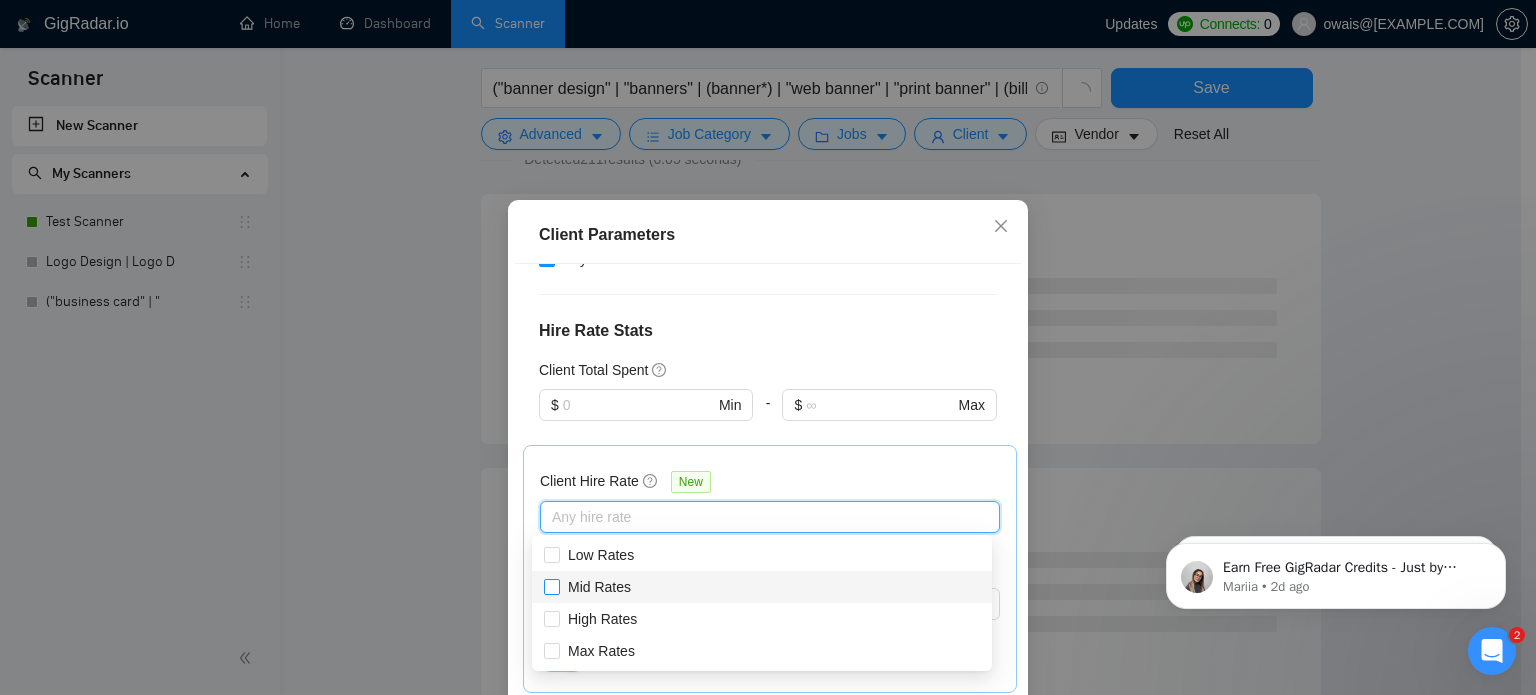 click on "Mid Rates" at bounding box center [599, 587] 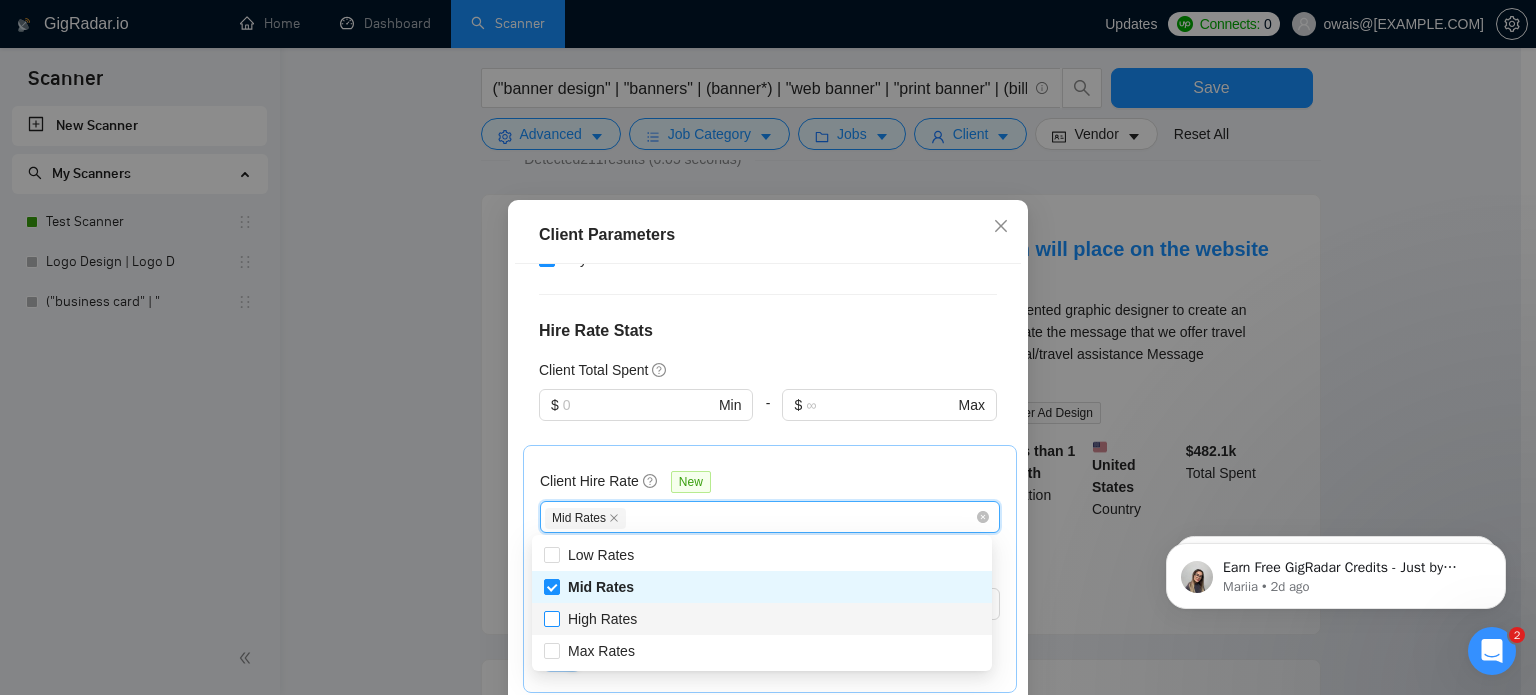 click on "High Rates" at bounding box center (602, 619) 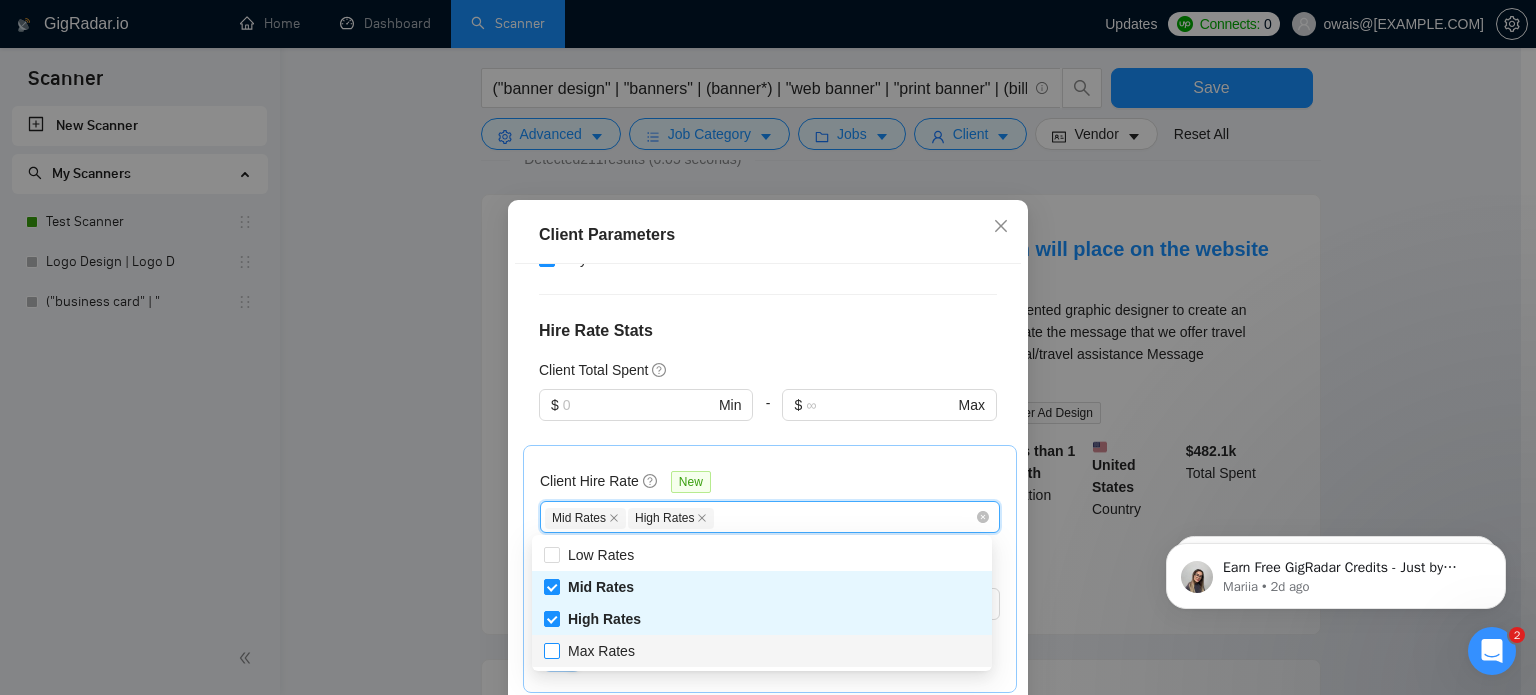 click on "Max Rates" at bounding box center [601, 651] 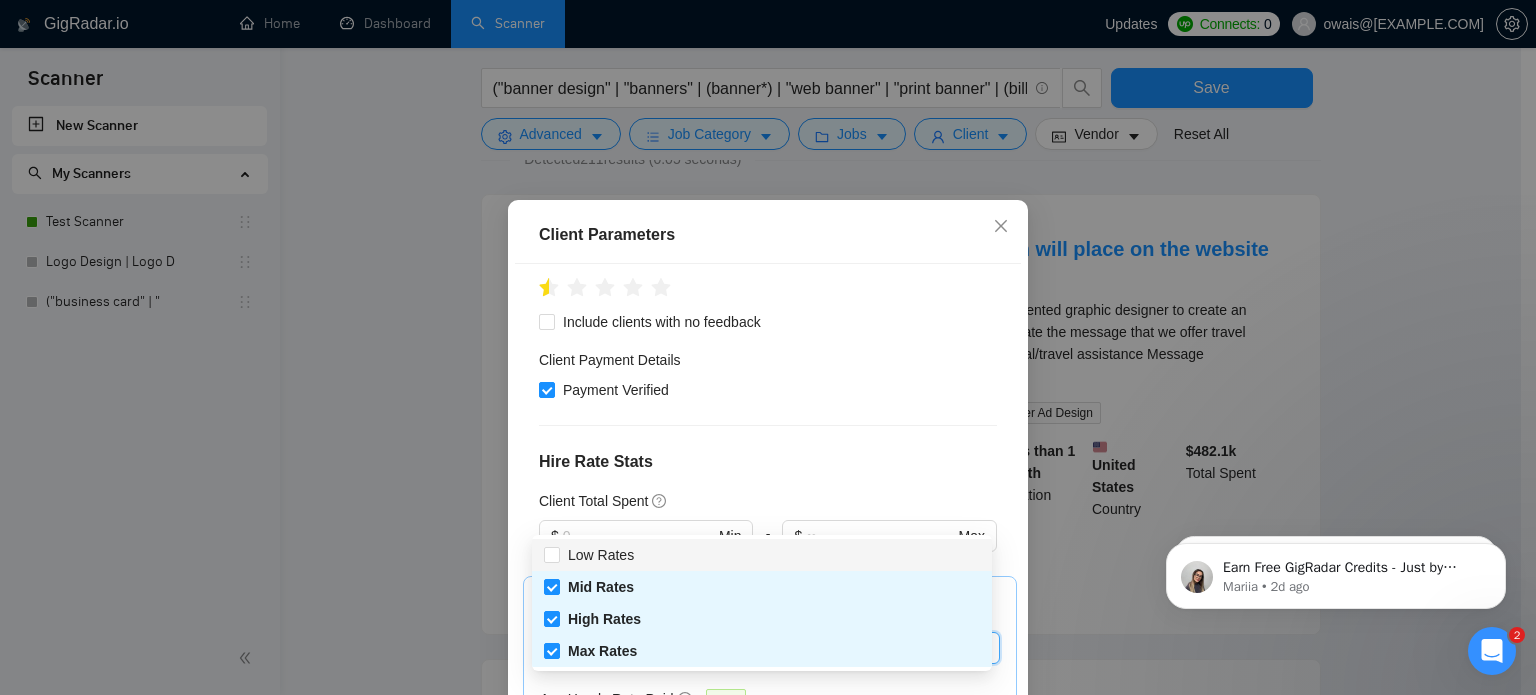 scroll, scrollTop: 370, scrollLeft: 0, axis: vertical 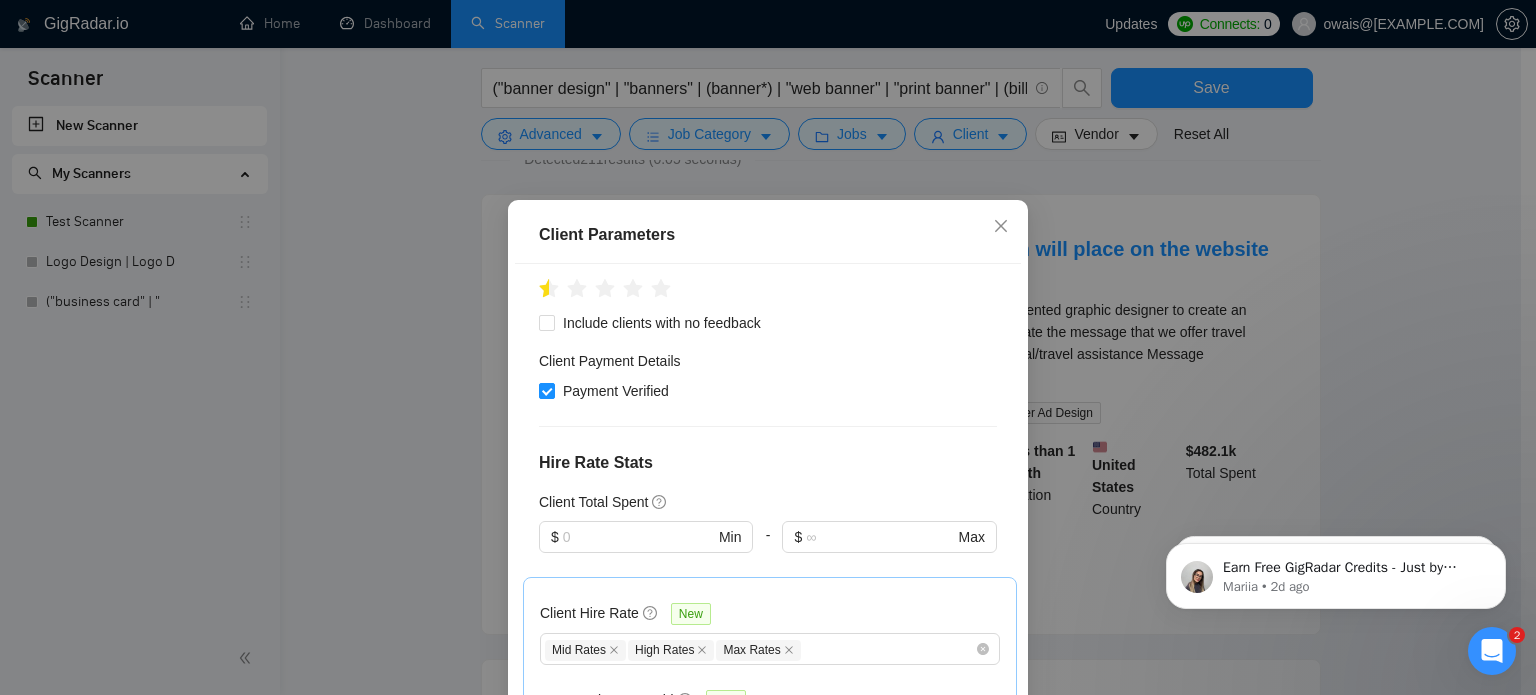 click on "Client Location Include Client Countries [COUNTRY] [COUNTRY] [COUNTRY] [COUNTRY] [COUNTRY] [COUNTRY] [COUNTRY] [COUNTRY]   Exclude Client Countries [COUNTRY] [COUNTRY] [COUNTRY]   Client Rating Client Min Average Feedback Include clients with no feedback Client Payment Details Payment Verified Hire Rate Stats   Client Total Spent $ Min - $ Max Client Hire Rate New Mid Rates High Rates Max Rates     Avg Hourly Rate Paid New $ Min - $ Max Include Clients without Sufficient History Client Profile Client Industry New   Any industry Client Company Size   Any company size Enterprise Clients New   Any clients" at bounding box center (768, 507) 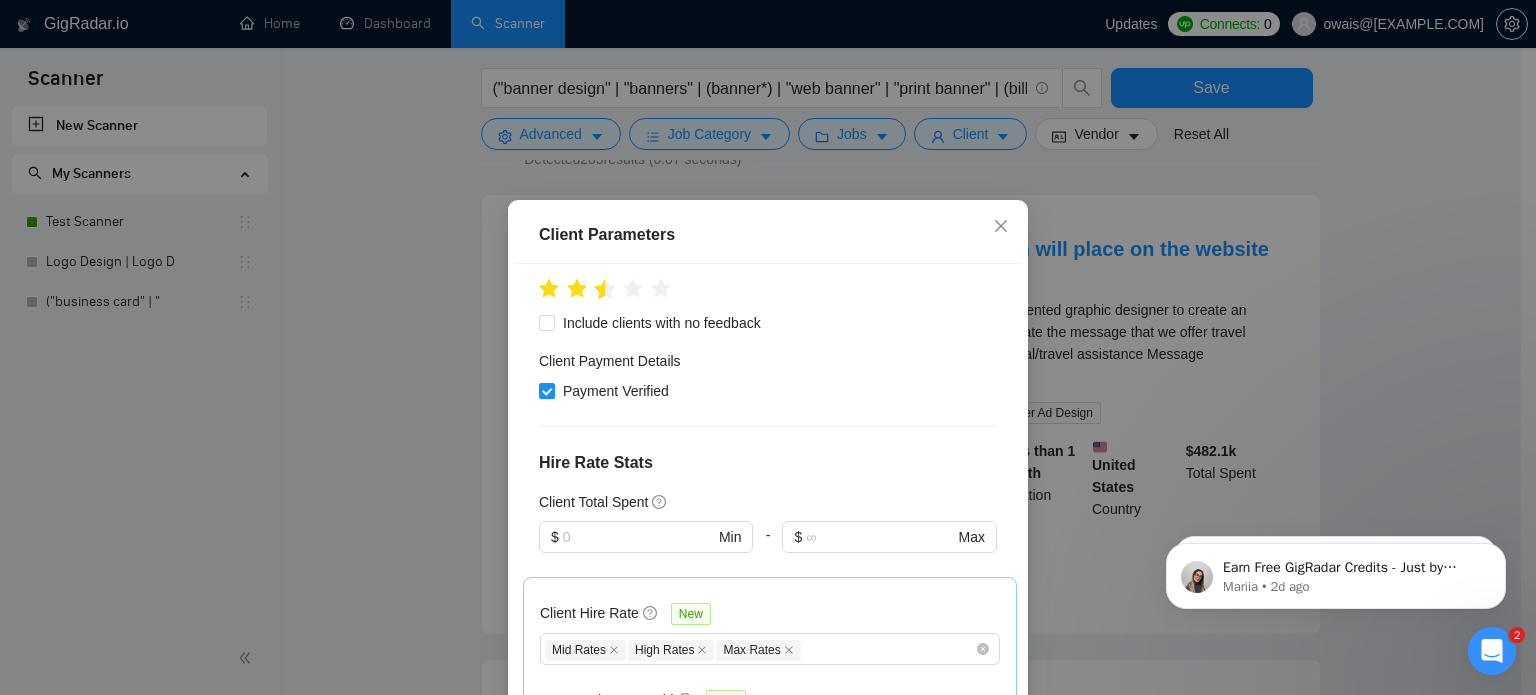 click 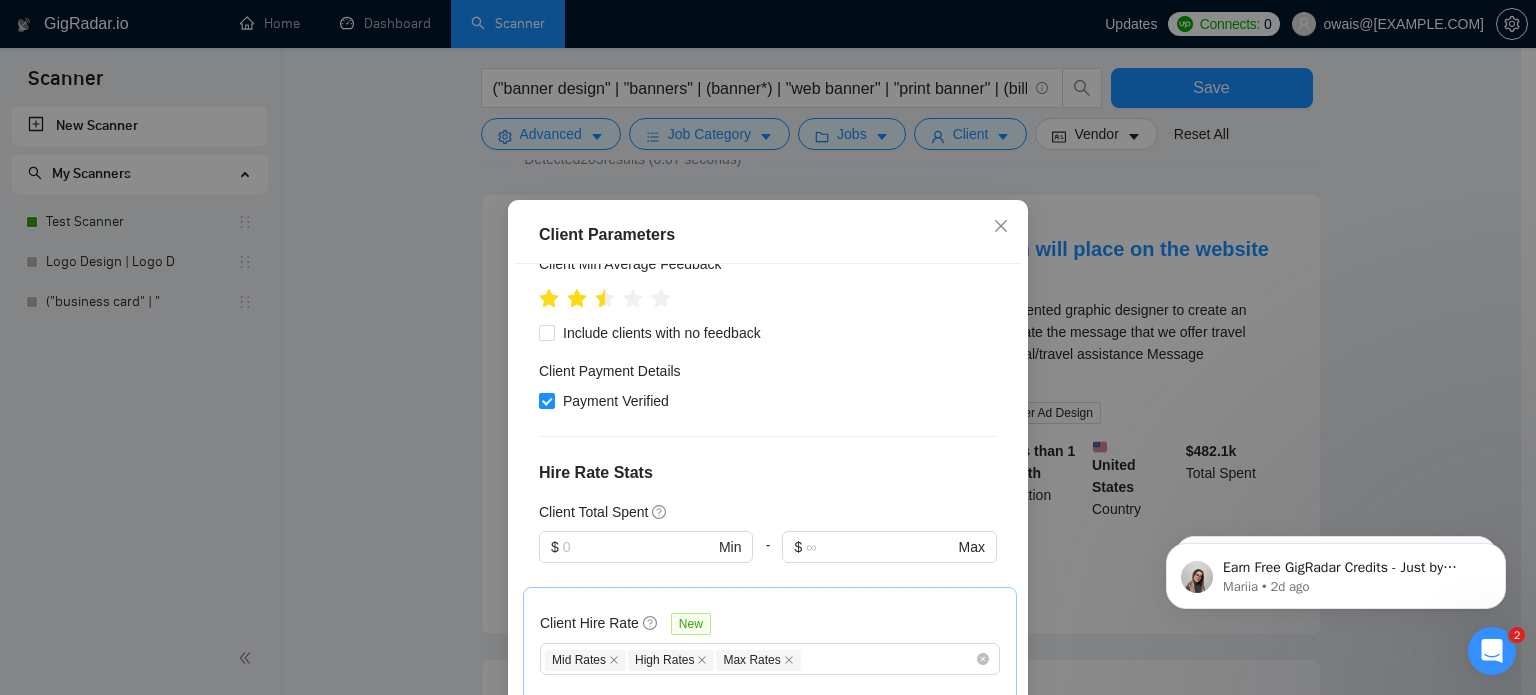 scroll, scrollTop: 351, scrollLeft: 0, axis: vertical 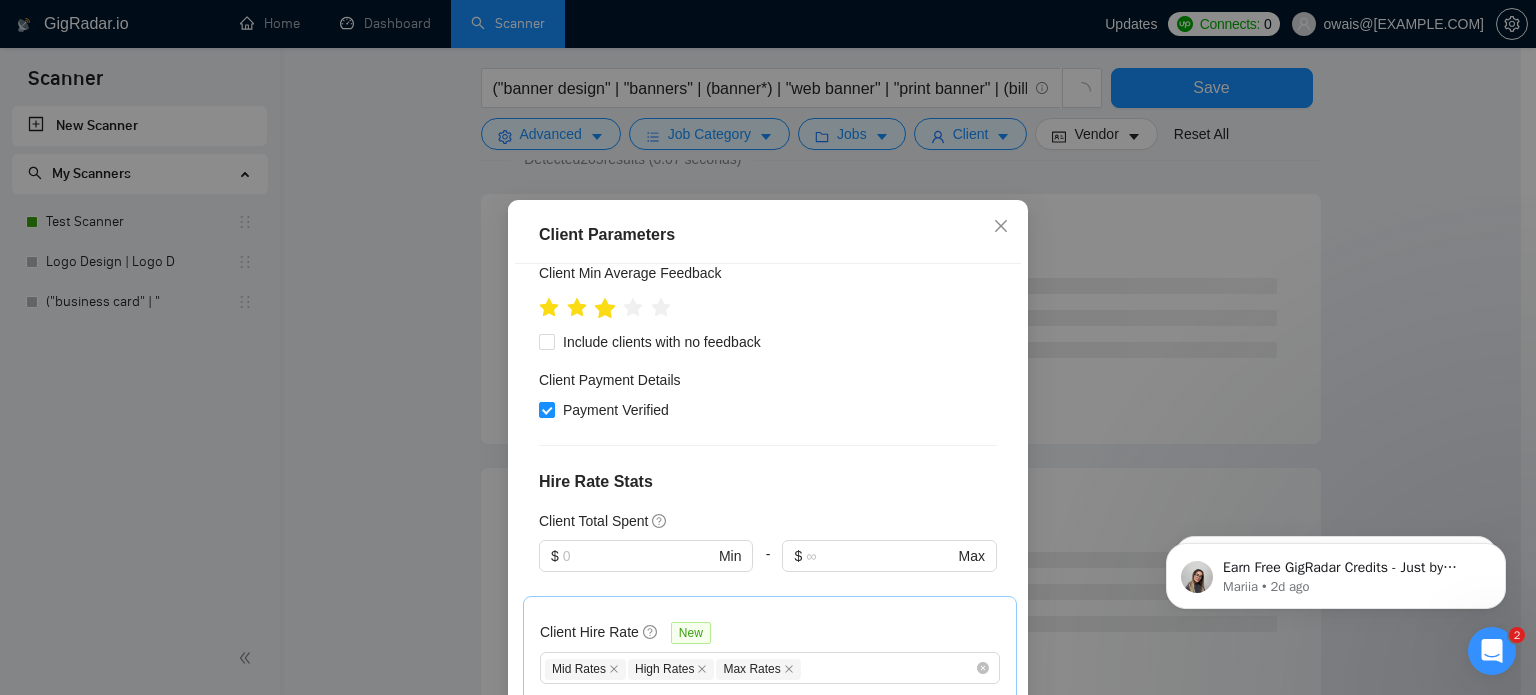 click 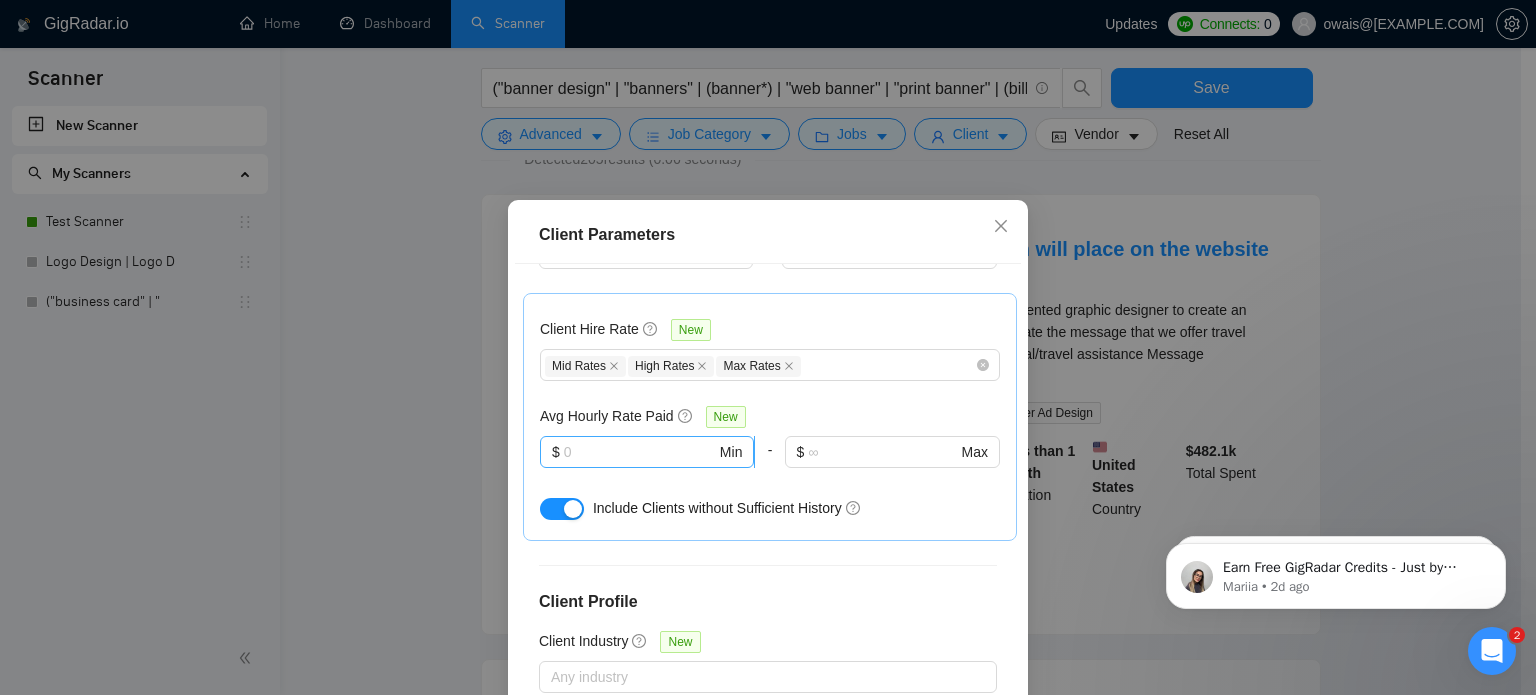 scroll, scrollTop: 816, scrollLeft: 0, axis: vertical 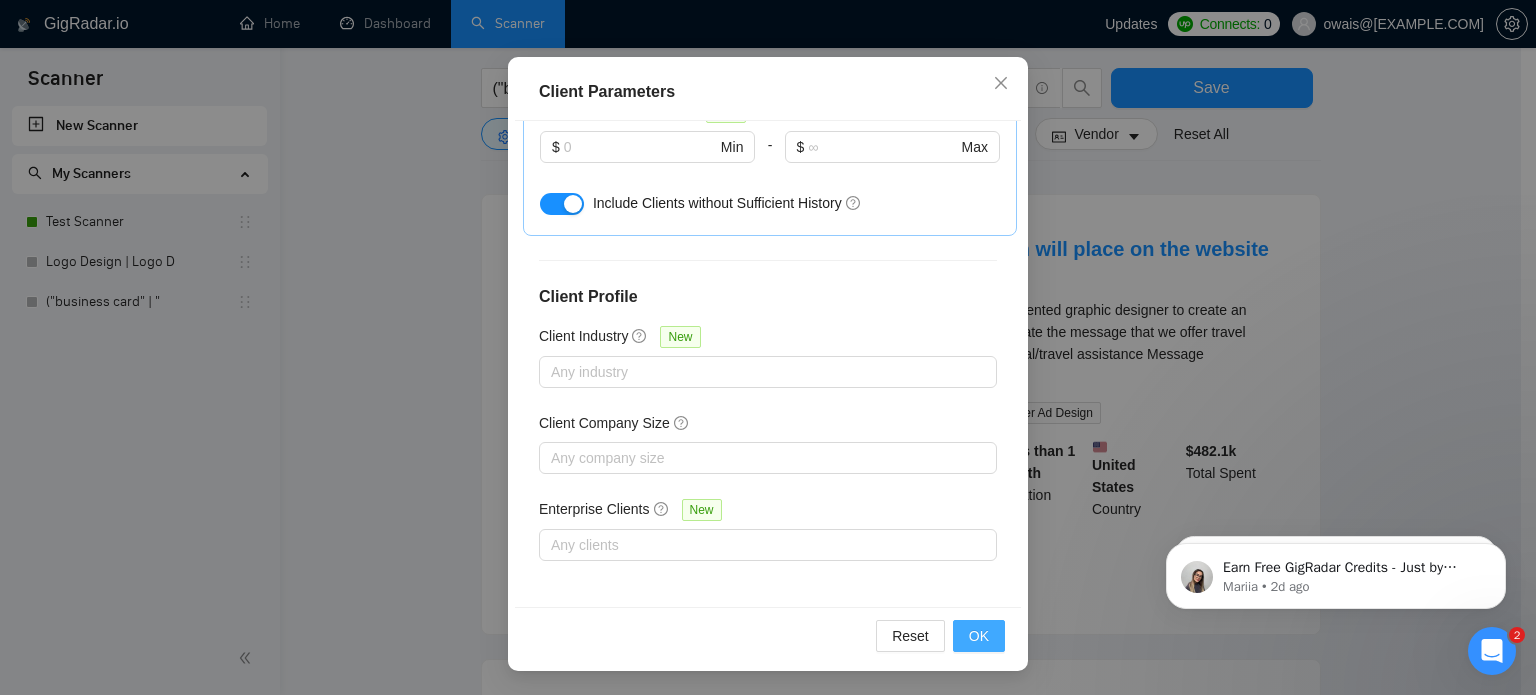 click on "OK" at bounding box center (979, 636) 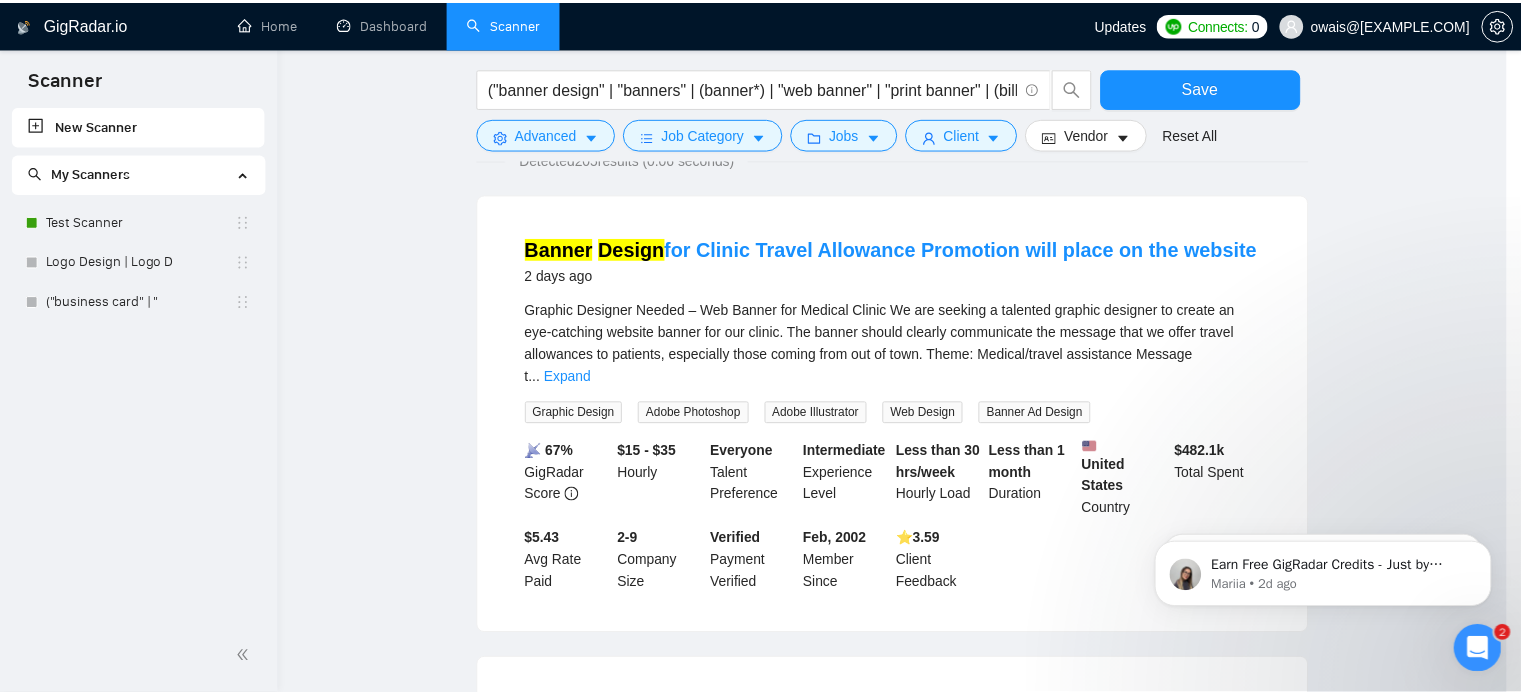 scroll, scrollTop: 63, scrollLeft: 0, axis: vertical 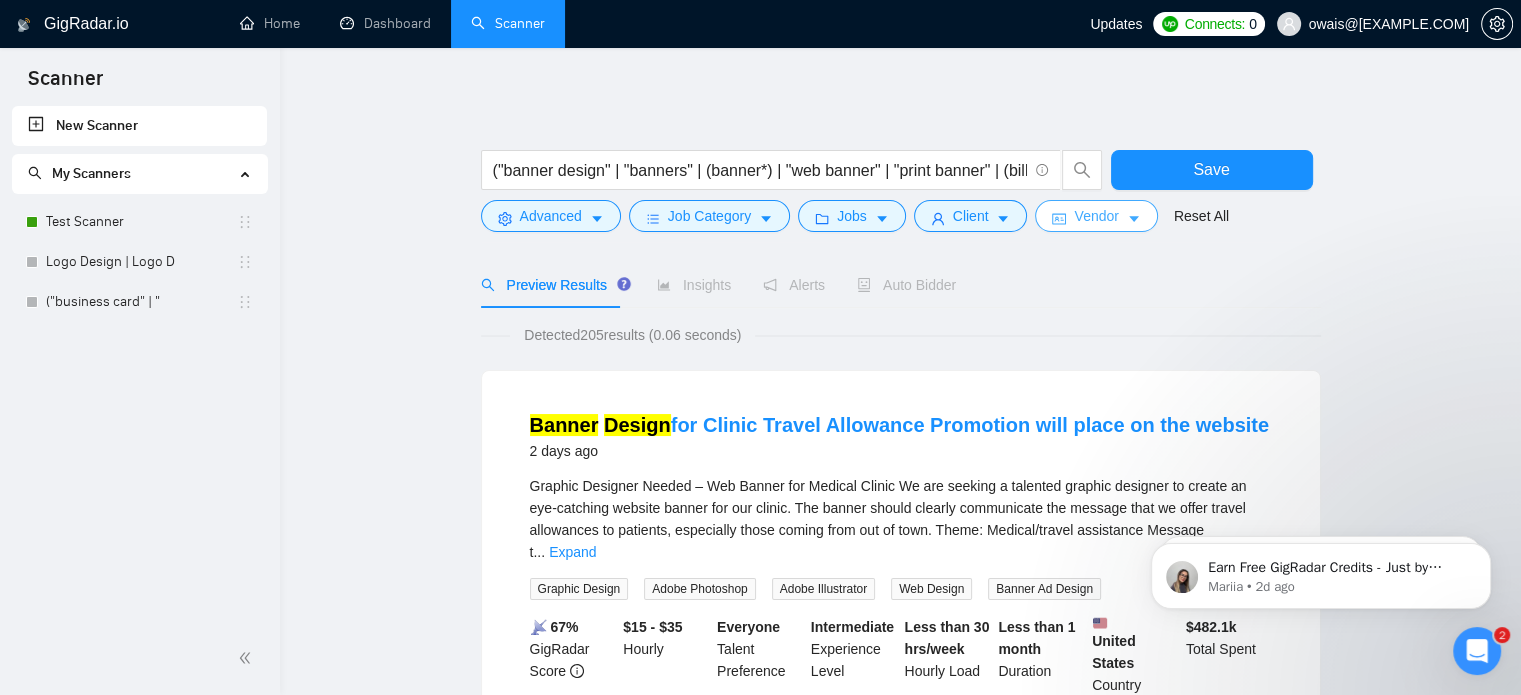 click on "Vendor" at bounding box center (1096, 216) 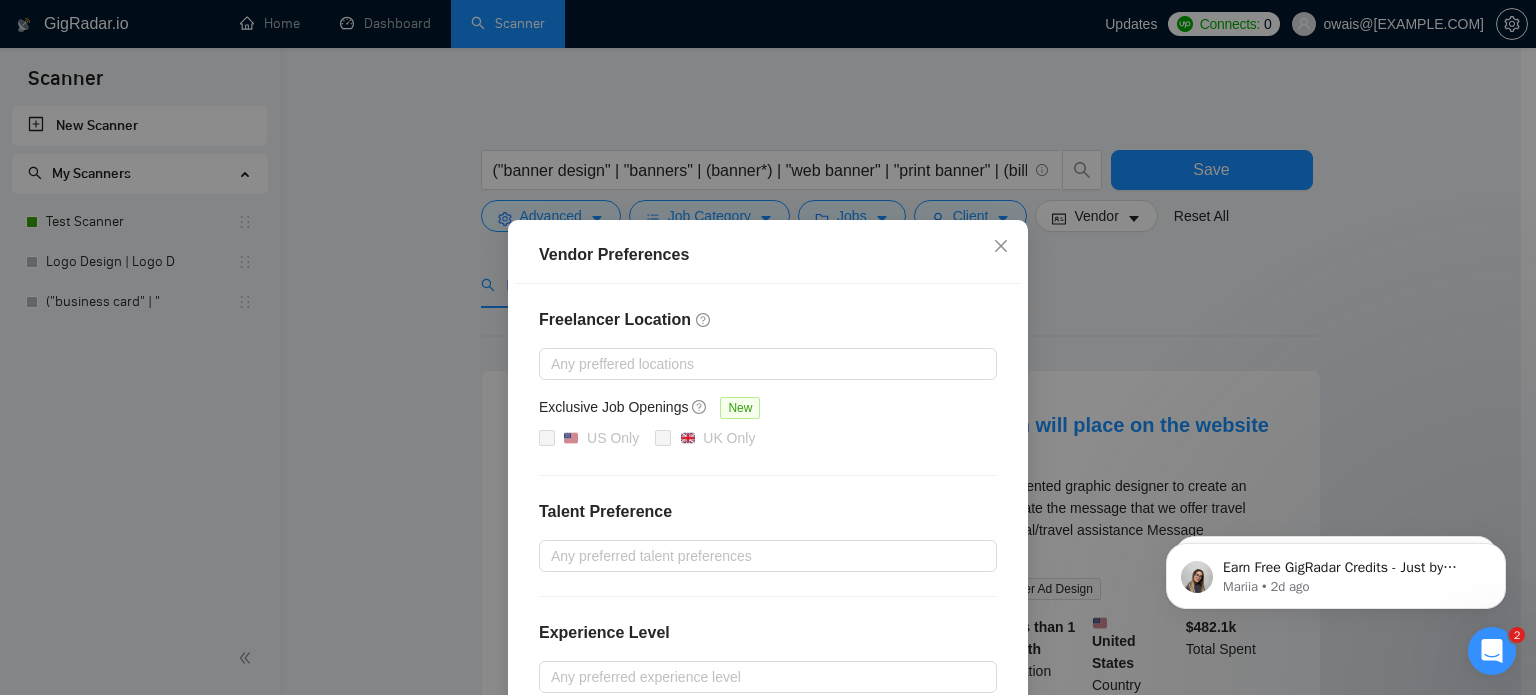 scroll, scrollTop: 142, scrollLeft: 0, axis: vertical 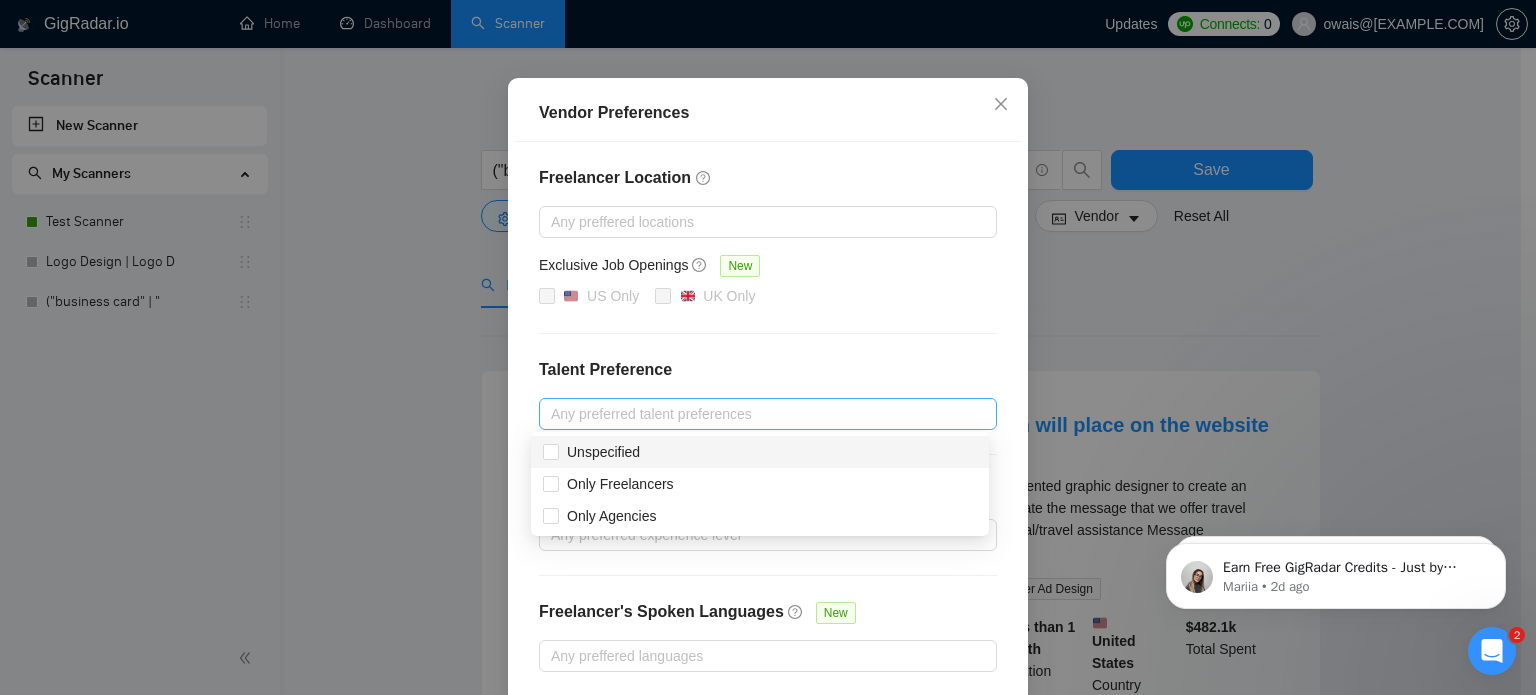 click at bounding box center [758, 414] 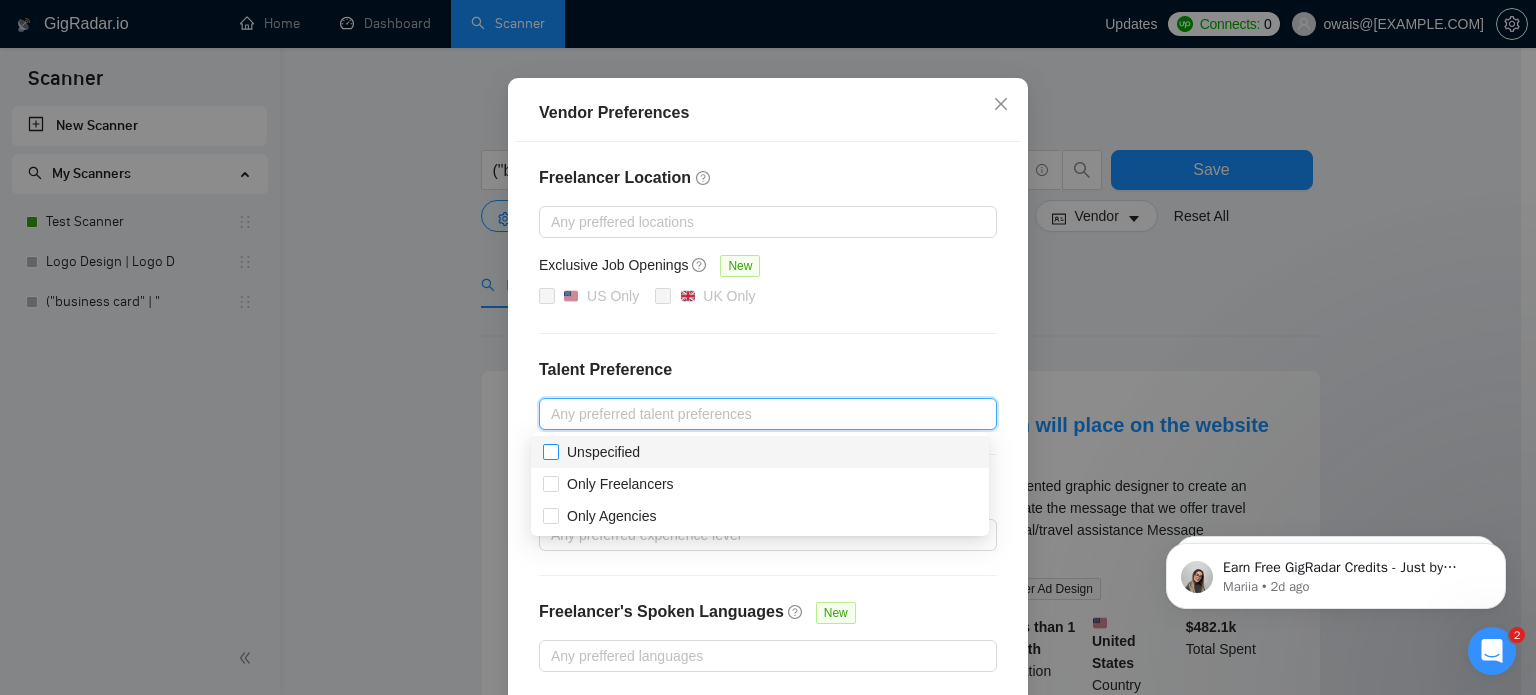 click on "Unspecified" at bounding box center (603, 452) 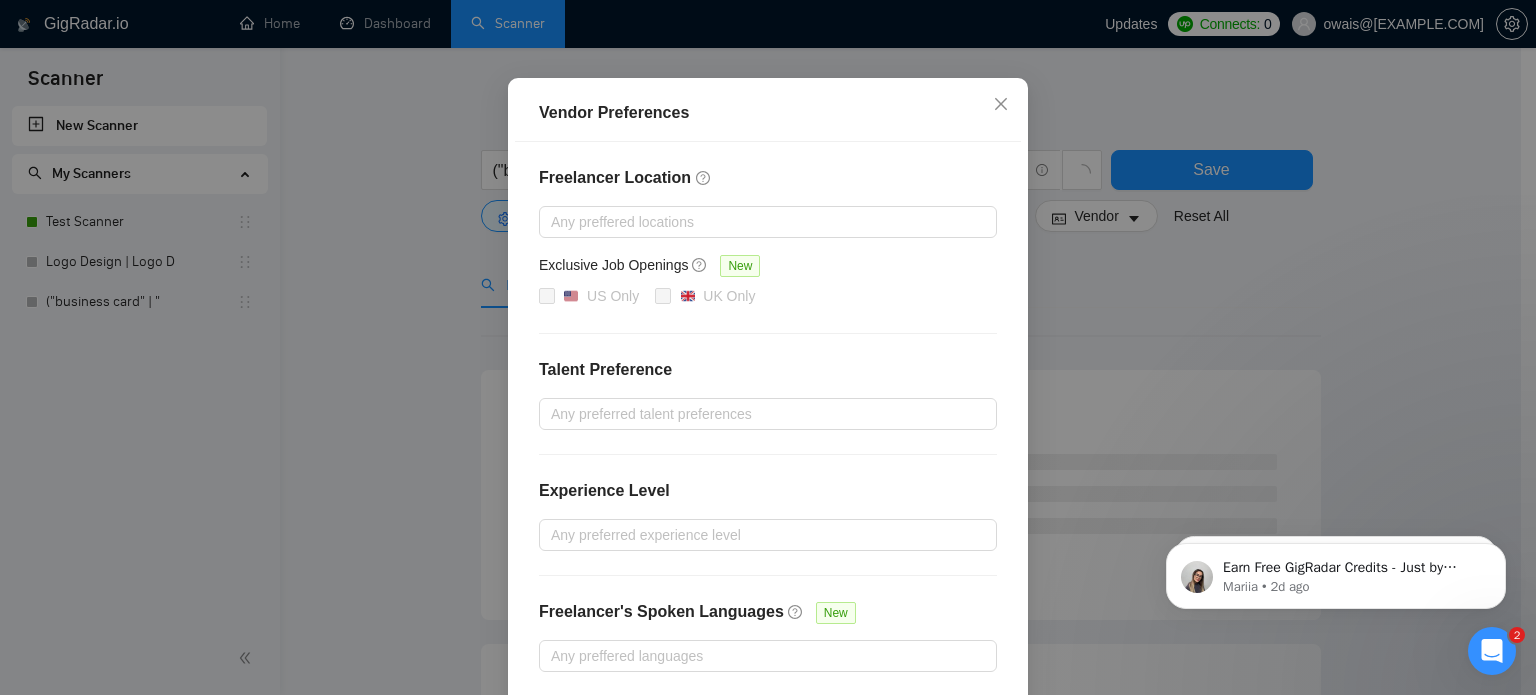 click on "Freelancer Location     Any preffered locations Exclusive Job Openings New US Only UK Only Talent Preference   Any preferred talent preferences Experience Level   Any preferred experience level Freelancer's Spoken Languages New   Any preffered languages" at bounding box center (768, 419) 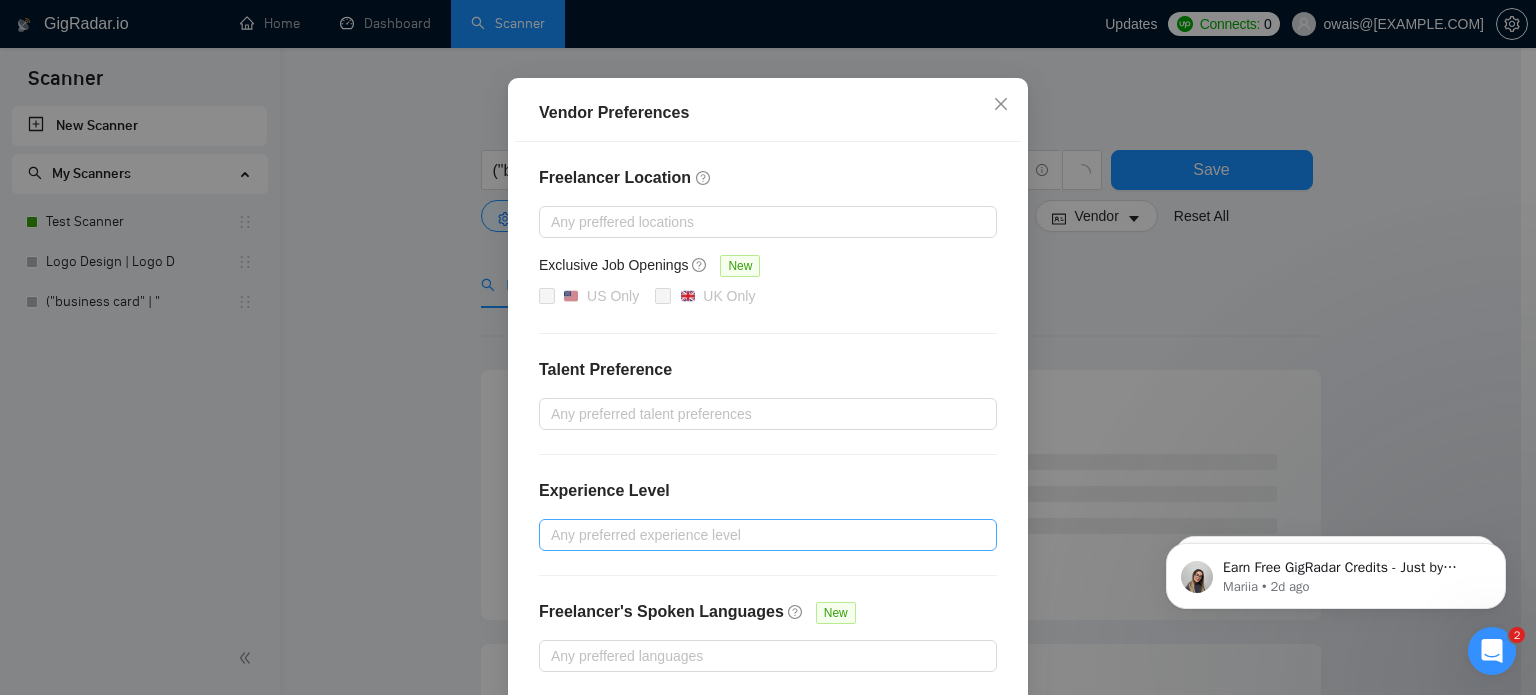click at bounding box center (758, 535) 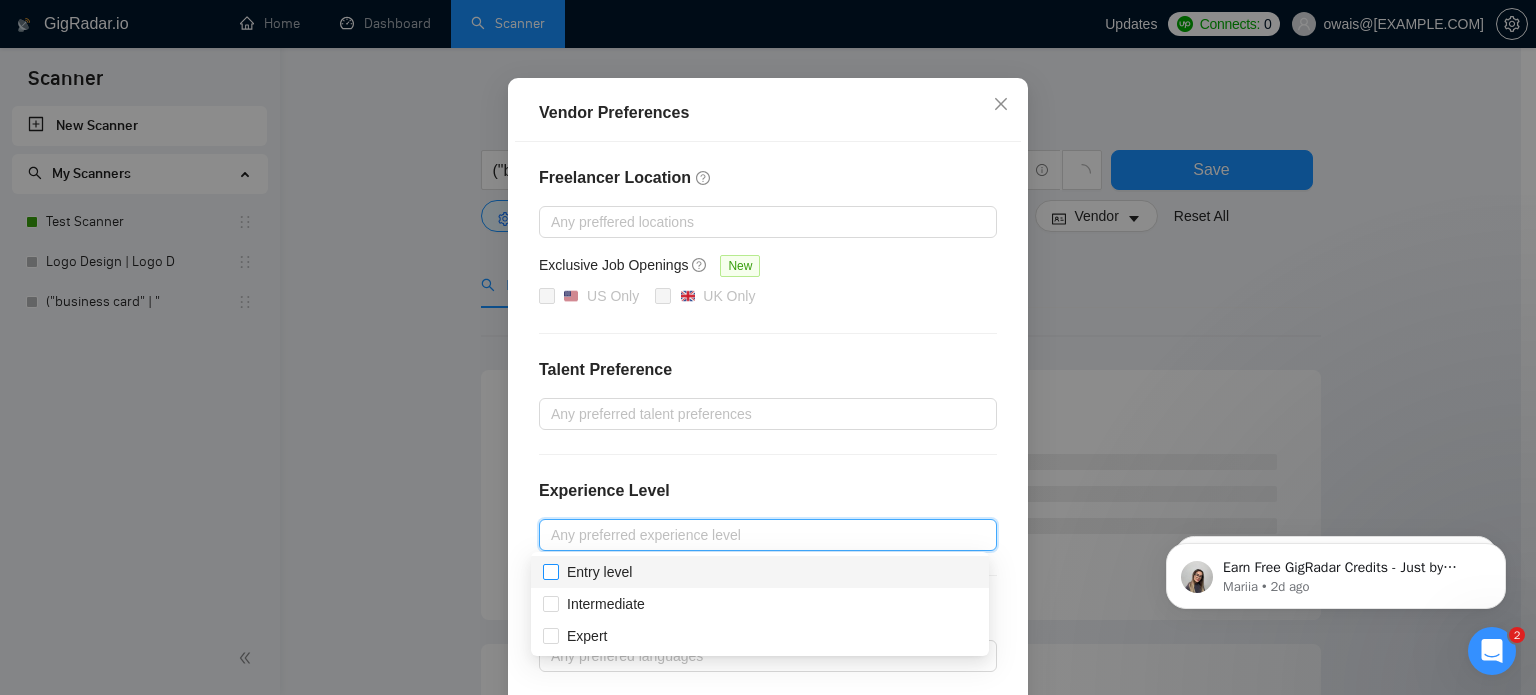 click on "Entry level" at bounding box center [599, 572] 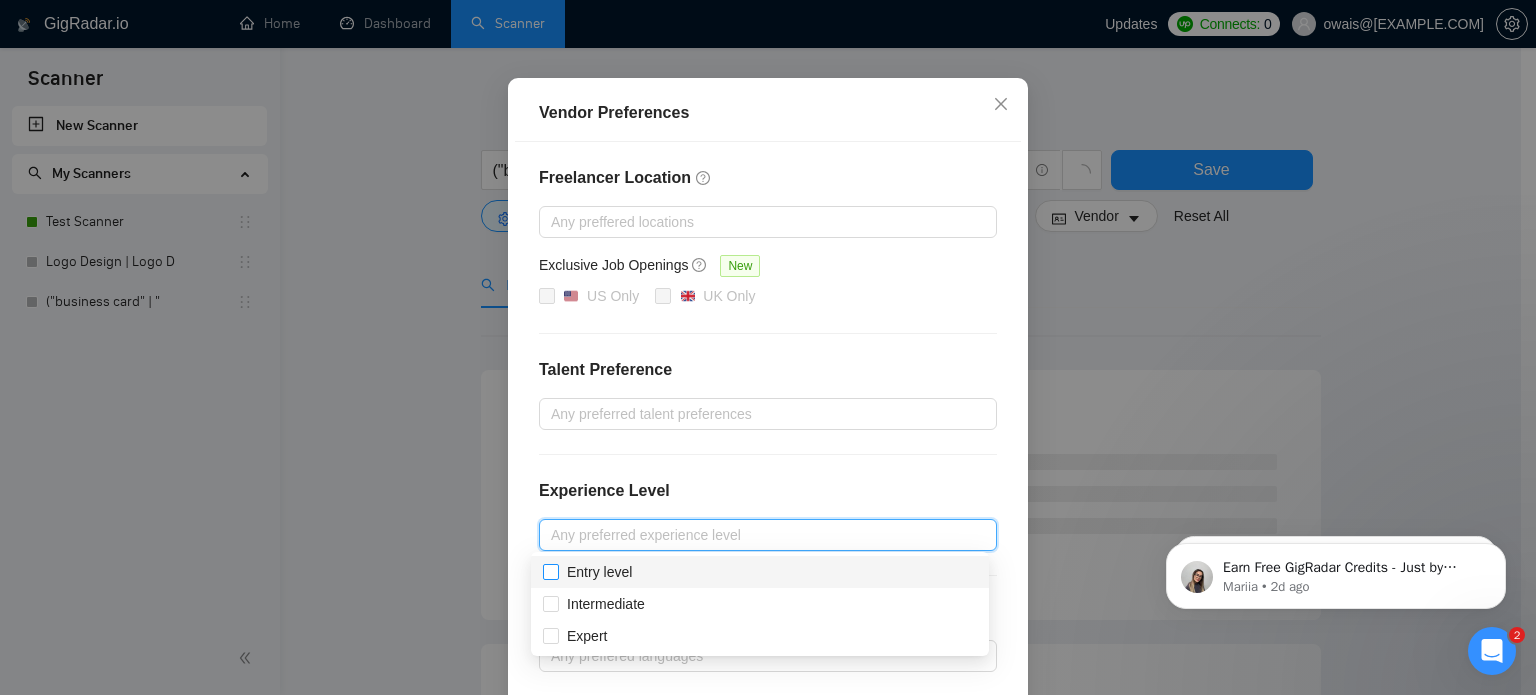 click on "Entry level" at bounding box center [550, 571] 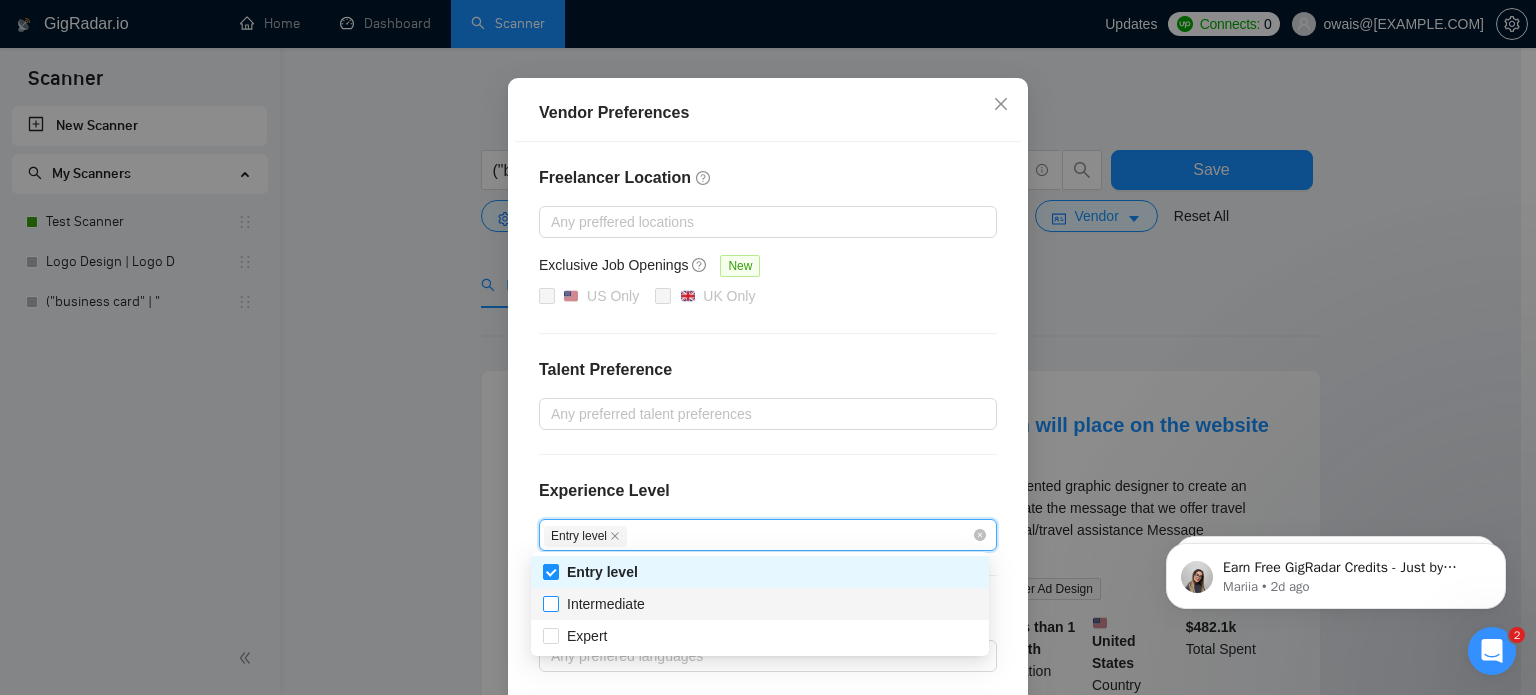 click on "Intermediate" at bounding box center [606, 604] 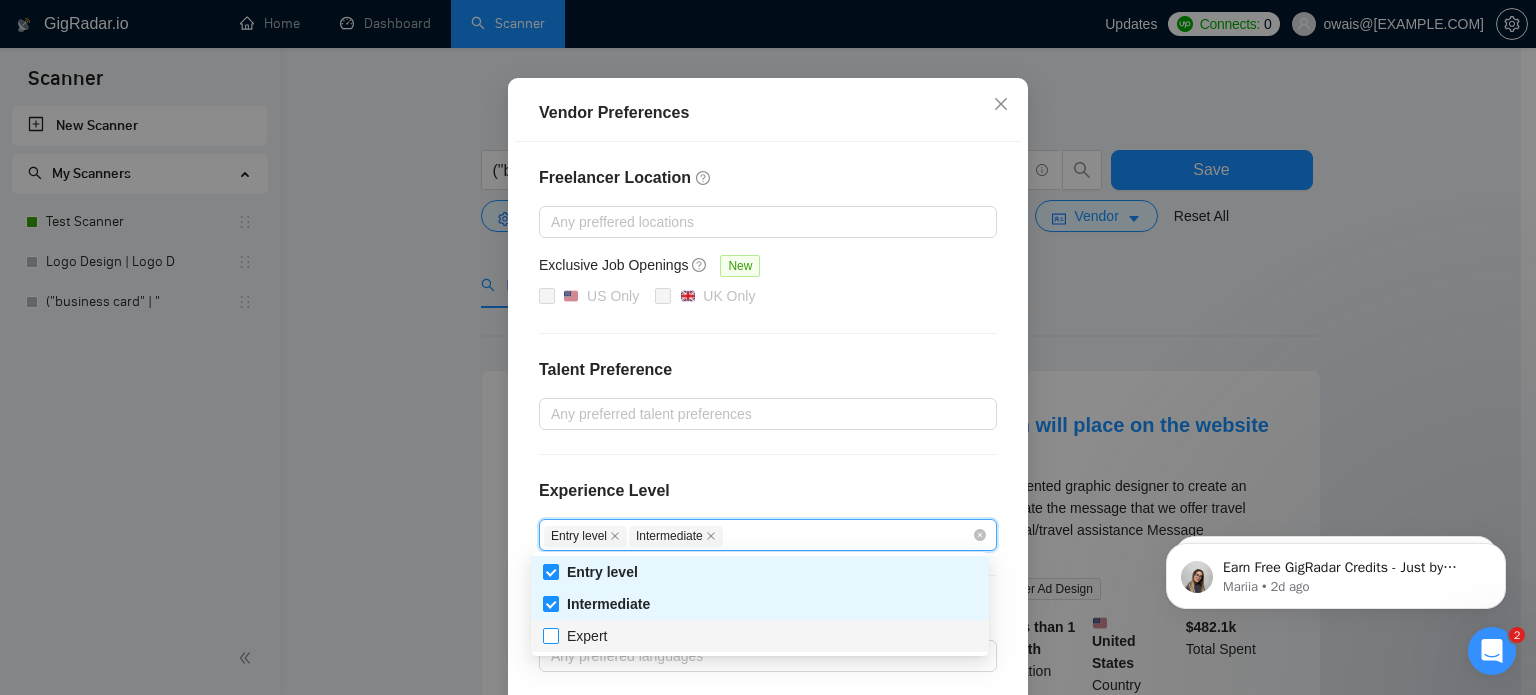 click on "Expert" at bounding box center (587, 636) 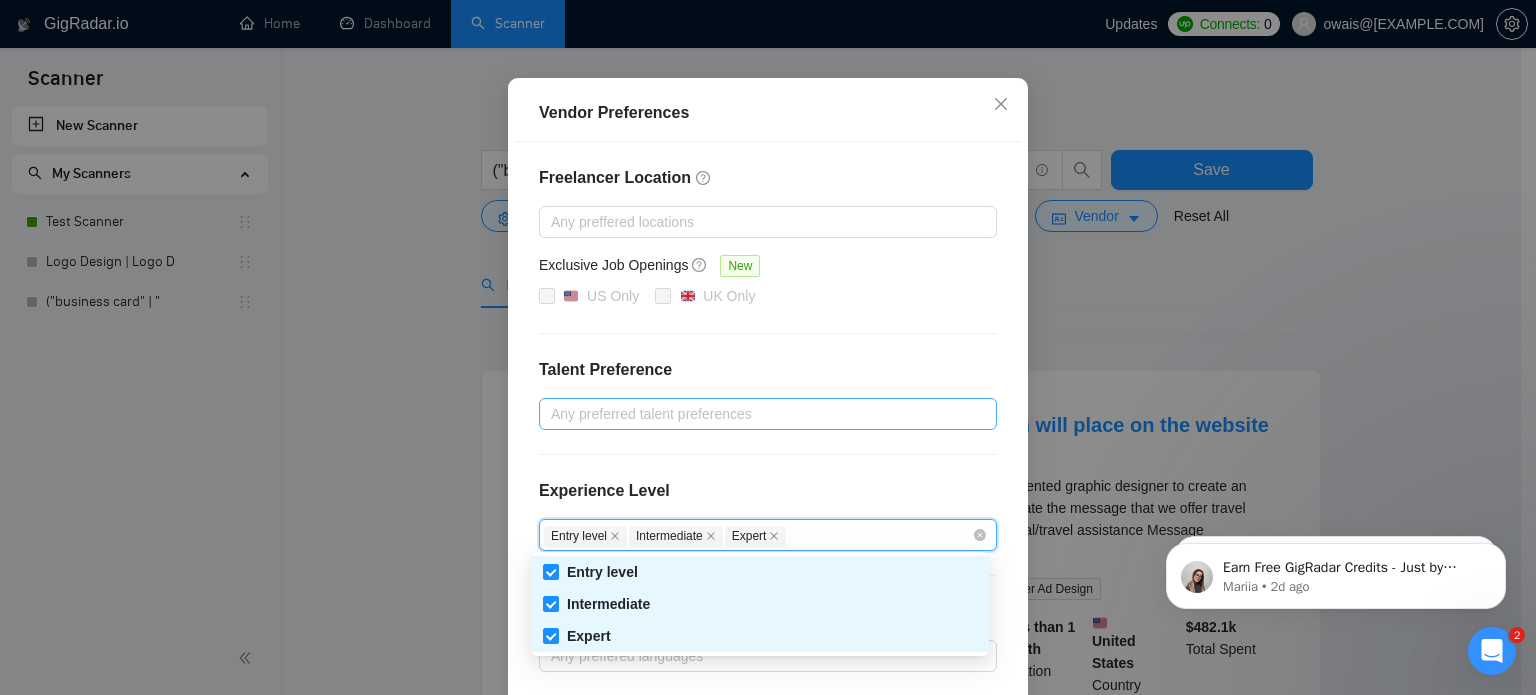 click on "Any preferred talent preferences" at bounding box center (768, 414) 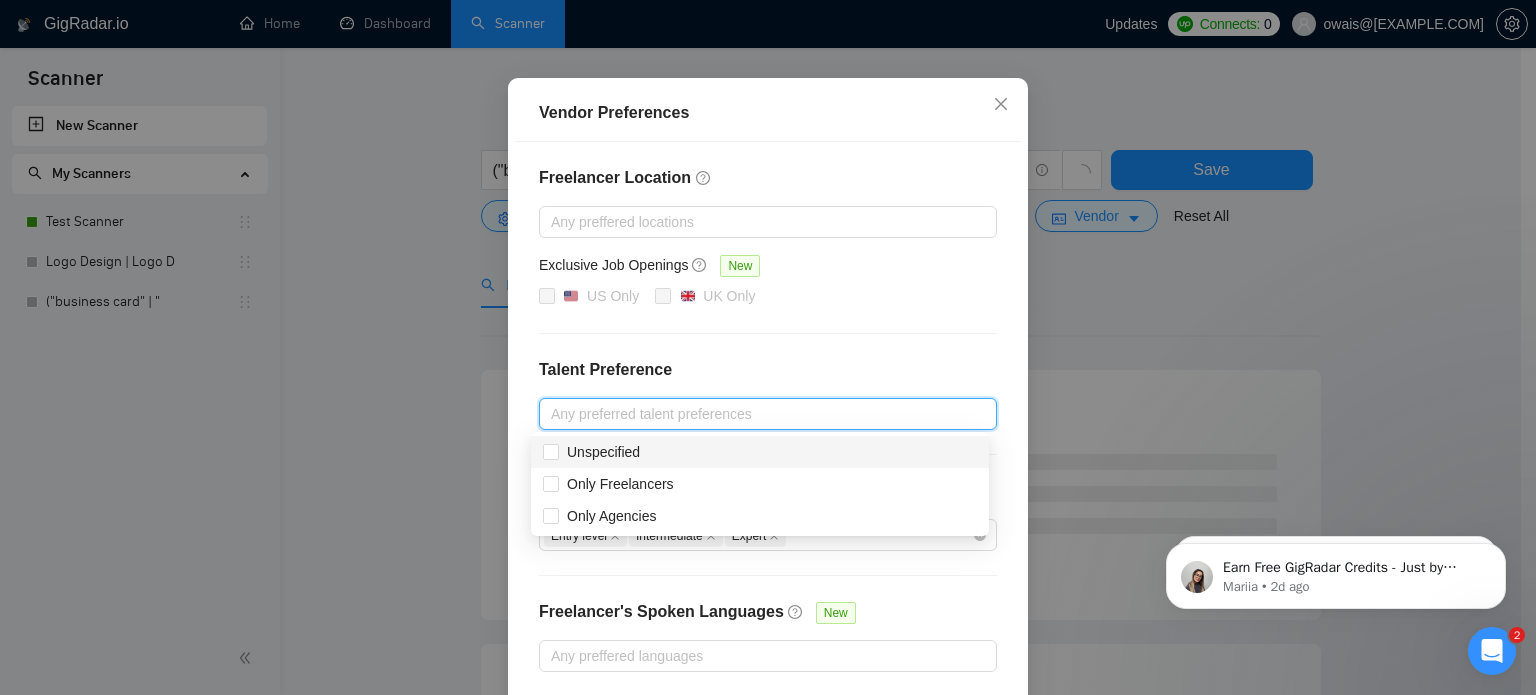 scroll, scrollTop: 228, scrollLeft: 0, axis: vertical 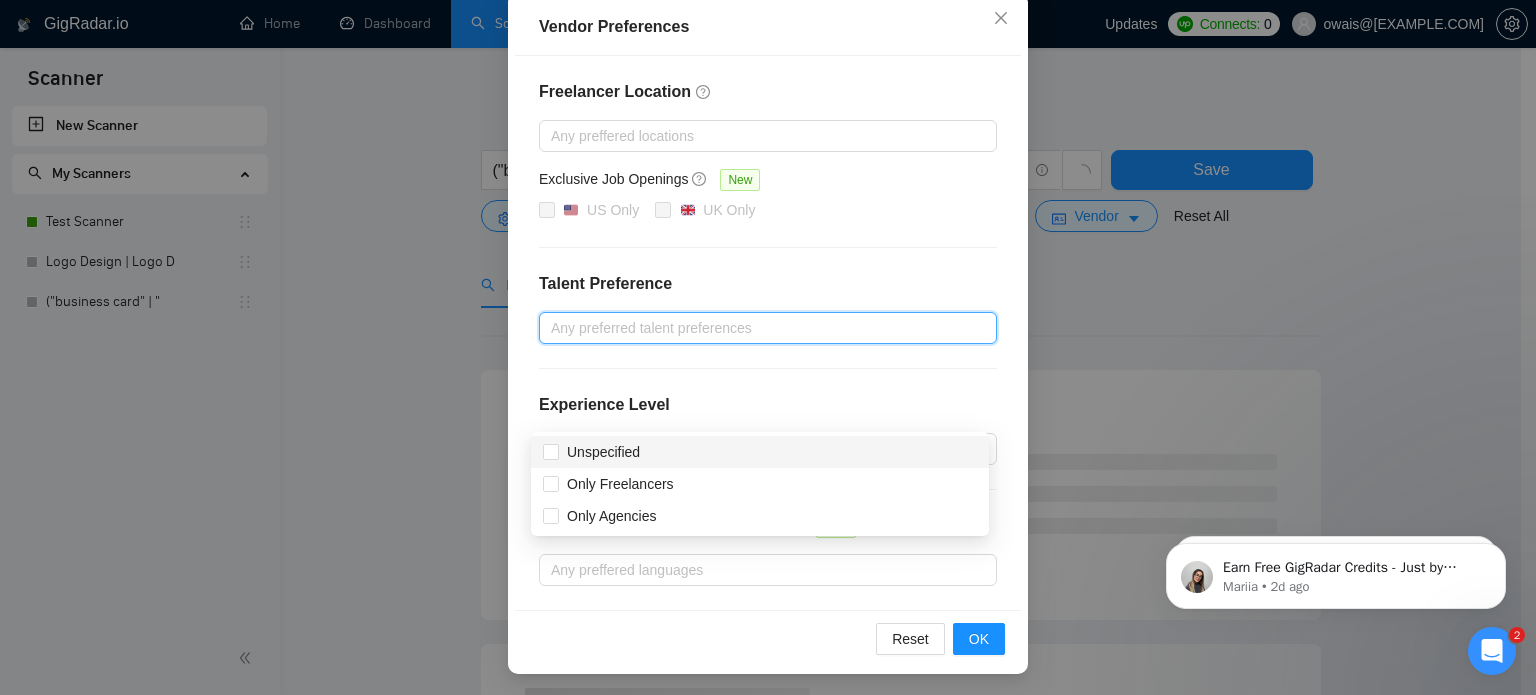 click on "Freelancer Location   &nbsp; Any preffered locations Exclusive Job Openings New [COUNTRY] Only [COUNTRY] Only Talent Preference &nbsp; Any preferred talent preferences Experience Level Entry level Intermediate Expert &nbsp; Freelancer's Spoken Languages New &nbsp; Any preffered languages" at bounding box center (768, 333) 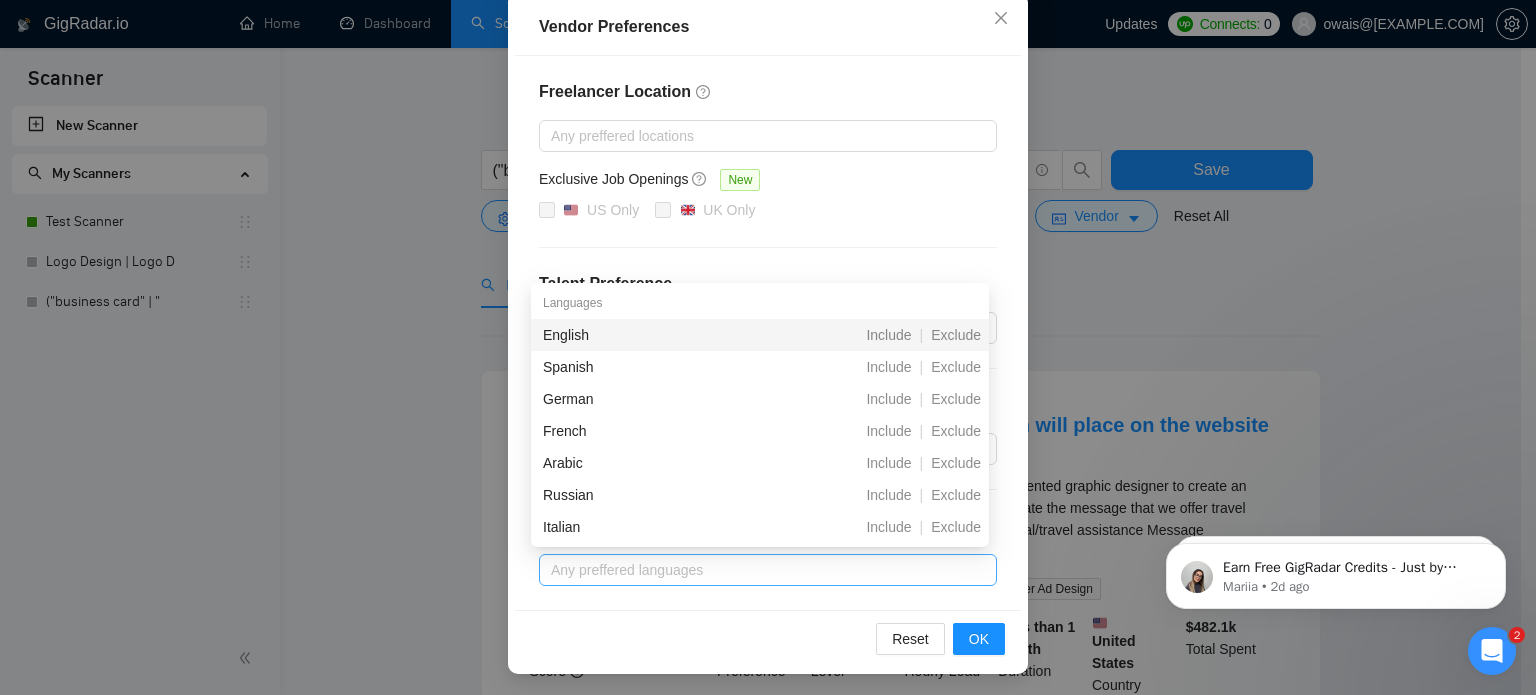 click at bounding box center [758, 570] 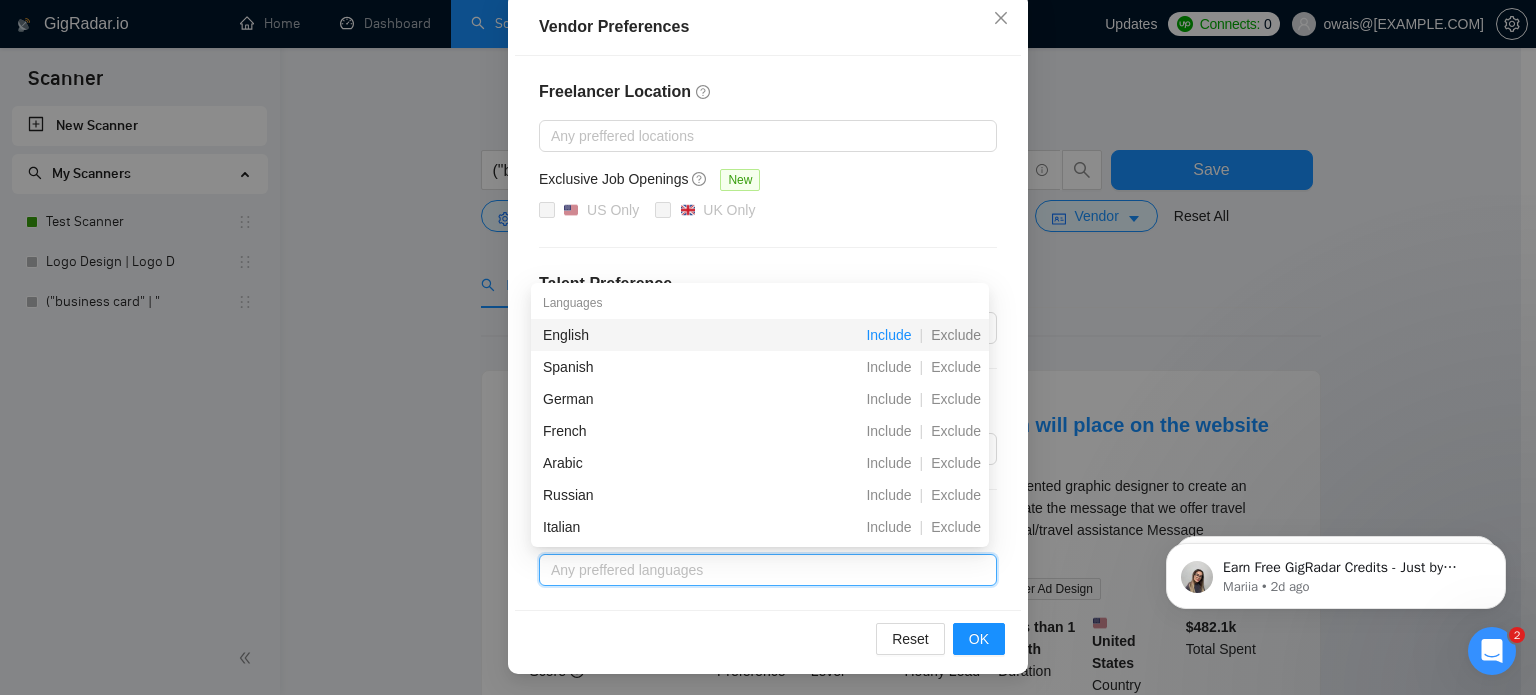 click on "Include" at bounding box center (888, 335) 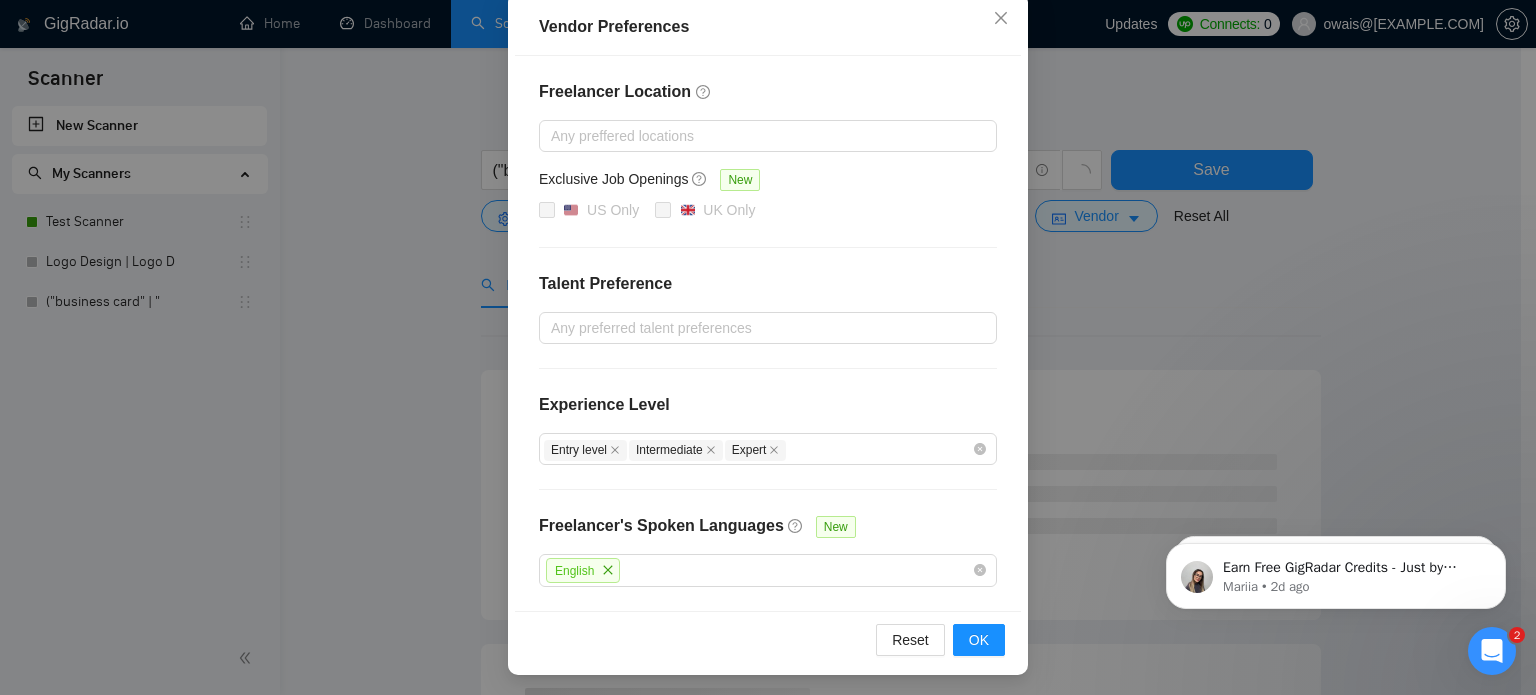 click on "Reset OK" at bounding box center [768, 639] 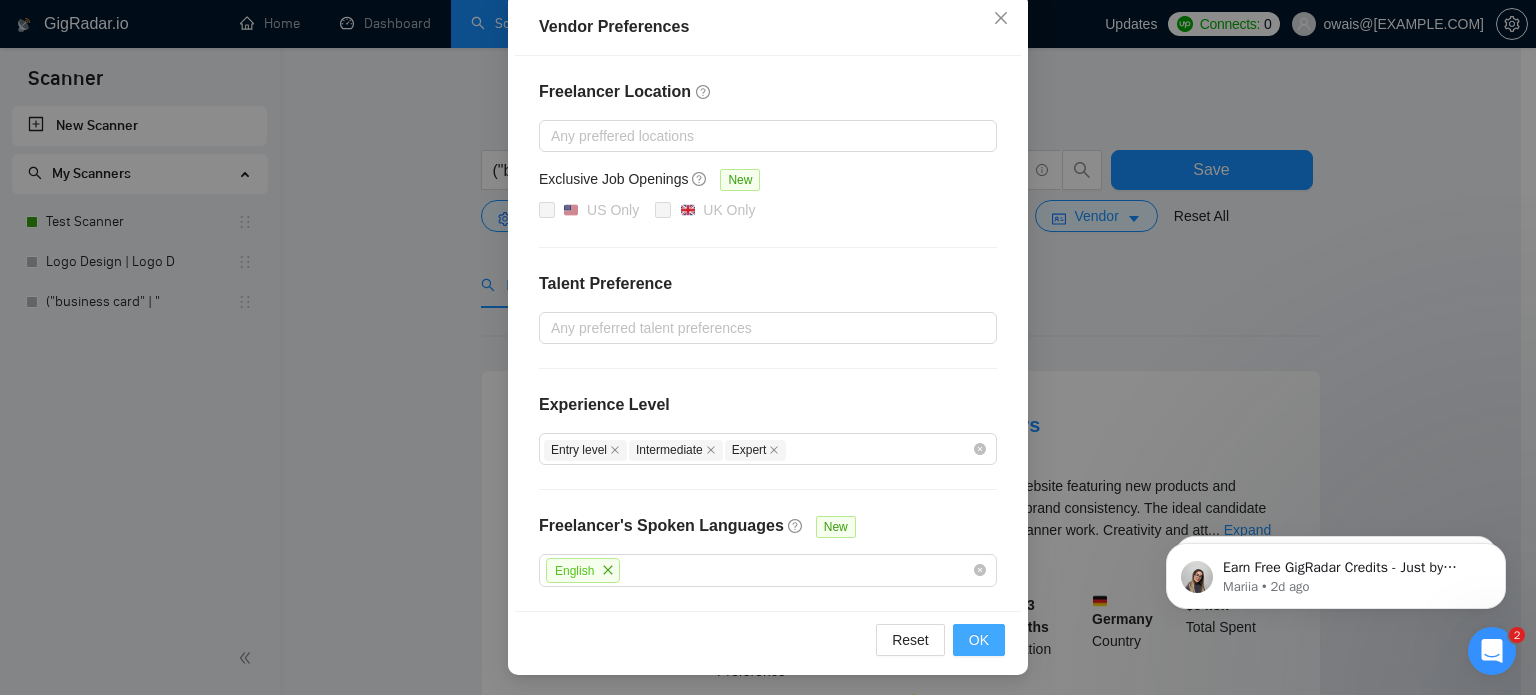 click on "OK" at bounding box center [979, 640] 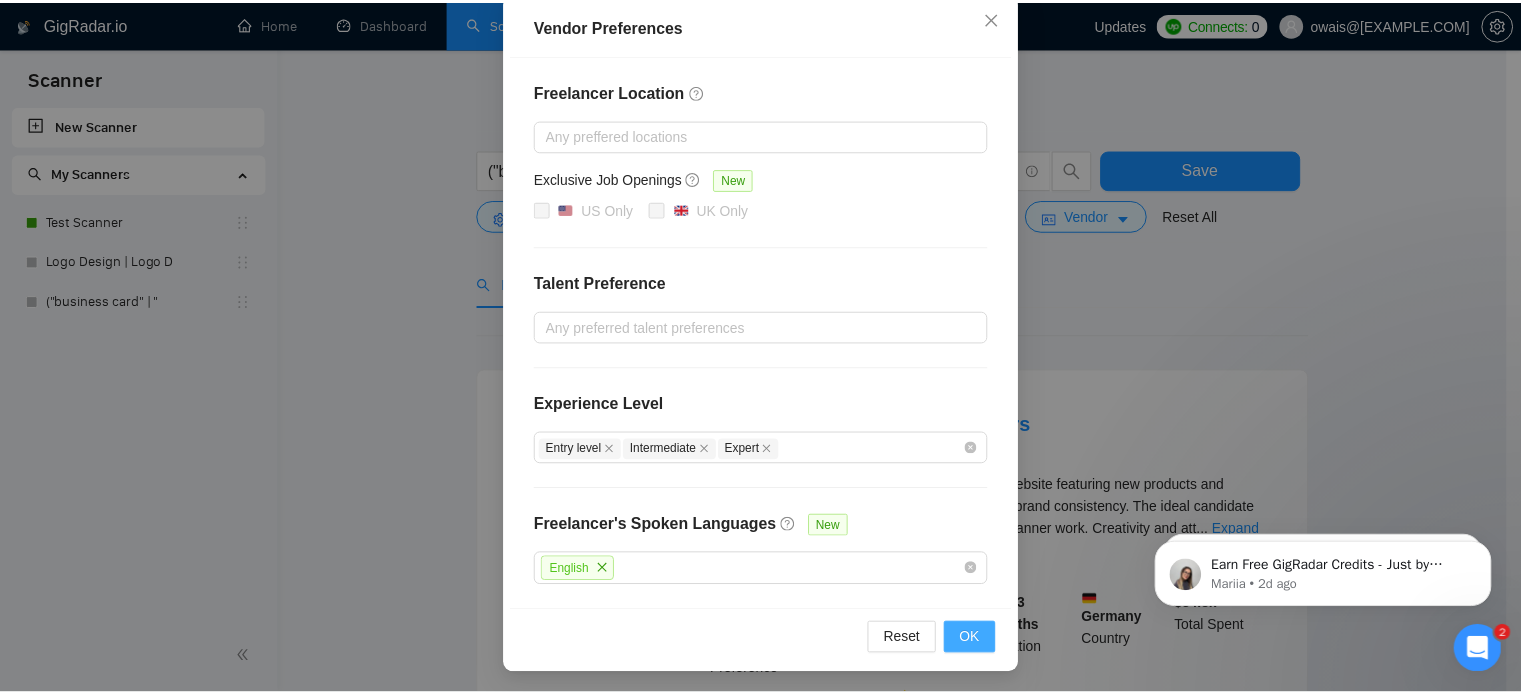 scroll, scrollTop: 128, scrollLeft: 0, axis: vertical 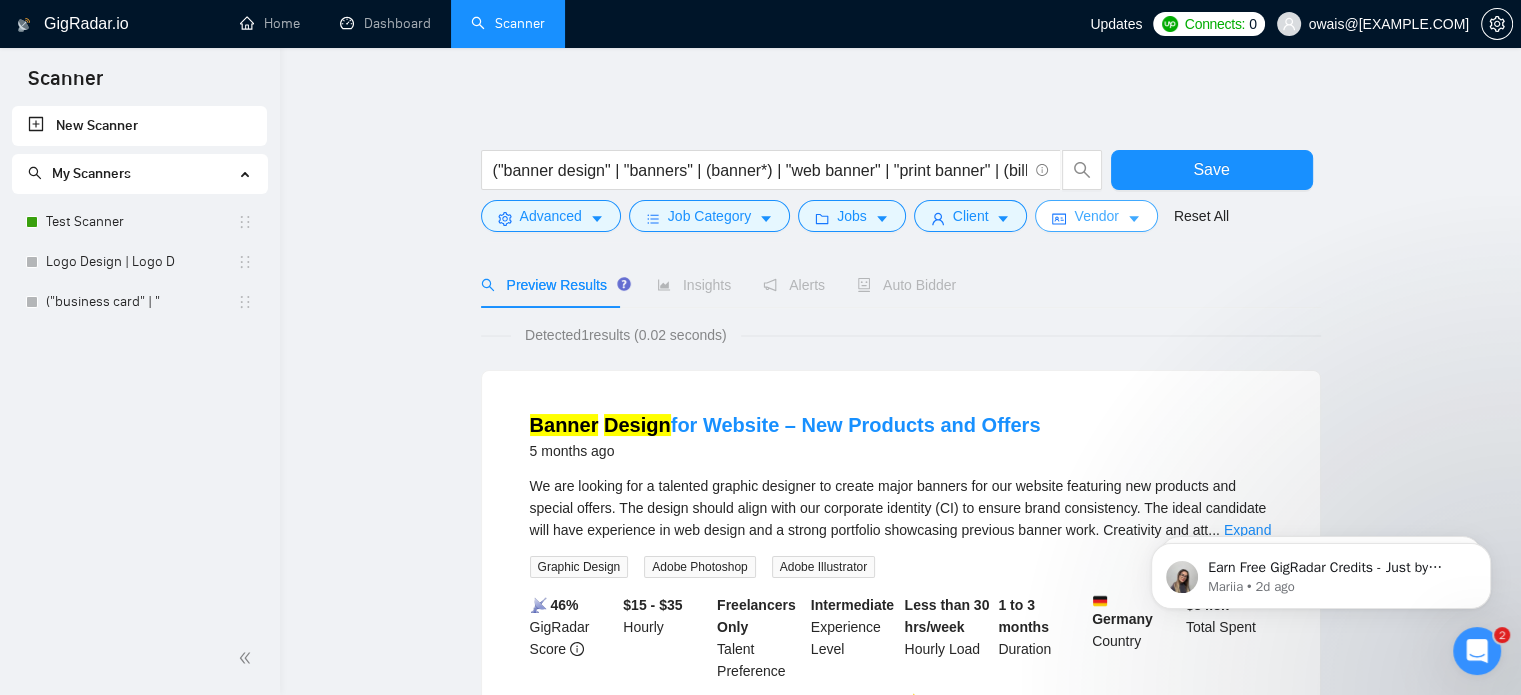 click on "Vendor" at bounding box center (1096, 216) 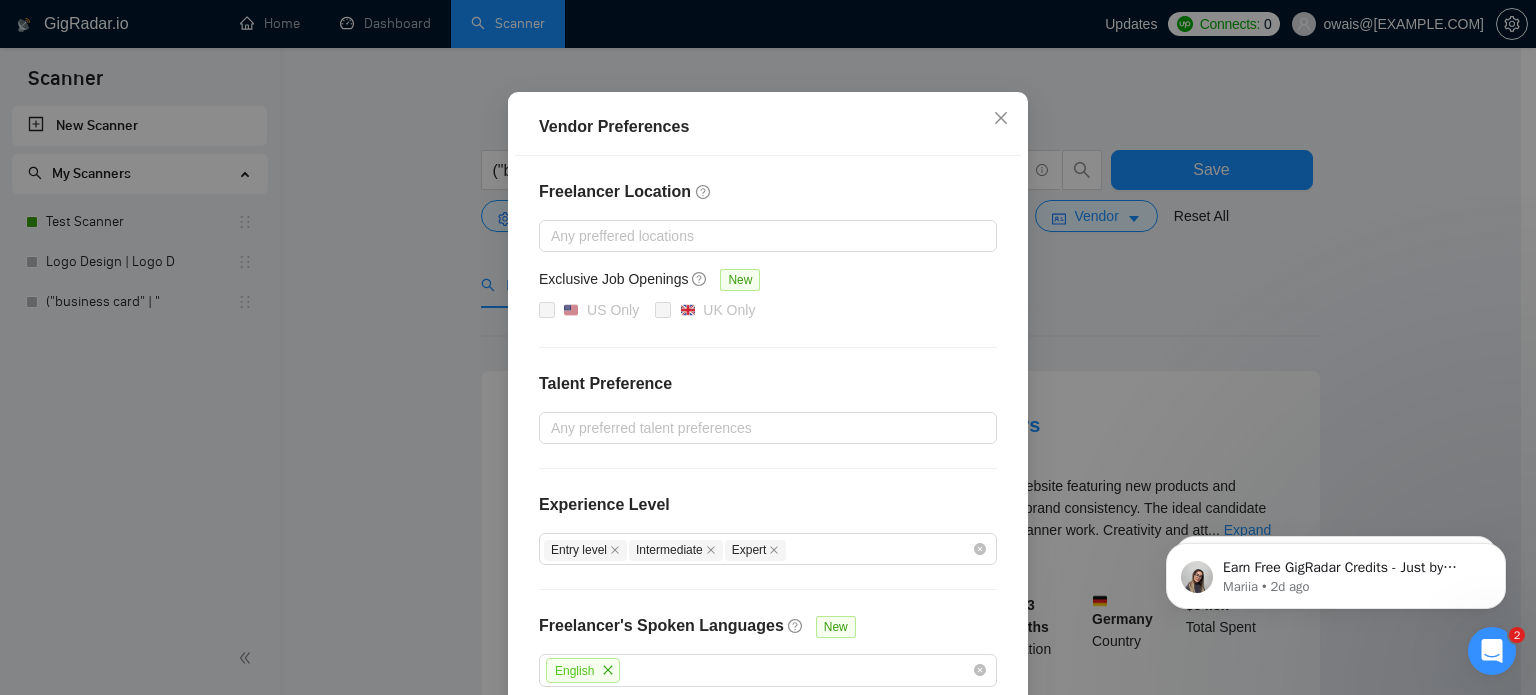 scroll, scrollTop: 228, scrollLeft: 0, axis: vertical 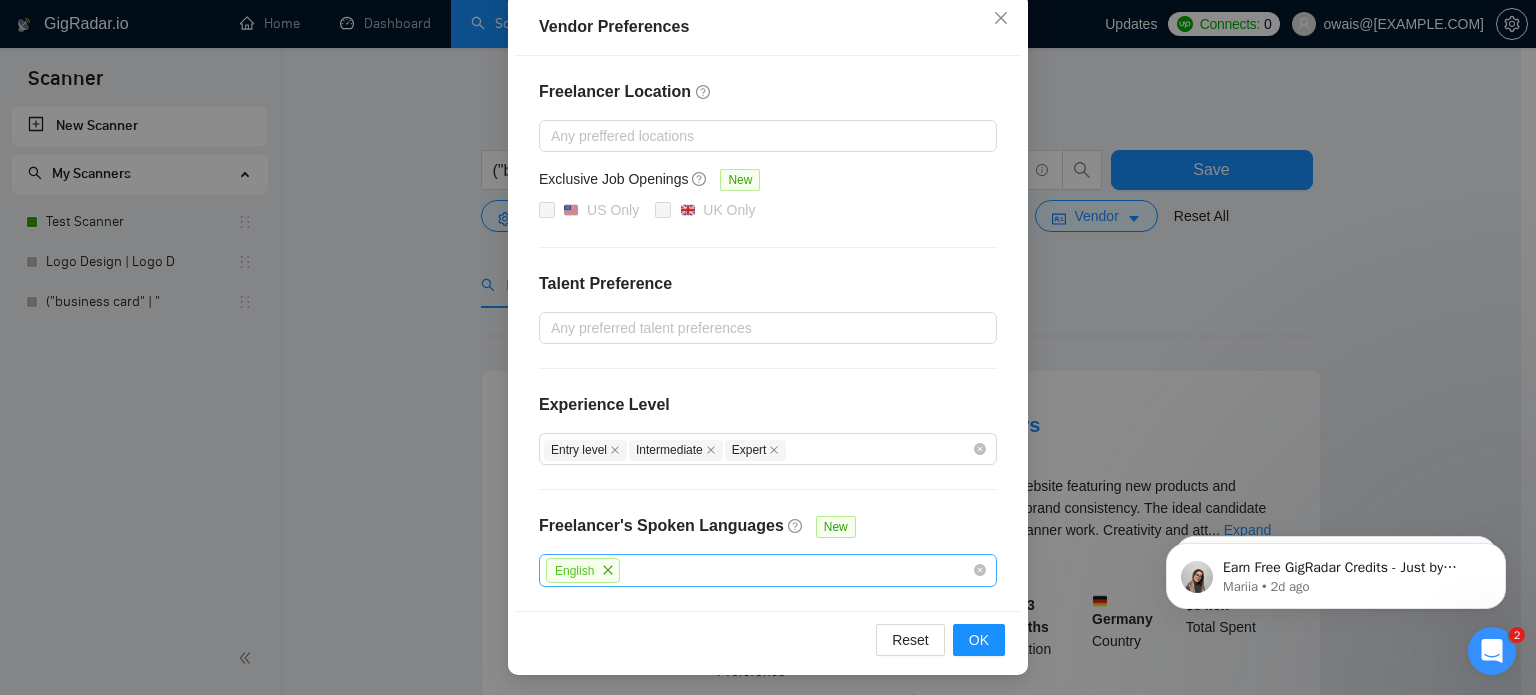 click on "English" at bounding box center [758, 570] 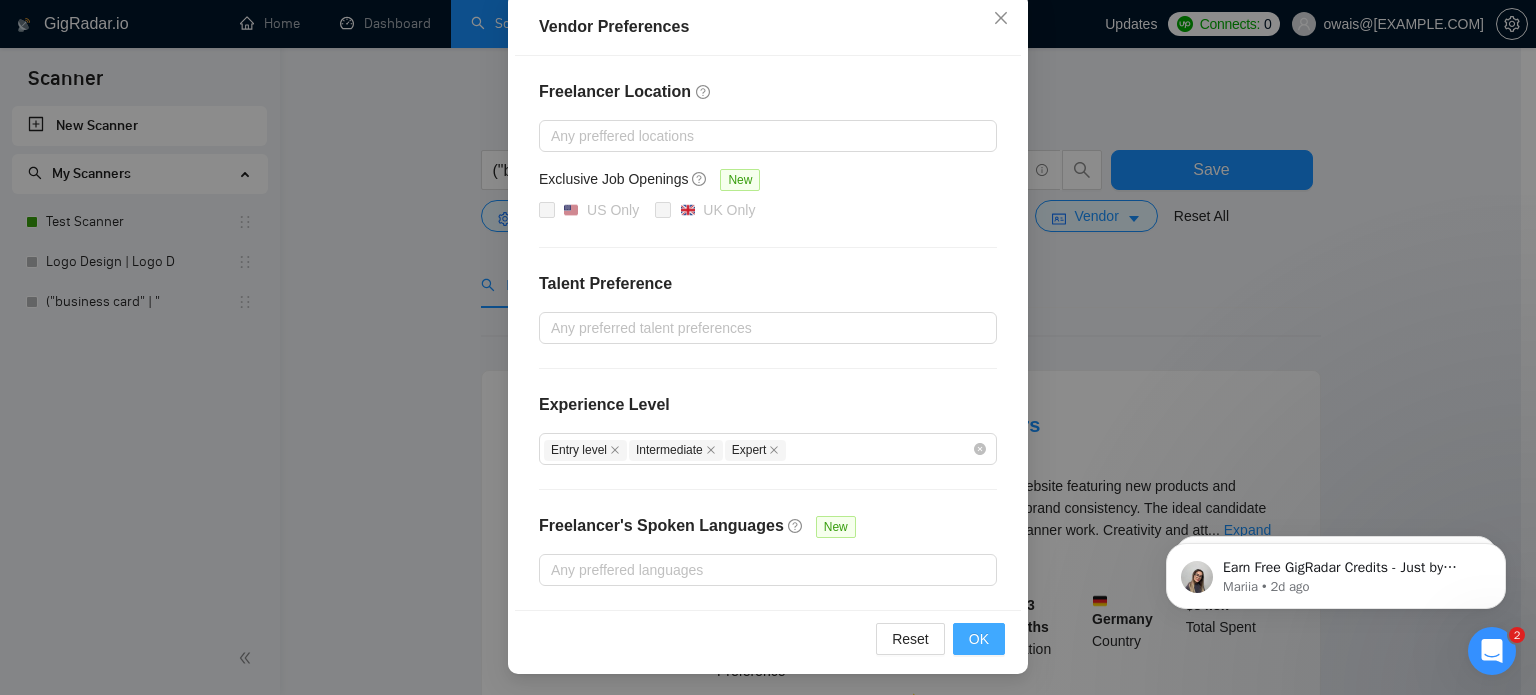 click on "OK" at bounding box center (979, 639) 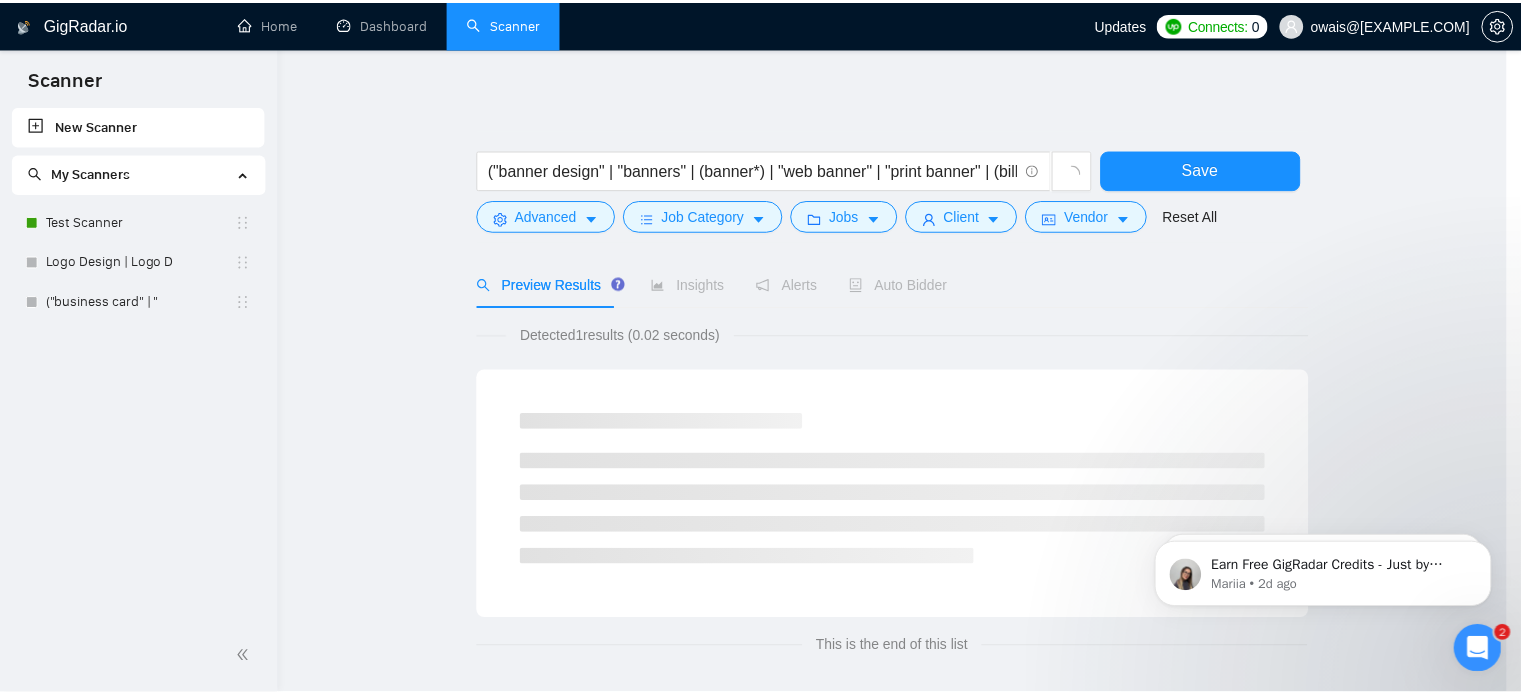 scroll, scrollTop: 128, scrollLeft: 0, axis: vertical 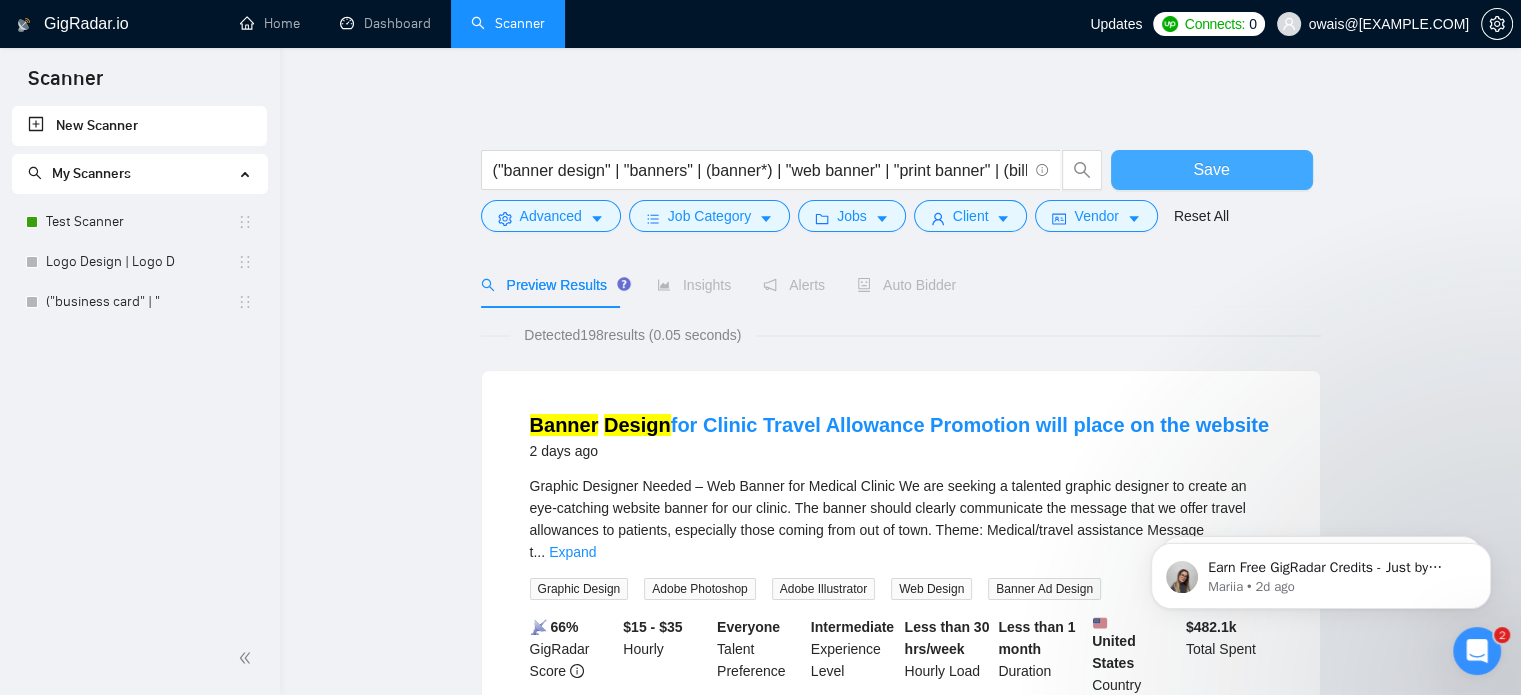 click on "Save" at bounding box center (1212, 170) 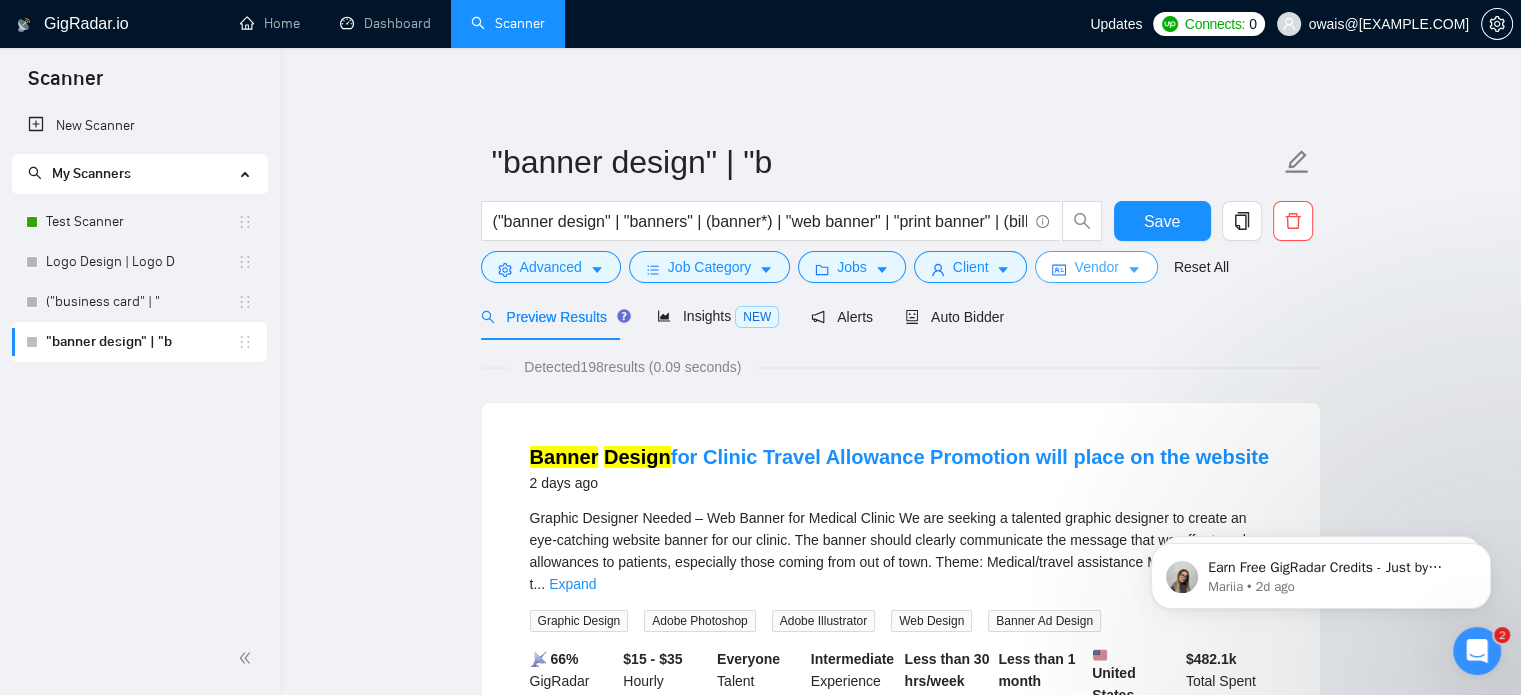 click on "Vendor" at bounding box center [1096, 267] 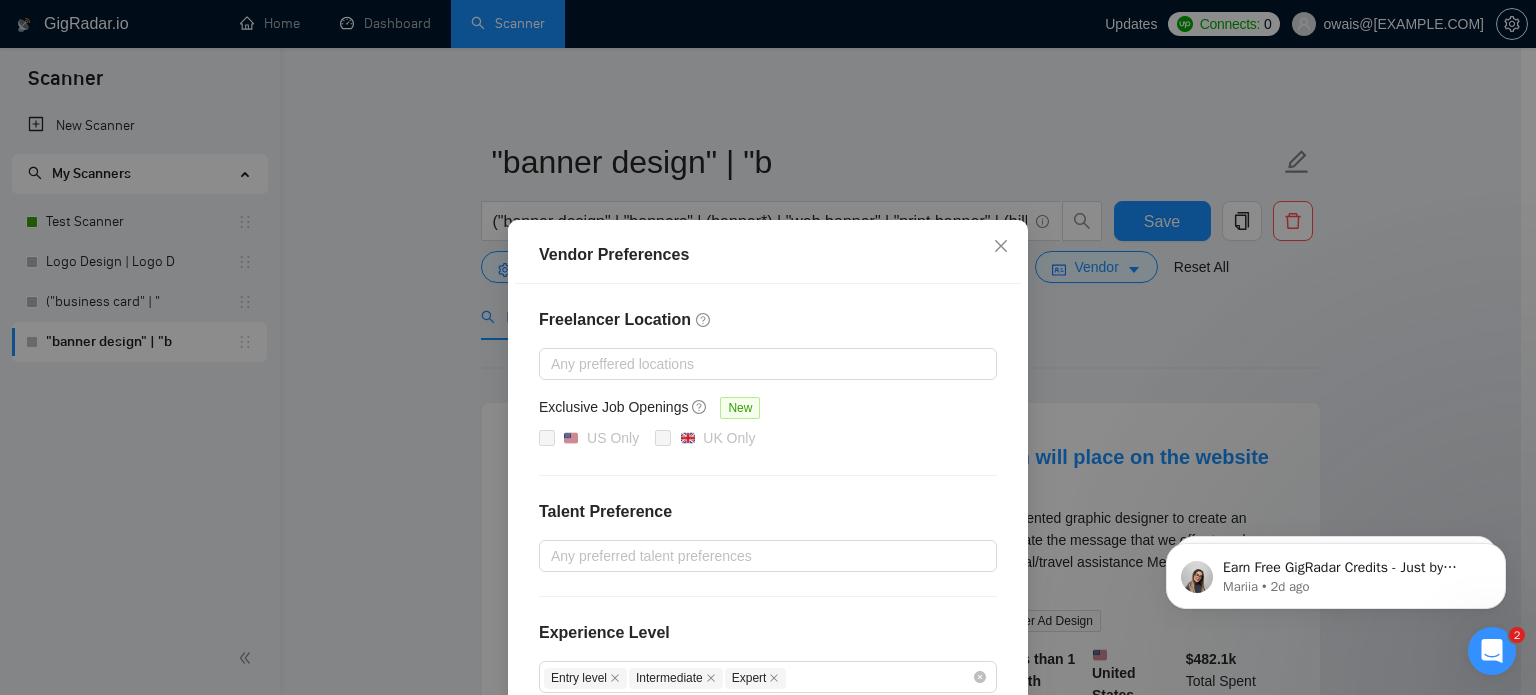 scroll, scrollTop: 228, scrollLeft: 0, axis: vertical 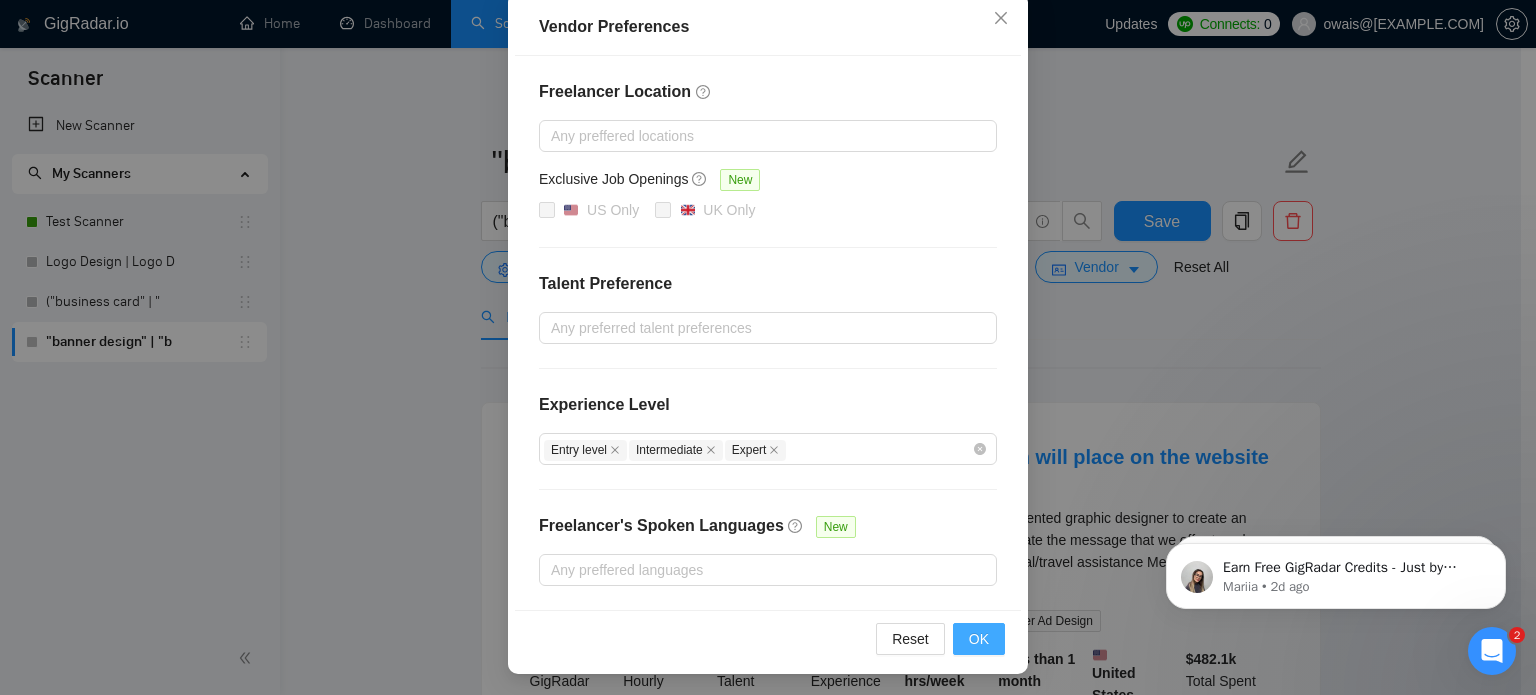 click on "OK" at bounding box center [979, 639] 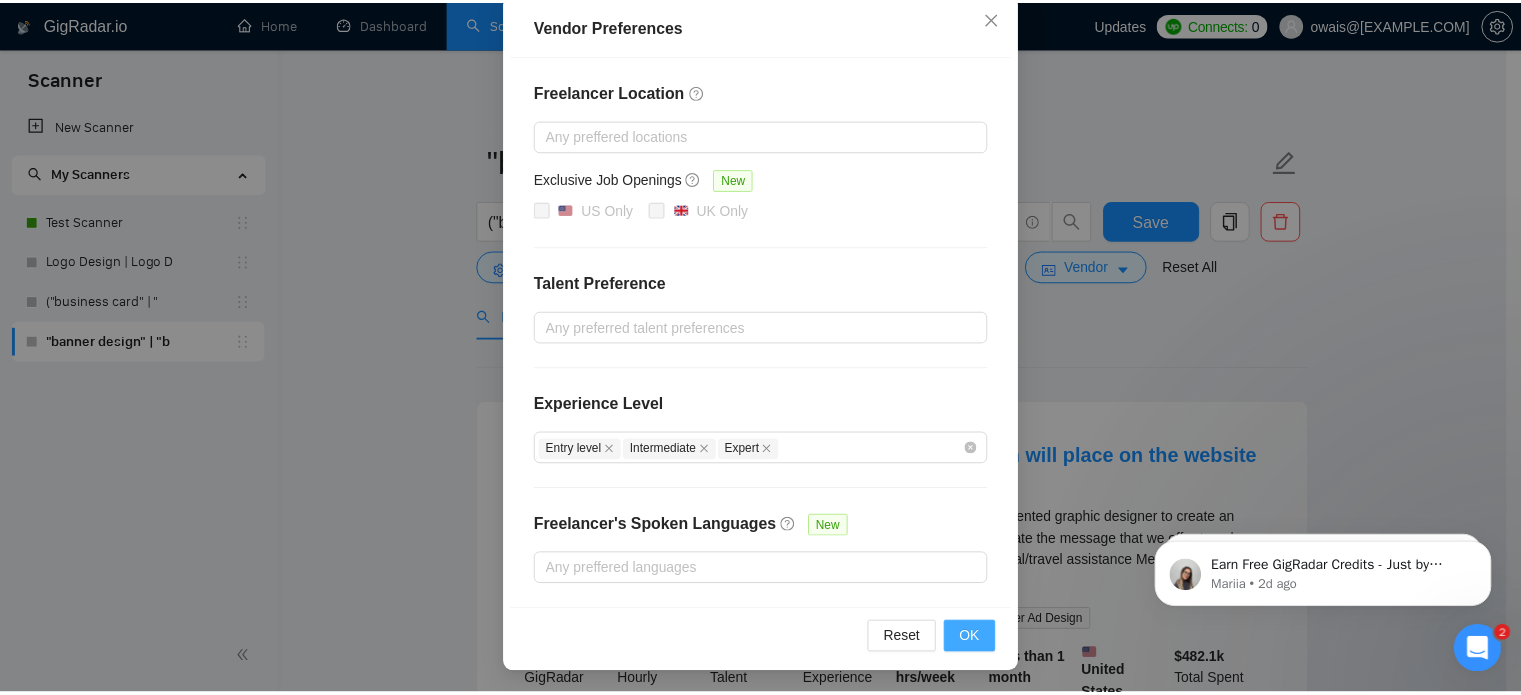 scroll, scrollTop: 128, scrollLeft: 0, axis: vertical 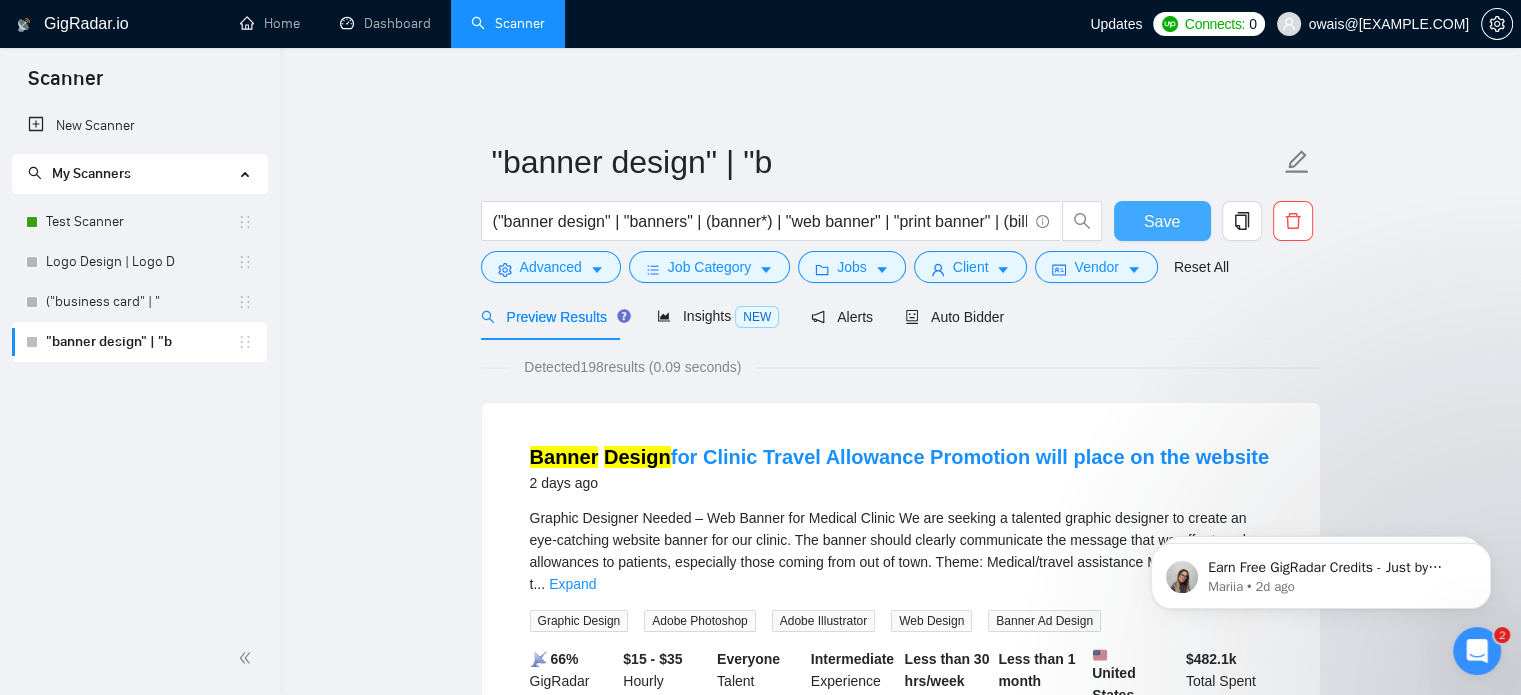 click on "Save" at bounding box center (1162, 221) 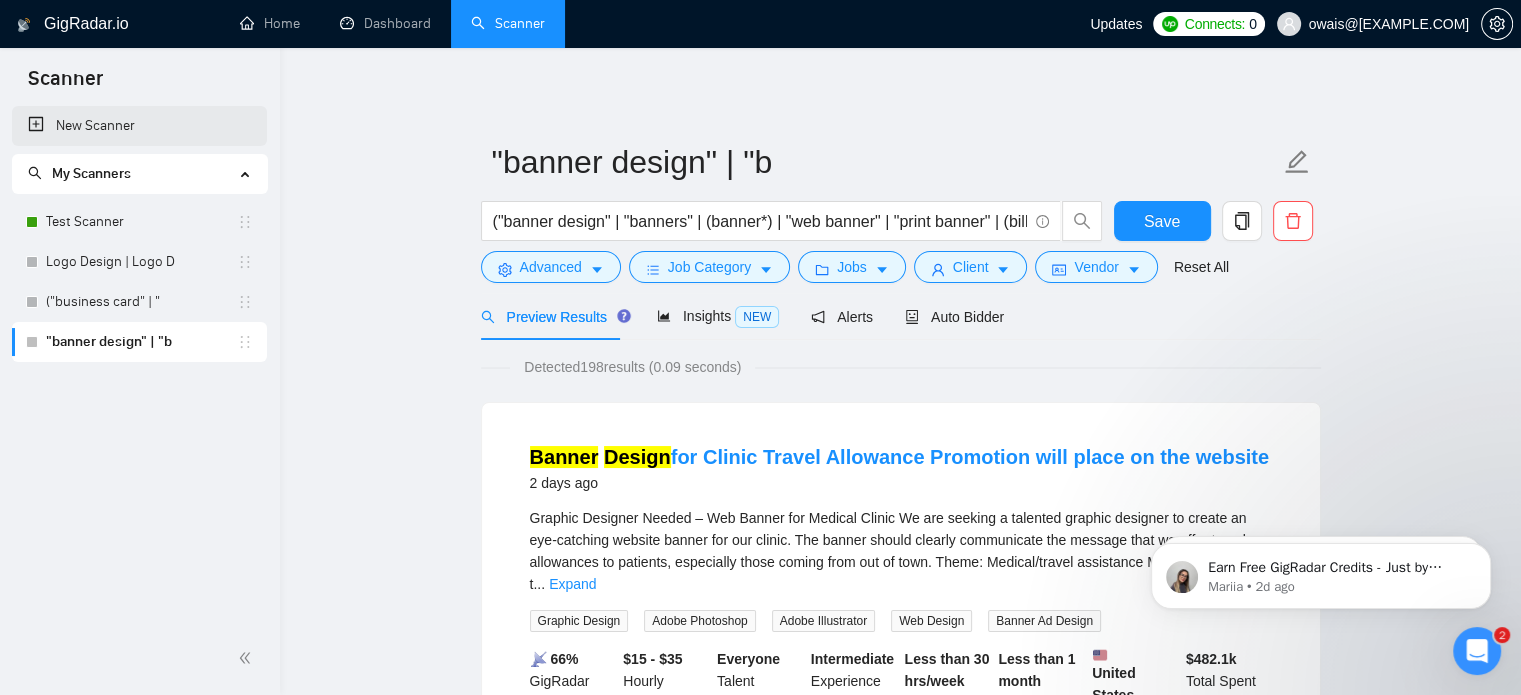 click on "New Scanner" at bounding box center [139, 126] 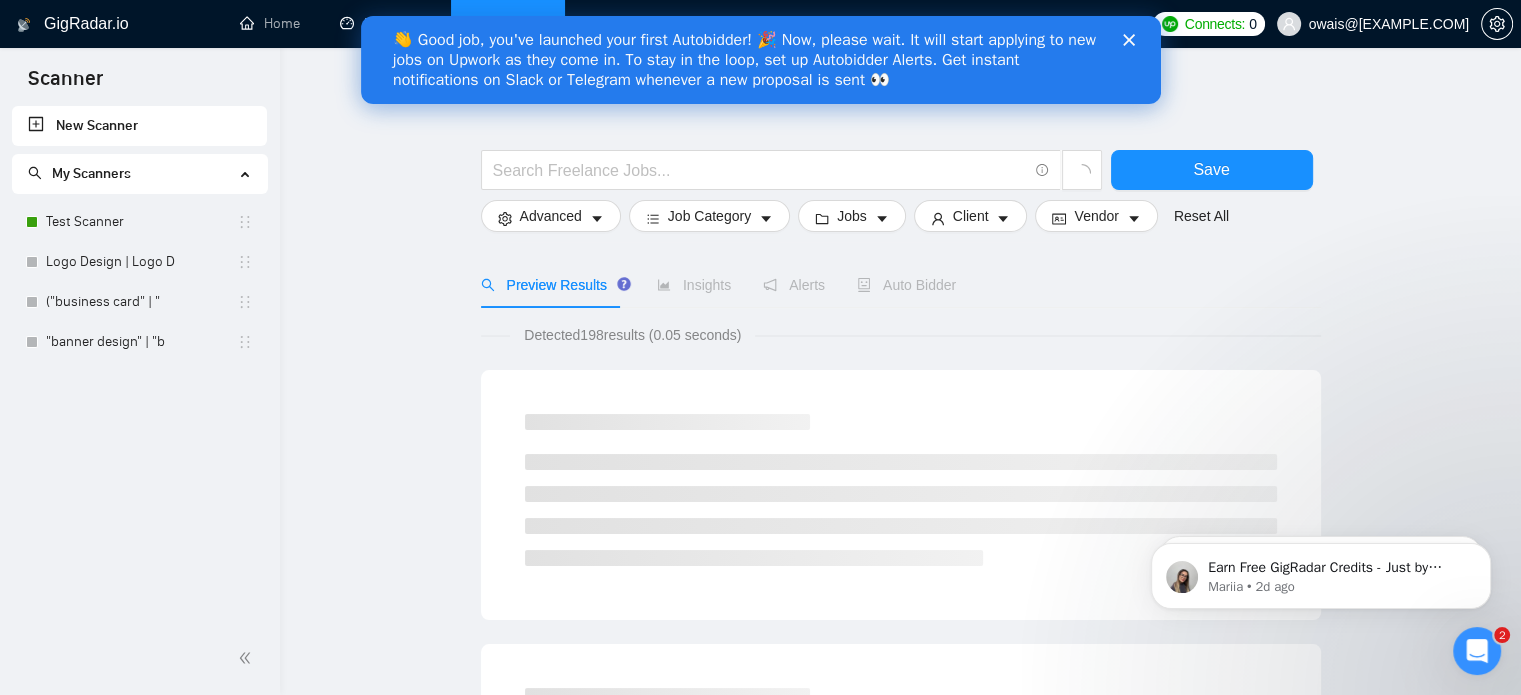 scroll, scrollTop: 0, scrollLeft: 0, axis: both 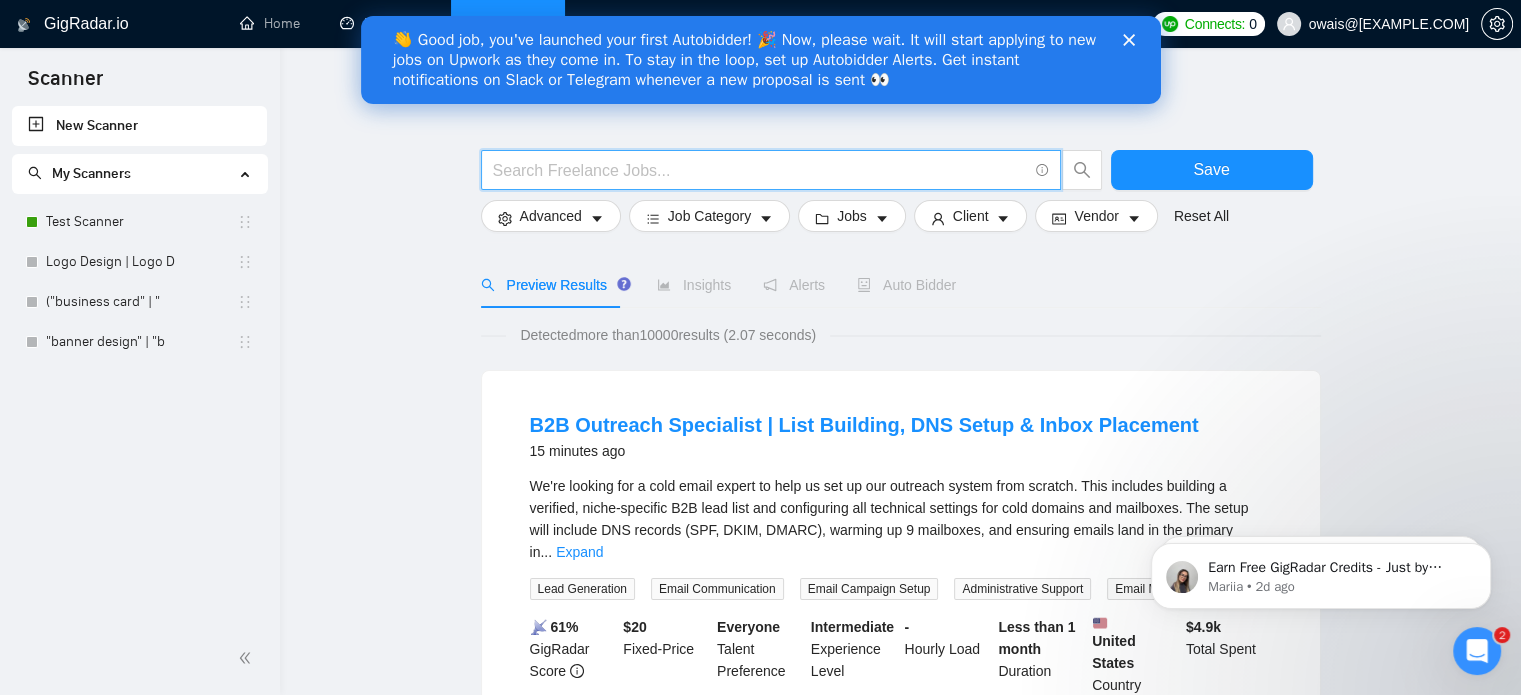 click at bounding box center [760, 170] 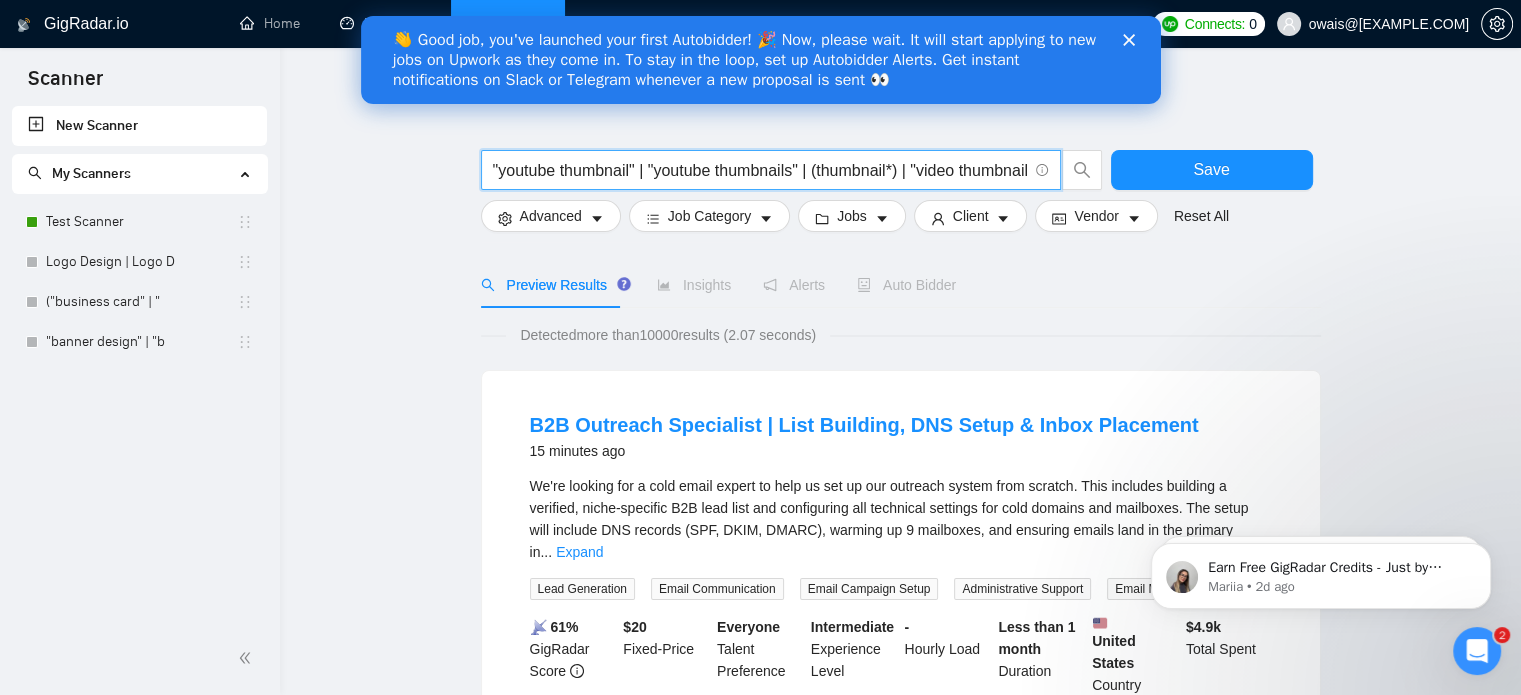 scroll, scrollTop: 0, scrollLeft: 229, axis: horizontal 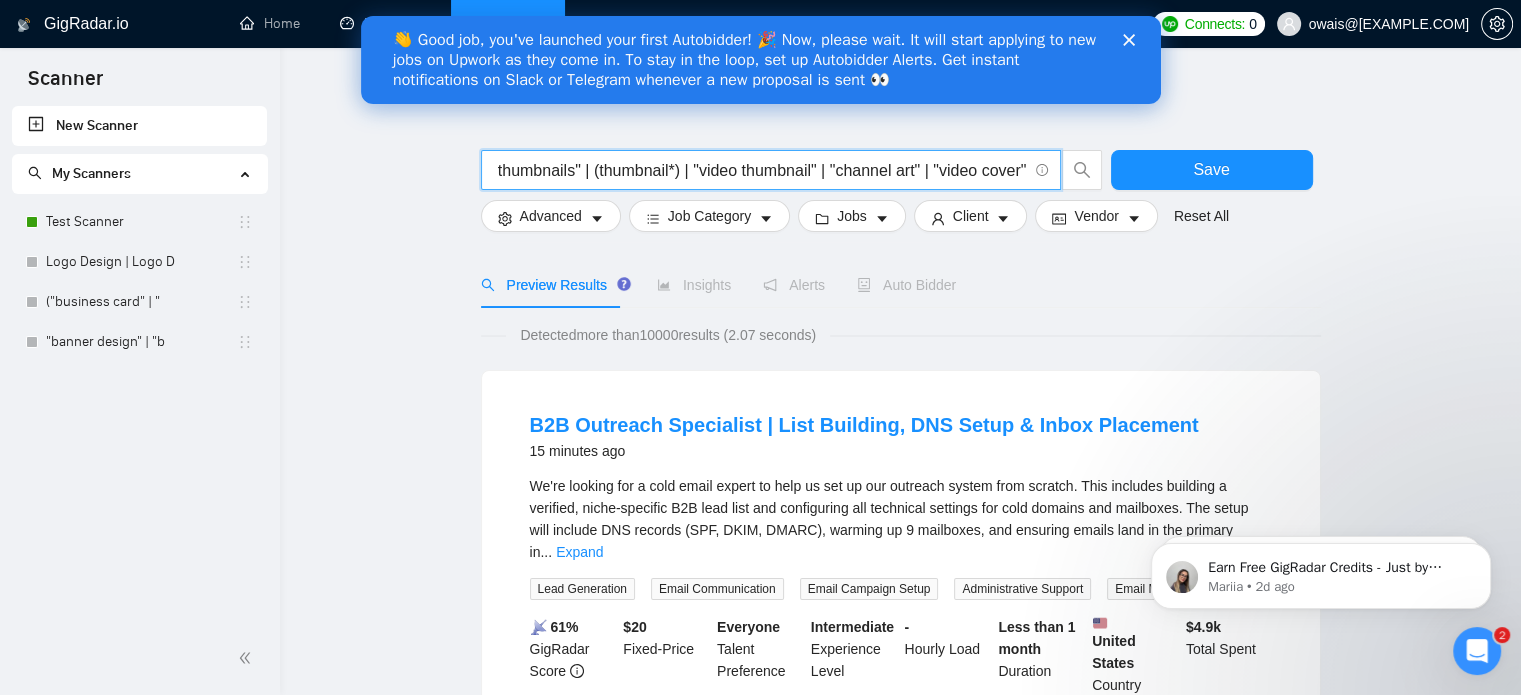 click on ""youtube thumbnail" | "youtube thumbnails" | (thumbnail*) | "video thumbnail" | "channel art" | "video cover"" at bounding box center [760, 170] 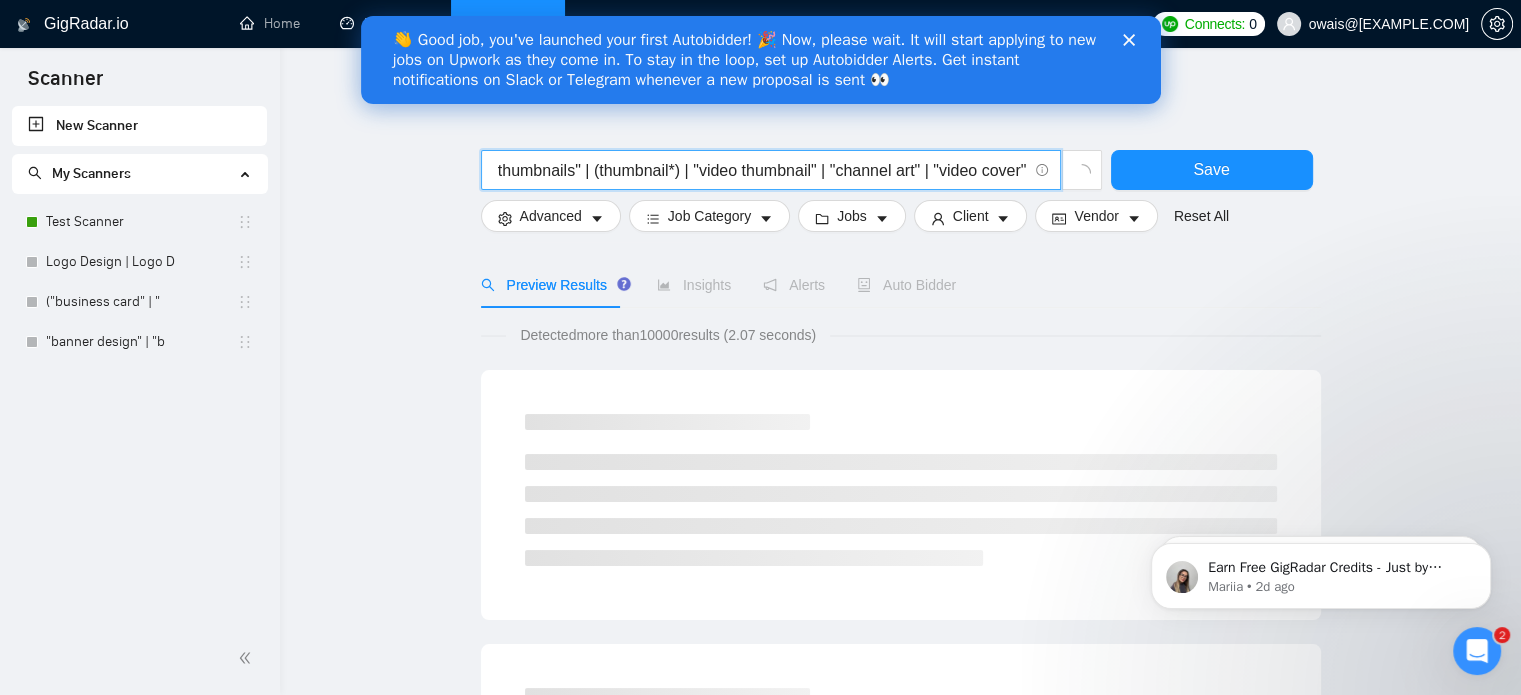 scroll, scrollTop: 0, scrollLeft: 228, axis: horizontal 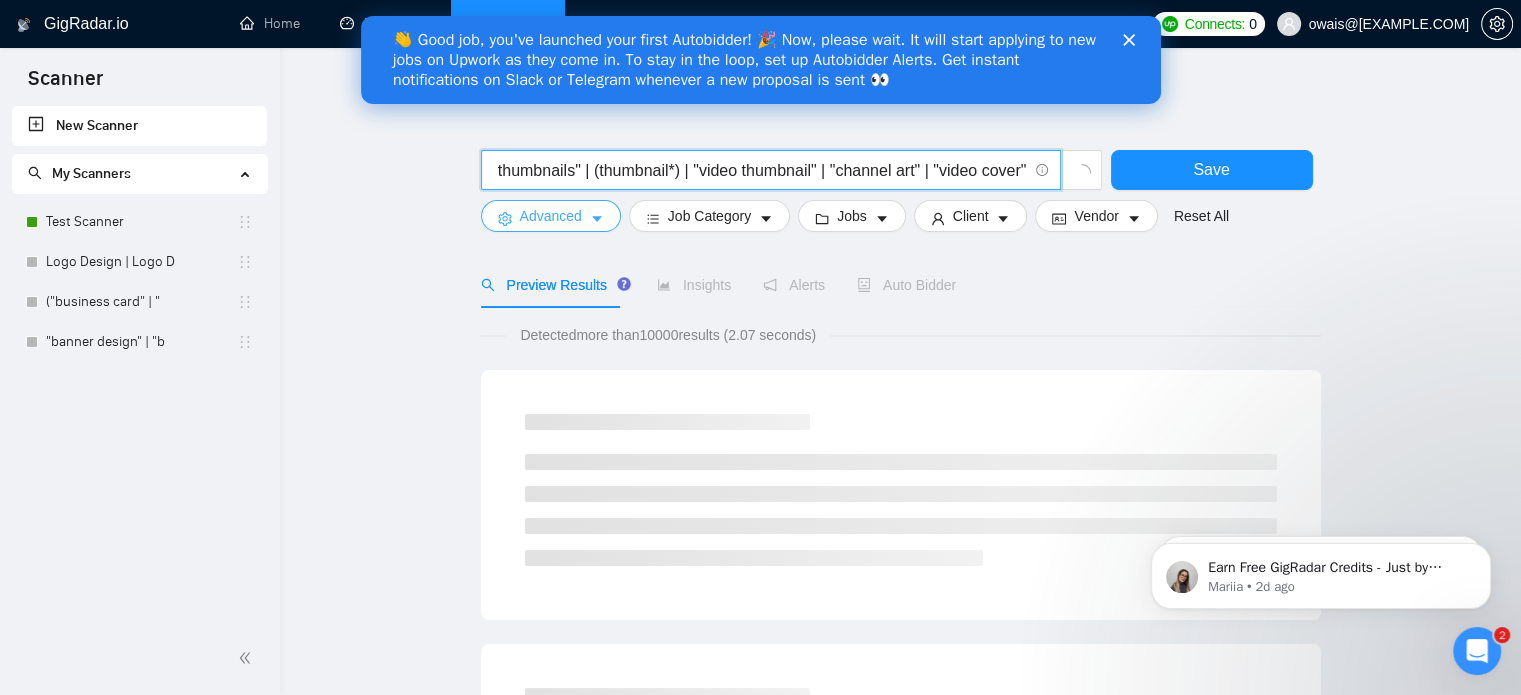 type on ""youtube thumbnail" | "youtube thumbnails" | (thumbnail*) | "video thumbnail" | "channel art" | "video cover"" 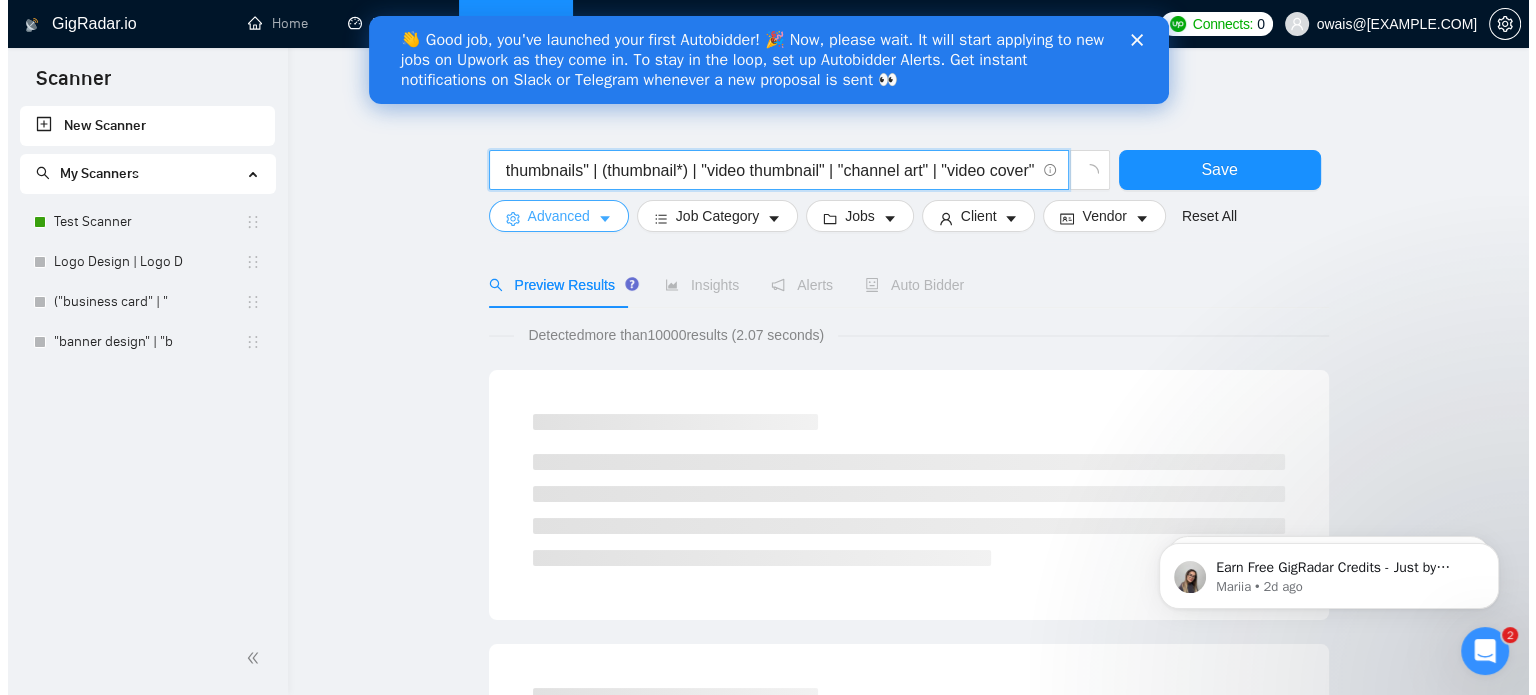 scroll, scrollTop: 0, scrollLeft: 0, axis: both 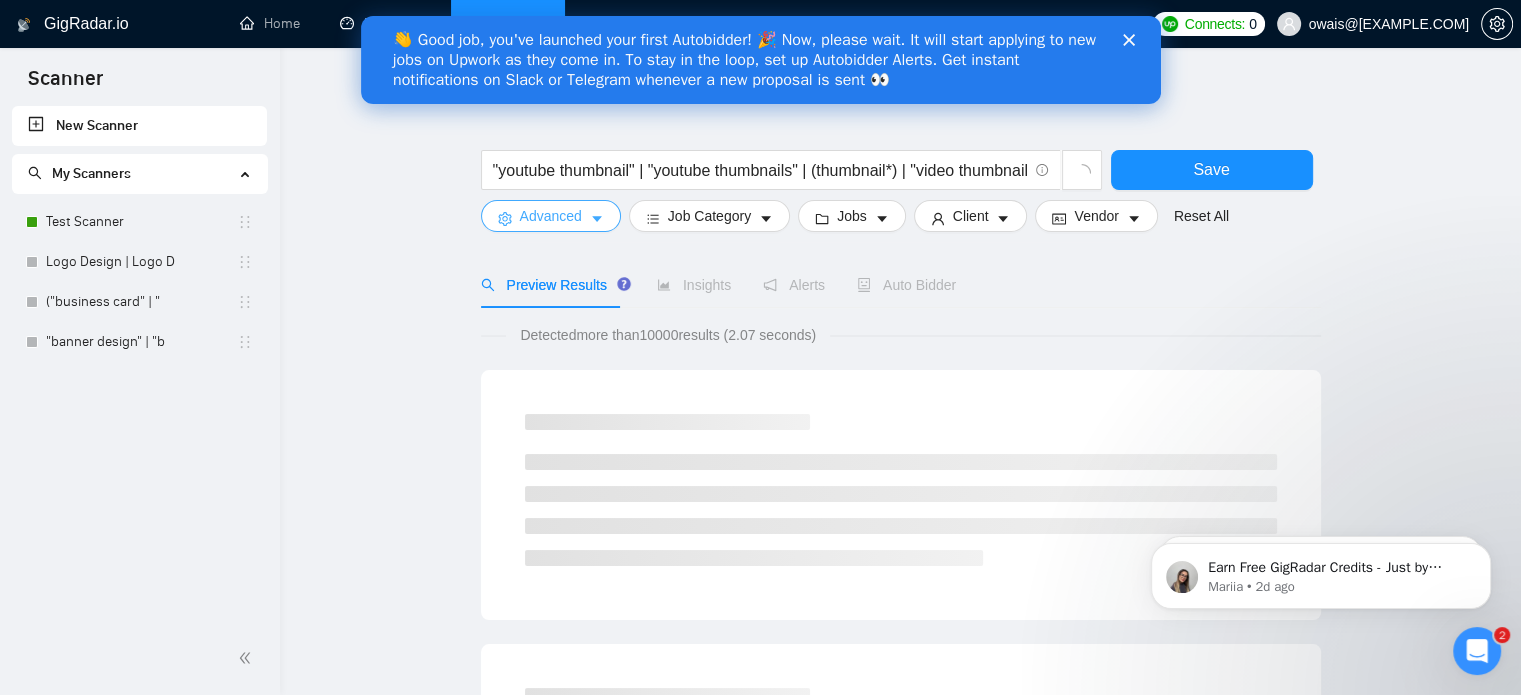 click on "Advanced" at bounding box center [551, 216] 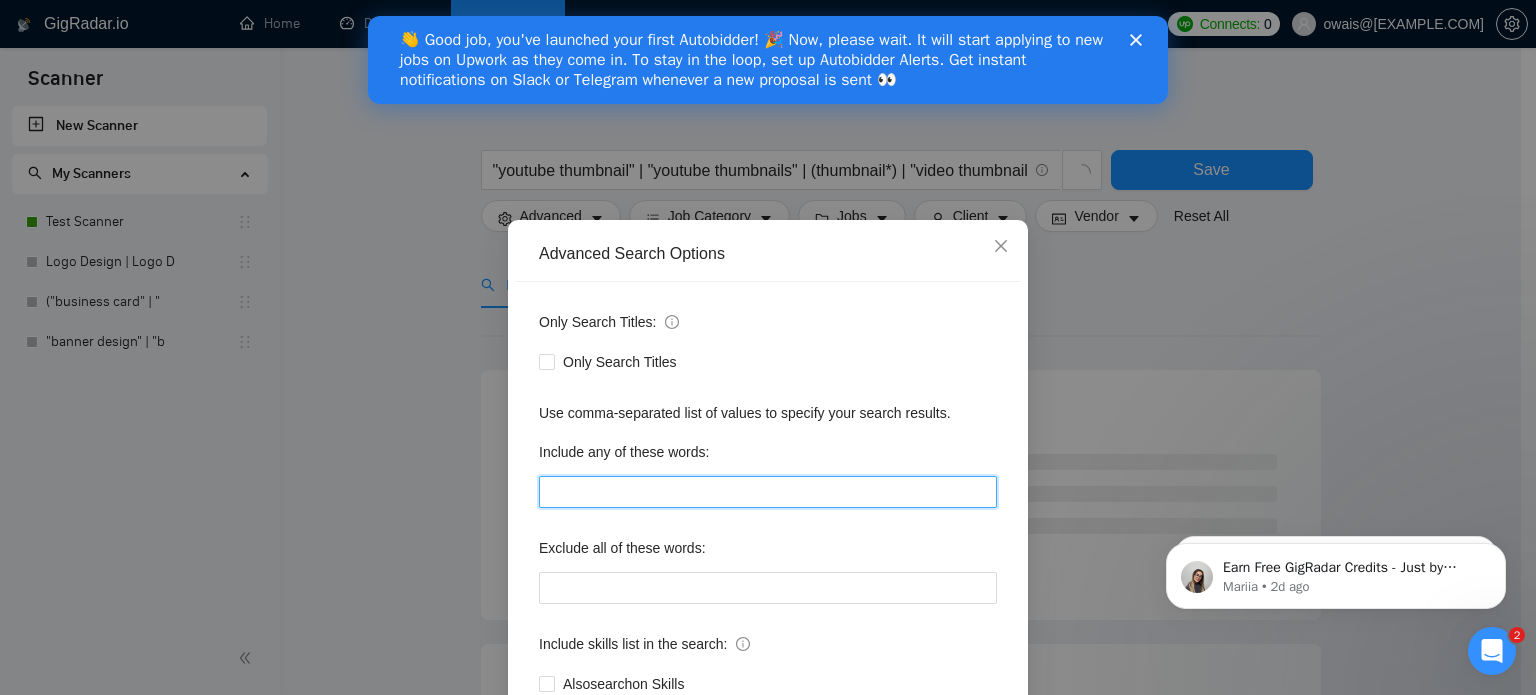 click at bounding box center (768, 492) 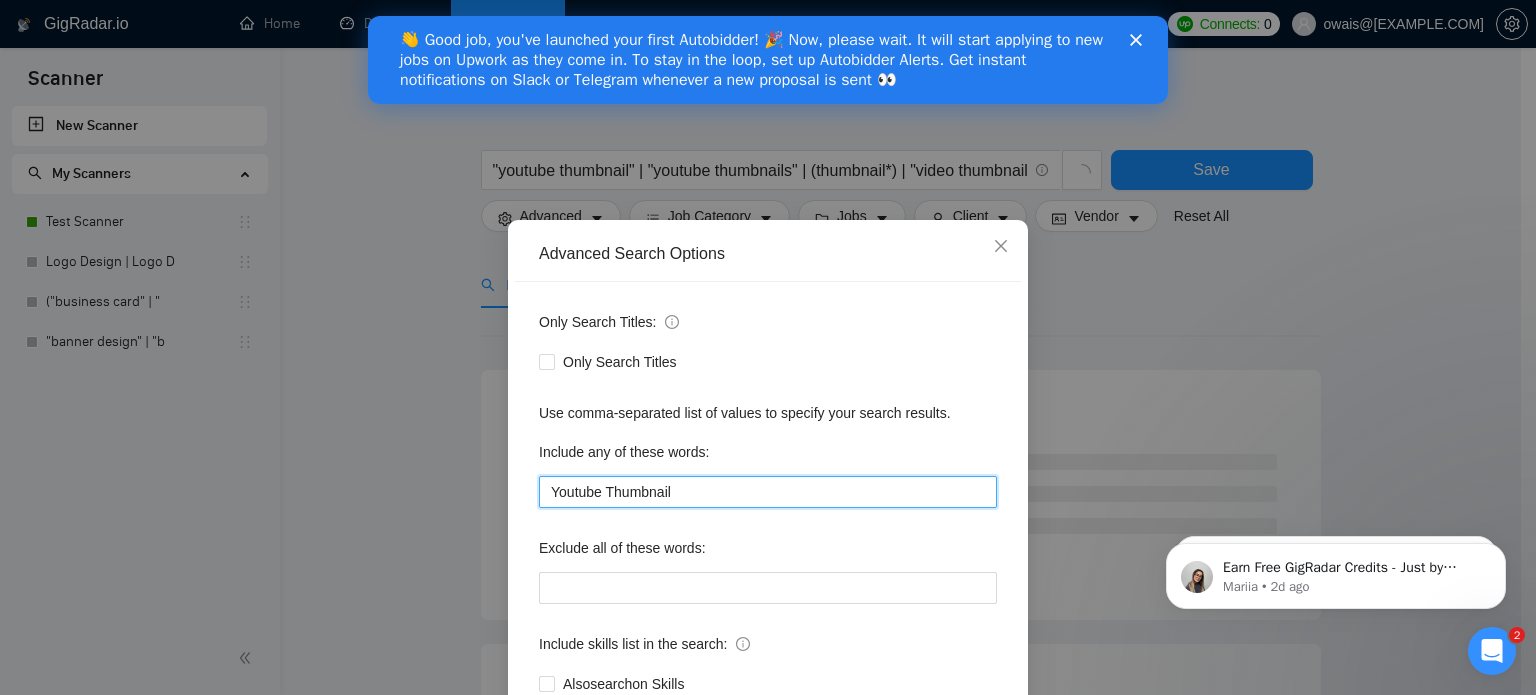 drag, startPoint x: 571, startPoint y: 491, endPoint x: 875, endPoint y: 504, distance: 304.27783 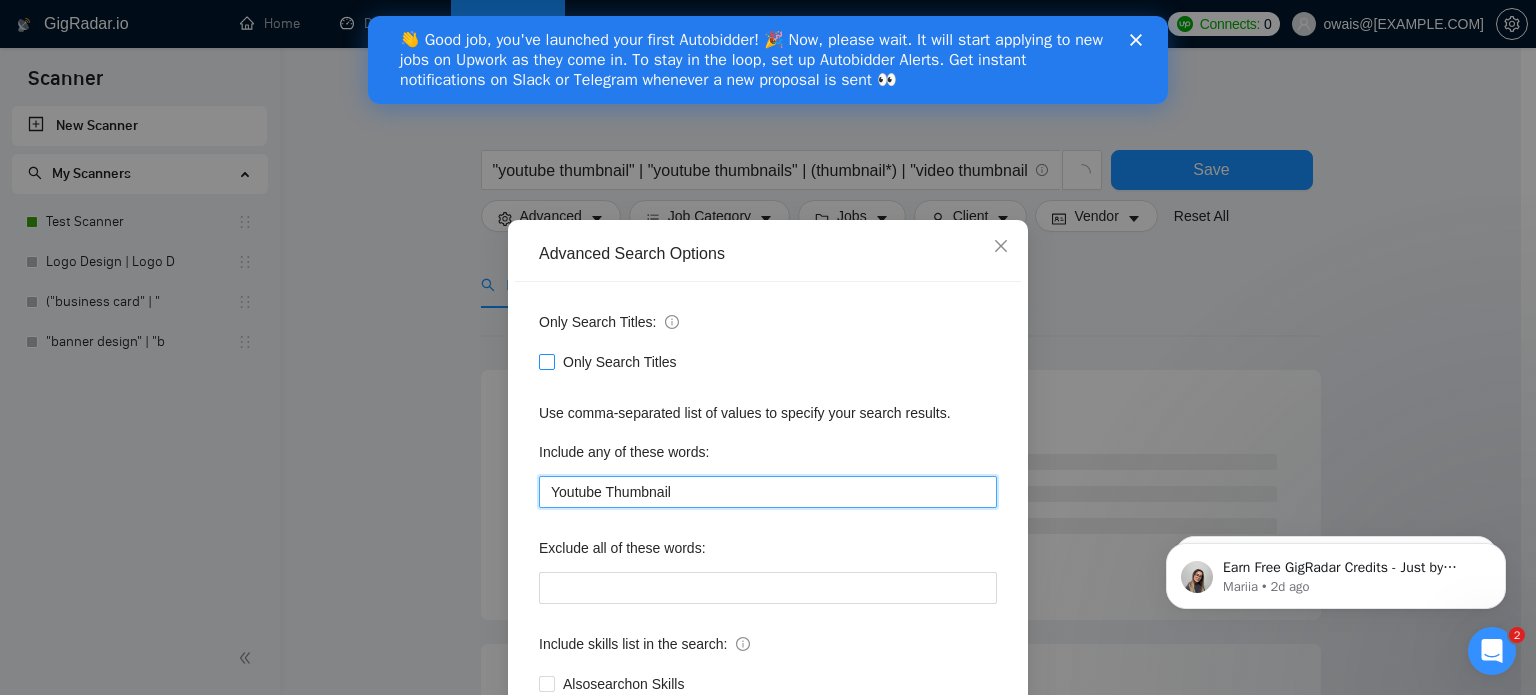 type on "Youtube Thumbnail" 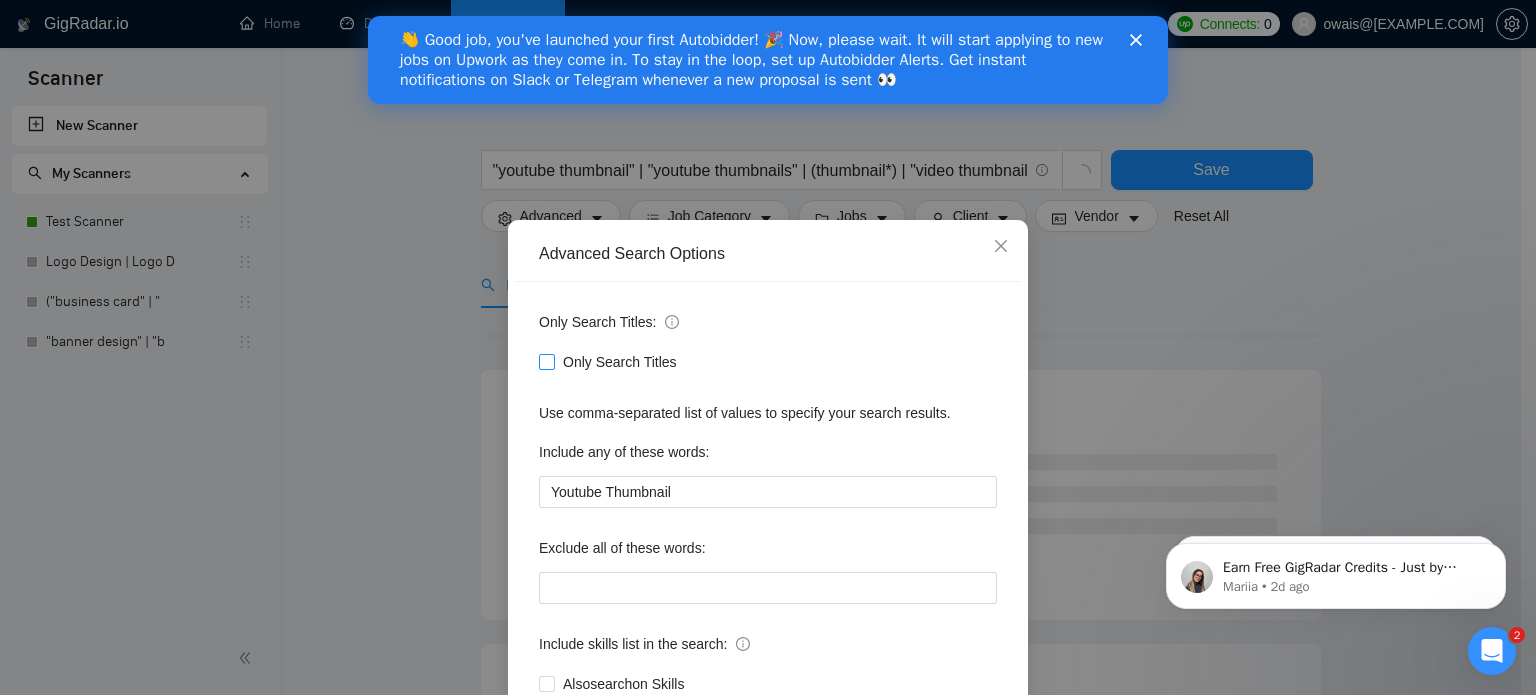 click on "Only Search Titles" at bounding box center [546, 361] 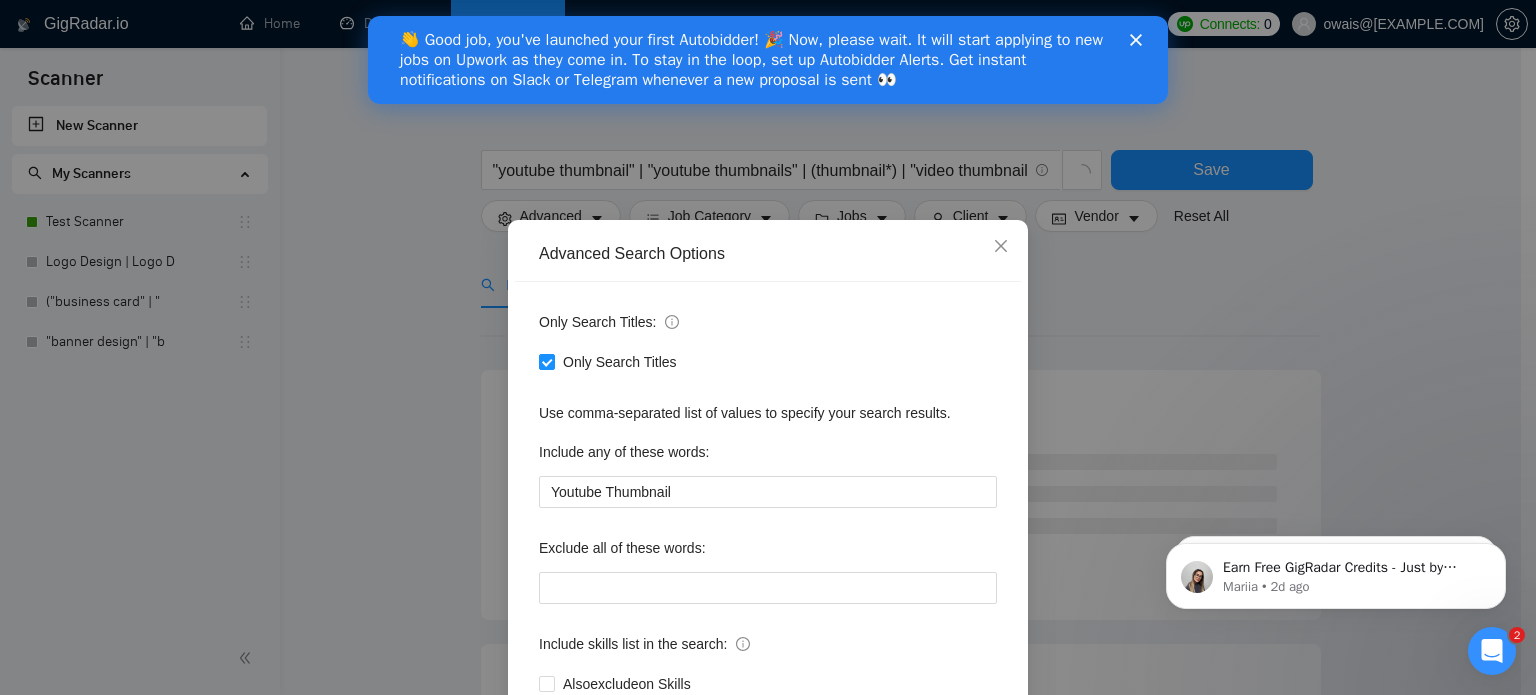 scroll, scrollTop: 136, scrollLeft: 0, axis: vertical 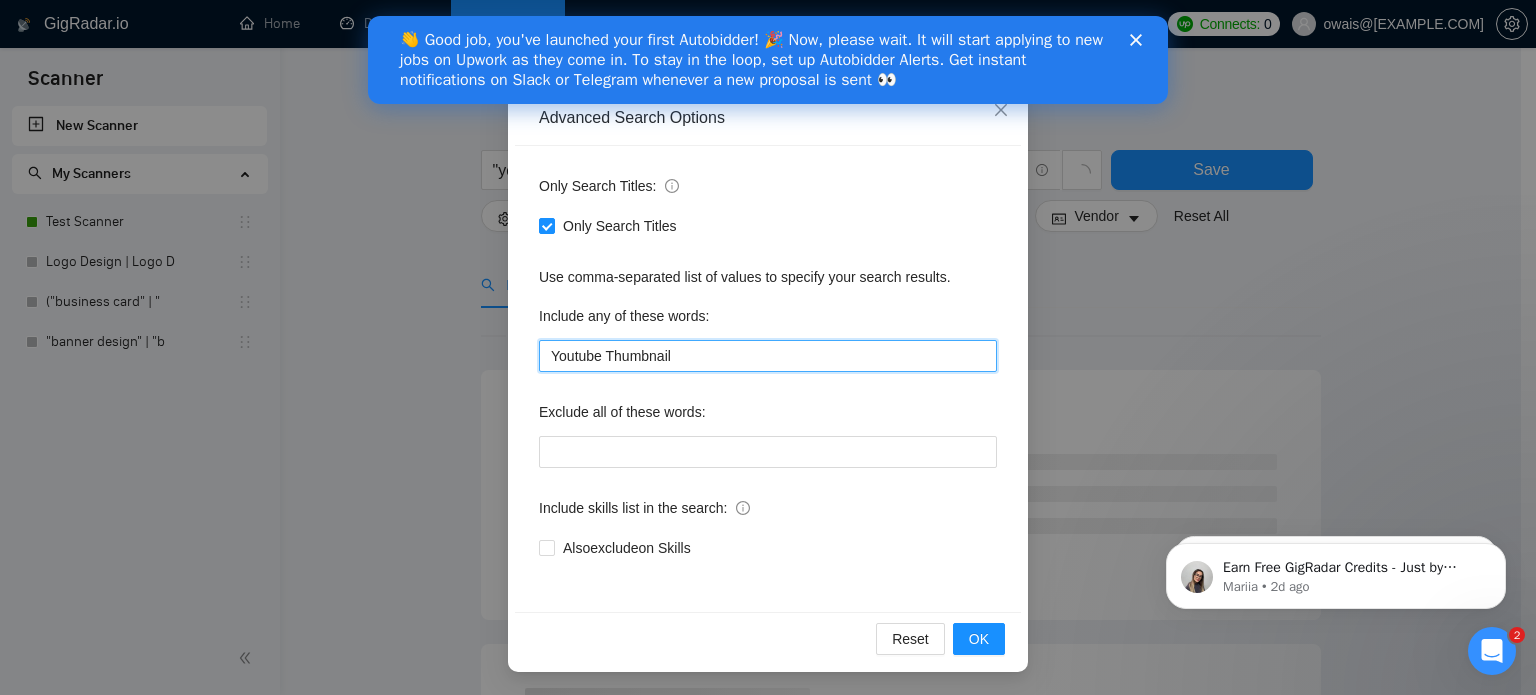 click on "Youtube Thumbnail" at bounding box center (768, 356) 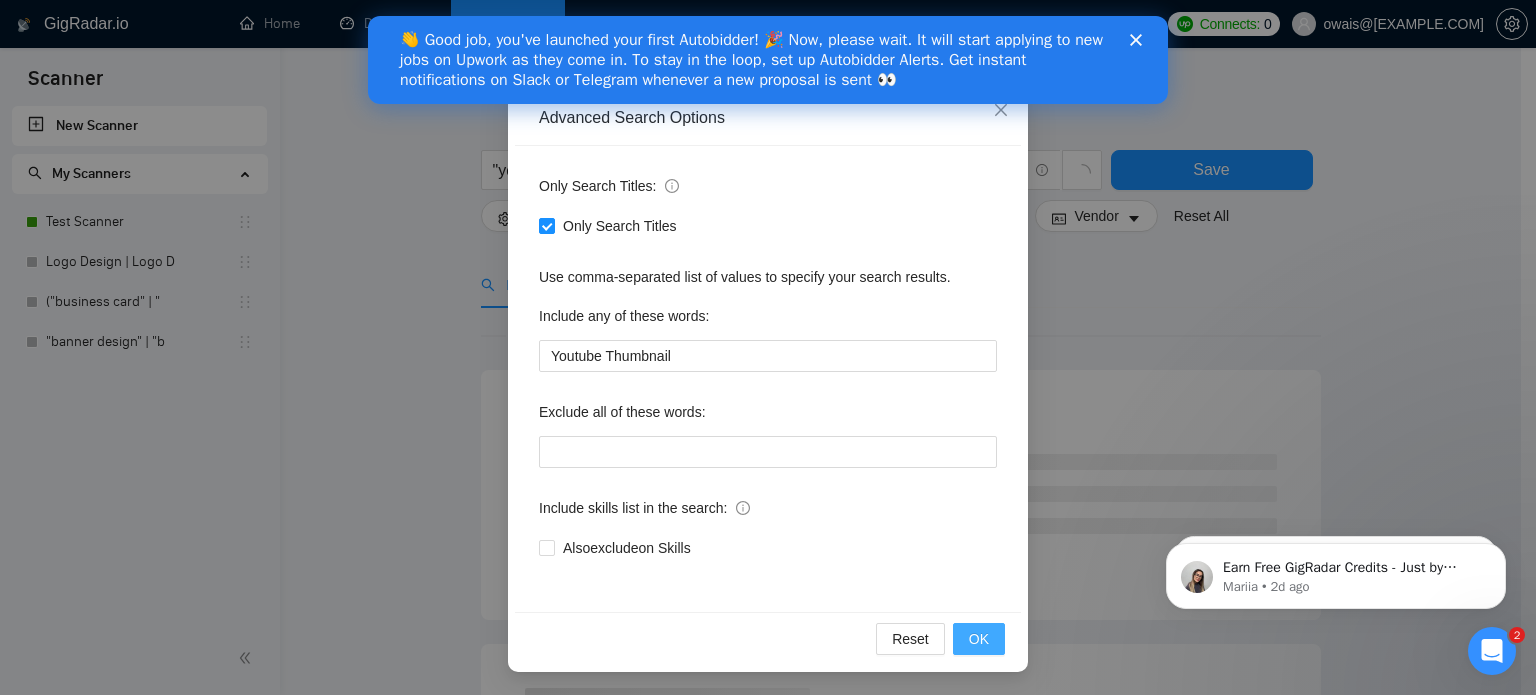 click on "OK" at bounding box center (979, 639) 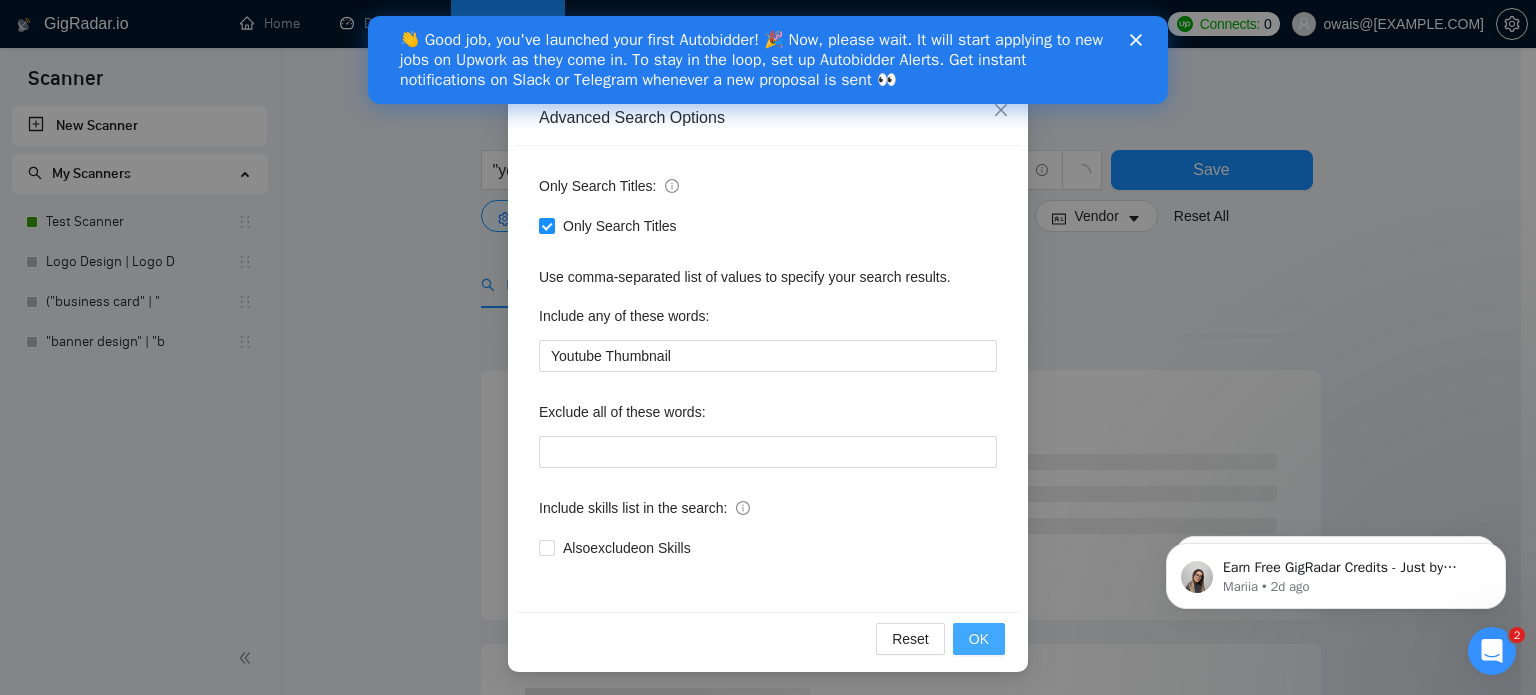 scroll, scrollTop: 36, scrollLeft: 0, axis: vertical 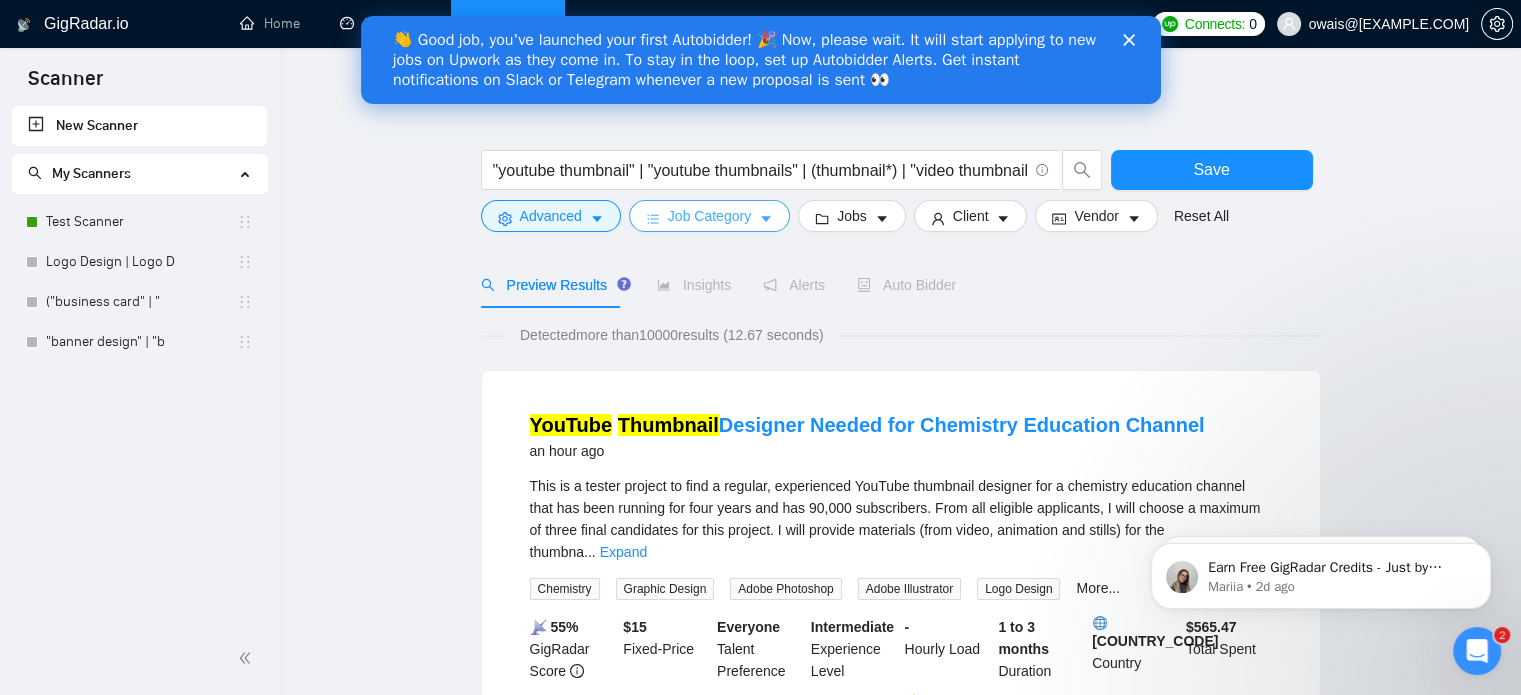 click on "Job Category" at bounding box center [709, 216] 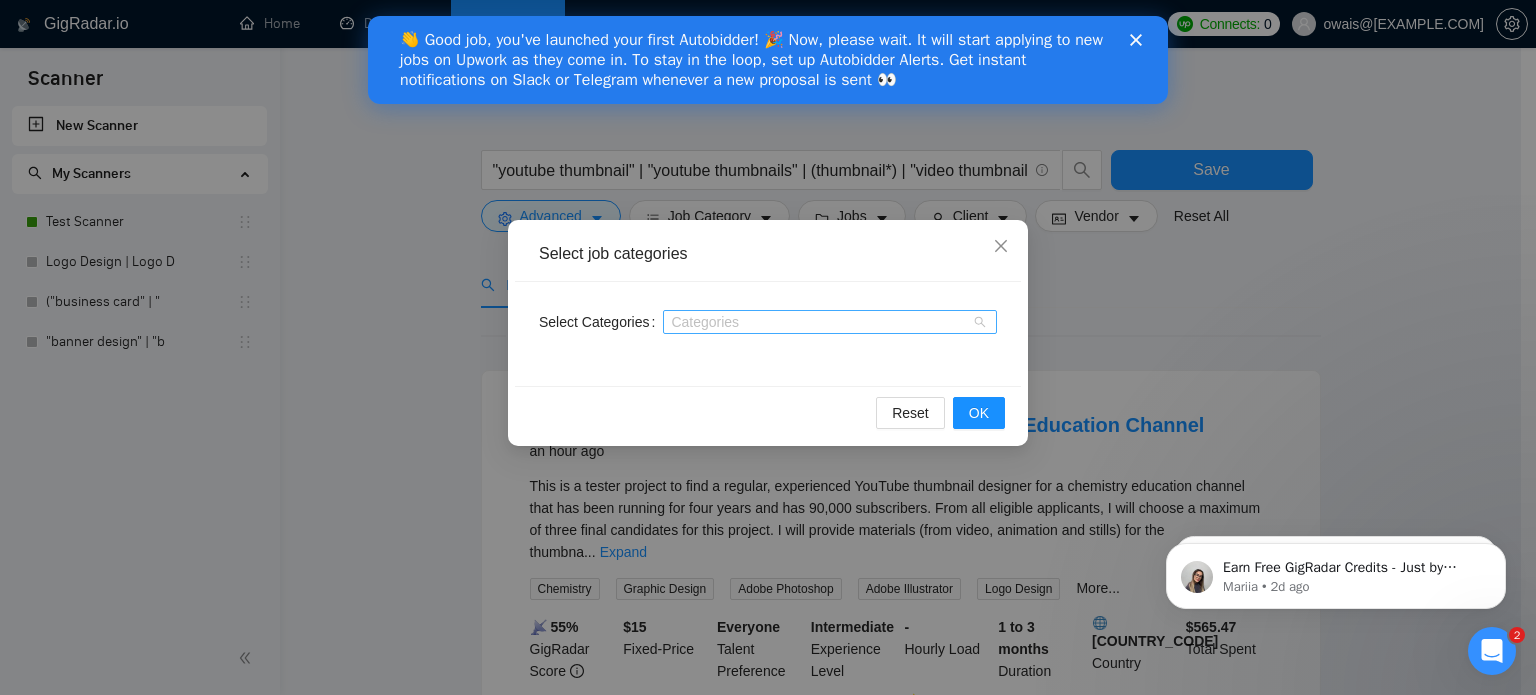 click at bounding box center (820, 322) 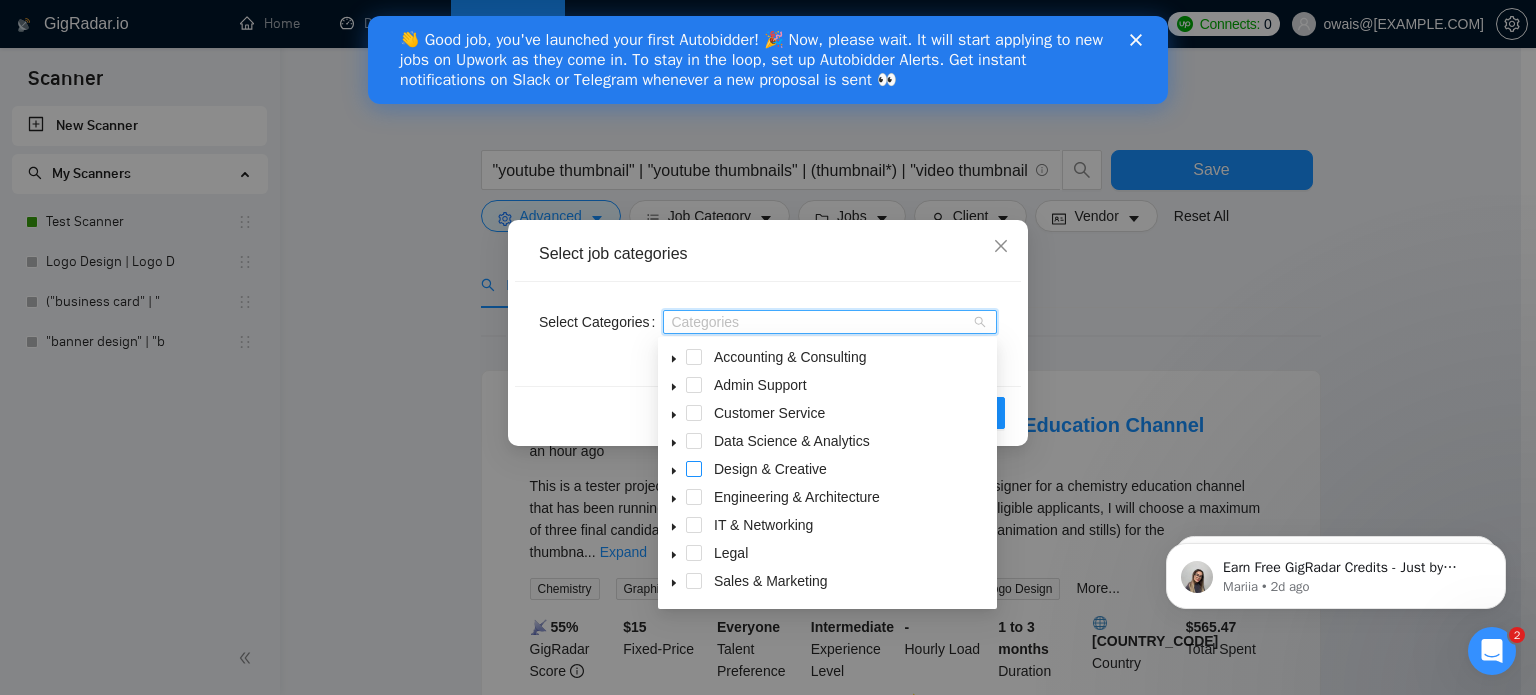 click at bounding box center (694, 469) 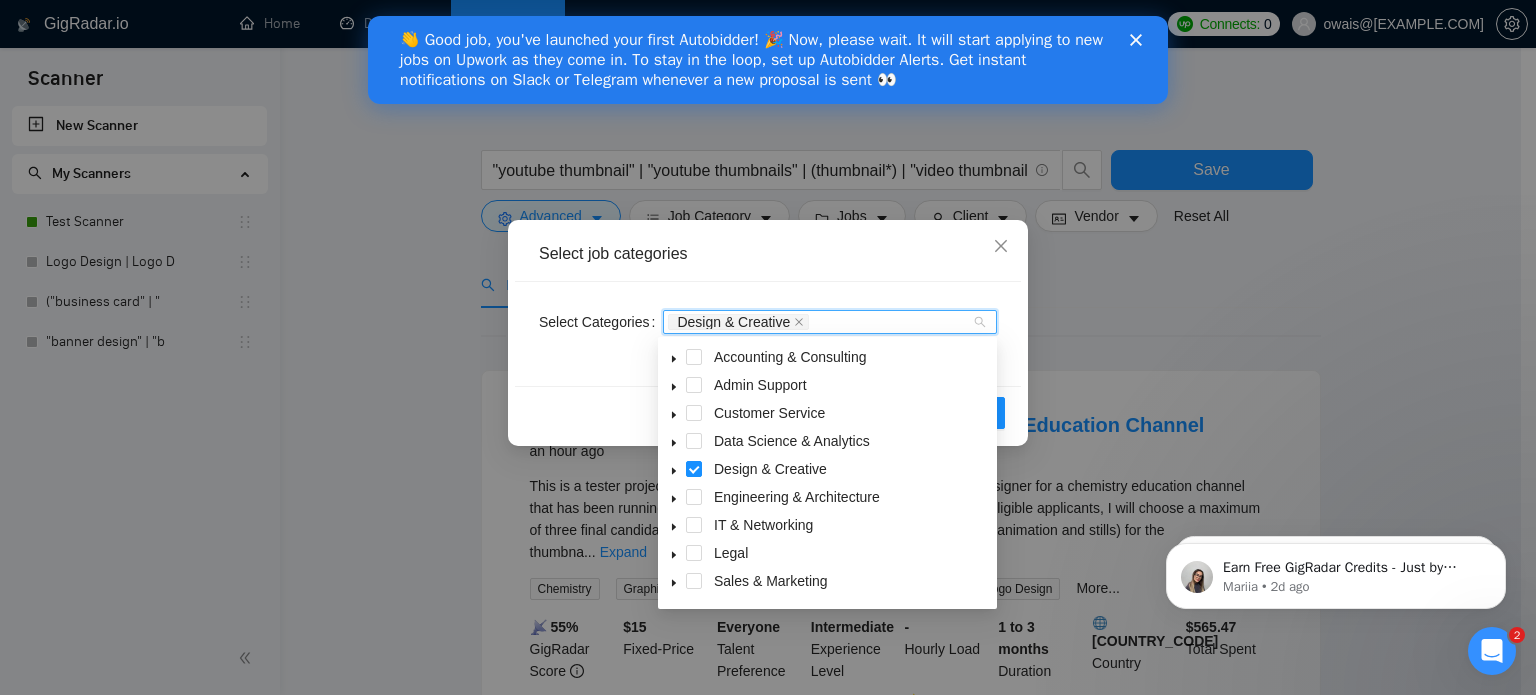 click 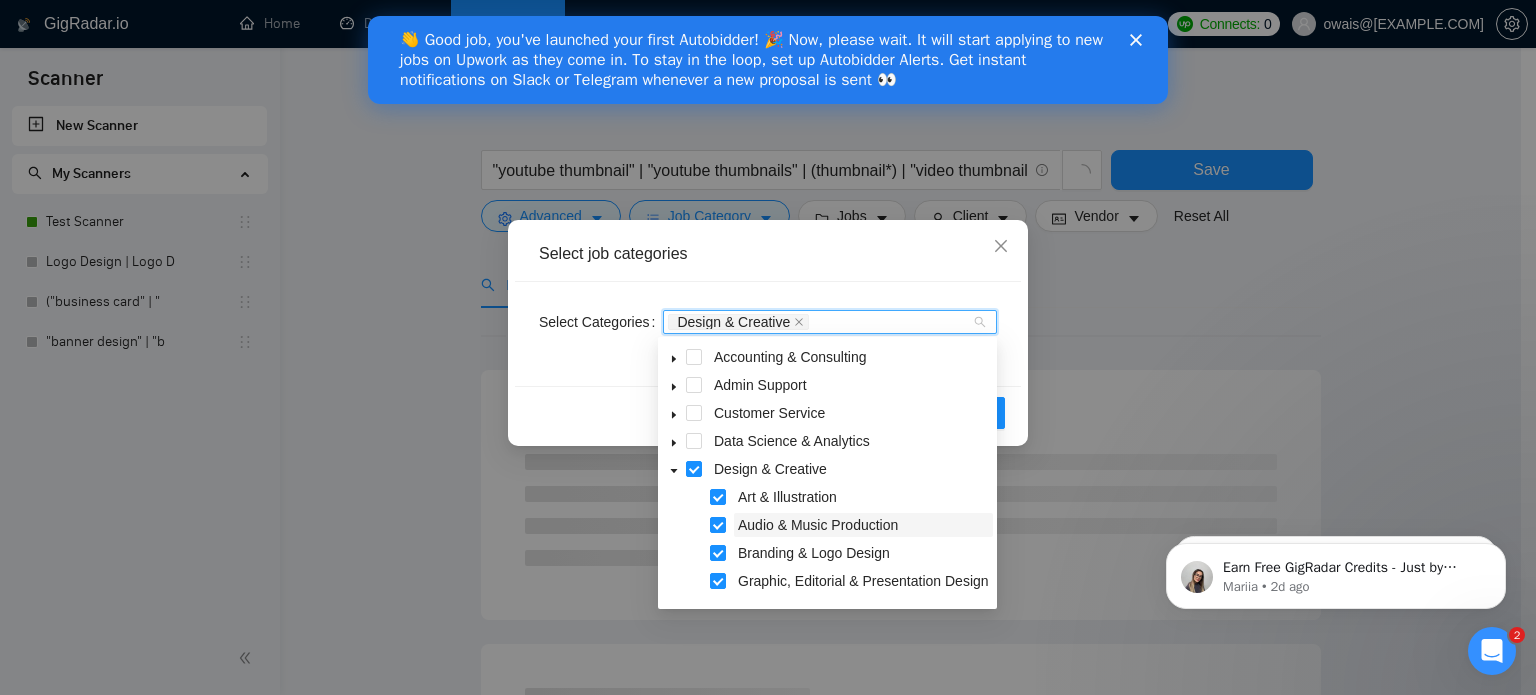 click on "Audio & Music Production" at bounding box center (818, 525) 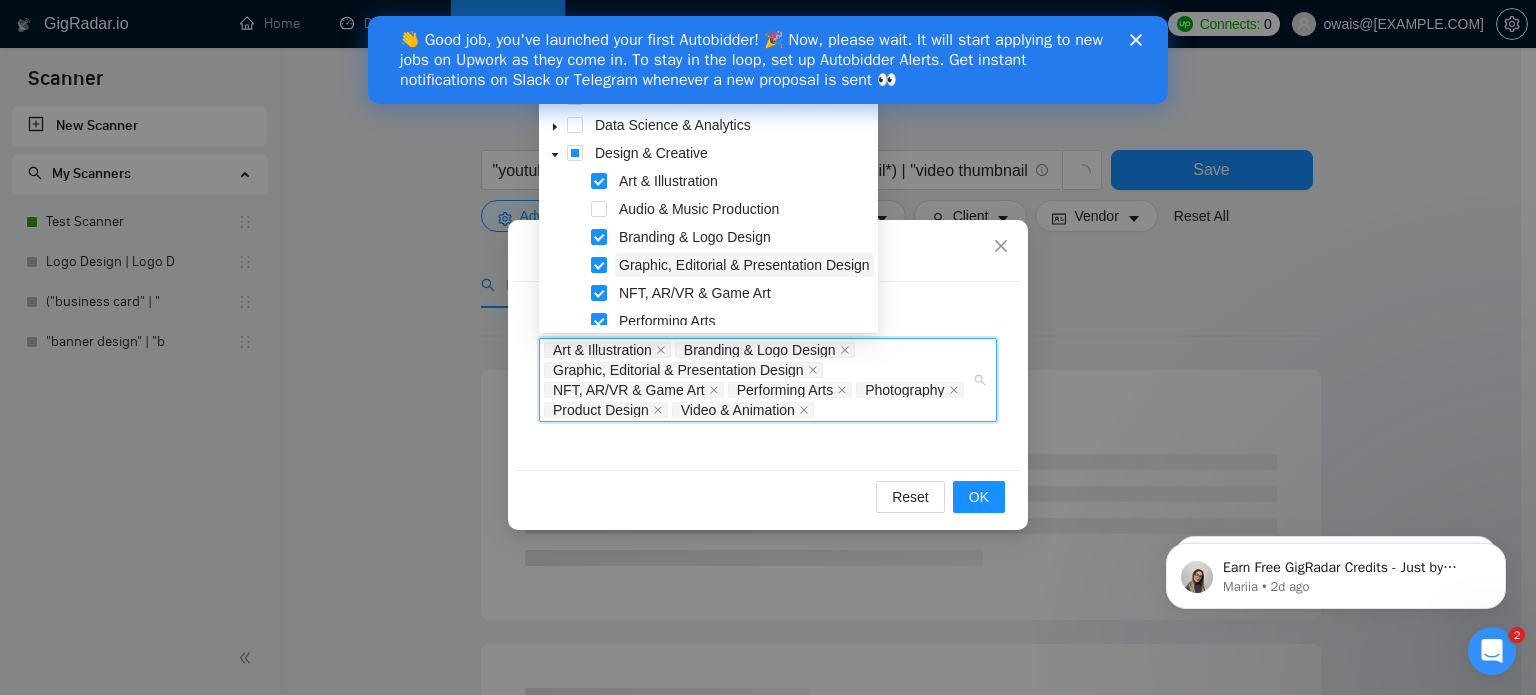 scroll, scrollTop: 40, scrollLeft: 0, axis: vertical 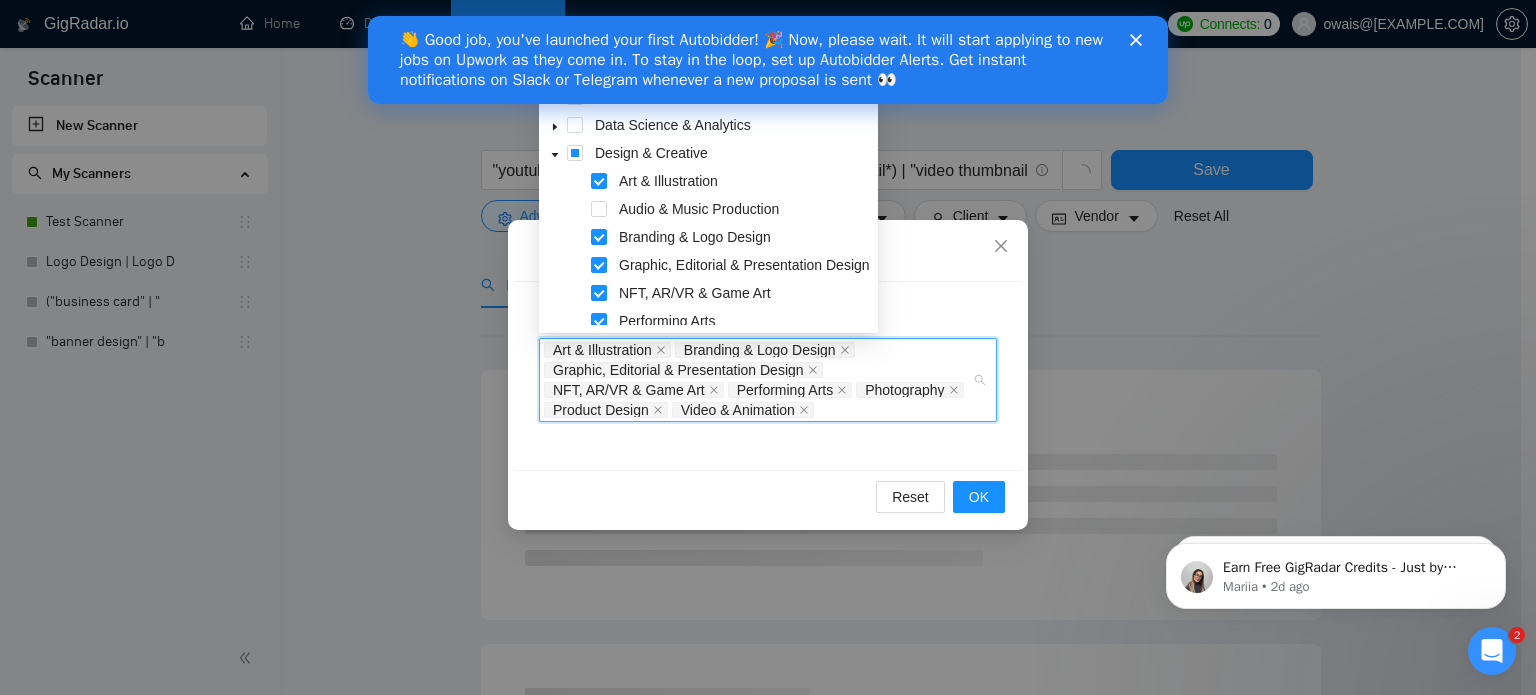 click at bounding box center [599, 293] 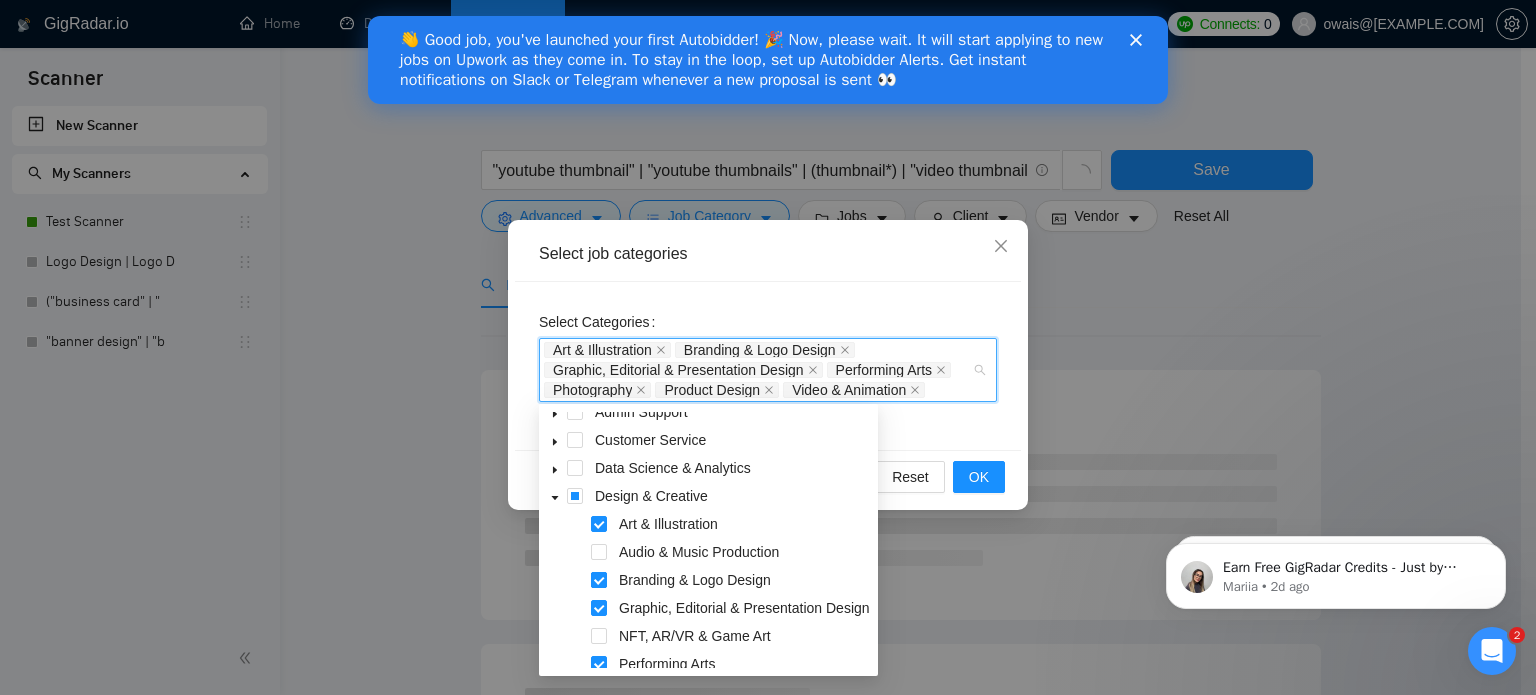 click at bounding box center [599, 580] 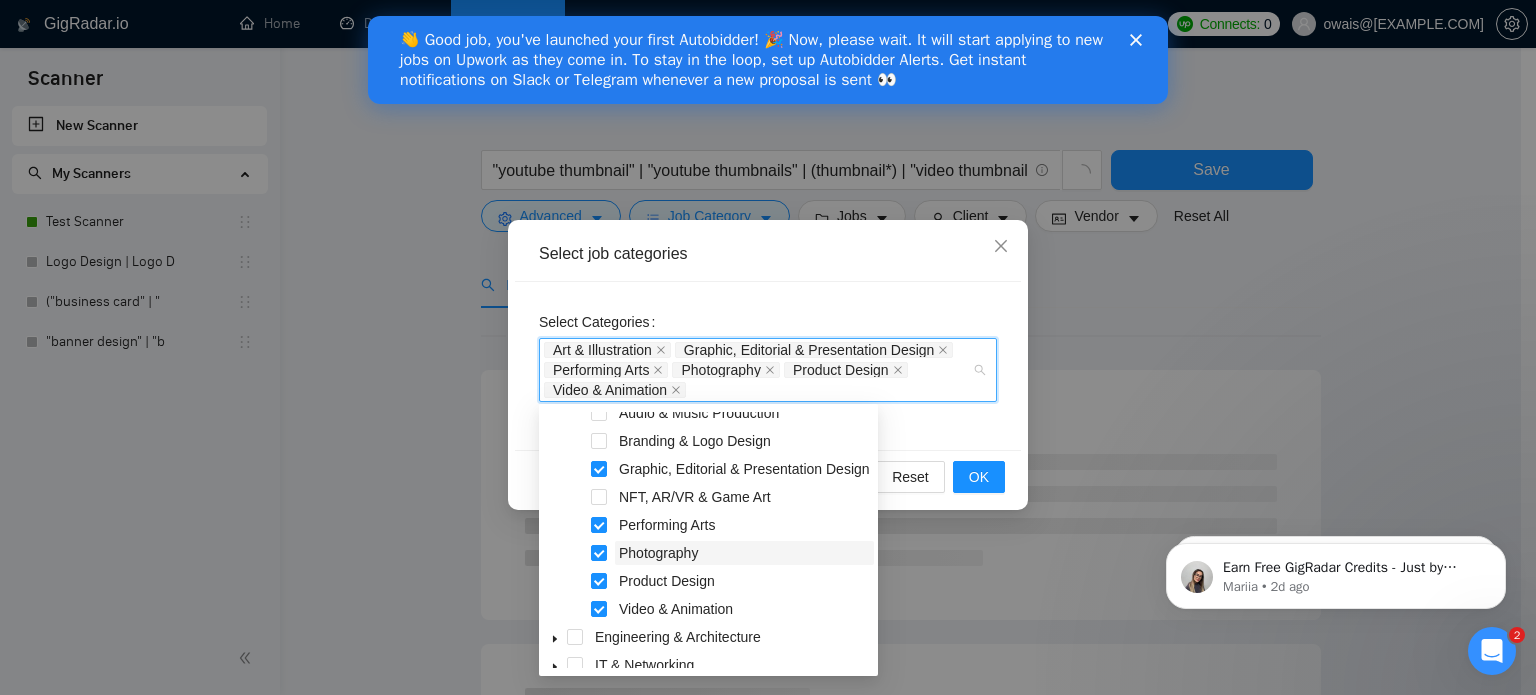 scroll, scrollTop: 185, scrollLeft: 0, axis: vertical 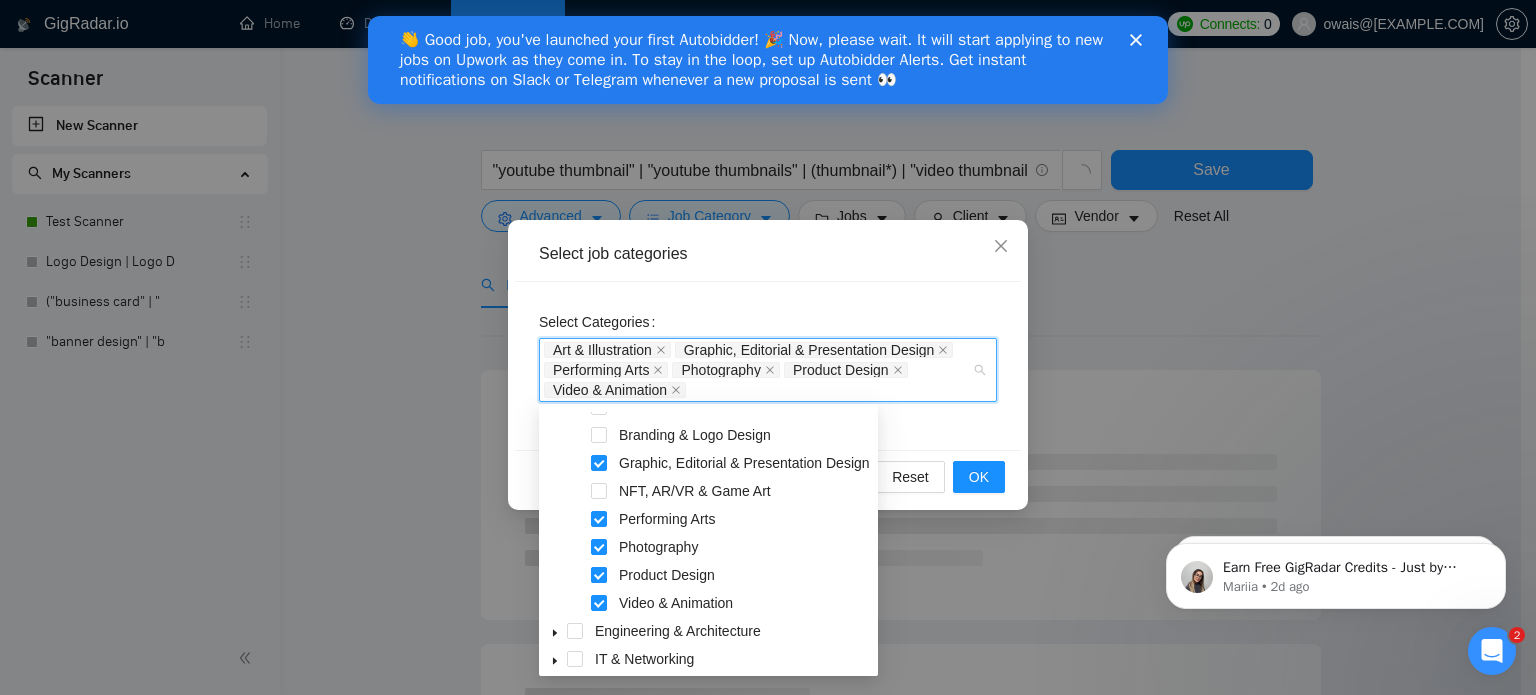 click at bounding box center [599, 575] 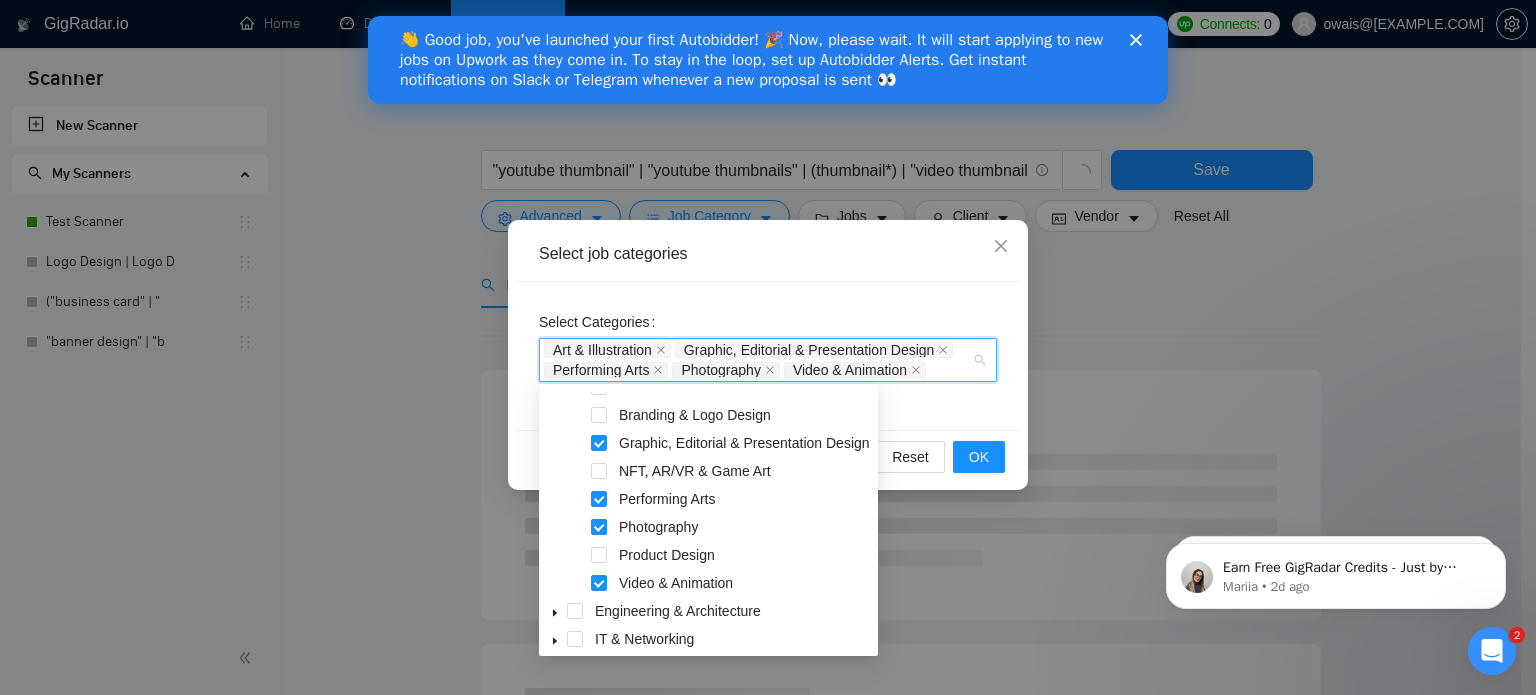 click at bounding box center (599, 527) 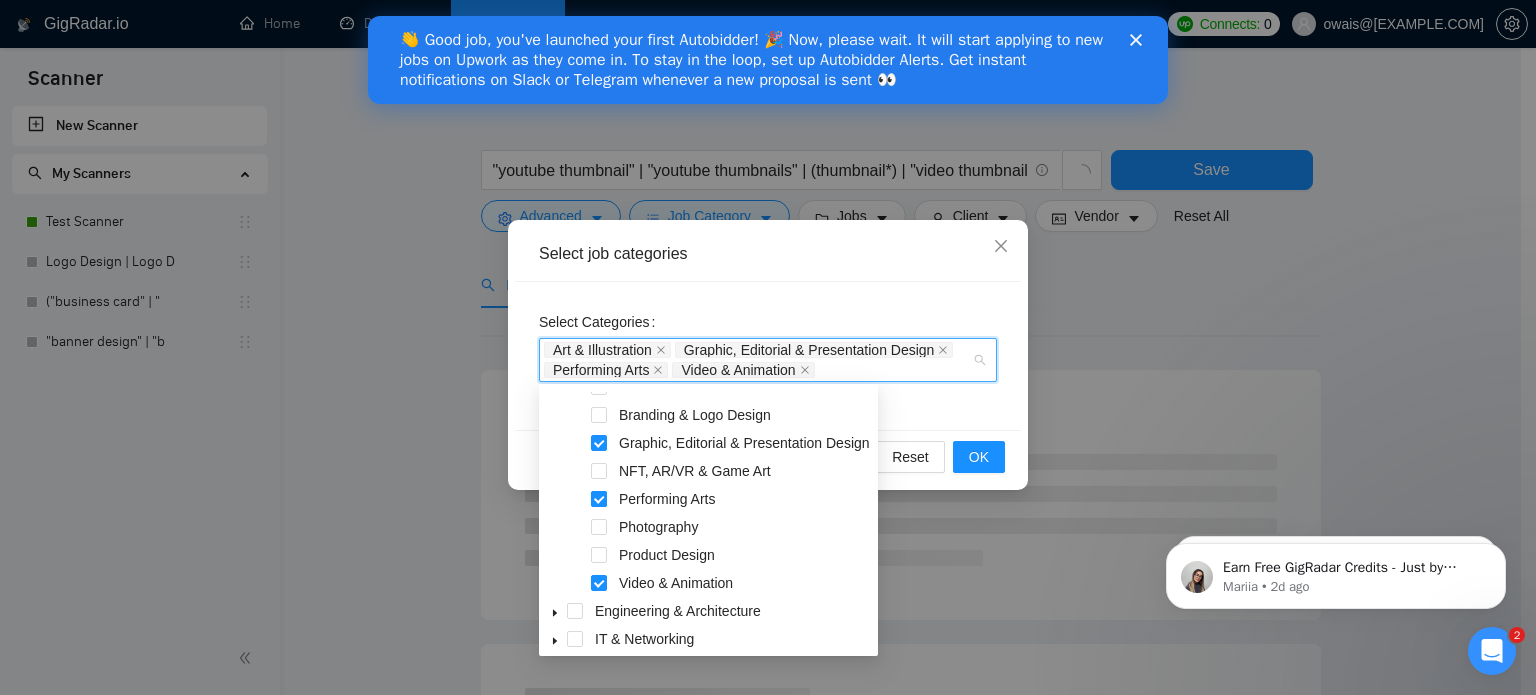 click at bounding box center [599, 499] 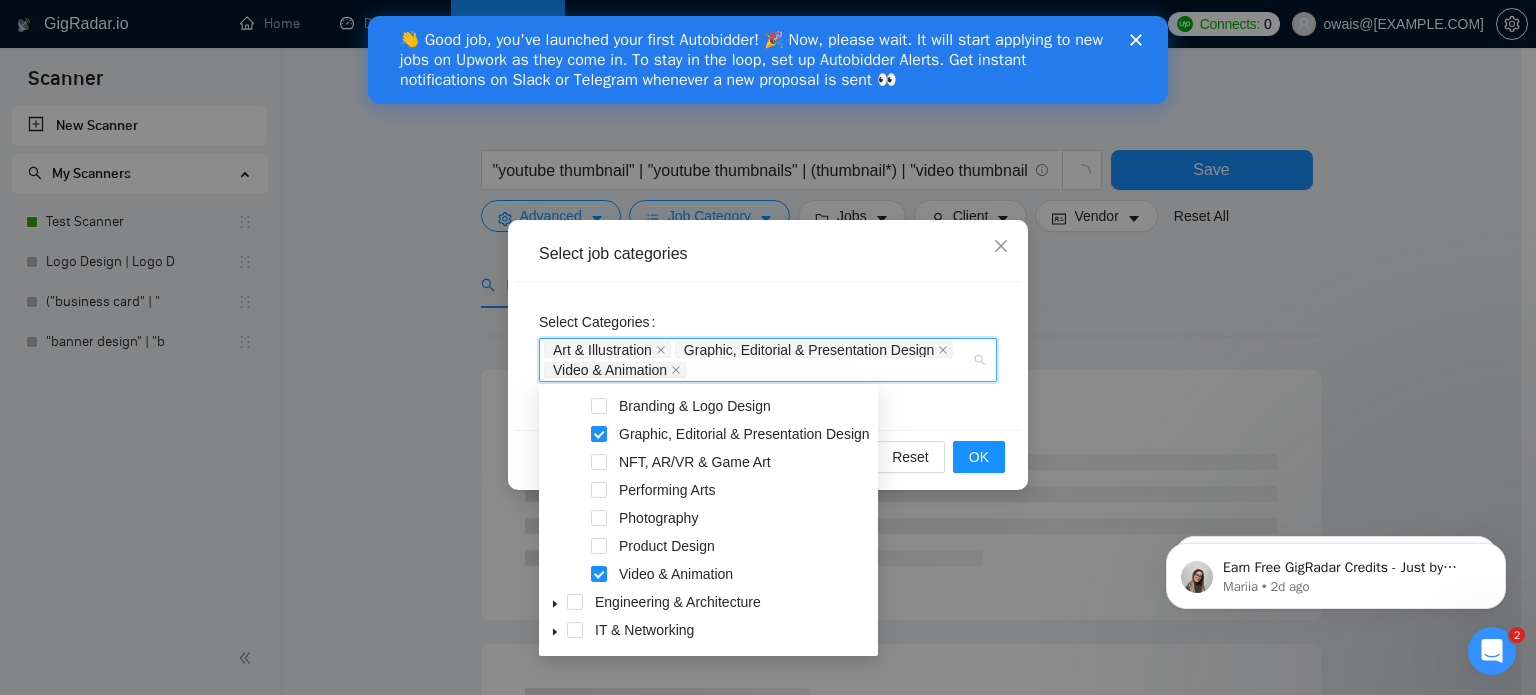 scroll, scrollTop: 195, scrollLeft: 0, axis: vertical 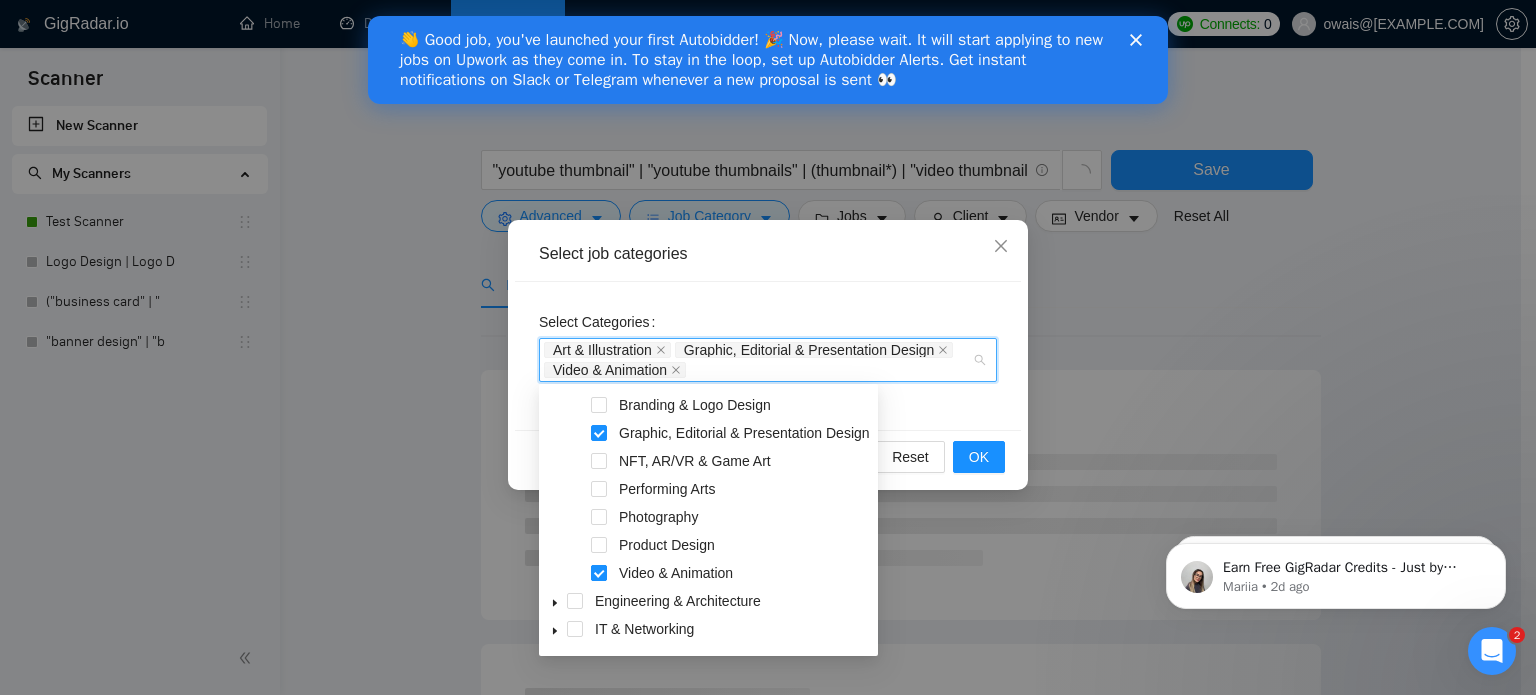 click at bounding box center (599, 573) 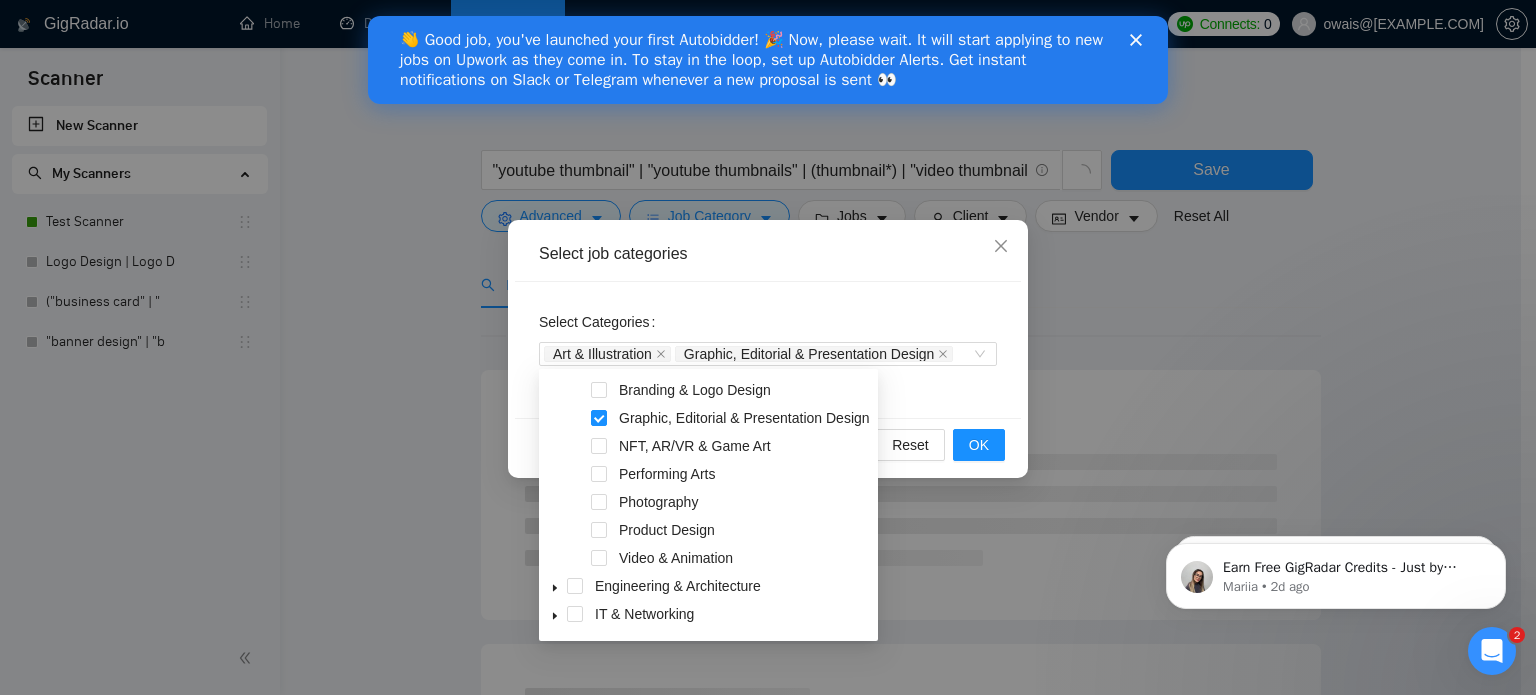 click on "Select Categories Art & Illustration Graphic, Editorial & Presentation Design" at bounding box center (768, 350) 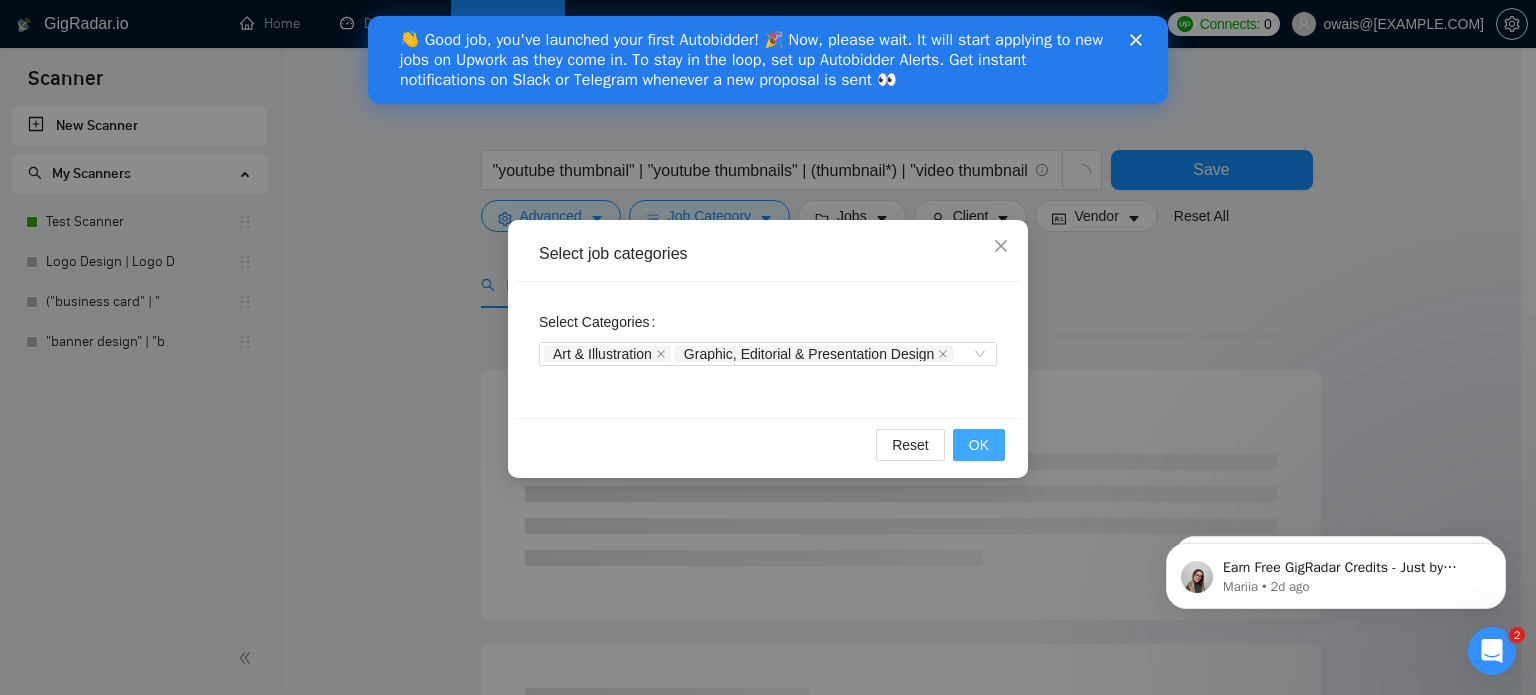 click on "OK" at bounding box center [979, 445] 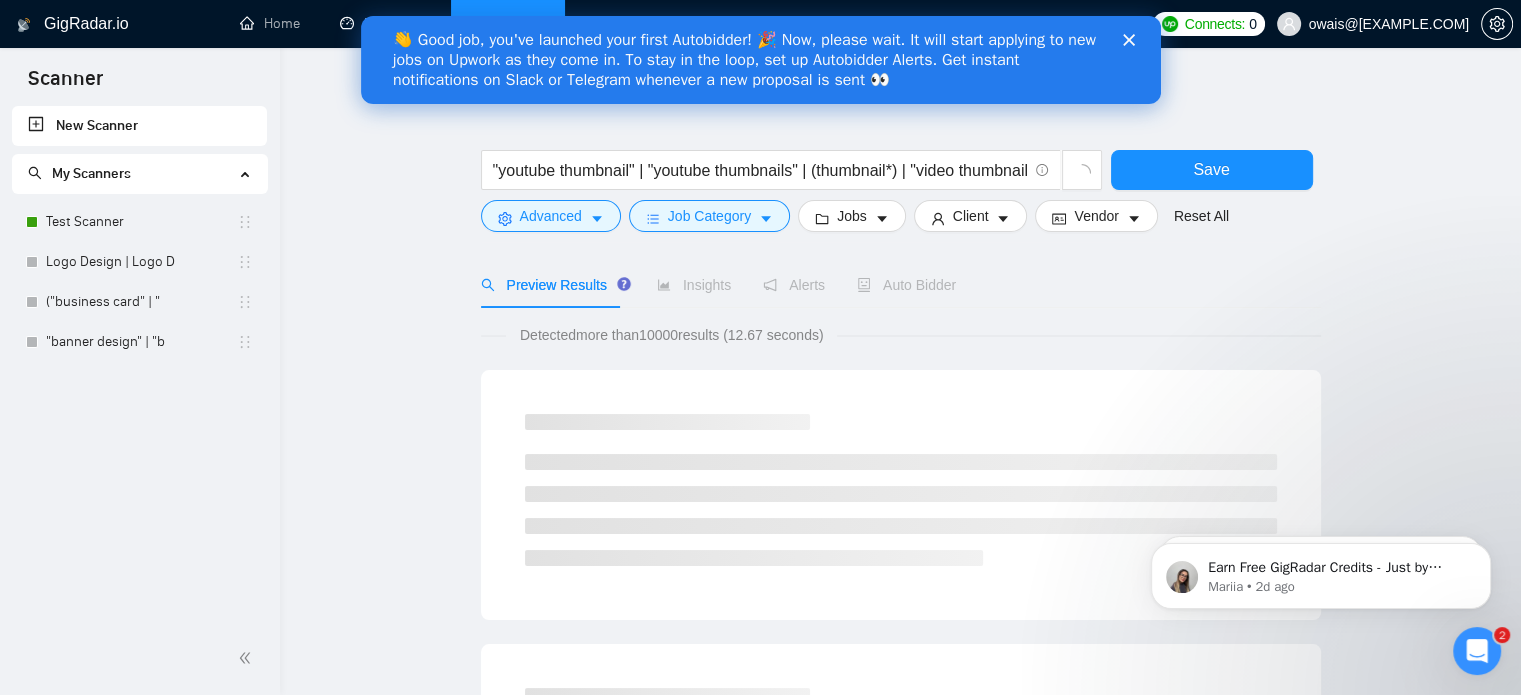 click 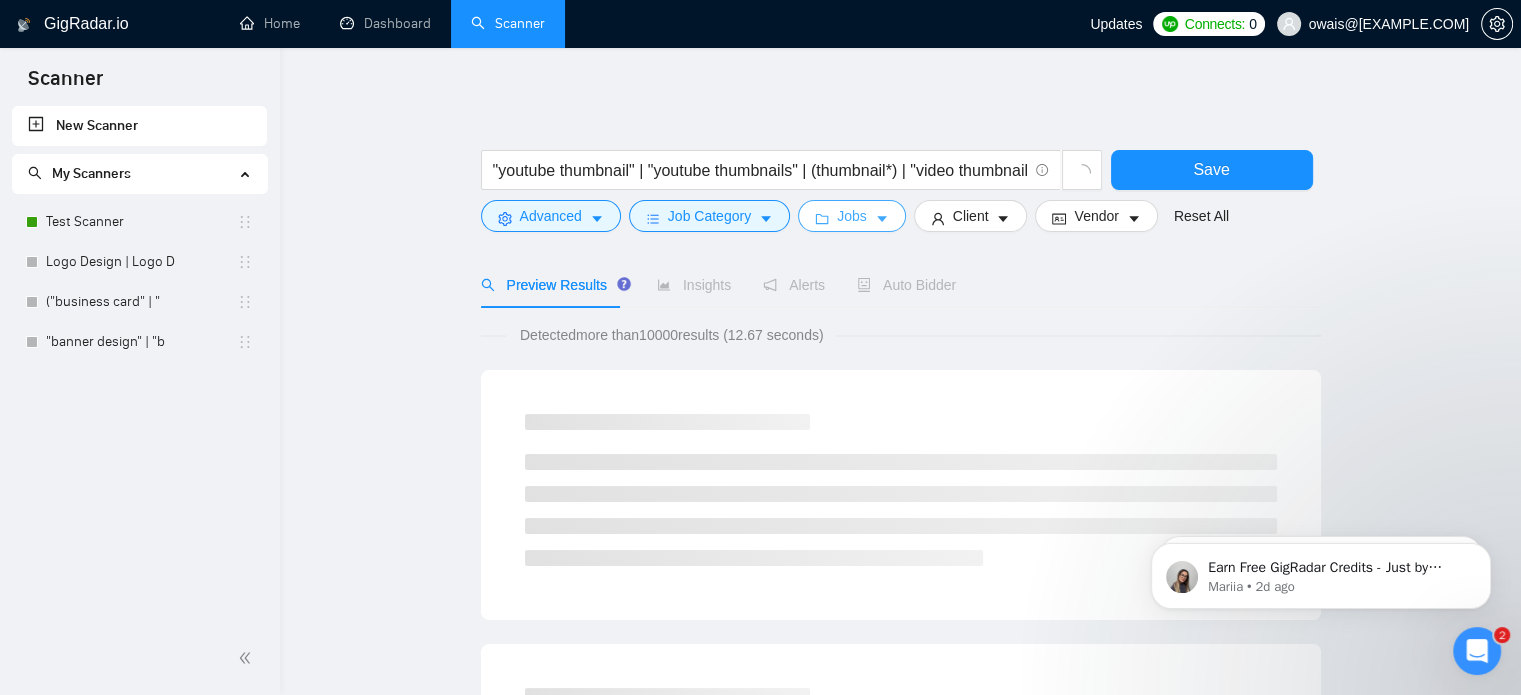 click 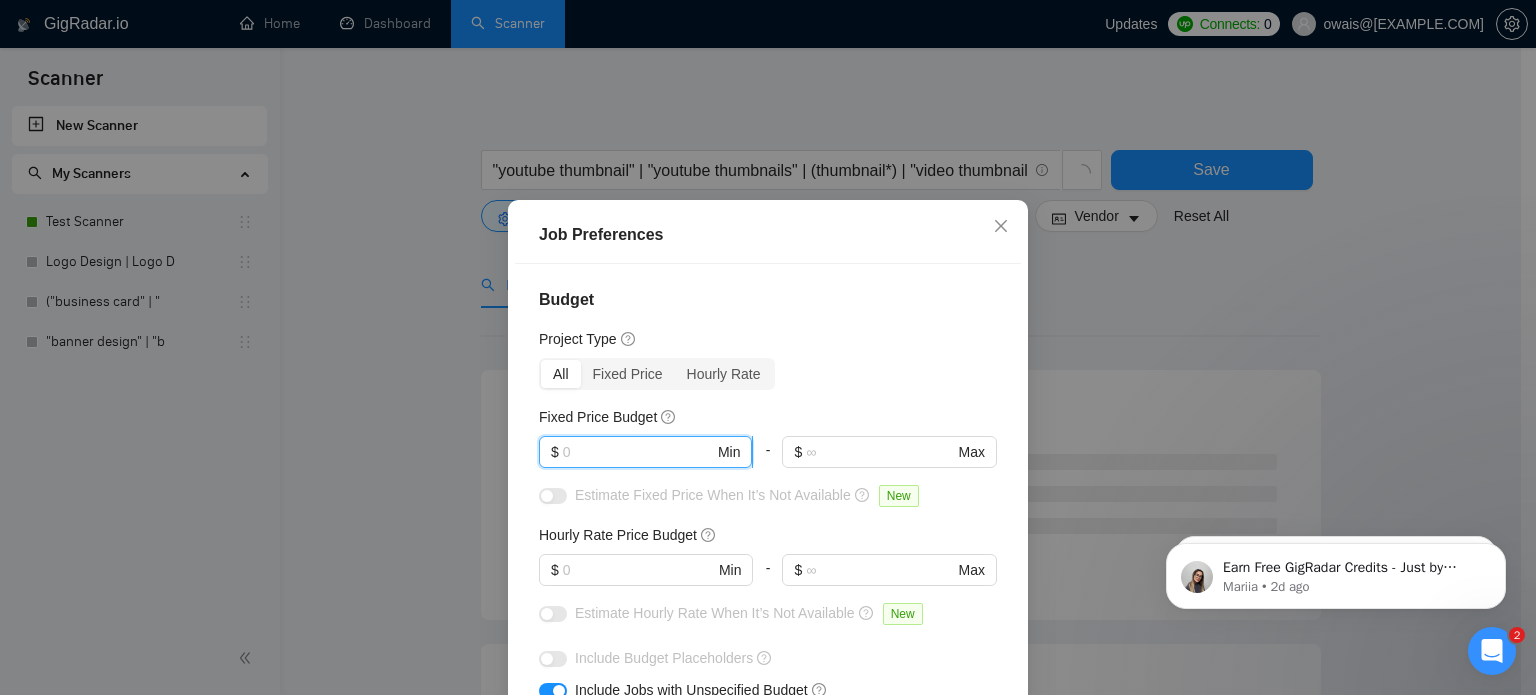 click at bounding box center (638, 452) 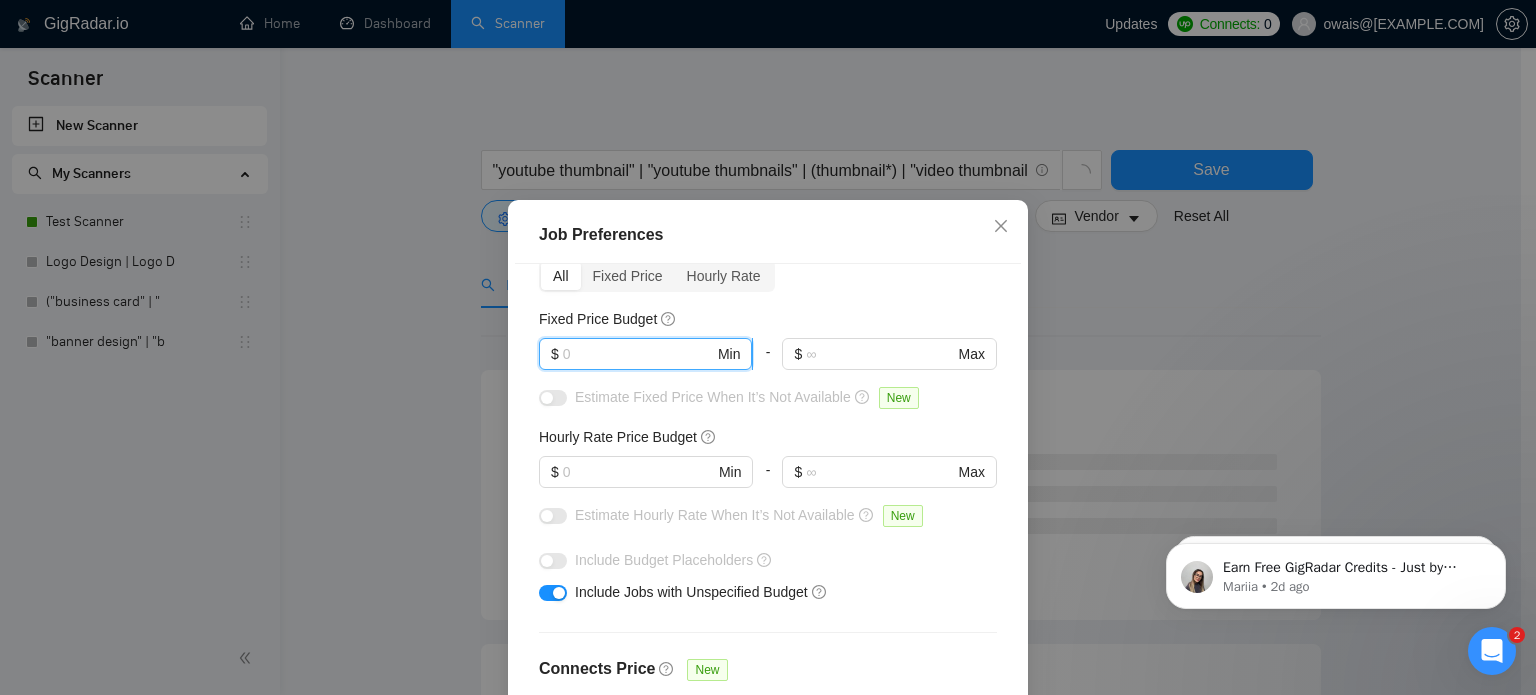scroll, scrollTop: 104, scrollLeft: 0, axis: vertical 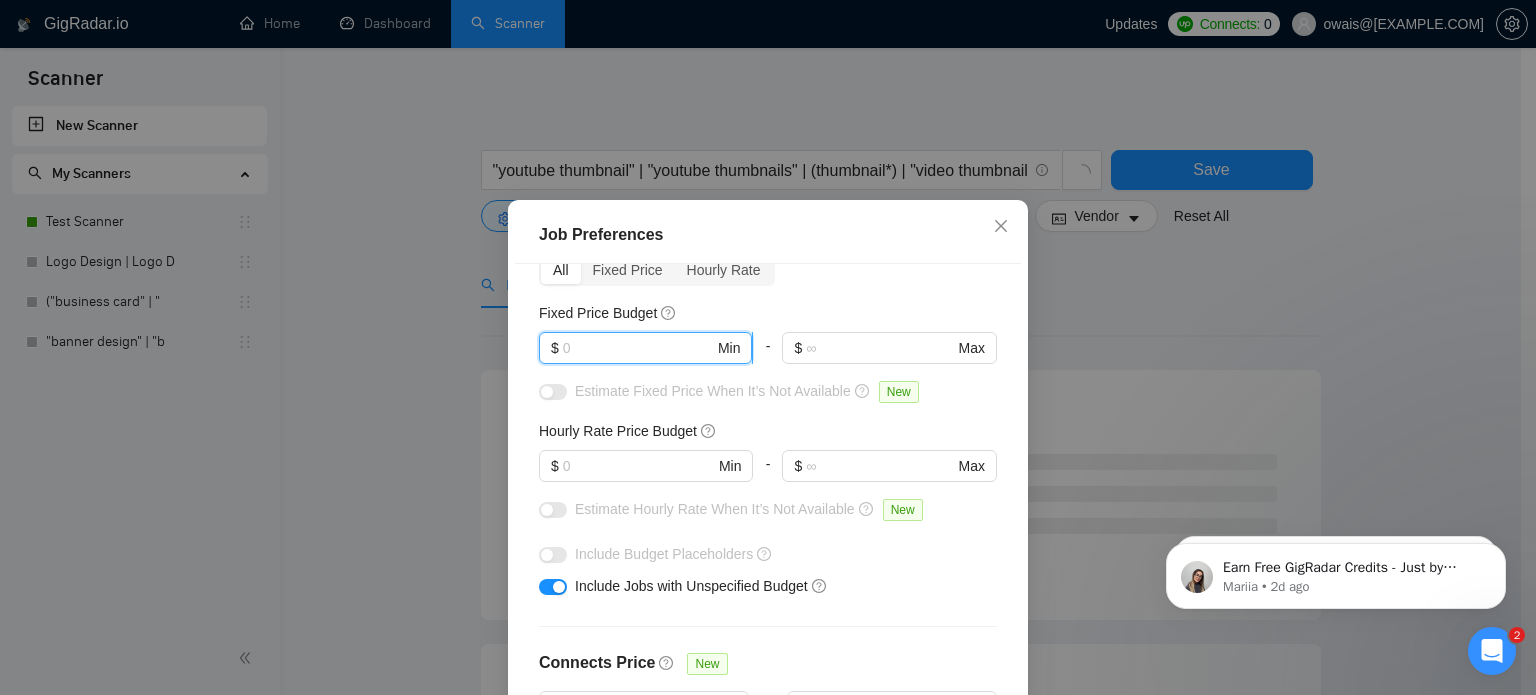 click at bounding box center [638, 348] 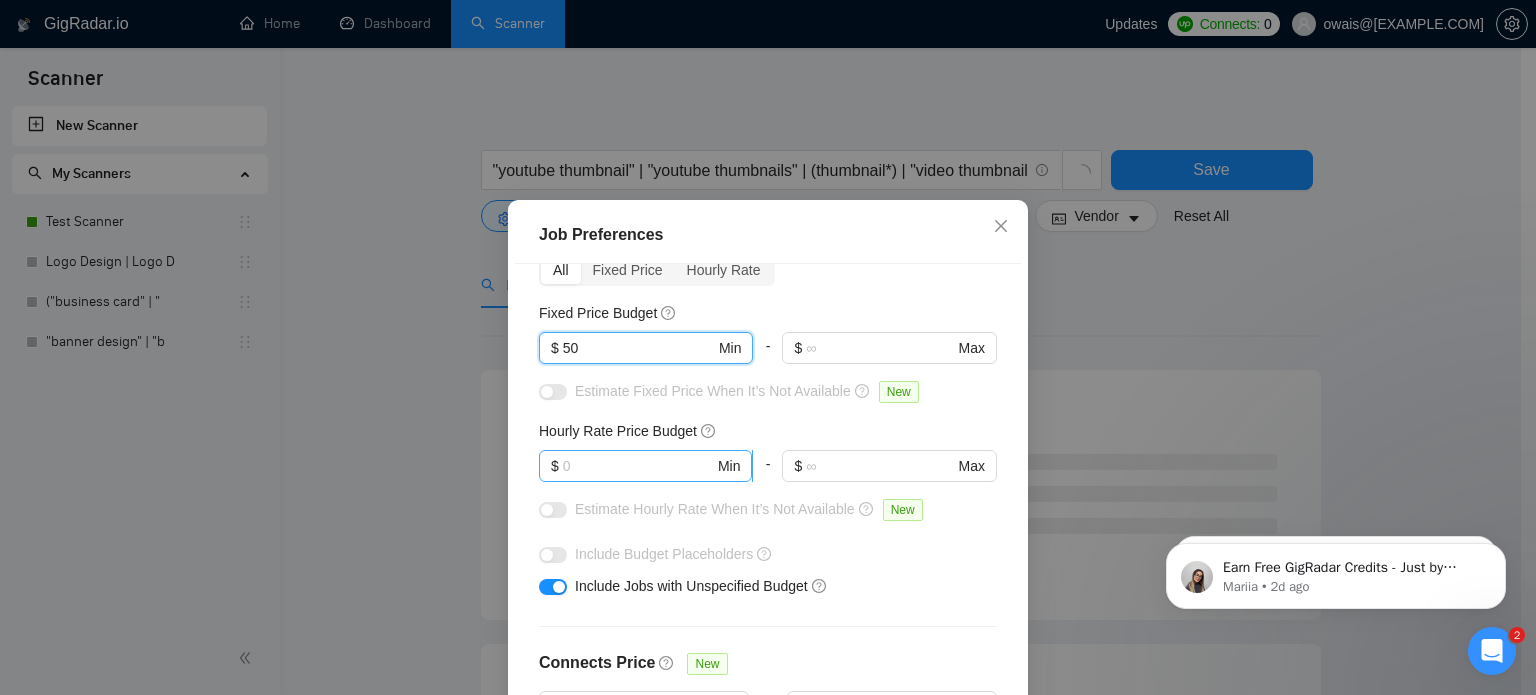 type on "50" 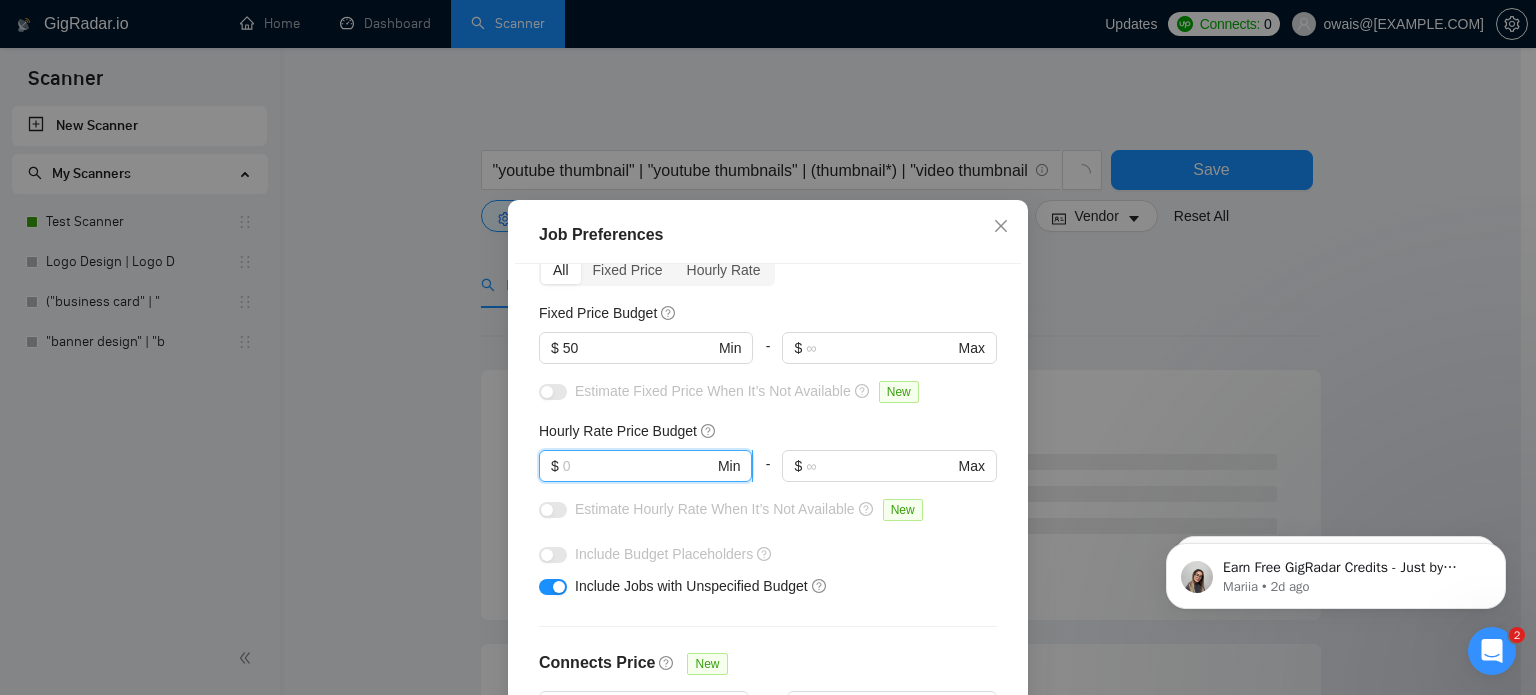 click at bounding box center (638, 466) 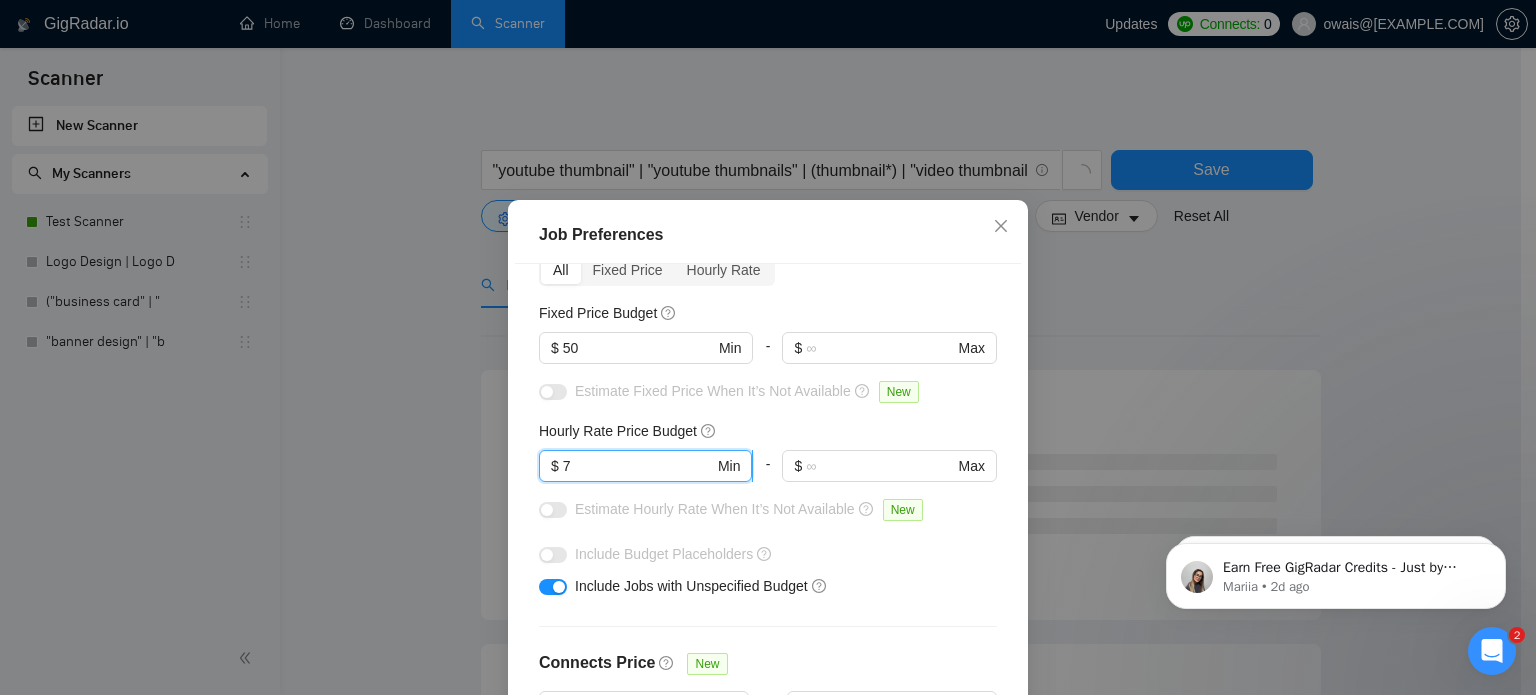 scroll, scrollTop: 140, scrollLeft: 0, axis: vertical 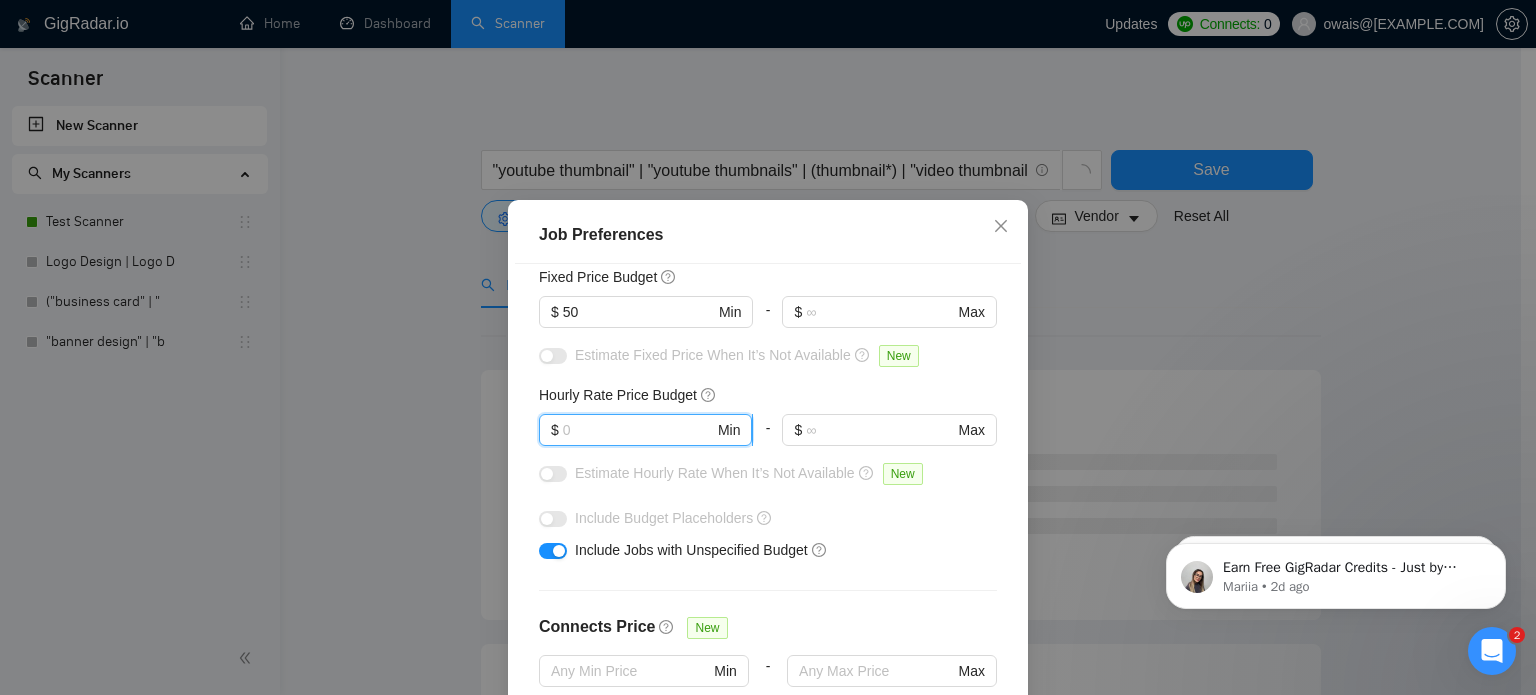 type on "6" 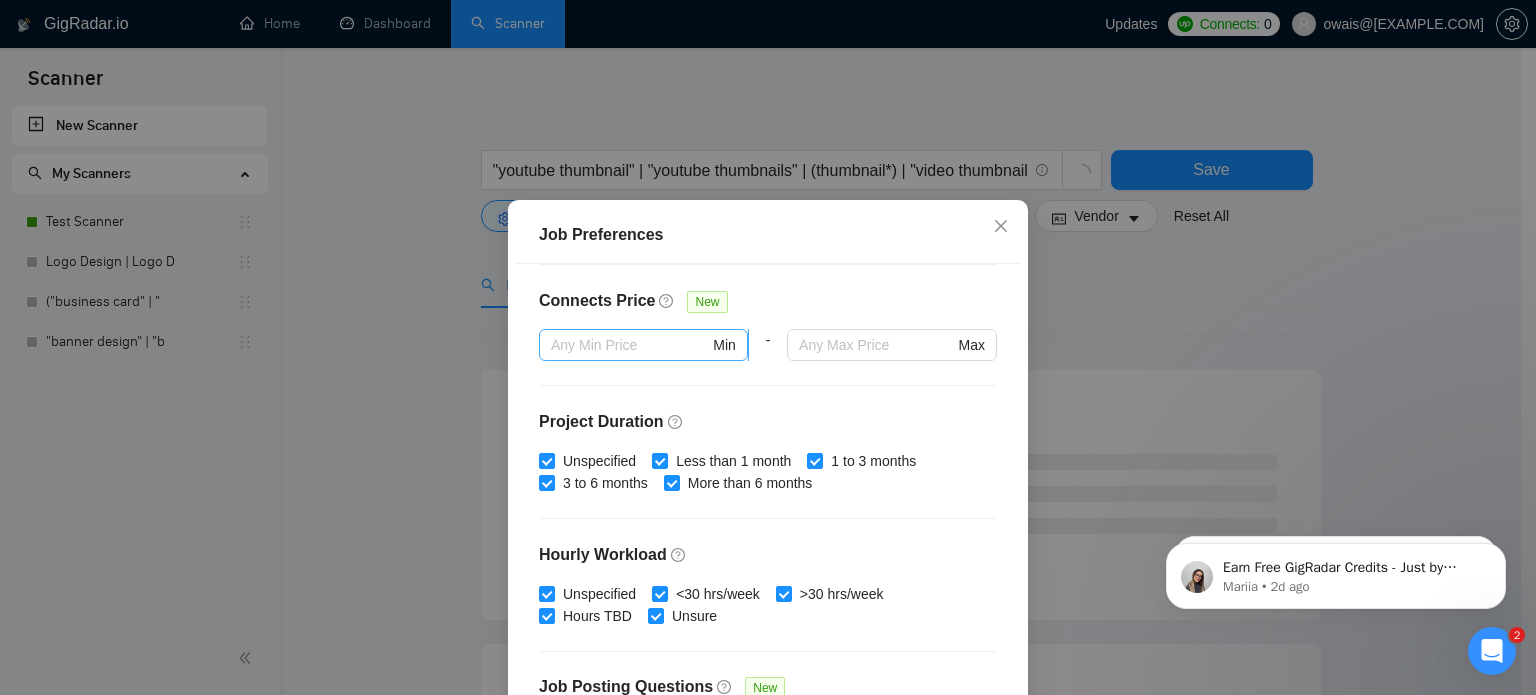 scroll, scrollTop: 640, scrollLeft: 0, axis: vertical 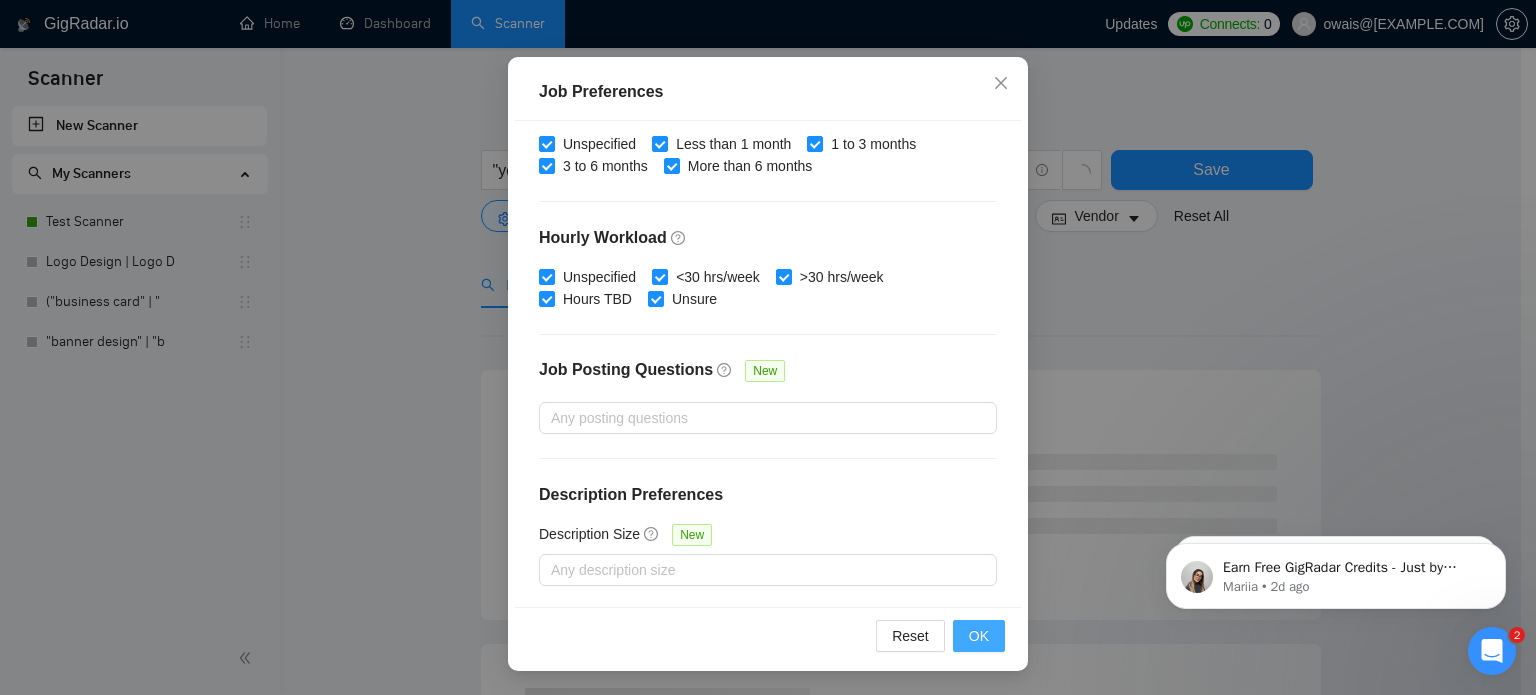 type on "8" 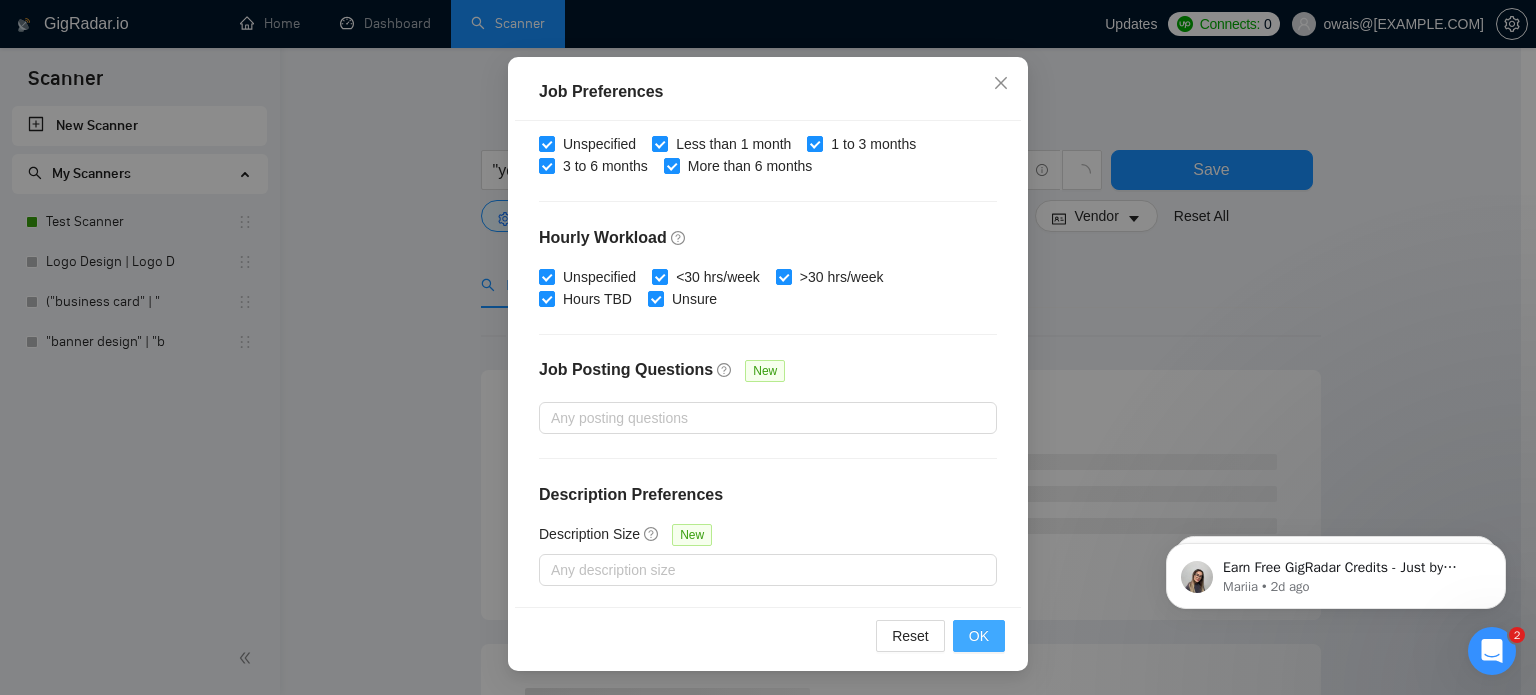 click on "OK" at bounding box center [979, 636] 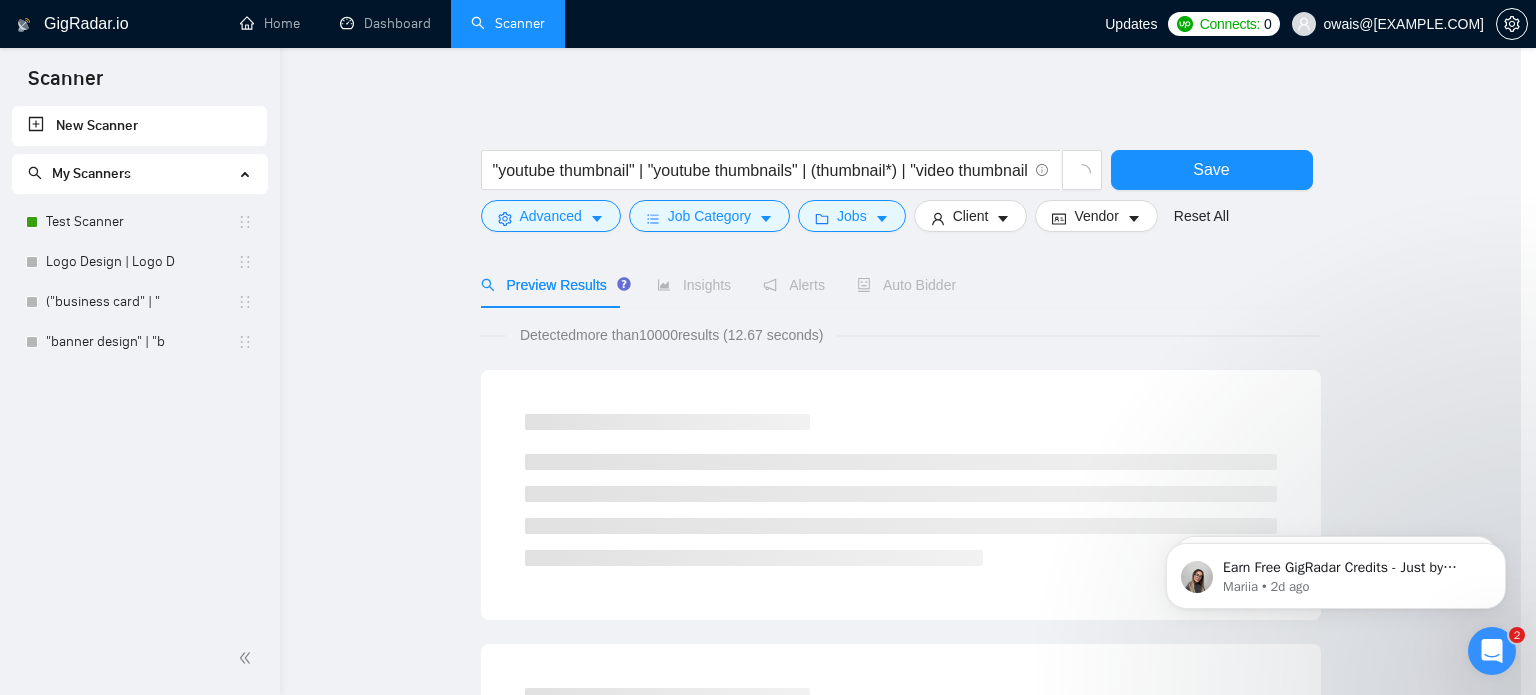 scroll, scrollTop: 63, scrollLeft: 0, axis: vertical 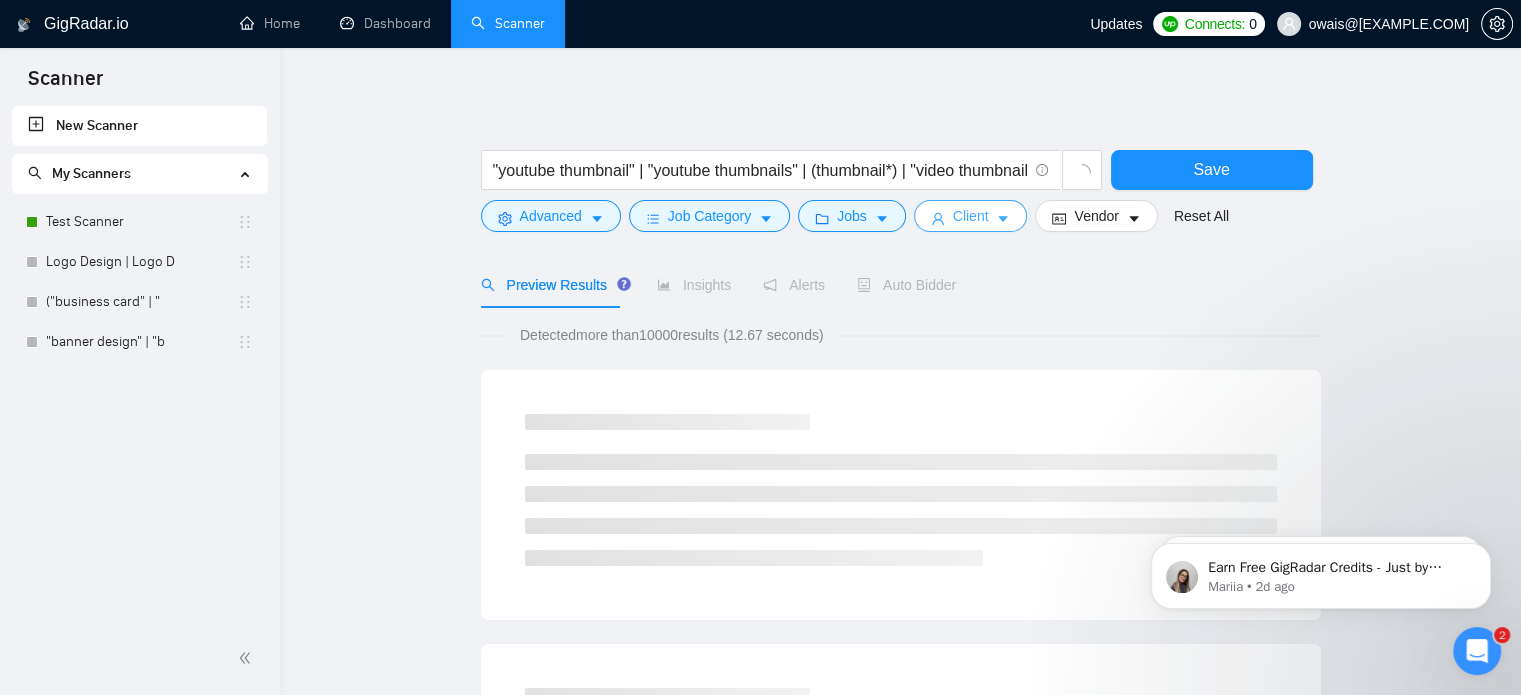 click 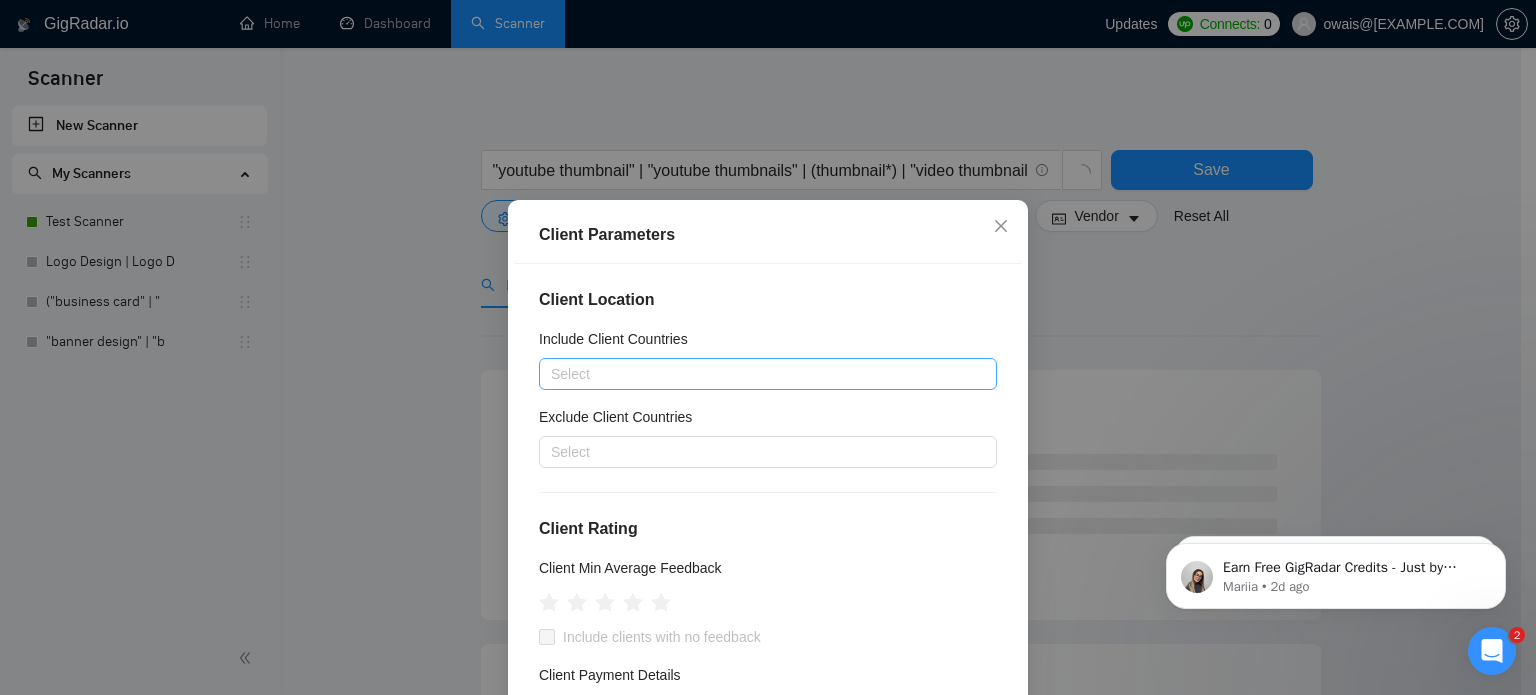 click at bounding box center (758, 374) 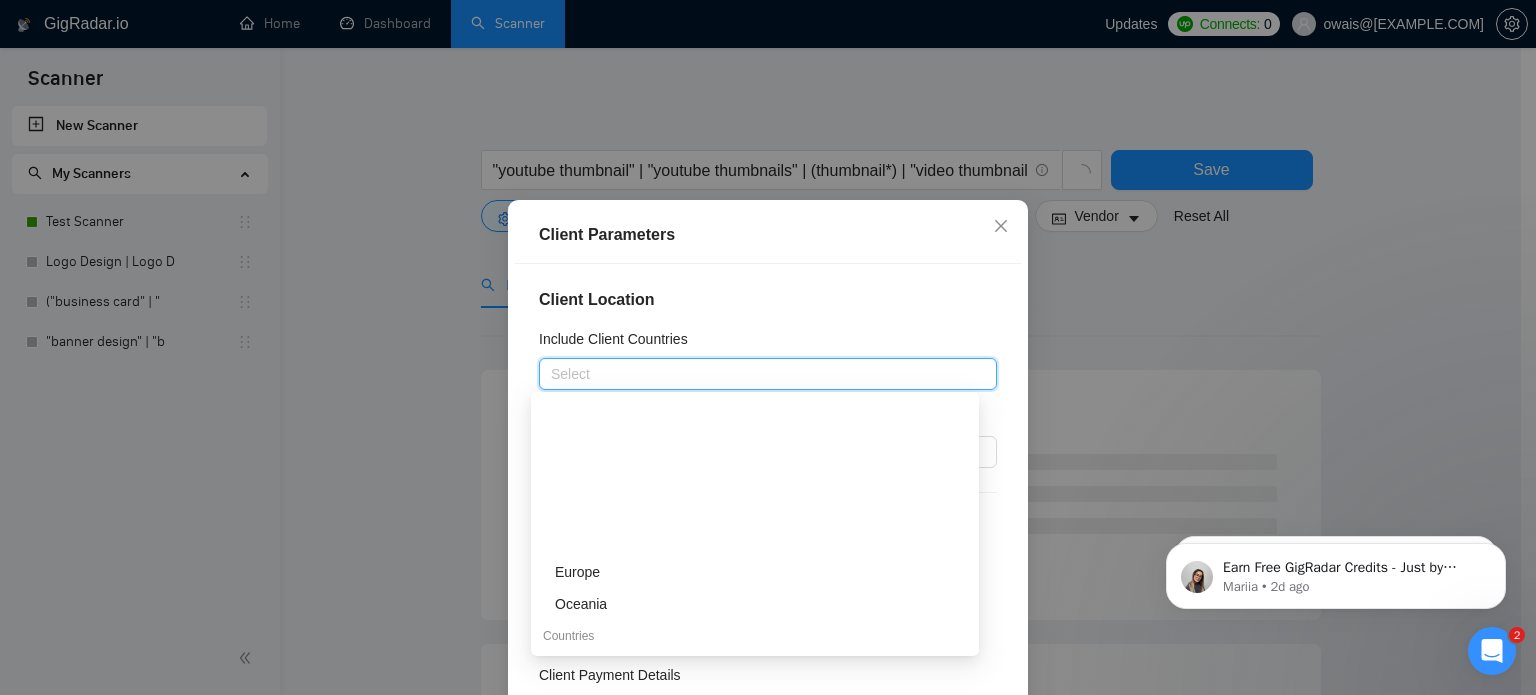 scroll, scrollTop: 172, scrollLeft: 0, axis: vertical 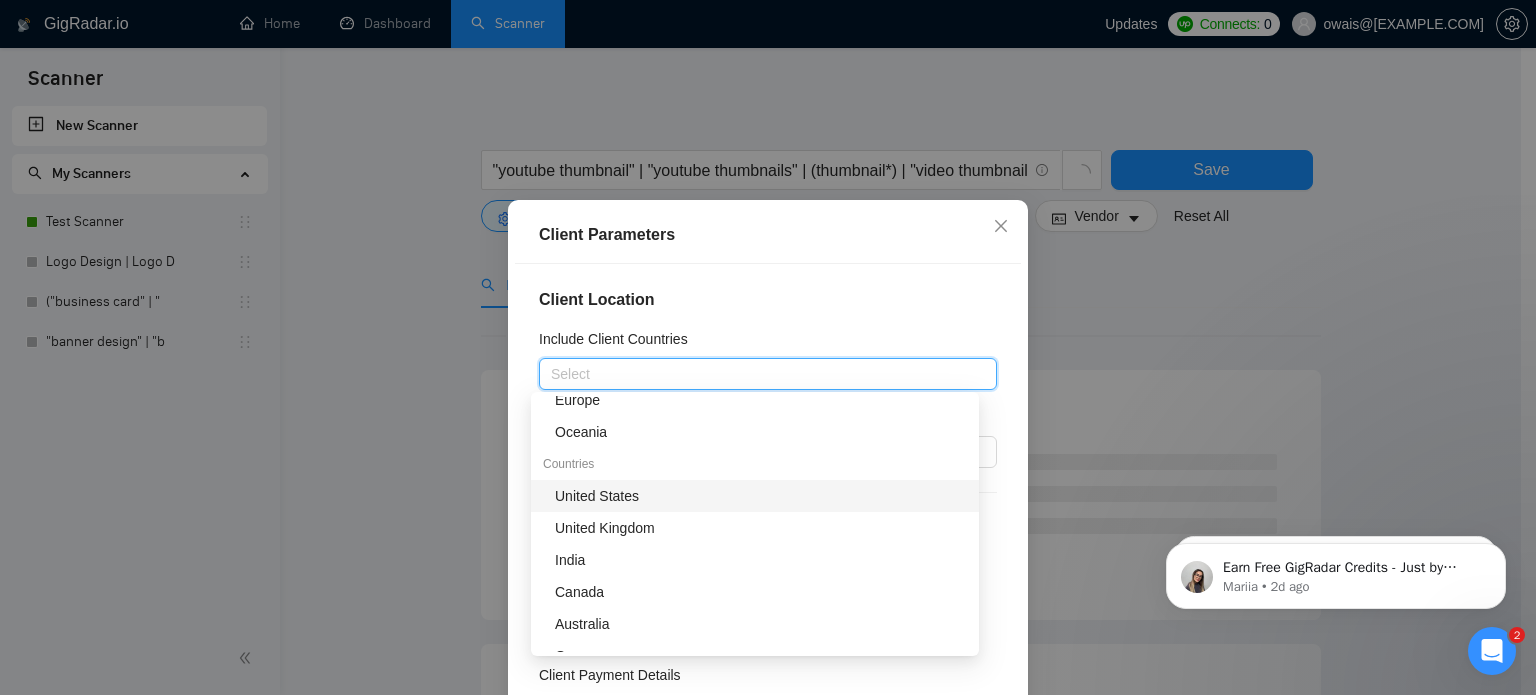 click on "United States" at bounding box center [761, 496] 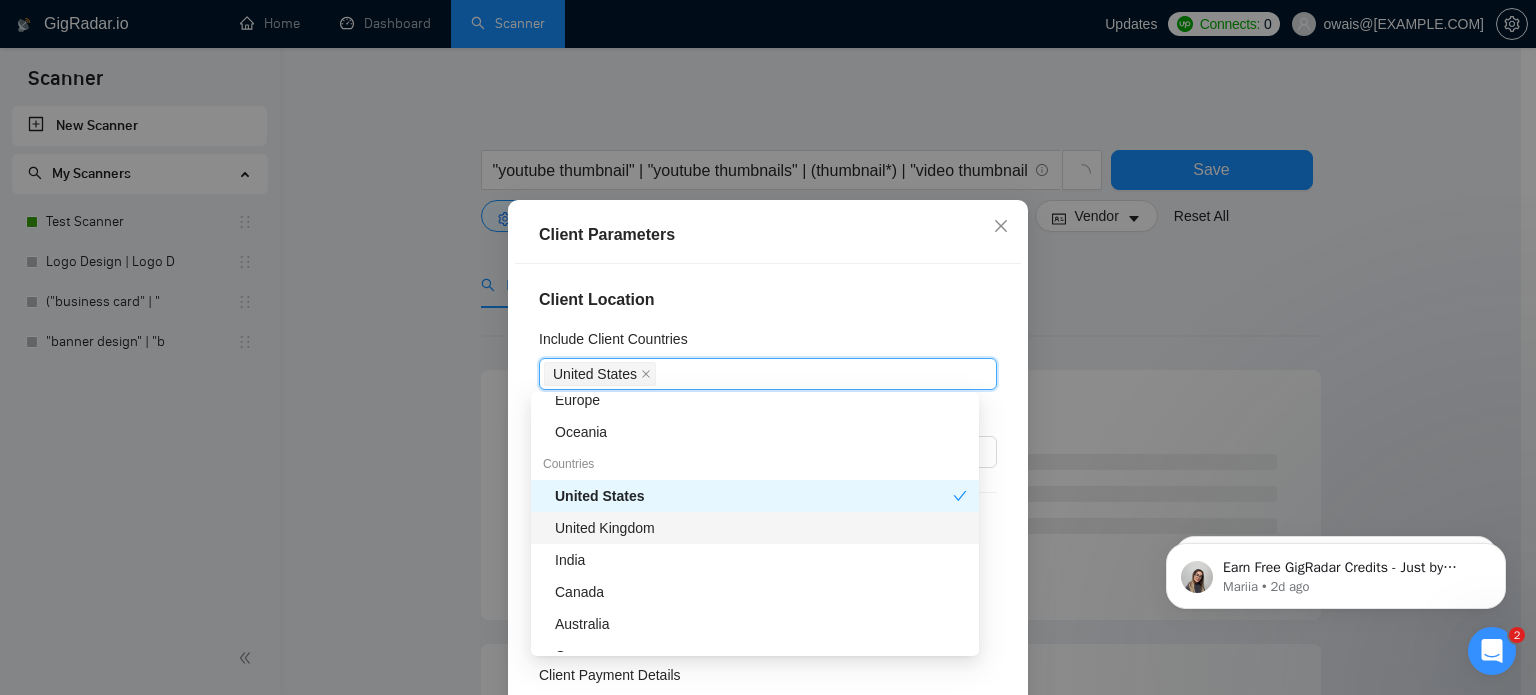 click on "United Kingdom" at bounding box center [761, 528] 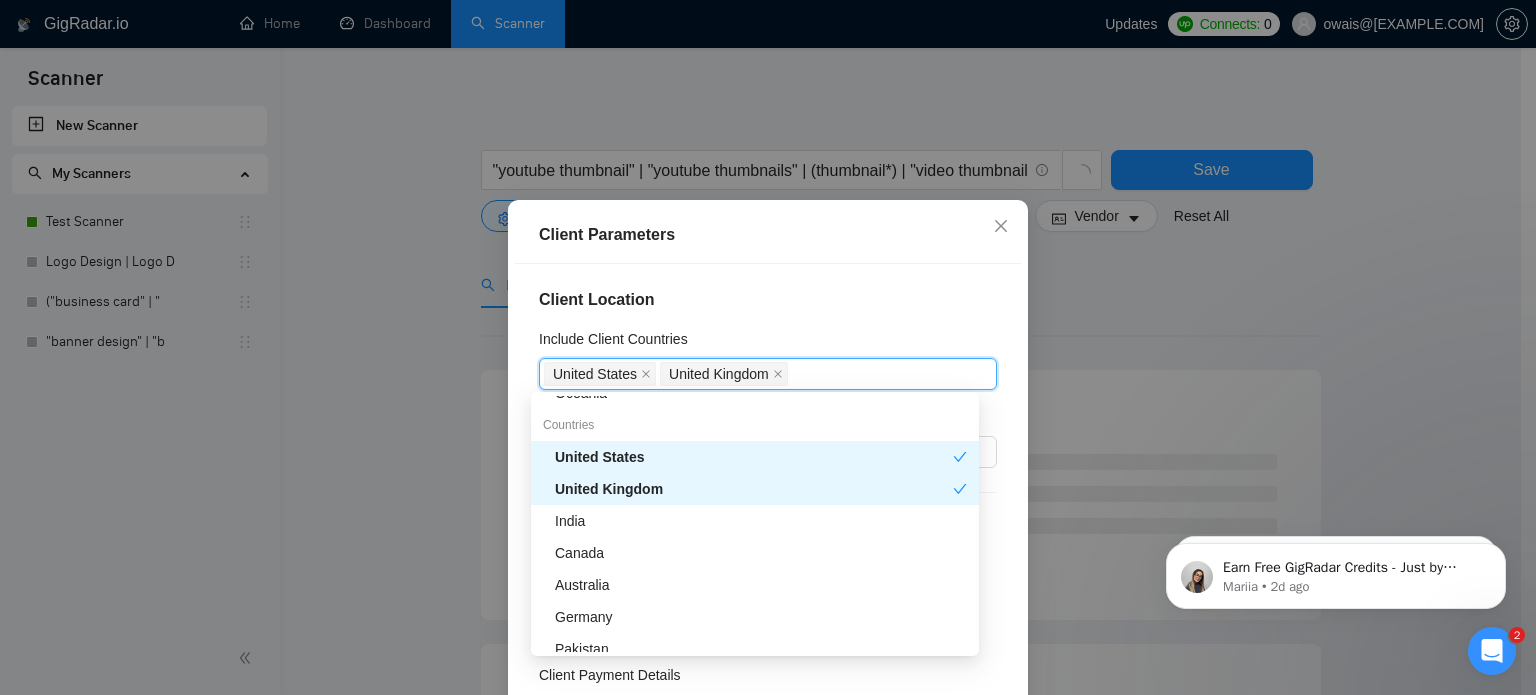 scroll, scrollTop: 212, scrollLeft: 0, axis: vertical 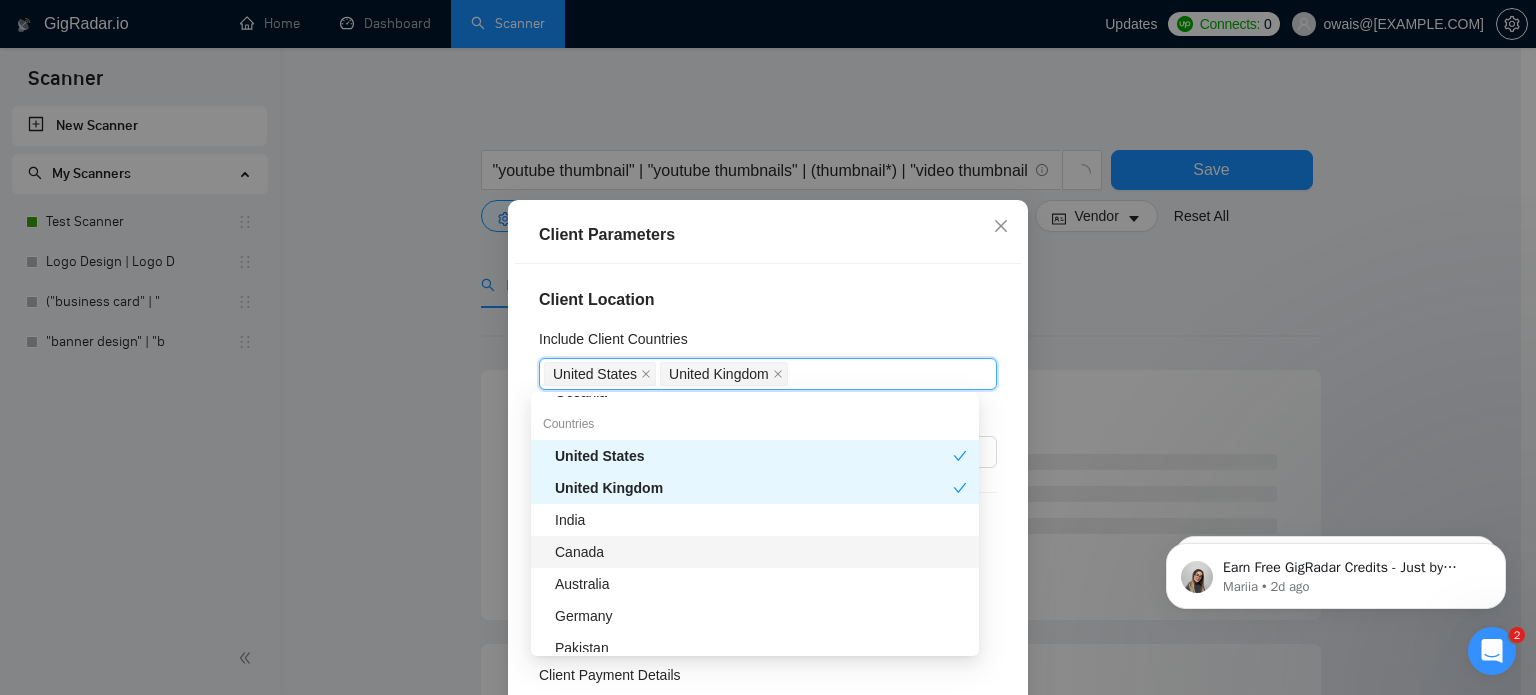 click on "Canada" at bounding box center (761, 552) 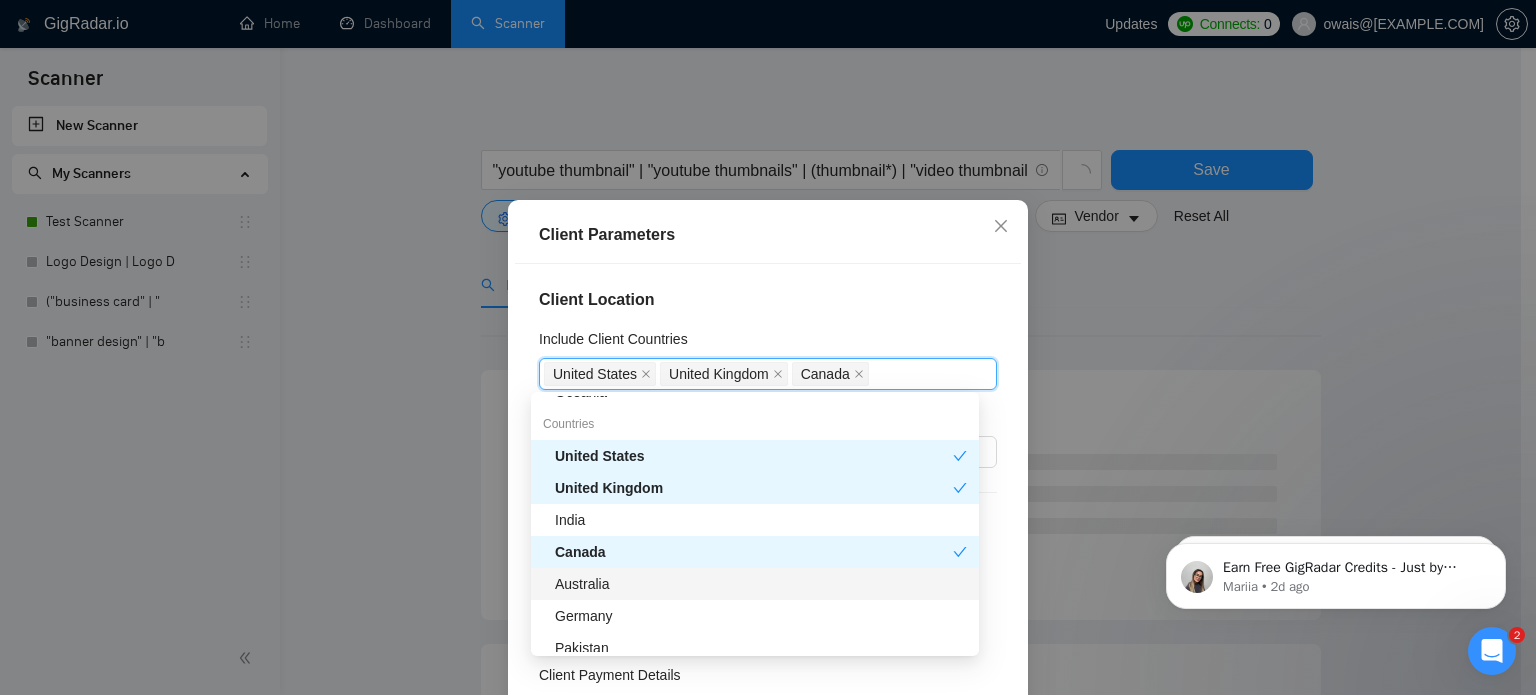click on "Australia" at bounding box center (761, 584) 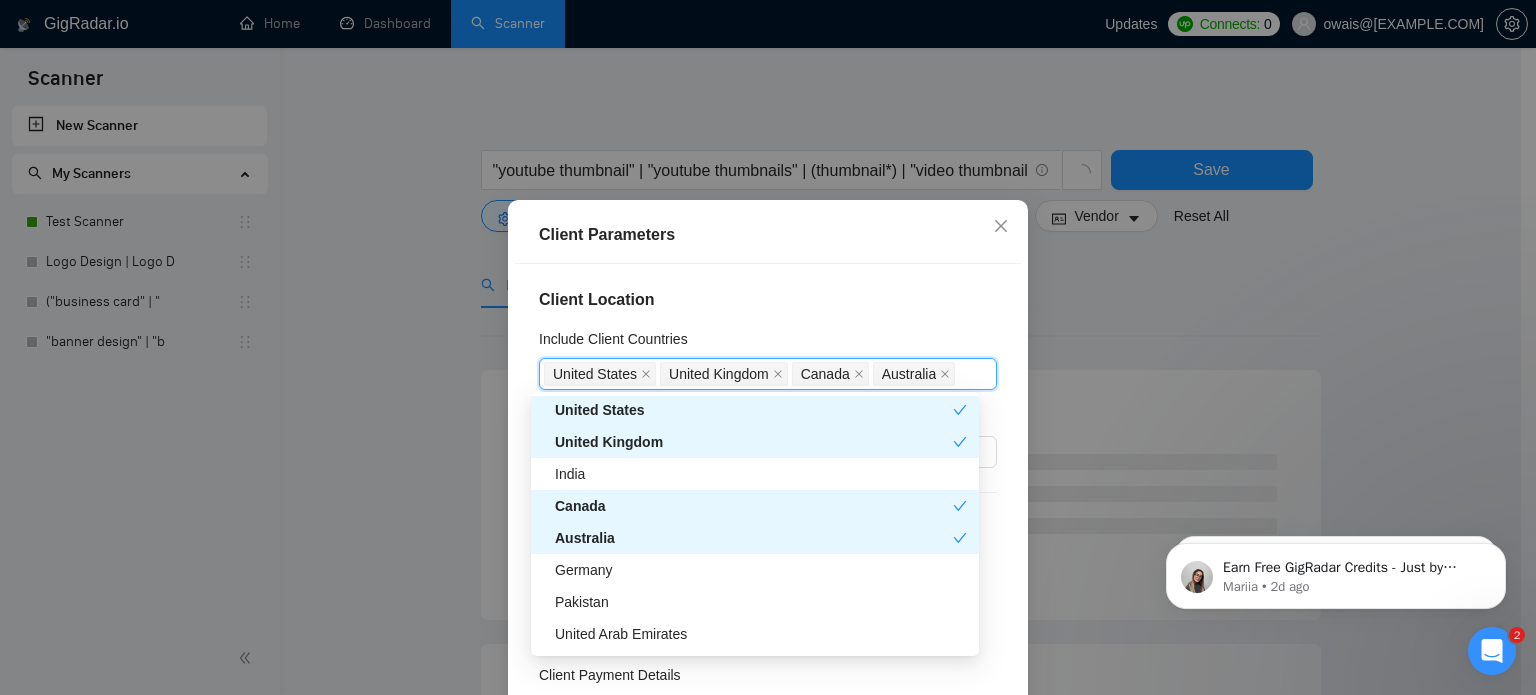 scroll, scrollTop: 261, scrollLeft: 0, axis: vertical 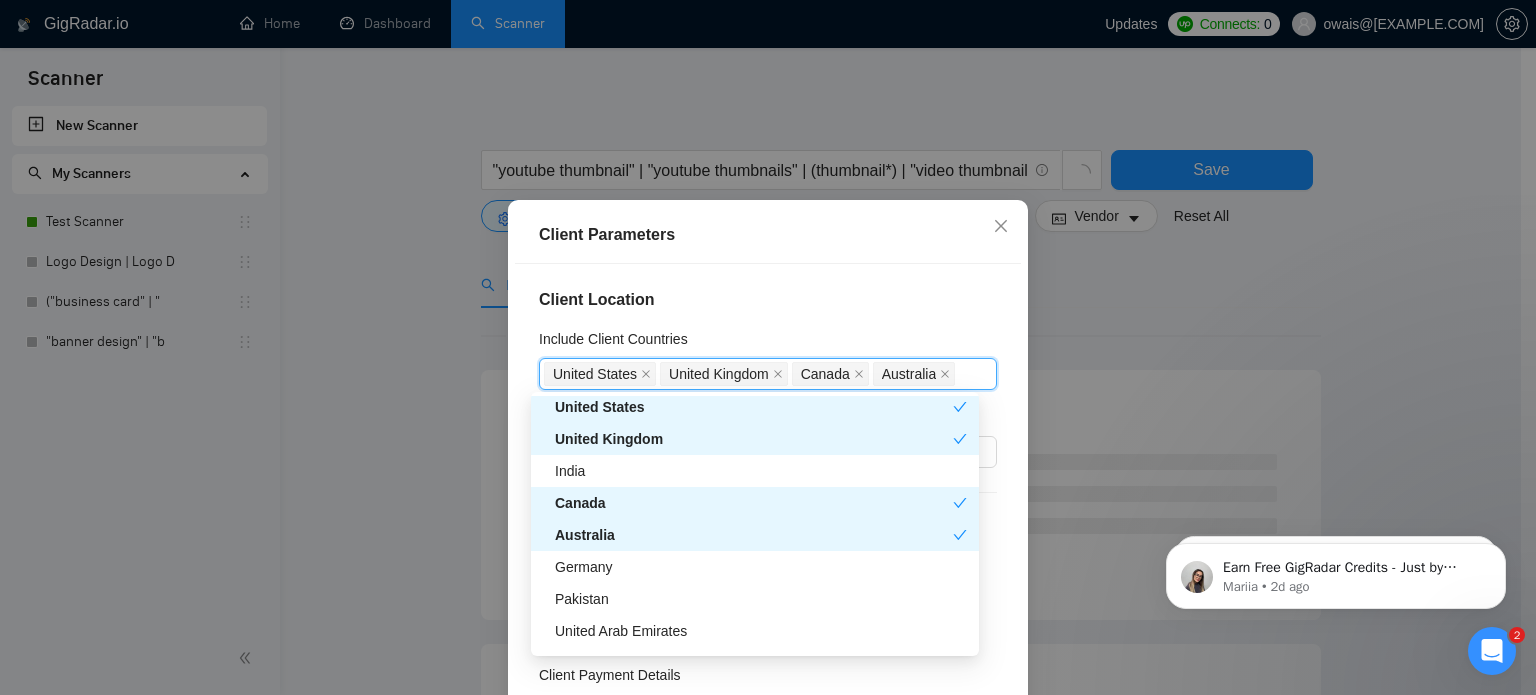 click on "Germany" at bounding box center (761, 567) 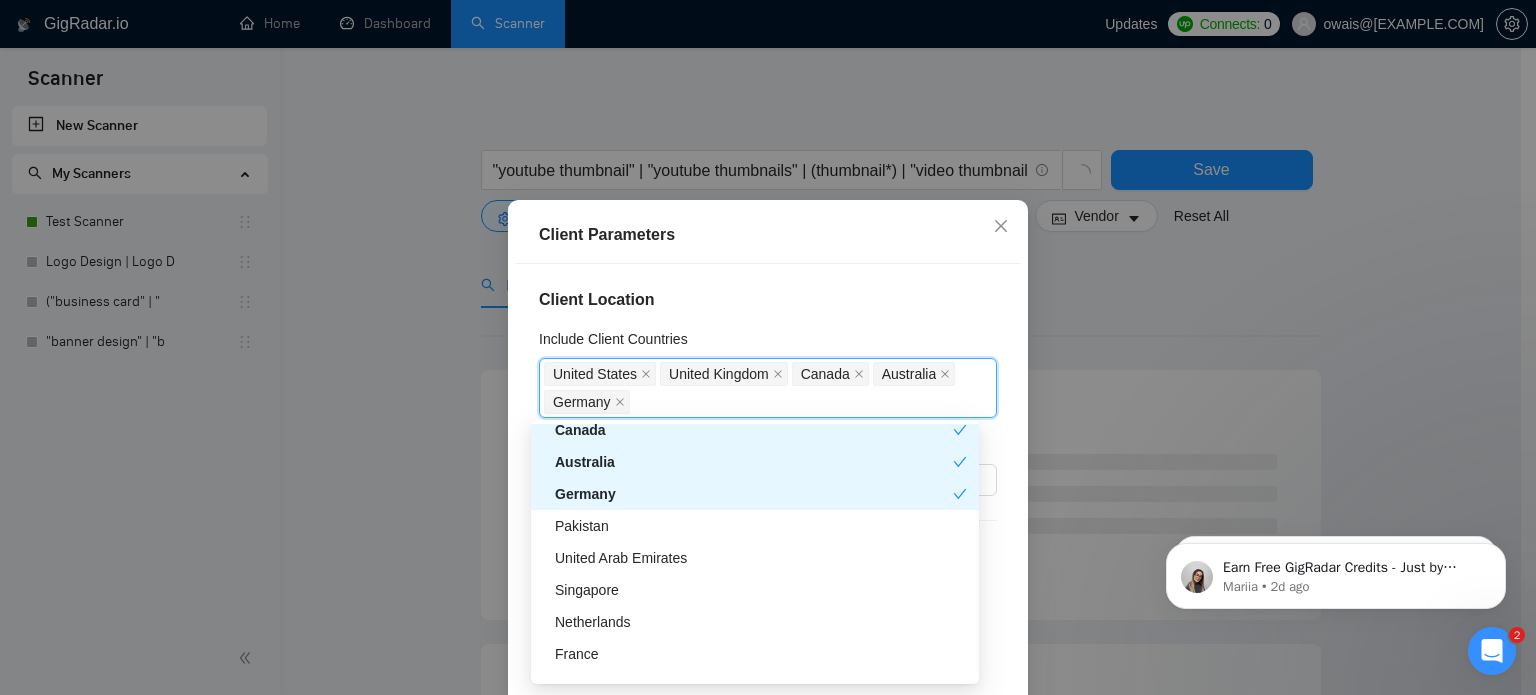 scroll, scrollTop: 362, scrollLeft: 0, axis: vertical 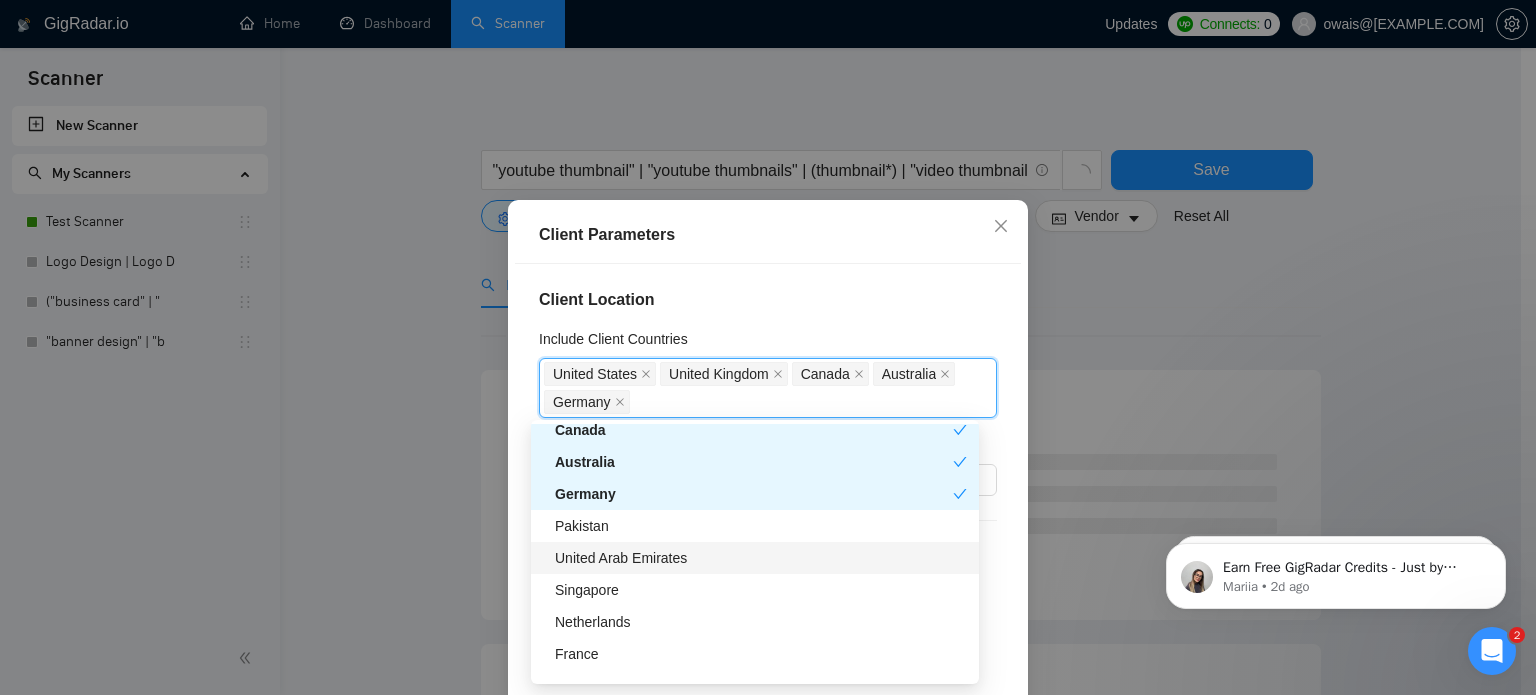 click on "United Arab Emirates" at bounding box center [761, 558] 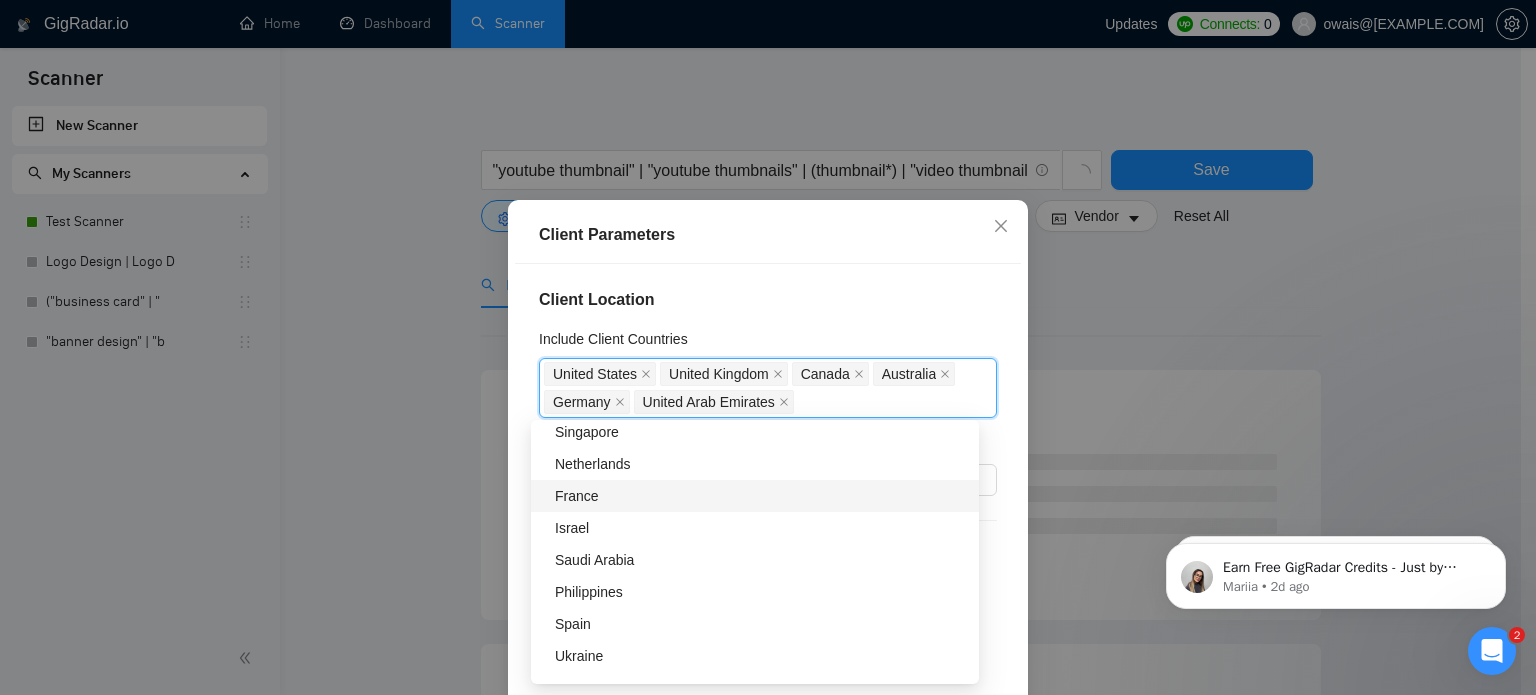 scroll, scrollTop: 521, scrollLeft: 0, axis: vertical 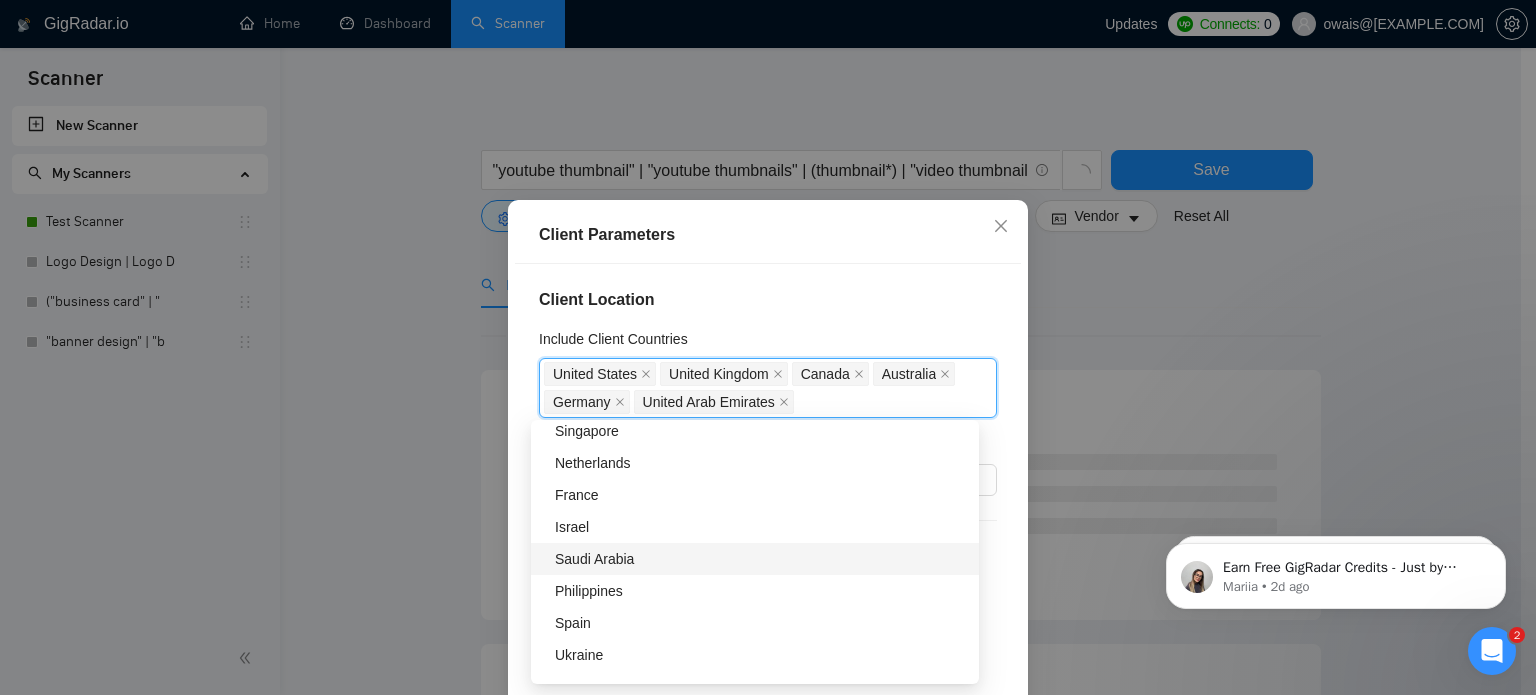 click on "Saudi Arabia" at bounding box center (761, 559) 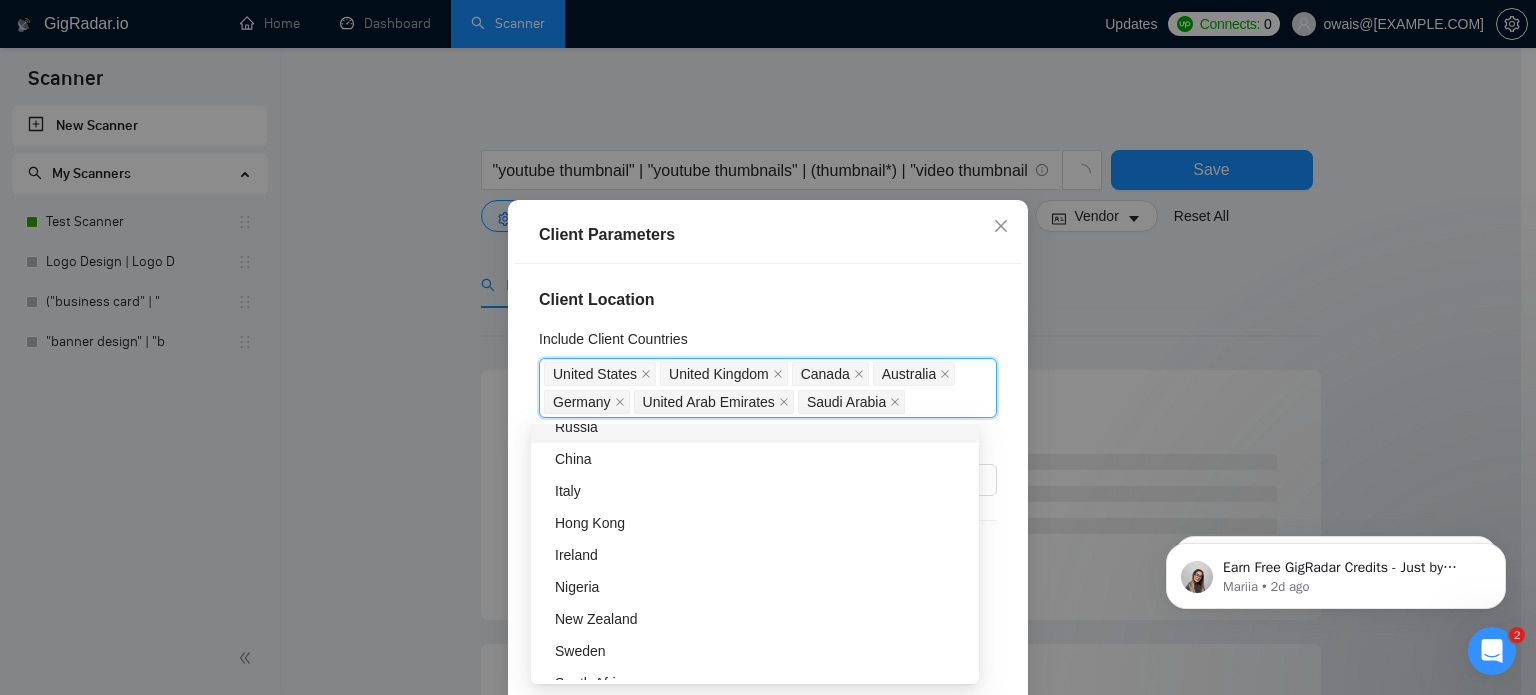 scroll, scrollTop: 815, scrollLeft: 0, axis: vertical 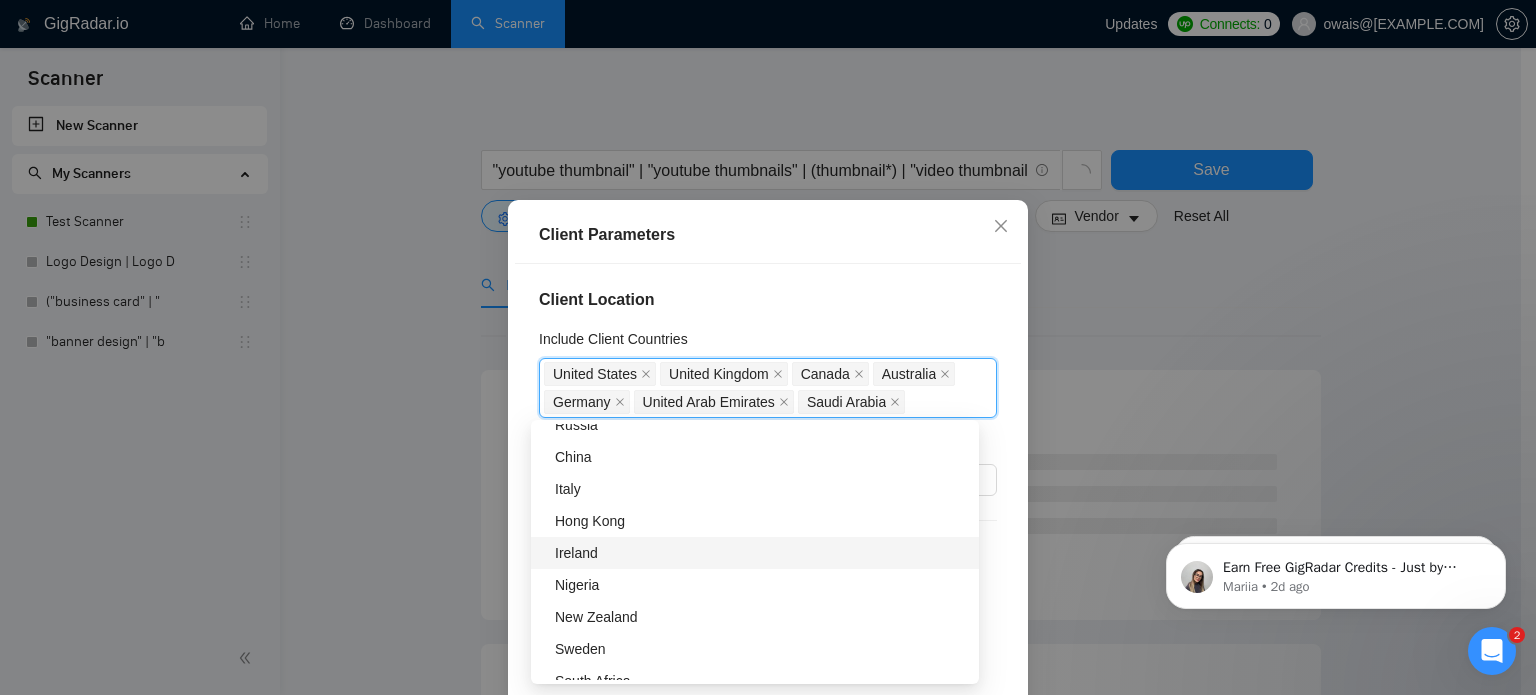 click on "Ireland" at bounding box center [761, 553] 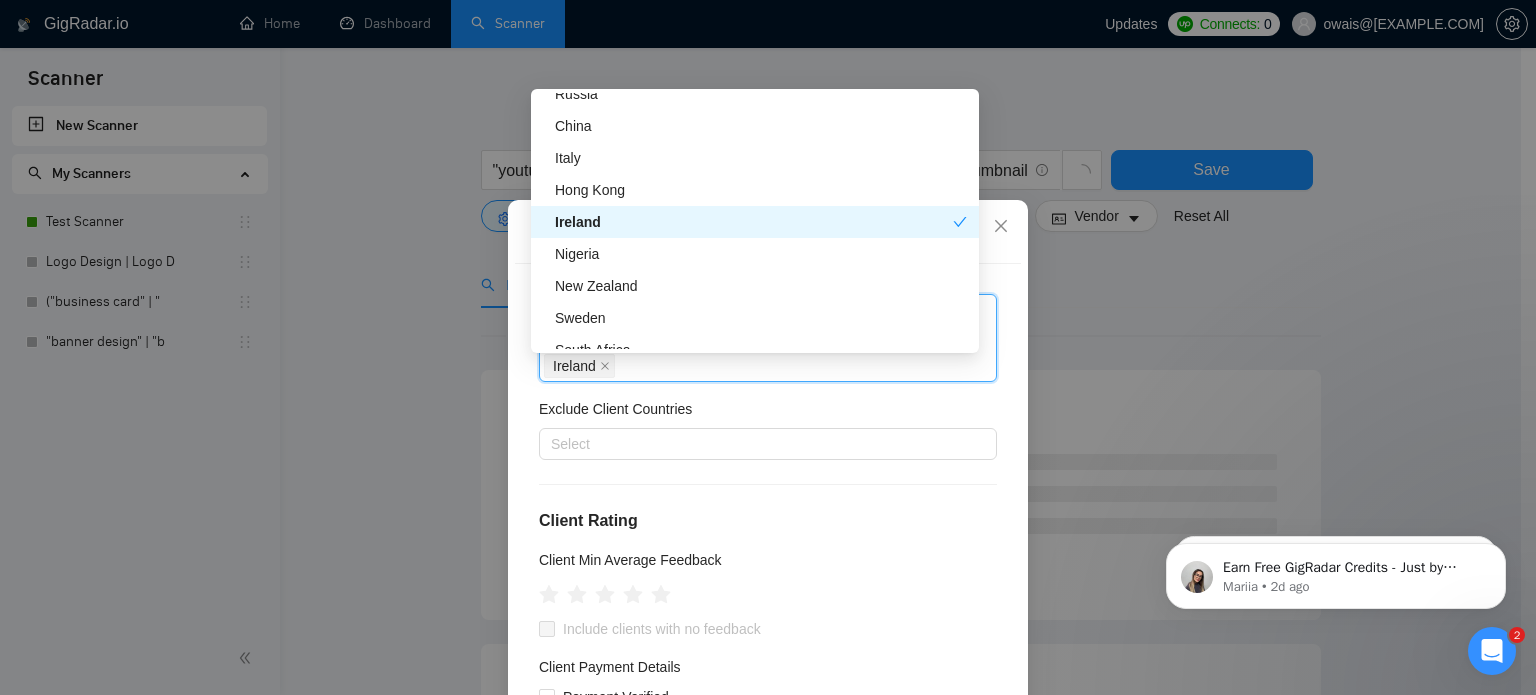 scroll, scrollTop: 66, scrollLeft: 0, axis: vertical 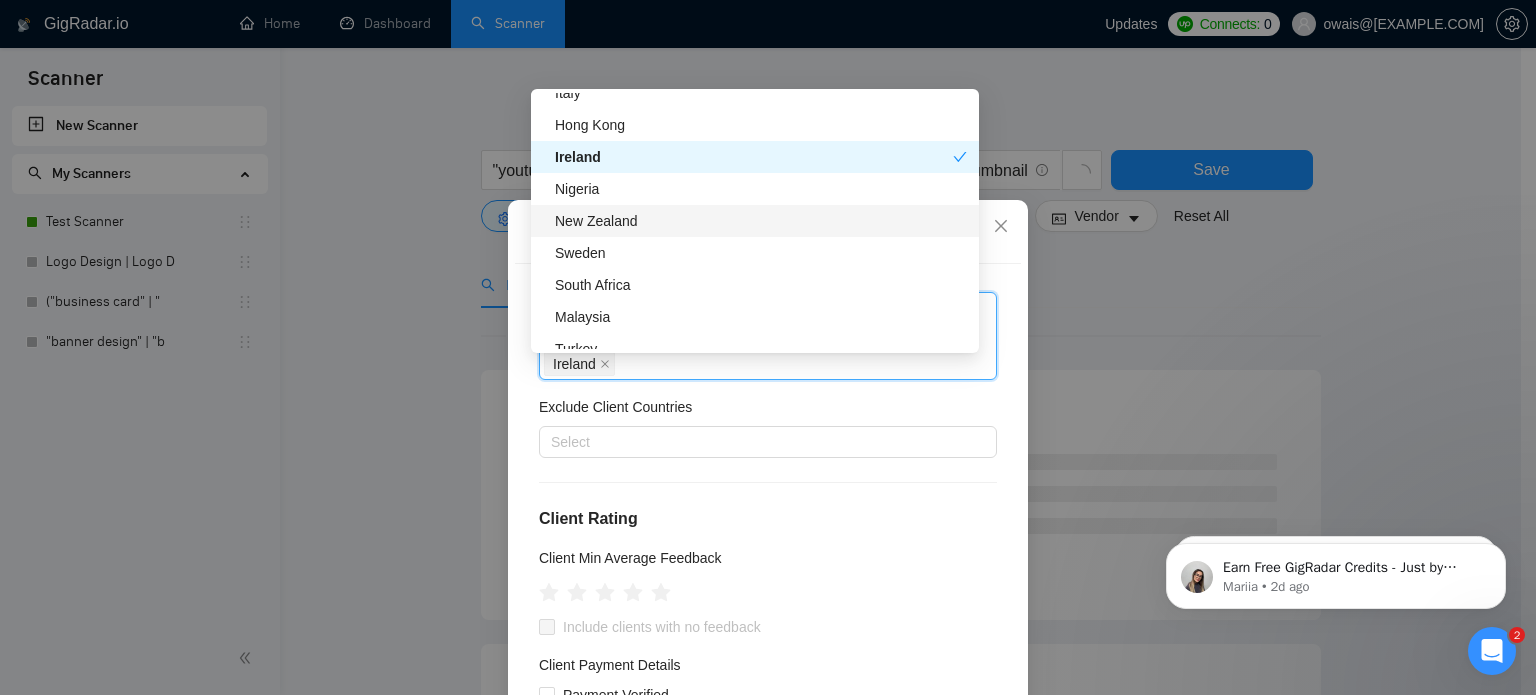 click on "New Zealand" at bounding box center [755, 221] 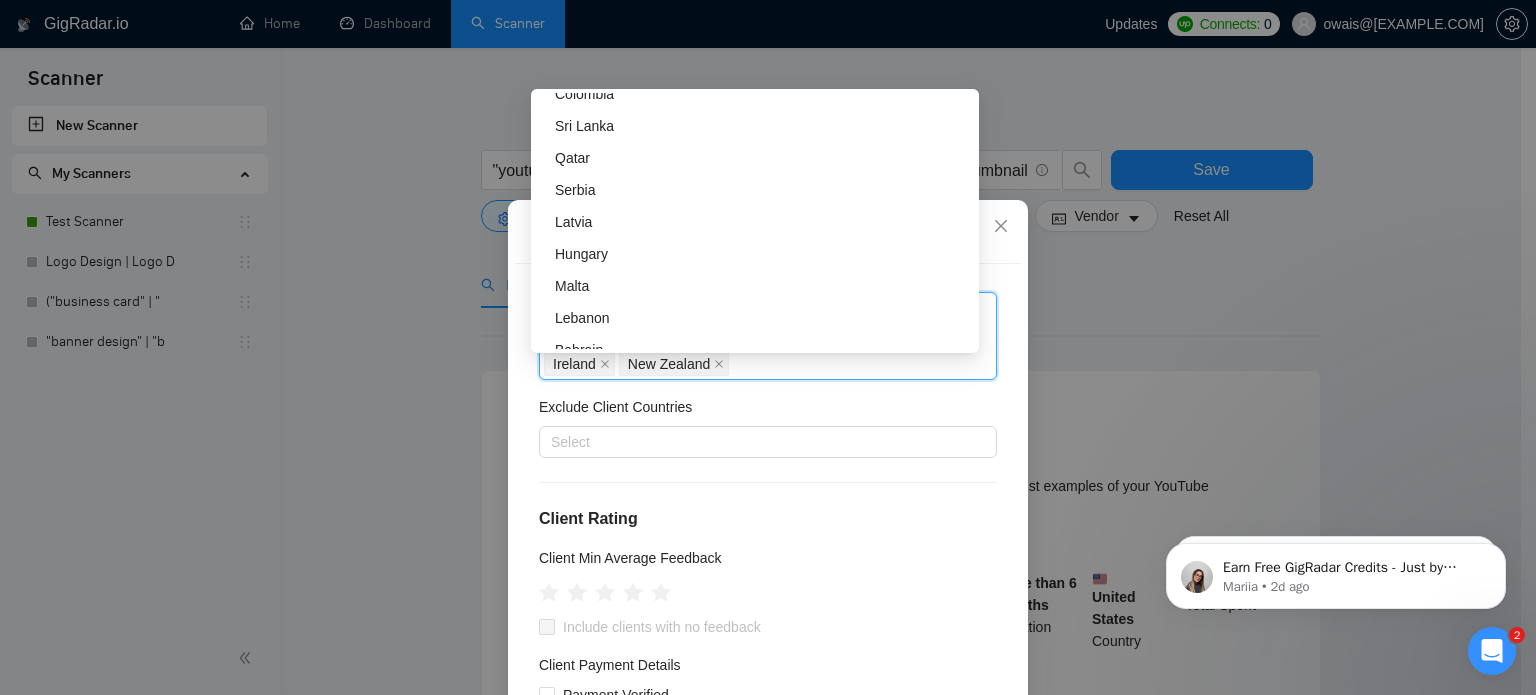 scroll, scrollTop: 2062, scrollLeft: 0, axis: vertical 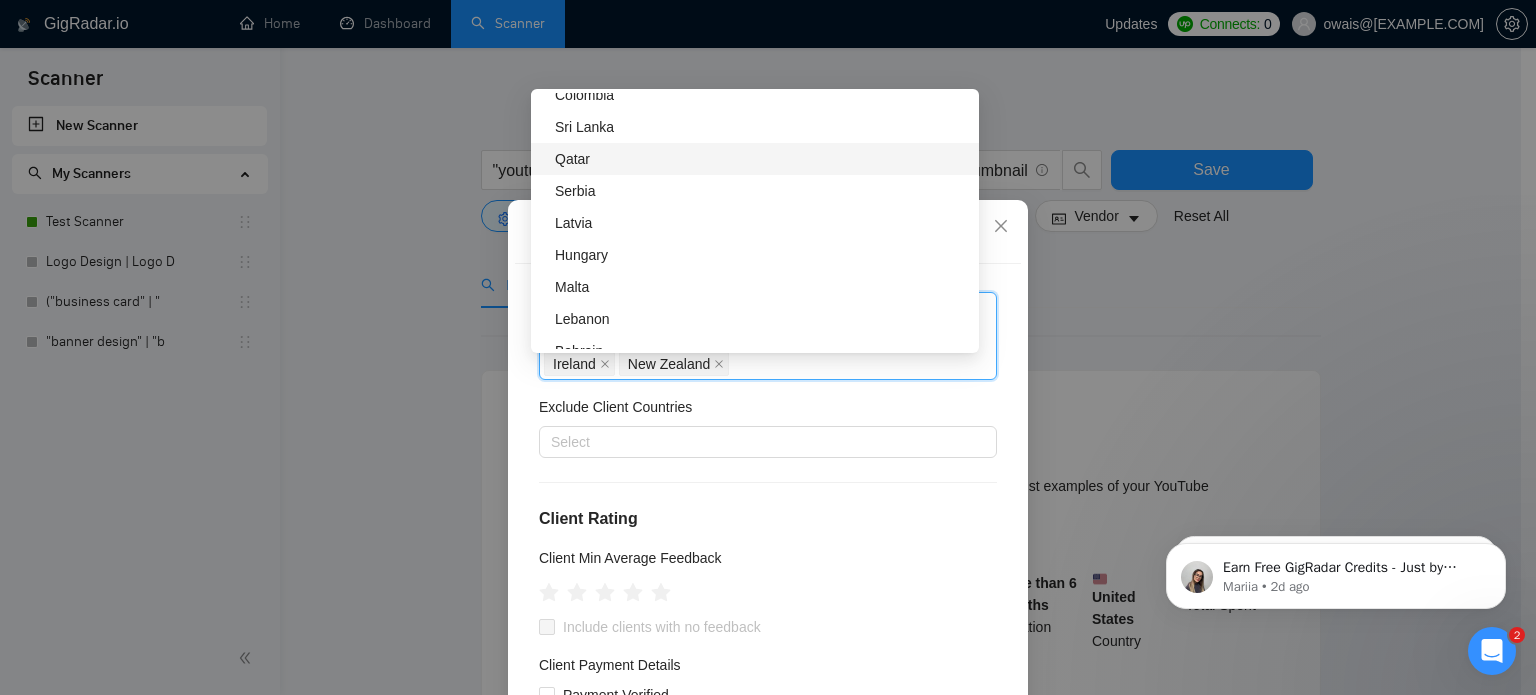 click on "Qatar" at bounding box center (761, 159) 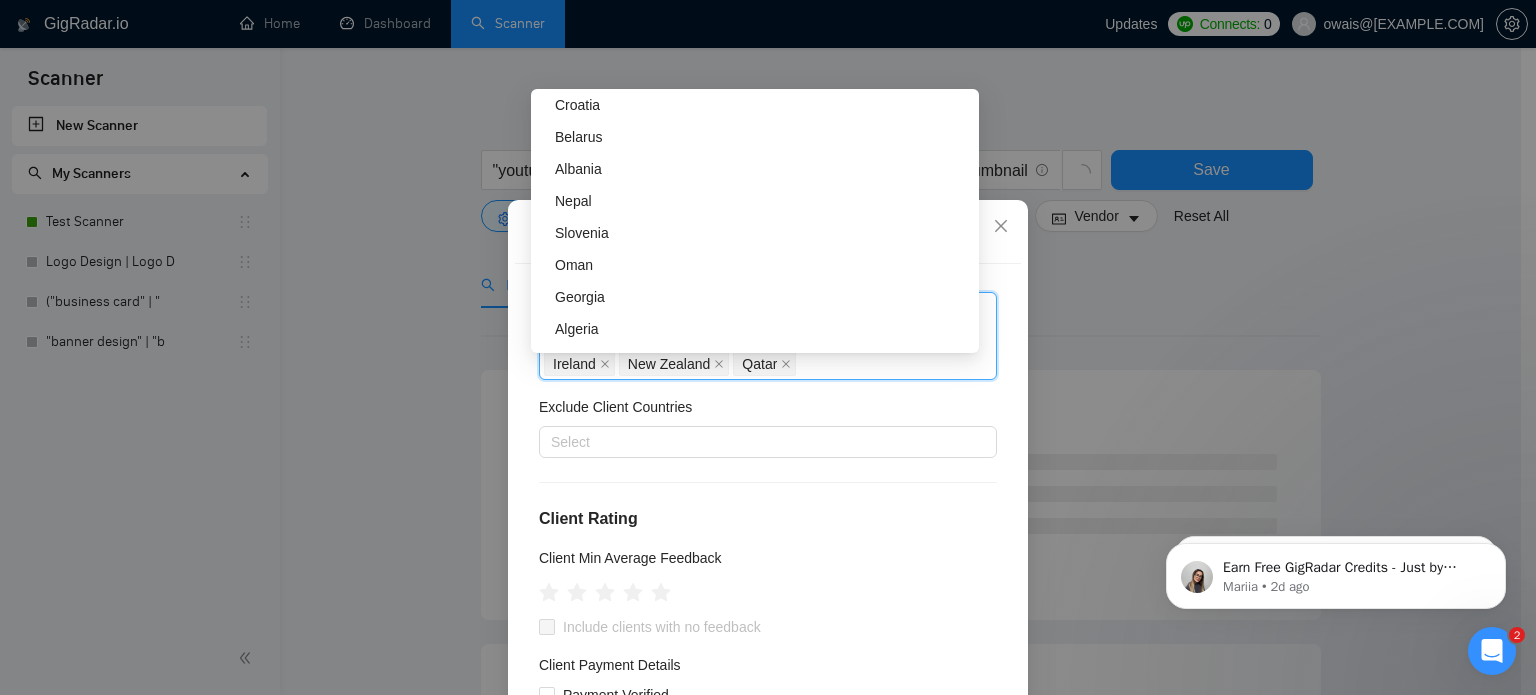 scroll, scrollTop: 2340, scrollLeft: 0, axis: vertical 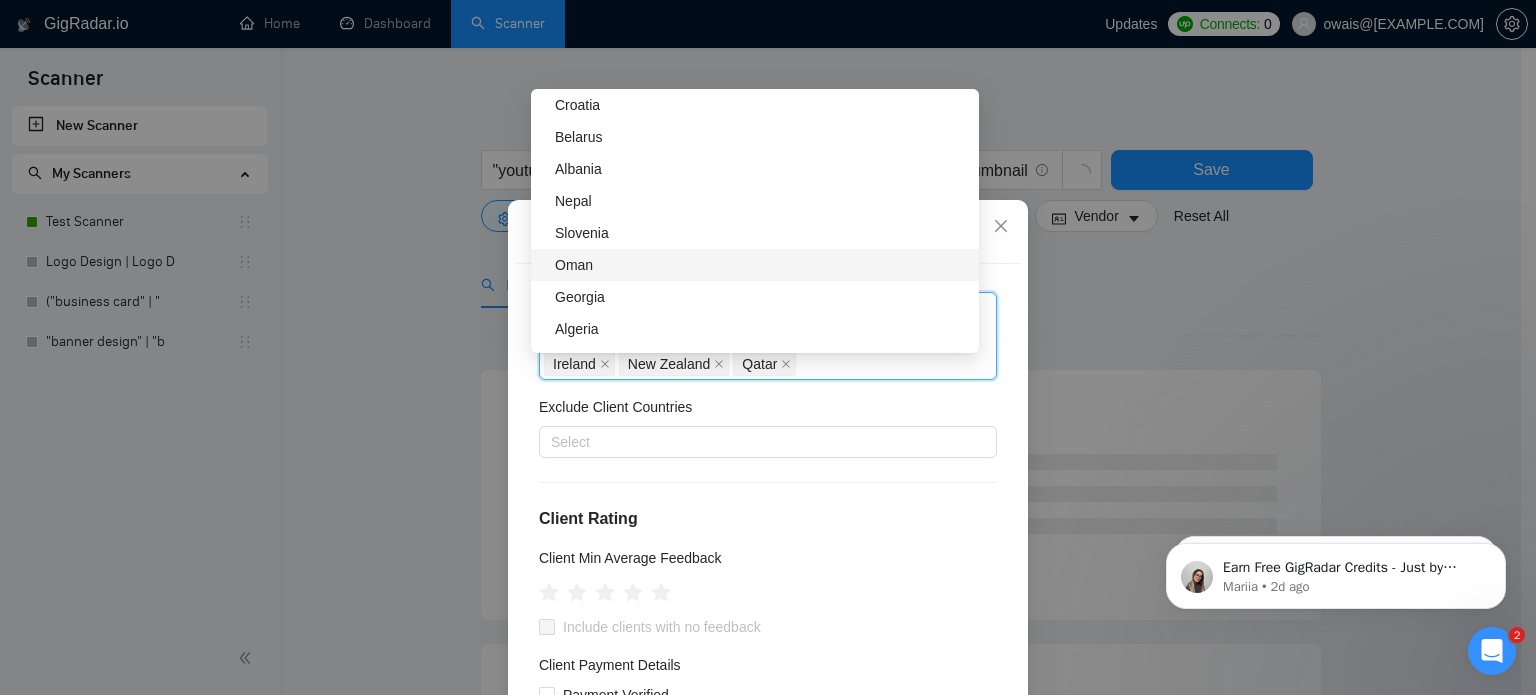click on "Oman" at bounding box center [761, 265] 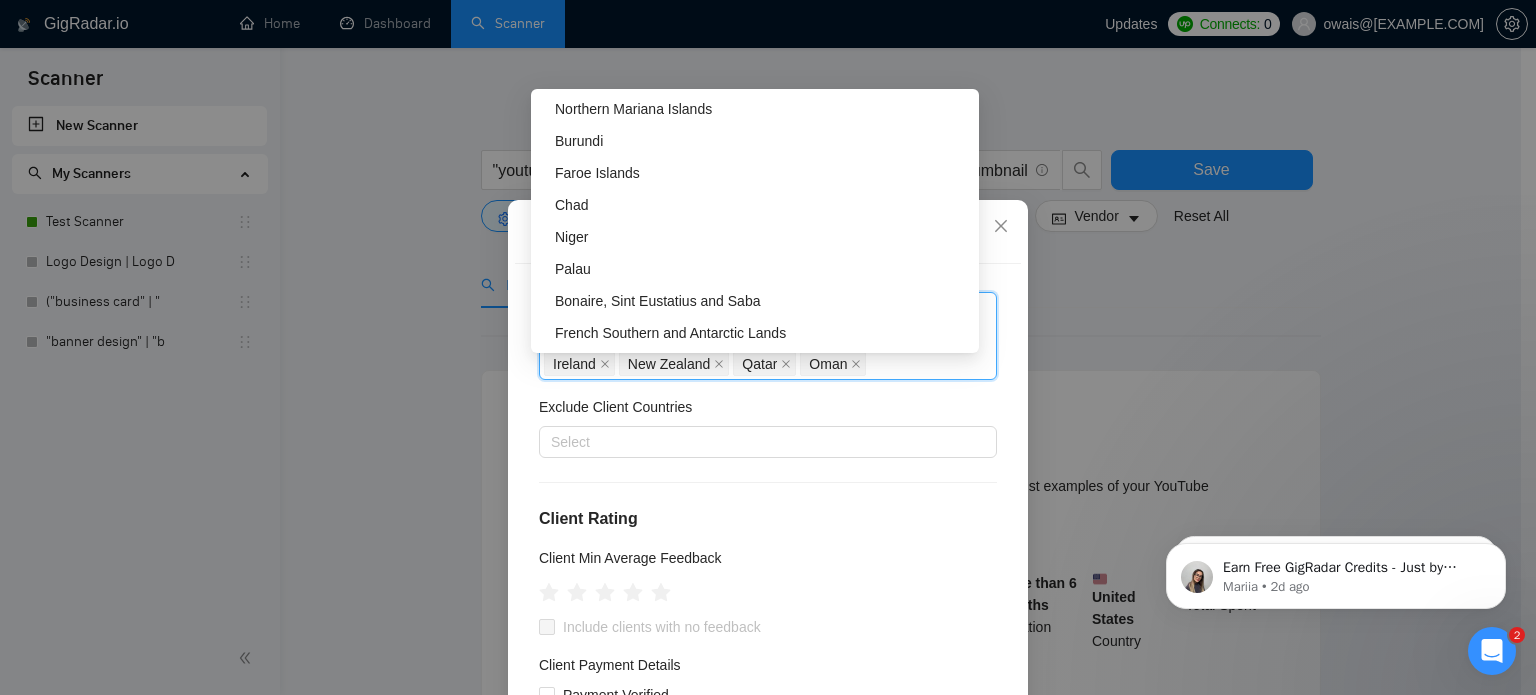 scroll, scrollTop: 6400, scrollLeft: 0, axis: vertical 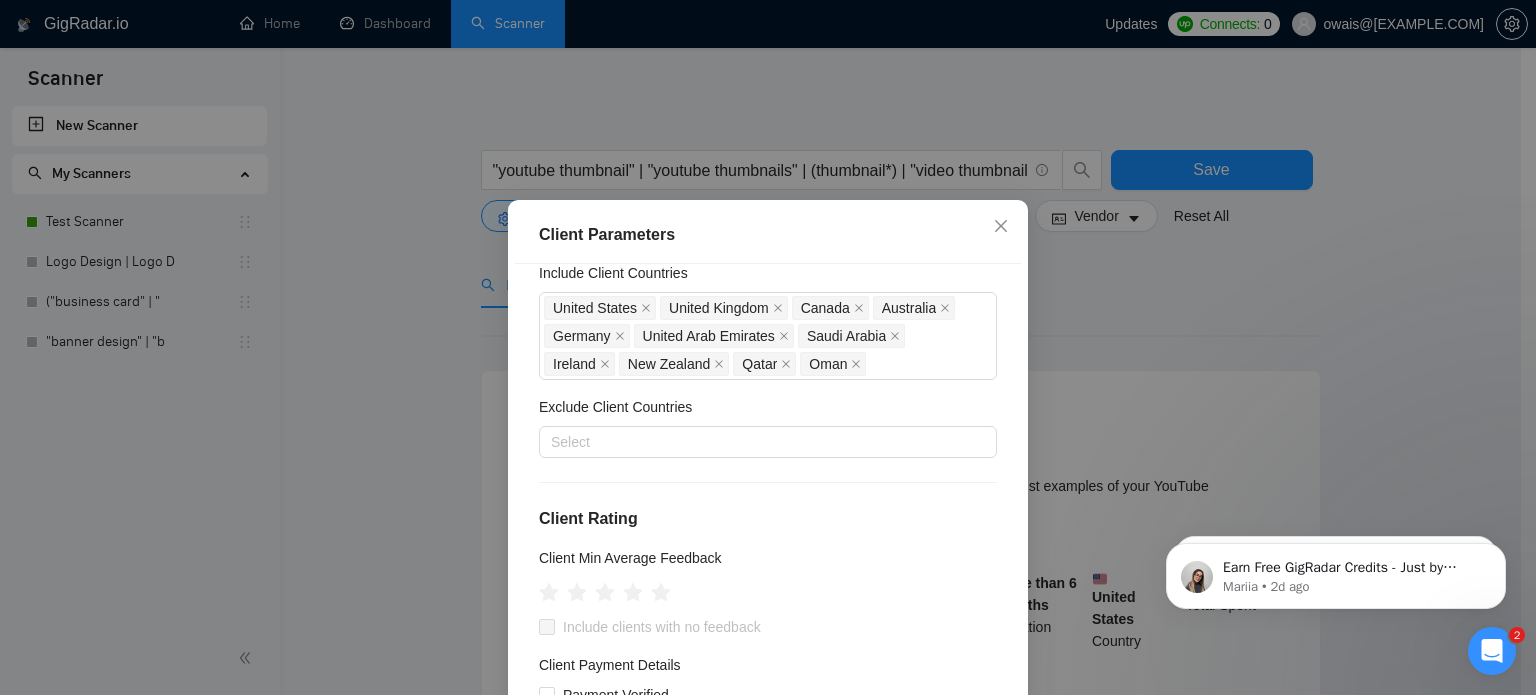 click on "Exclude Client Countries" at bounding box center (768, 411) 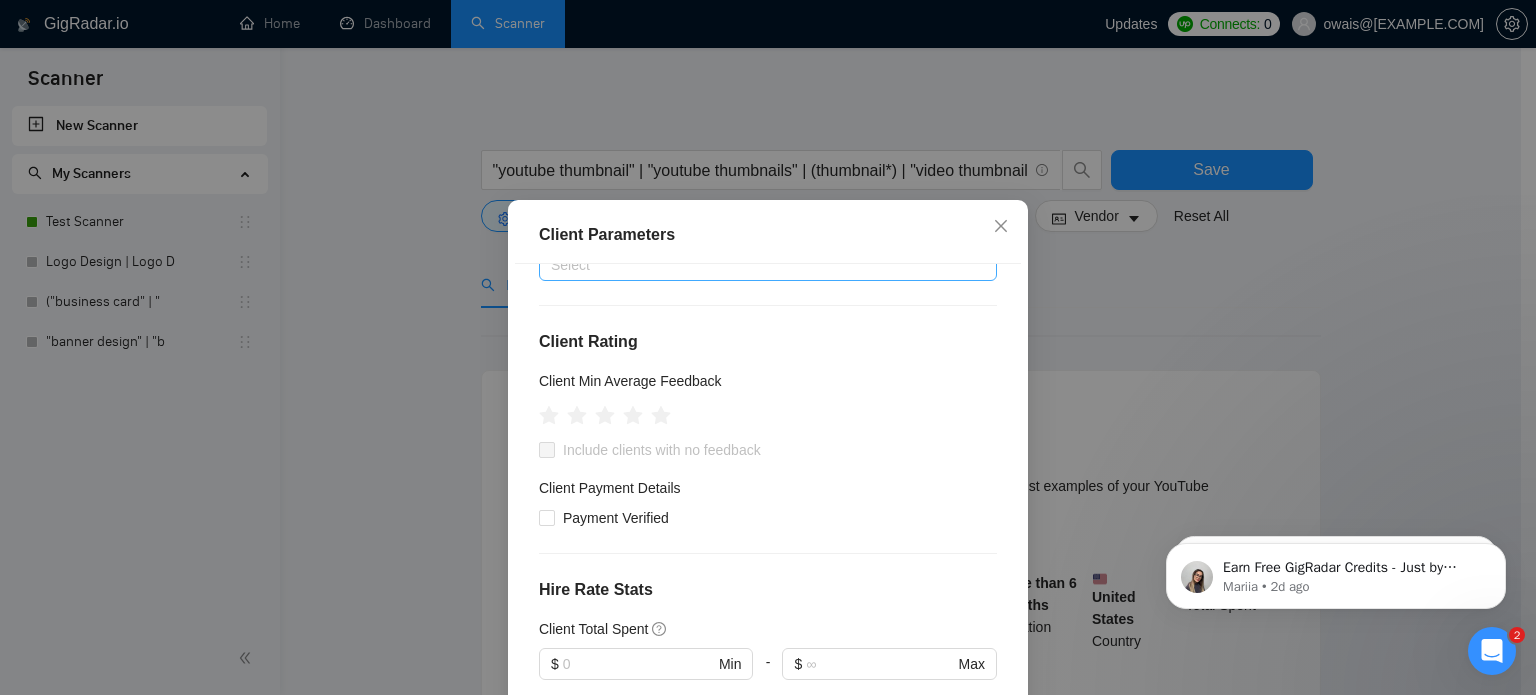 scroll, scrollTop: 244, scrollLeft: 0, axis: vertical 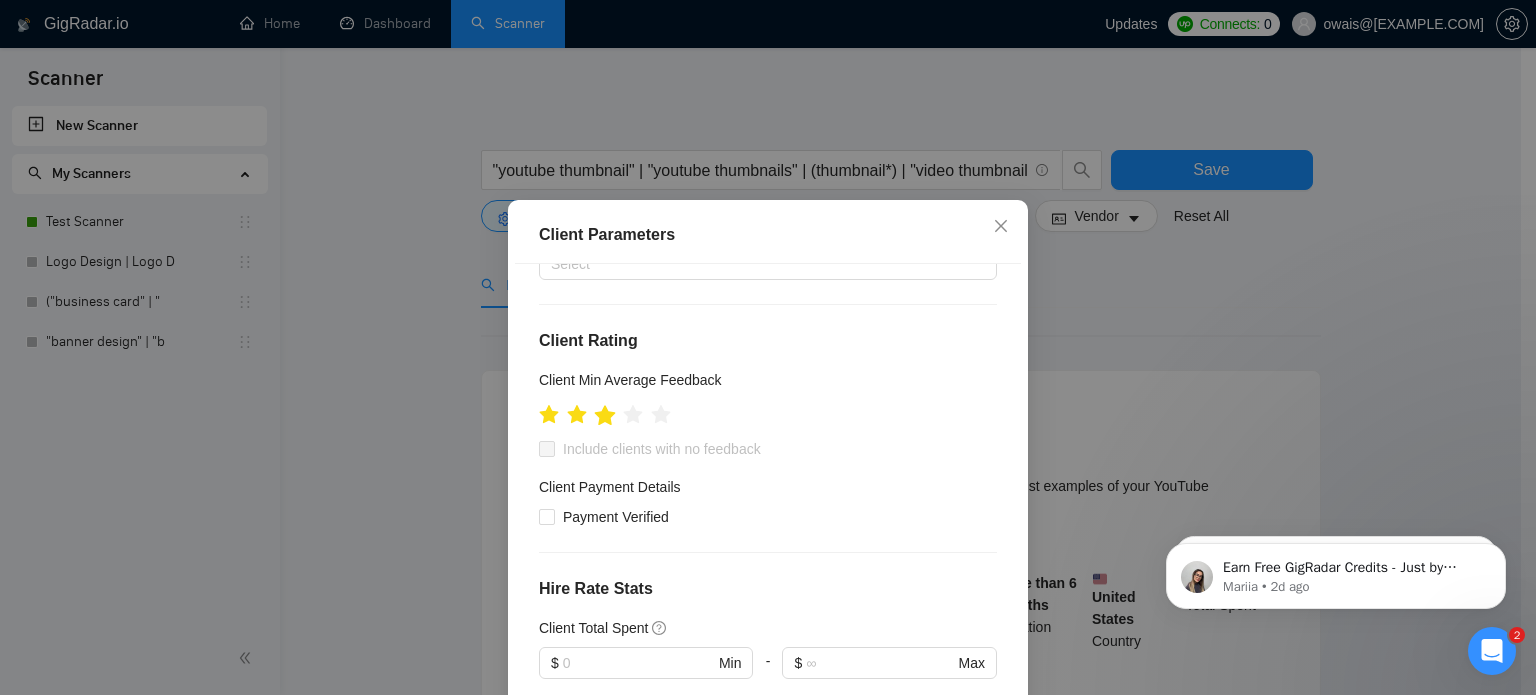 click 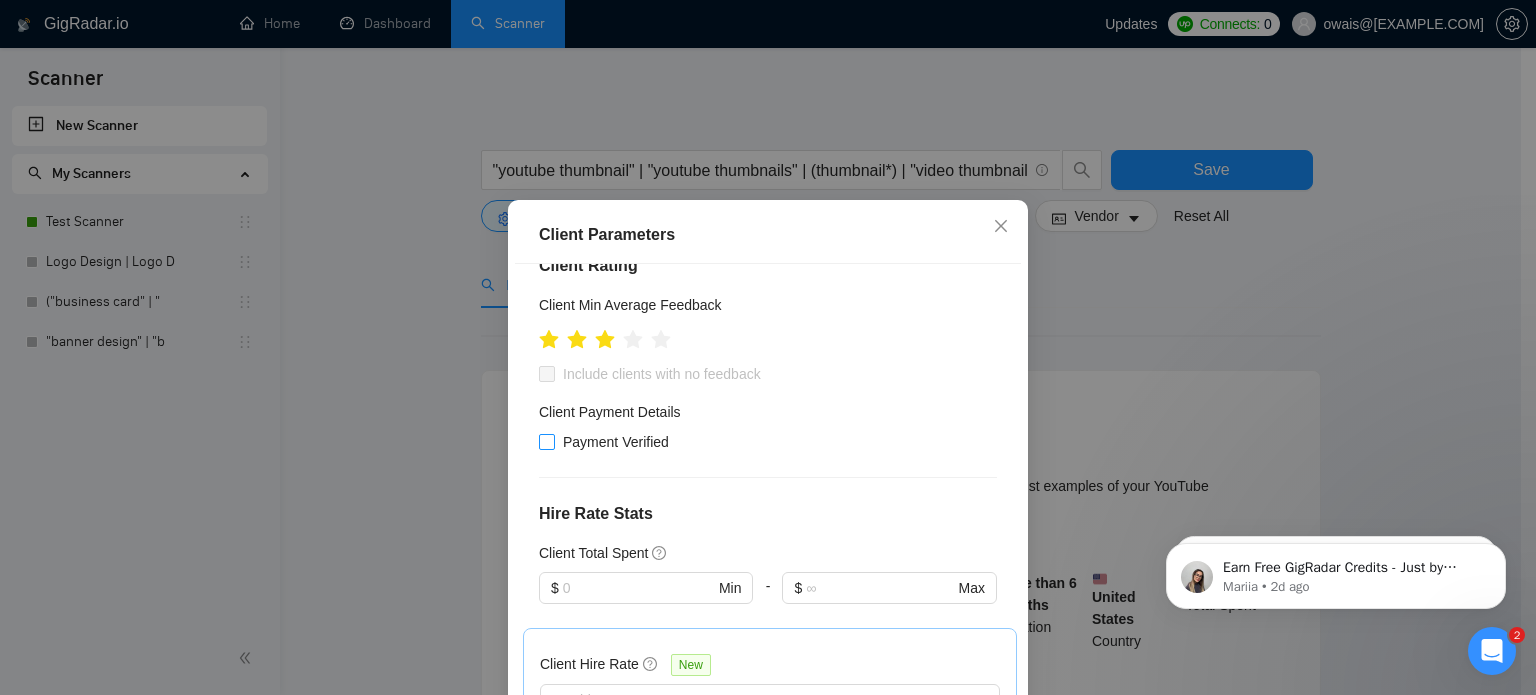 click on "Payment Verified" at bounding box center (546, 441) 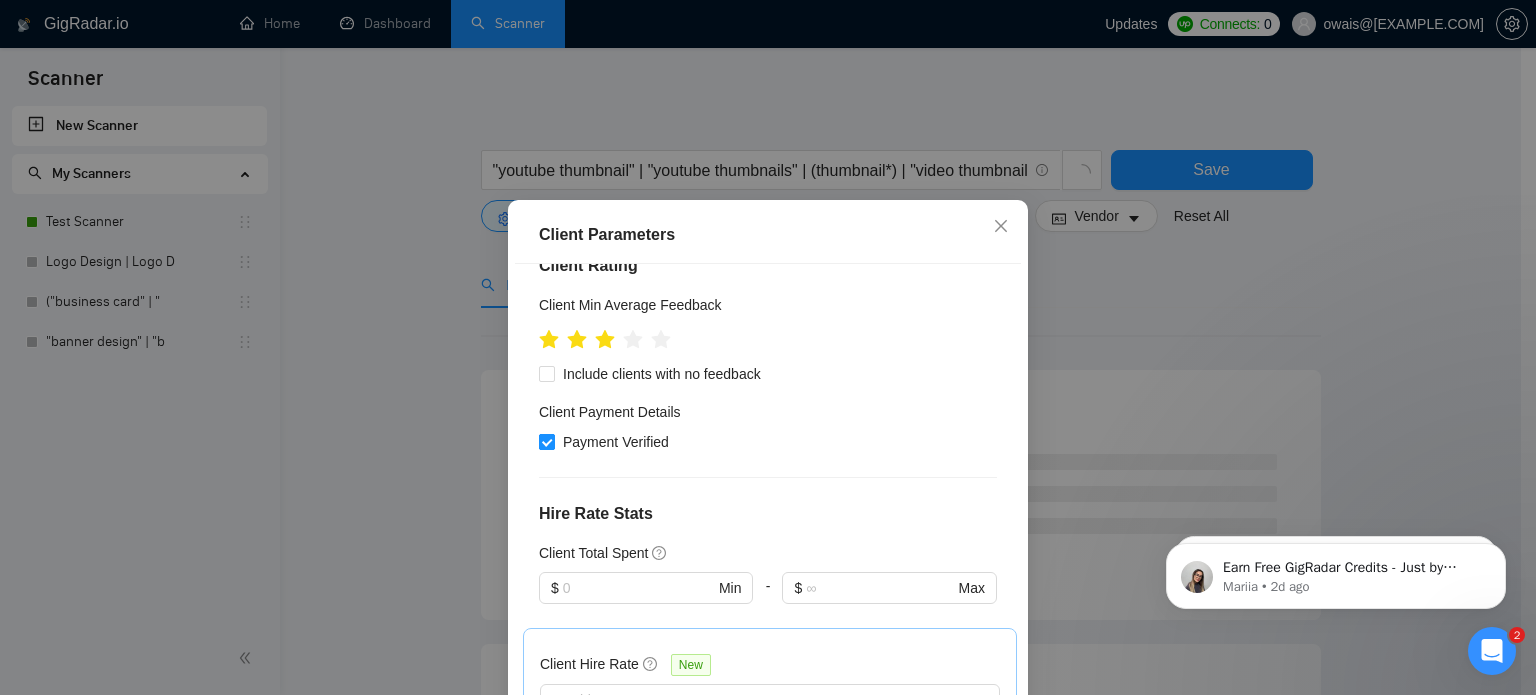checkbox on "true" 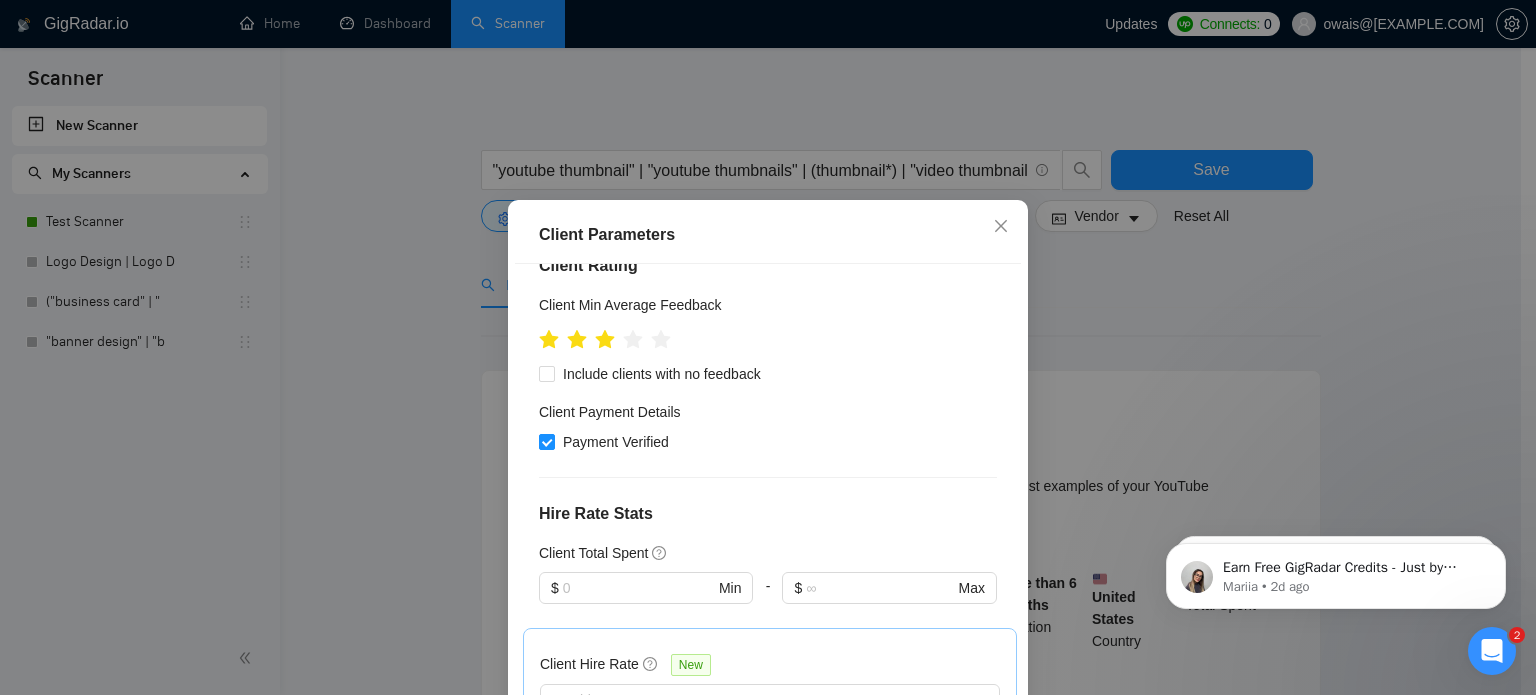 scroll, scrollTop: 436, scrollLeft: 0, axis: vertical 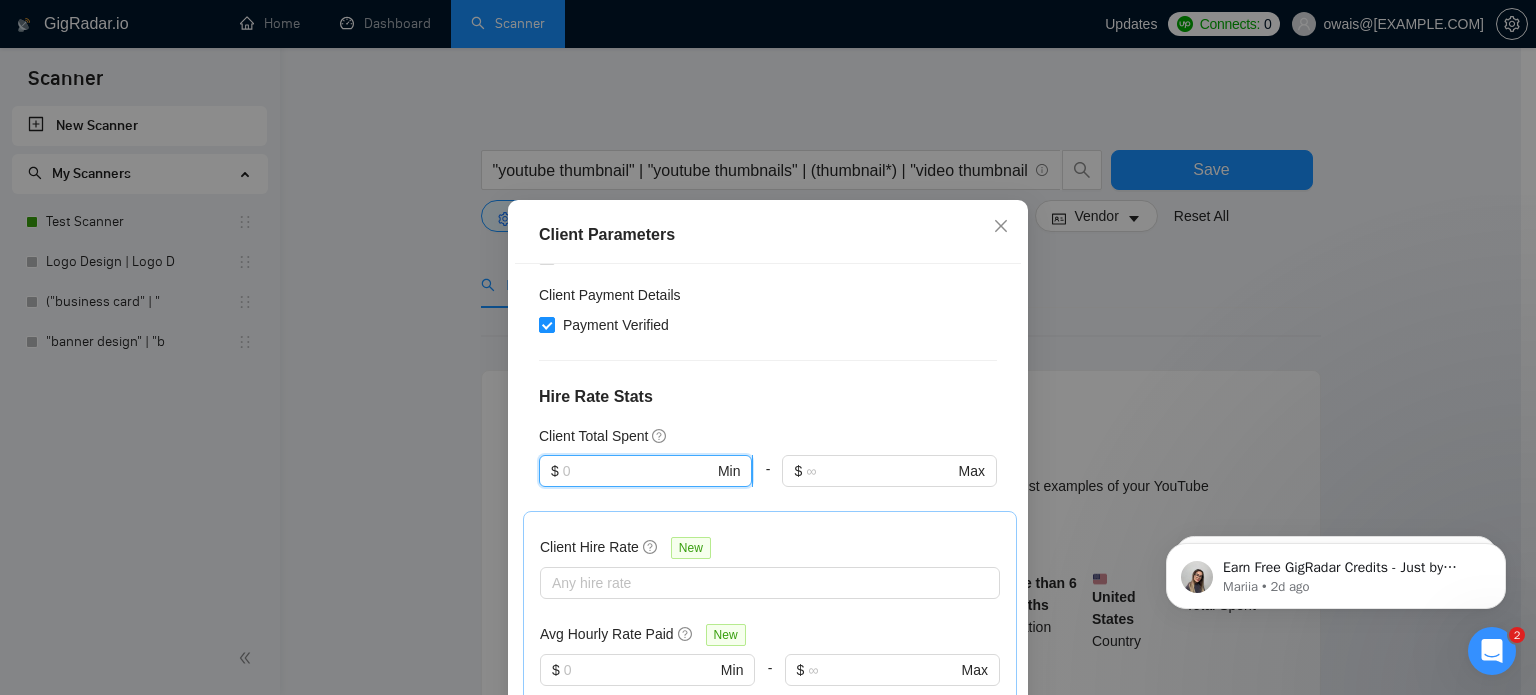 click at bounding box center (638, 471) 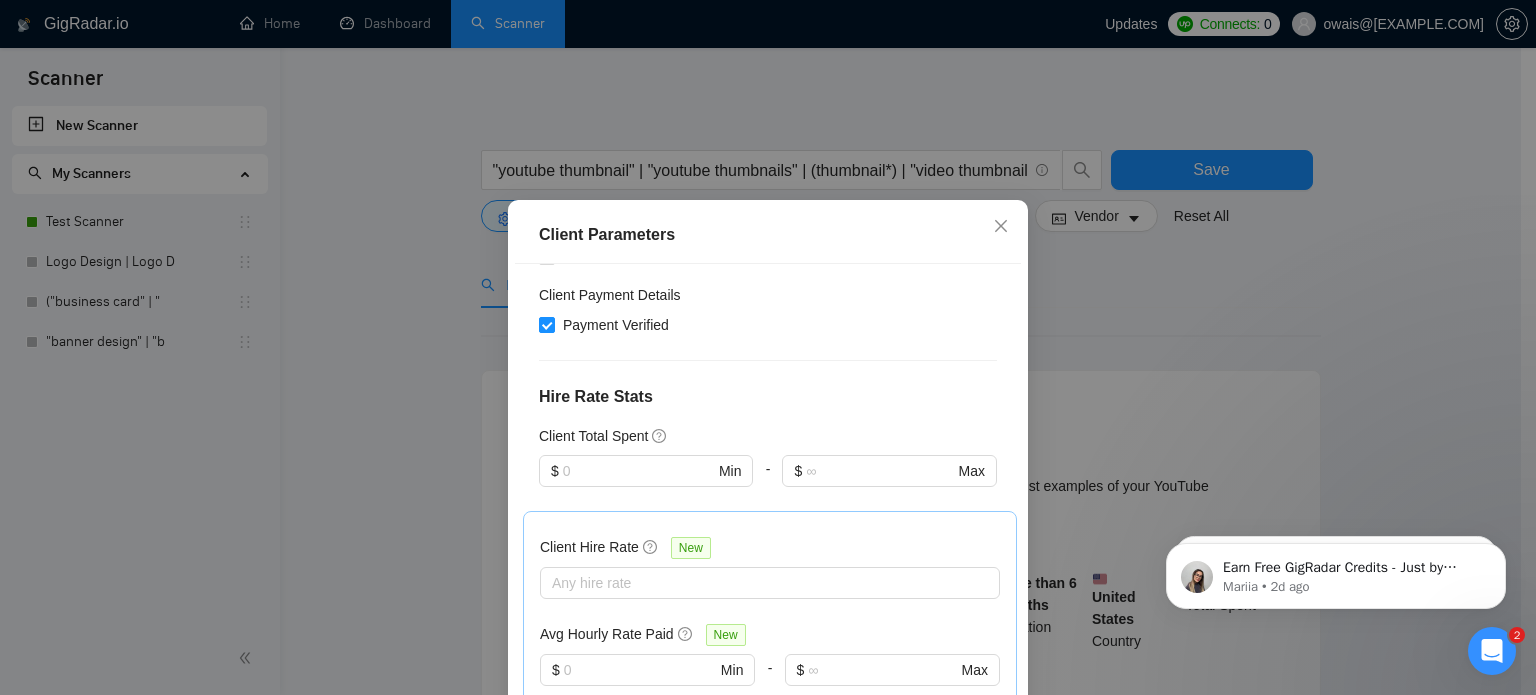 click on "Client Location Include Client Countries [COUNTRY] [COUNTRY] [COUNTRY] [COUNTRY] [COUNTRY] [COUNTRY] [COUNTRY] [COUNTRY]   Exclude Client Countries   Select Client Rating Client Min Average Feedback Include clients with no feedback Client Payment Details Payment Verified Hire Rate Stats   Client Total Spent $ Min - $ Max Client Hire Rate New   Any hire rate   Avg Hourly Rate Paid New $ Min - $ Max Include Clients without Sufficient History Client Profile Client Industry New   Any industry Client Company Size   Any company size Enterprise Clients New   Any clients" at bounding box center [768, 507] 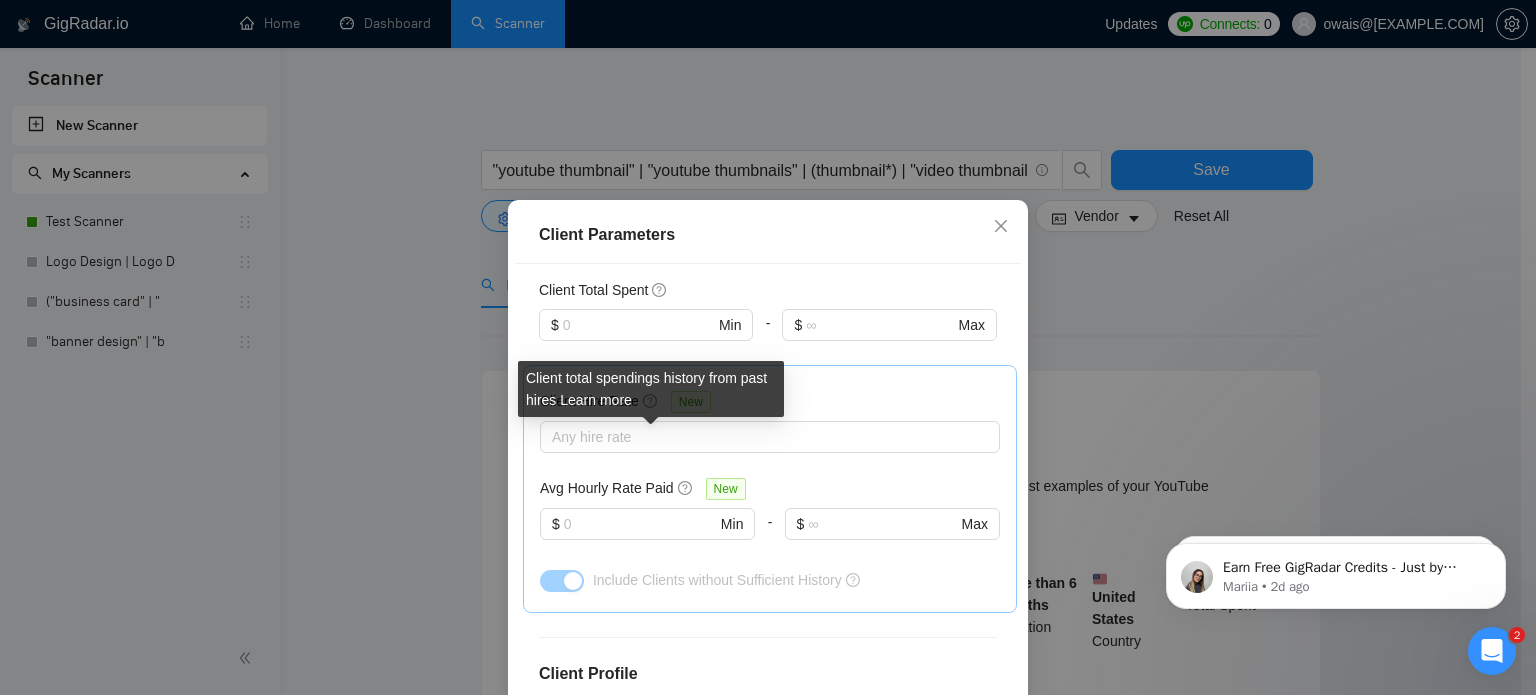 scroll, scrollTop: 586, scrollLeft: 0, axis: vertical 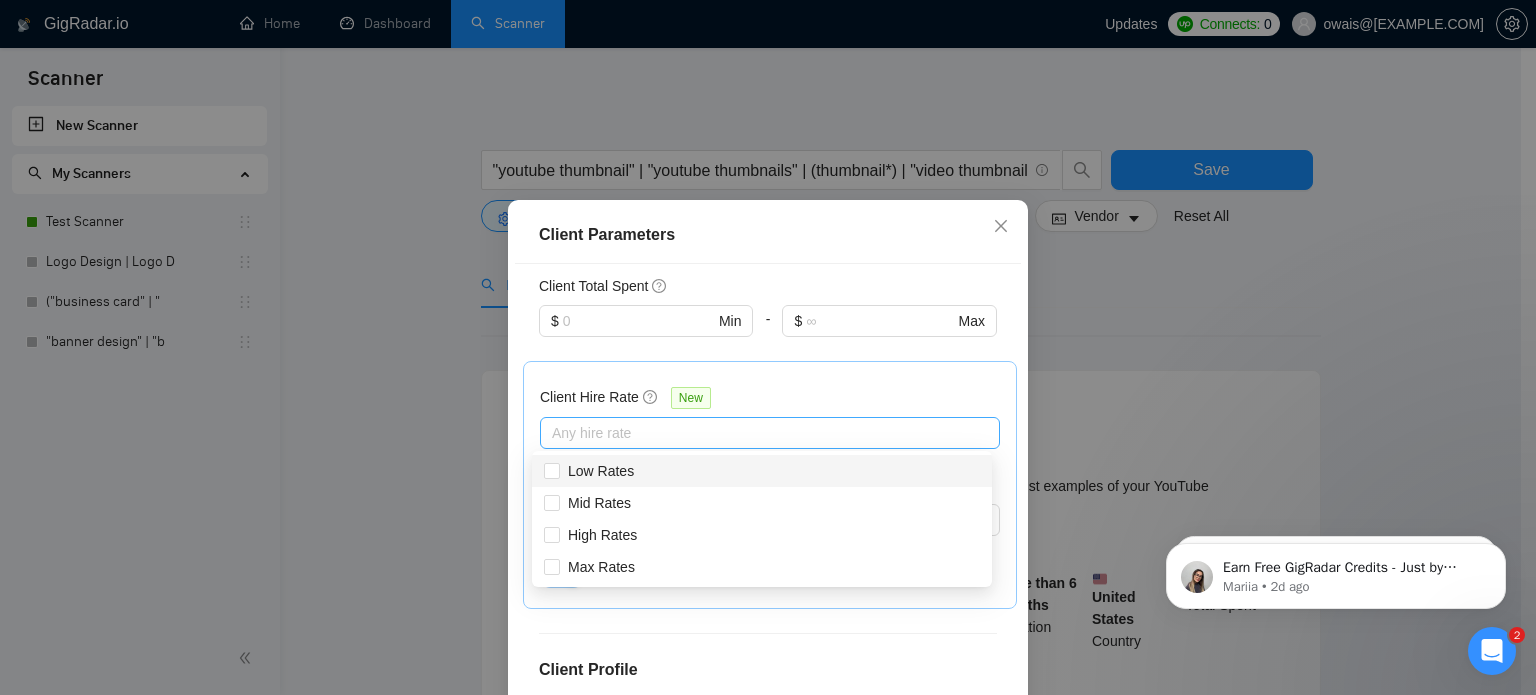 click at bounding box center [760, 433] 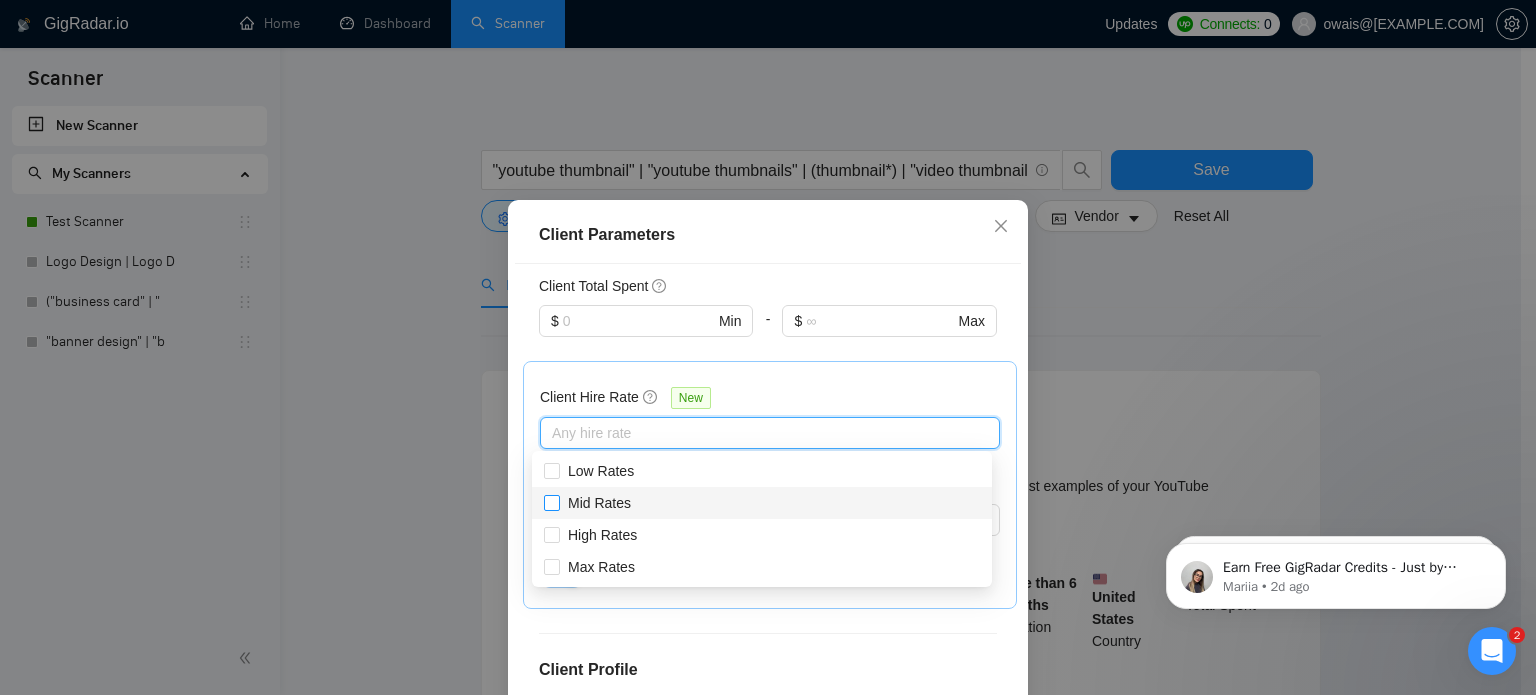 click on "Mid Rates" at bounding box center (599, 503) 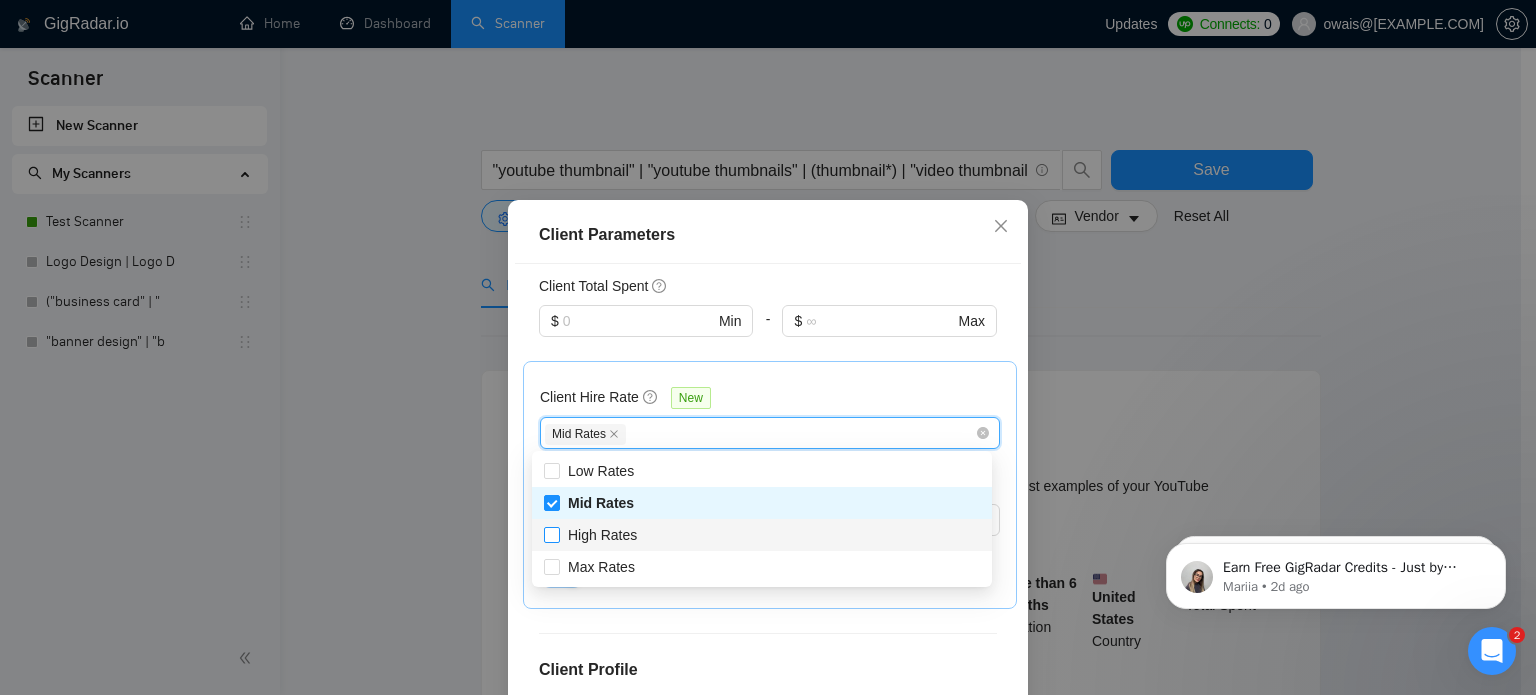 click on "High Rates" at bounding box center [602, 535] 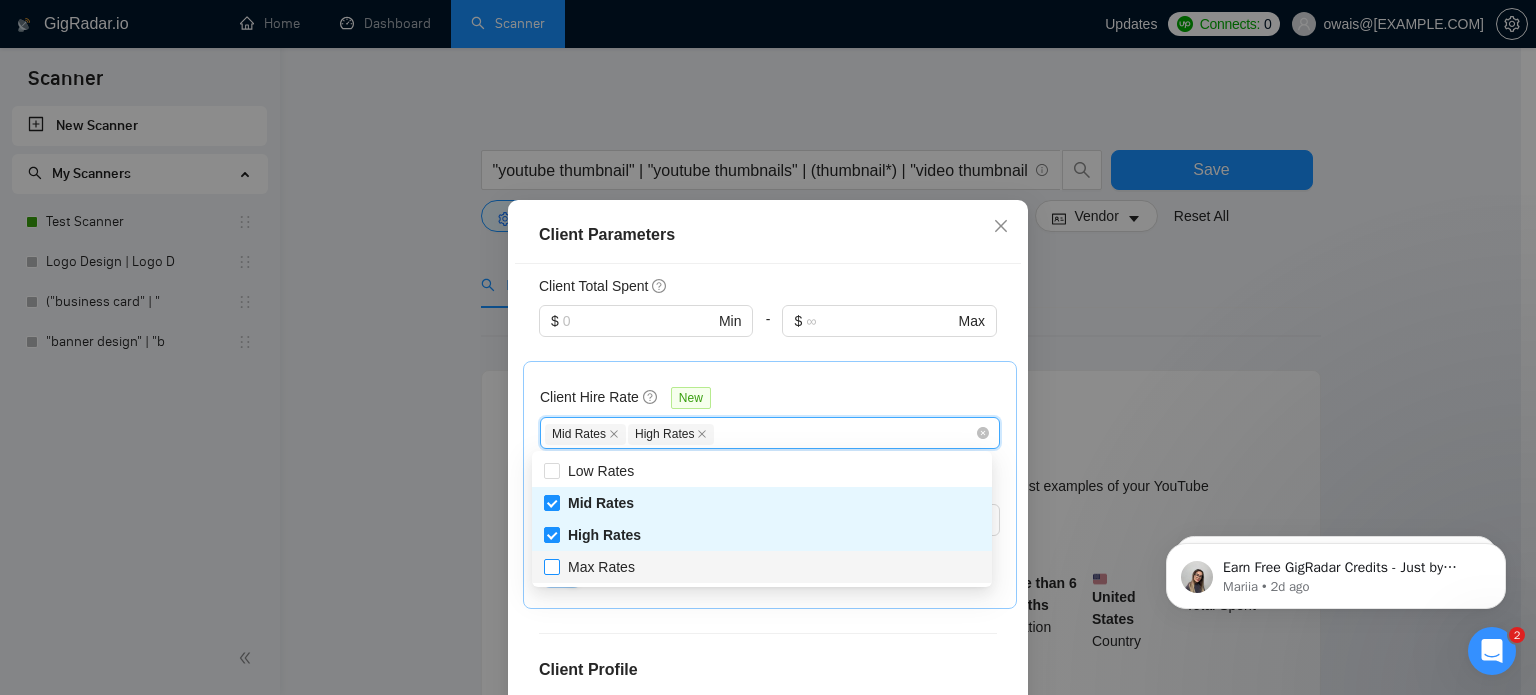 click on "Max Rates" at bounding box center (601, 567) 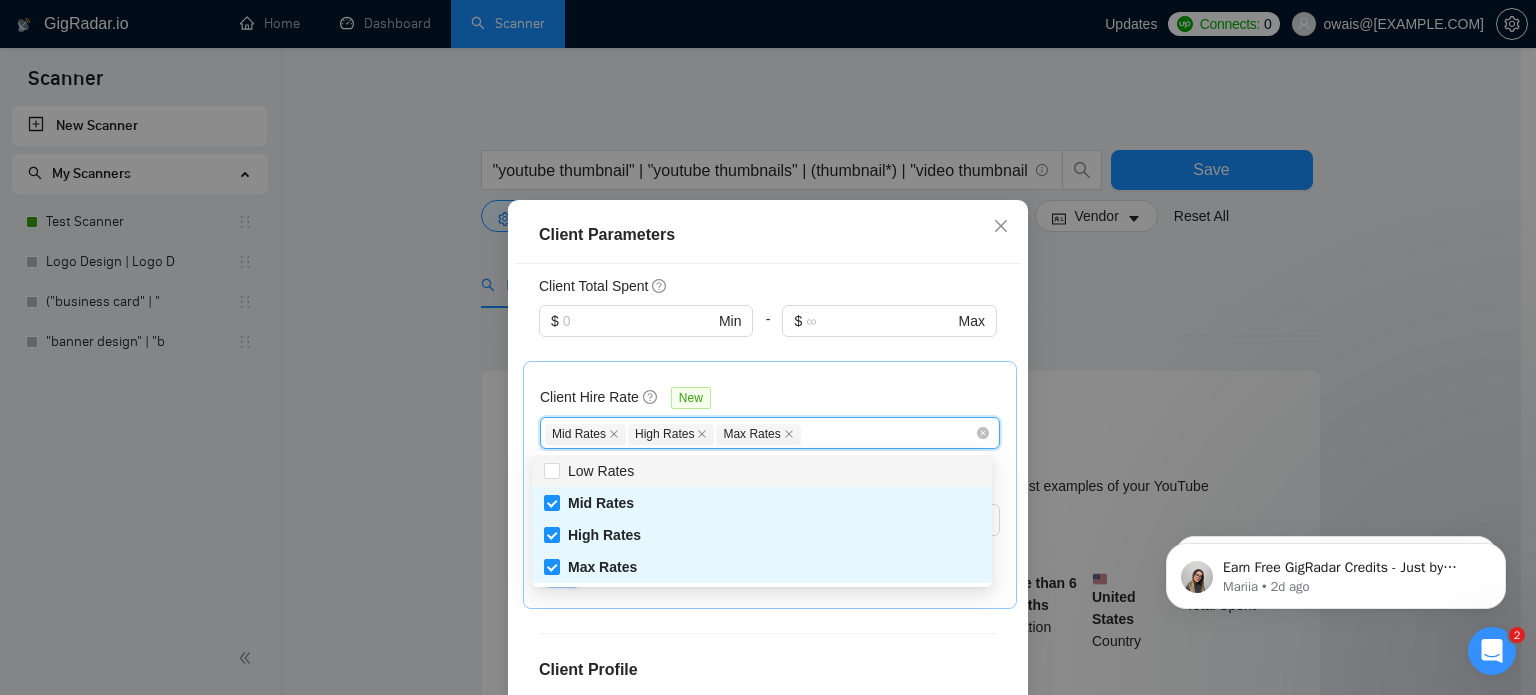 click on "Client Hire Rate New Mid Rates High Rates Max Rates     Avg Hourly Rate Paid New $ Min - $ Max Include Clients without Sufficient History" at bounding box center (770, 485) 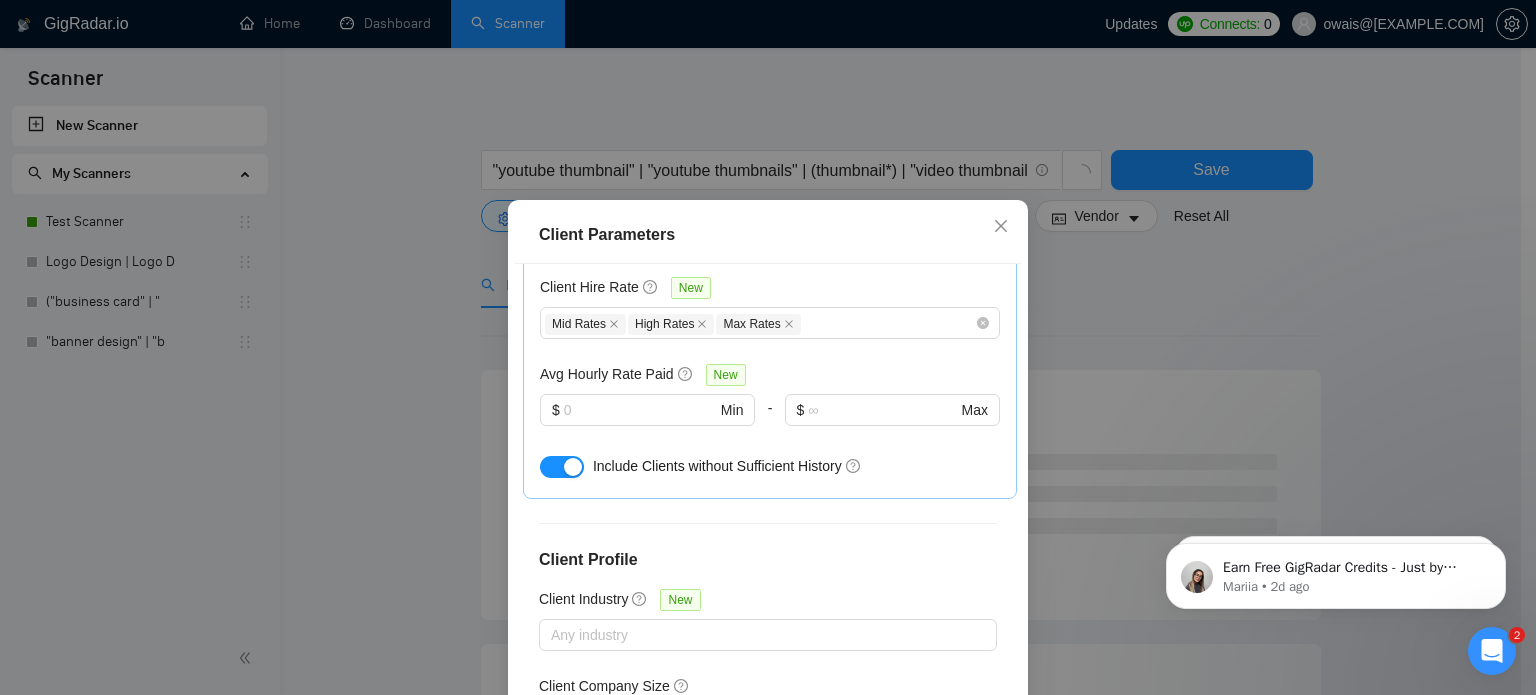 scroll, scrollTop: 816, scrollLeft: 0, axis: vertical 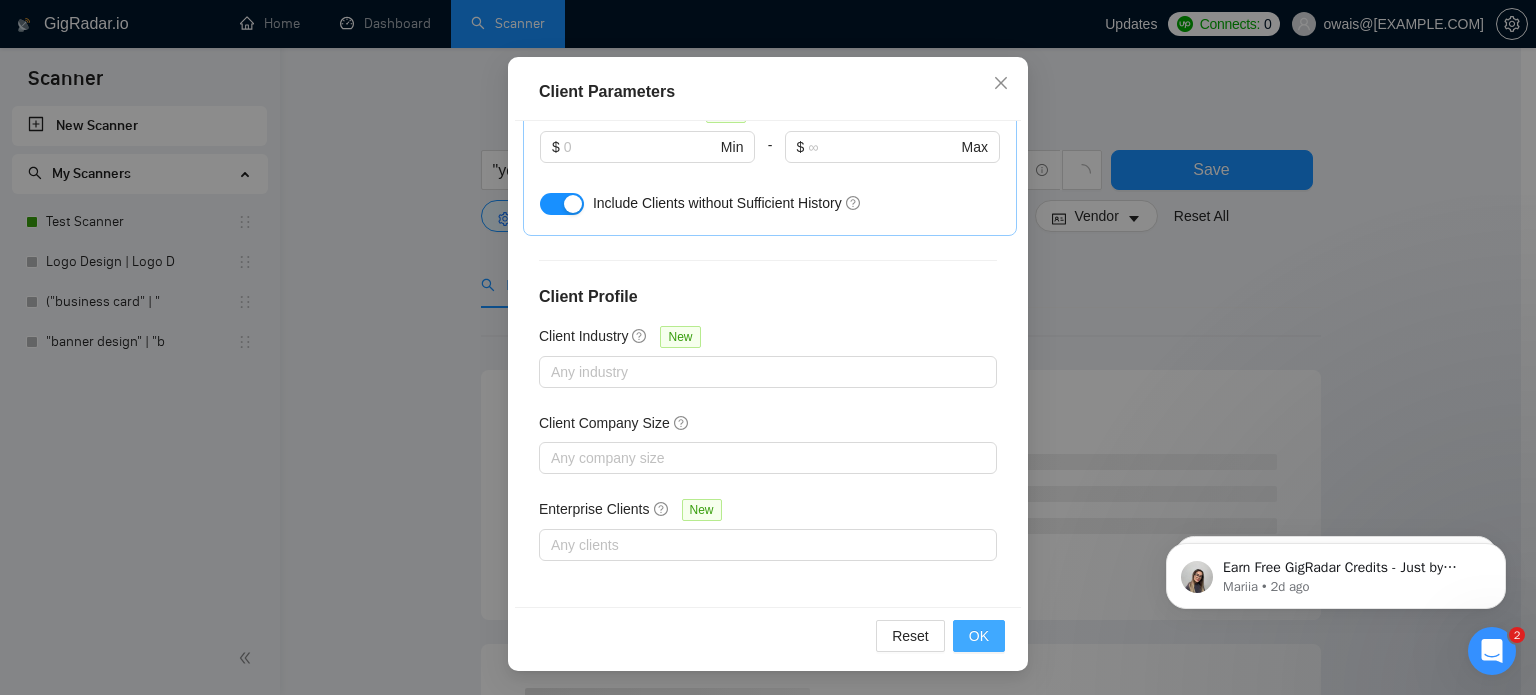 click on "OK" at bounding box center (979, 636) 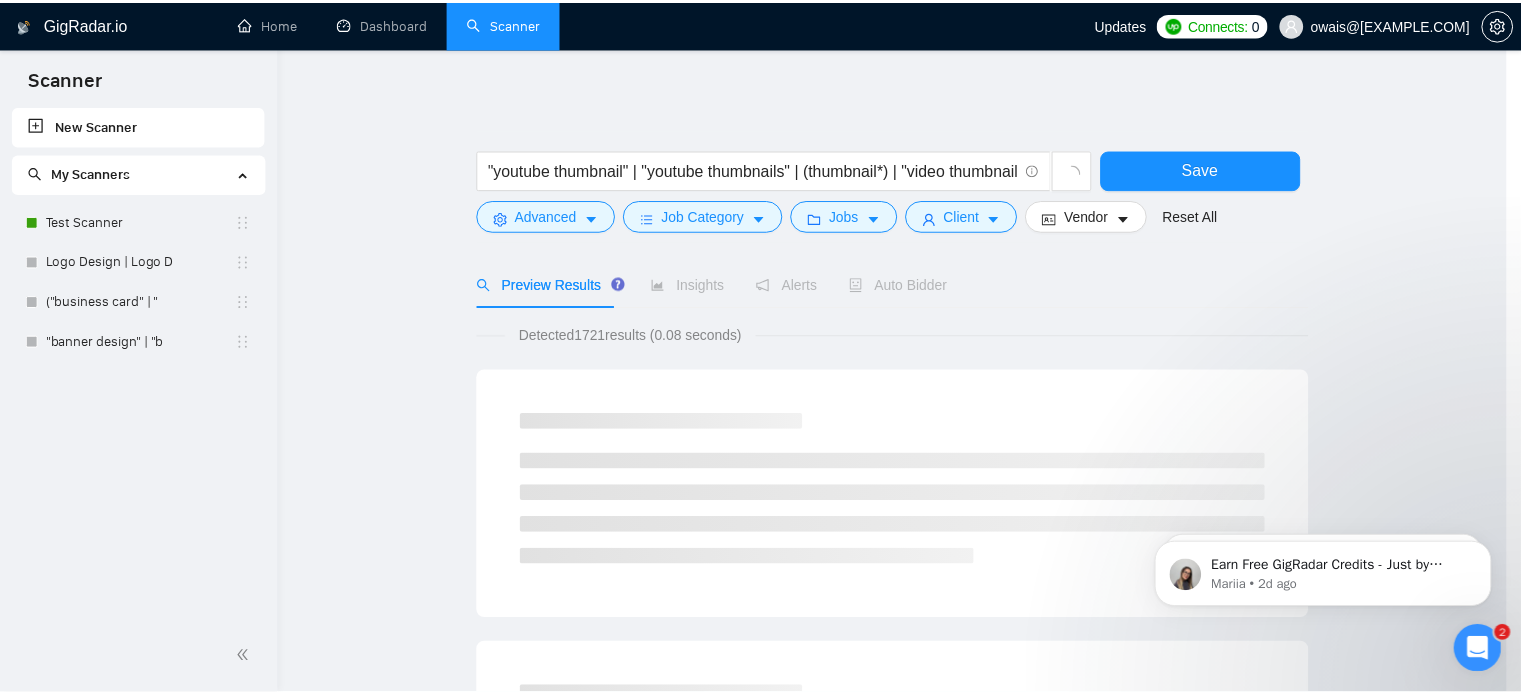 scroll, scrollTop: 63, scrollLeft: 0, axis: vertical 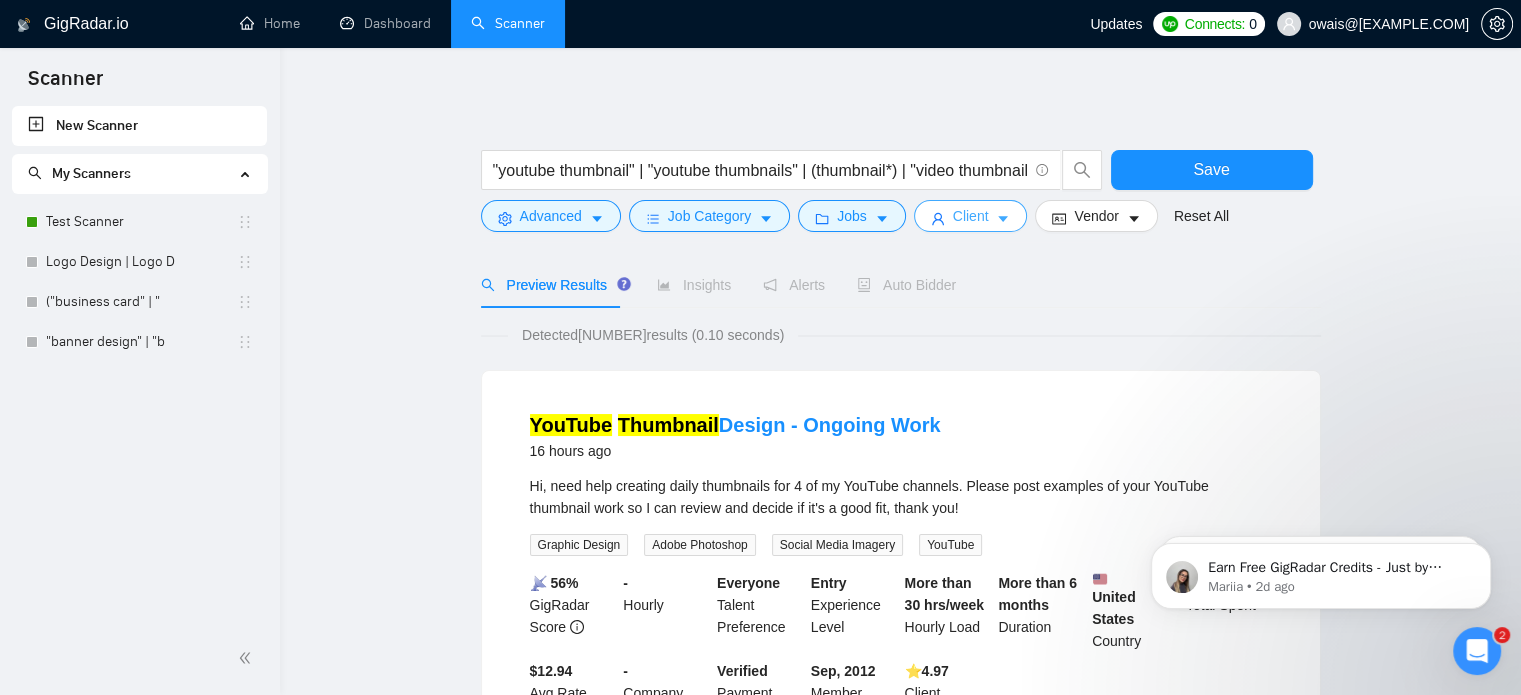 click 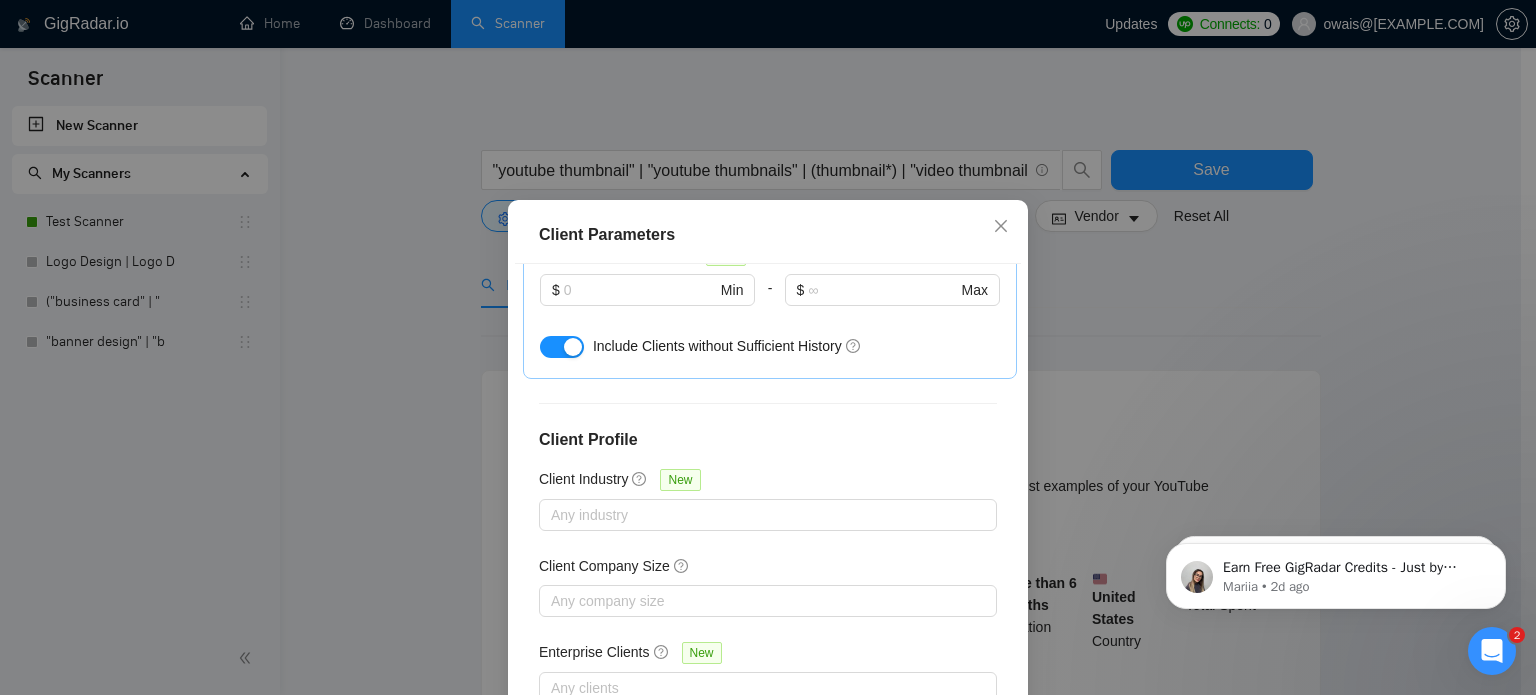 click on "Client Parameters Client Location Include Client Countries United States United Kingdom Canada Australia Germany United Arab Emirates Saudi Arabia Ireland New Zealand Qatar Oman   Exclude Client Countries   Select Client Rating Client Min Average Feedback Include clients with no feedback Client Payment Details Payment Verified Hire Rate Stats   Client Total Spent $ Min - $ Max Client Hire Rate New Mid Rates High Rates Max Rates     Avg Hourly Rate Paid New $ Min - $ Max Include Clients without Sufficient History Client Profile Client Industry New   Any industry Client Company Size   Any company size Enterprise Clients New   Any clients Reset OK" at bounding box center (768, 347) 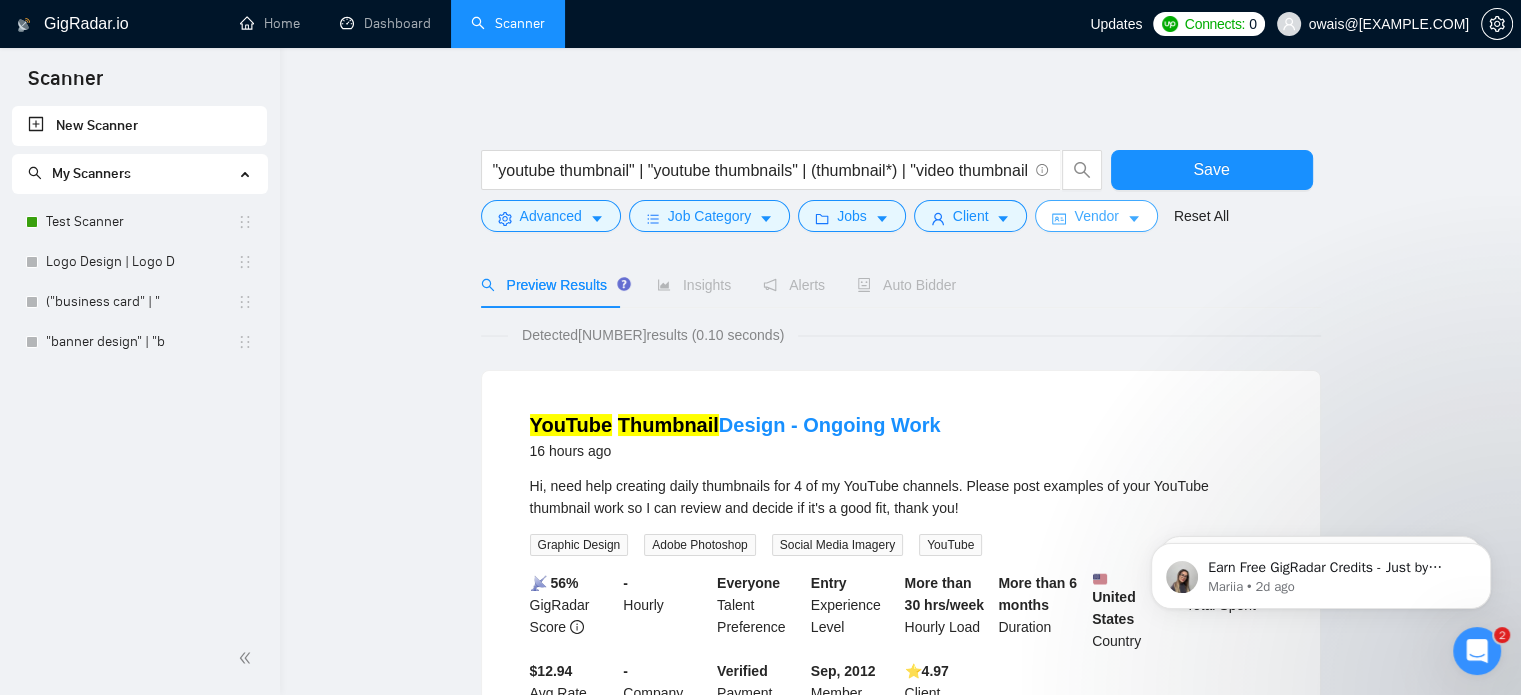 click on "Vendor" at bounding box center [1096, 216] 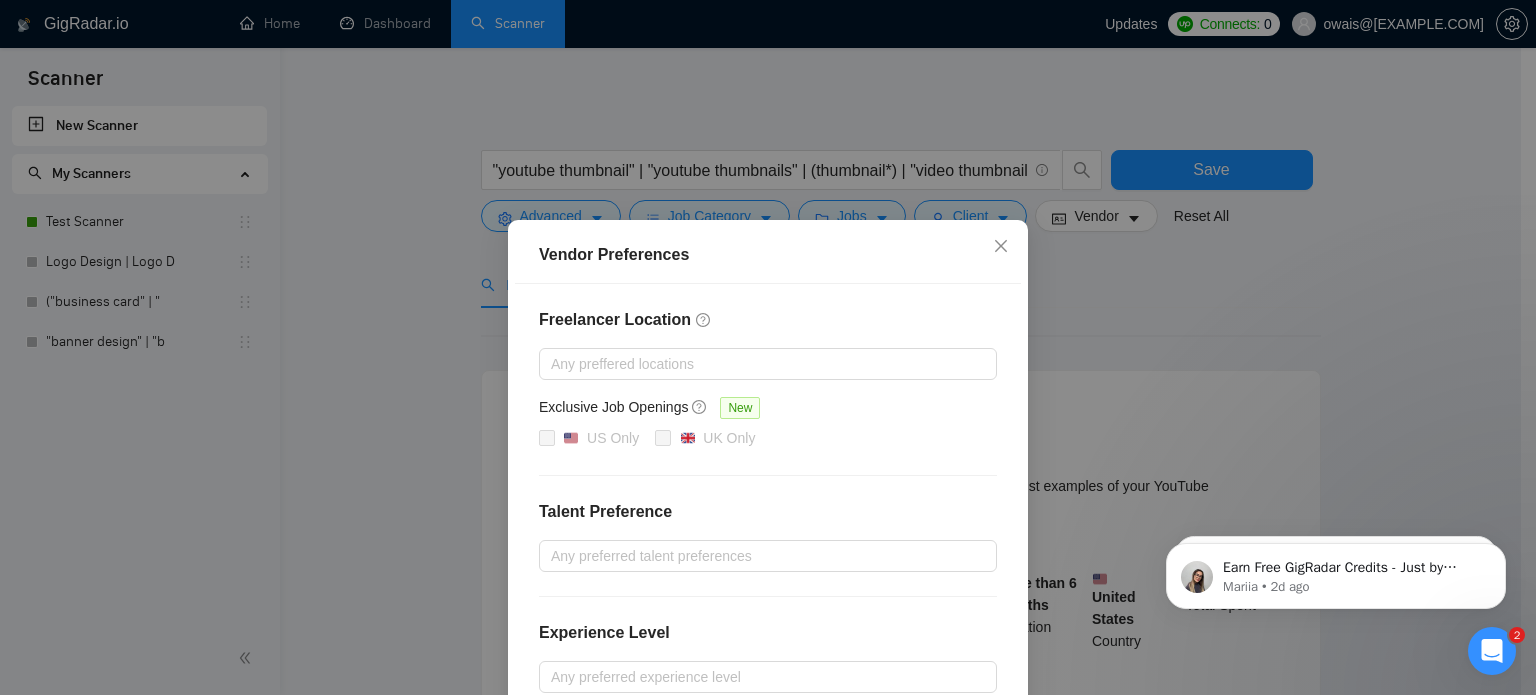 scroll, scrollTop: 156, scrollLeft: 0, axis: vertical 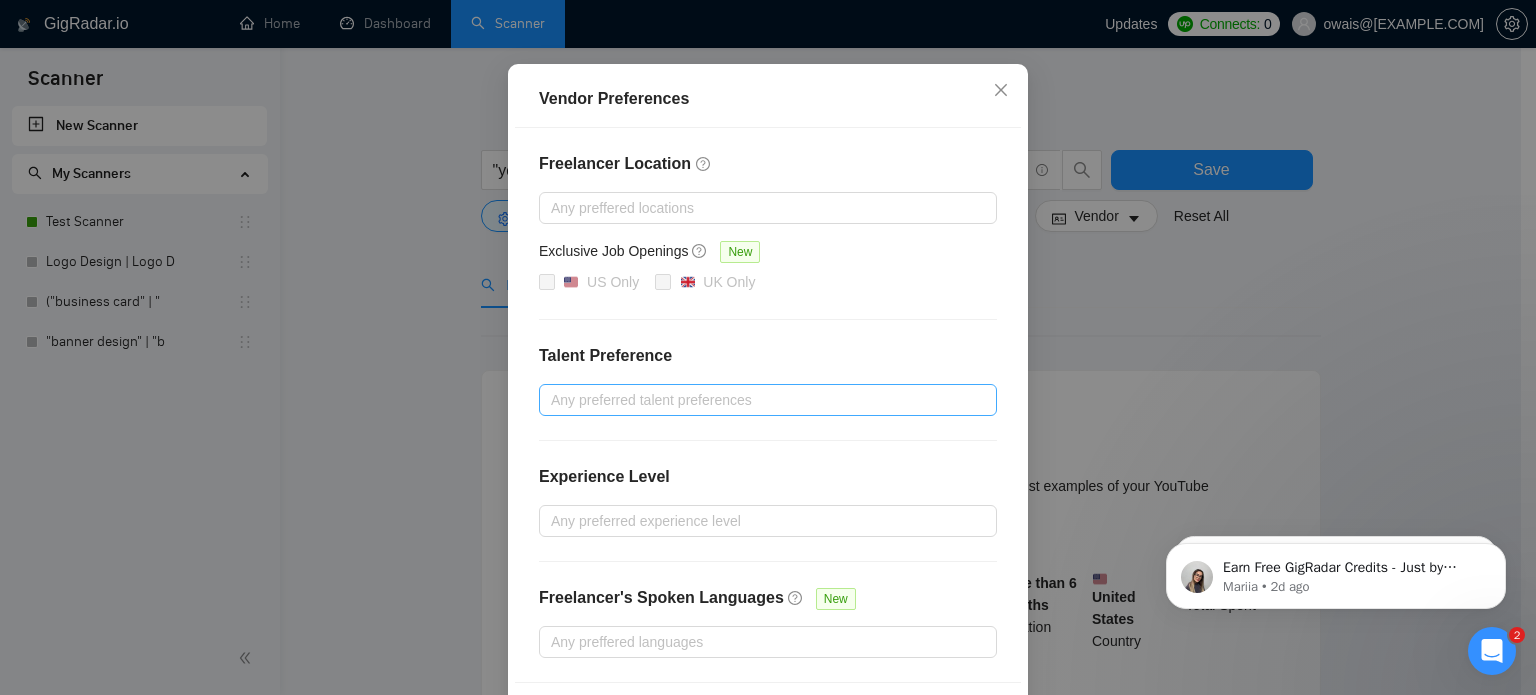 click at bounding box center (758, 400) 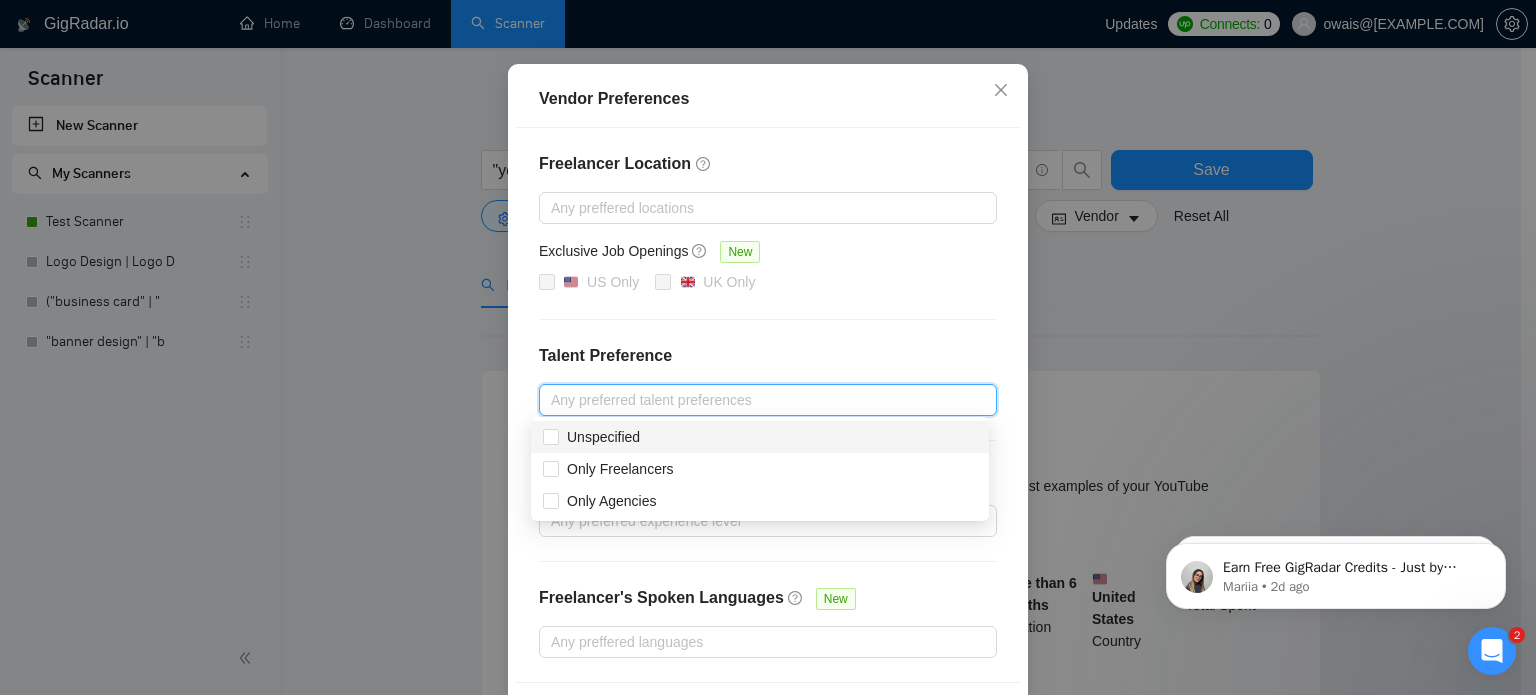 click on "Unspecified" at bounding box center (760, 437) 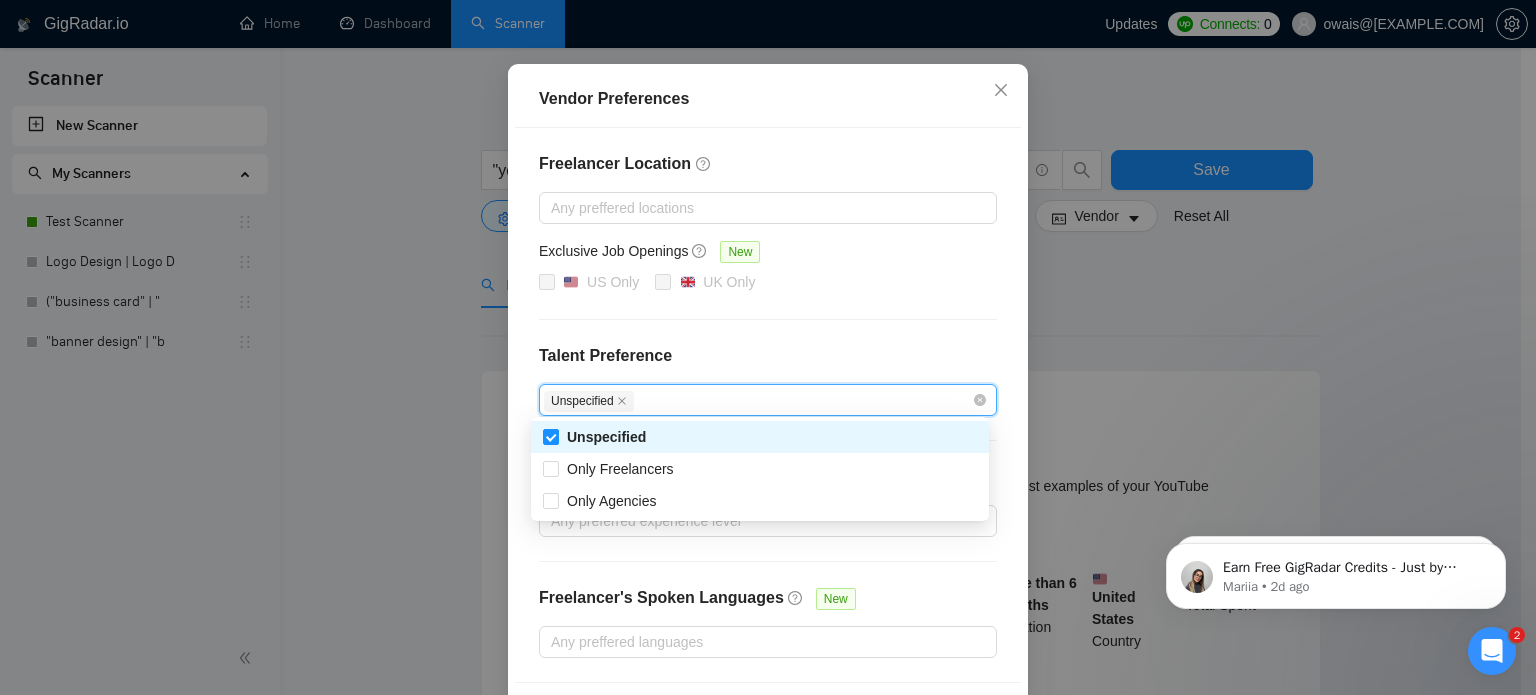 click on "Unspecified" at bounding box center [760, 437] 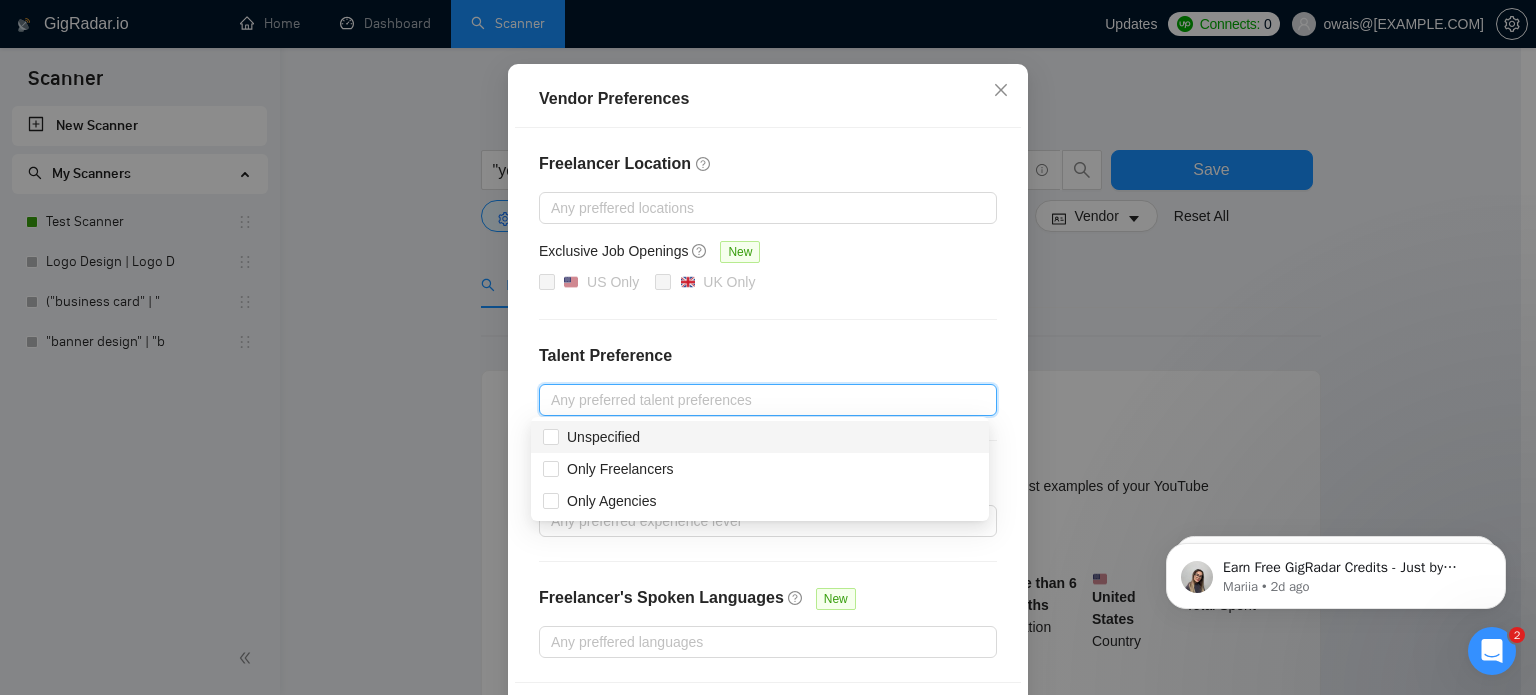 click on "Unspecified" at bounding box center [760, 437] 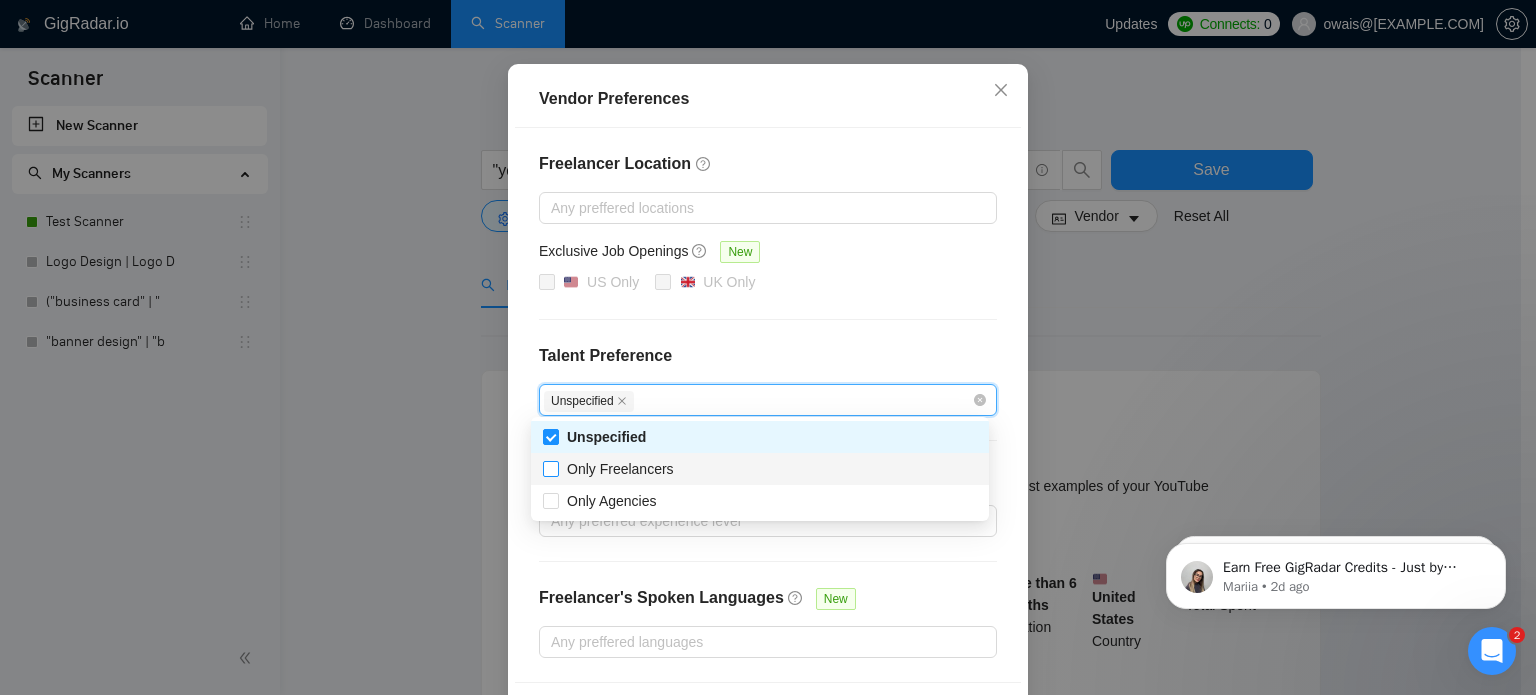 click on "Only Freelancers" at bounding box center [620, 469] 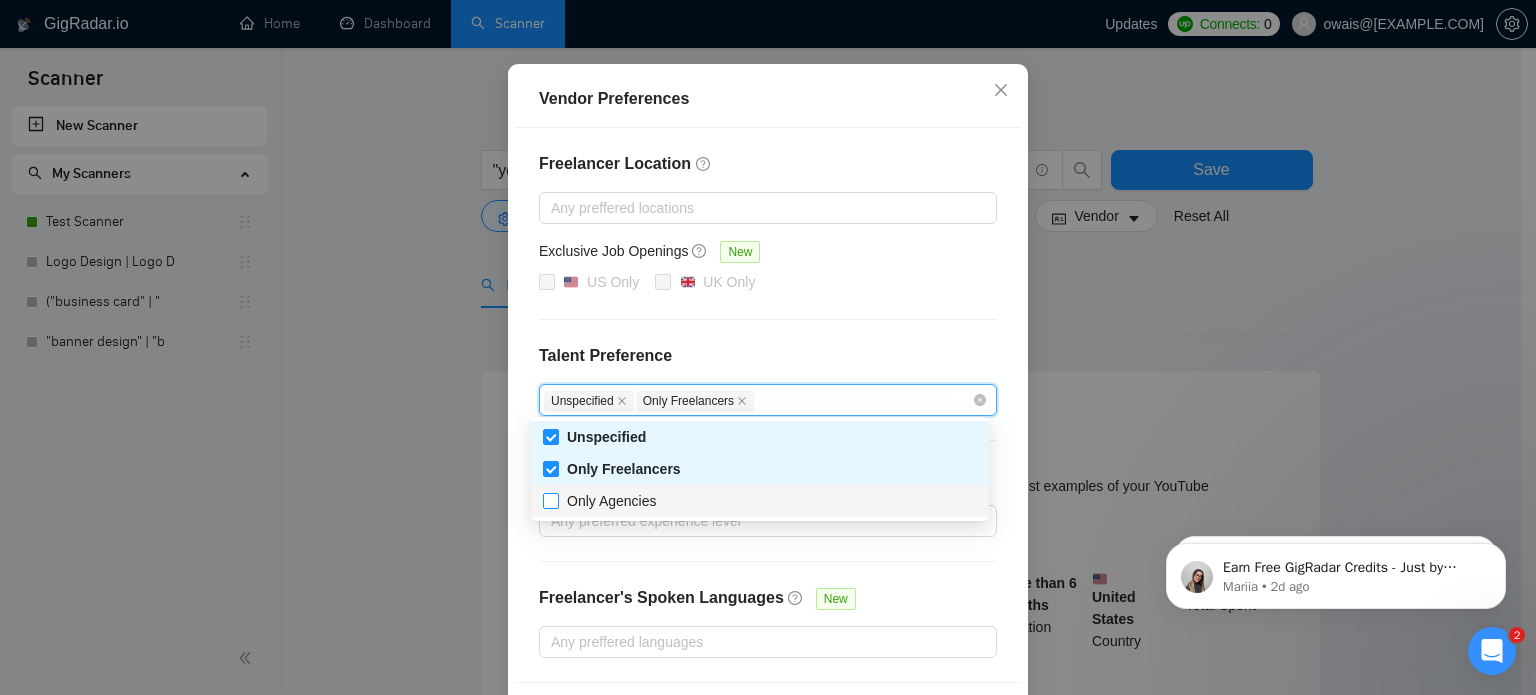 click on "Only Agencies" at bounding box center (612, 501) 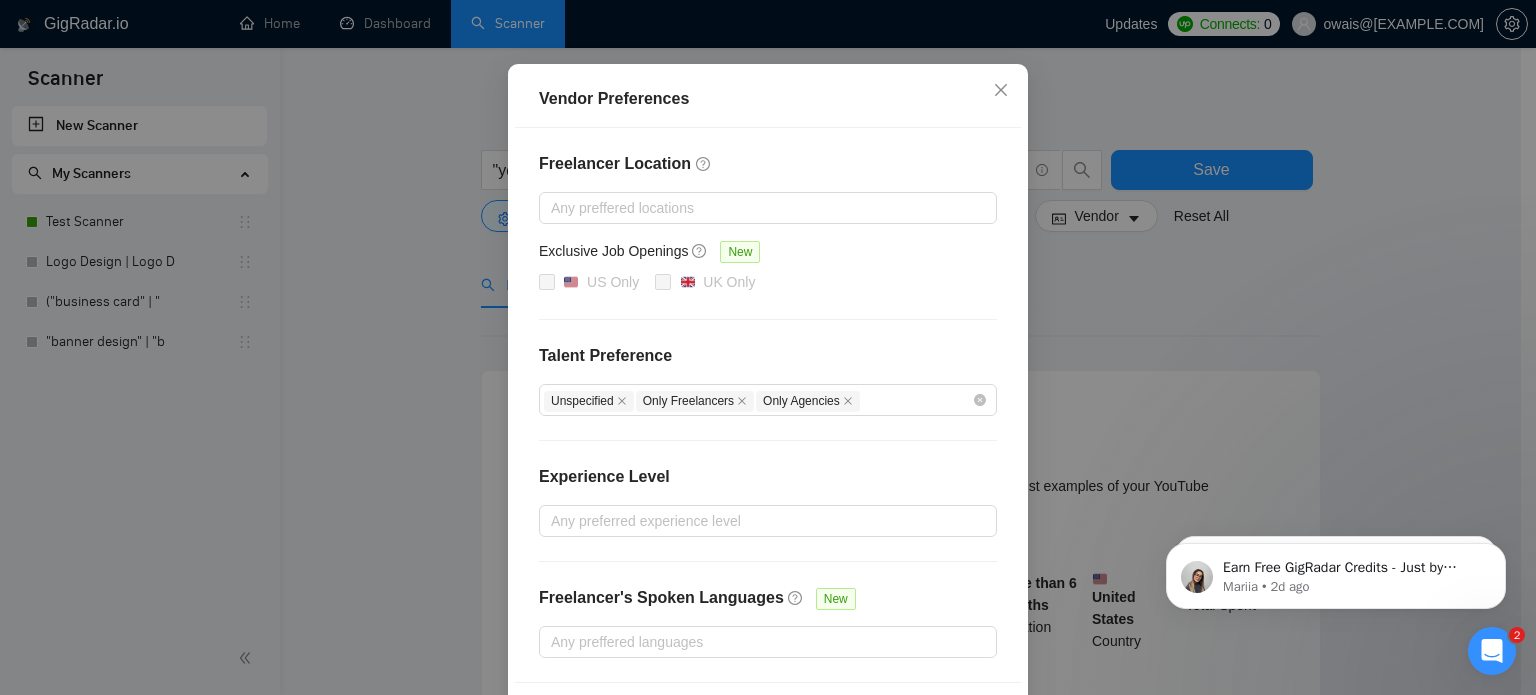 click on "Talent Preference" at bounding box center [768, 356] 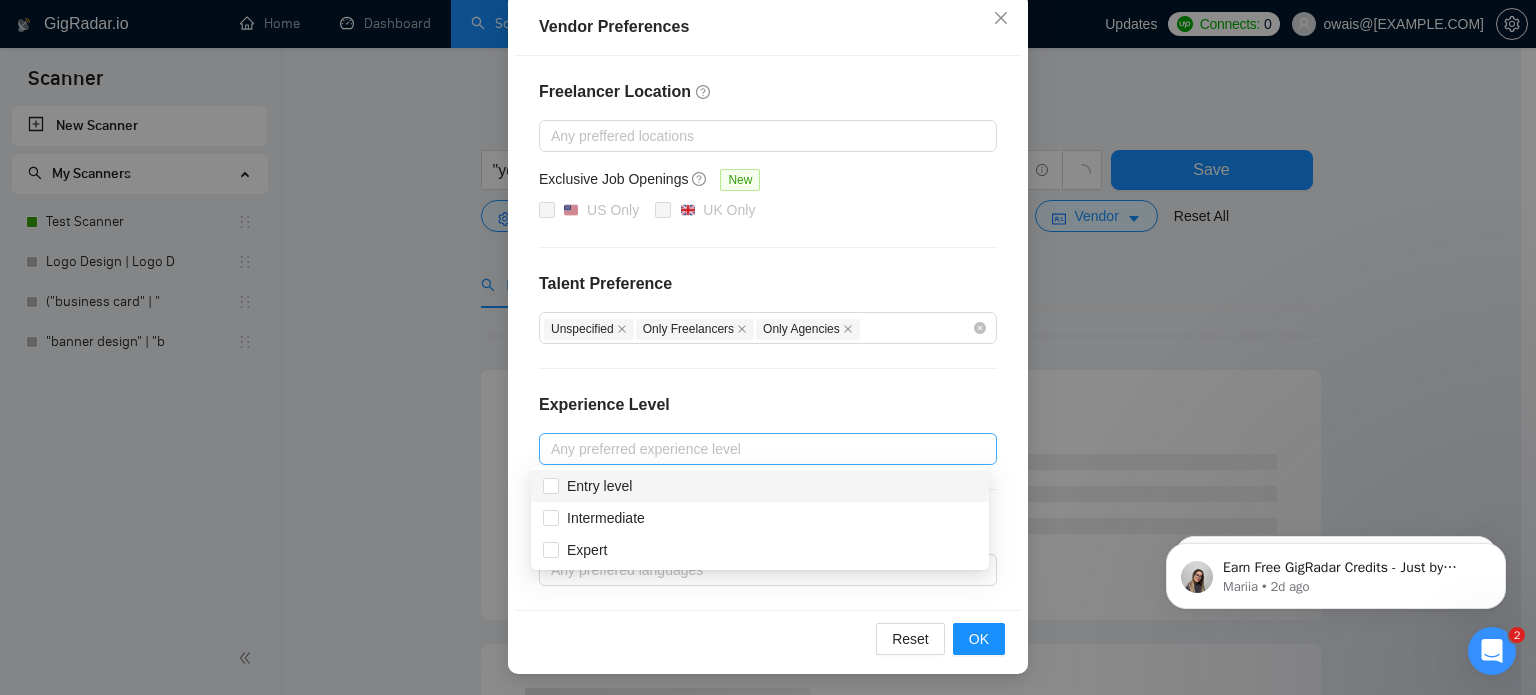 click on "Any preferred experience level" at bounding box center [768, 449] 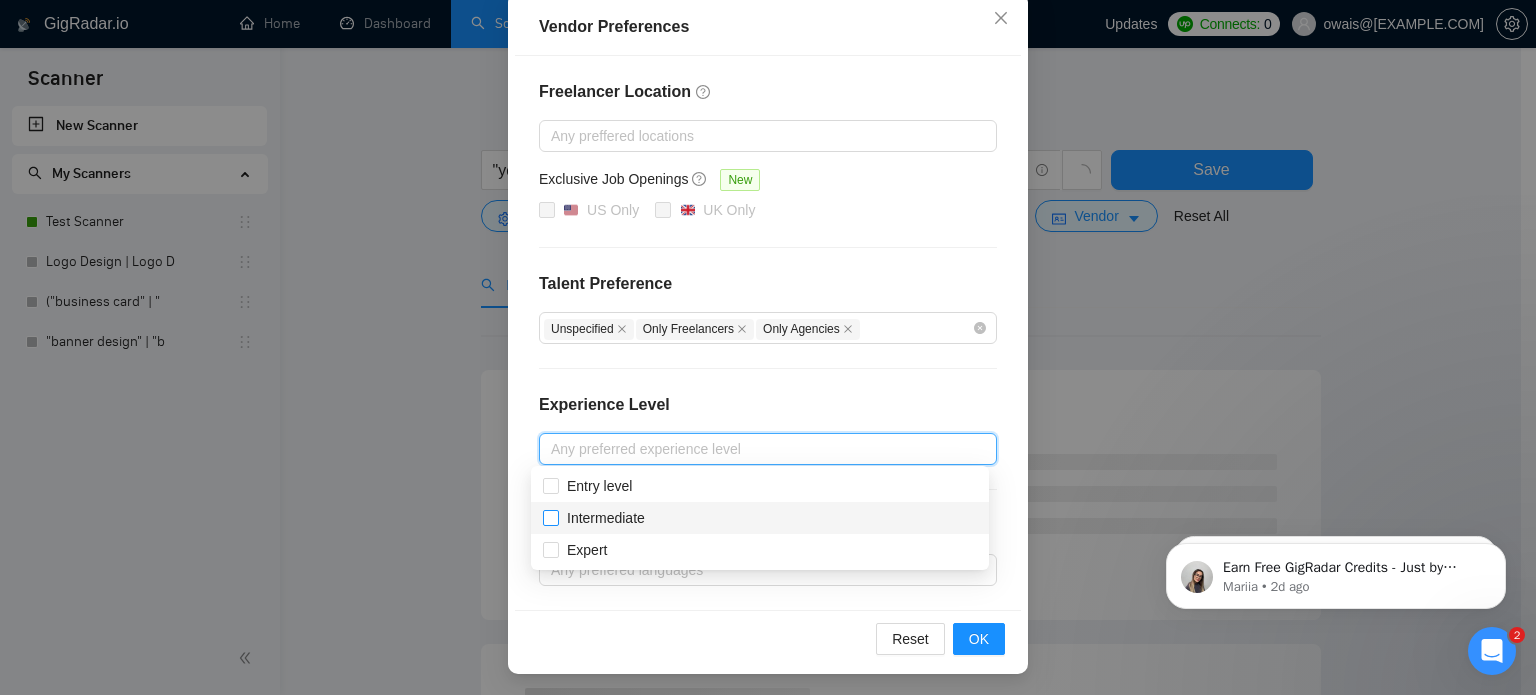 click on "Intermediate" at bounding box center [606, 518] 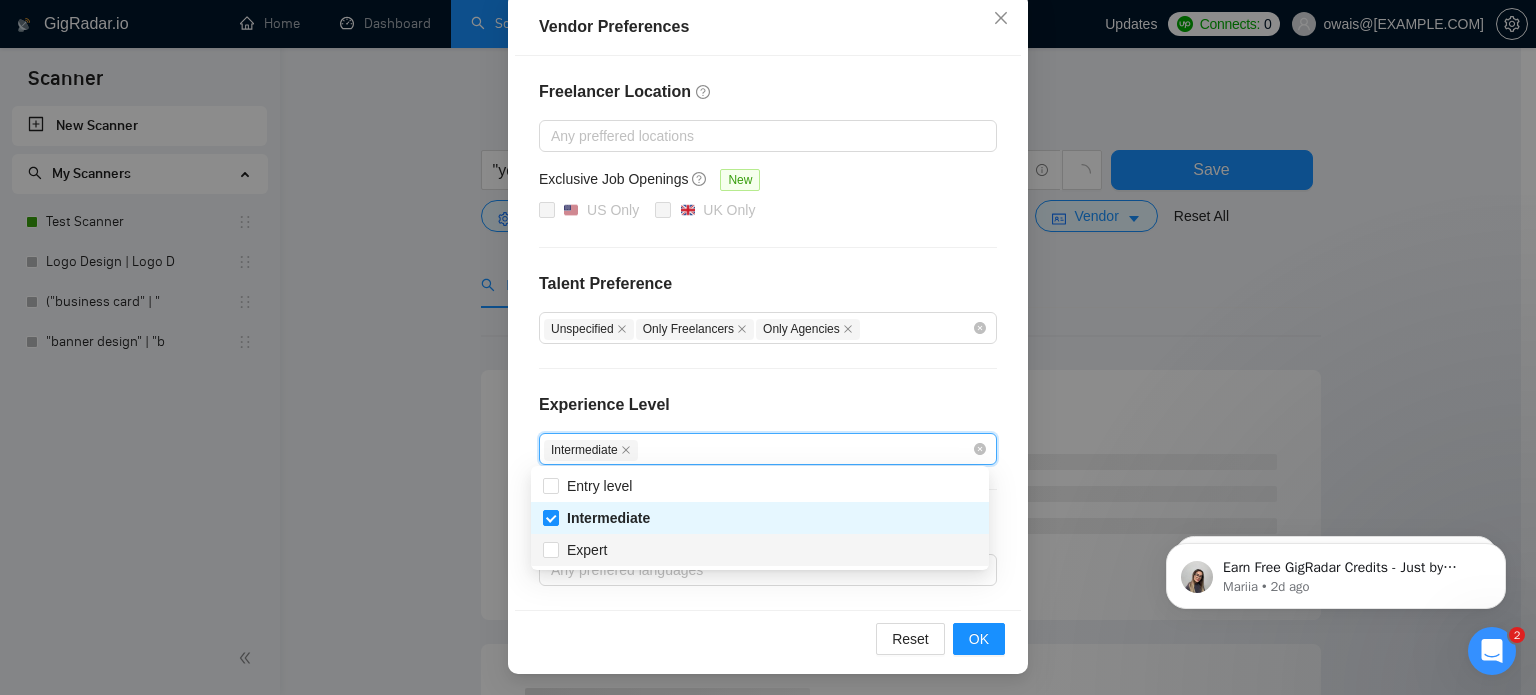 click on "Expert" at bounding box center (760, 550) 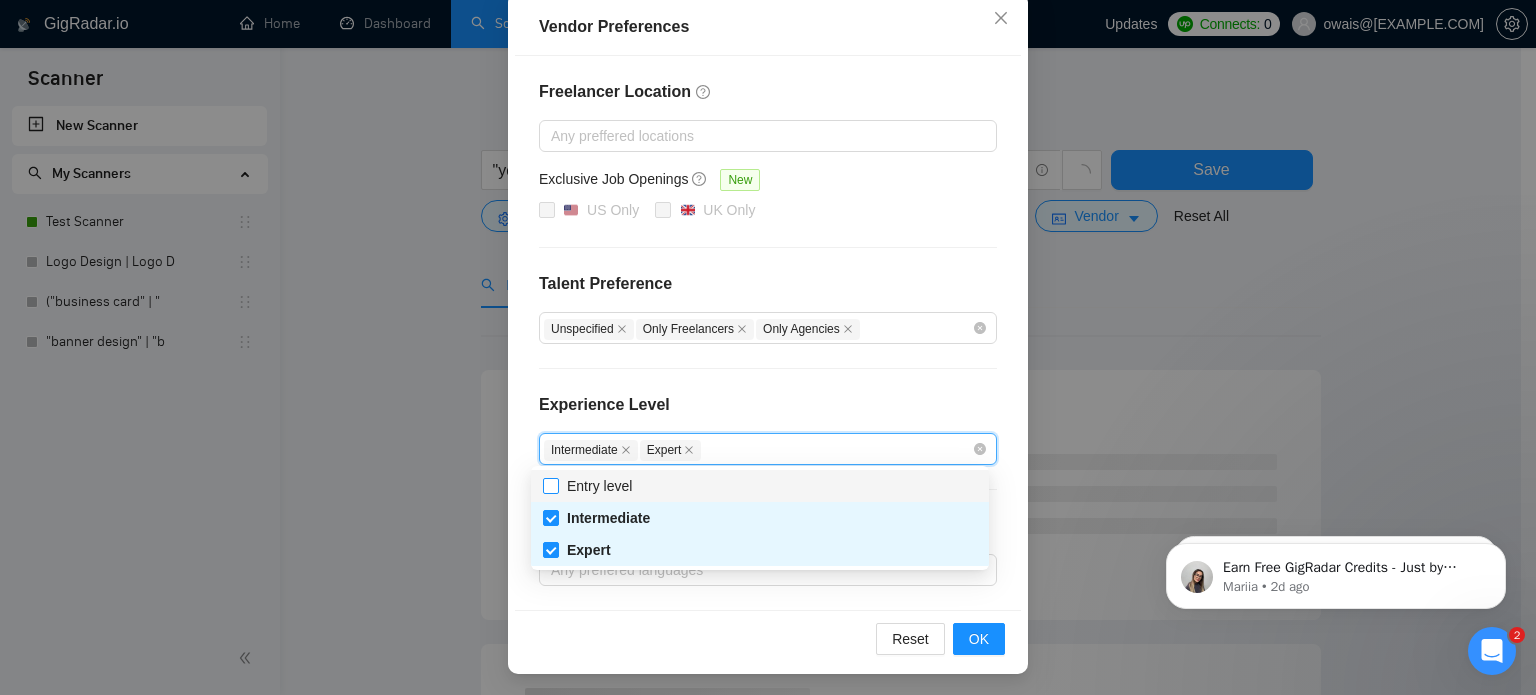 click on "Entry level" at bounding box center (599, 486) 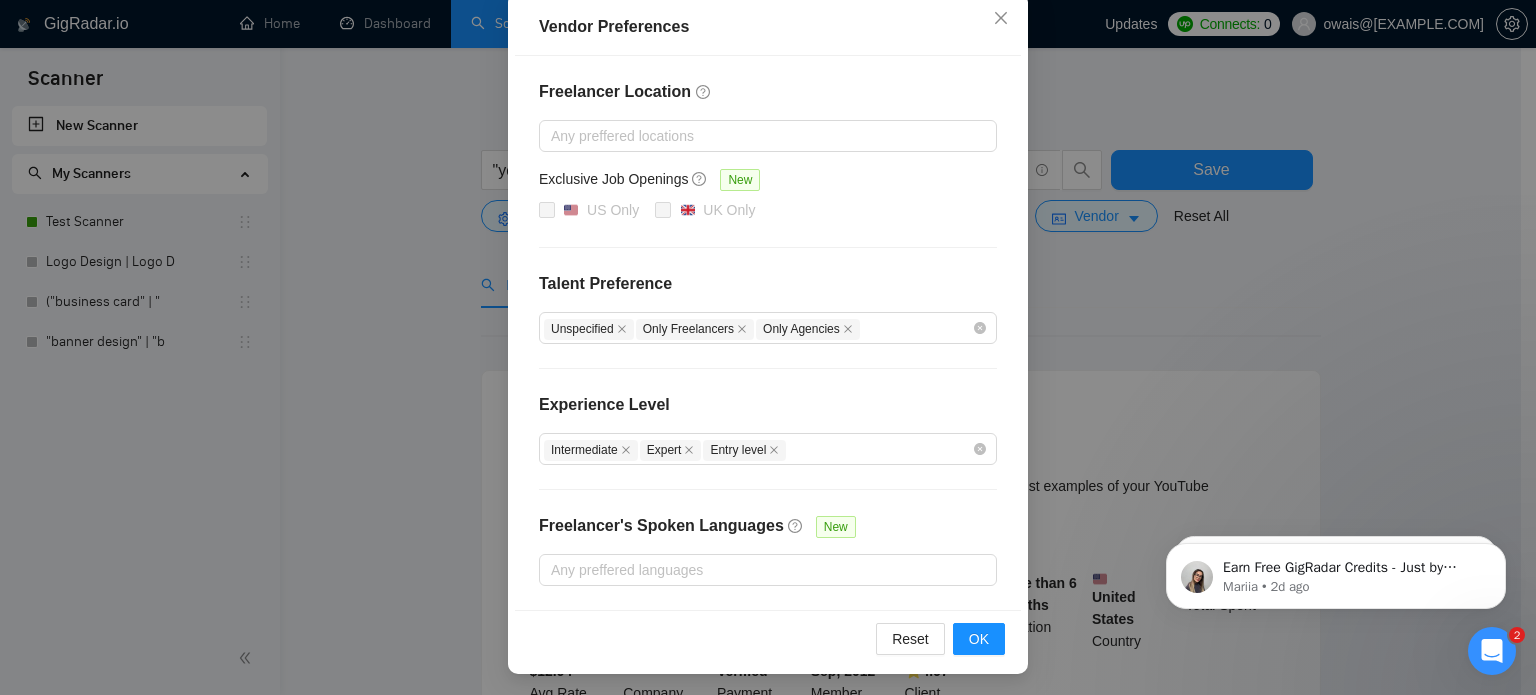 click on "Freelancer Location     Any preffered locations Exclusive Job Openings New US Only UK Only Talent Preference Unspecified Only Freelancers Only Agencies   Experience Level Intermediate Expert Entry level   Freelancer's Spoken Languages New   Any preffered languages" at bounding box center (768, 333) 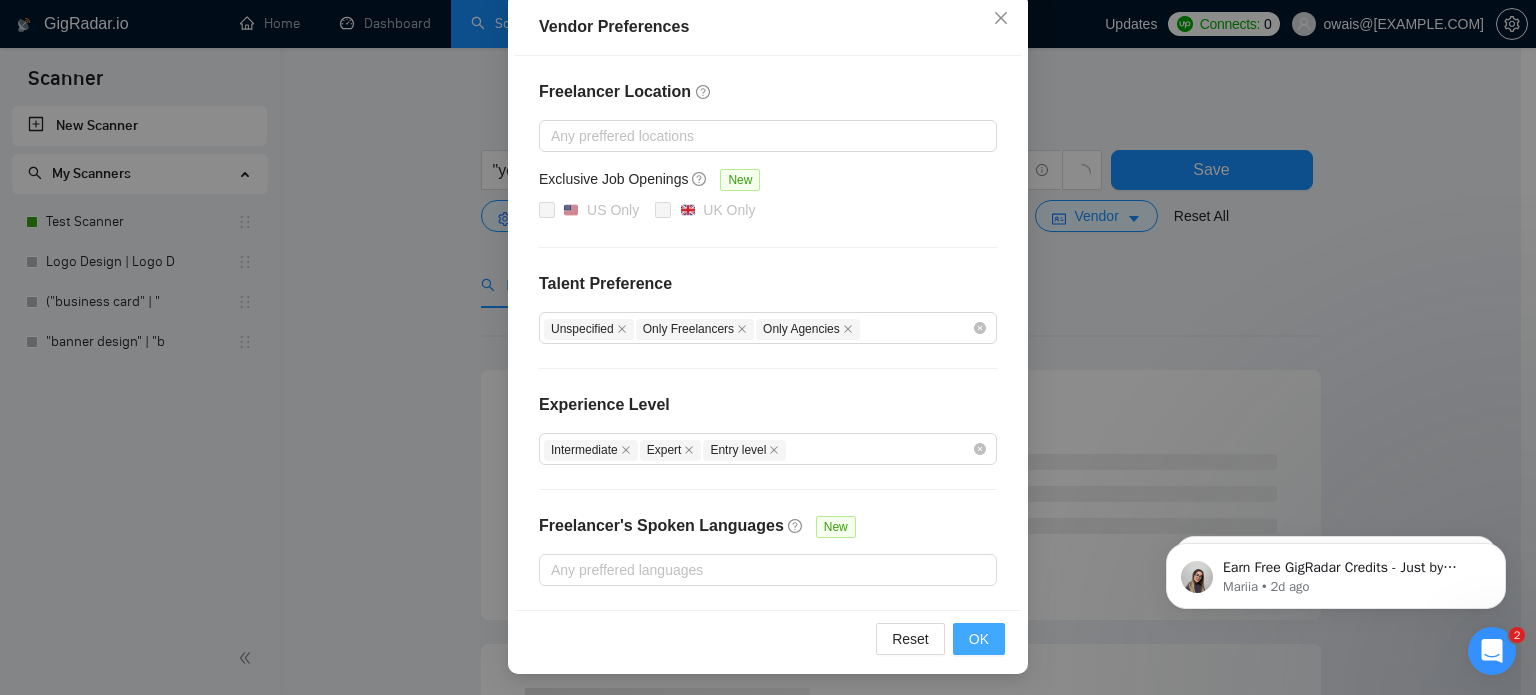 click on "OK" at bounding box center [979, 639] 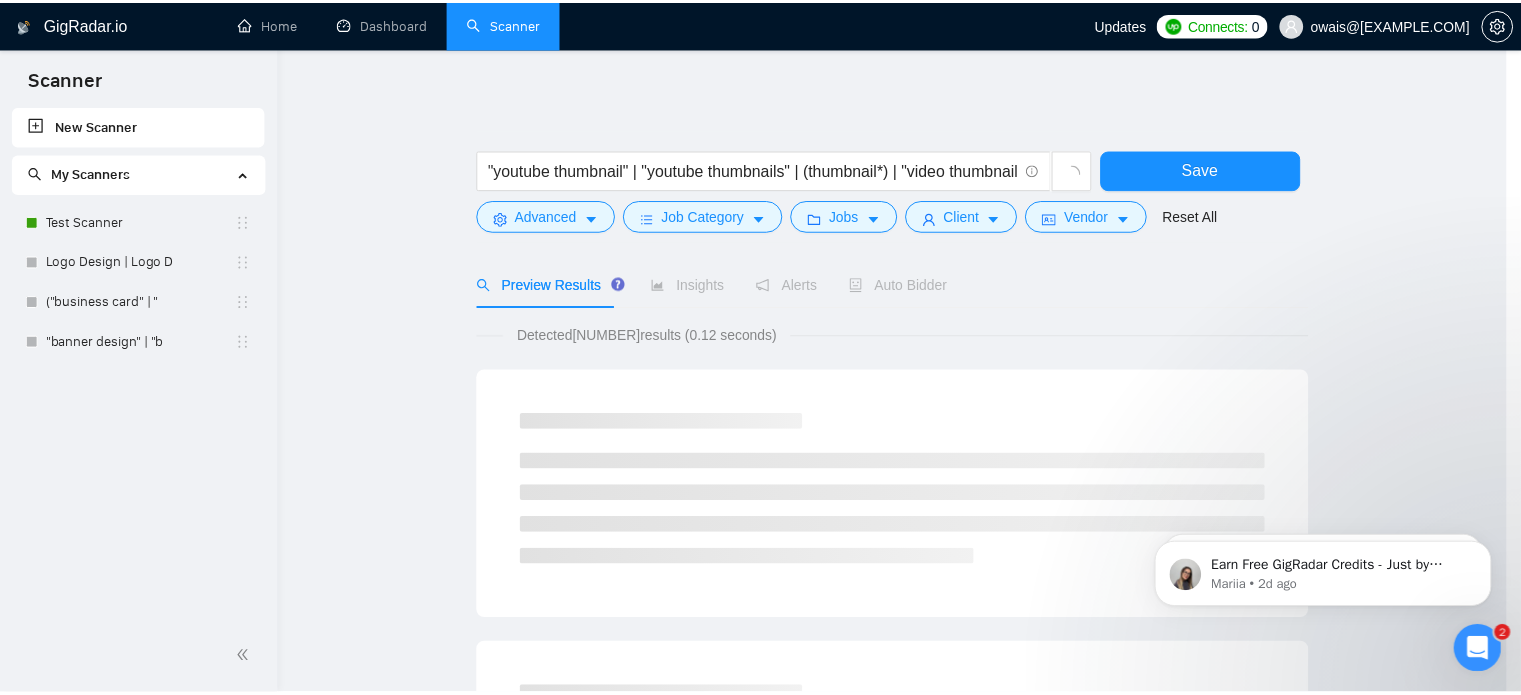 scroll, scrollTop: 128, scrollLeft: 0, axis: vertical 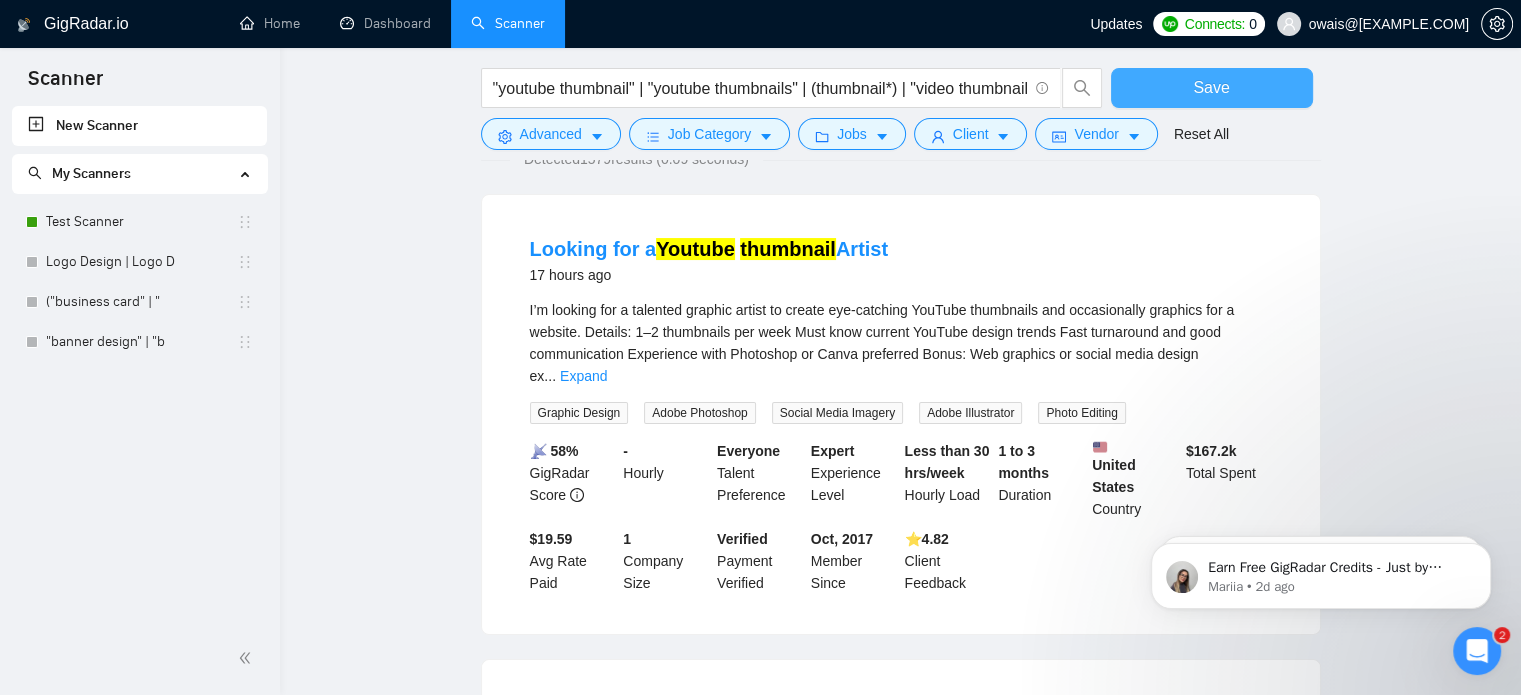click on "Save" at bounding box center (1211, 87) 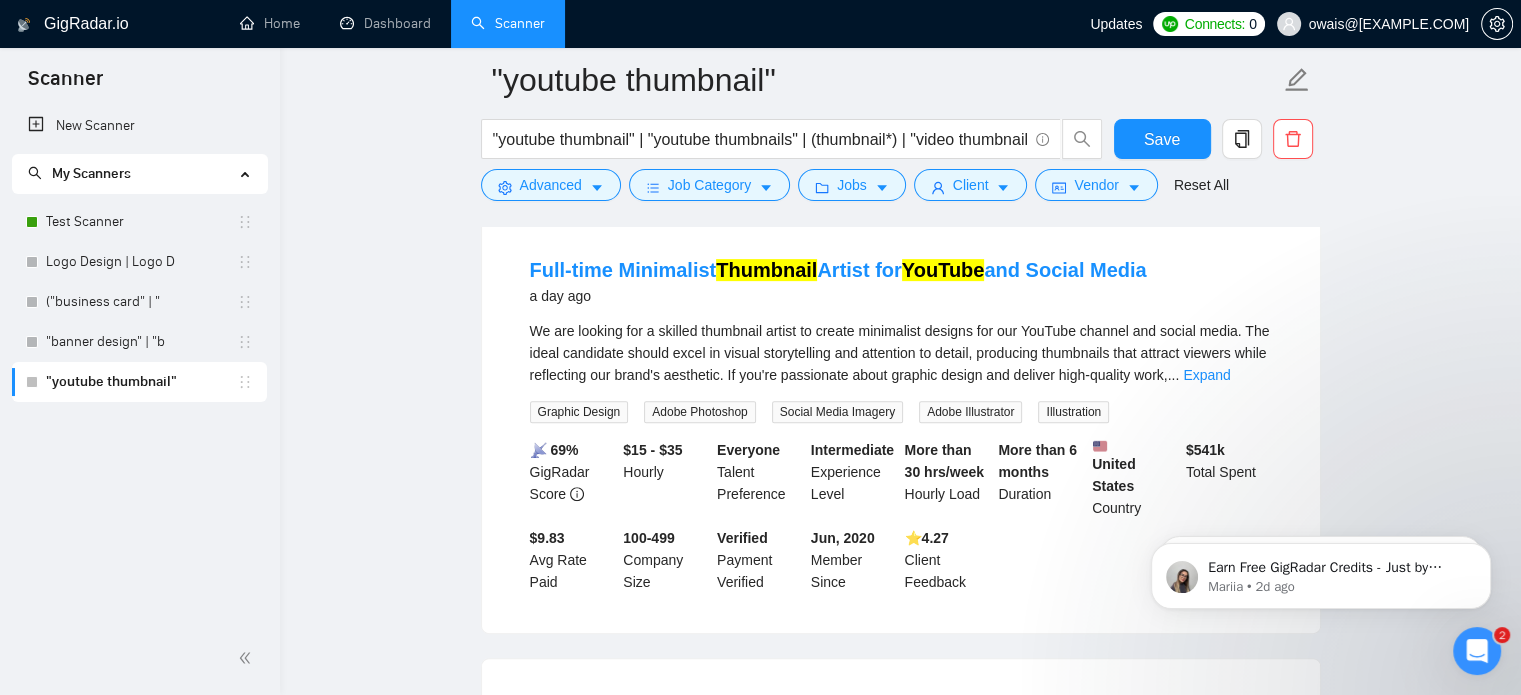 scroll, scrollTop: 700, scrollLeft: 0, axis: vertical 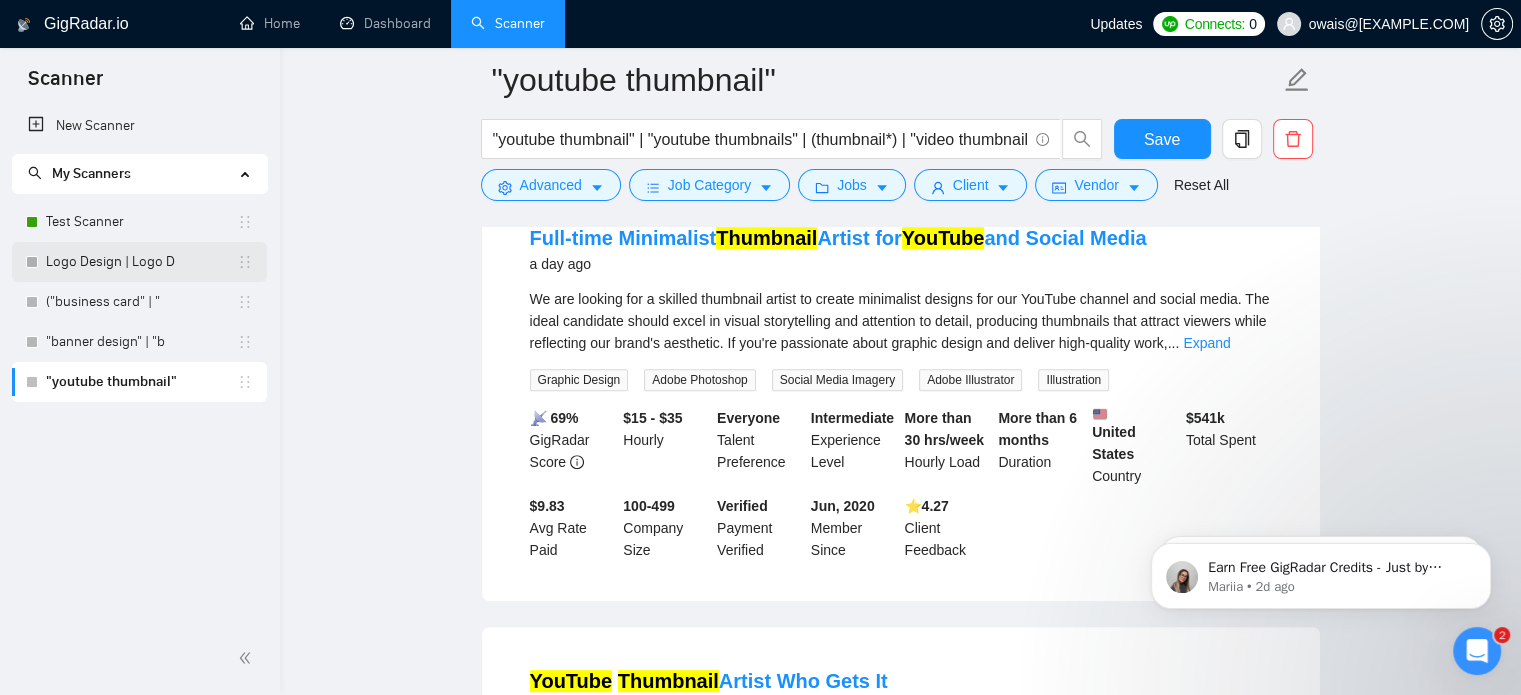 click on "Logo Design | Logo D" at bounding box center [141, 262] 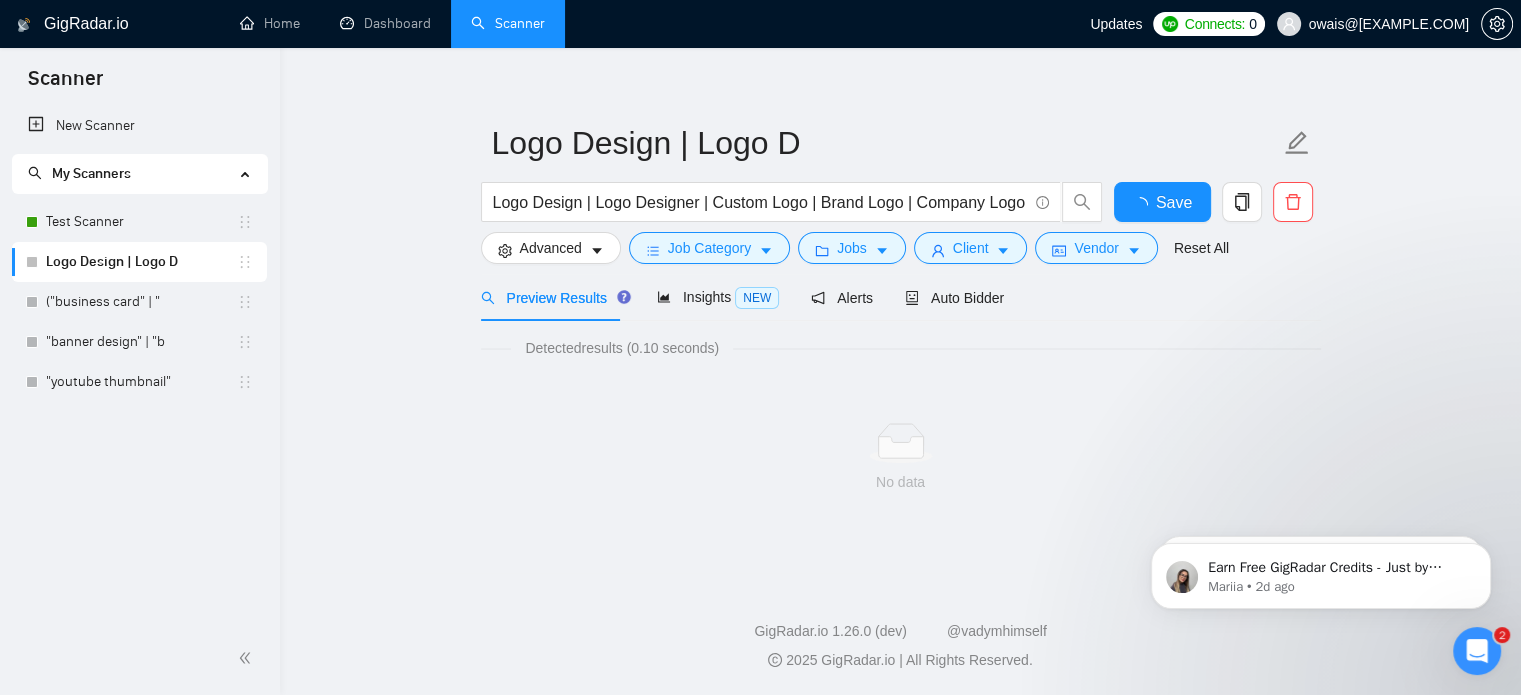 scroll, scrollTop: 19, scrollLeft: 0, axis: vertical 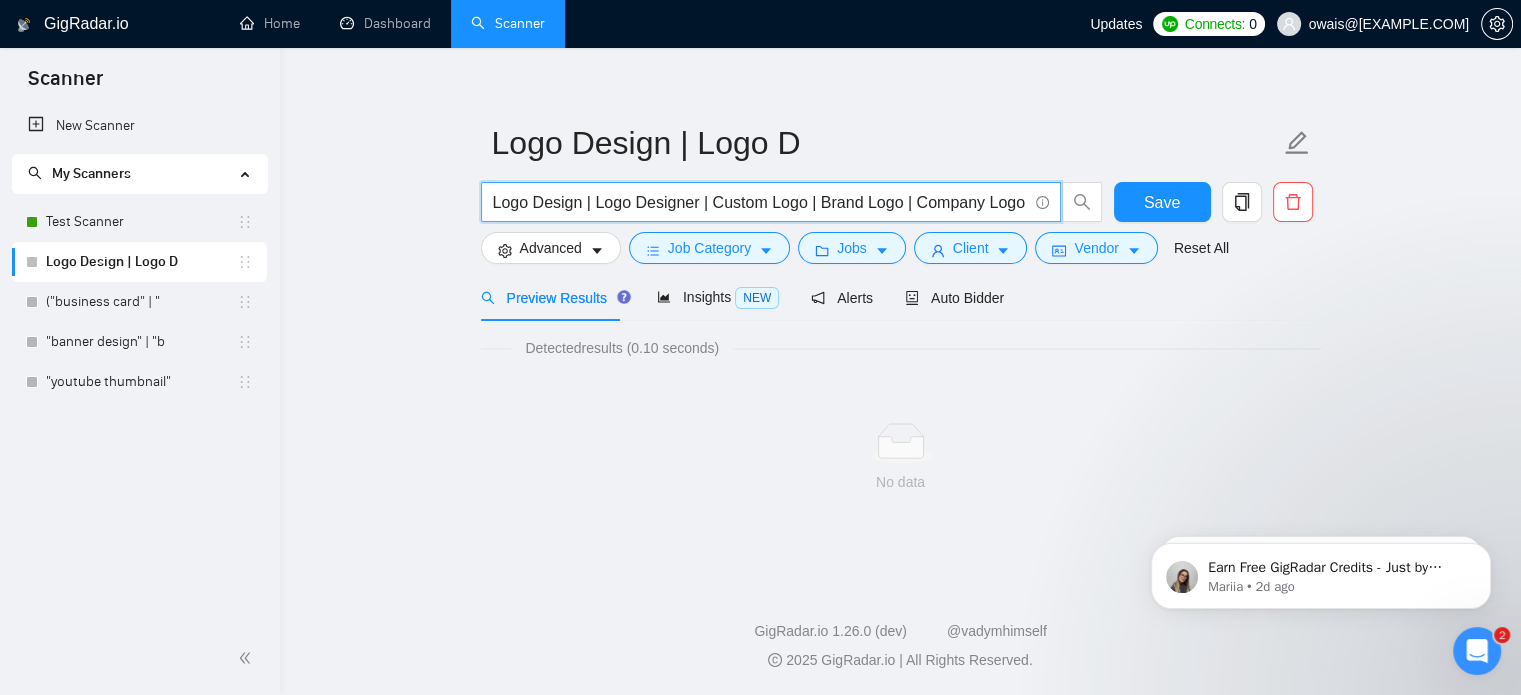click on "Logo Design | Logo Designer | Custom Logo | Brand Logo | Company Logo | Business Logo | Modern Logo | Minimalist Logo | Professional Logo | Flat Logo | Vintage Logo | Retro Logo | 3D Logo | Hand-drawn Logo | Abstract Logo | Mascot Logo | Typographic Logo | Iconic Logo | Wordmark | Emblem Logo | Monogram Logo | Tech Logo | Restaurant Logo | Real Estate Logo | Fitness Logo | Startup Logo | Fashion Logo | Sports Logo | Medical Logo | Healthcare Logo | Finance Logo | Education Logo | Adobe Illustrator" at bounding box center (760, 202) 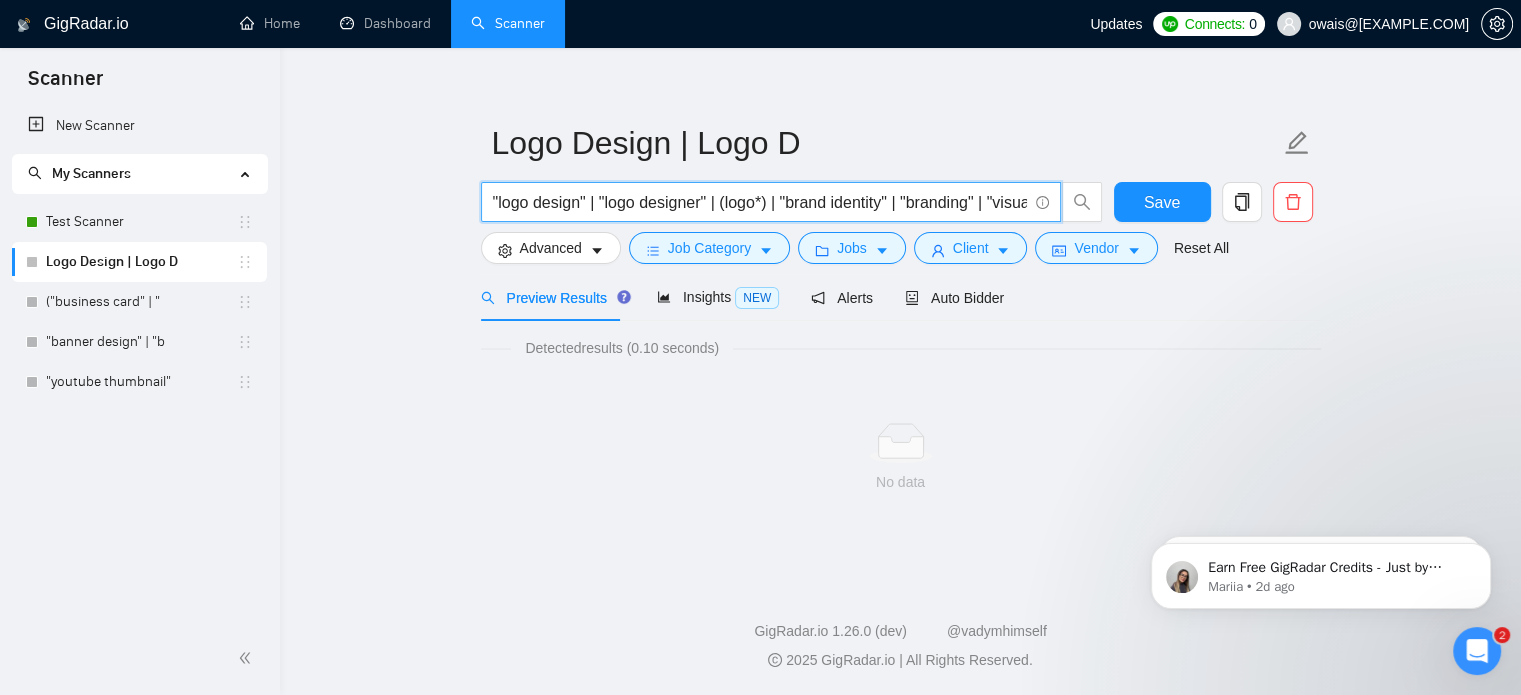 scroll, scrollTop: 0, scrollLeft: 80, axis: horizontal 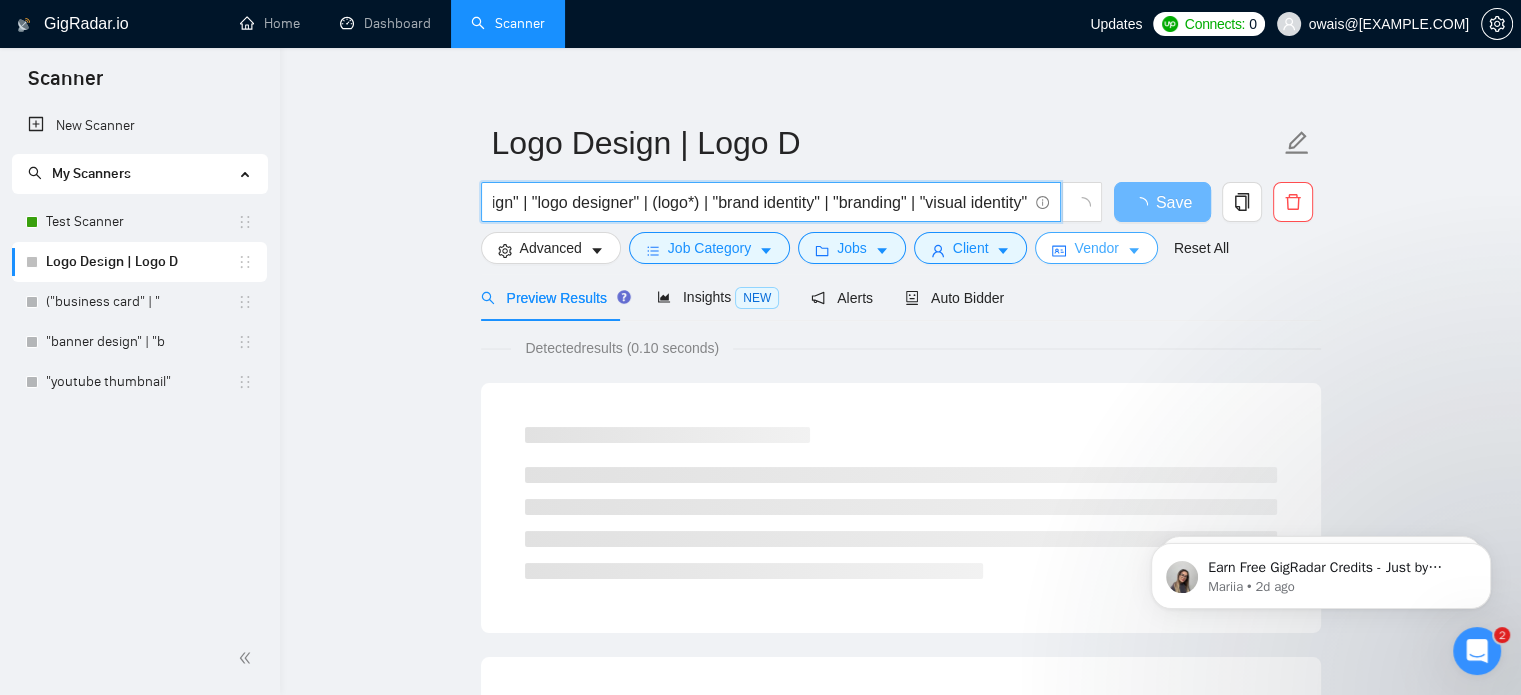 type on ""logo design" | "logo designer" | (logo*) | "brand identity" | "branding" | "visual identity"" 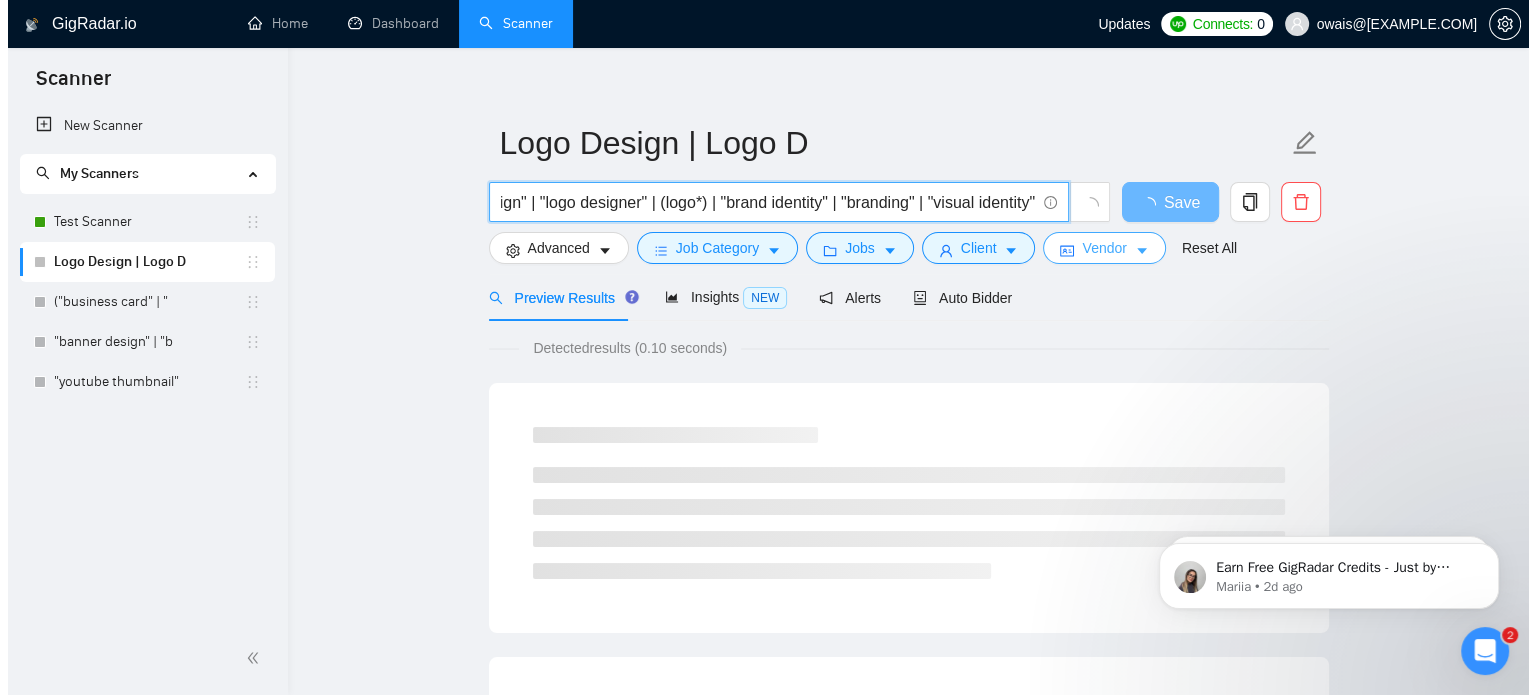 scroll, scrollTop: 0, scrollLeft: 0, axis: both 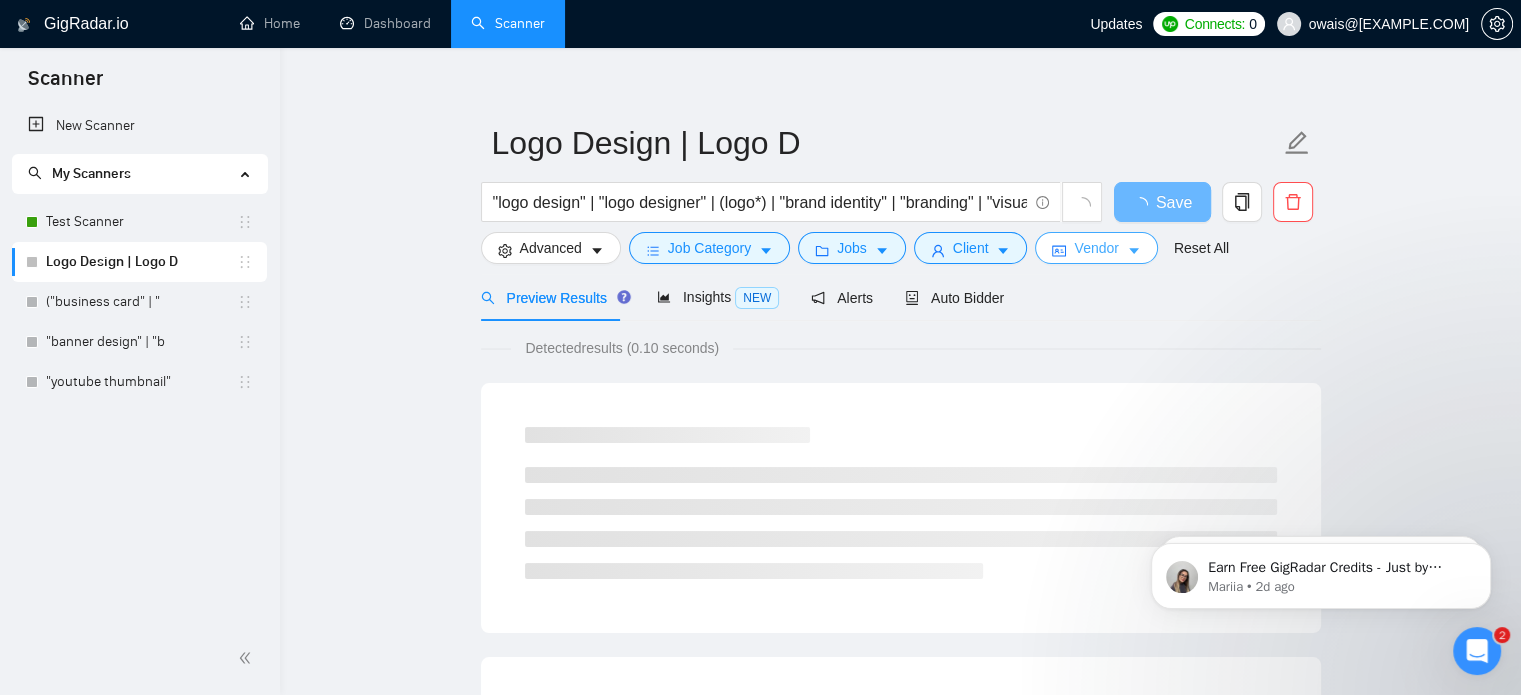 click on "Vendor" at bounding box center [1096, 248] 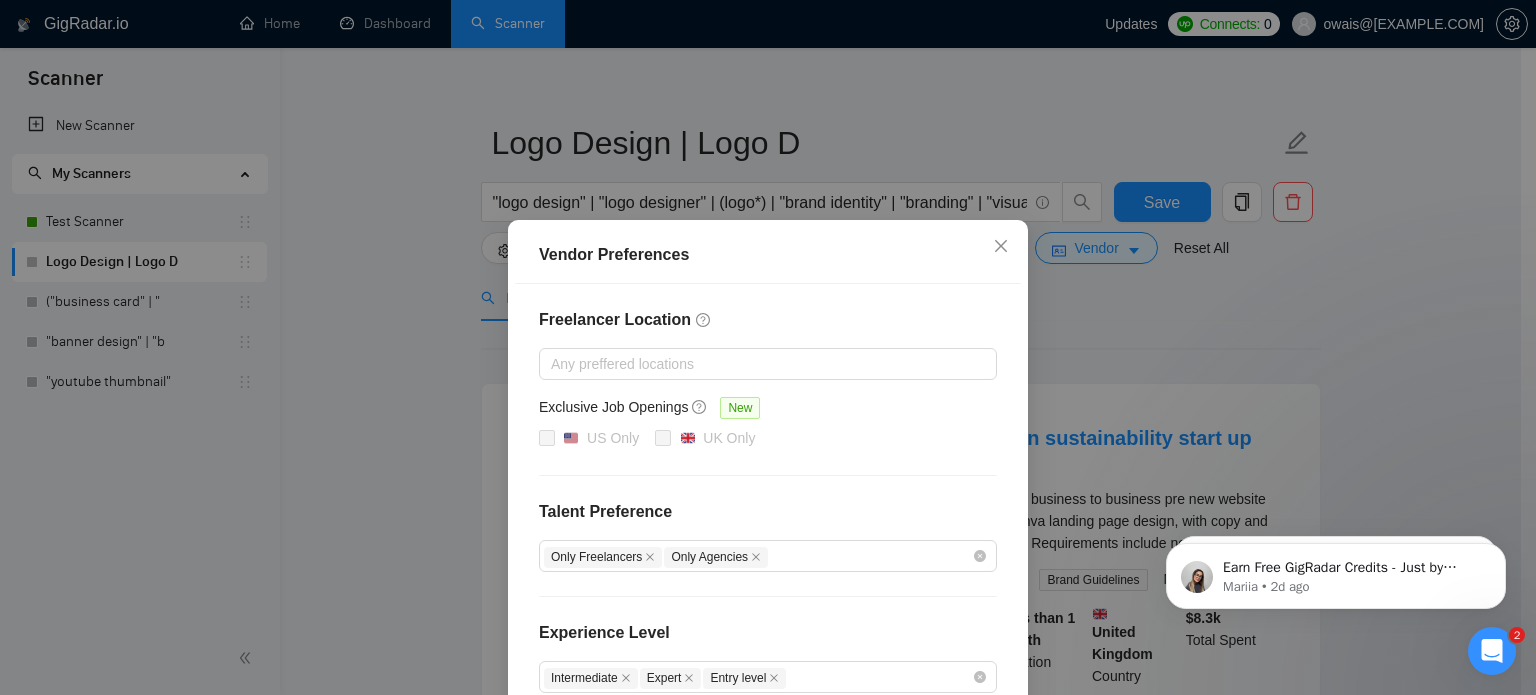 scroll, scrollTop: 228, scrollLeft: 0, axis: vertical 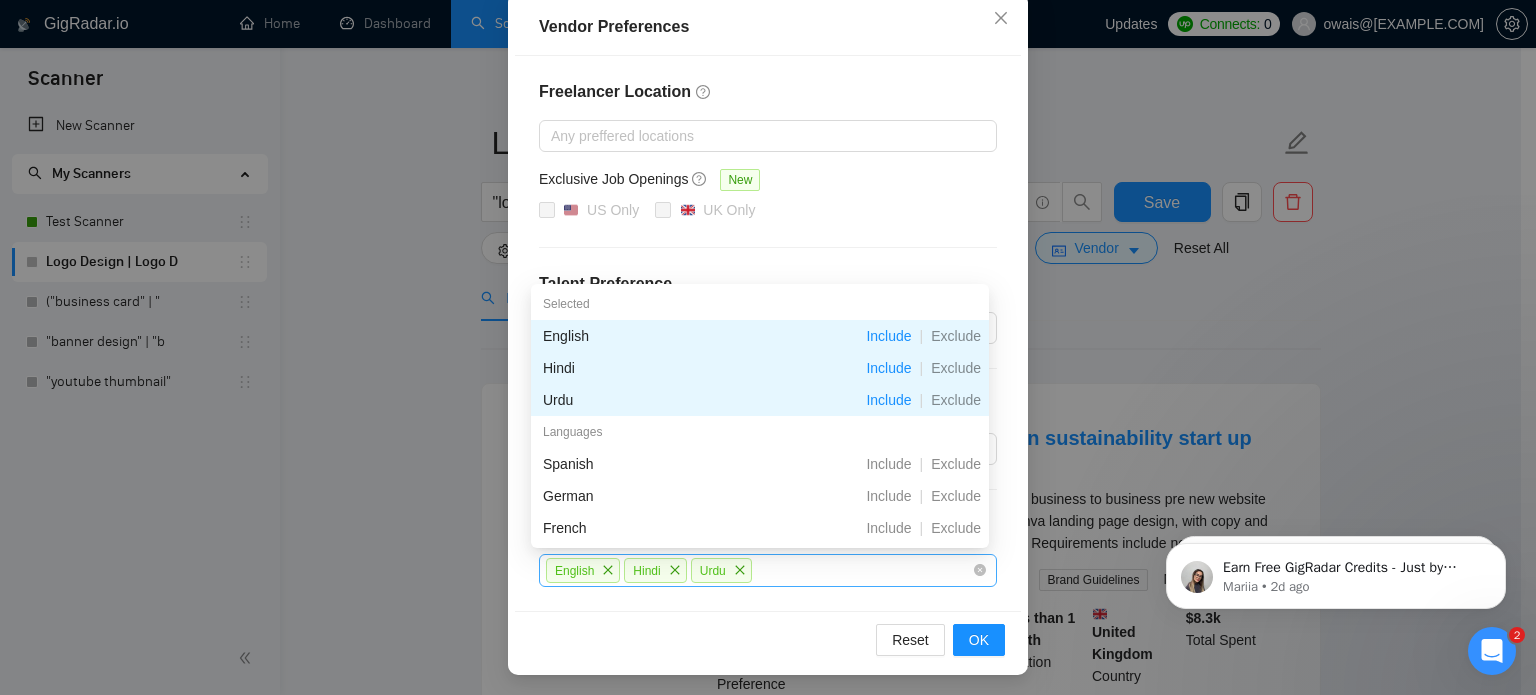 click on "English Hindi Urdu" at bounding box center (768, 570) 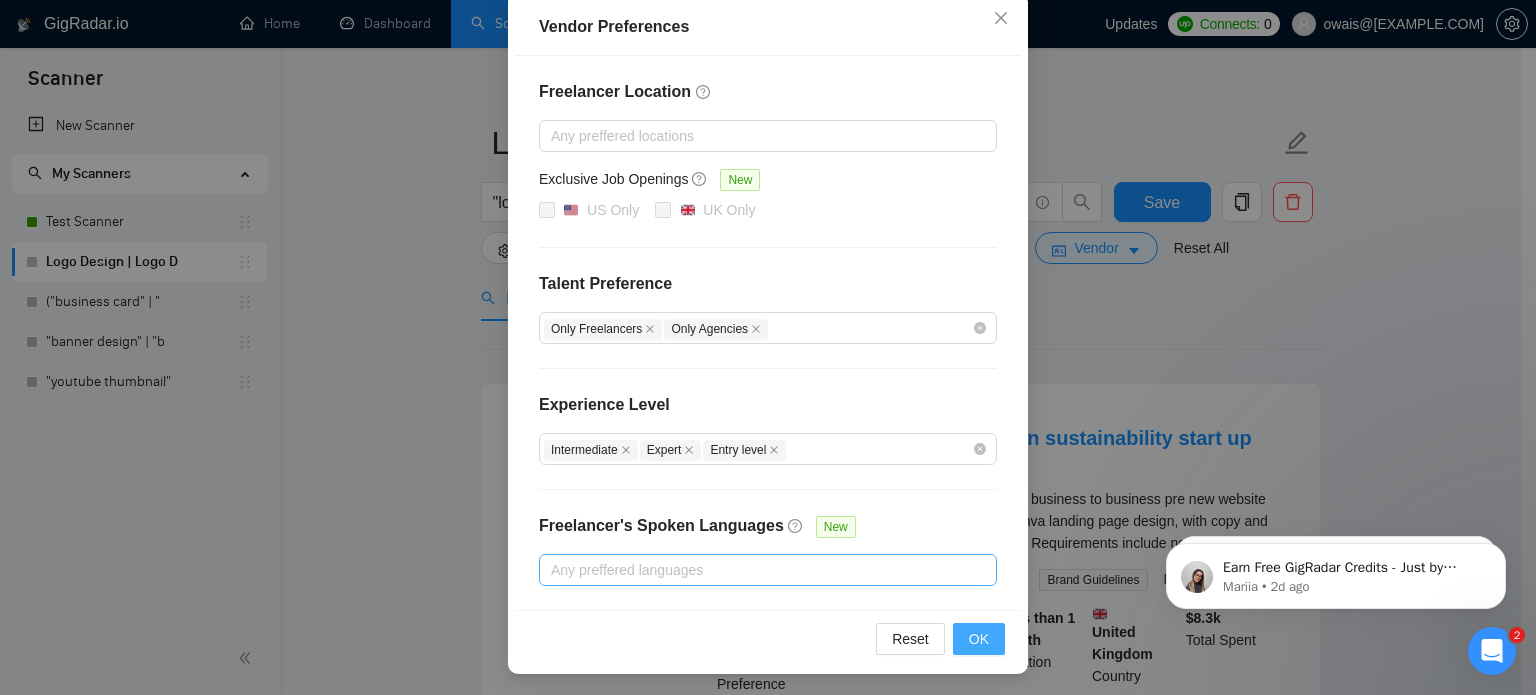 click on "OK" at bounding box center (979, 639) 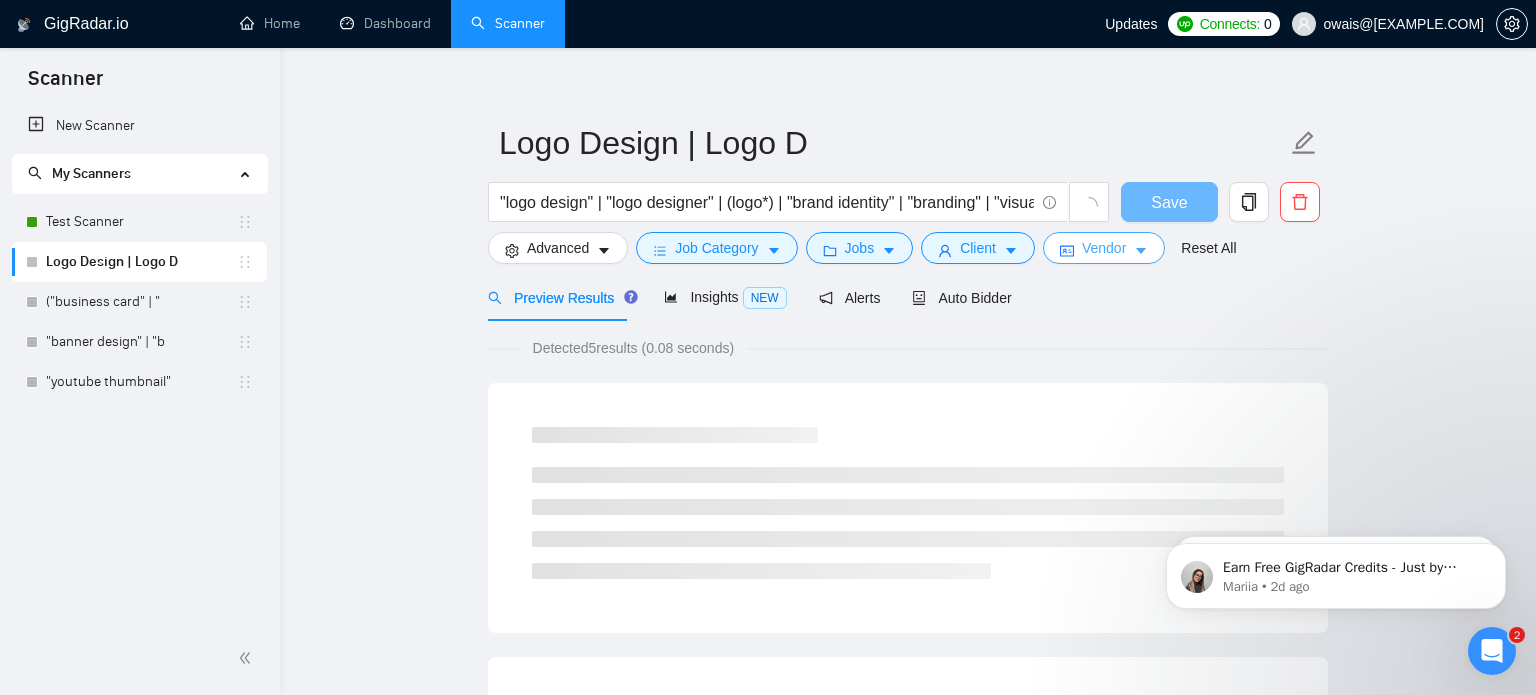 scroll, scrollTop: 0, scrollLeft: 0, axis: both 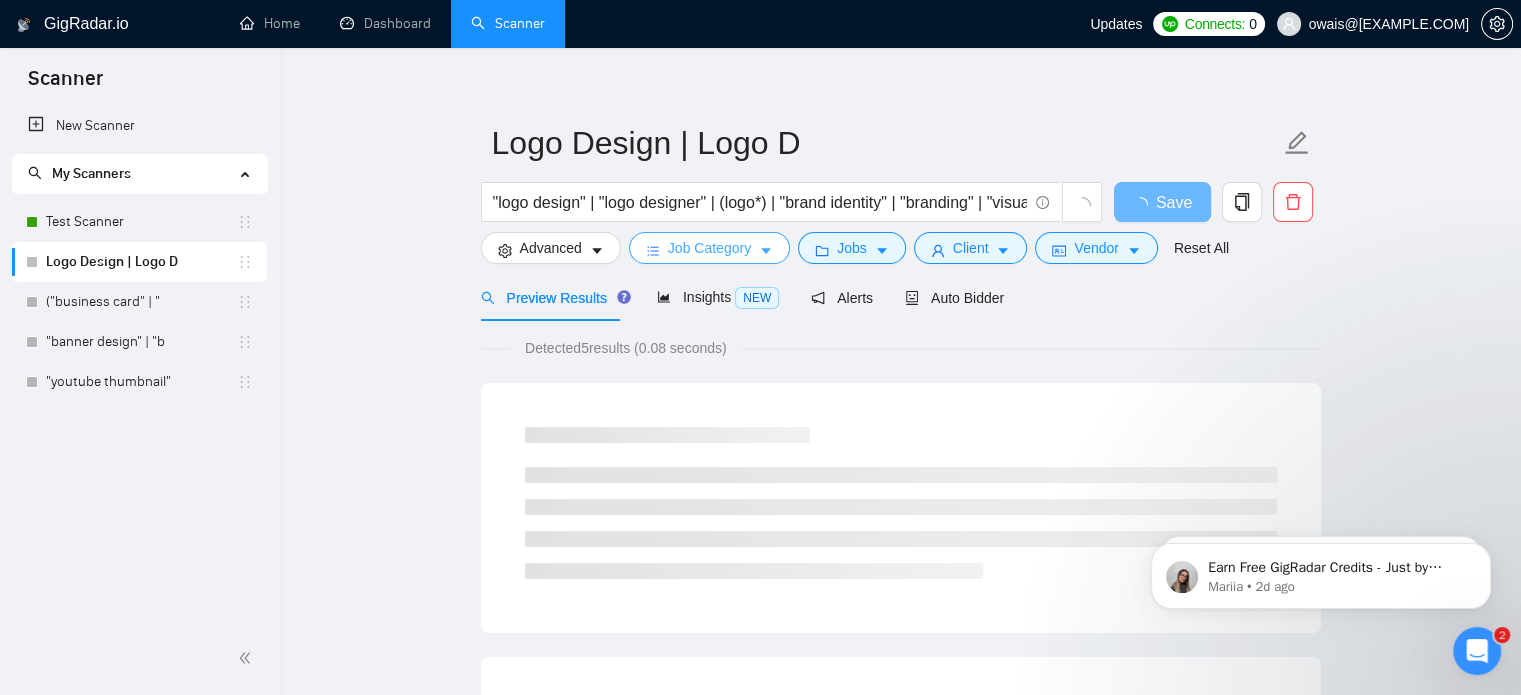 click on "Job Category" at bounding box center (709, 248) 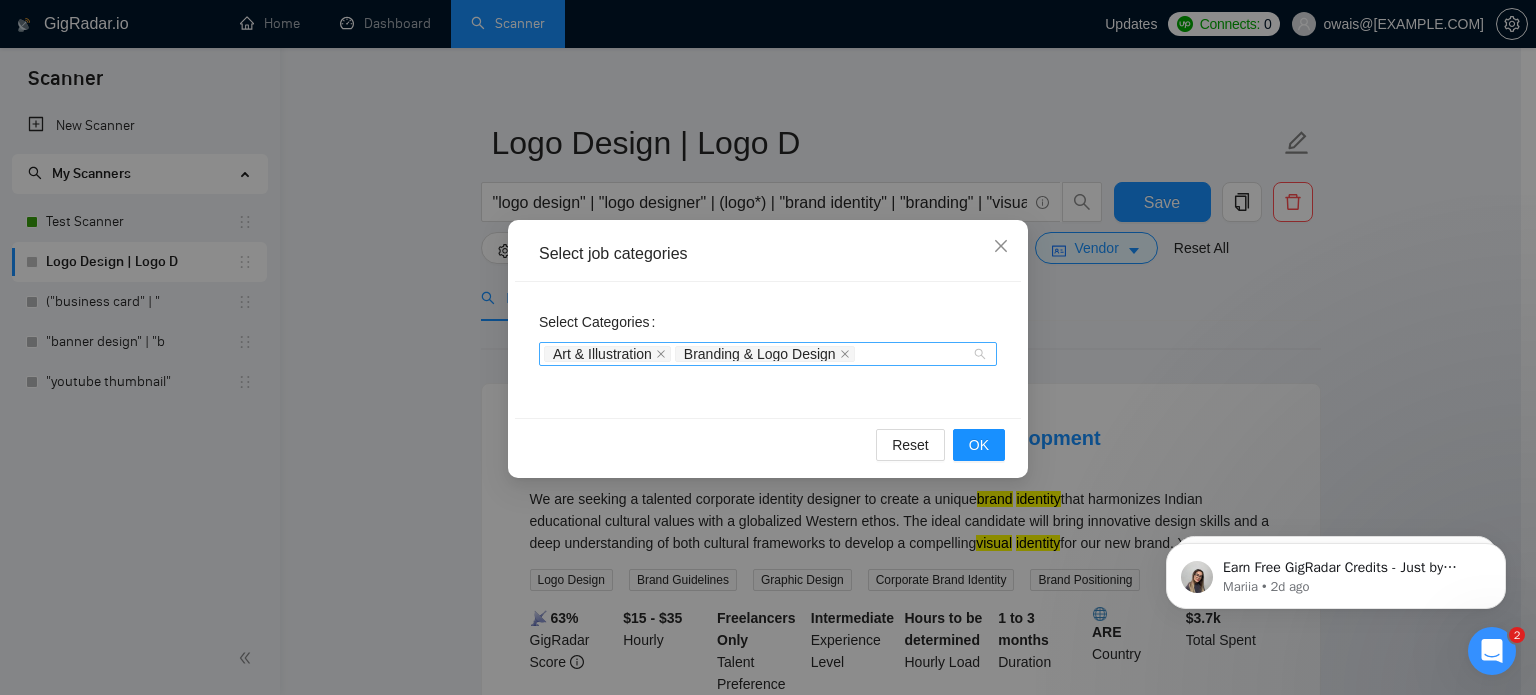 click on "Art & Illustration Branding & Logo Design" at bounding box center [758, 354] 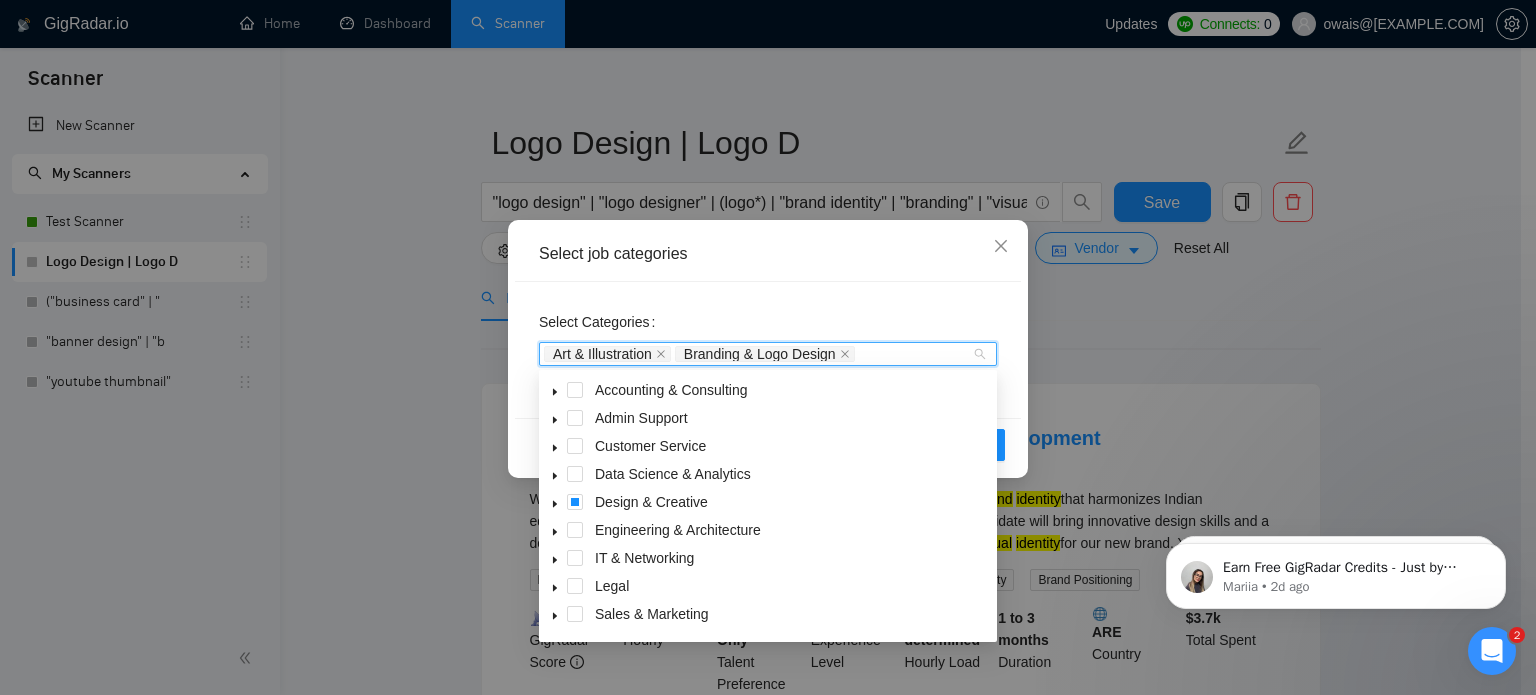 click 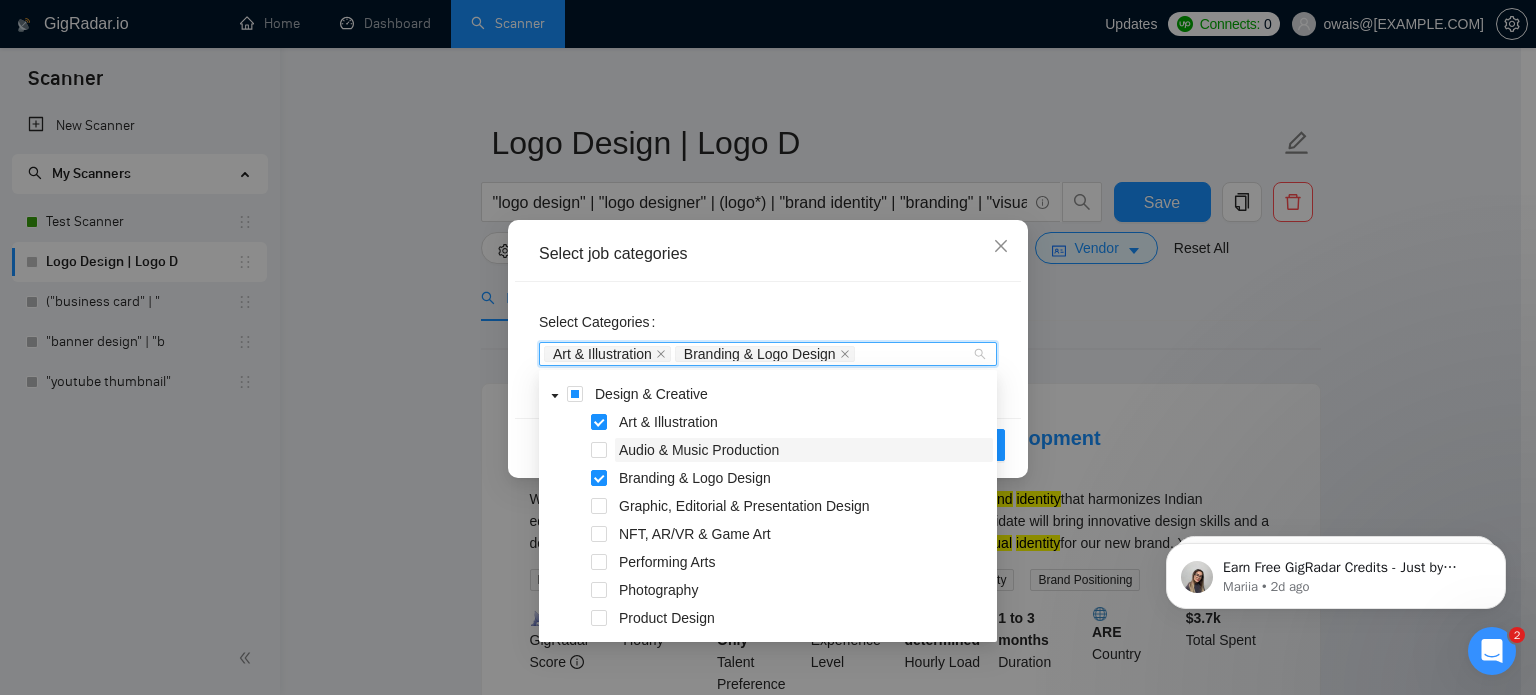 scroll, scrollTop: 150, scrollLeft: 0, axis: vertical 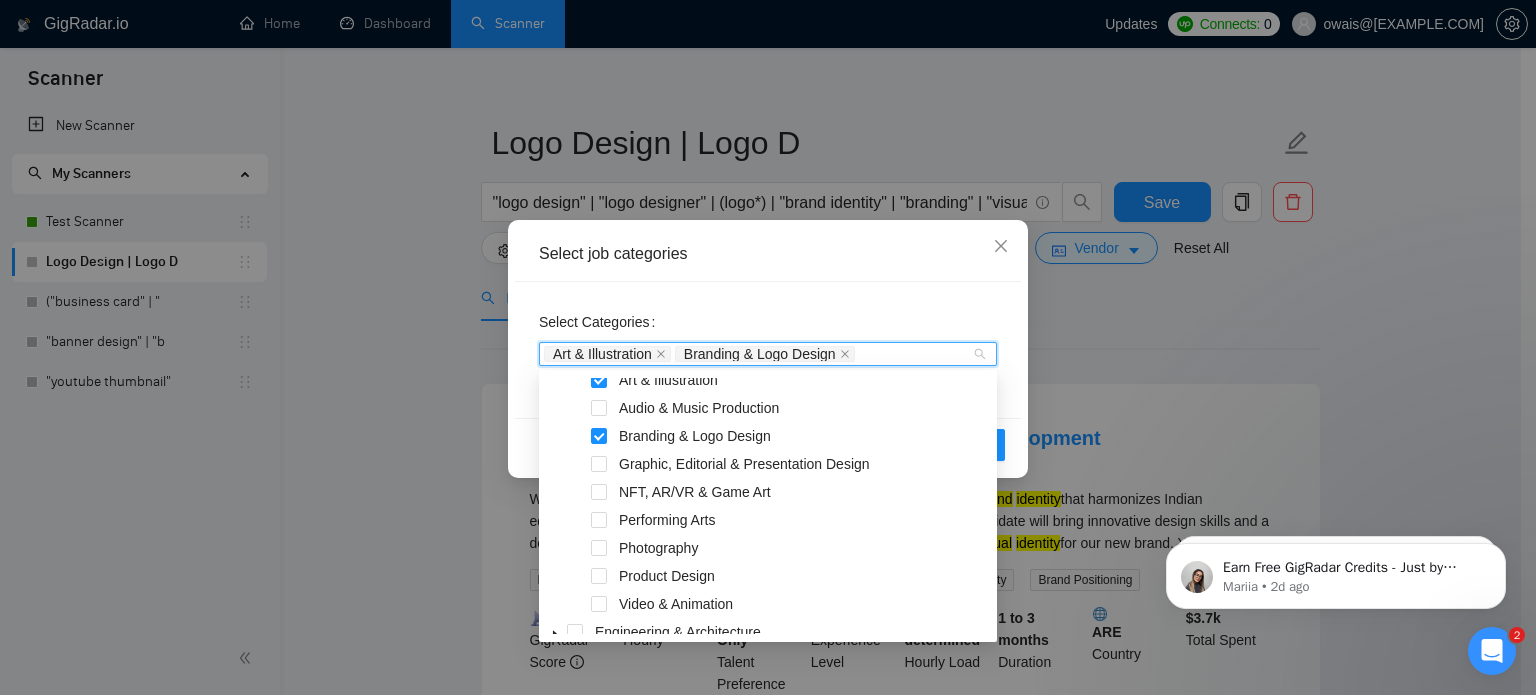 click at bounding box center [579, 464] 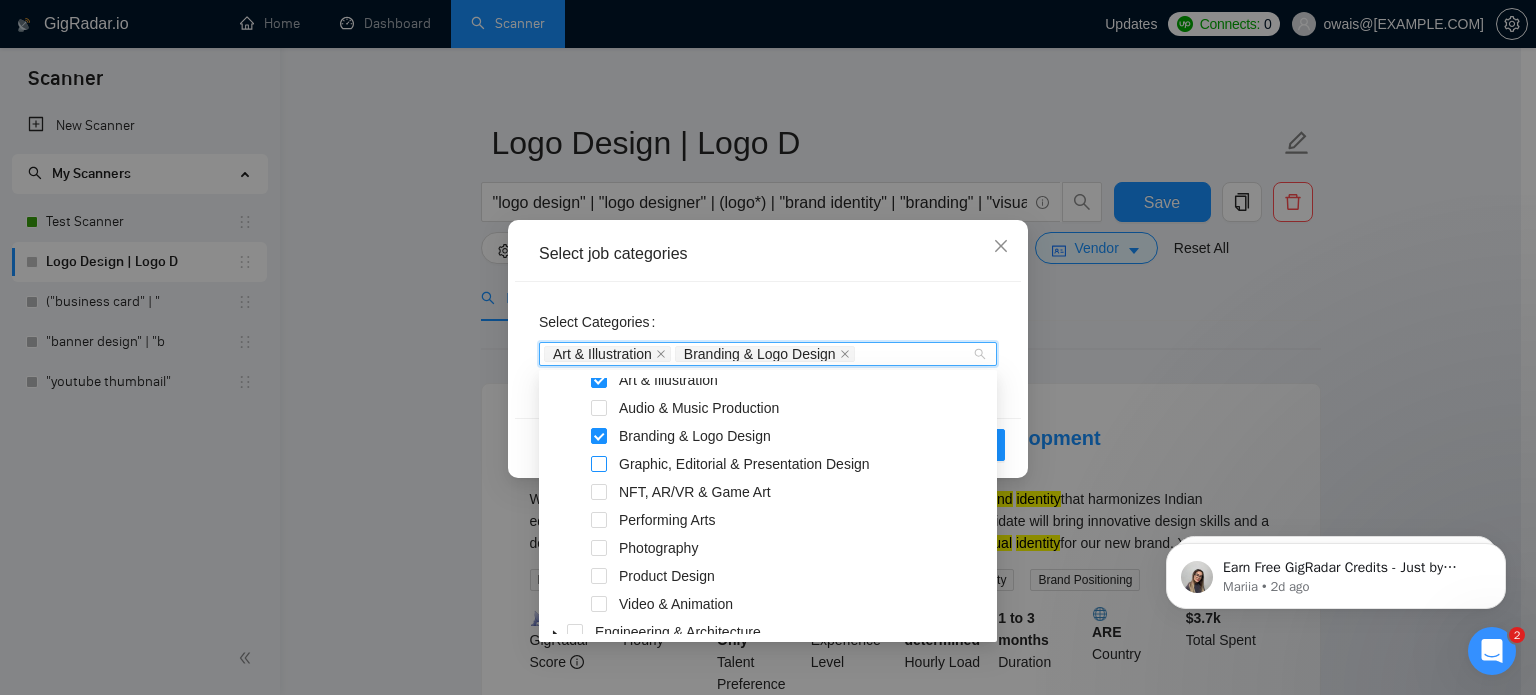 click at bounding box center [599, 464] 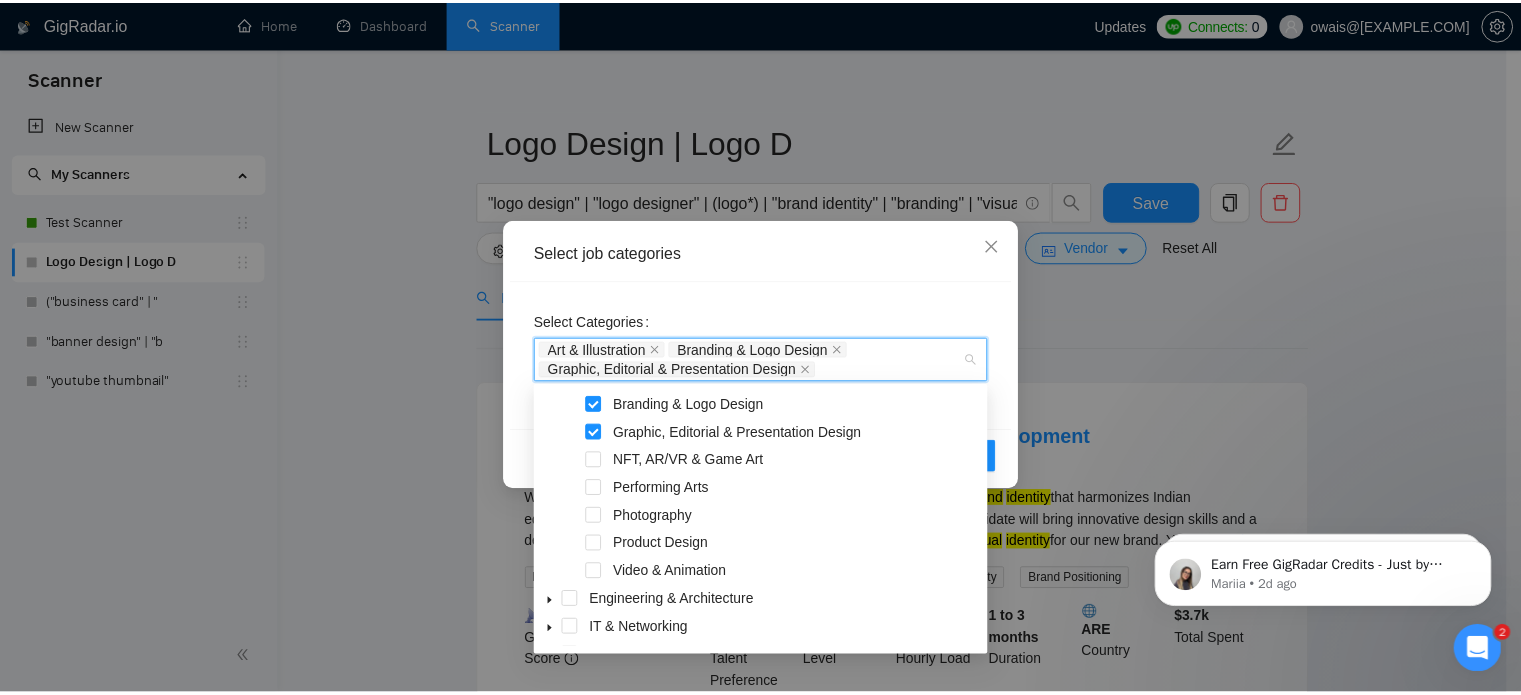 scroll, scrollTop: 197, scrollLeft: 0, axis: vertical 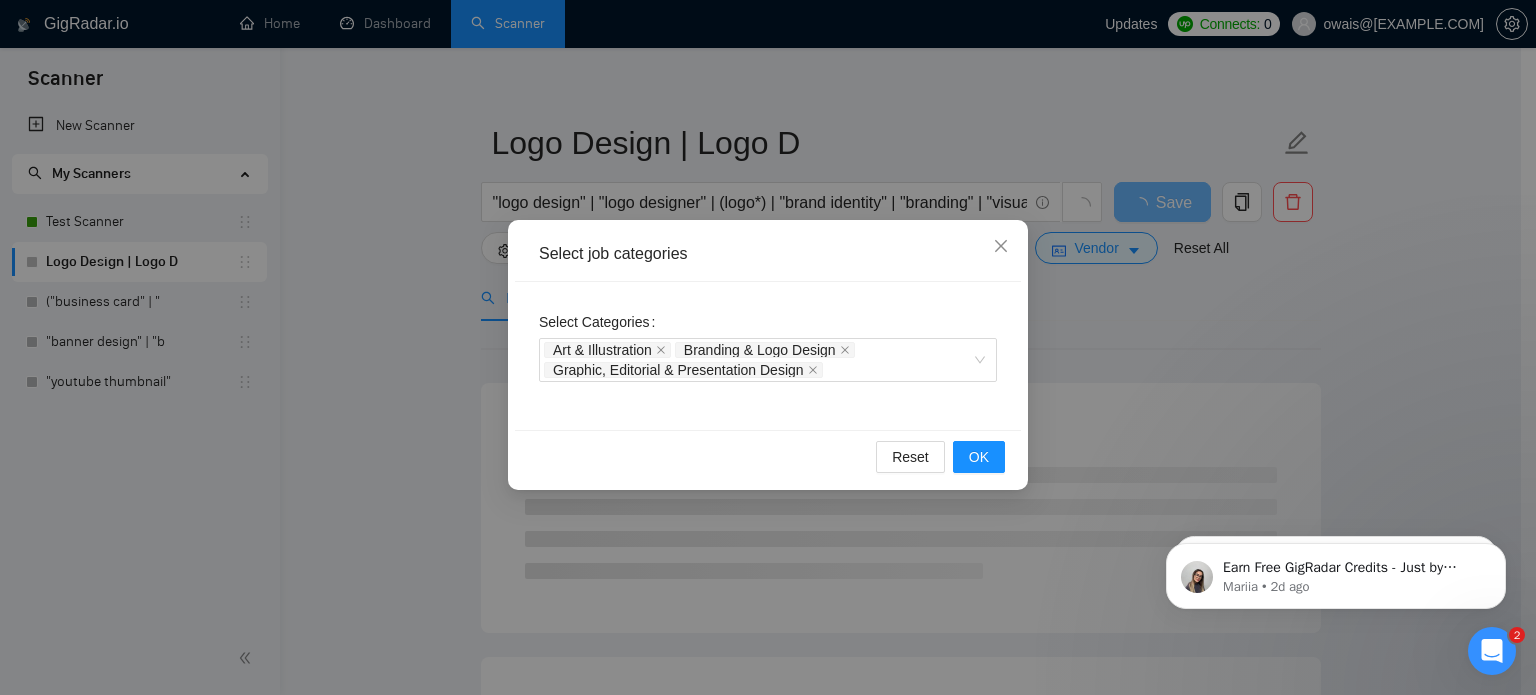 click on "Select job categories" at bounding box center (768, 254) 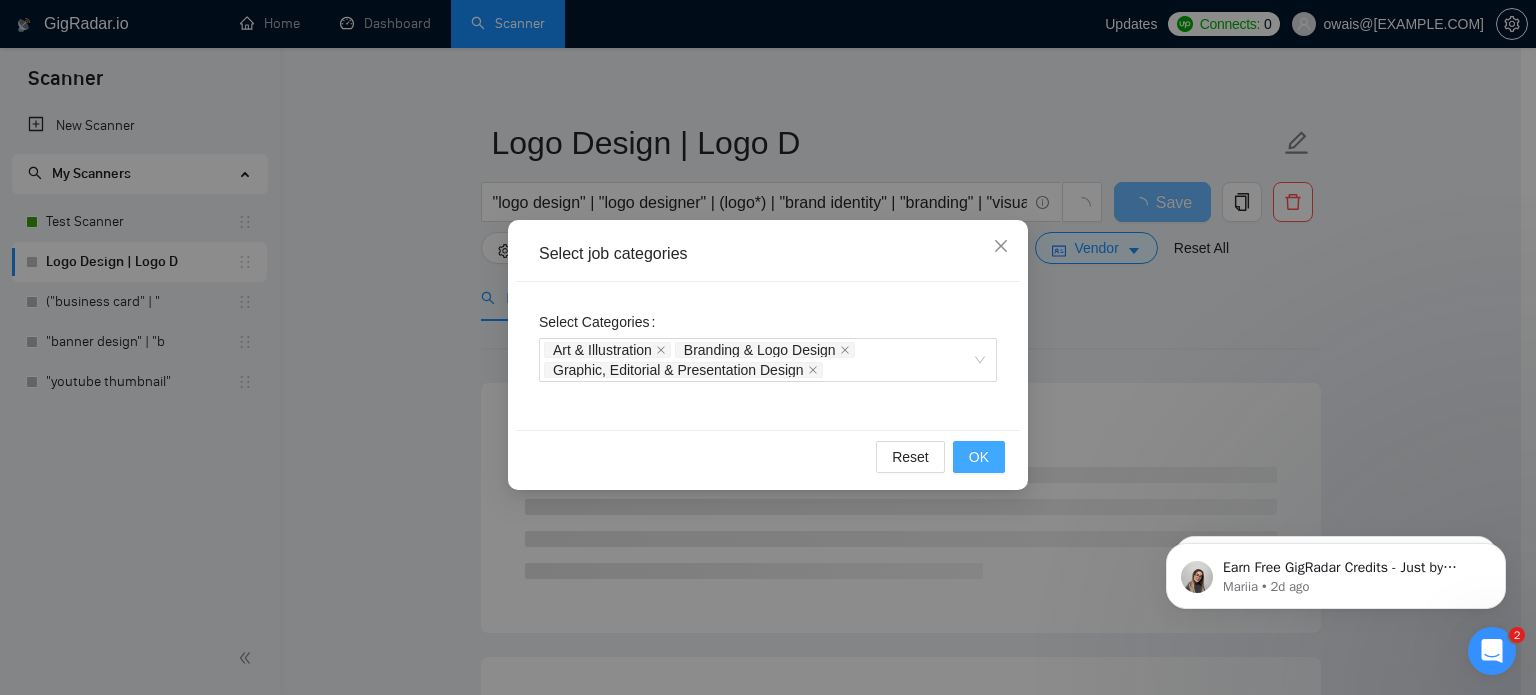 click on "OK" at bounding box center [979, 457] 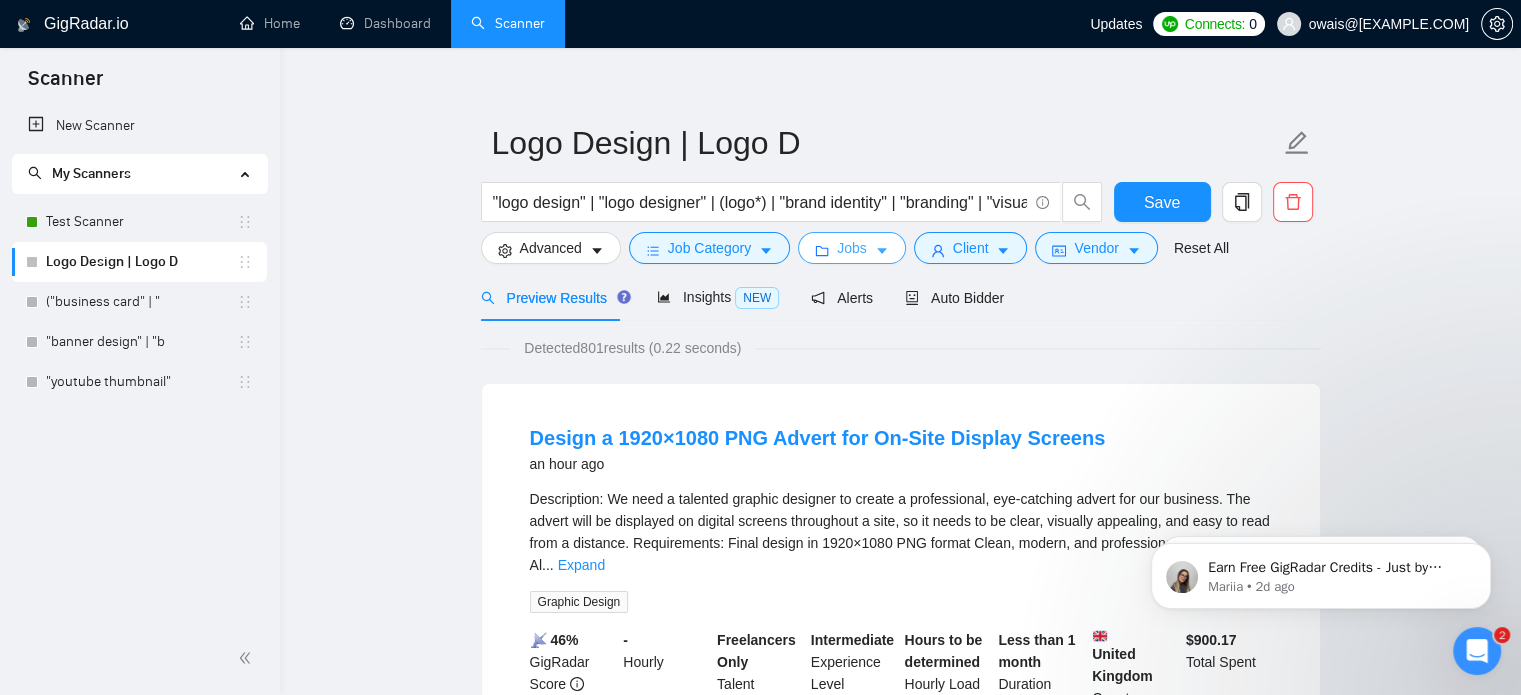 click on "Jobs" at bounding box center [852, 248] 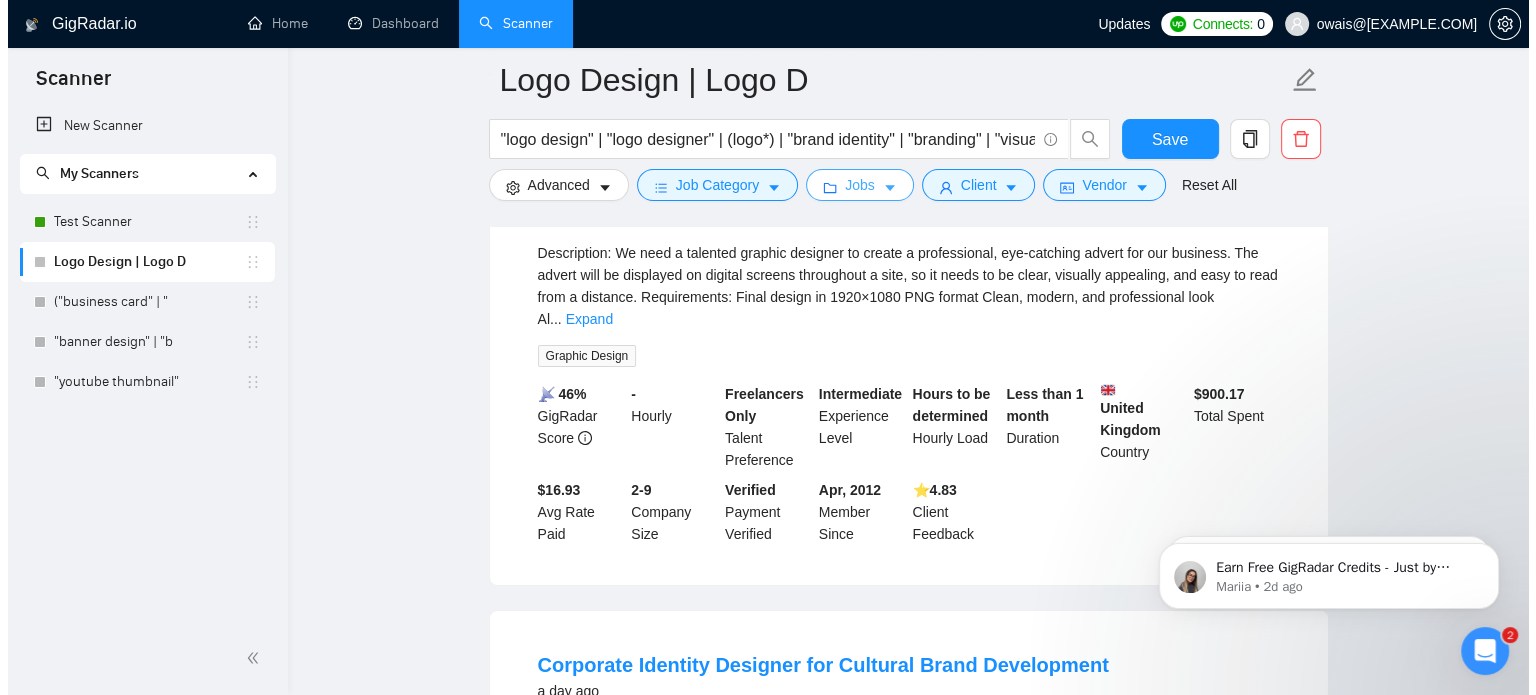scroll, scrollTop: 269, scrollLeft: 0, axis: vertical 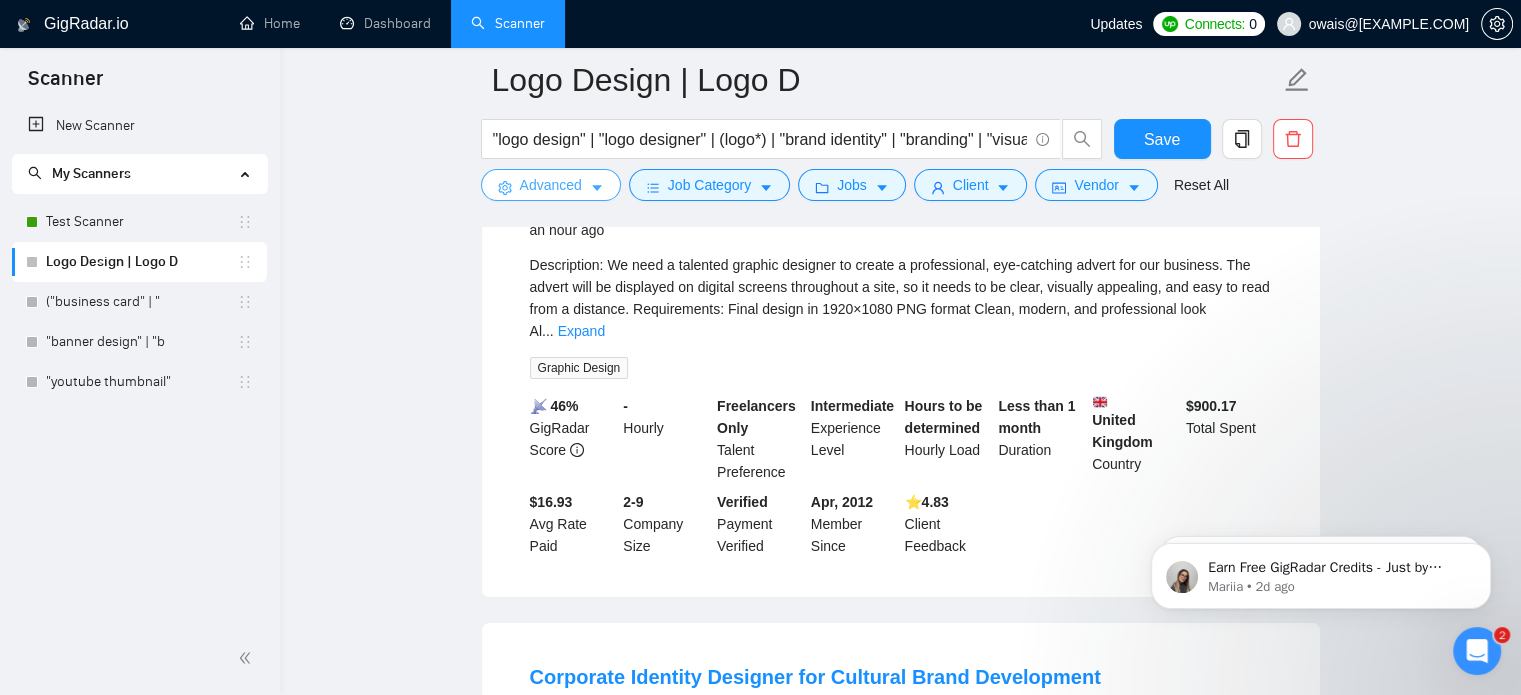 click on "Advanced" at bounding box center [551, 185] 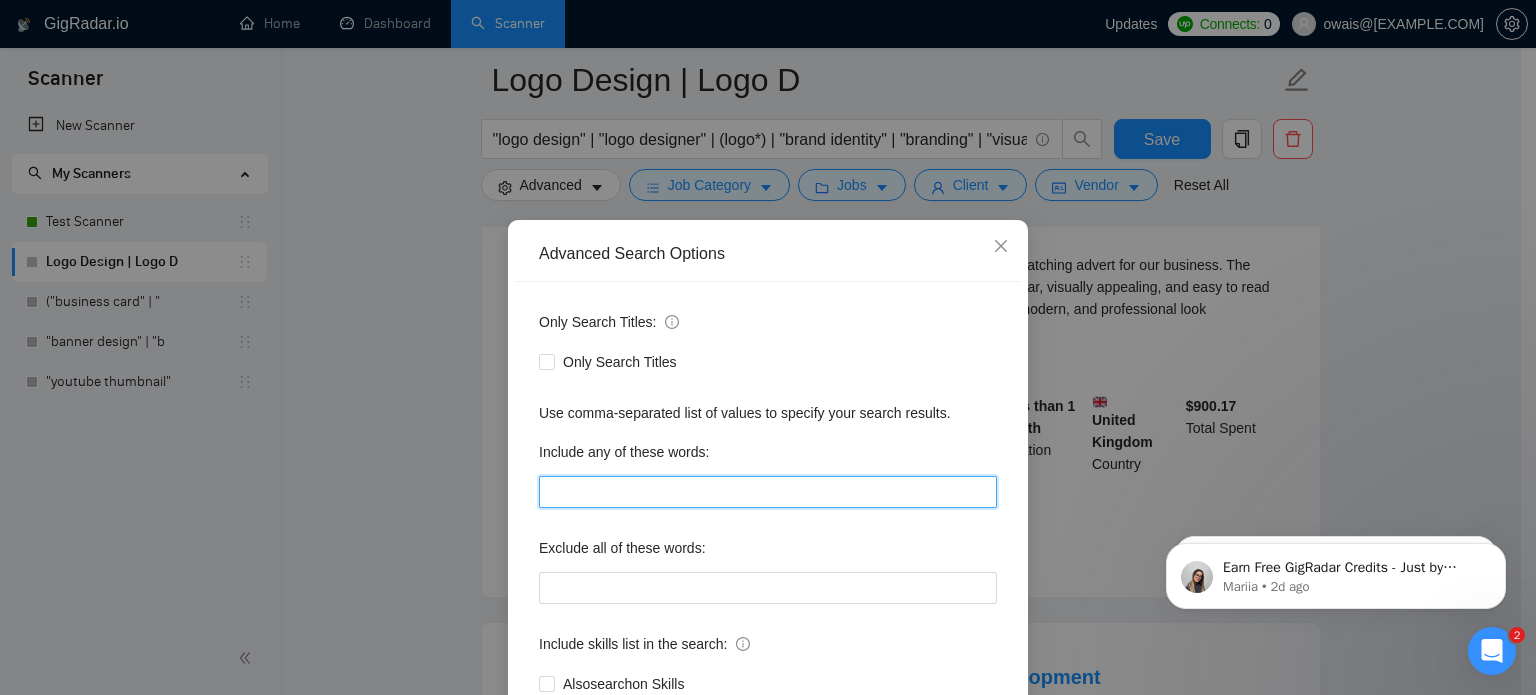 click at bounding box center [768, 492] 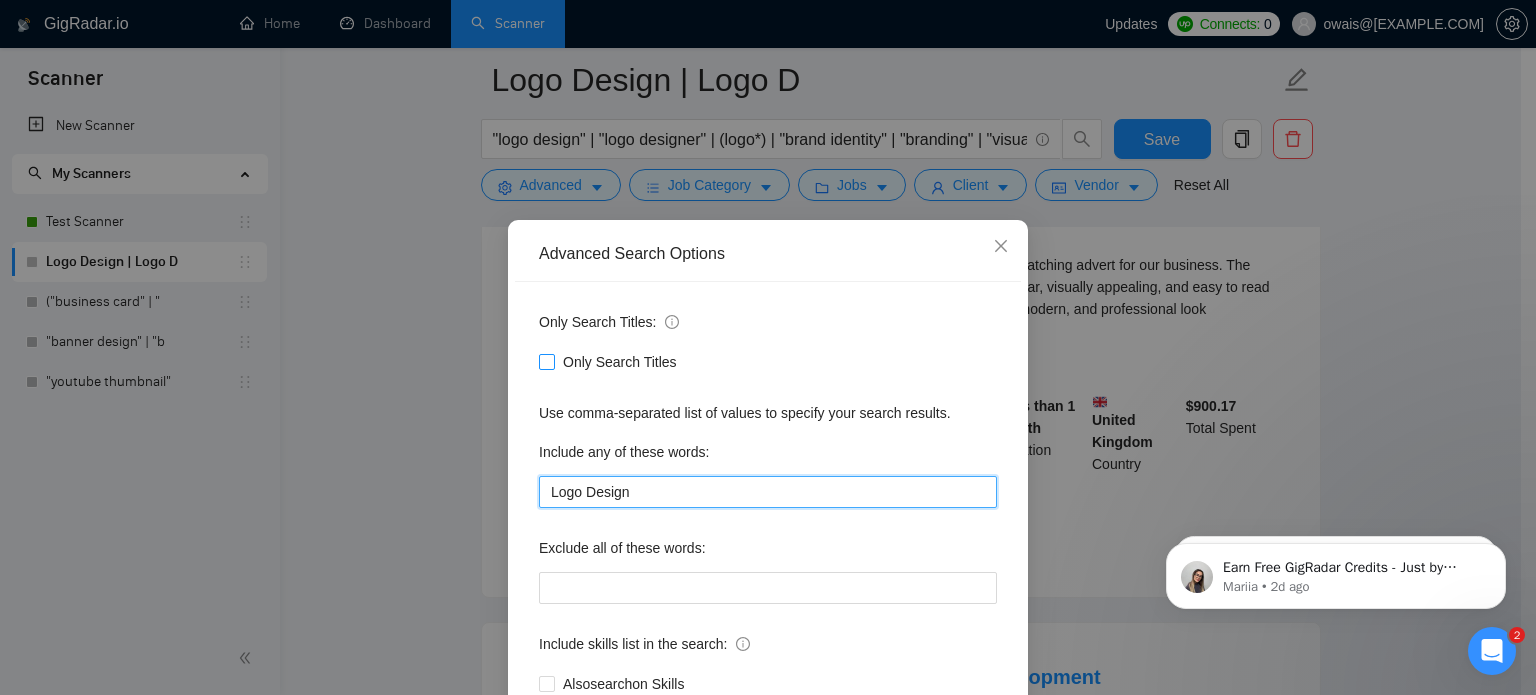 type on "Logo Design" 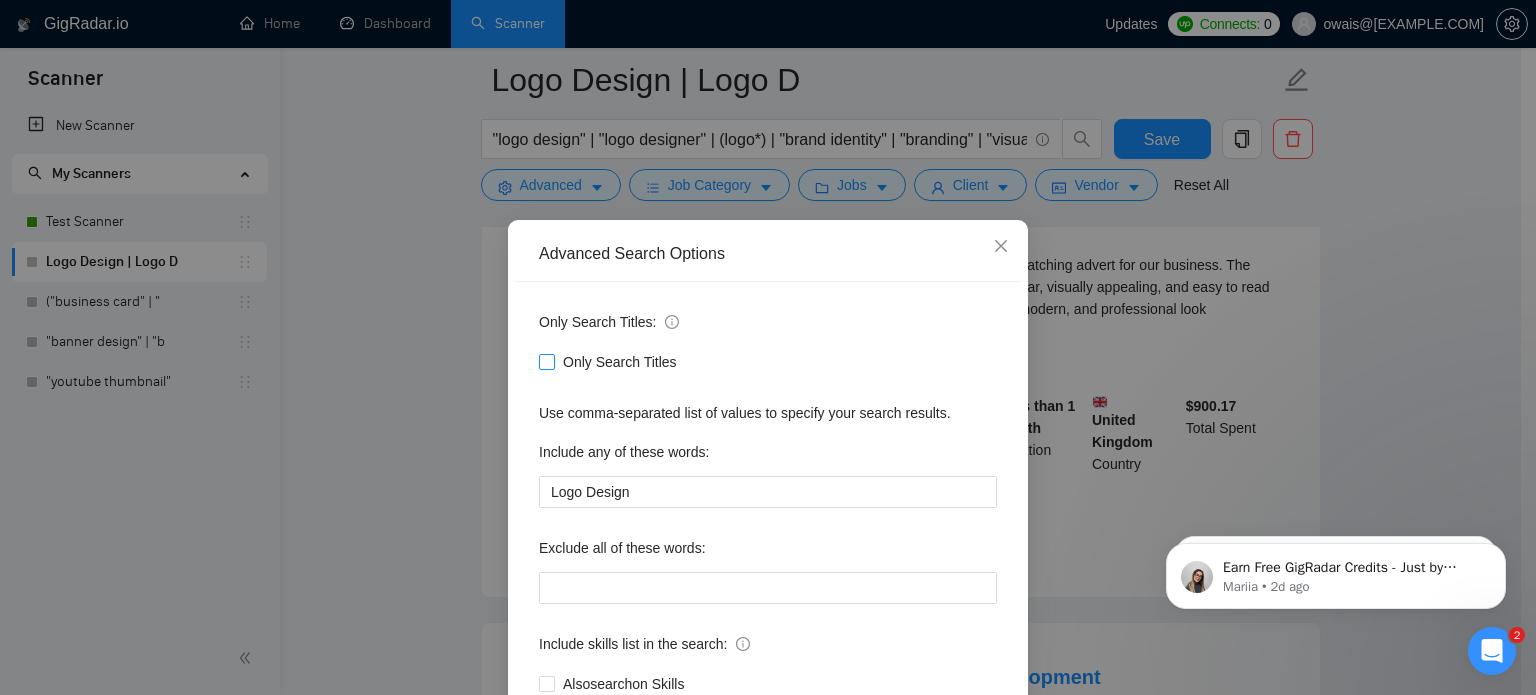 click at bounding box center [547, 362] 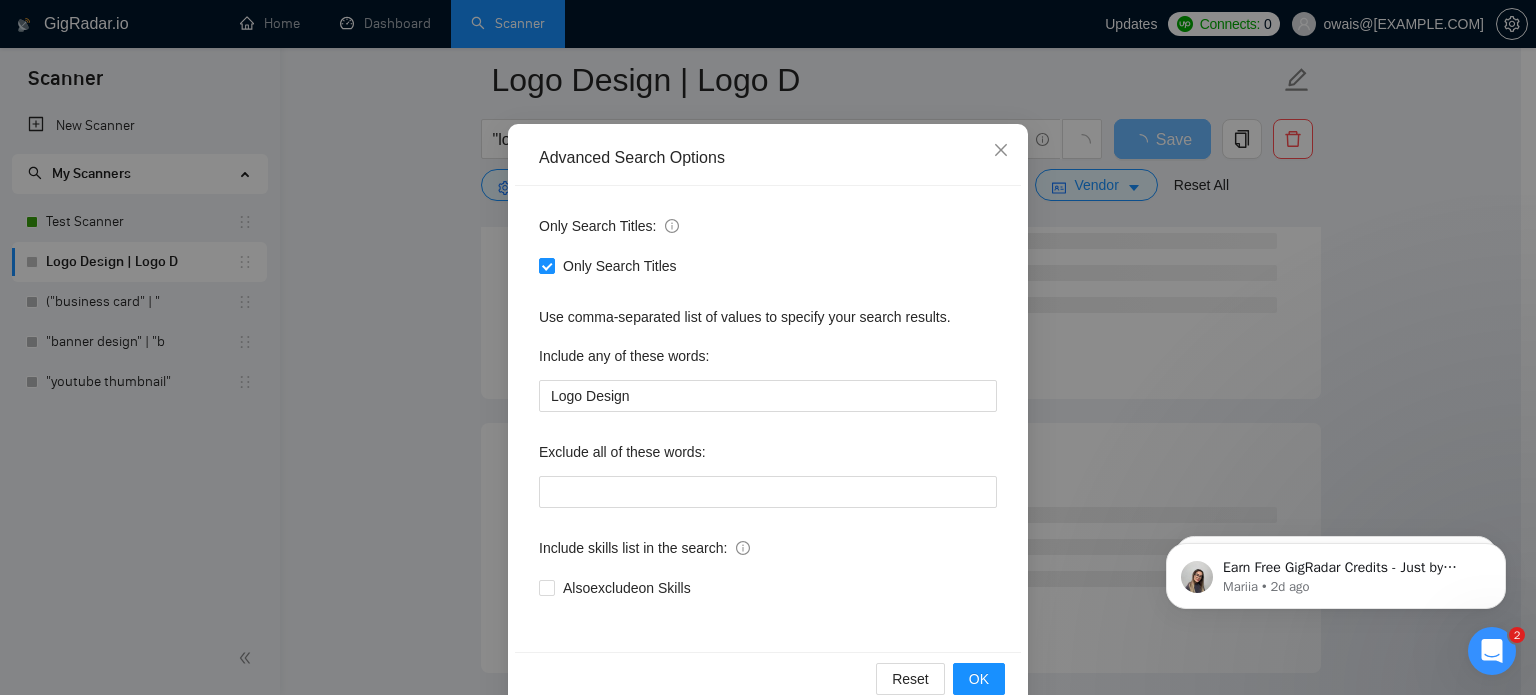scroll, scrollTop: 136, scrollLeft: 0, axis: vertical 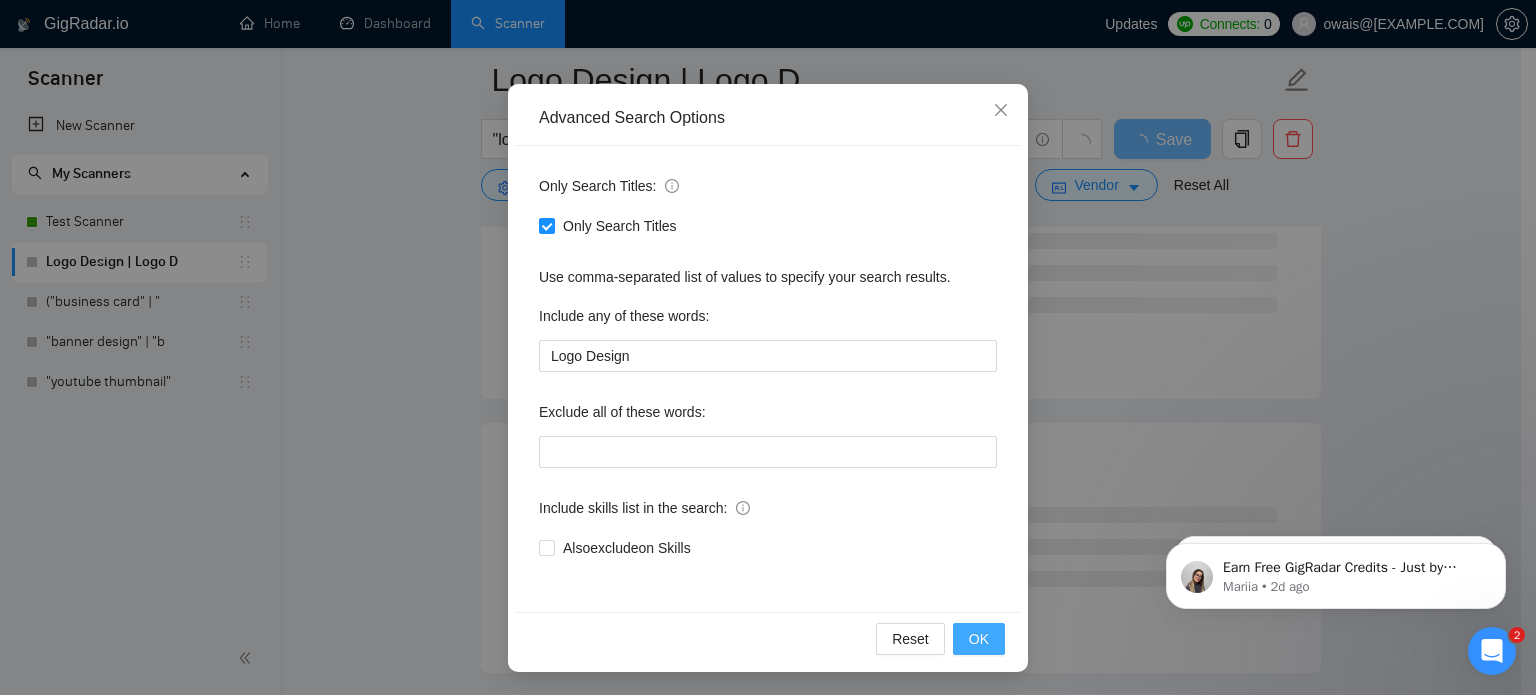 click on "OK" at bounding box center (979, 639) 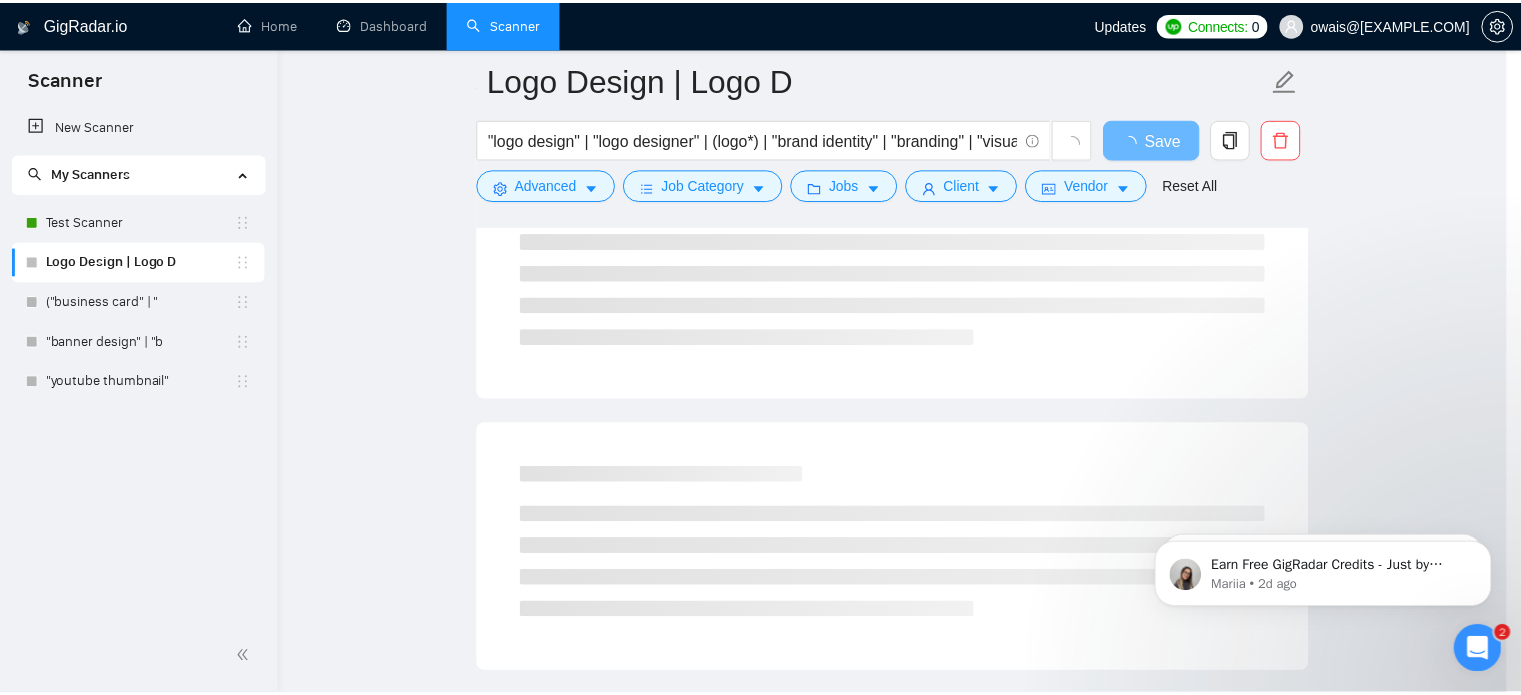 scroll, scrollTop: 36, scrollLeft: 0, axis: vertical 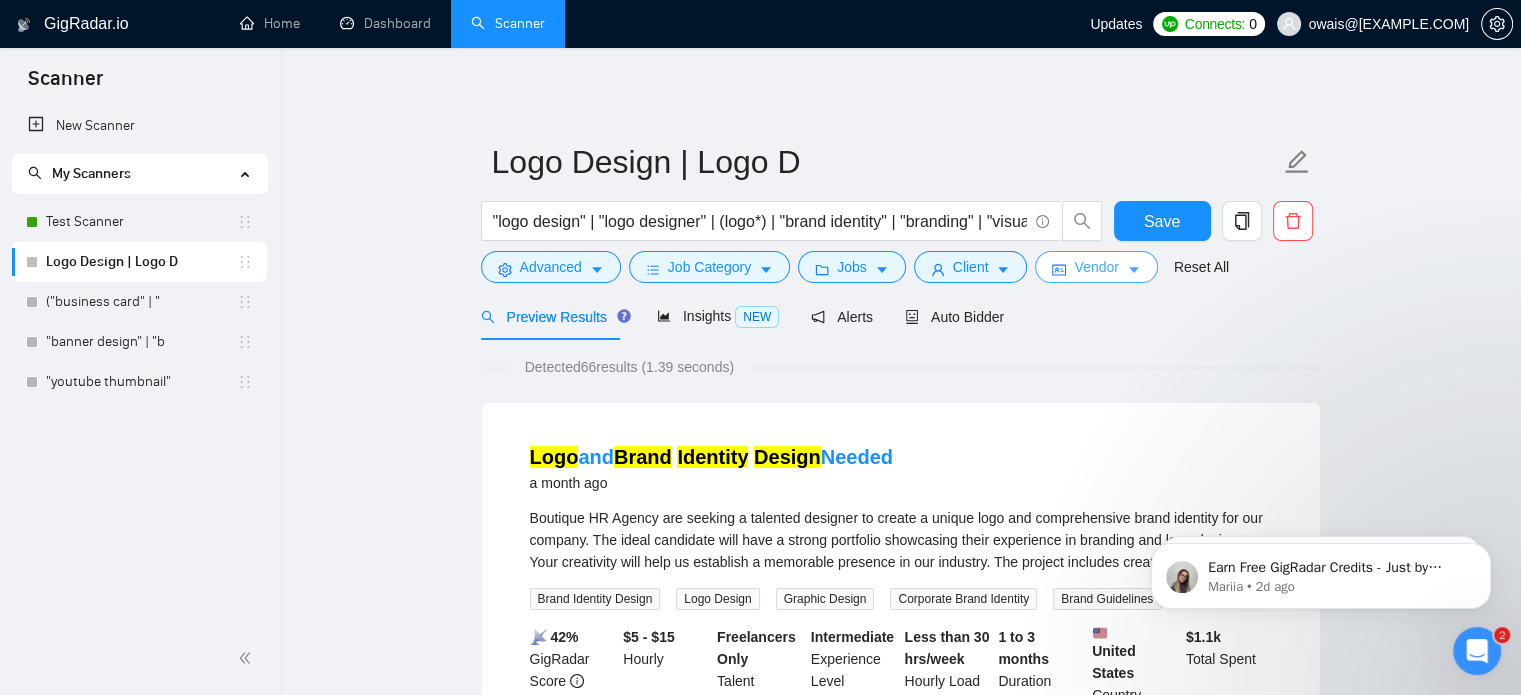 click on "Vendor" at bounding box center (1096, 267) 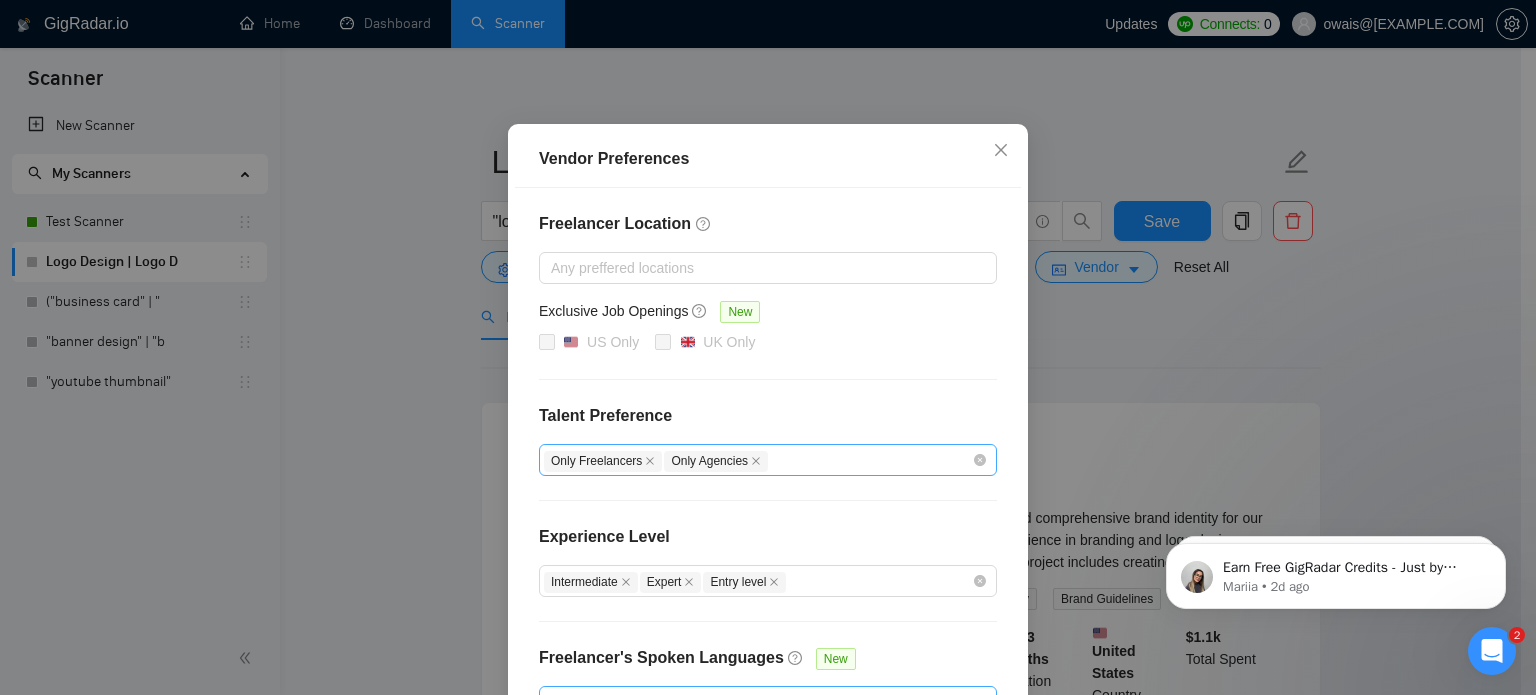 scroll, scrollTop: 108, scrollLeft: 0, axis: vertical 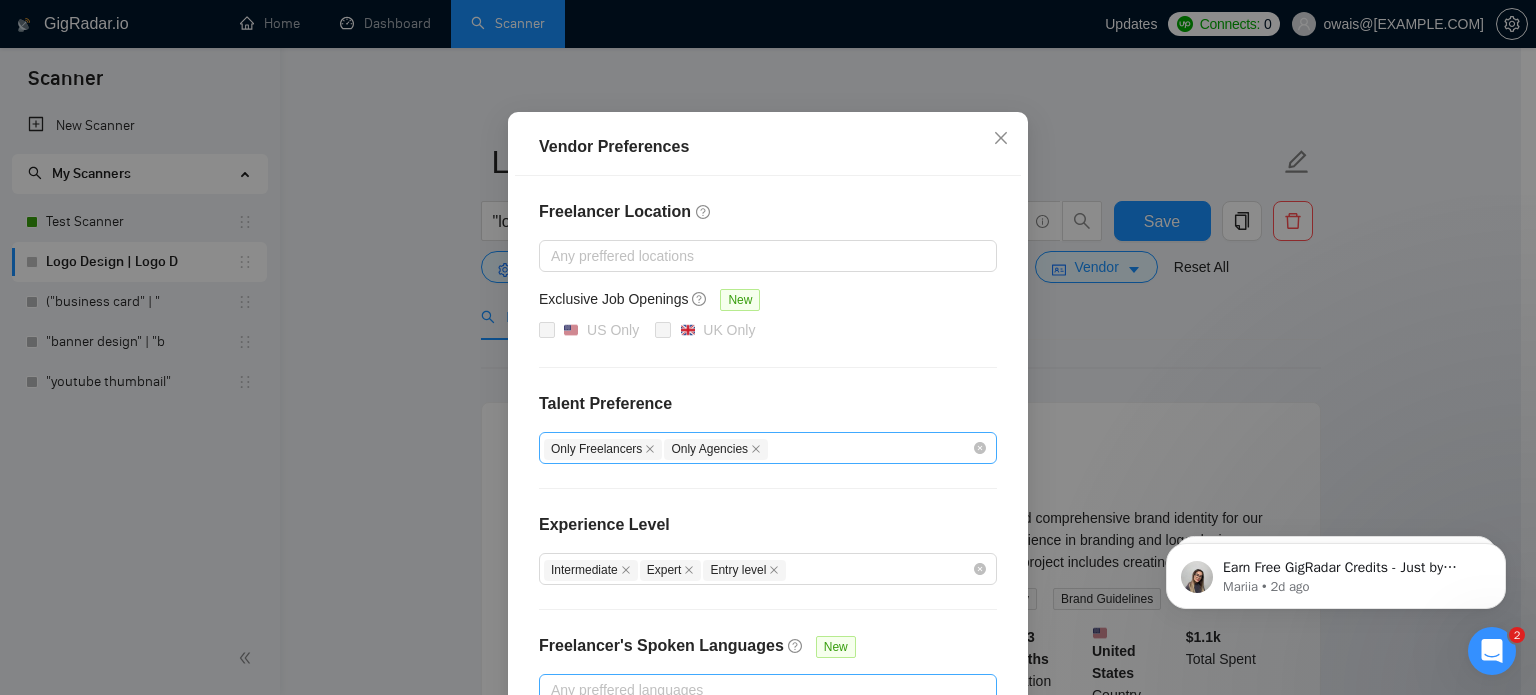click on "Only Freelancers Only Agencies" at bounding box center (758, 448) 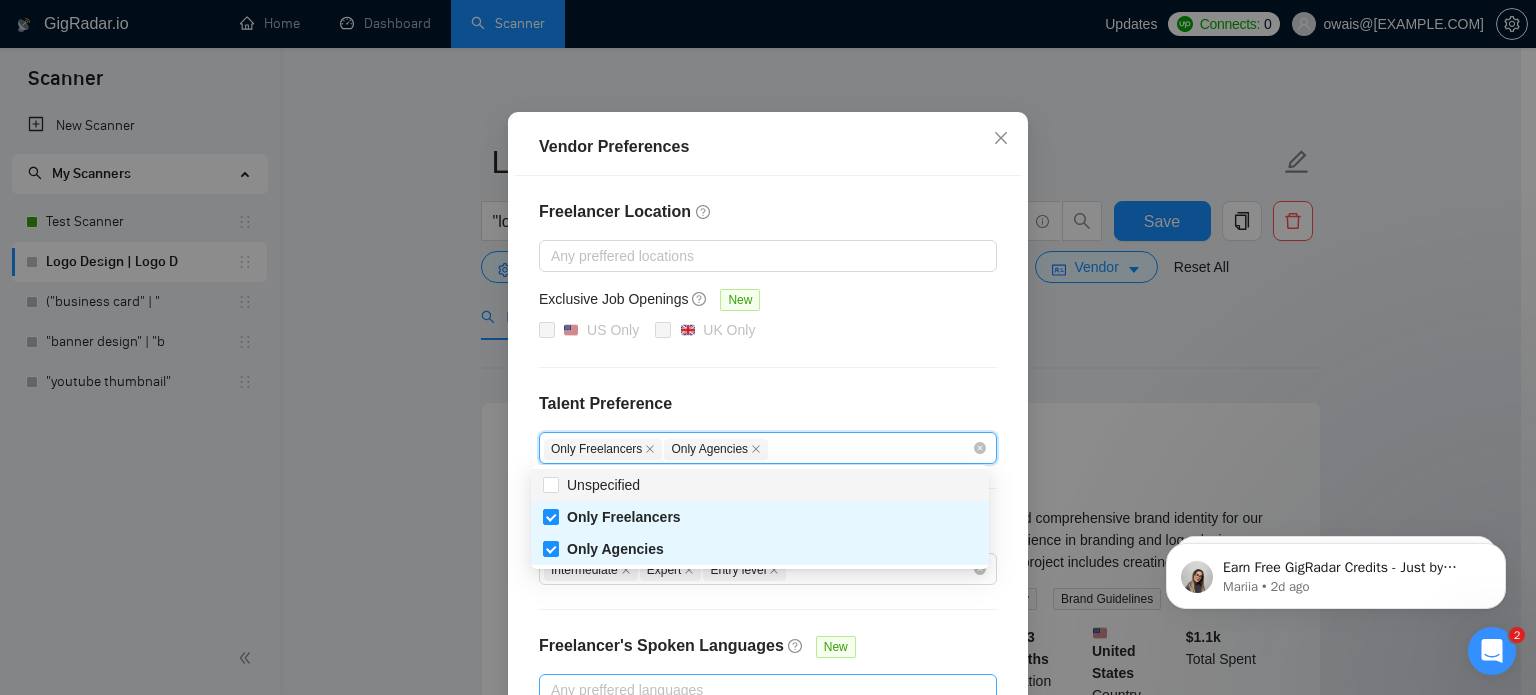 drag, startPoint x: 708, startPoint y: 484, endPoint x: 822, endPoint y: 379, distance: 154.98709 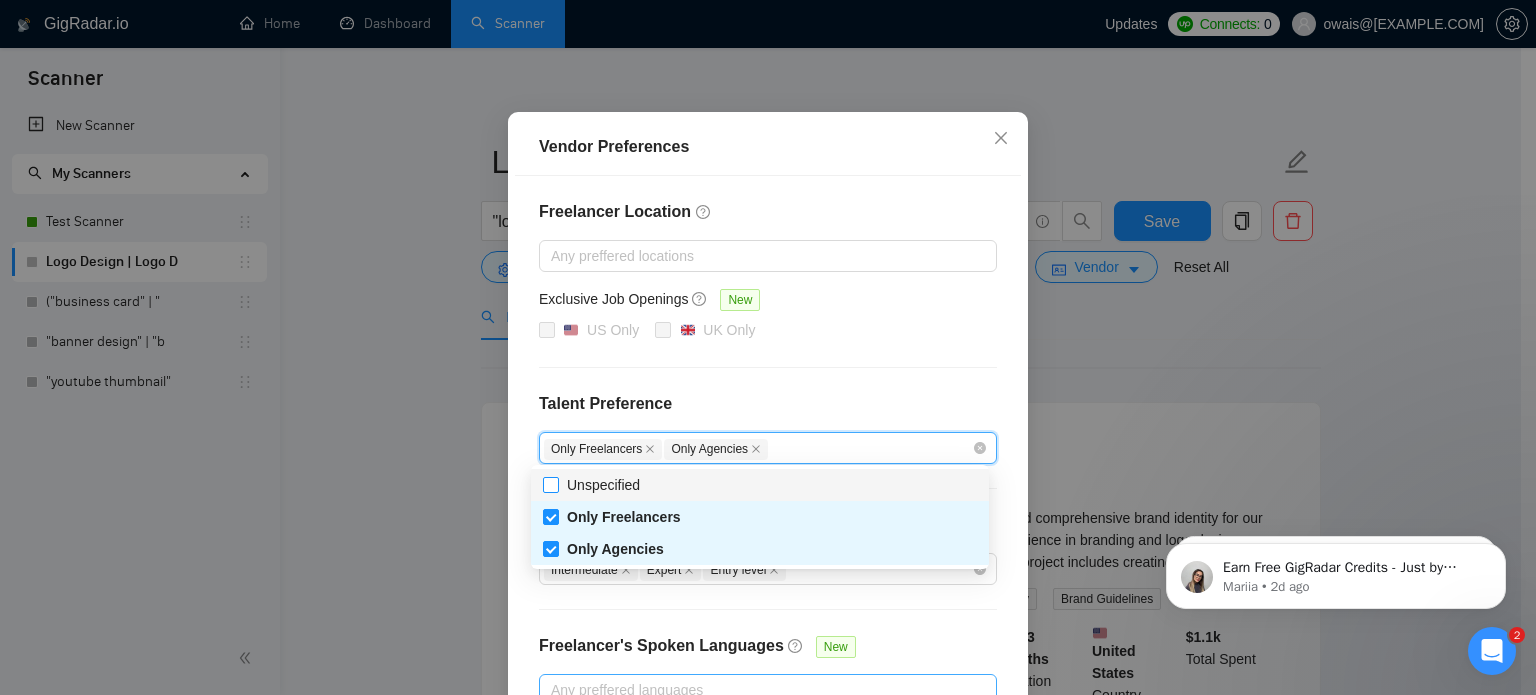 click on "Unspecified" at bounding box center (550, 484) 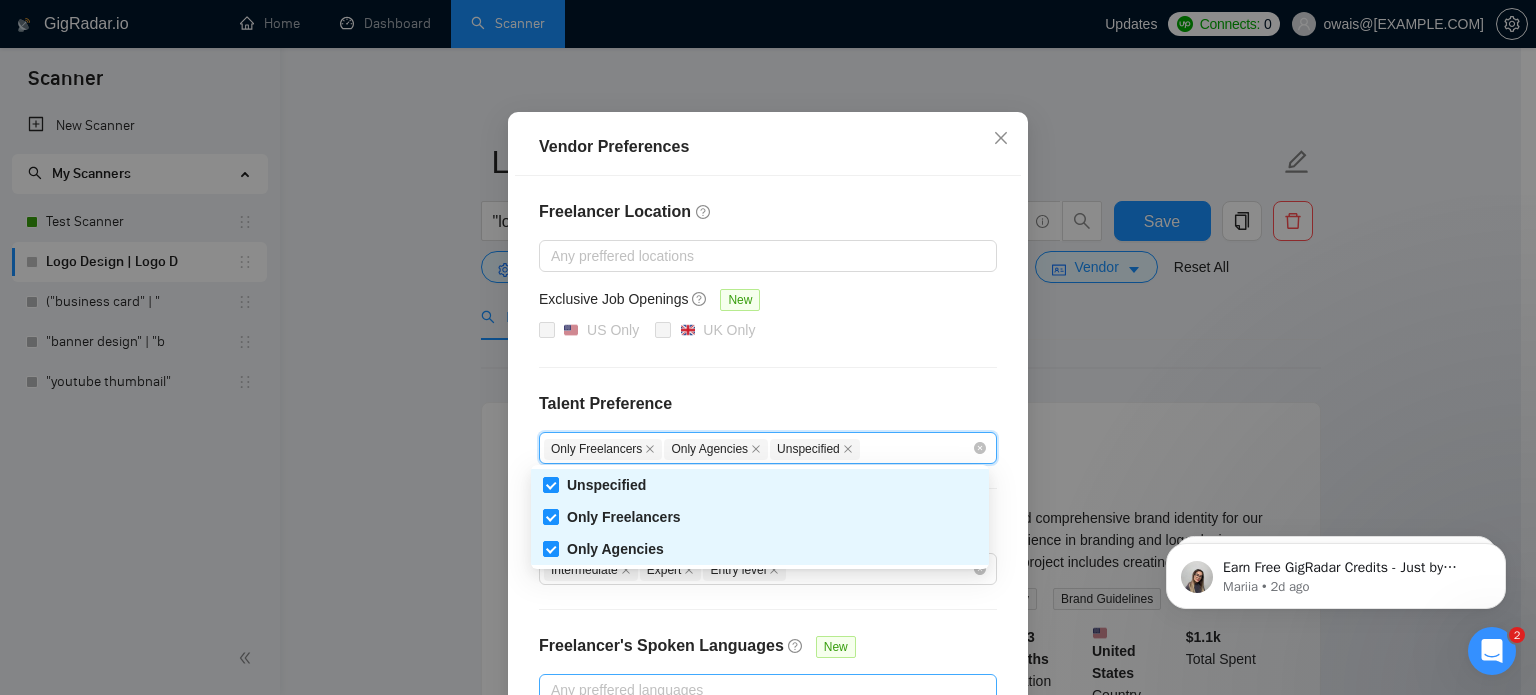 click on "Freelancer Location     Any preffered locations Exclusive Job Openings New US Only UK Only Talent Preference 1, 2, 0 Only Freelancers Only Agencies Unspecified   Experience Level Intermediate Expert Entry level   Freelancer's Spoken Languages New   Any preffered languages" at bounding box center [768, 453] 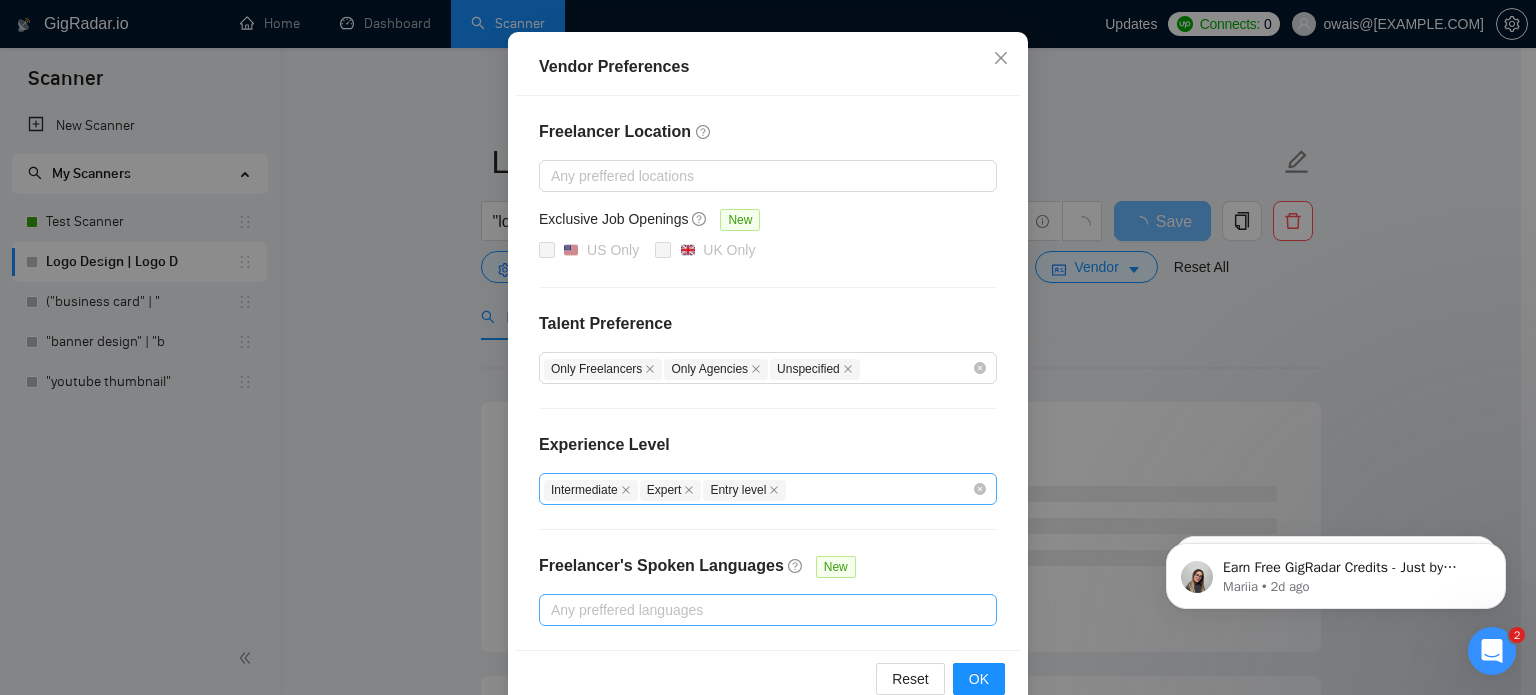 scroll, scrollTop: 228, scrollLeft: 0, axis: vertical 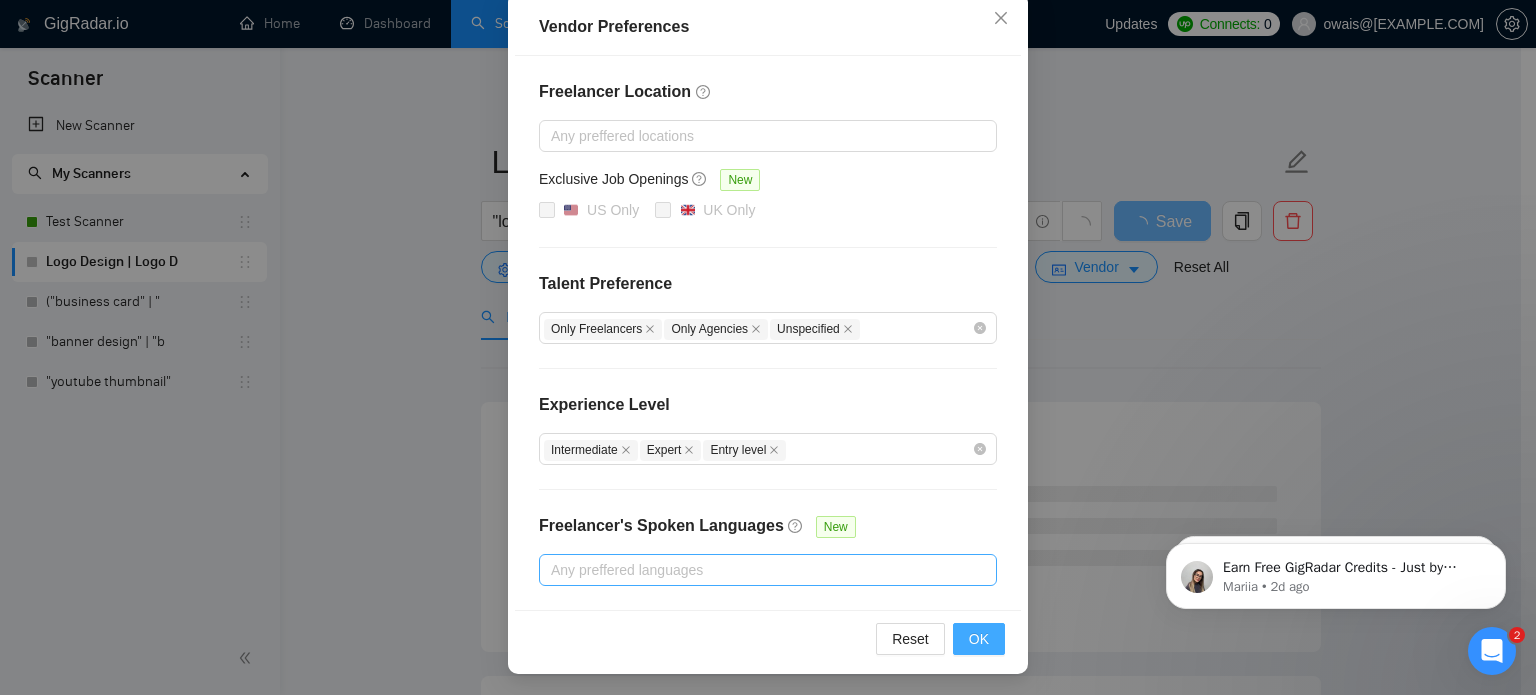 click on "OK" at bounding box center (979, 639) 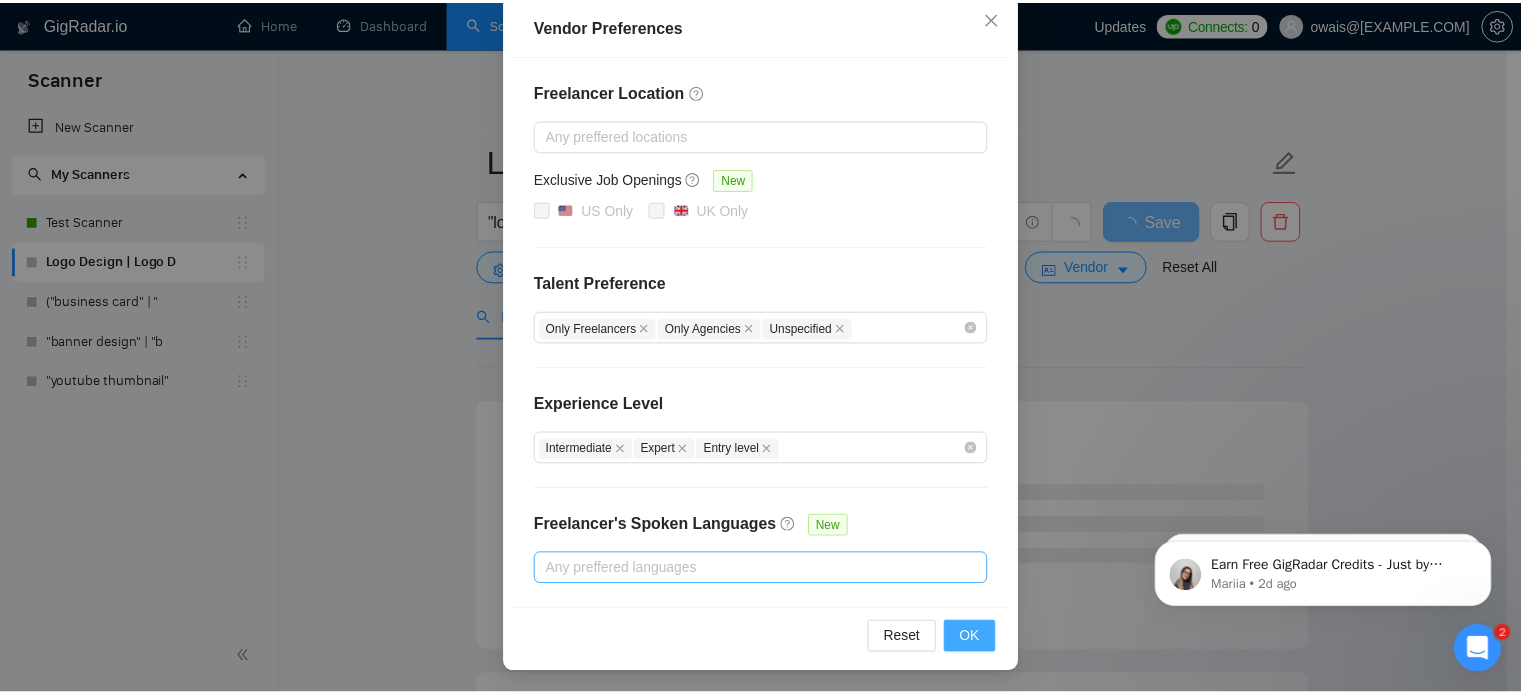 scroll, scrollTop: 128, scrollLeft: 0, axis: vertical 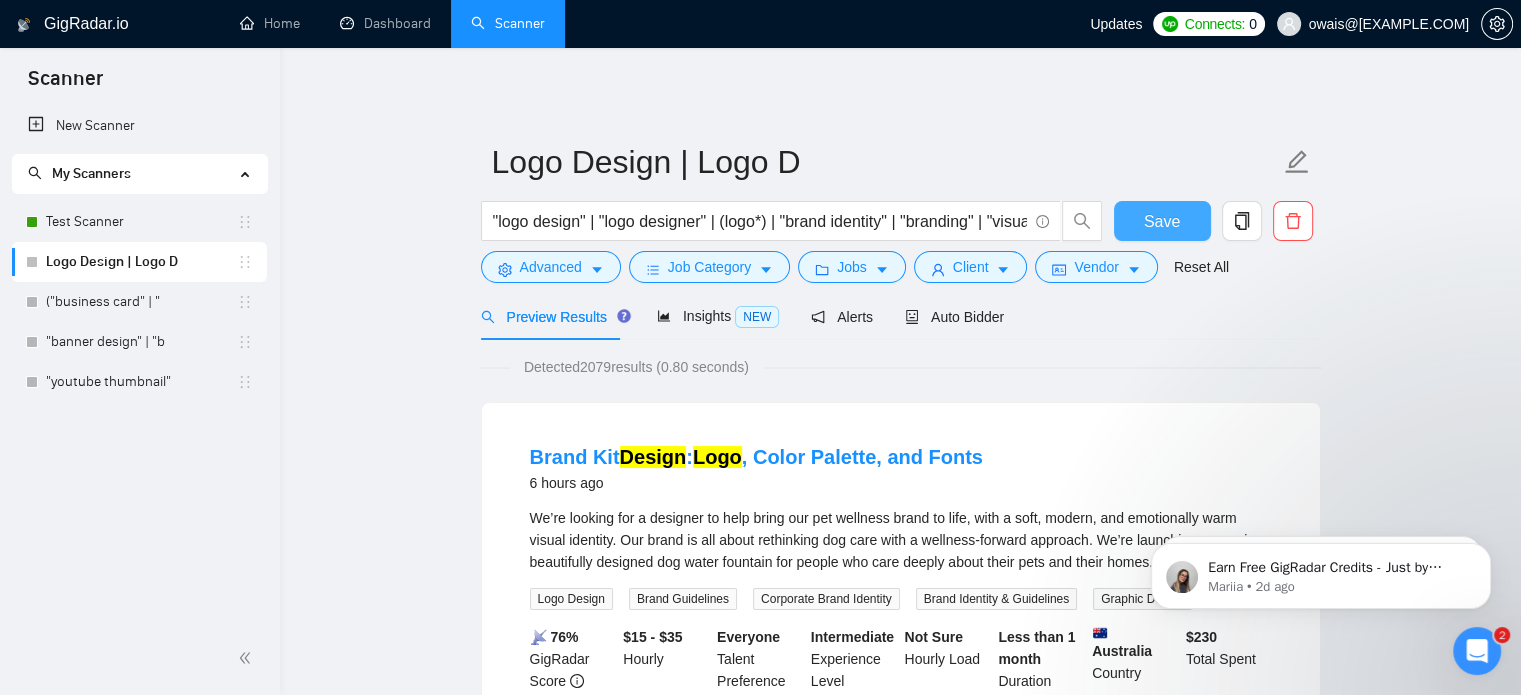 click on "Save" at bounding box center [1162, 221] 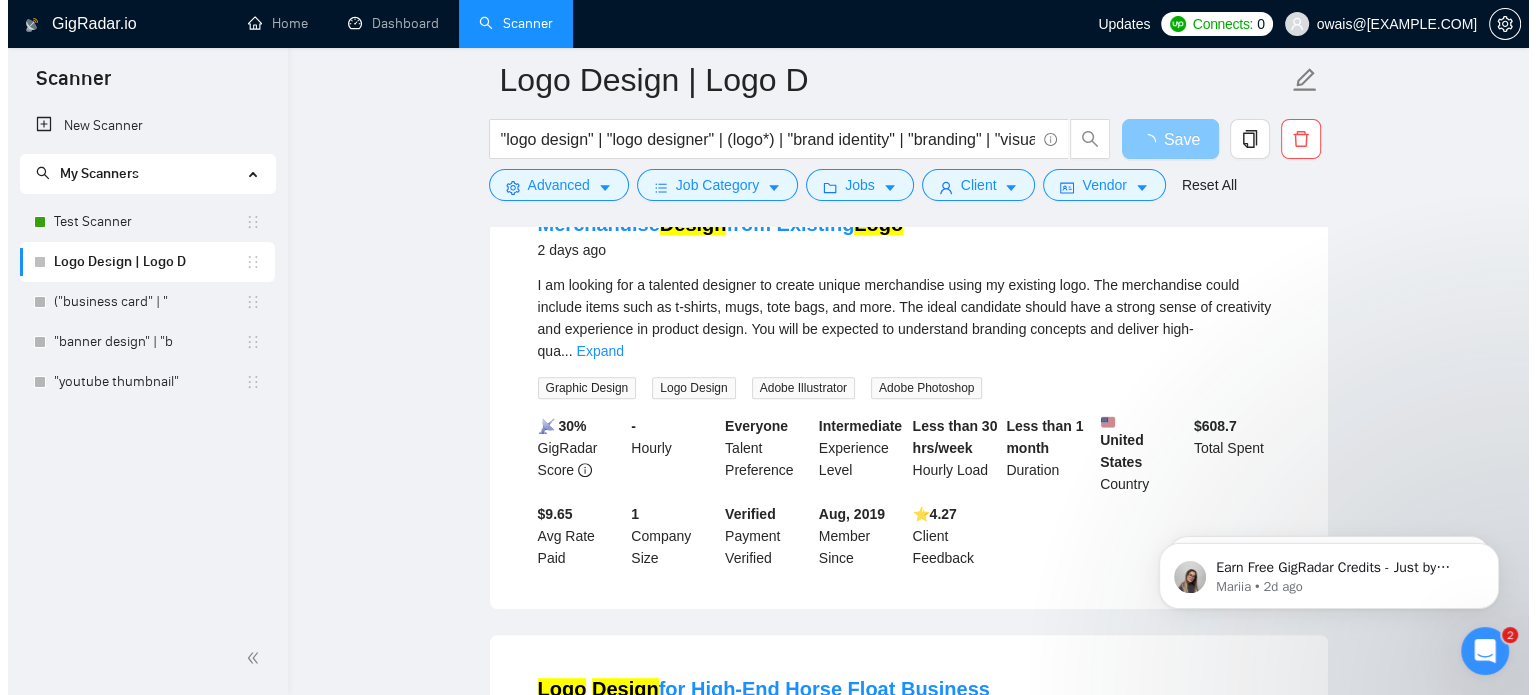scroll, scrollTop: 578, scrollLeft: 0, axis: vertical 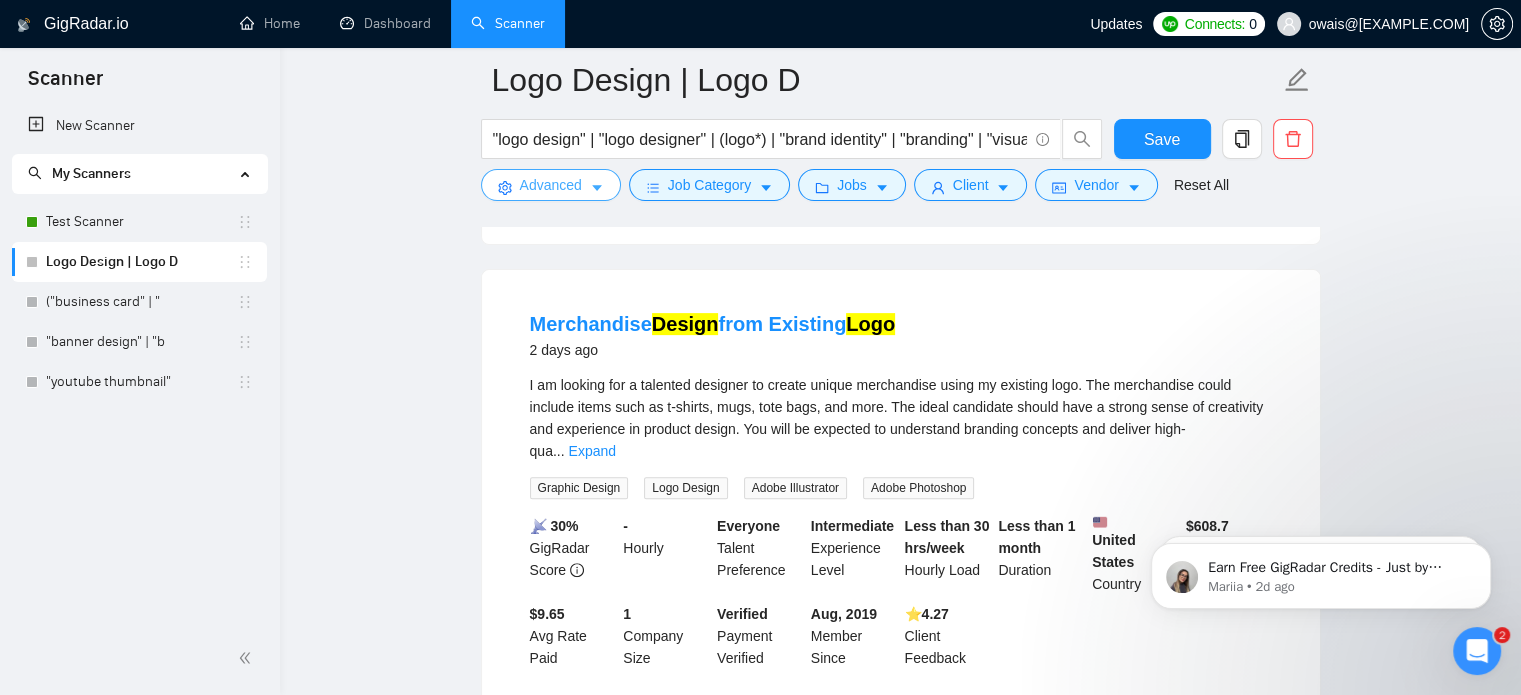 click on "Advanced" at bounding box center (551, 185) 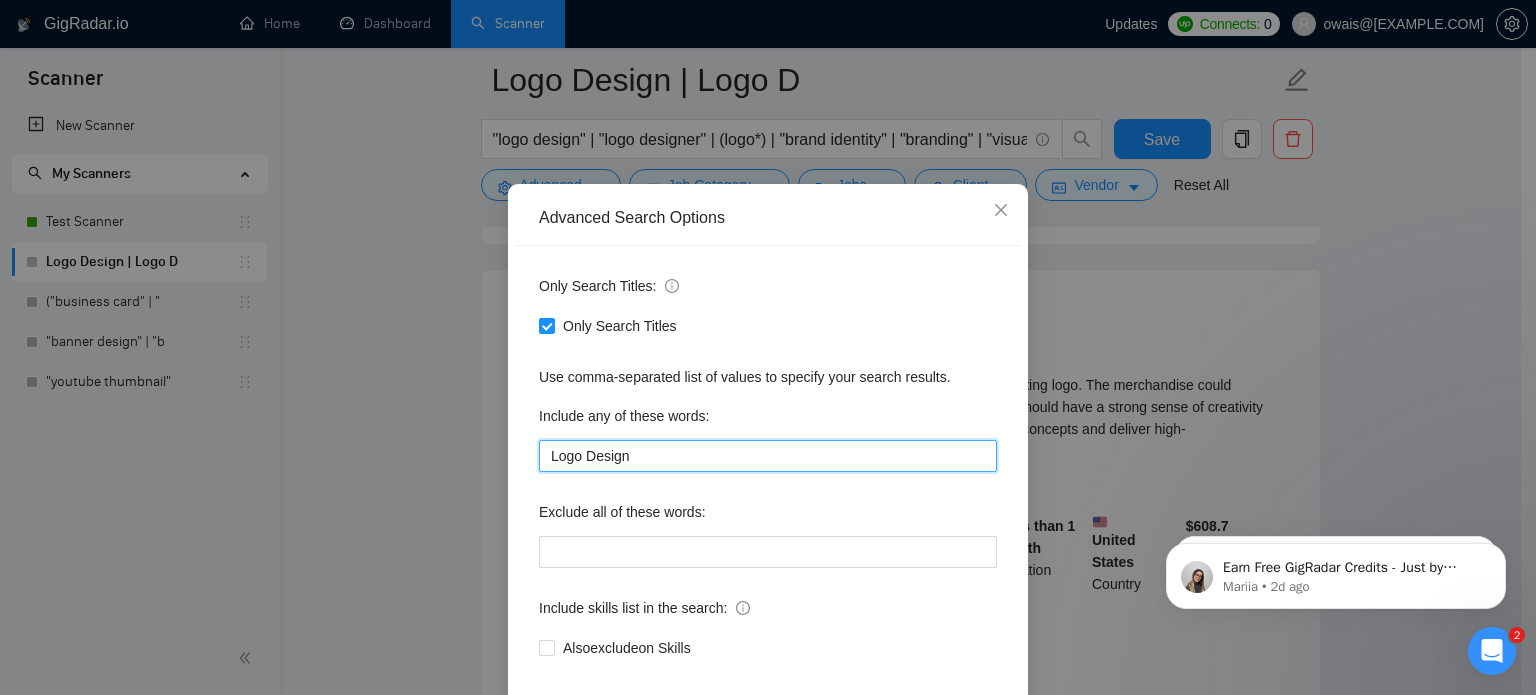 click on "Logo Design" at bounding box center [768, 456] 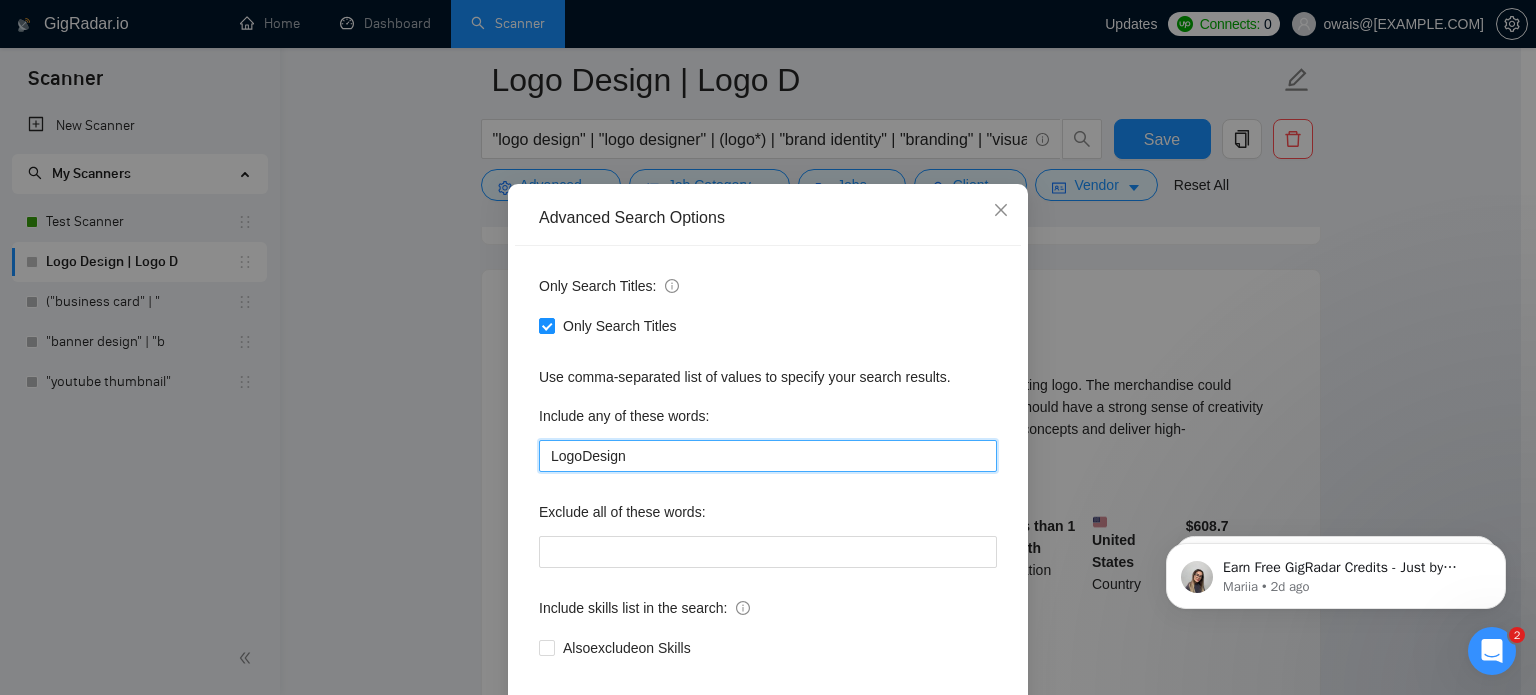 scroll, scrollTop: 136, scrollLeft: 0, axis: vertical 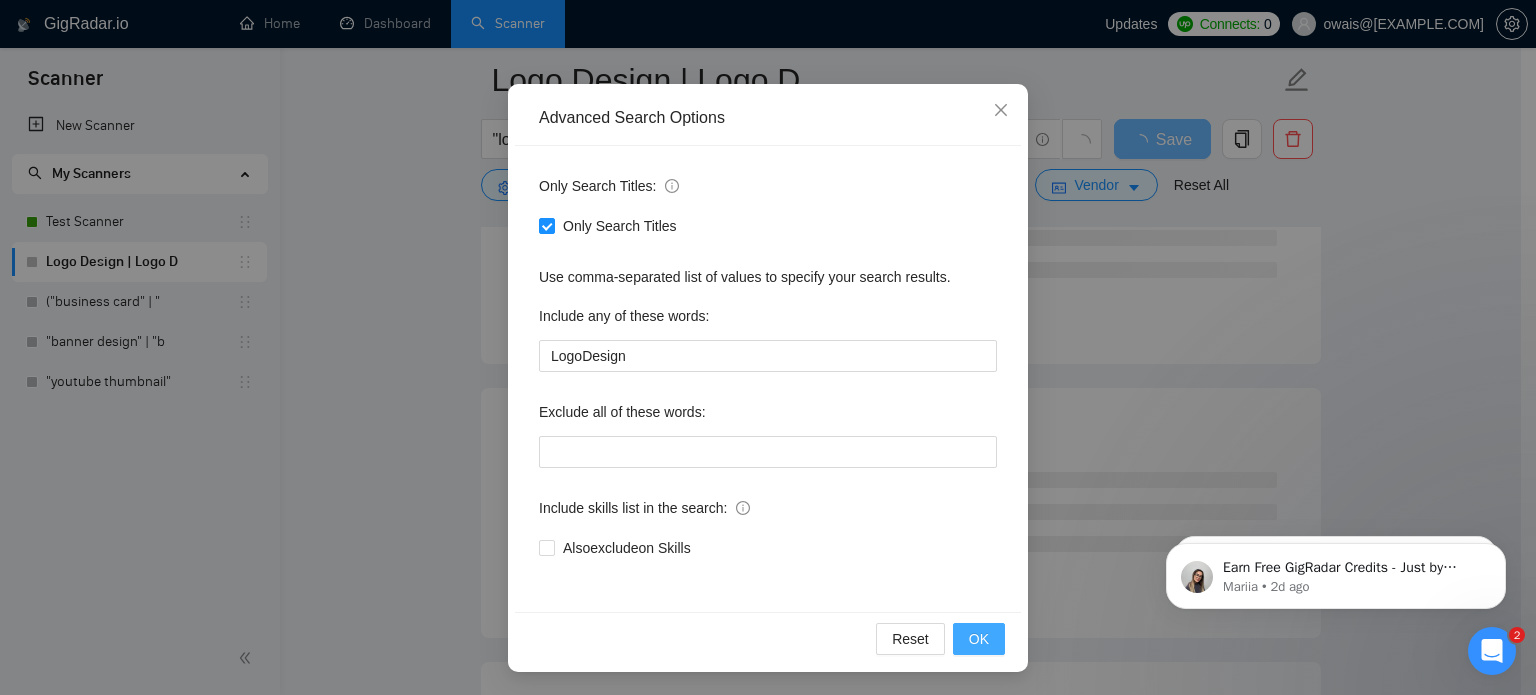 click on "OK" at bounding box center (979, 639) 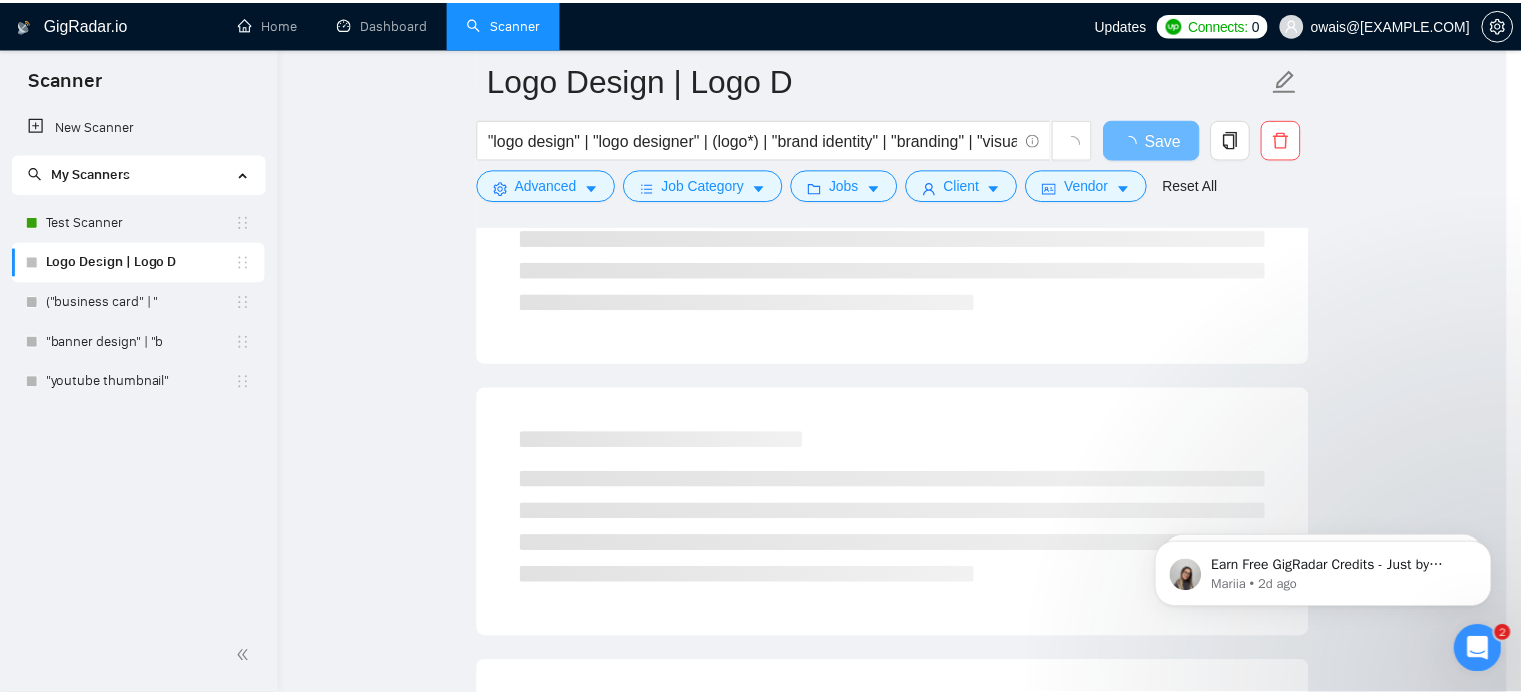 scroll, scrollTop: 36, scrollLeft: 0, axis: vertical 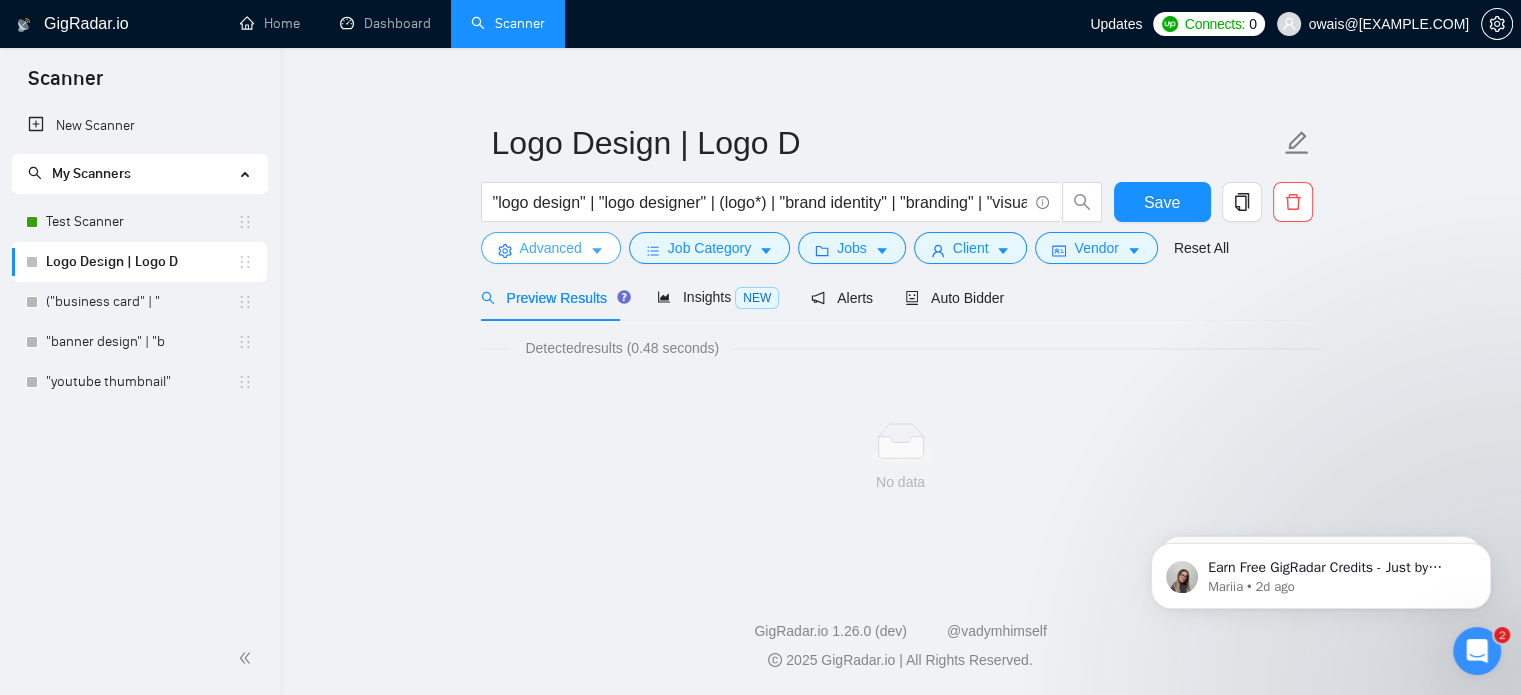 click on "Advanced" at bounding box center [551, 248] 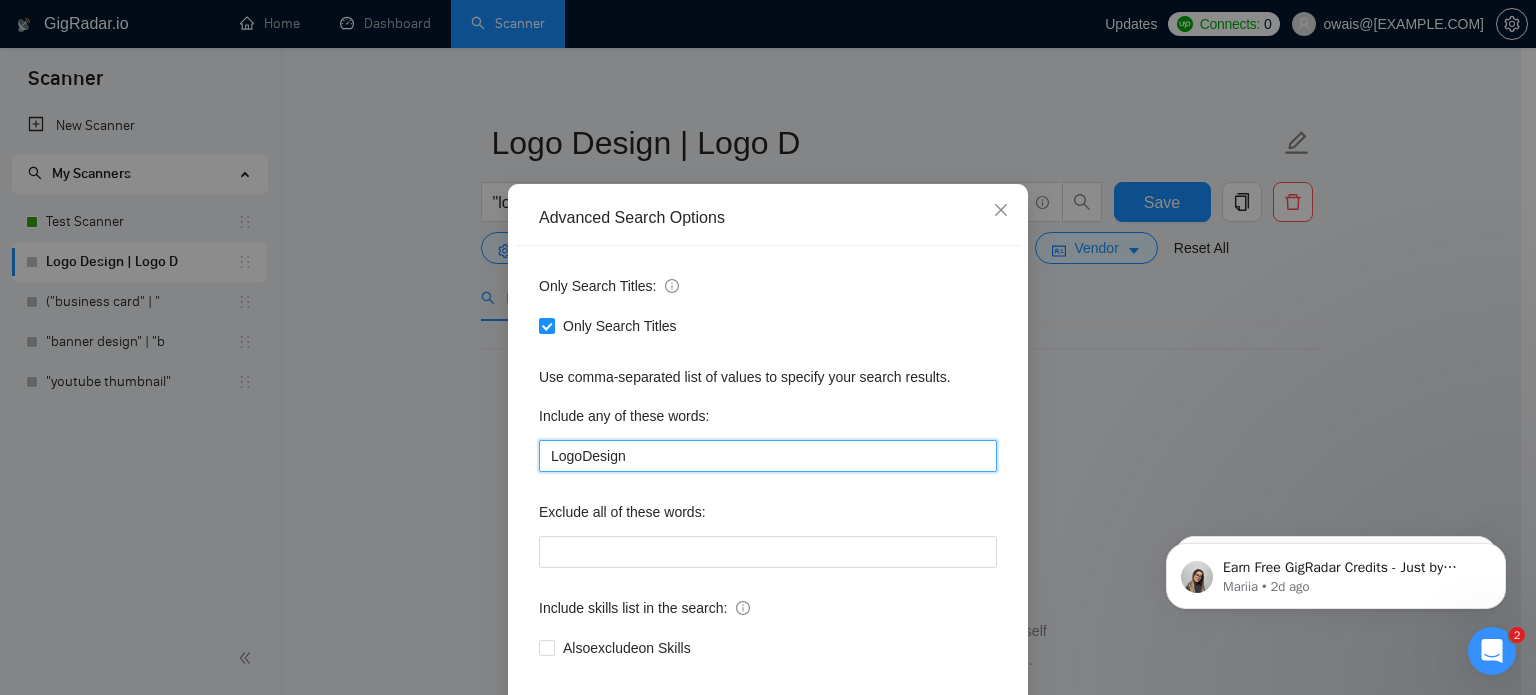 click on "LogoDesign" at bounding box center (768, 456) 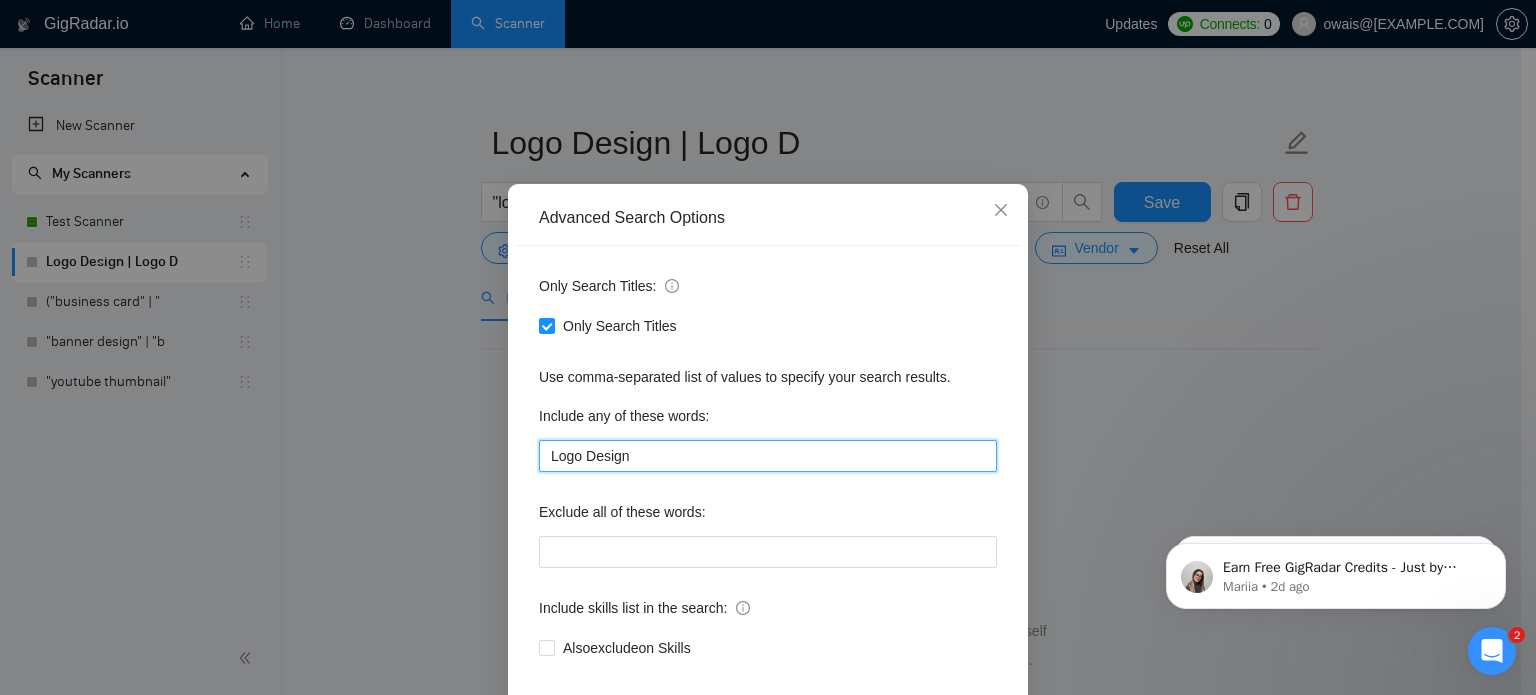 scroll, scrollTop: 136, scrollLeft: 0, axis: vertical 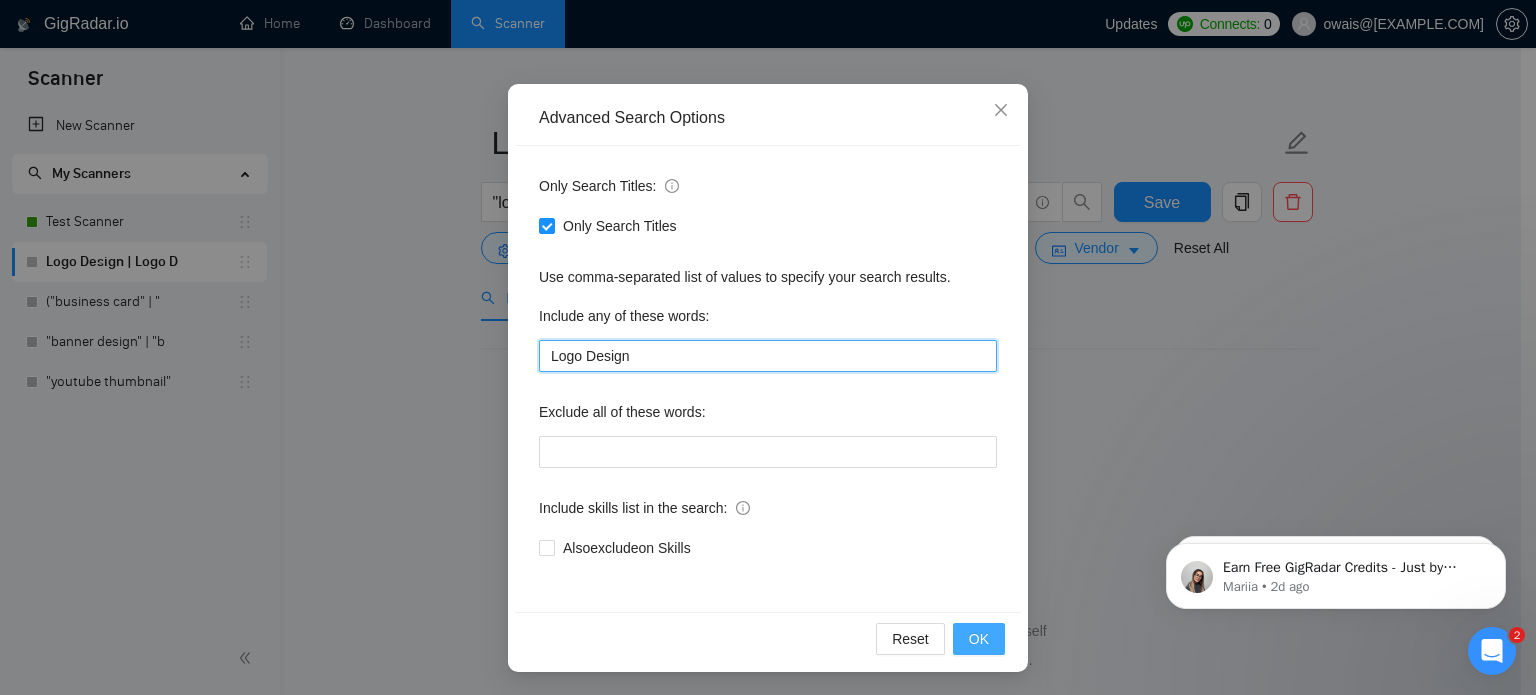 type on "Logo Design" 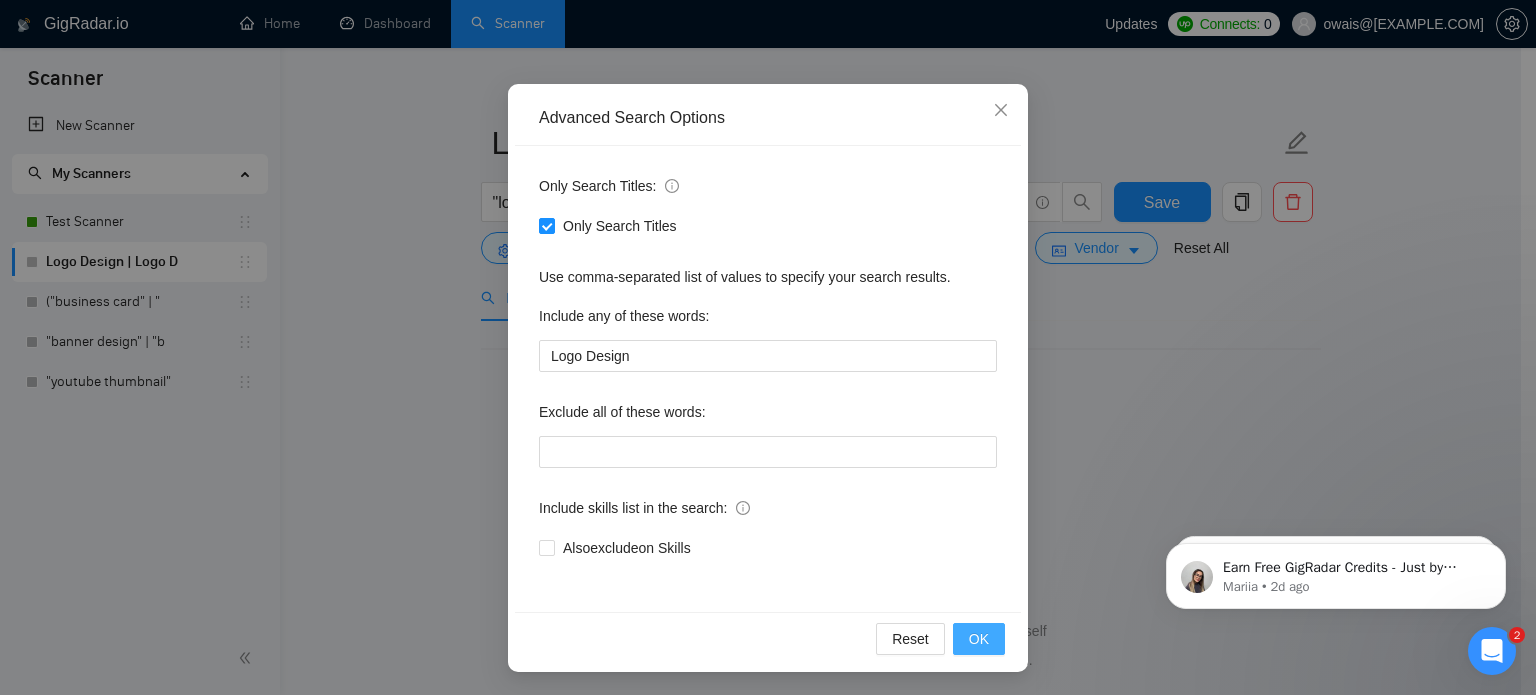 click on "OK" at bounding box center (979, 639) 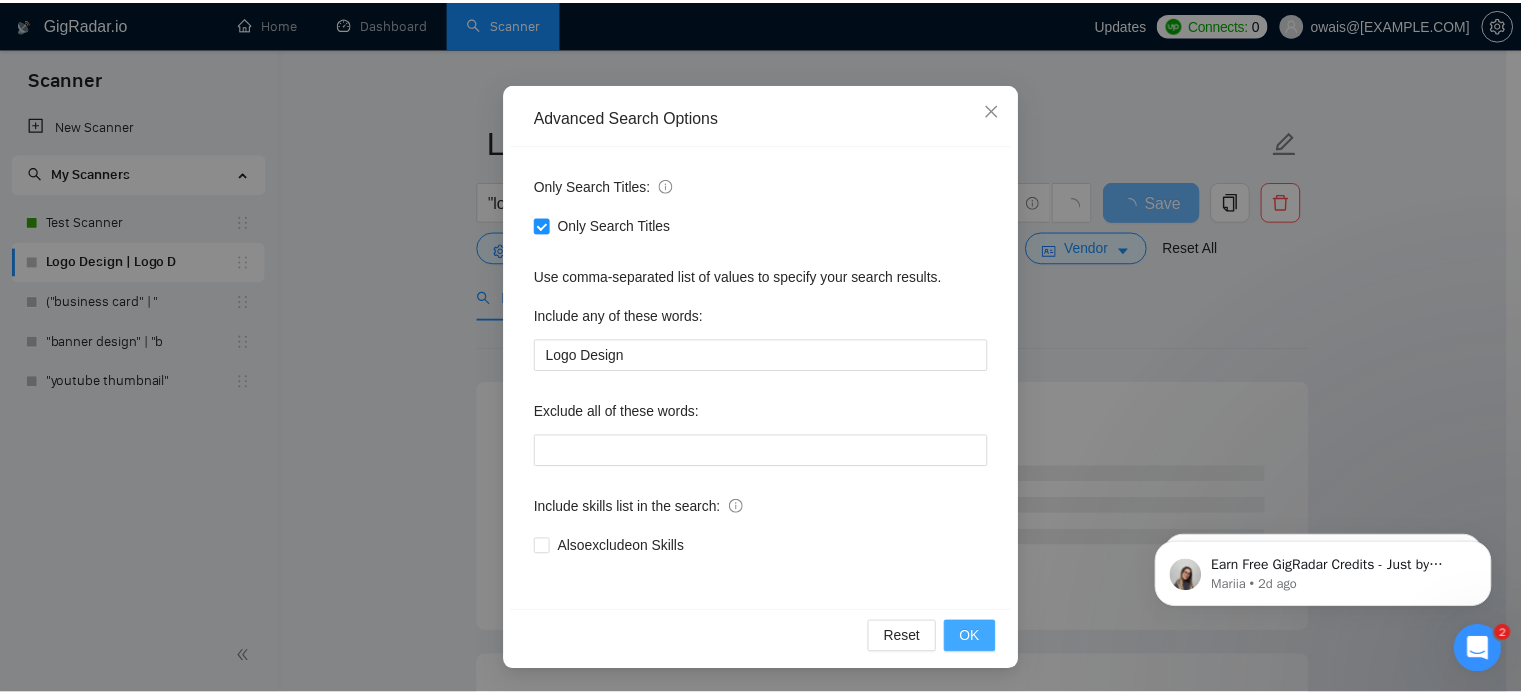 scroll, scrollTop: 36, scrollLeft: 0, axis: vertical 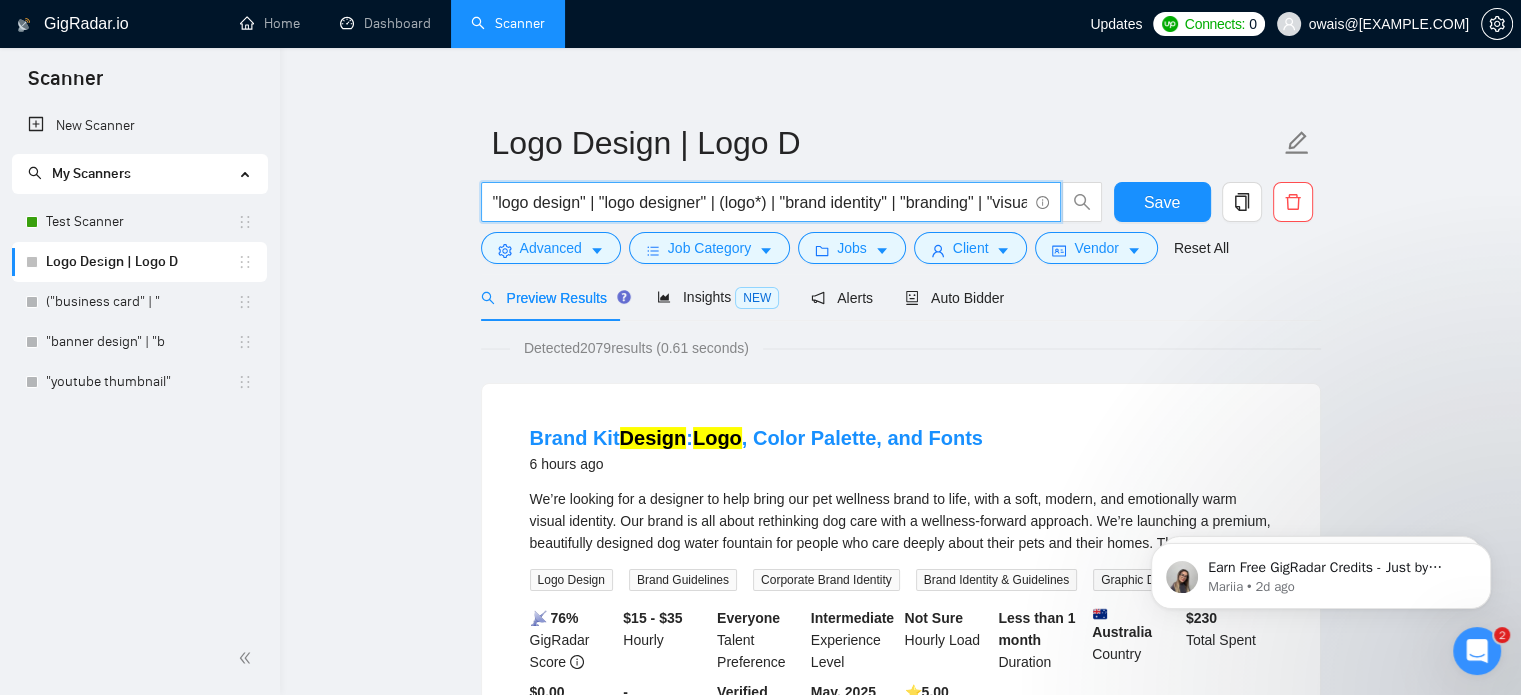 click on ""logo design" | "logo designer" | (logo*) | "brand identity" | "branding" | "visual identity"" at bounding box center [760, 202] 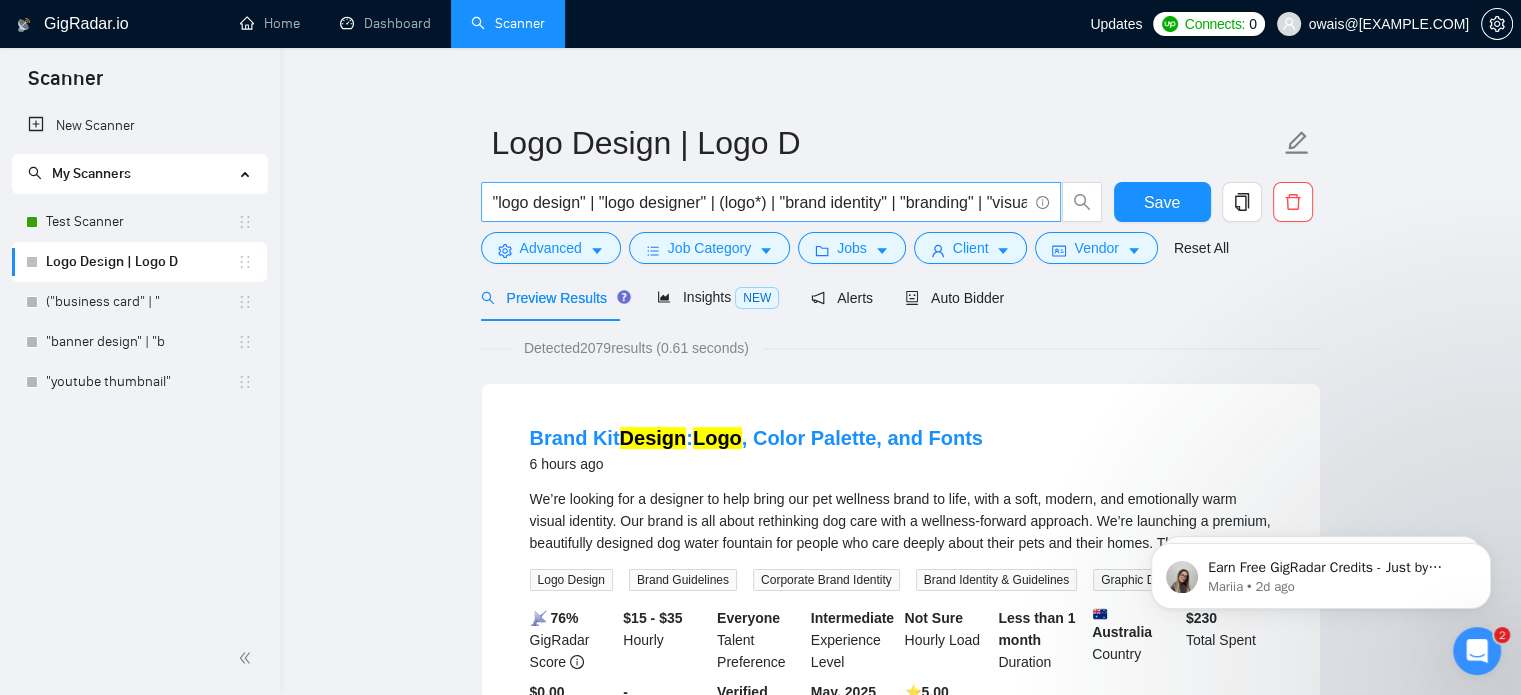 click on ""logo design" | "logo designer" | (logo*) | "brand identity" | "branding" | "visual identity"" at bounding box center (771, 202) 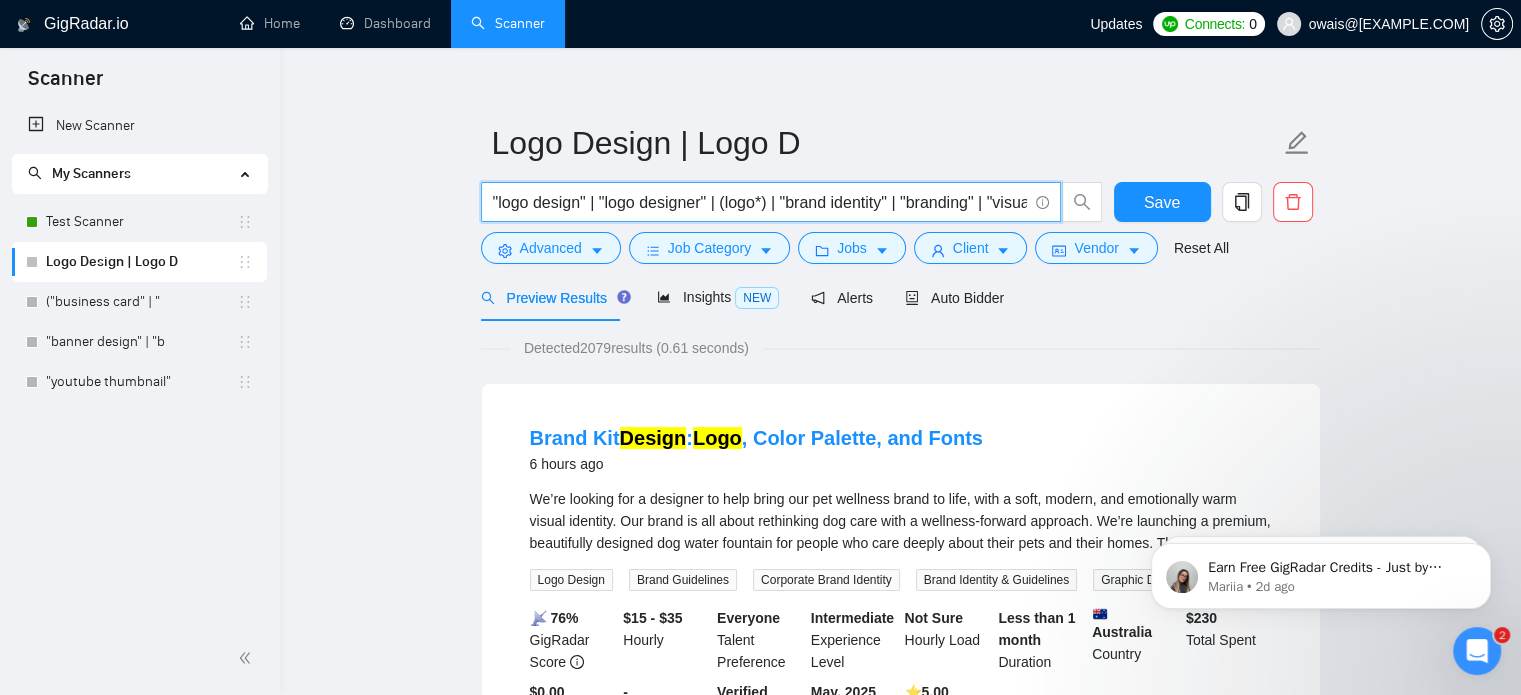 click on ""logo design" | "logo designer" | (logo*) | "brand identity" | "branding" | "visual identity"" at bounding box center [760, 202] 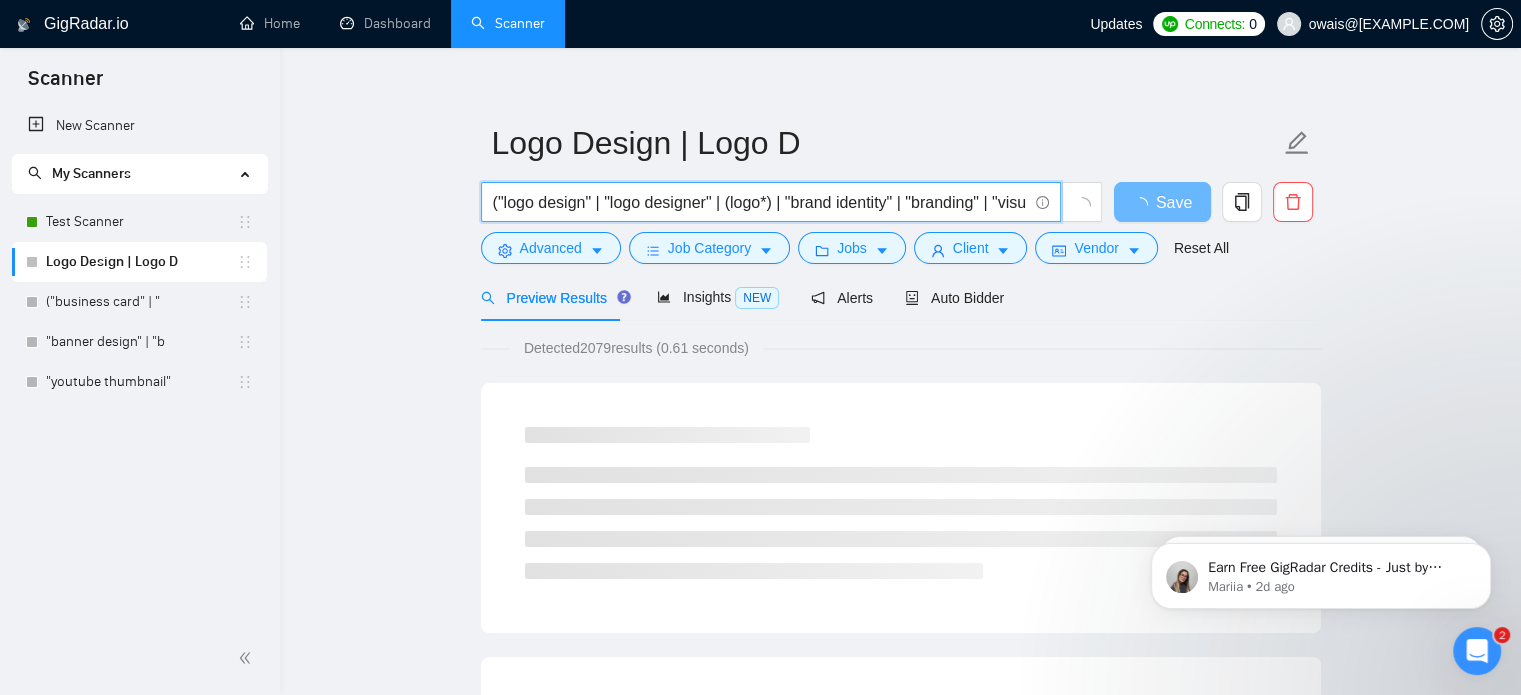 scroll, scrollTop: 0, scrollLeft: 84, axis: horizontal 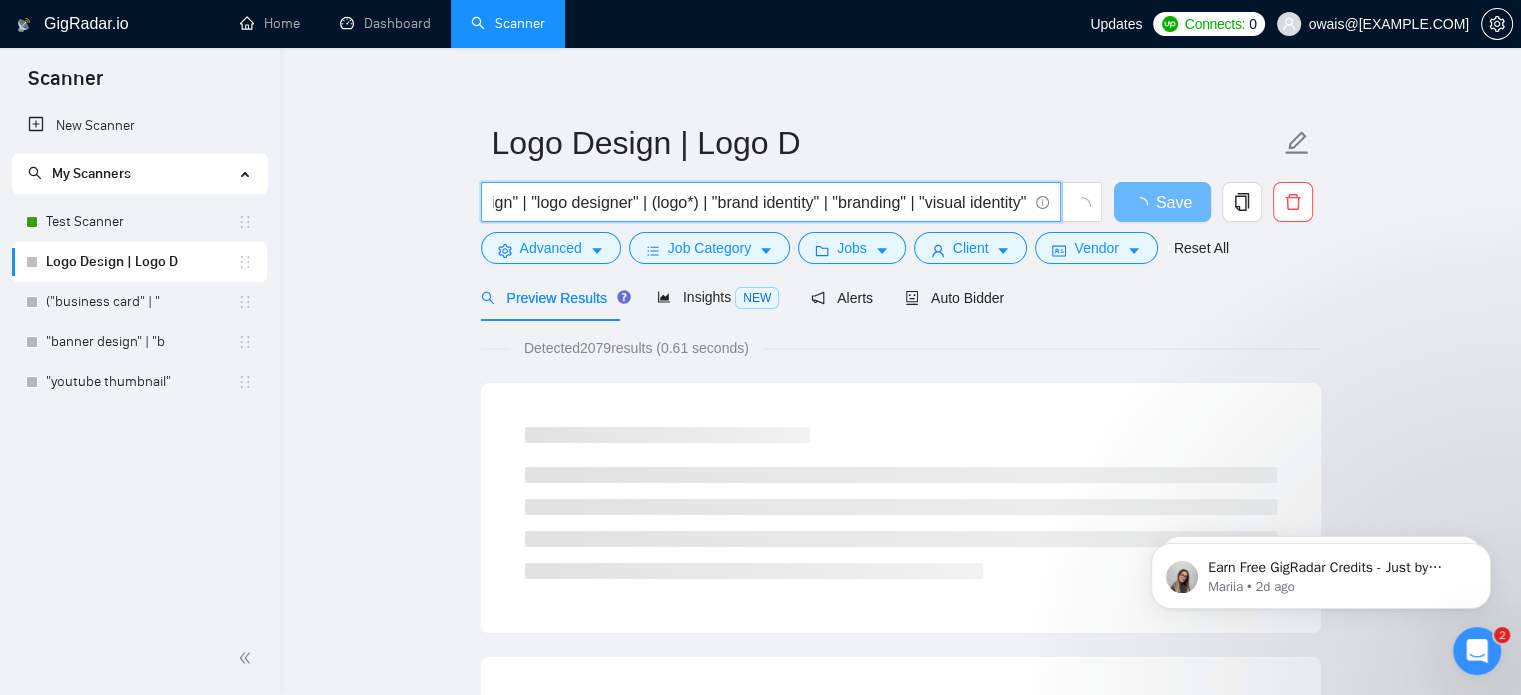 click on "("logo design" | "logo designer" | (logo*) | "brand identity" | "branding" | "visual identity"" at bounding box center (760, 202) 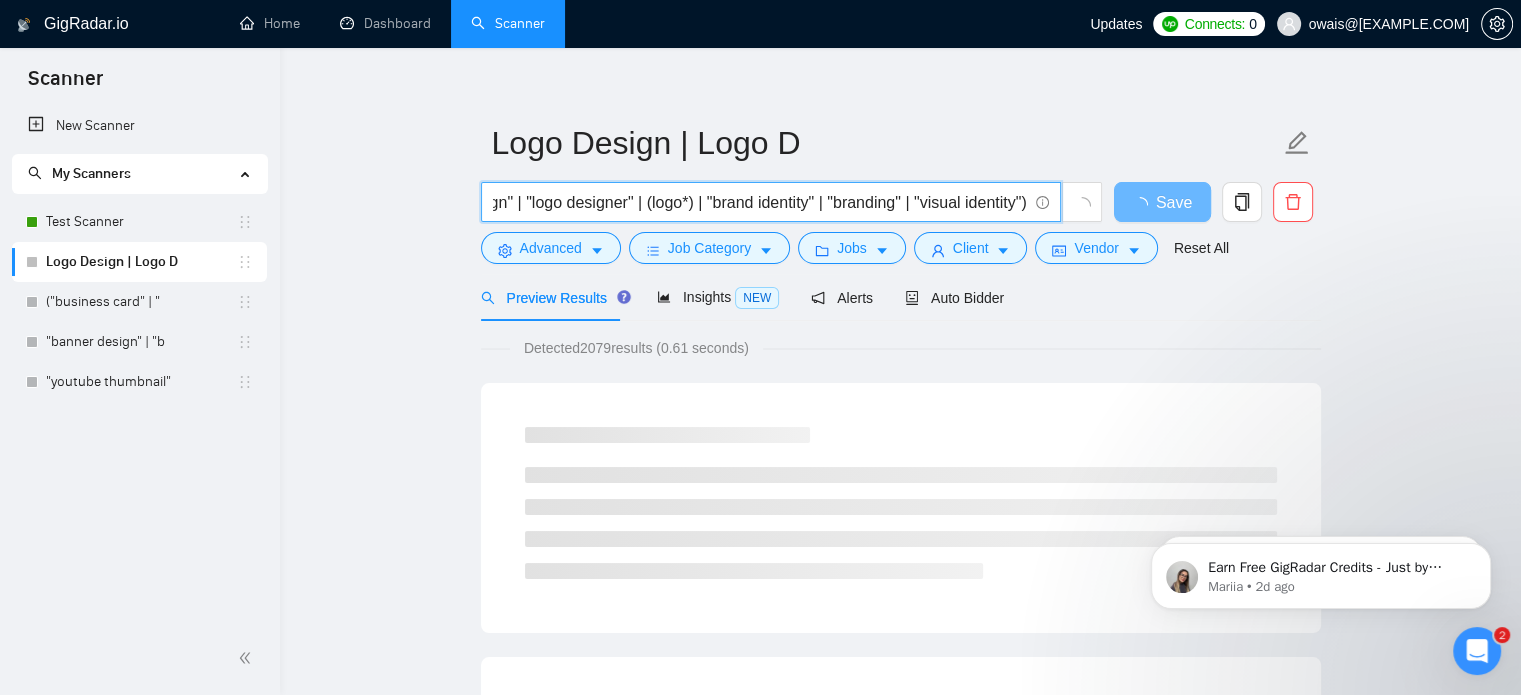 scroll, scrollTop: 0, scrollLeft: 90, axis: horizontal 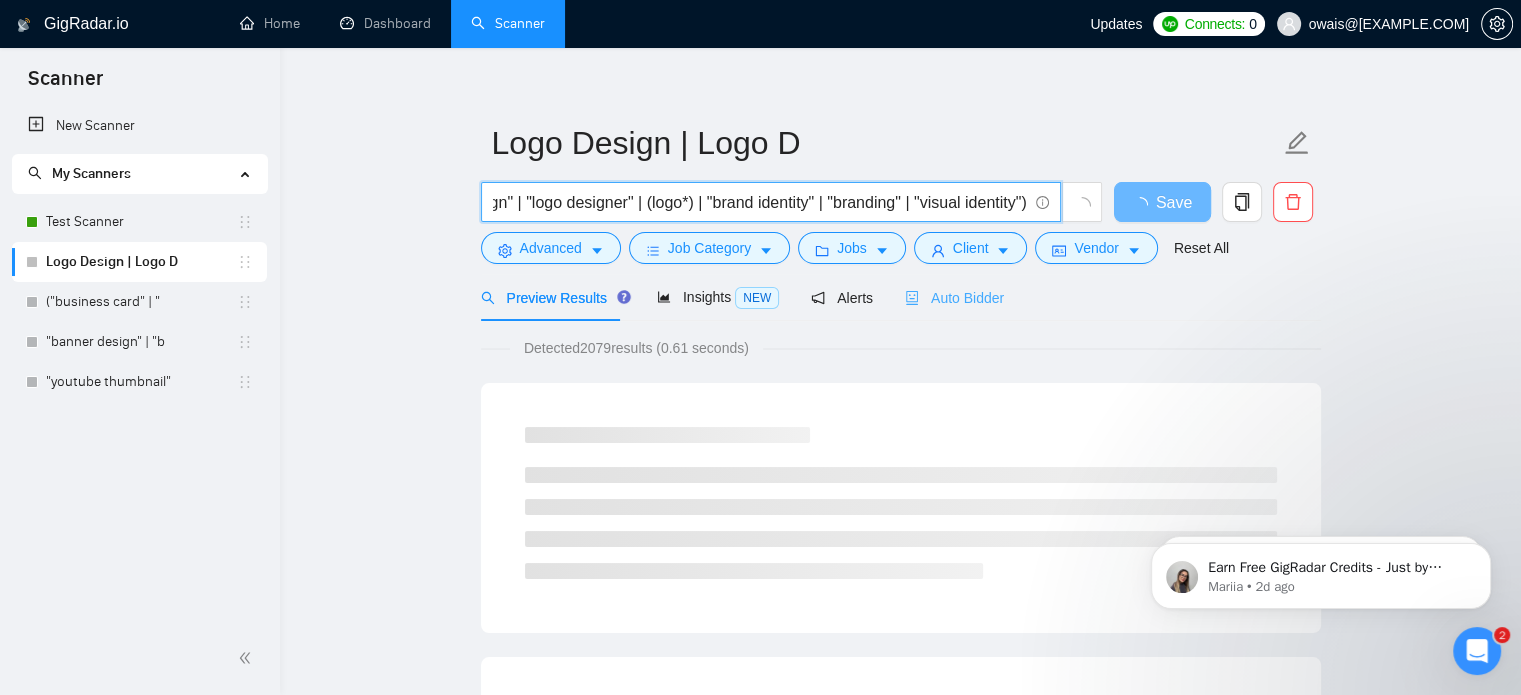 type on "("logo design" | "logo designer" | (logo*) | "brand identity" | "branding" | "visual identity")" 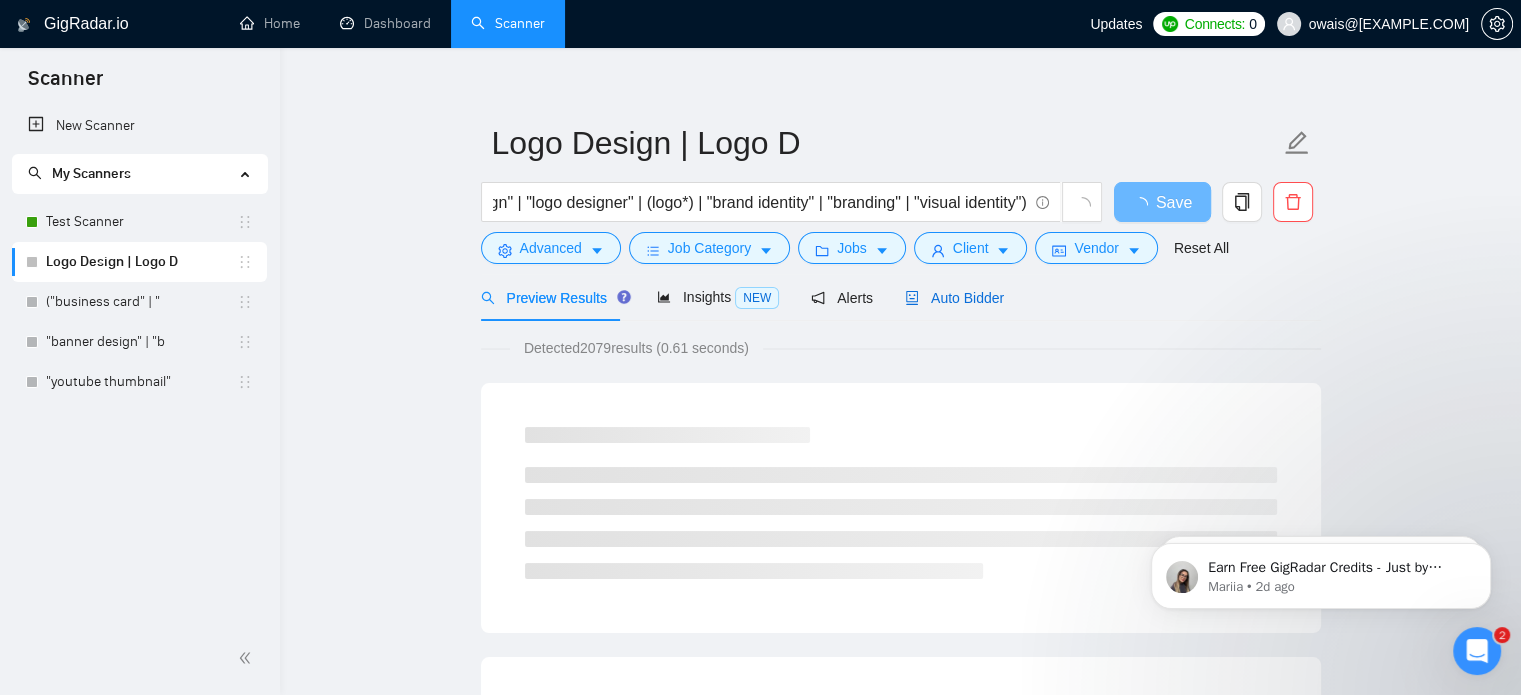 scroll, scrollTop: 0, scrollLeft: 0, axis: both 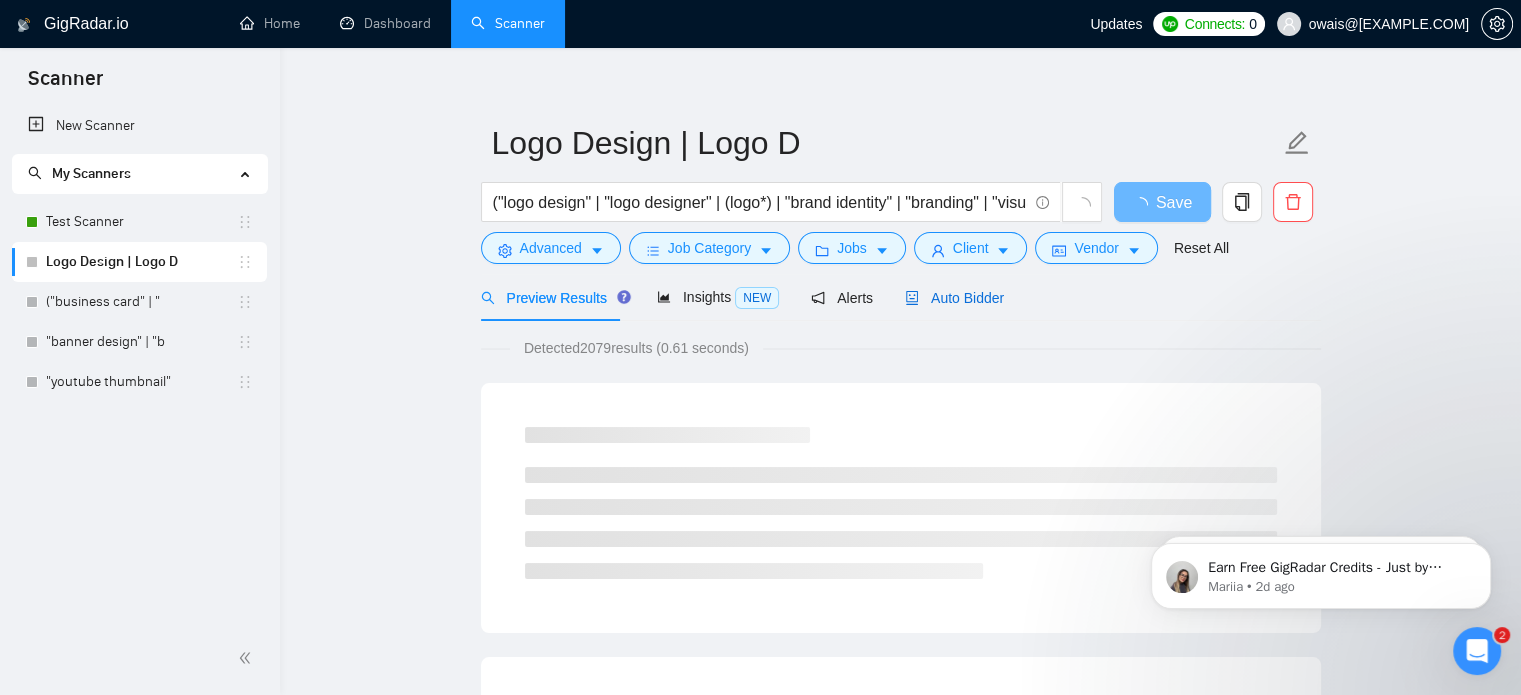 click on "Auto Bidder" at bounding box center (954, 298) 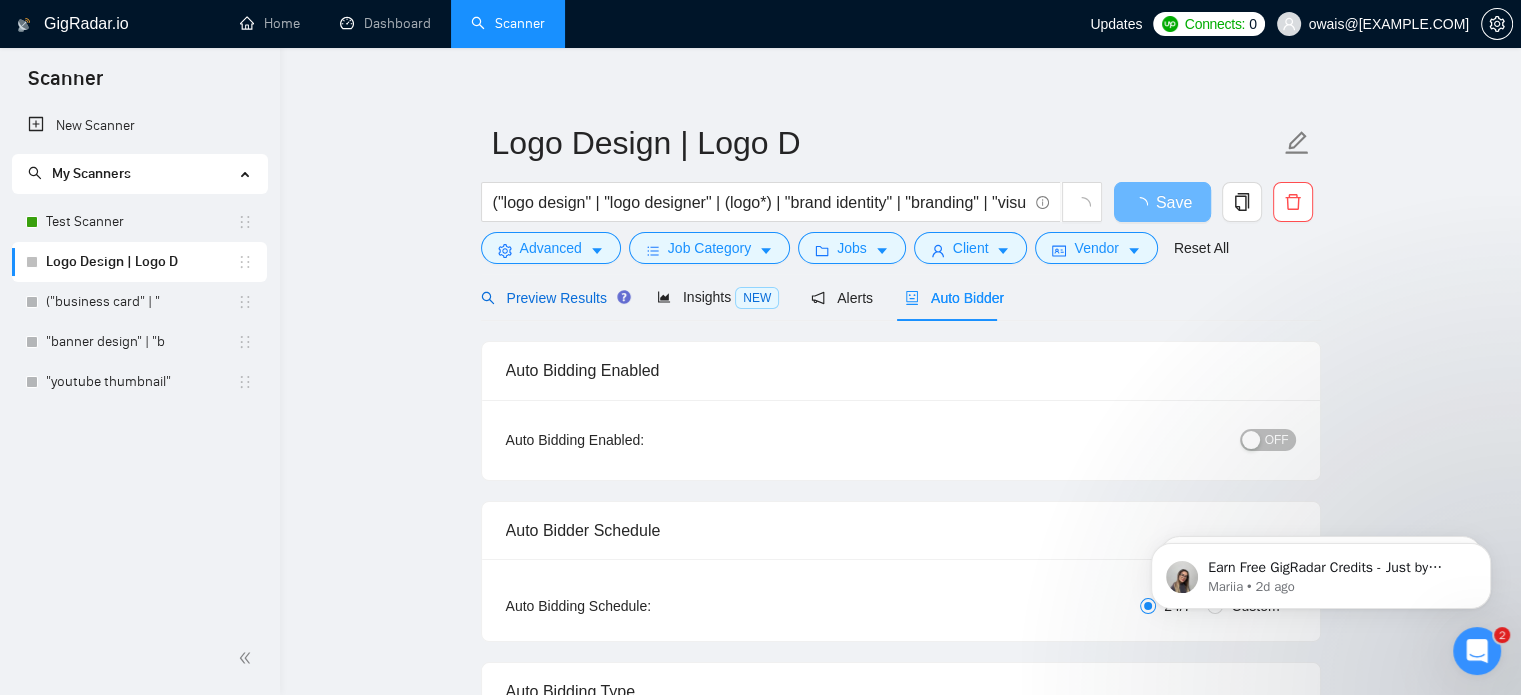 click on "Preview Results" at bounding box center [553, 298] 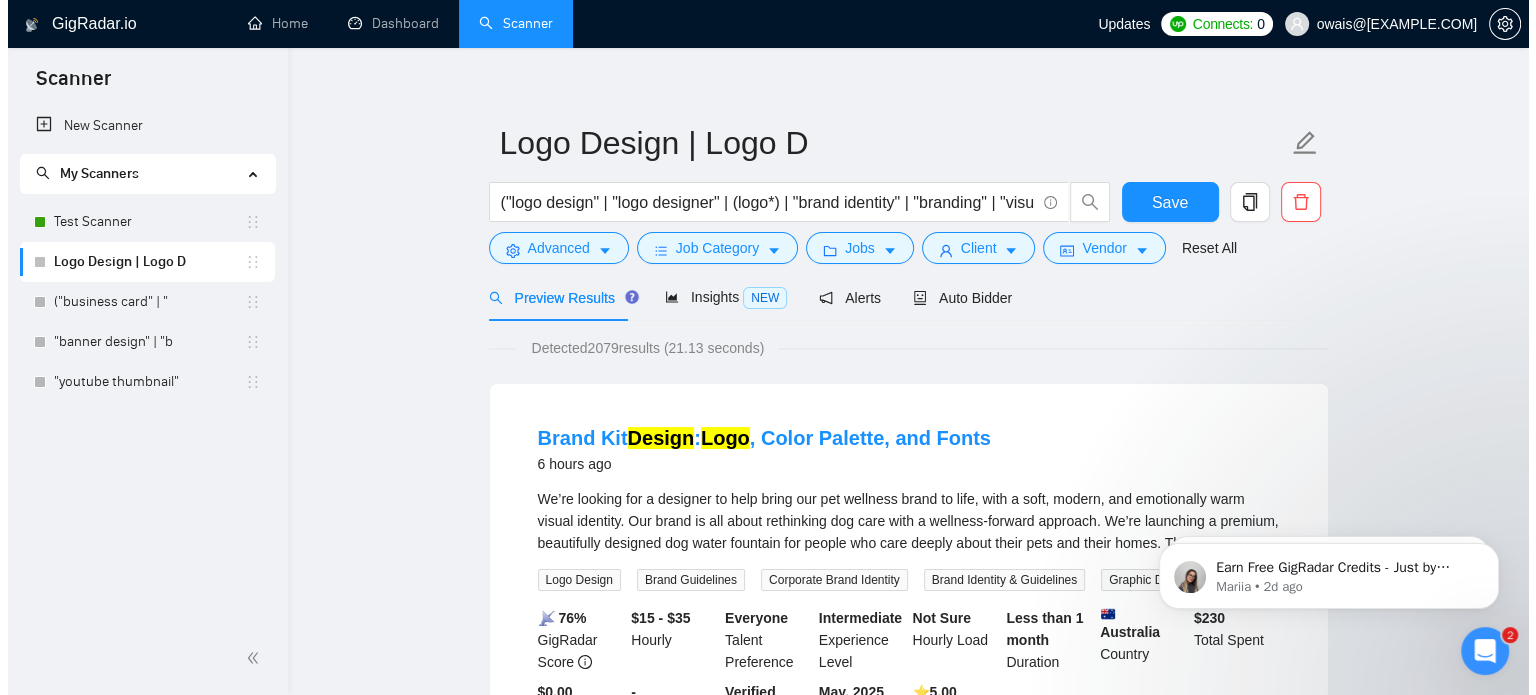 scroll, scrollTop: 44, scrollLeft: 0, axis: vertical 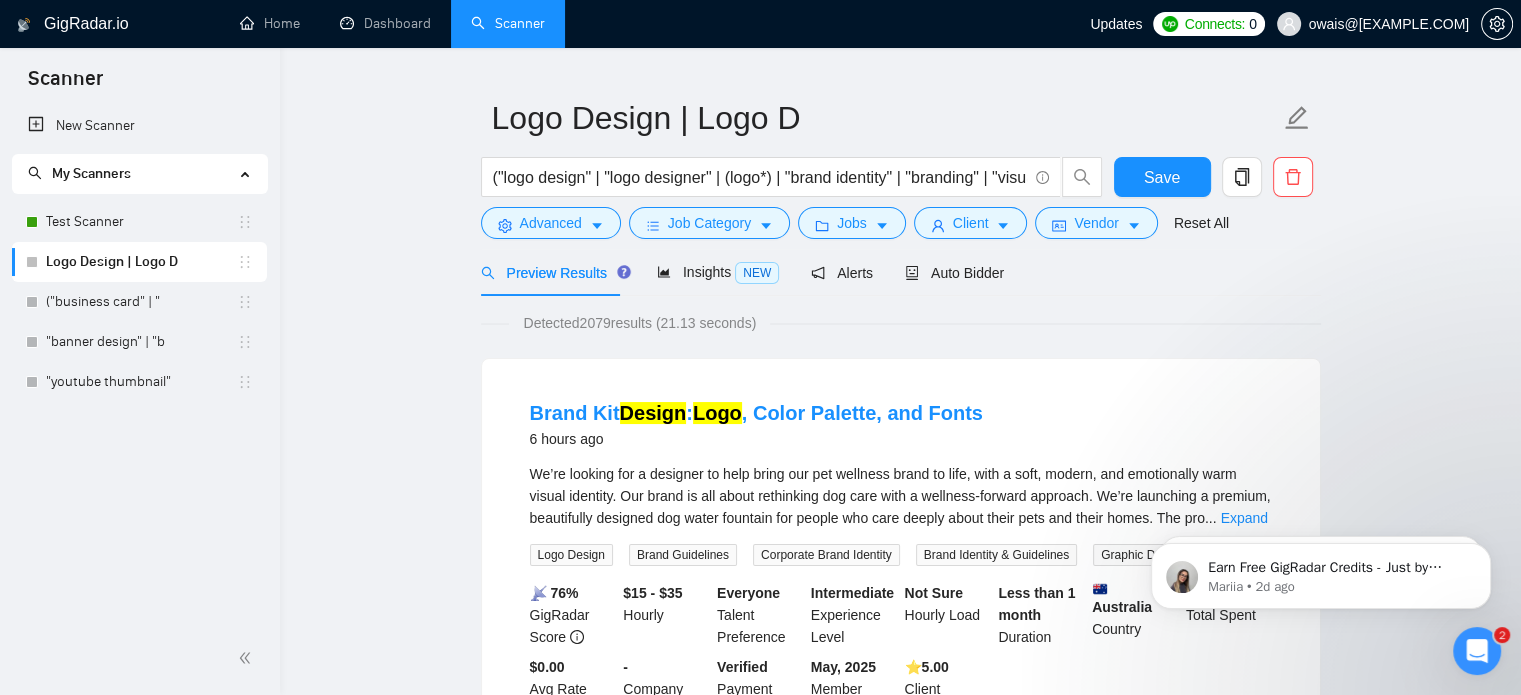 click on "Detected   2079  results   (21.13 seconds)" at bounding box center (639, 323) 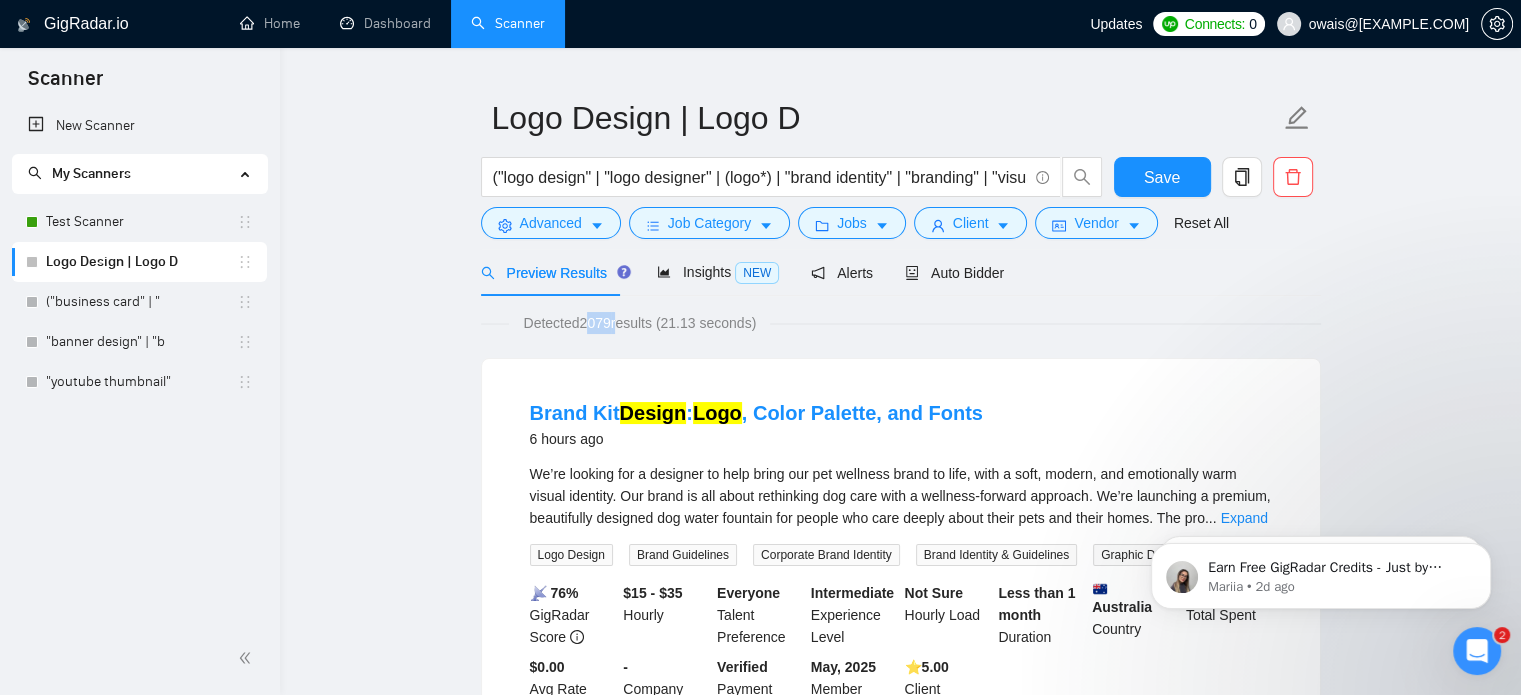 click on "Detected   2079  results   (21.13 seconds)" at bounding box center [639, 323] 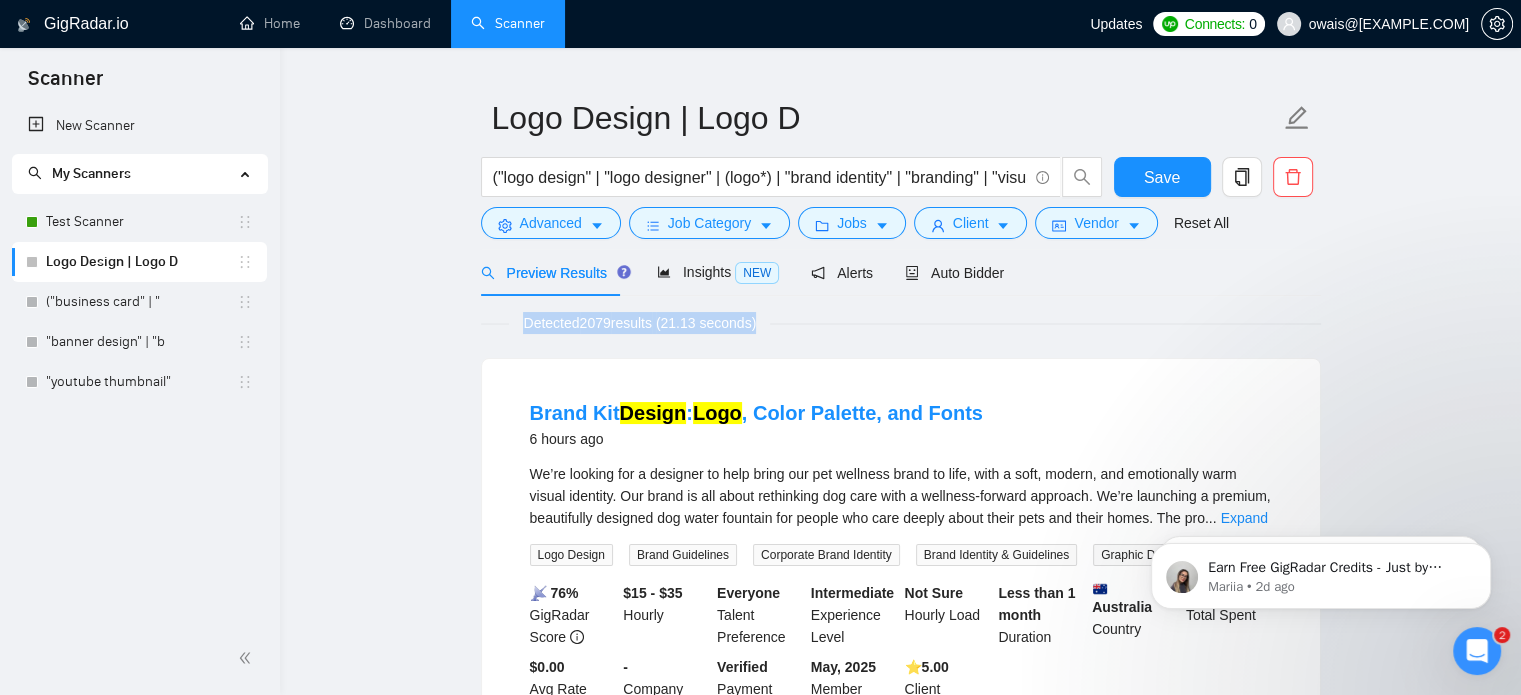 click on "Detected   2079  results   (21.13 seconds)" at bounding box center [639, 323] 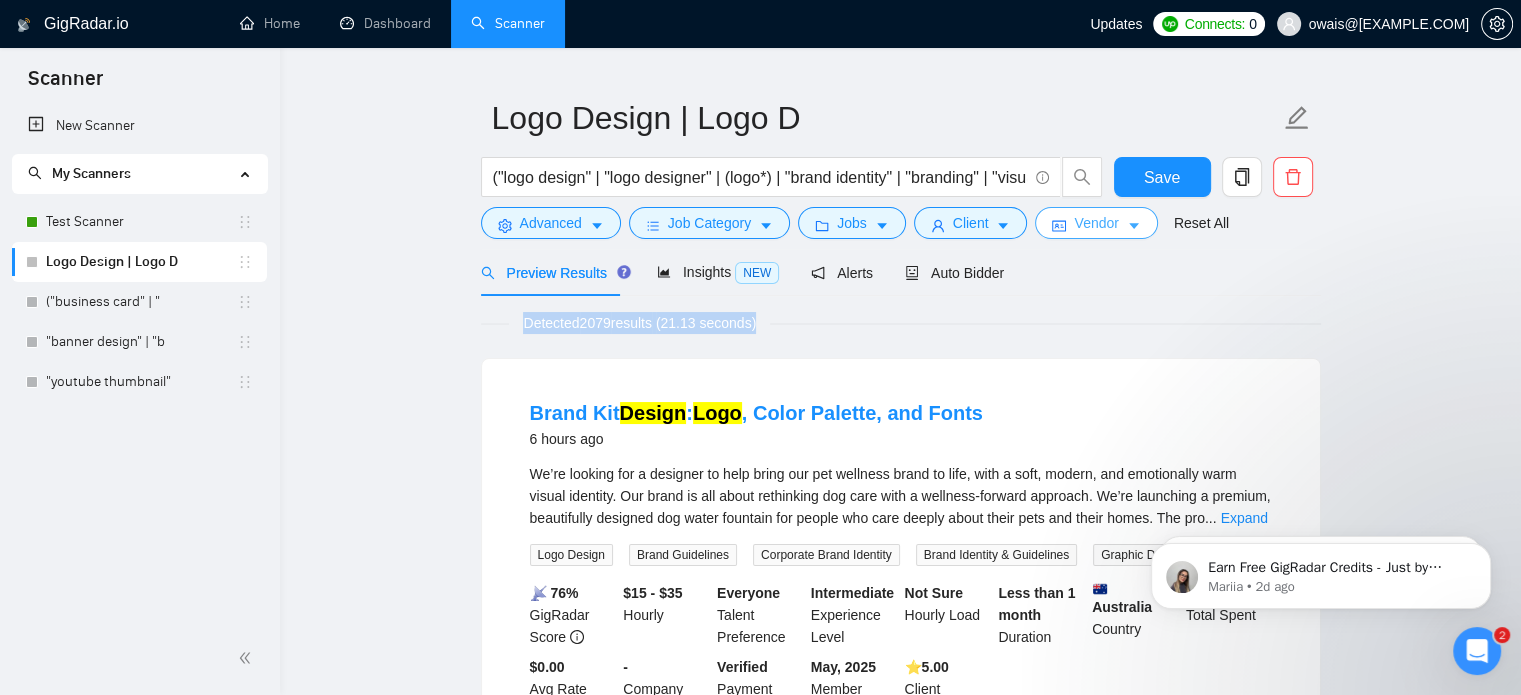 click on "Vendor" at bounding box center (1096, 223) 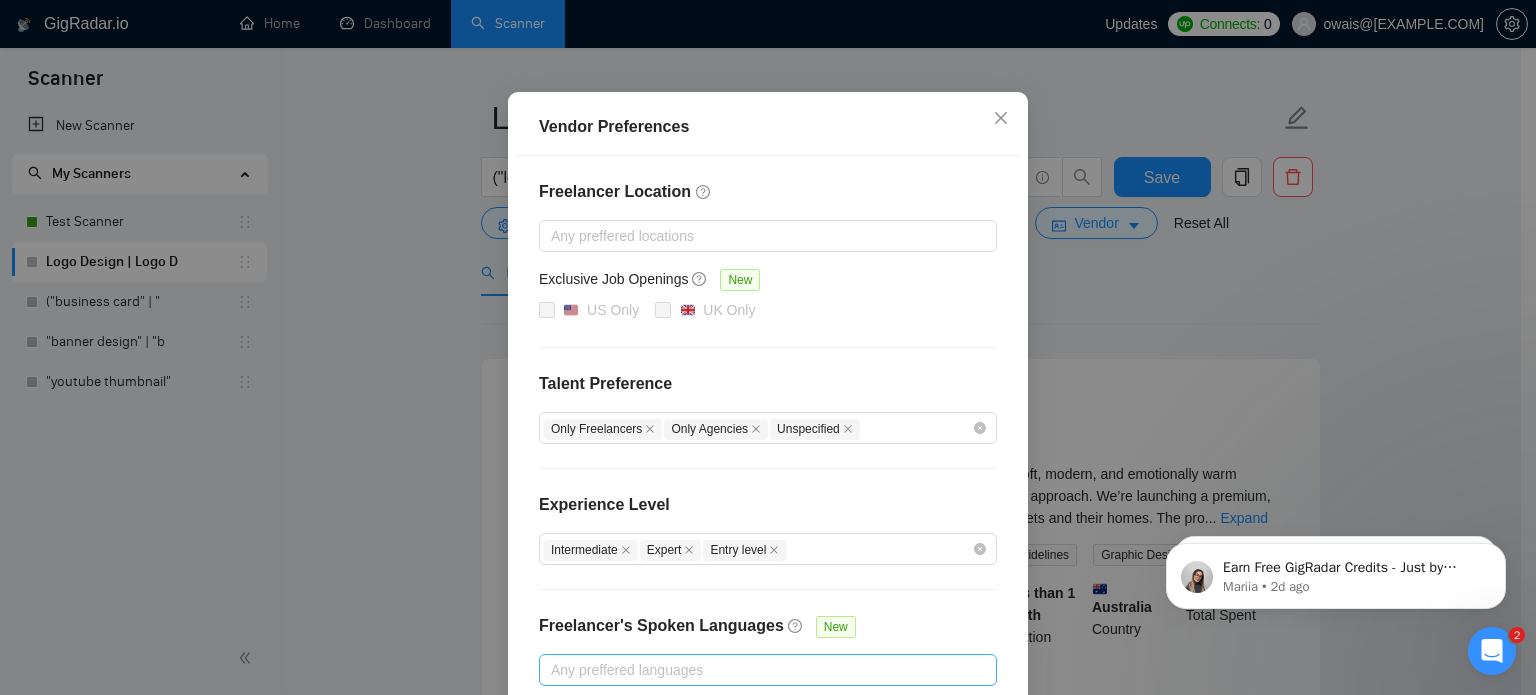 scroll, scrollTop: 228, scrollLeft: 0, axis: vertical 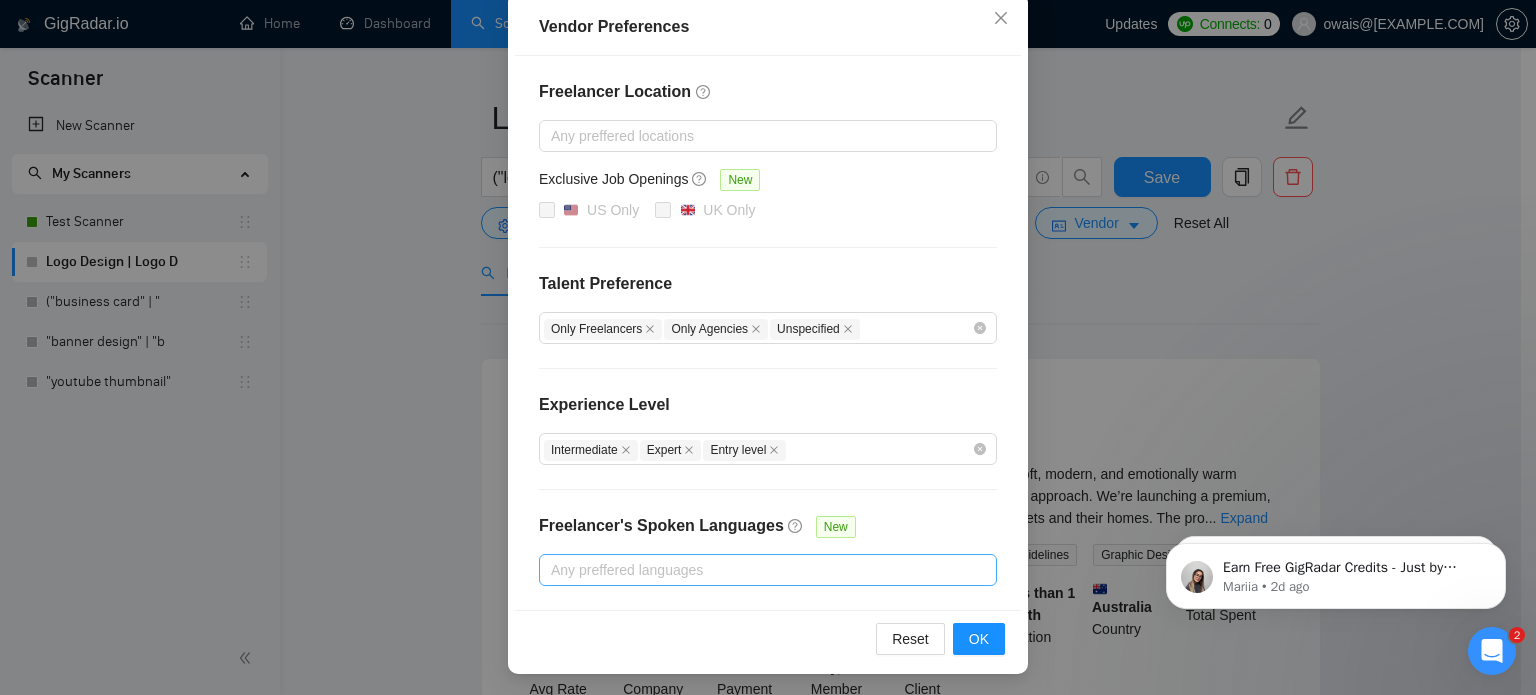click on "Vendor Preferences Freelancer Location     Any preffered locations Exclusive Job Openings New US Only UK Only Talent Preference Only Freelancers Only Agencies Unspecified   Experience Level Intermediate Expert Entry level   Freelancer's Spoken Languages New   Any preffered languages Reset OK" at bounding box center (768, 347) 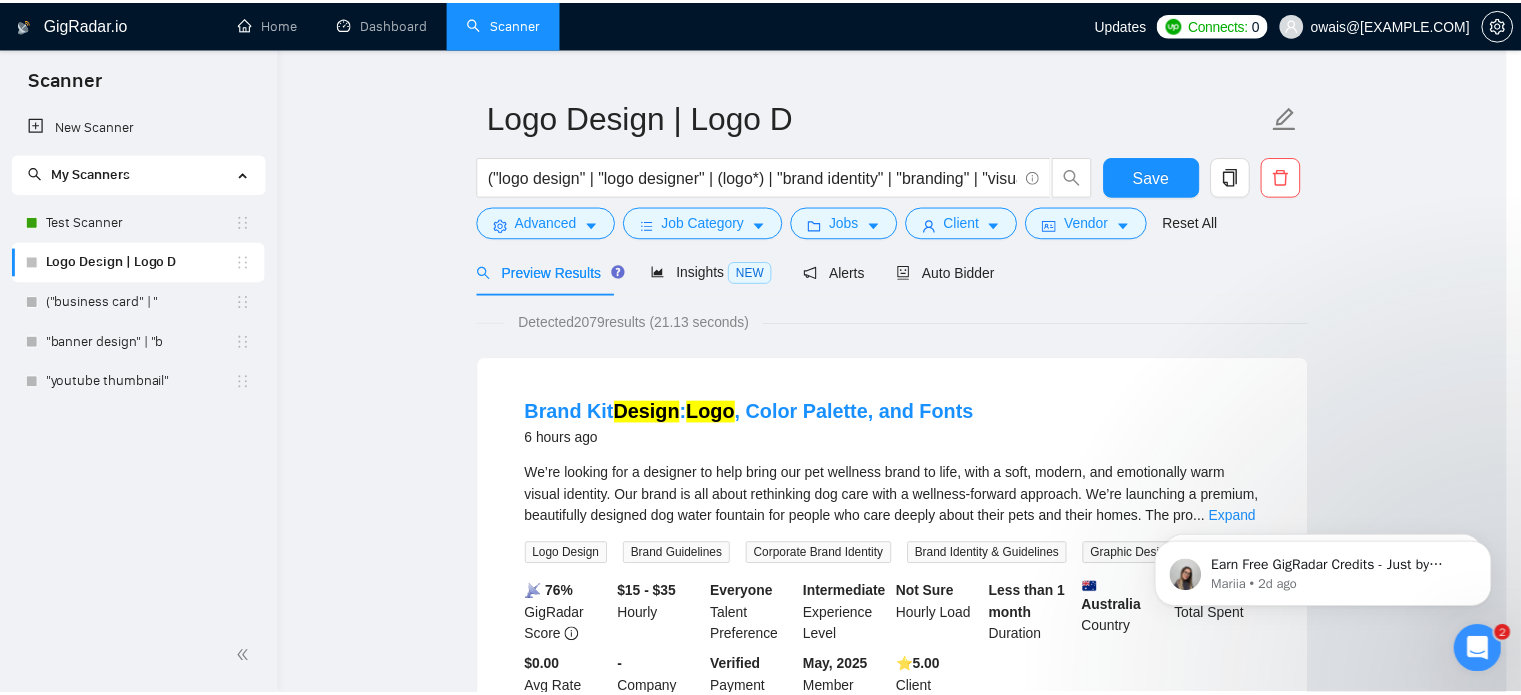 scroll, scrollTop: 128, scrollLeft: 0, axis: vertical 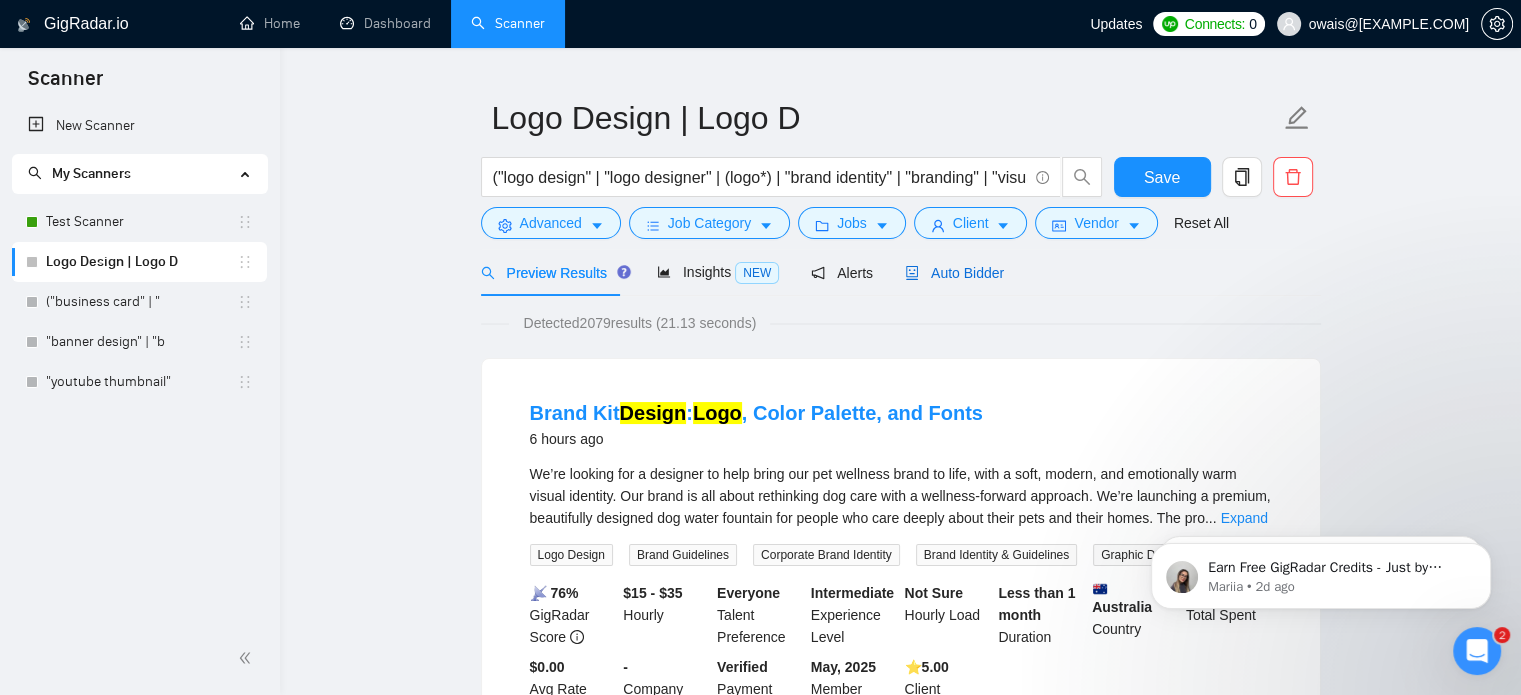 click on "Auto Bidder" at bounding box center (954, 273) 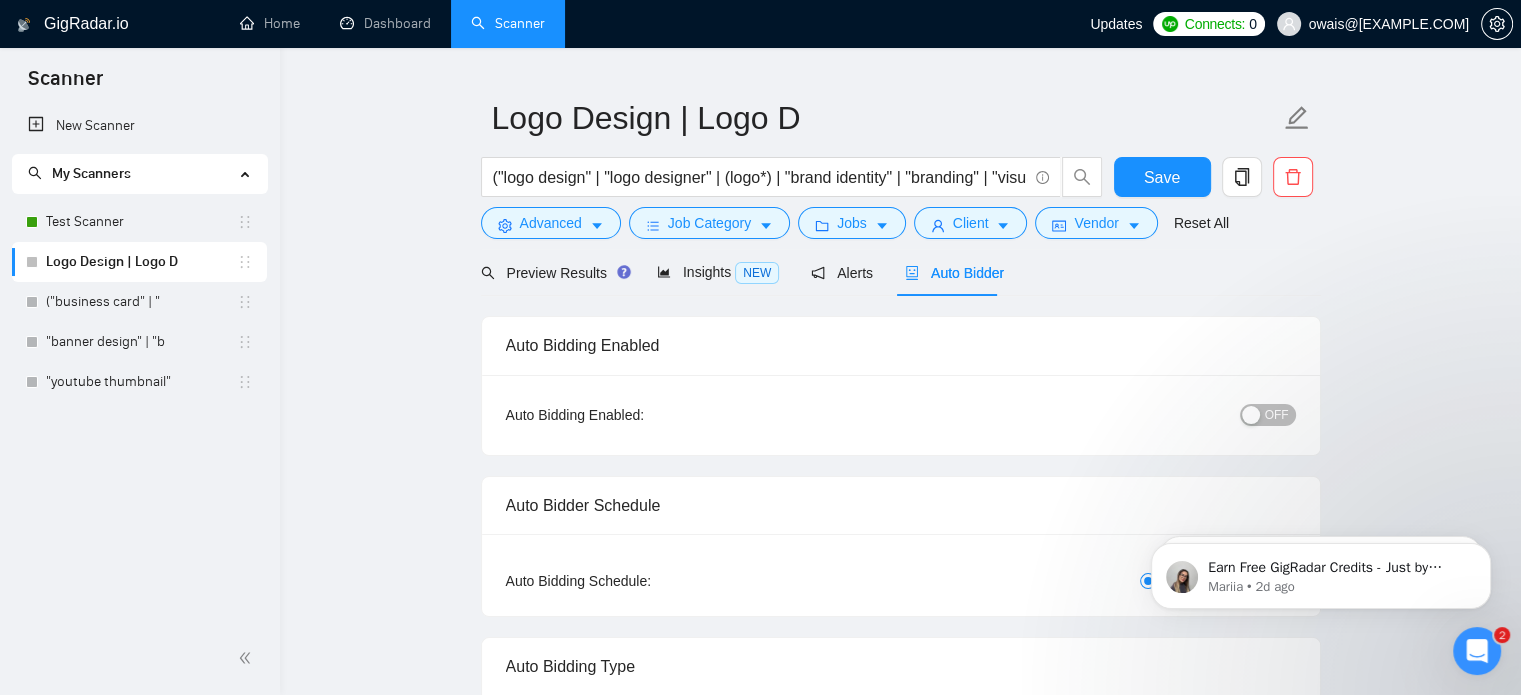 type 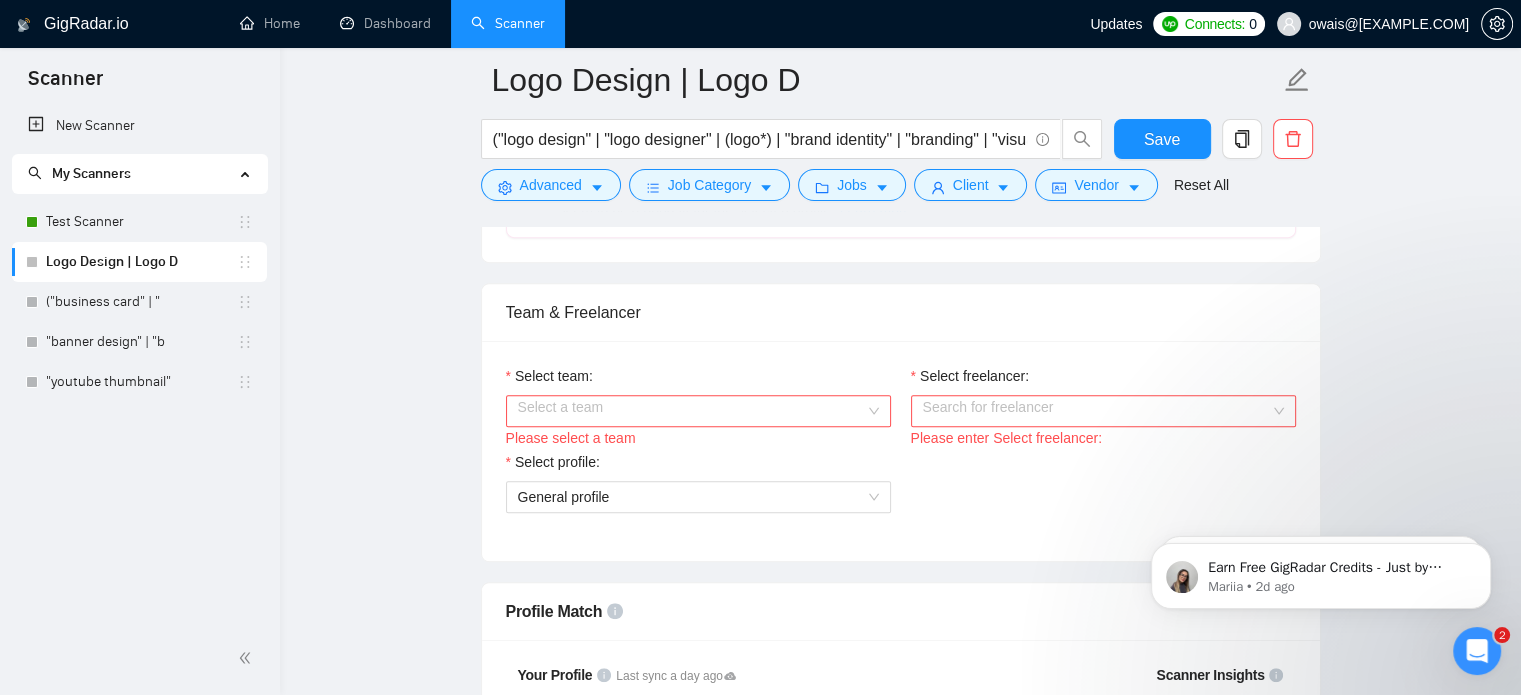 scroll, scrollTop: 956, scrollLeft: 0, axis: vertical 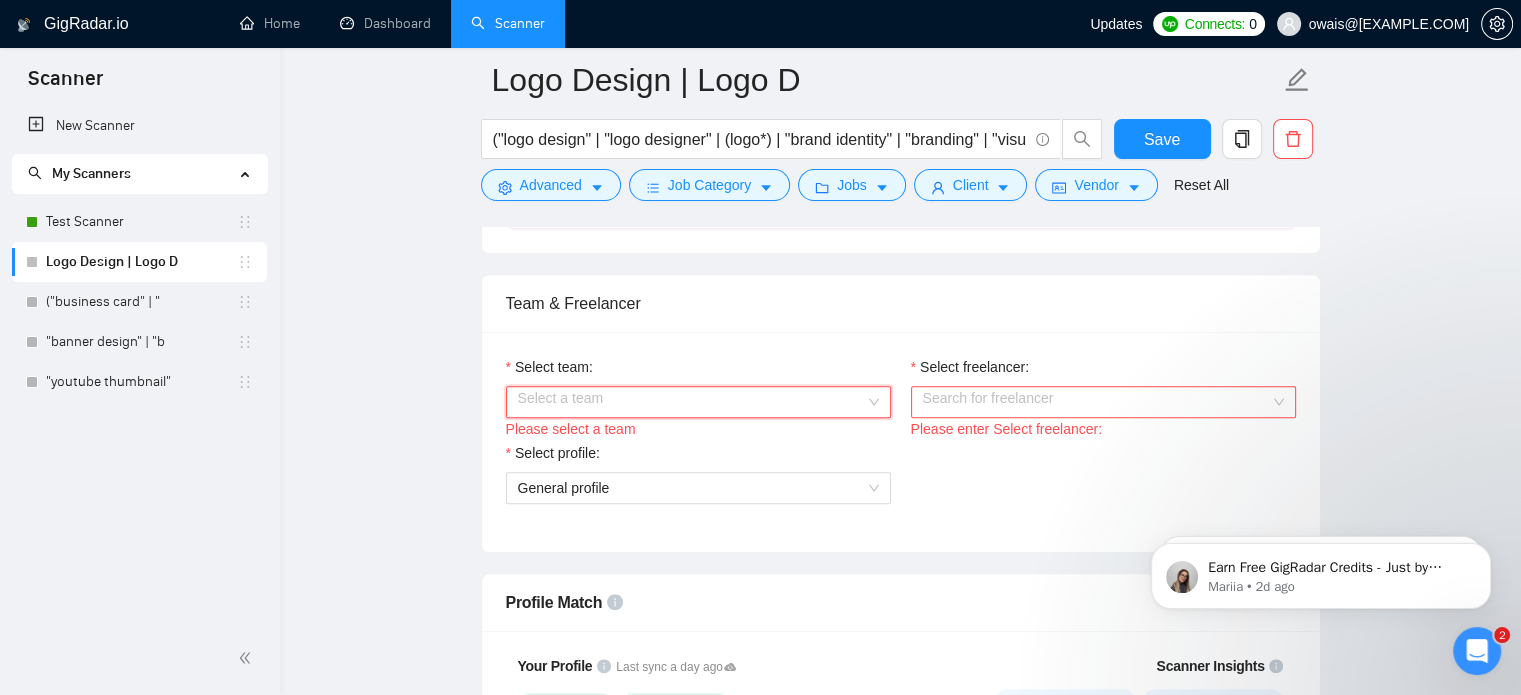 click on "Select team:" at bounding box center [691, 402] 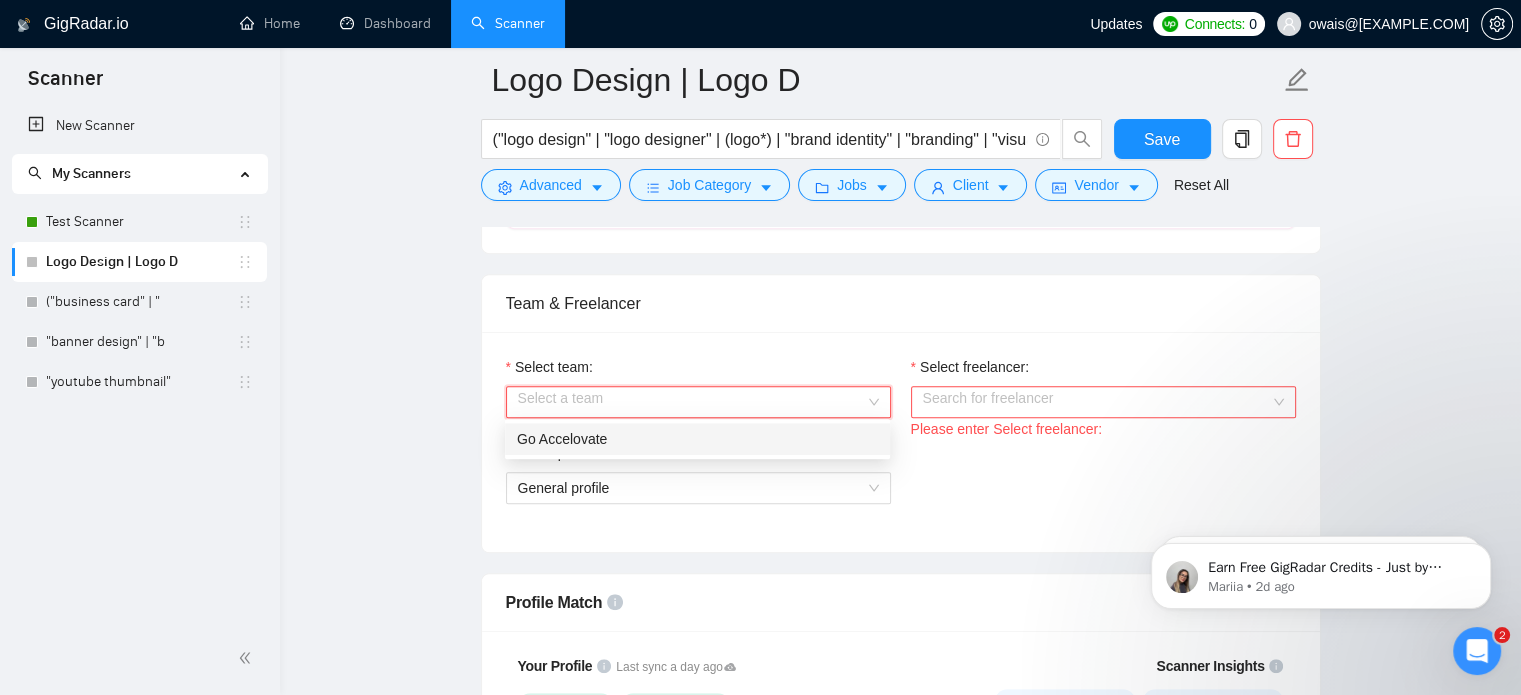 click on "Go Accelovate" at bounding box center (697, 439) 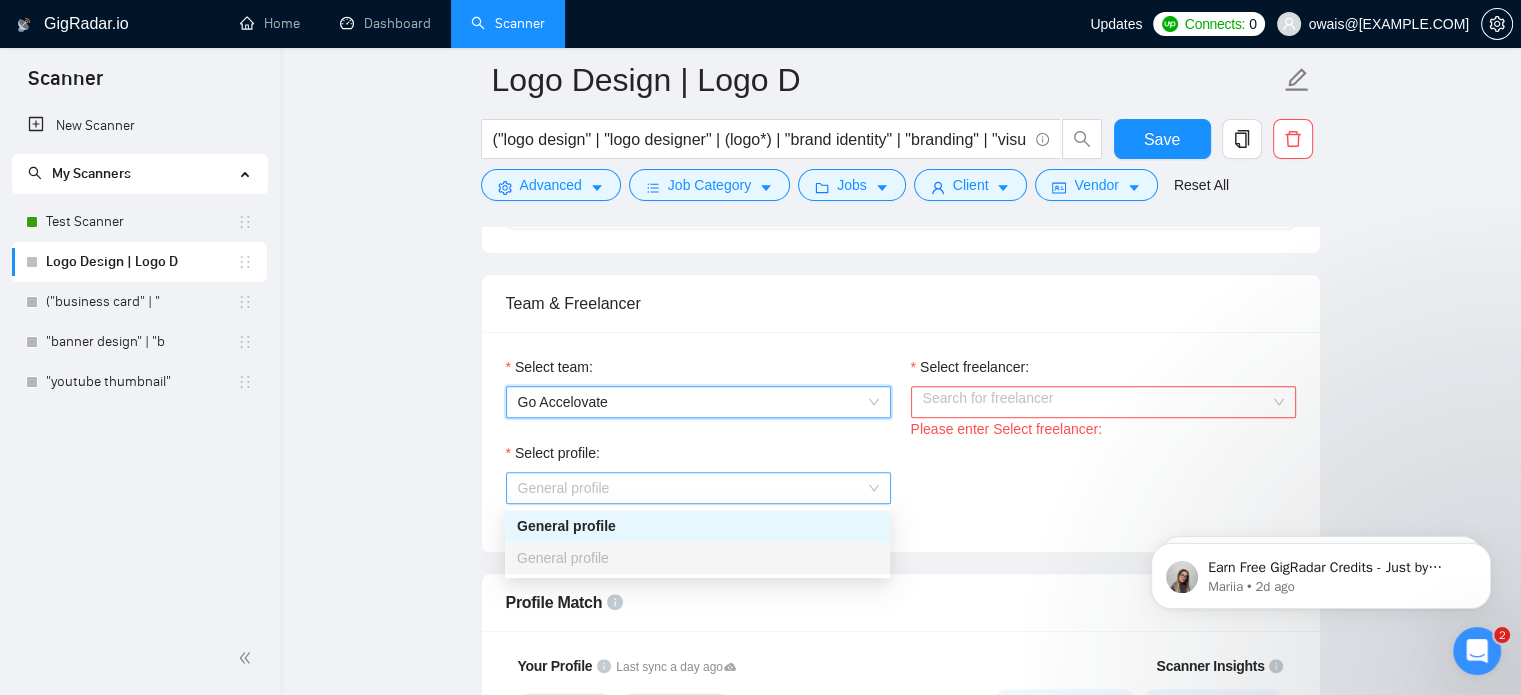 click on "General profile" at bounding box center (698, 488) 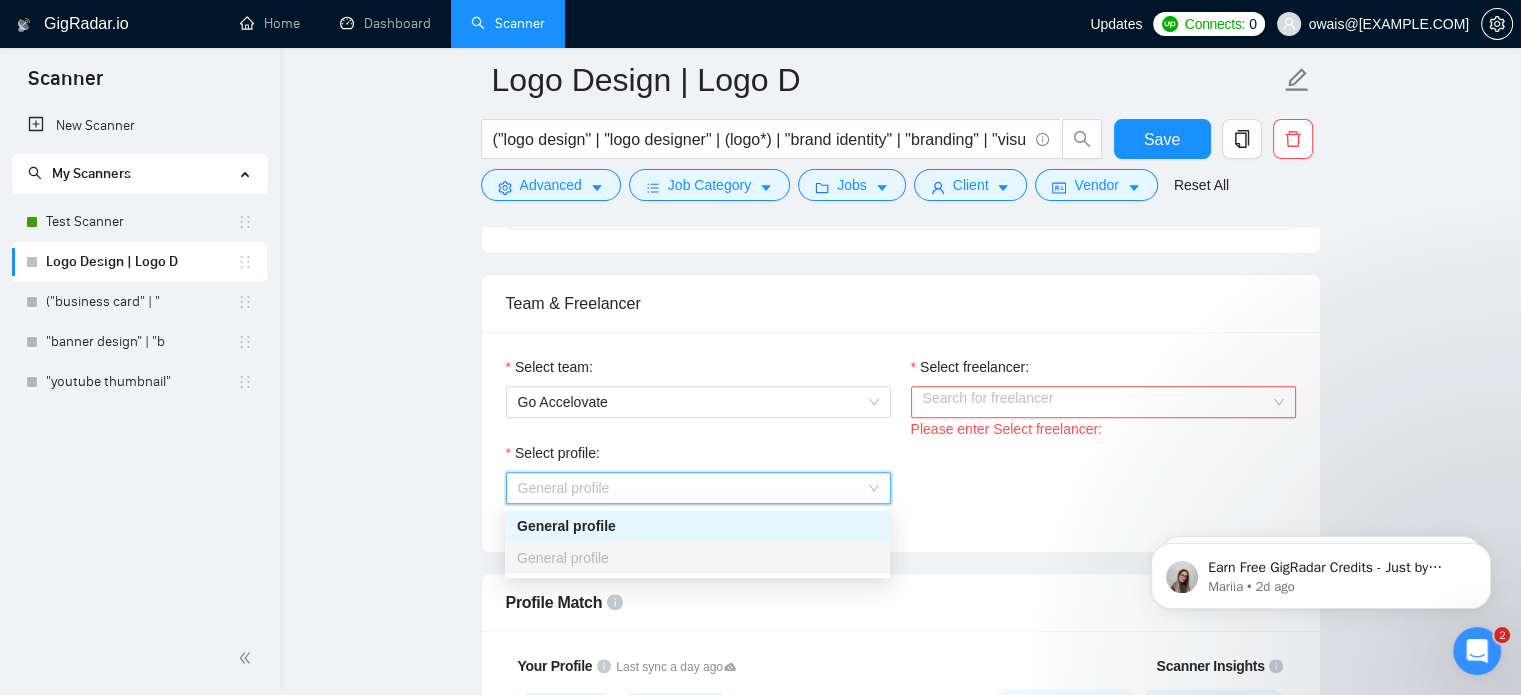 click on "General profile" at bounding box center (697, 526) 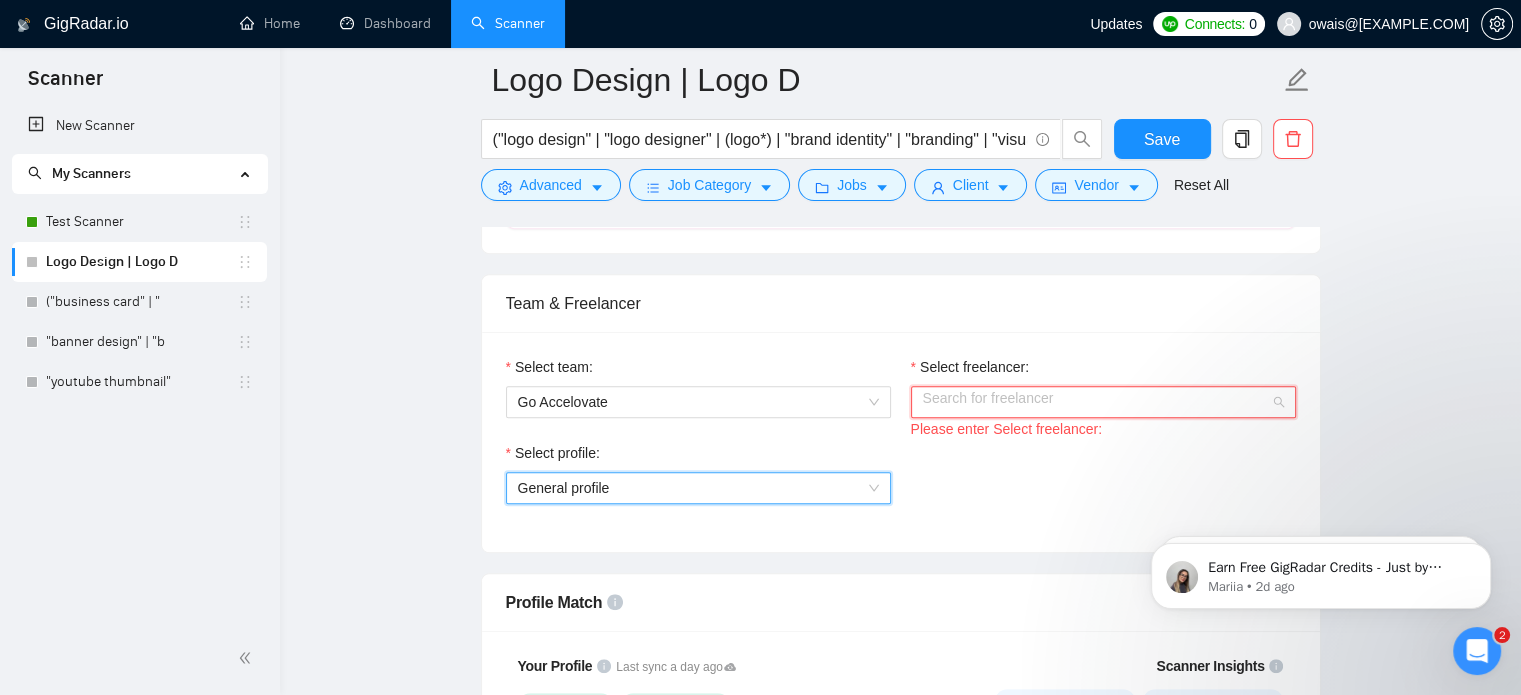 click on "Select freelancer:" at bounding box center [1096, 402] 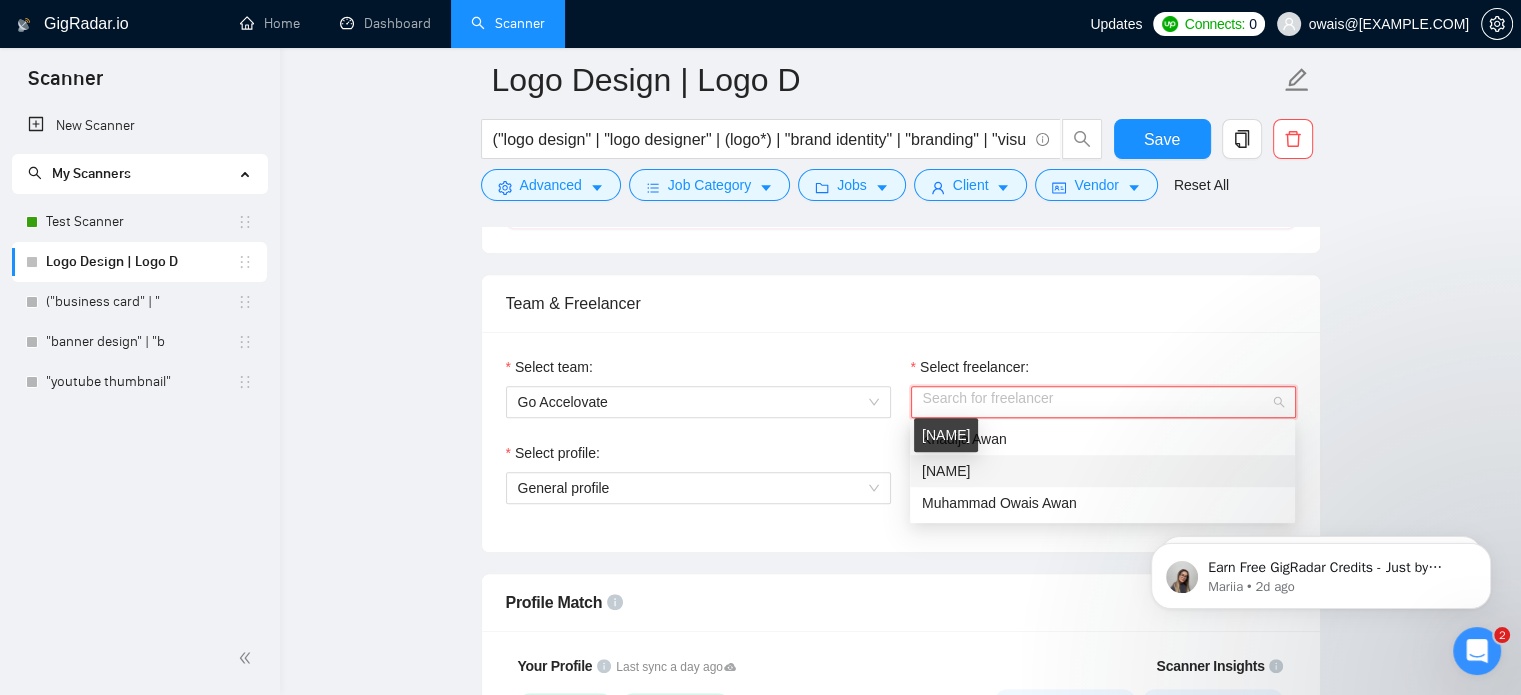 click on "[NAME]" at bounding box center (946, 471) 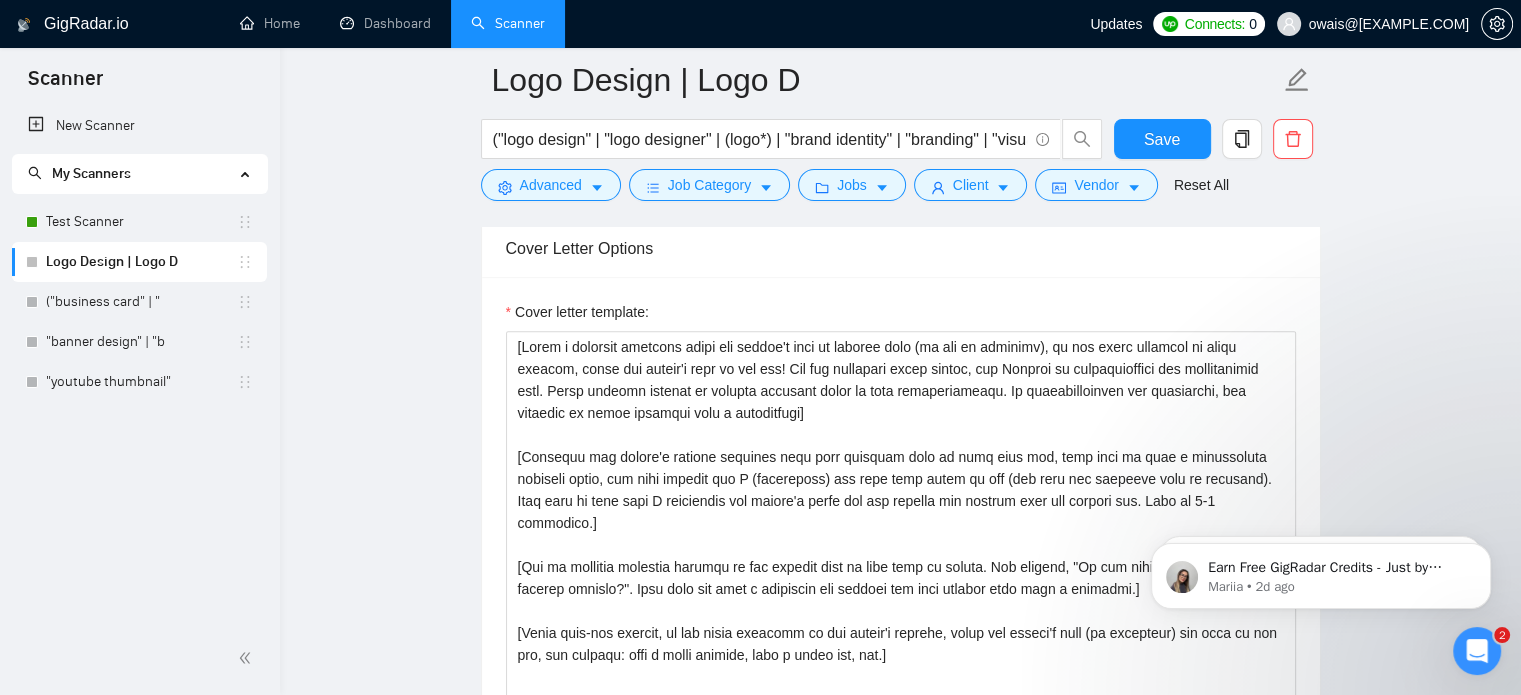 scroll, scrollTop: 2263, scrollLeft: 0, axis: vertical 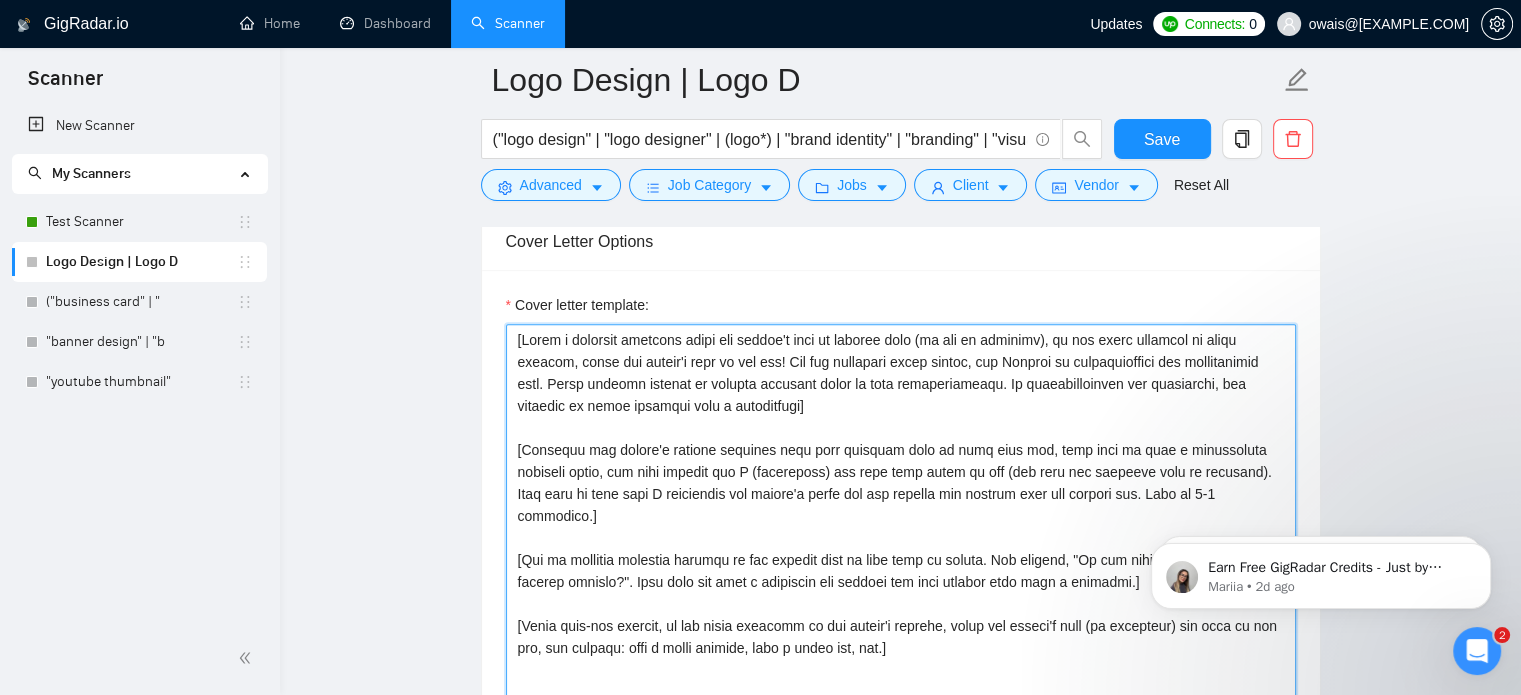 click on "Cover letter template:" at bounding box center (901, 549) 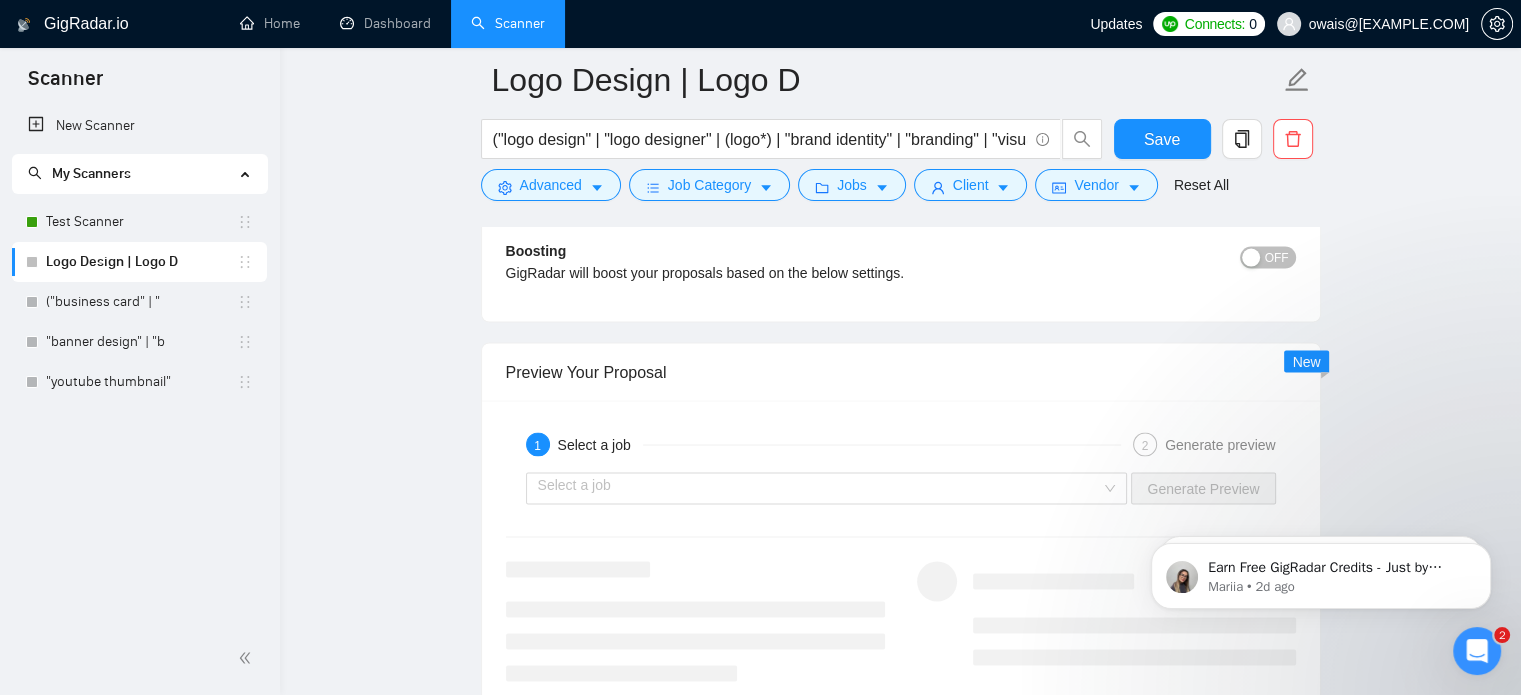 scroll, scrollTop: 3717, scrollLeft: 0, axis: vertical 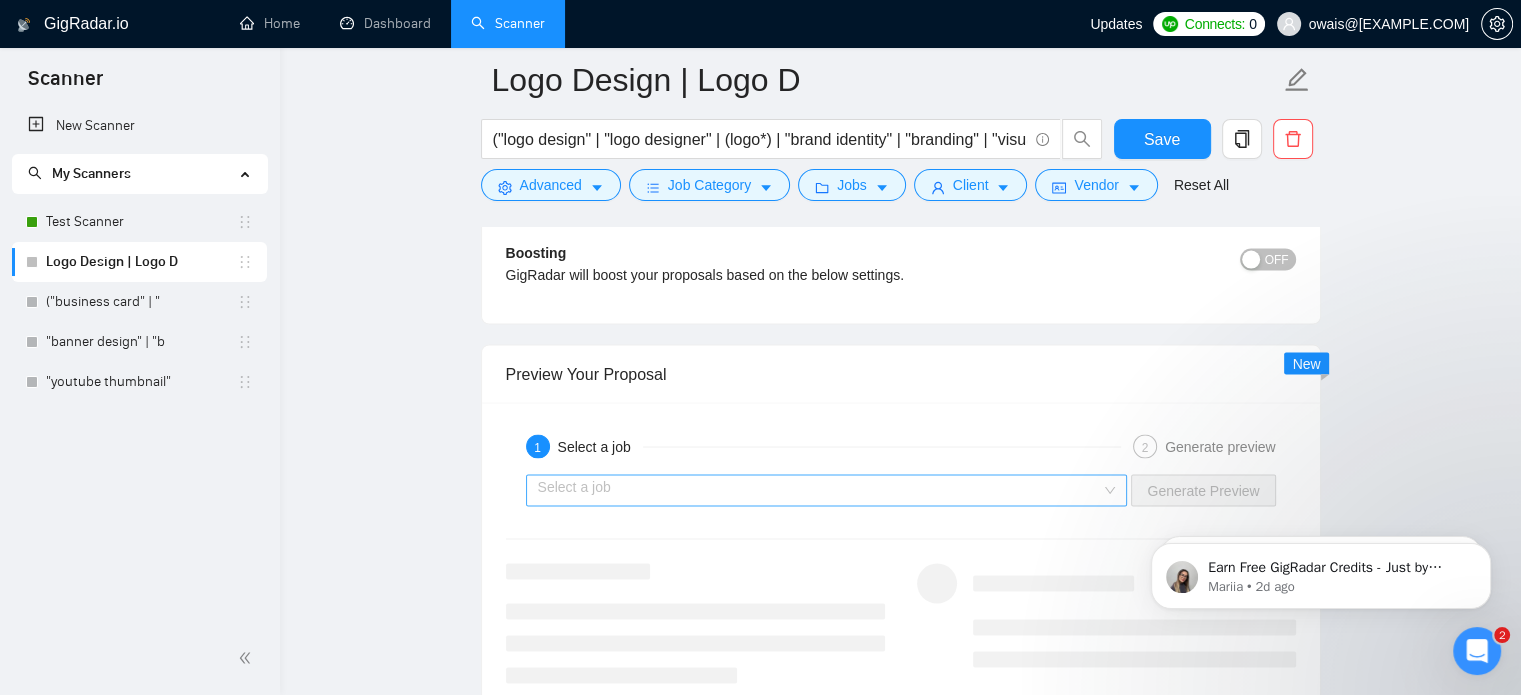 click at bounding box center (820, 490) 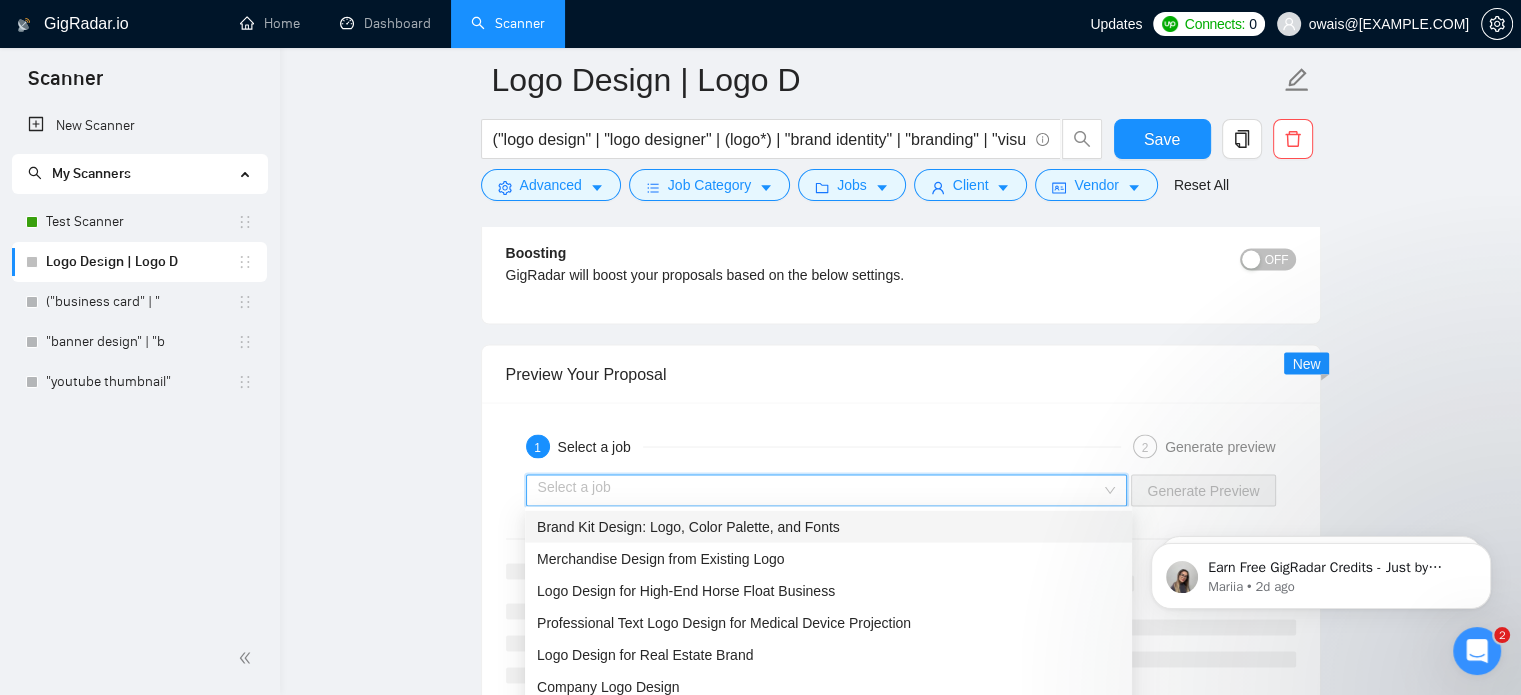click on "Brand Kit Design: Logo, Color Palette, and Fonts" at bounding box center [828, 526] 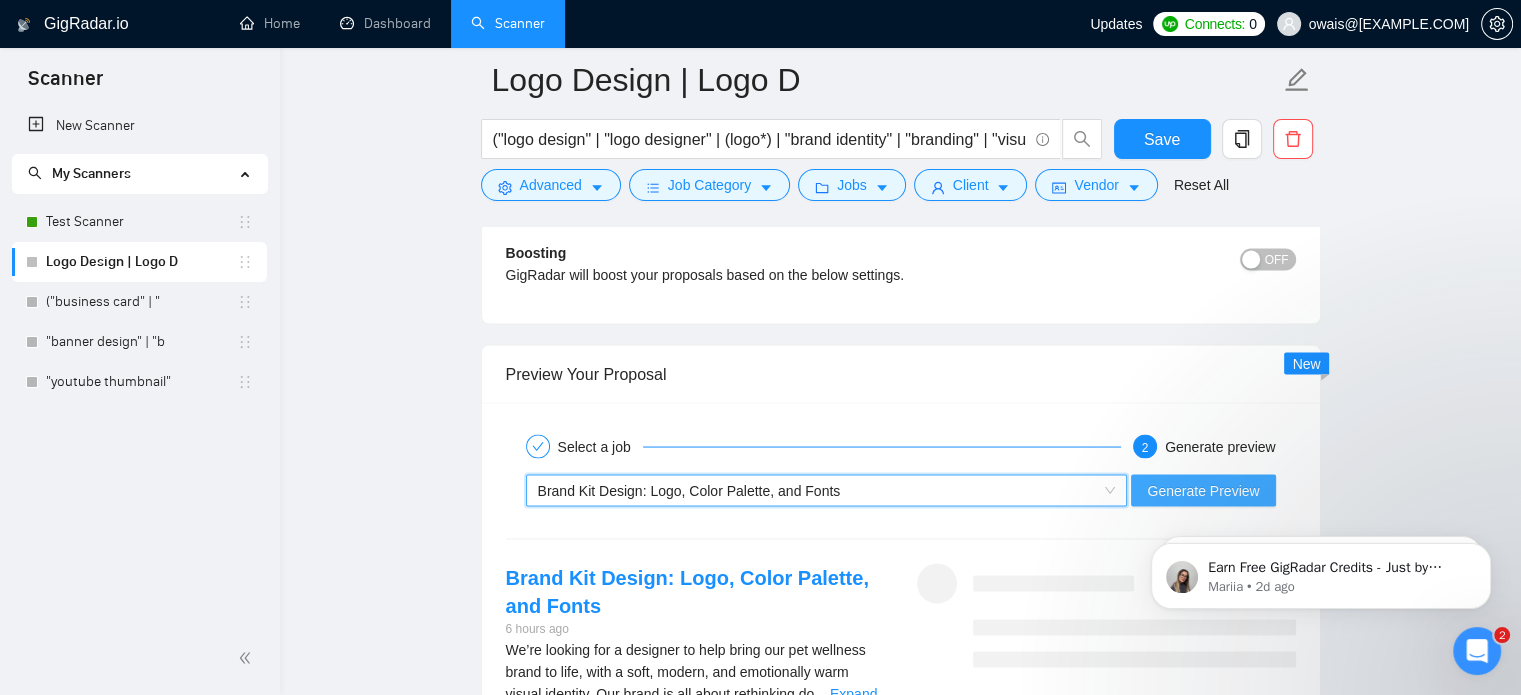 click on "Generate Preview" at bounding box center (1203, 490) 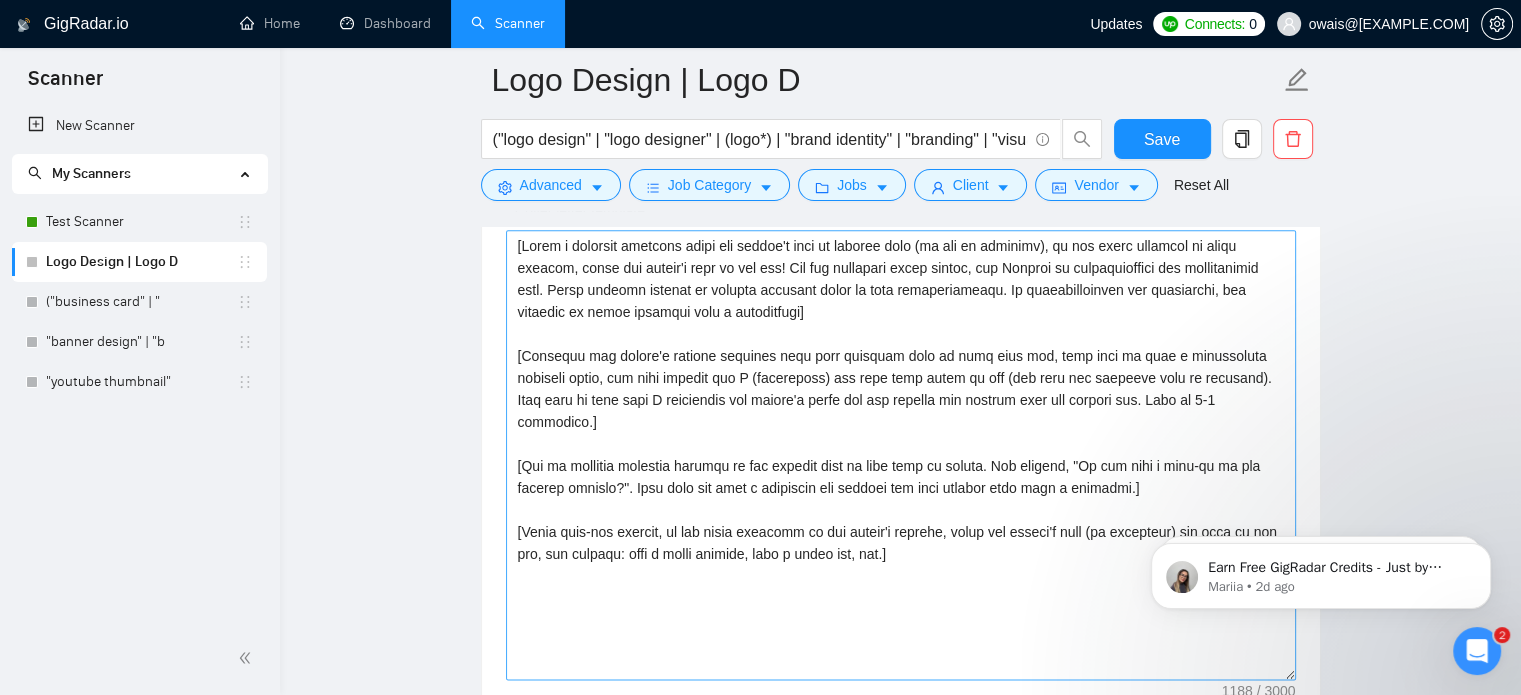 scroll, scrollTop: 2241, scrollLeft: 0, axis: vertical 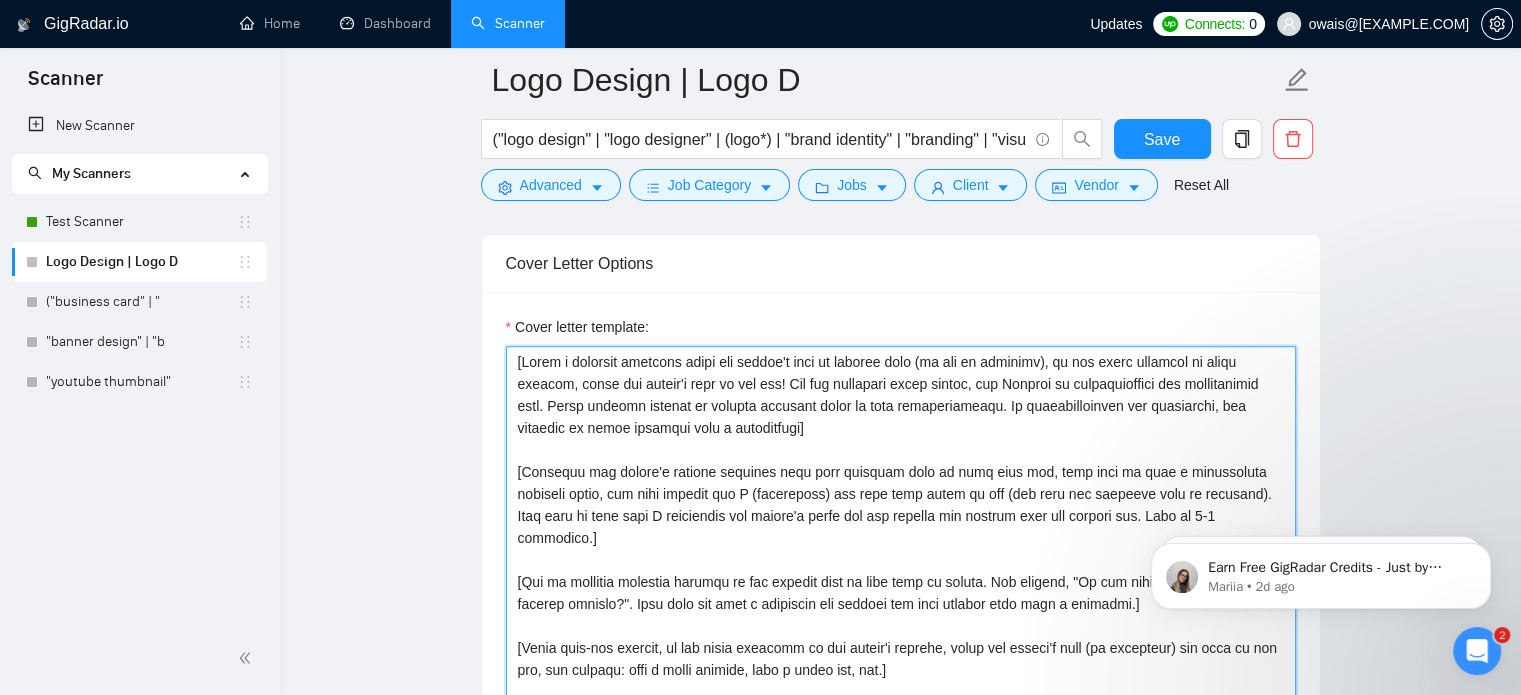 click on "Cover letter template:" at bounding box center [901, 571] 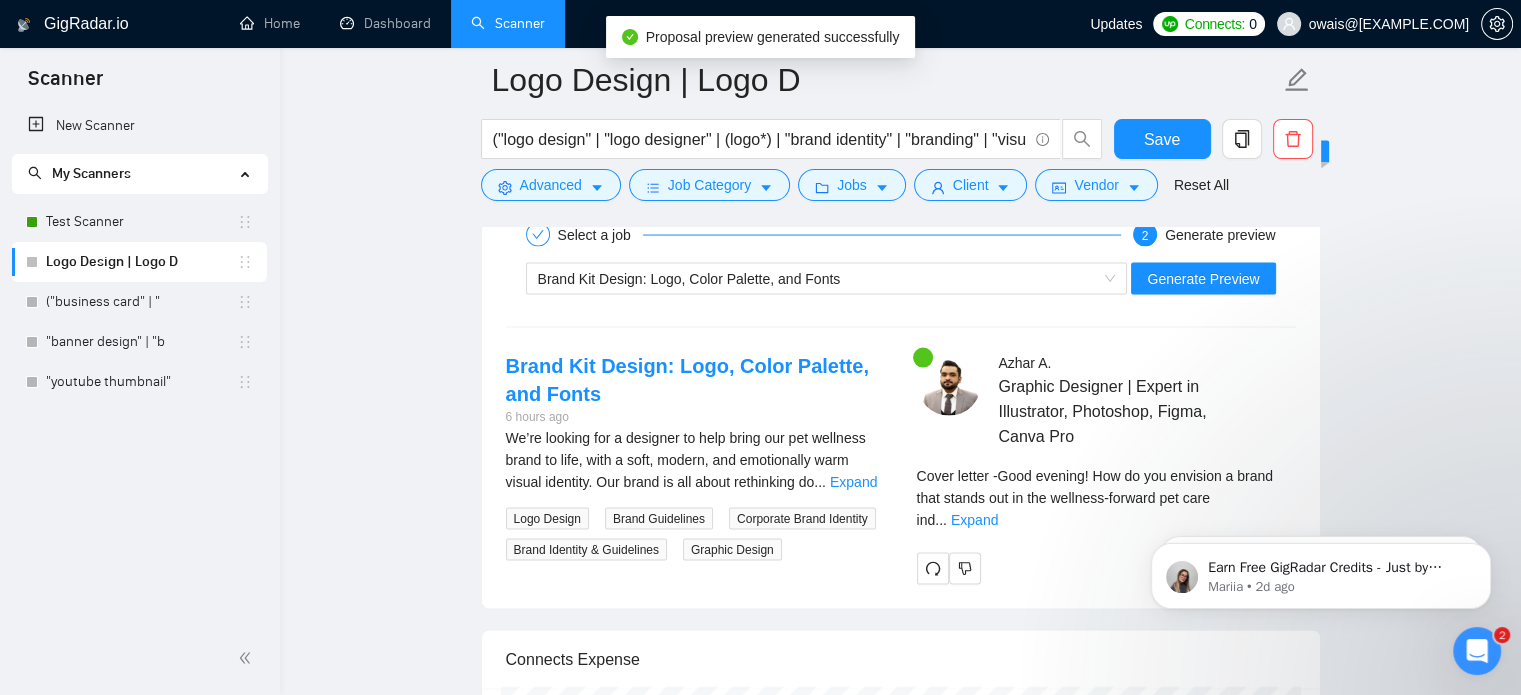 scroll, scrollTop: 3929, scrollLeft: 0, axis: vertical 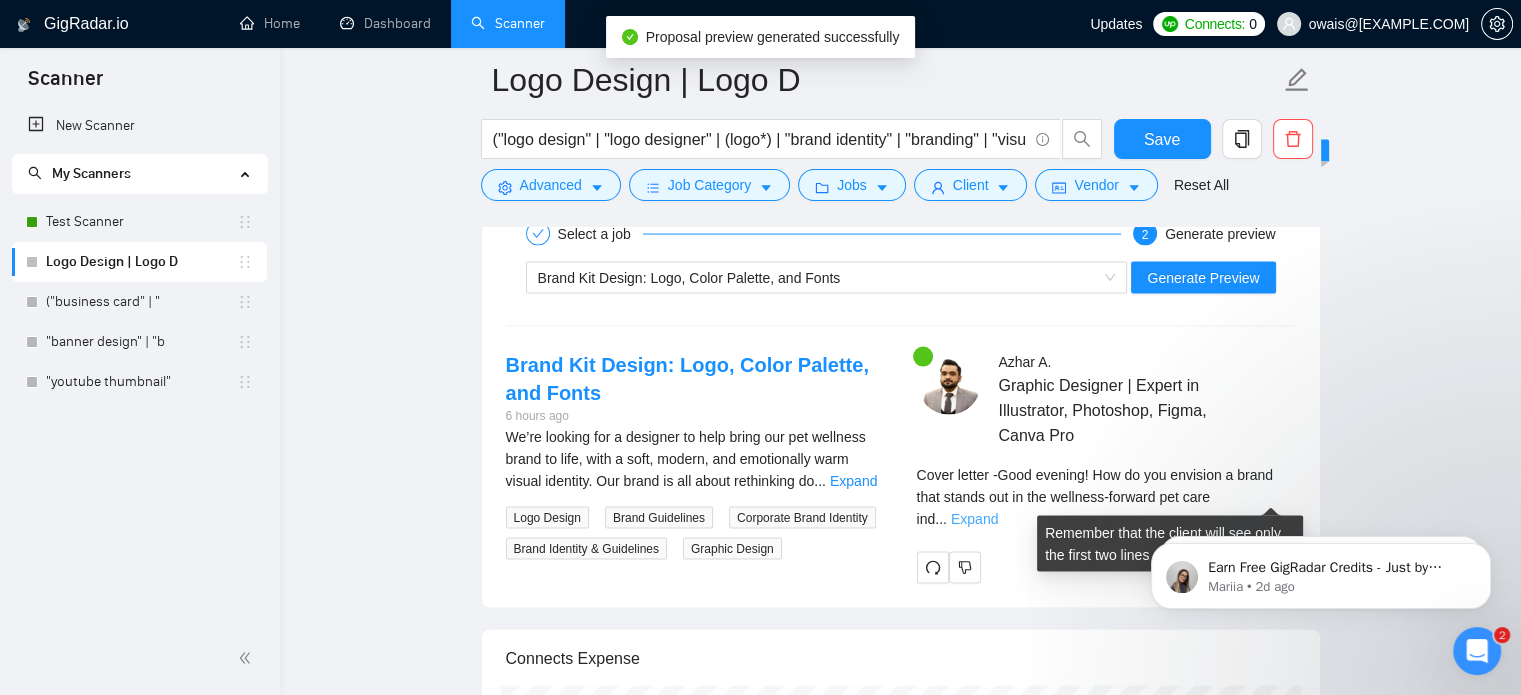 click on "Expand" at bounding box center (974, 519) 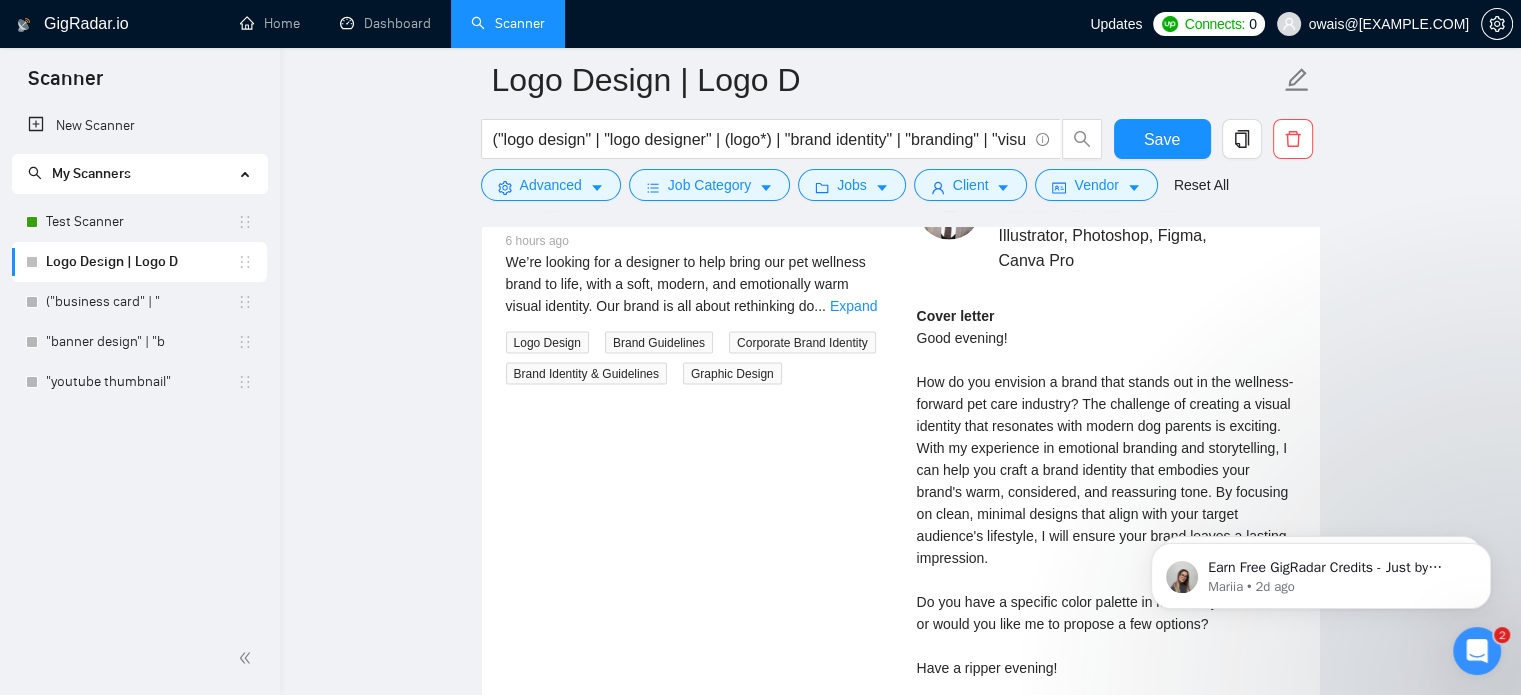 scroll, scrollTop: 4108, scrollLeft: 0, axis: vertical 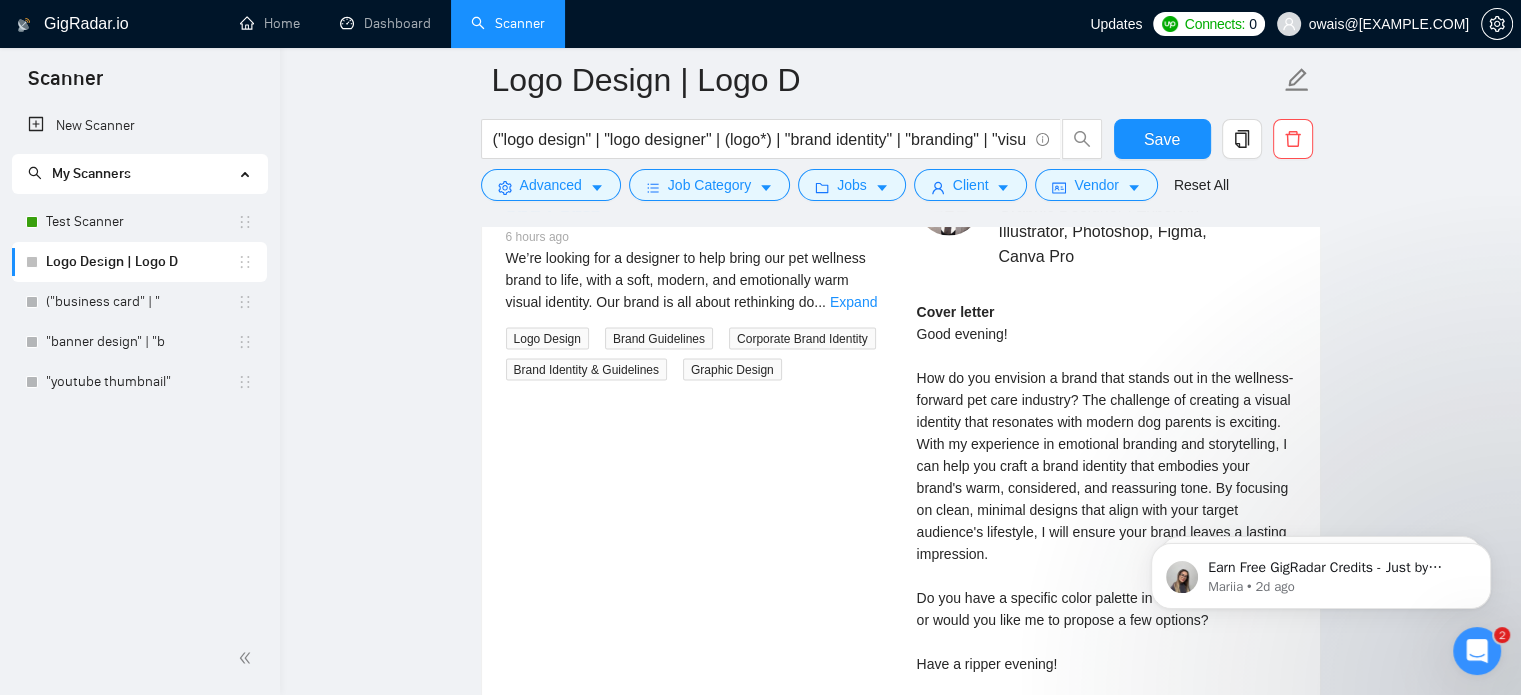click on "Cover letter Good evening!
How do you envision a brand that stands out in the wellness-forward pet care industry? The challenge of creating a visual identity that resonates with modern dog parents is exciting. With my experience in emotional branding and storytelling, I can help you craft a brand identity that embodies your brand's warm, considered, and reassuring tone. By focusing on clean, minimal designs that align with your target audience's lifestyle, I will ensure your brand leaves a lasting impression.
Do you have a specific color palette in mind for your brand, or would you like me to propose a few options?
Have a ripper evening!" at bounding box center [1106, 488] 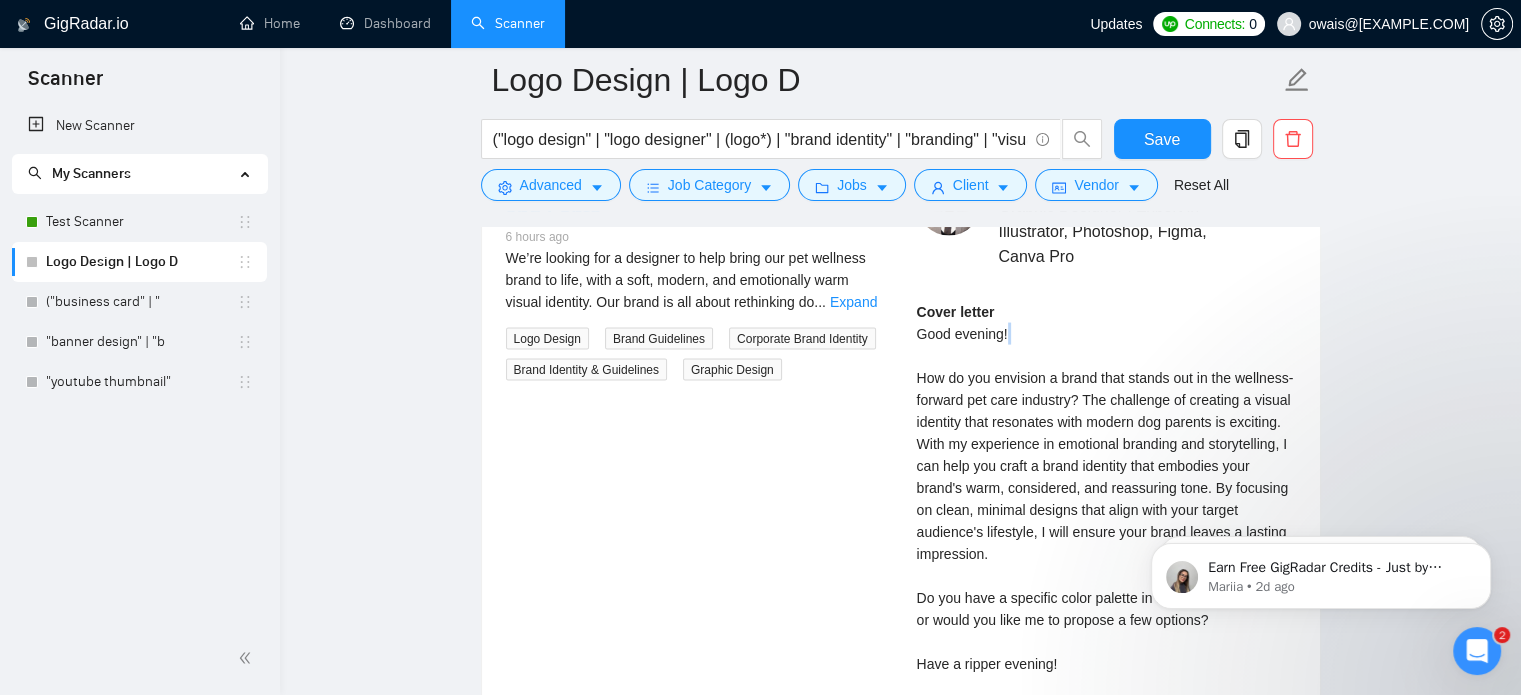 click on "Cover letter Good evening!
How do you envision a brand that stands out in the wellness-forward pet care industry? The challenge of creating a visual identity that resonates with modern dog parents is exciting. With my experience in emotional branding and storytelling, I can help you craft a brand identity that embodies your brand's warm, considered, and reassuring tone. By focusing on clean, minimal designs that align with your target audience's lifestyle, I will ensure your brand leaves a lasting impression.
Do you have a specific color palette in mind for your brand, or would you like me to propose a few options?
Have a ripper evening!" at bounding box center [1106, 488] 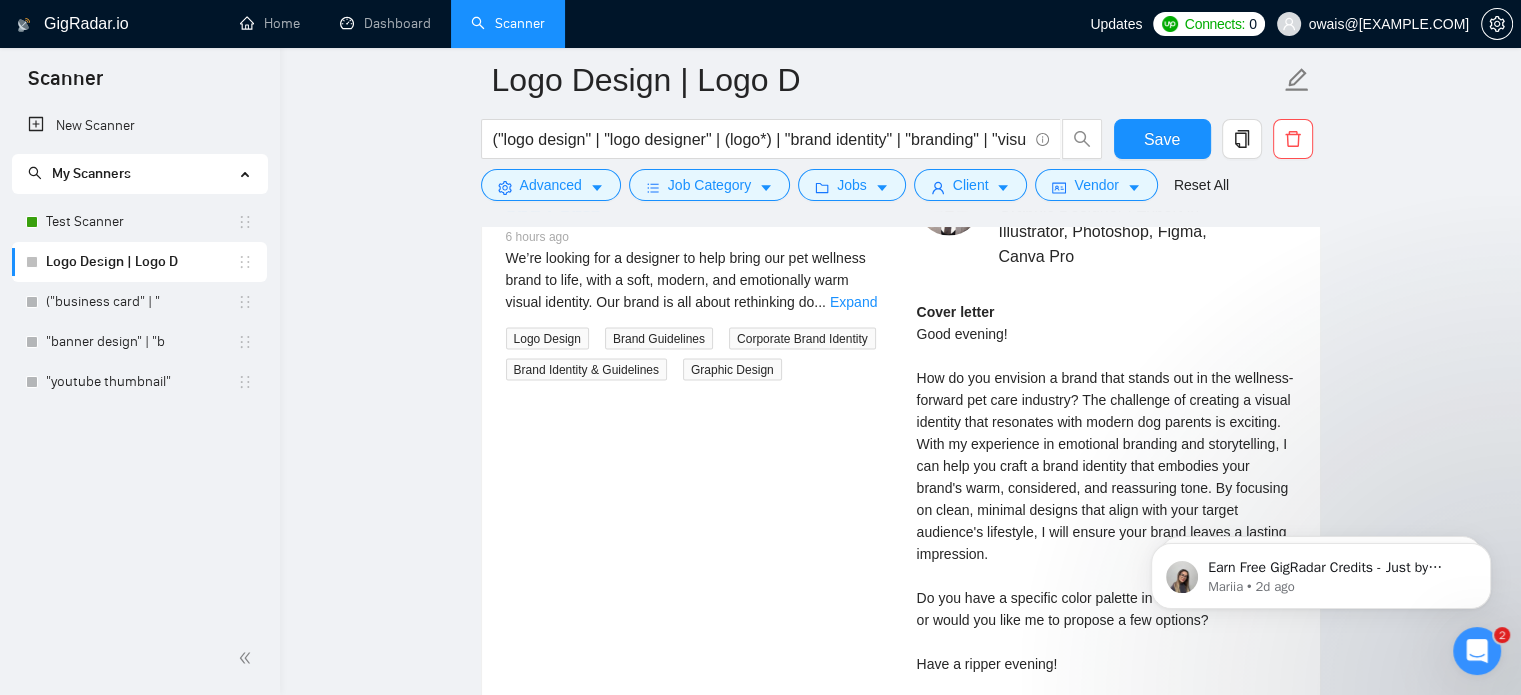 click on "Cover letter Good evening!
How do you envision a brand that stands out in the wellness-forward pet care industry? The challenge of creating a visual identity that resonates with modern dog parents is exciting. With my experience in emotional branding and storytelling, I can help you craft a brand identity that embodies your brand's warm, considered, and reassuring tone. By focusing on clean, minimal designs that align with your target audience's lifestyle, I will ensure your brand leaves a lasting impression.
Do you have a specific color palette in mind for your brand, or would you like me to propose a few options?
Have a ripper evening!" at bounding box center [1106, 488] 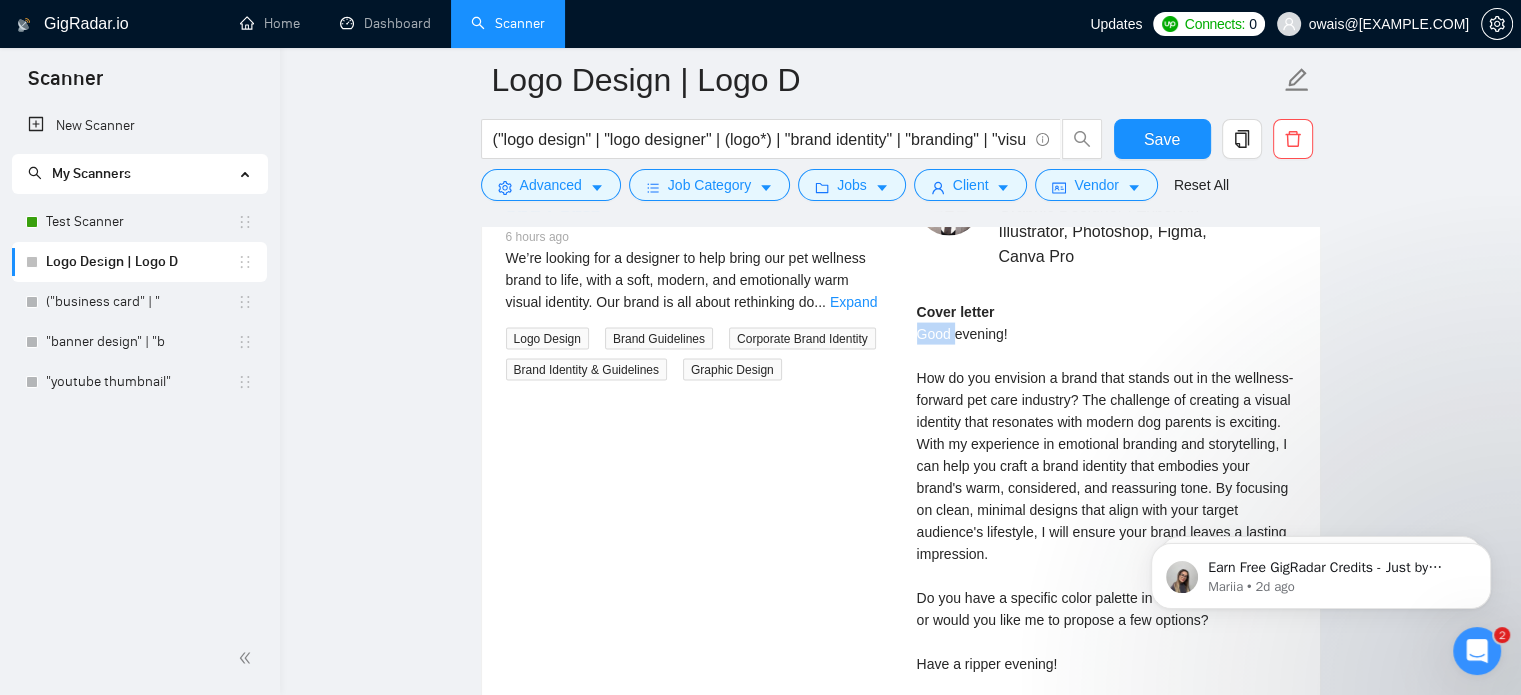 click on "Cover letter Good evening!
How do you envision a brand that stands out in the wellness-forward pet care industry? The challenge of creating a visual identity that resonates with modern dog parents is exciting. With my experience in emotional branding and storytelling, I can help you craft a brand identity that embodies your brand's warm, considered, and reassuring tone. By focusing on clean, minimal designs that align with your target audience's lifestyle, I will ensure your brand leaves a lasting impression.
Do you have a specific color palette in mind for your brand, or would you like me to propose a few options?
Have a ripper evening!" at bounding box center (1106, 488) 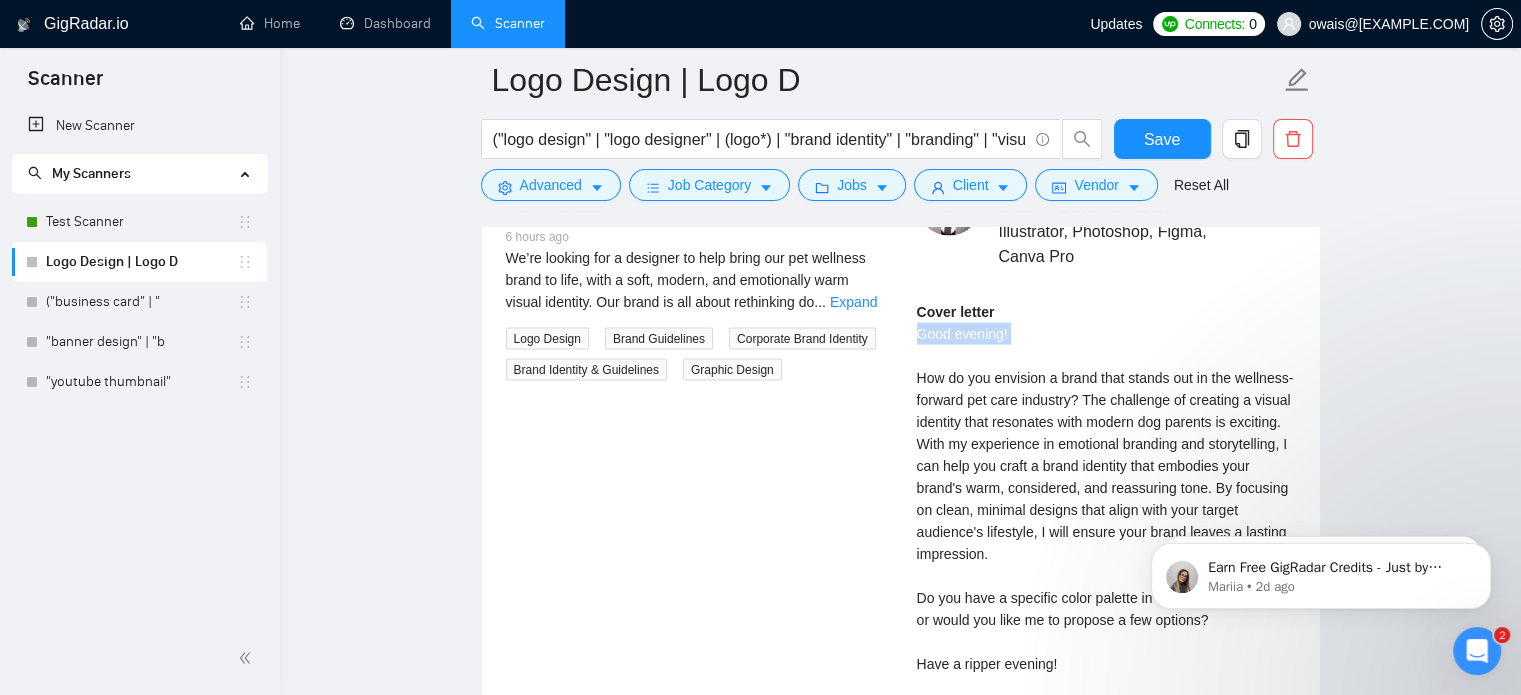 click on "Cover letter Good evening!
How do you envision a brand that stands out in the wellness-forward pet care industry? The challenge of creating a visual identity that resonates with modern dog parents is exciting. With my experience in emotional branding and storytelling, I can help you craft a brand identity that embodies your brand's warm, considered, and reassuring tone. By focusing on clean, minimal designs that align with your target audience's lifestyle, I will ensure your brand leaves a lasting impression.
Do you have a specific color palette in mind for your brand, or would you like me to propose a few options?
Have a ripper evening!" at bounding box center [1106, 488] 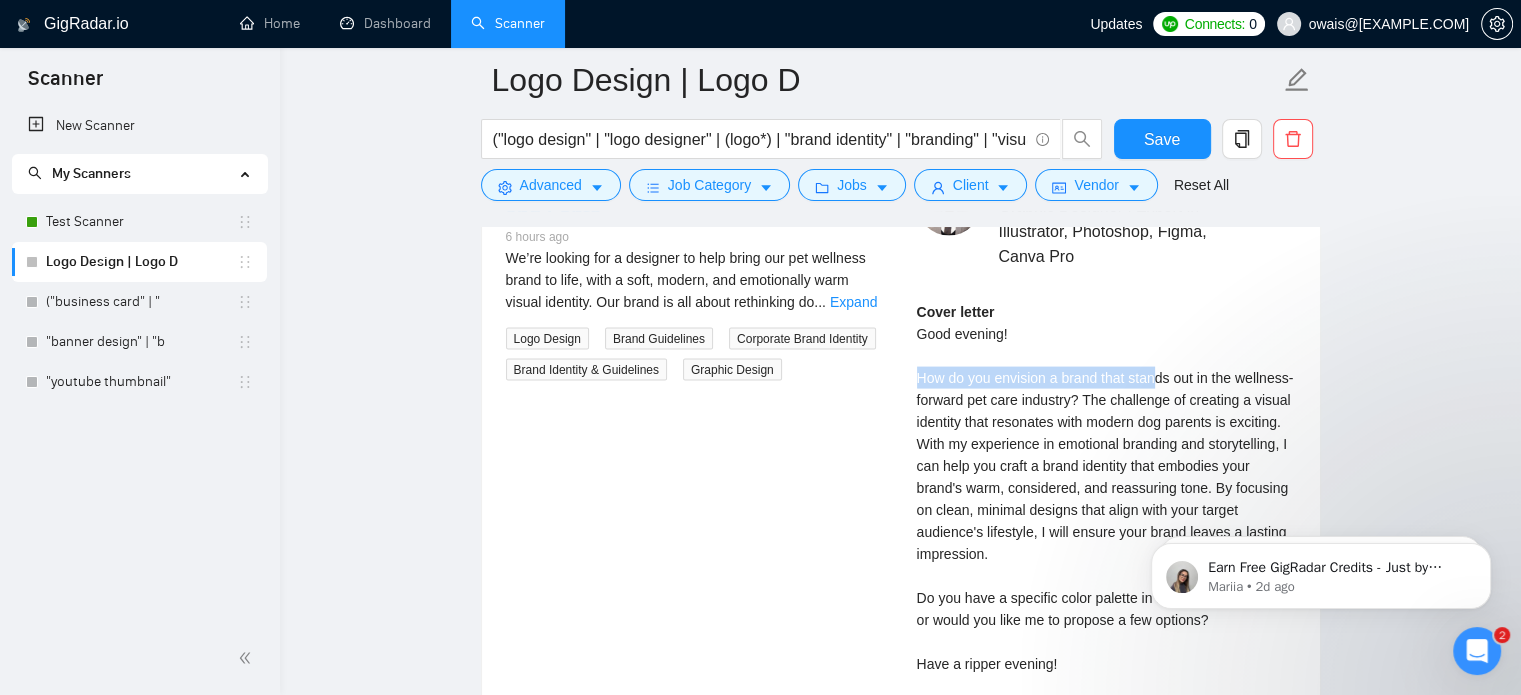 drag, startPoint x: 920, startPoint y: 380, endPoint x: 1155, endPoint y: 381, distance: 235.00212 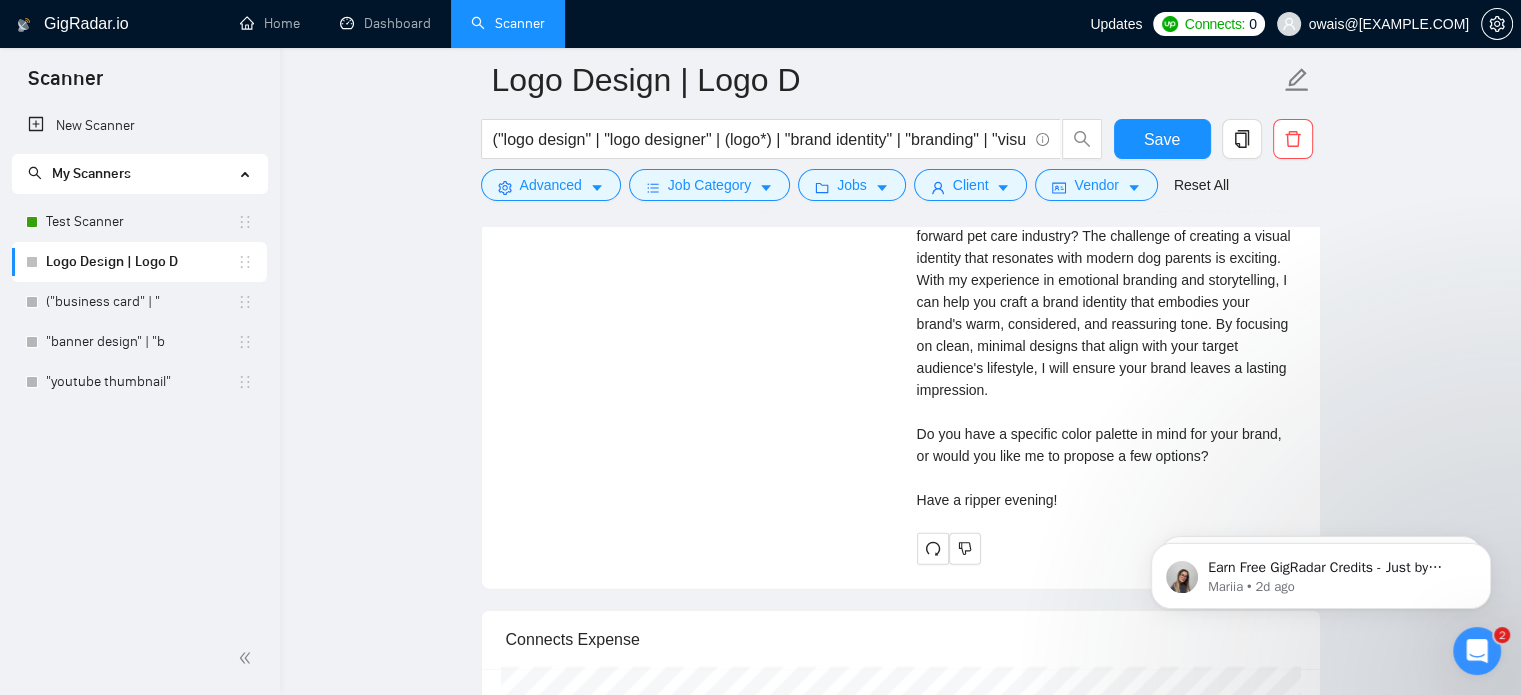scroll, scrollTop: 4273, scrollLeft: 0, axis: vertical 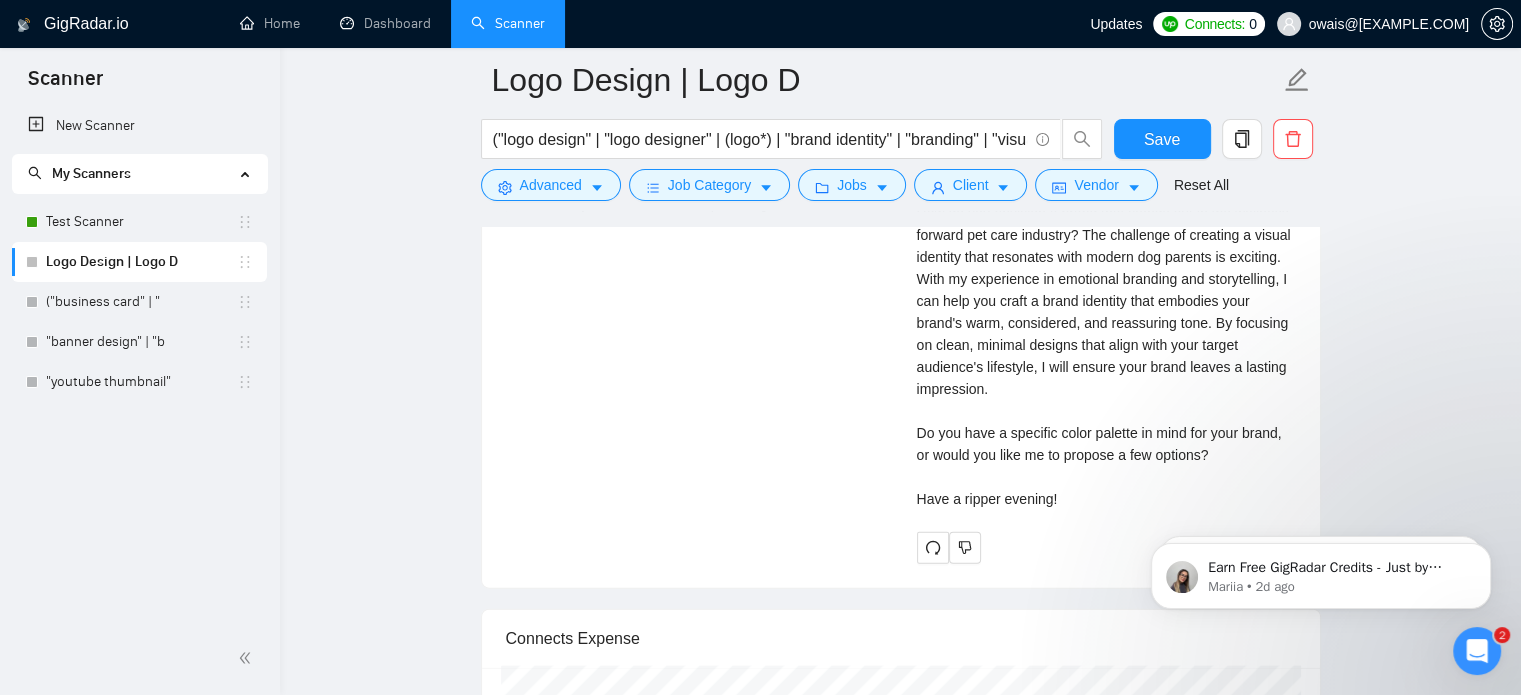 click on "Cover letter Good evening!
How do you envision a brand that stands out in the wellness-forward pet care industry? The challenge of creating a visual identity that resonates with modern dog parents is exciting. With my experience in emotional branding and storytelling, I can help you craft a brand identity that embodies your brand's warm, considered, and reassuring tone. By focusing on clean, minimal designs that align with your target audience's lifestyle, I will ensure your brand leaves a lasting impression.
Do you have a specific color palette in mind for your brand, or would you like me to propose a few options?
Have a ripper evening!" at bounding box center [1106, 323] 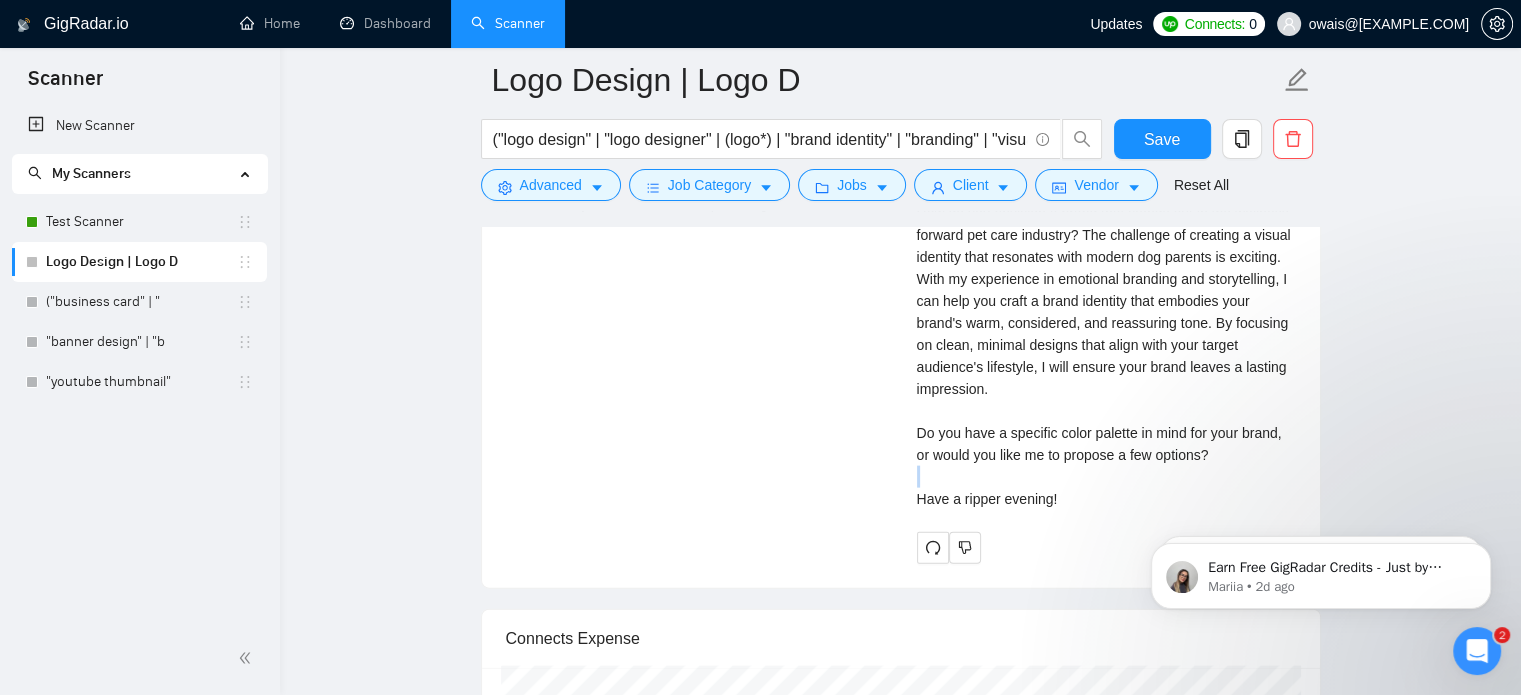 click on "Cover letter Good evening!
How do you envision a brand that stands out in the wellness-forward pet care industry? The challenge of creating a visual identity that resonates with modern dog parents is exciting. With my experience in emotional branding and storytelling, I can help you craft a brand identity that embodies your brand's warm, considered, and reassuring tone. By focusing on clean, minimal designs that align with your target audience's lifestyle, I will ensure your brand leaves a lasting impression.
Do you have a specific color palette in mind for your brand, or would you like me to propose a few options?
Have a ripper evening!" at bounding box center (1106, 323) 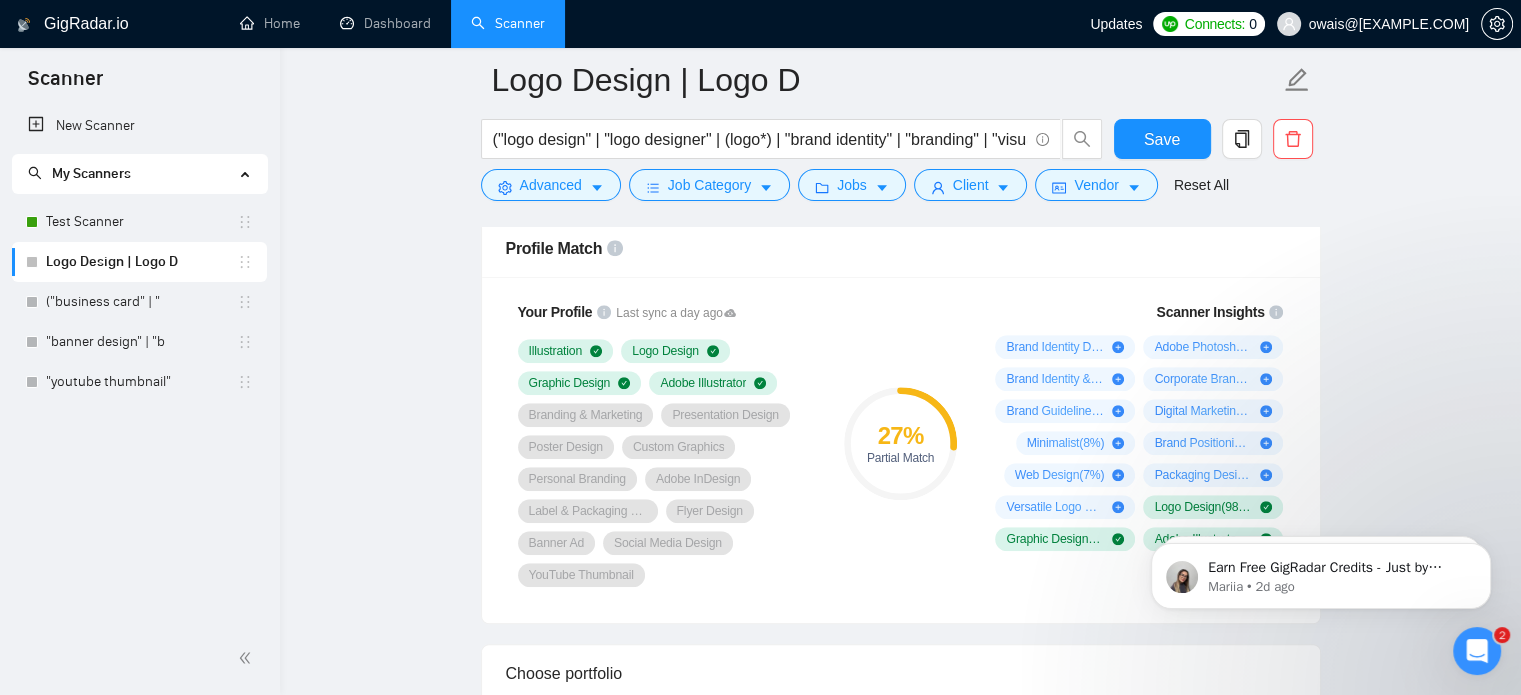 scroll, scrollTop: 1308, scrollLeft: 0, axis: vertical 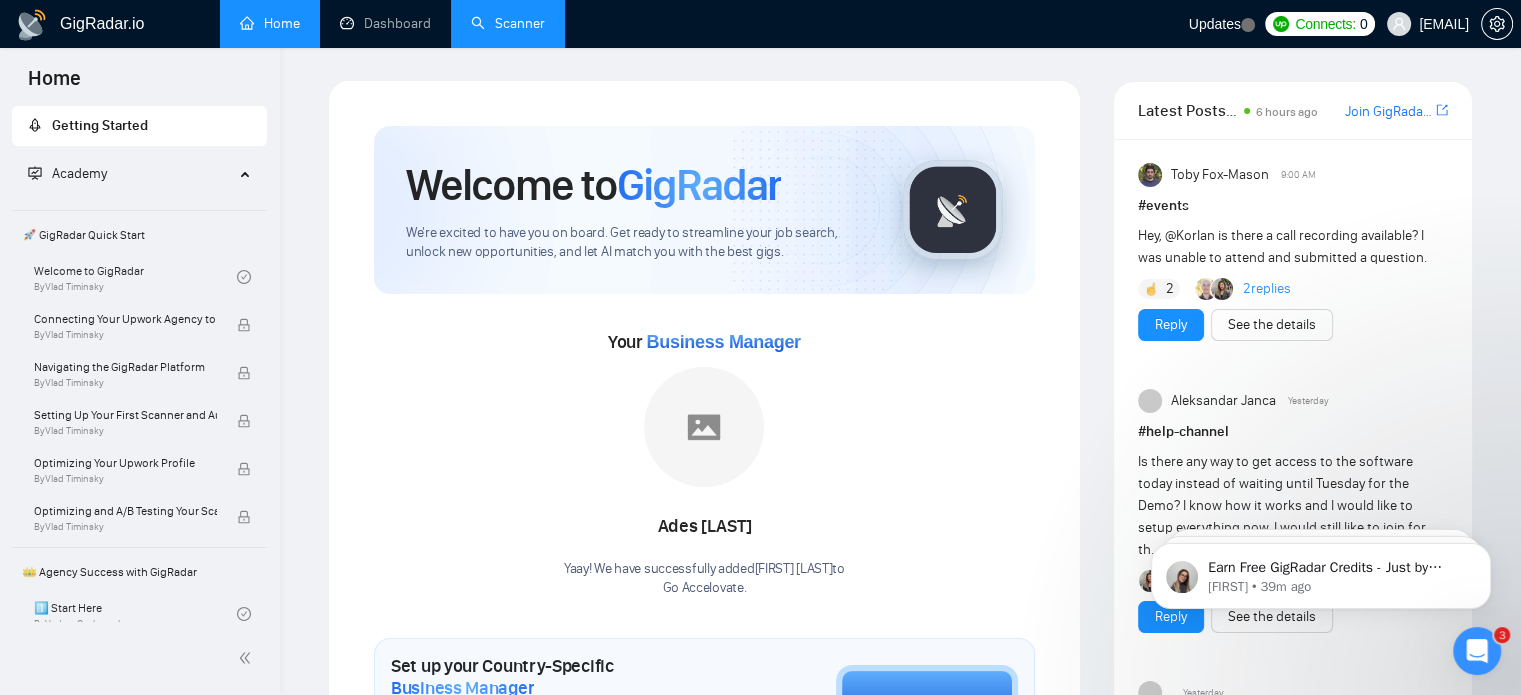 click on "Scanner" at bounding box center (508, 23) 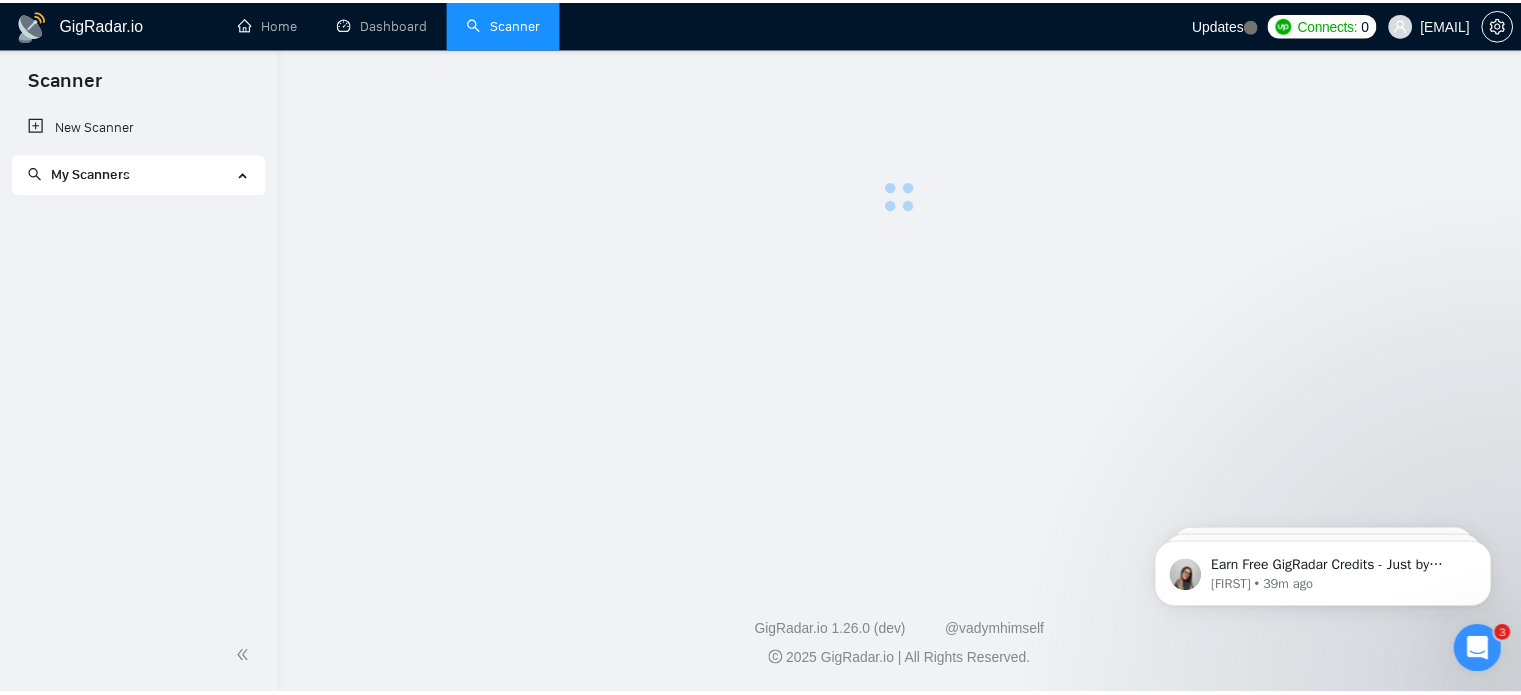 scroll, scrollTop: 0, scrollLeft: 0, axis: both 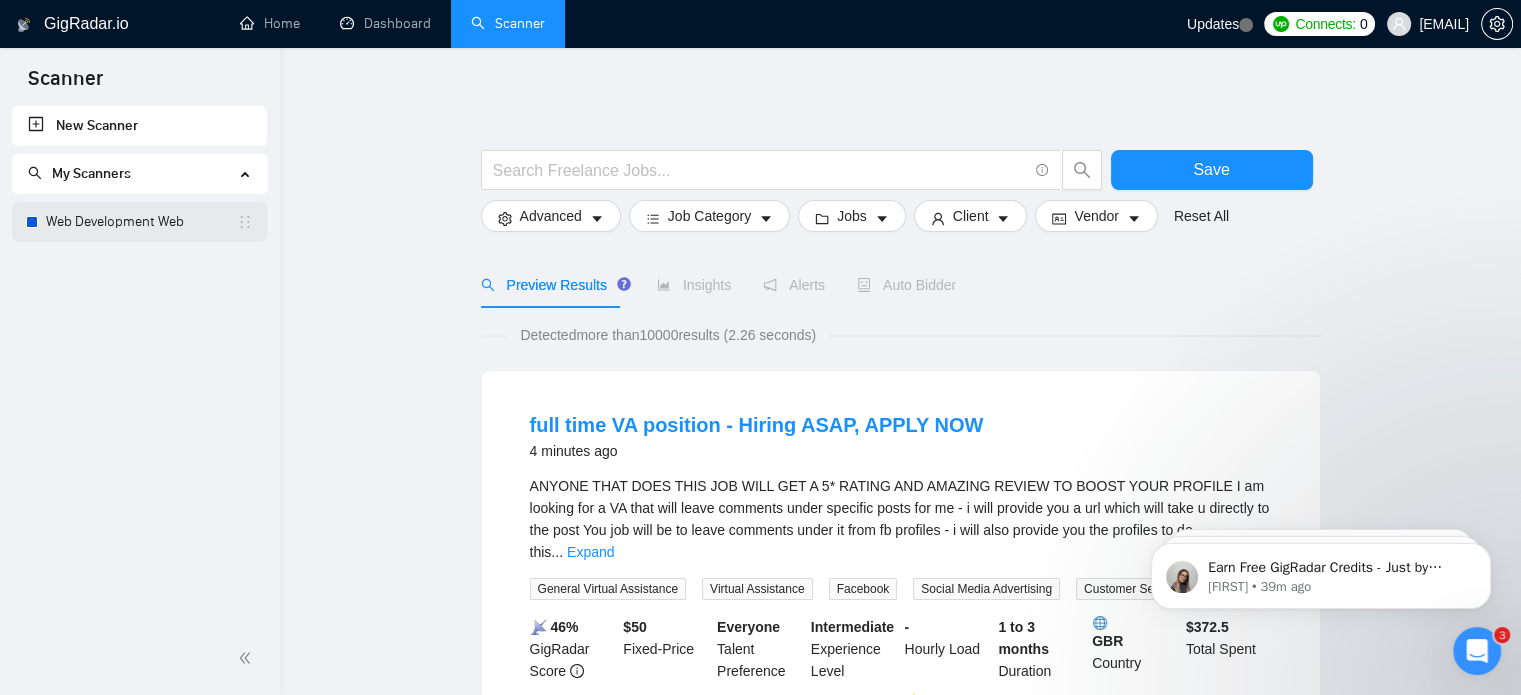 click on "Web Development Web" at bounding box center [141, 222] 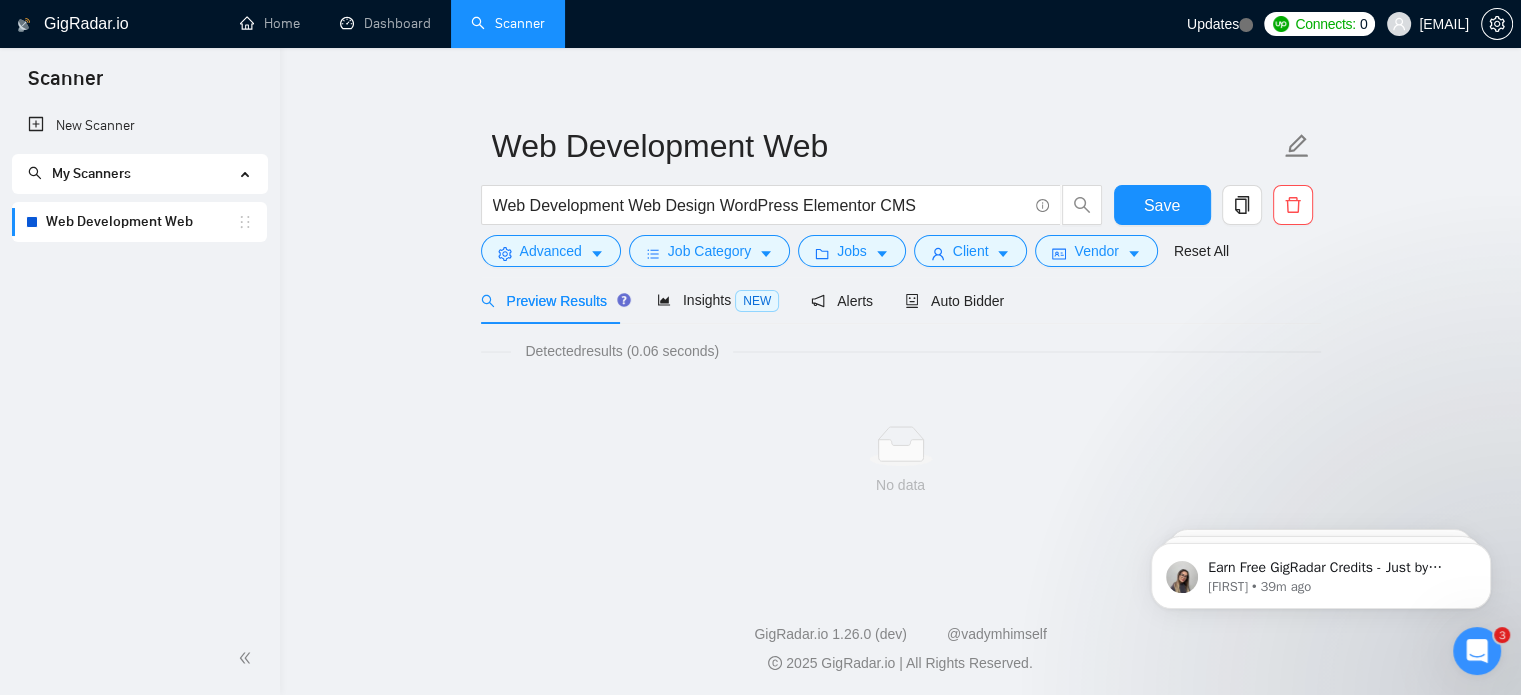 scroll, scrollTop: 0, scrollLeft: 0, axis: both 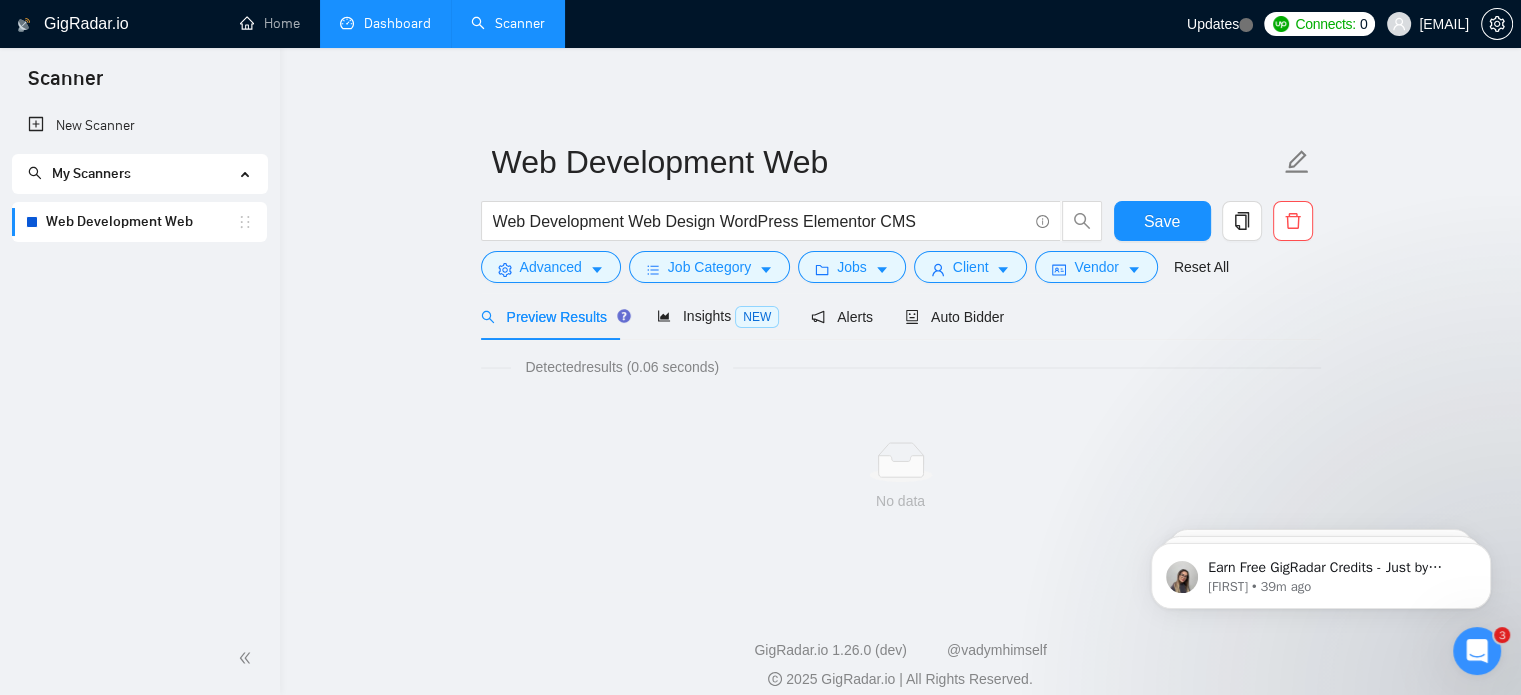 click on "Dashboard" at bounding box center (385, 23) 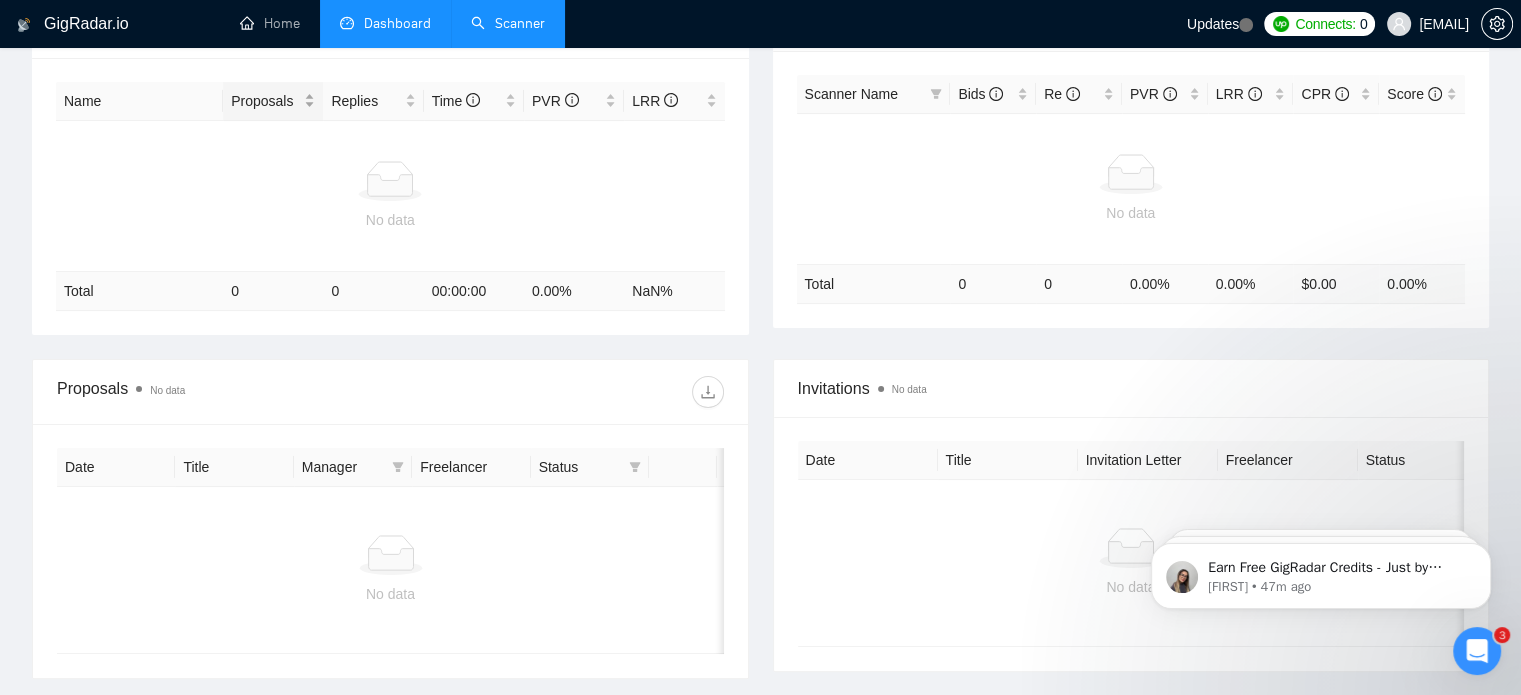 scroll, scrollTop: 532, scrollLeft: 0, axis: vertical 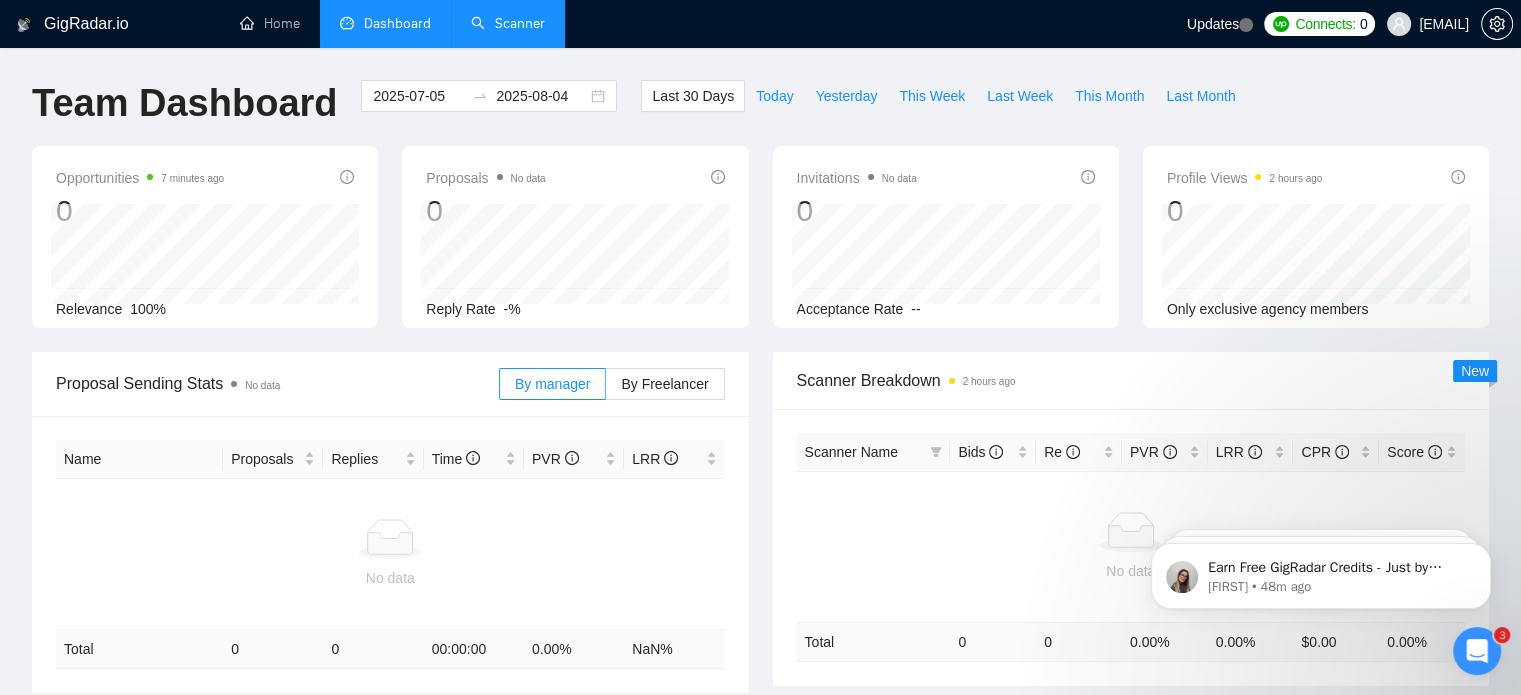 click on "Scanner" at bounding box center [508, 23] 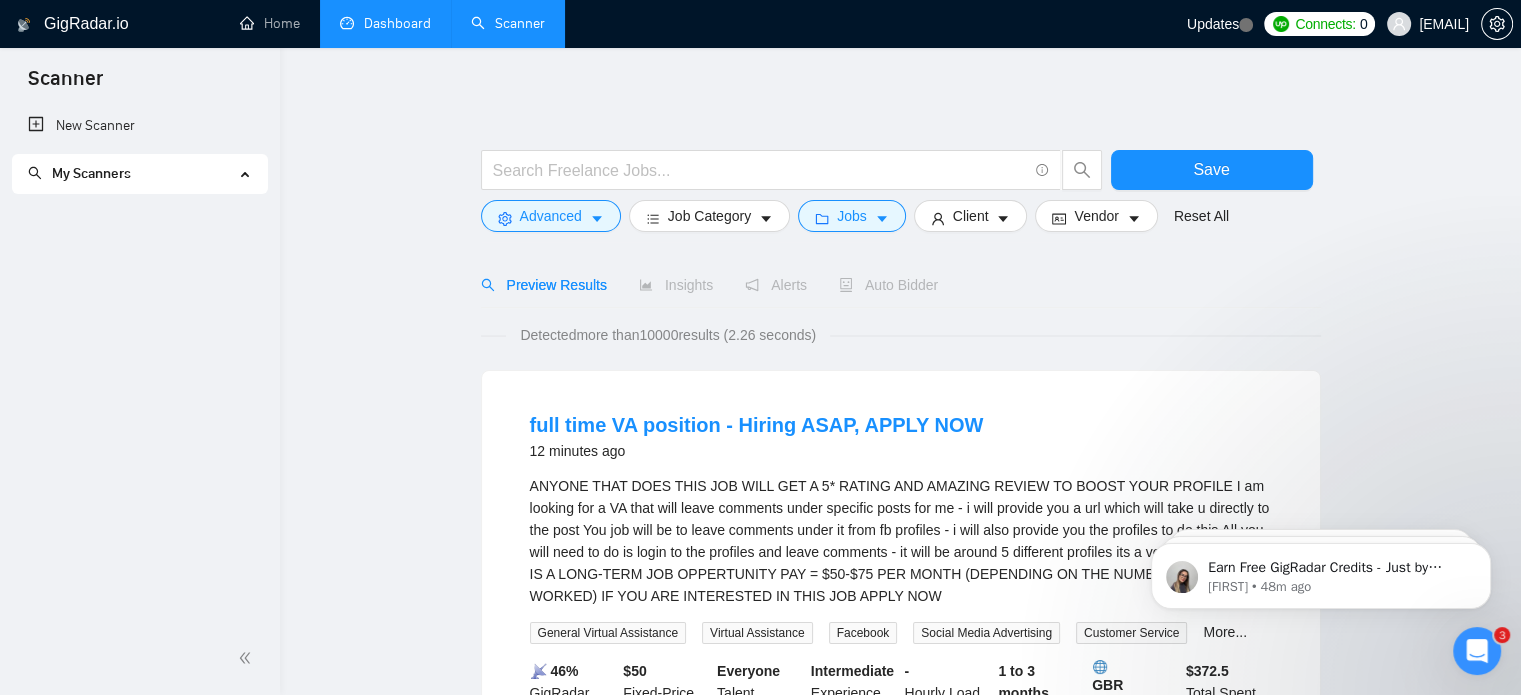 click on "New Scanner" at bounding box center (139, 126) 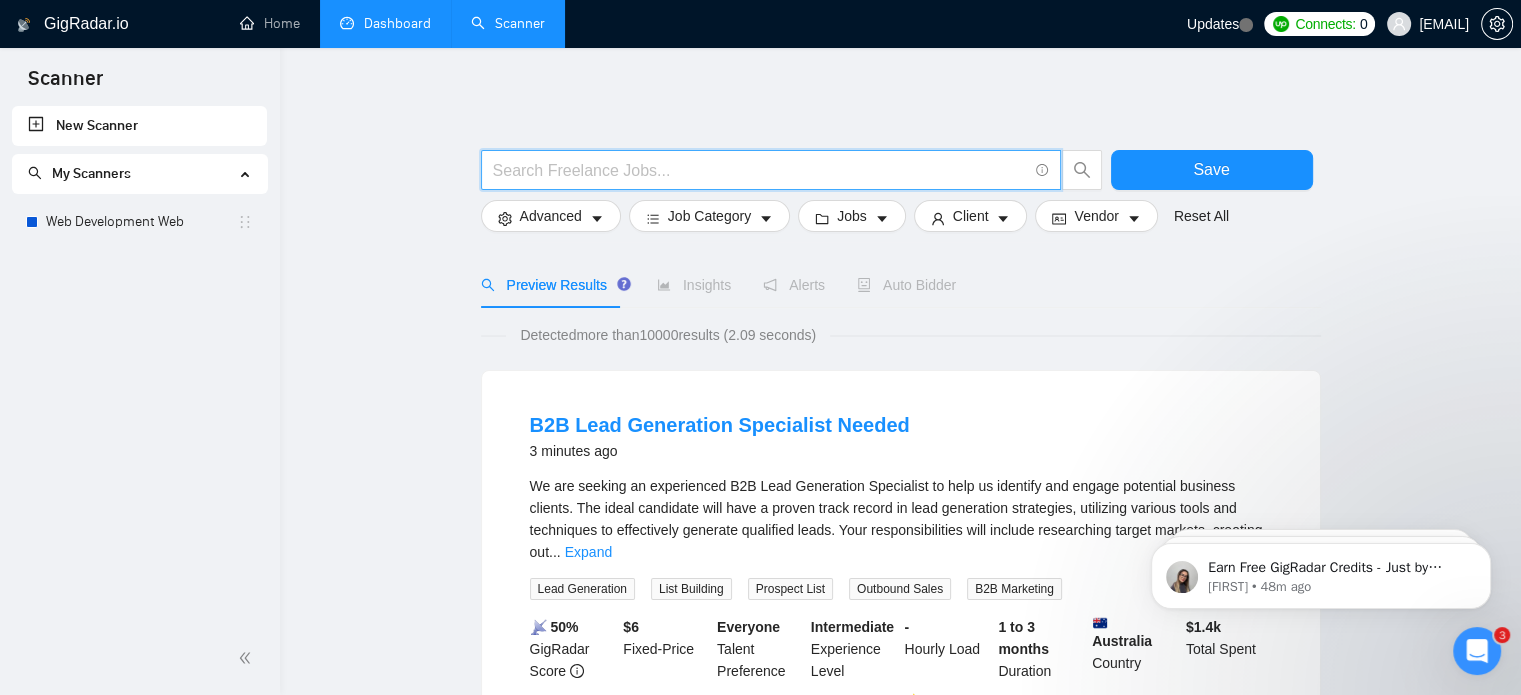 click at bounding box center (760, 170) 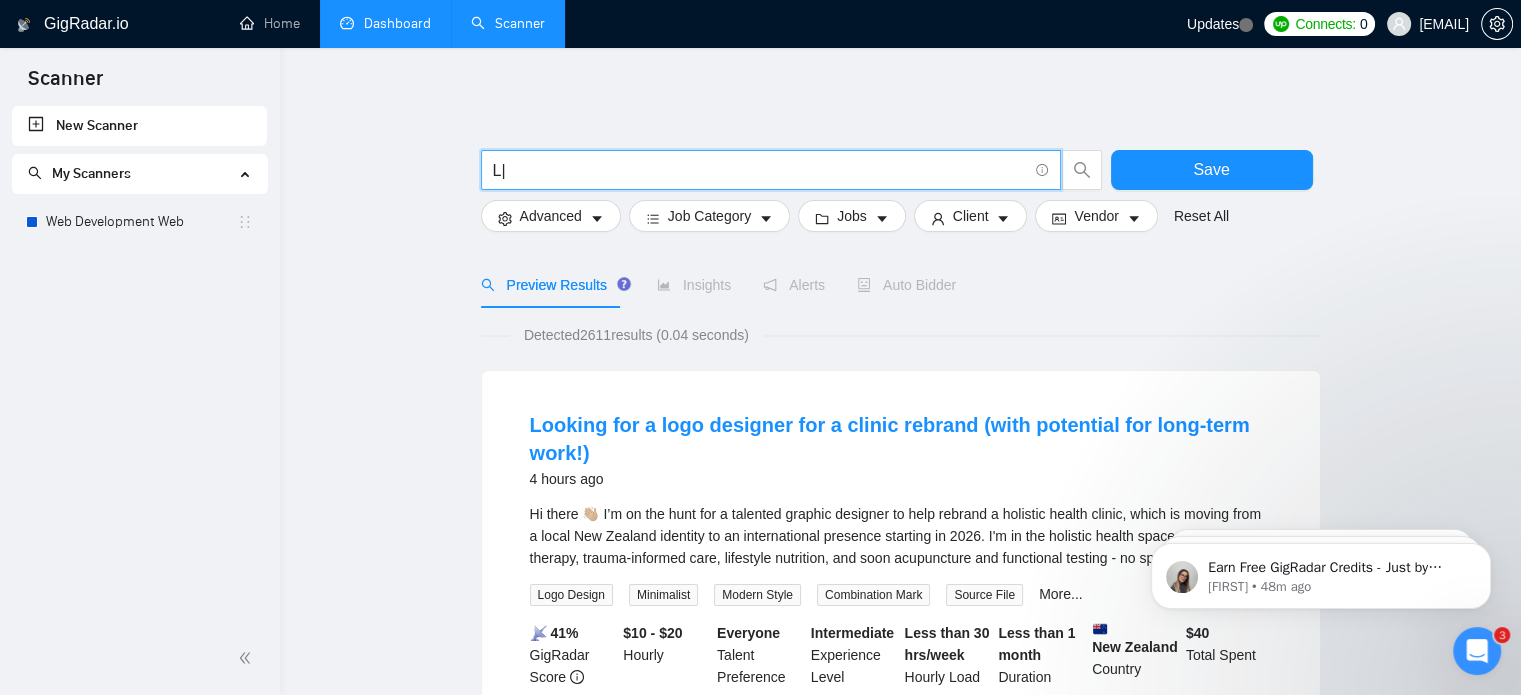 type on "L" 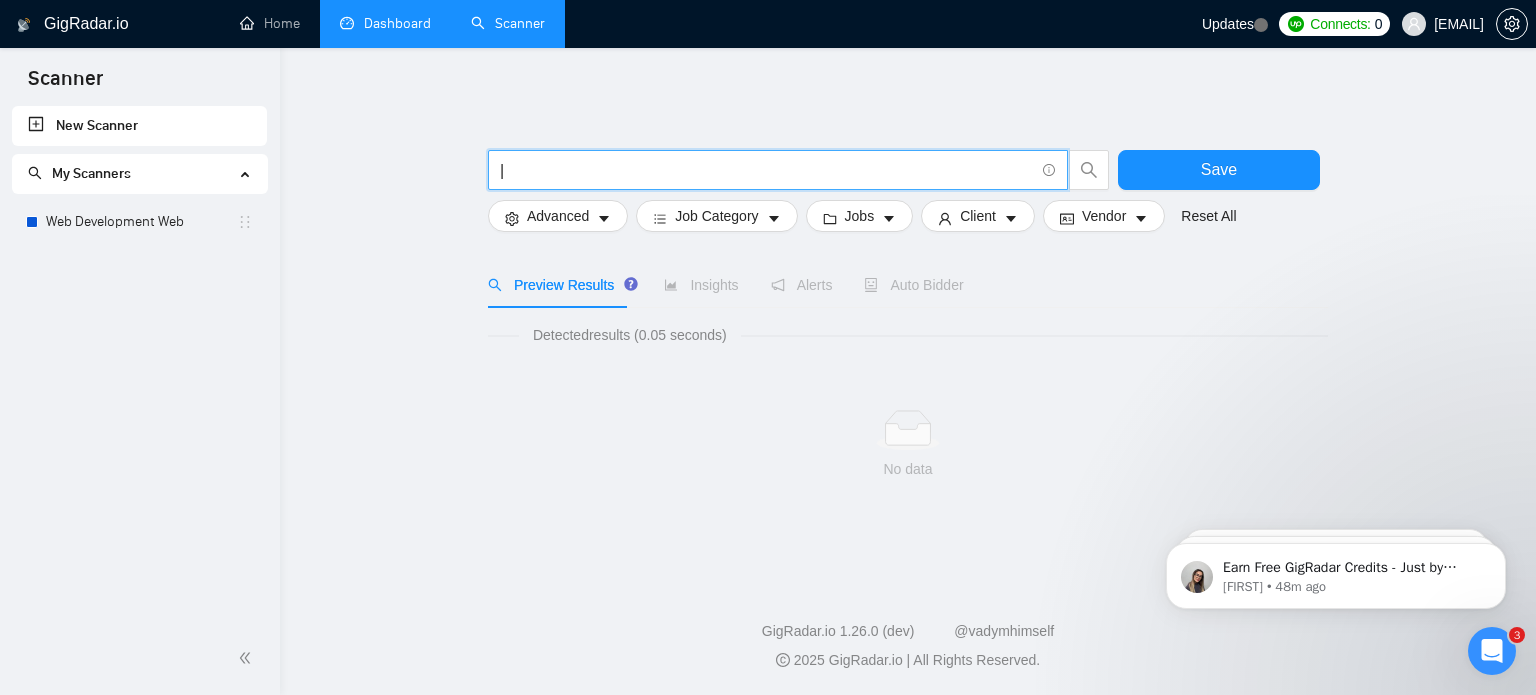 click on "|" at bounding box center (767, 170) 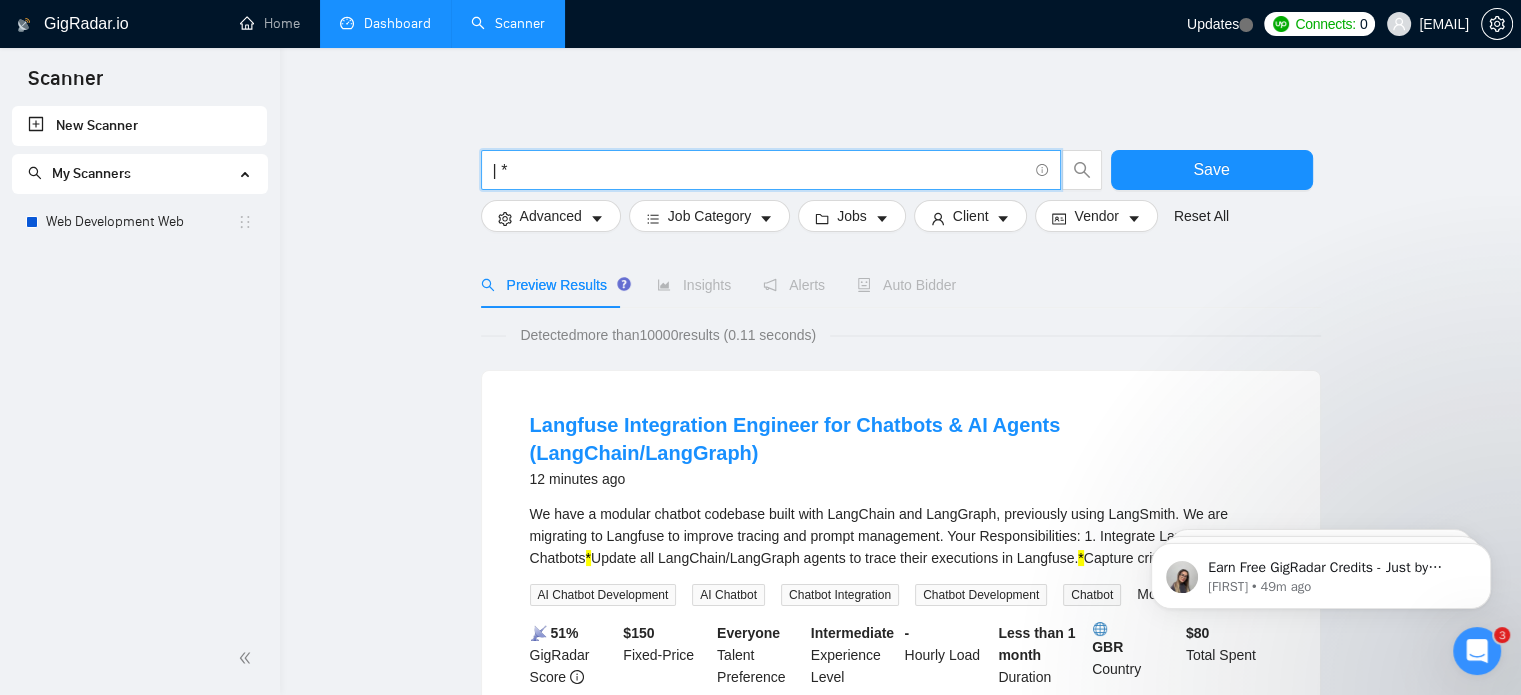 click on "| *" at bounding box center (760, 170) 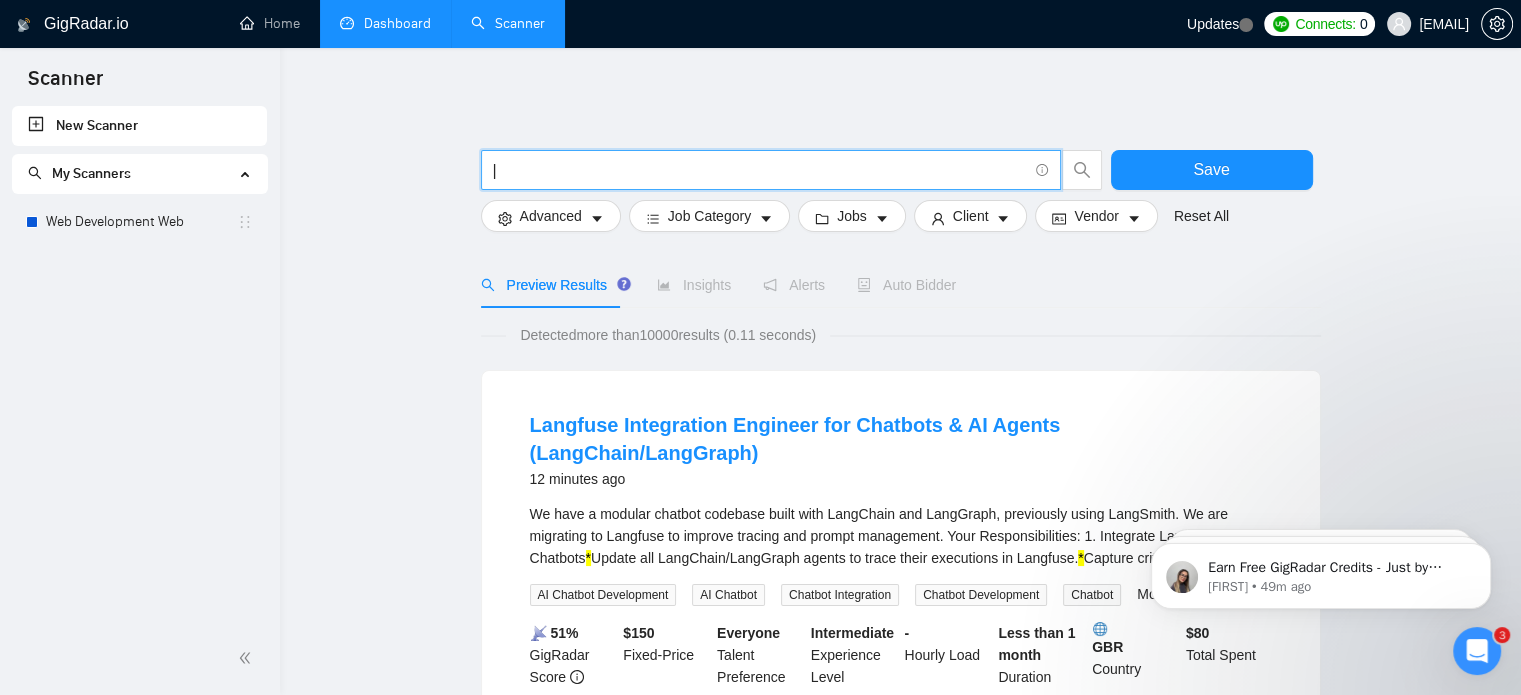 type on "|" 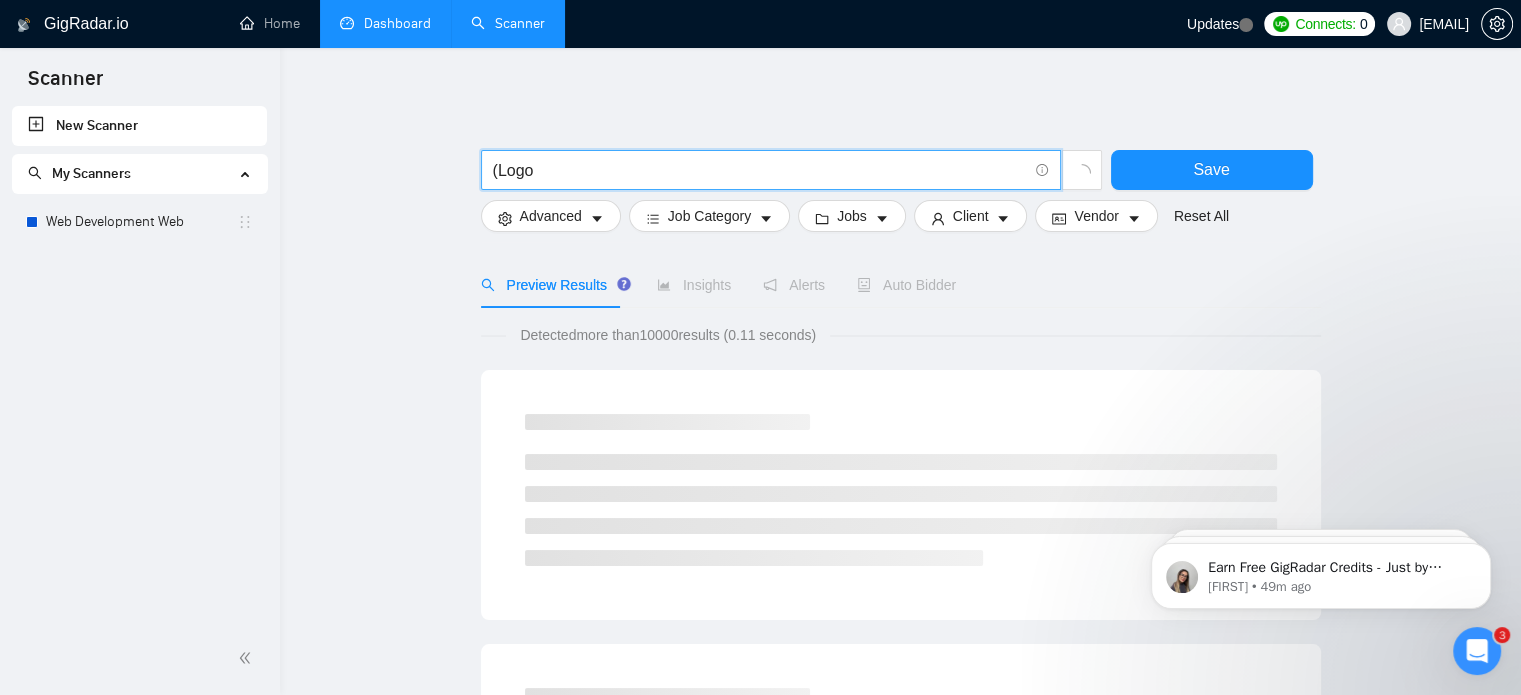 type on "(Logo" 